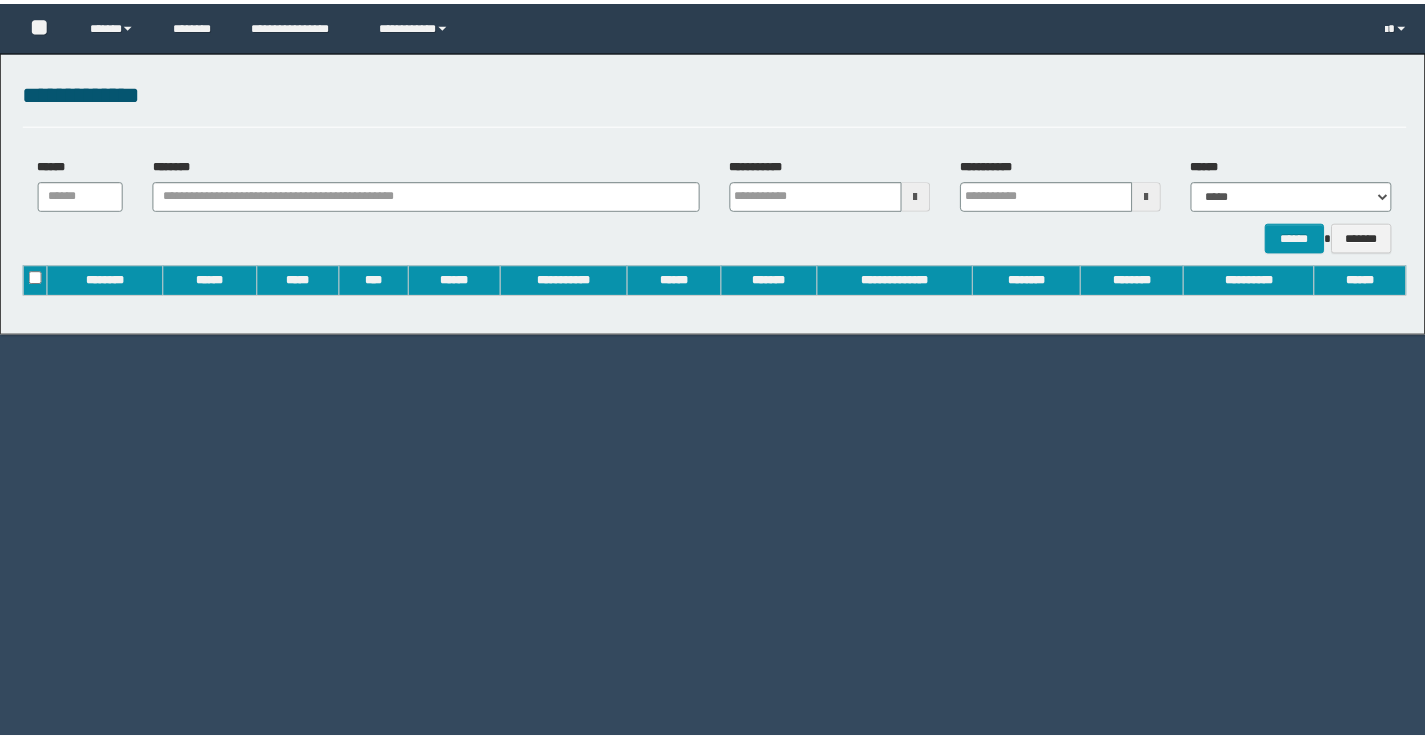 scroll, scrollTop: 0, scrollLeft: 0, axis: both 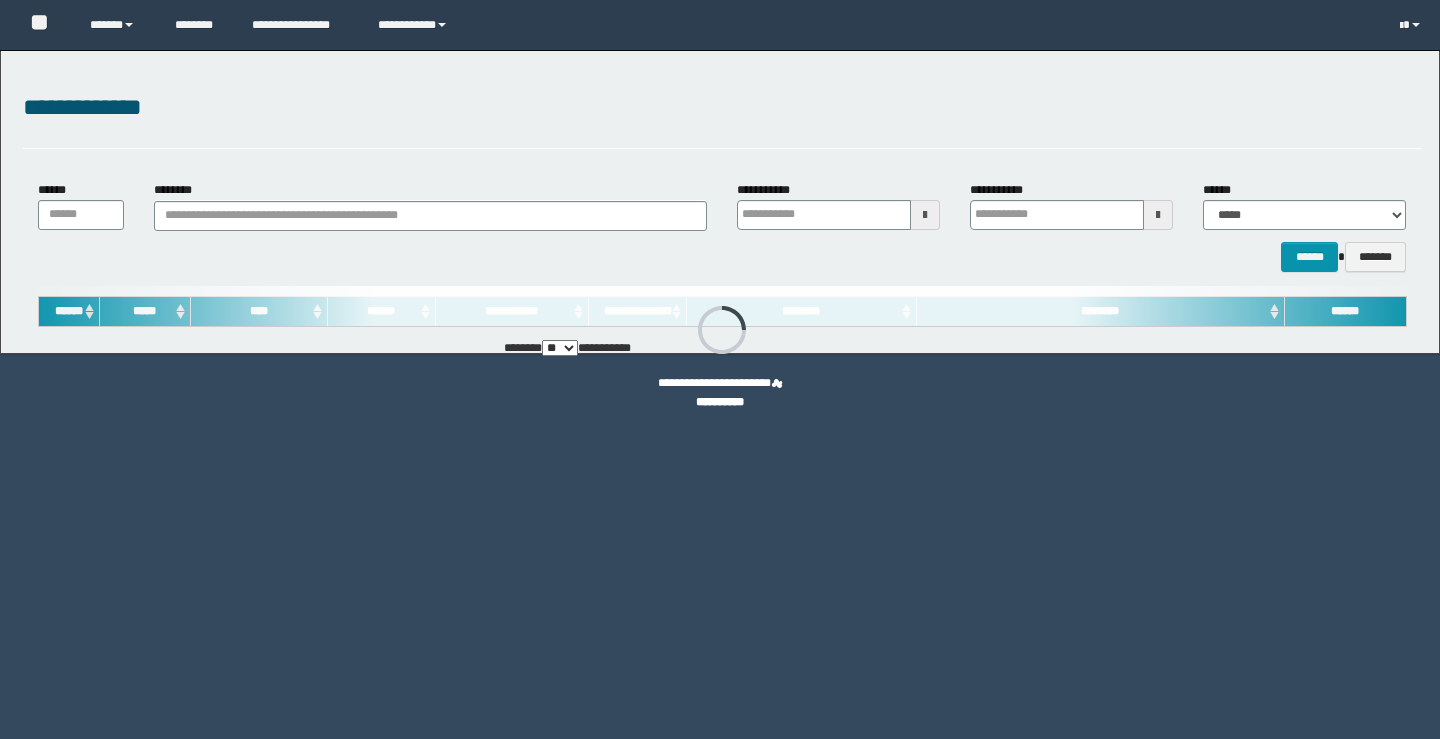 type on "**********" 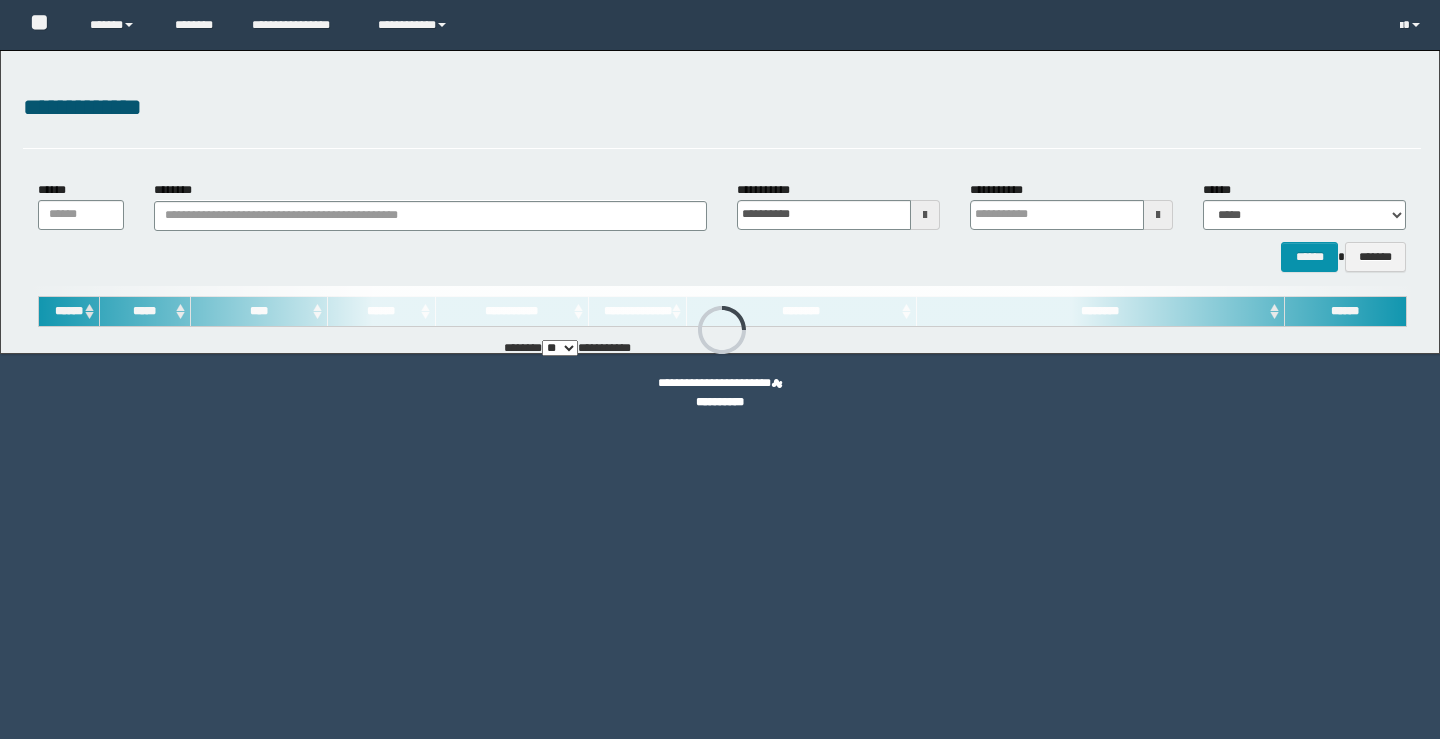 type on "**********" 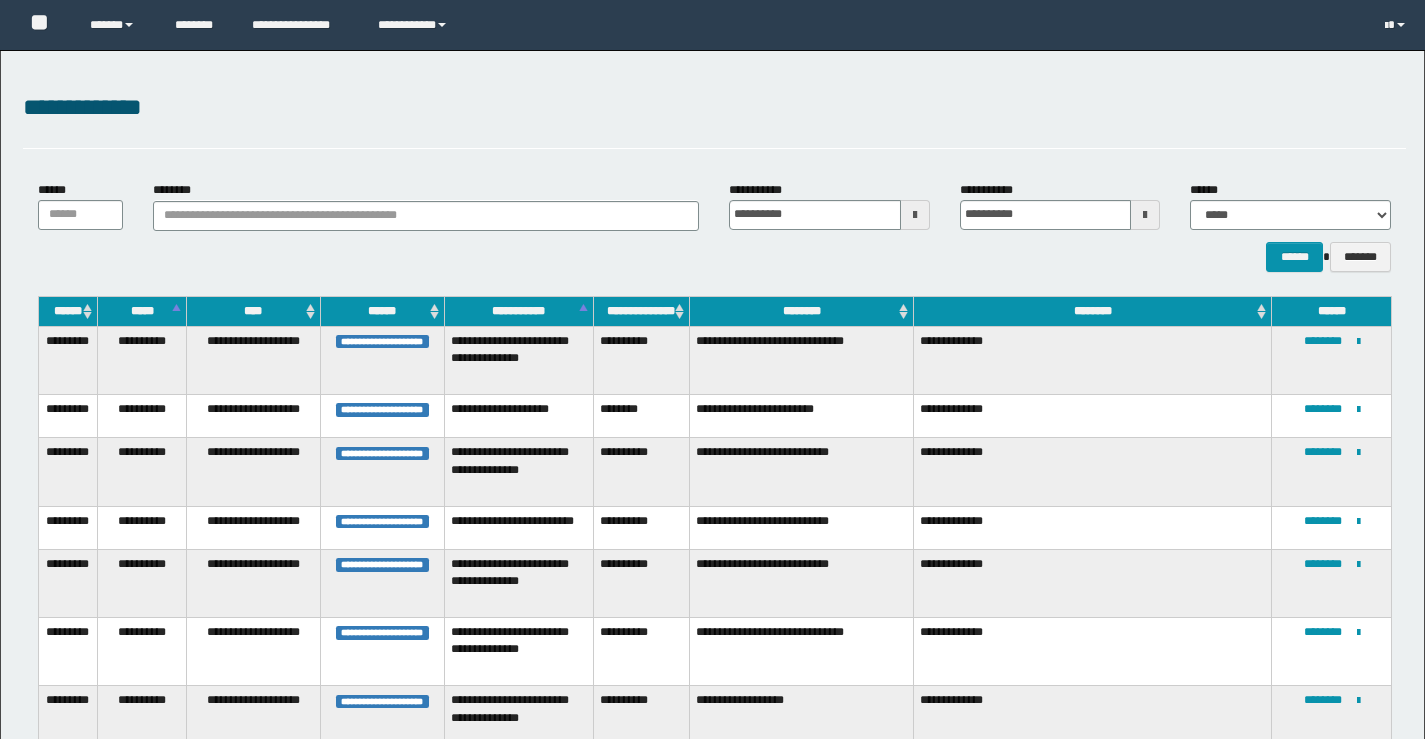 scroll, scrollTop: 0, scrollLeft: 0, axis: both 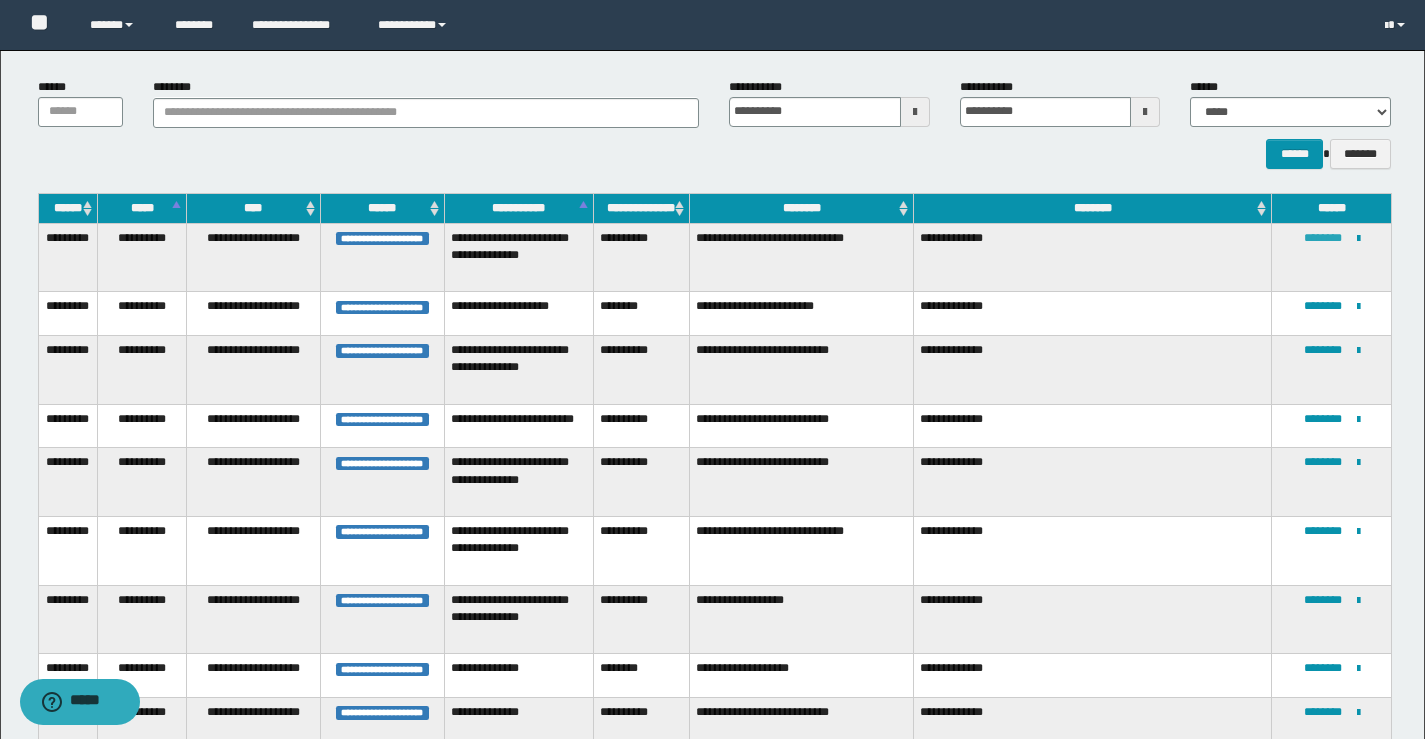 click on "********" at bounding box center (1323, 238) 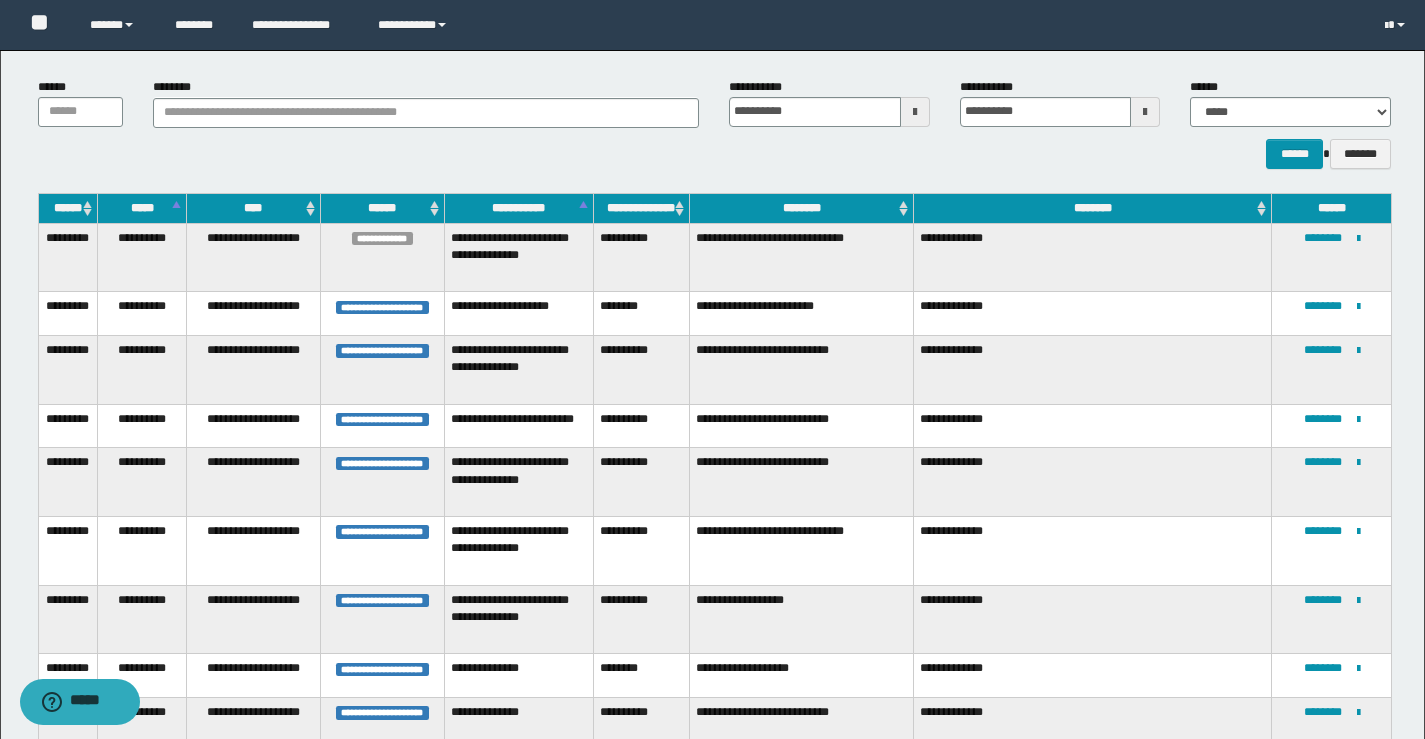 scroll, scrollTop: 0, scrollLeft: 0, axis: both 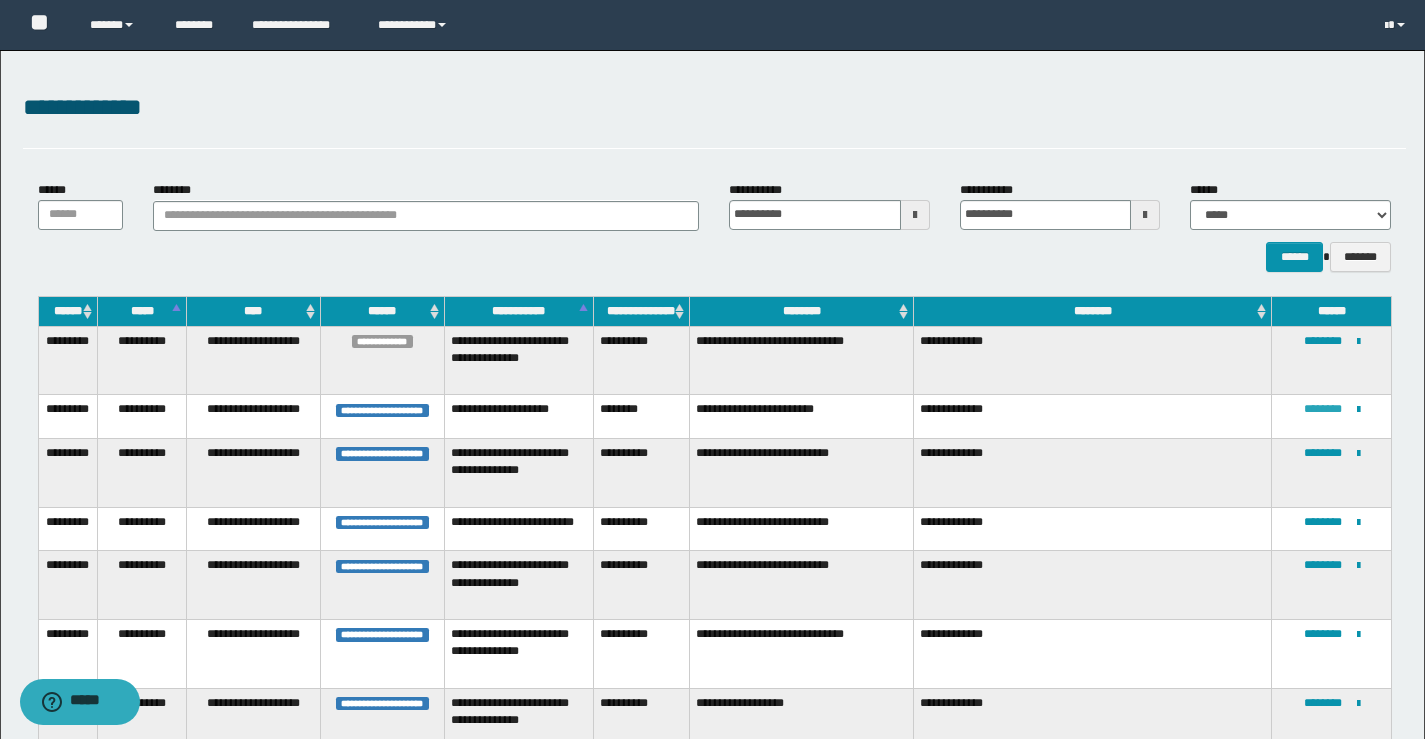 click on "********" at bounding box center [1323, 409] 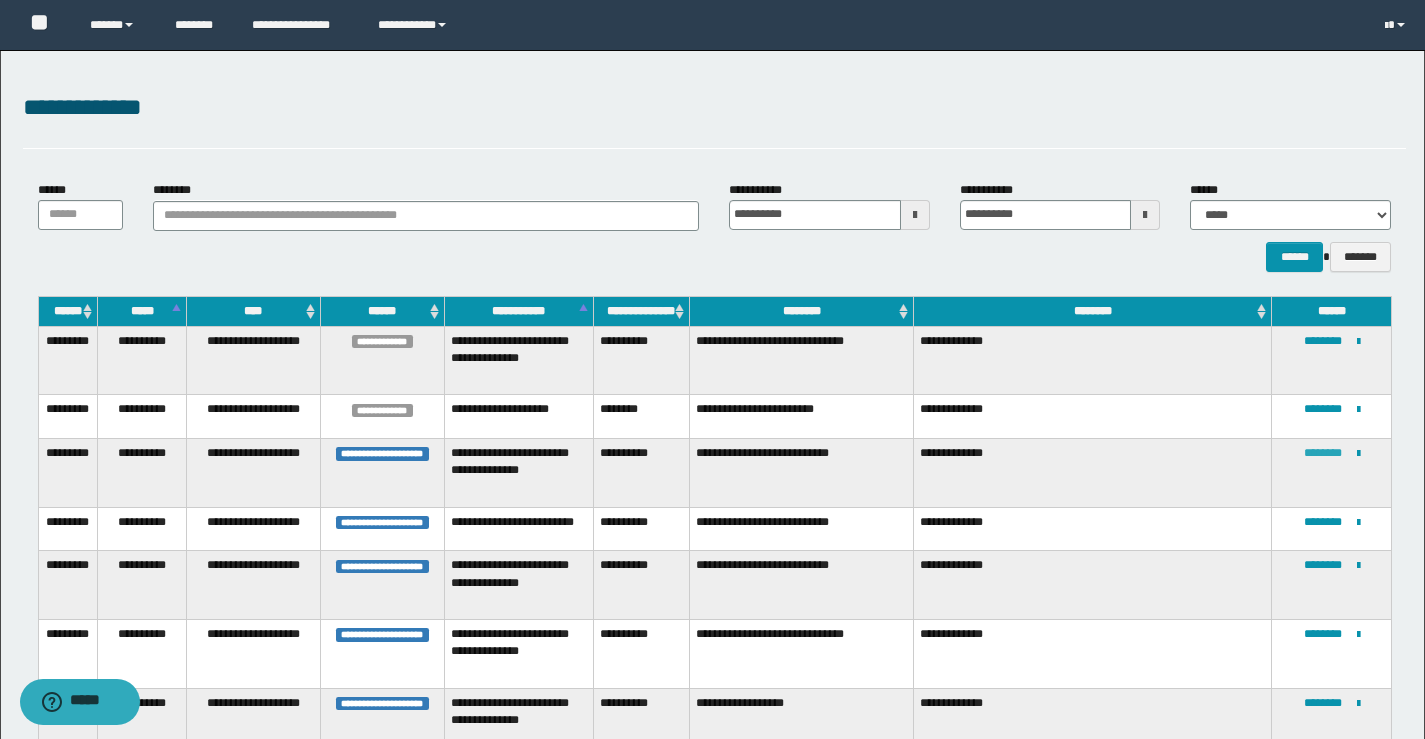click on "********" at bounding box center [1323, 453] 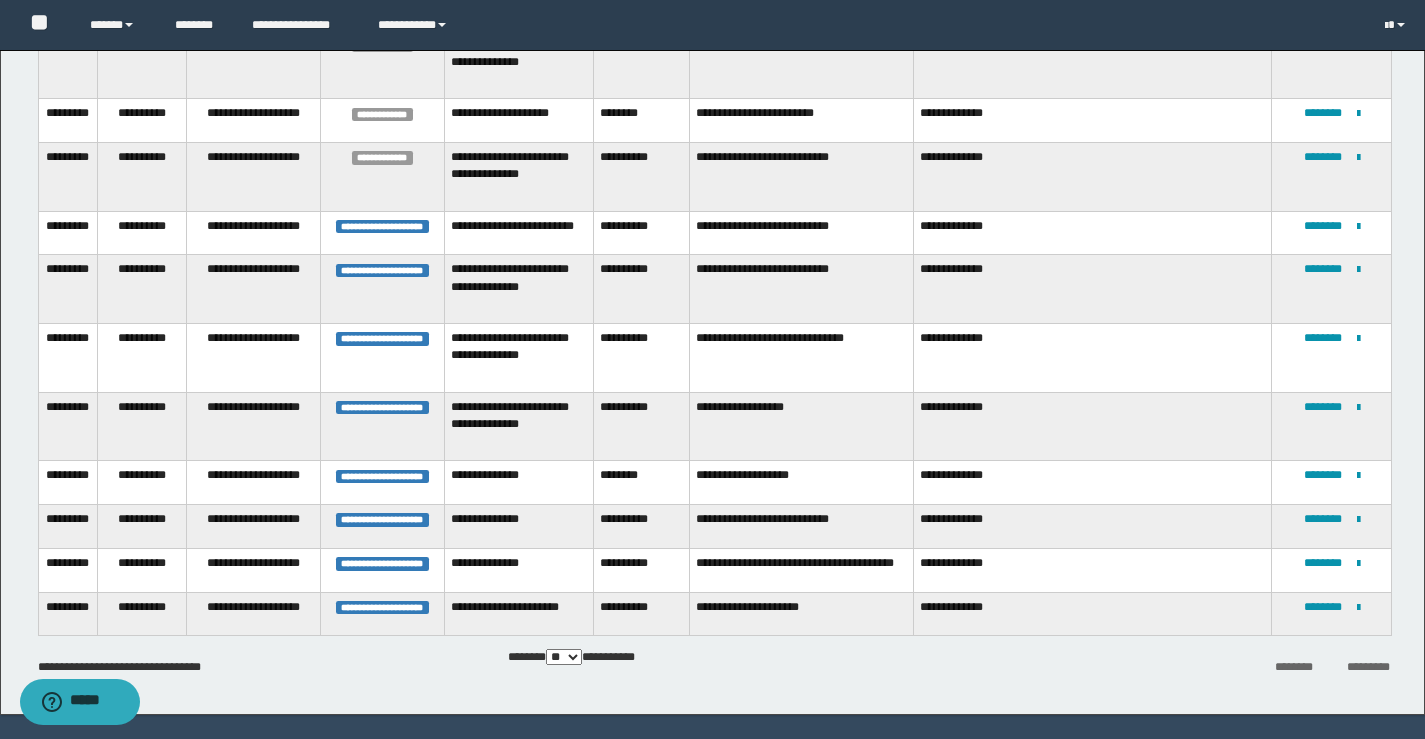 scroll, scrollTop: 250, scrollLeft: 0, axis: vertical 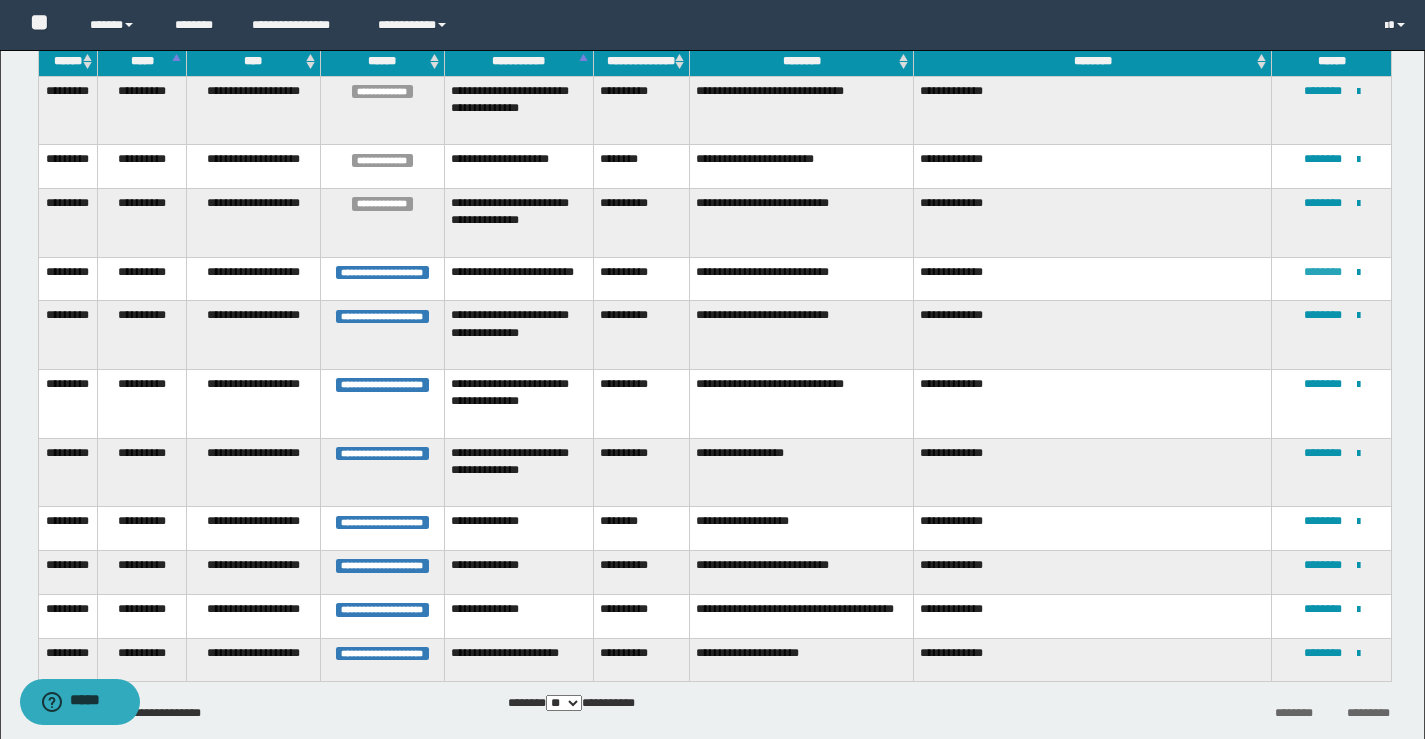 click on "********" at bounding box center [1323, 272] 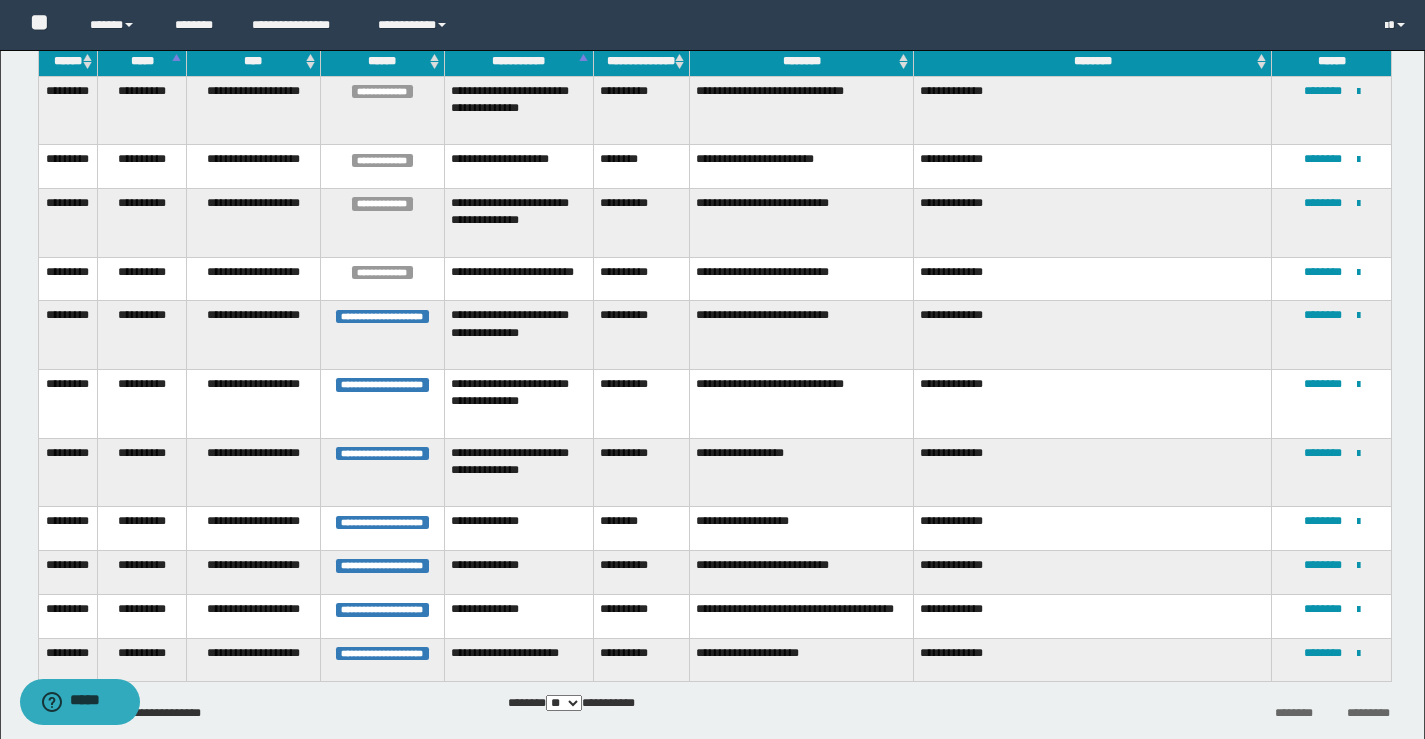 scroll, scrollTop: 350, scrollLeft: 0, axis: vertical 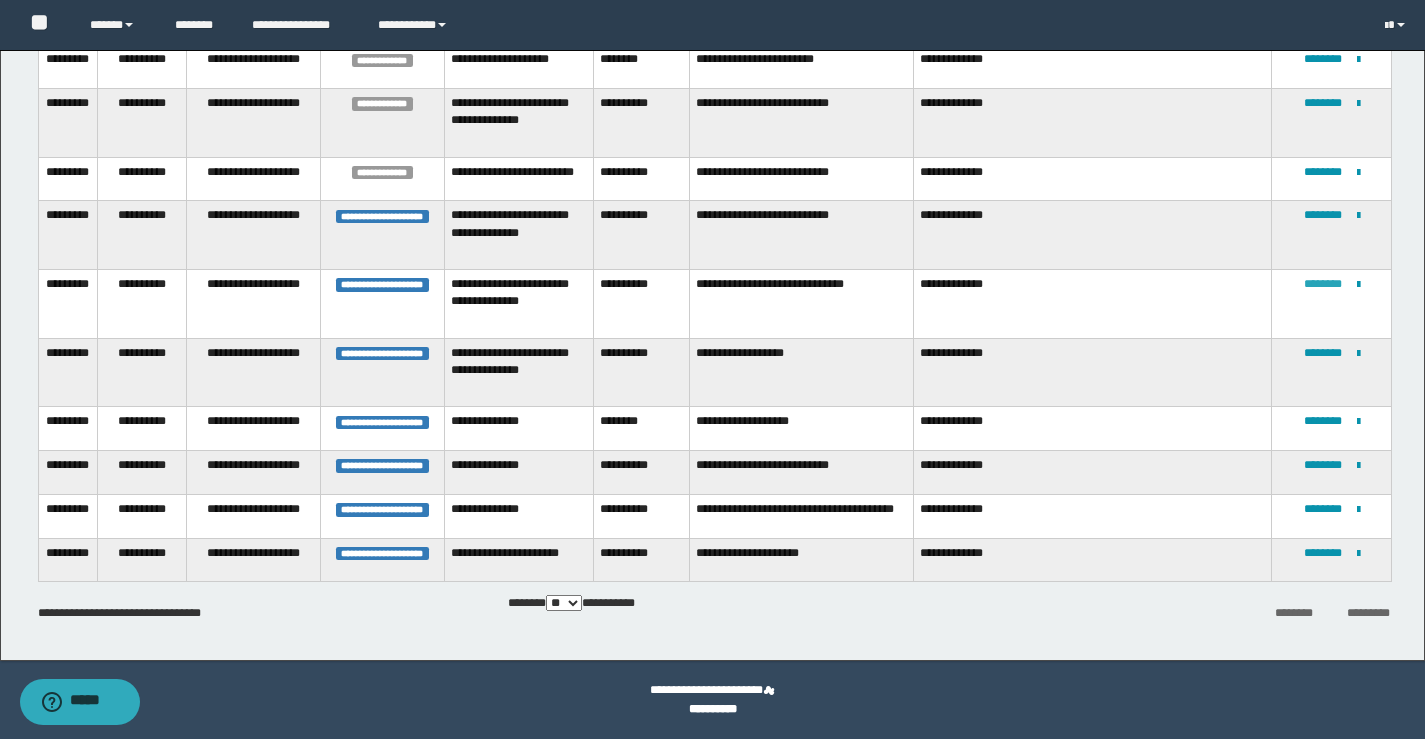 click on "********" at bounding box center (1323, 284) 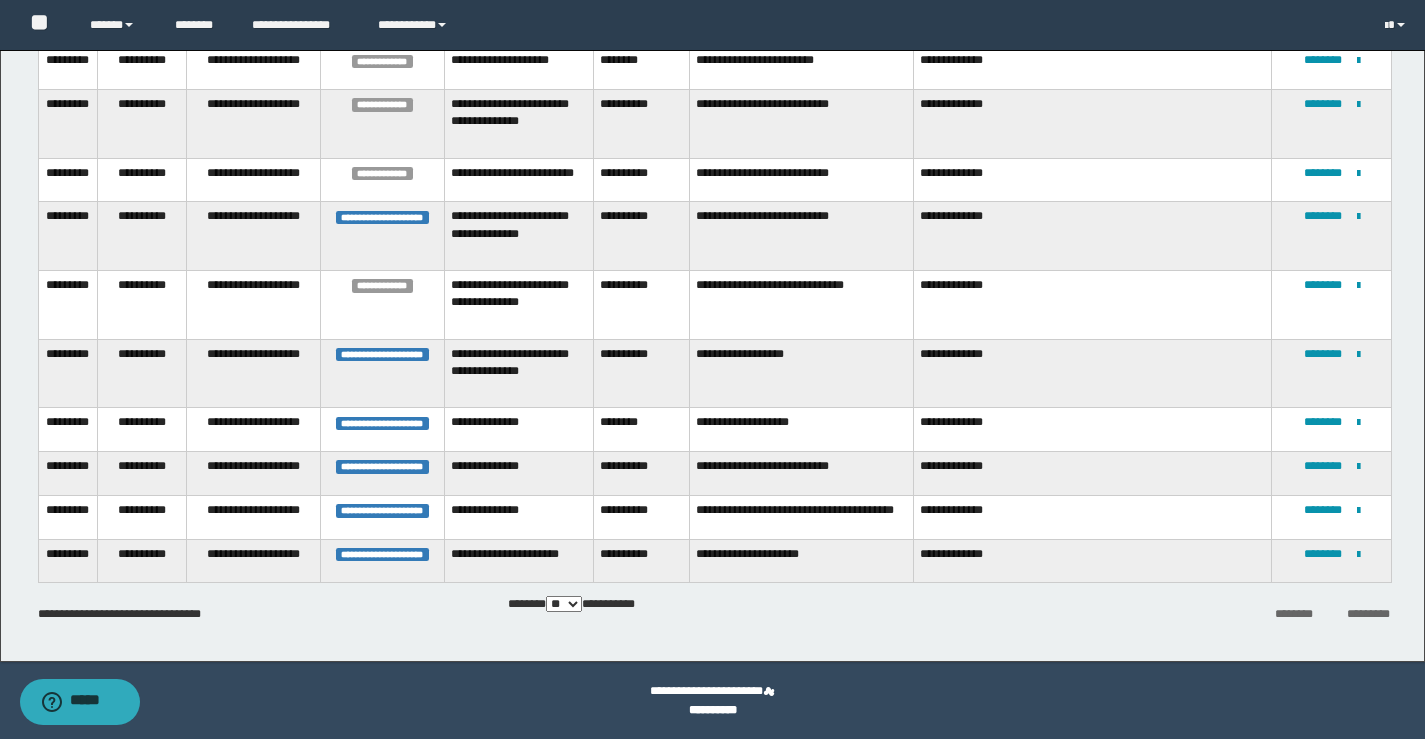 scroll, scrollTop: 350, scrollLeft: 0, axis: vertical 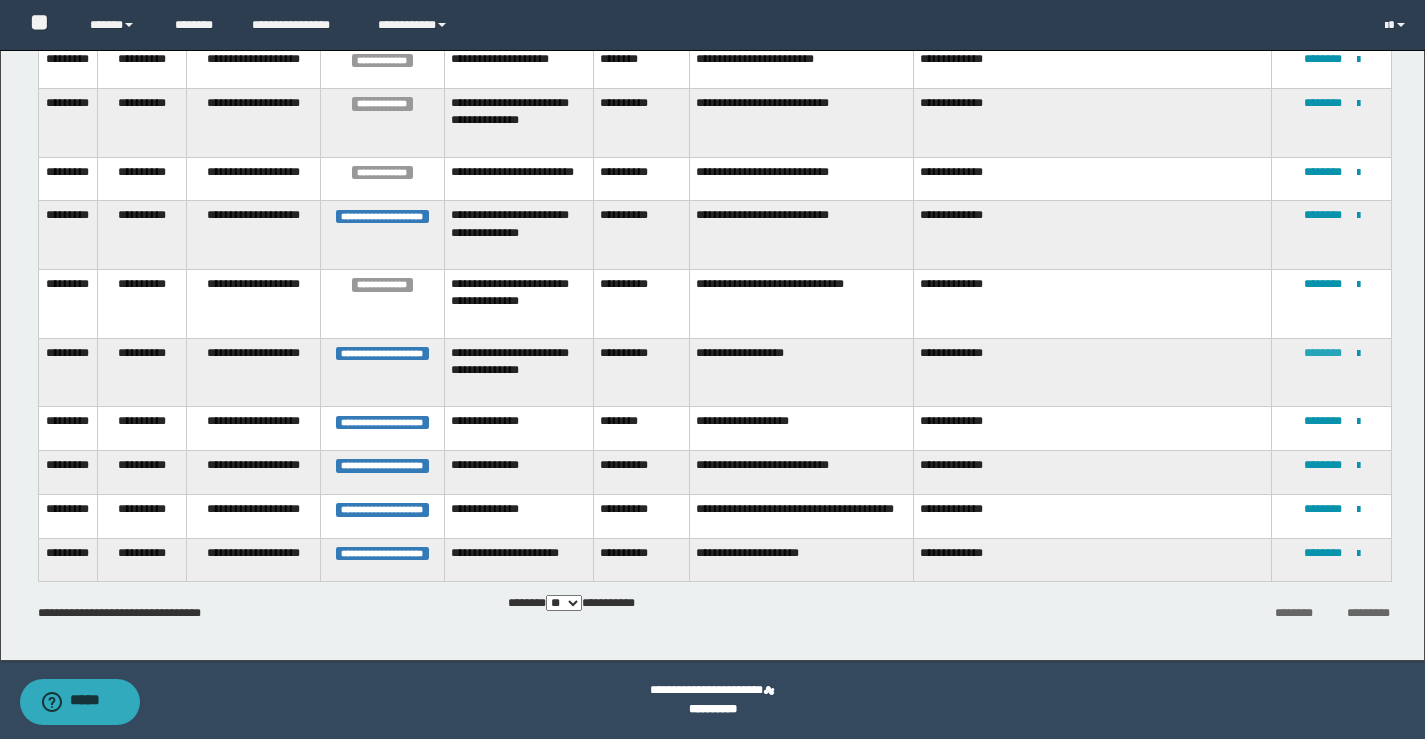 click on "********" at bounding box center [1323, 353] 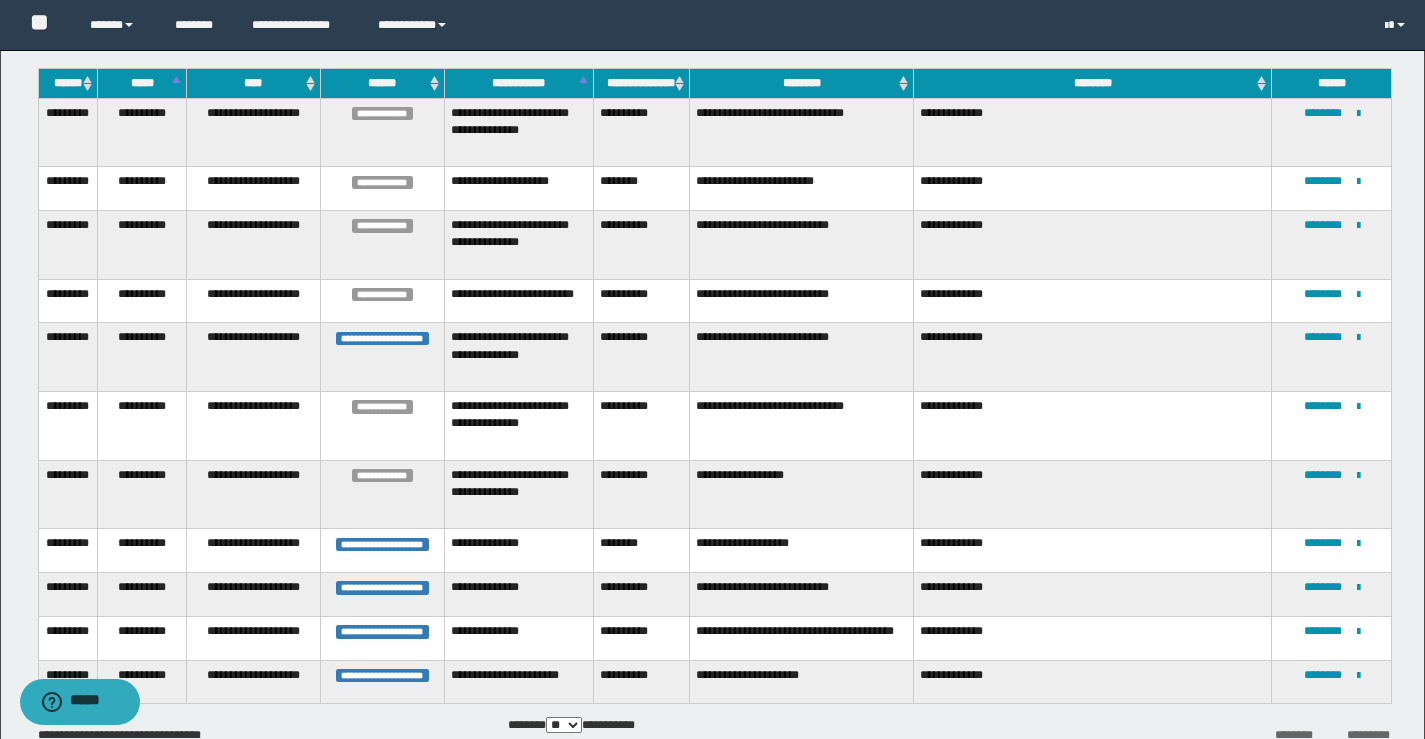 scroll, scrollTop: 350, scrollLeft: 0, axis: vertical 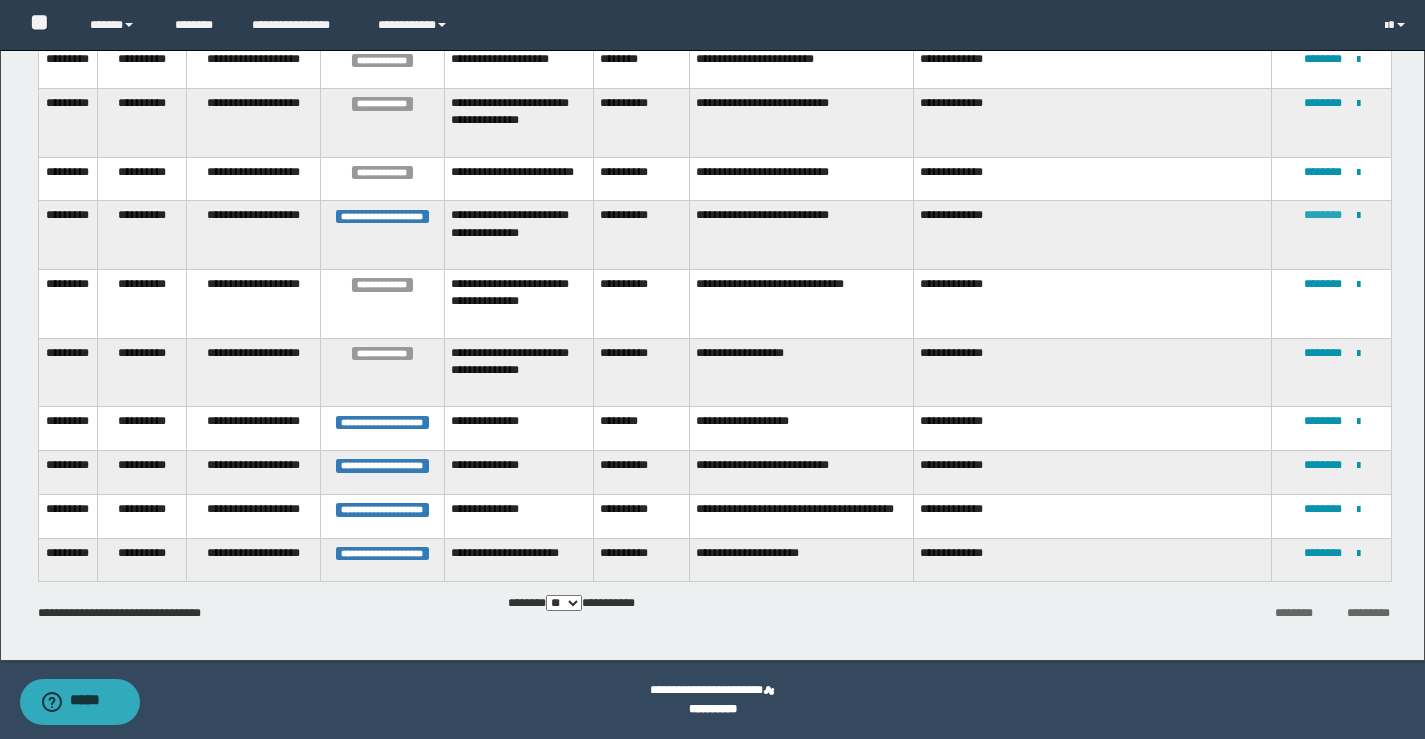 click on "********" at bounding box center [1323, 215] 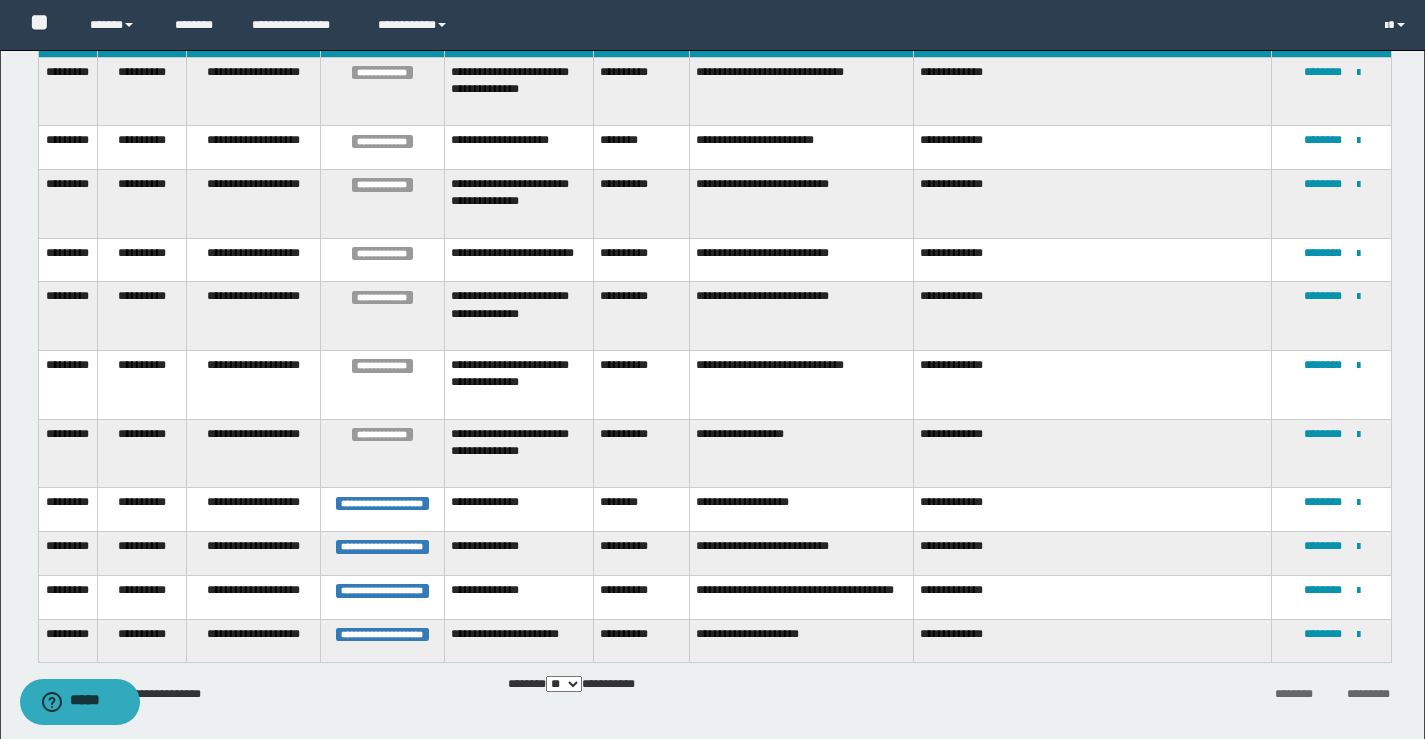 scroll, scrollTop: 350, scrollLeft: 0, axis: vertical 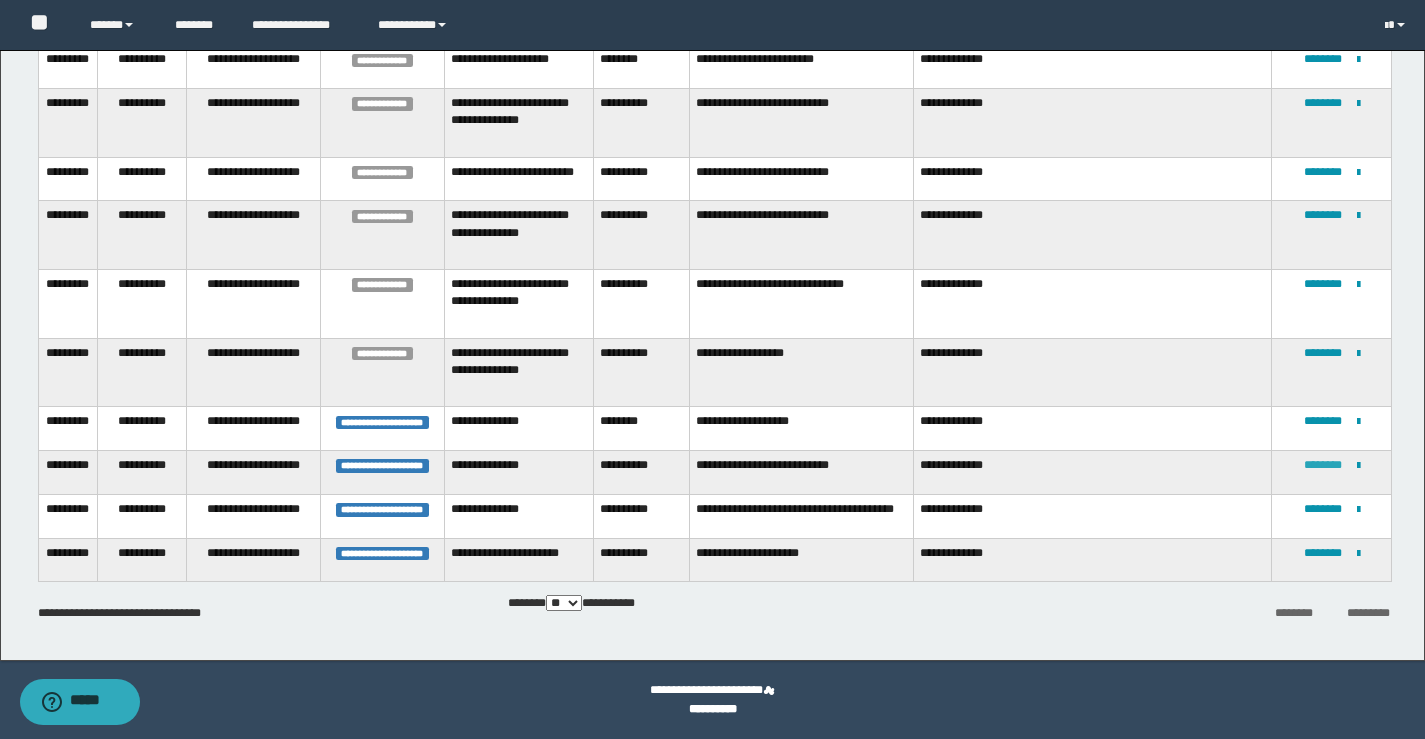 click on "********" at bounding box center [1323, 465] 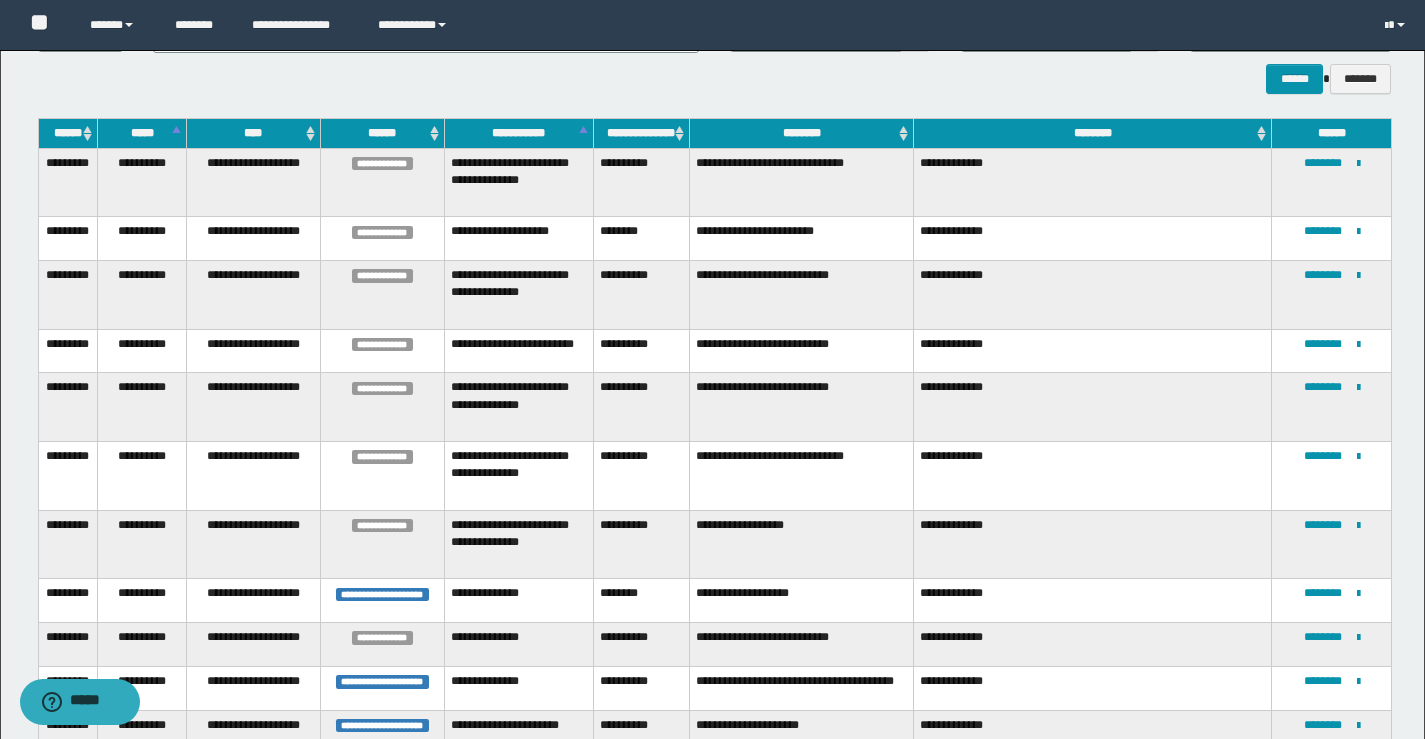 scroll, scrollTop: 350, scrollLeft: 0, axis: vertical 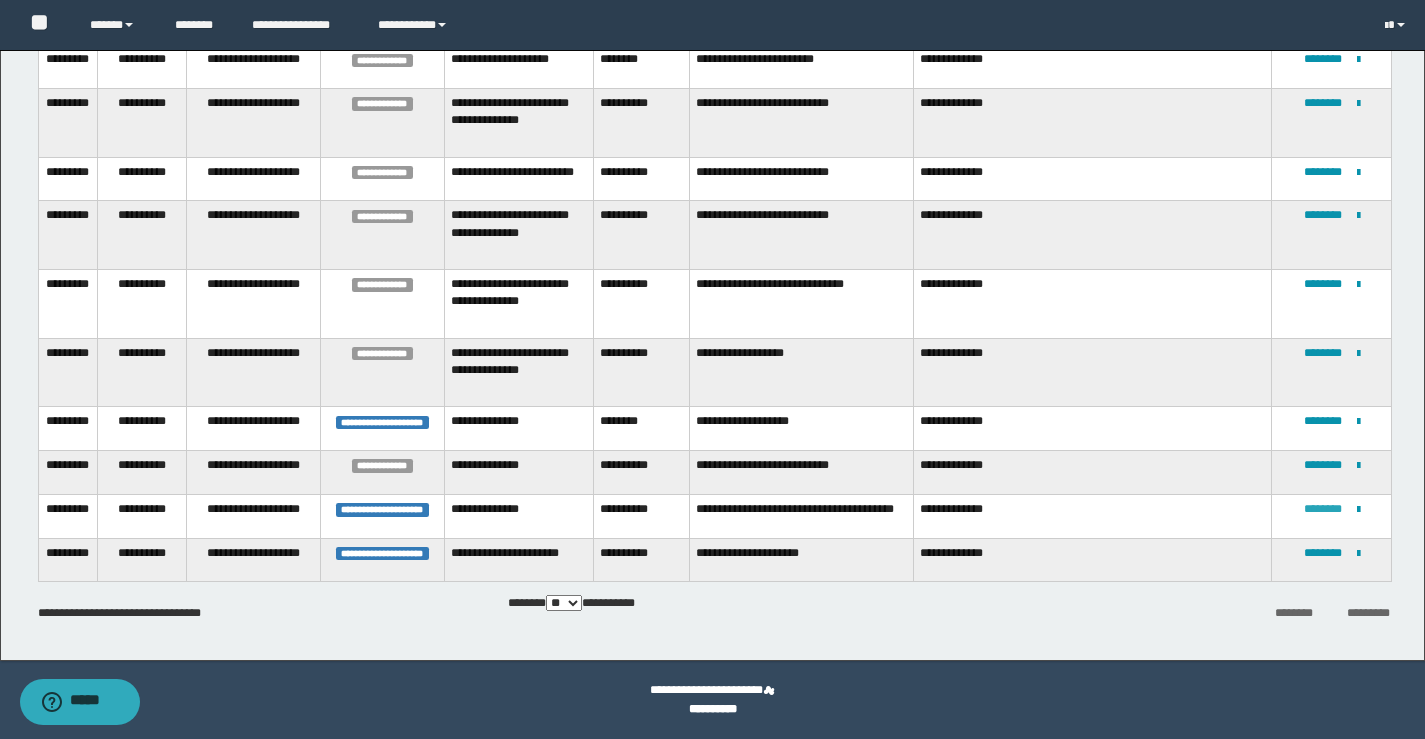 click on "********" at bounding box center (1323, 509) 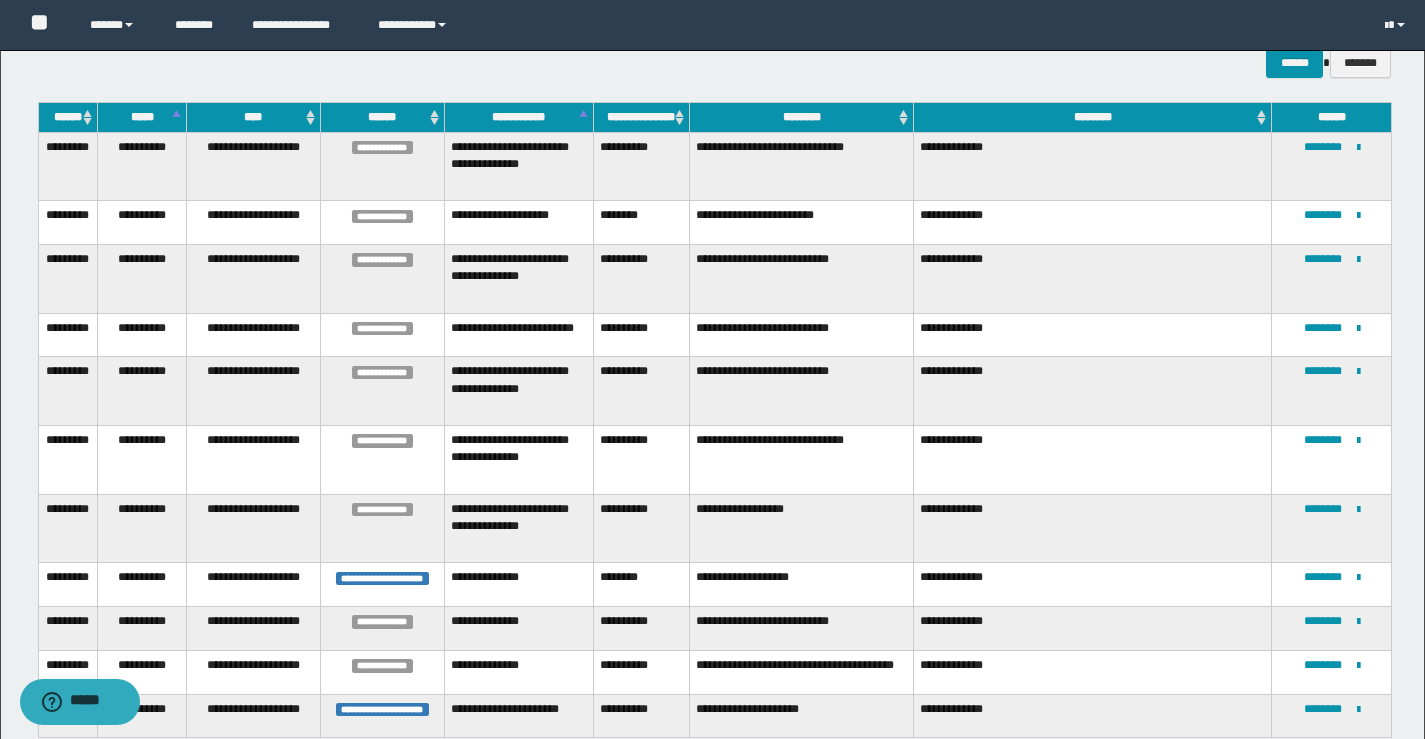 scroll, scrollTop: 350, scrollLeft: 0, axis: vertical 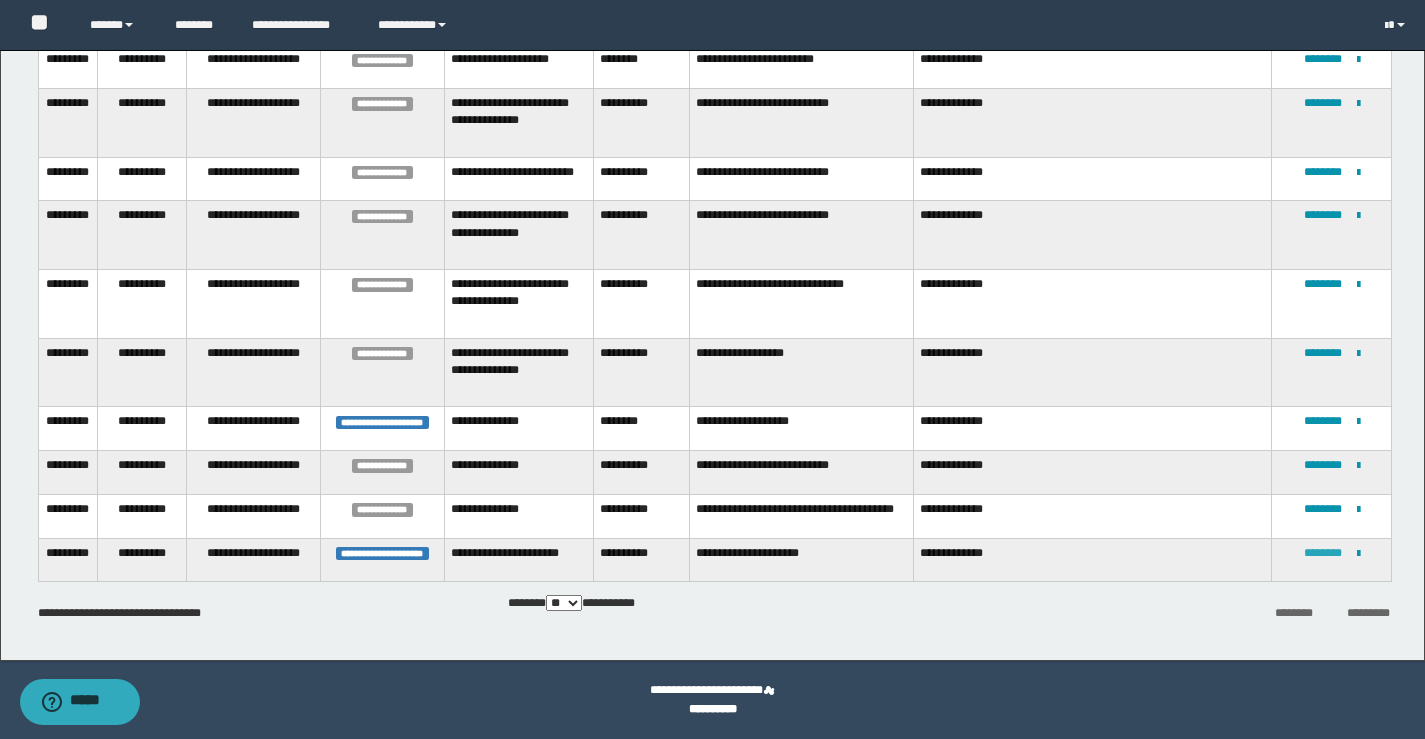 click on "********" at bounding box center (1323, 553) 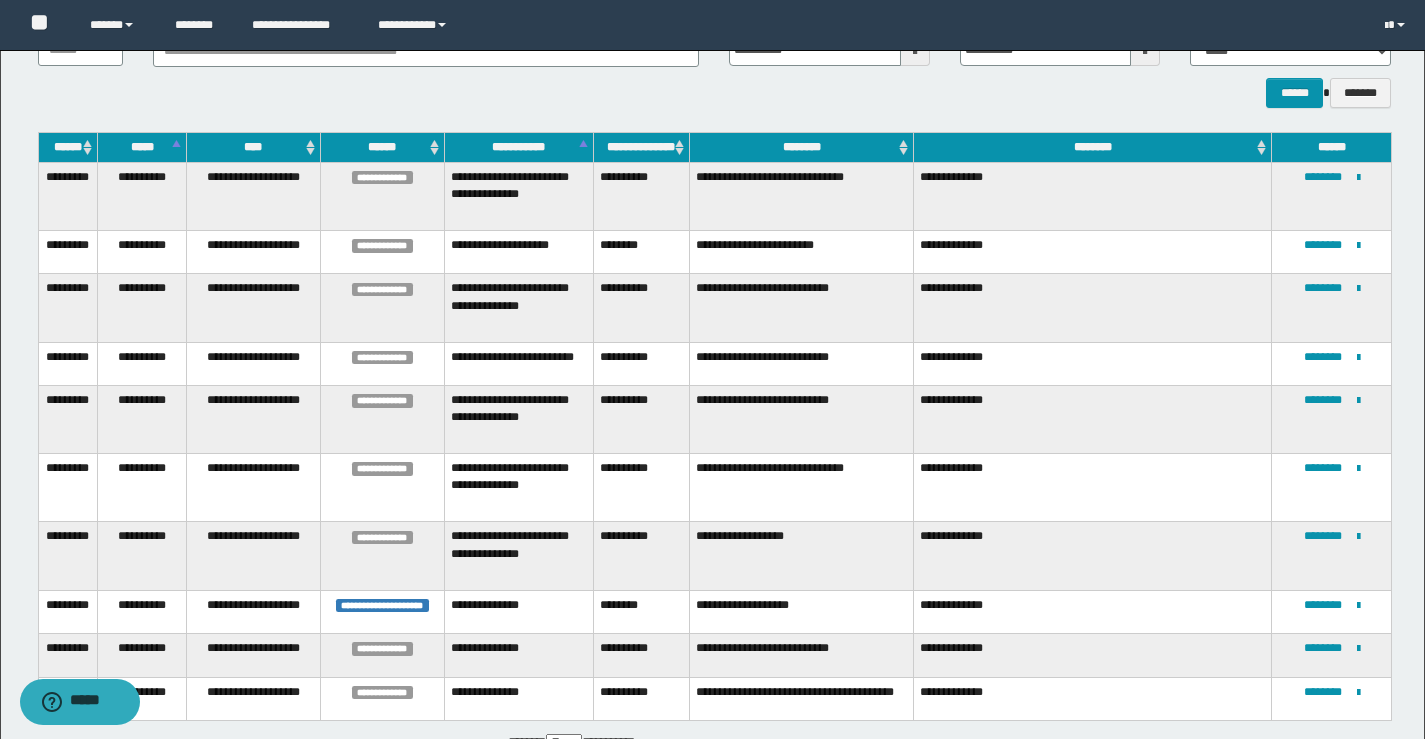 scroll, scrollTop: 303, scrollLeft: 0, axis: vertical 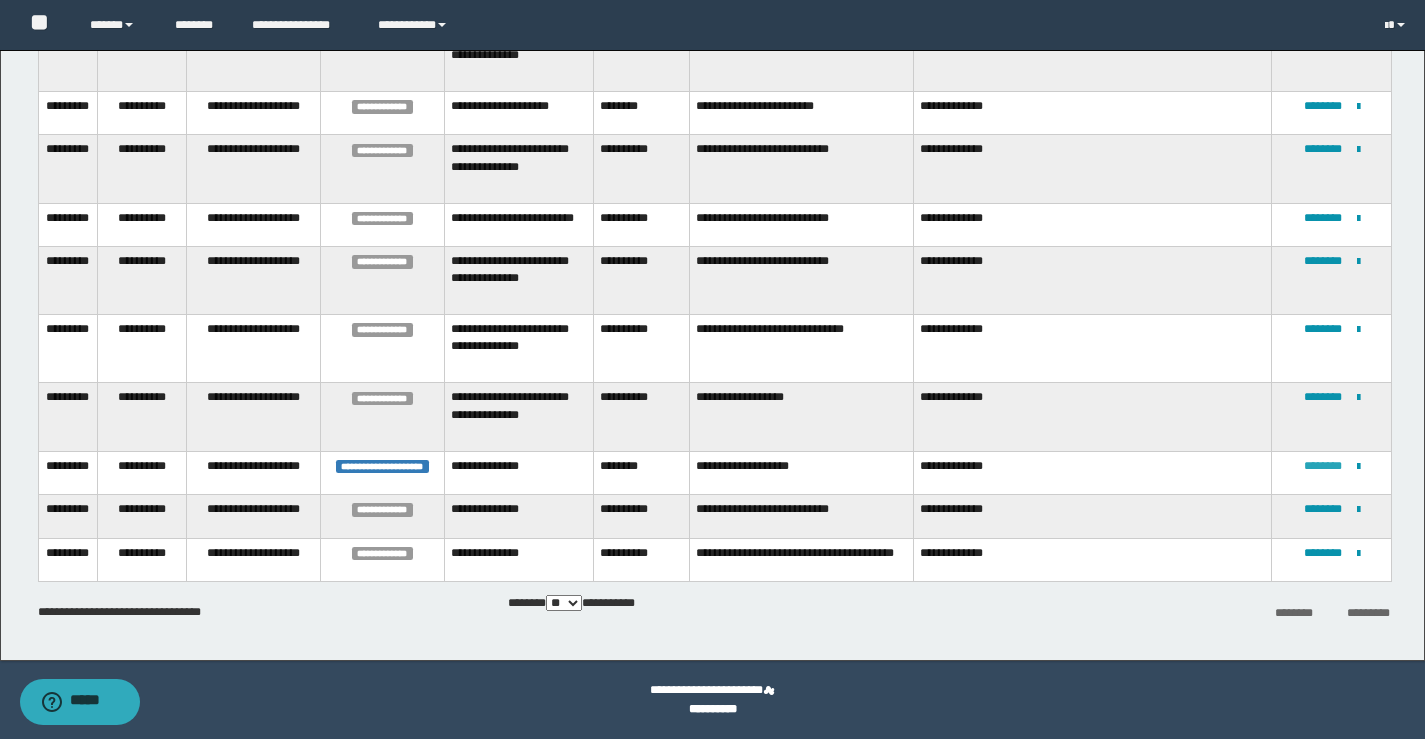 click on "********" at bounding box center [1323, 466] 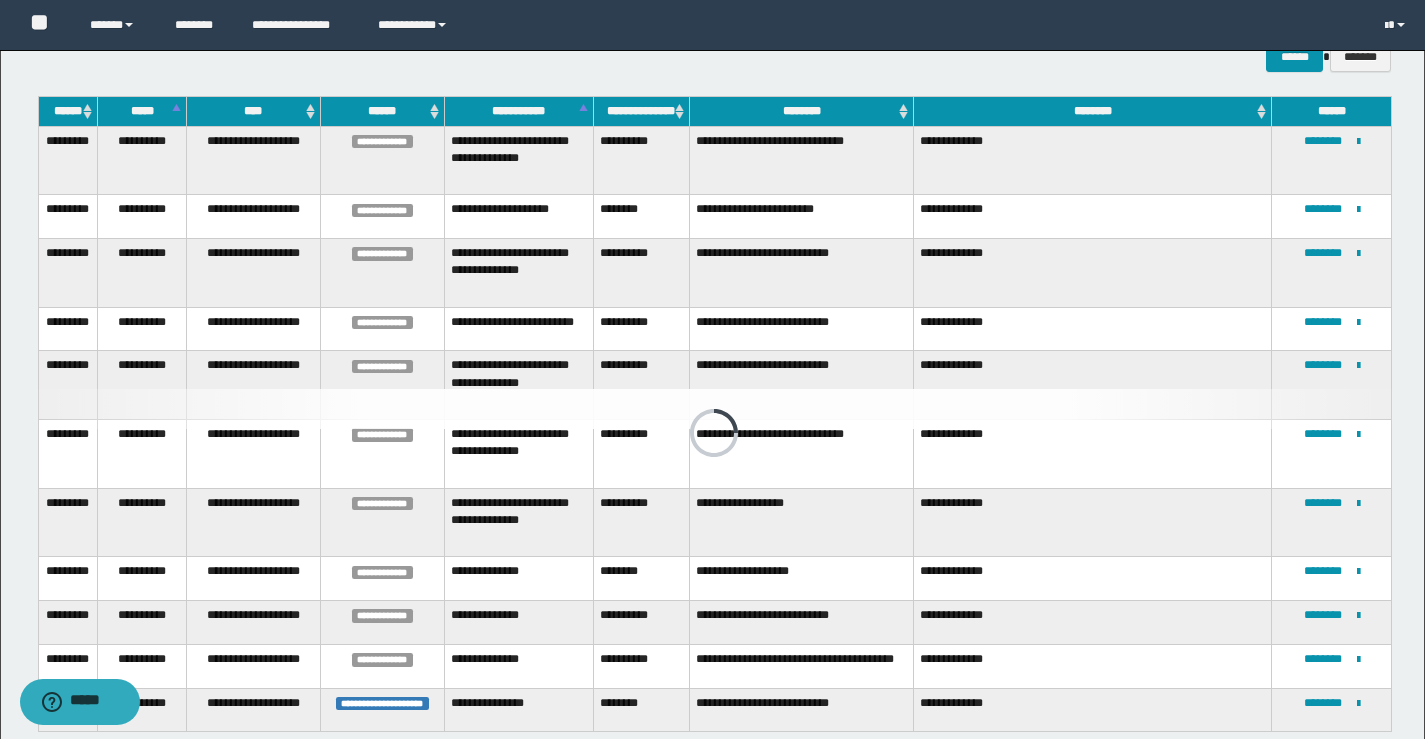 scroll, scrollTop: 350, scrollLeft: 0, axis: vertical 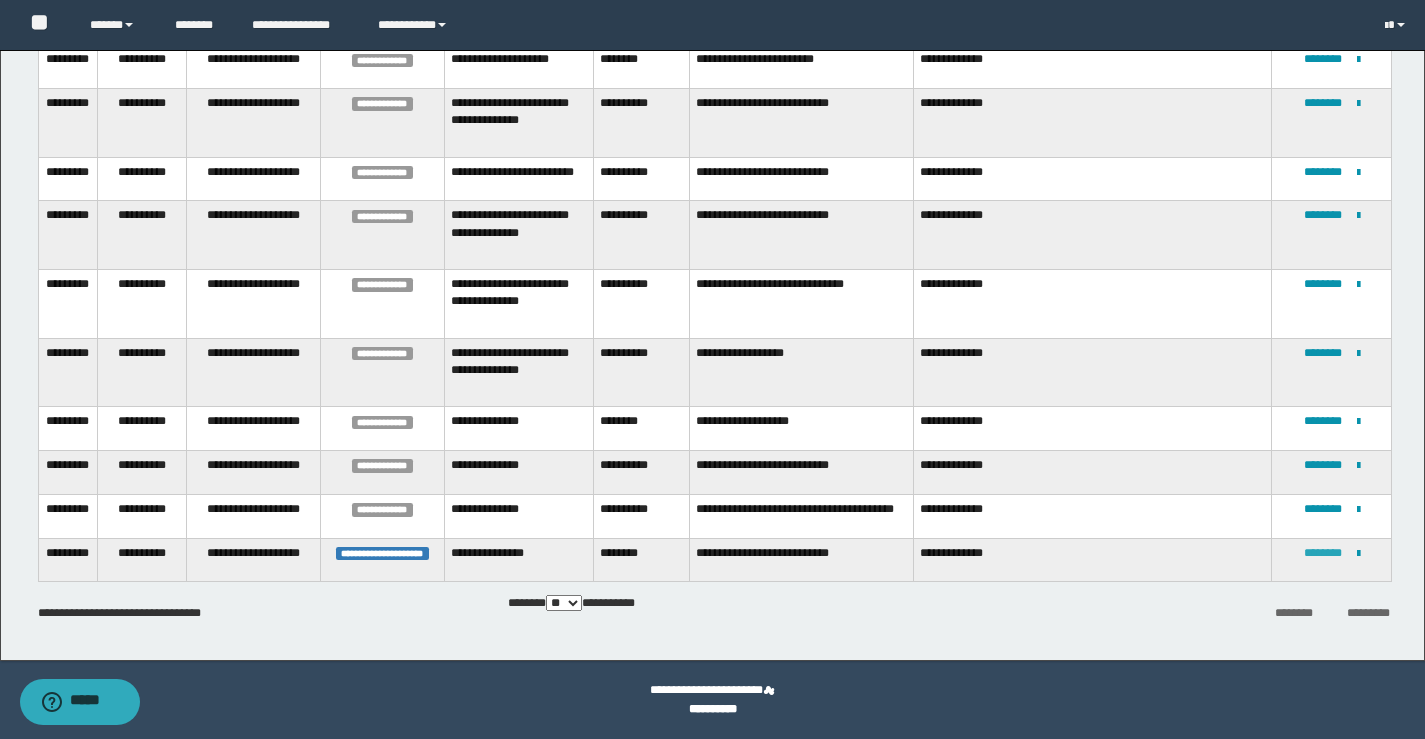 click on "********" at bounding box center [1323, 553] 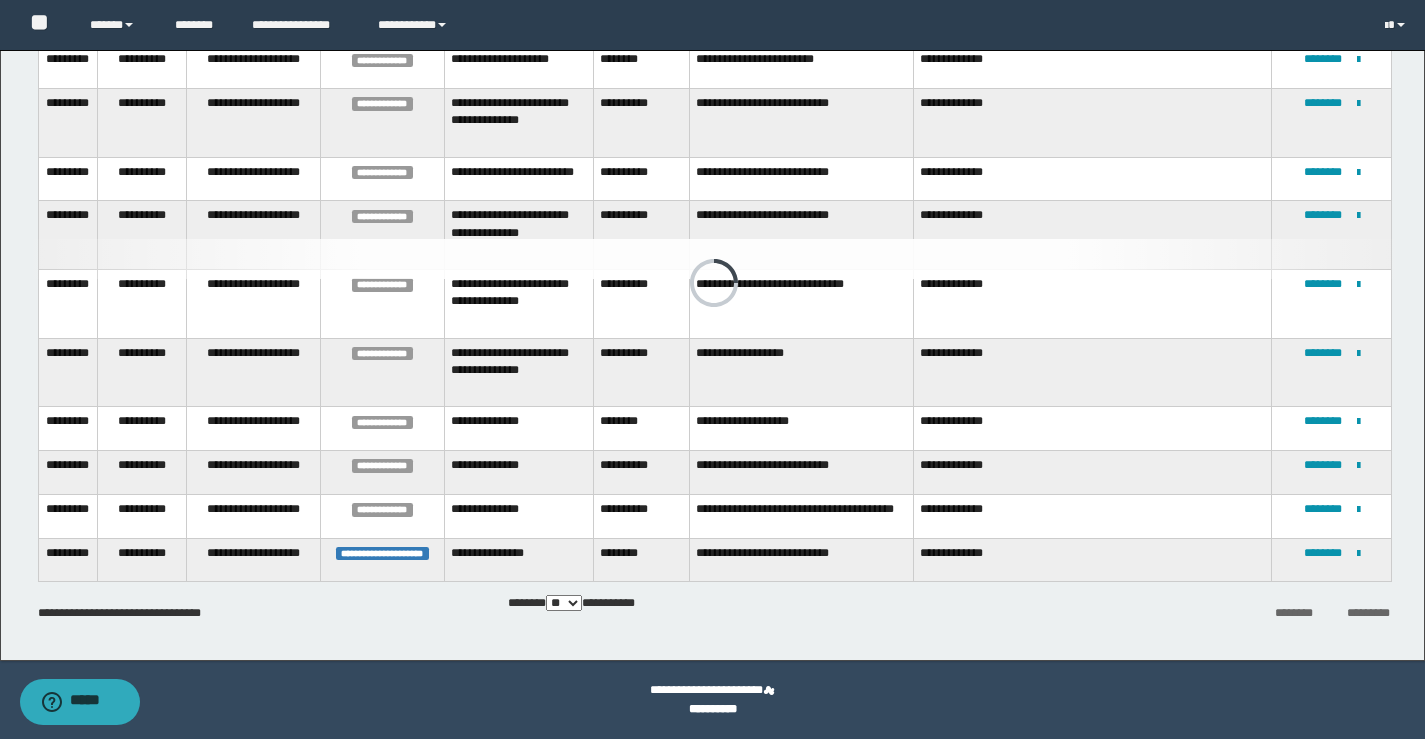 scroll, scrollTop: 0, scrollLeft: 0, axis: both 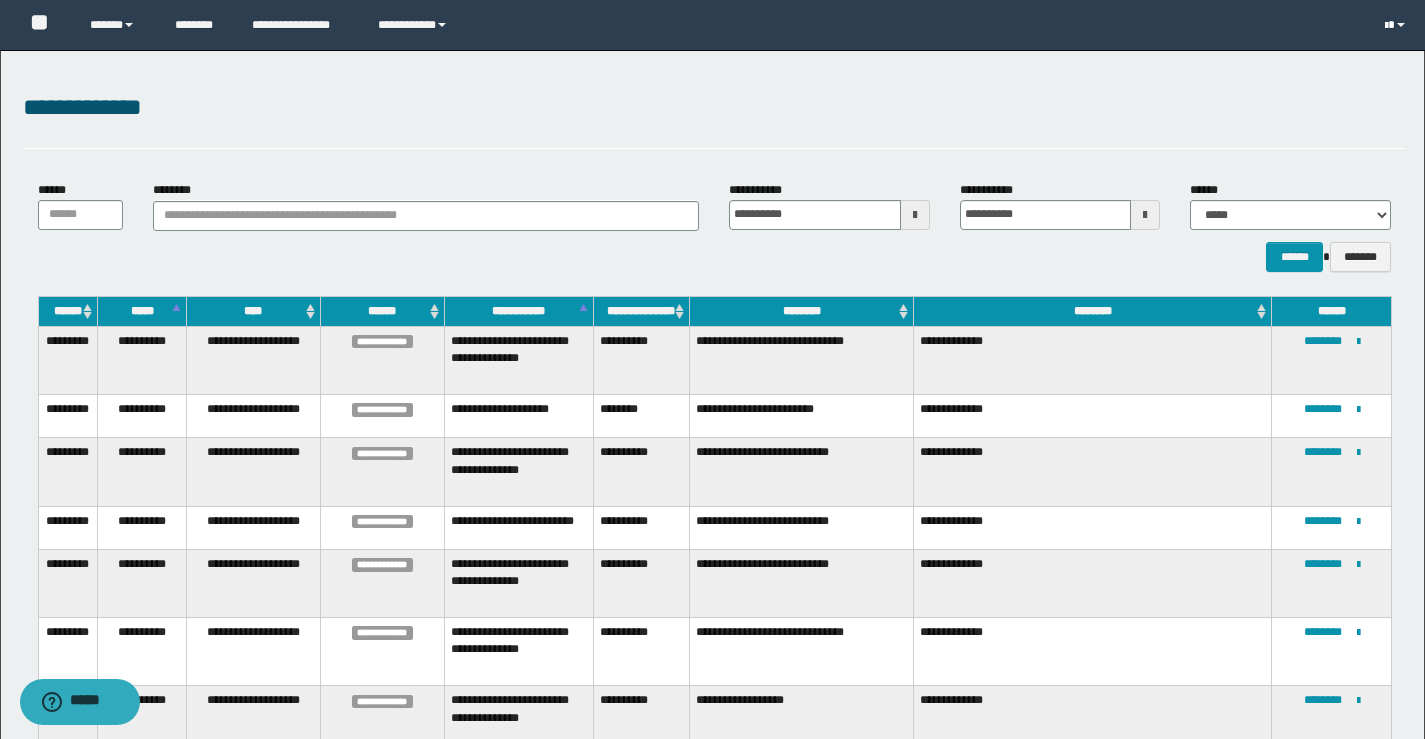 click at bounding box center [1397, 25] 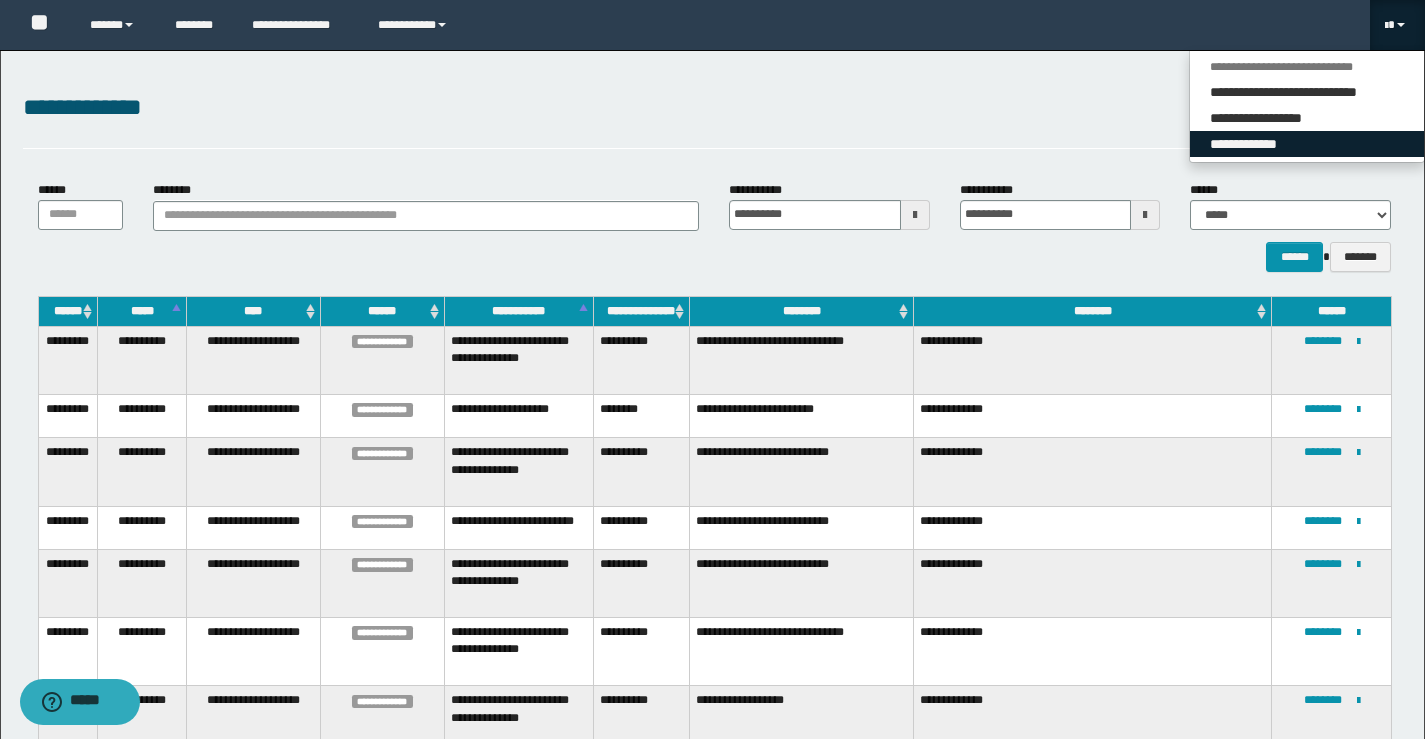 click on "**********" at bounding box center (1307, 144) 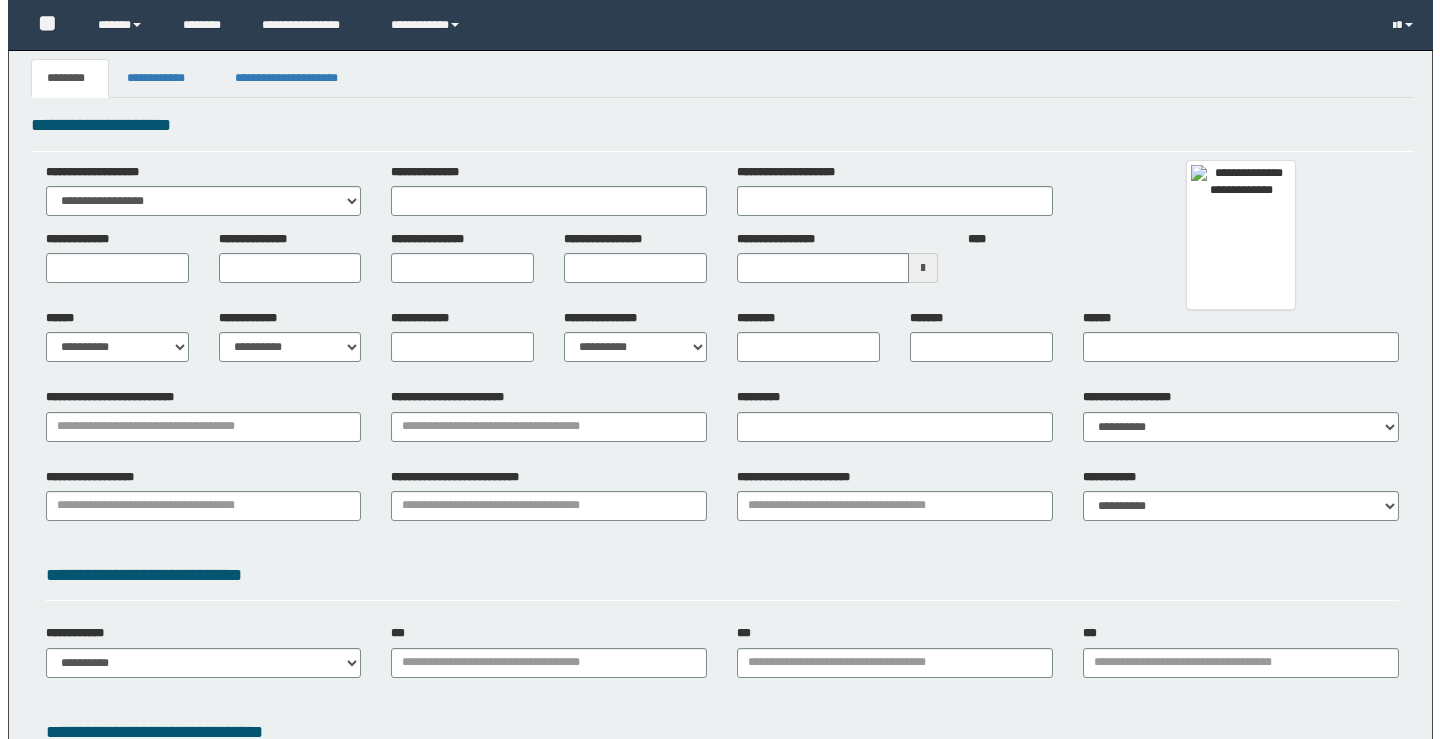scroll, scrollTop: 0, scrollLeft: 0, axis: both 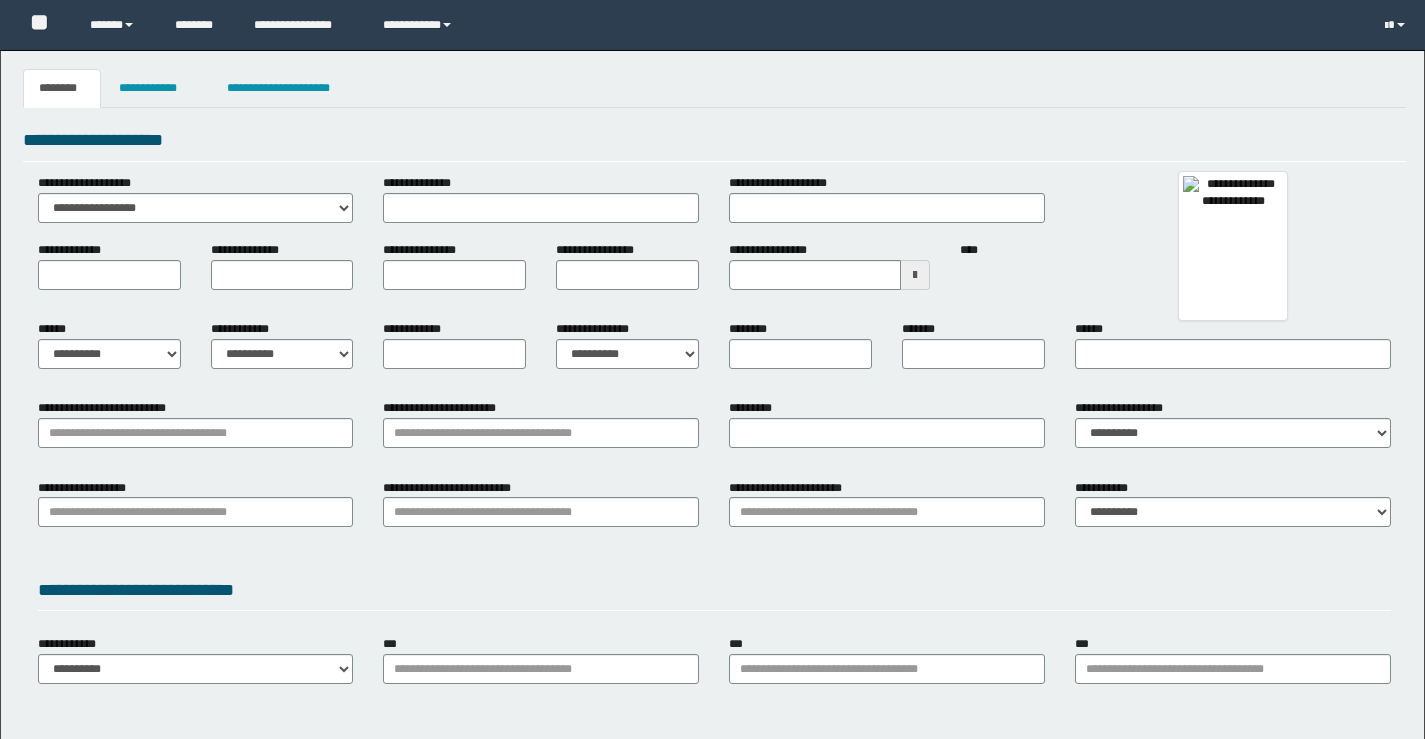 type 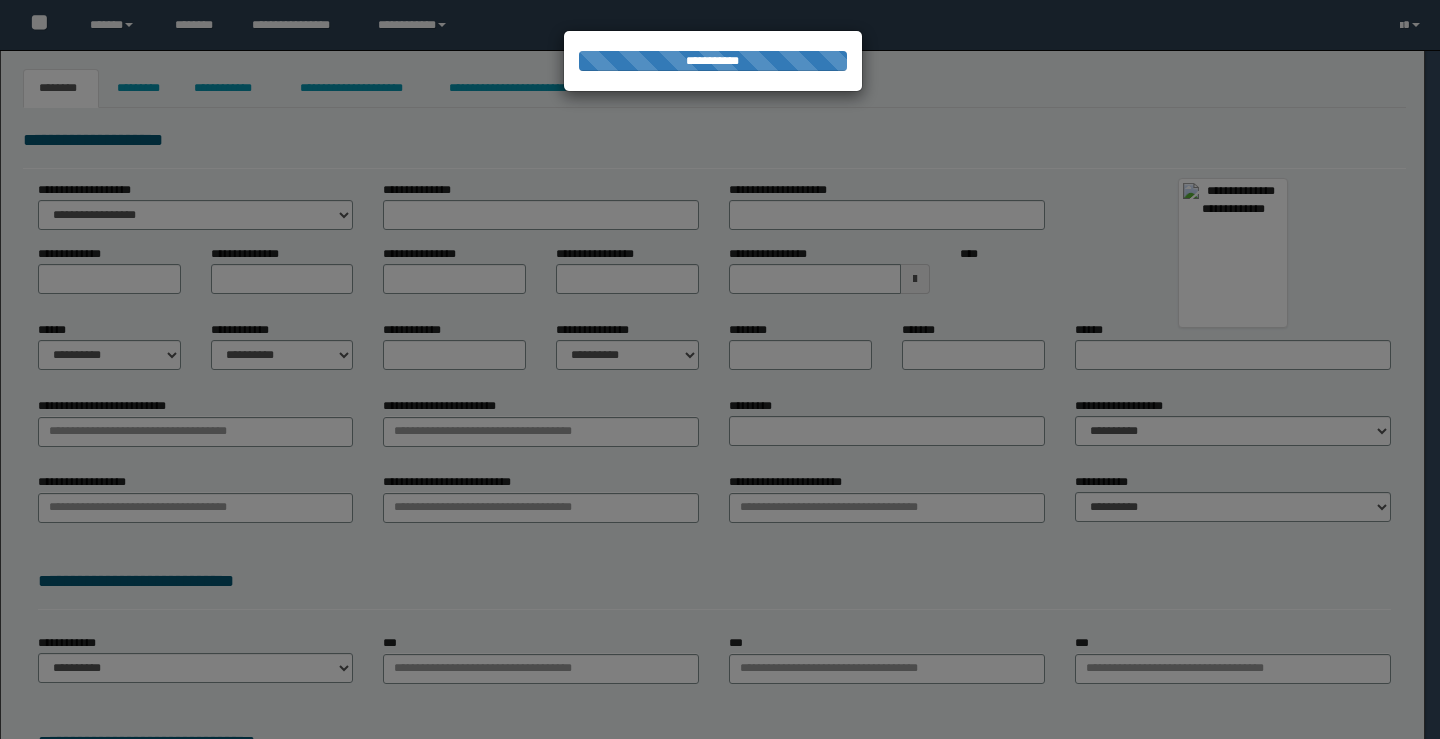 type on "**********" 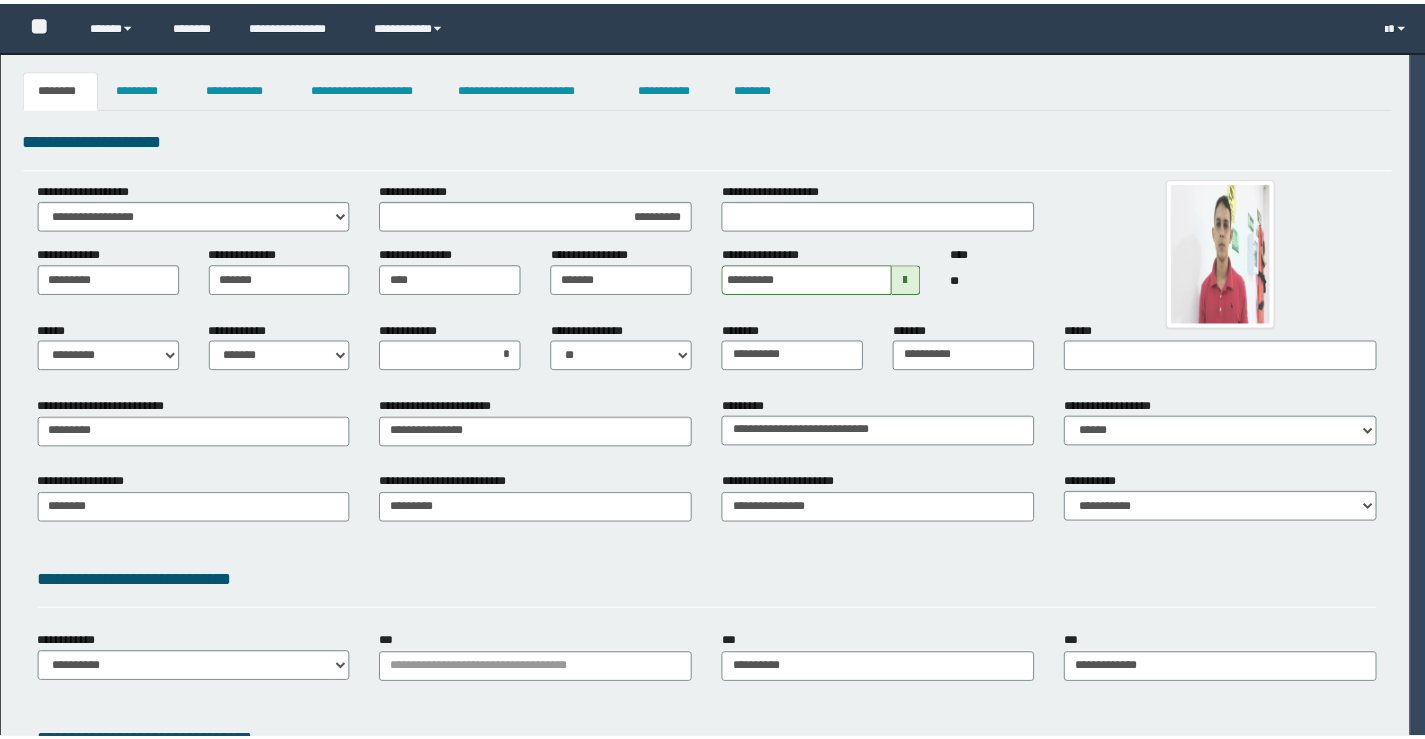 scroll, scrollTop: 0, scrollLeft: 0, axis: both 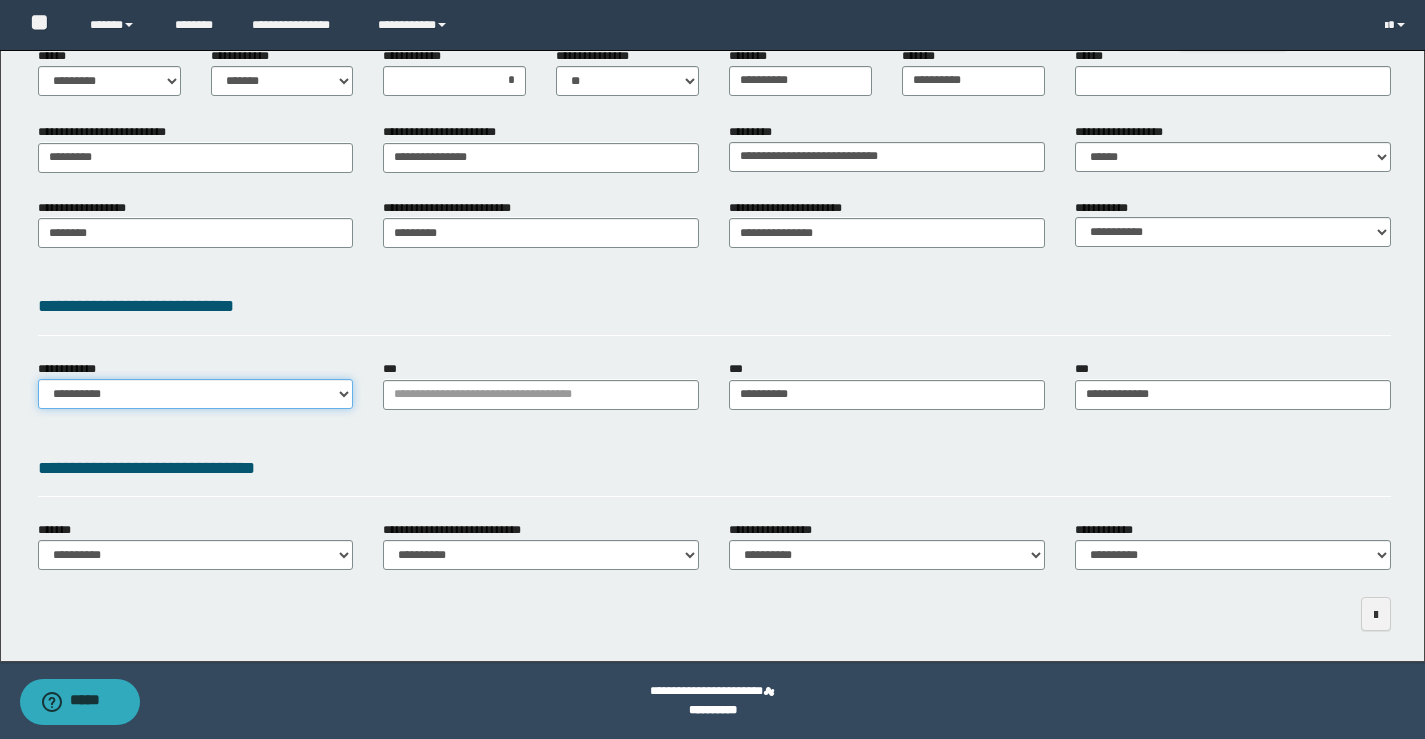 click on "**********" at bounding box center [196, 394] 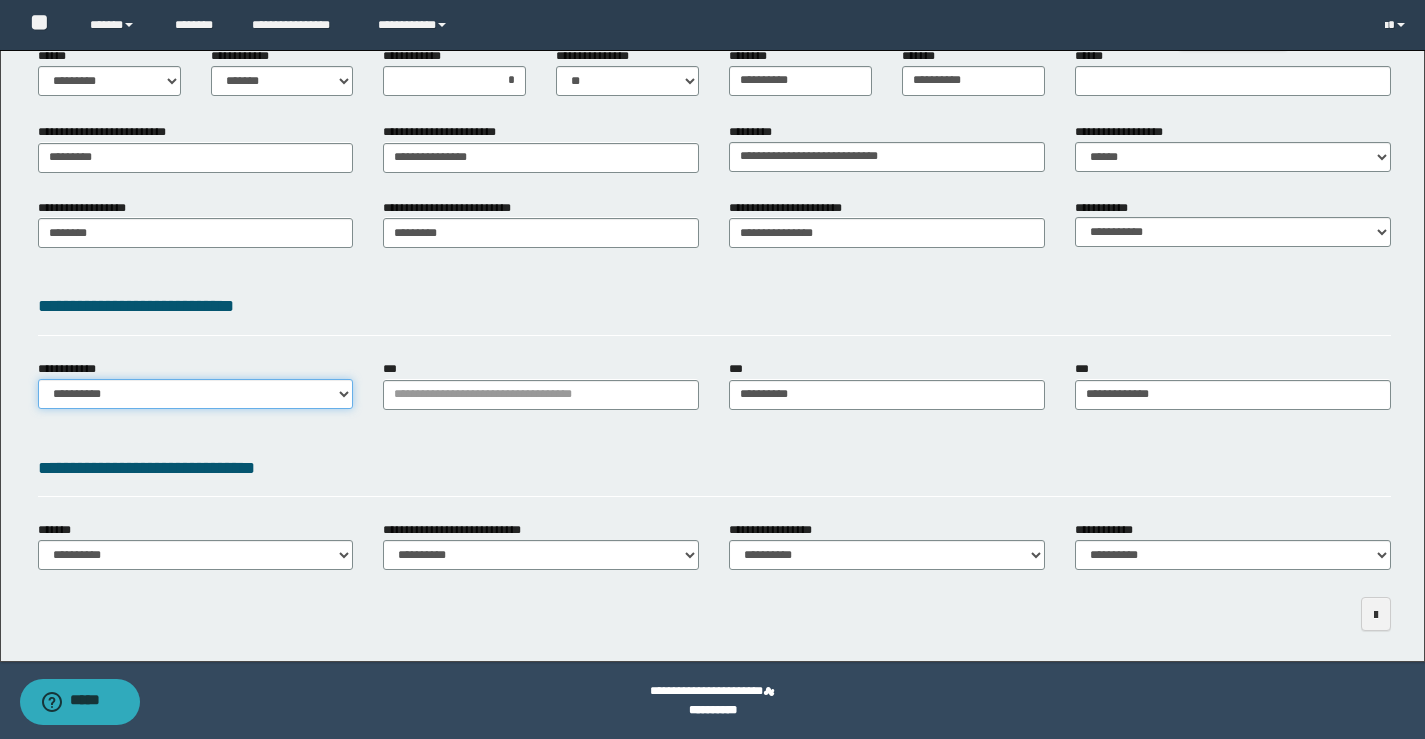 select on "**" 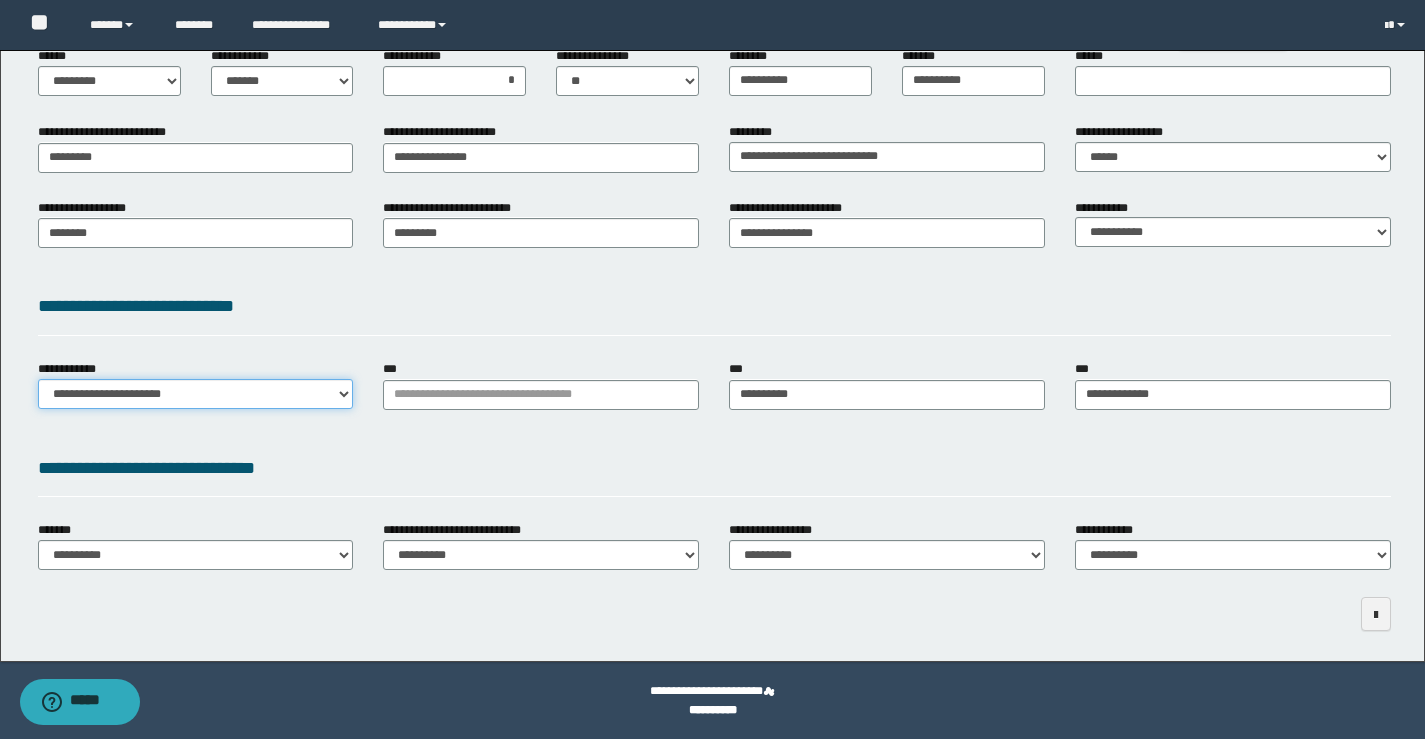 click on "**********" at bounding box center (196, 394) 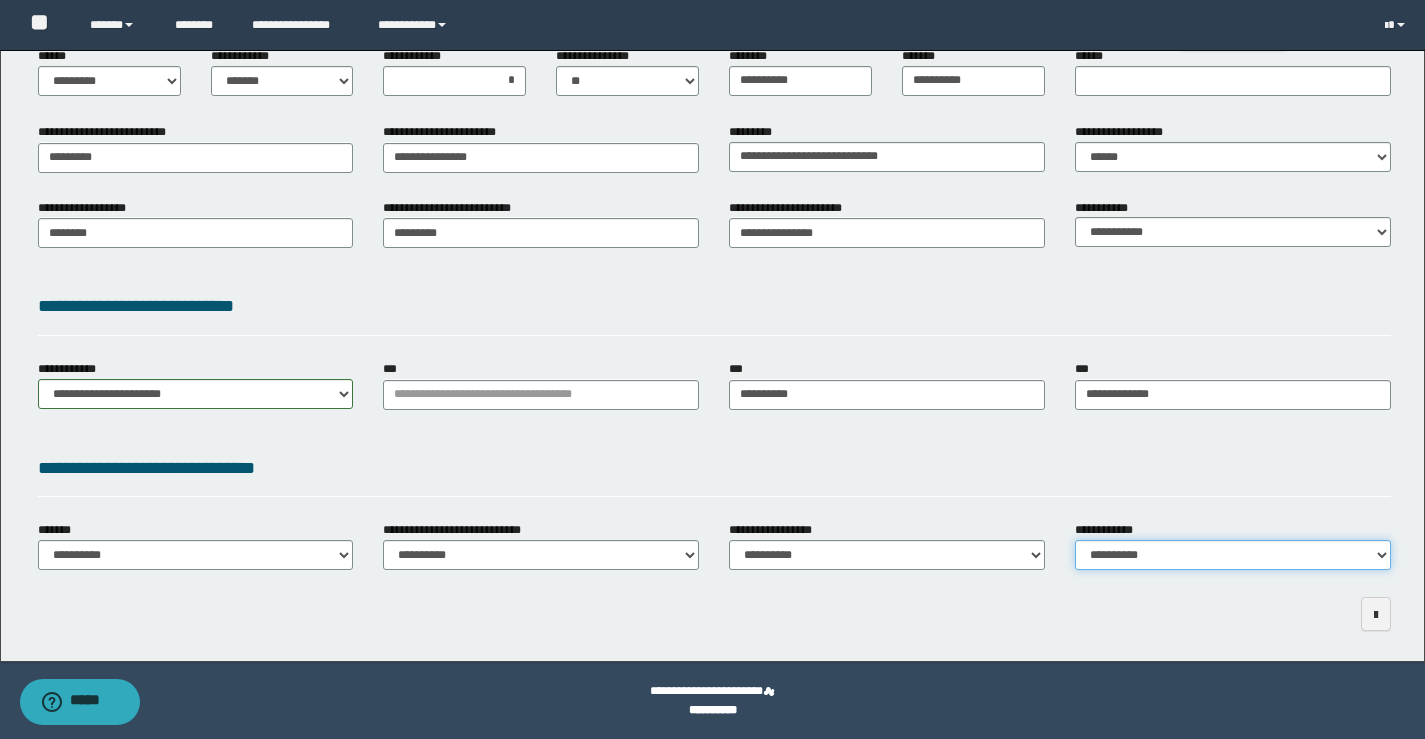 click on "**********" at bounding box center [1233, 555] 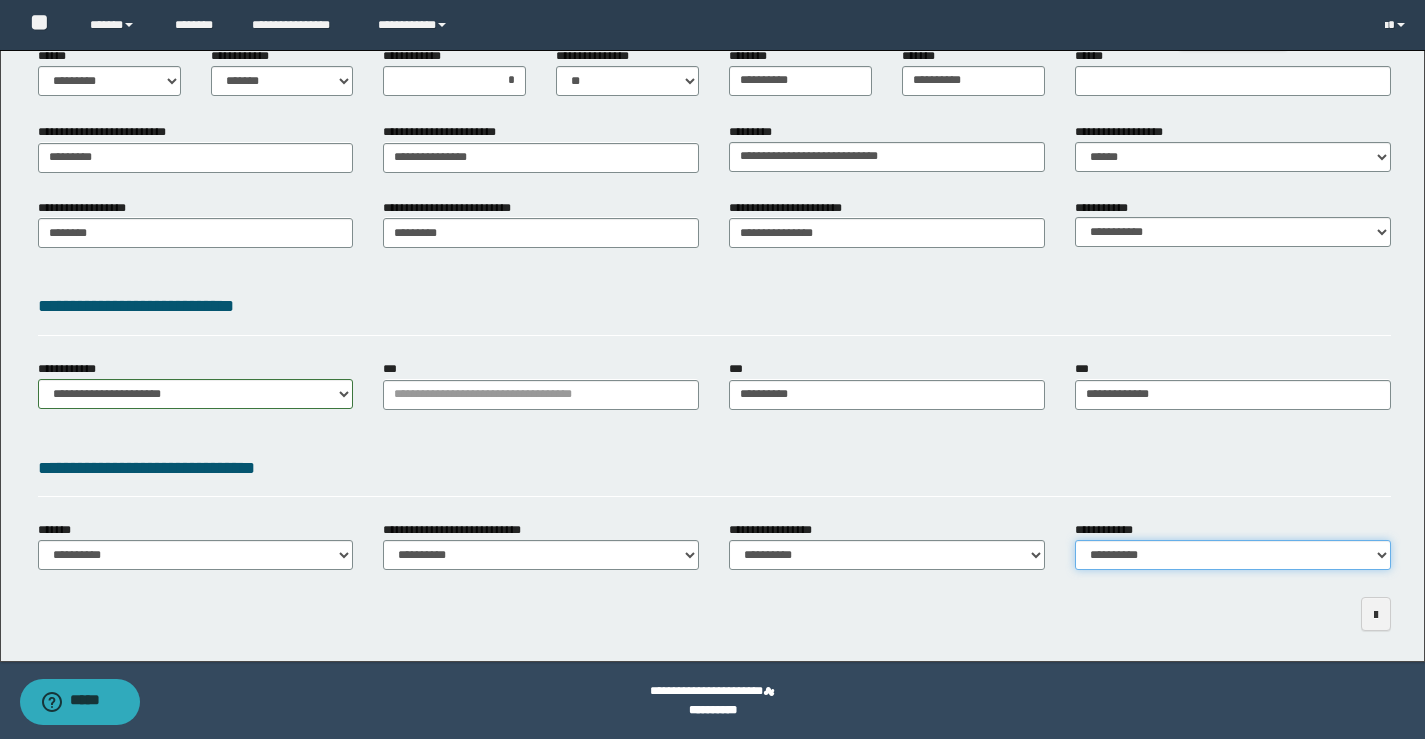 select on "*" 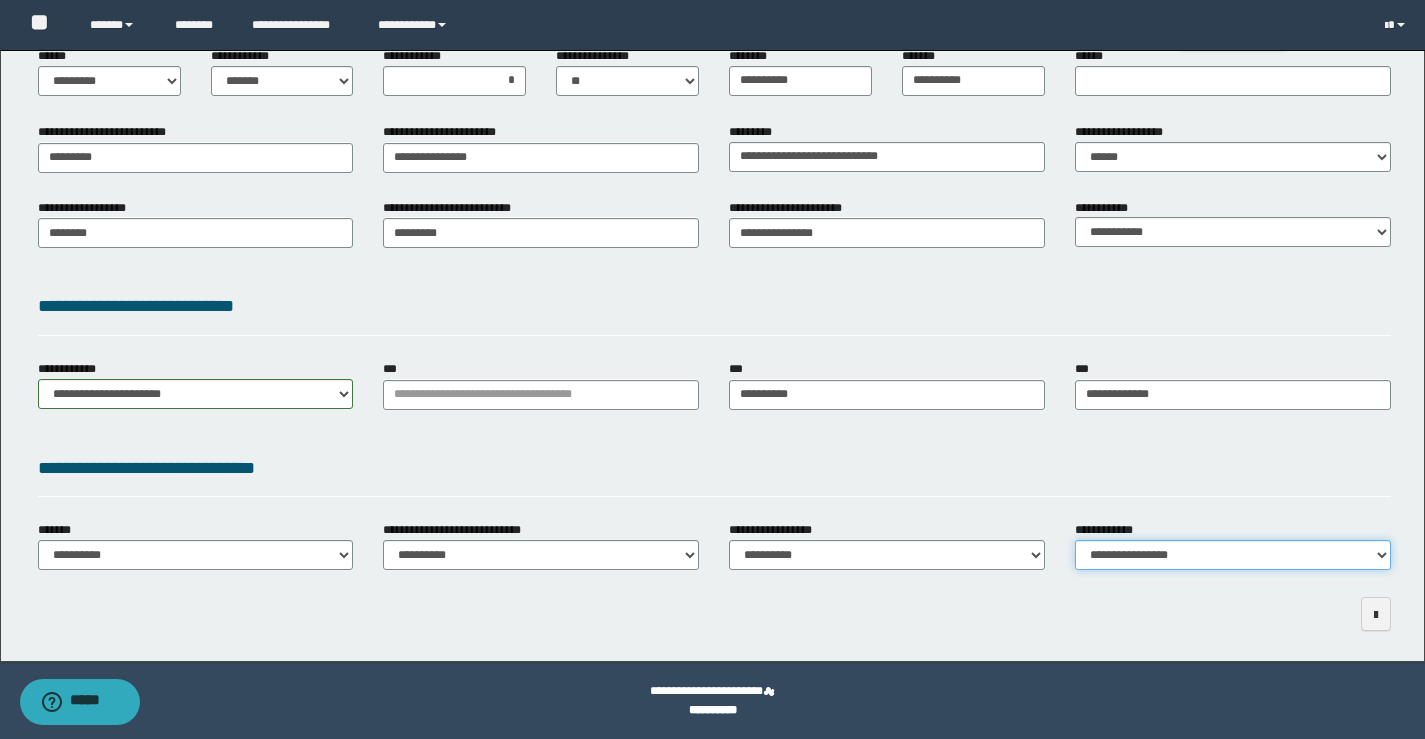 click on "**********" at bounding box center [1233, 555] 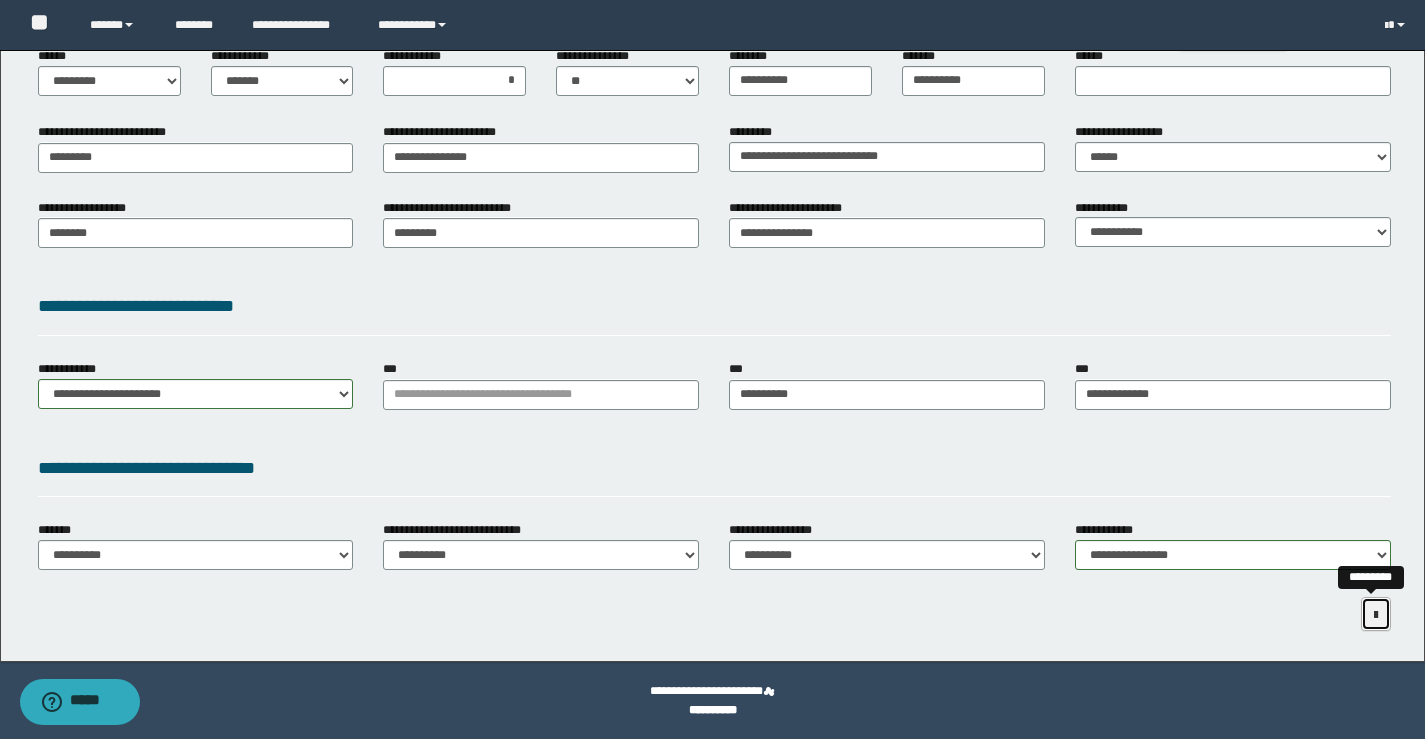 click at bounding box center [1376, 615] 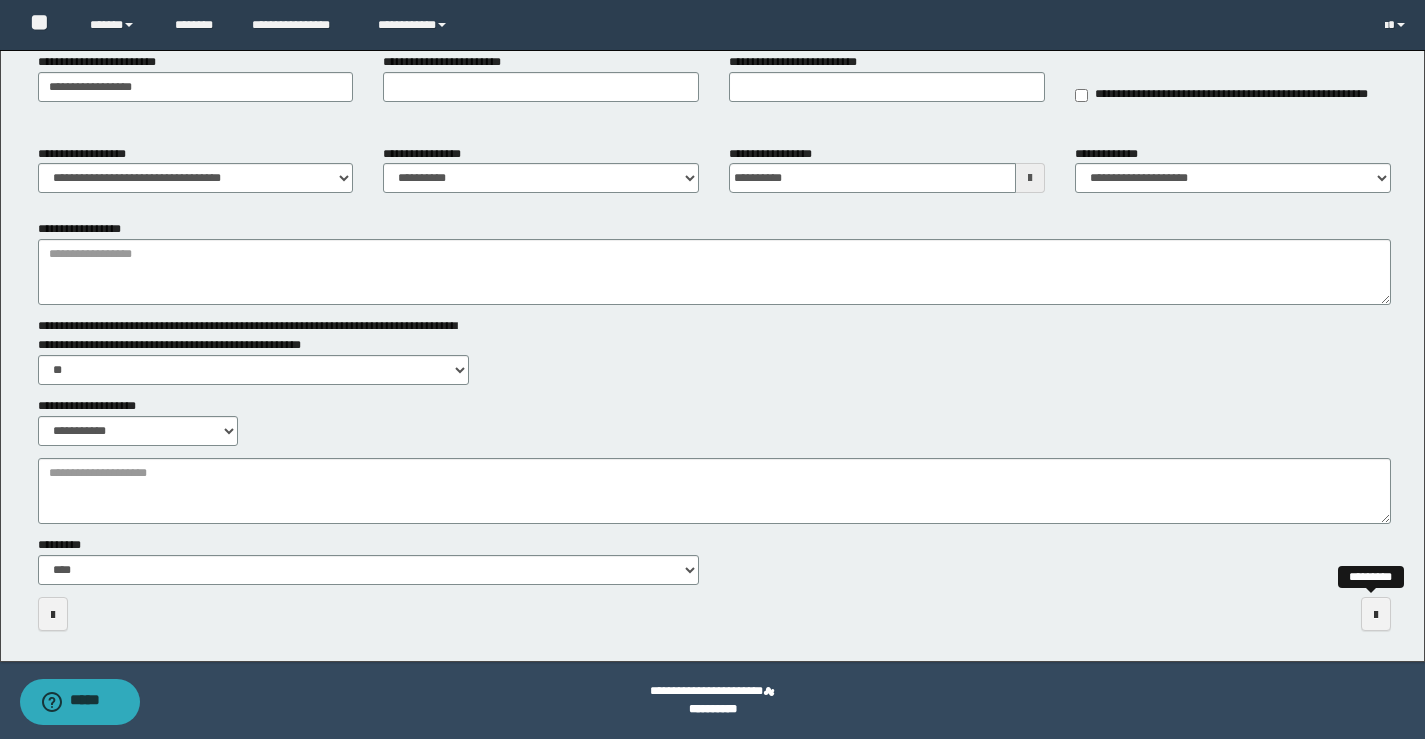 scroll, scrollTop: 189, scrollLeft: 0, axis: vertical 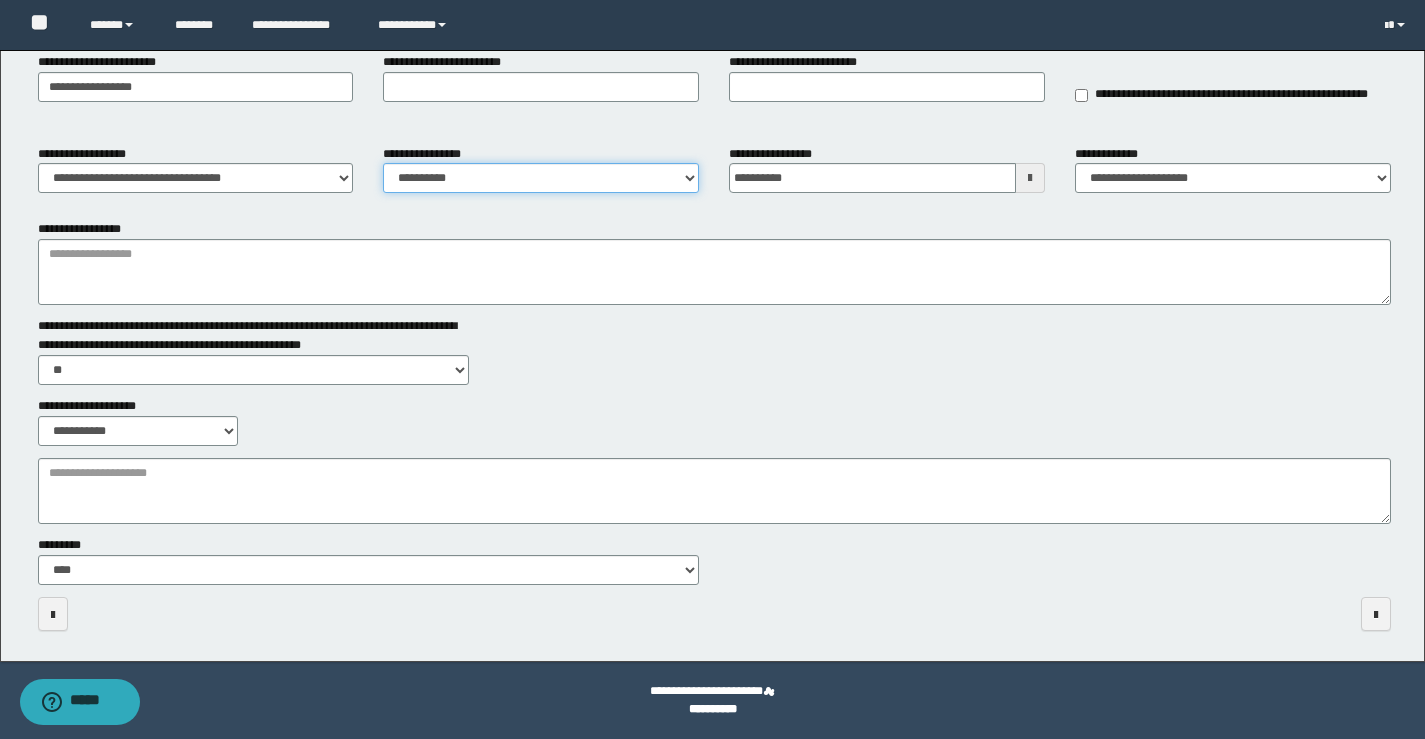 click on "**********" at bounding box center (541, 178) 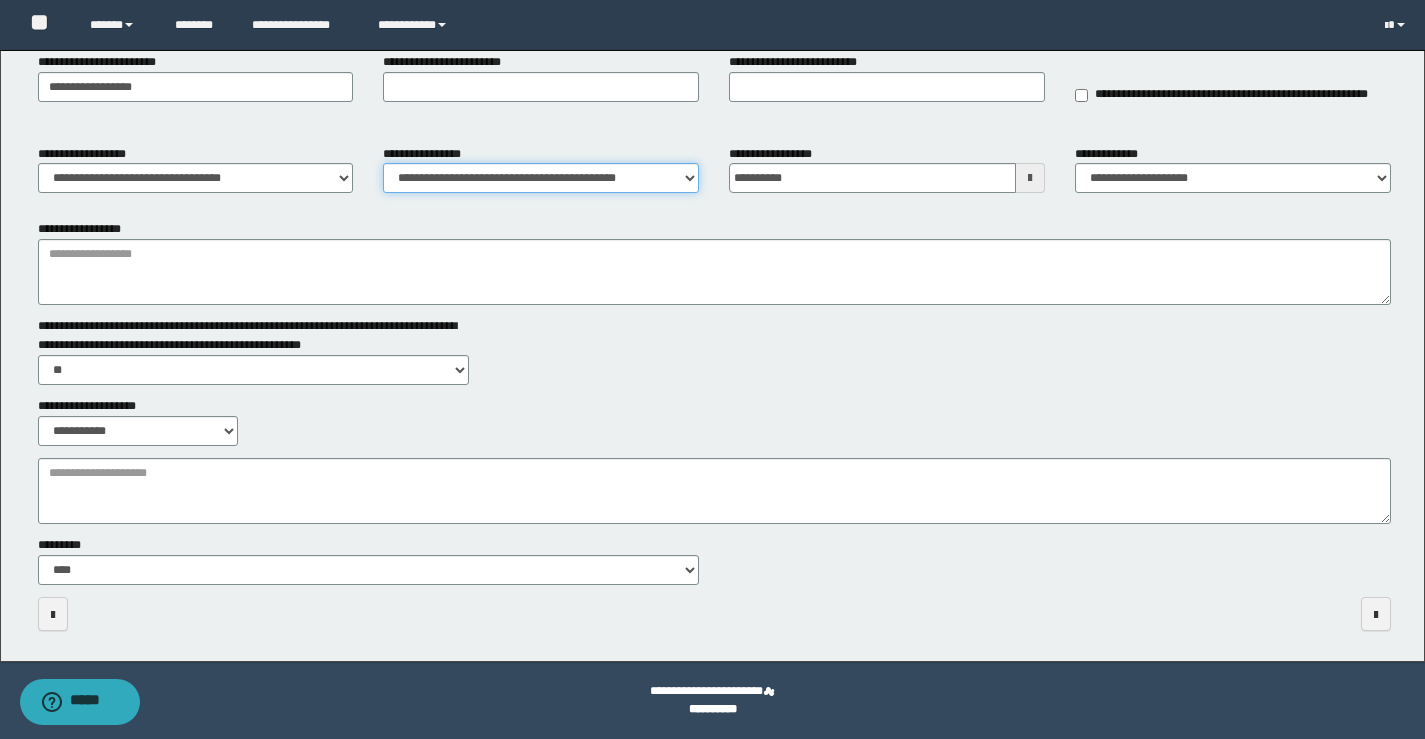 click on "**********" at bounding box center (541, 178) 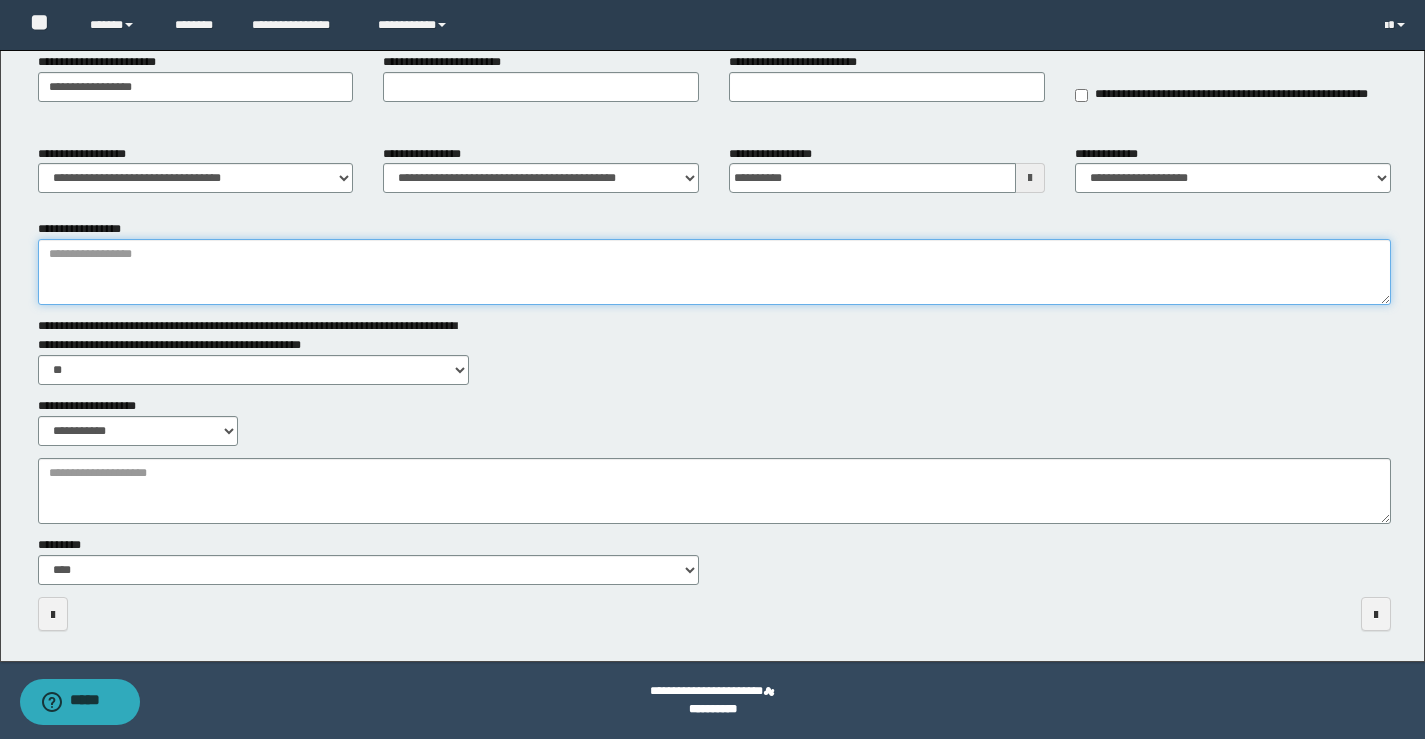 click on "**********" at bounding box center (714, 272) 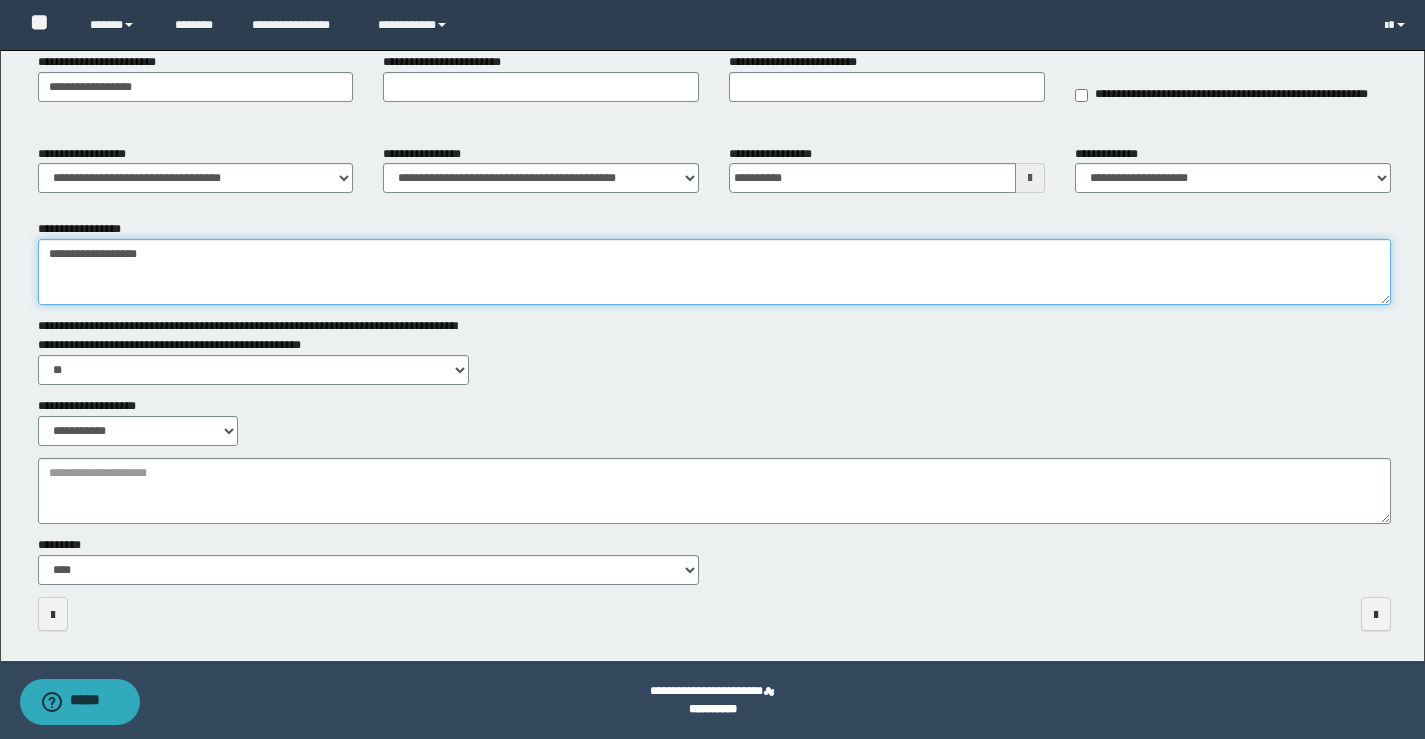 type on "**********" 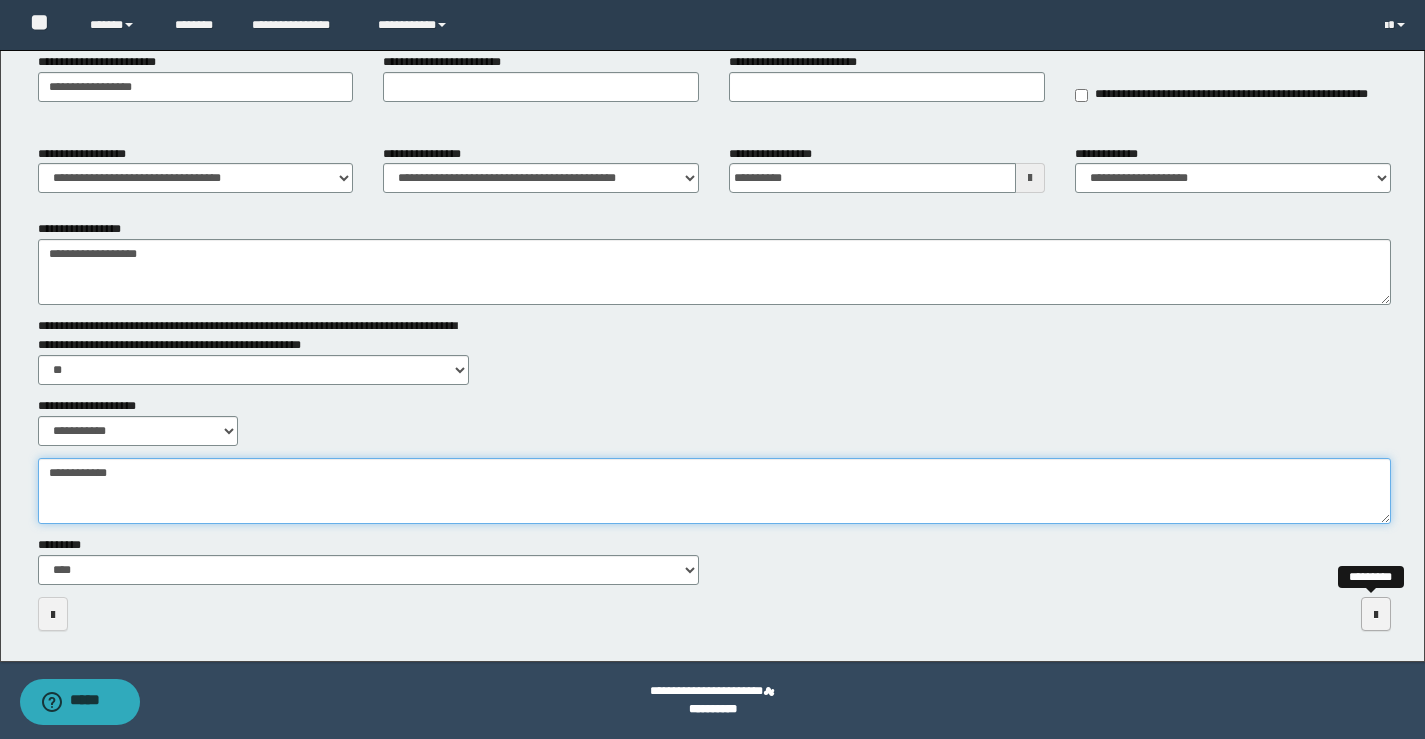 type on "**********" 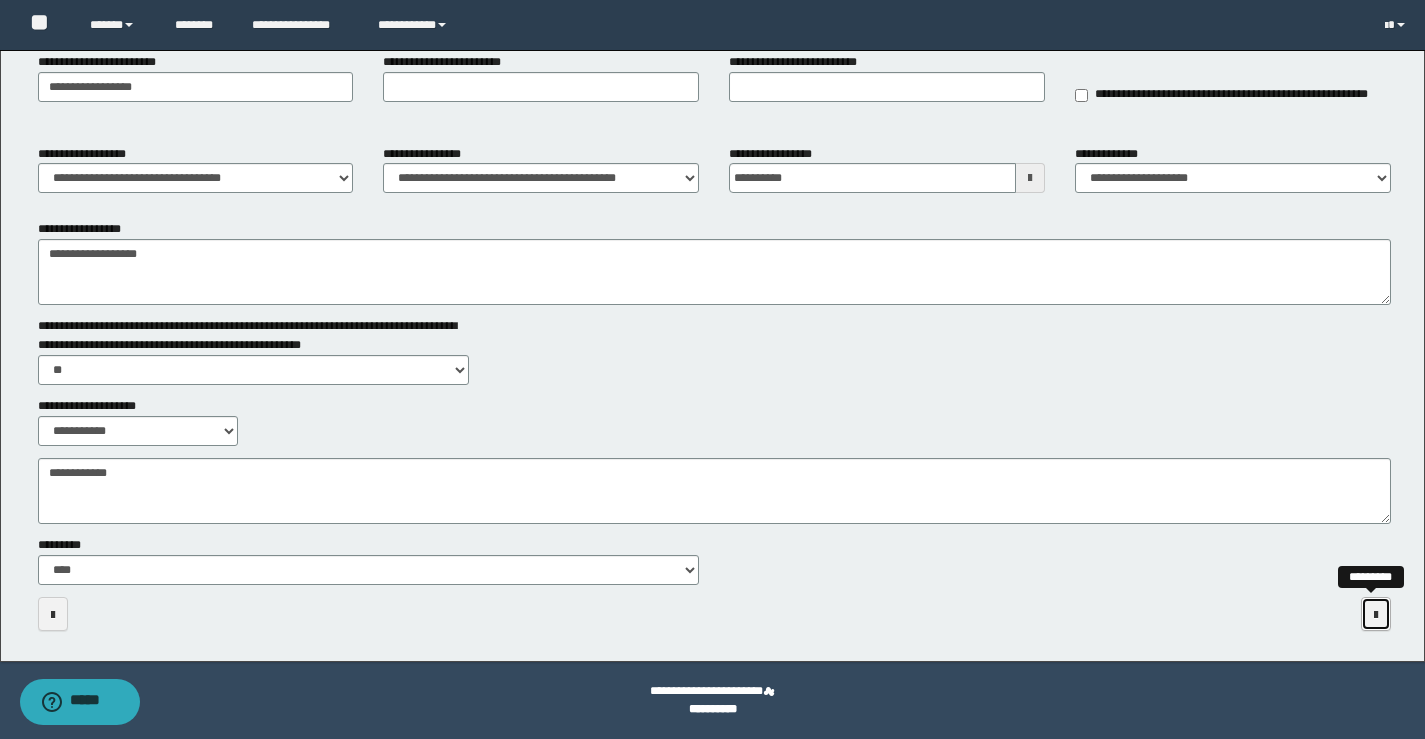 click at bounding box center (1376, 614) 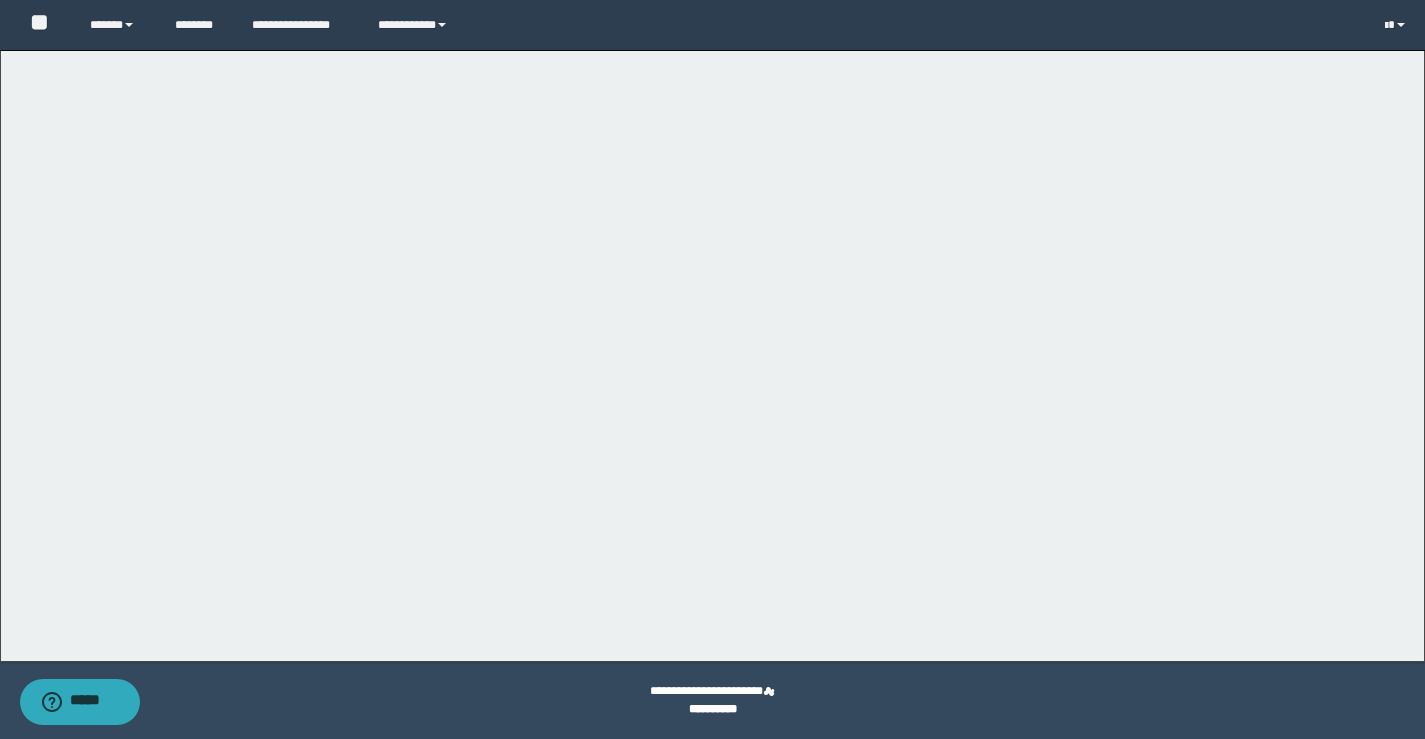 scroll, scrollTop: 0, scrollLeft: 0, axis: both 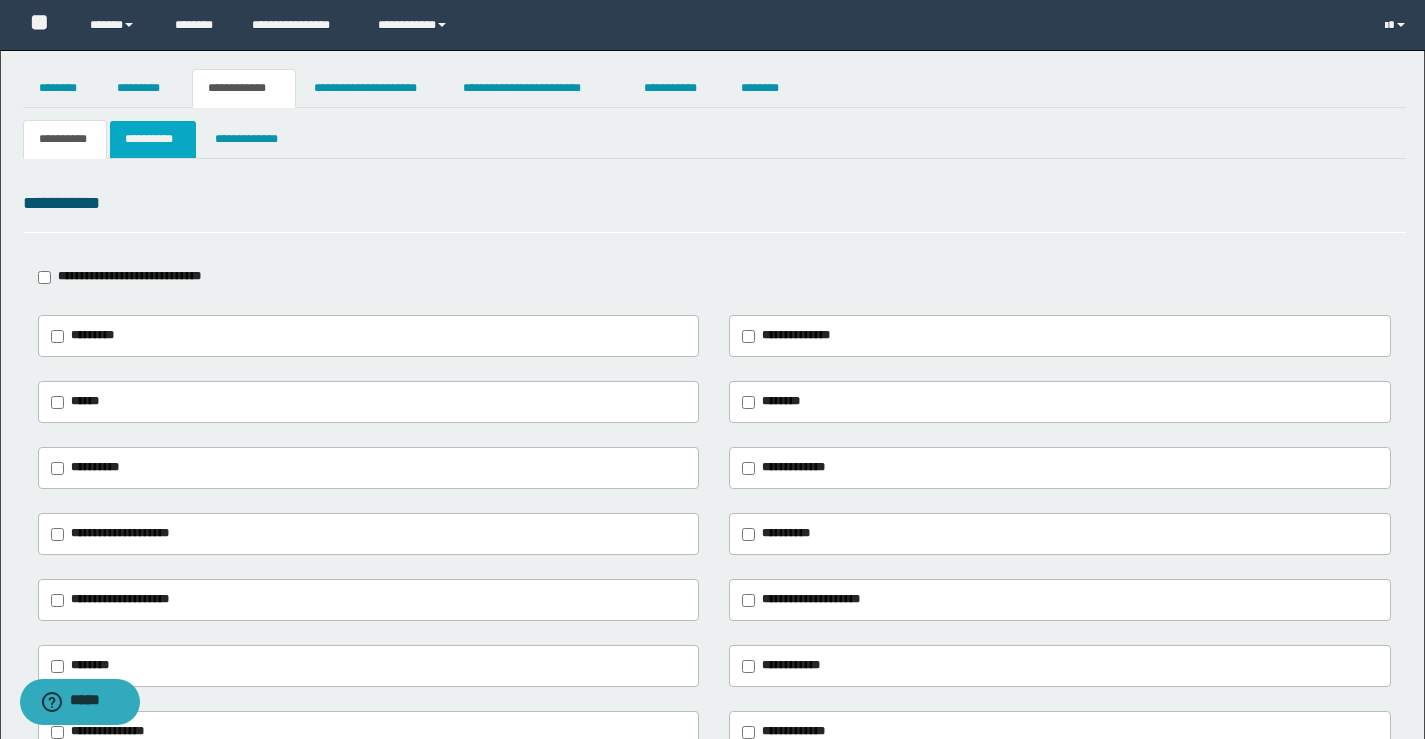 click on "**********" at bounding box center (153, 139) 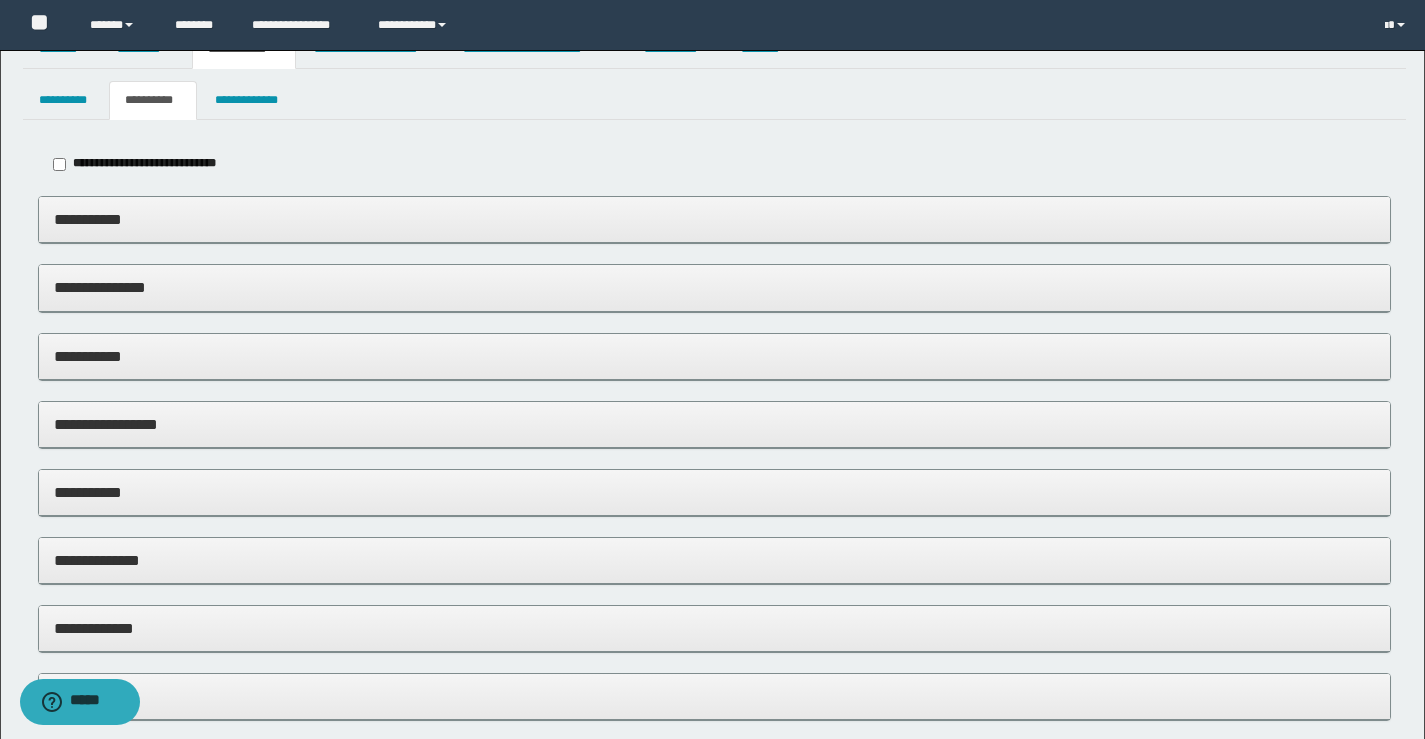 scroll, scrollTop: 0, scrollLeft: 0, axis: both 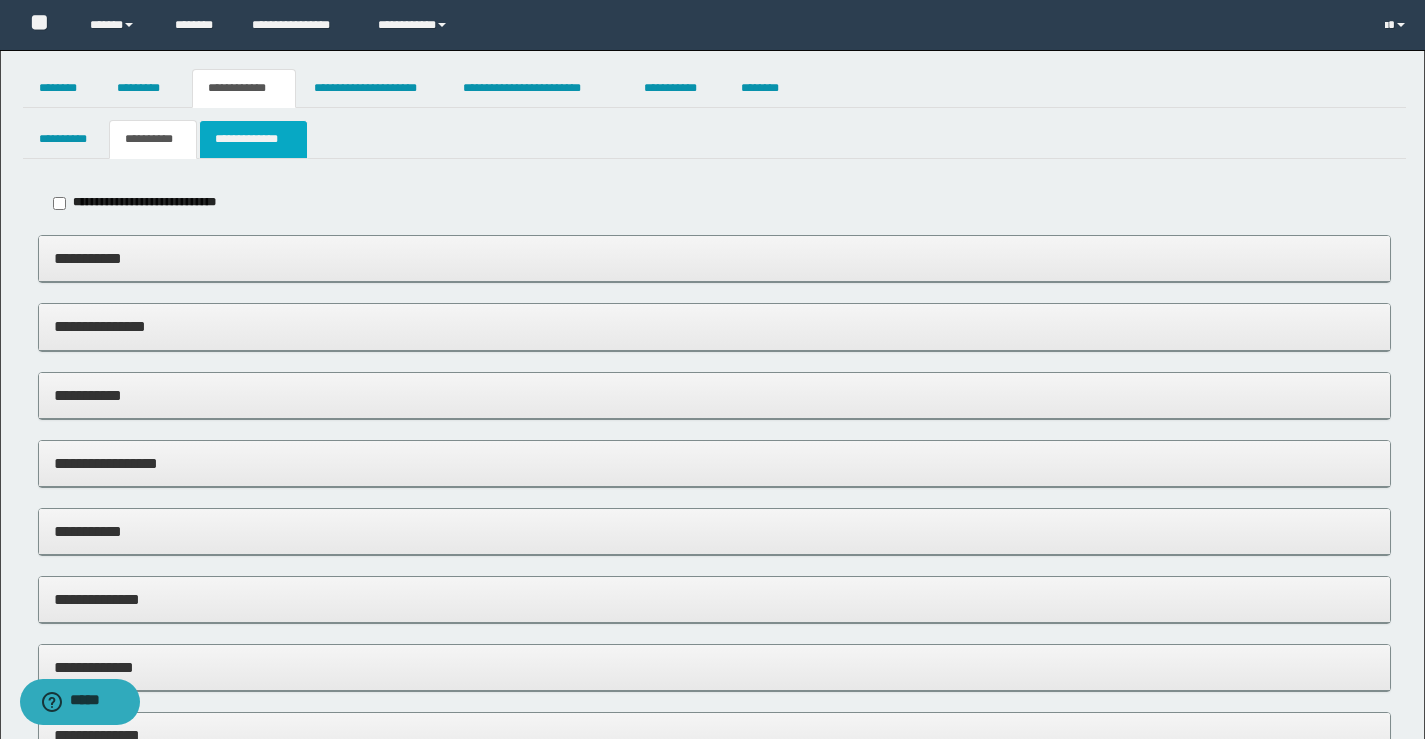 click on "**********" at bounding box center [253, 139] 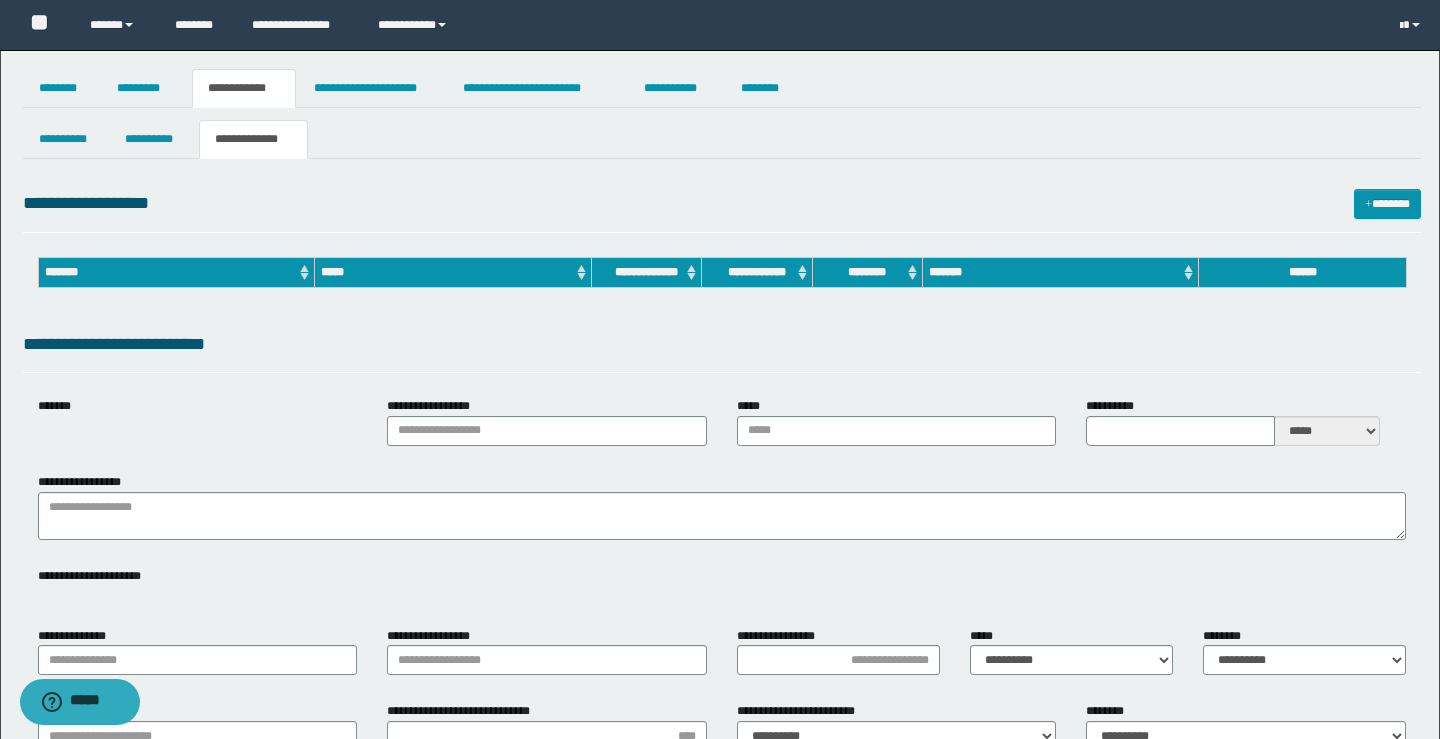 type on "**********" 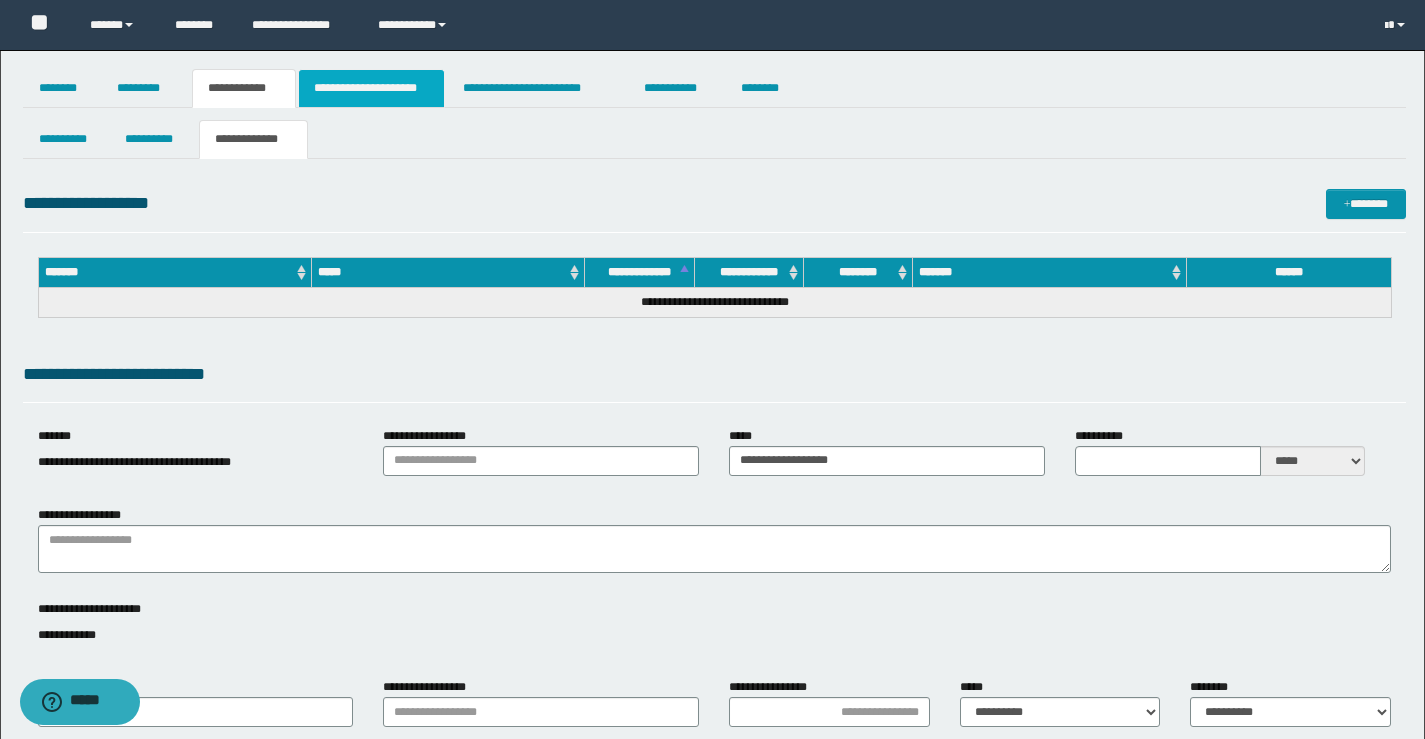 click on "**********" at bounding box center (371, 88) 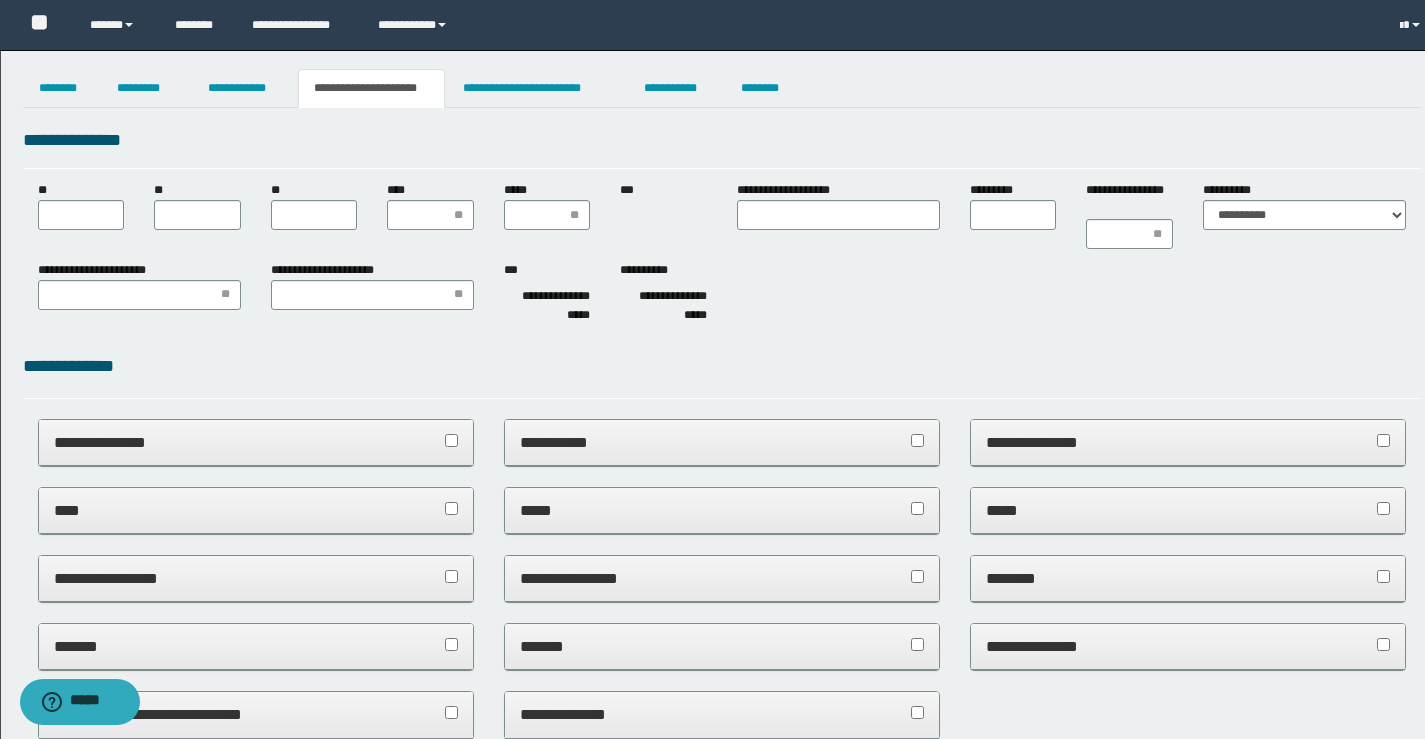 scroll, scrollTop: 0, scrollLeft: 0, axis: both 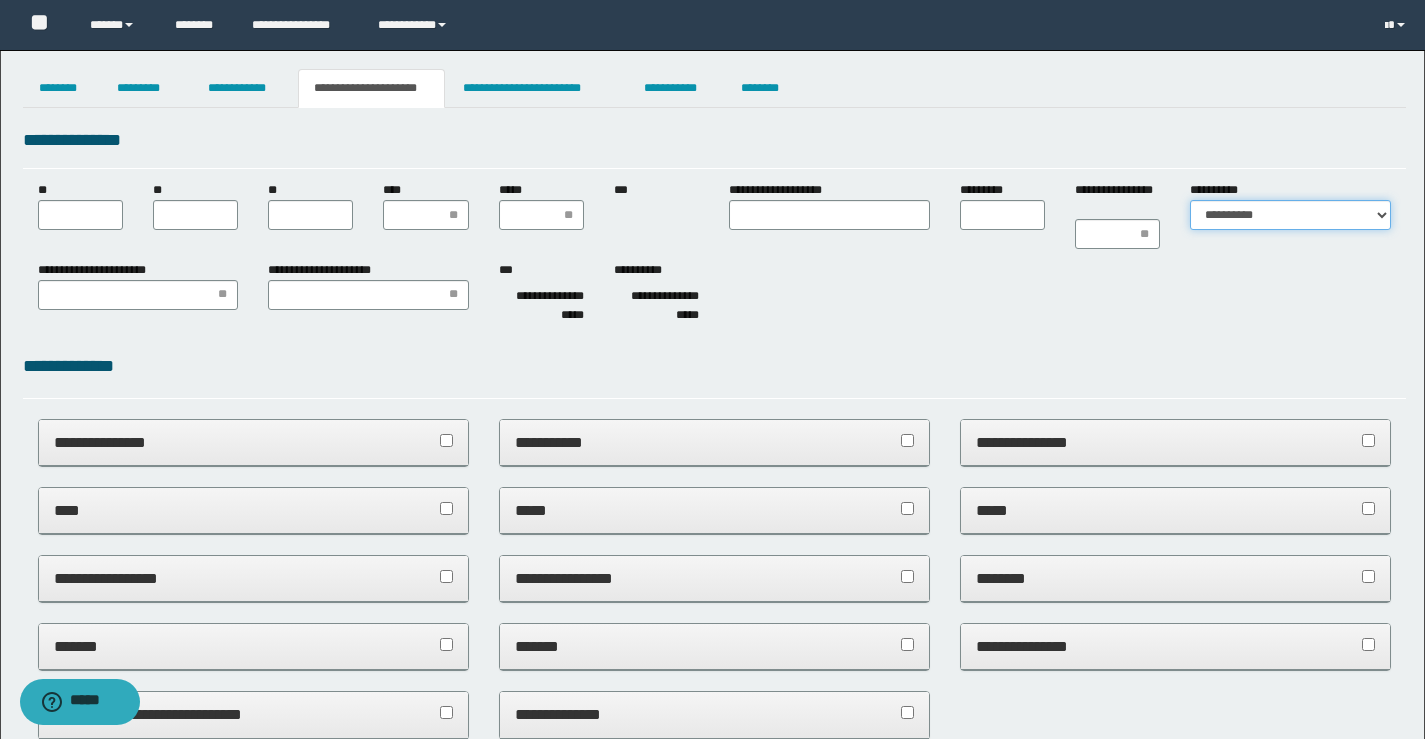 click on "**********" at bounding box center (1290, 215) 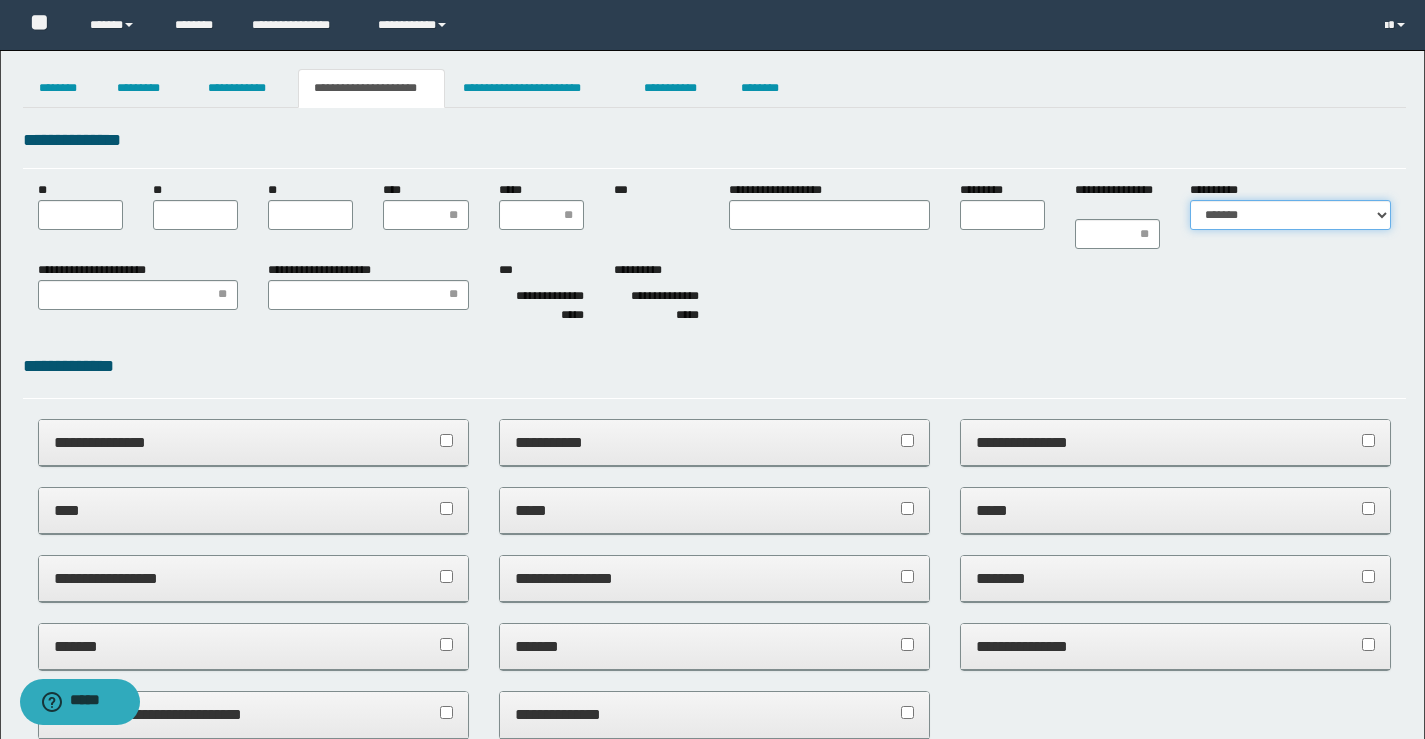 click on "**********" at bounding box center [1290, 215] 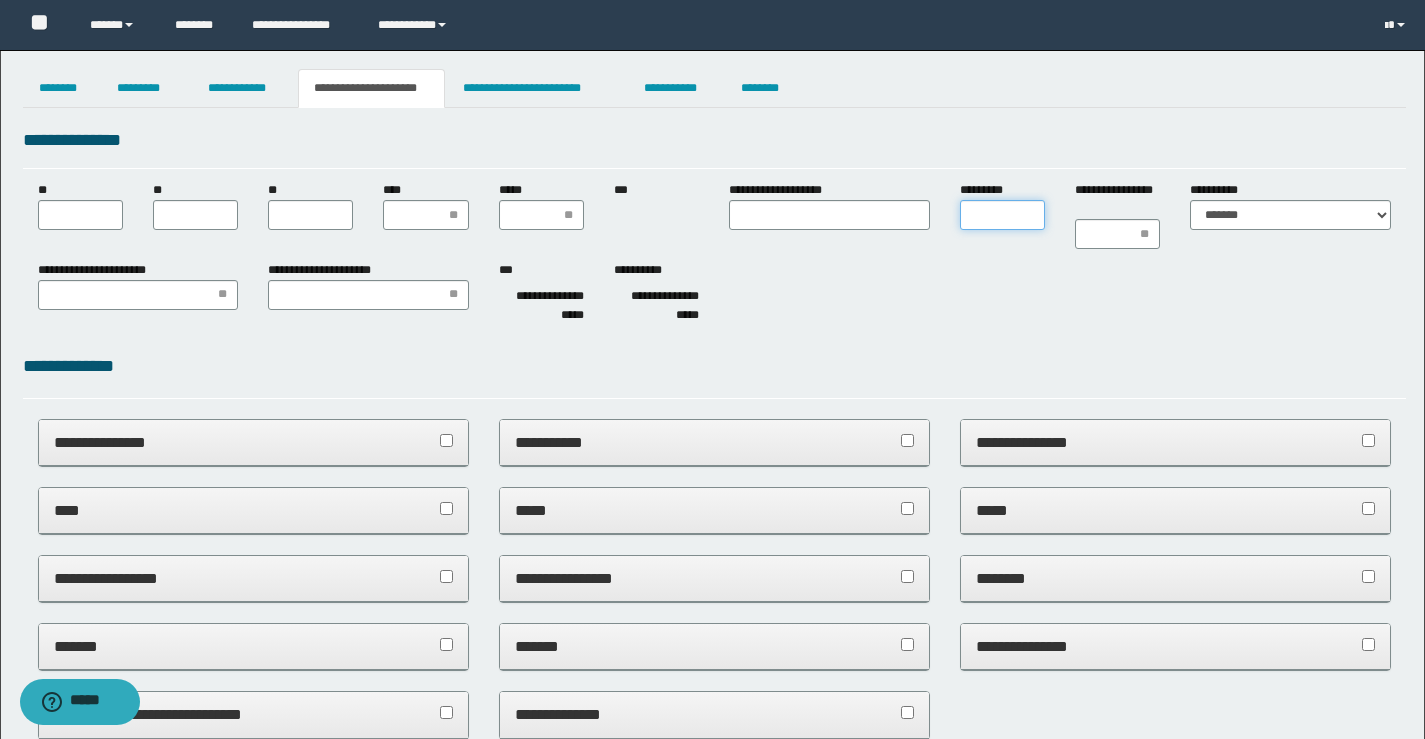click on "*********" at bounding box center [1002, 215] 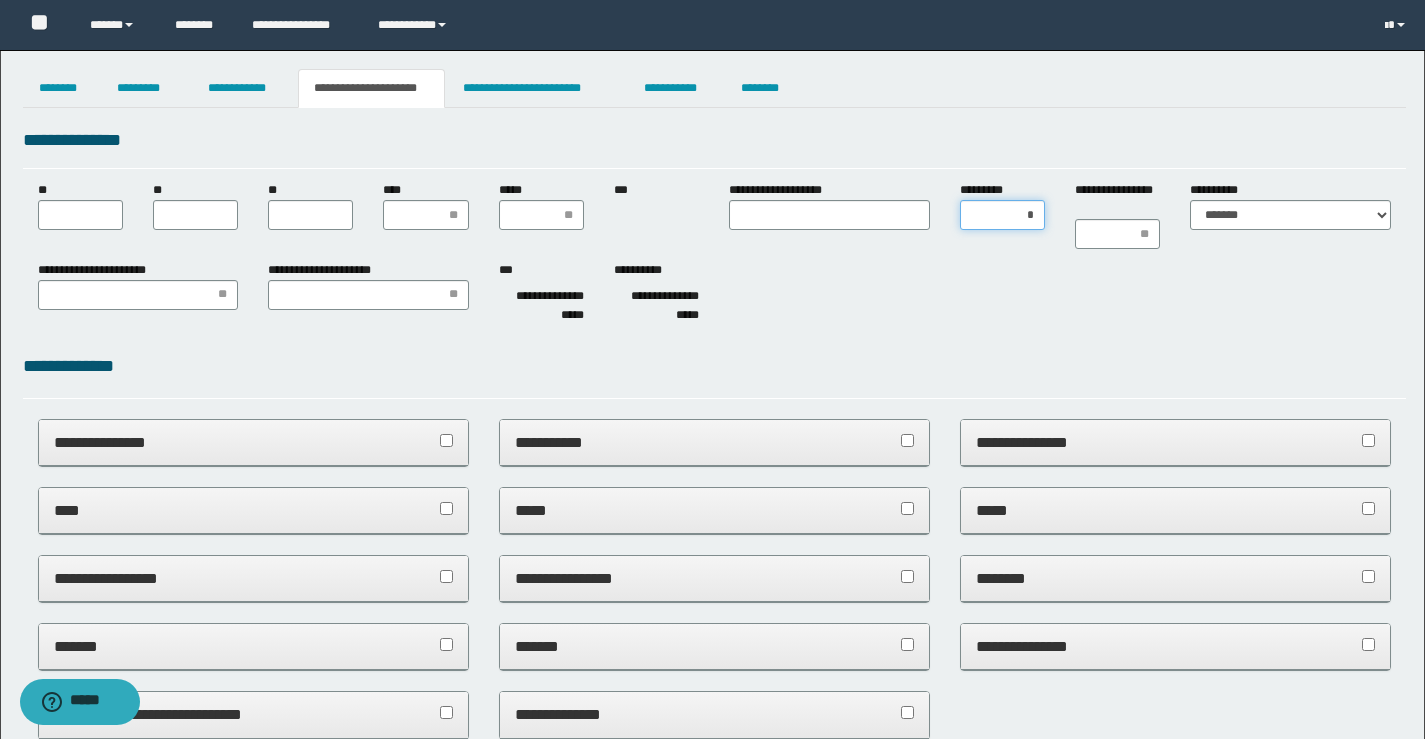 type on "**" 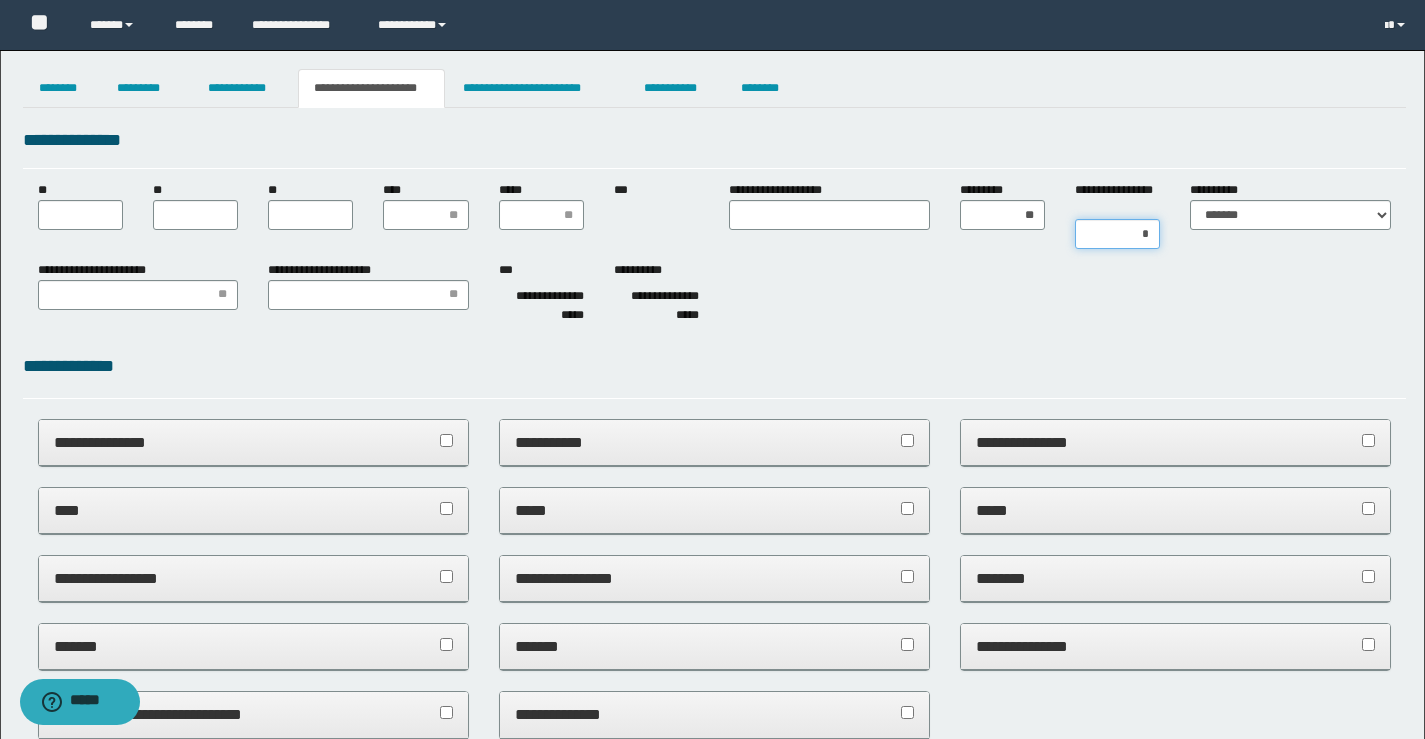 type on "**" 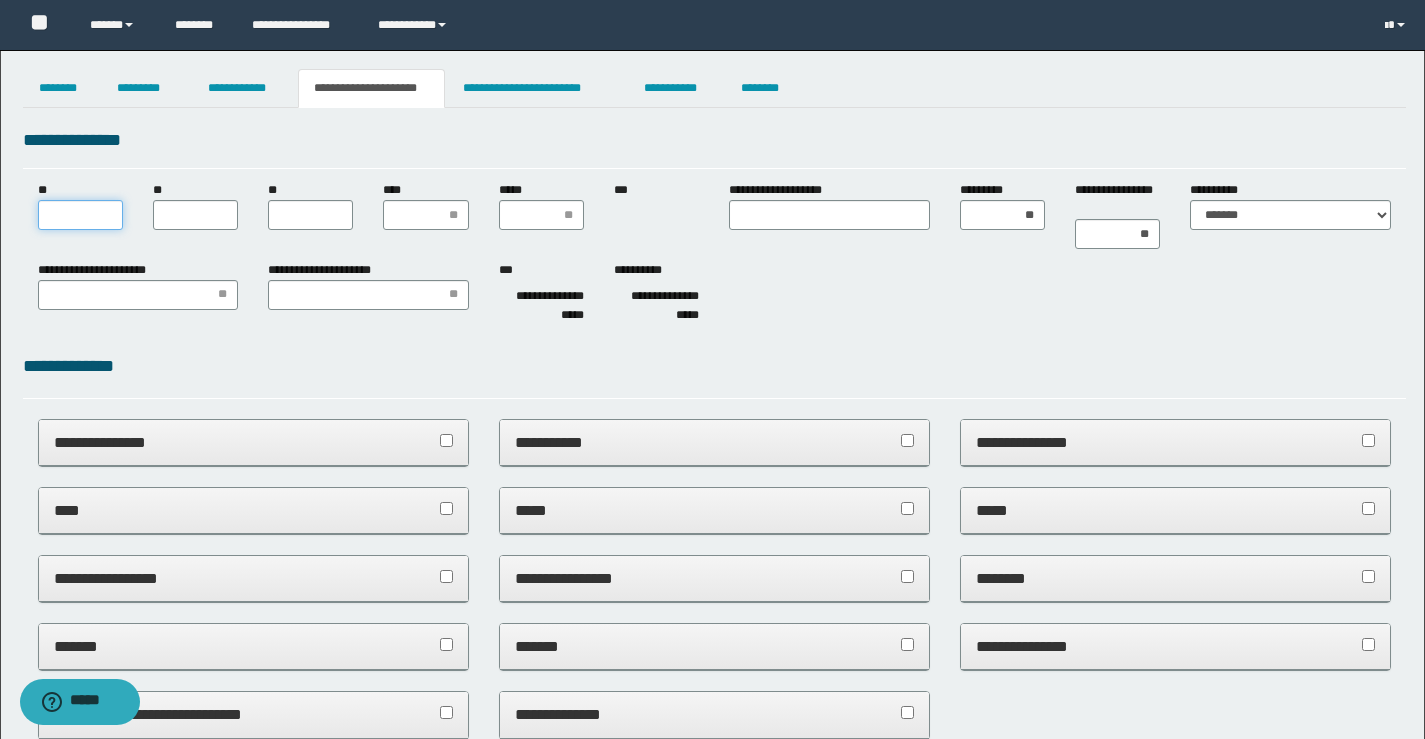 click on "**" at bounding box center (80, 215) 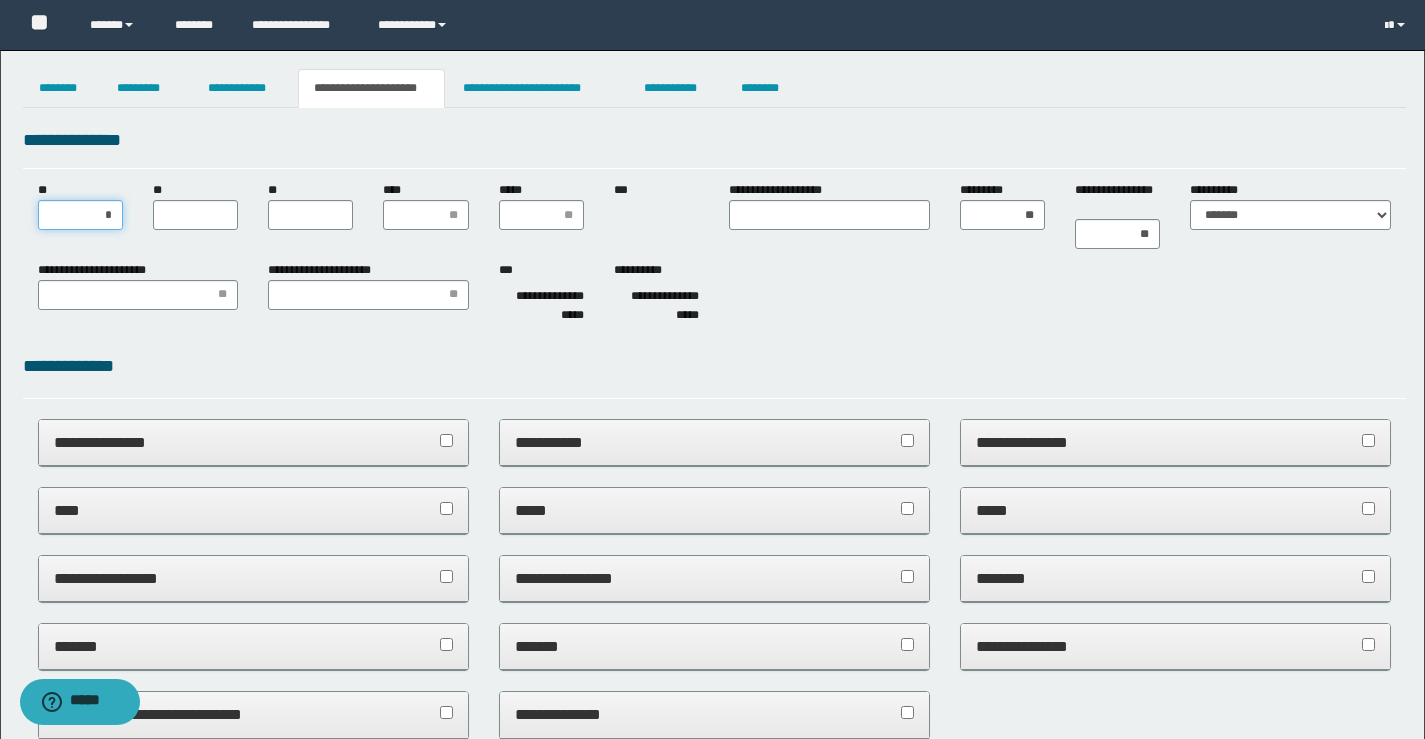 type on "**" 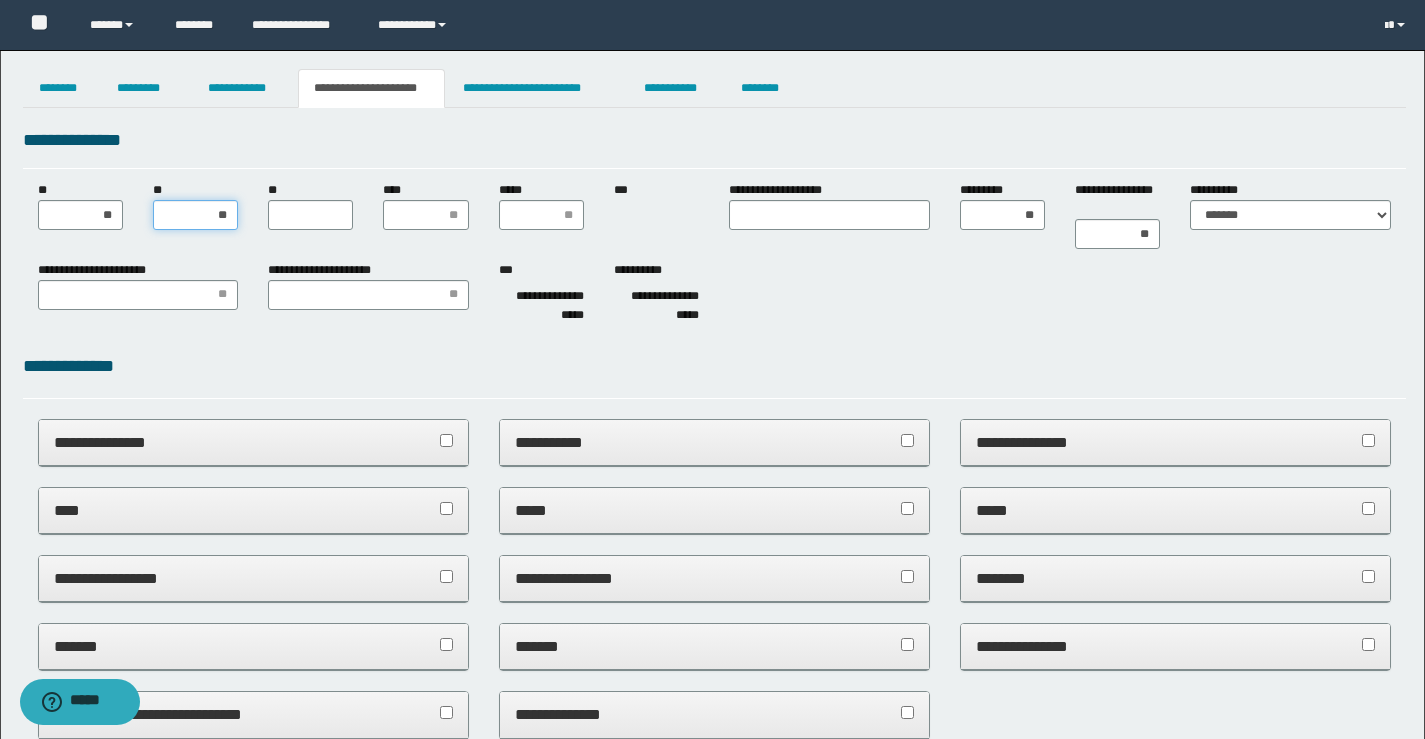 type on "***" 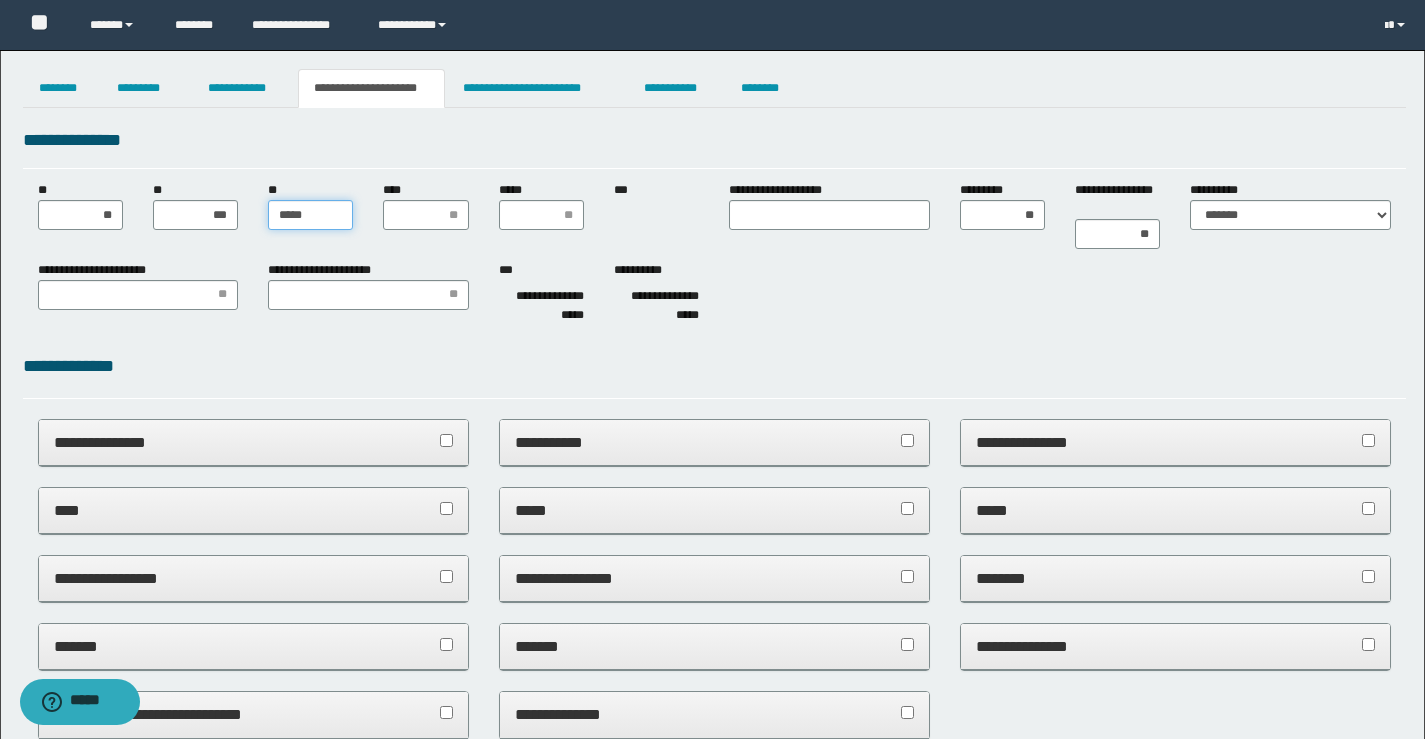 type on "******" 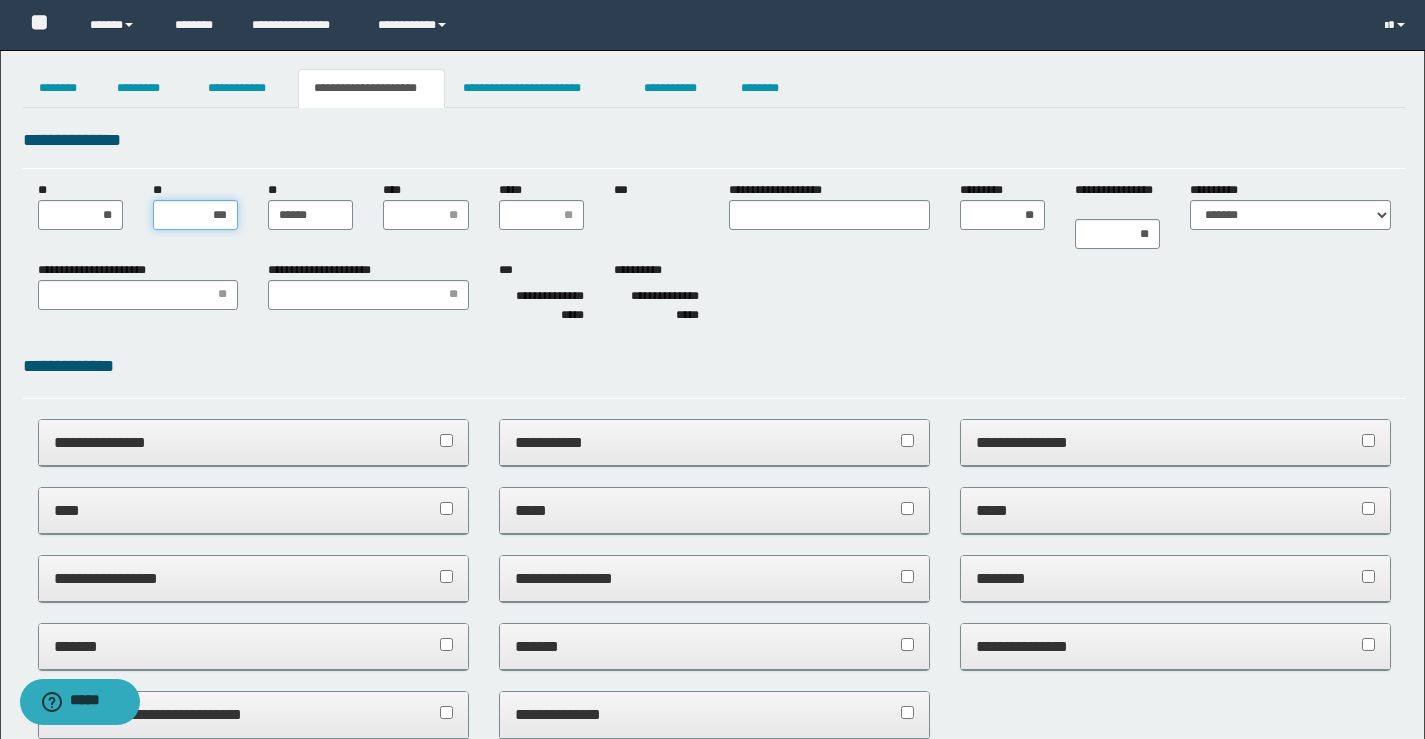 click on "***" at bounding box center [195, 215] 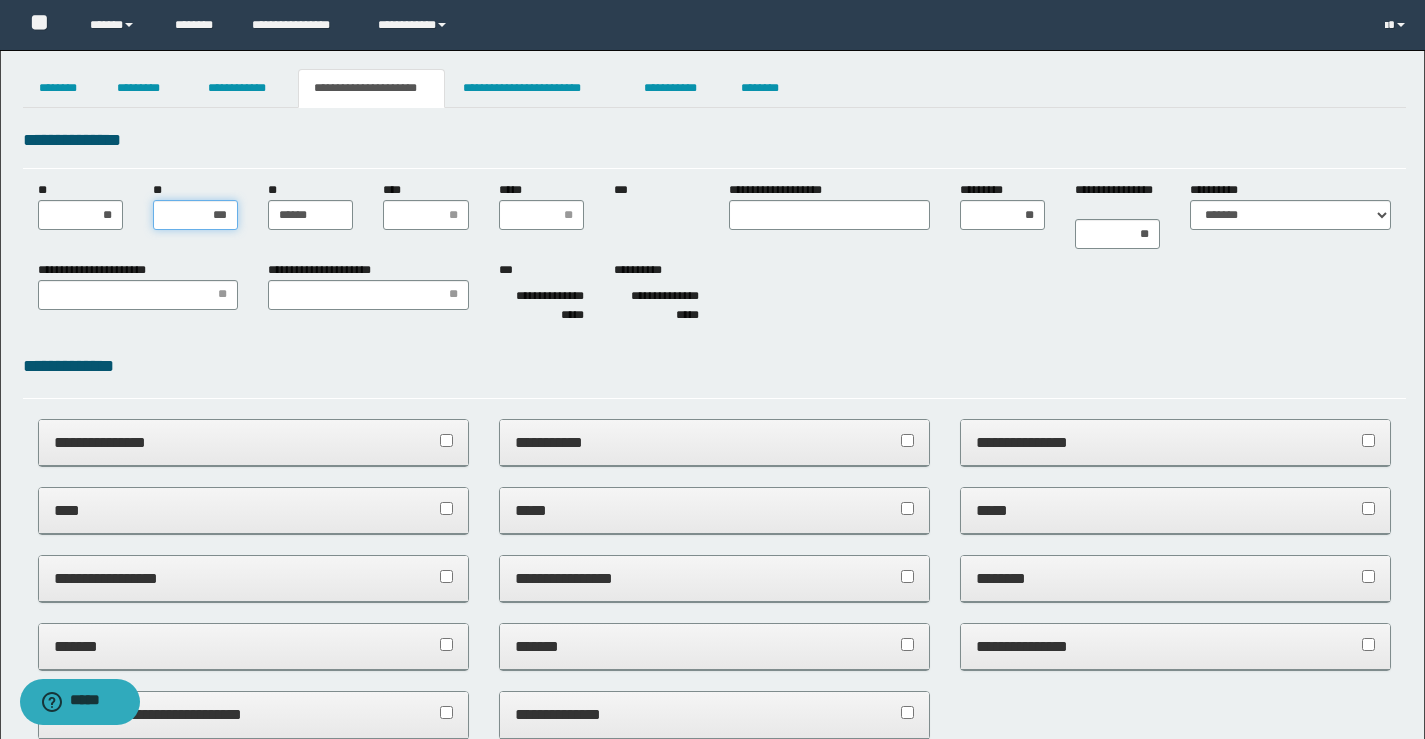 type on "**" 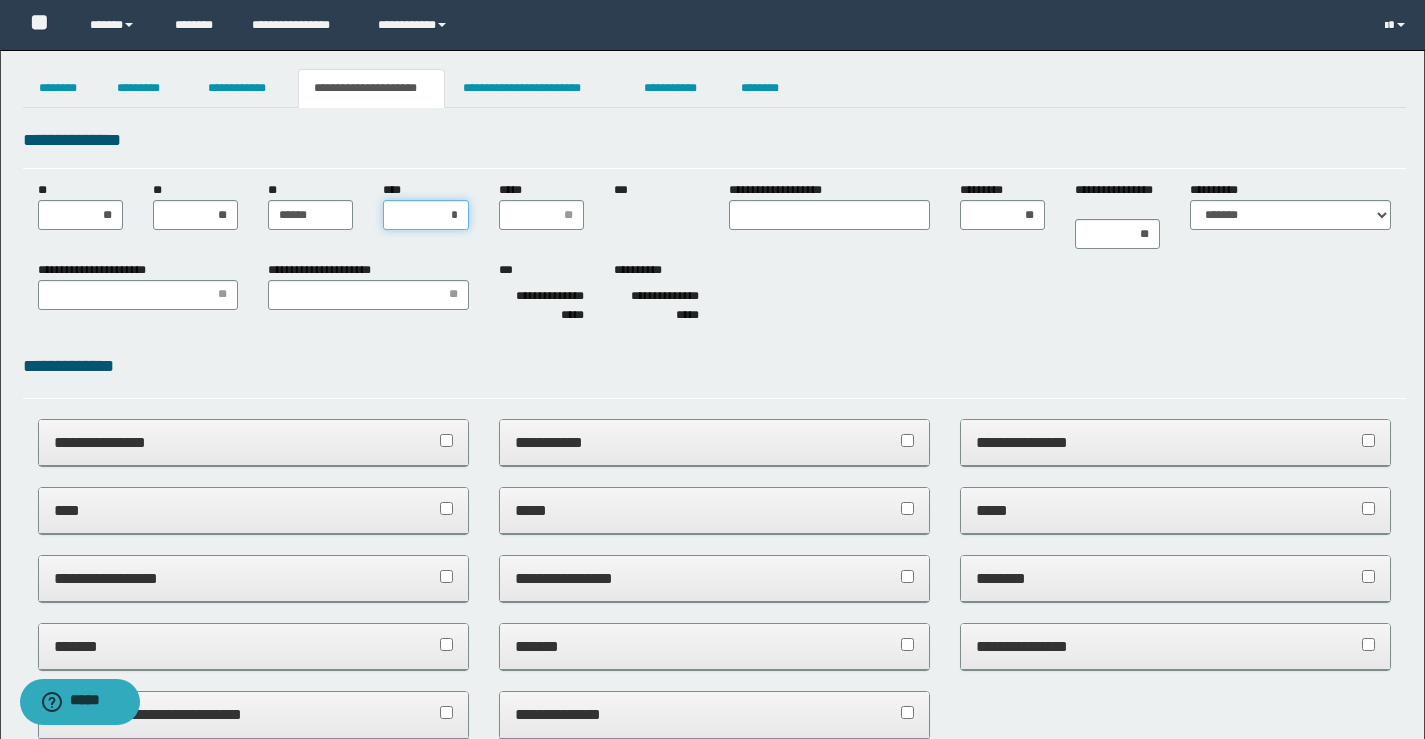 type on "**" 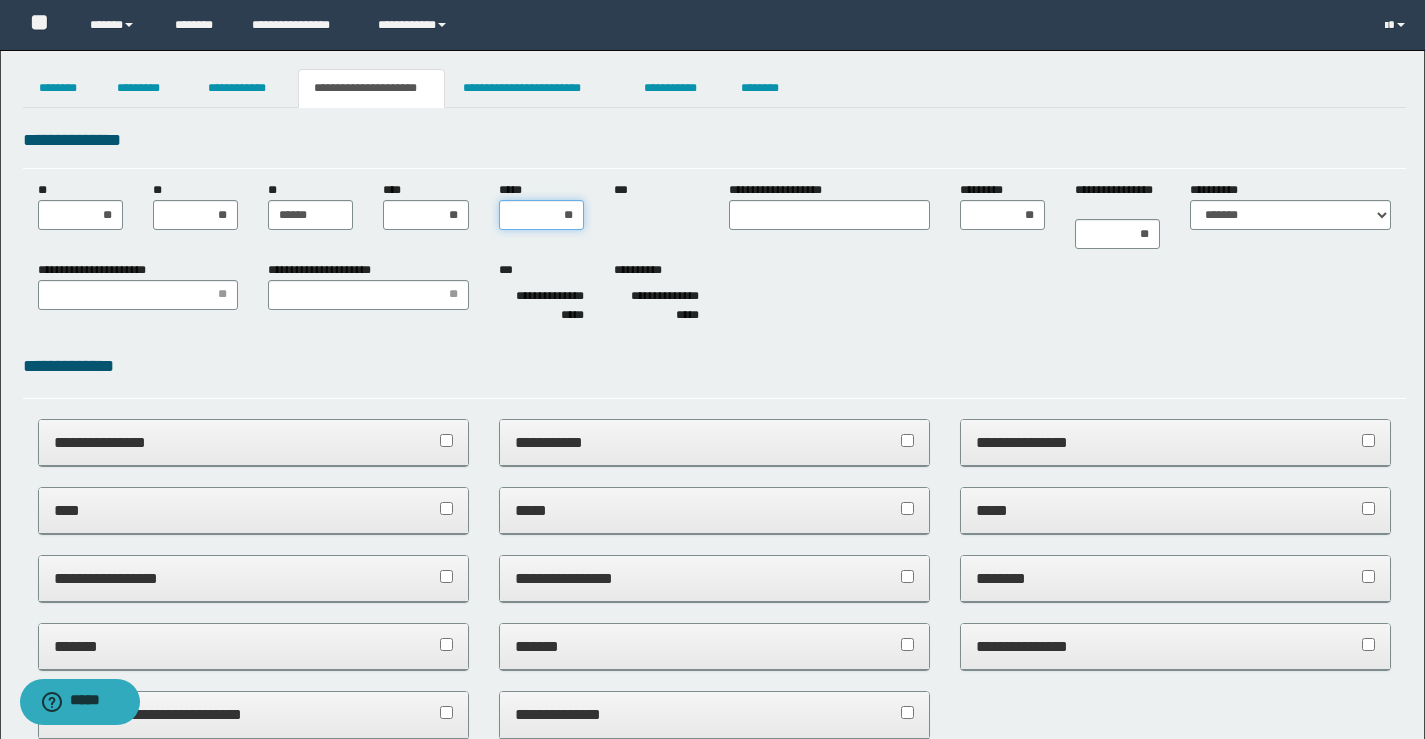 type on "***" 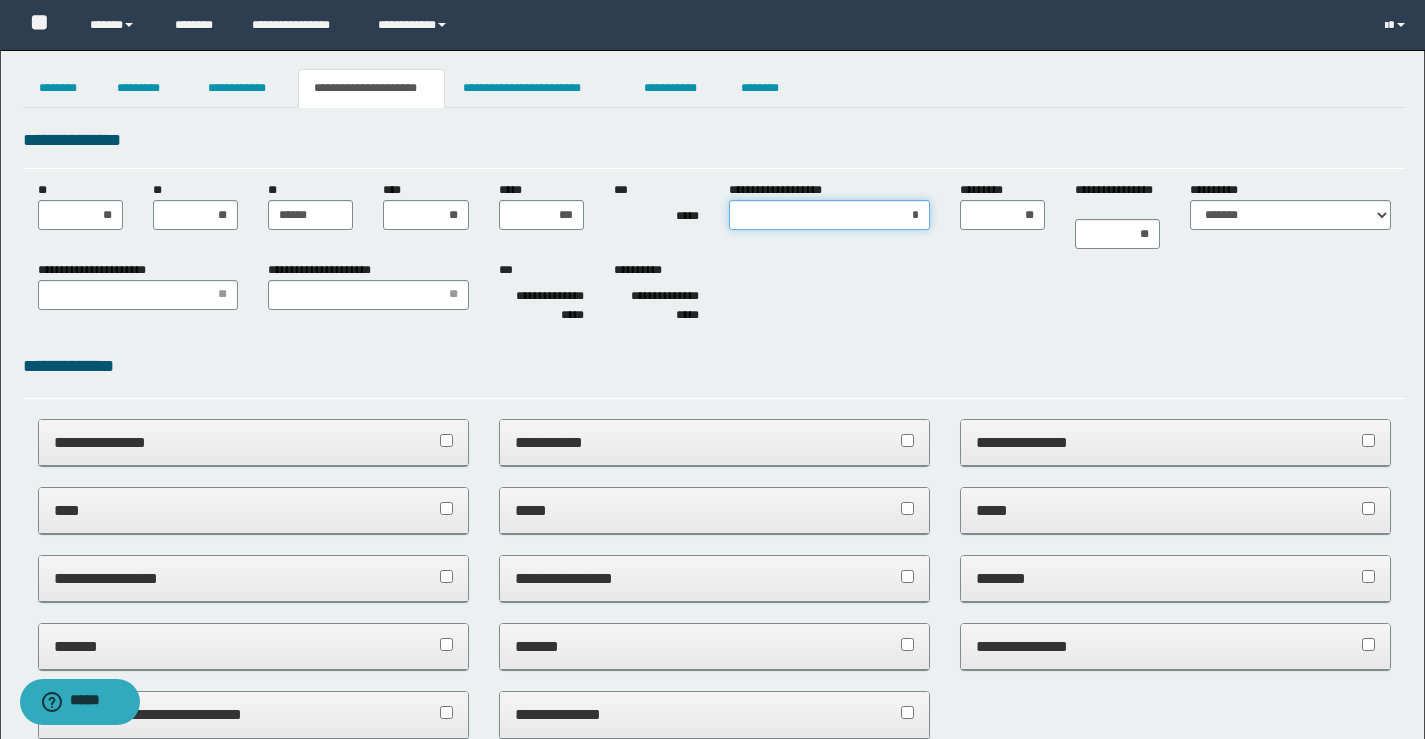 type on "**" 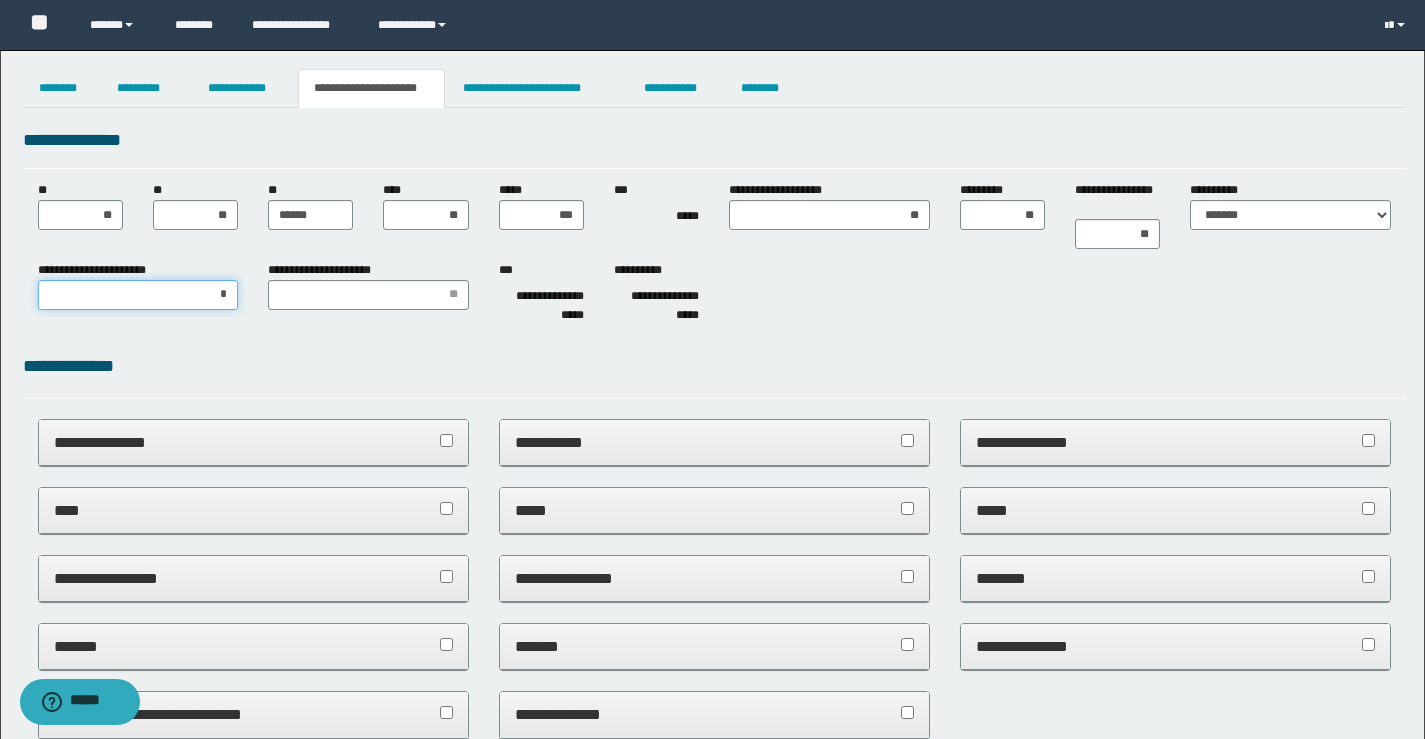 type on "**" 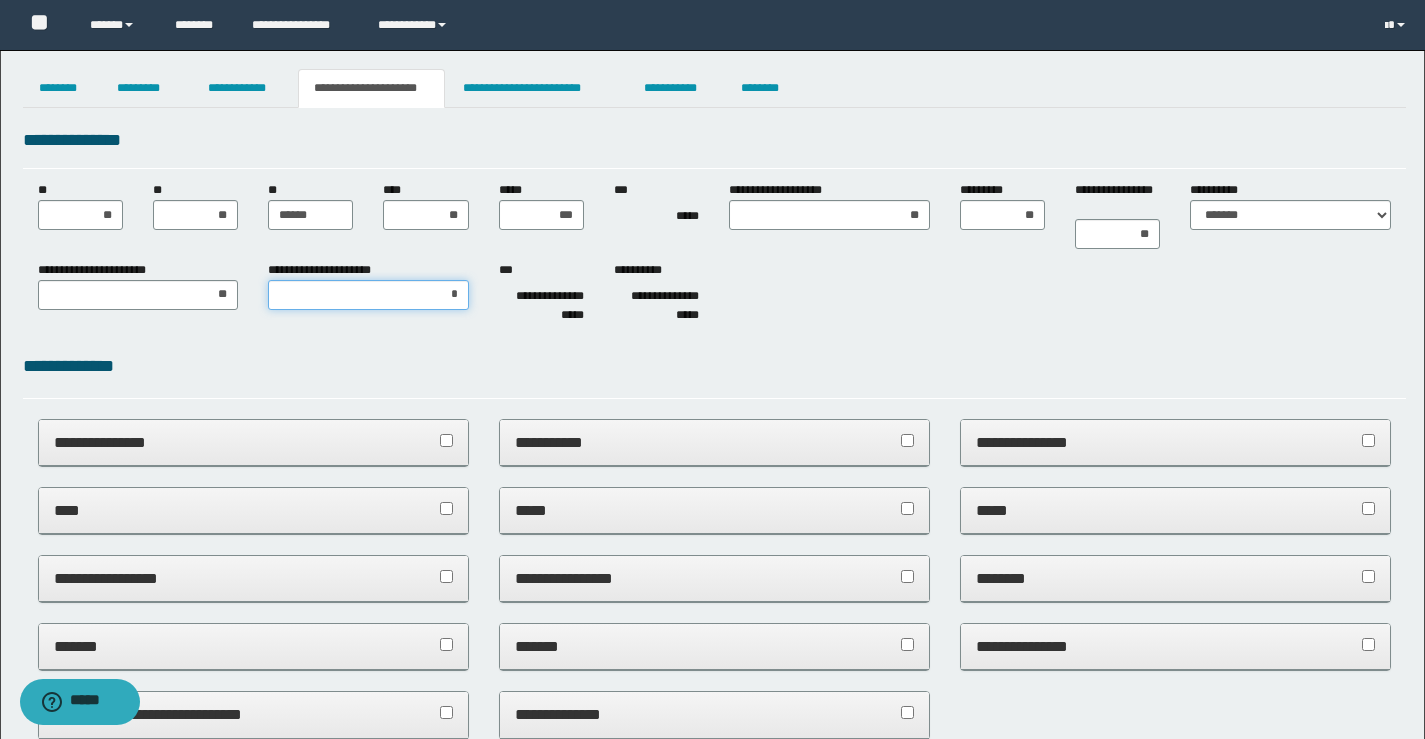 type on "**" 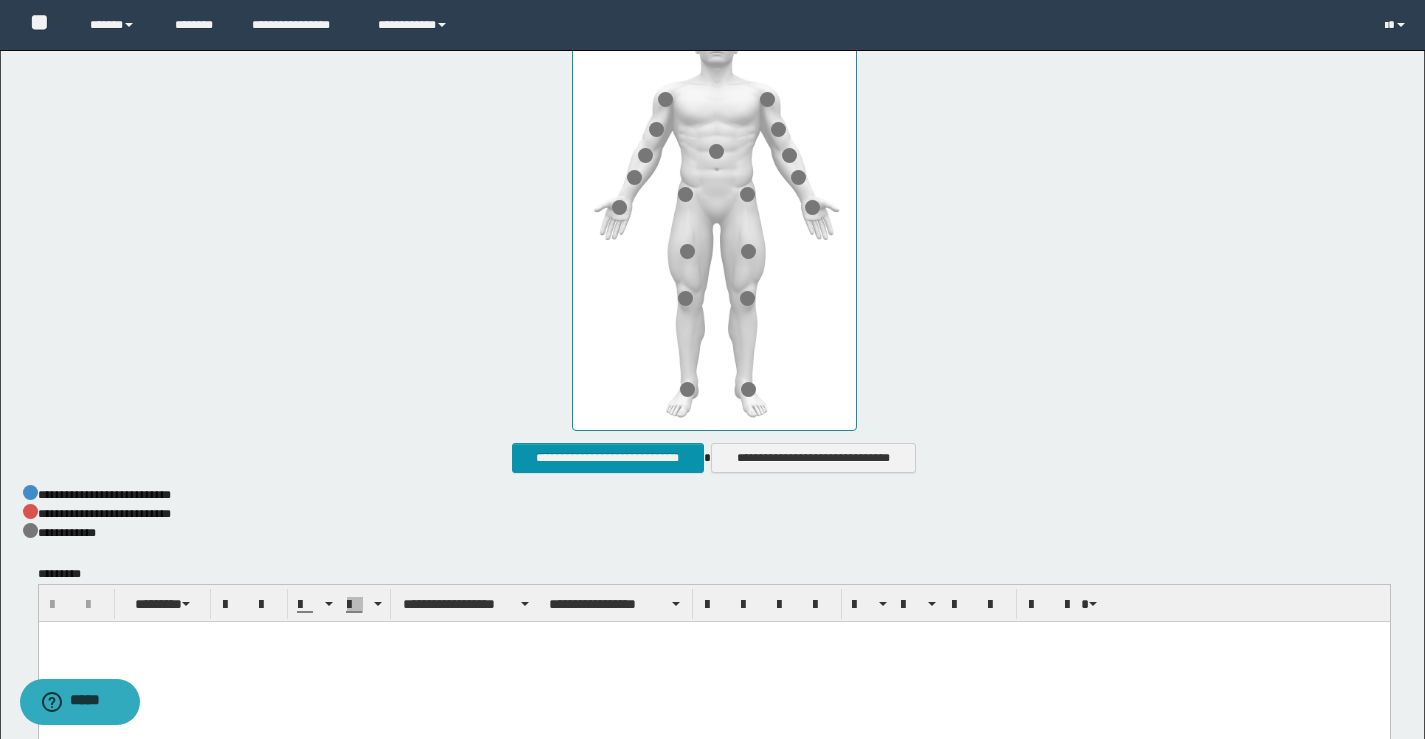 scroll, scrollTop: 1020, scrollLeft: 0, axis: vertical 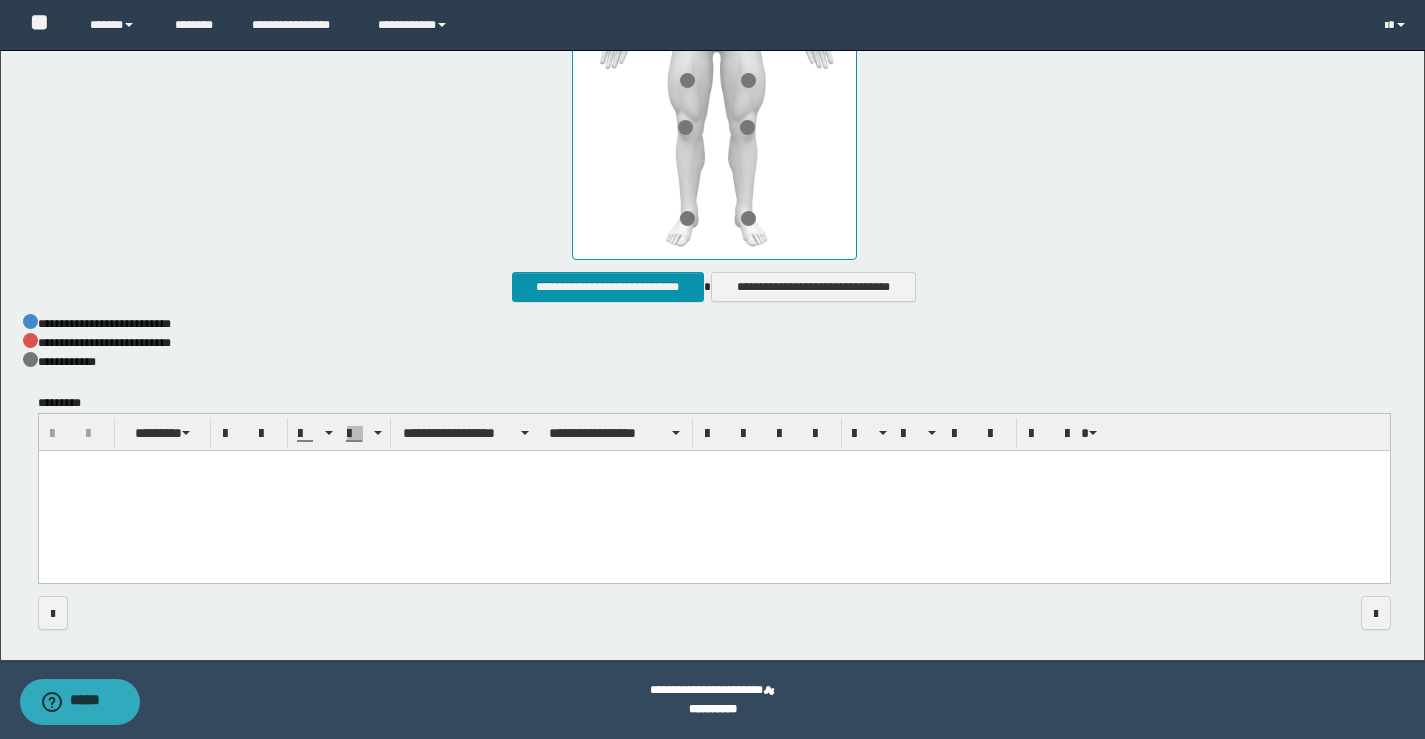 click on "**********" at bounding box center [714, -52] 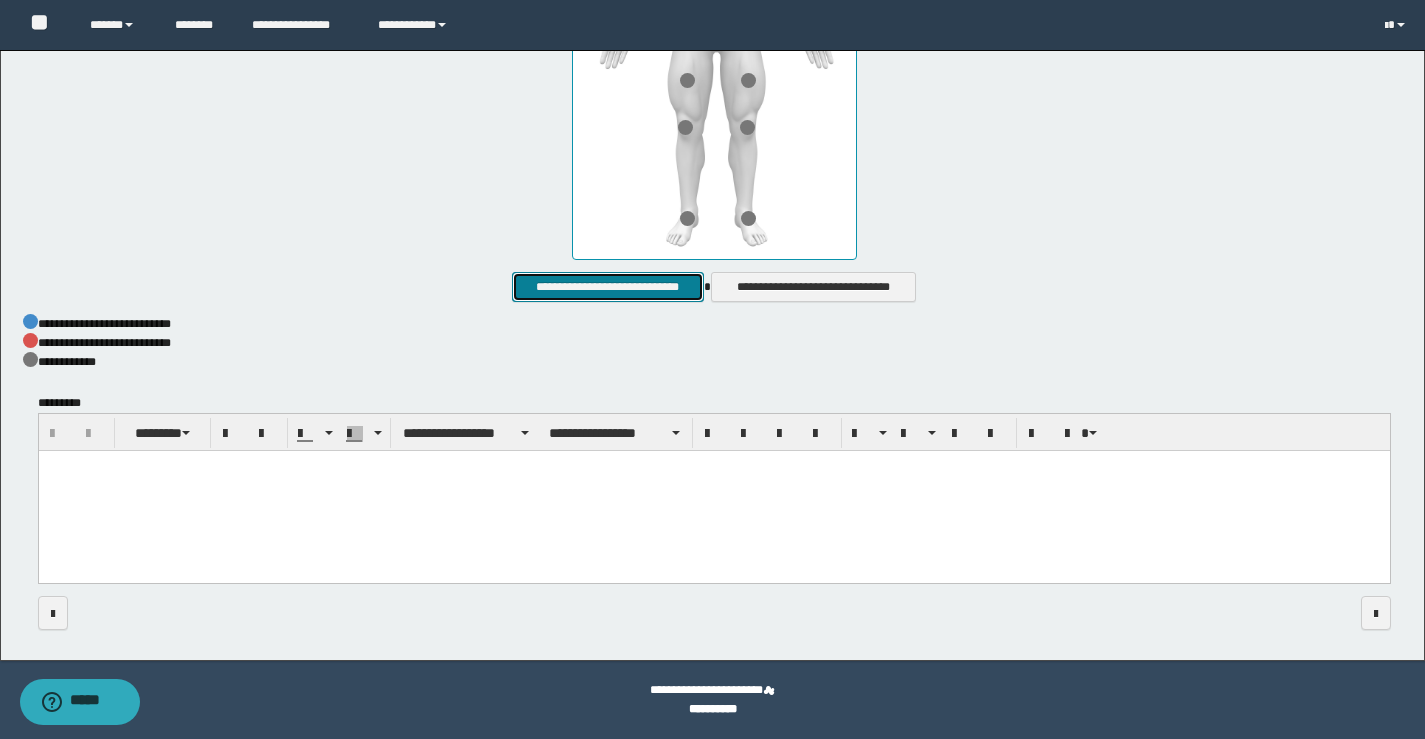 click on "**********" at bounding box center [607, 287] 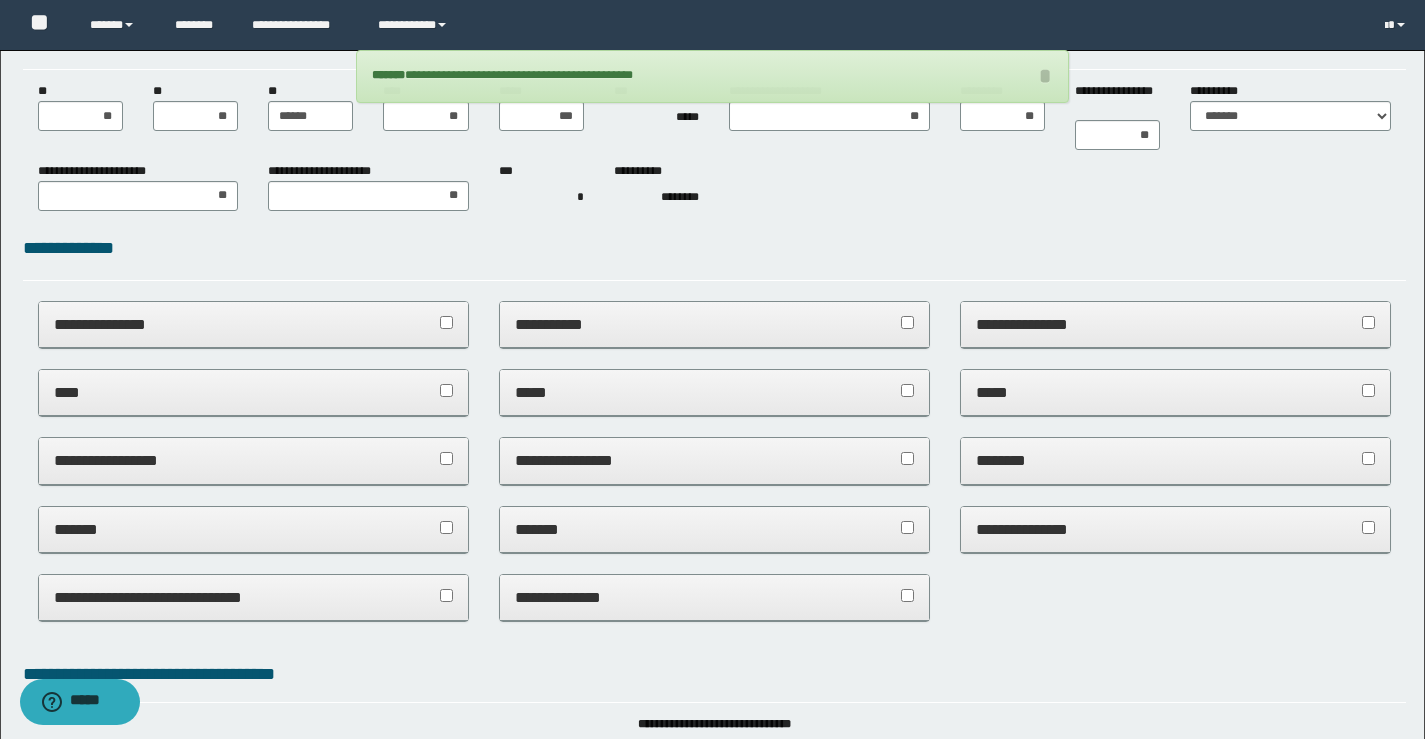scroll, scrollTop: 0, scrollLeft: 0, axis: both 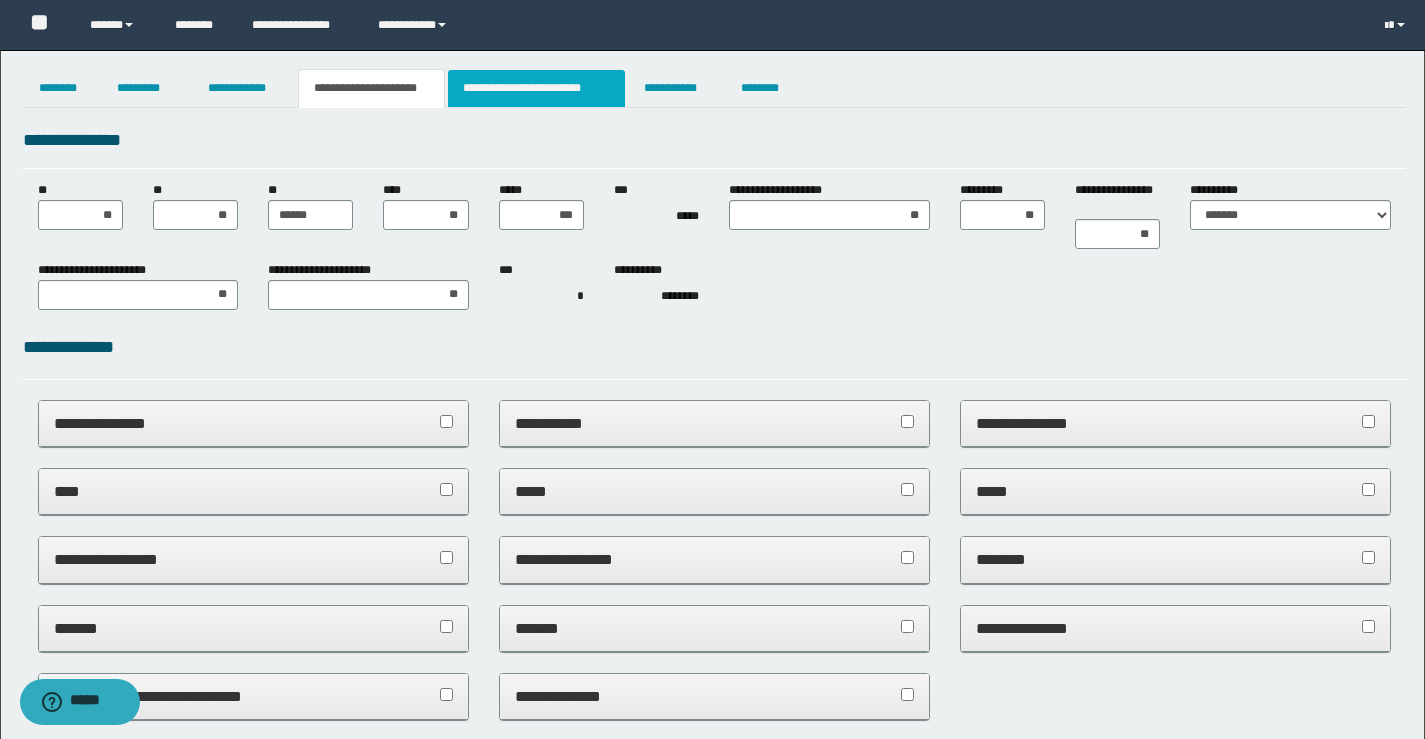 click on "**********" at bounding box center [537, 88] 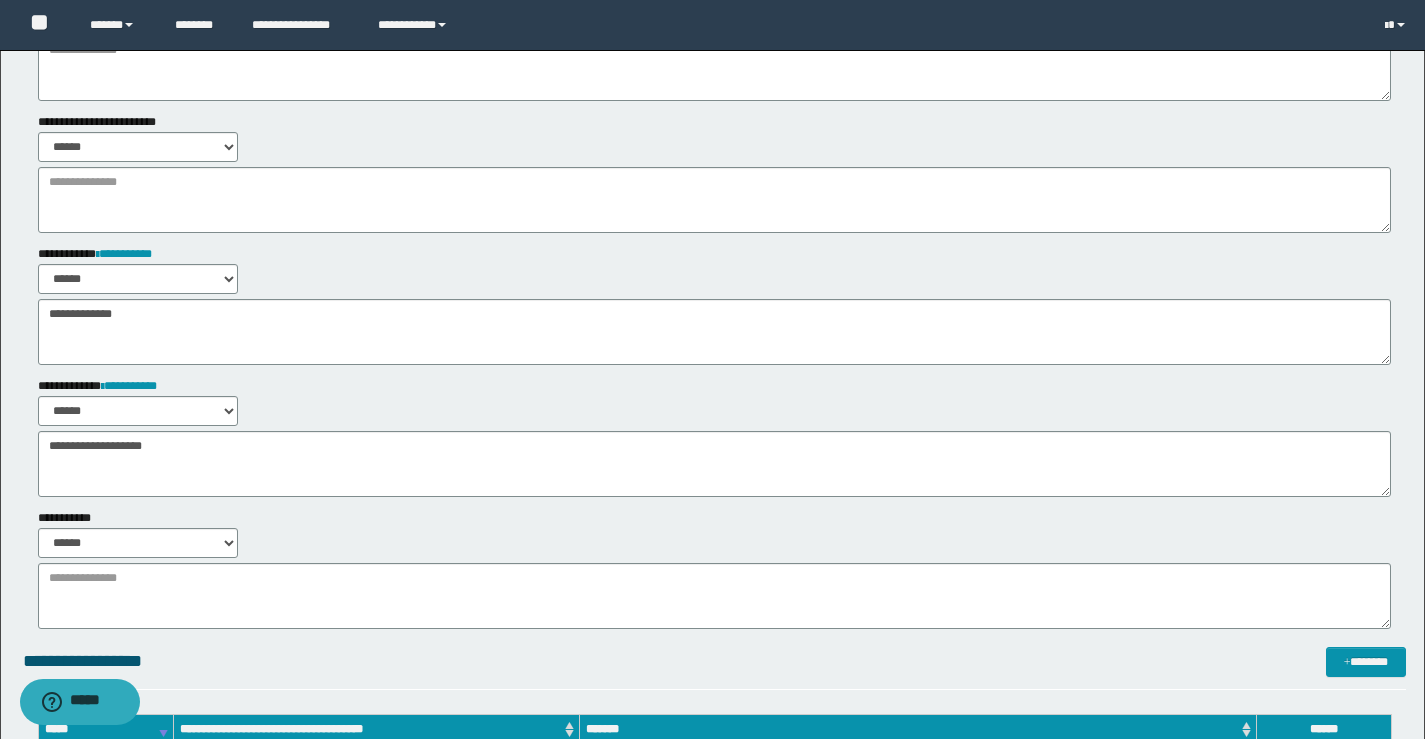 scroll, scrollTop: 0, scrollLeft: 0, axis: both 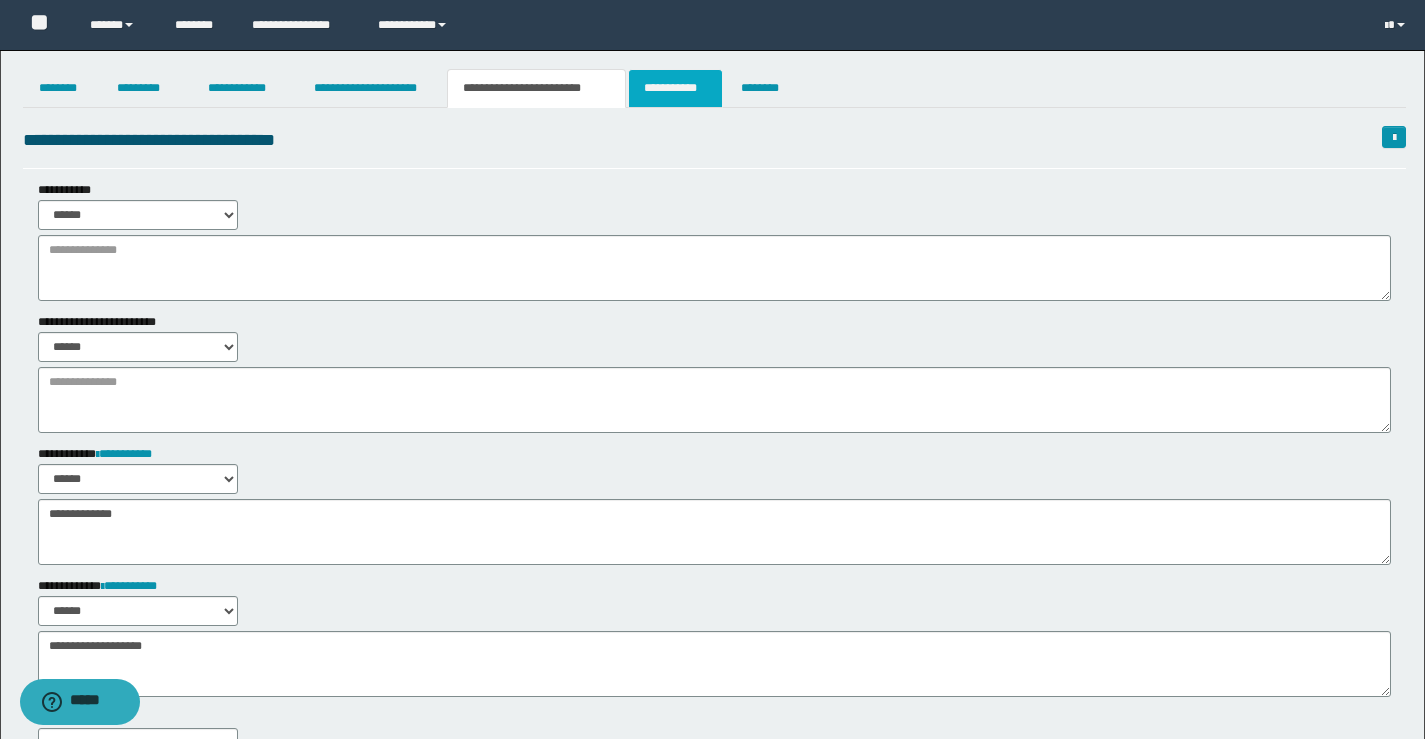 click on "**********" at bounding box center (675, 88) 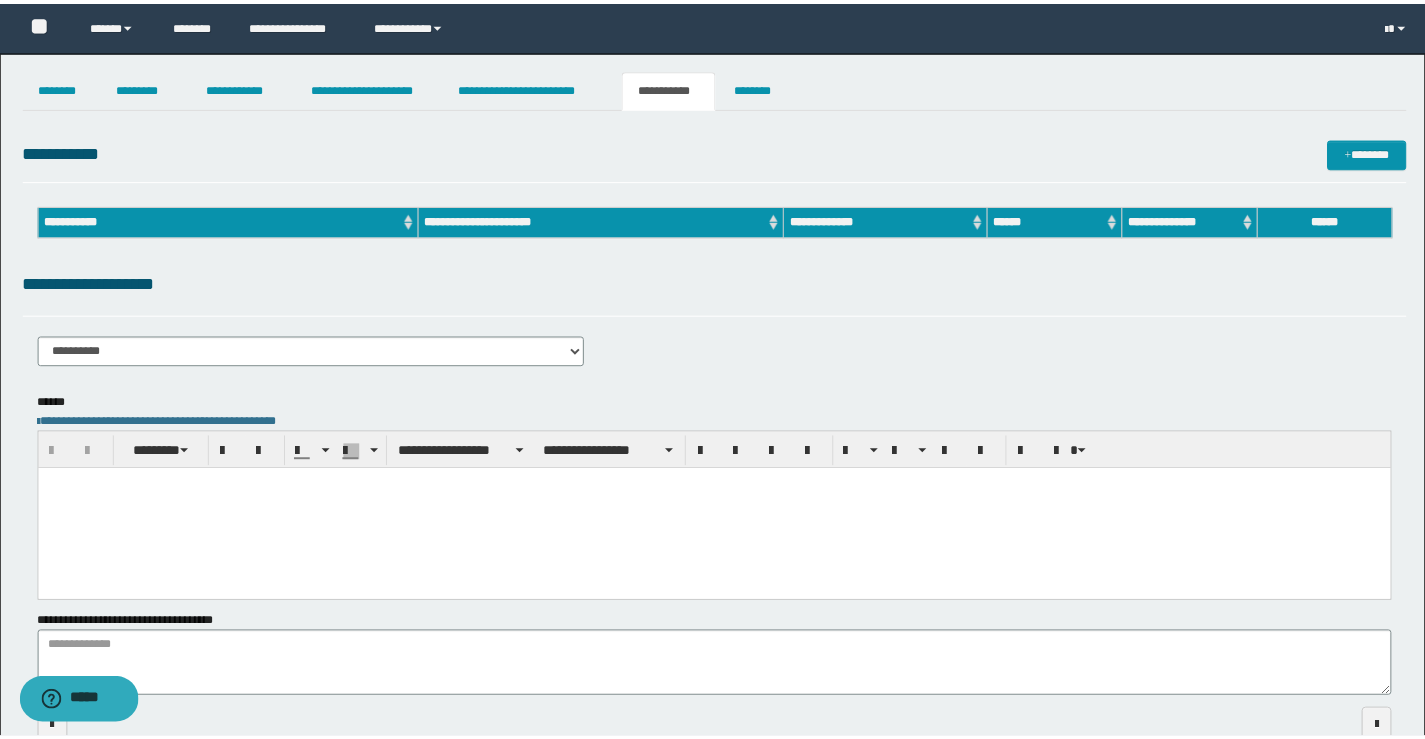 scroll, scrollTop: 0, scrollLeft: 0, axis: both 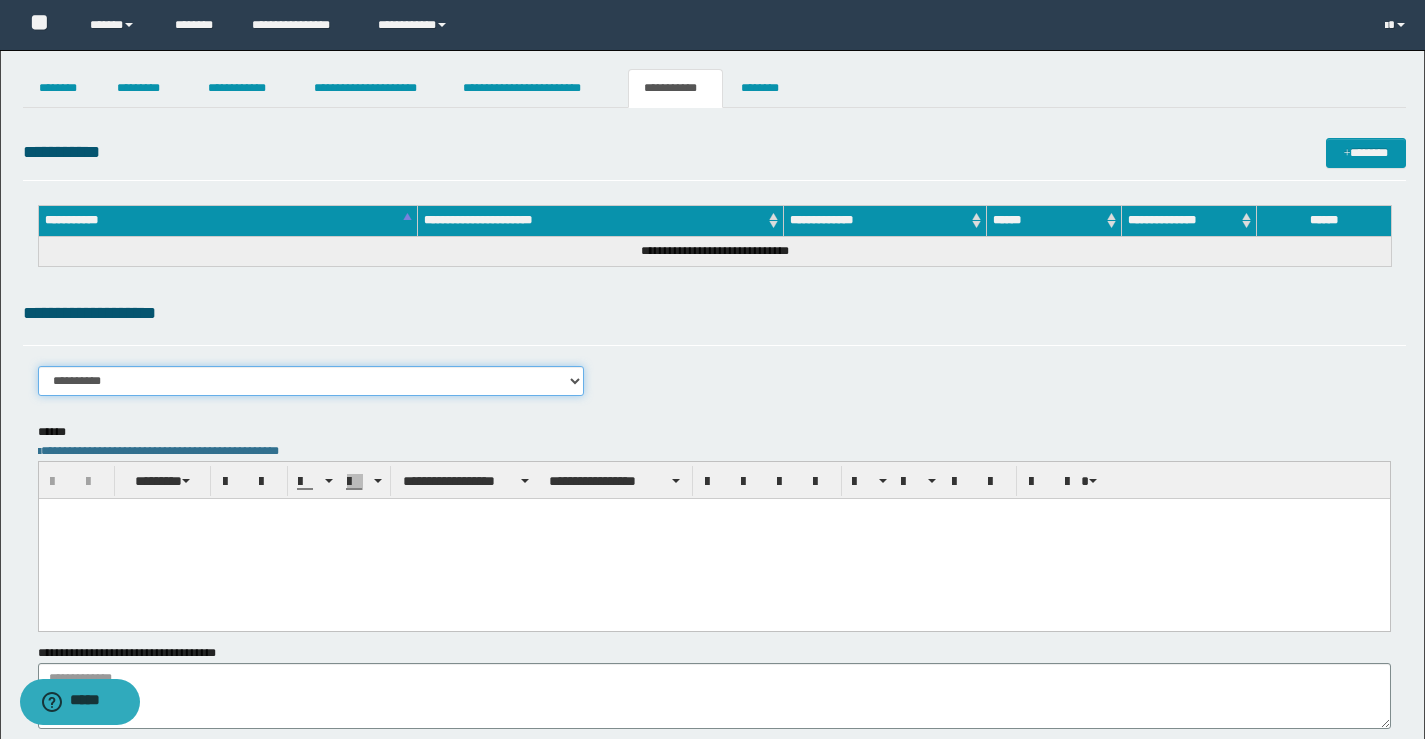 click on "**********" at bounding box center [311, 381] 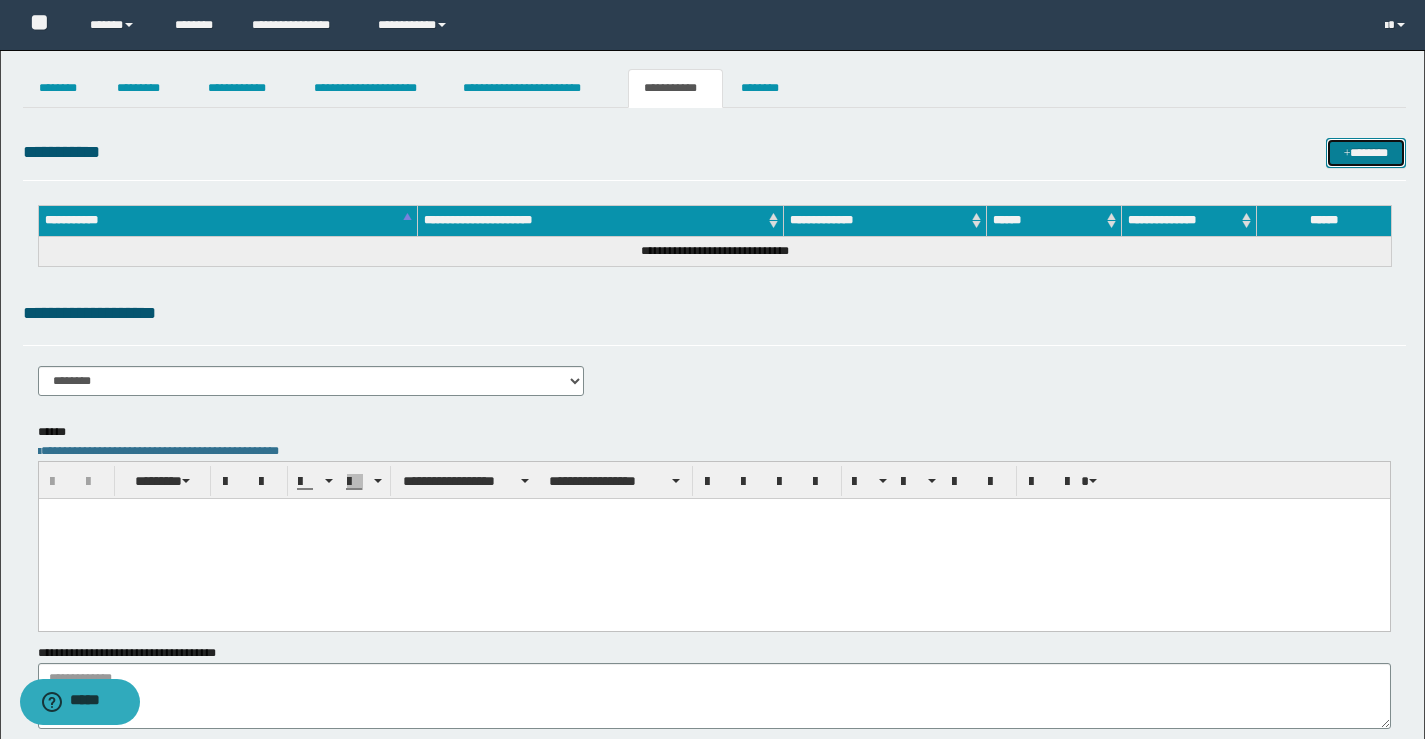 drag, startPoint x: 1348, startPoint y: 147, endPoint x: 1334, endPoint y: 148, distance: 14.035668 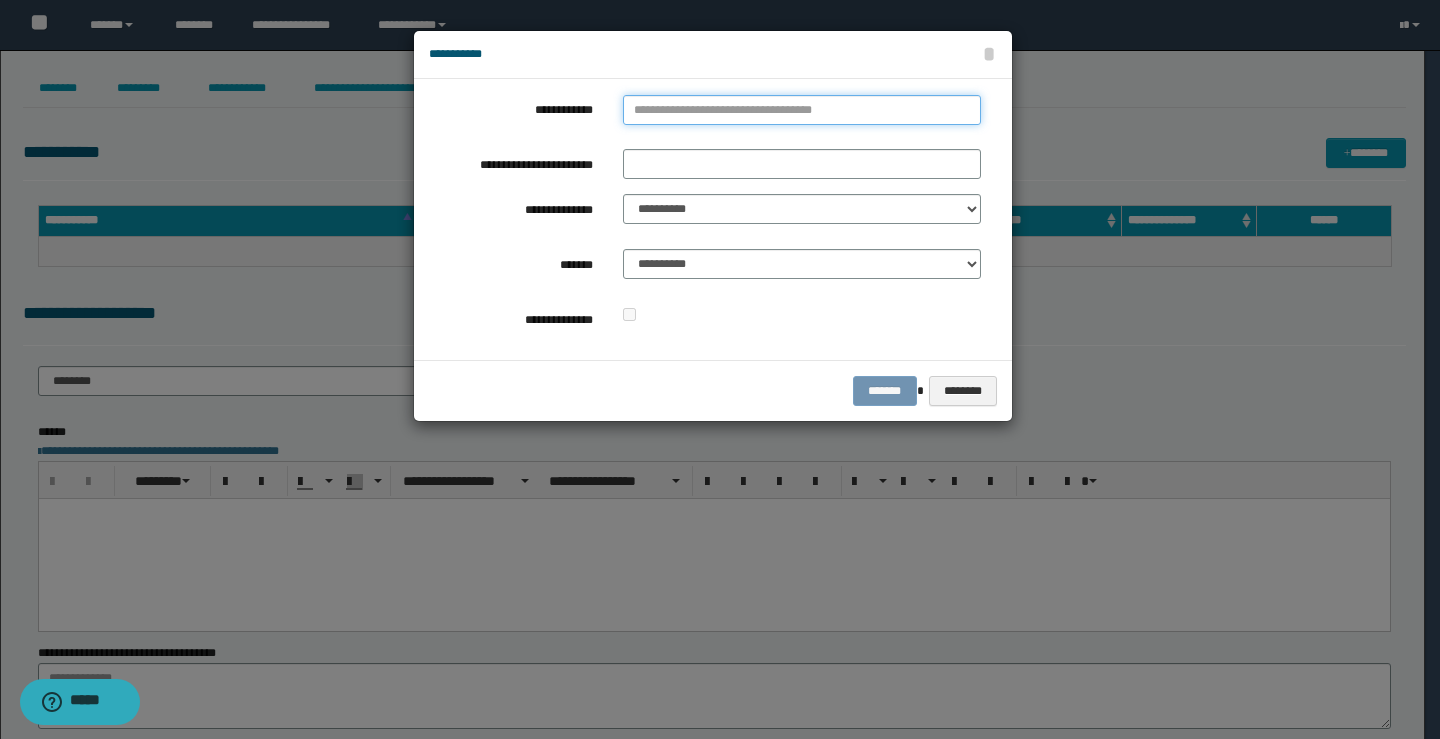 click on "**********" at bounding box center [802, 110] 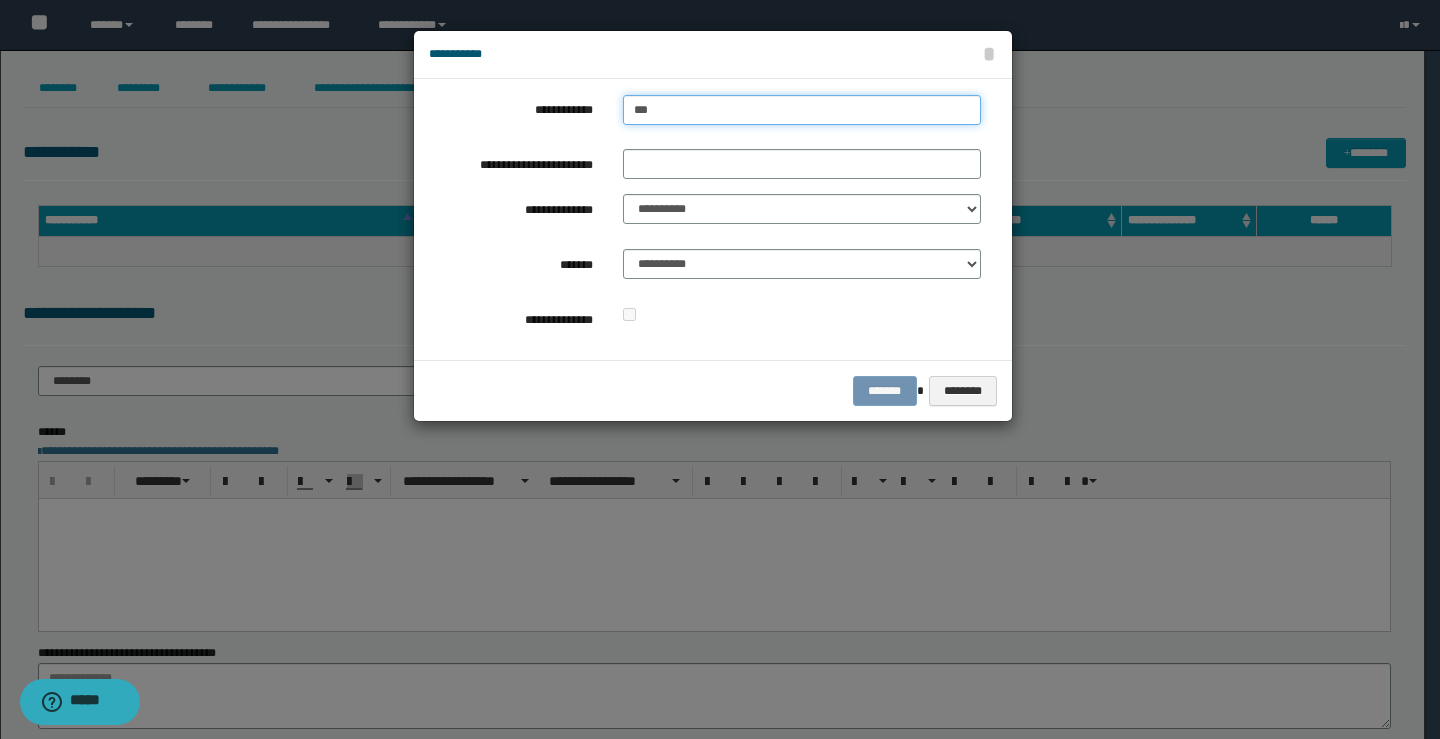 type on "****" 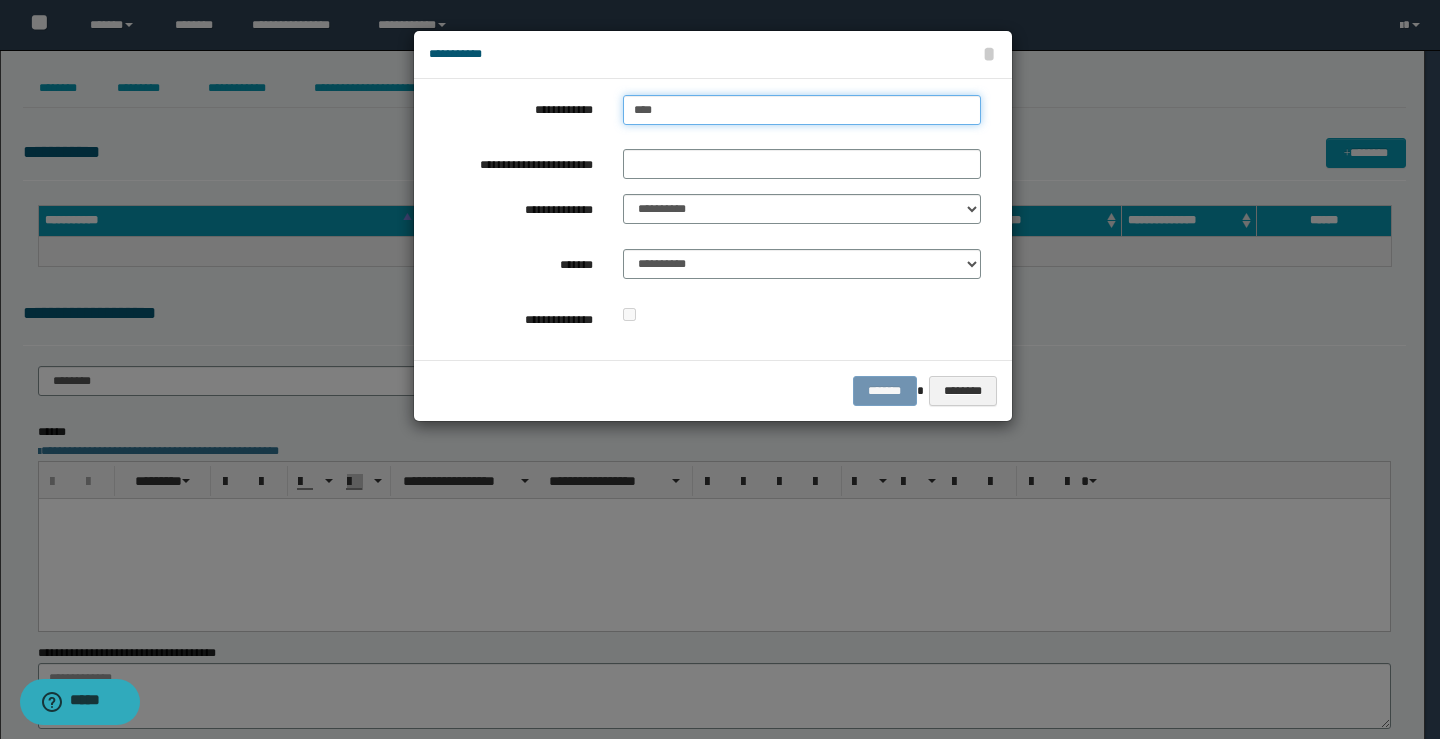 type on "****" 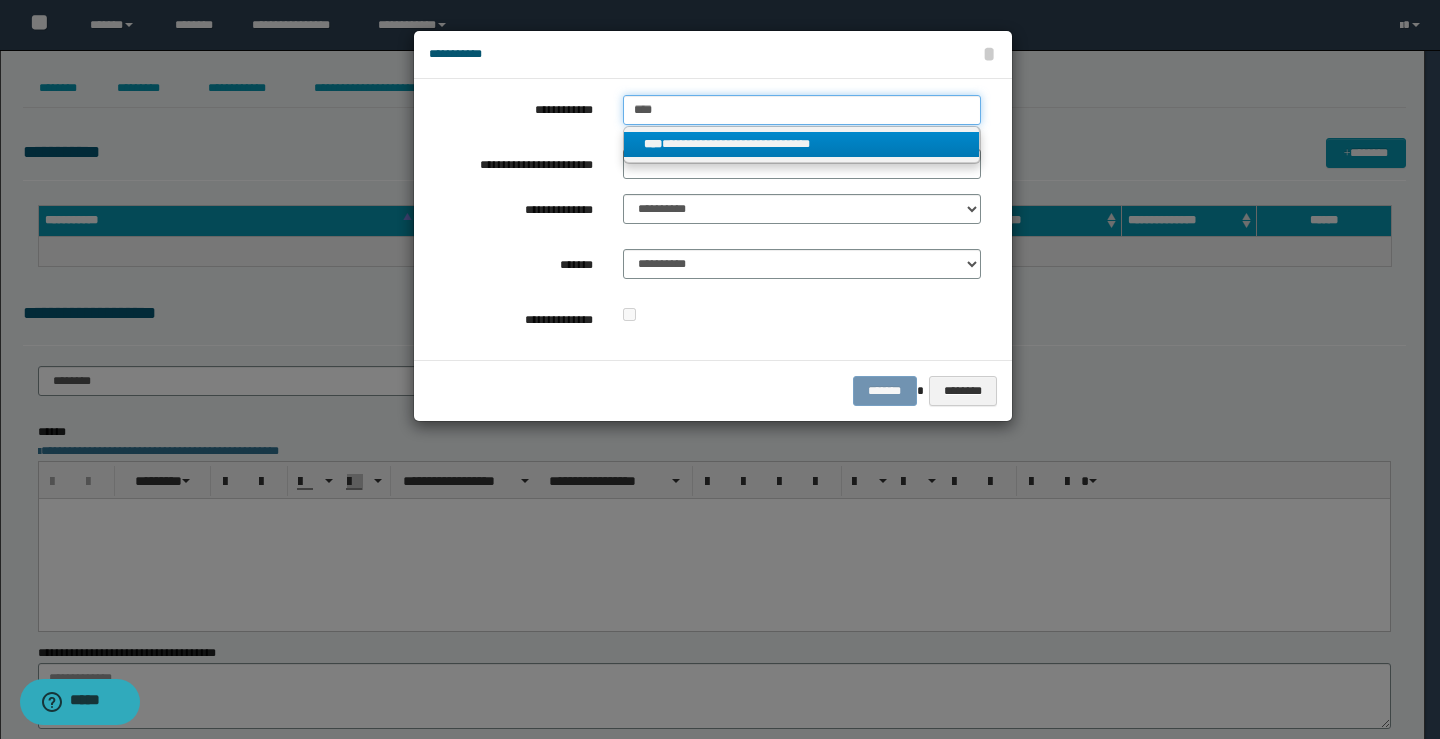 type on "****" 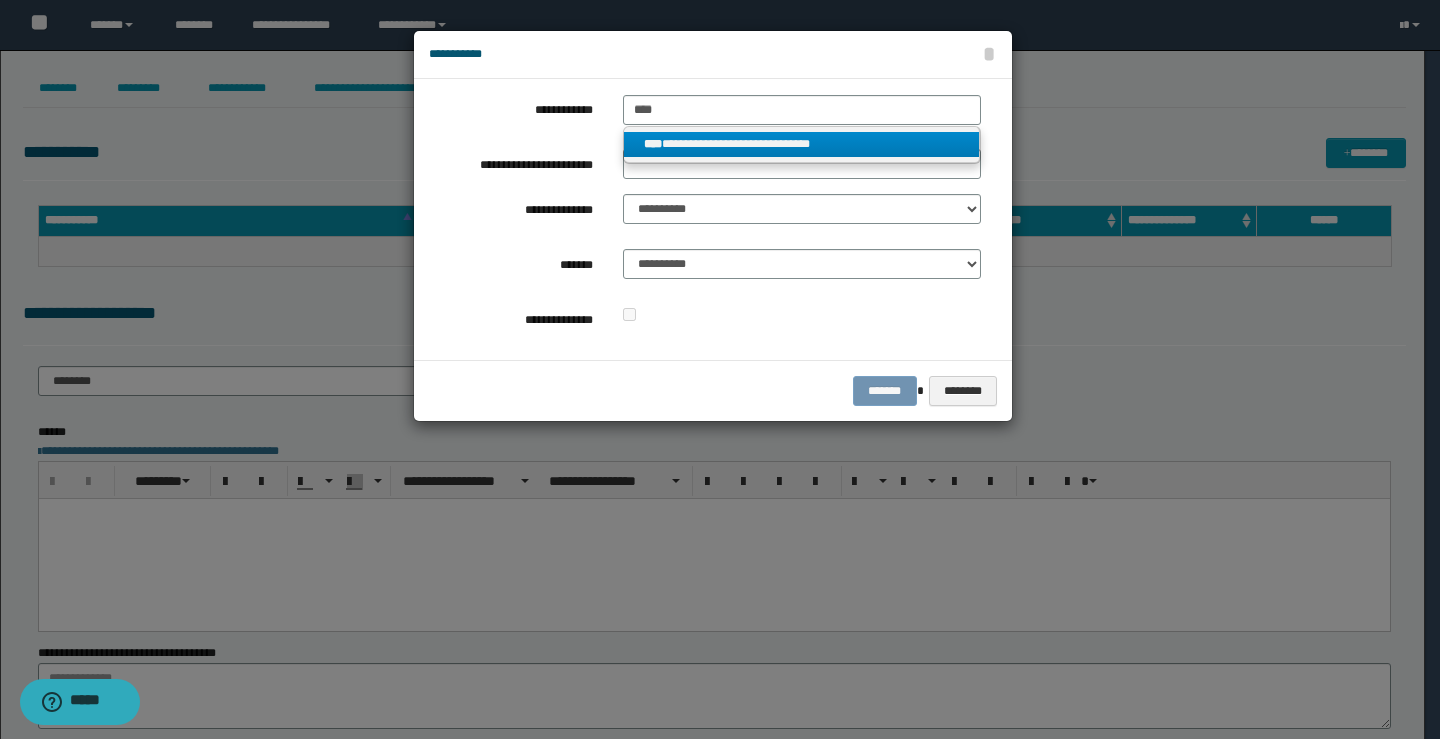 click on "**********" at bounding box center (802, 144) 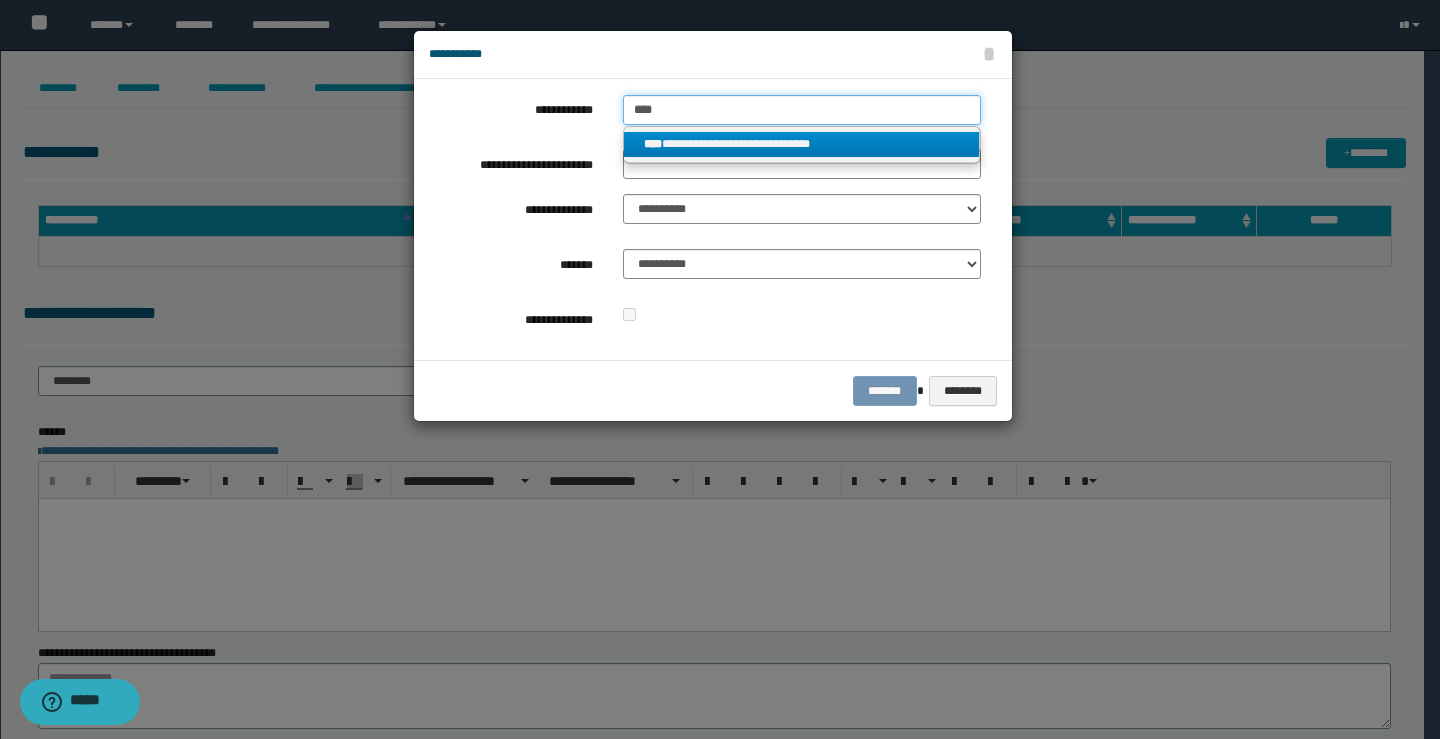 type 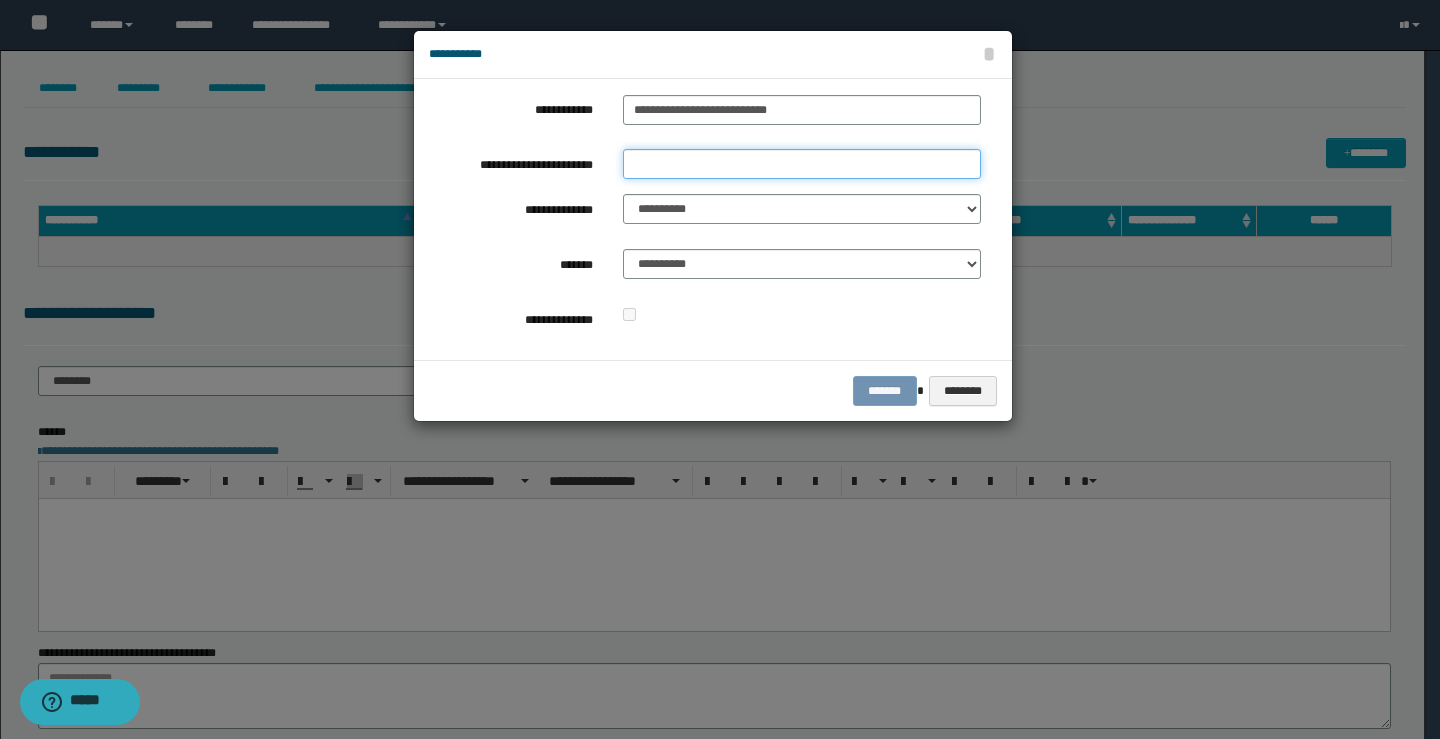 click on "**********" at bounding box center (802, 164) 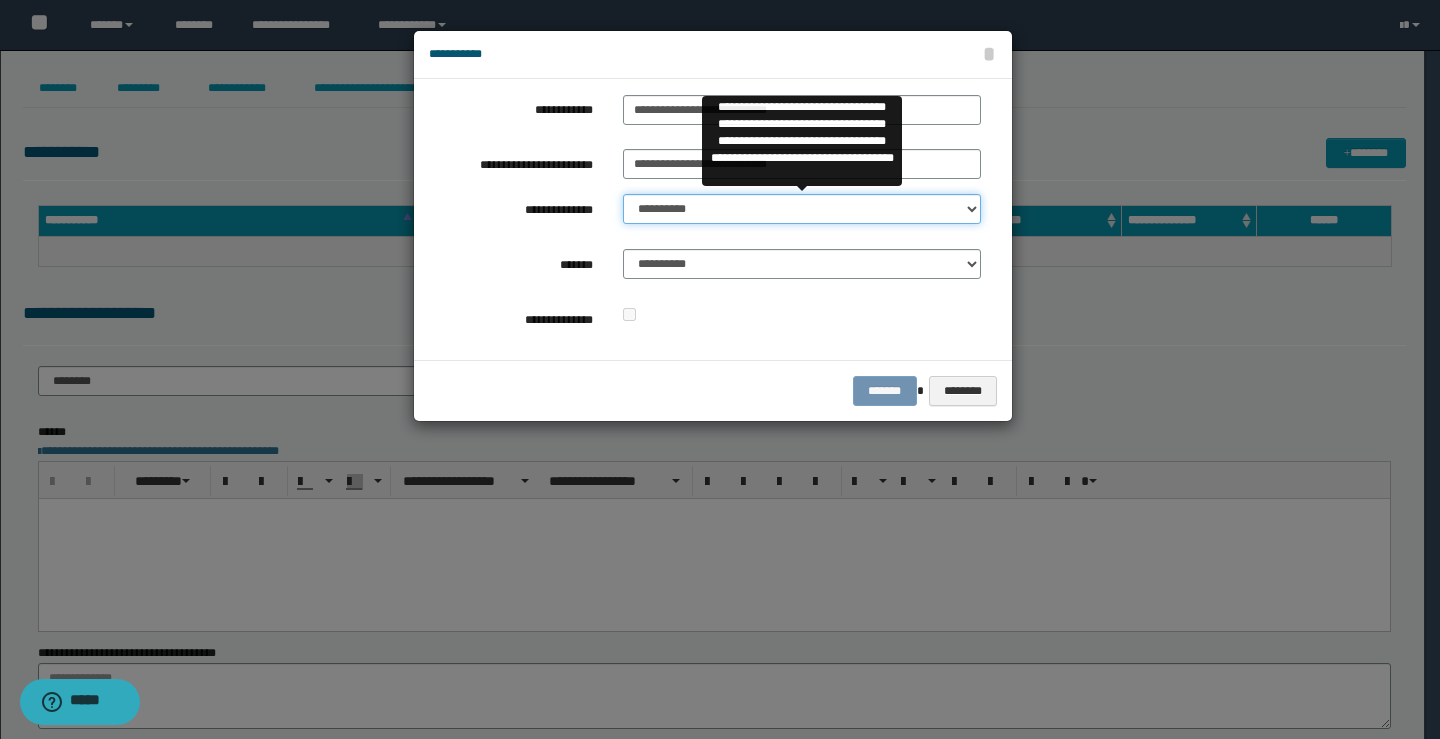 click on "**********" at bounding box center [802, 209] 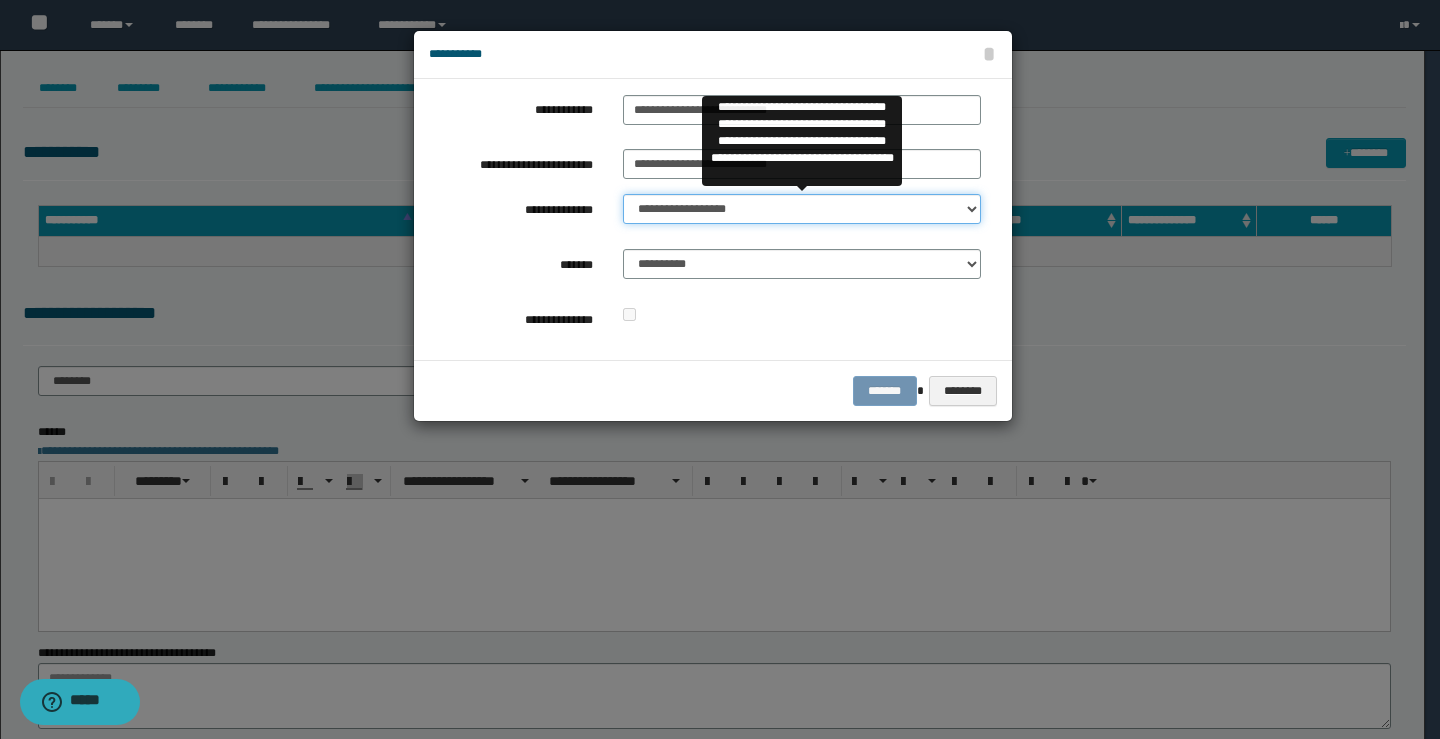 click on "**********" at bounding box center (802, 209) 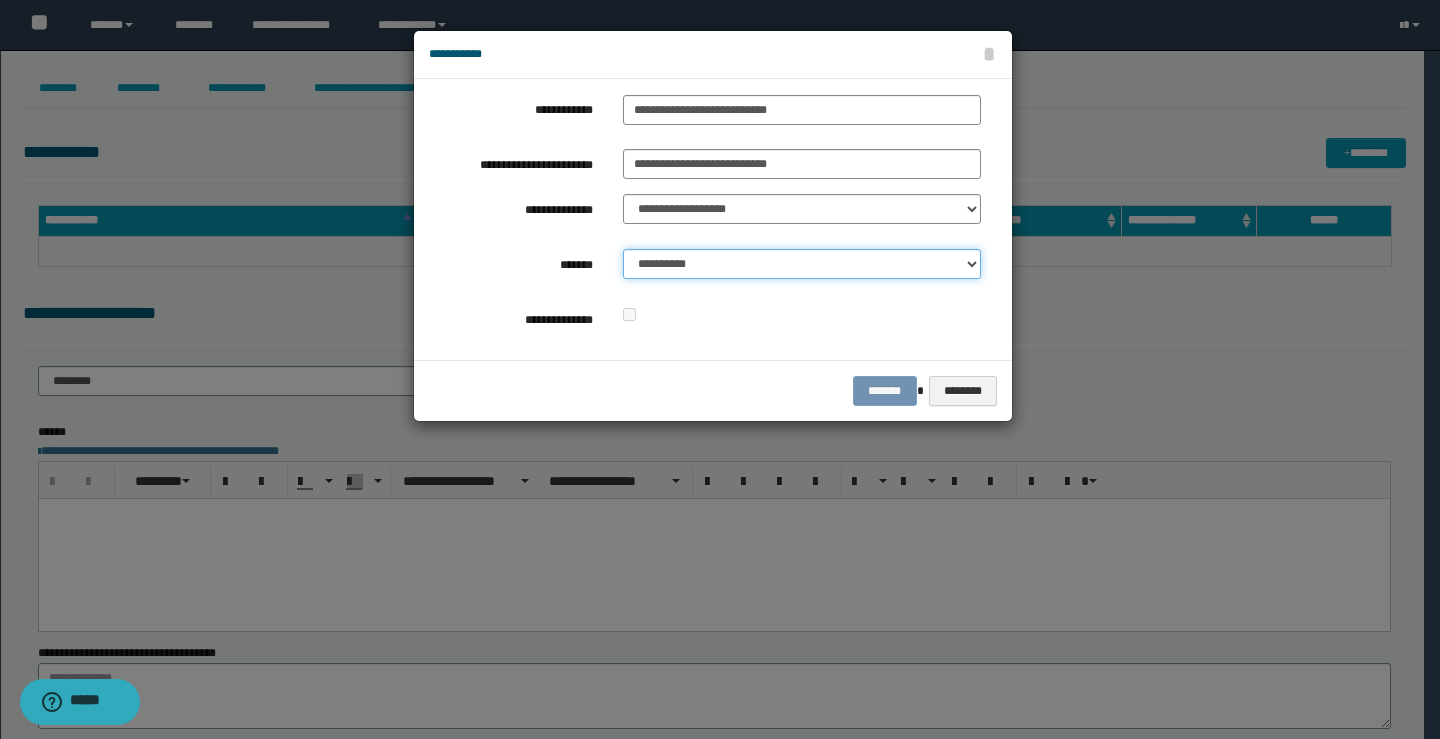 click on "**********" at bounding box center (802, 264) 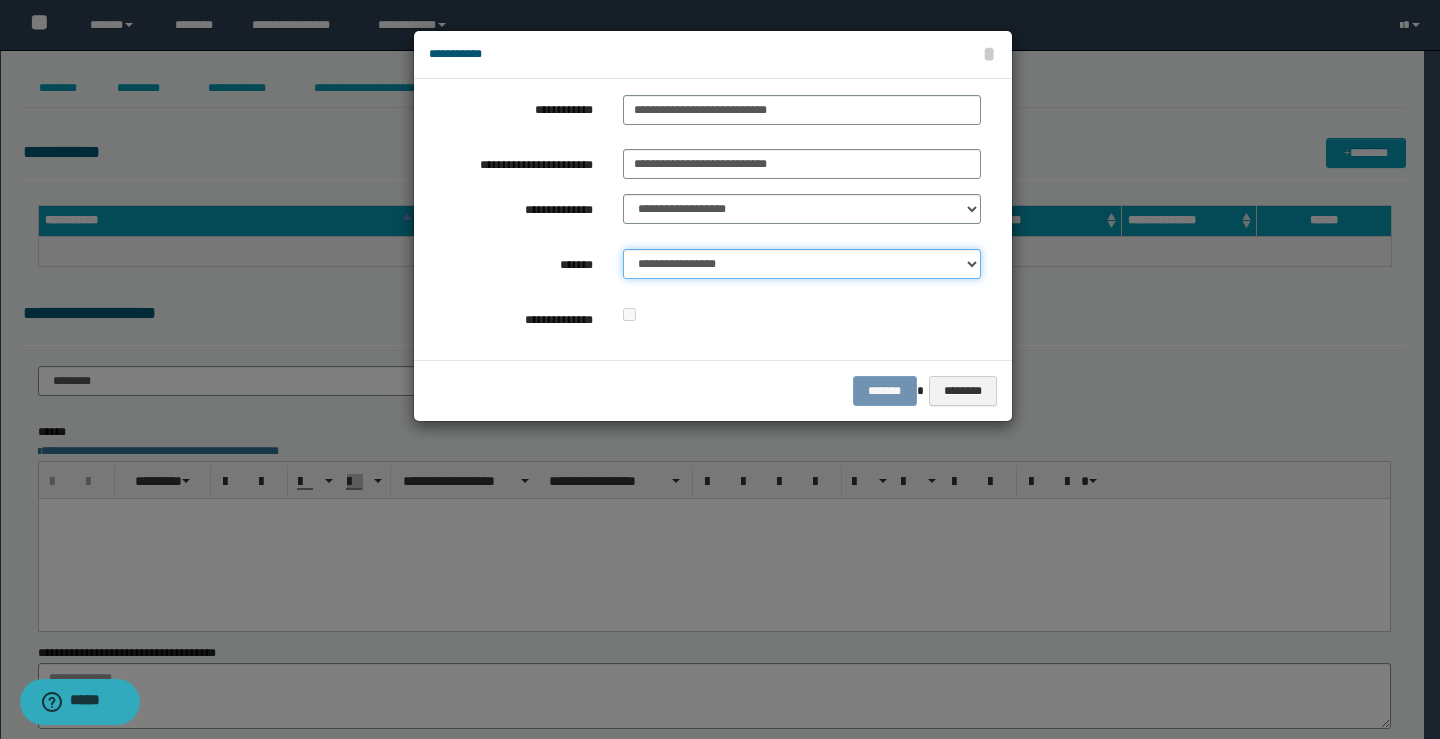 click on "**********" at bounding box center [802, 264] 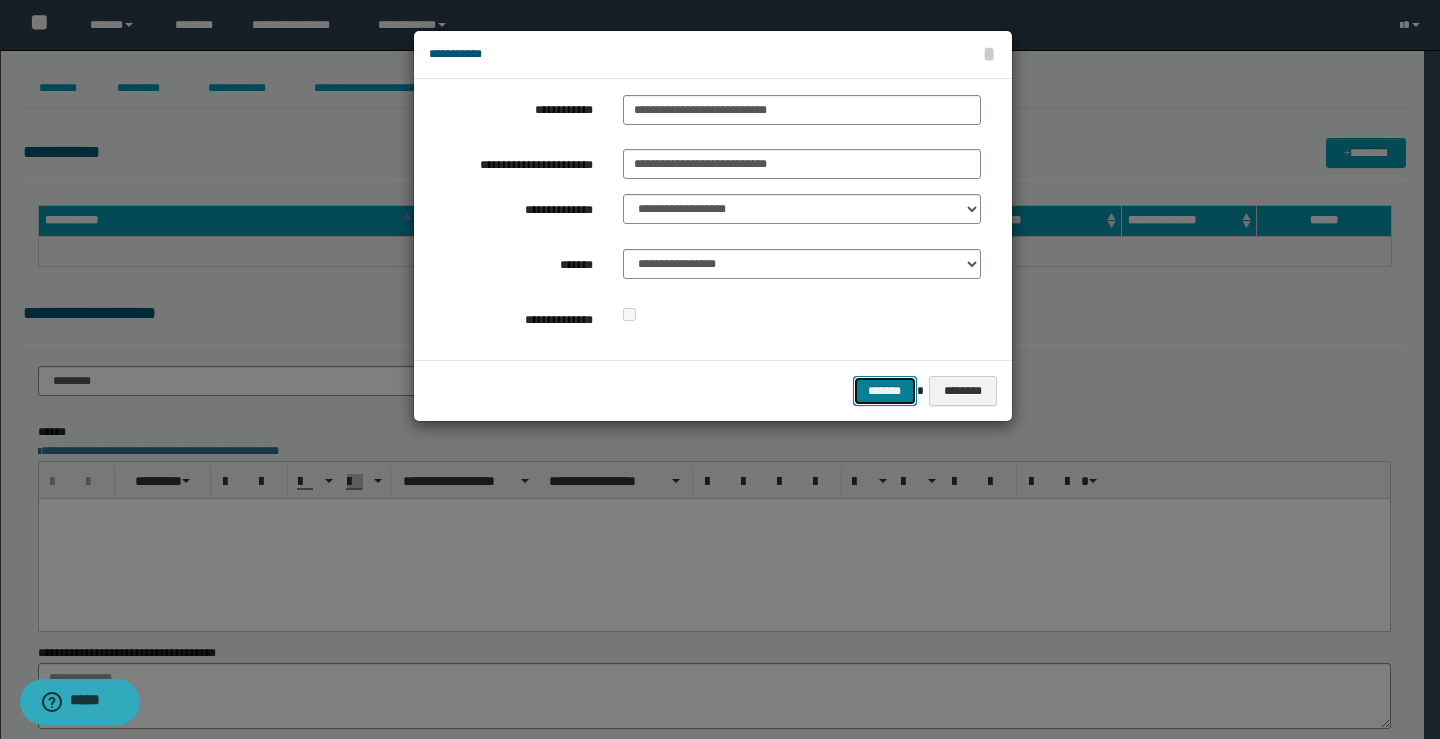 click on "*******" at bounding box center (885, 391) 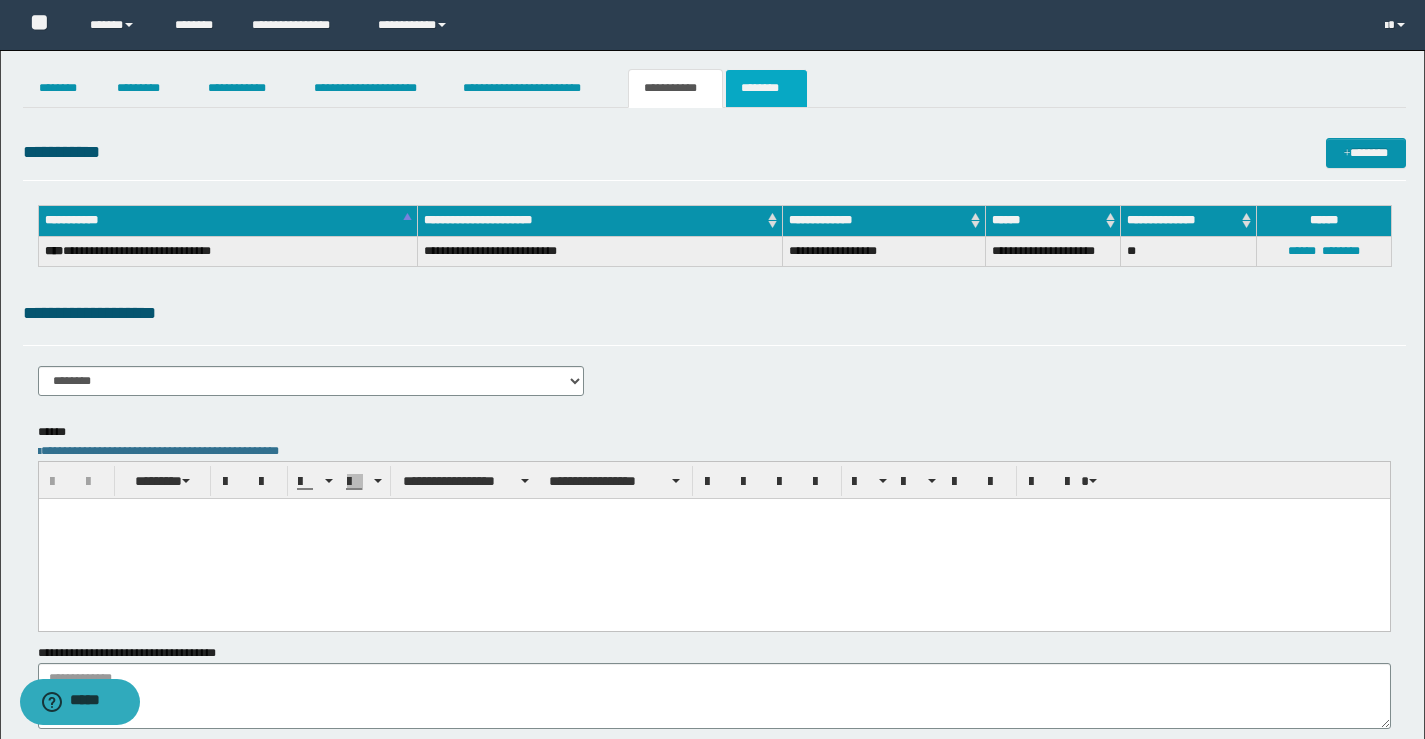 click on "********" at bounding box center (766, 88) 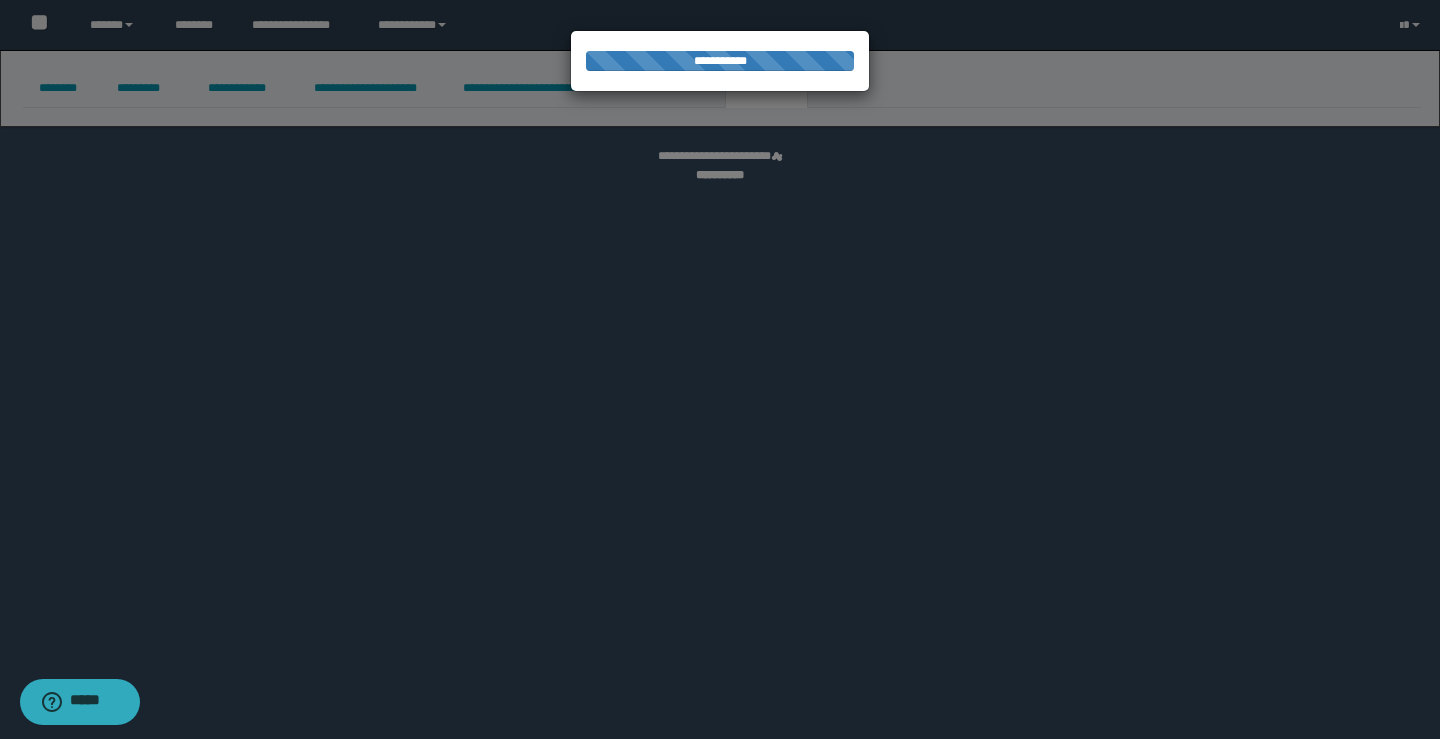 select 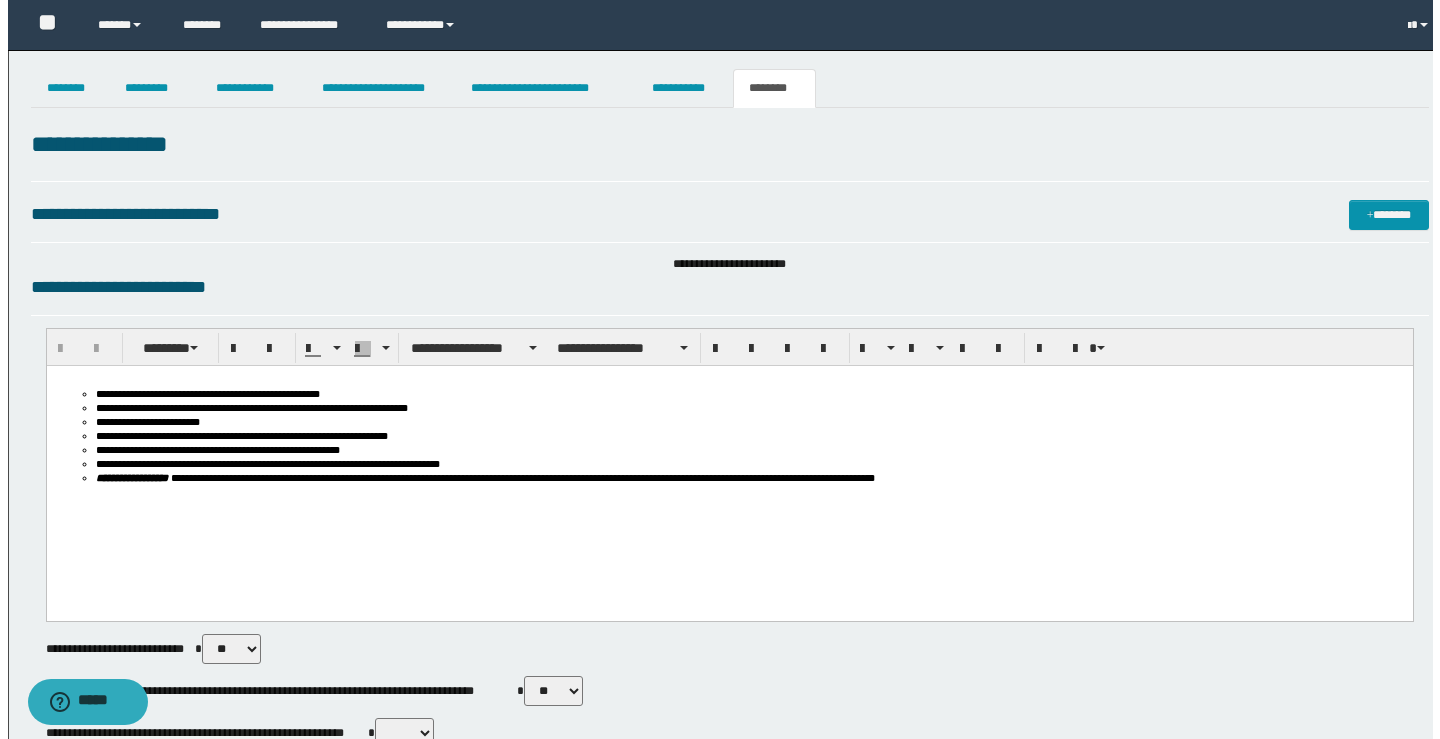 scroll, scrollTop: 0, scrollLeft: 0, axis: both 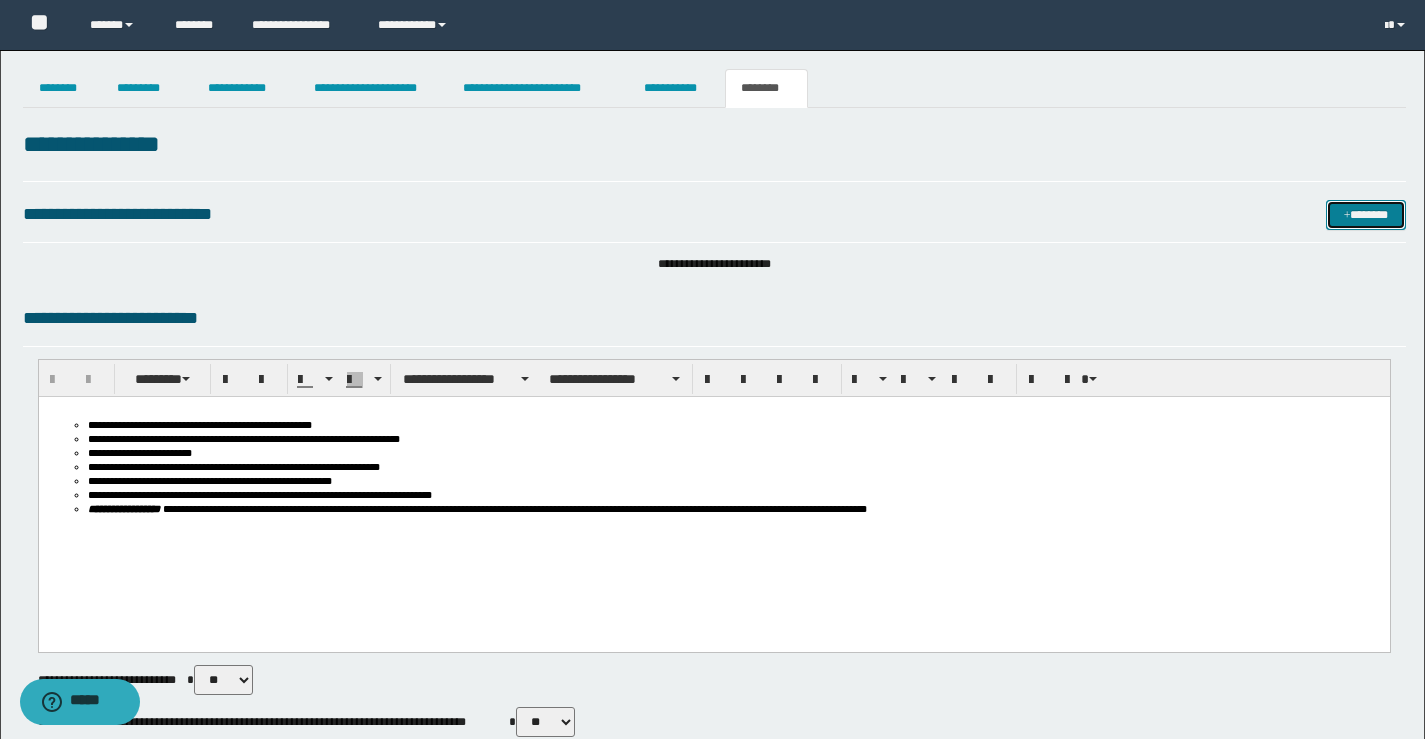 click on "*******" at bounding box center (1366, 215) 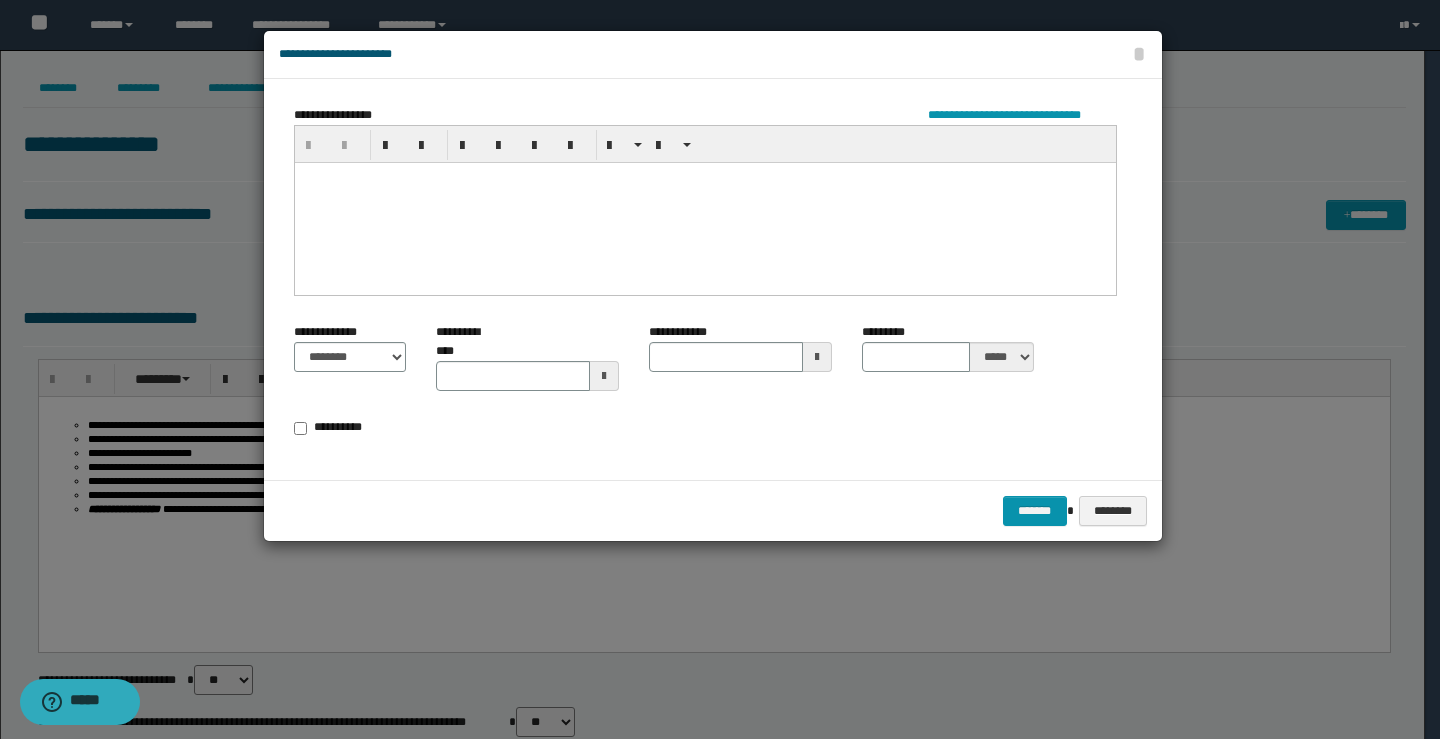 click at bounding box center [704, 202] 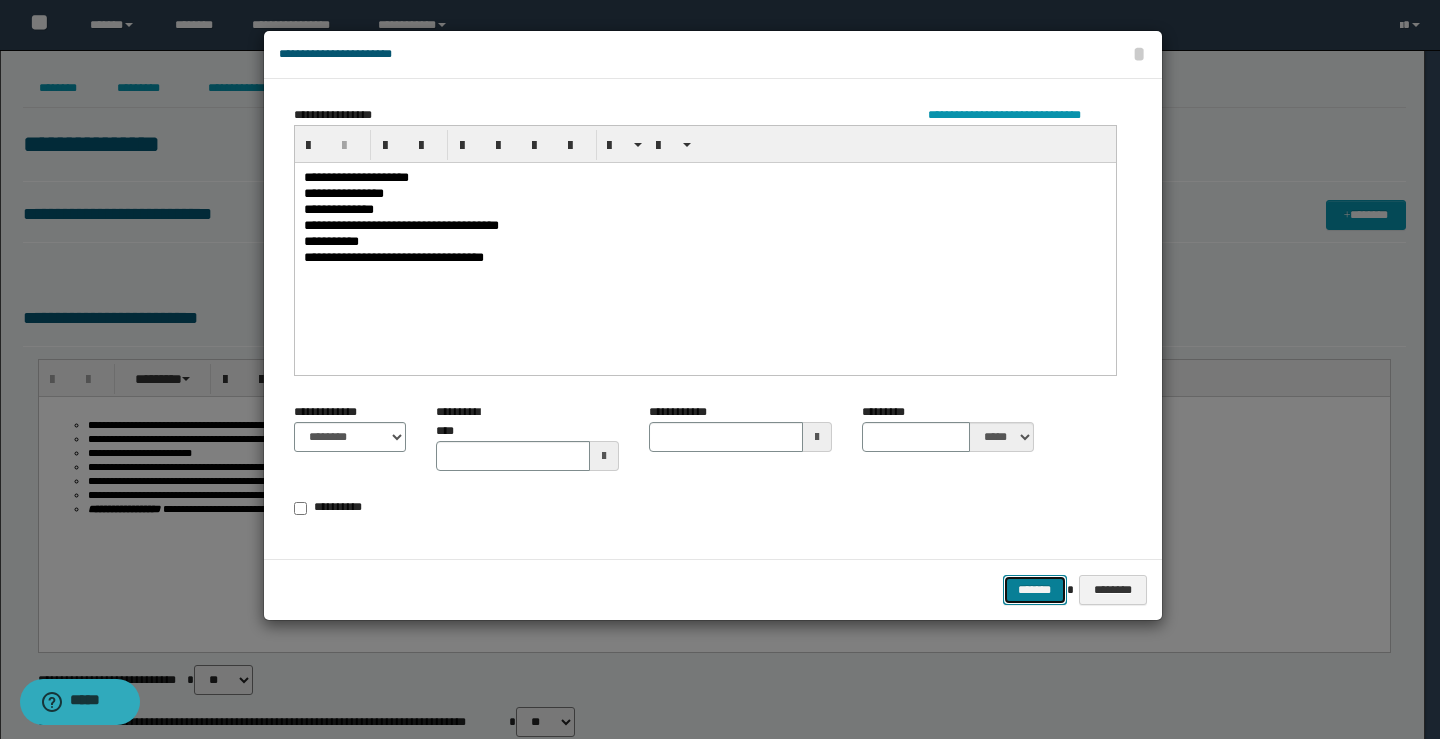 click on "*******" at bounding box center [1035, 590] 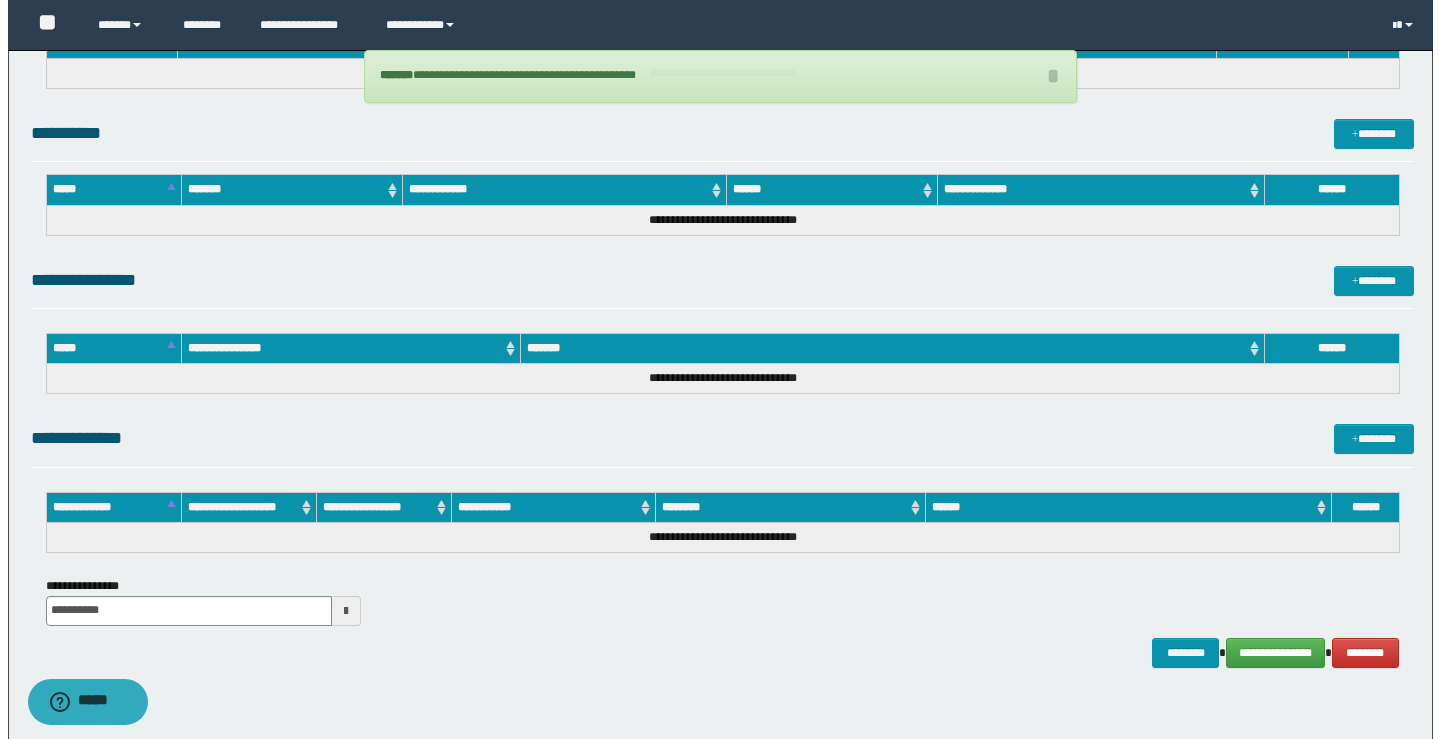 scroll, scrollTop: 1179, scrollLeft: 0, axis: vertical 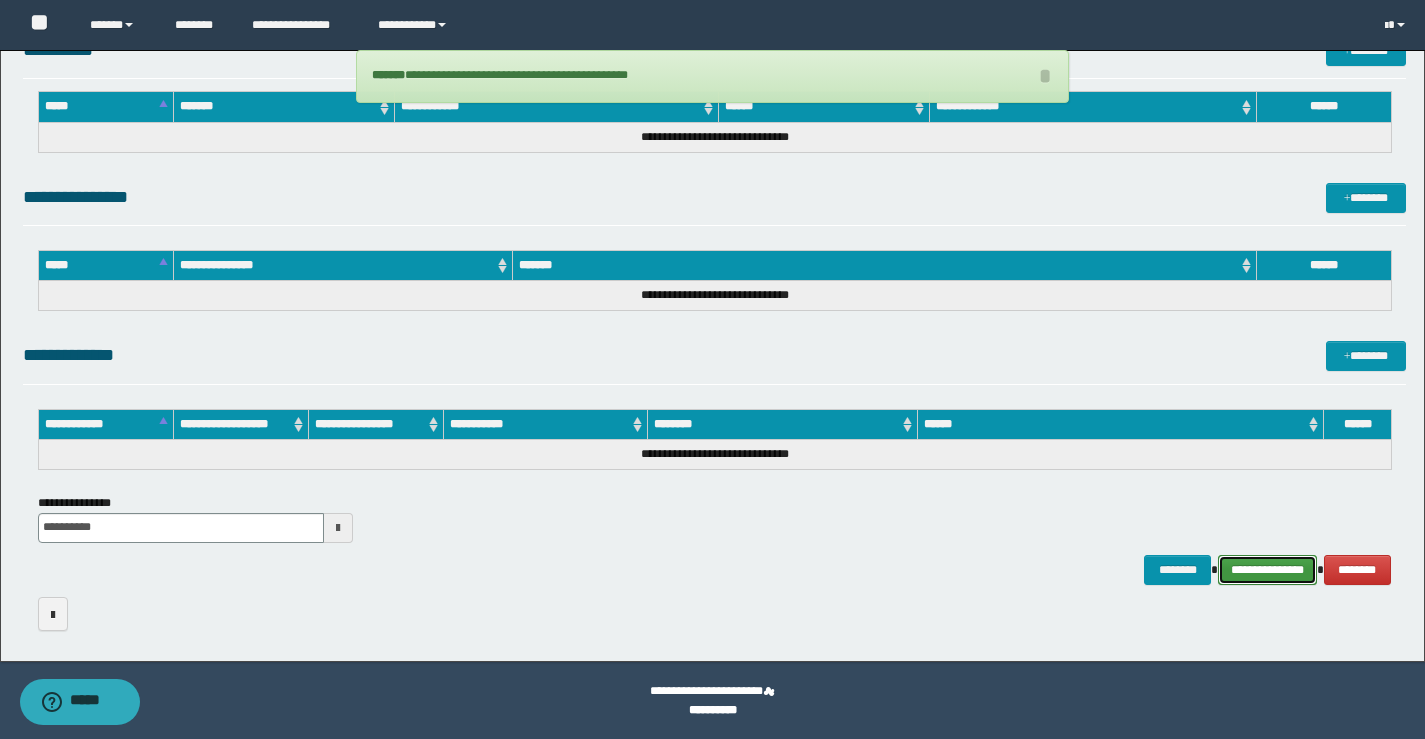 click on "**********" at bounding box center [1267, 570] 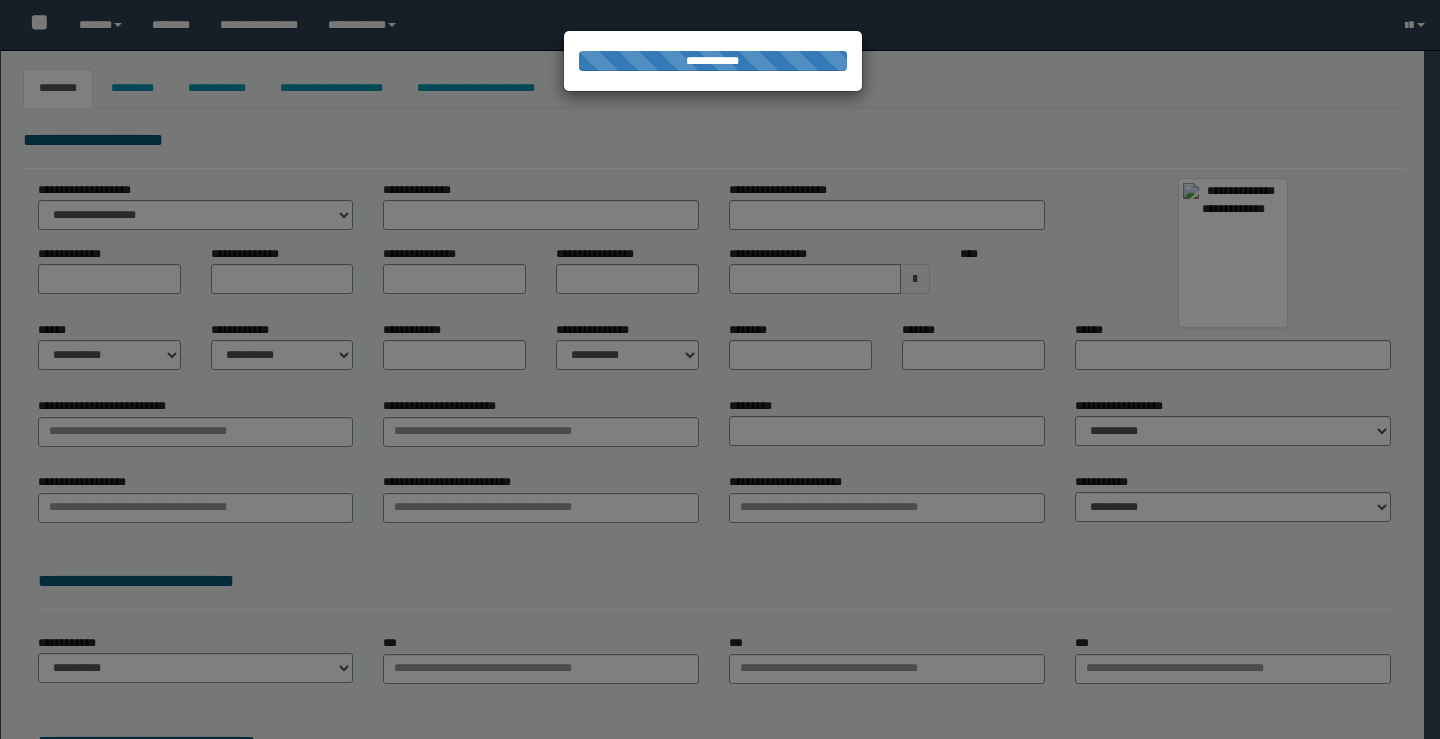 type on "*********" 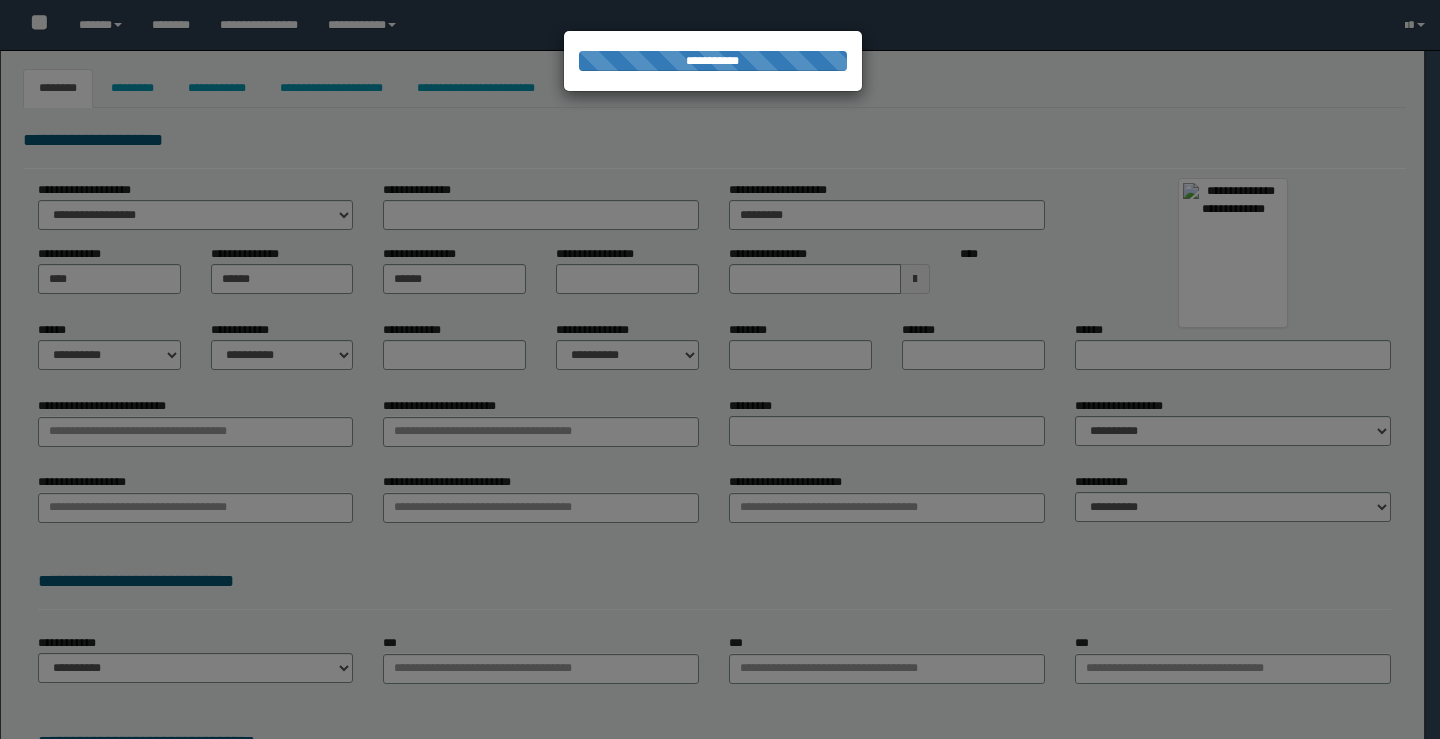 type on "*****" 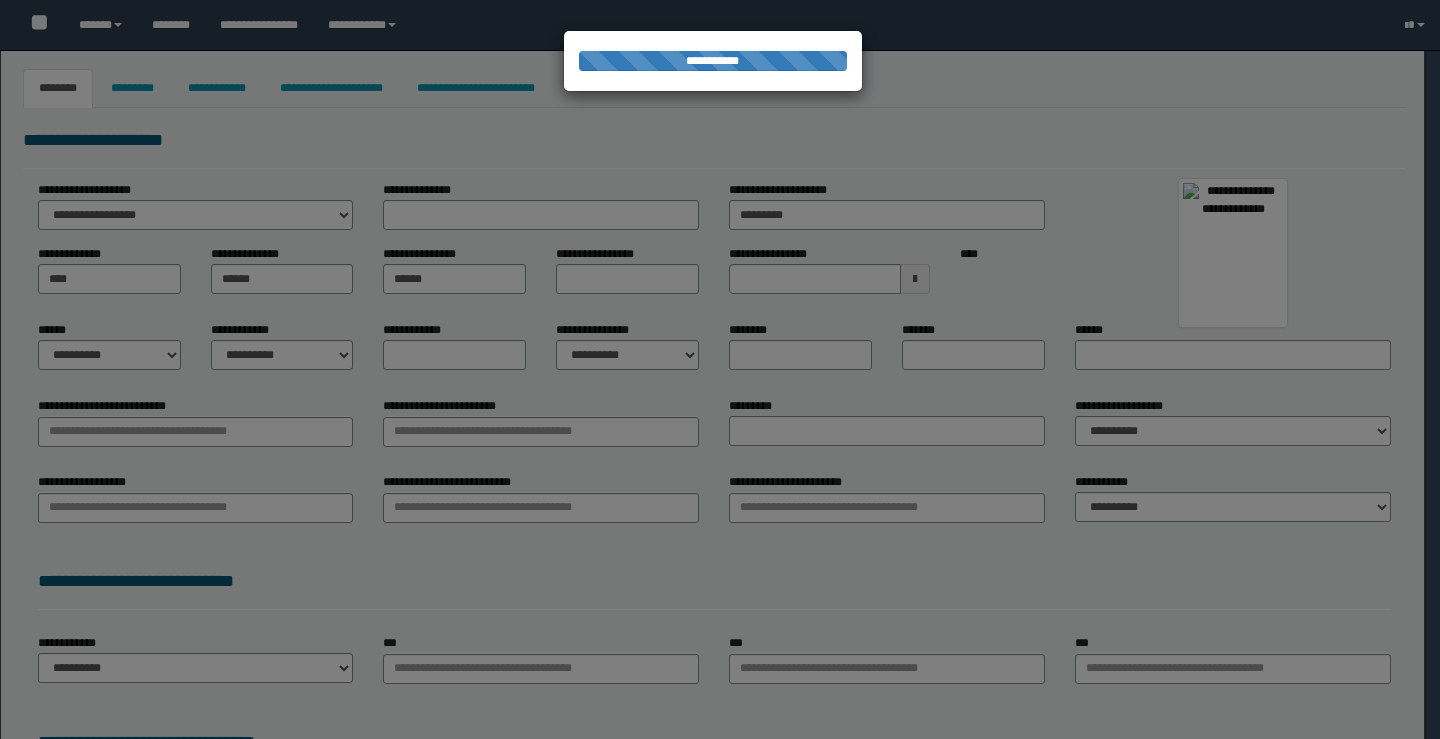 select on "*" 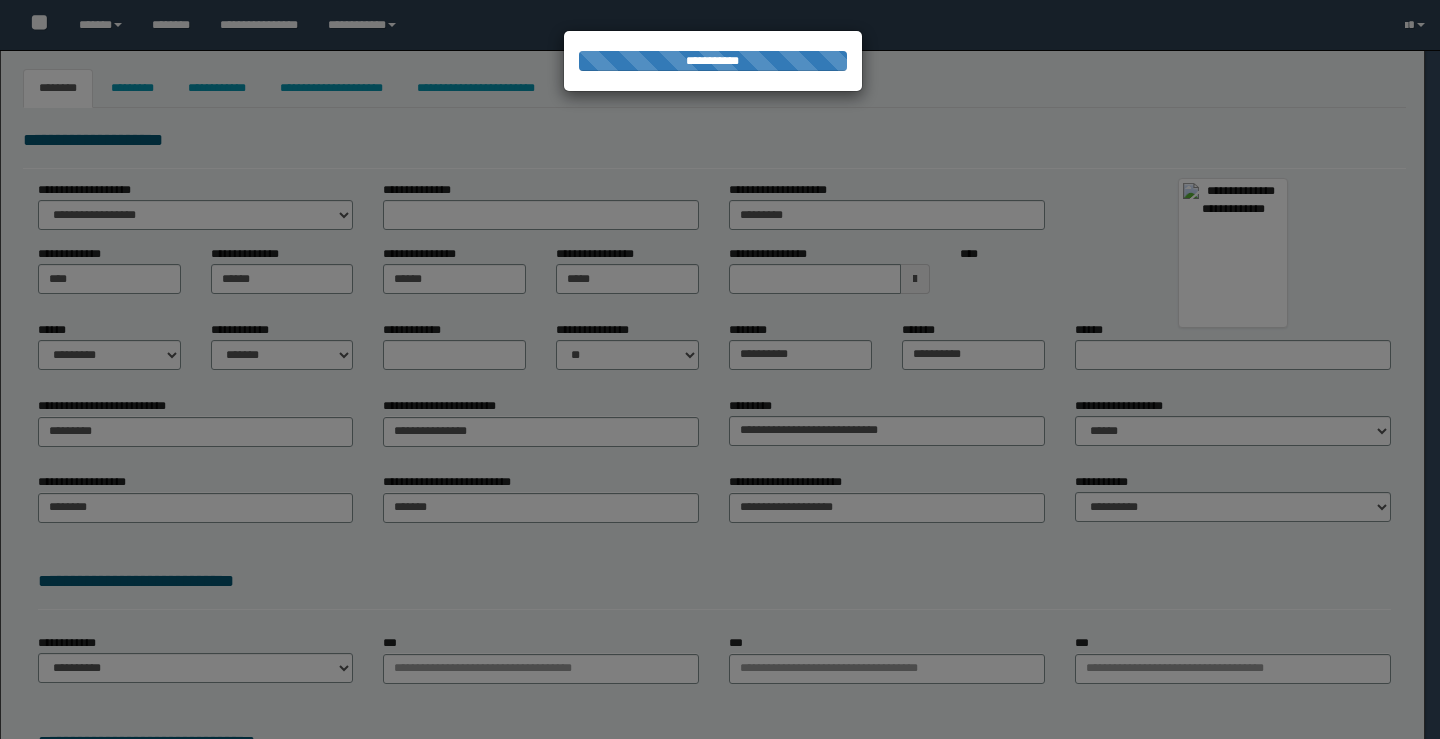 select on "*" 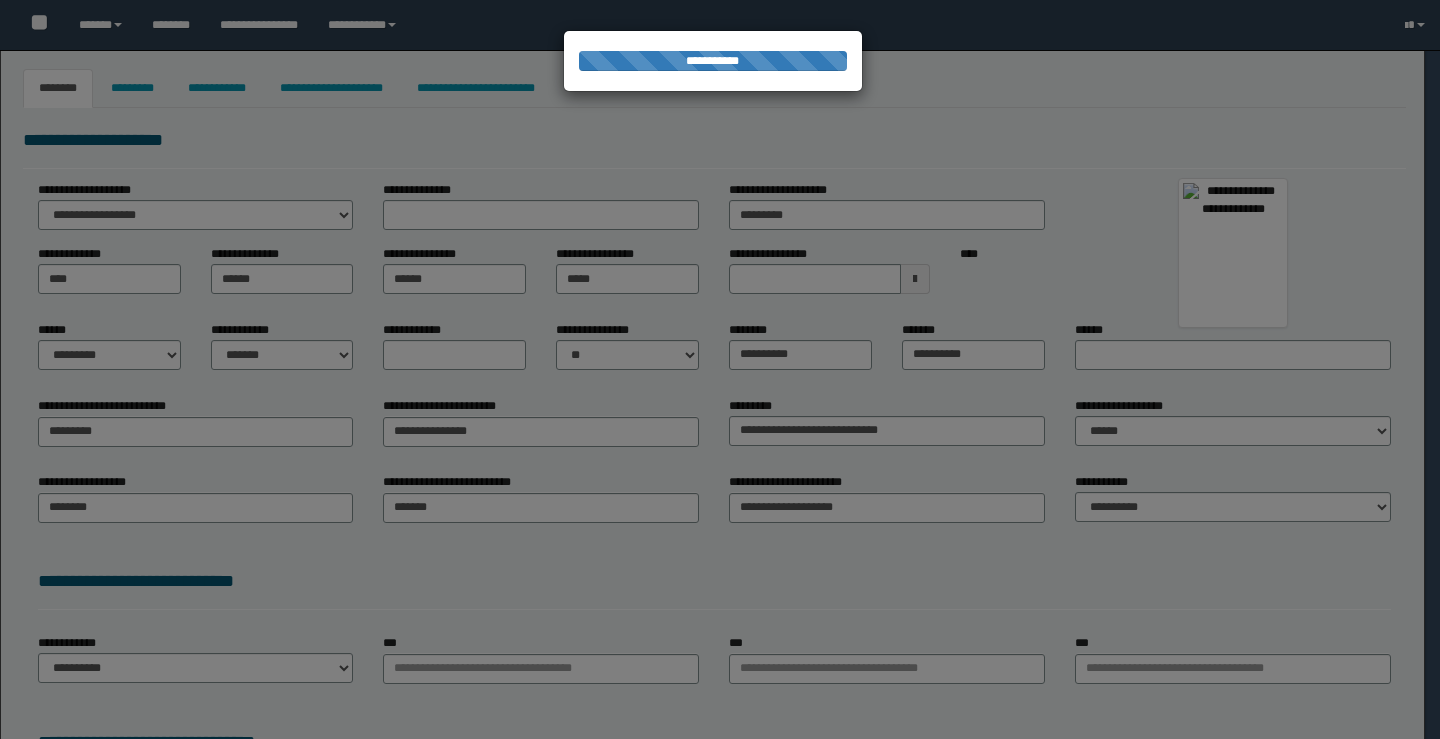 select 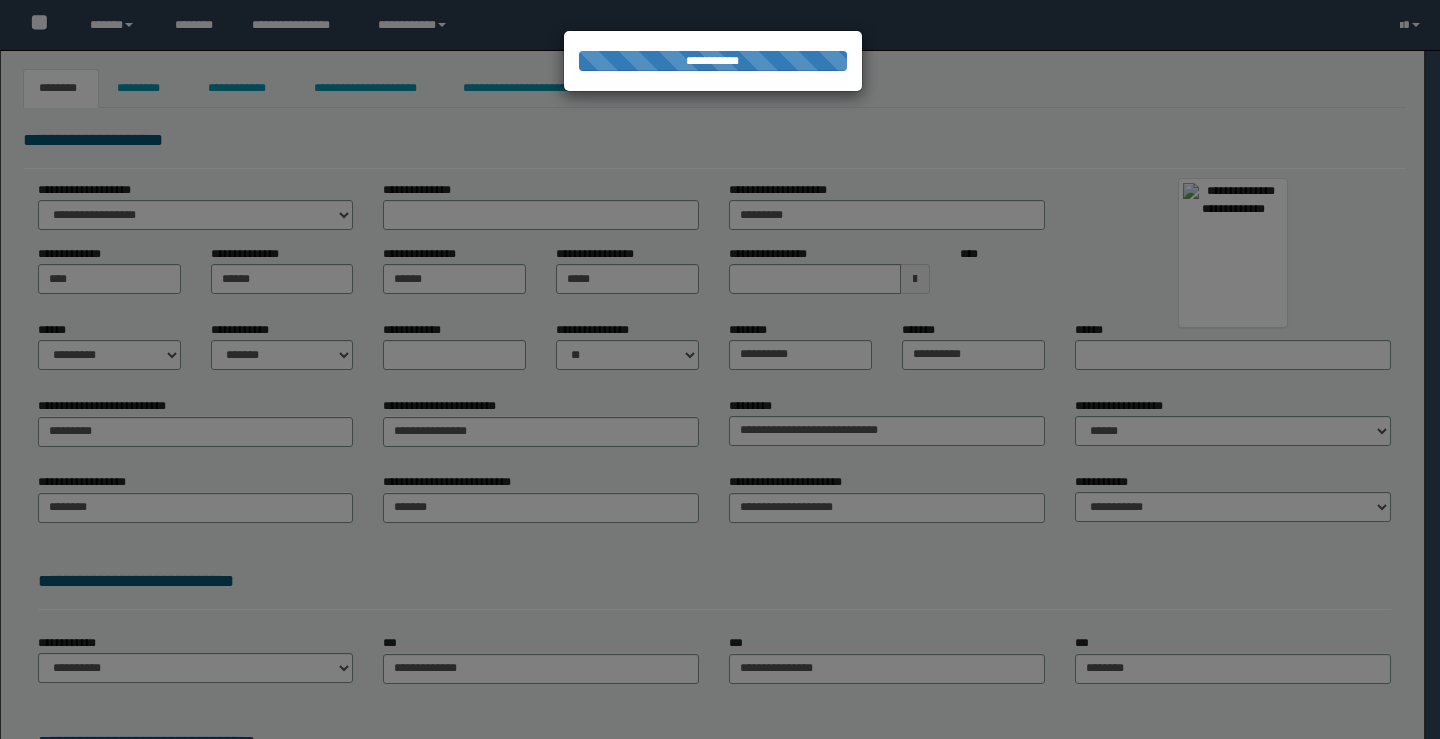scroll, scrollTop: 0, scrollLeft: 0, axis: both 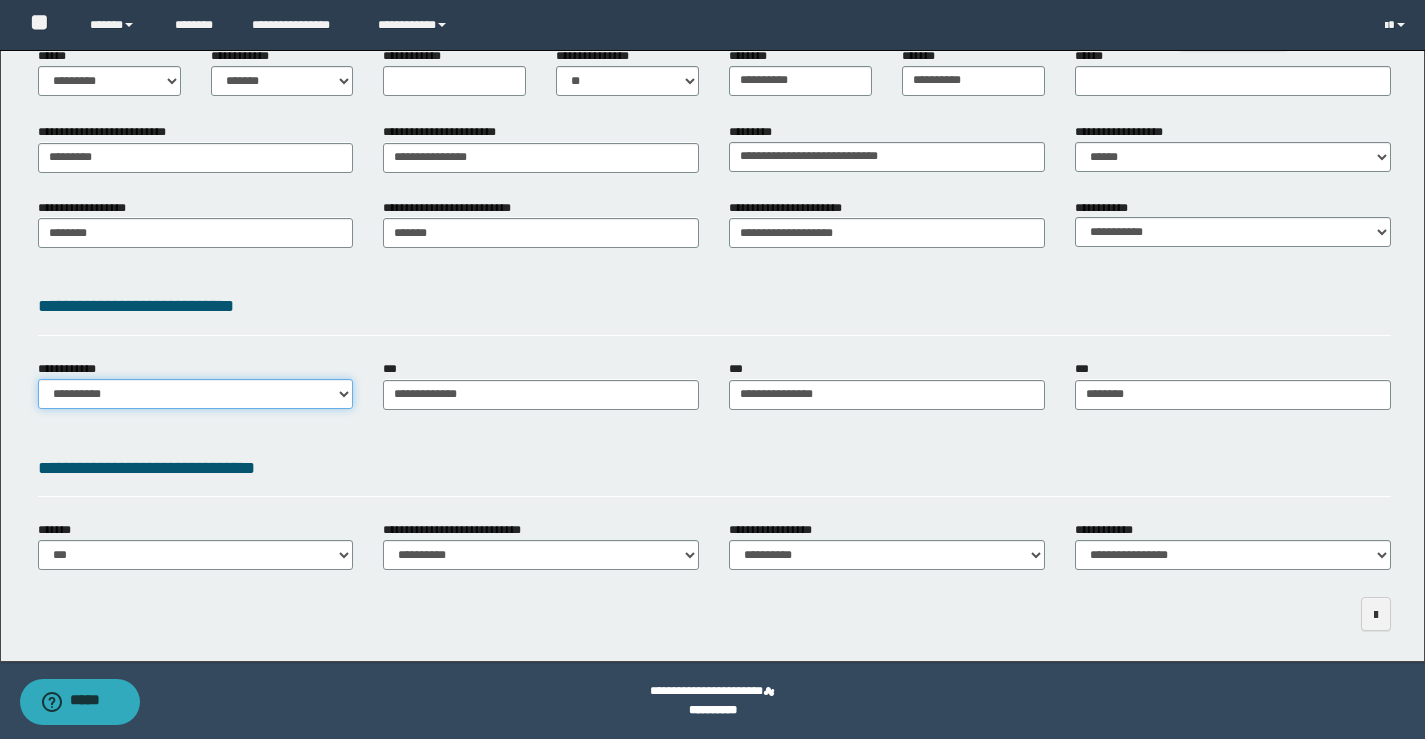 click on "**********" at bounding box center (196, 394) 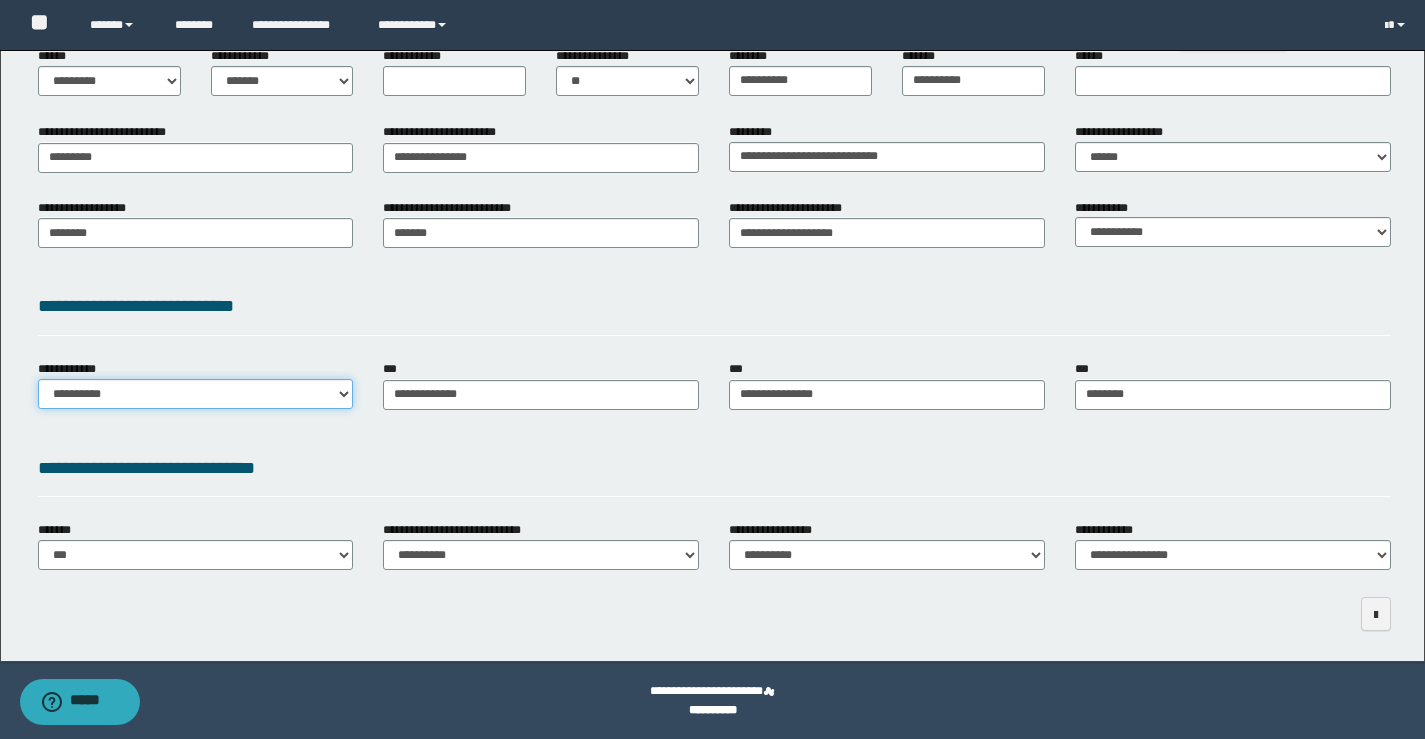 select on "**" 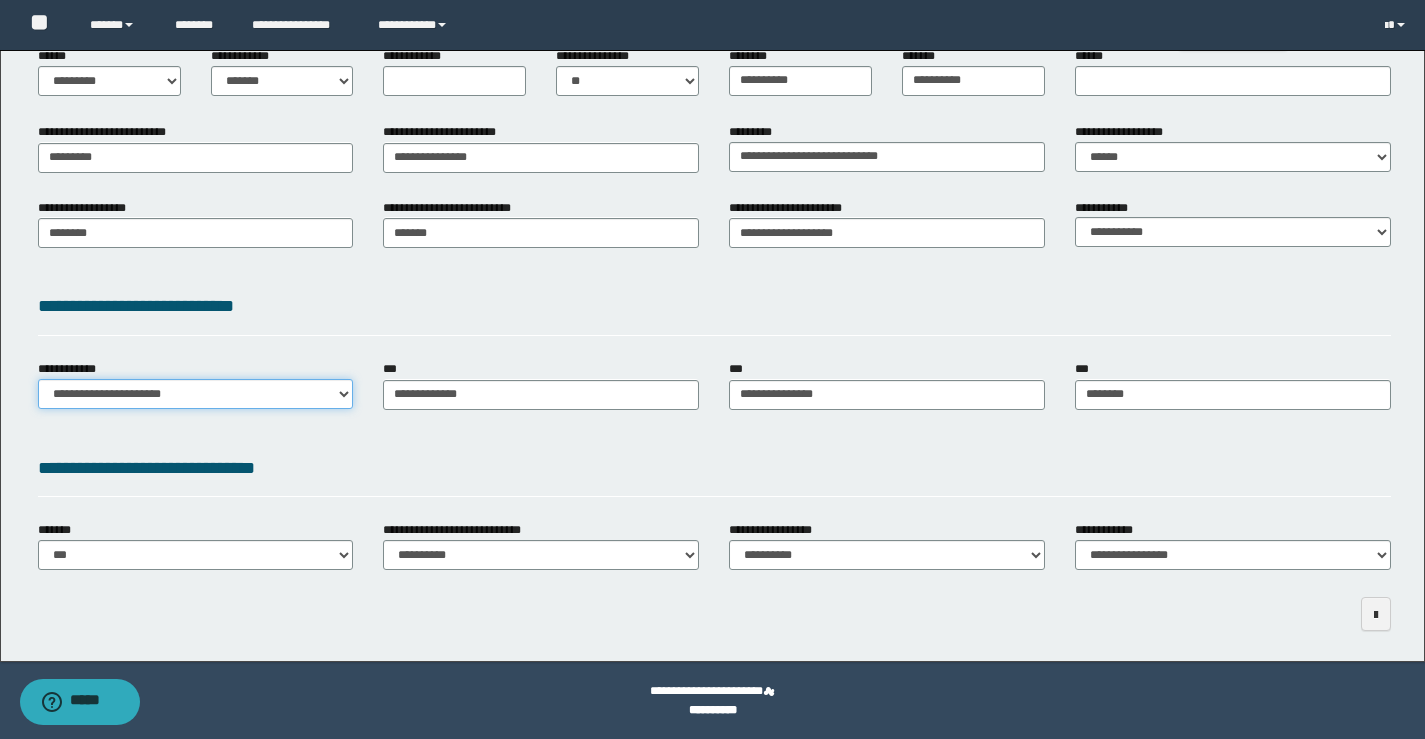 click on "**********" at bounding box center [196, 394] 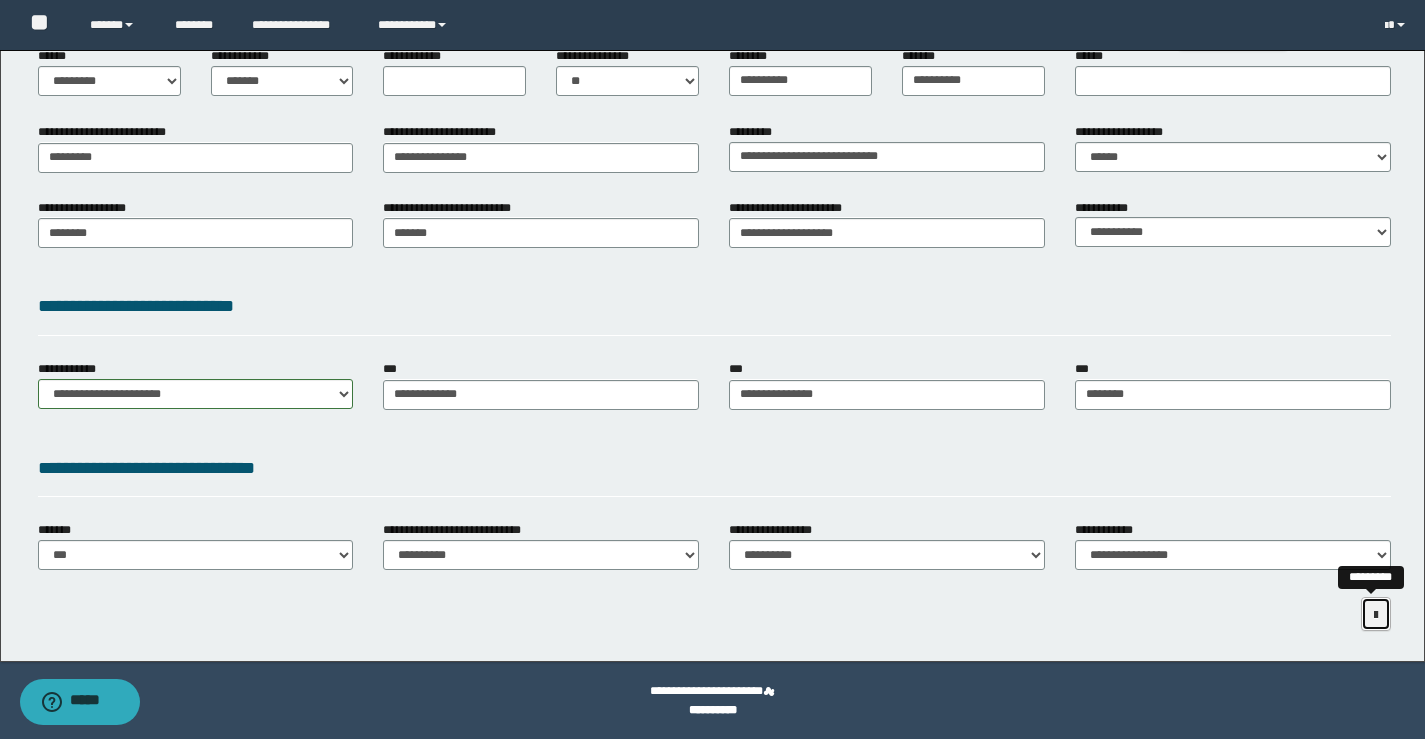 click at bounding box center [1376, 615] 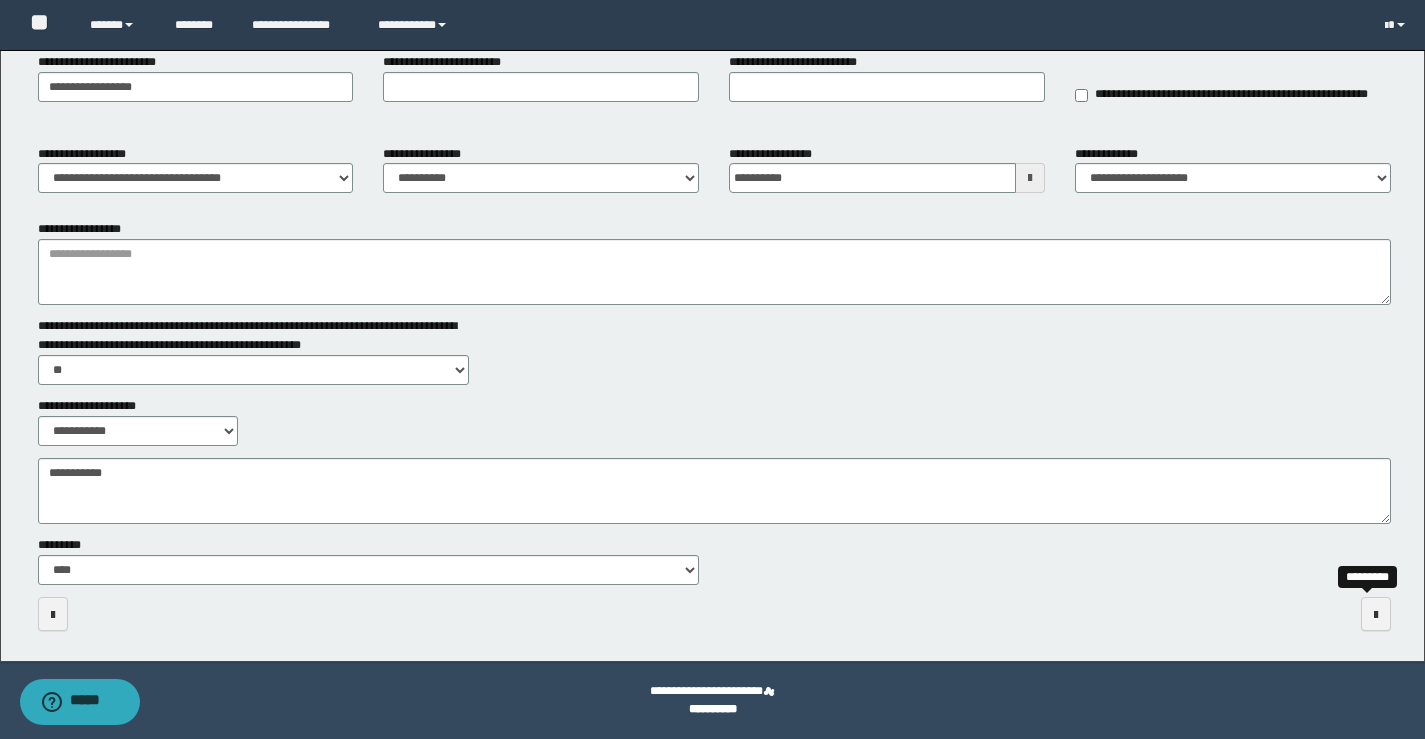 scroll, scrollTop: 189, scrollLeft: 0, axis: vertical 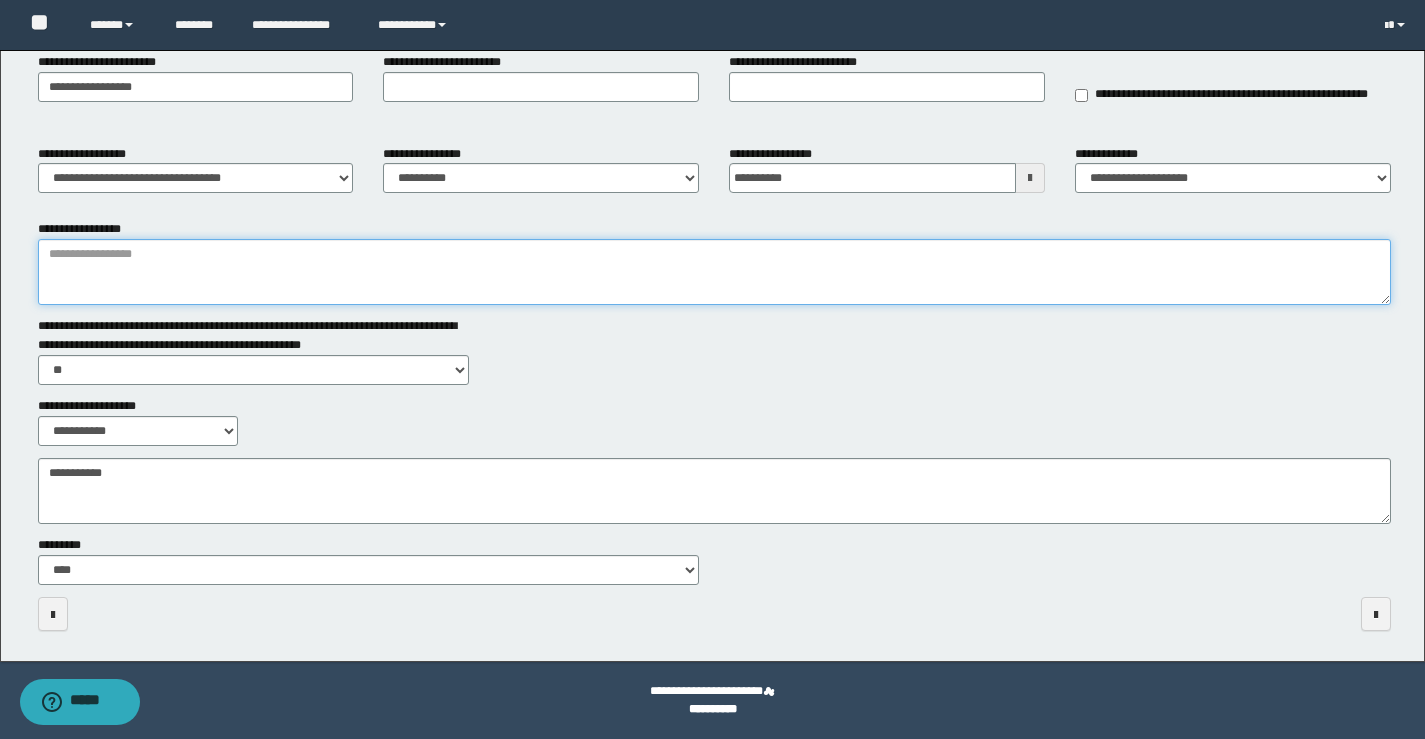 click on "**********" at bounding box center [714, 272] 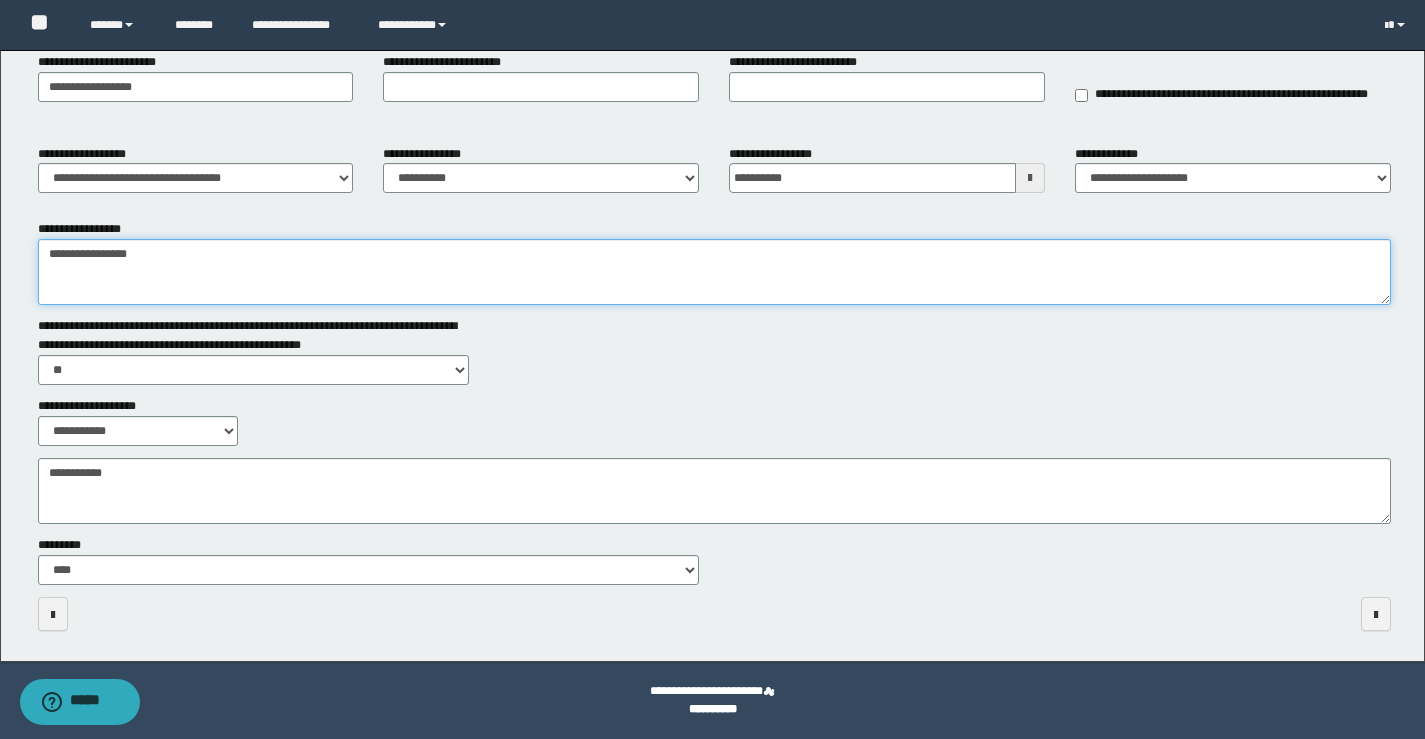 type on "**********" 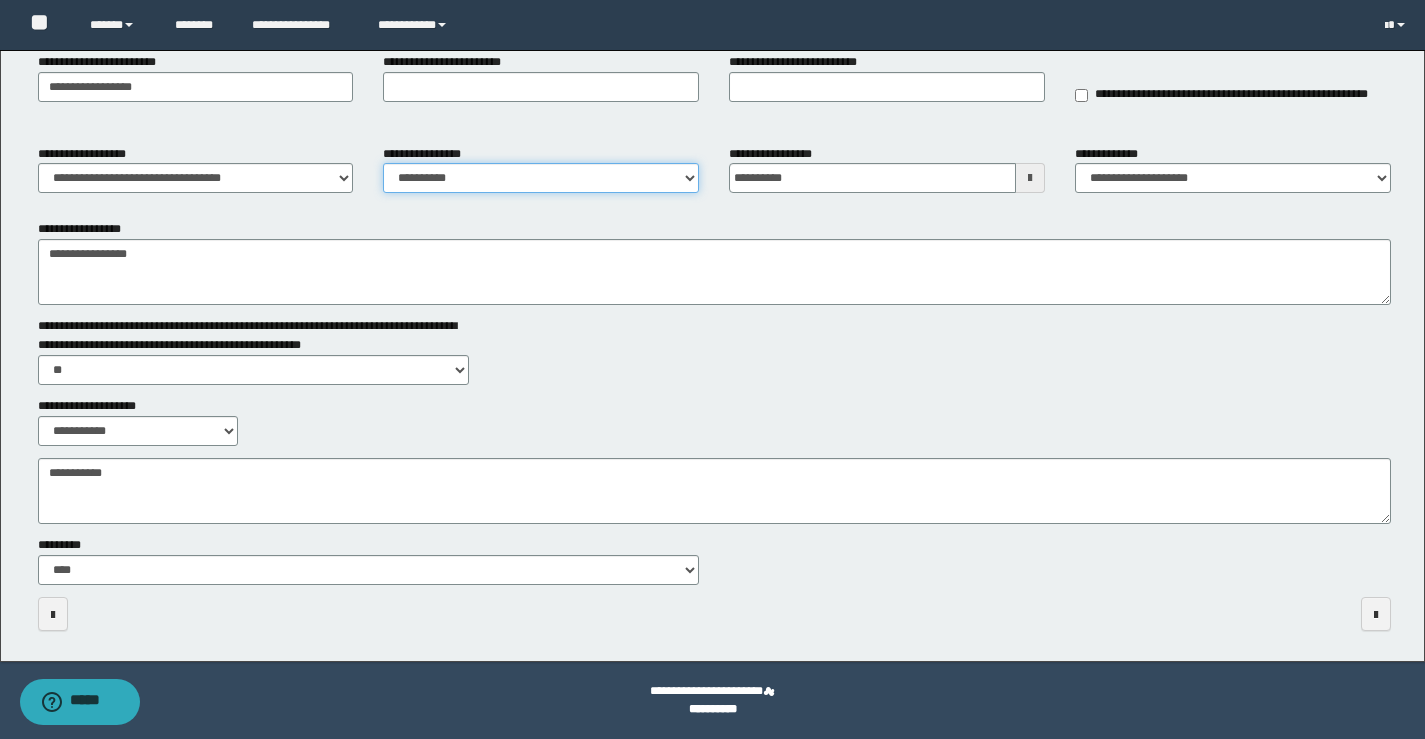 click on "**********" at bounding box center [541, 178] 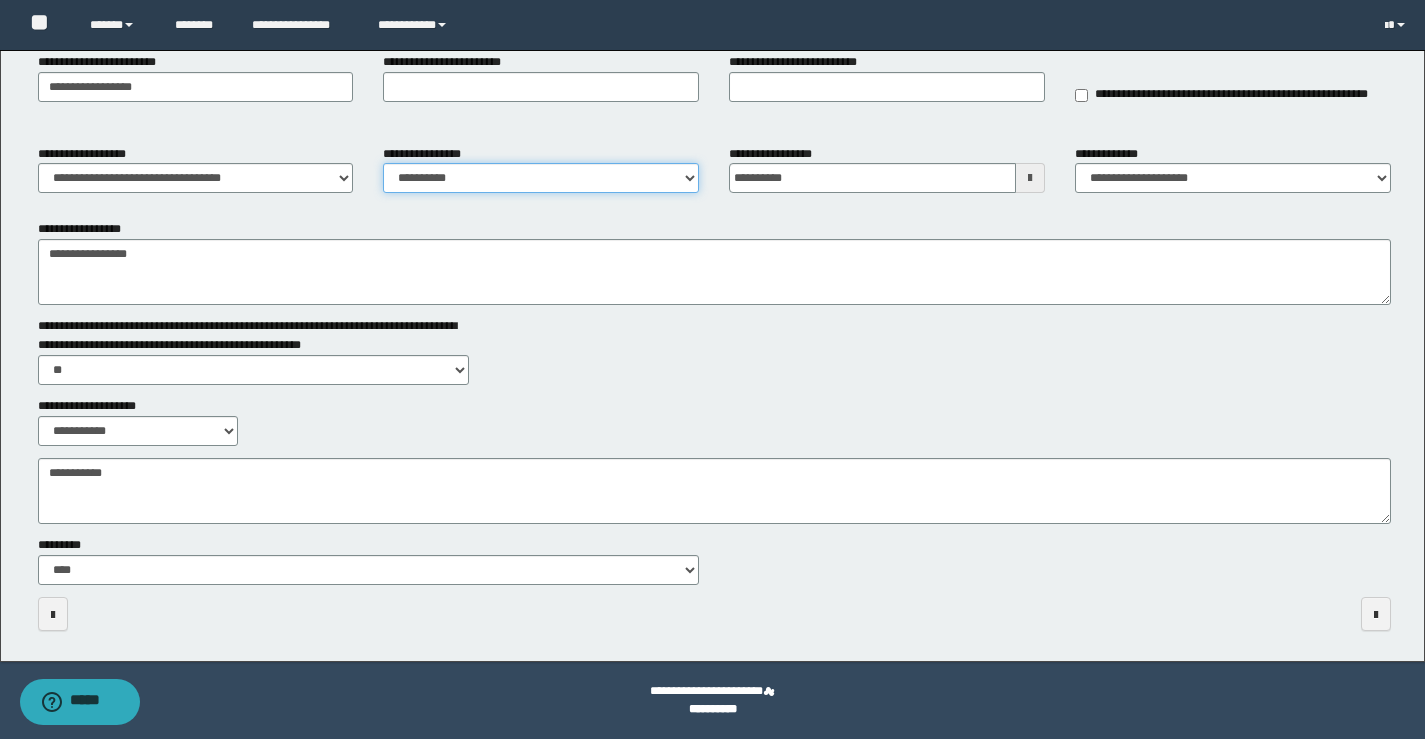 select on "****" 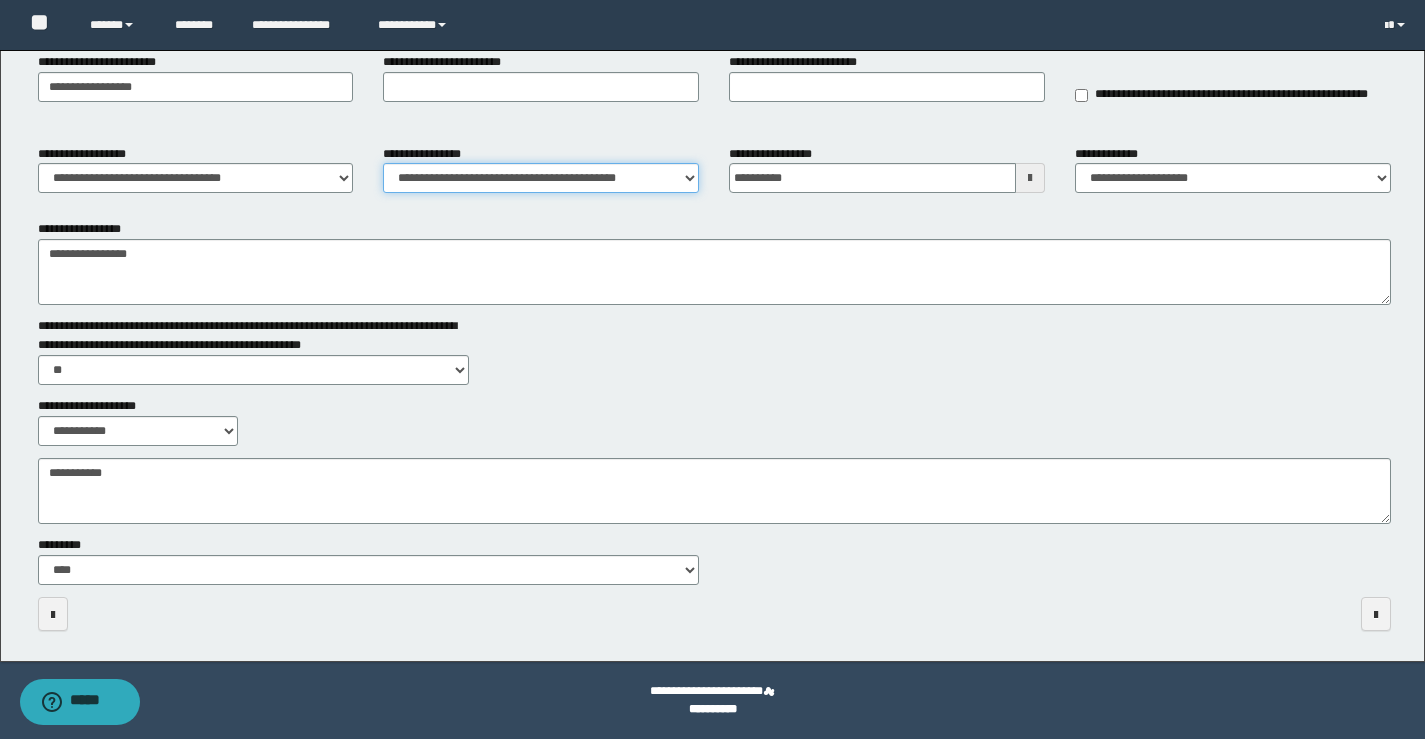 click on "**********" at bounding box center [541, 178] 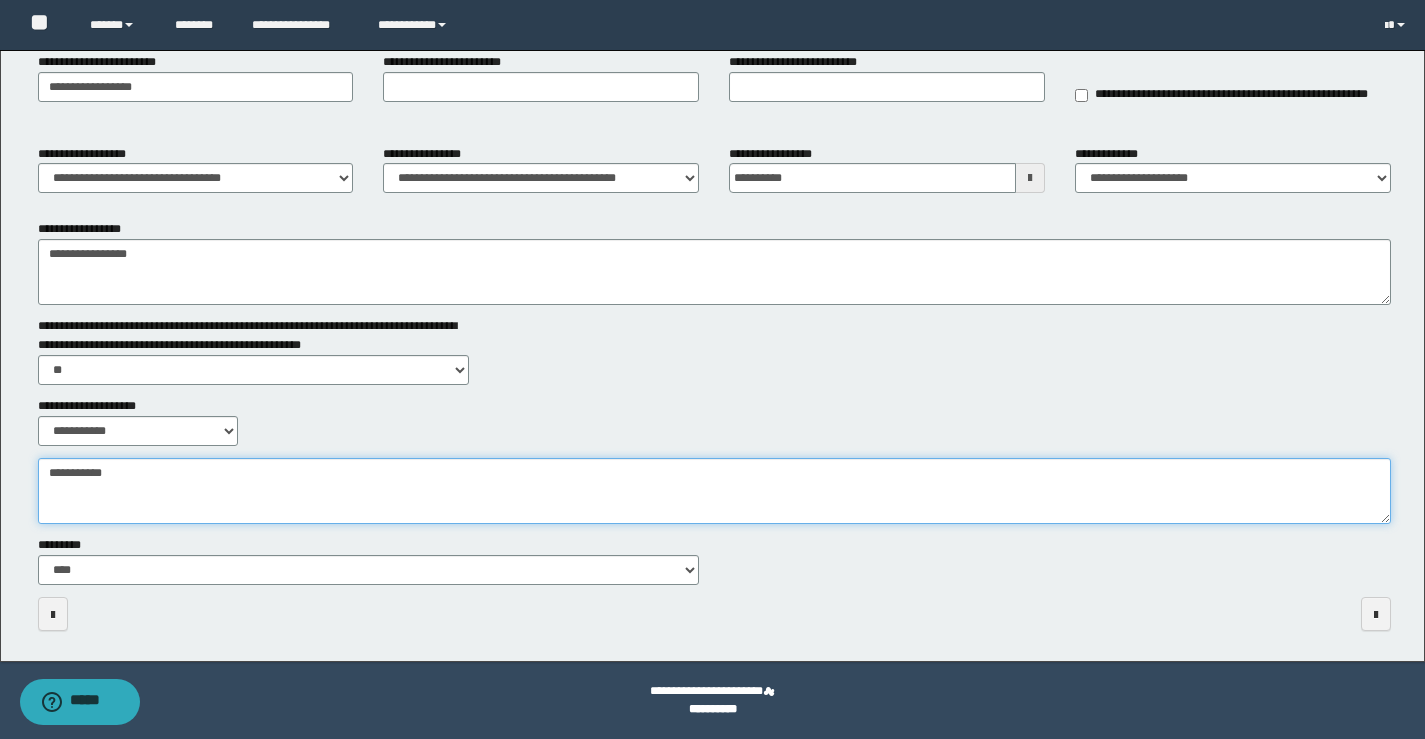 click on "**********" at bounding box center (714, 491) 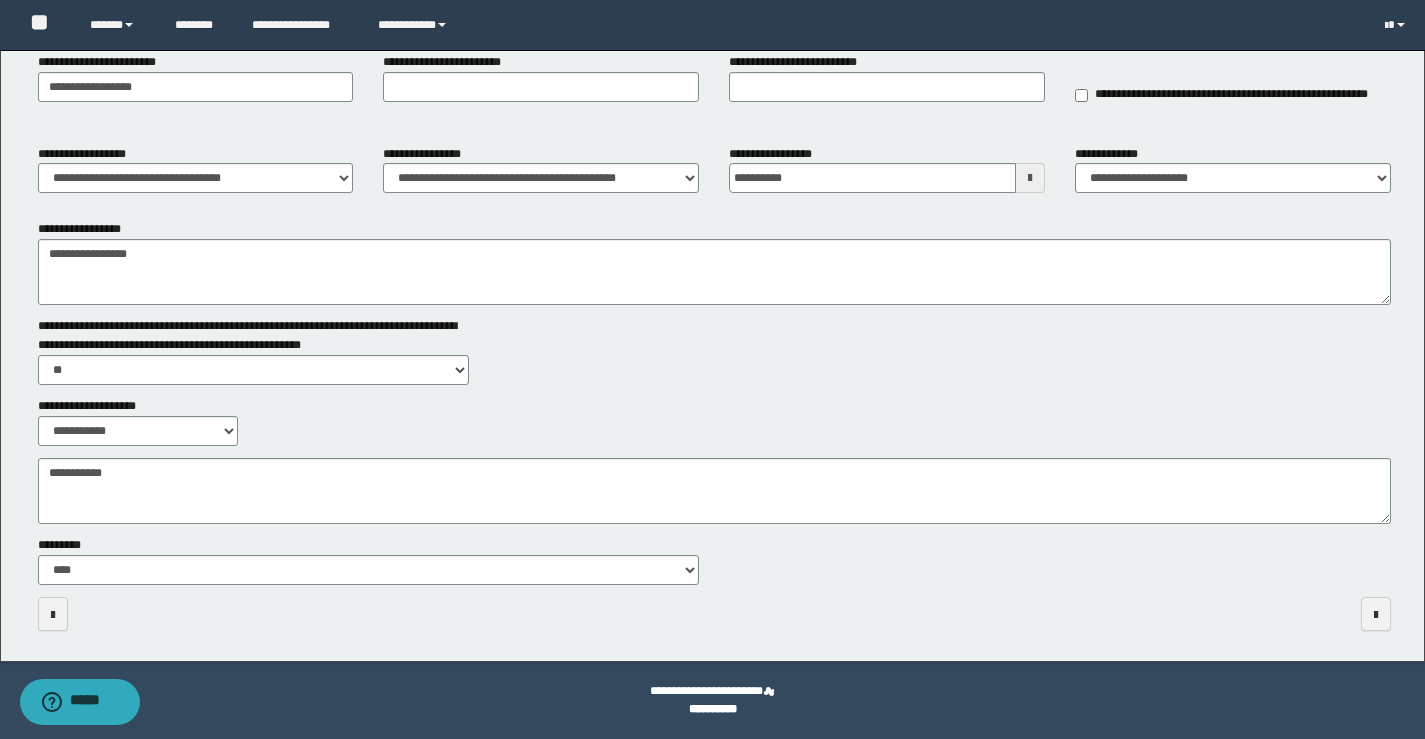 click on "**********" at bounding box center (369, 560) 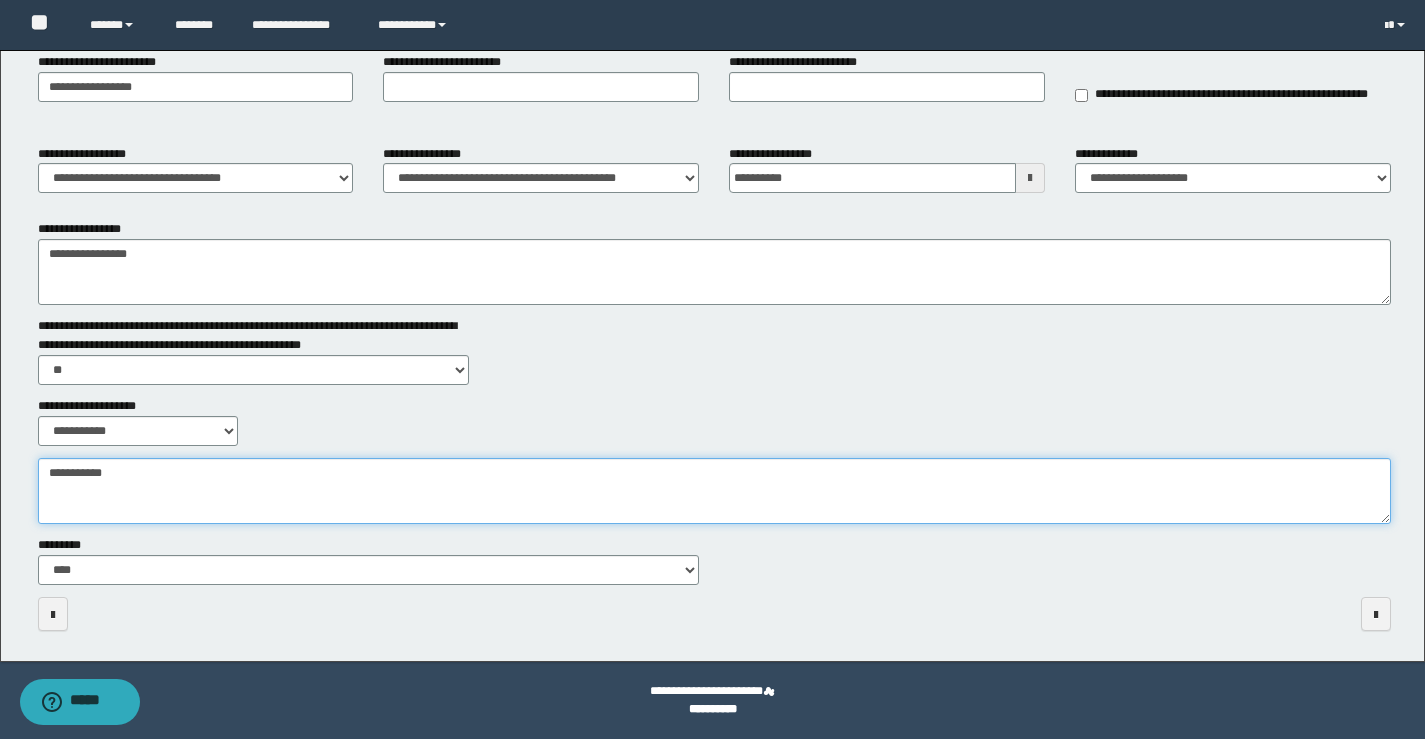 click on "**********" at bounding box center (714, 491) 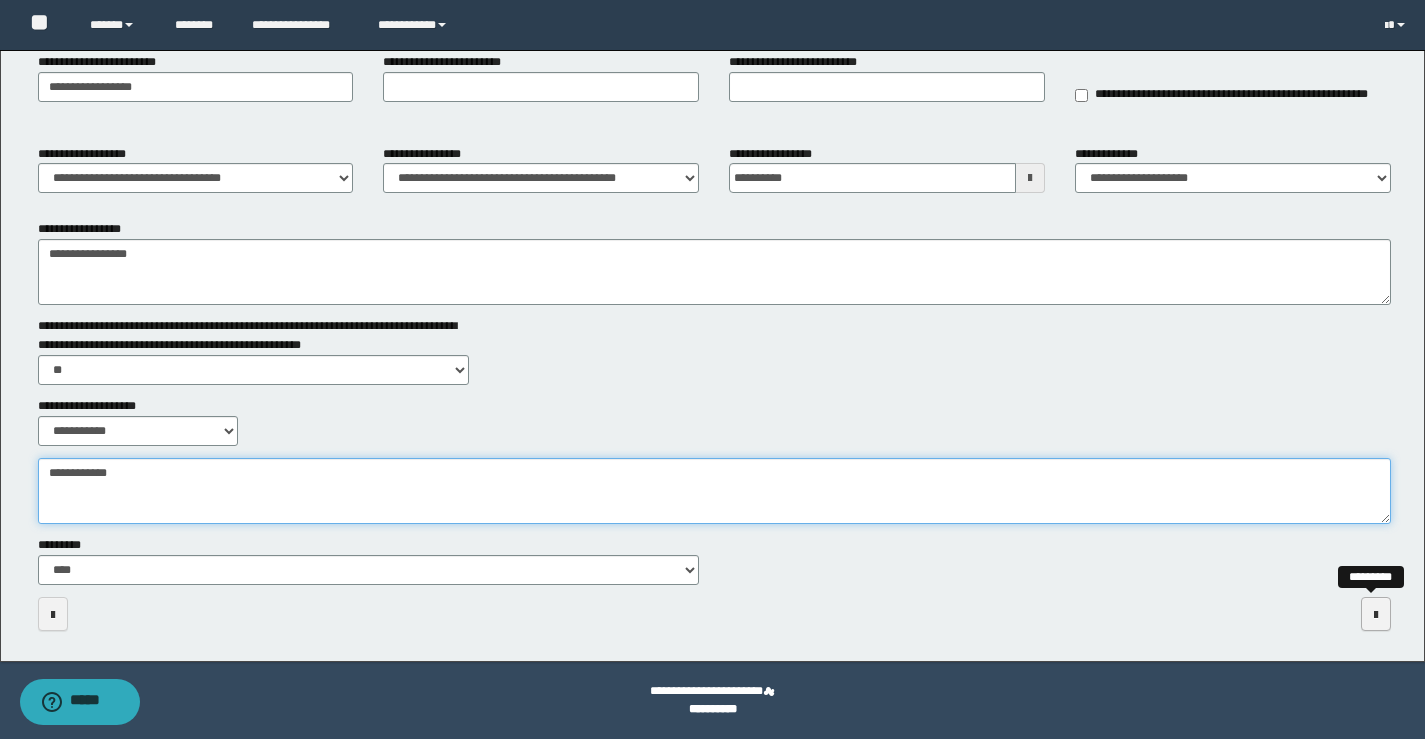 type on "**********" 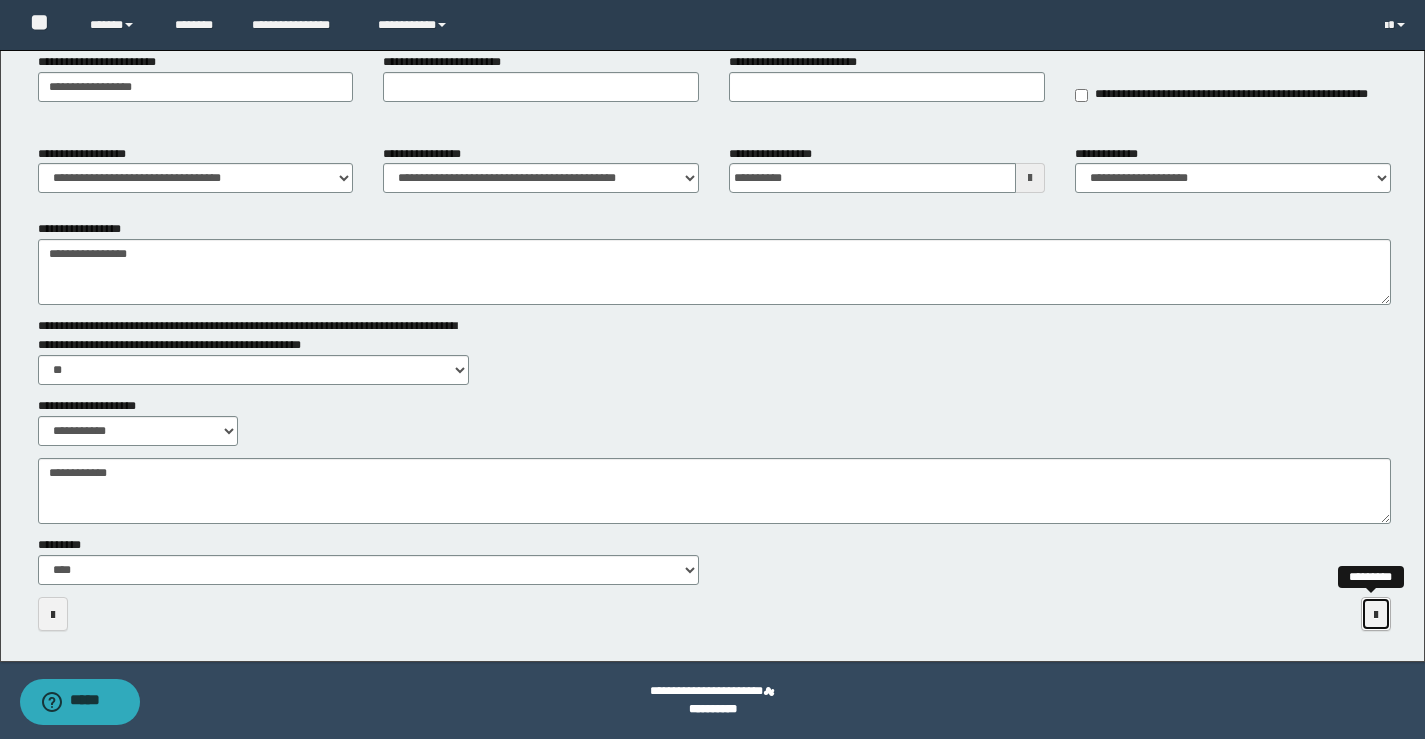 click at bounding box center (1376, 614) 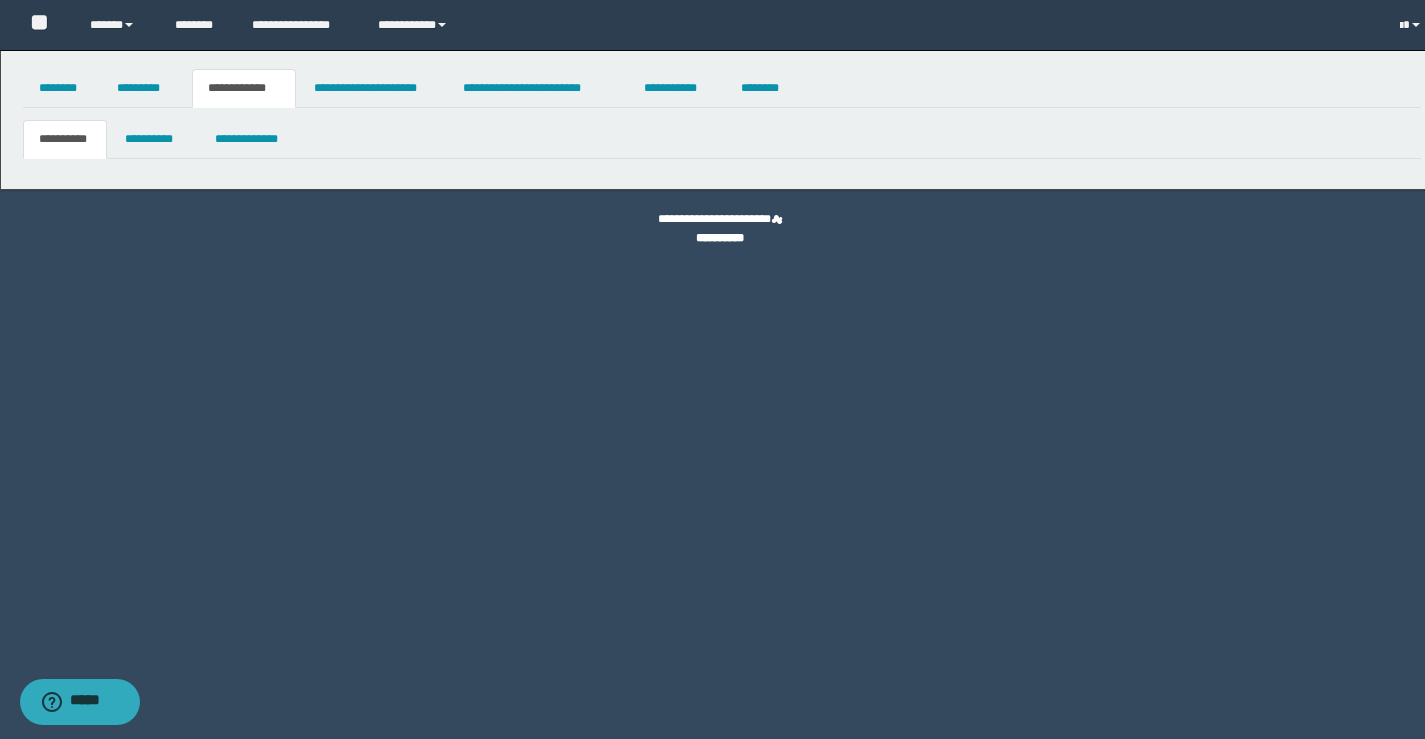 scroll, scrollTop: 0, scrollLeft: 0, axis: both 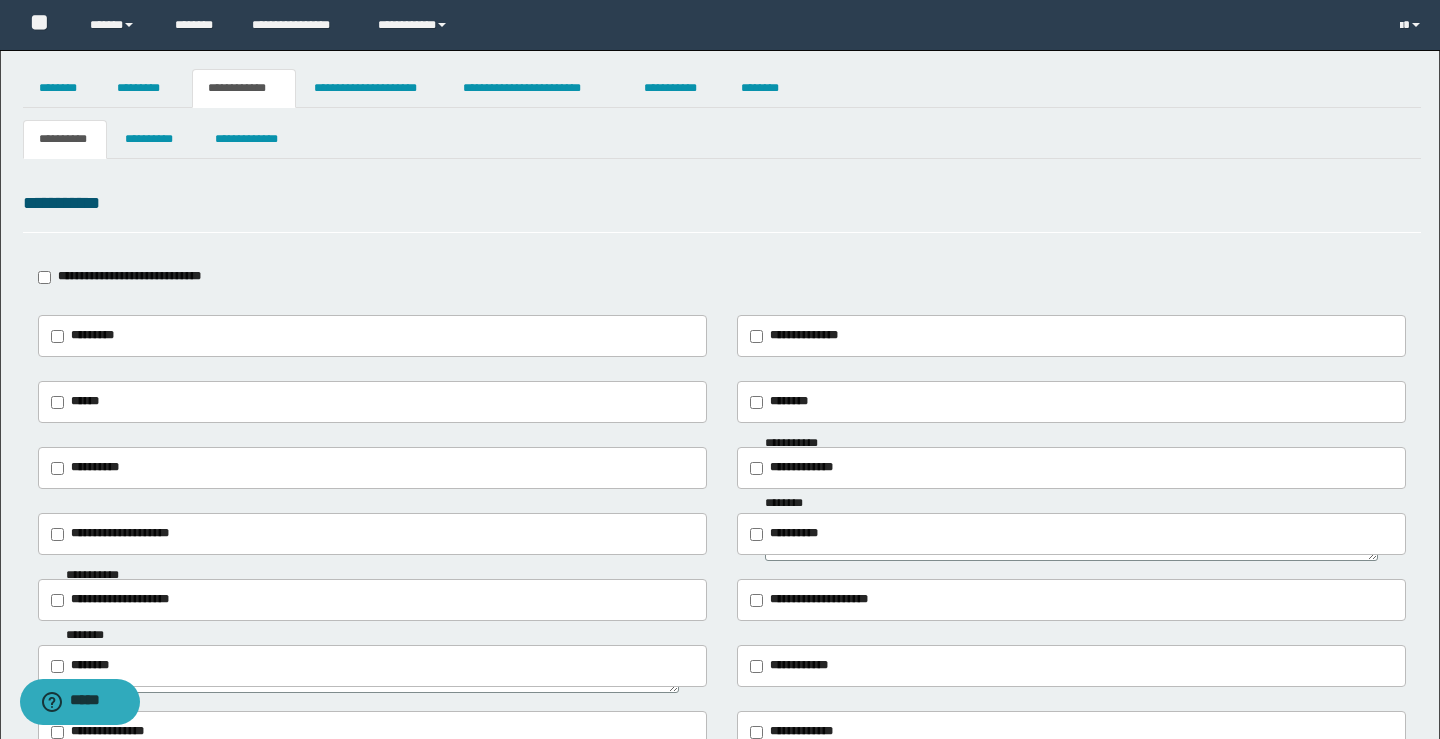 type on "**********" 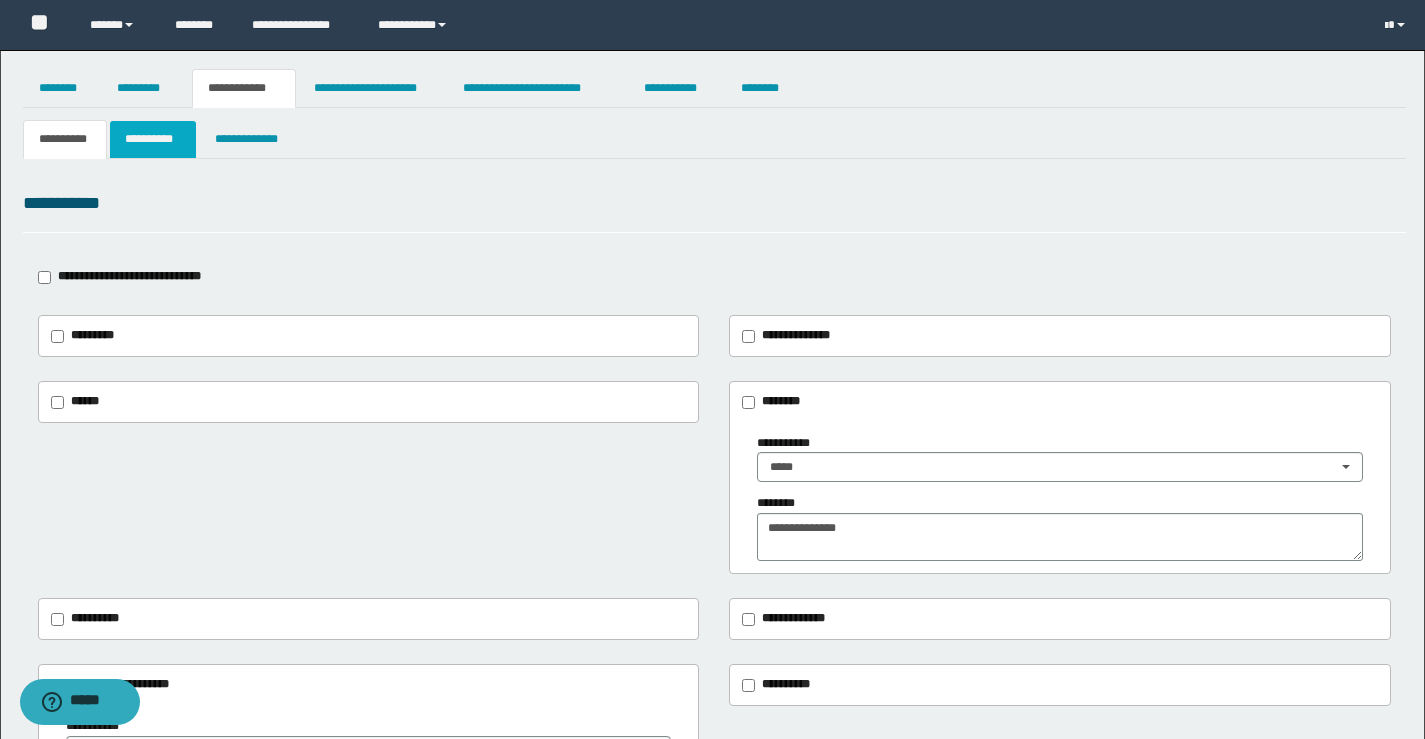 click on "**********" at bounding box center (153, 139) 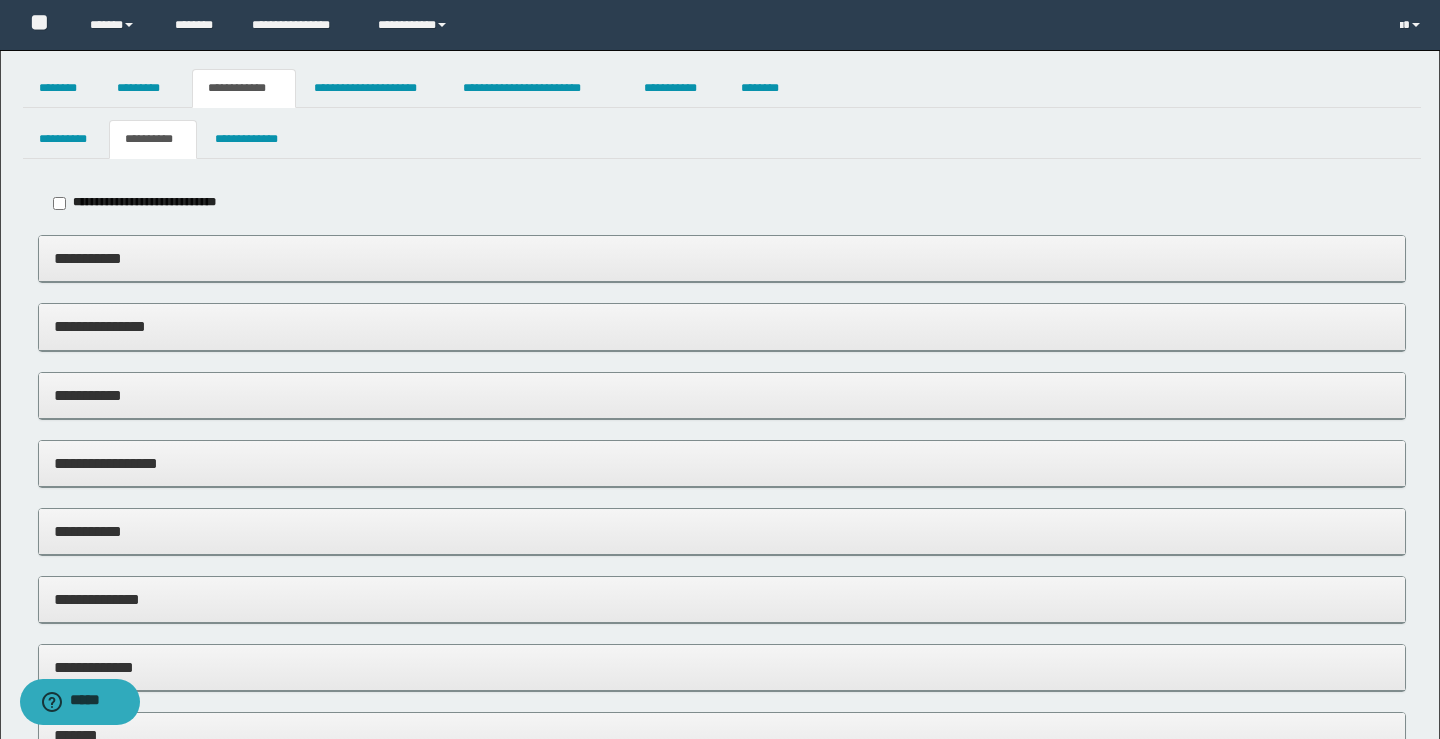 type on "**********" 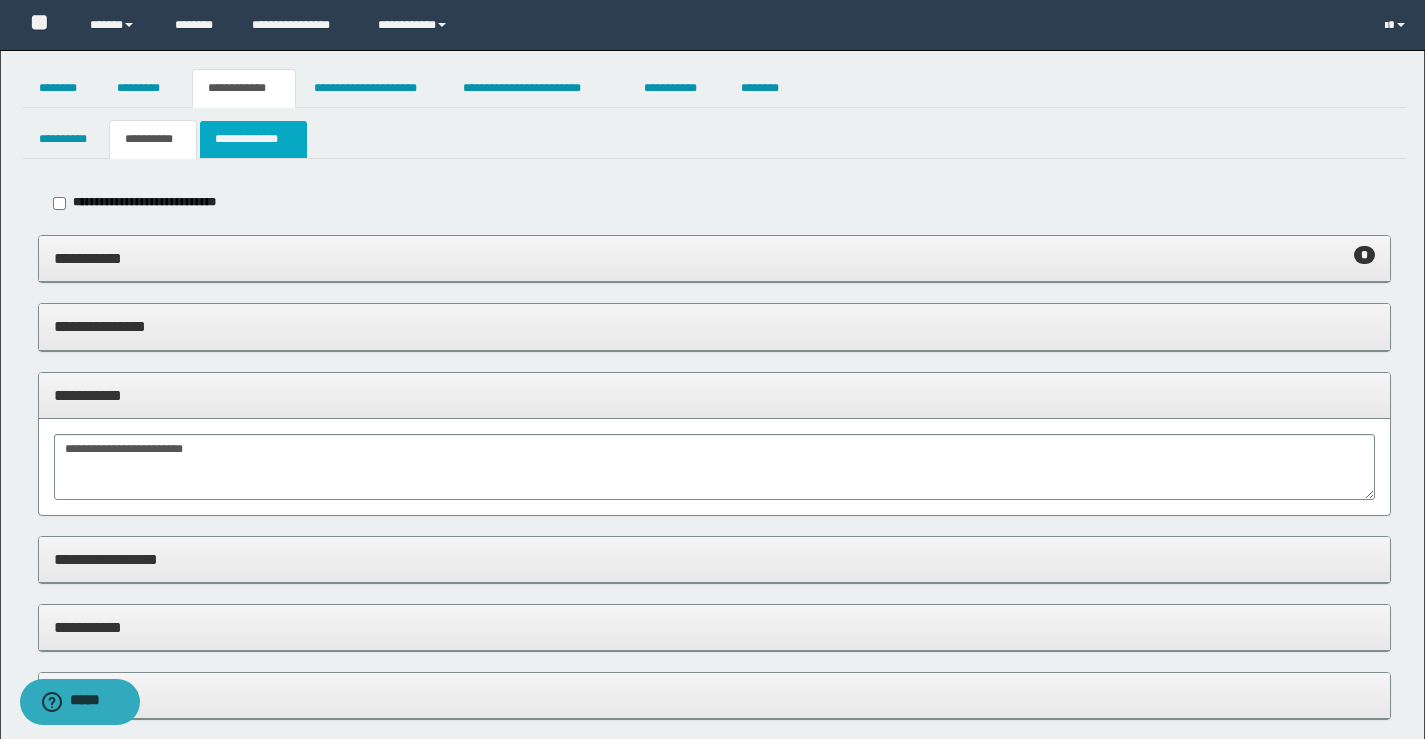 click on "**********" at bounding box center [253, 139] 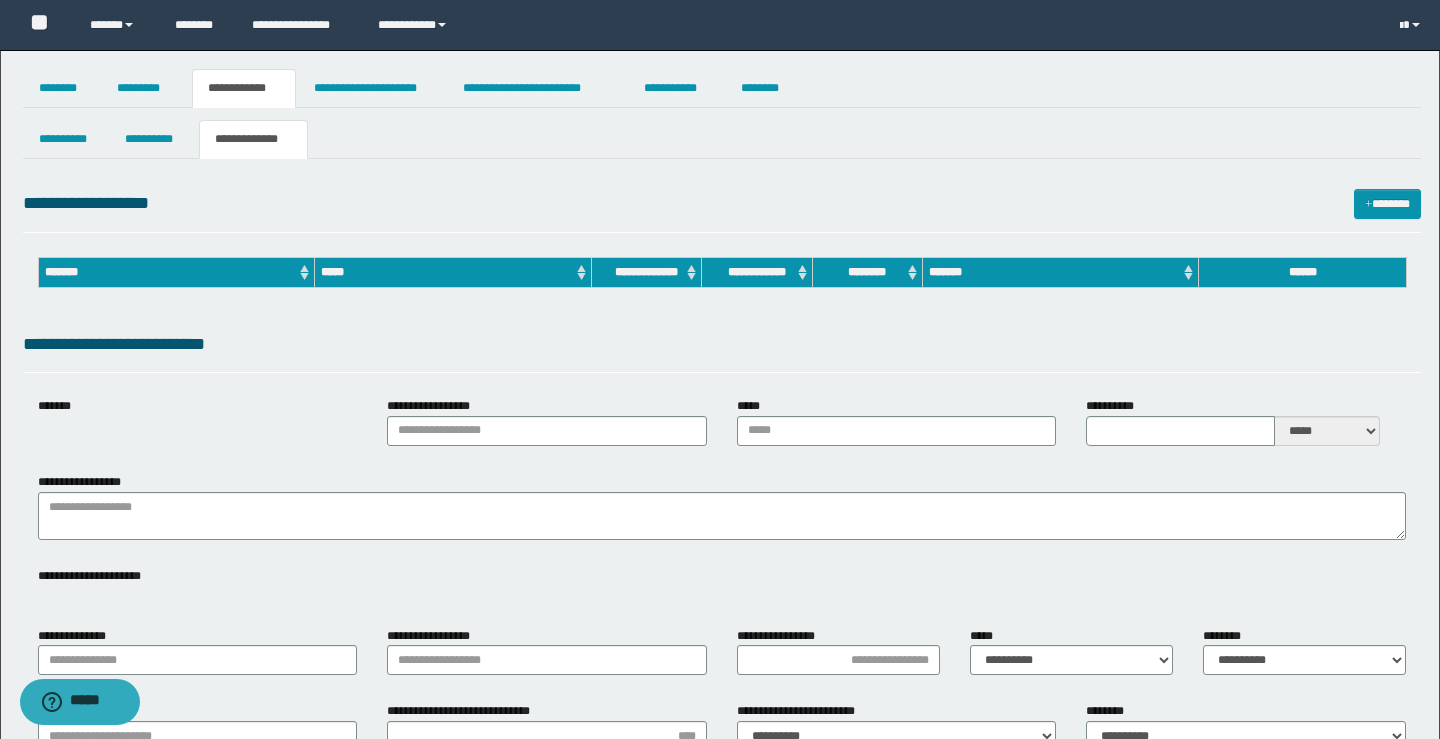 type on "**********" 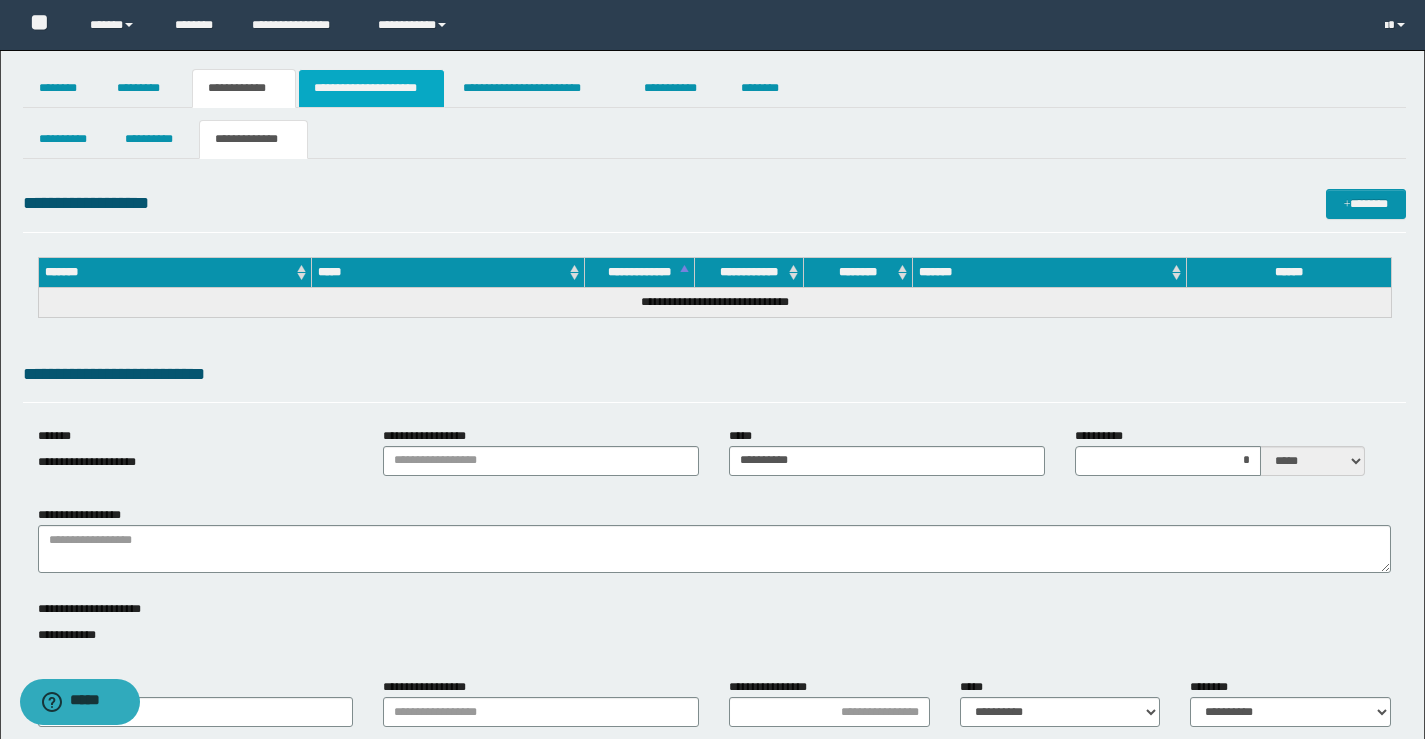 click on "**********" at bounding box center (371, 88) 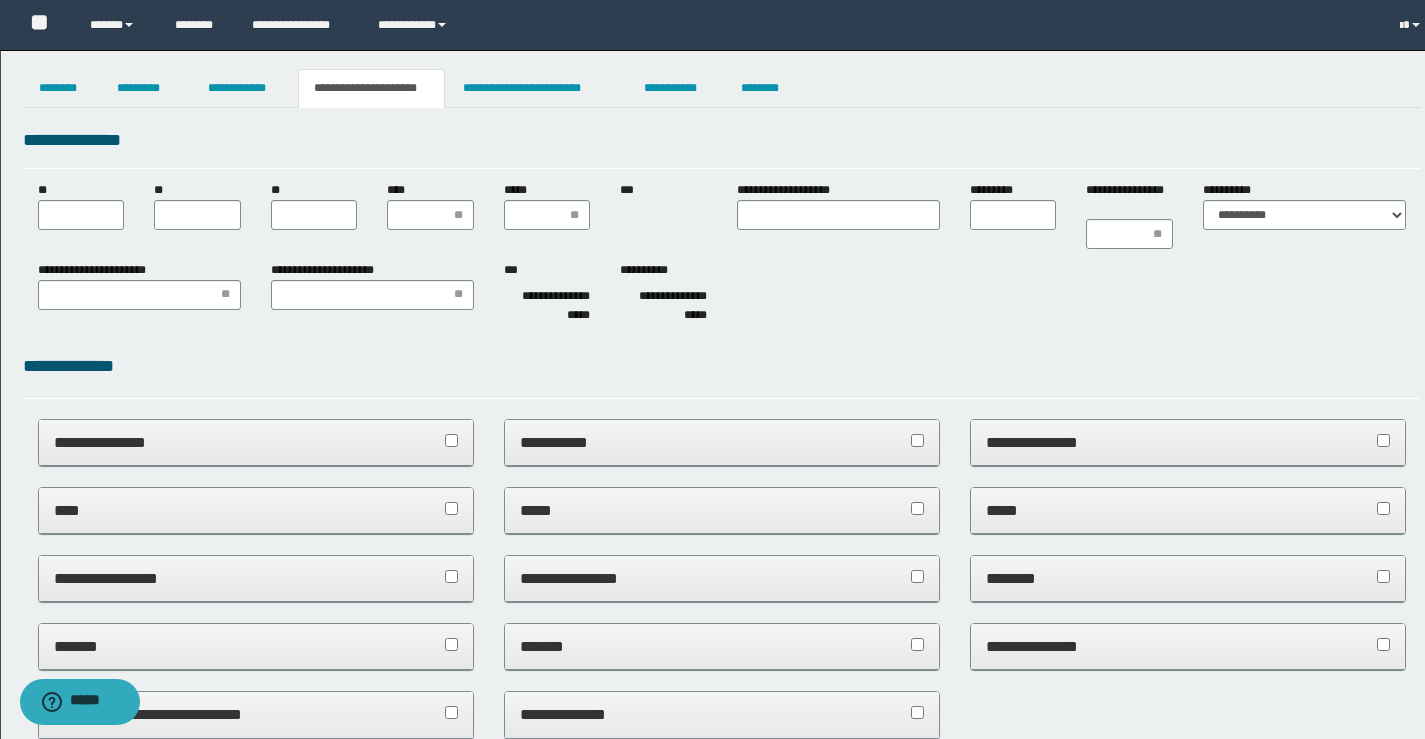 scroll, scrollTop: 0, scrollLeft: 0, axis: both 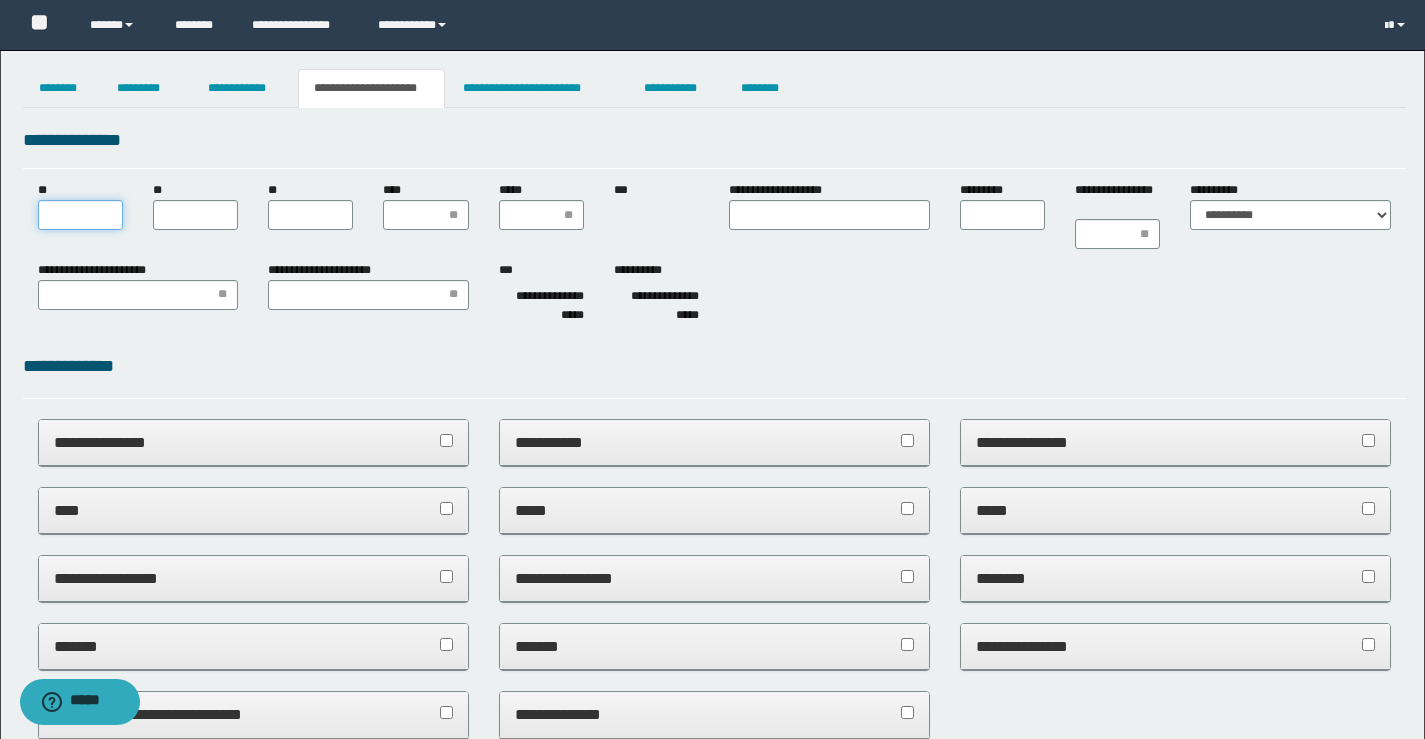 click on "**" at bounding box center (80, 215) 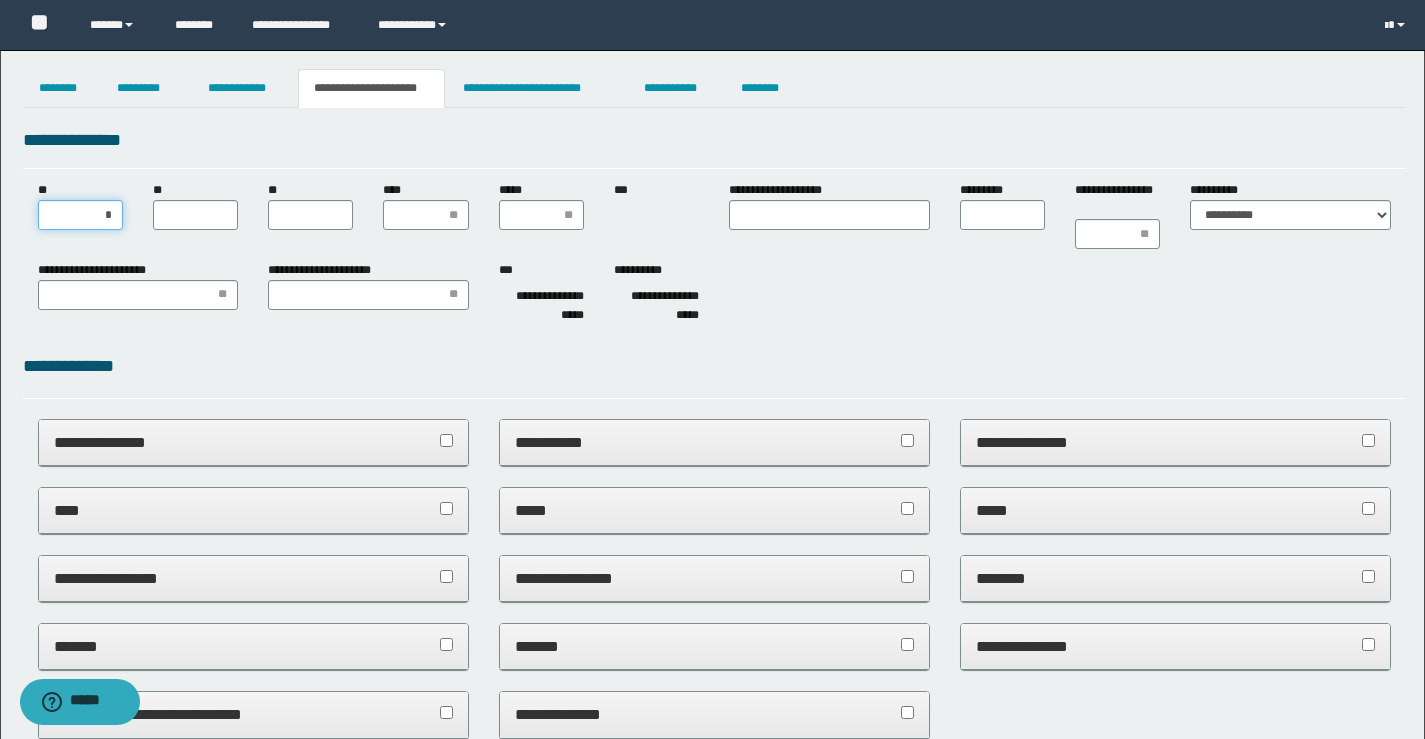 type on "**" 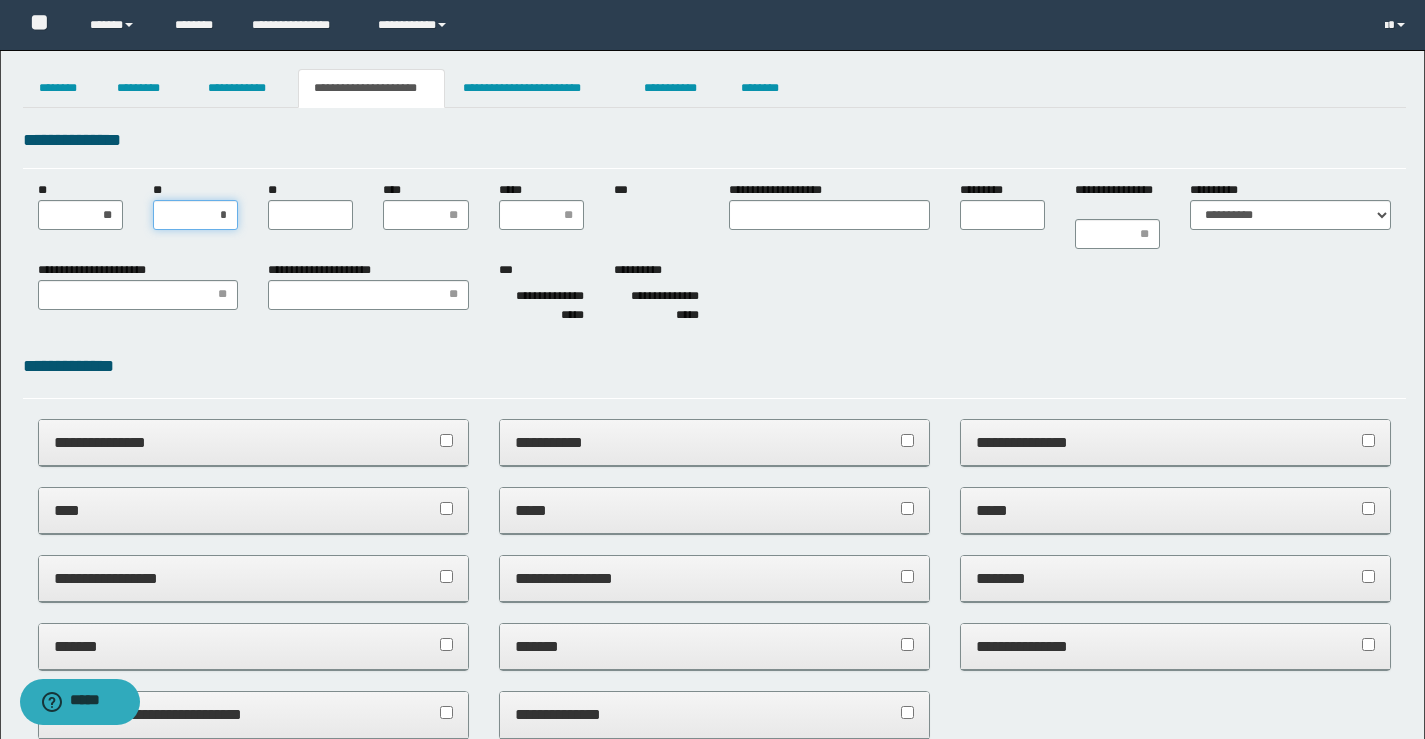 type on "**" 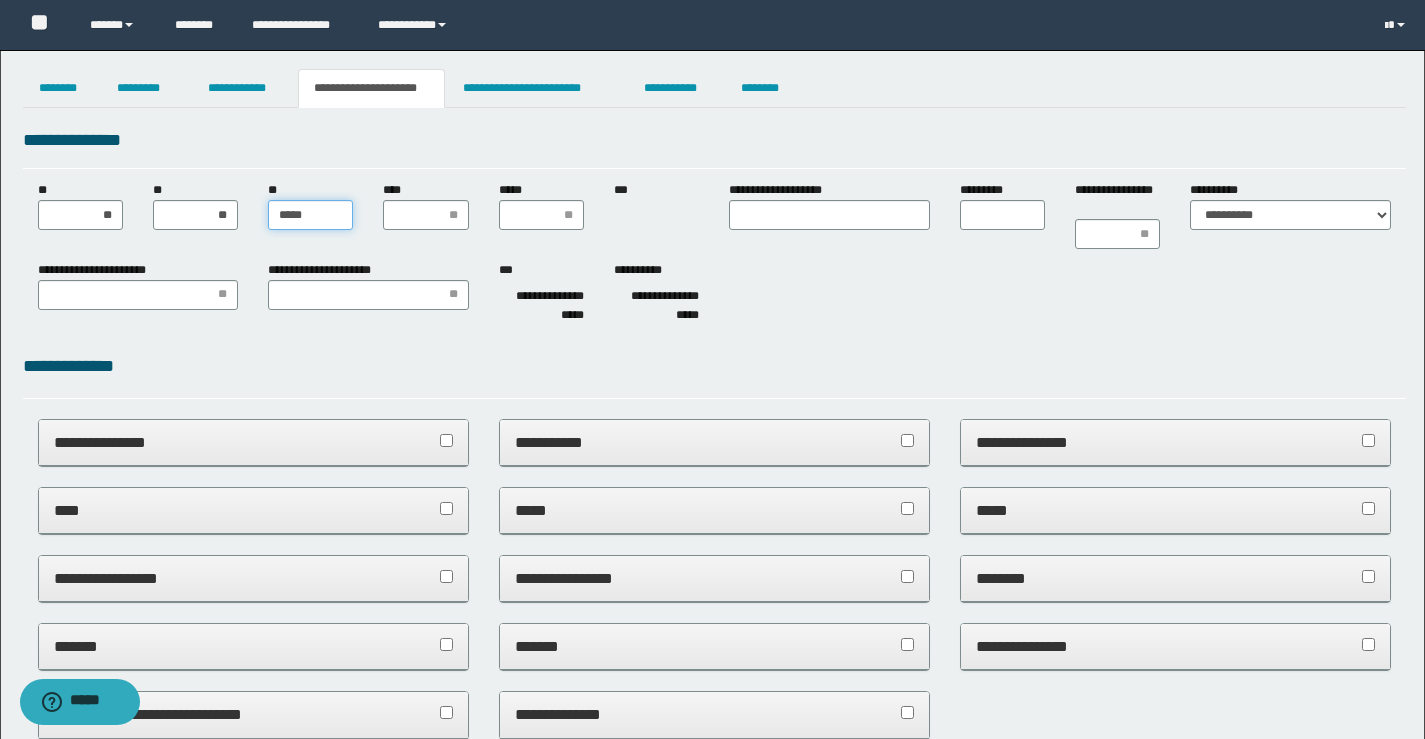 type on "******" 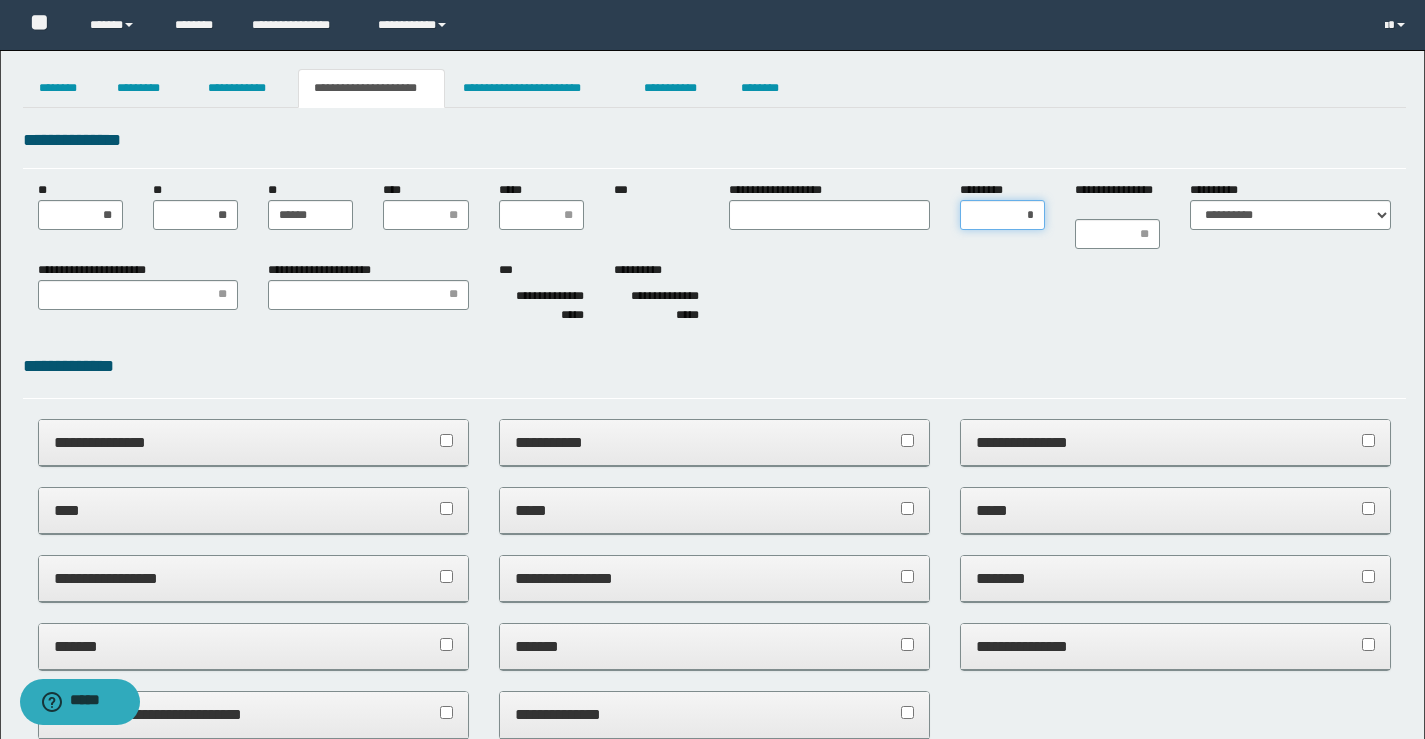 type on "**" 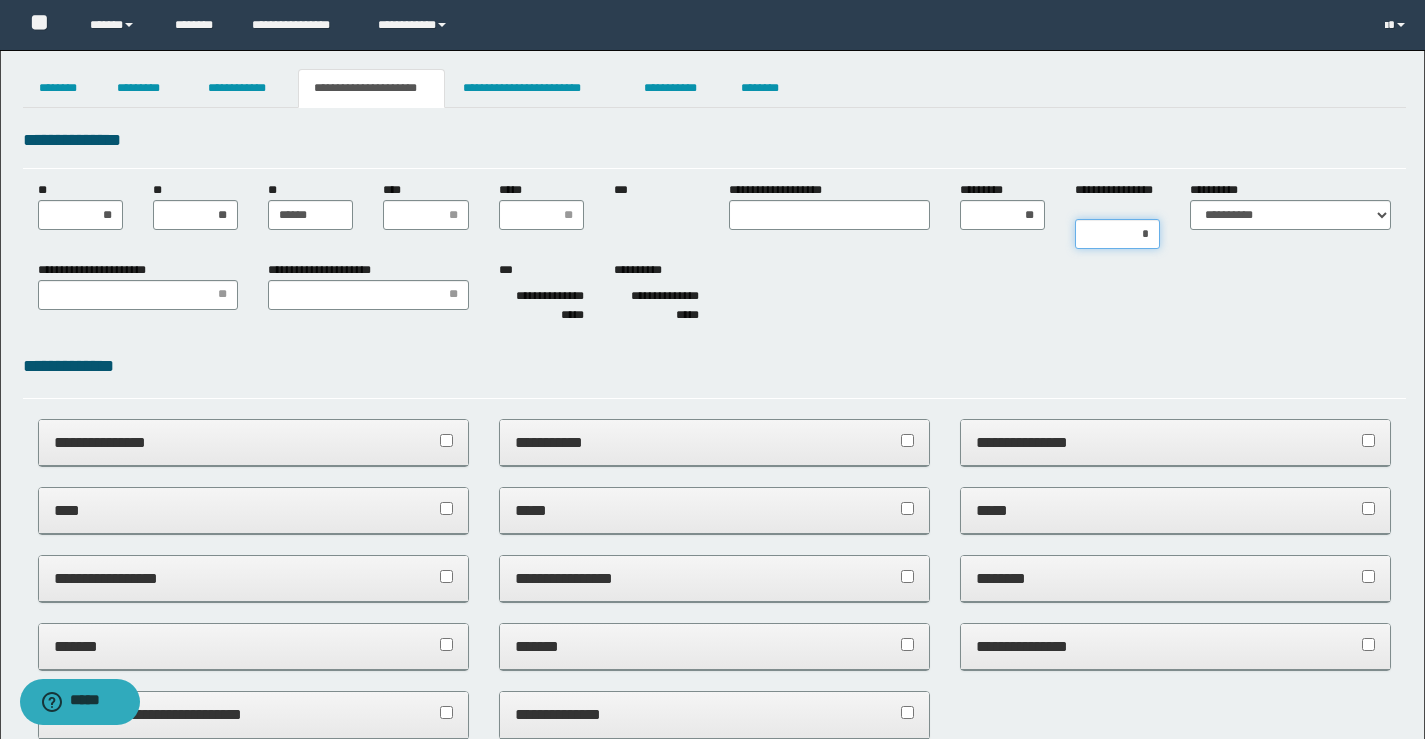type on "**" 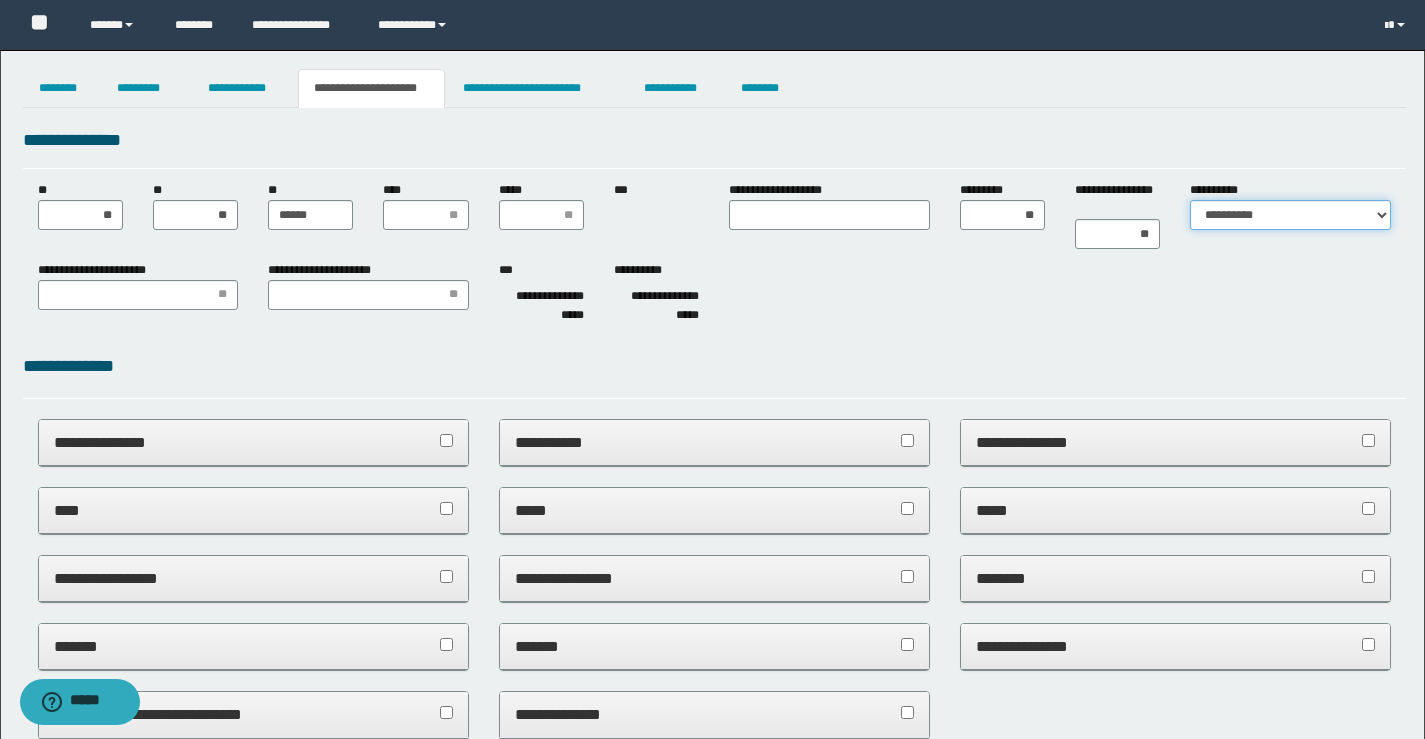 click on "**********" at bounding box center (1290, 215) 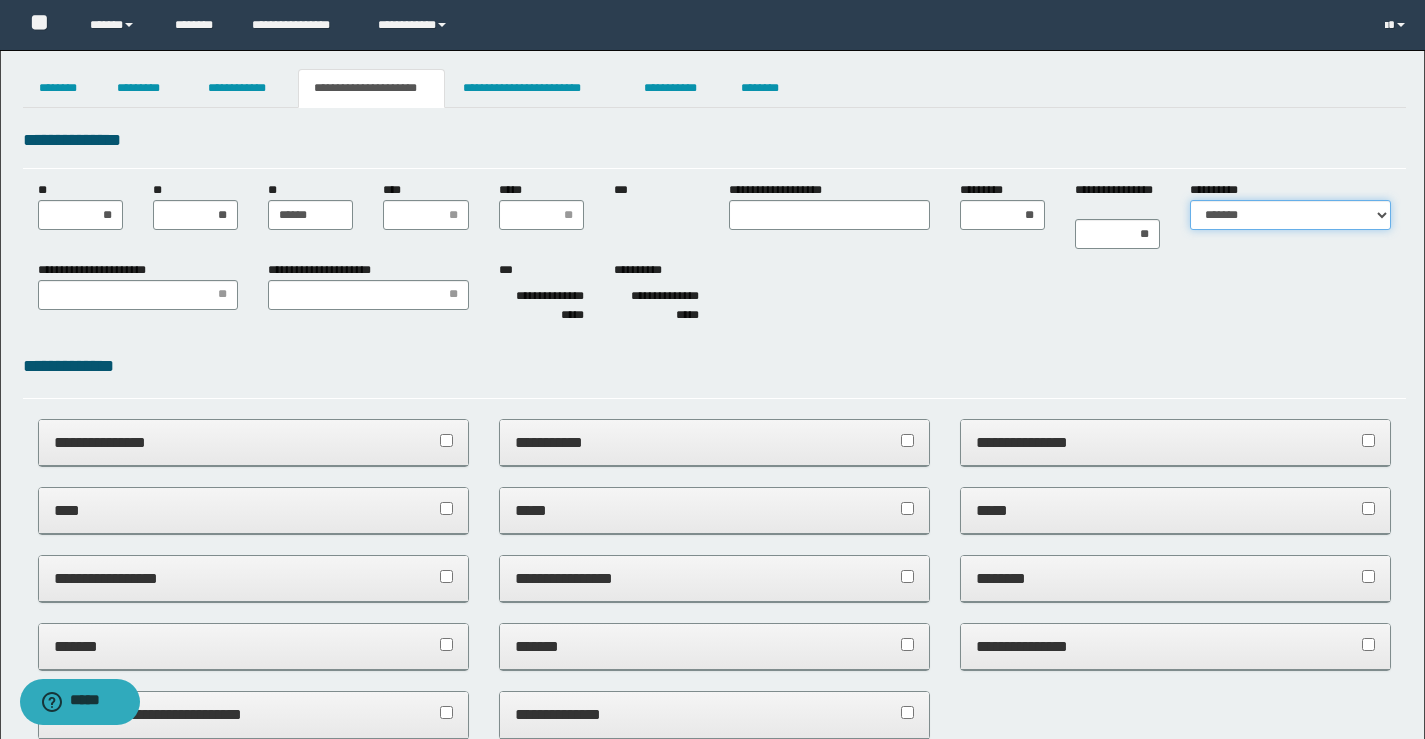 click on "**********" at bounding box center [1290, 215] 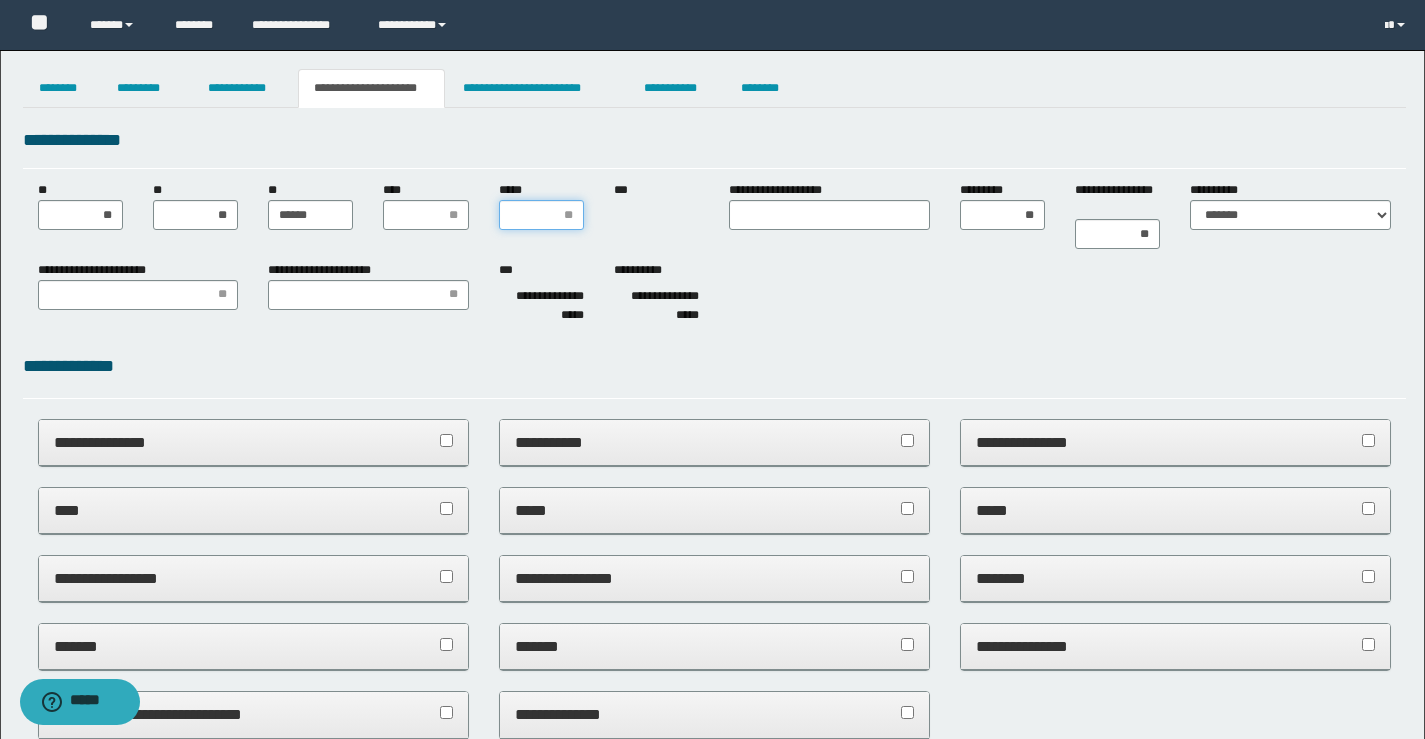 click on "*****" at bounding box center [541, 215] 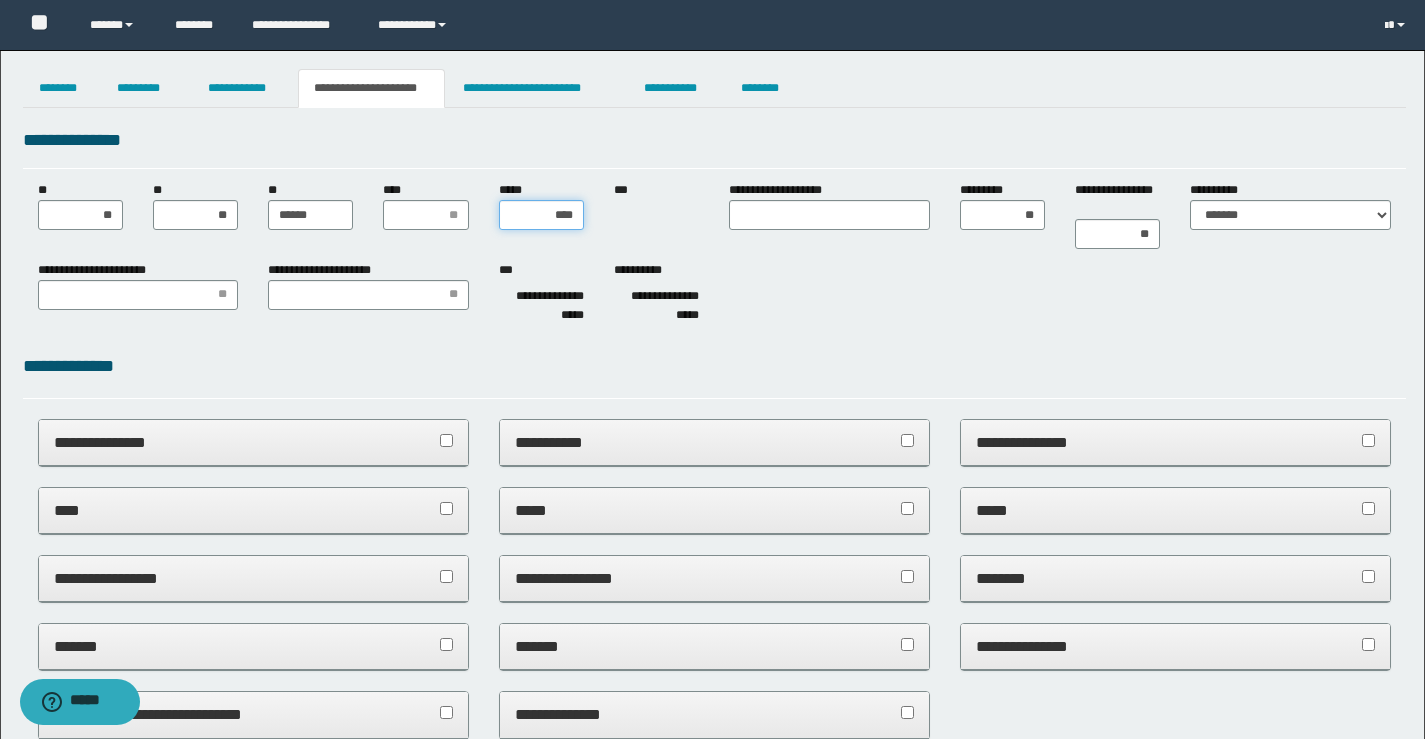 type on "***" 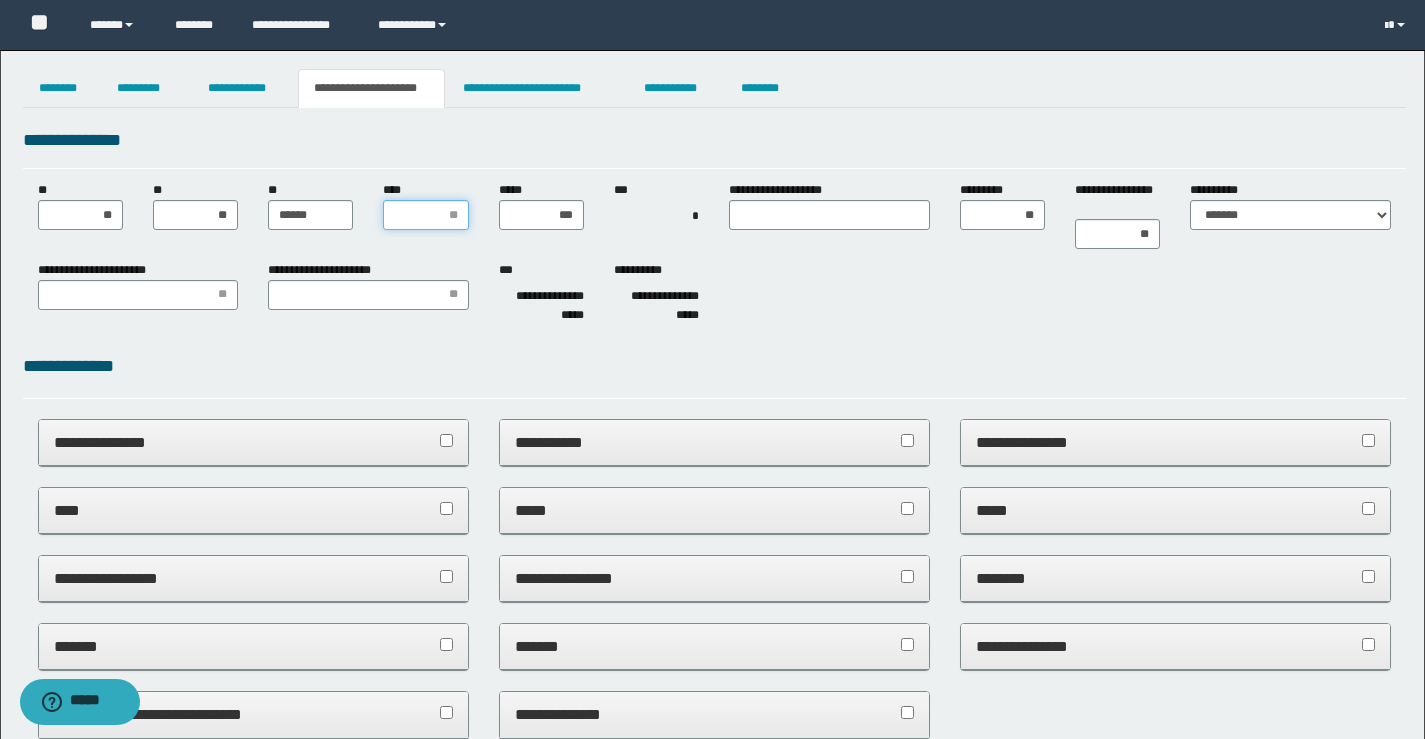 click on "****" at bounding box center [425, 215] 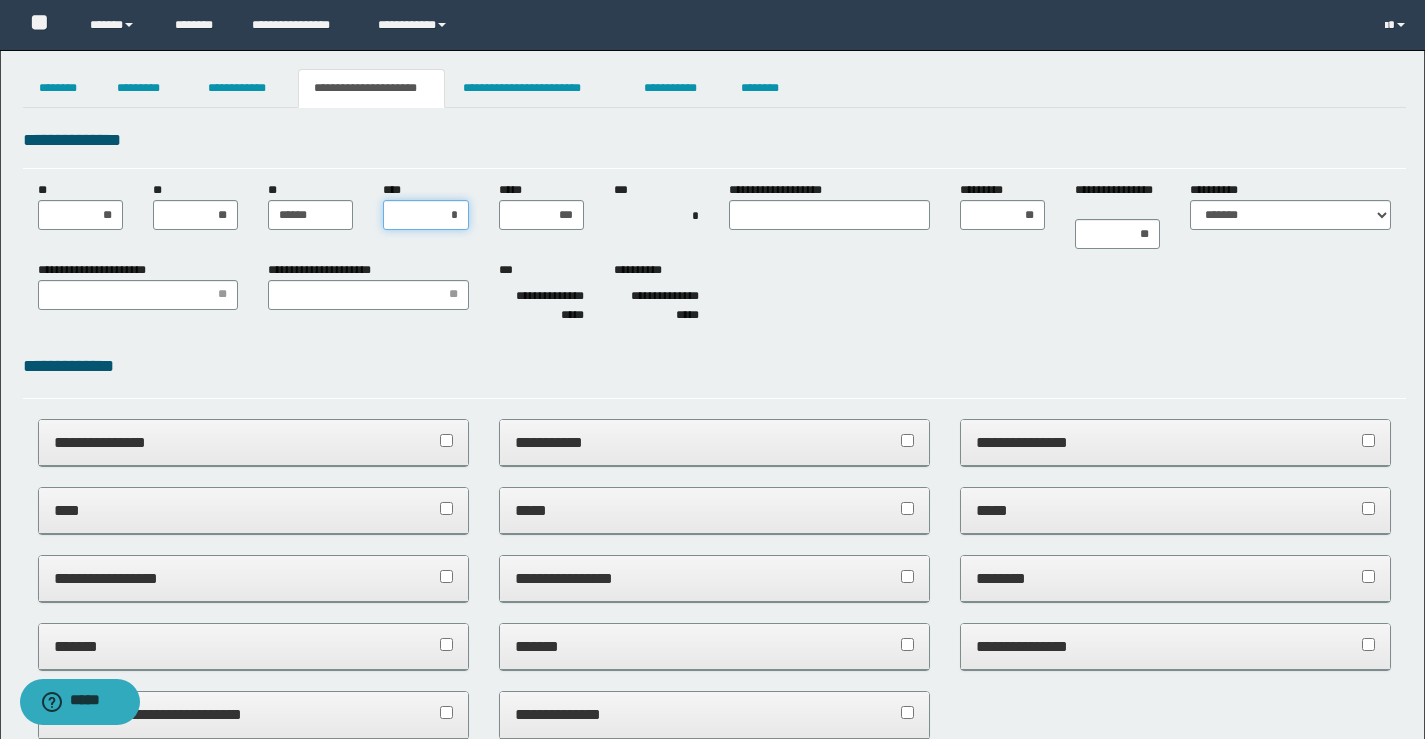type on "**" 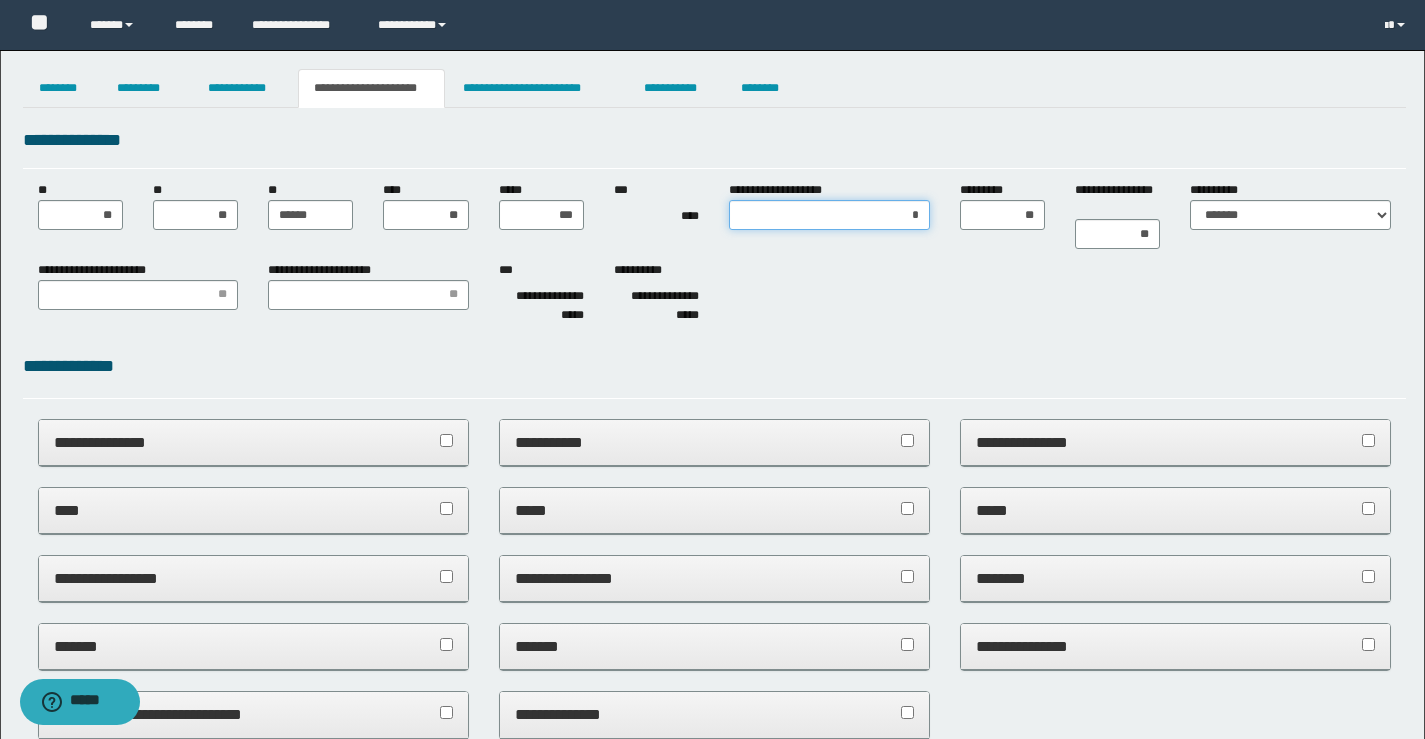 type on "**" 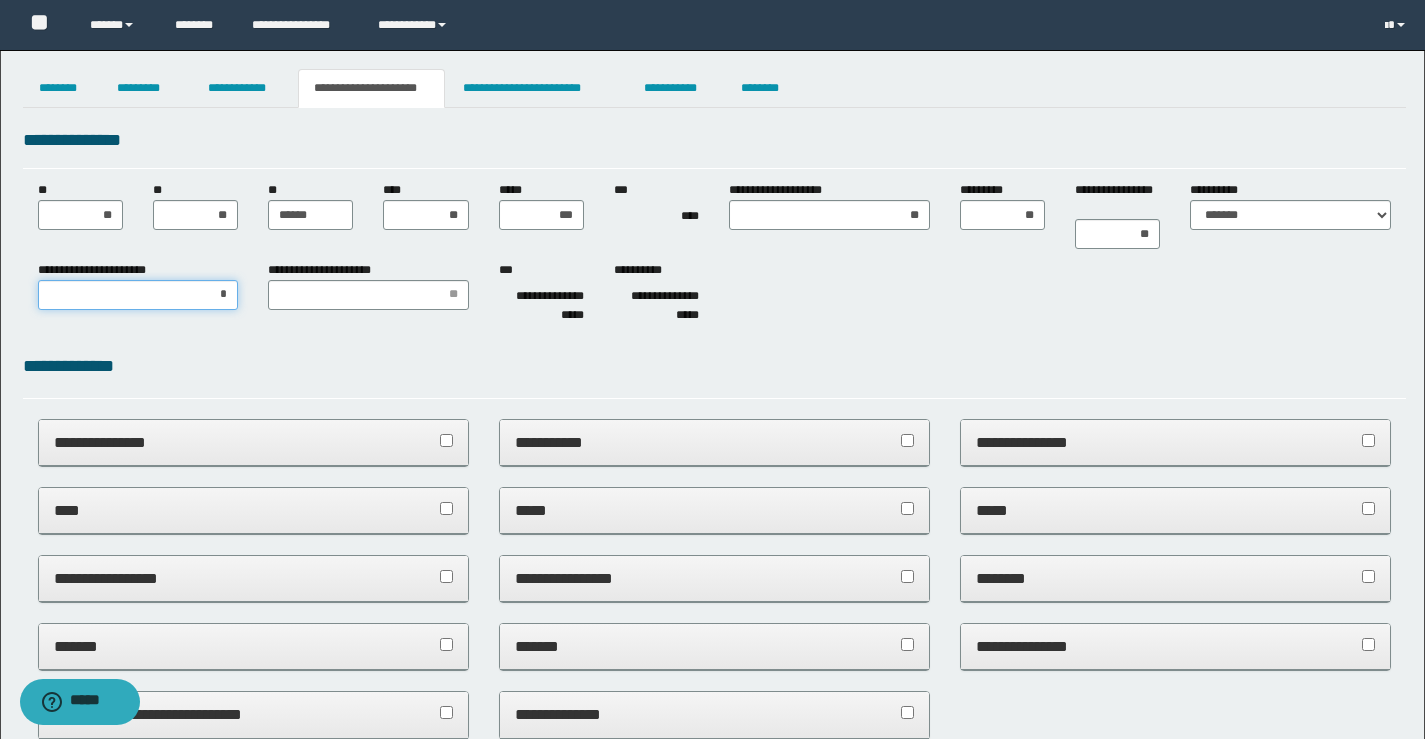 type on "**" 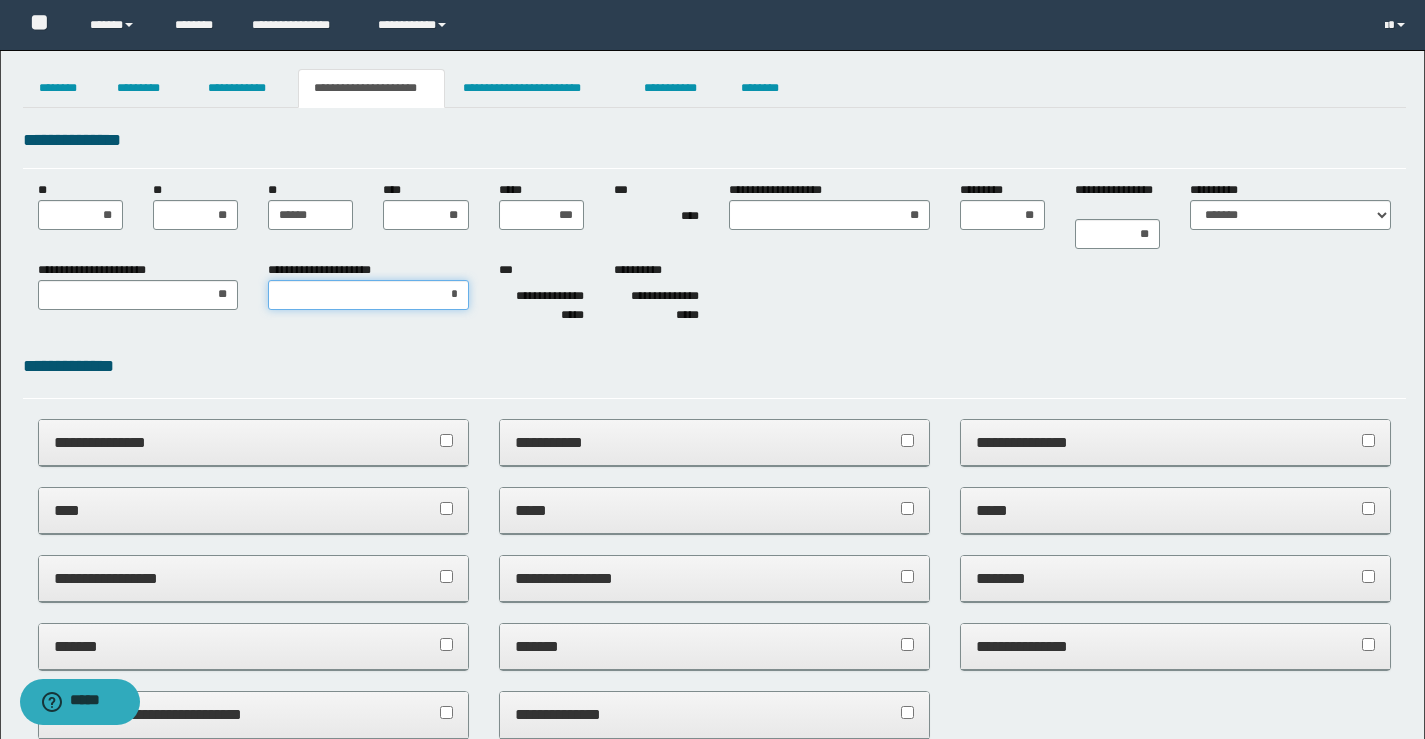type on "**" 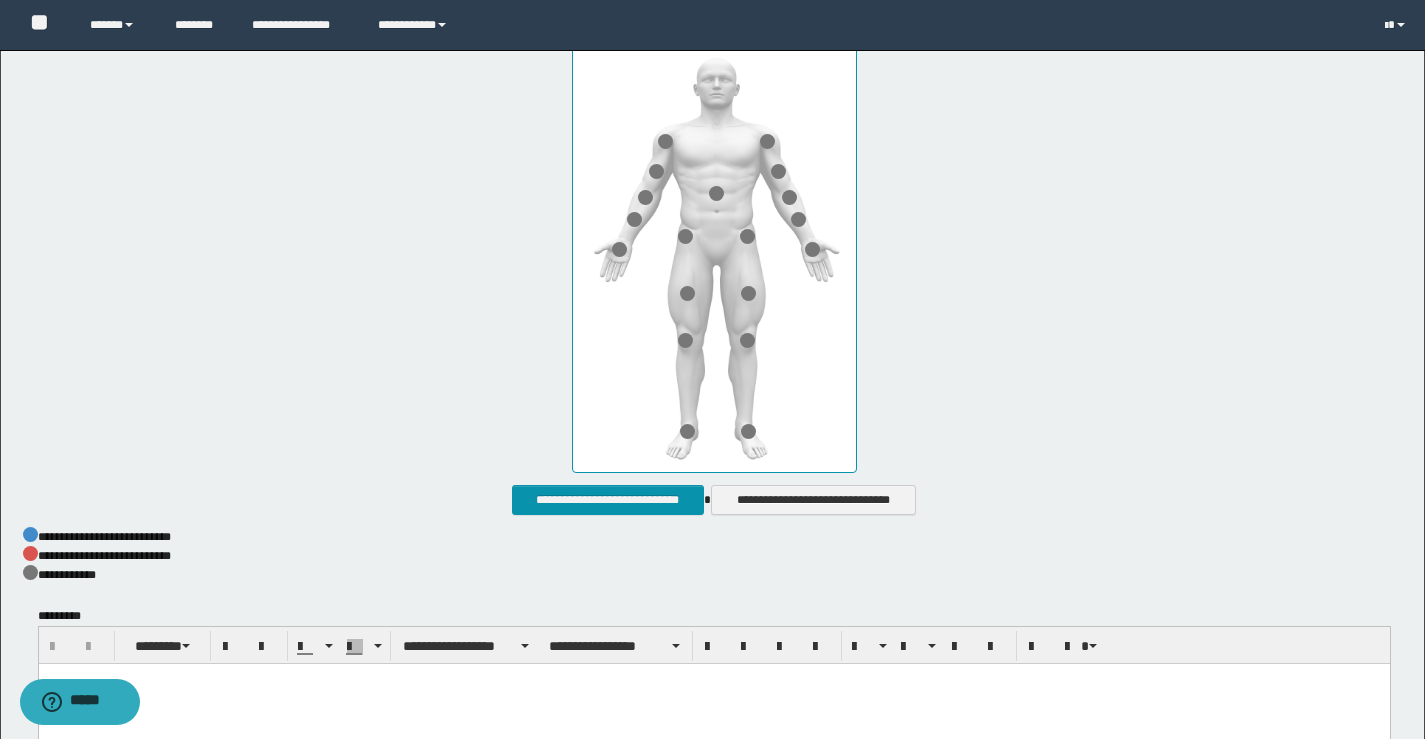 scroll, scrollTop: 1000, scrollLeft: 0, axis: vertical 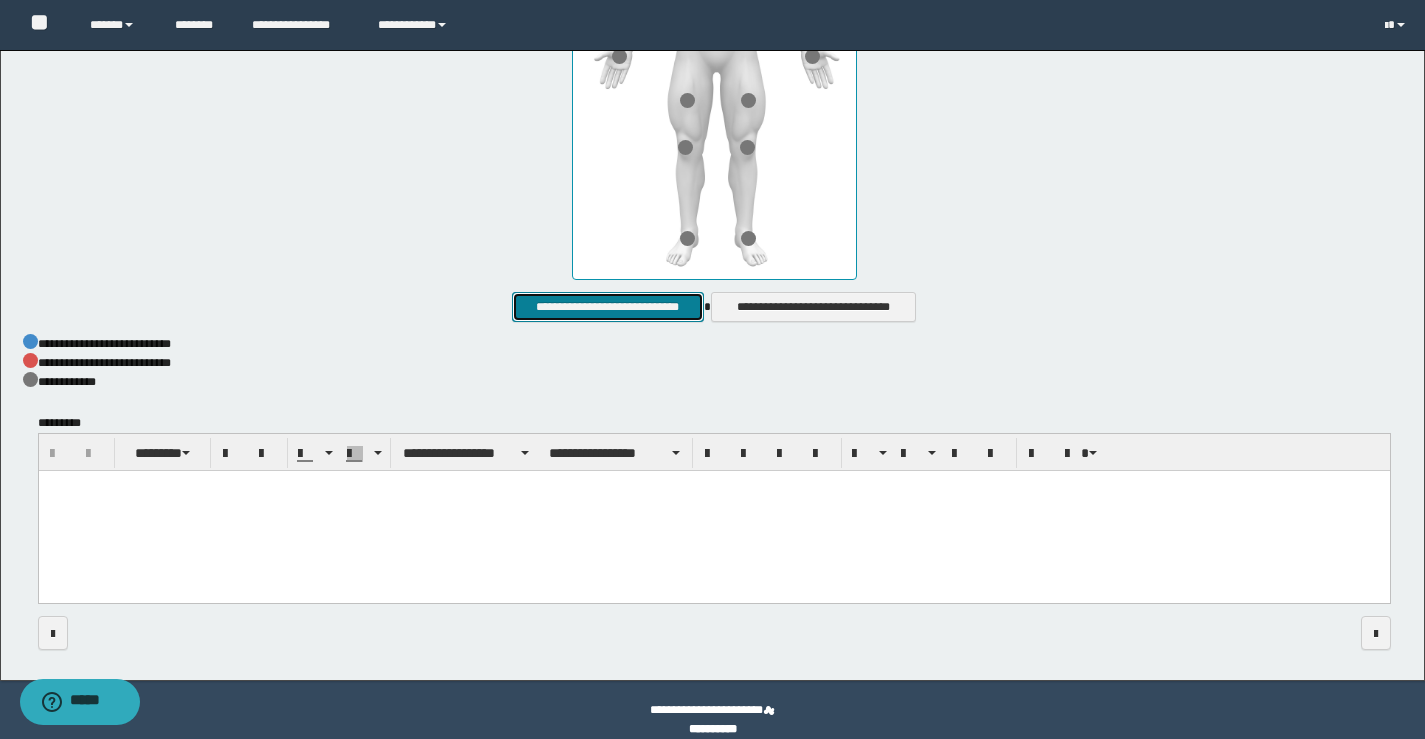 click on "**********" at bounding box center (607, 307) 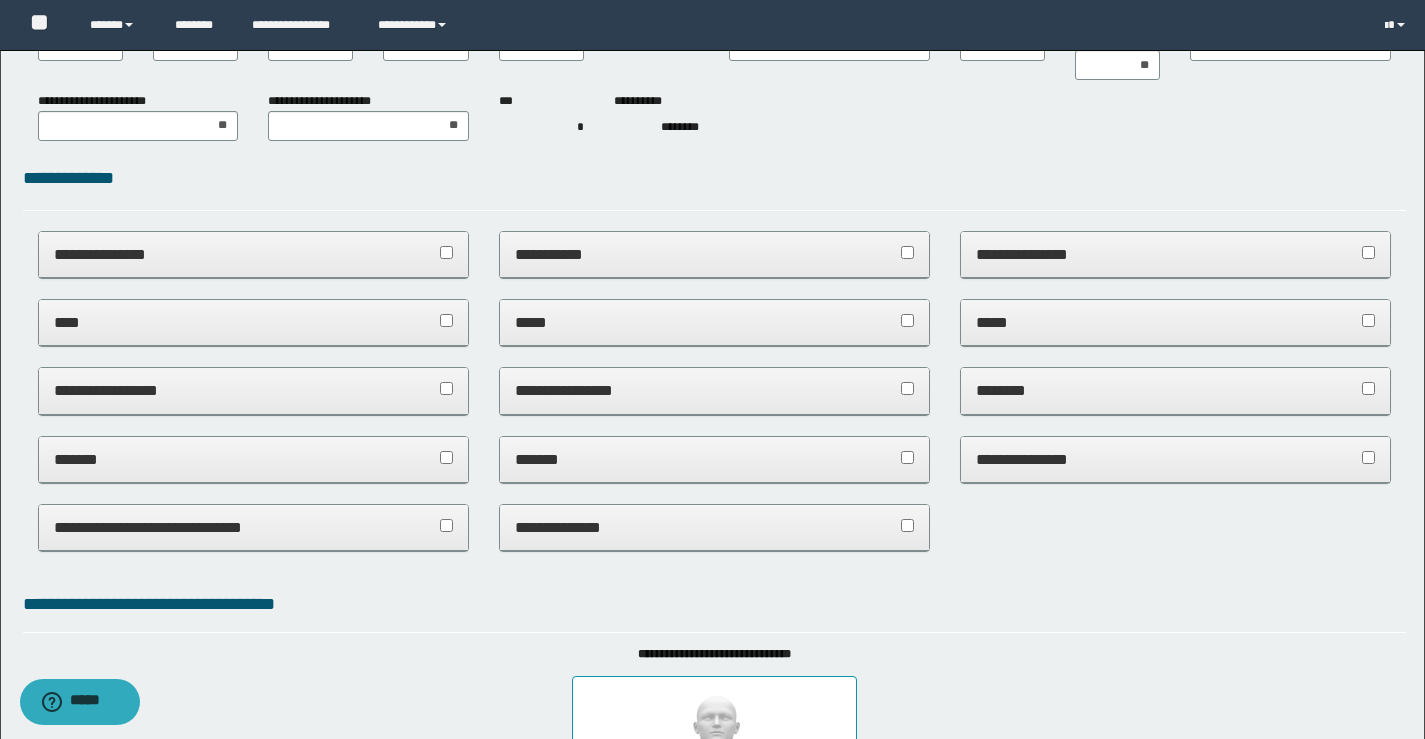 scroll, scrollTop: 0, scrollLeft: 0, axis: both 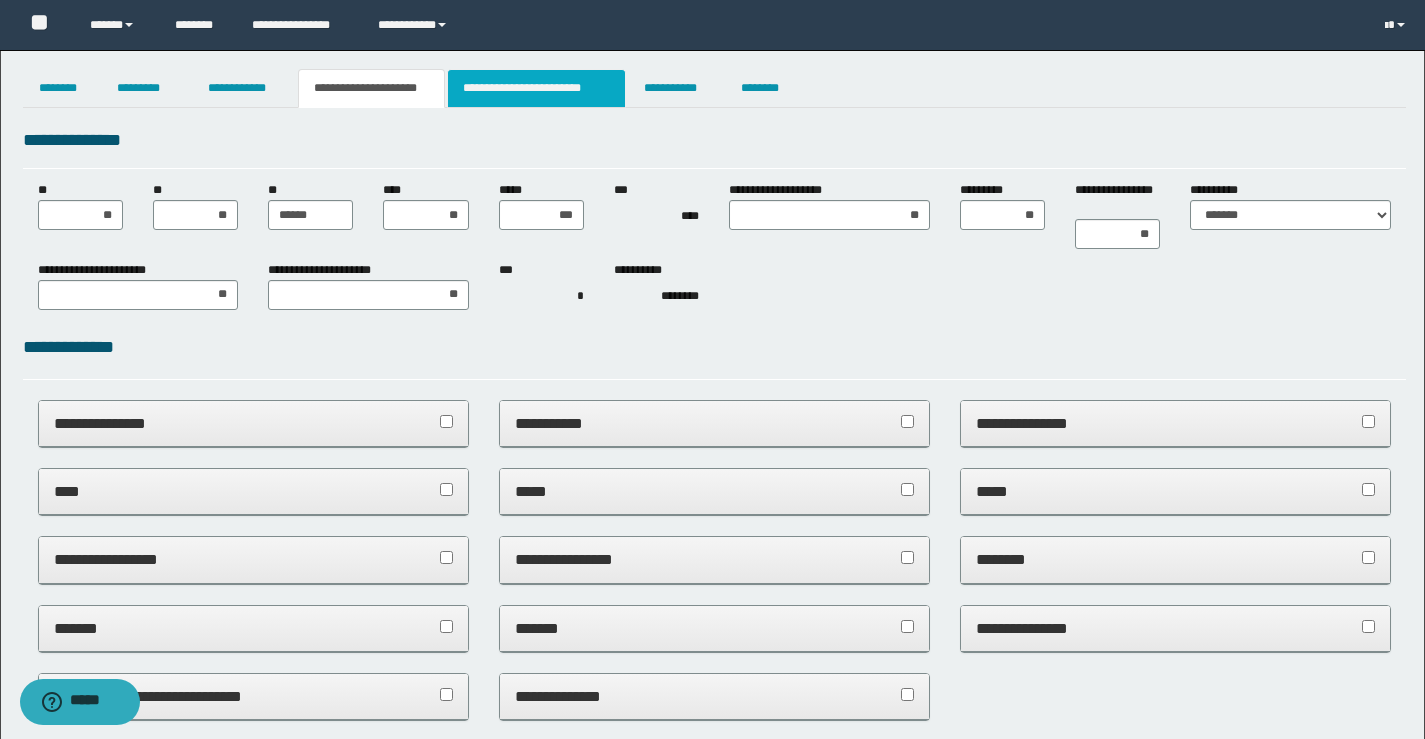 click on "**********" at bounding box center (537, 88) 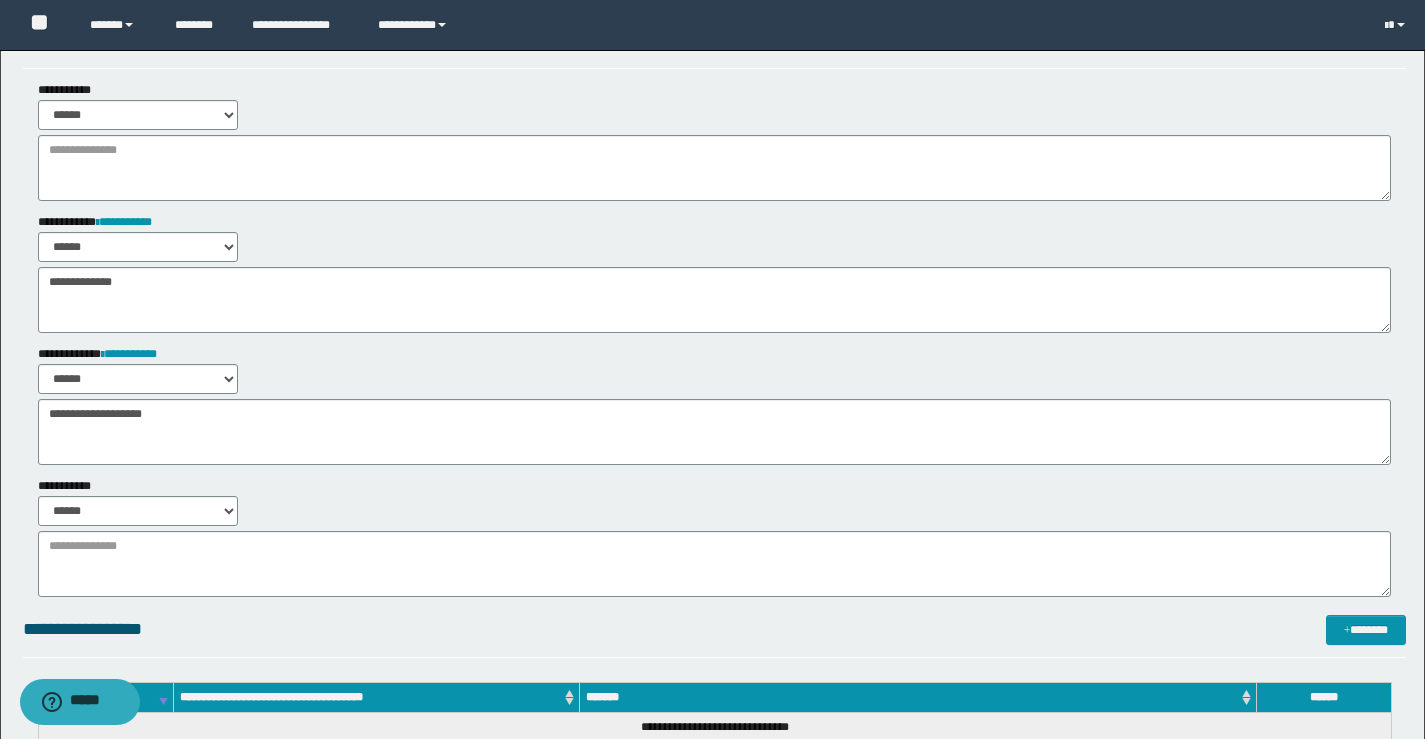 scroll, scrollTop: 0, scrollLeft: 0, axis: both 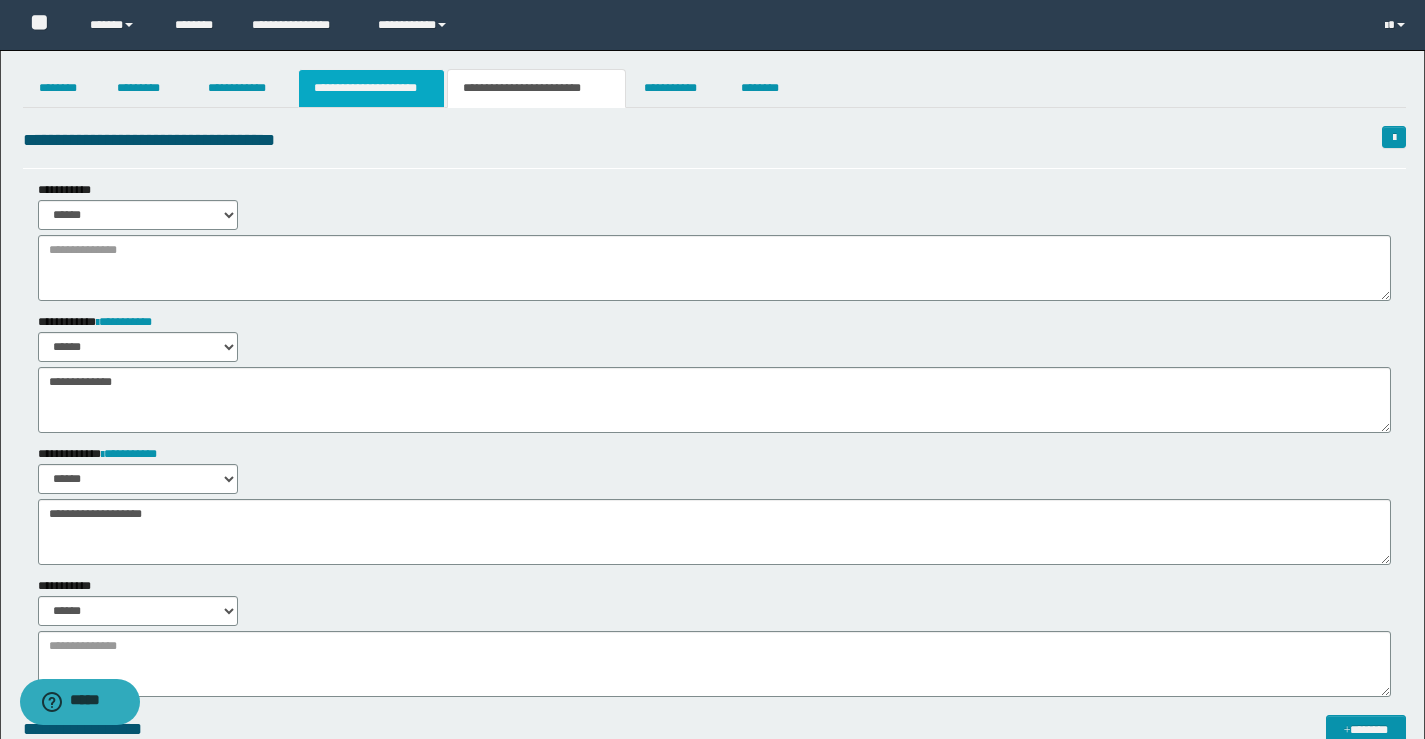 click on "**********" at bounding box center [371, 88] 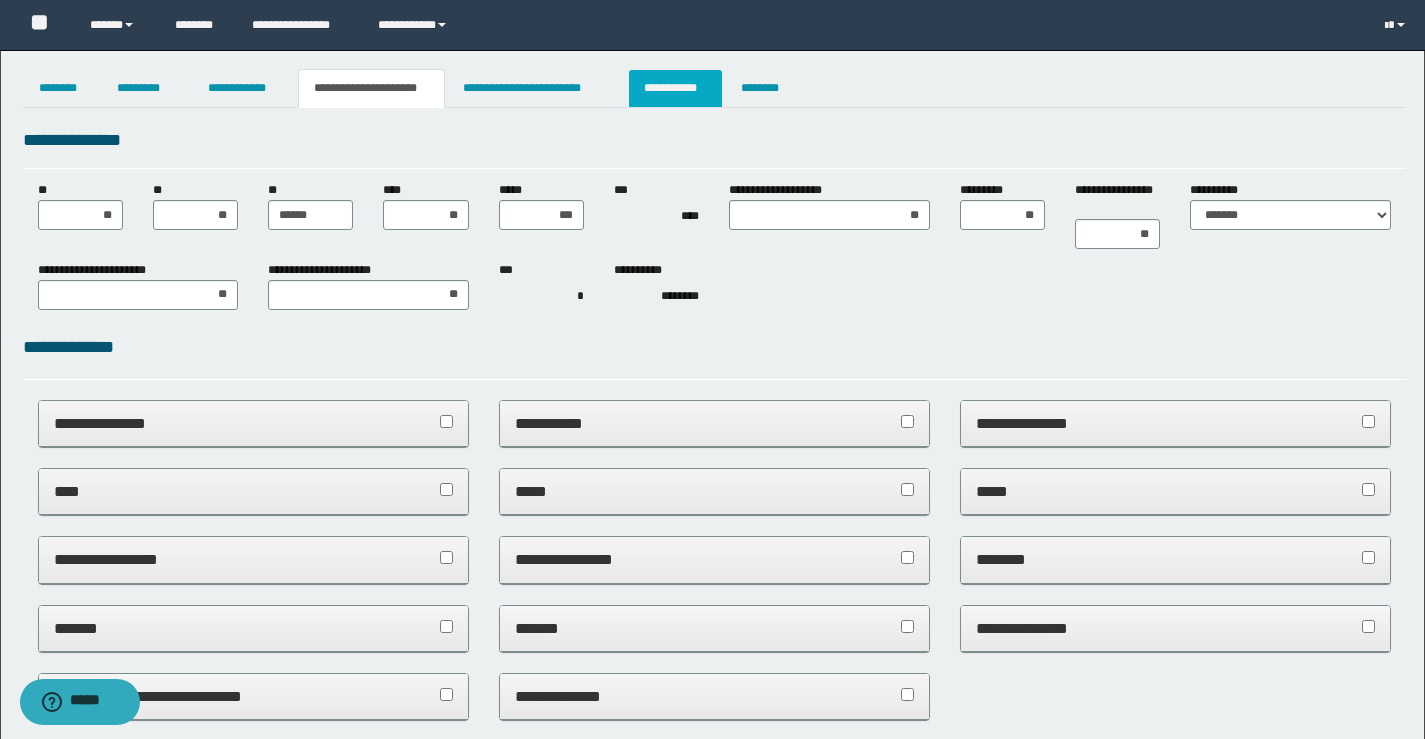 click on "**********" at bounding box center (675, 88) 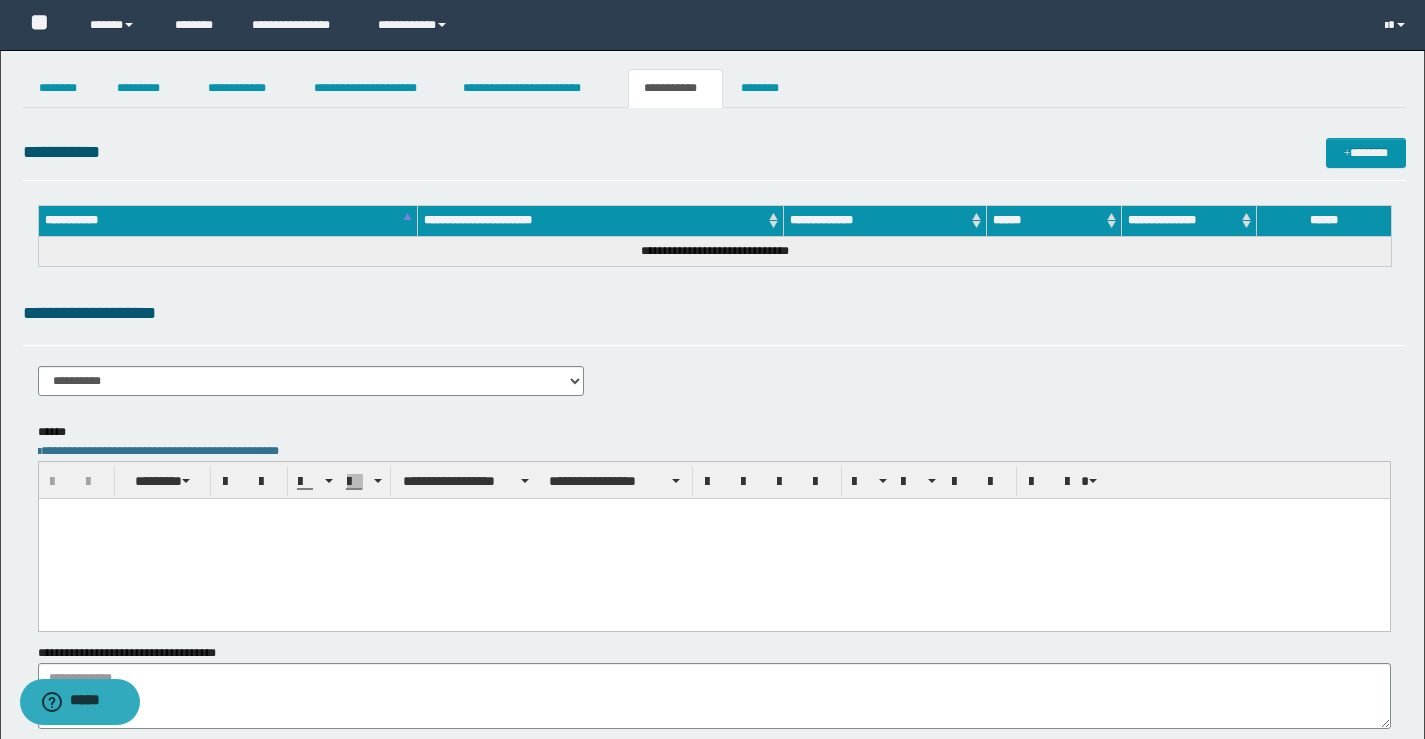 scroll, scrollTop: 0, scrollLeft: 0, axis: both 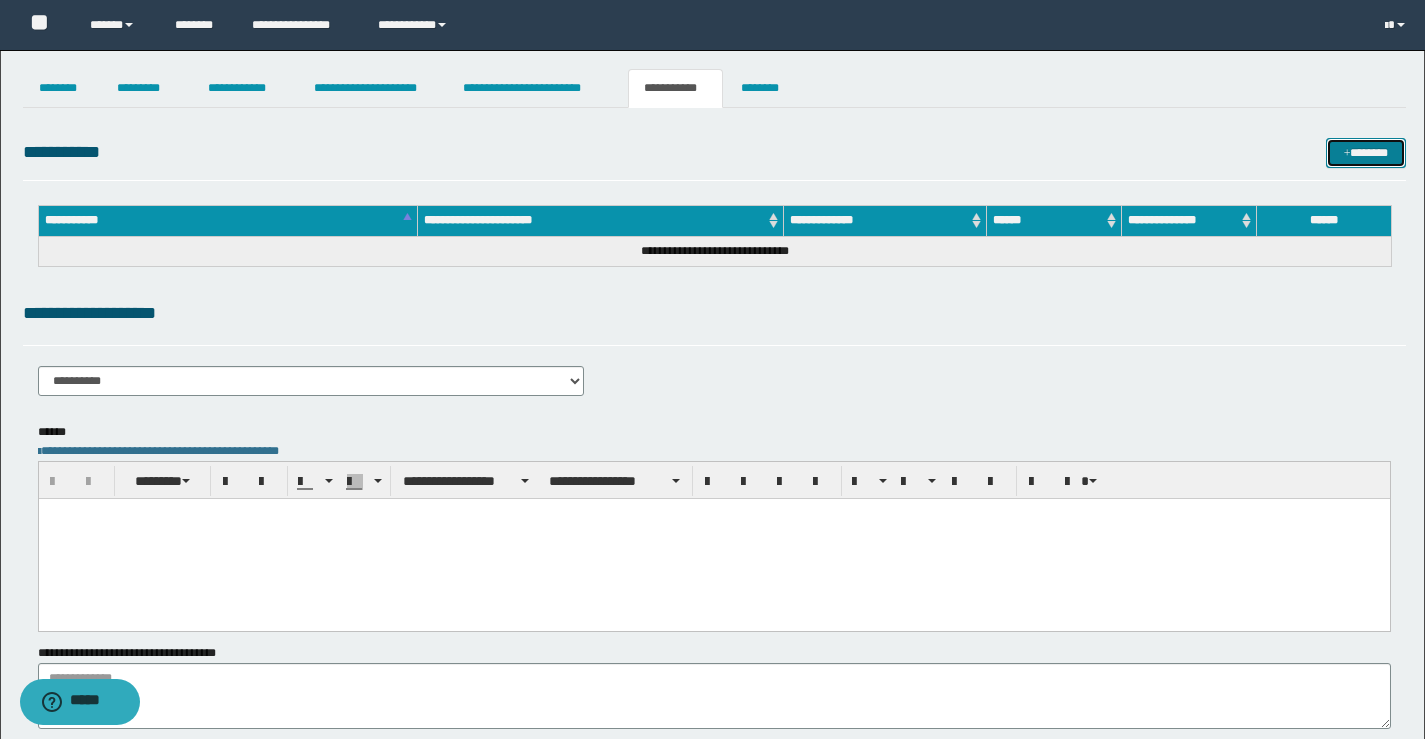 click on "*******" at bounding box center [1366, 153] 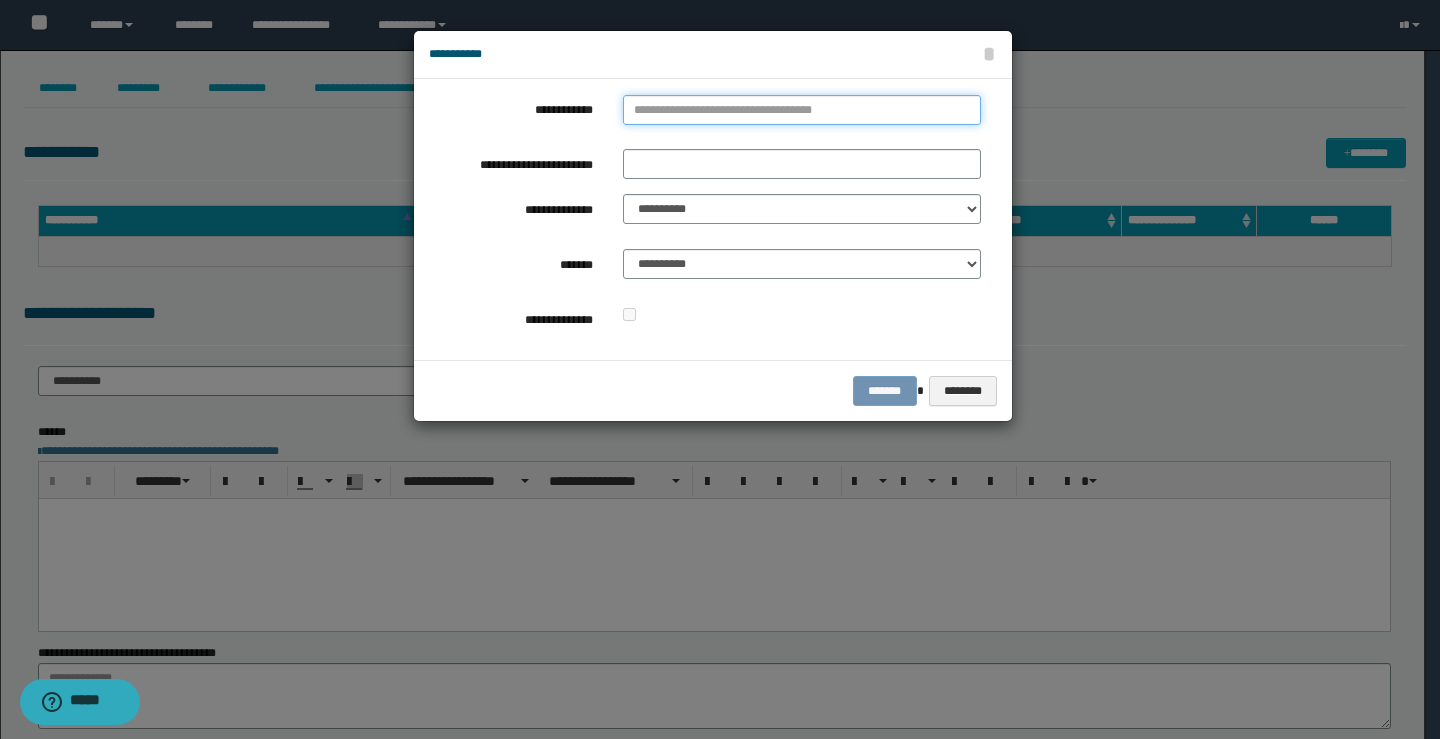click on "**********" at bounding box center [802, 110] 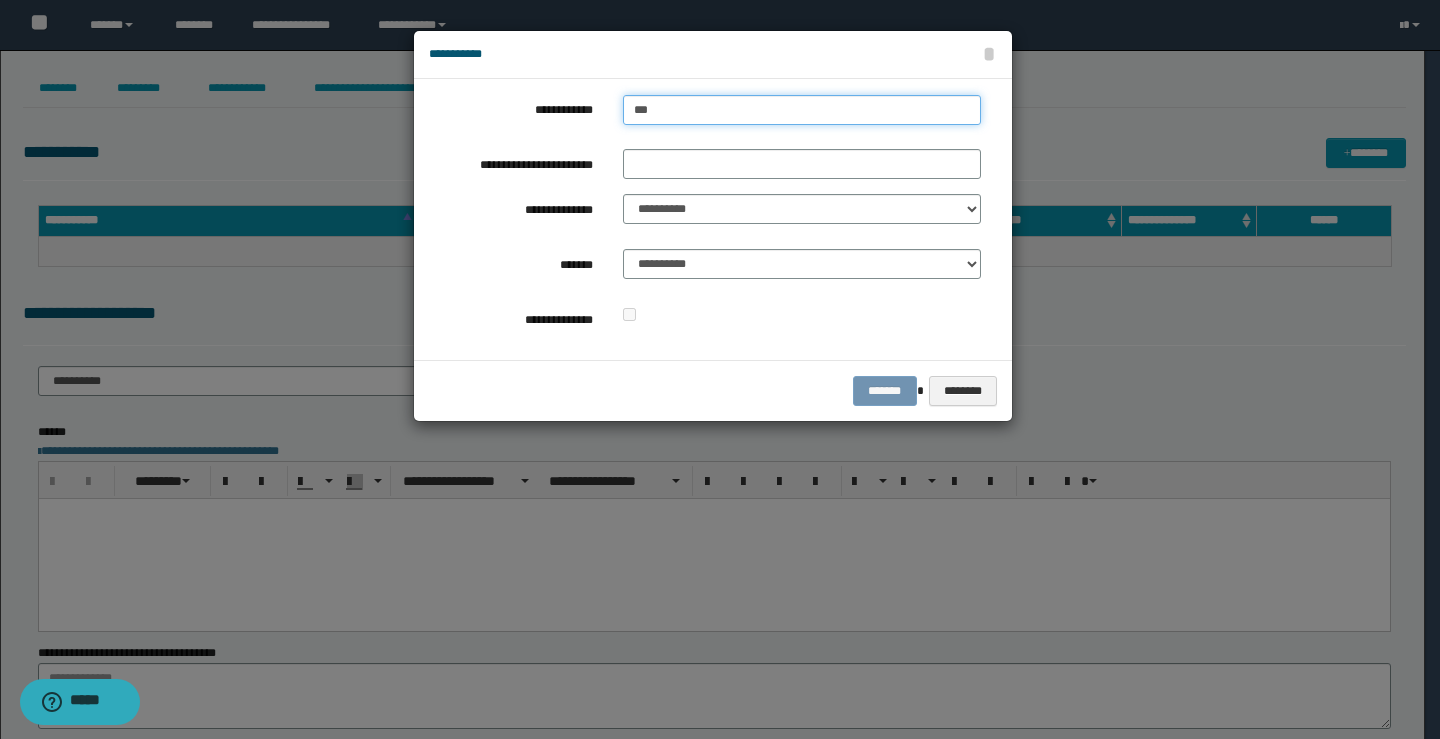 type on "****" 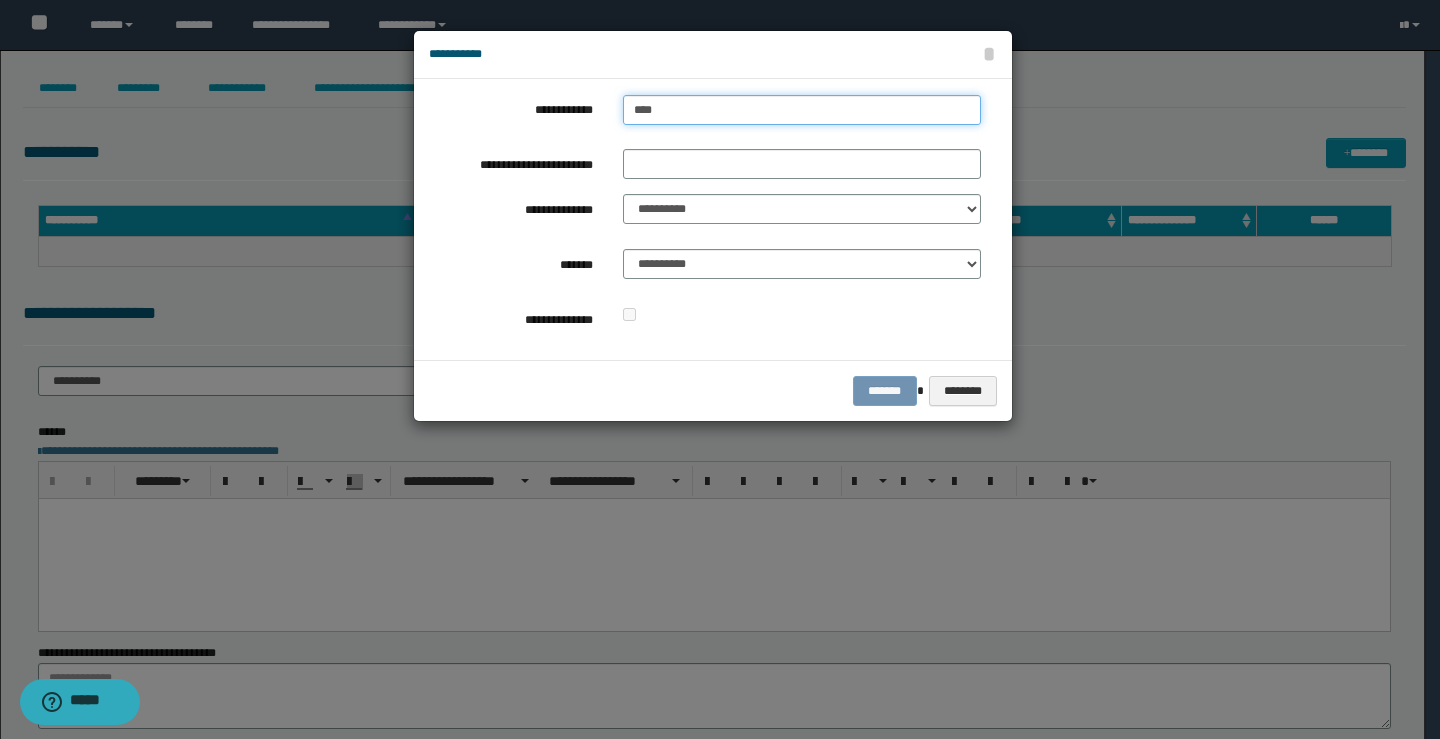 type on "****" 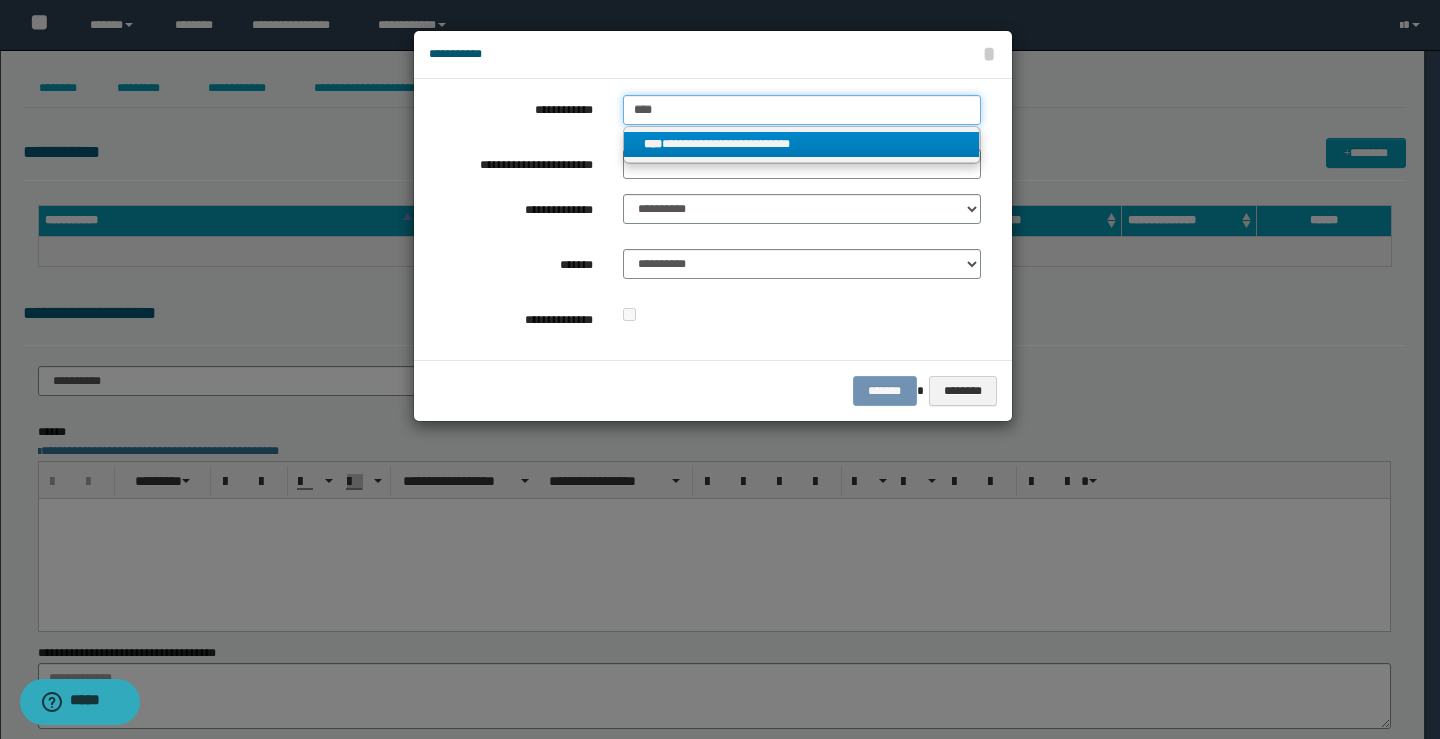 type on "****" 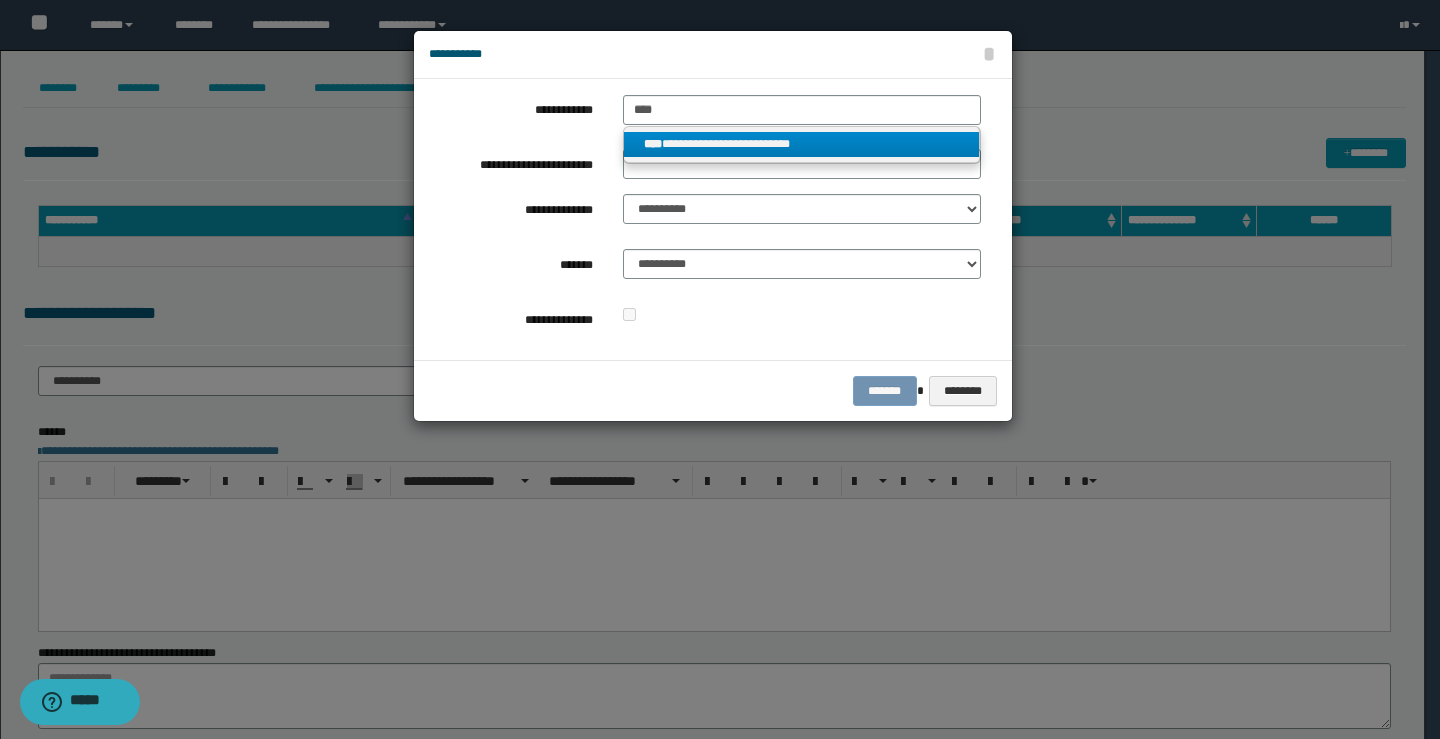 click on "**********" at bounding box center (802, 144) 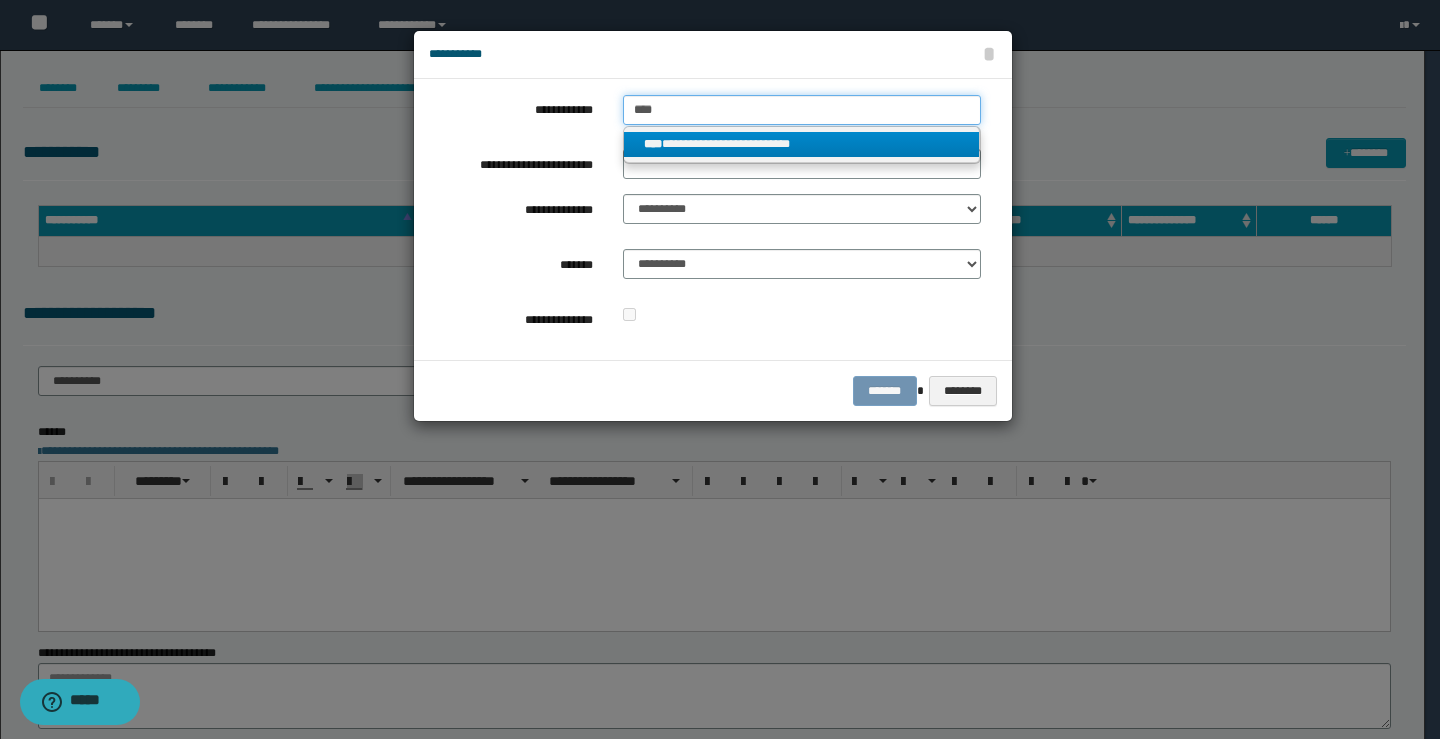 type 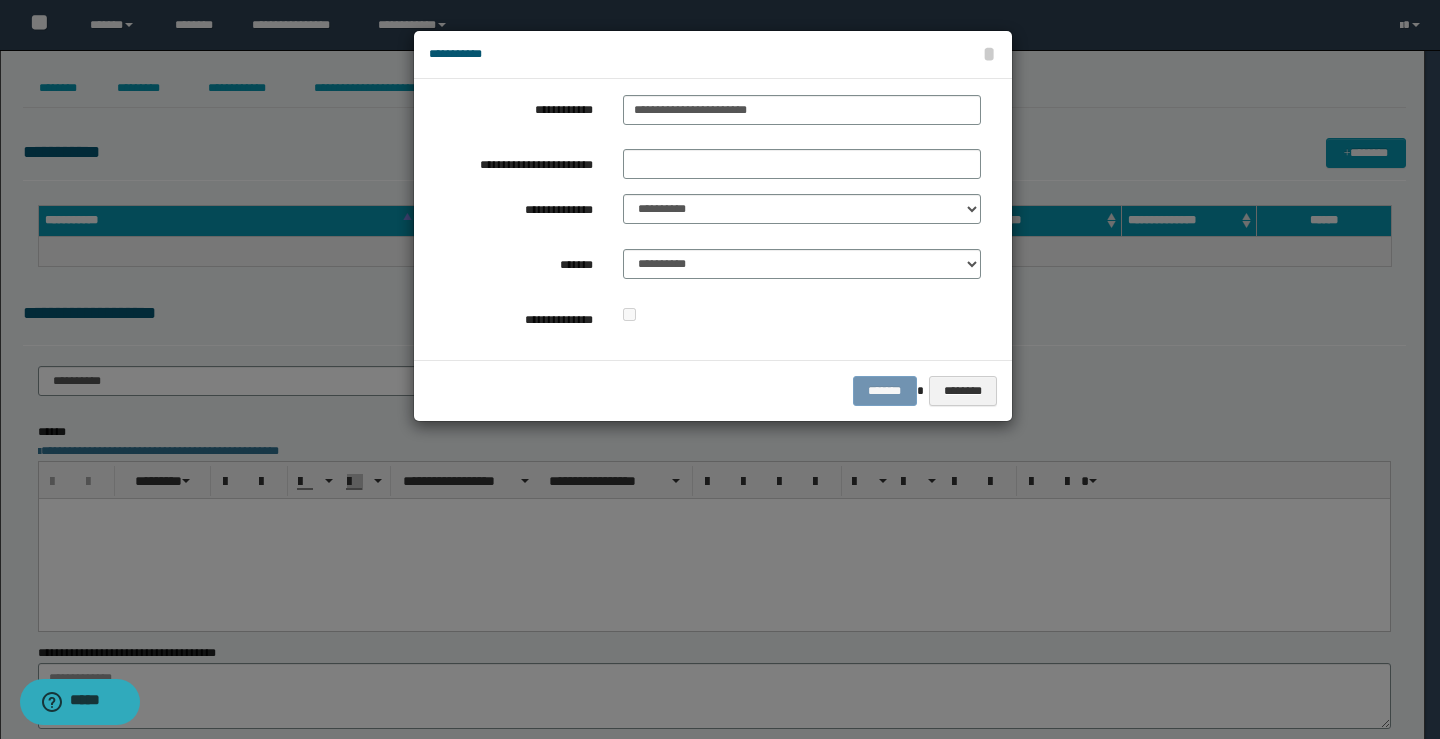 click on "**********" at bounding box center [705, 219] 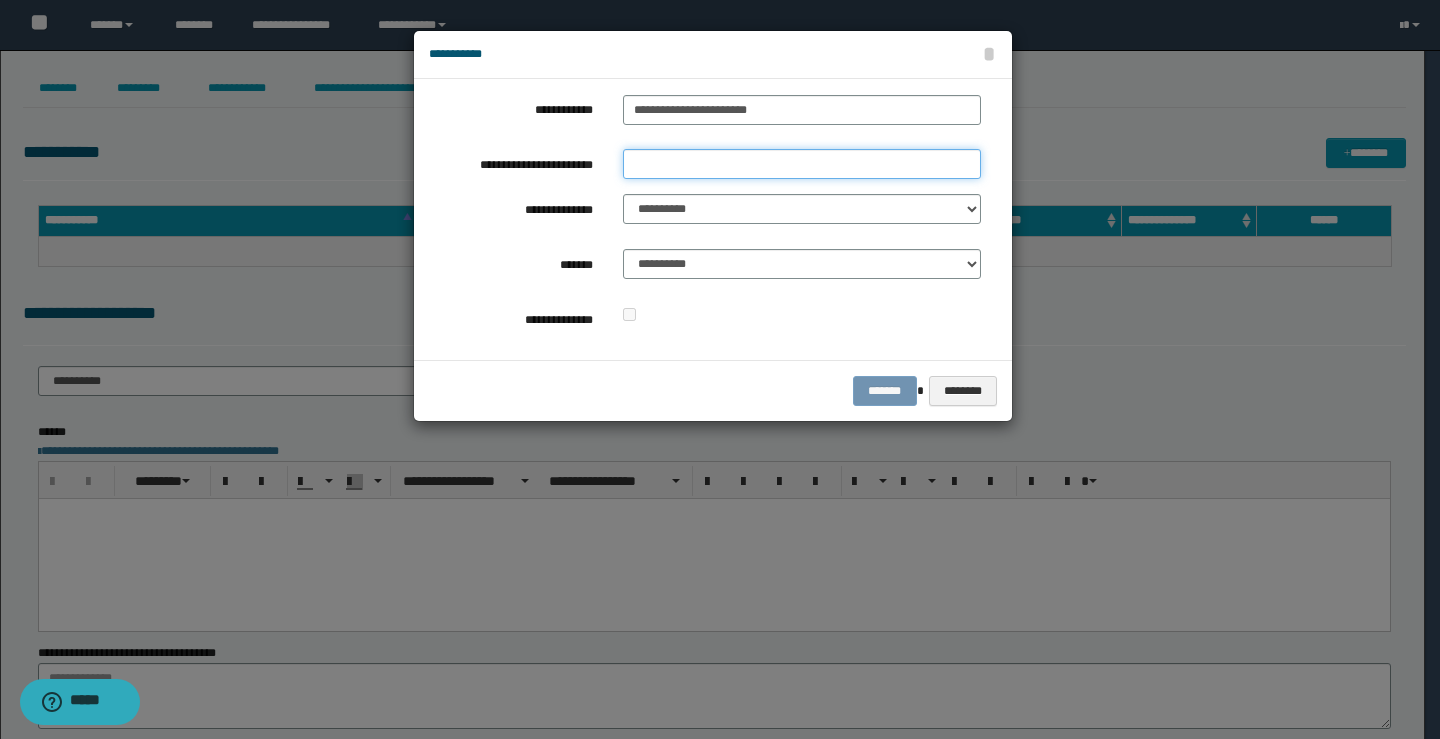 click on "**********" at bounding box center (802, 164) 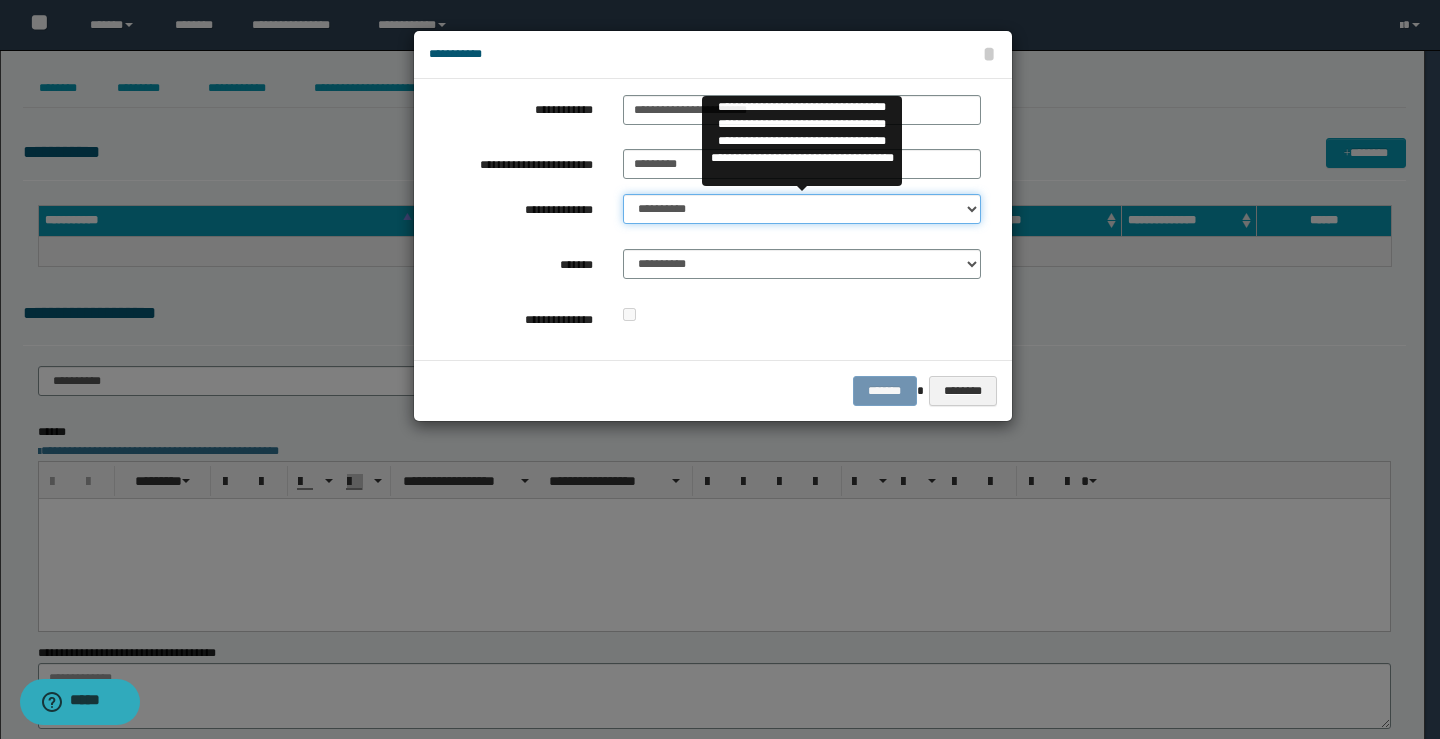 click on "**********" at bounding box center (802, 209) 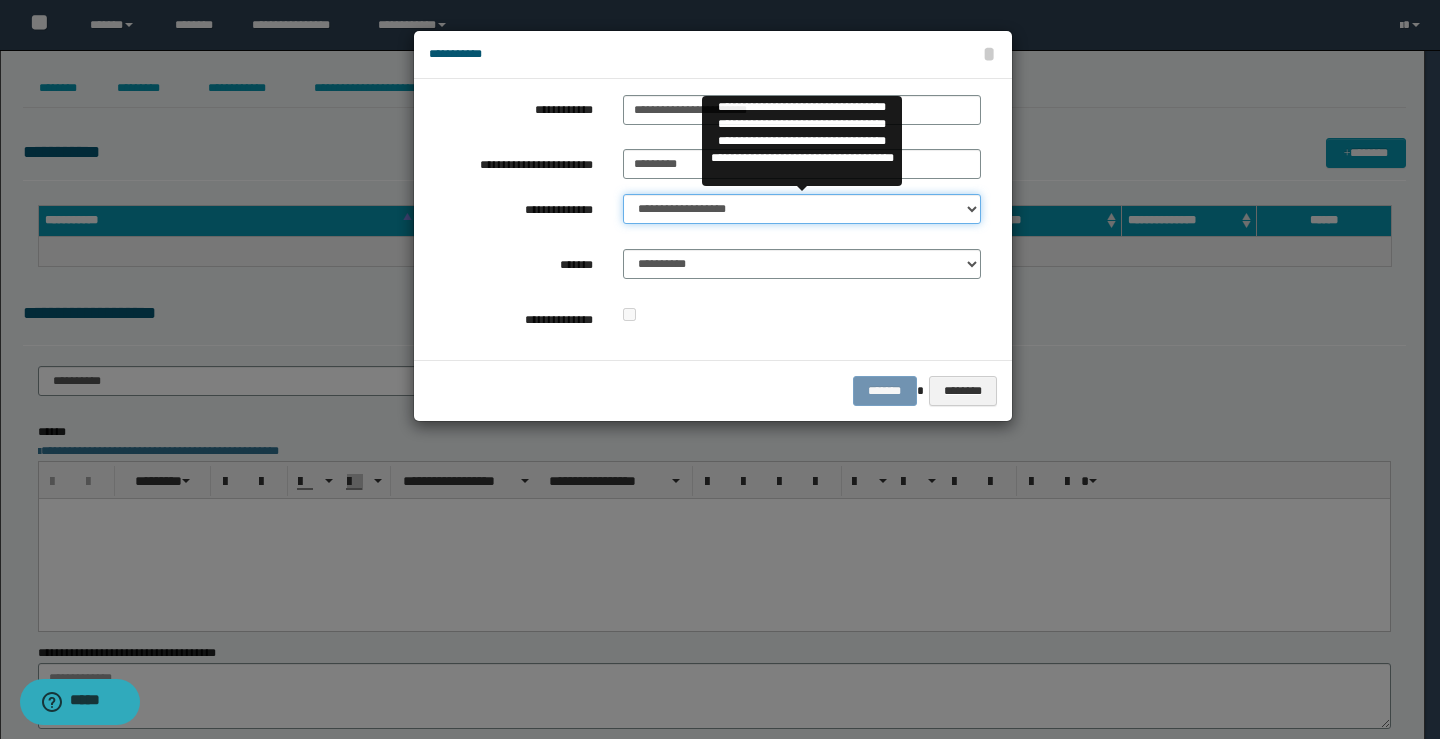 click on "**********" at bounding box center (802, 209) 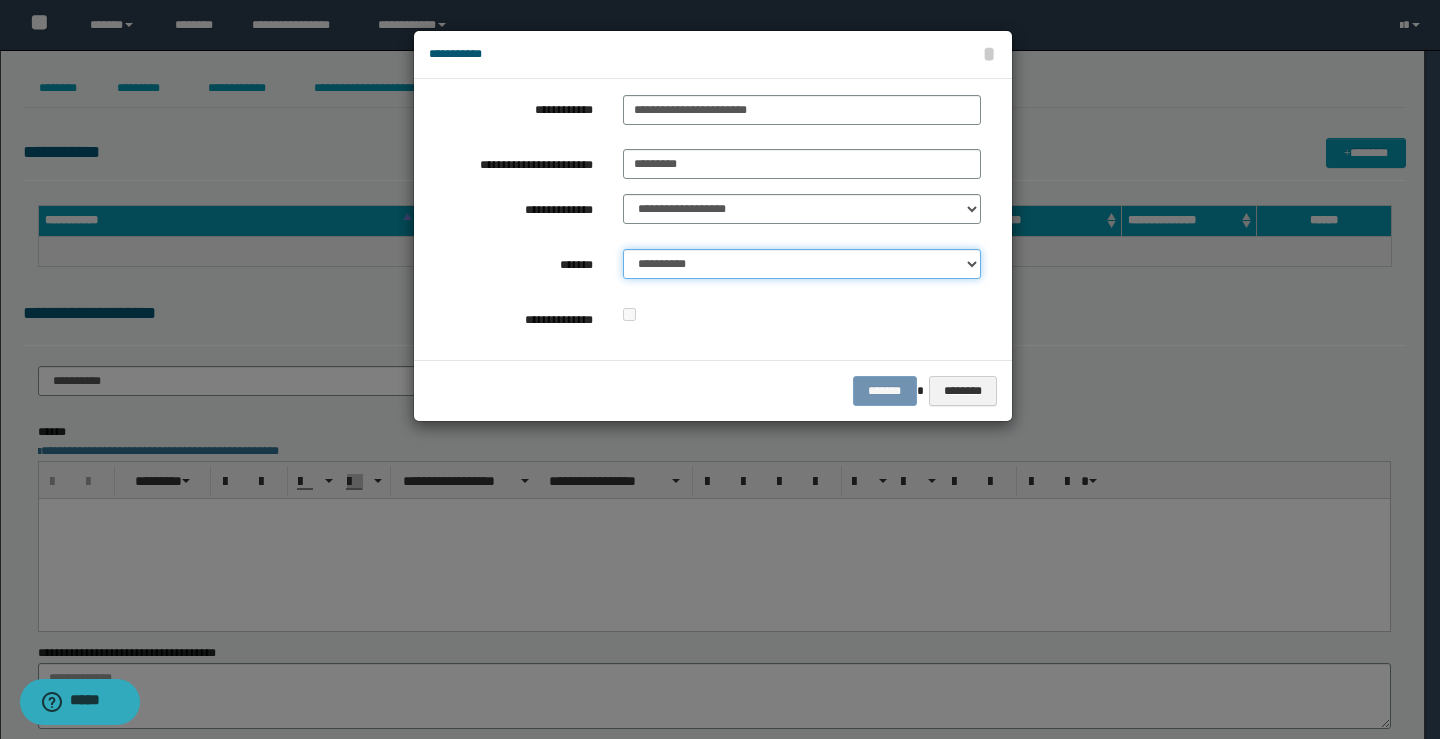 click on "**********" at bounding box center [802, 264] 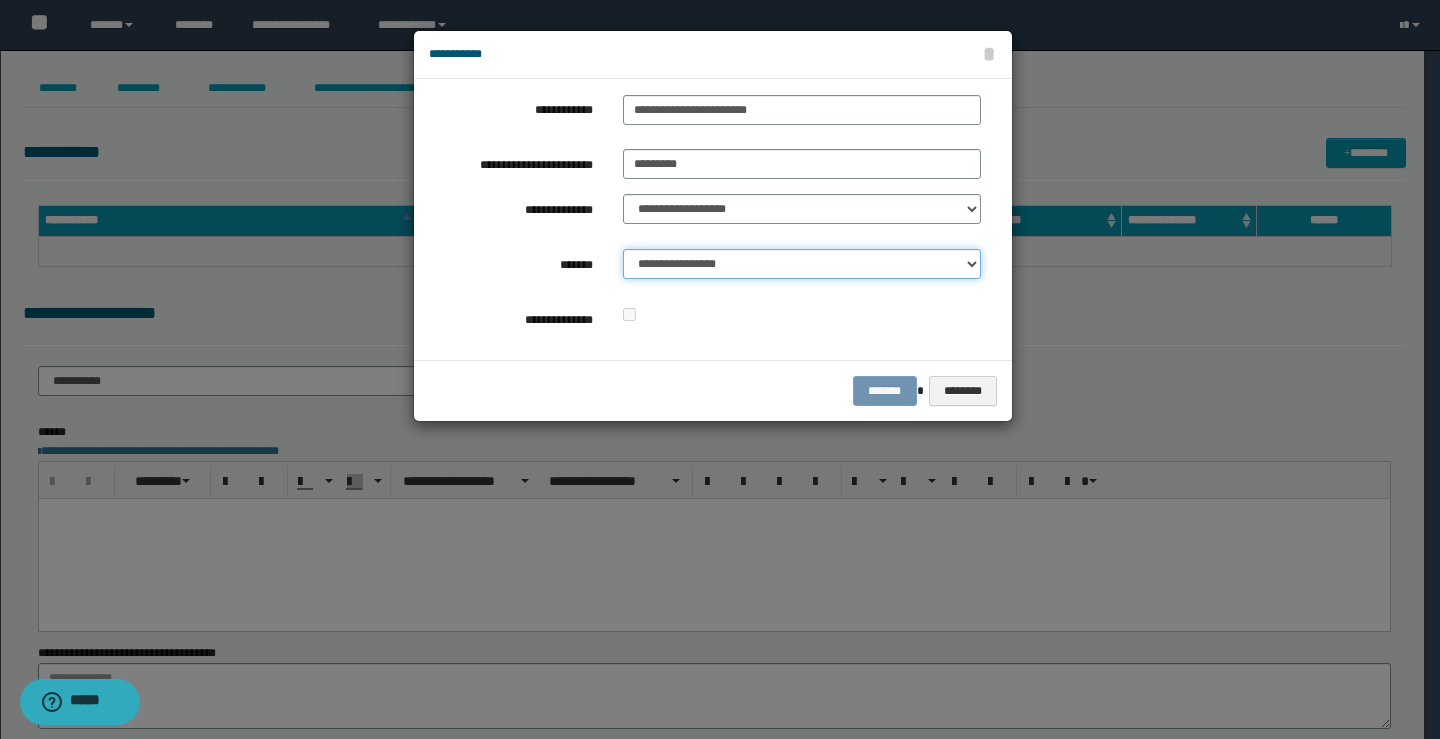 click on "**********" at bounding box center (802, 264) 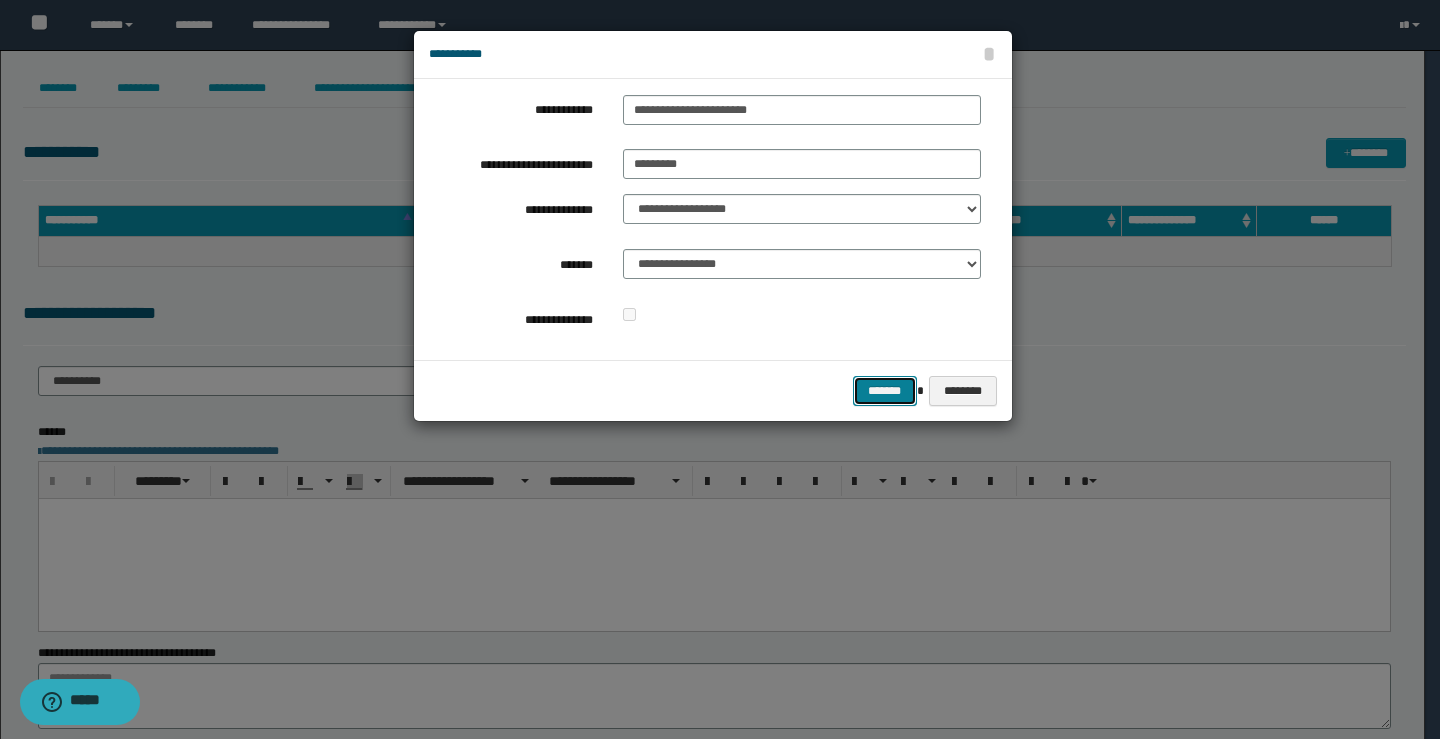 click on "*******" at bounding box center [885, 391] 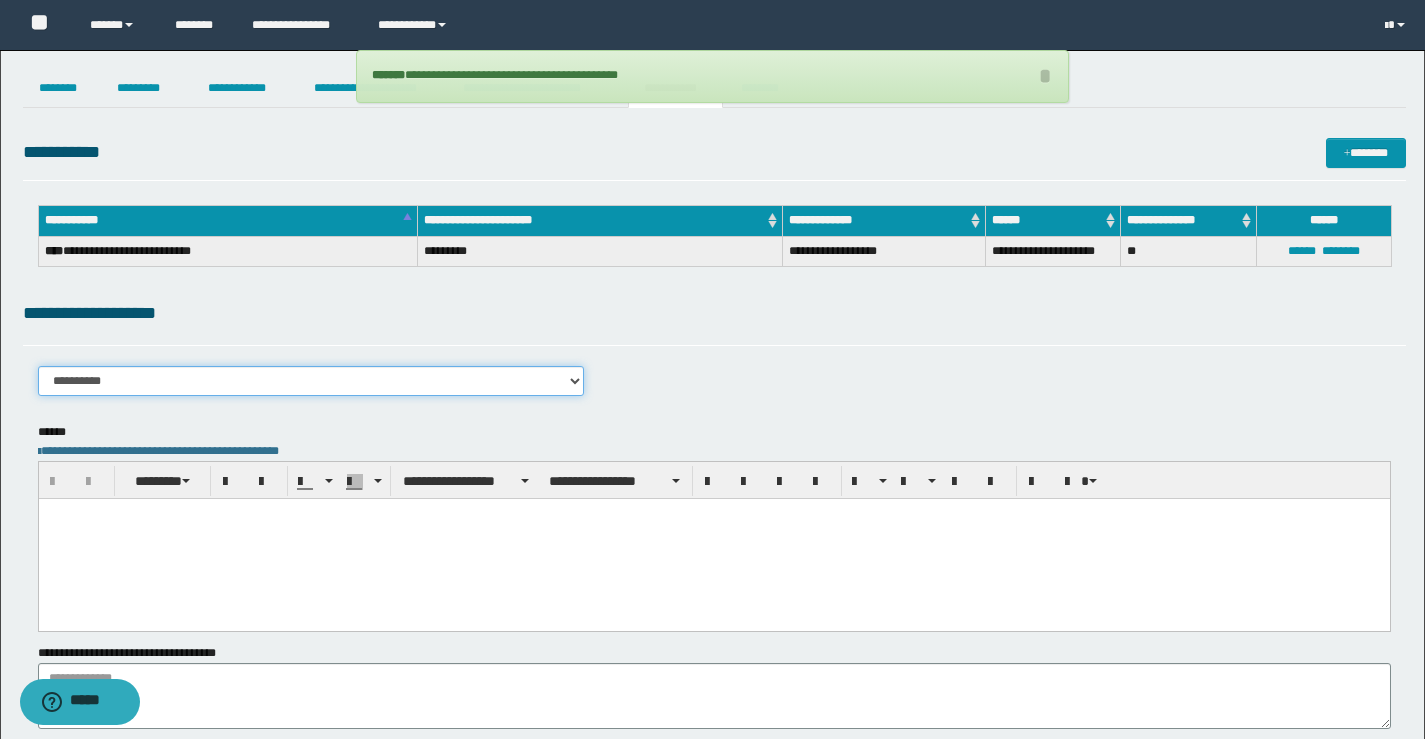 drag, startPoint x: 314, startPoint y: 384, endPoint x: 300, endPoint y: 385, distance: 14.035668 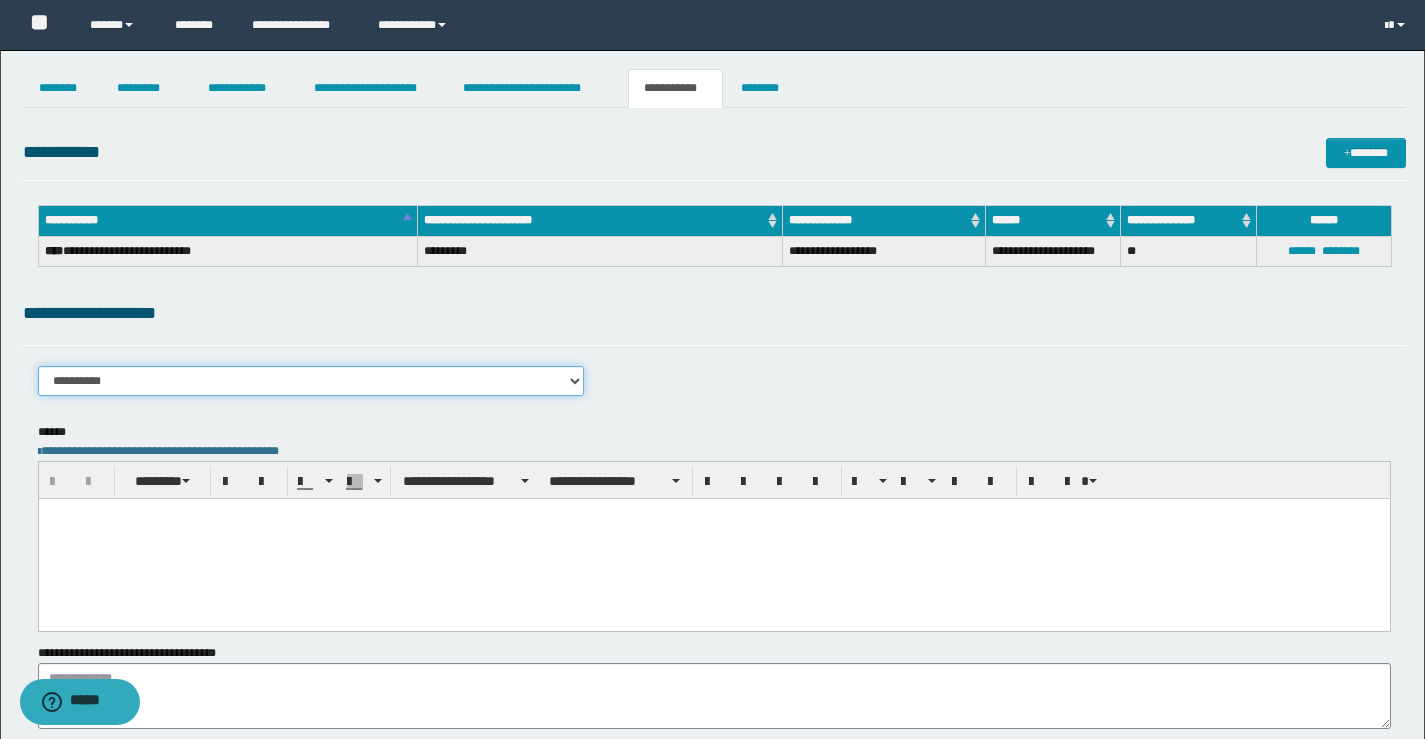 select on "****" 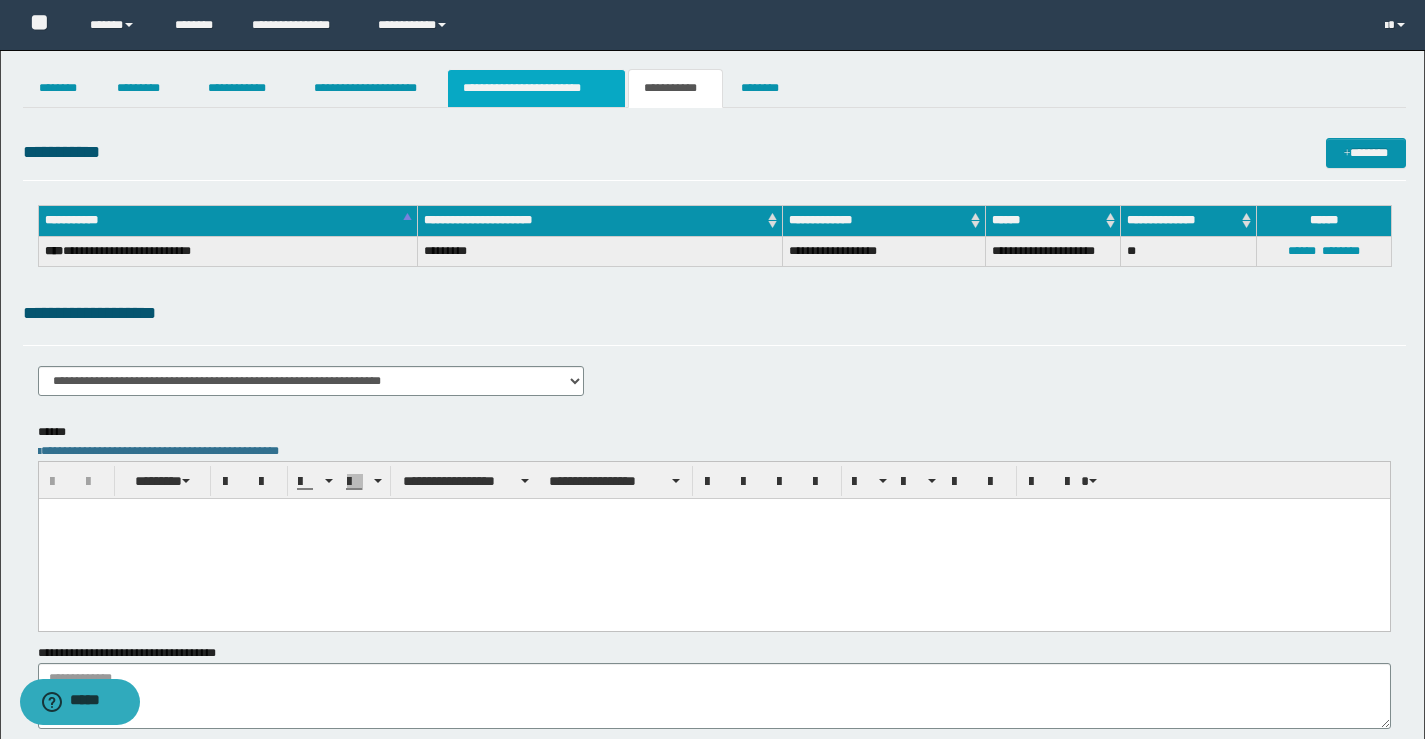 click on "**********" at bounding box center [537, 88] 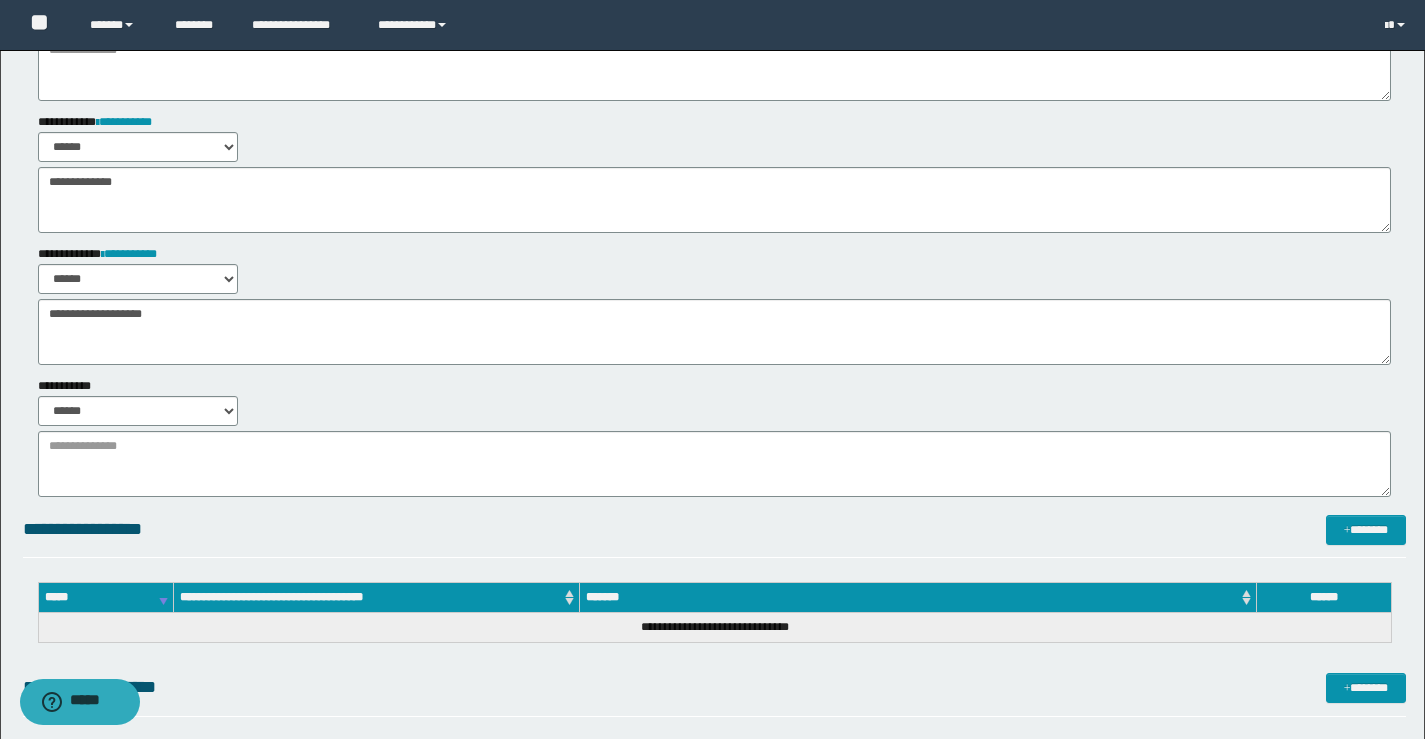 scroll, scrollTop: 0, scrollLeft: 0, axis: both 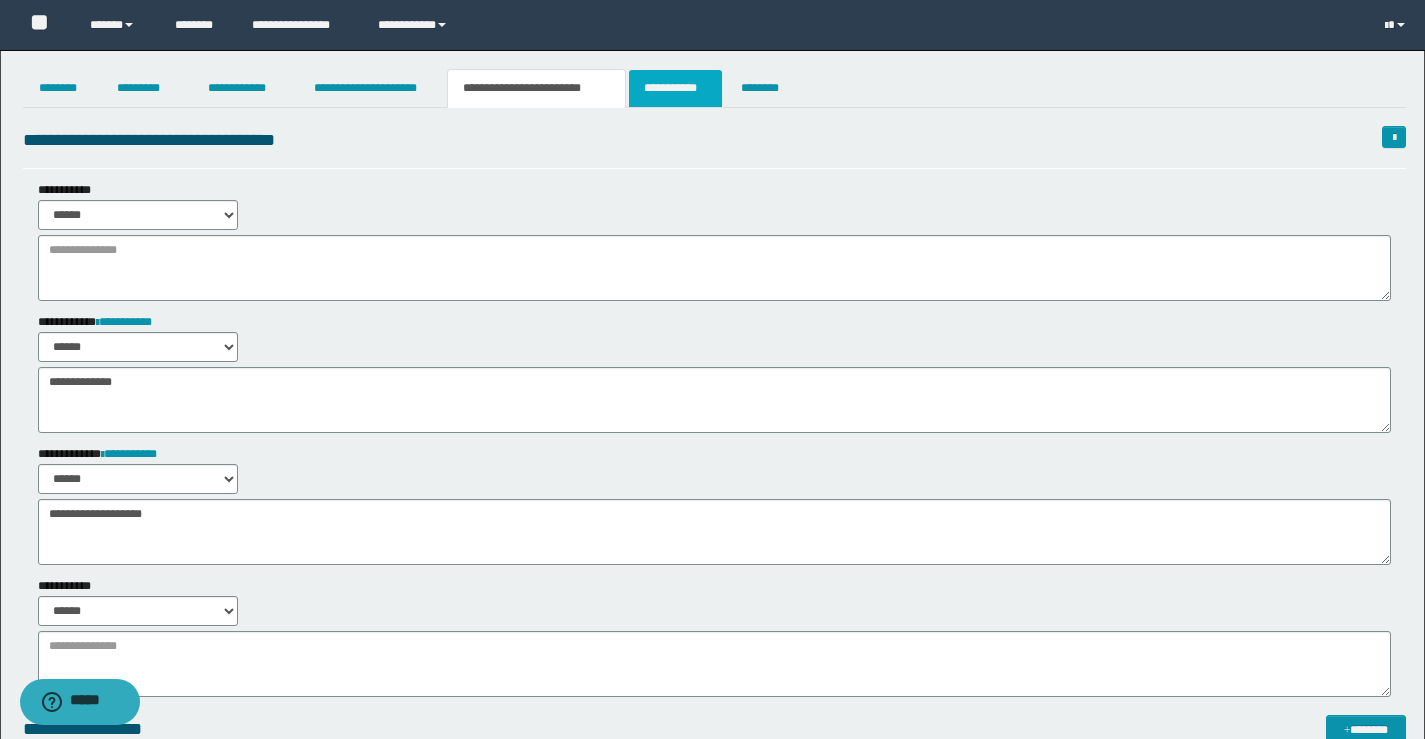 click on "**********" at bounding box center (675, 88) 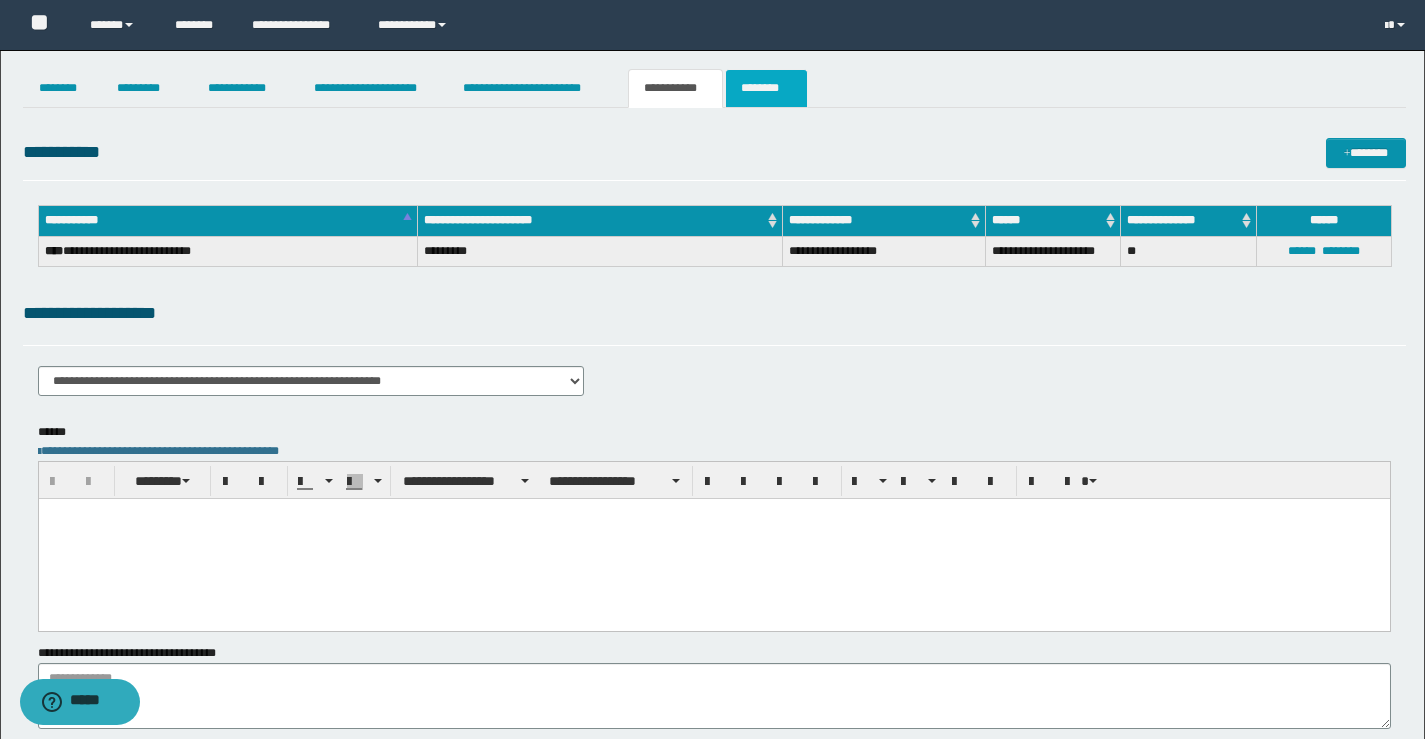 click on "********" at bounding box center (766, 88) 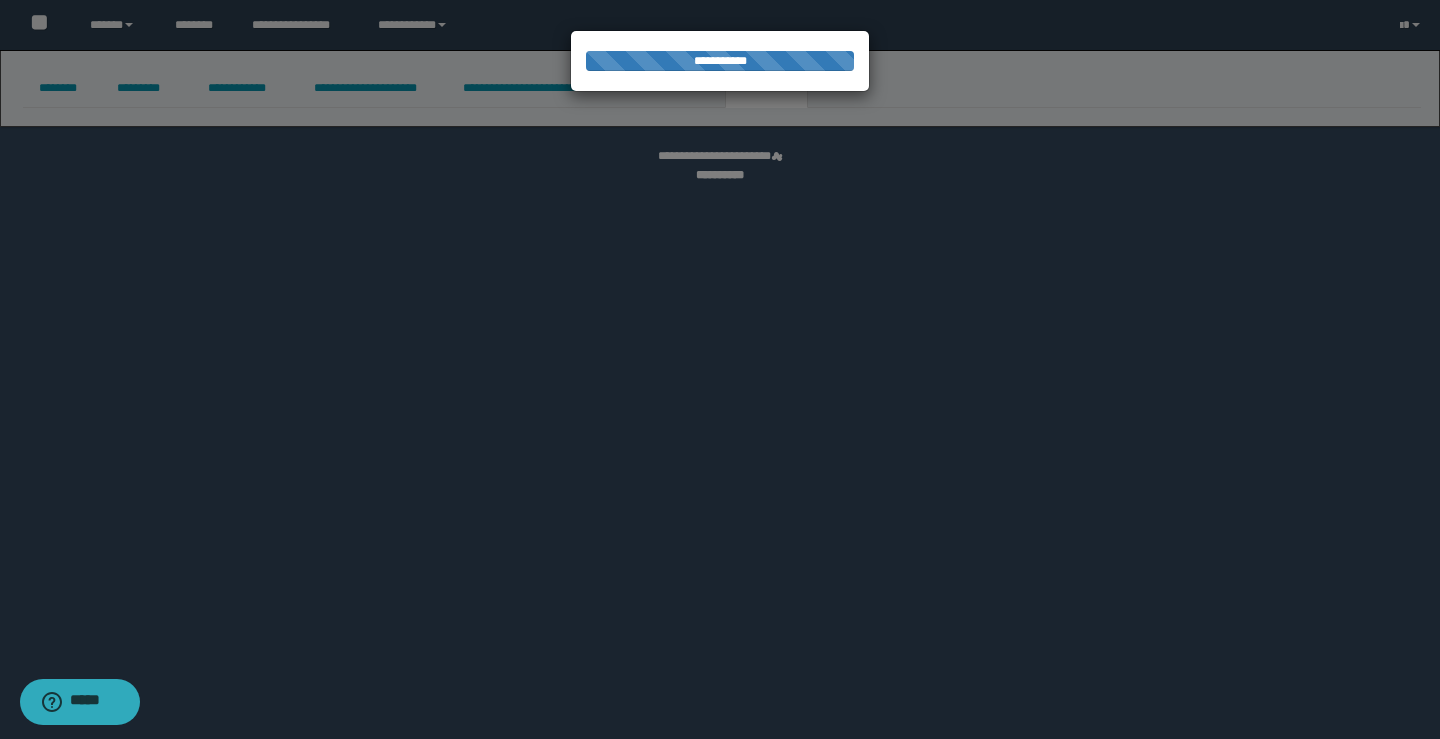 select 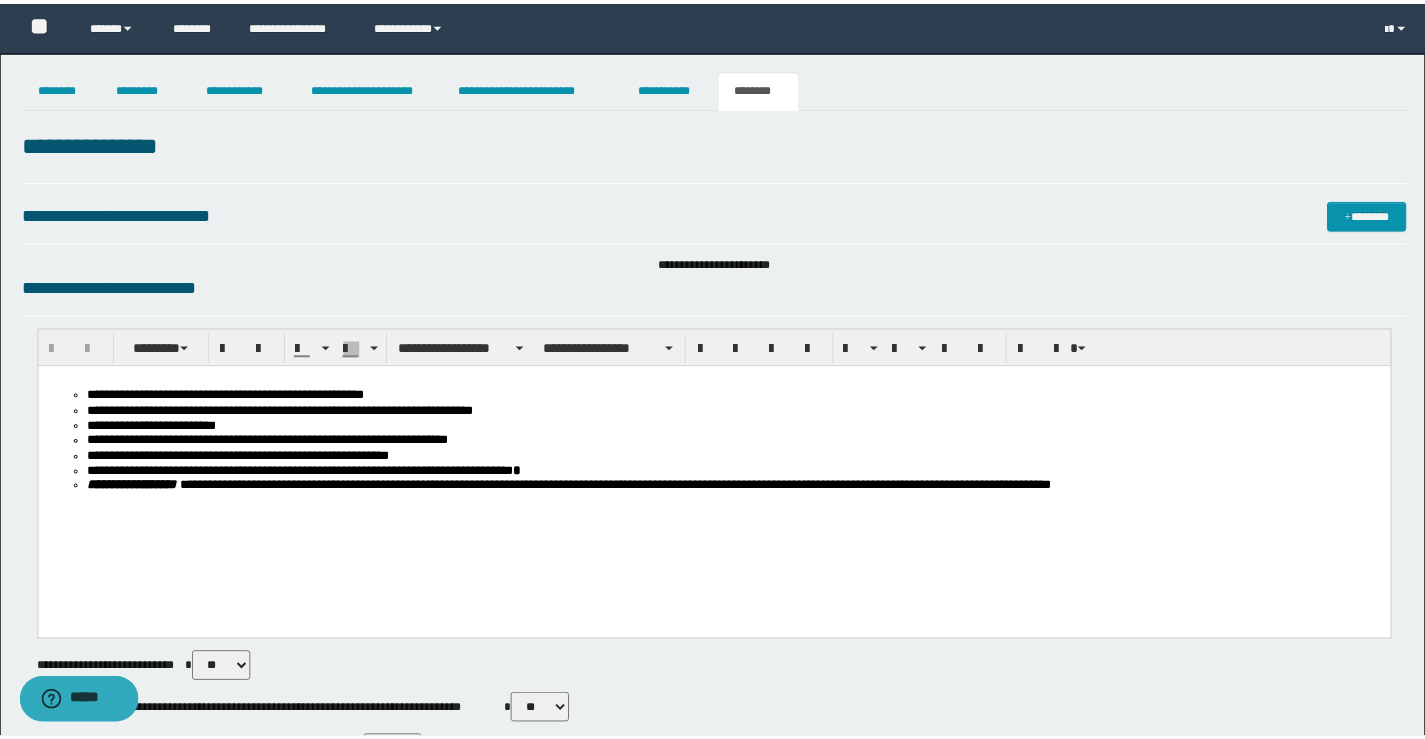 scroll, scrollTop: 0, scrollLeft: 0, axis: both 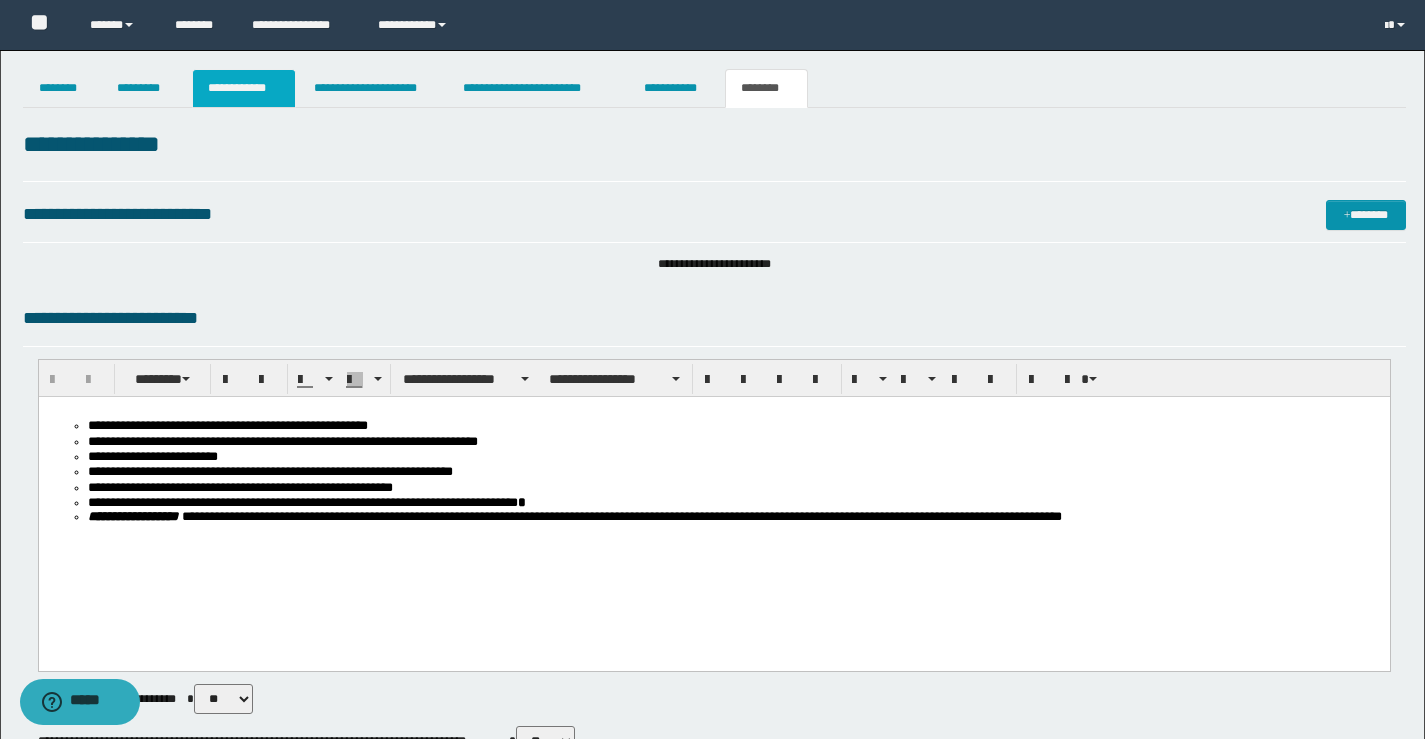 click on "**********" at bounding box center [244, 88] 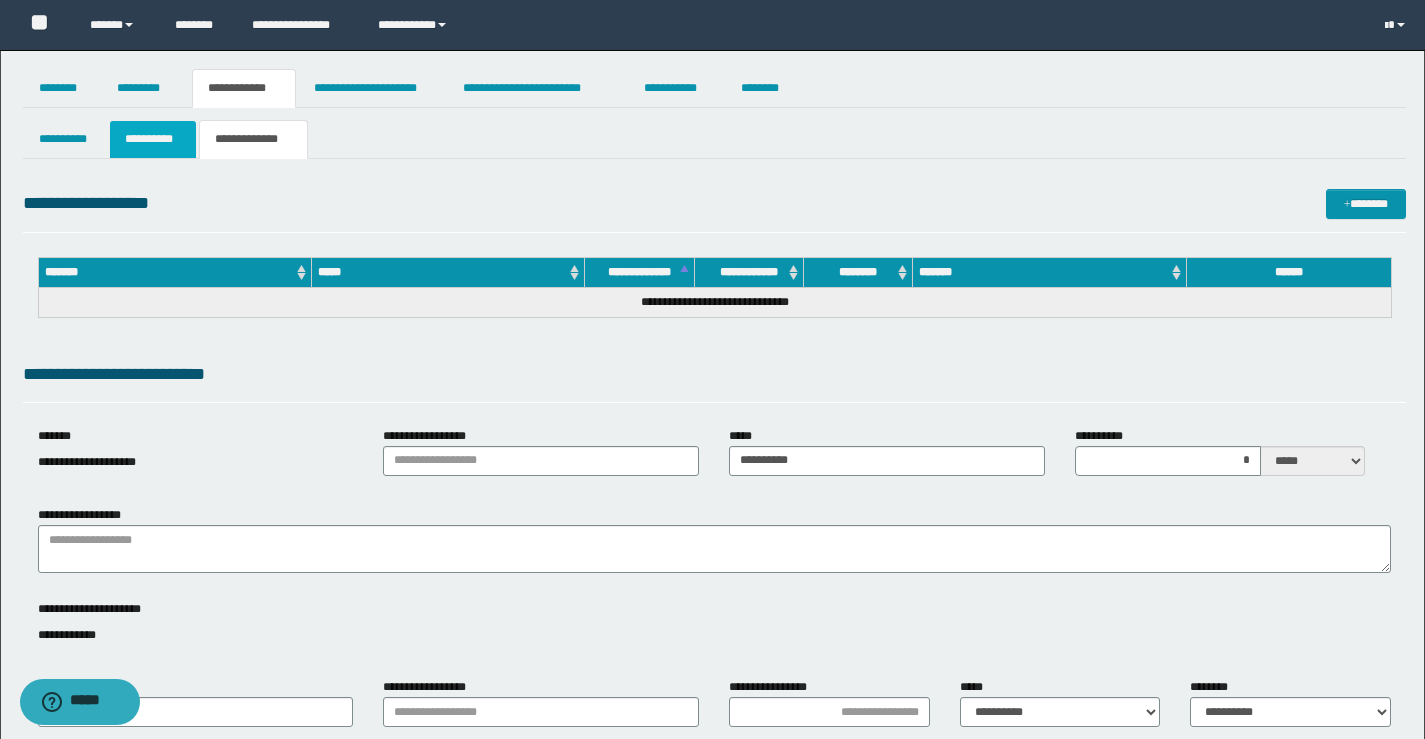 click on "**********" at bounding box center (153, 139) 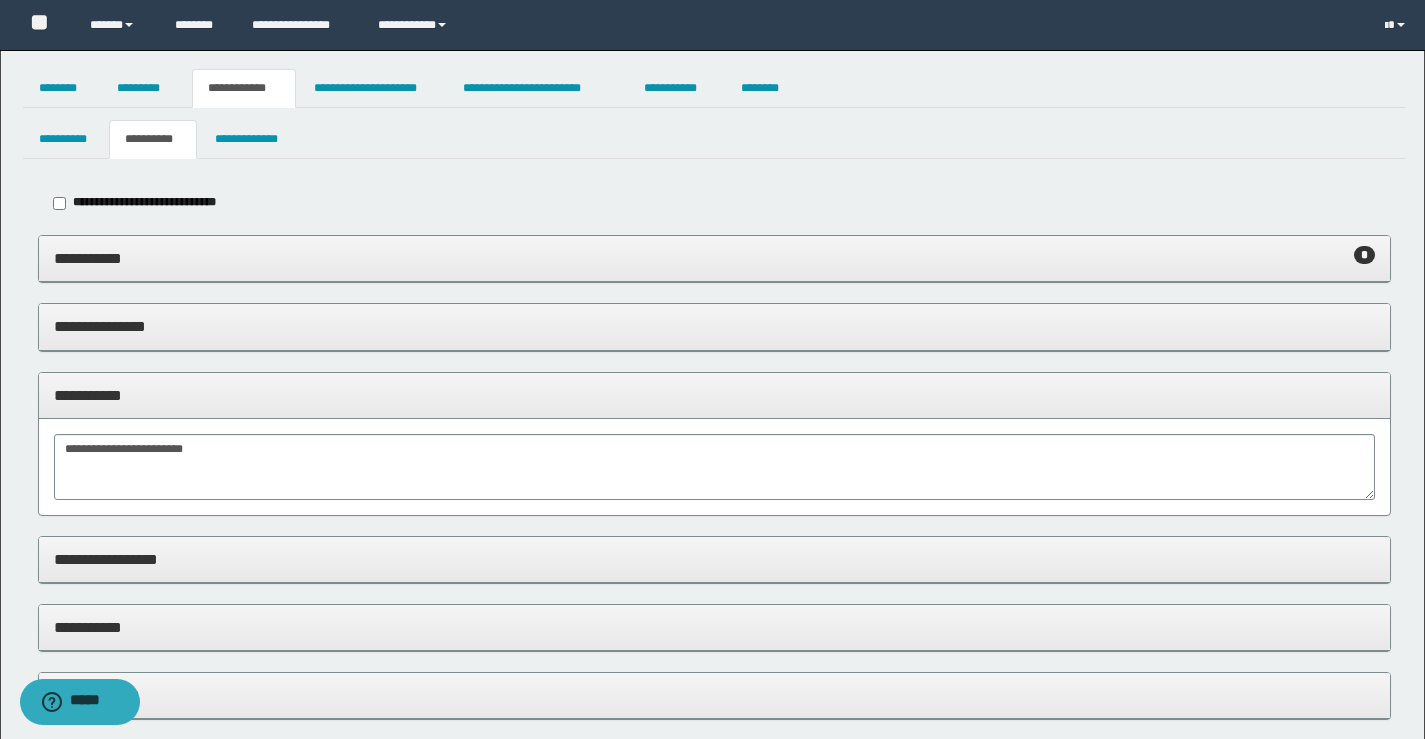 click on "**********" at bounding box center (714, 258) 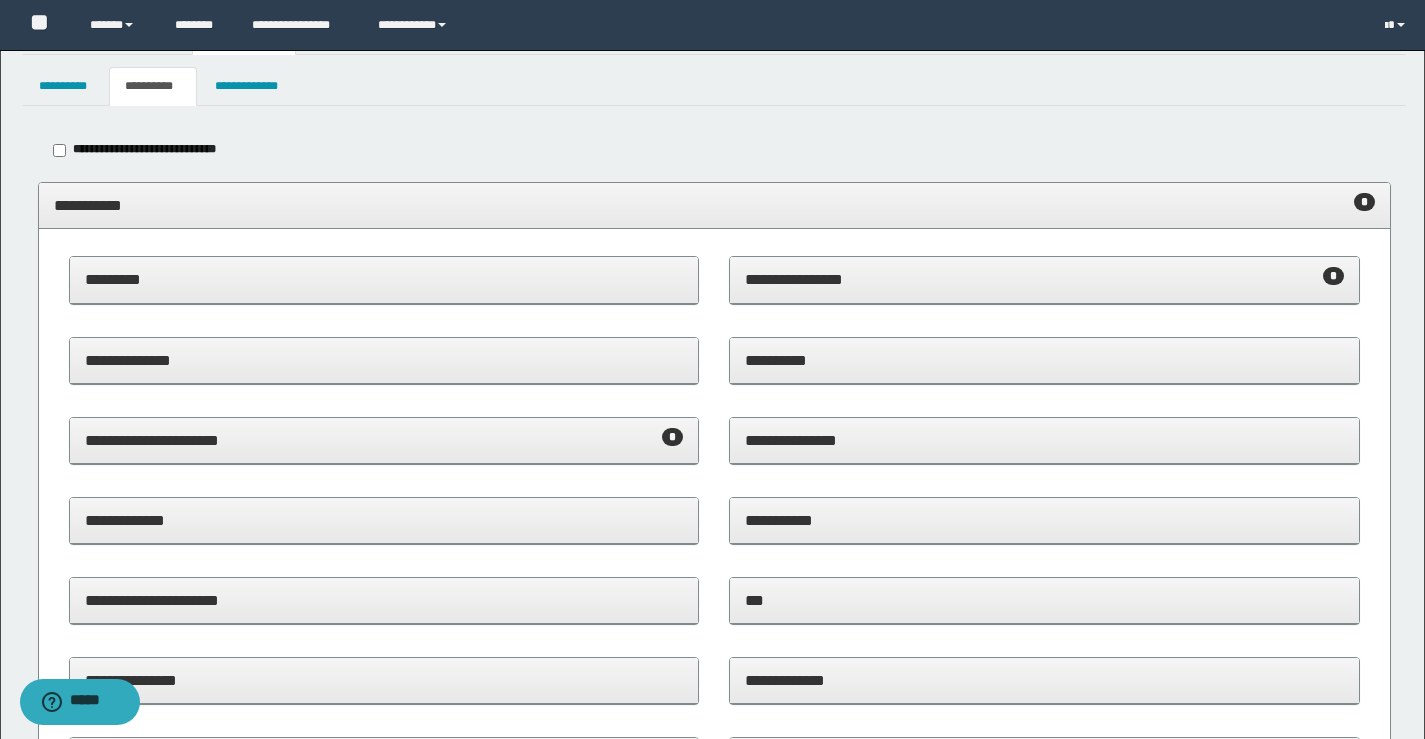 scroll, scrollTop: 100, scrollLeft: 0, axis: vertical 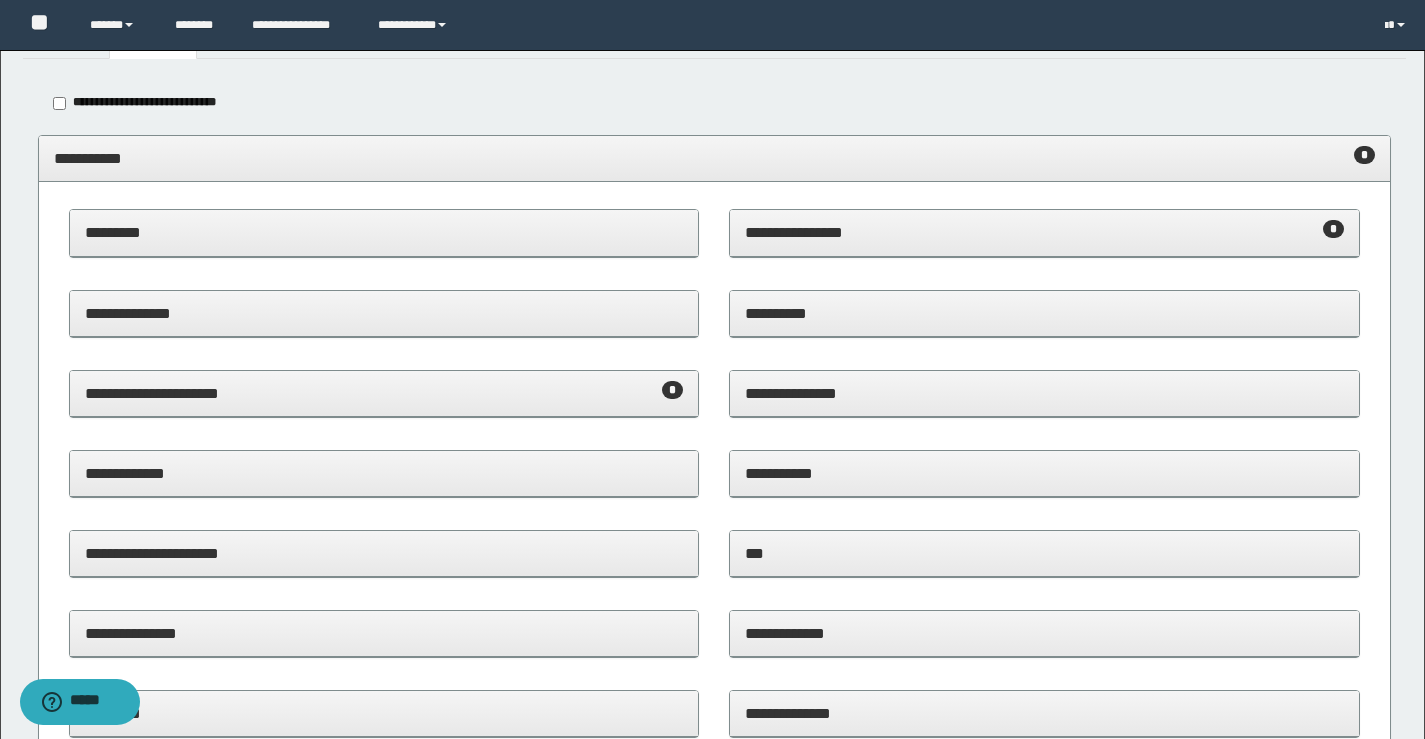 click on "**********" at bounding box center (1044, 232) 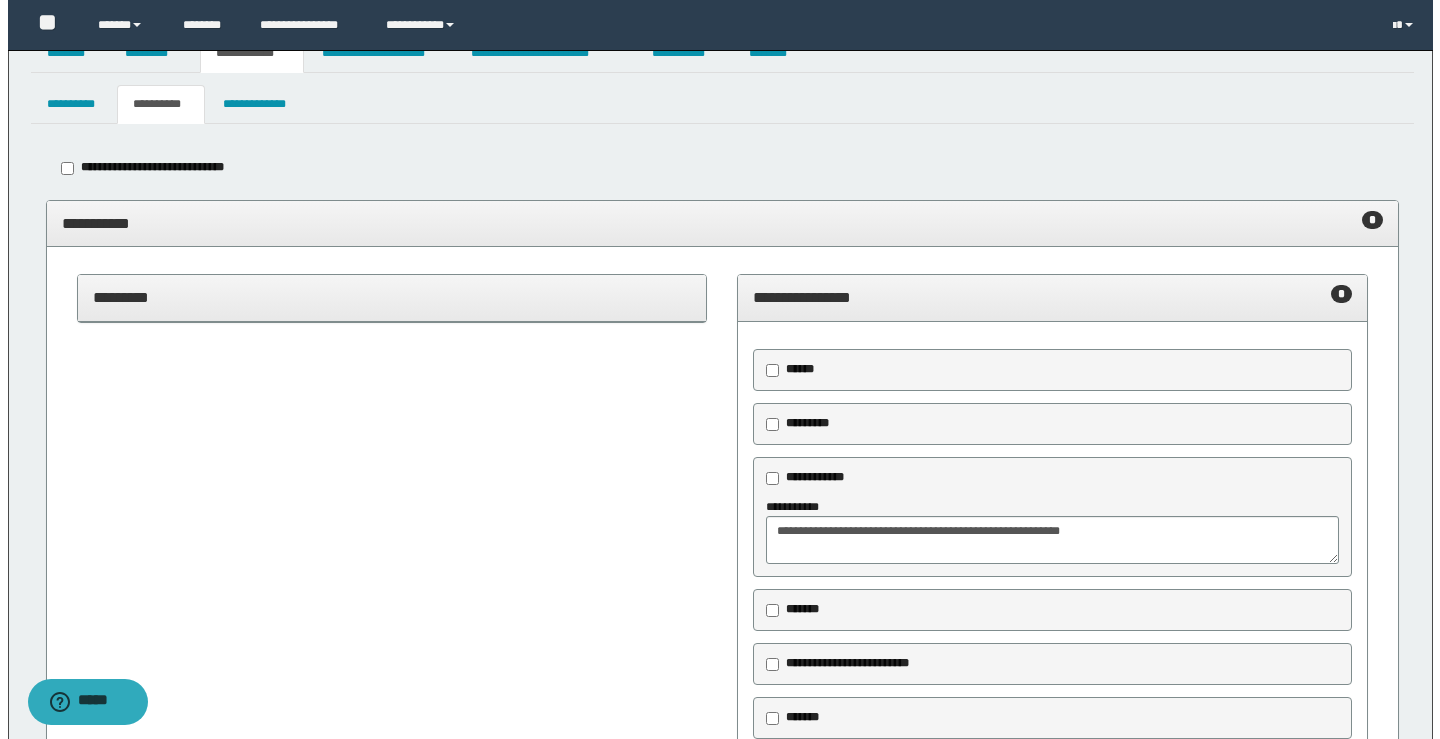 scroll, scrollTop: 0, scrollLeft: 0, axis: both 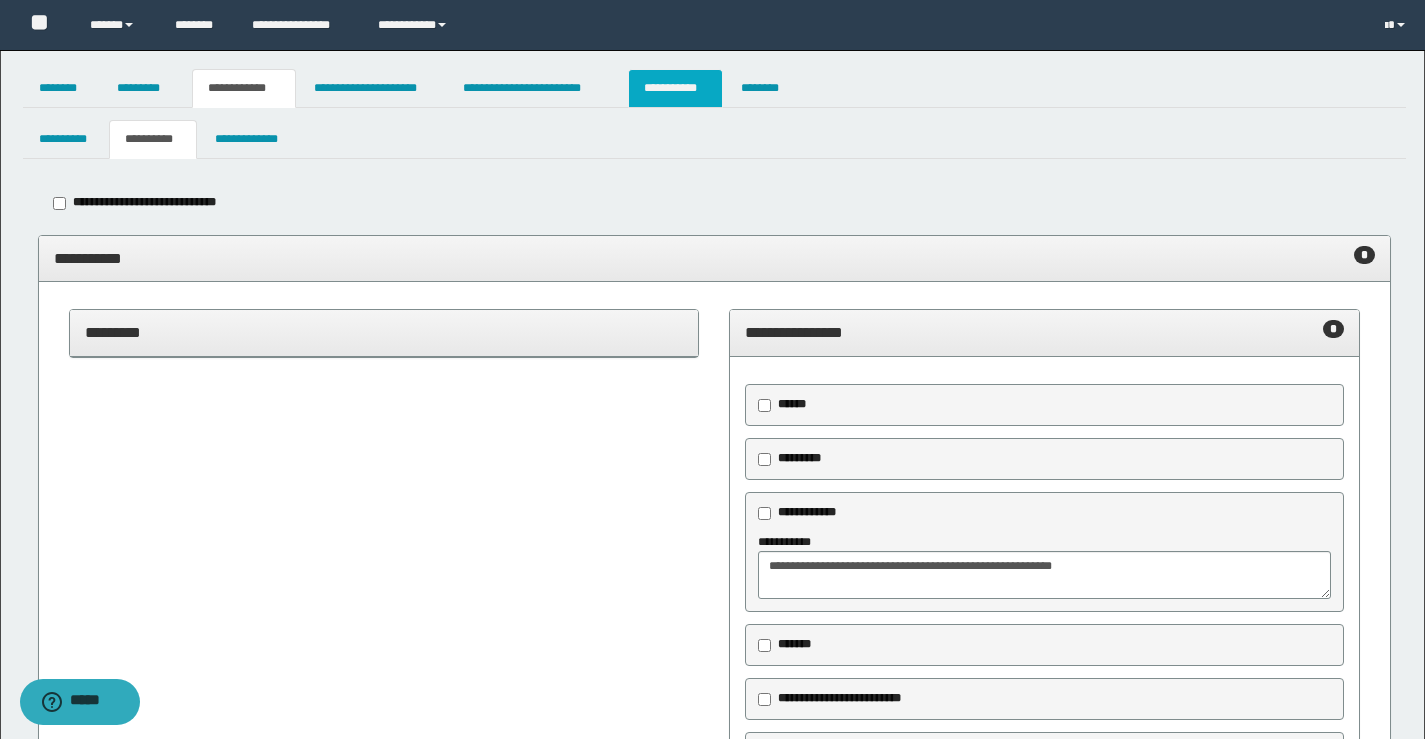 click on "**********" at bounding box center [675, 88] 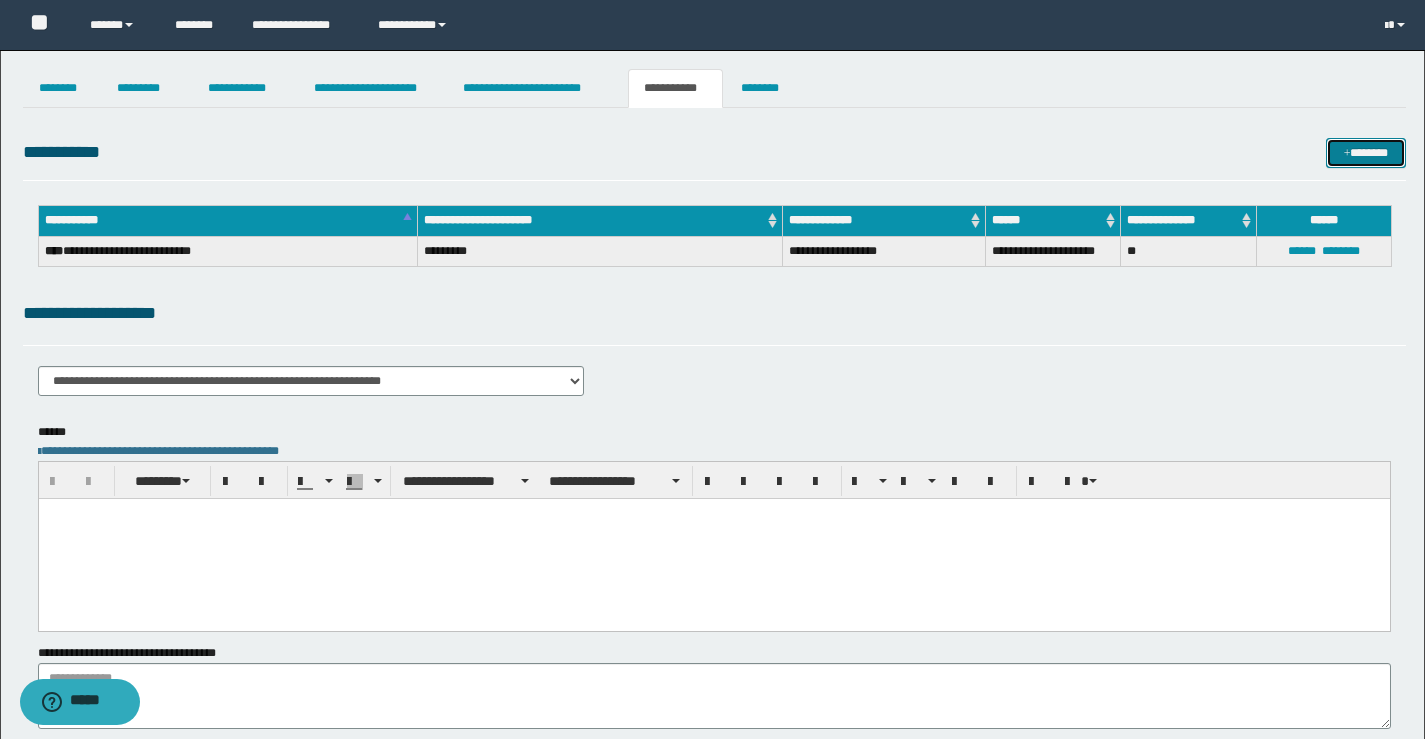 click on "*******" at bounding box center [1366, 153] 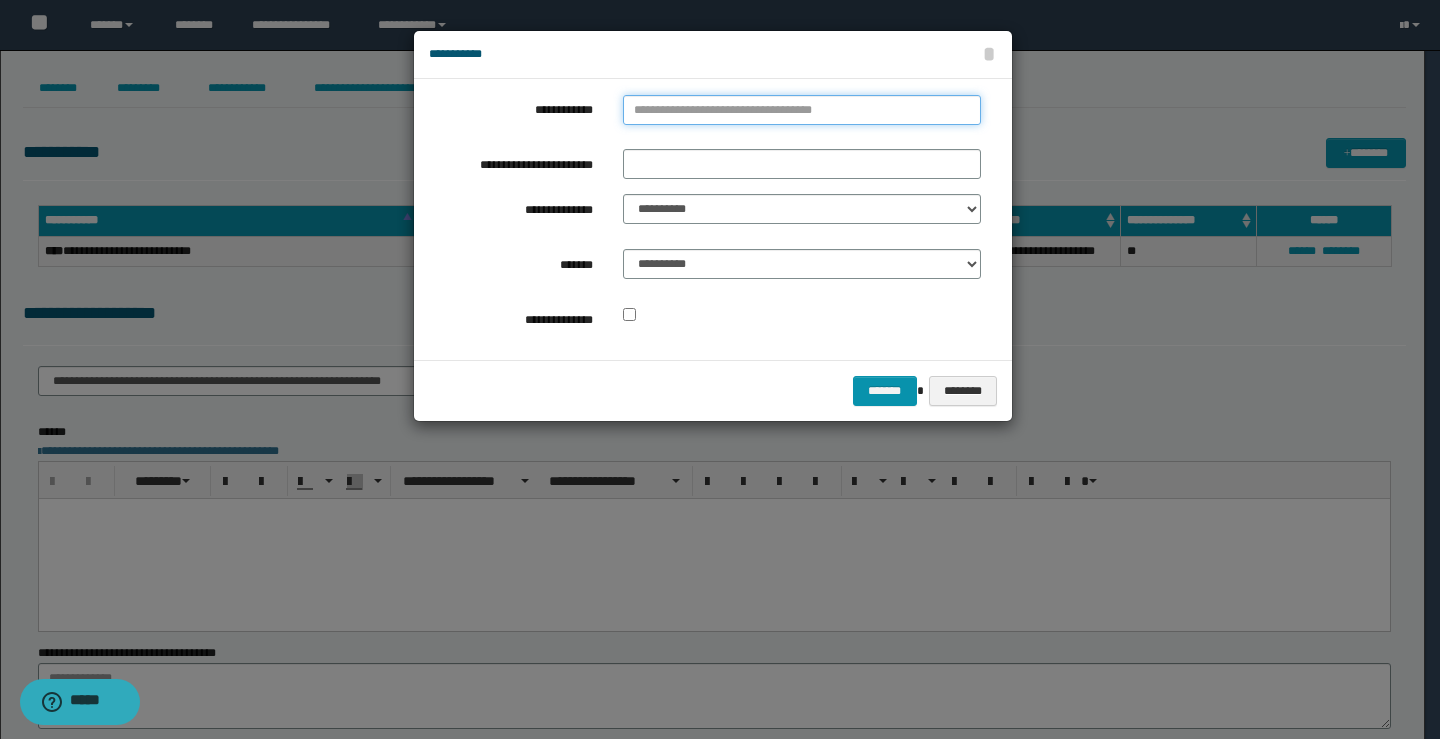 type on "**********" 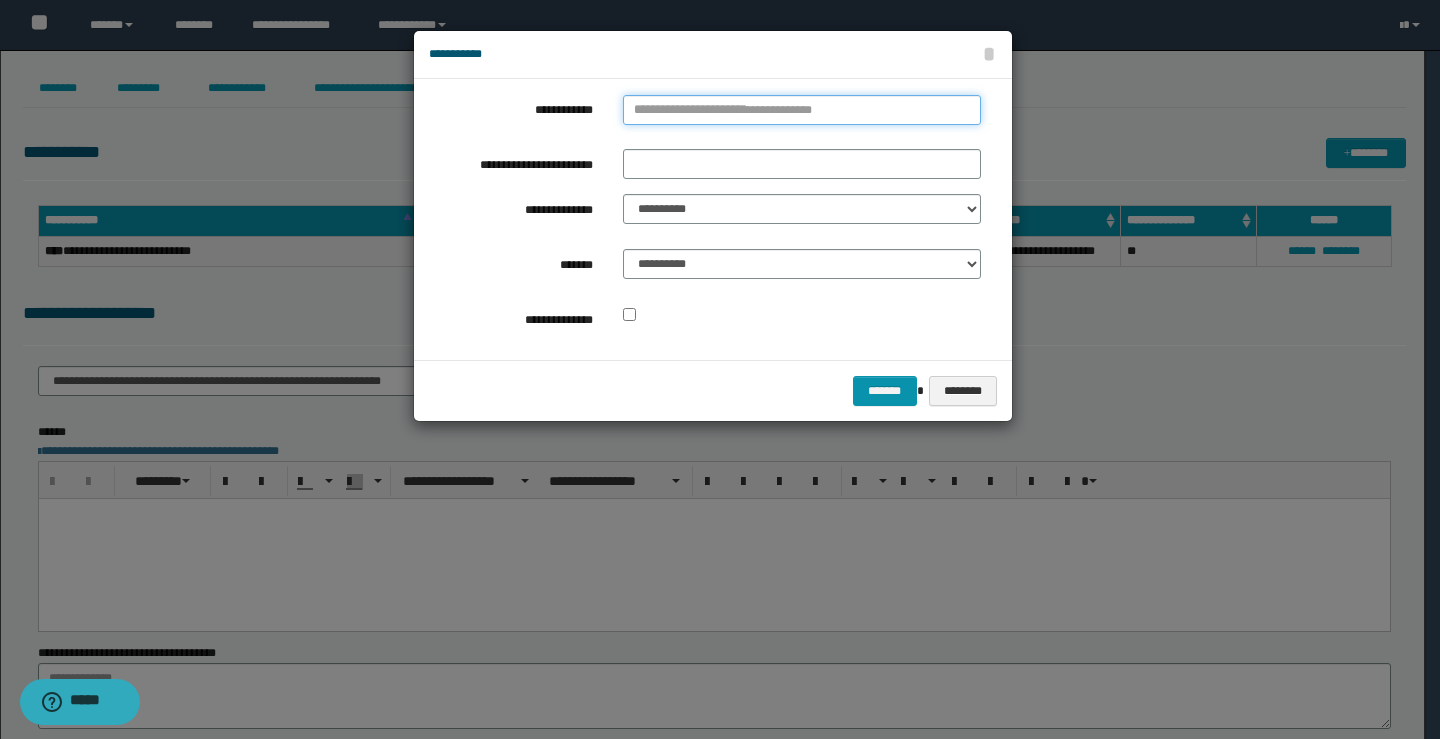 click on "**********" at bounding box center [802, 110] 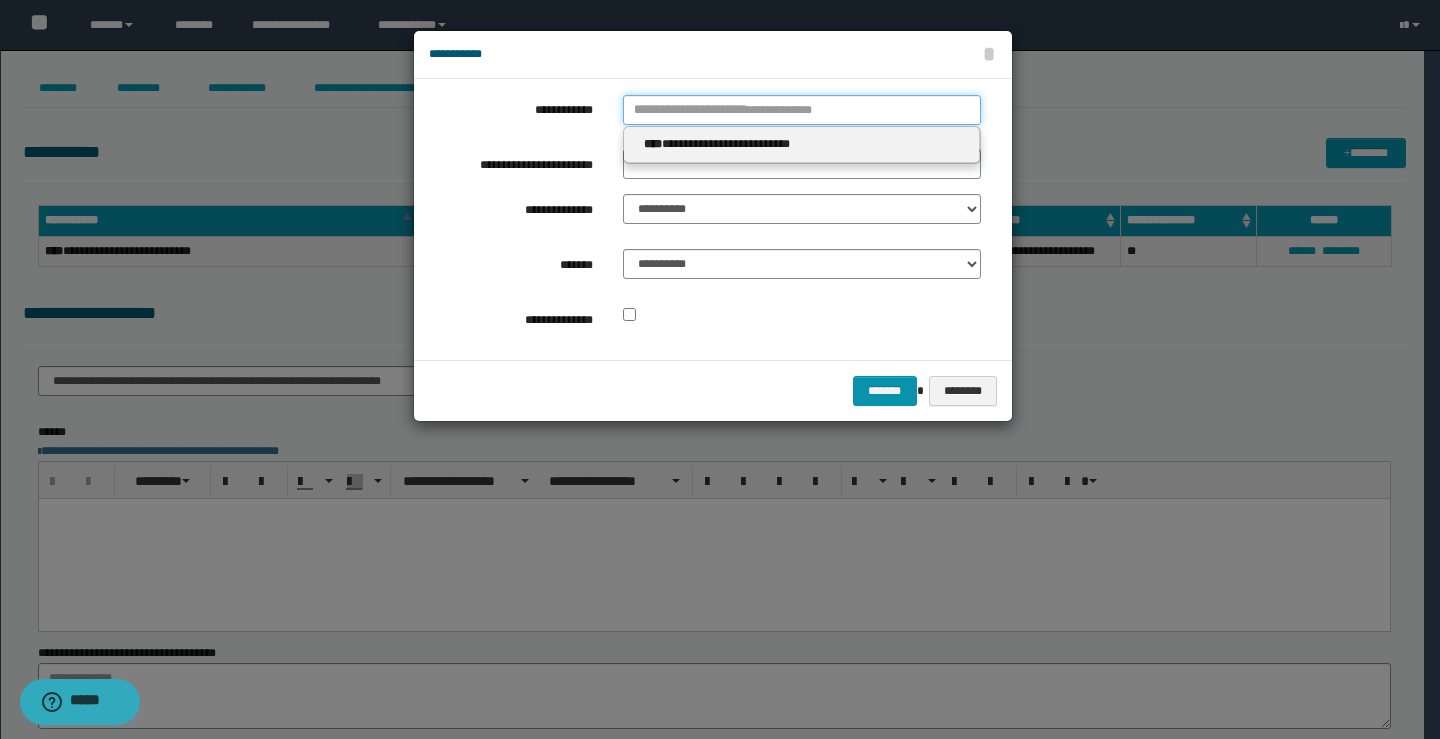 type 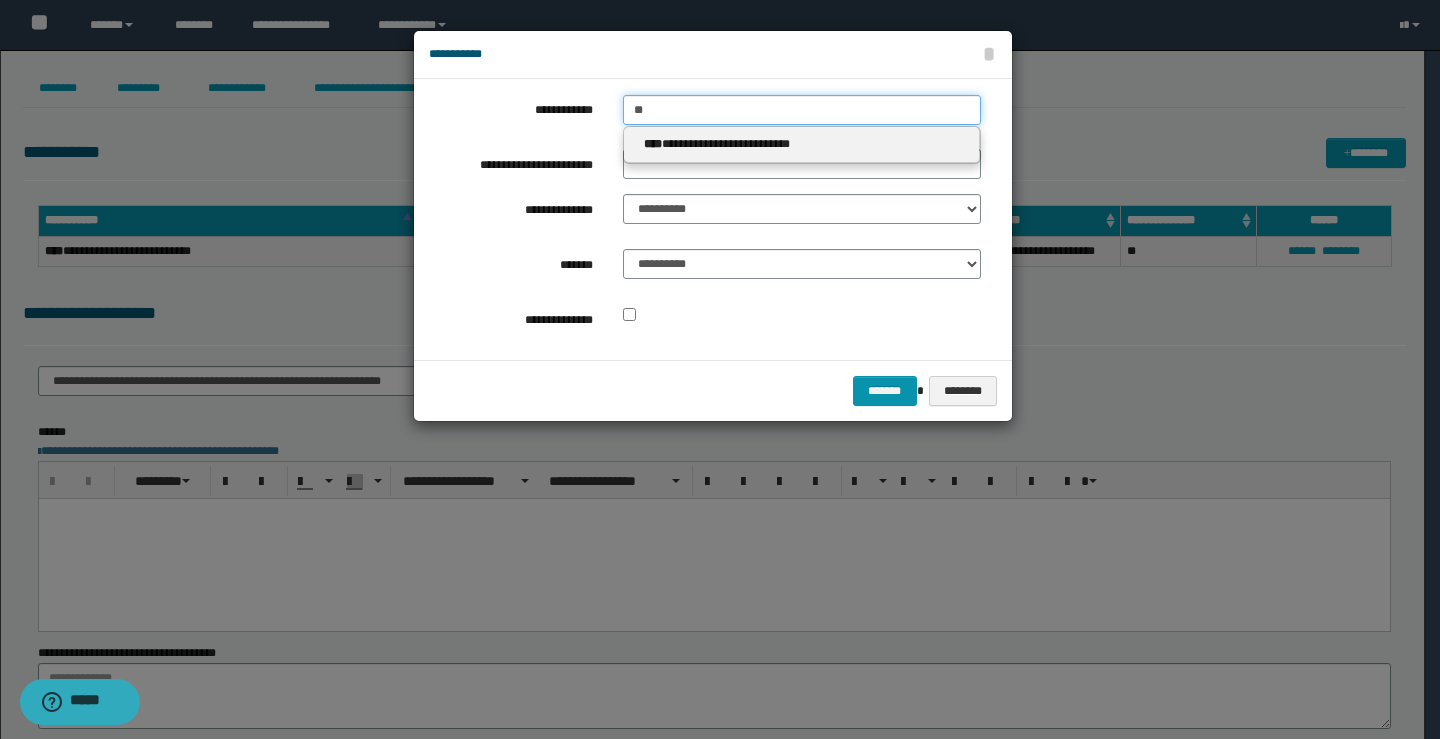 type on "***" 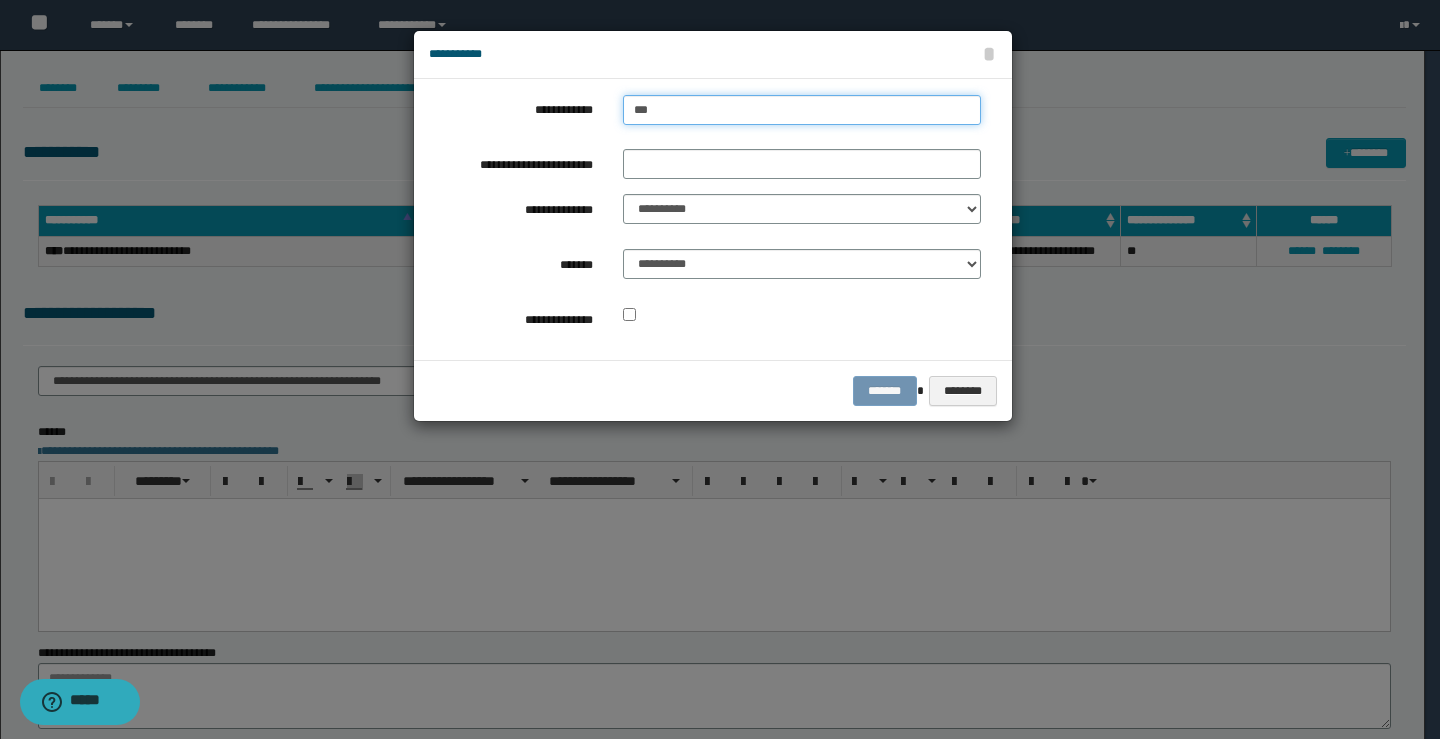 type on "***" 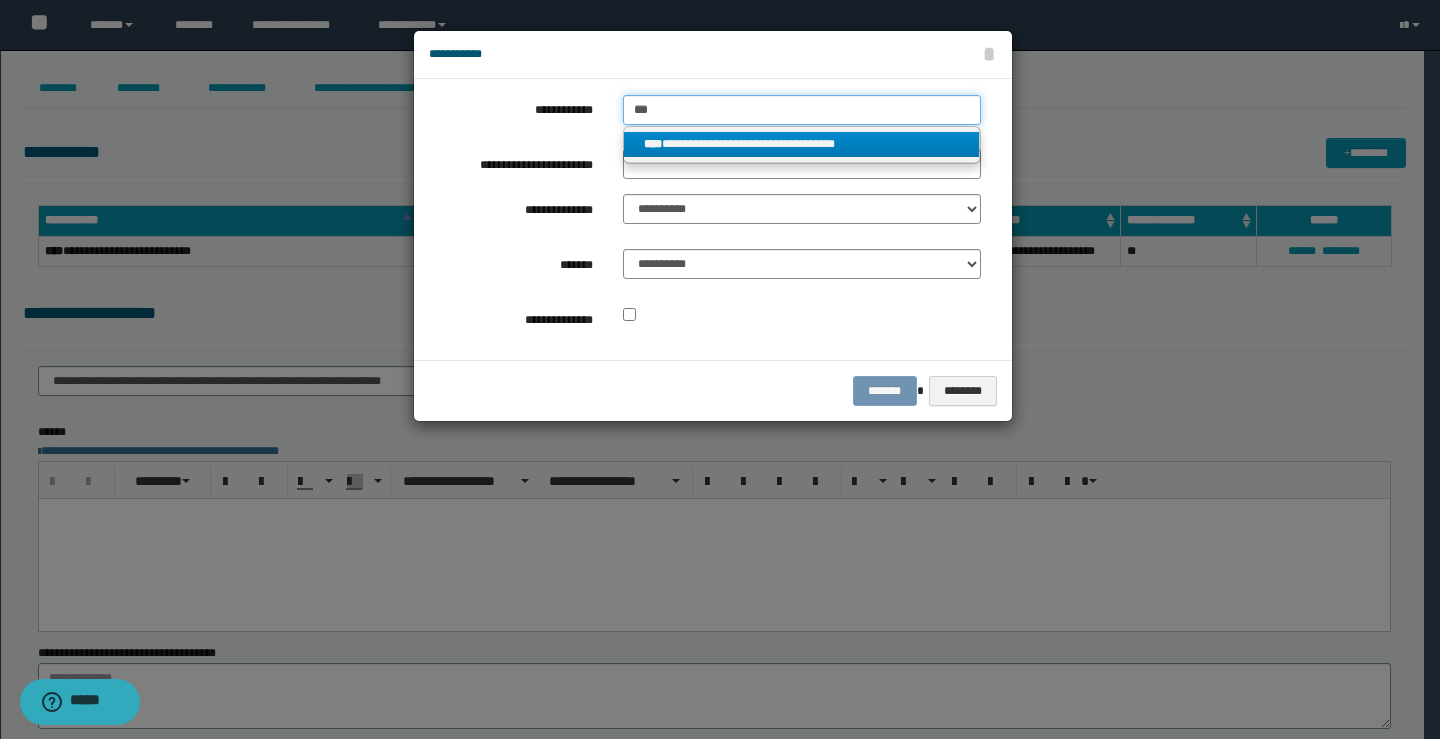 type on "***" 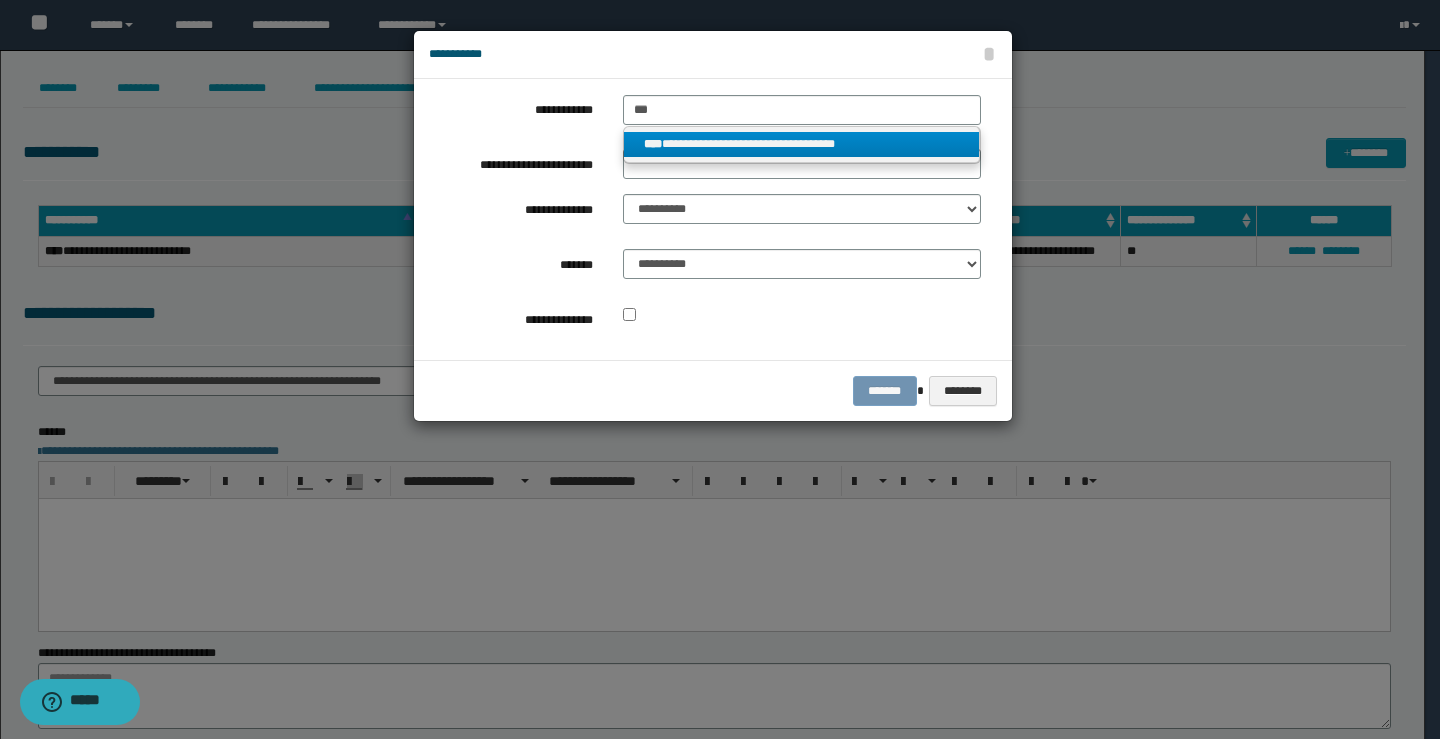 click on "**********" at bounding box center (802, 144) 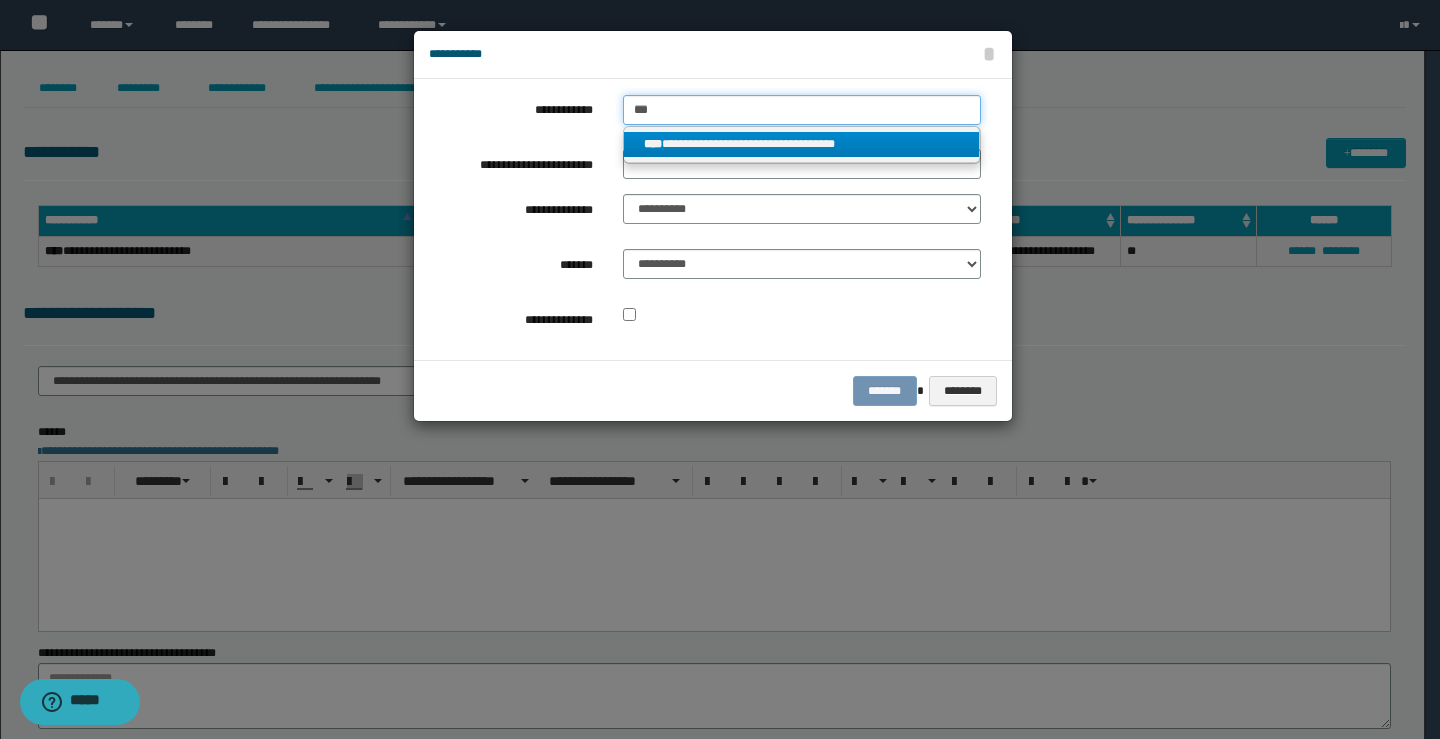 type 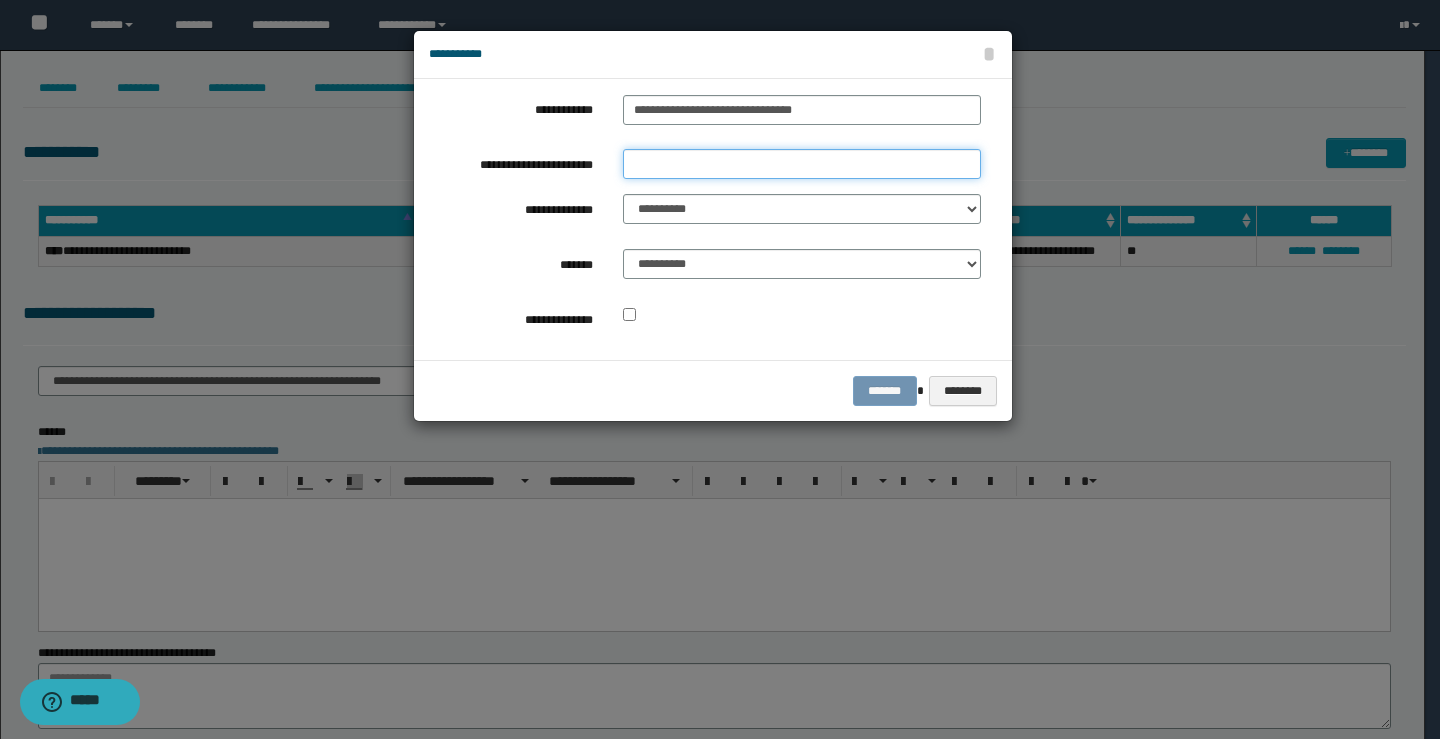 click on "**********" at bounding box center [802, 164] 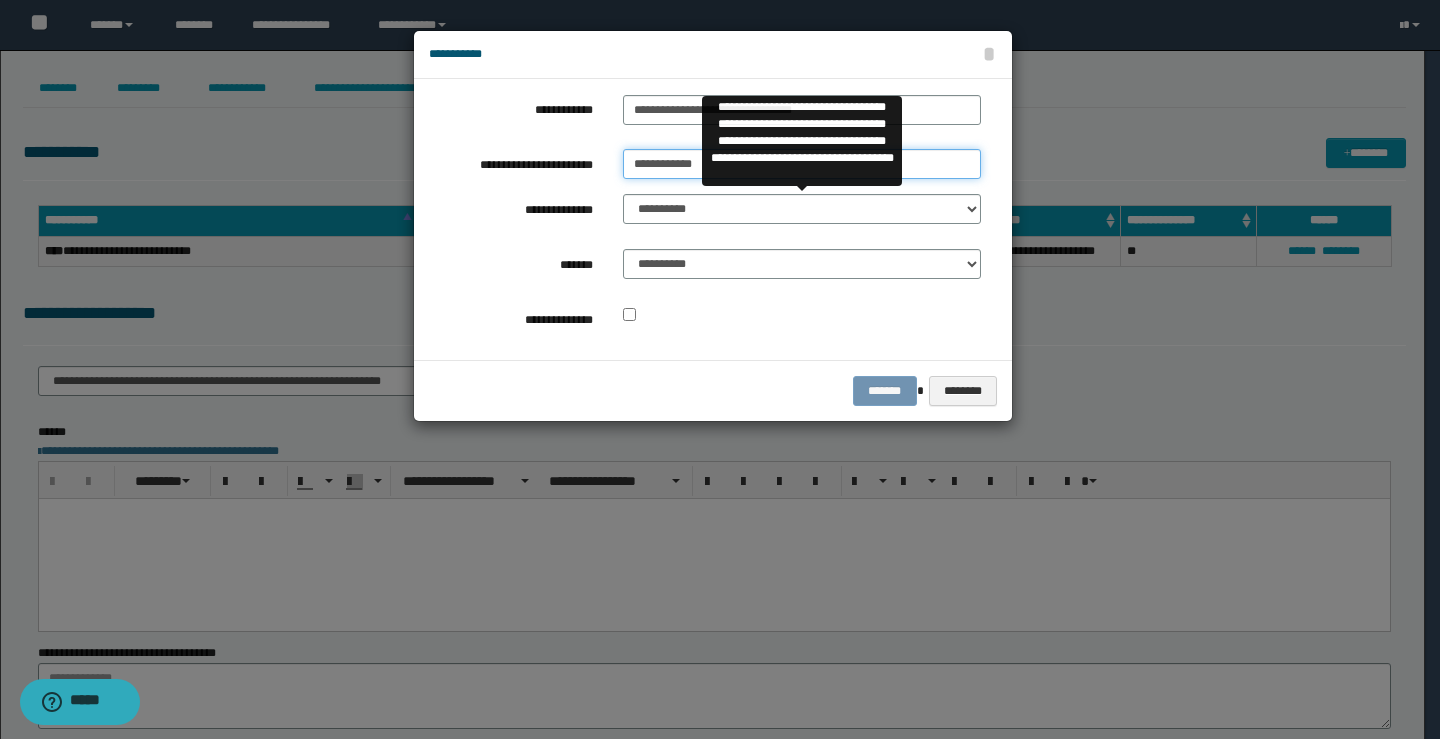 type on "**********" 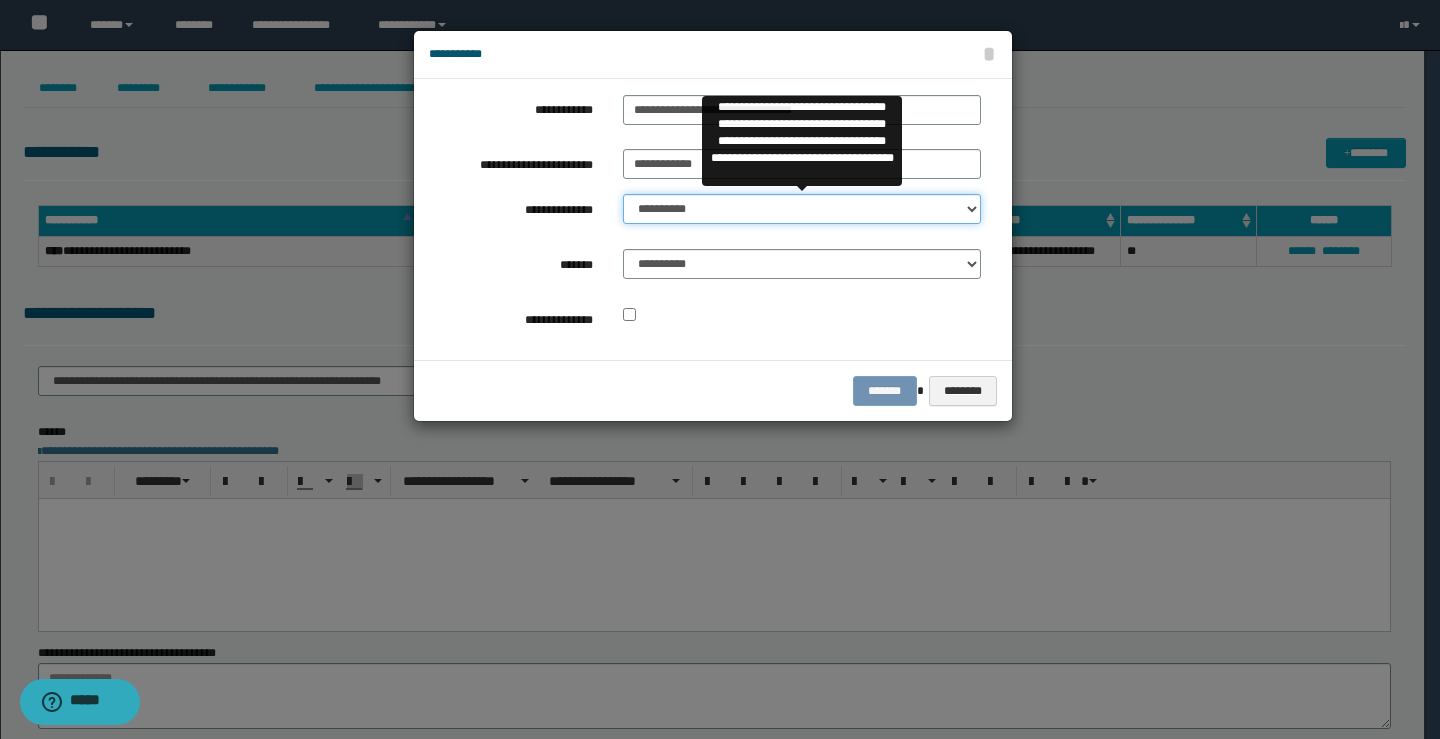 click on "**********" at bounding box center [802, 209] 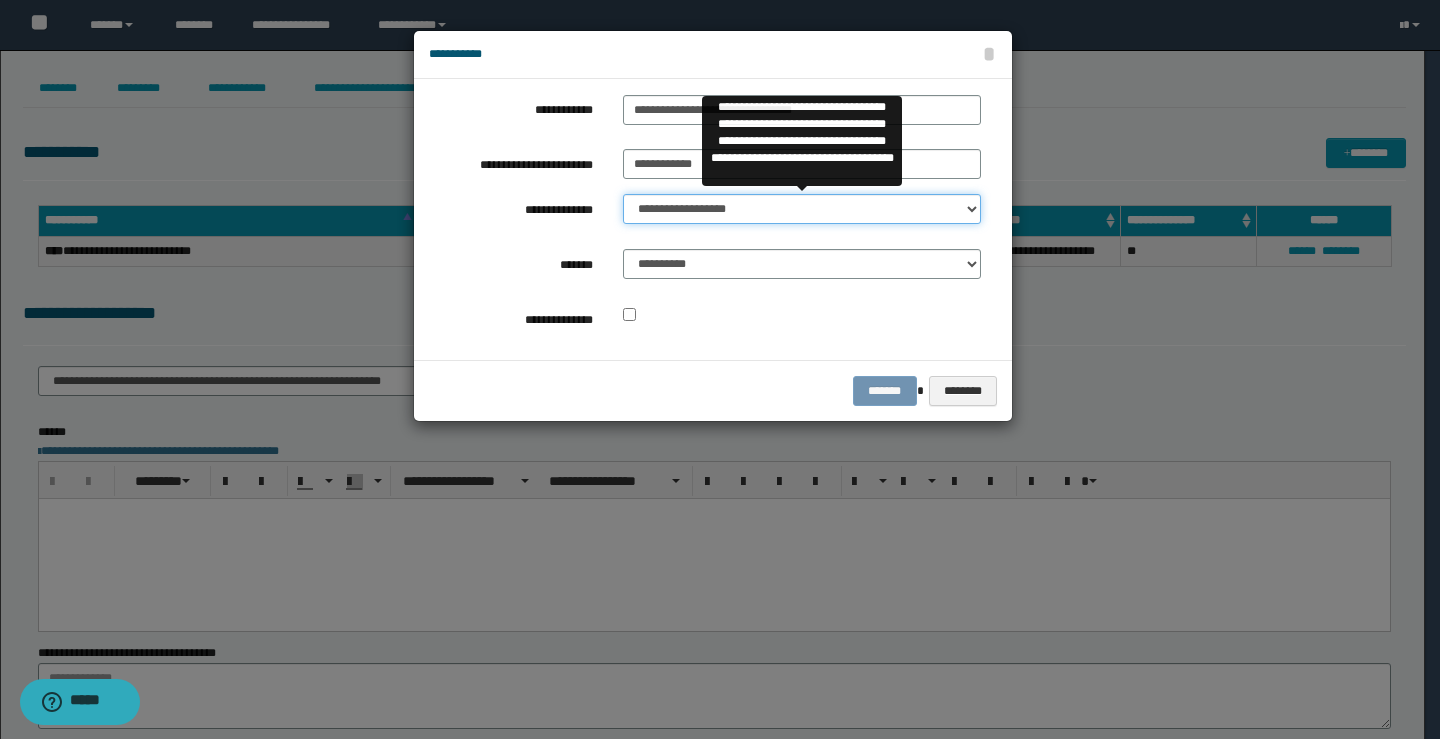 click on "**********" at bounding box center [802, 209] 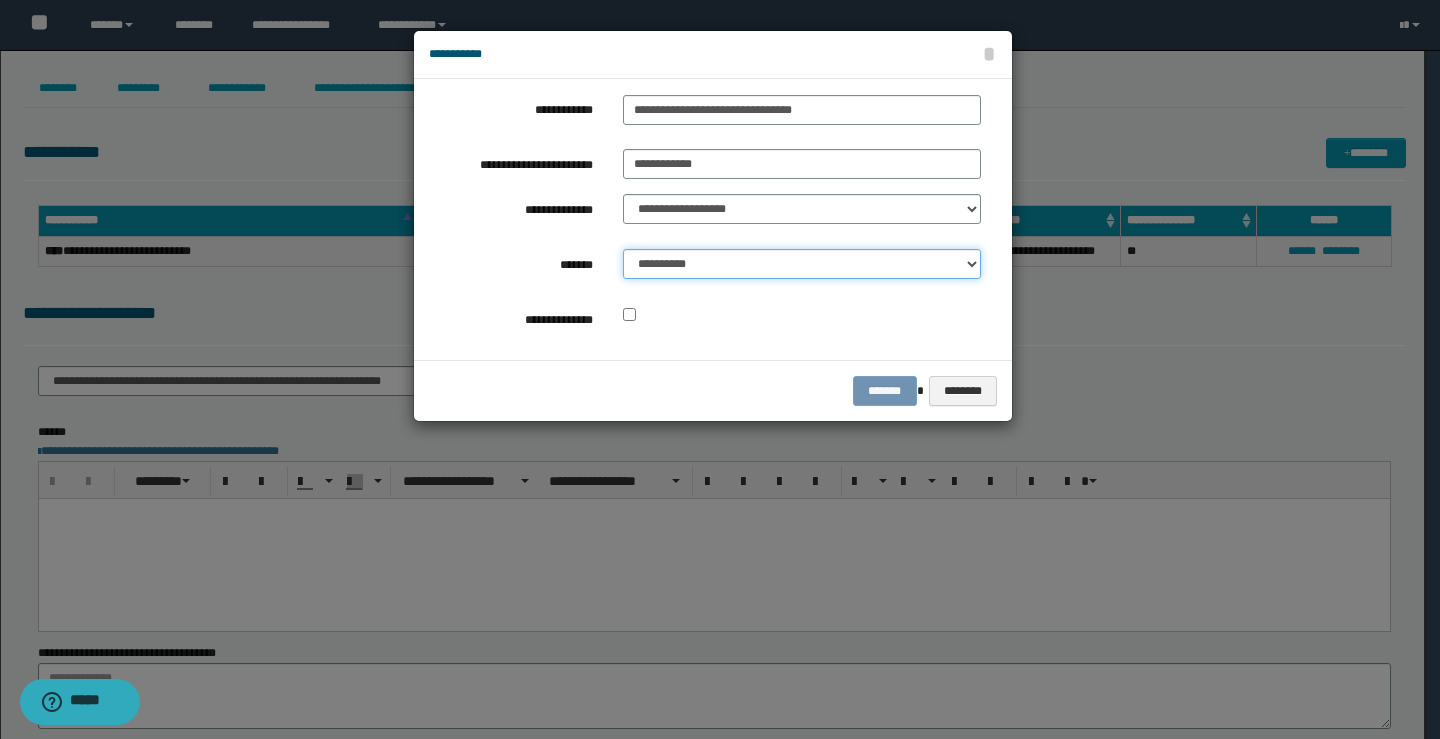 click on "**********" at bounding box center (802, 264) 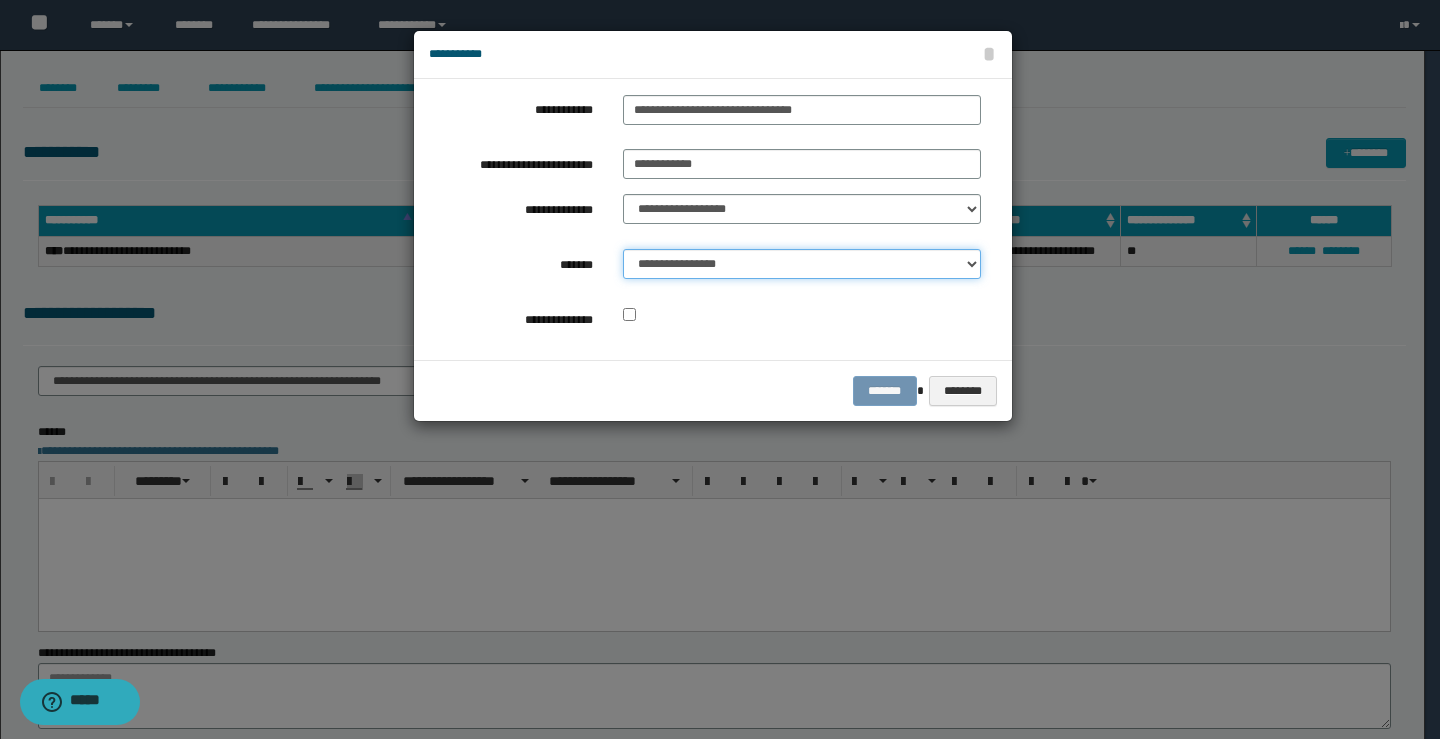 click on "**********" at bounding box center (802, 264) 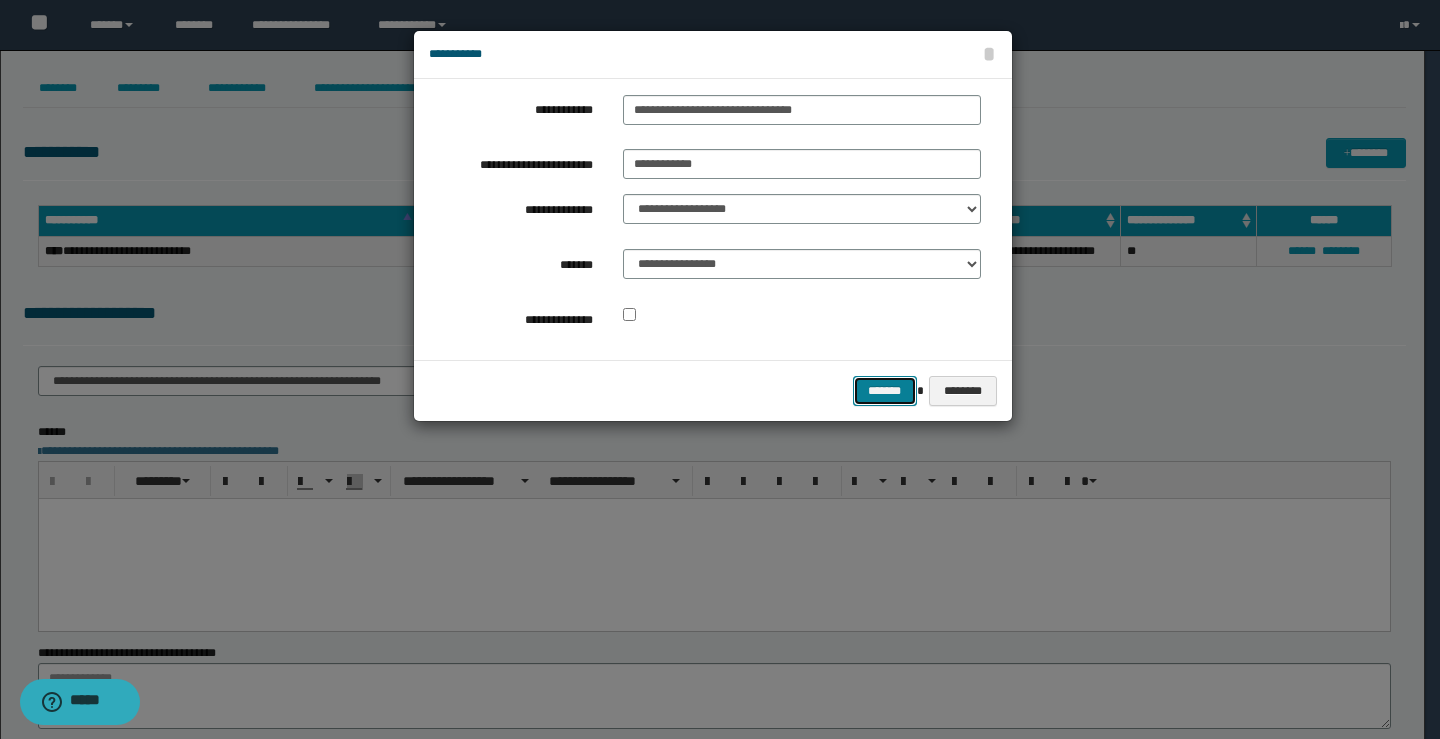 click on "*******" at bounding box center [885, 391] 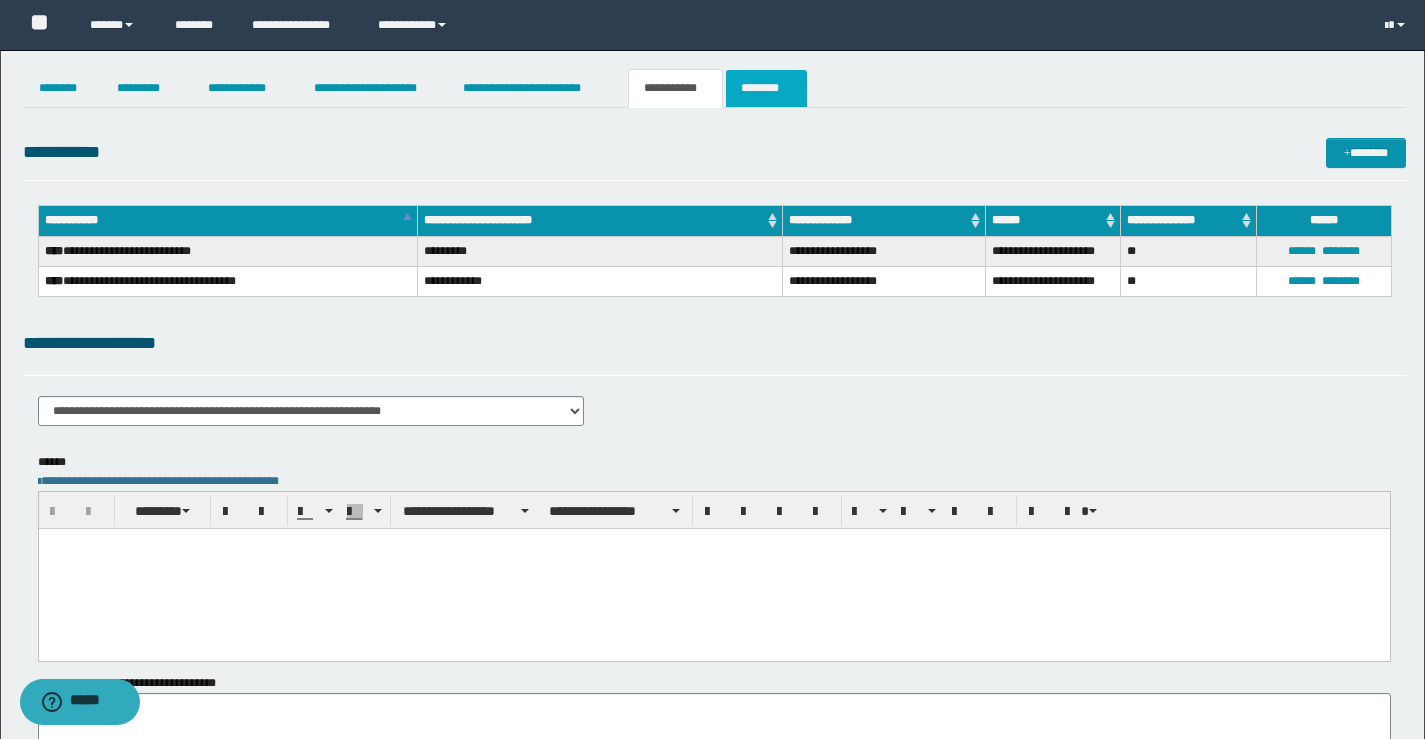 click on "********" at bounding box center (766, 88) 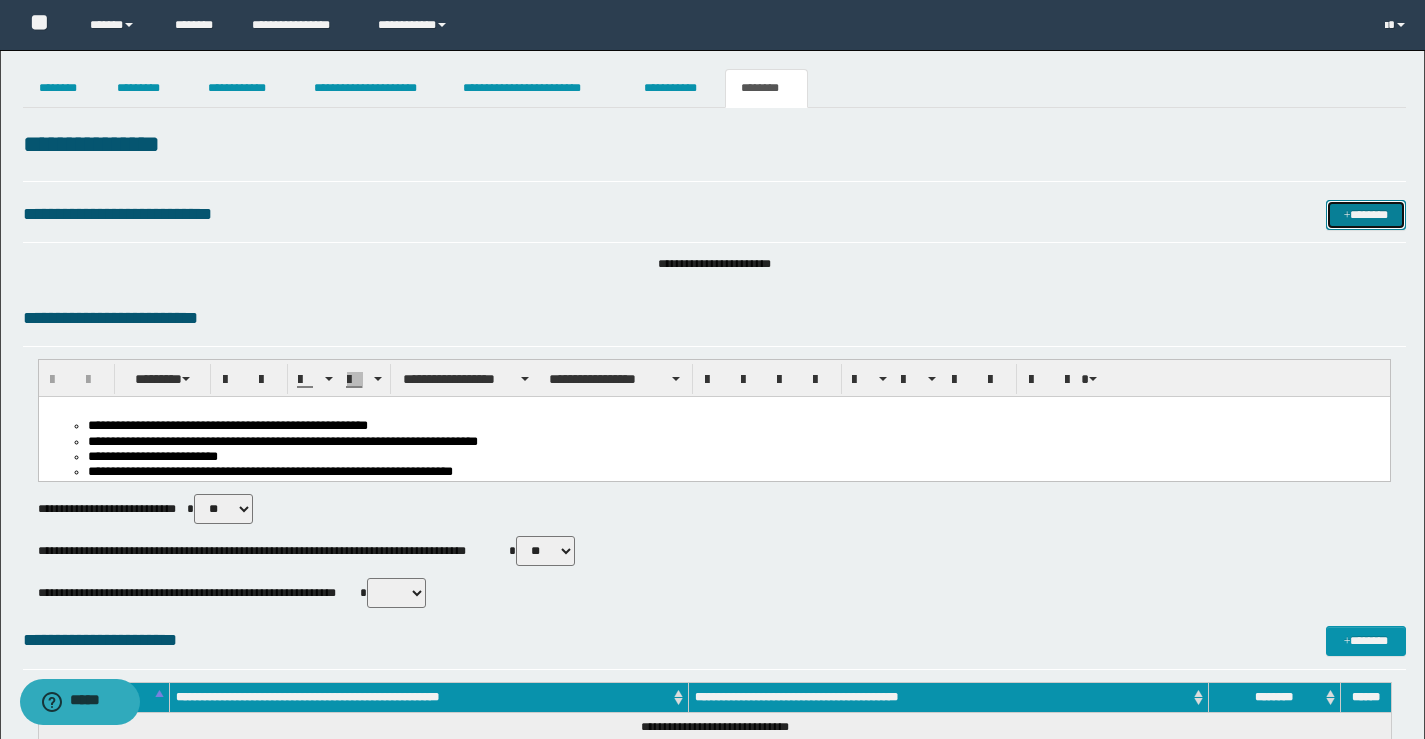 click on "*******" at bounding box center (1366, 215) 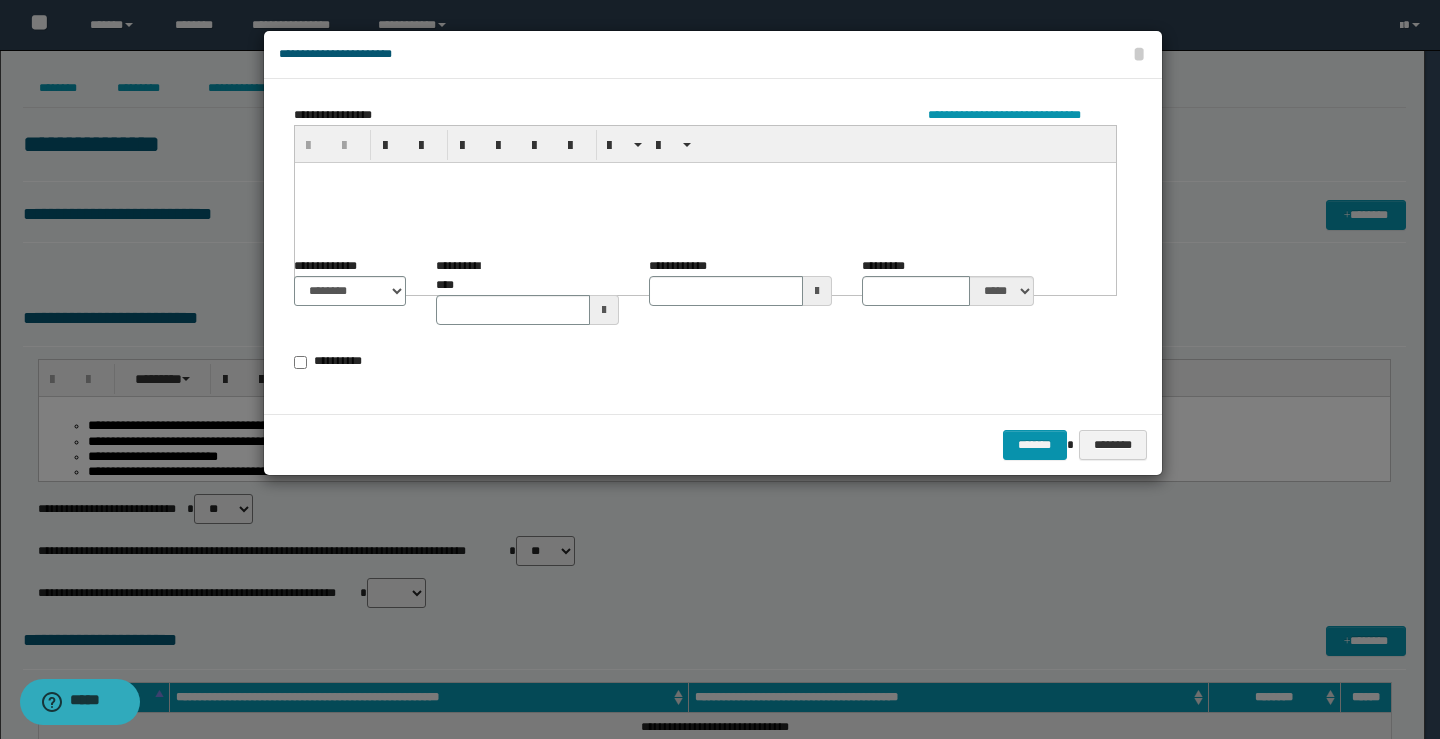 click at bounding box center (704, 202) 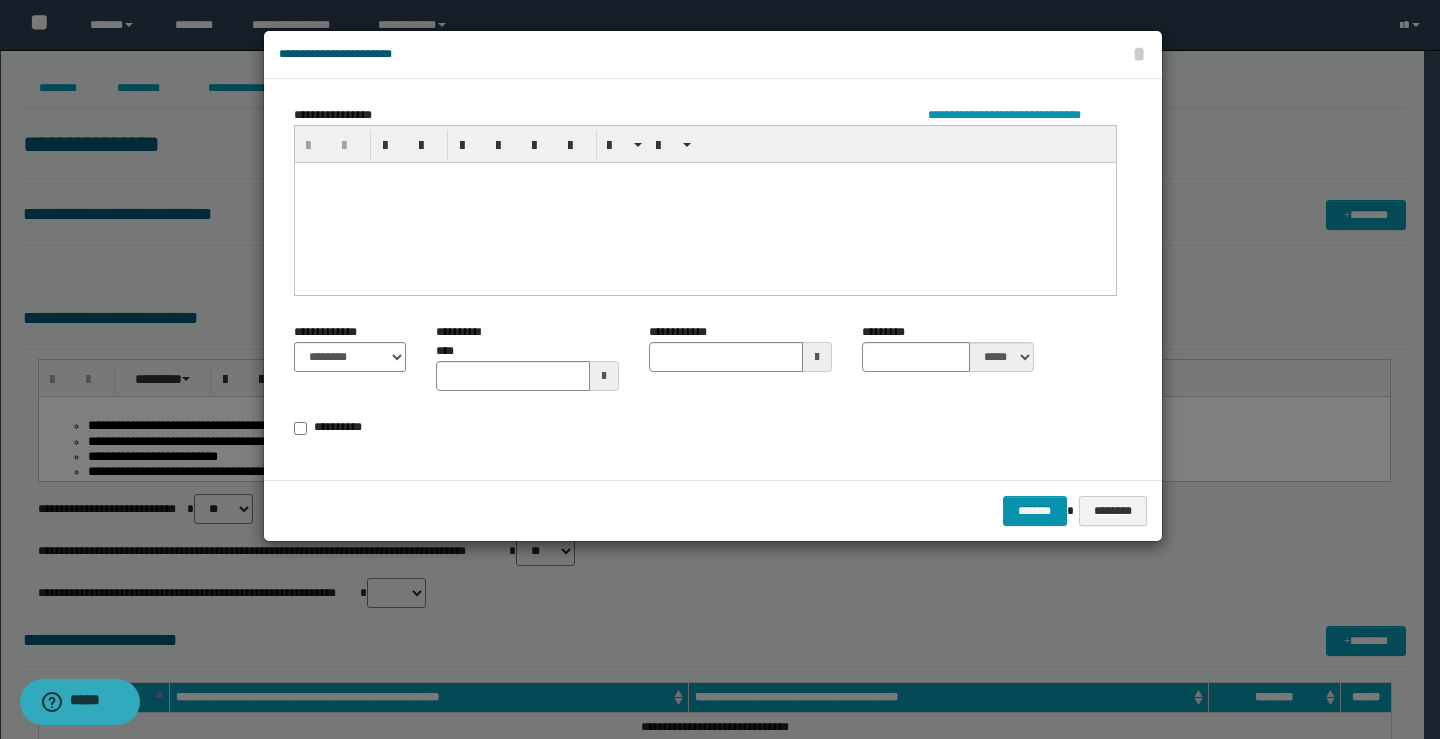 type 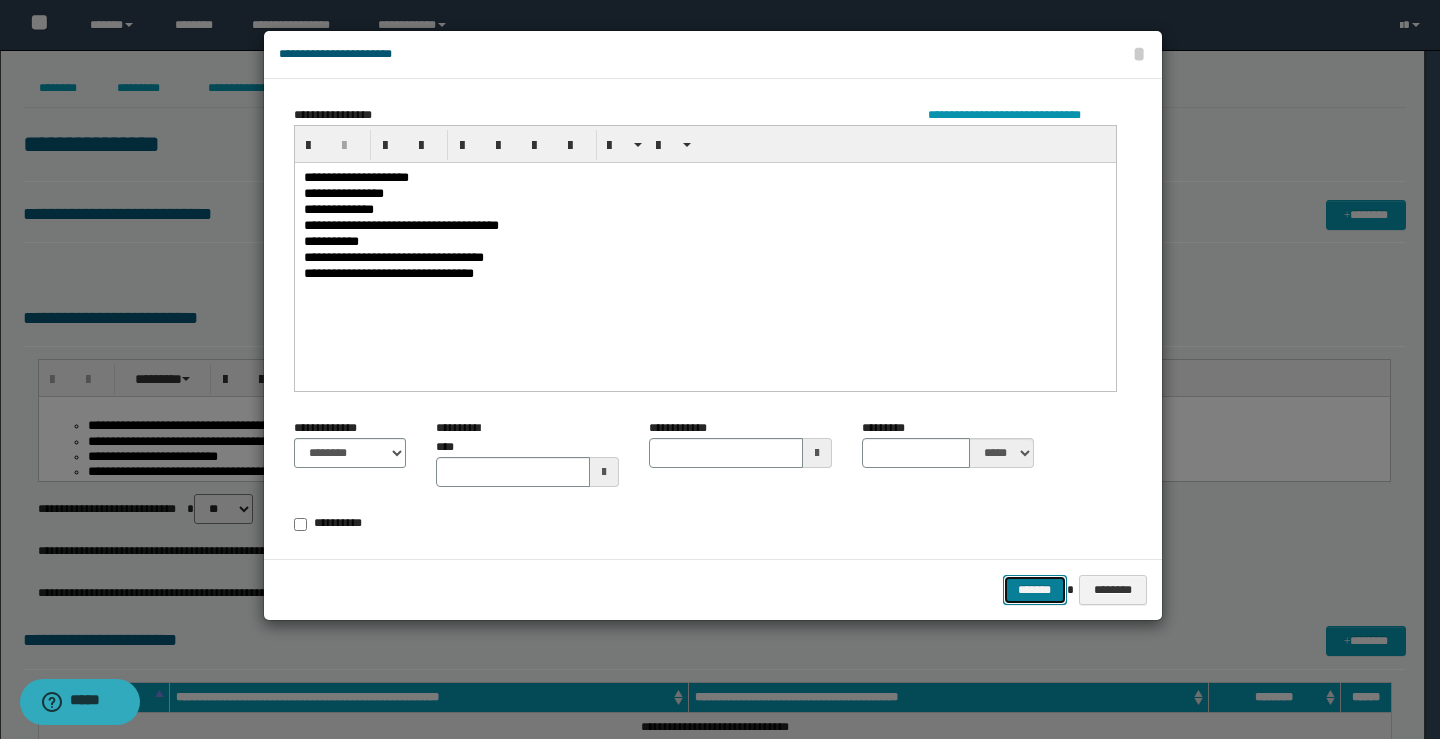 click on "*******" at bounding box center (1035, 590) 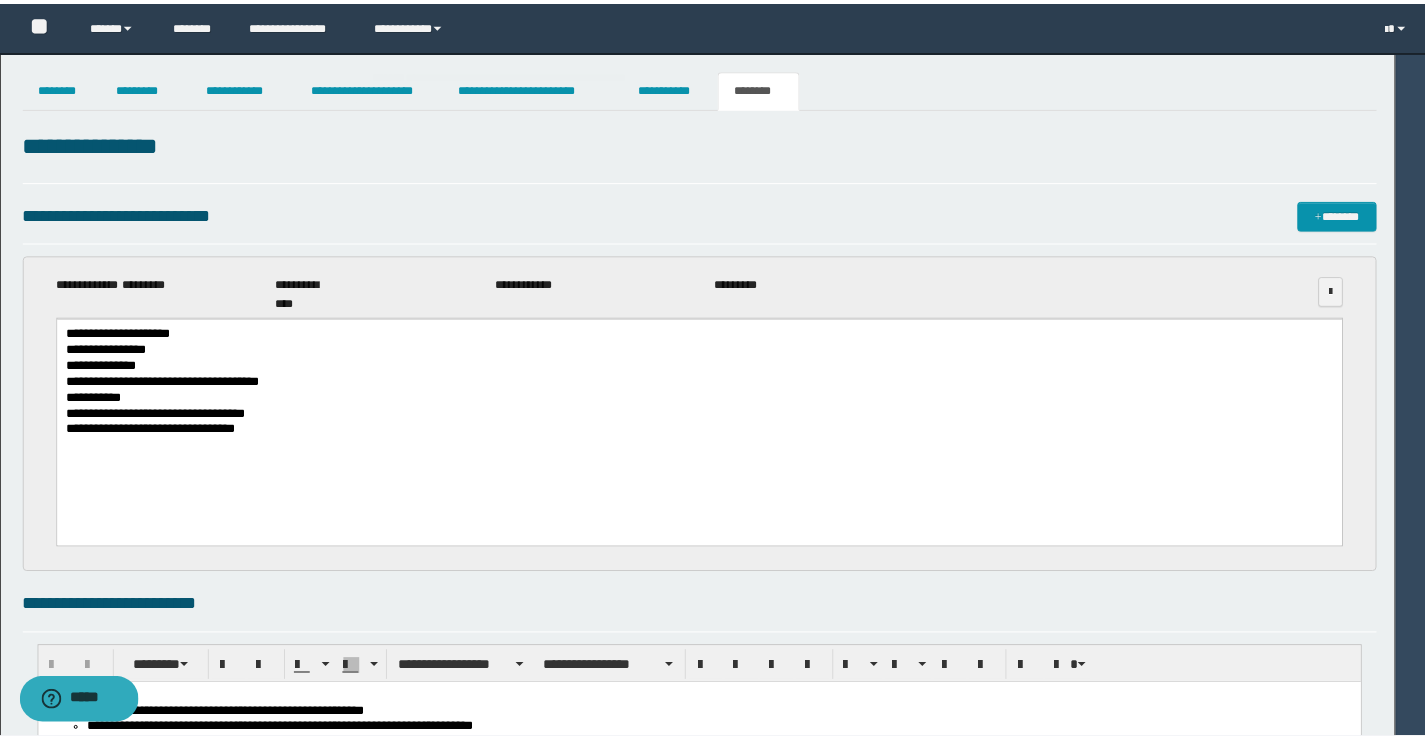 scroll, scrollTop: 0, scrollLeft: 0, axis: both 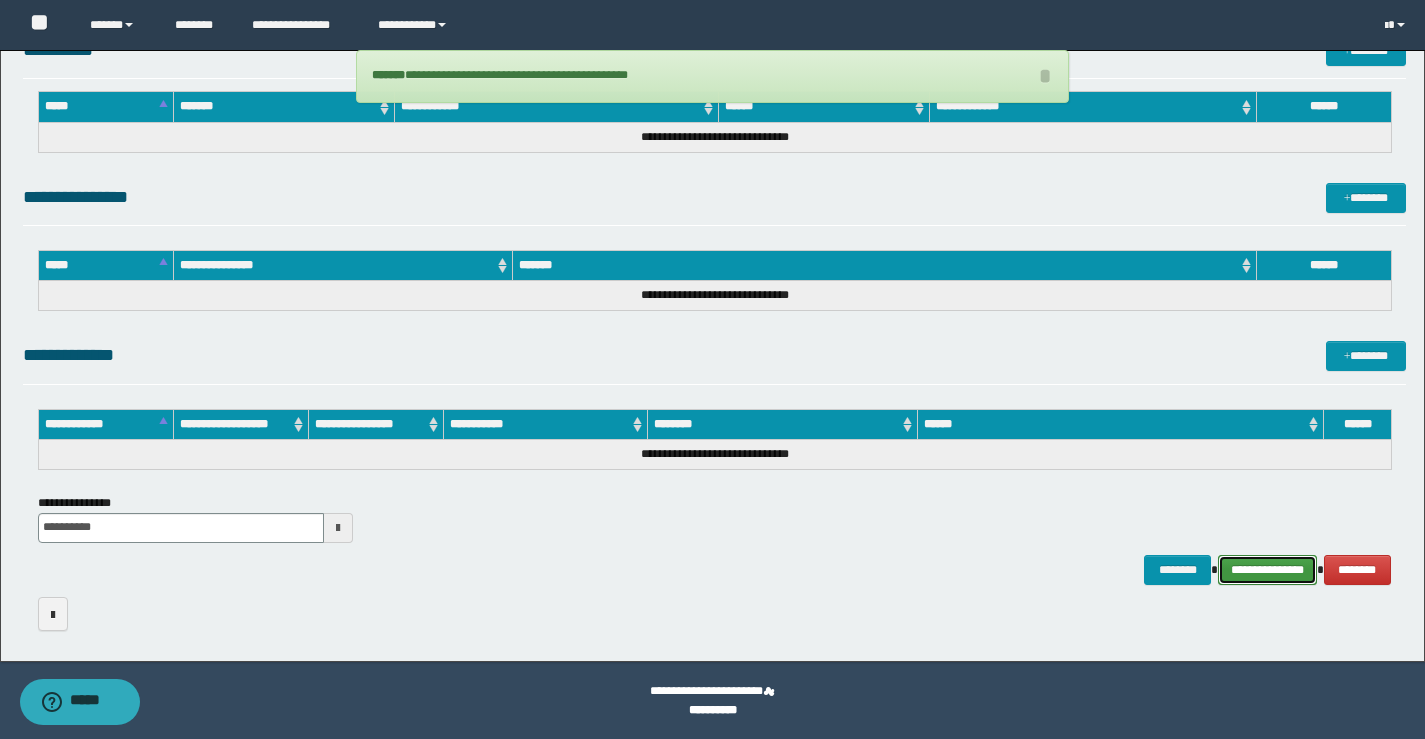click on "**********" at bounding box center [1267, 570] 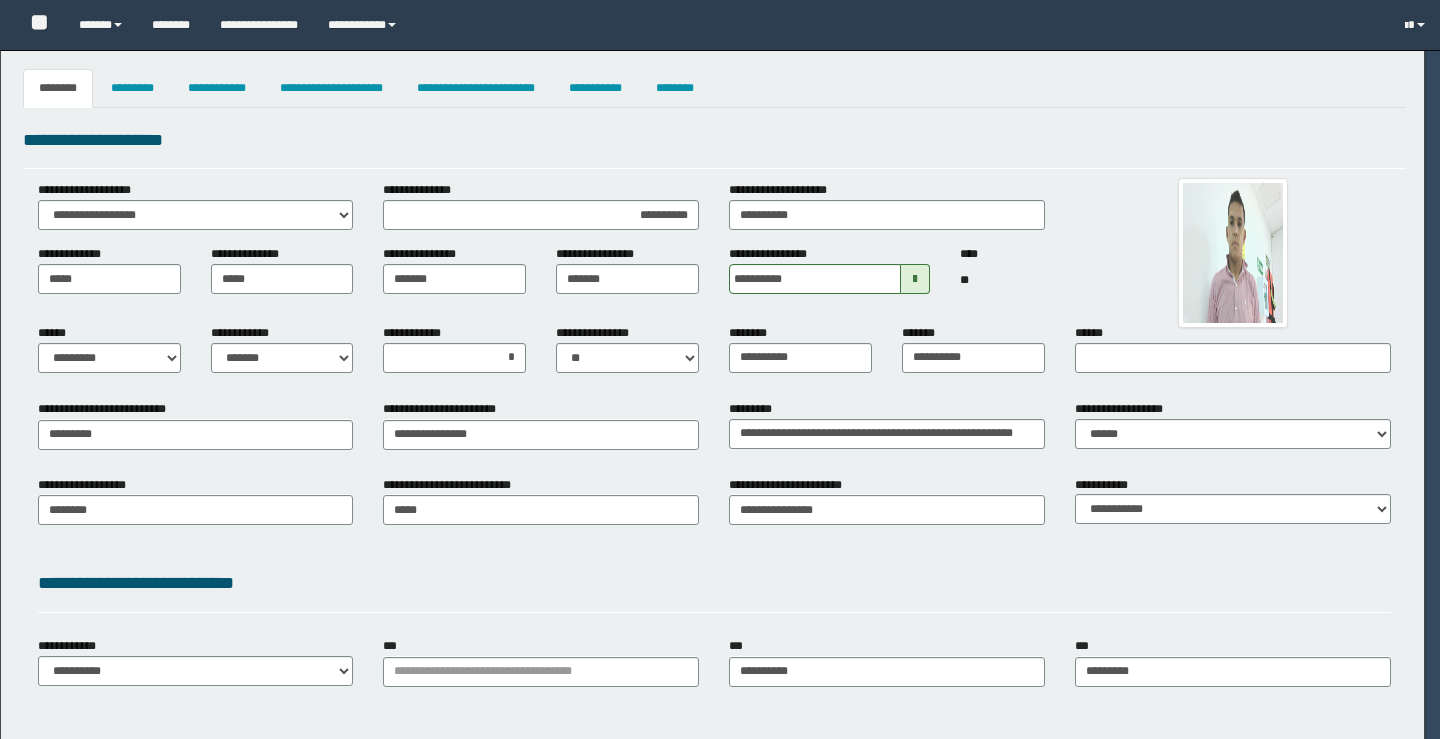 select on "*" 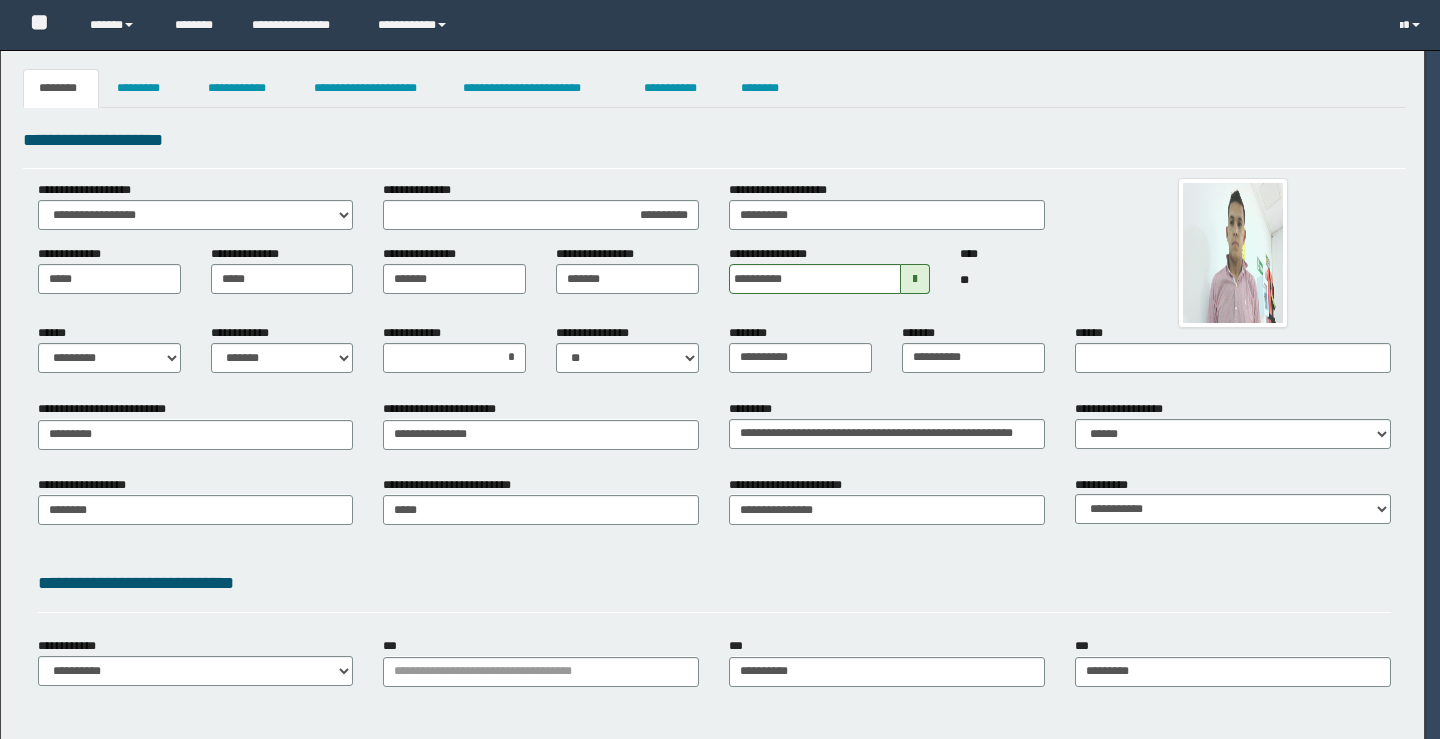 scroll, scrollTop: 0, scrollLeft: 0, axis: both 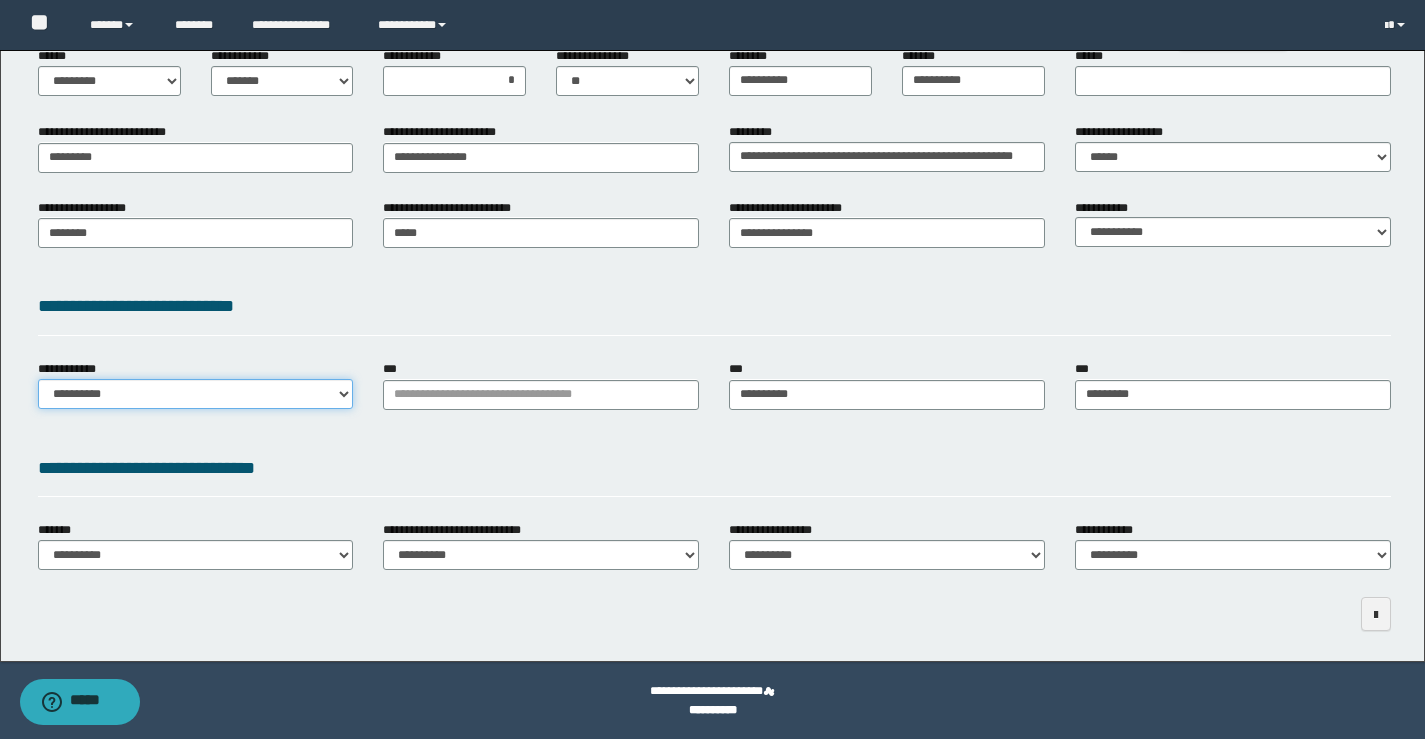 click on "**********" at bounding box center (196, 394) 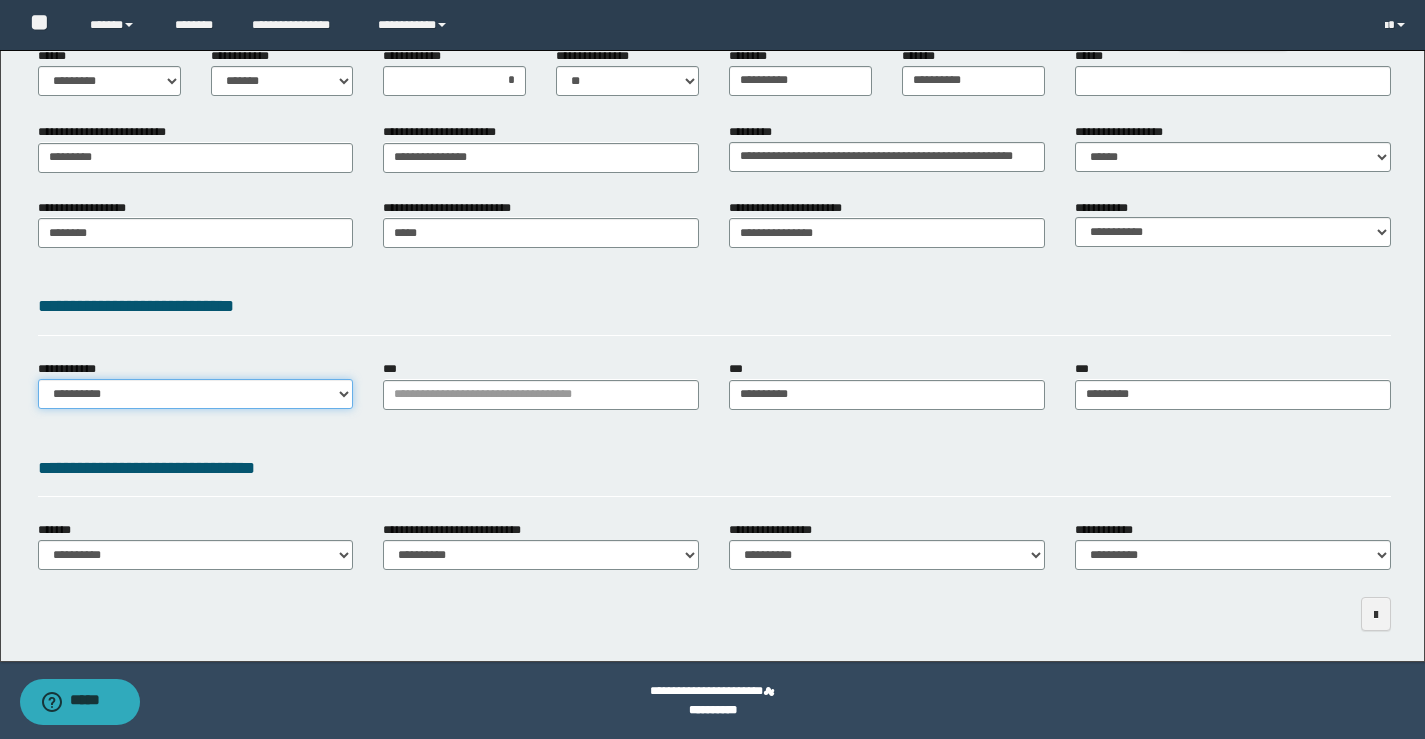select on "**" 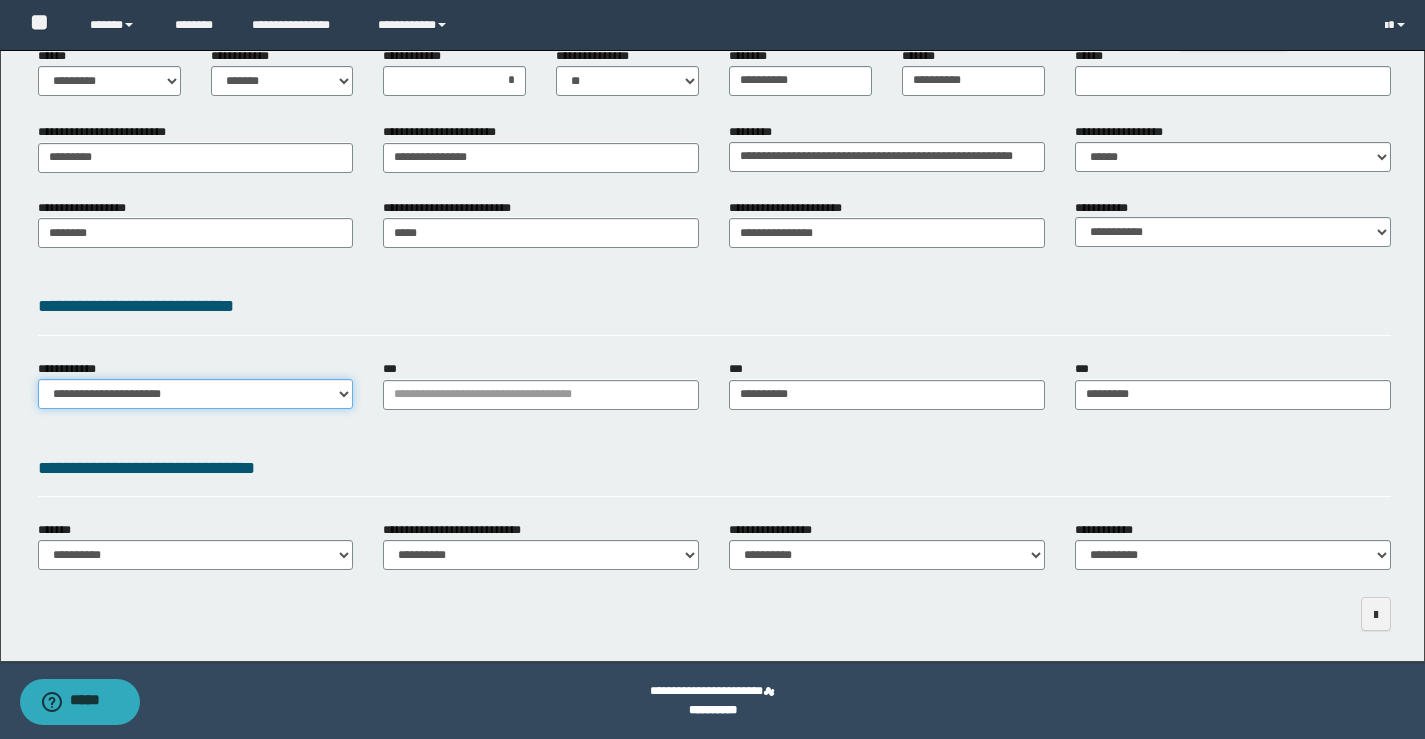 click on "**********" at bounding box center (196, 394) 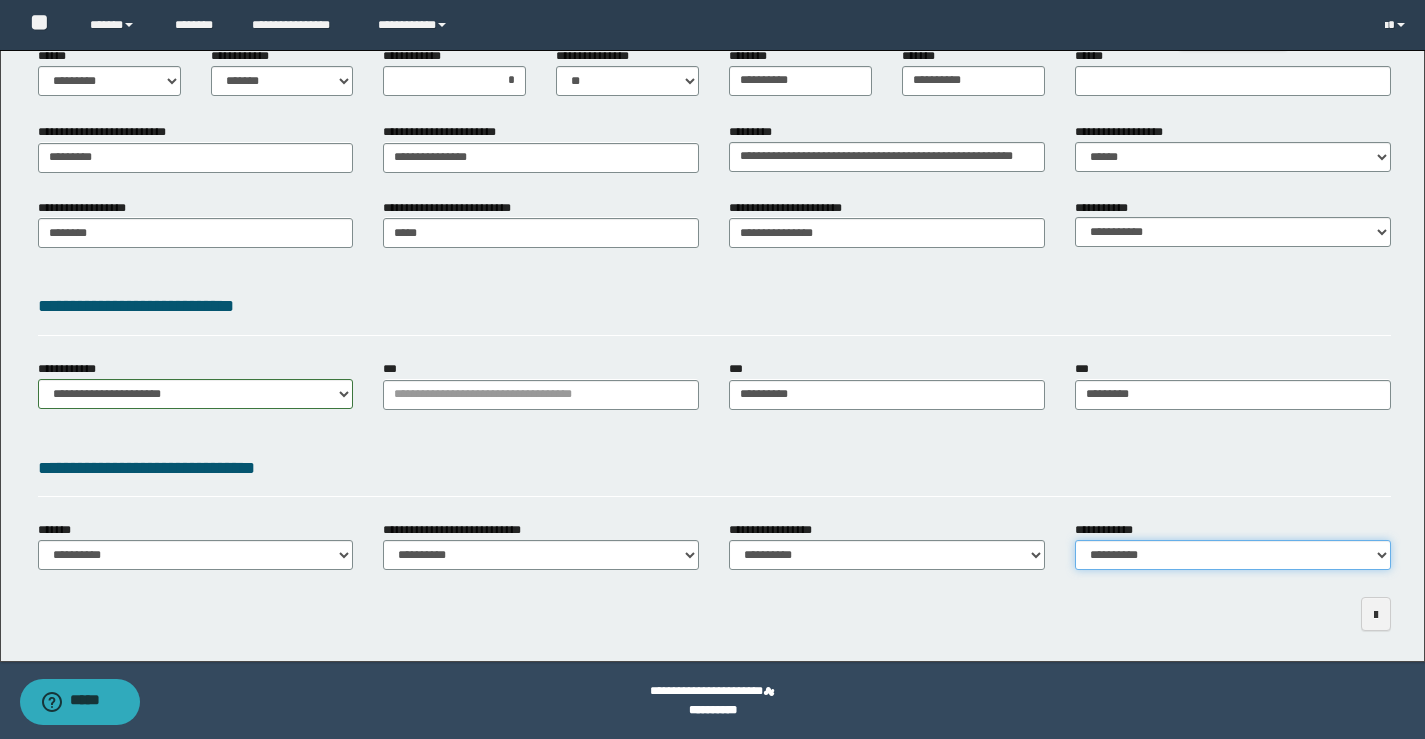 click on "**********" at bounding box center (1233, 555) 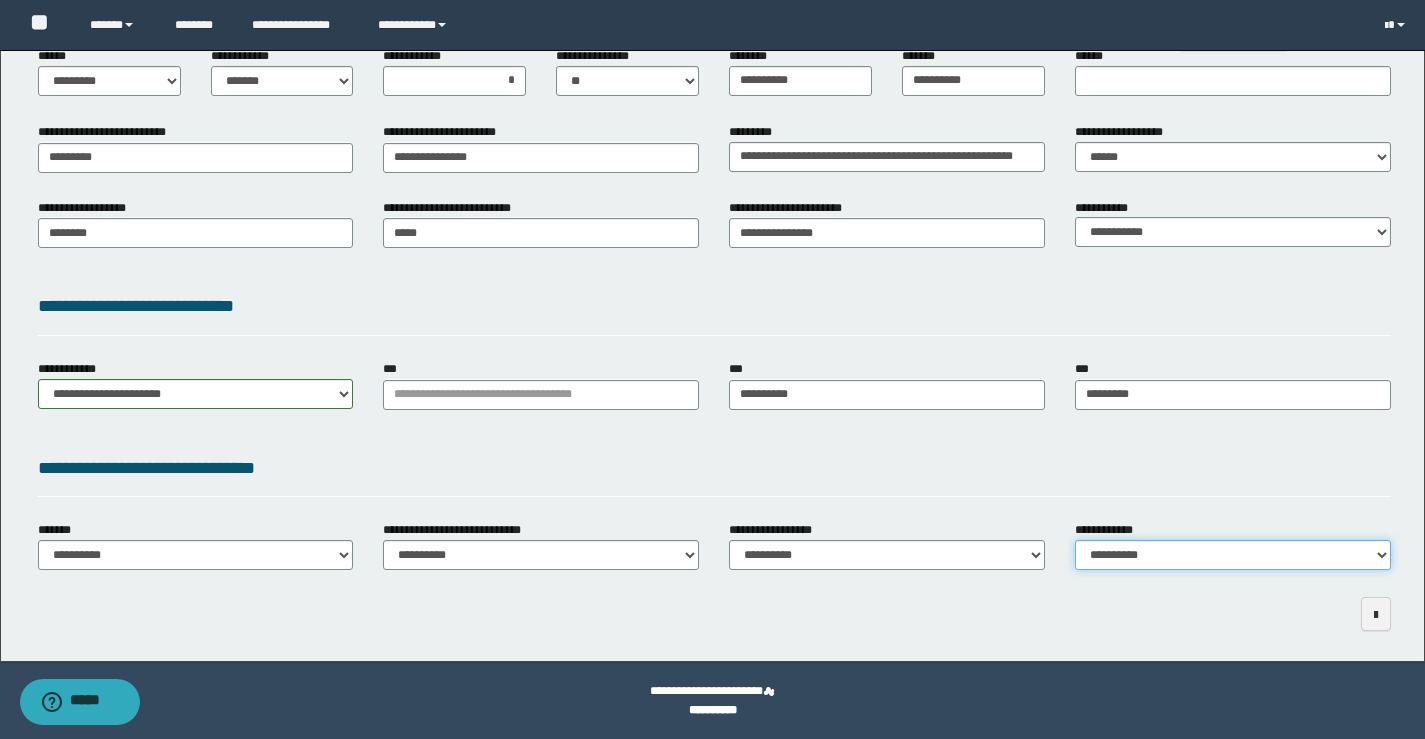 select on "*" 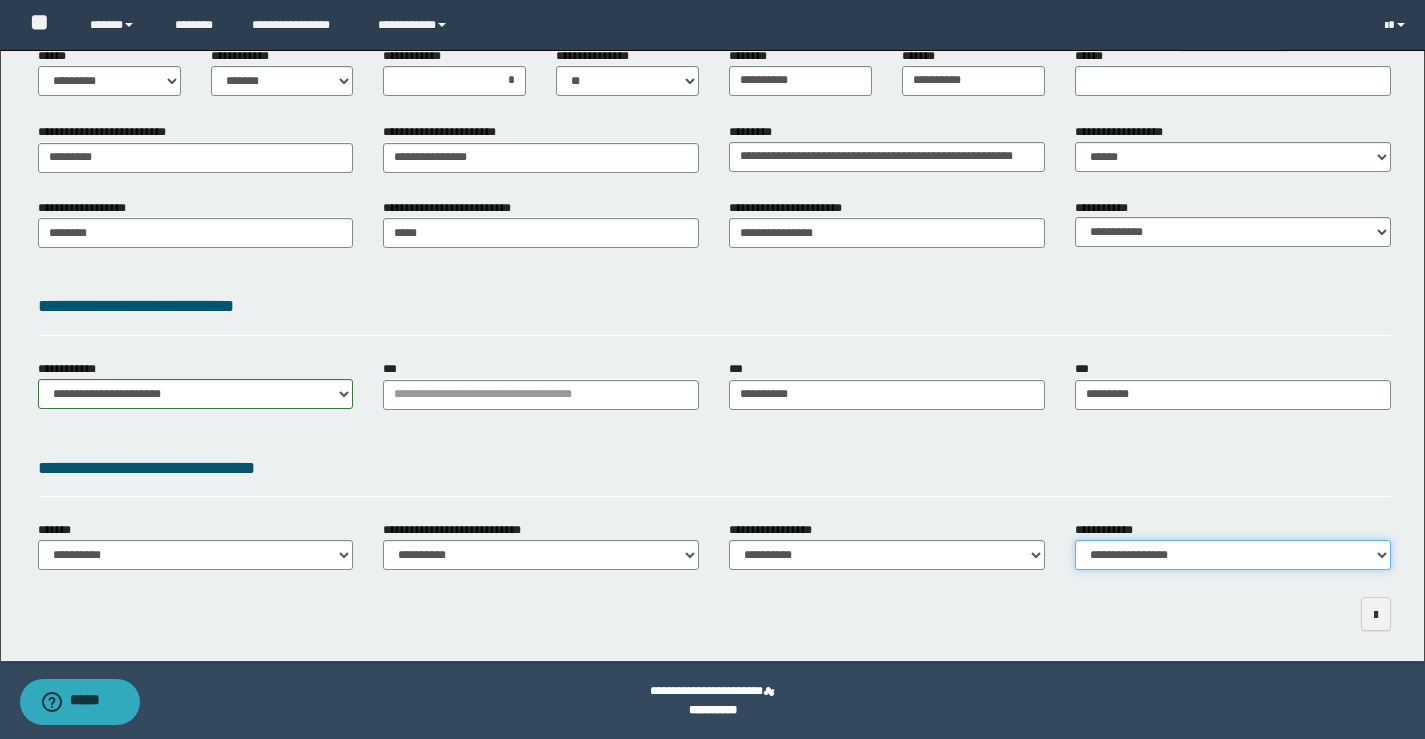 click on "**********" at bounding box center (1233, 555) 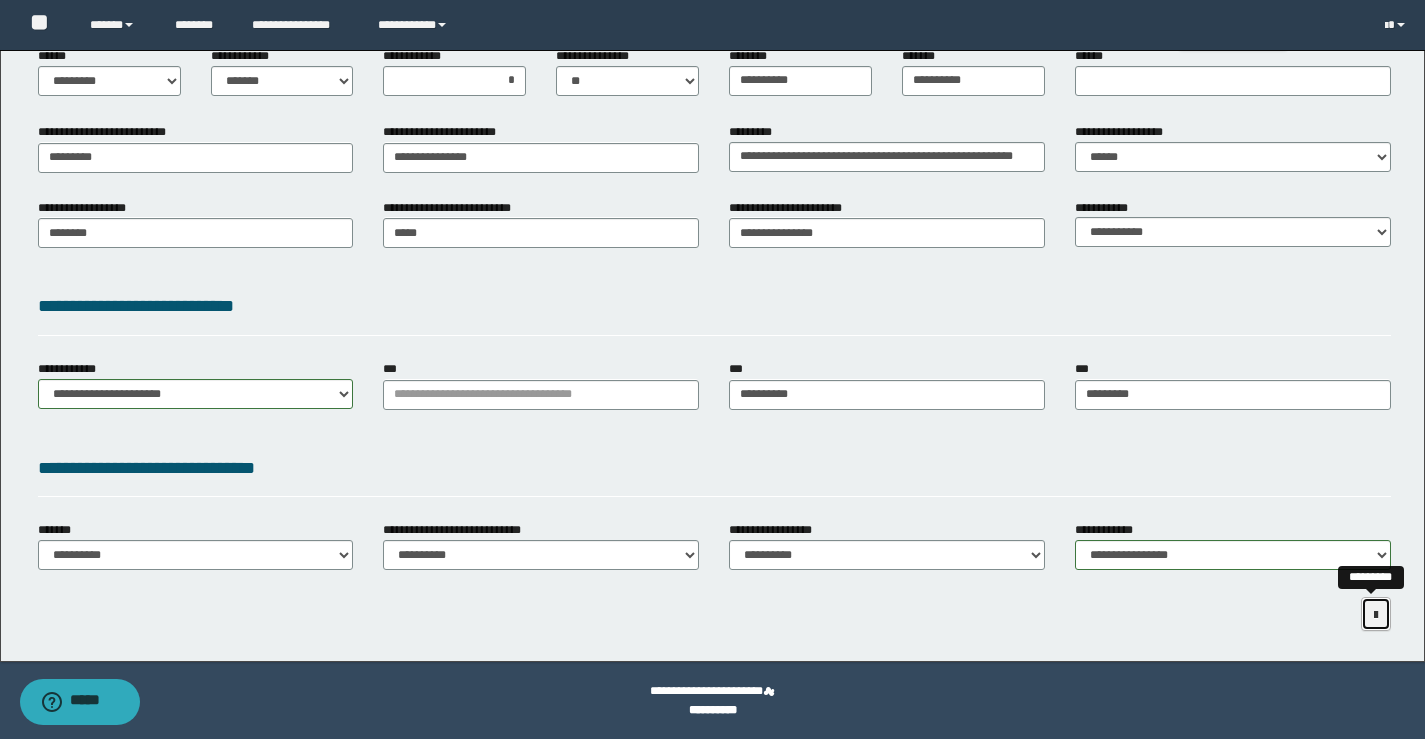 click at bounding box center (1376, 615) 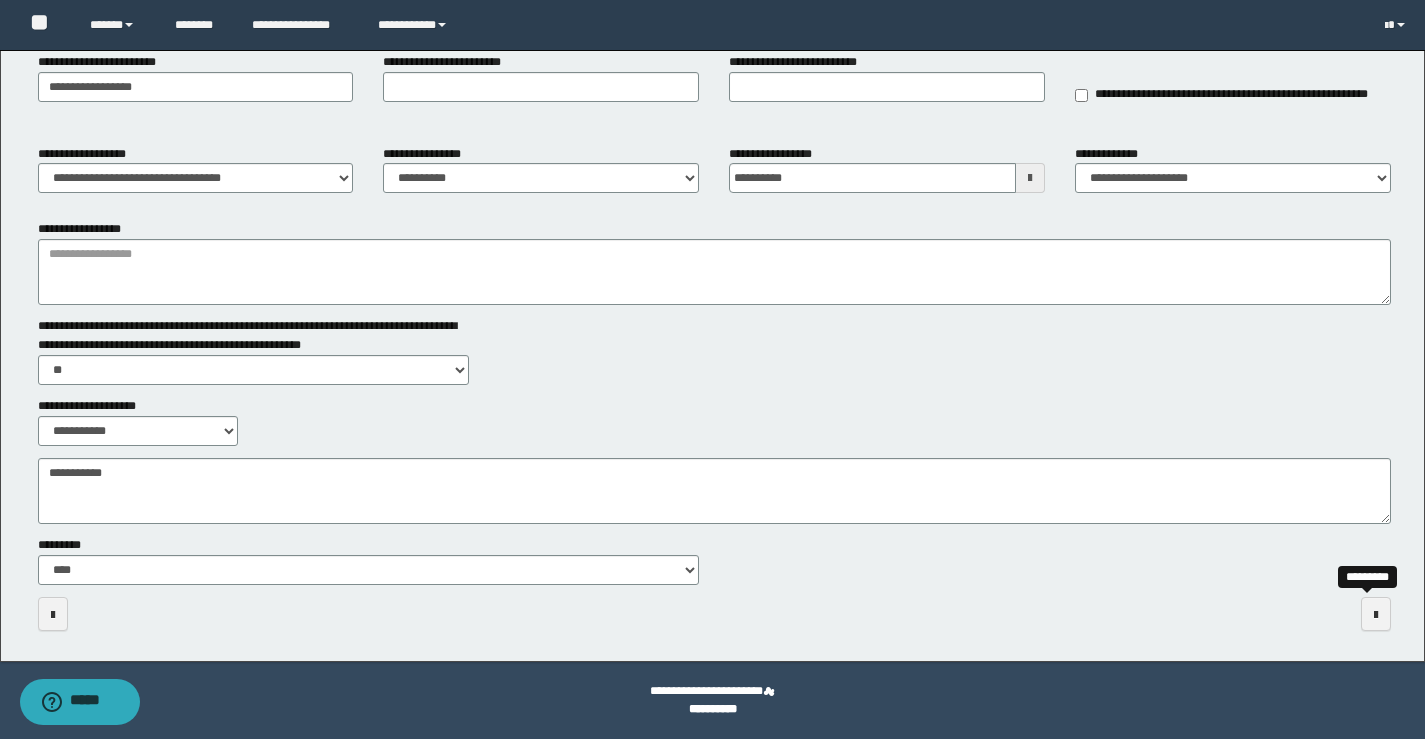 scroll, scrollTop: 189, scrollLeft: 0, axis: vertical 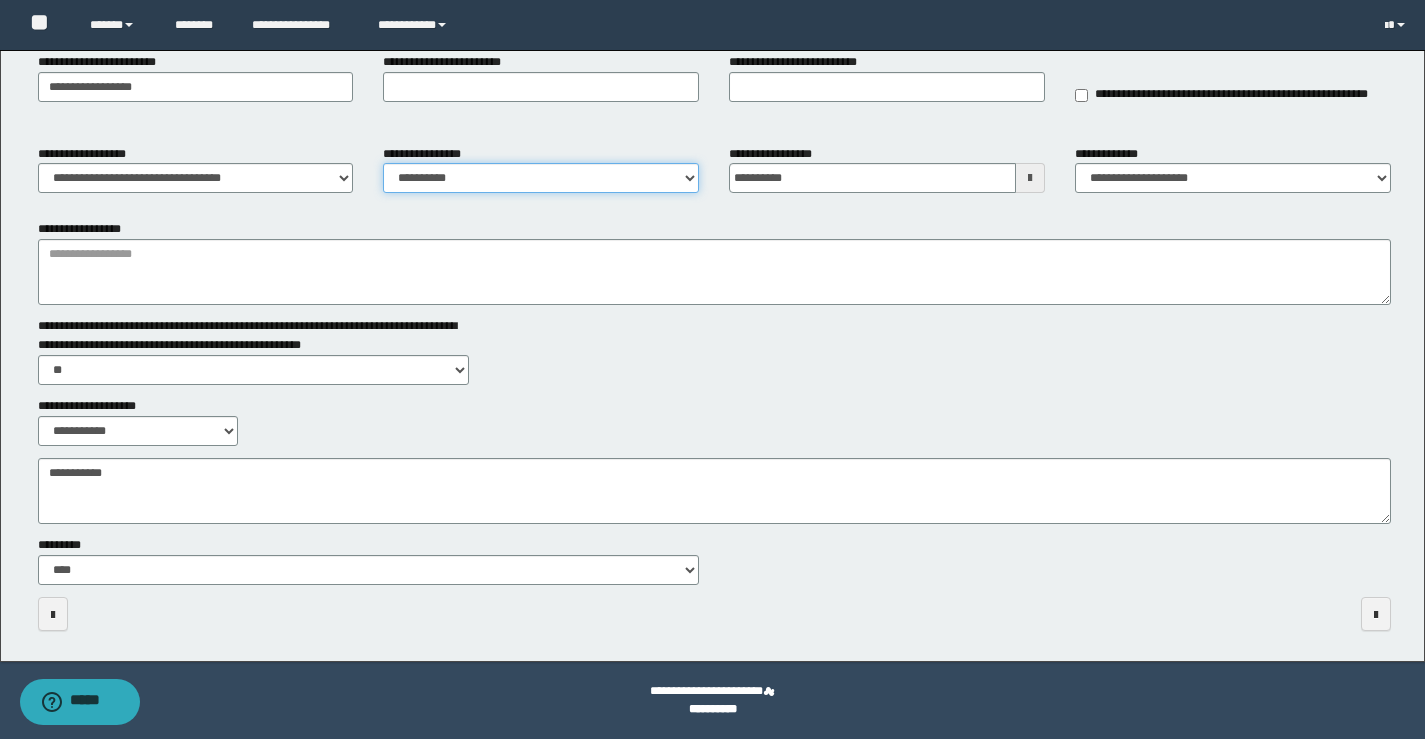 click on "**********" at bounding box center [541, 178] 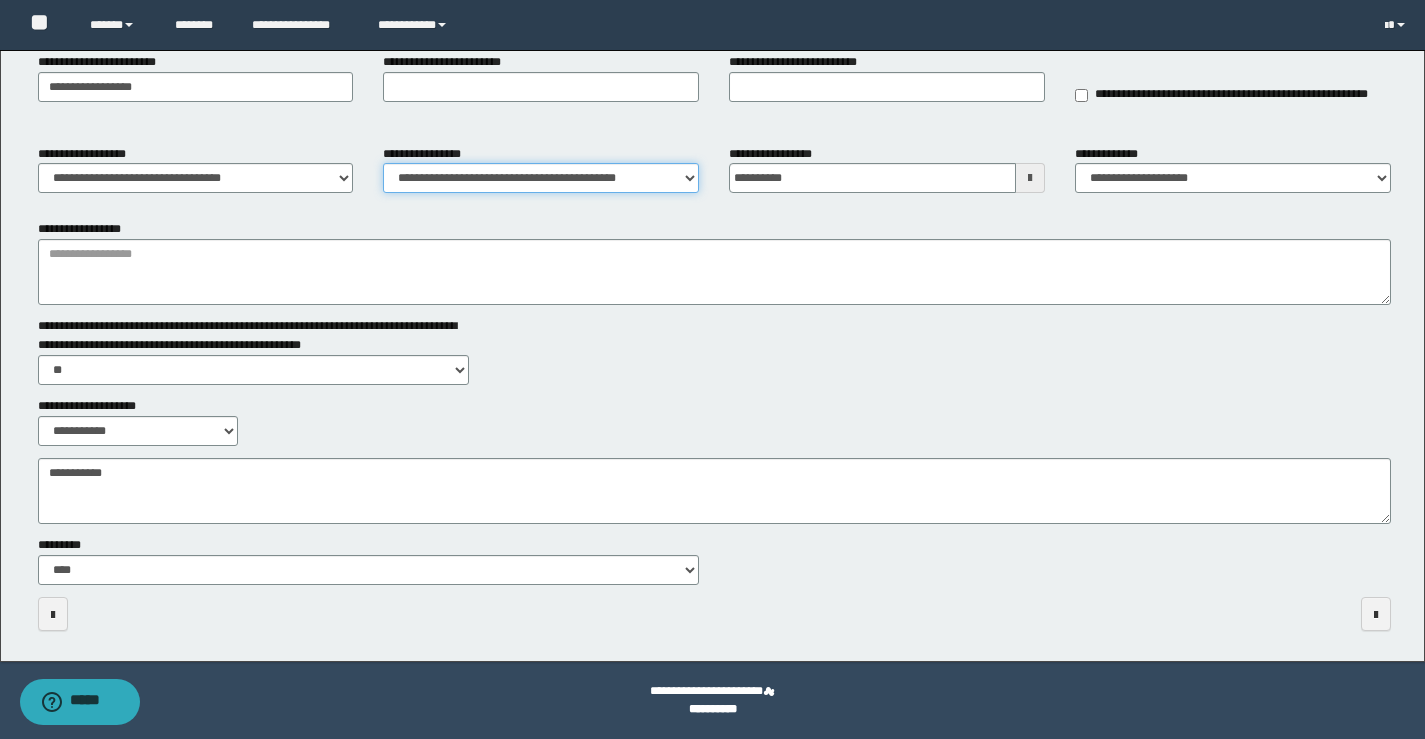 click on "**********" at bounding box center (541, 178) 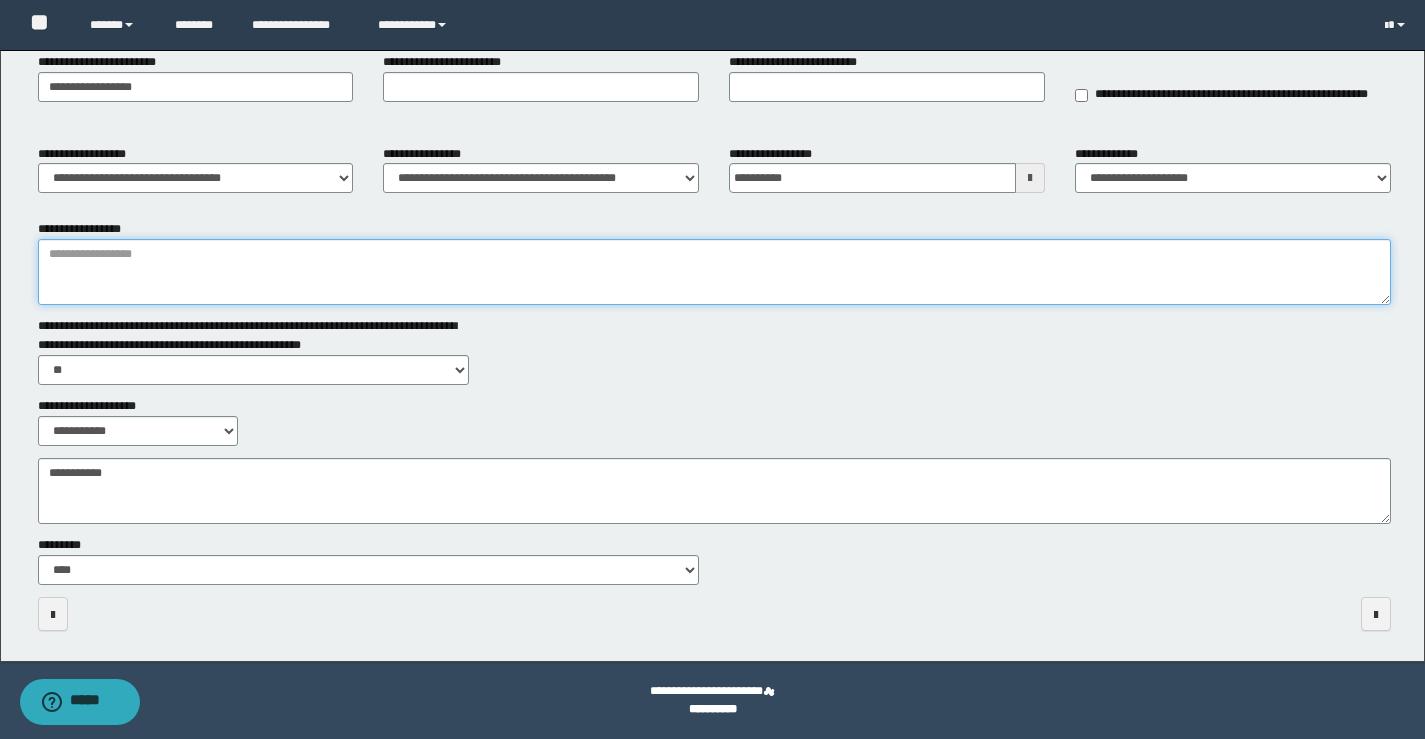 click on "**********" at bounding box center [714, 272] 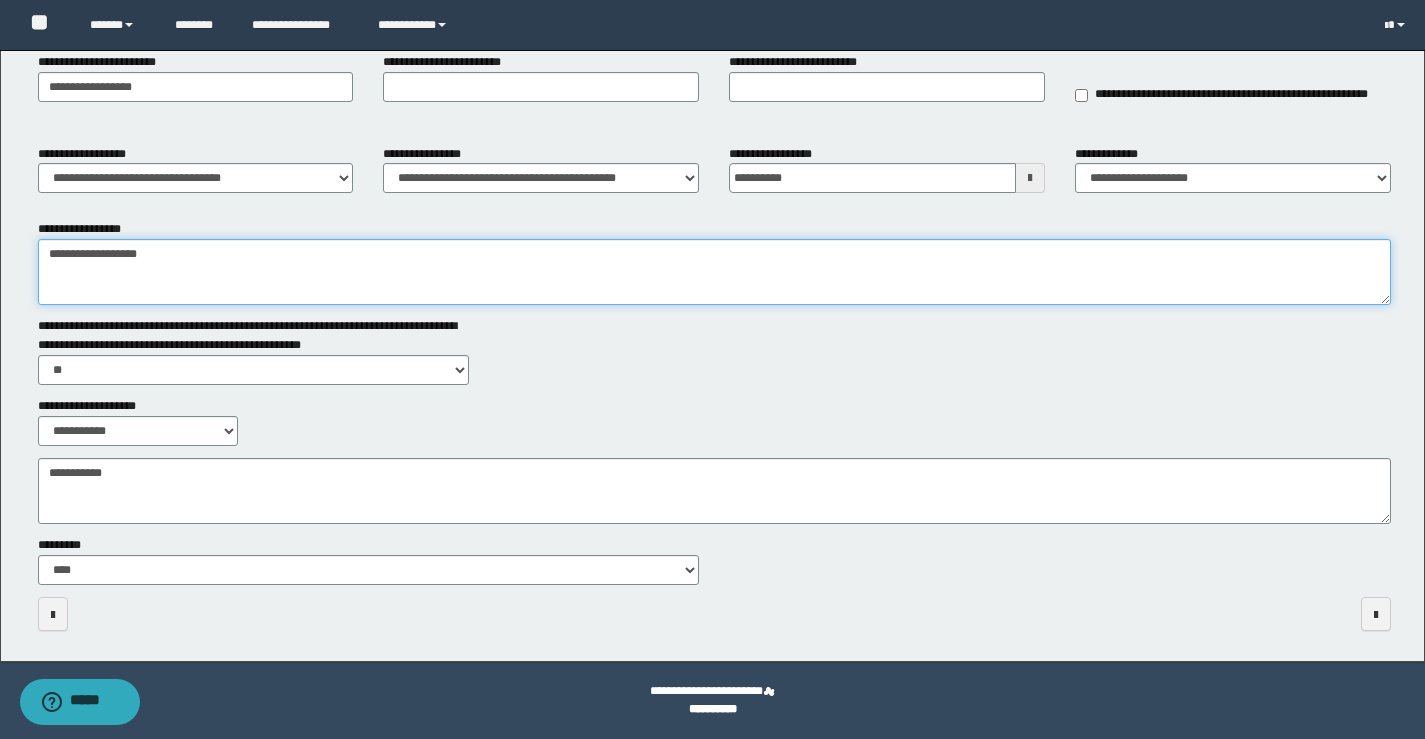 type on "**********" 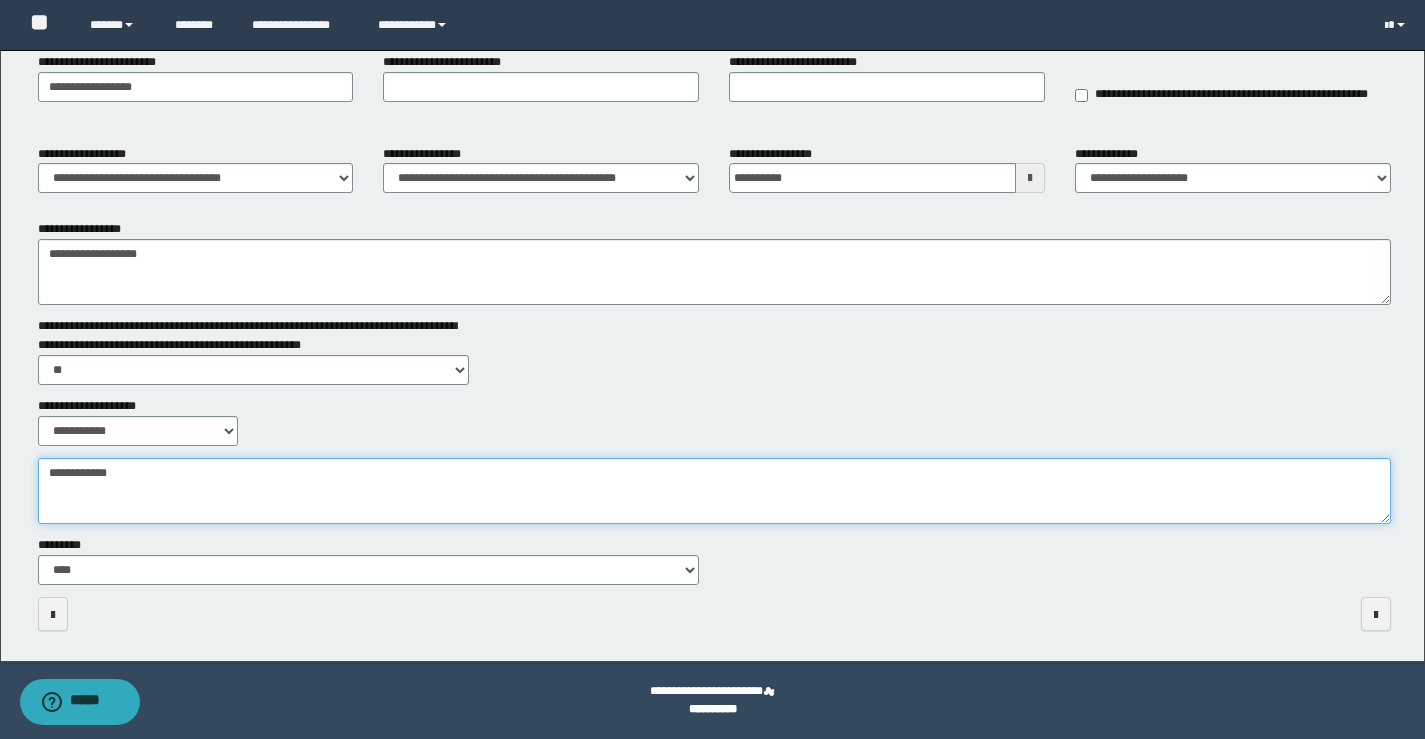 scroll, scrollTop: 0, scrollLeft: 0, axis: both 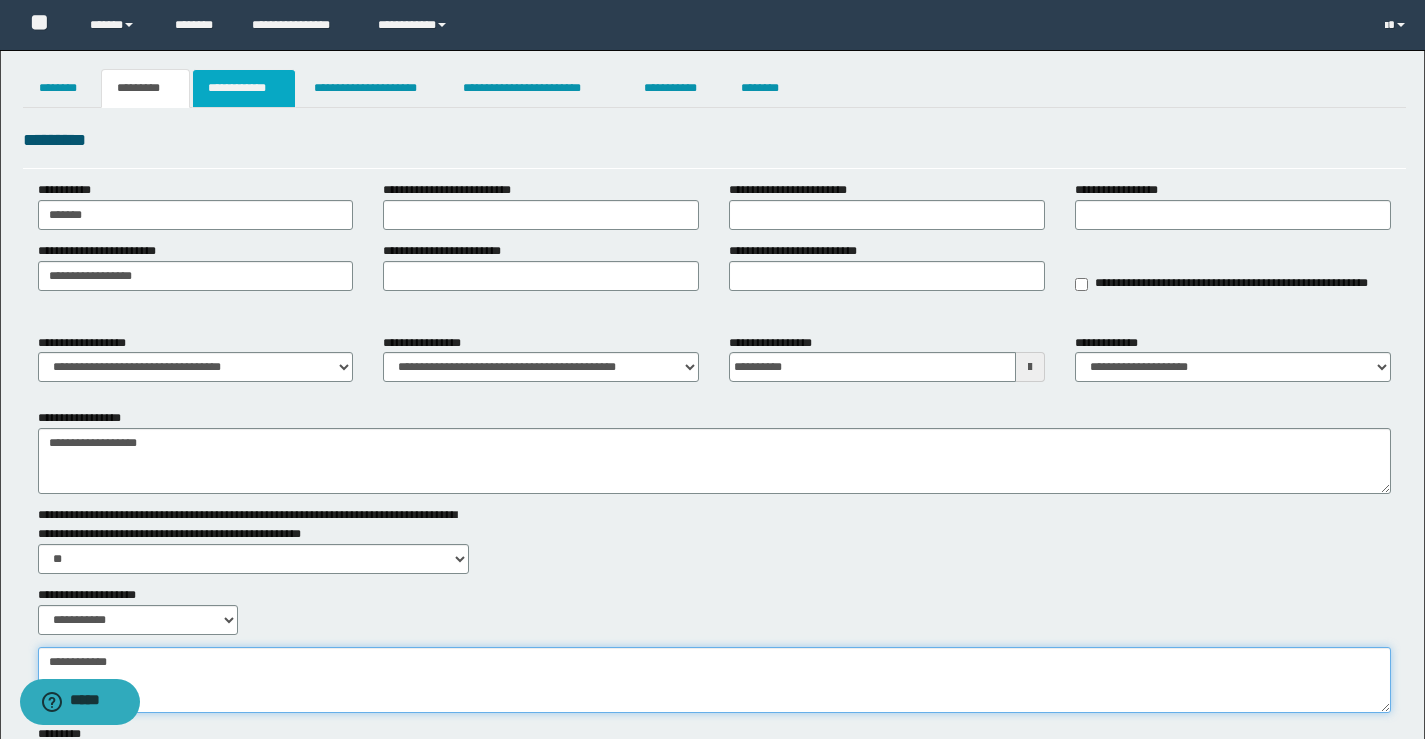type on "**********" 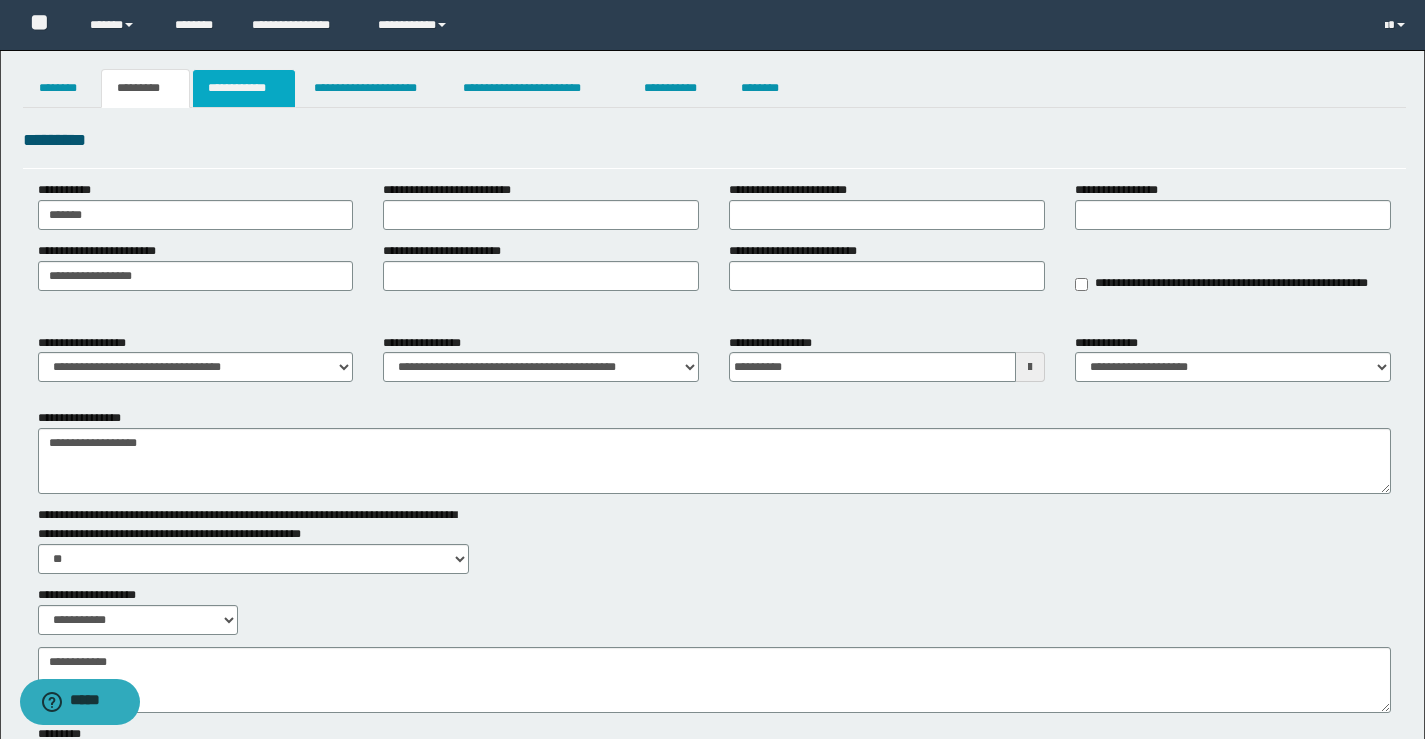 click on "**********" at bounding box center [244, 88] 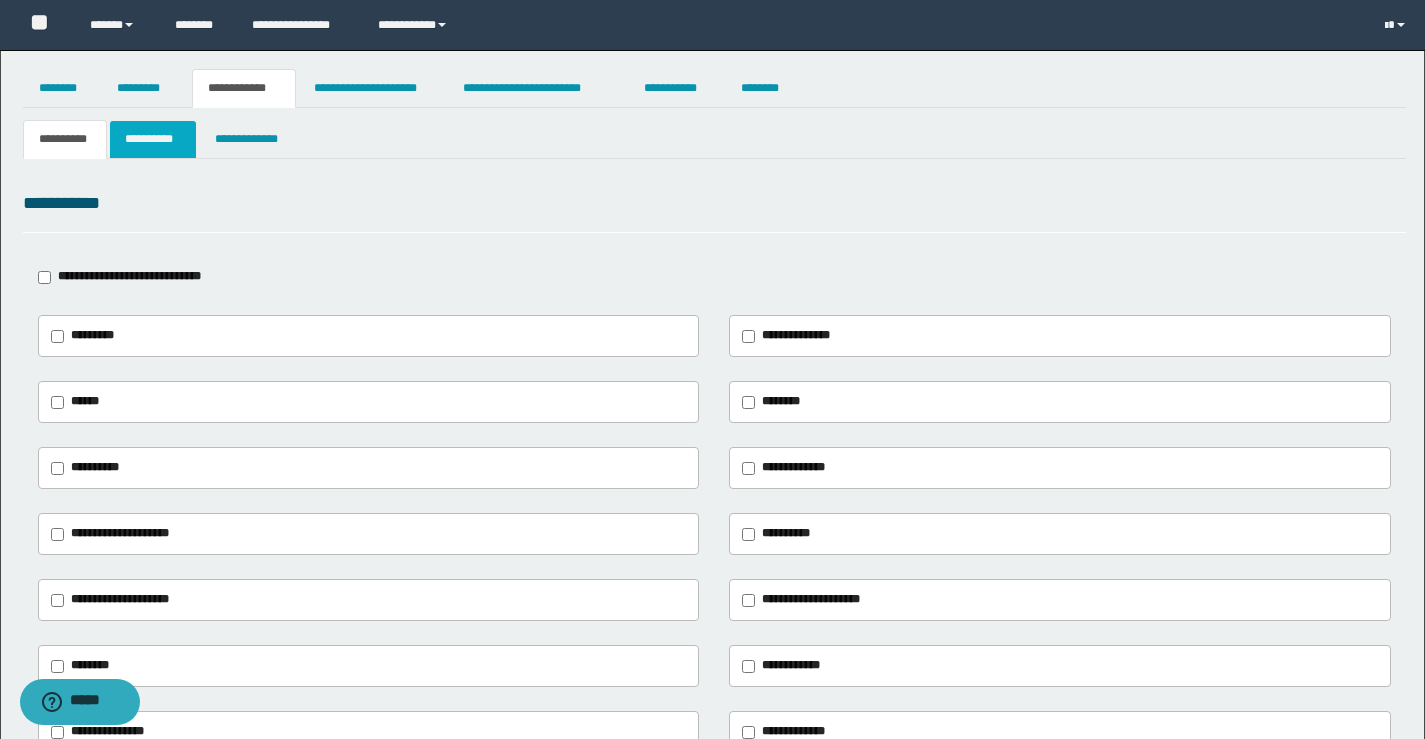 click on "**********" at bounding box center [153, 139] 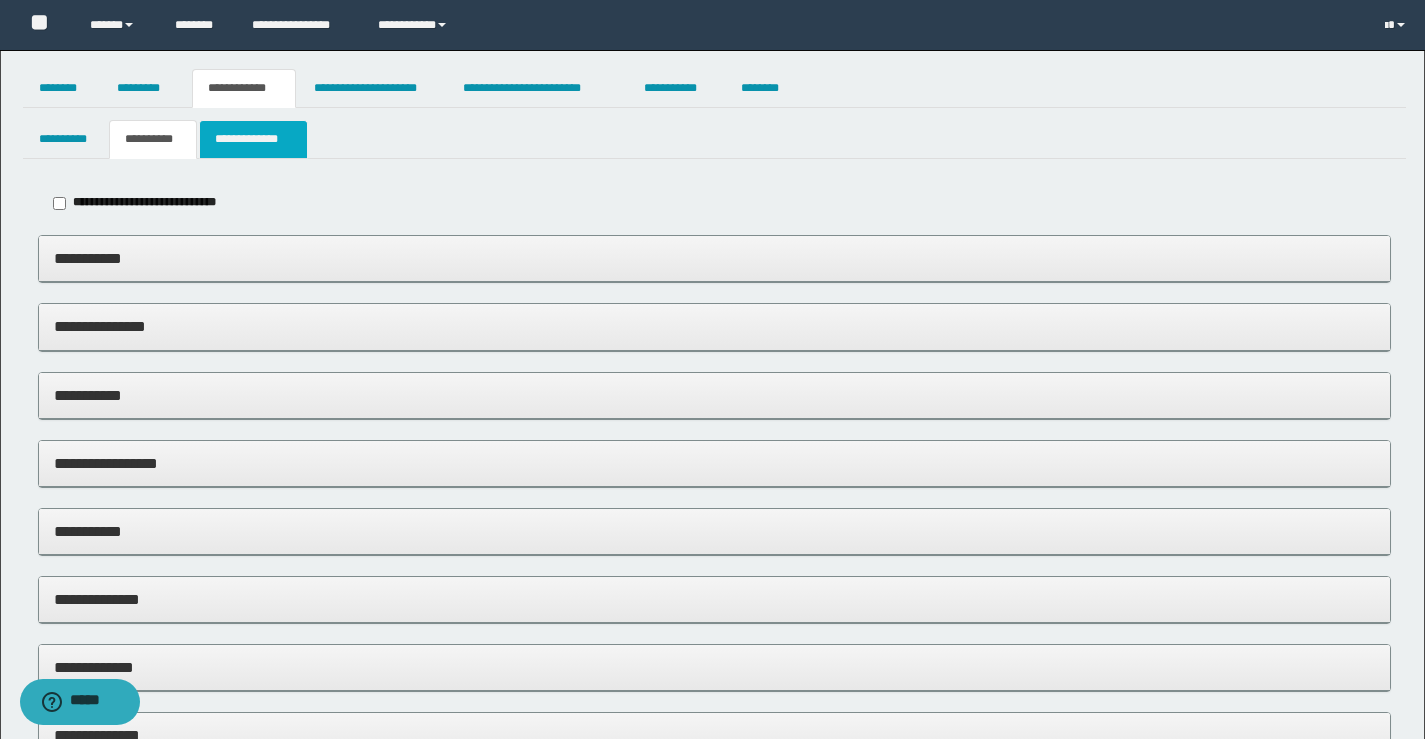 click on "**********" at bounding box center (253, 139) 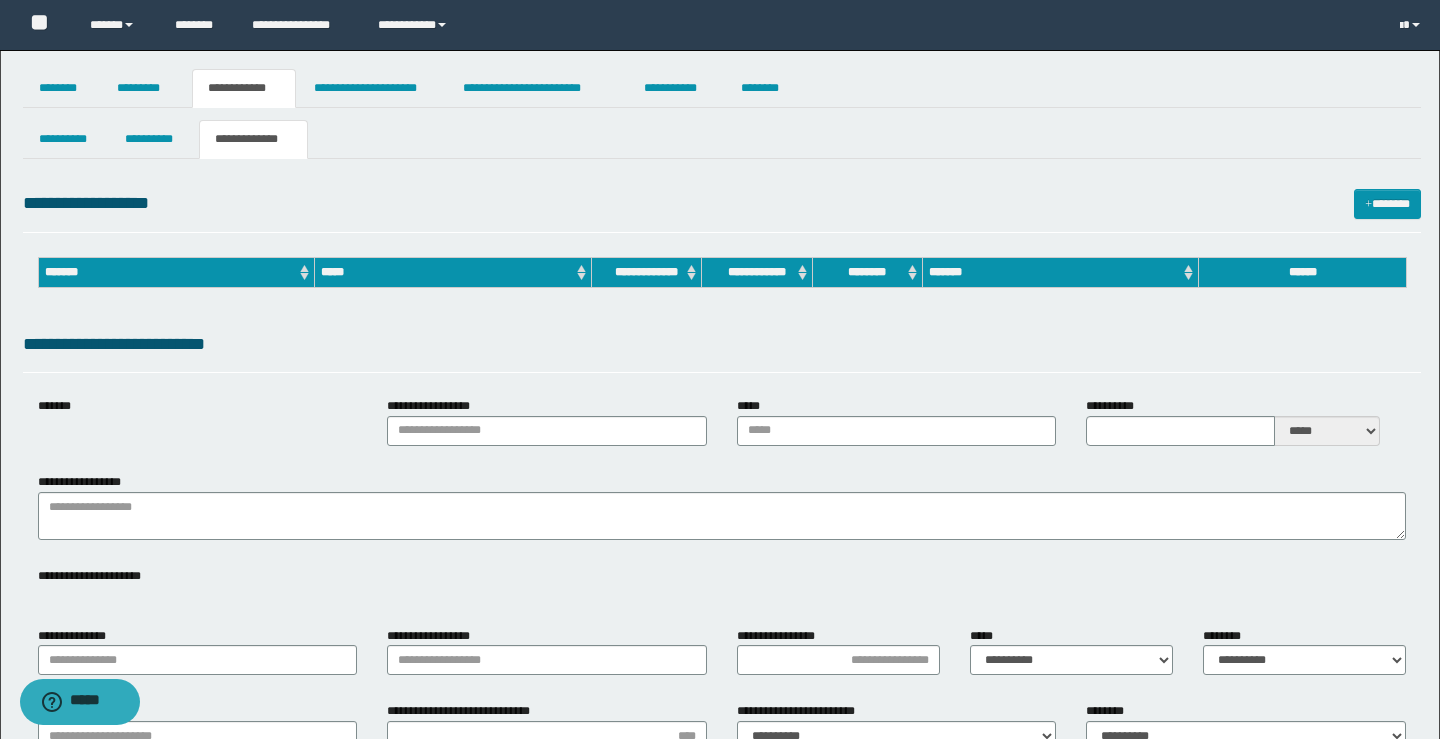 type on "**********" 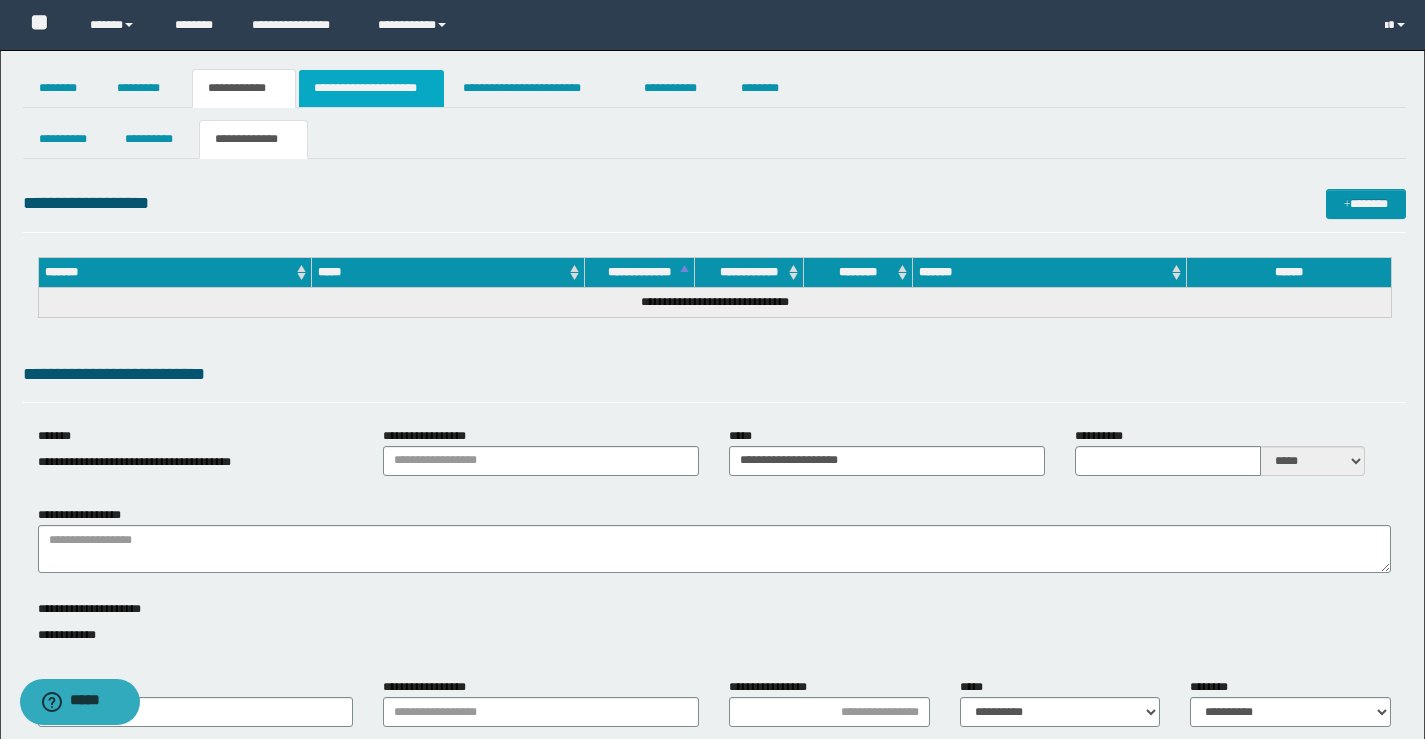click on "**********" at bounding box center [371, 88] 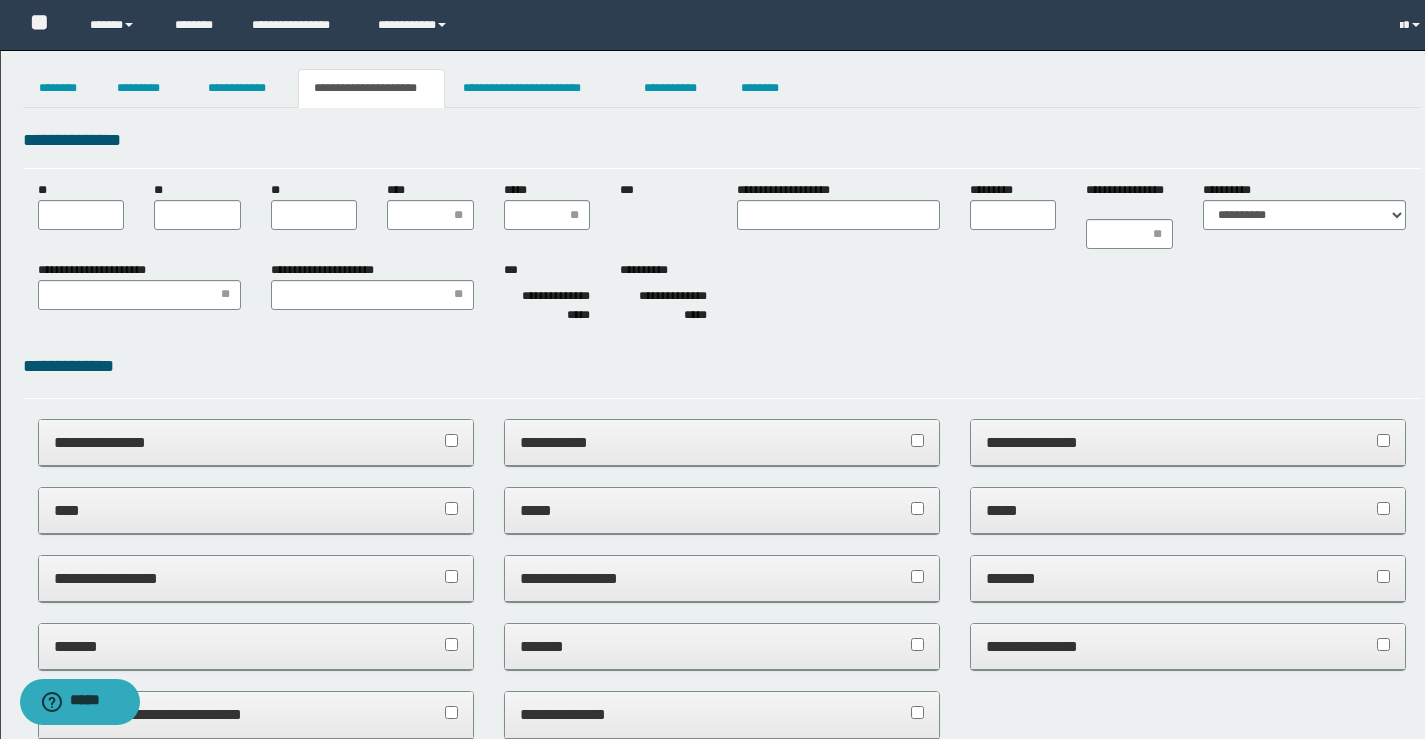 scroll, scrollTop: 0, scrollLeft: 0, axis: both 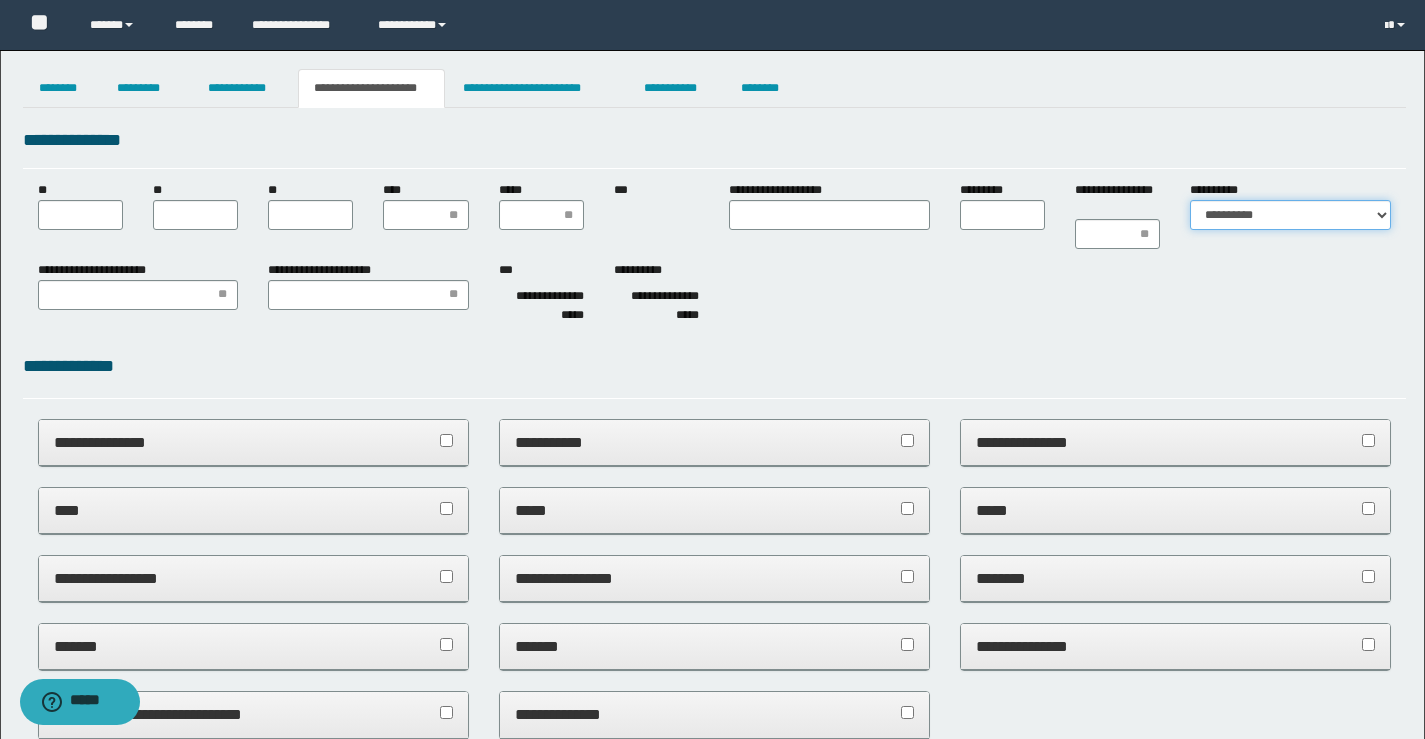 click on "**********" at bounding box center (1290, 215) 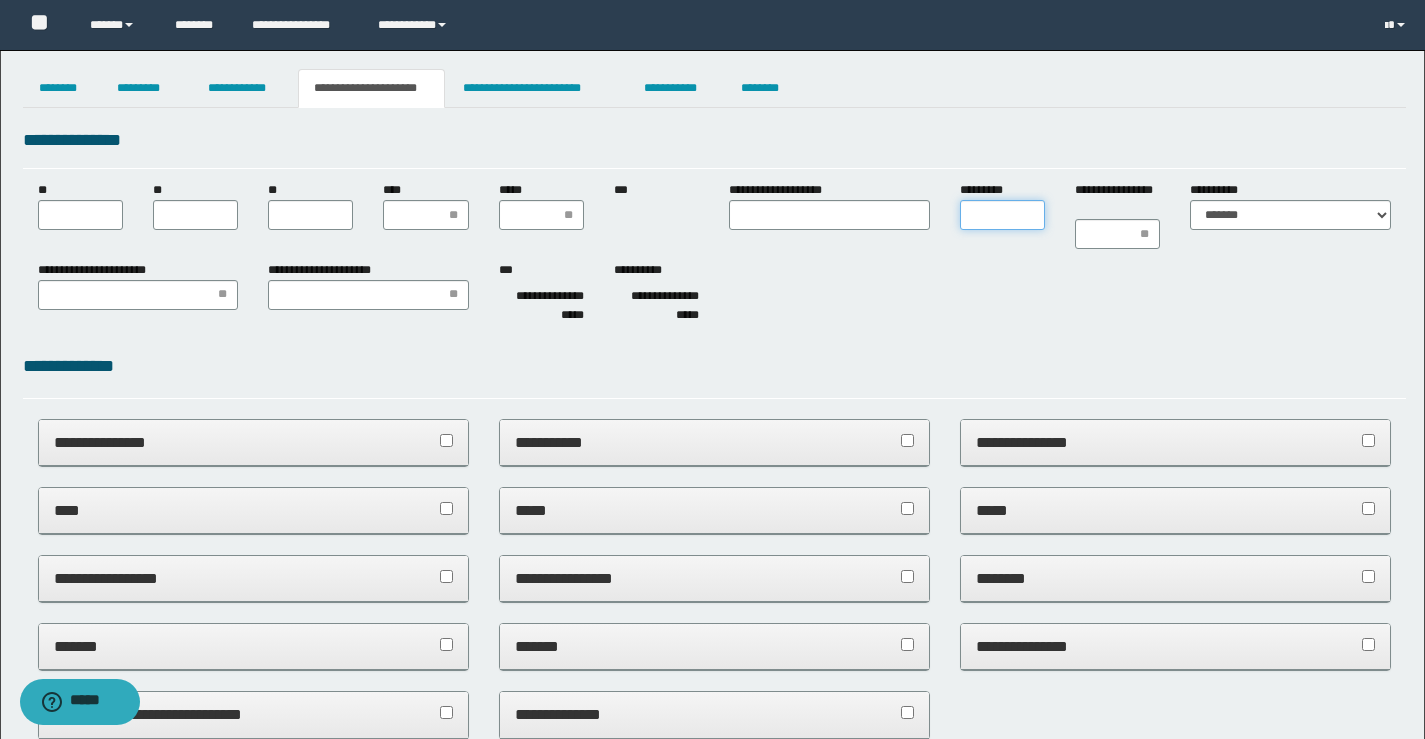 click on "*********" at bounding box center (1002, 215) 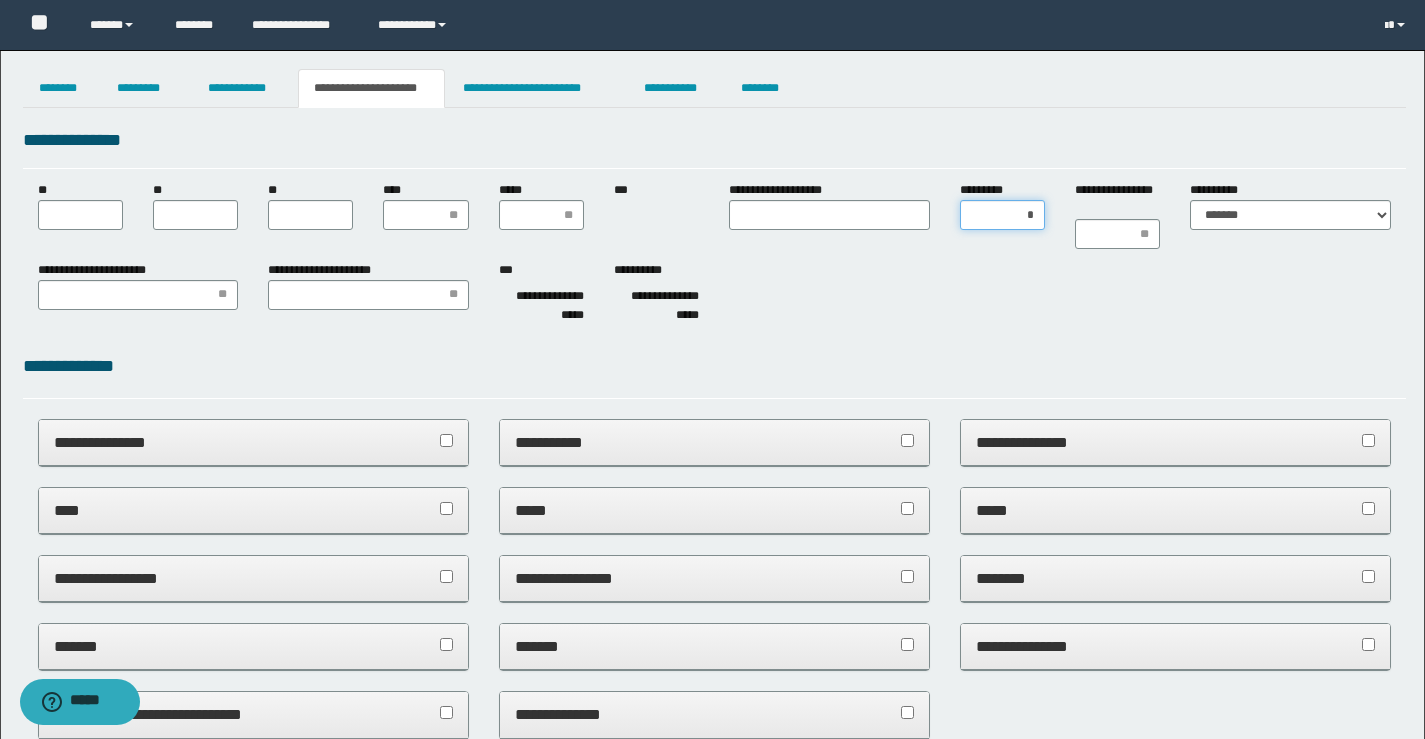 type on "**" 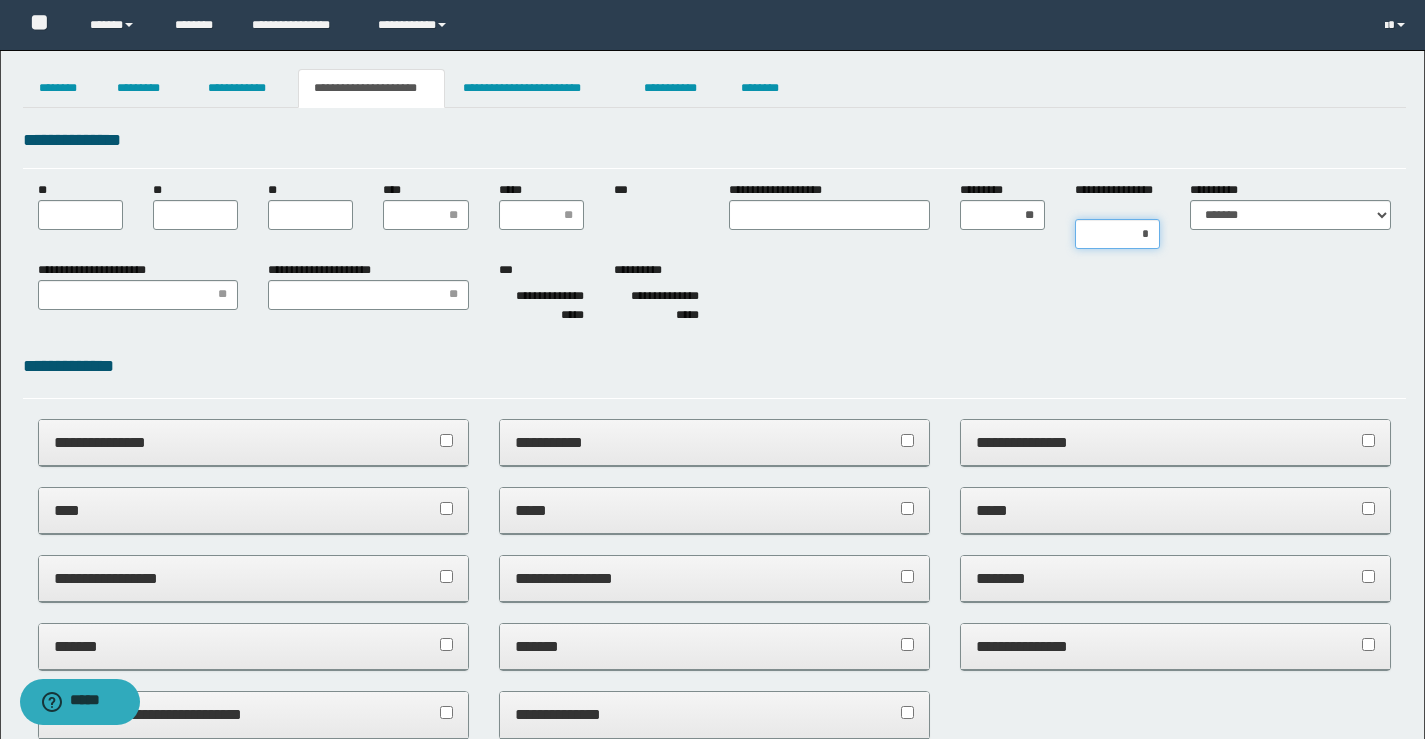 type on "**" 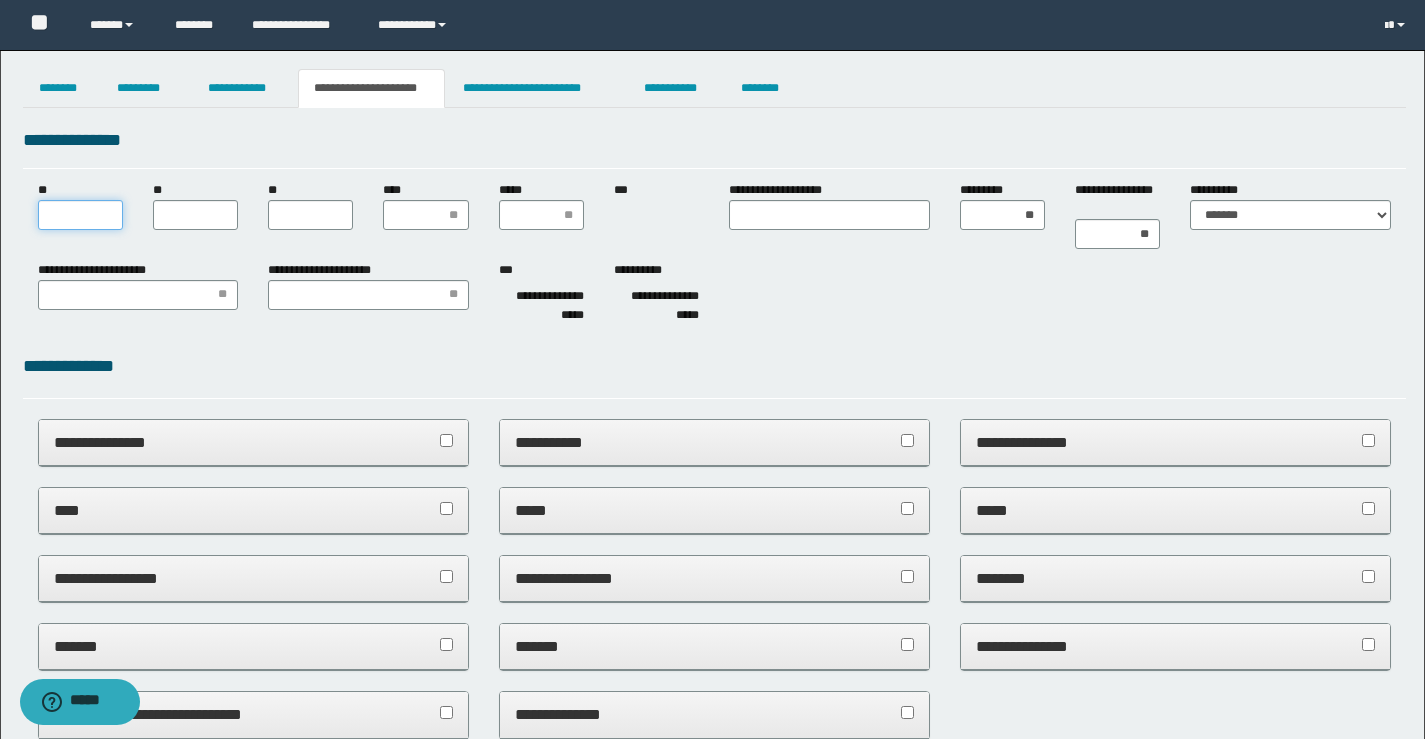 click on "**" at bounding box center (80, 215) 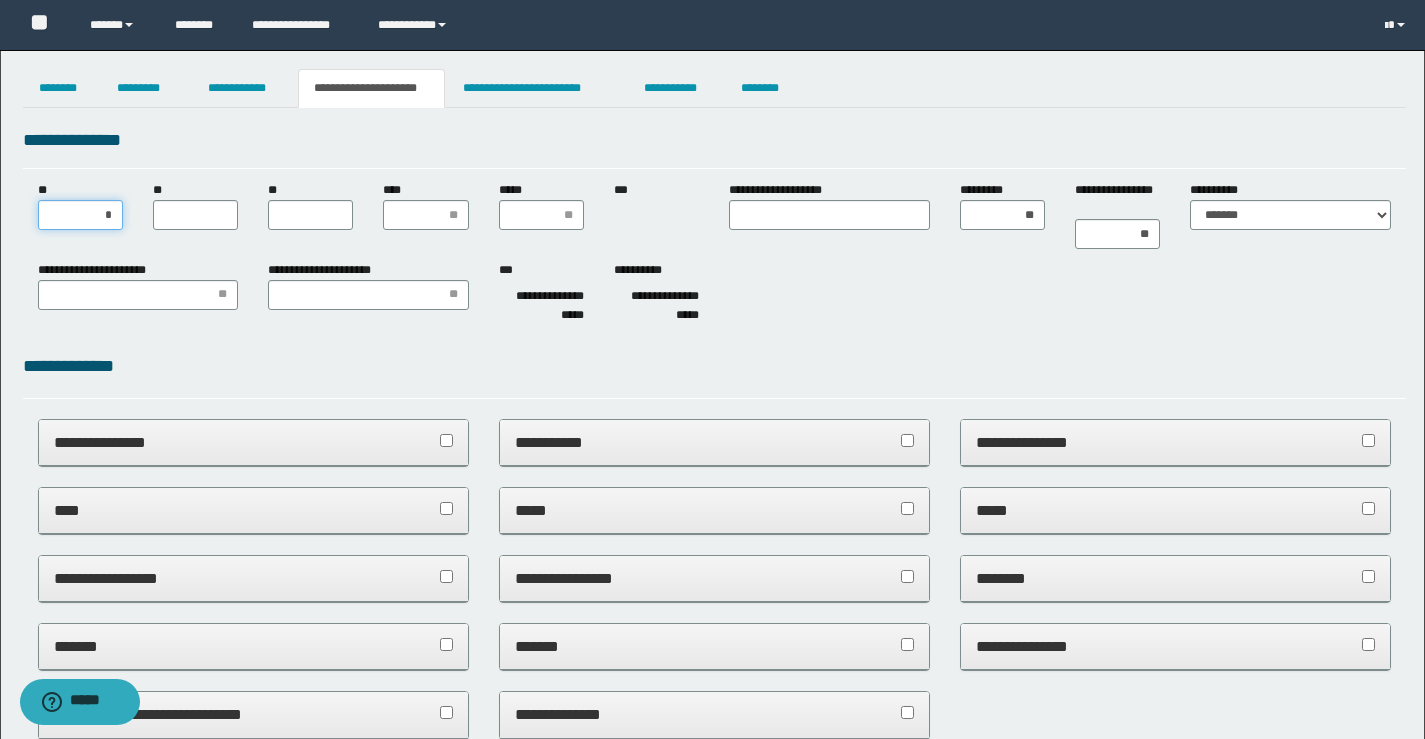 type on "**" 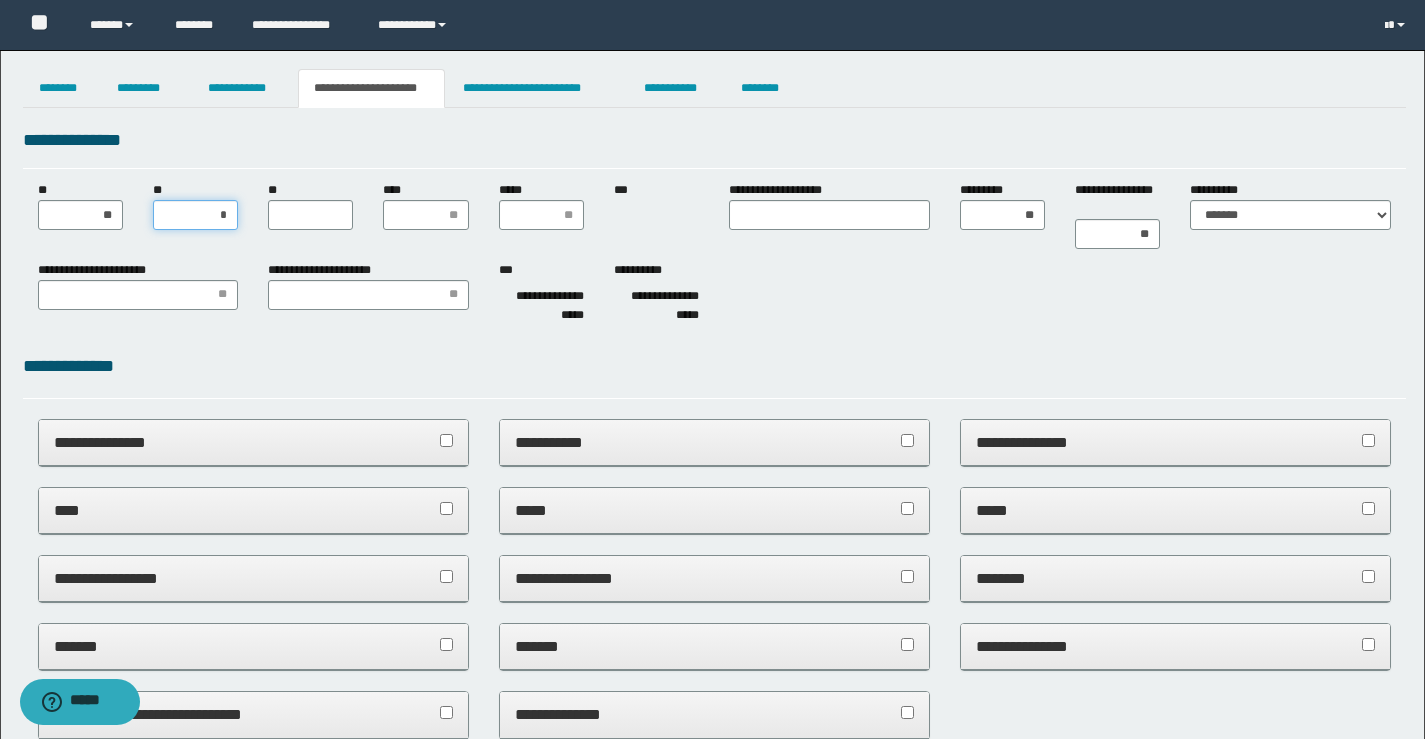 type on "**" 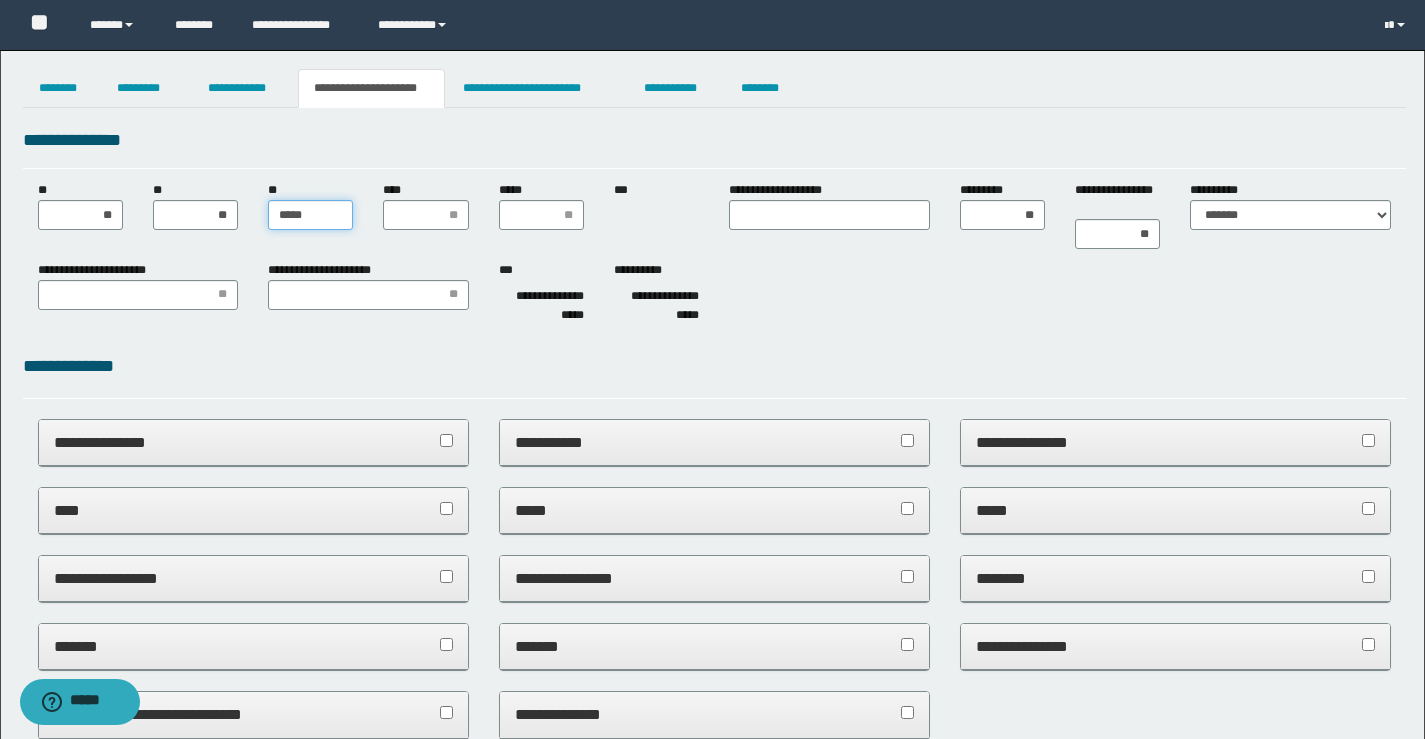 type on "******" 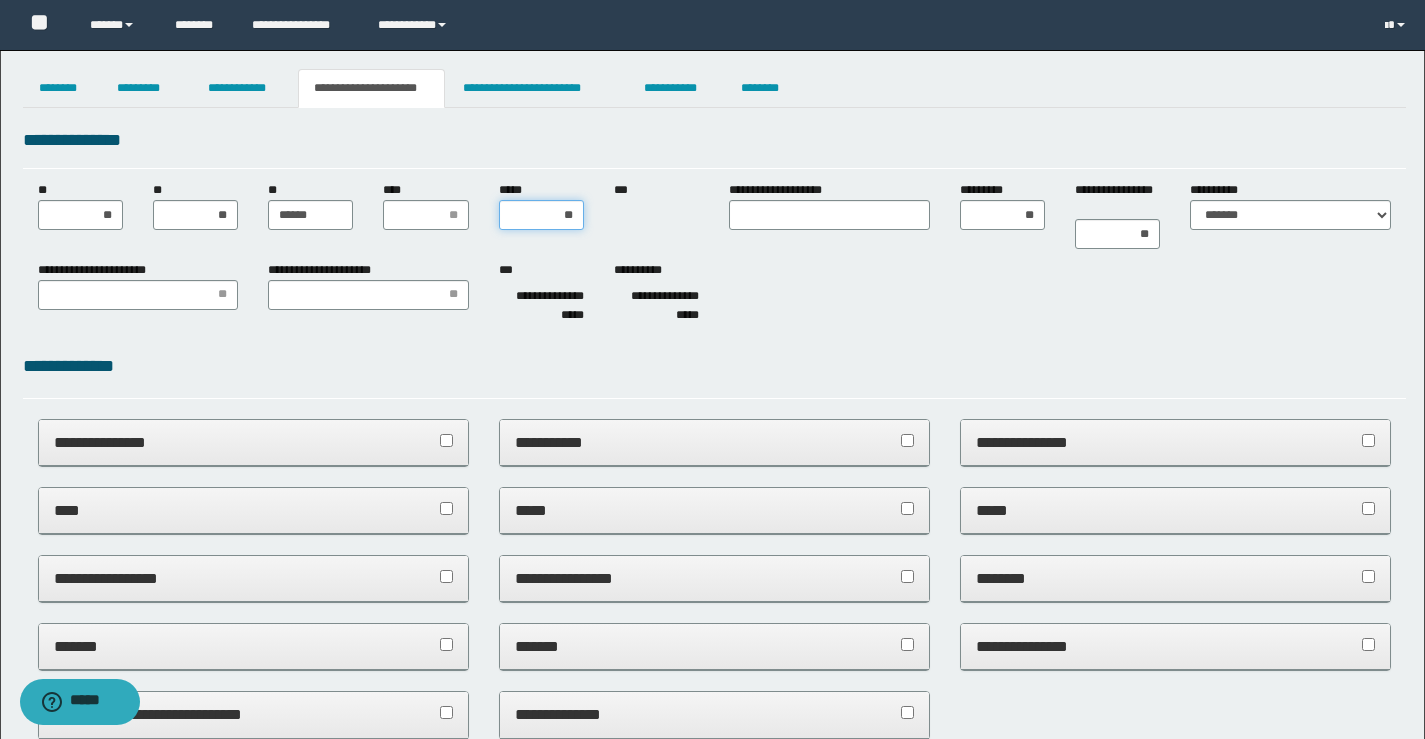 type on "***" 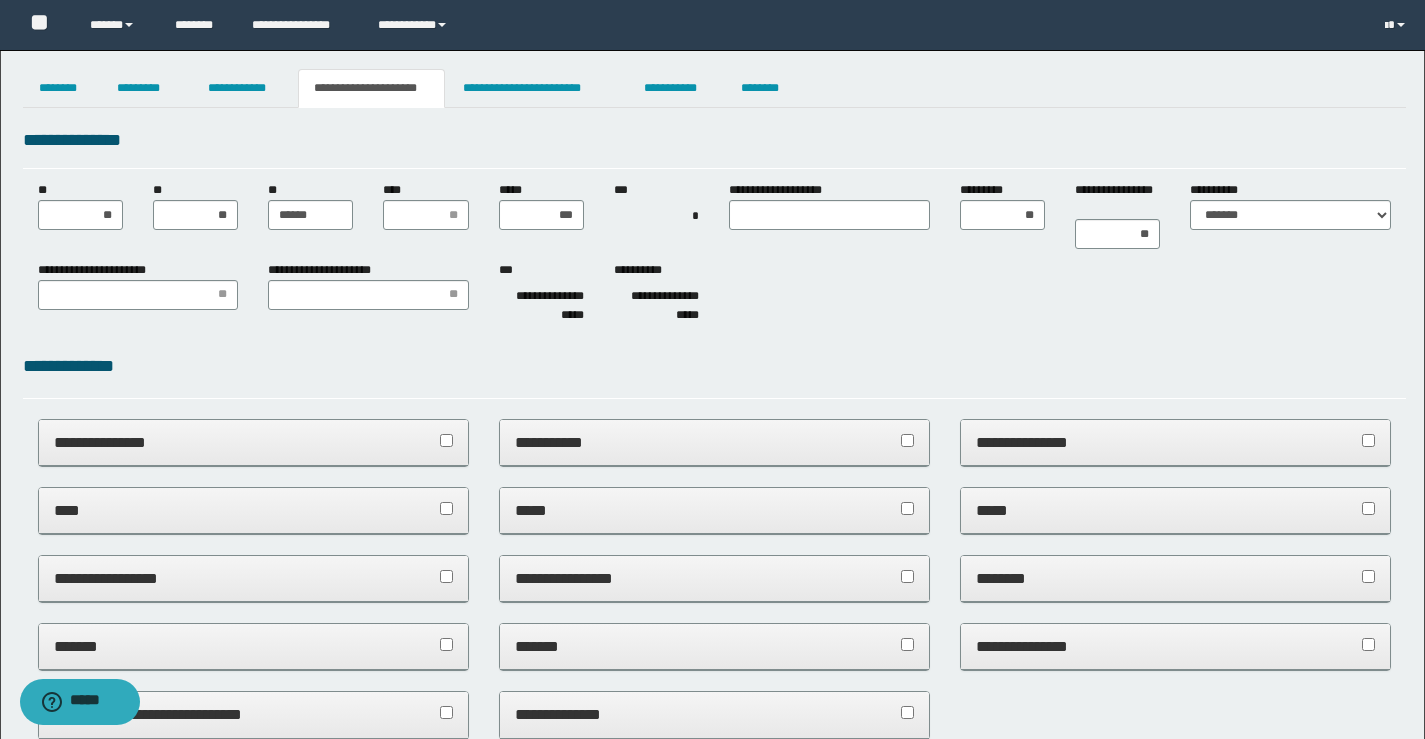 click on "**********" at bounding box center [714, 215] 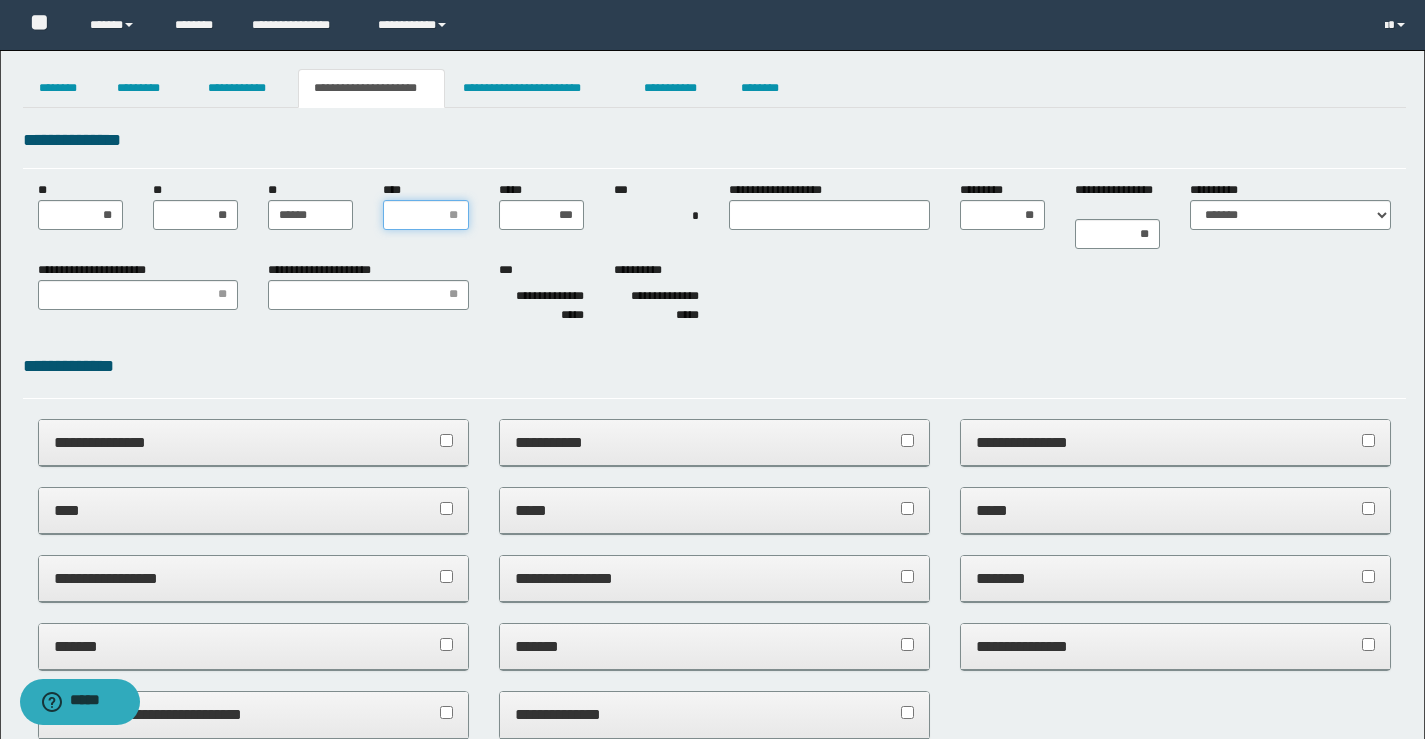 click on "****" at bounding box center [425, 215] 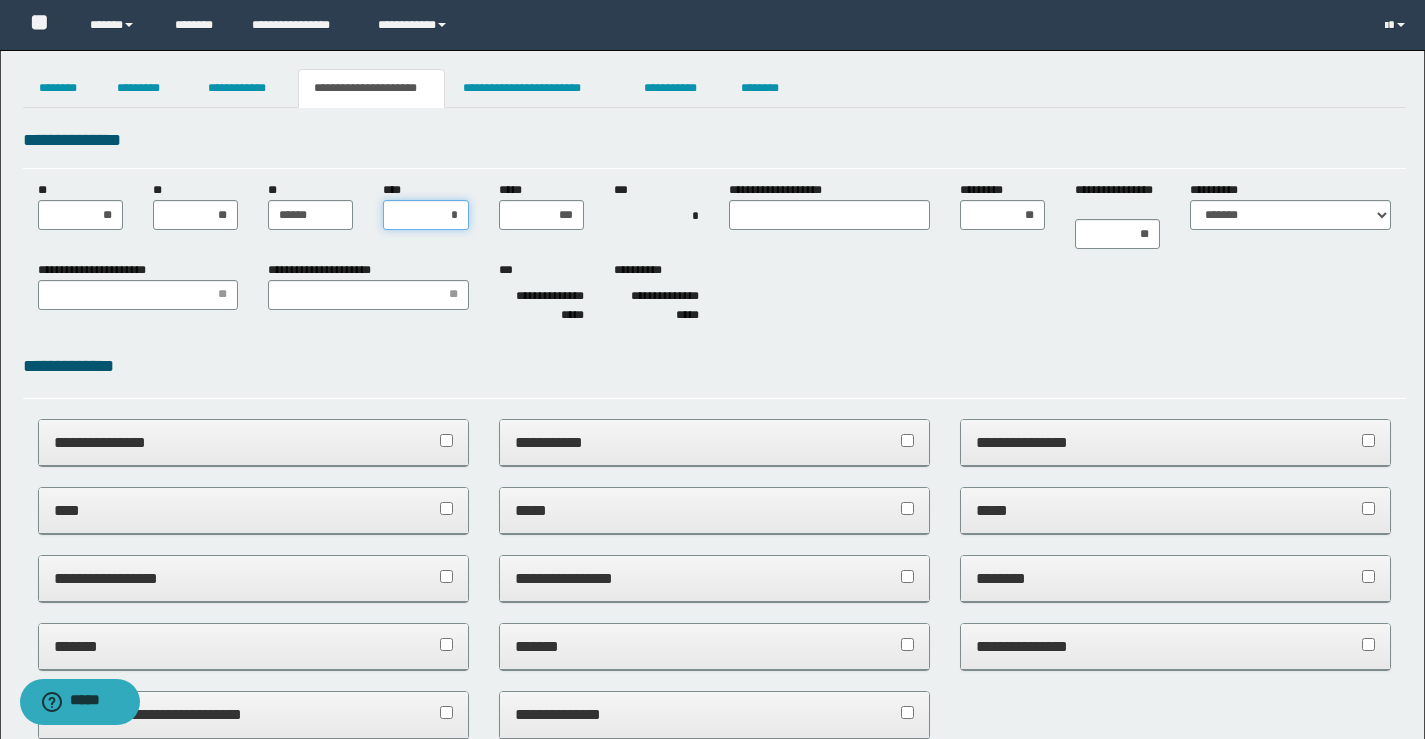 type on "**" 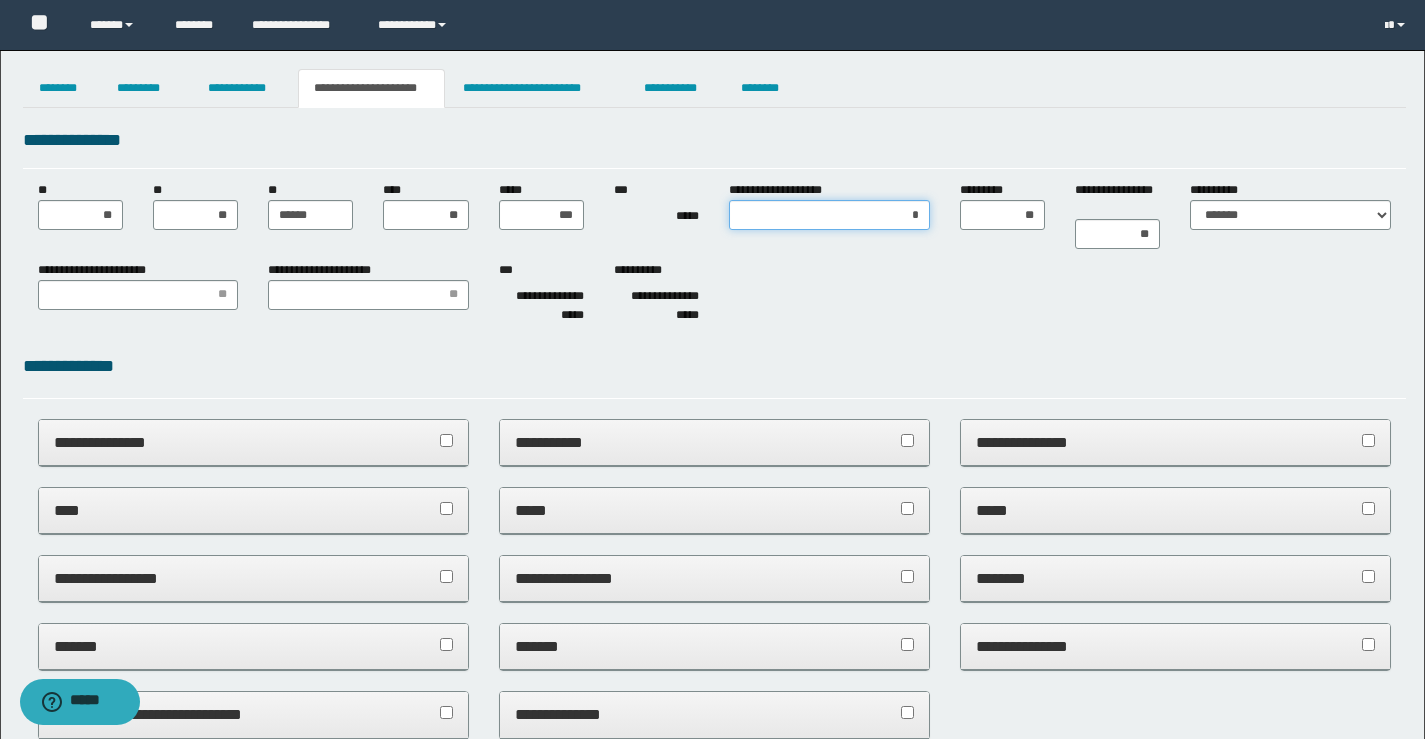 type on "**" 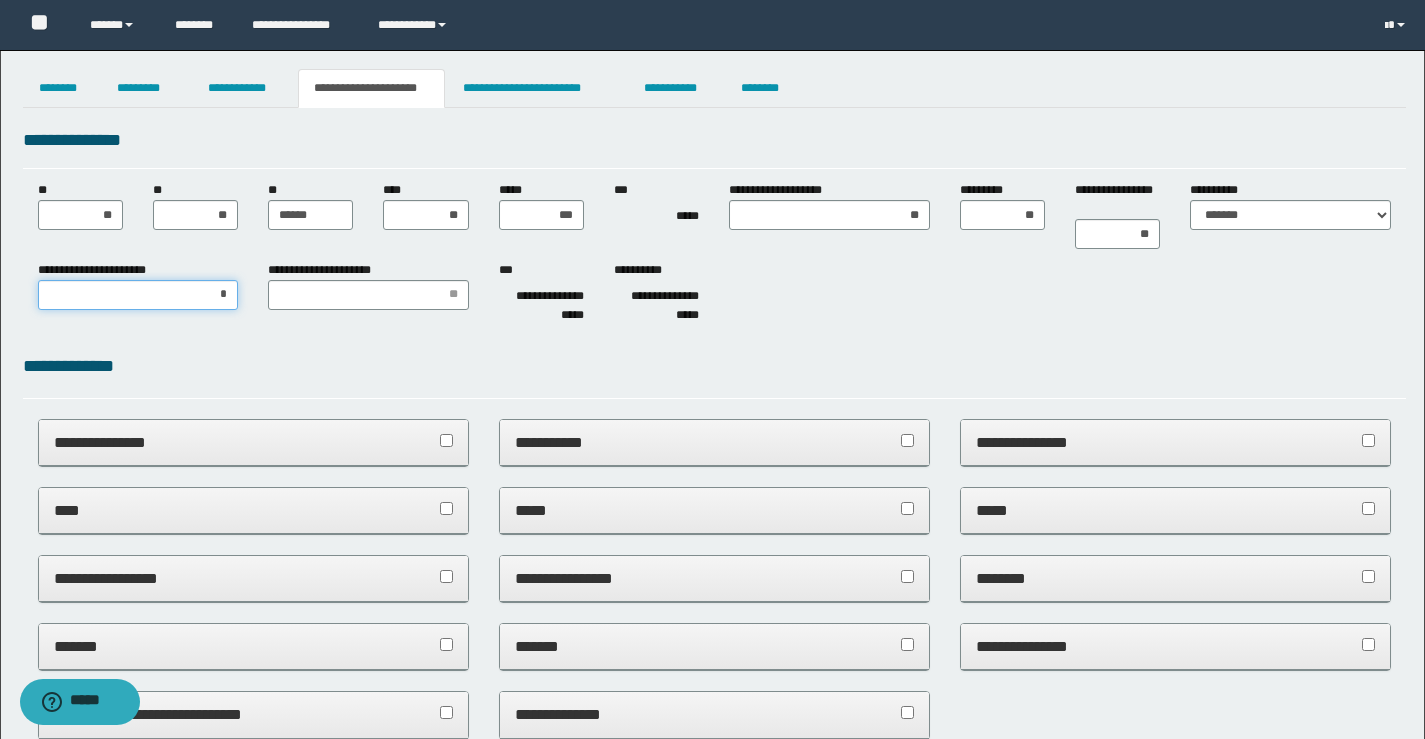 type on "**" 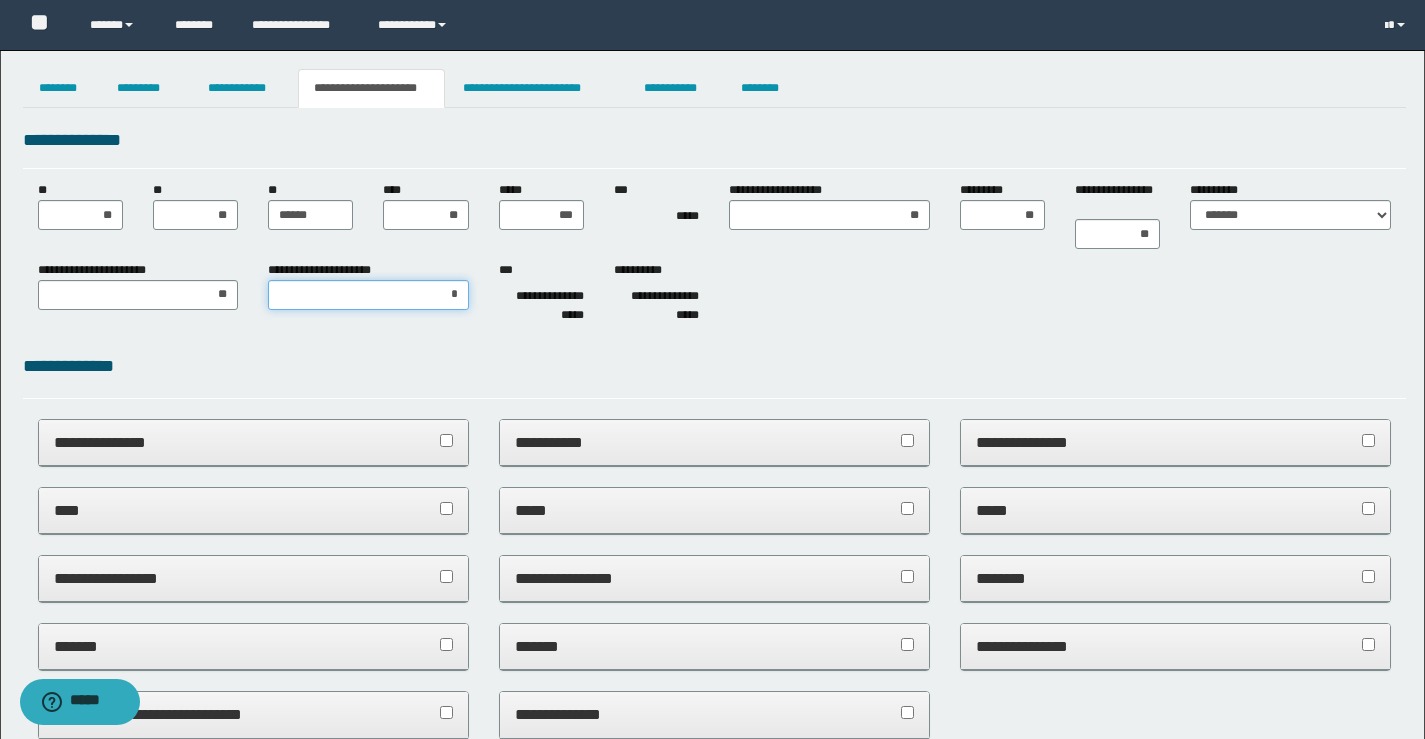 type on "**" 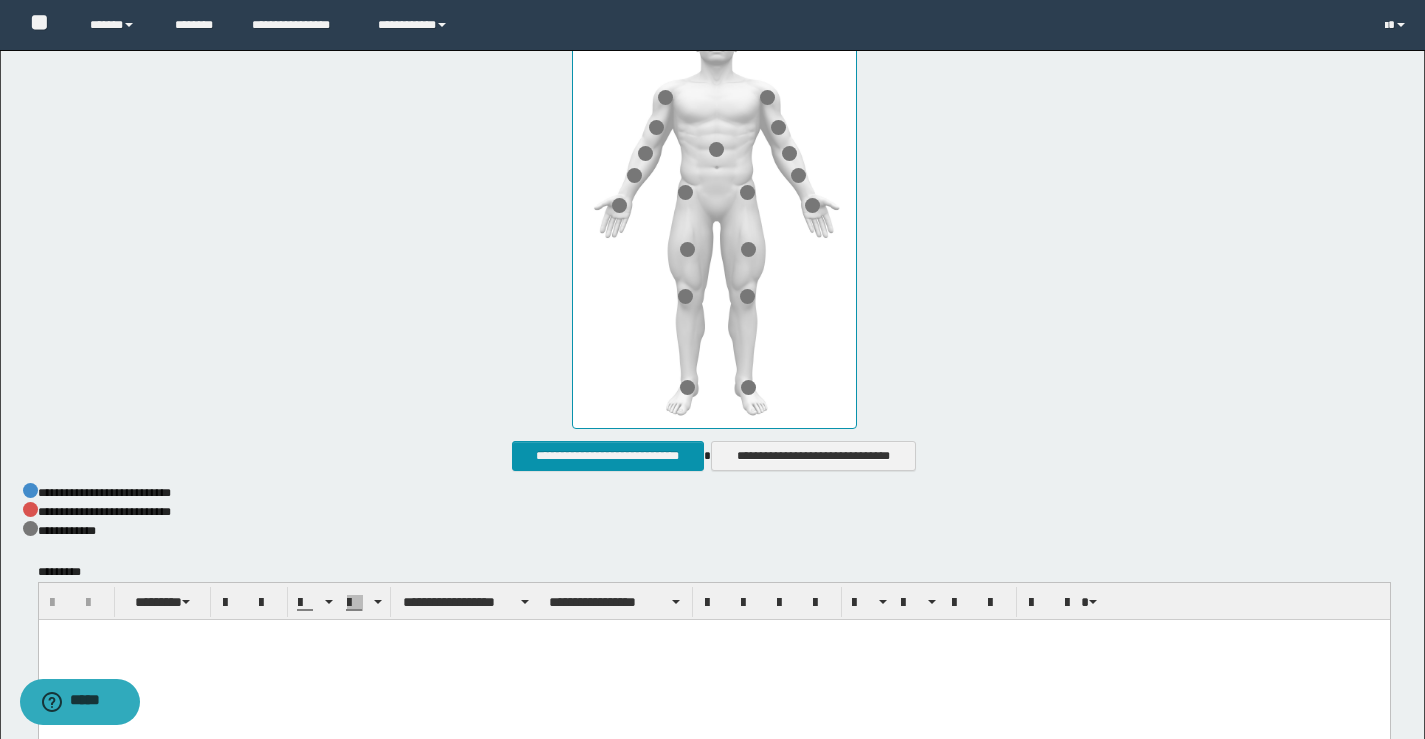 scroll, scrollTop: 1020, scrollLeft: 0, axis: vertical 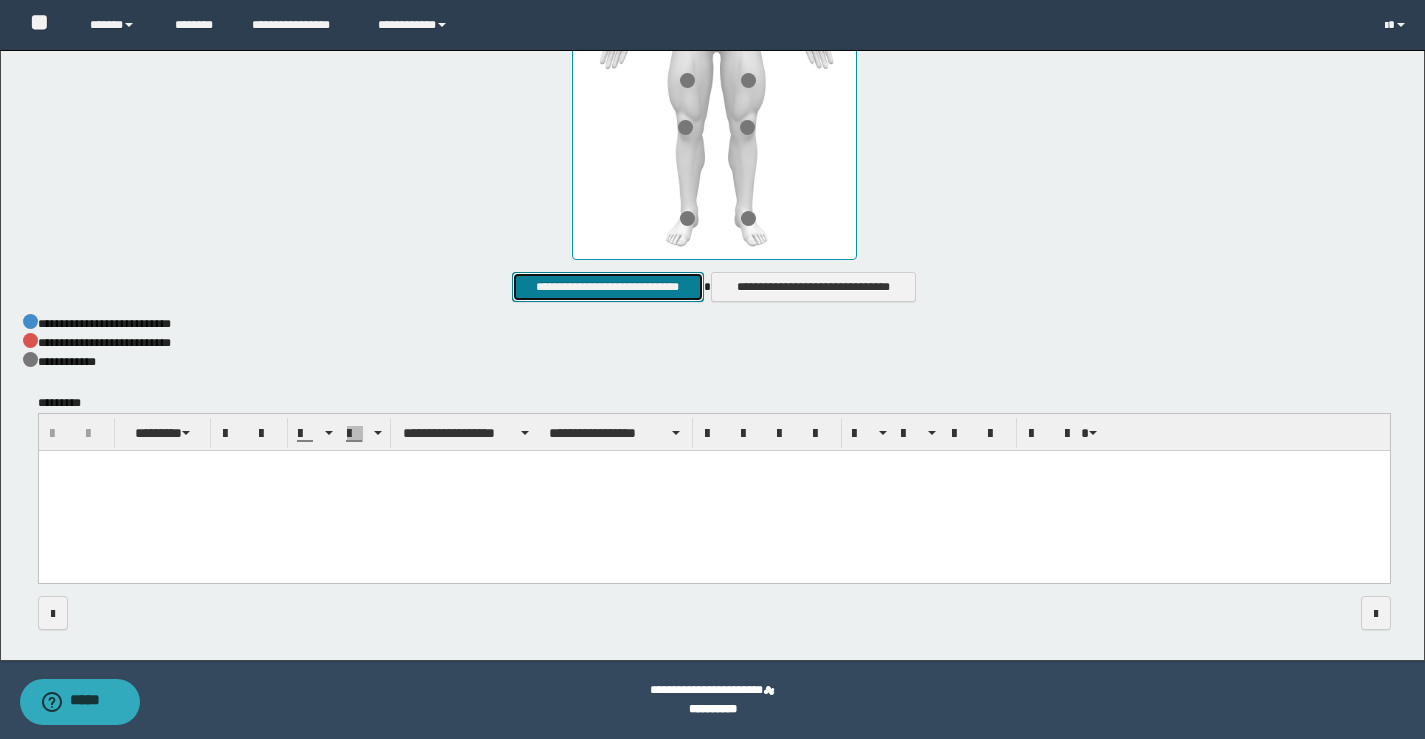 click on "**********" at bounding box center (607, 287) 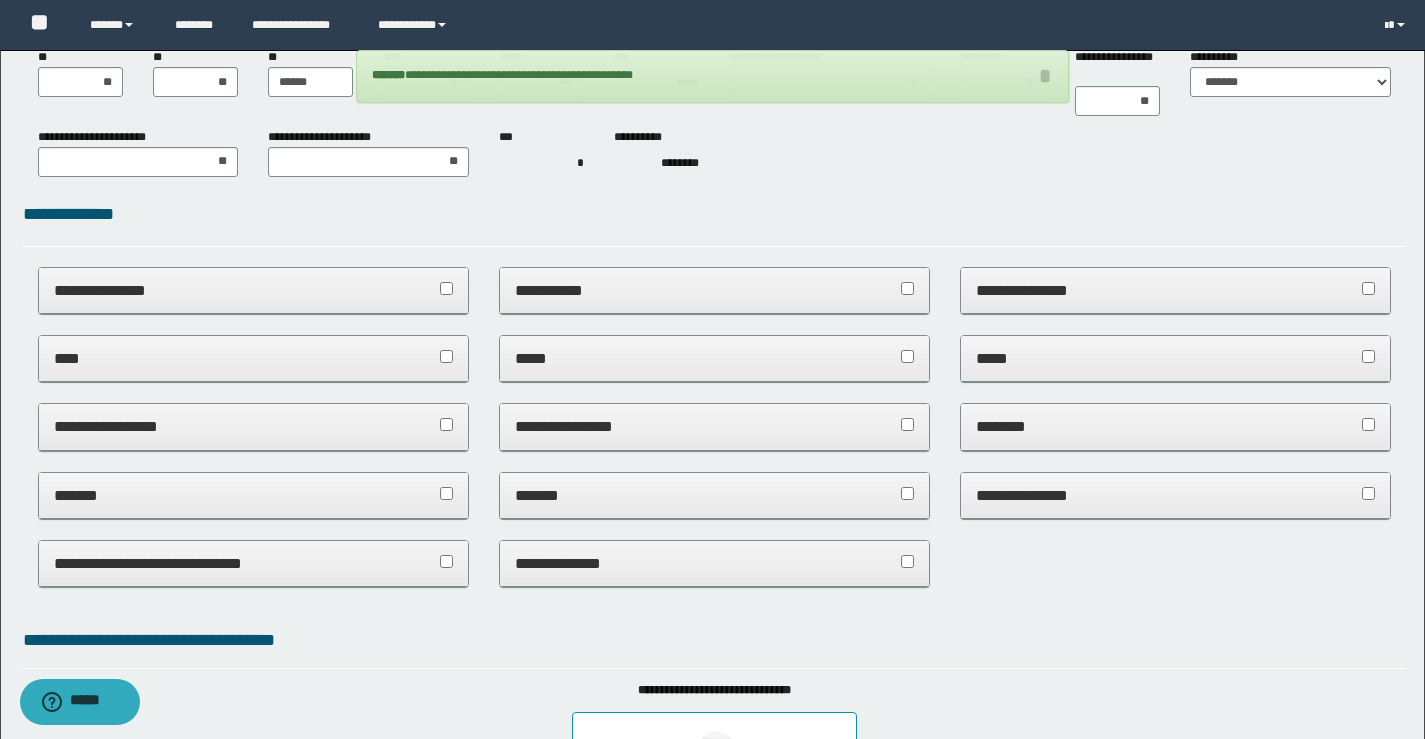 scroll, scrollTop: 0, scrollLeft: 0, axis: both 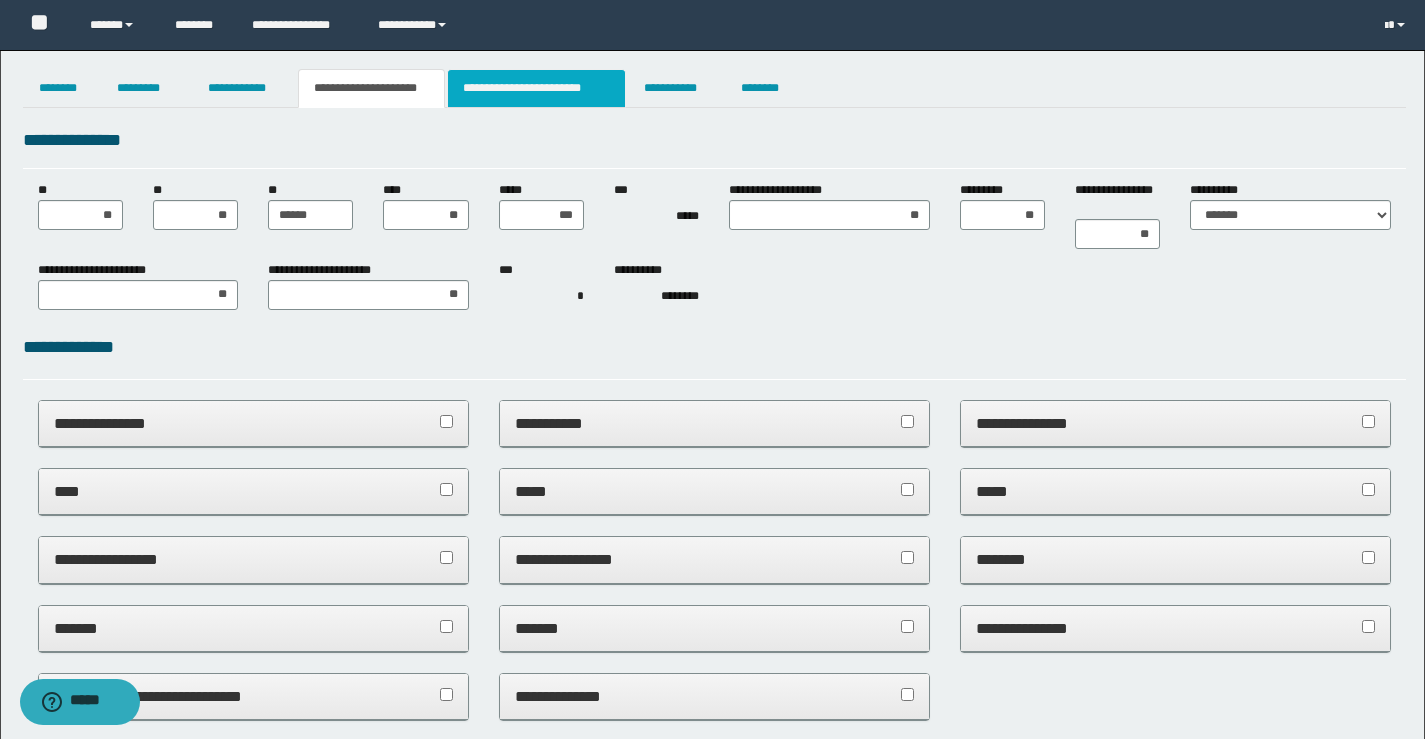 click on "**********" at bounding box center (537, 88) 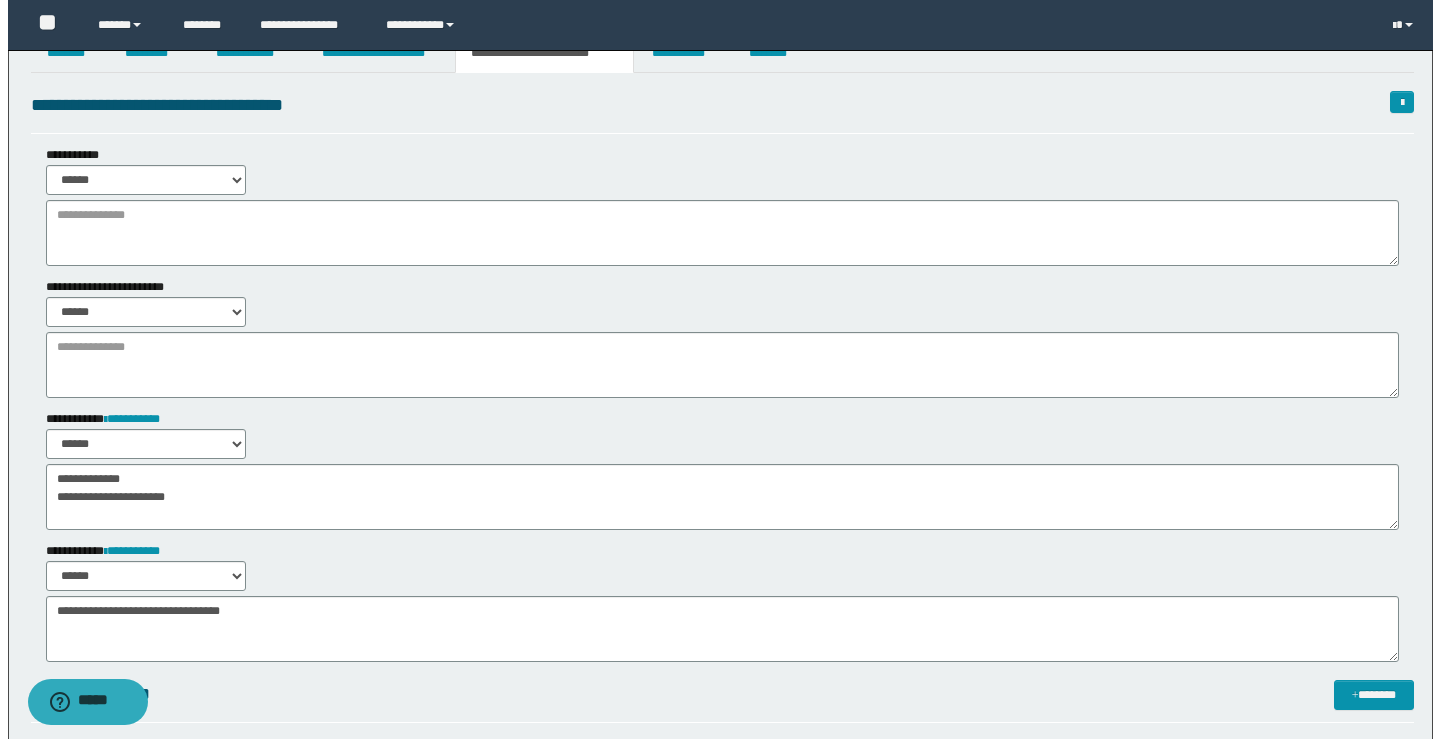 scroll, scrollTop: 0, scrollLeft: 0, axis: both 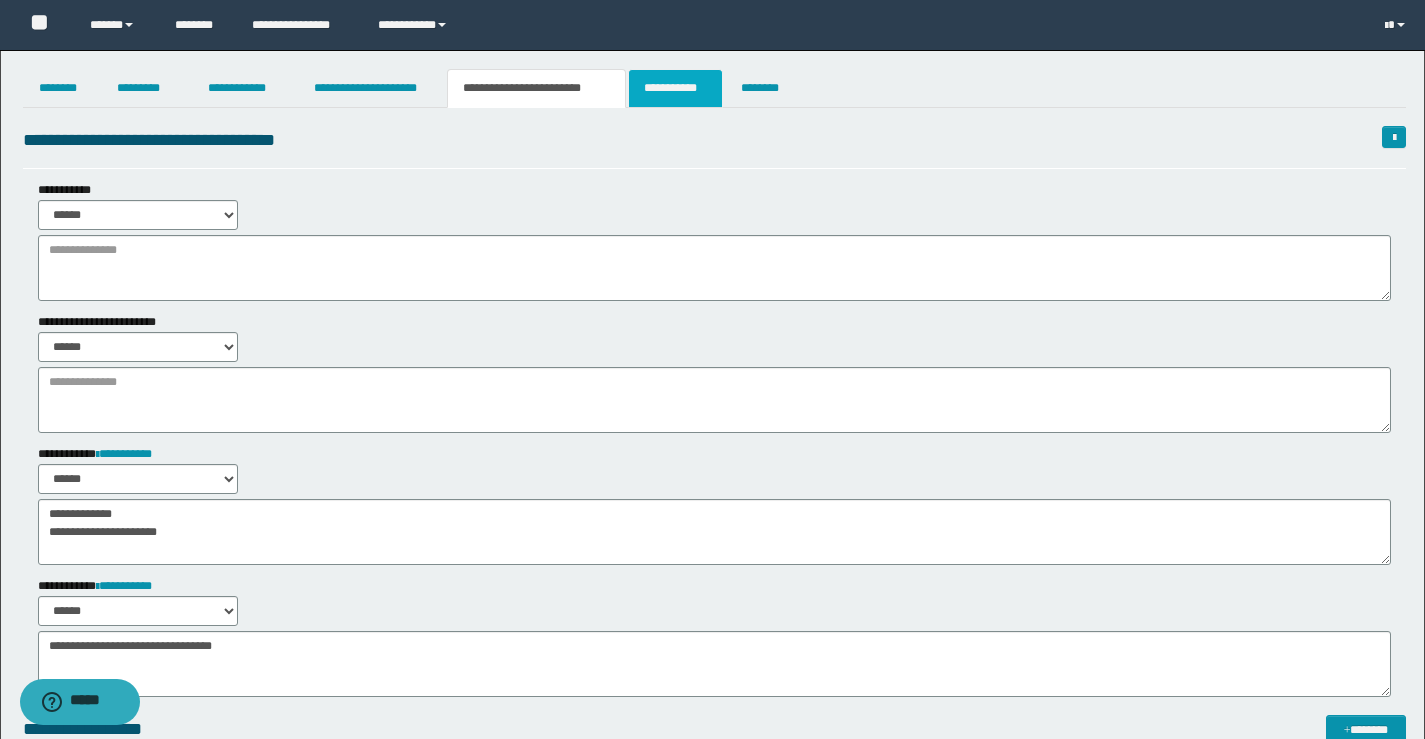 click on "**********" at bounding box center (675, 88) 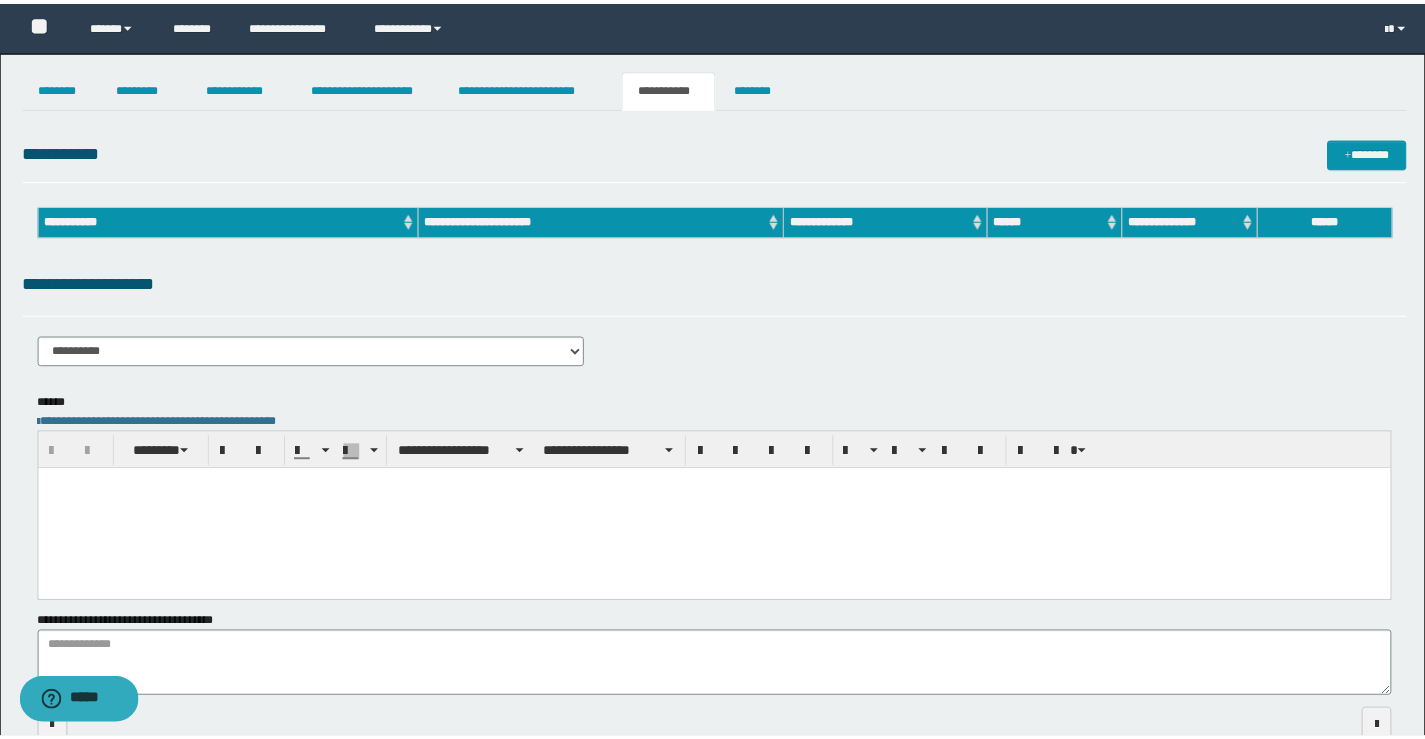 scroll, scrollTop: 0, scrollLeft: 0, axis: both 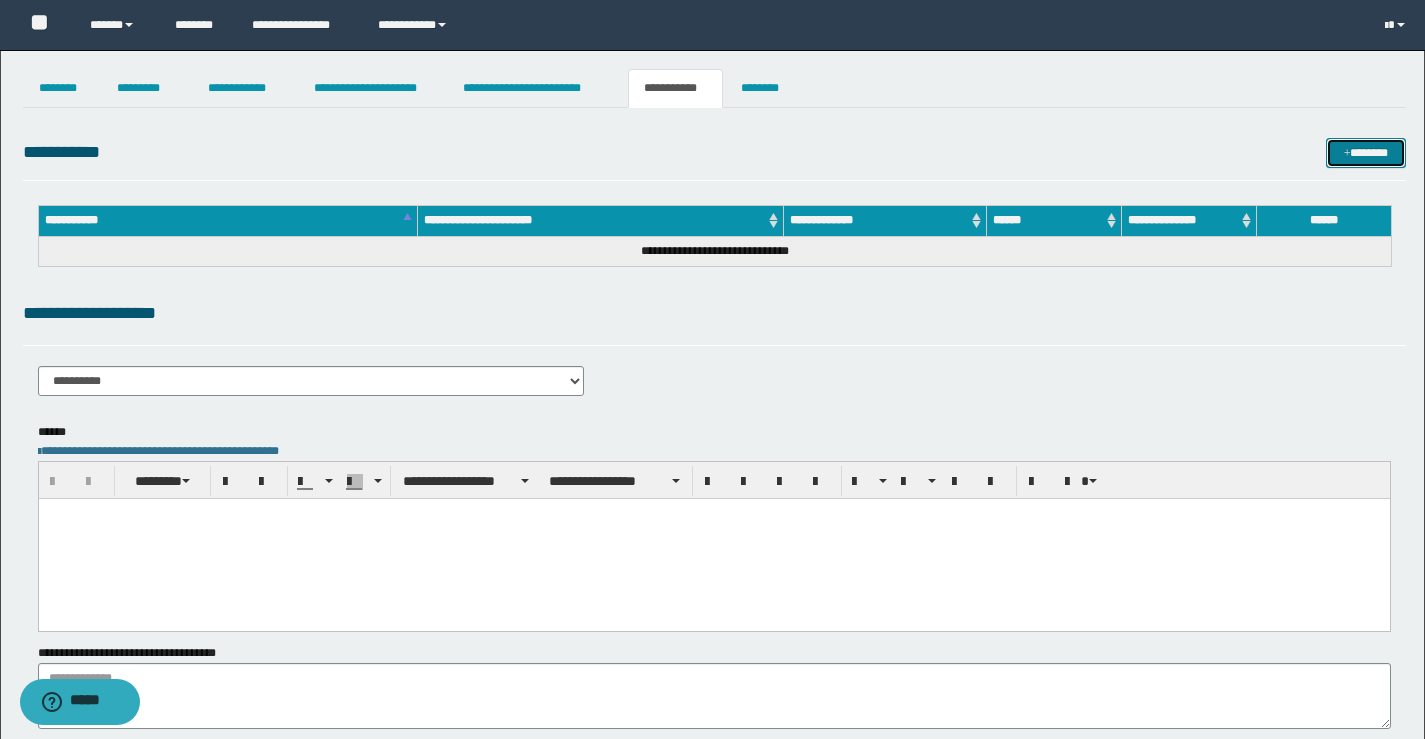 click on "*******" at bounding box center (1366, 153) 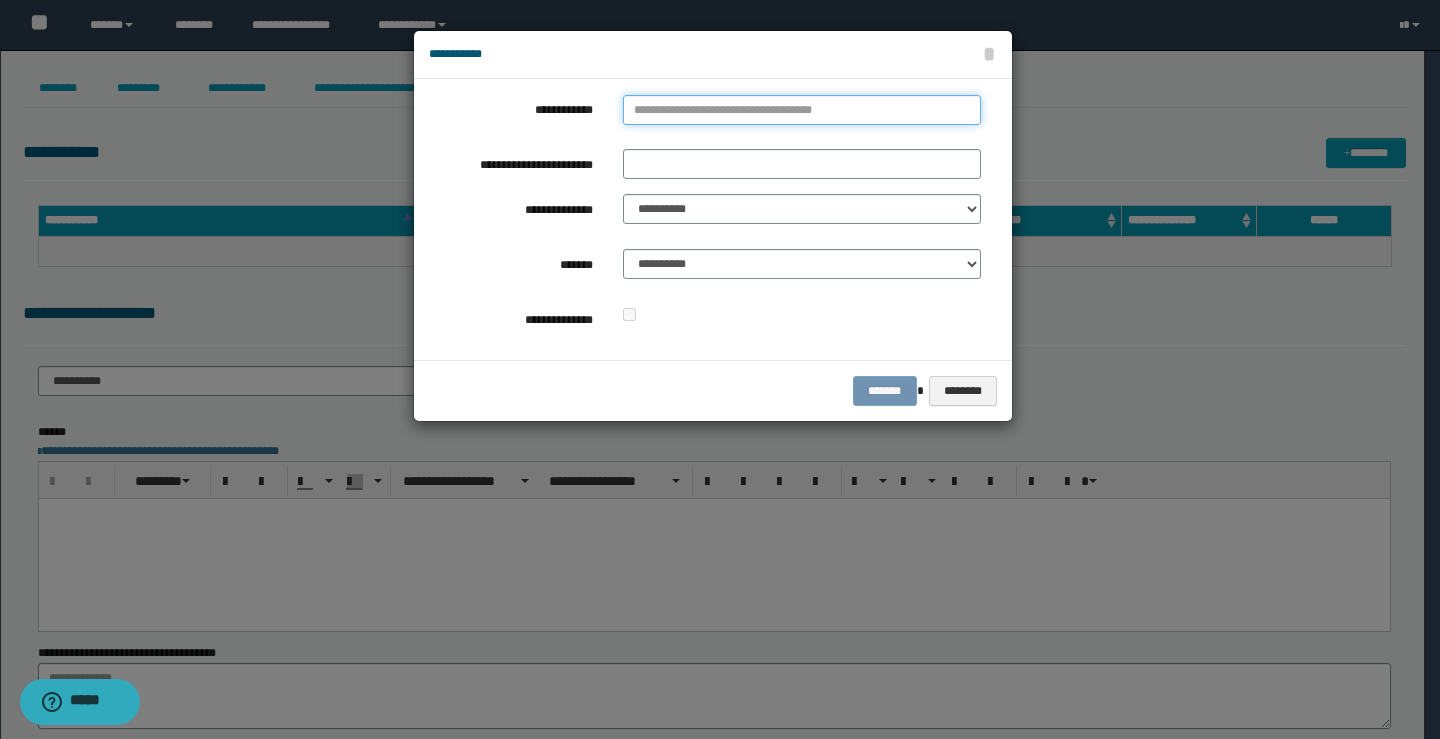 click on "**********" at bounding box center [802, 110] 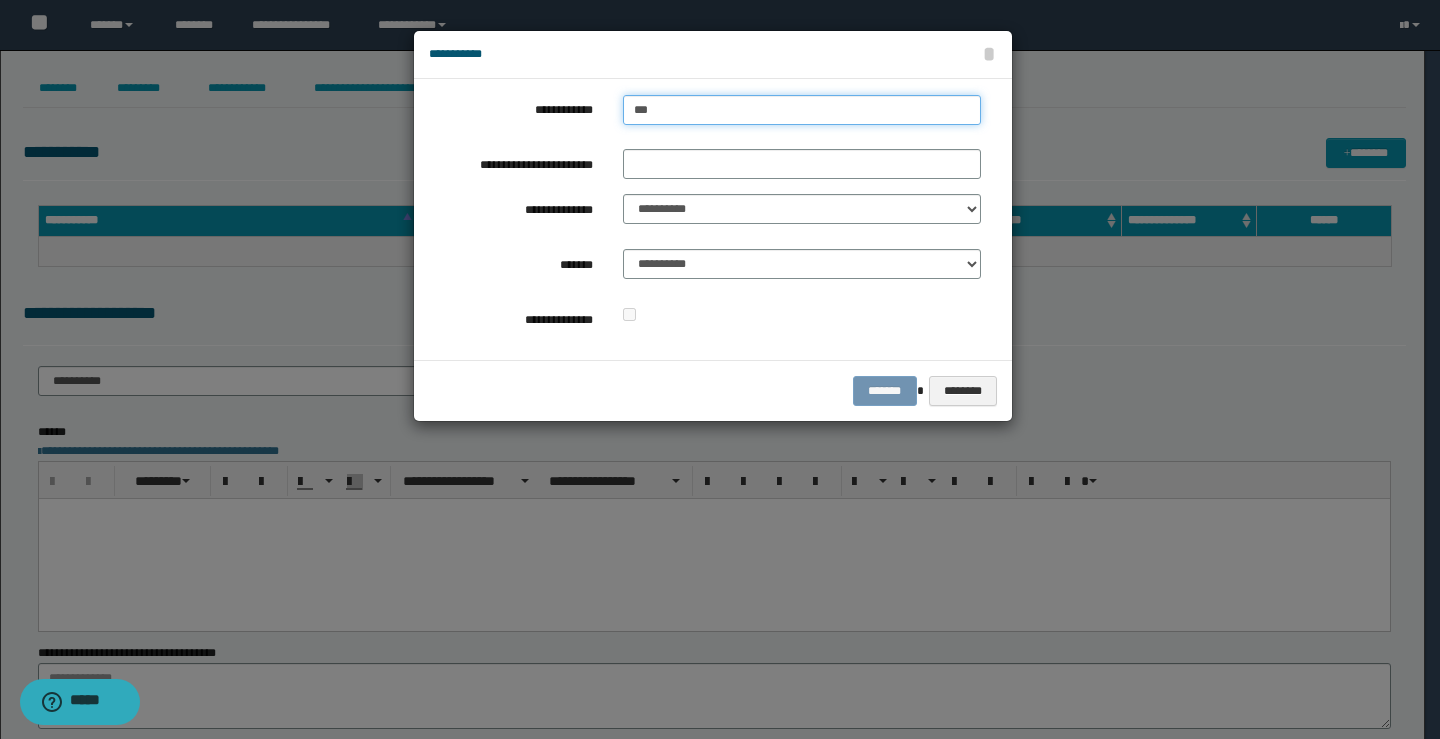 type on "****" 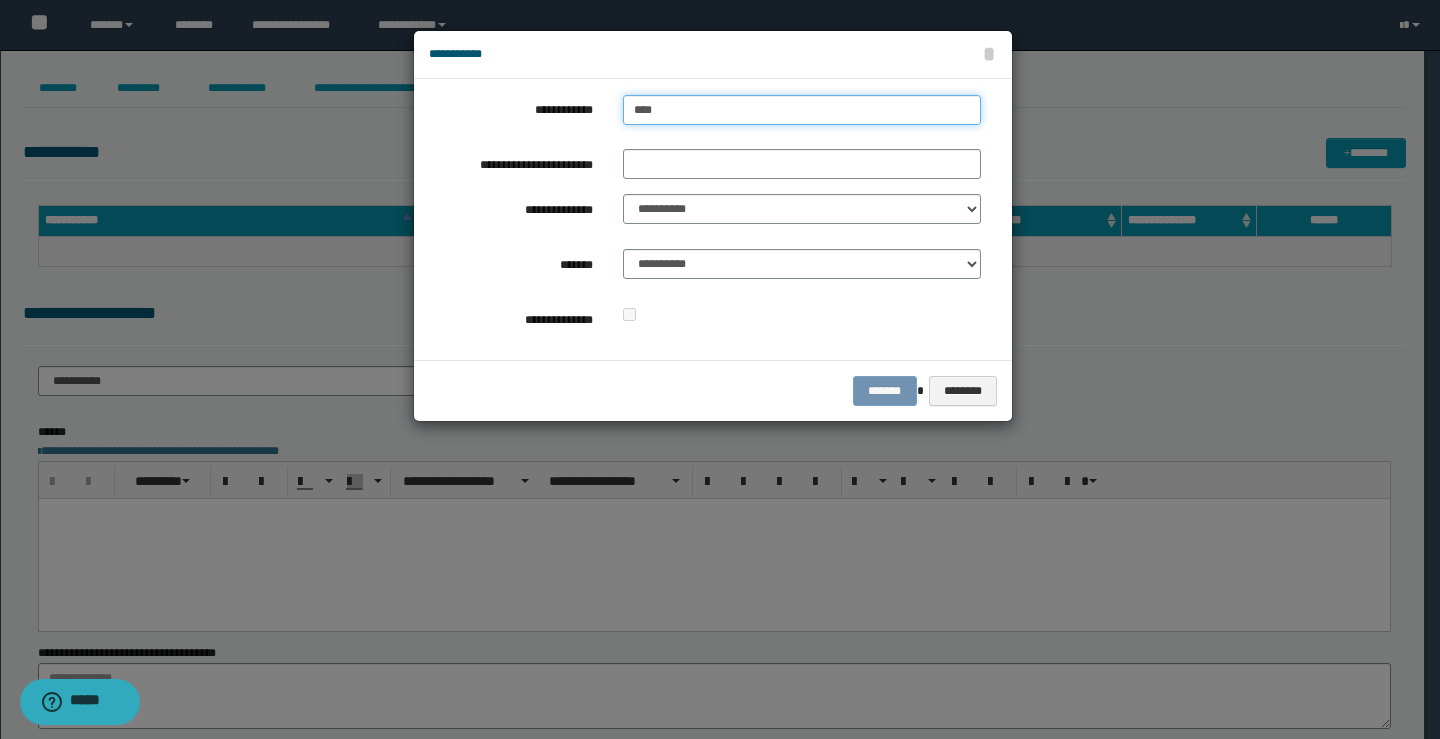 type on "****" 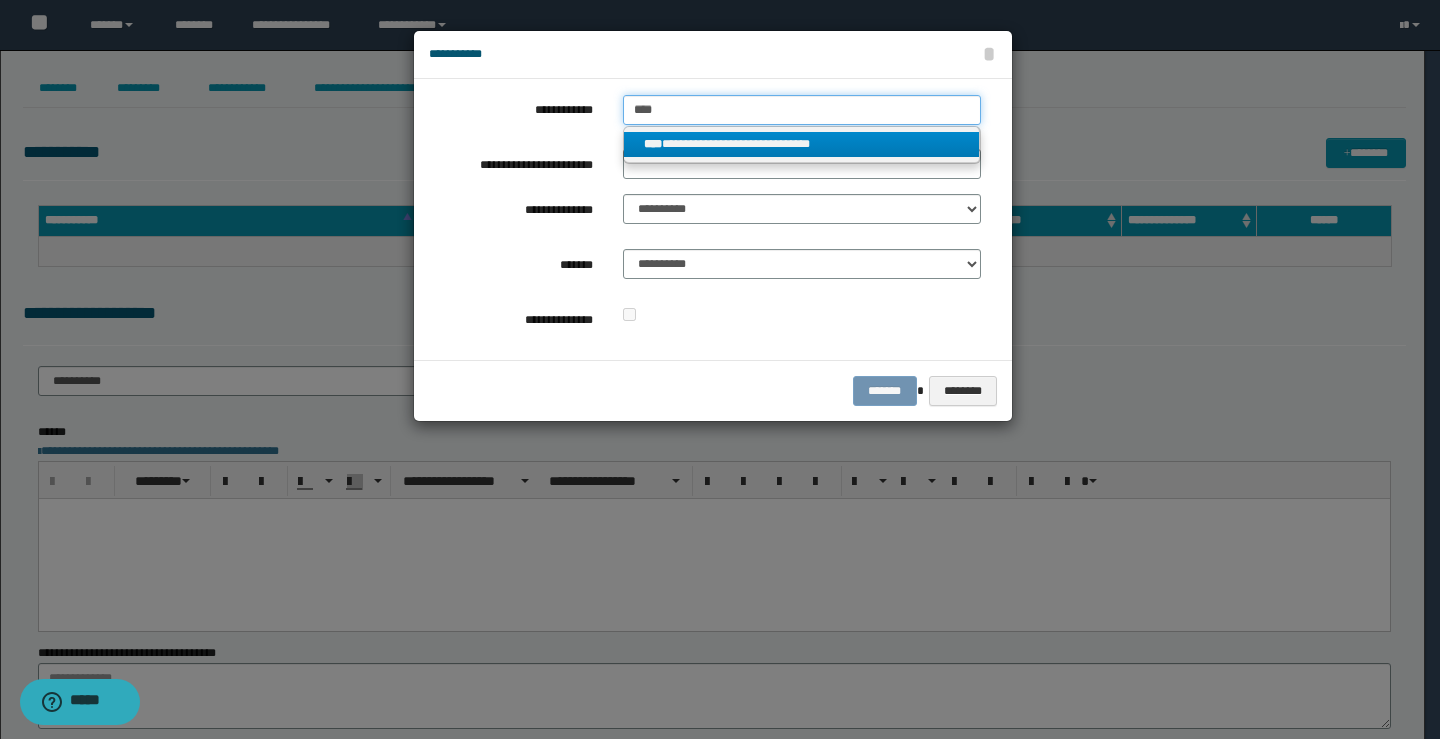 type on "****" 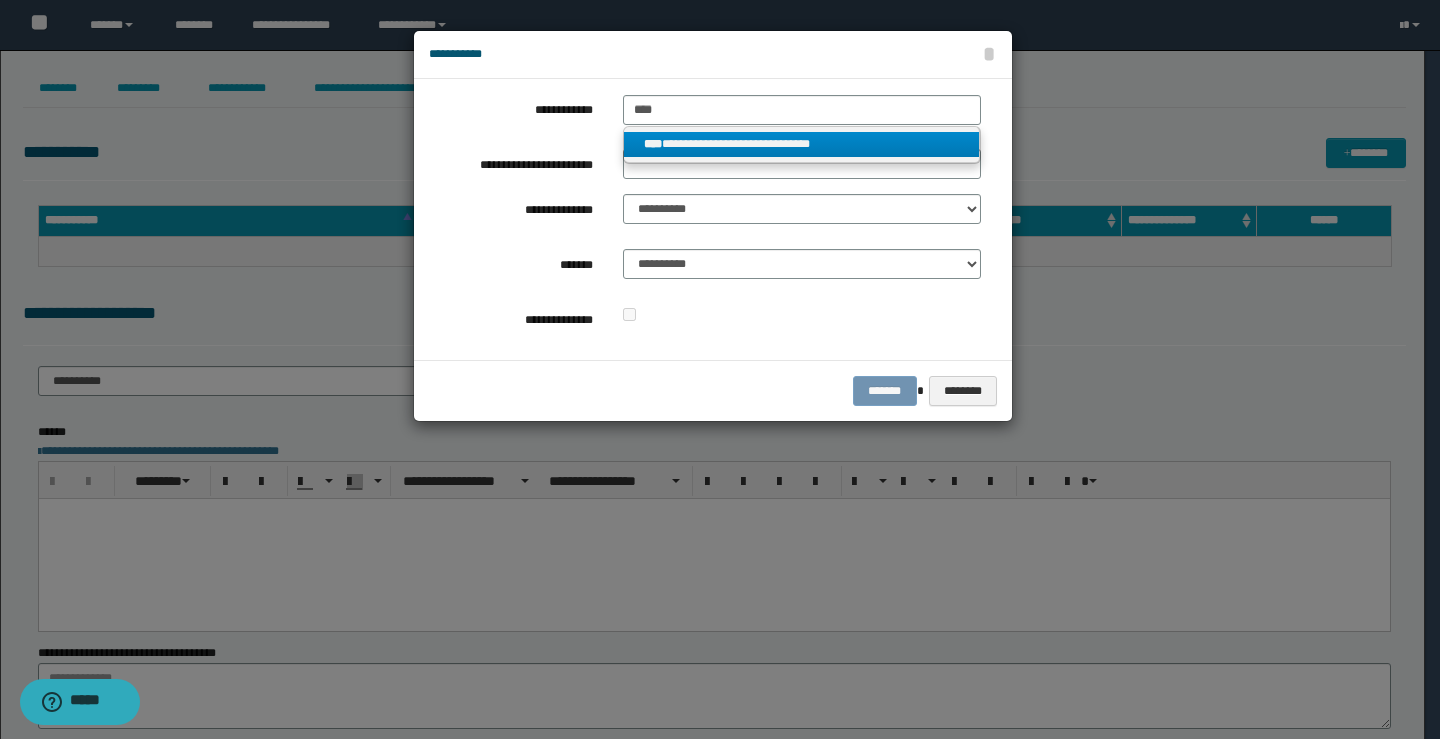 click on "**********" at bounding box center [802, 144] 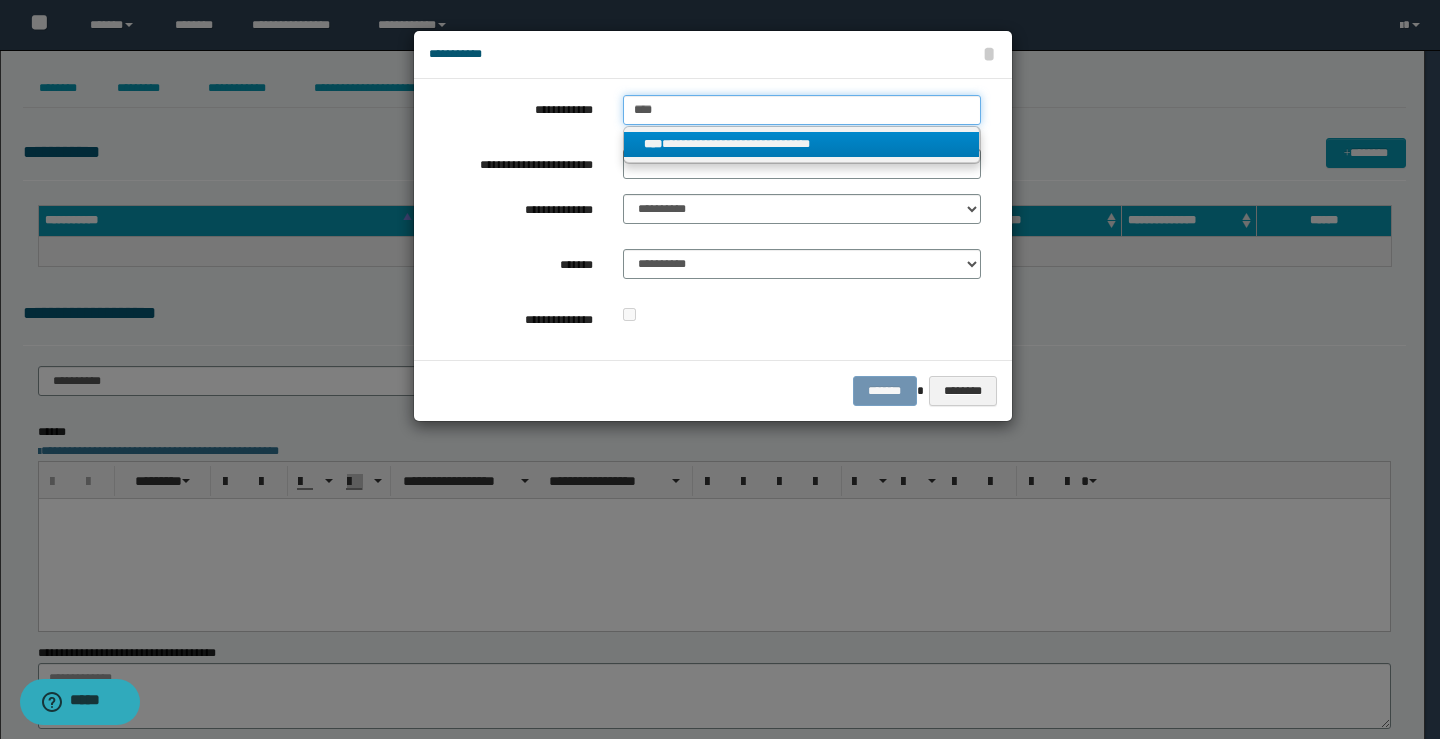 type 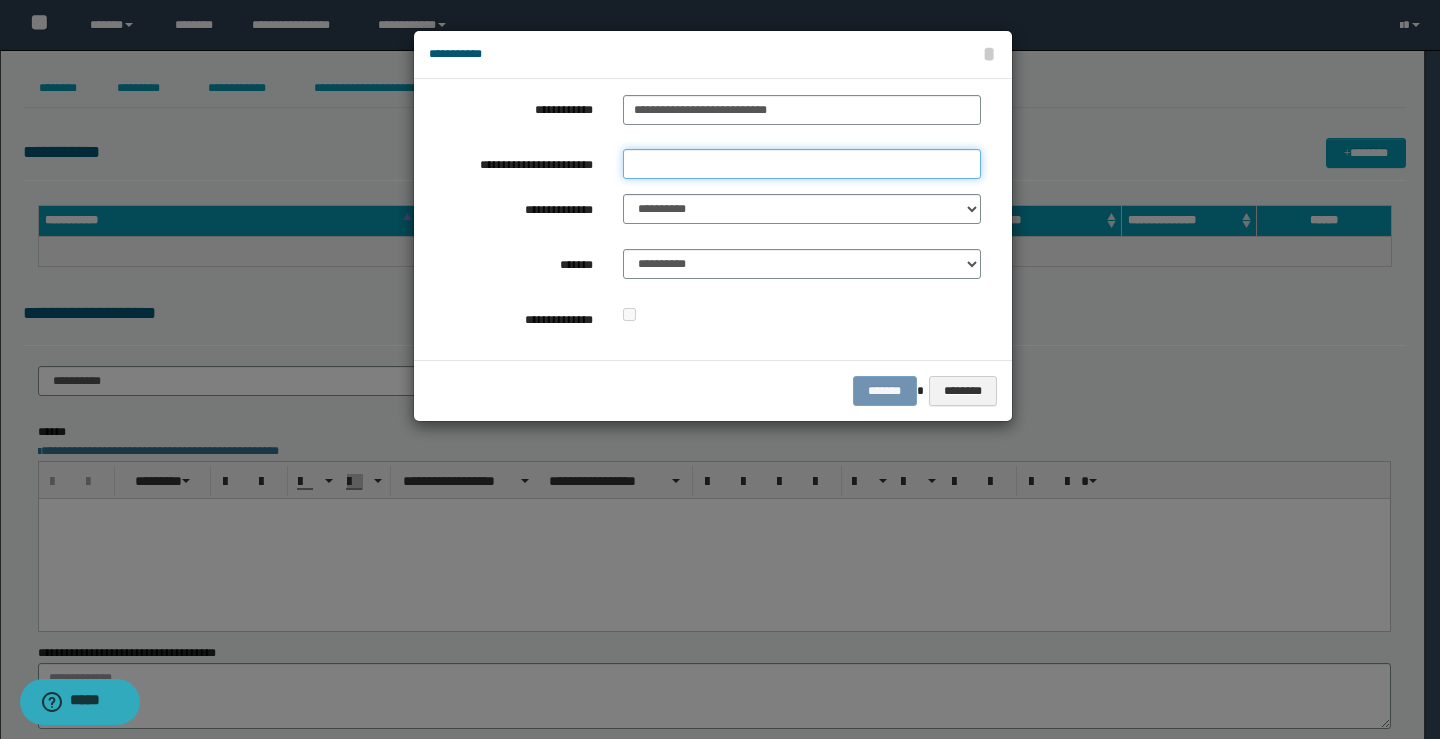 click on "**********" at bounding box center (802, 164) 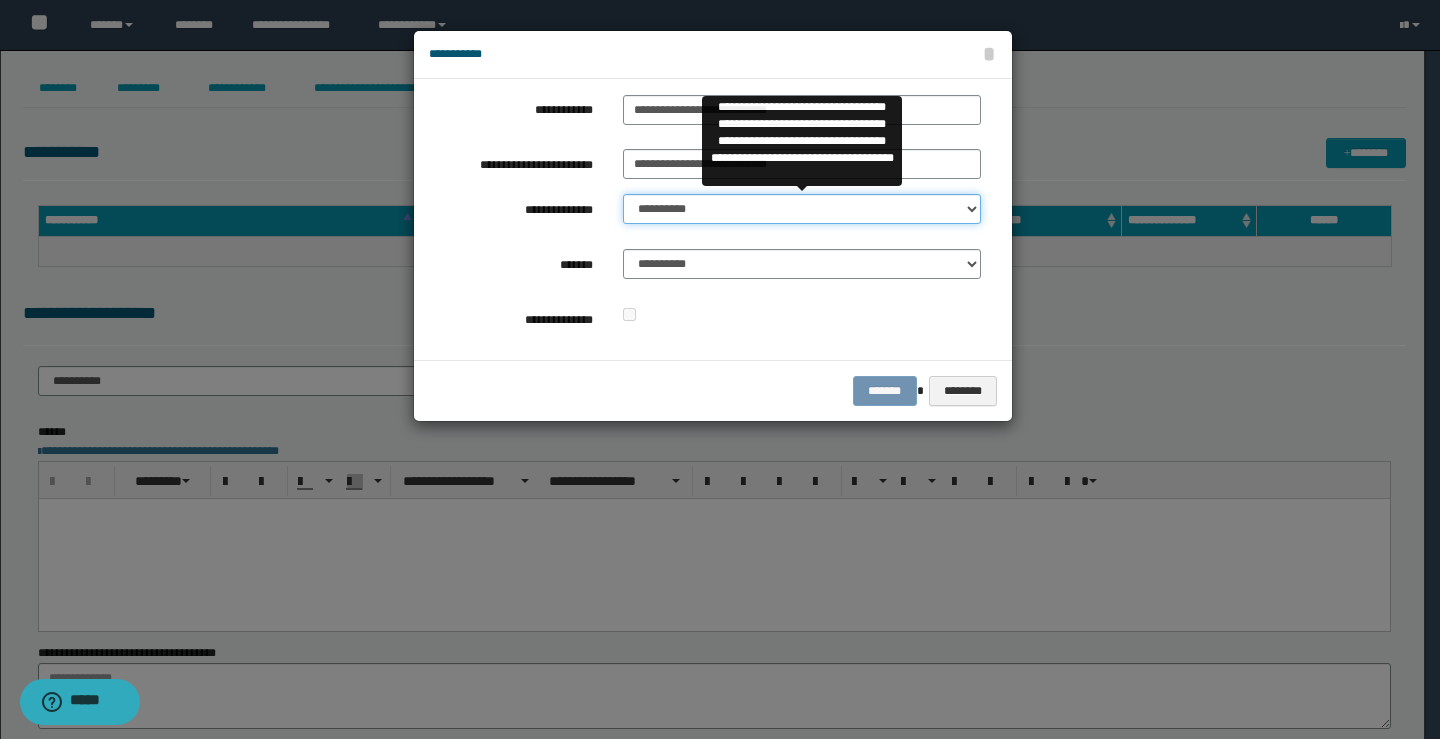 click on "**********" at bounding box center (802, 209) 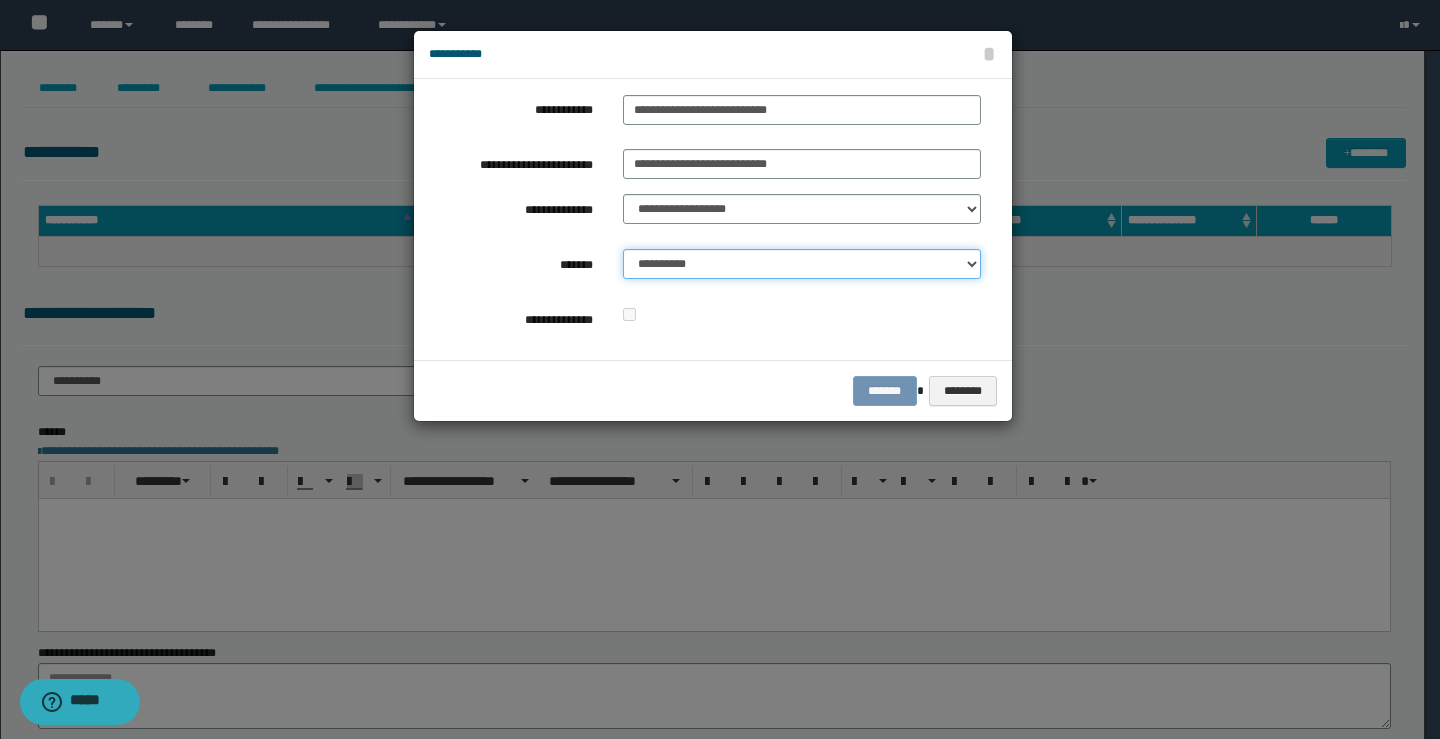 click on "**********" at bounding box center [802, 264] 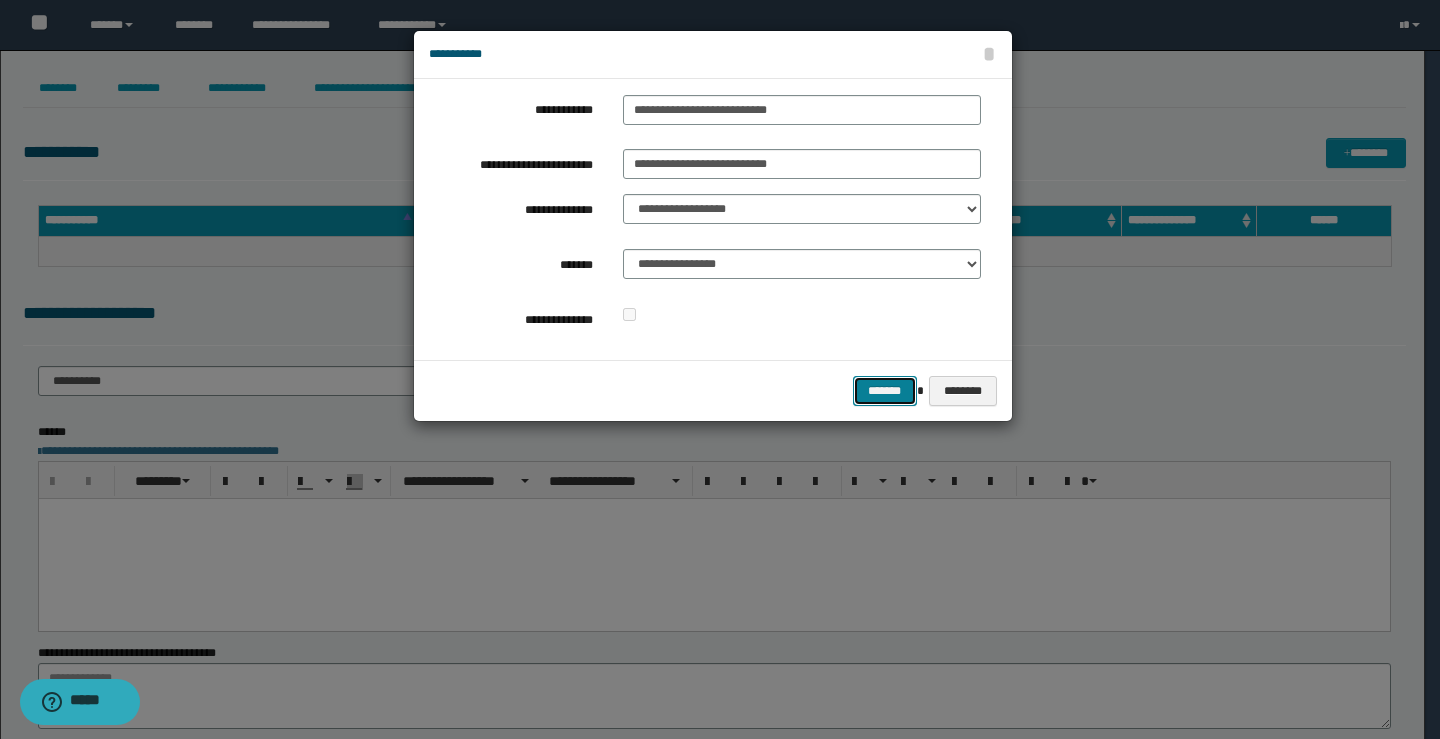 click on "*******" at bounding box center (885, 391) 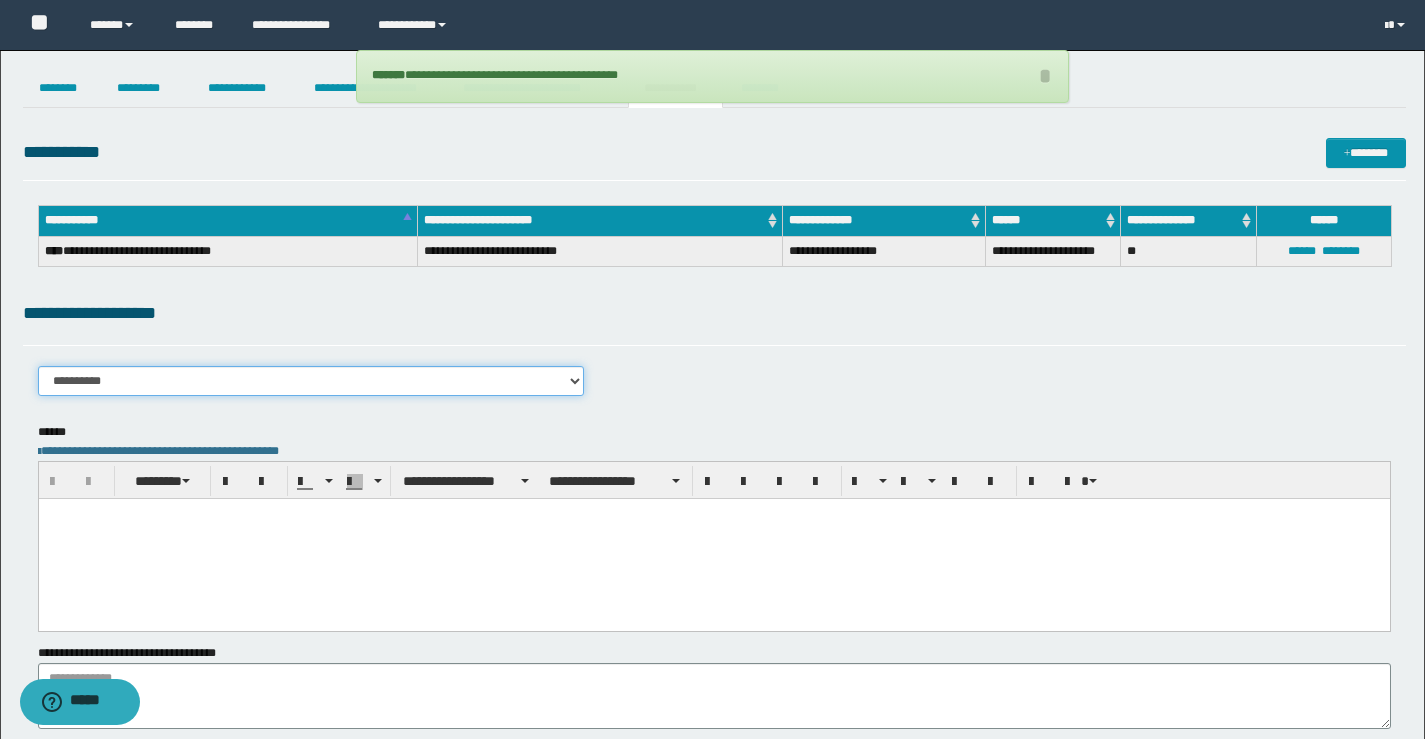 click on "**********" at bounding box center [311, 381] 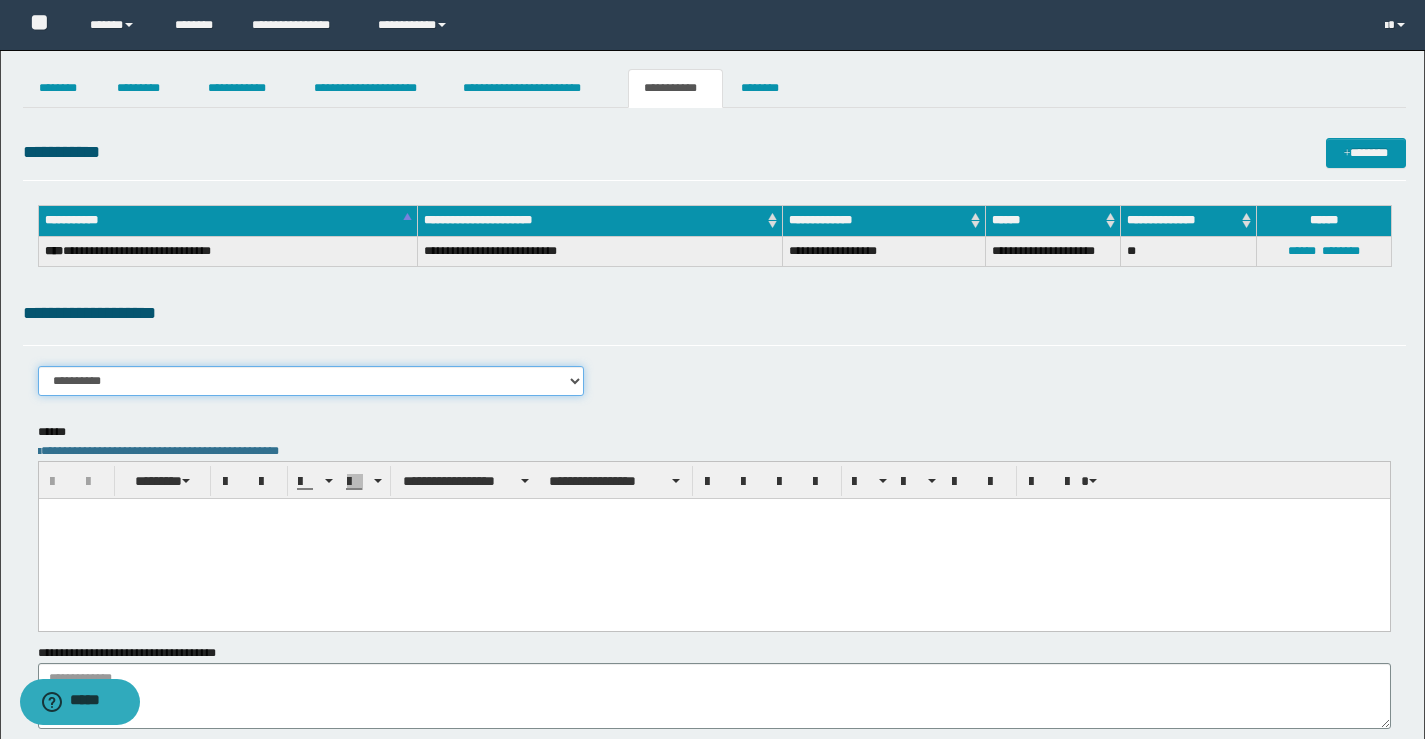 select on "****" 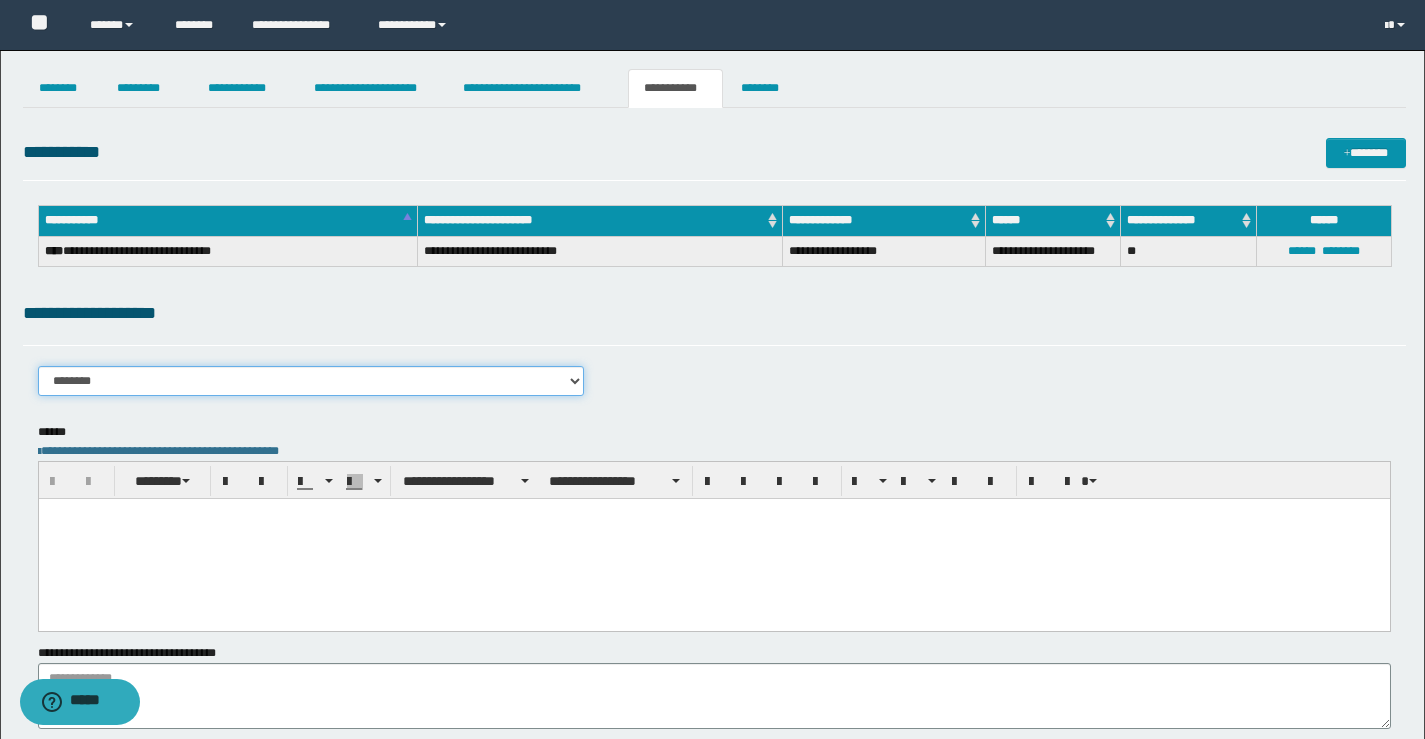 click on "**********" at bounding box center [311, 381] 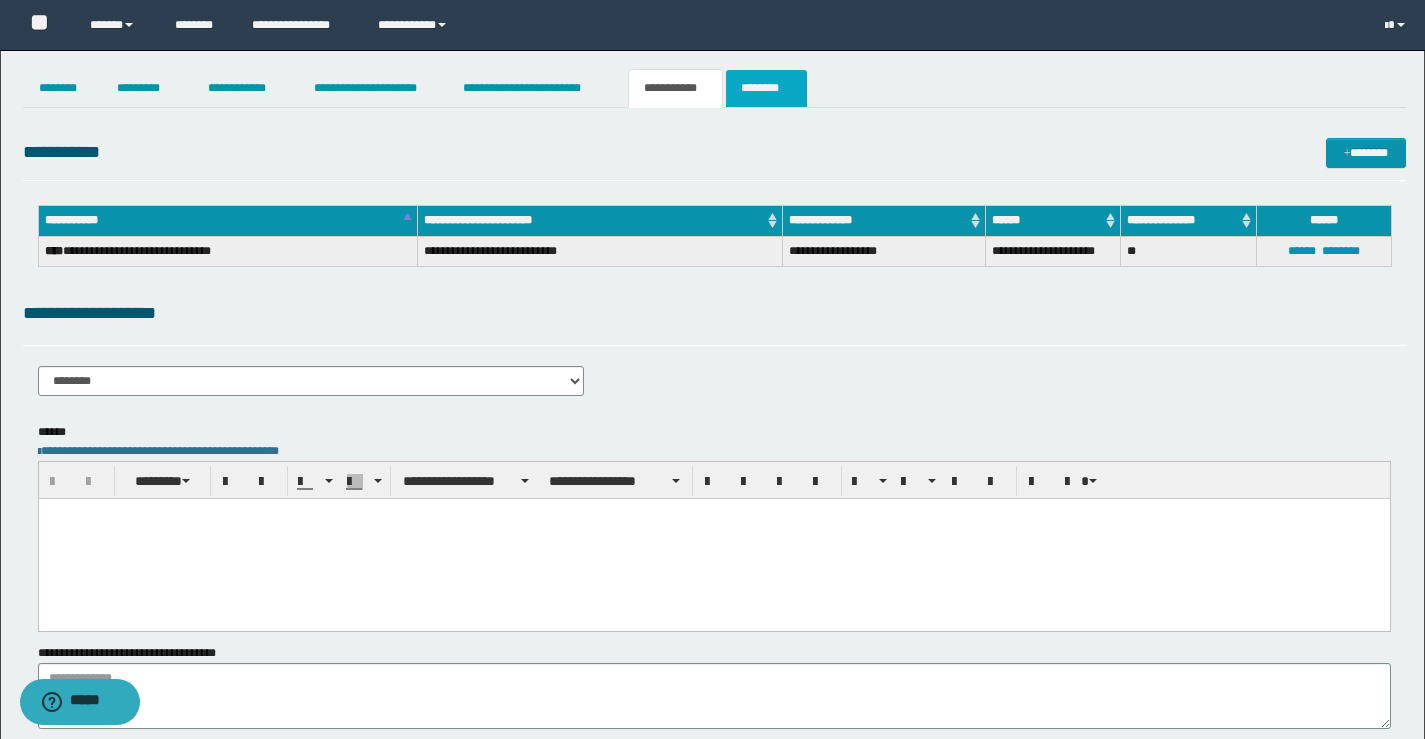 click on "********" at bounding box center (766, 88) 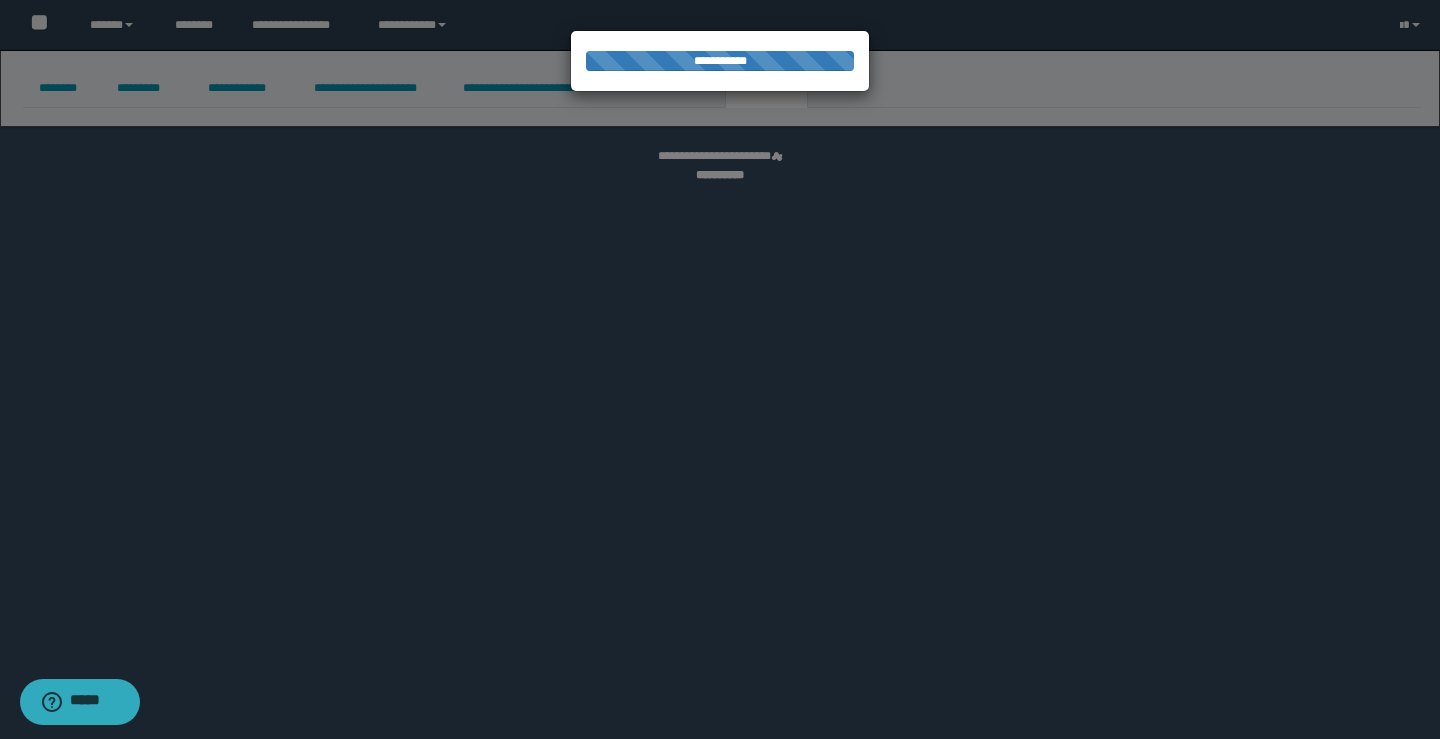 select 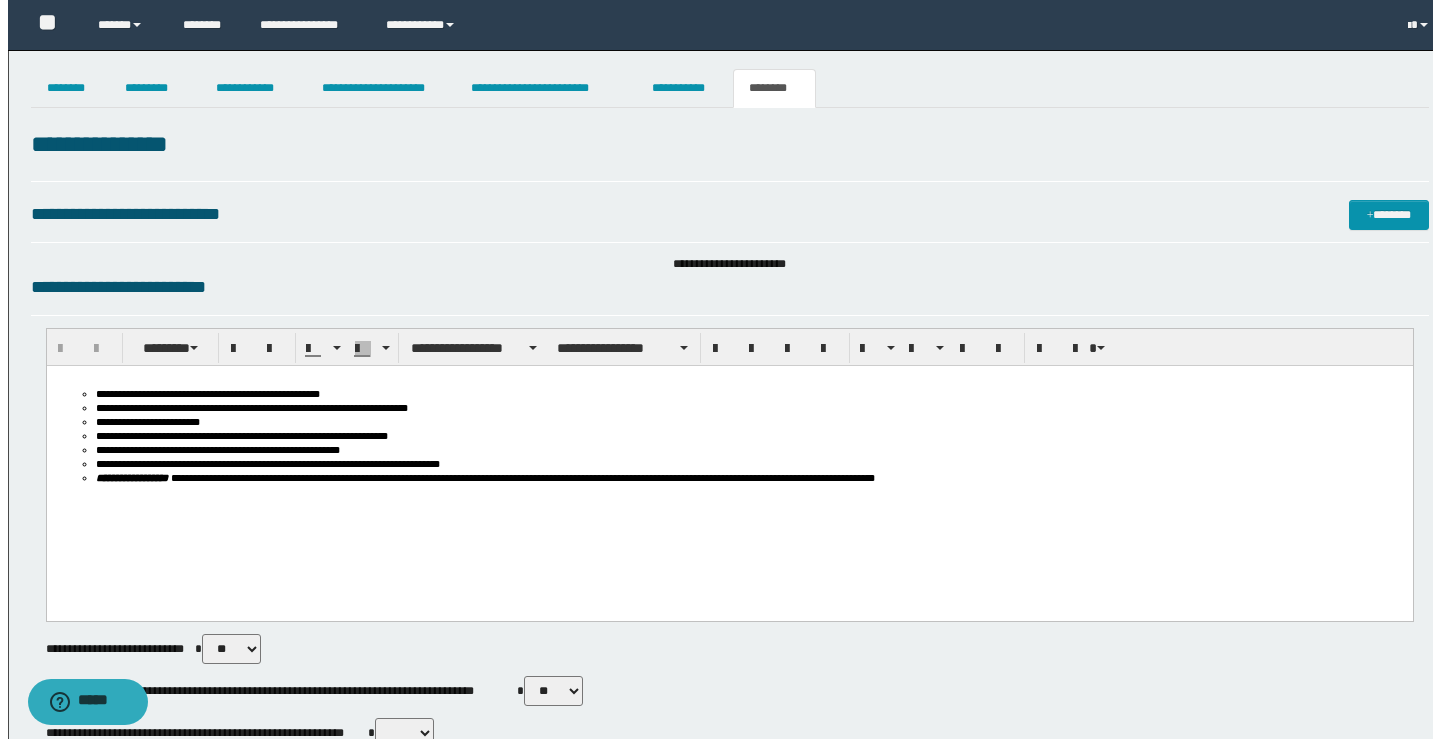 scroll, scrollTop: 0, scrollLeft: 0, axis: both 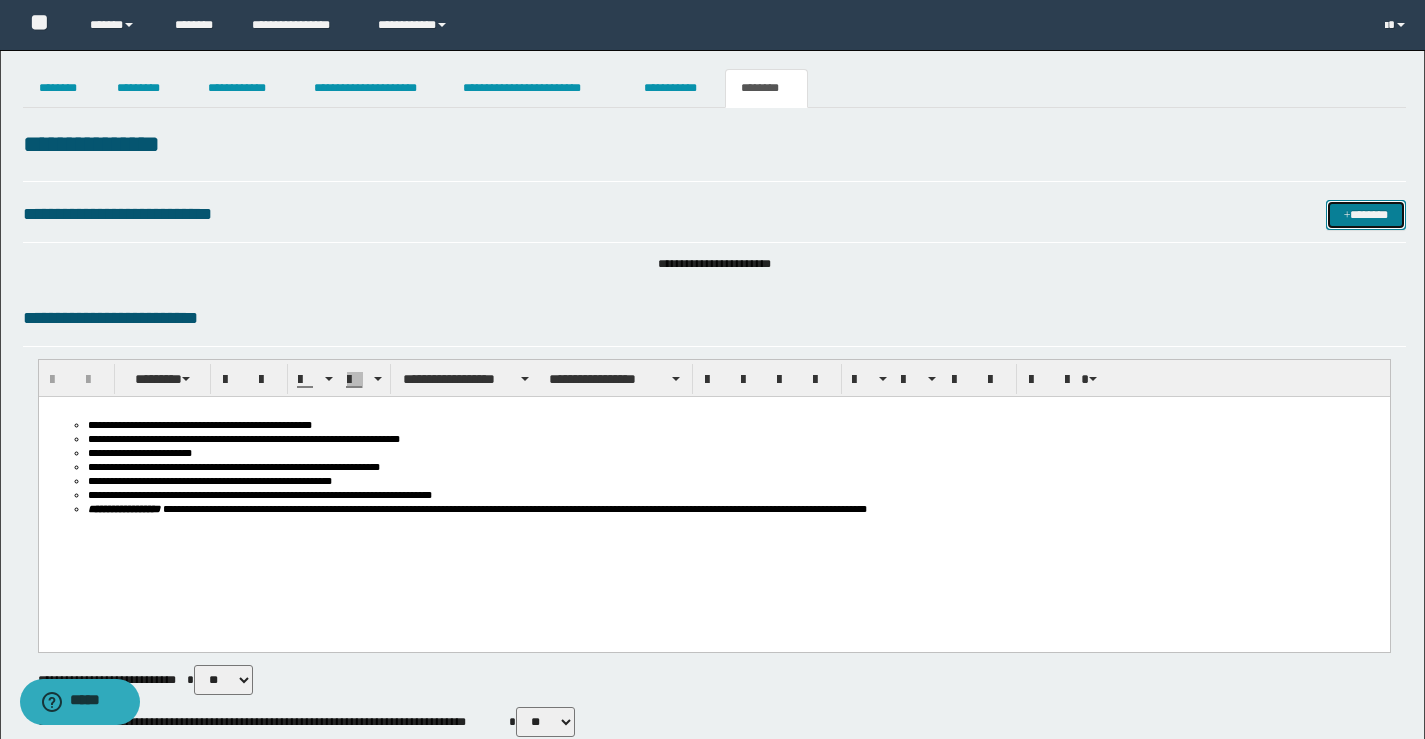 click on "*******" at bounding box center [1366, 215] 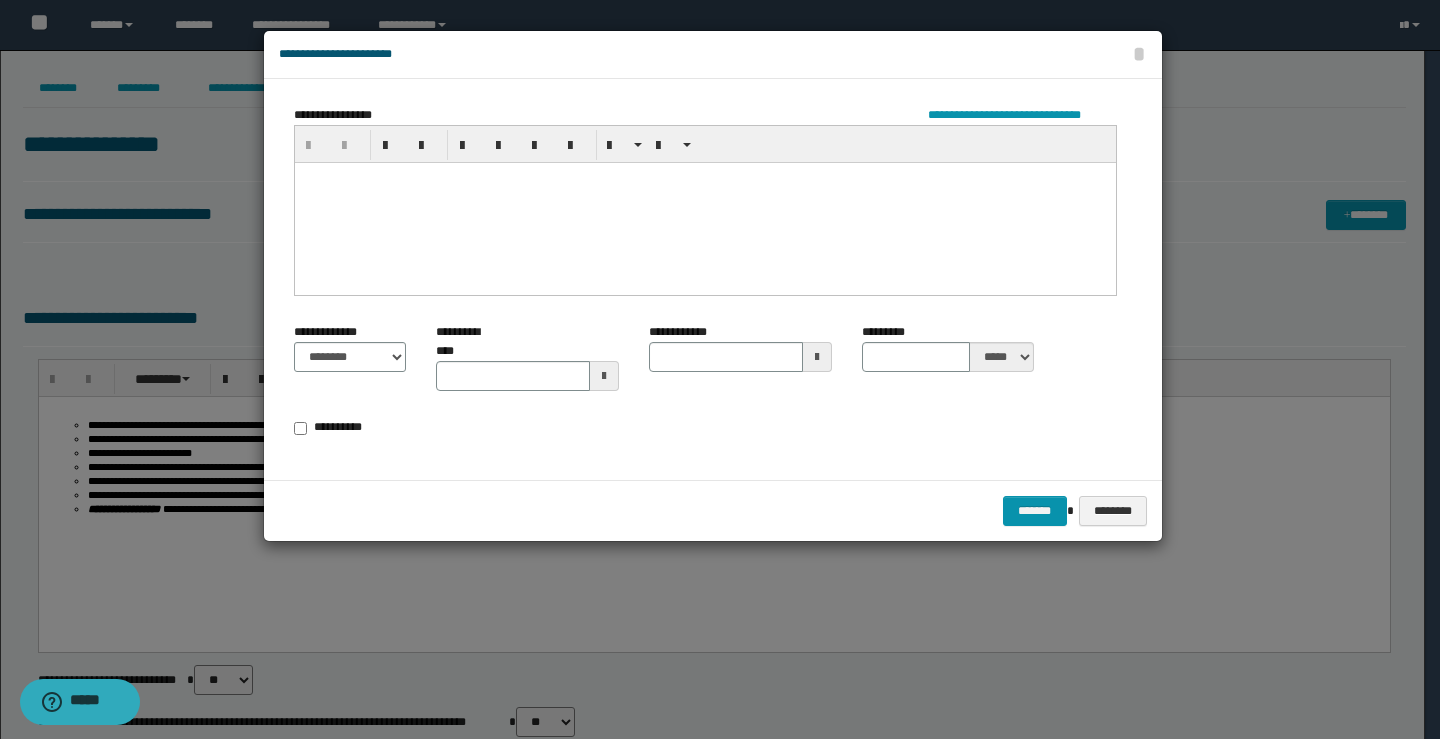 click at bounding box center (704, 202) 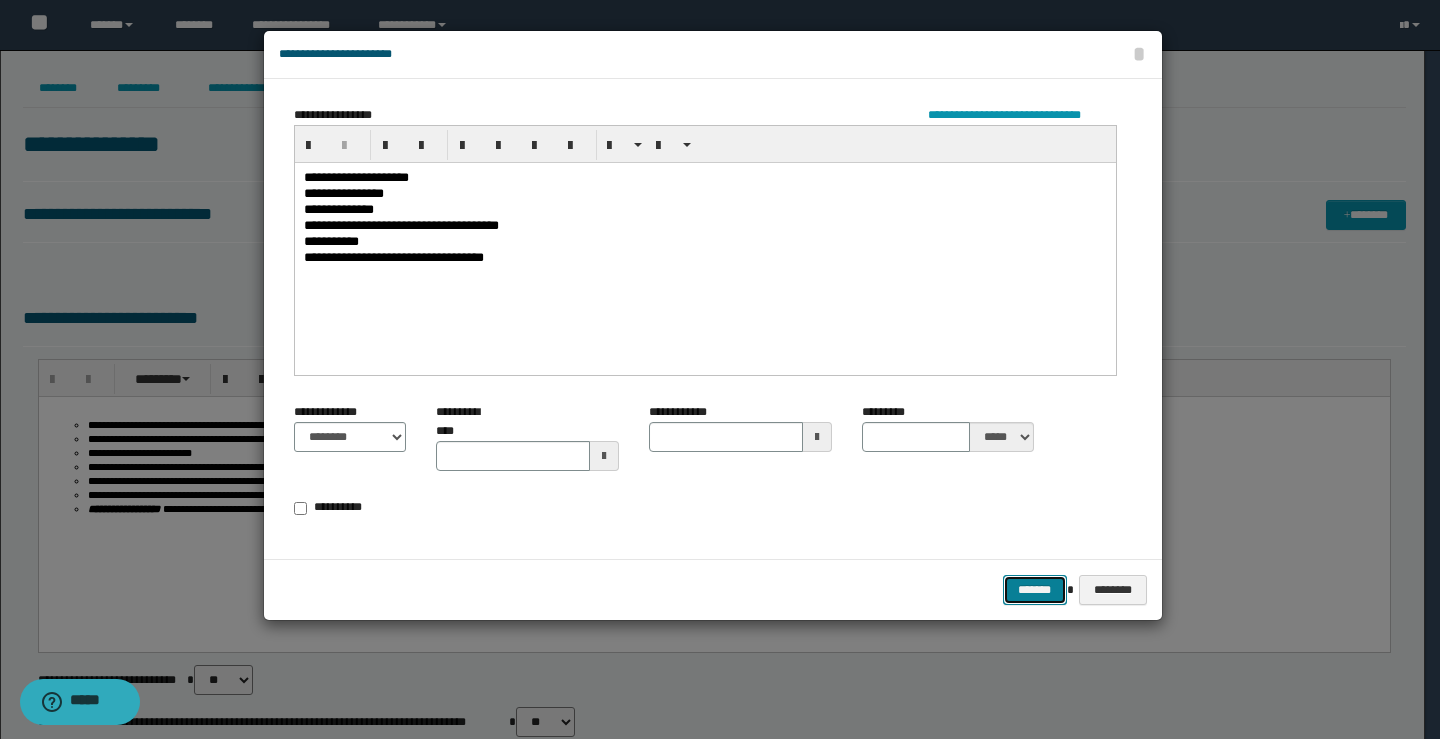click on "*******" at bounding box center [1035, 590] 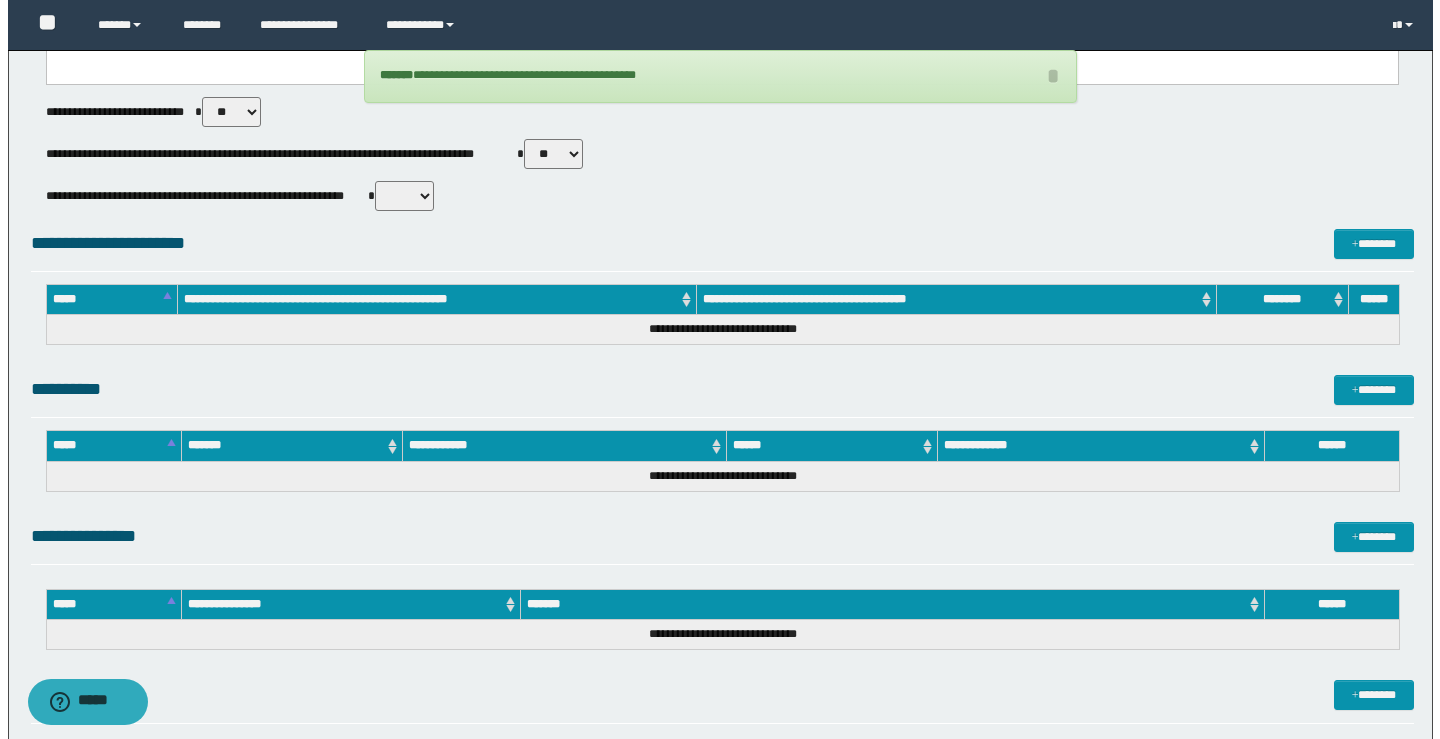 scroll, scrollTop: 1100, scrollLeft: 0, axis: vertical 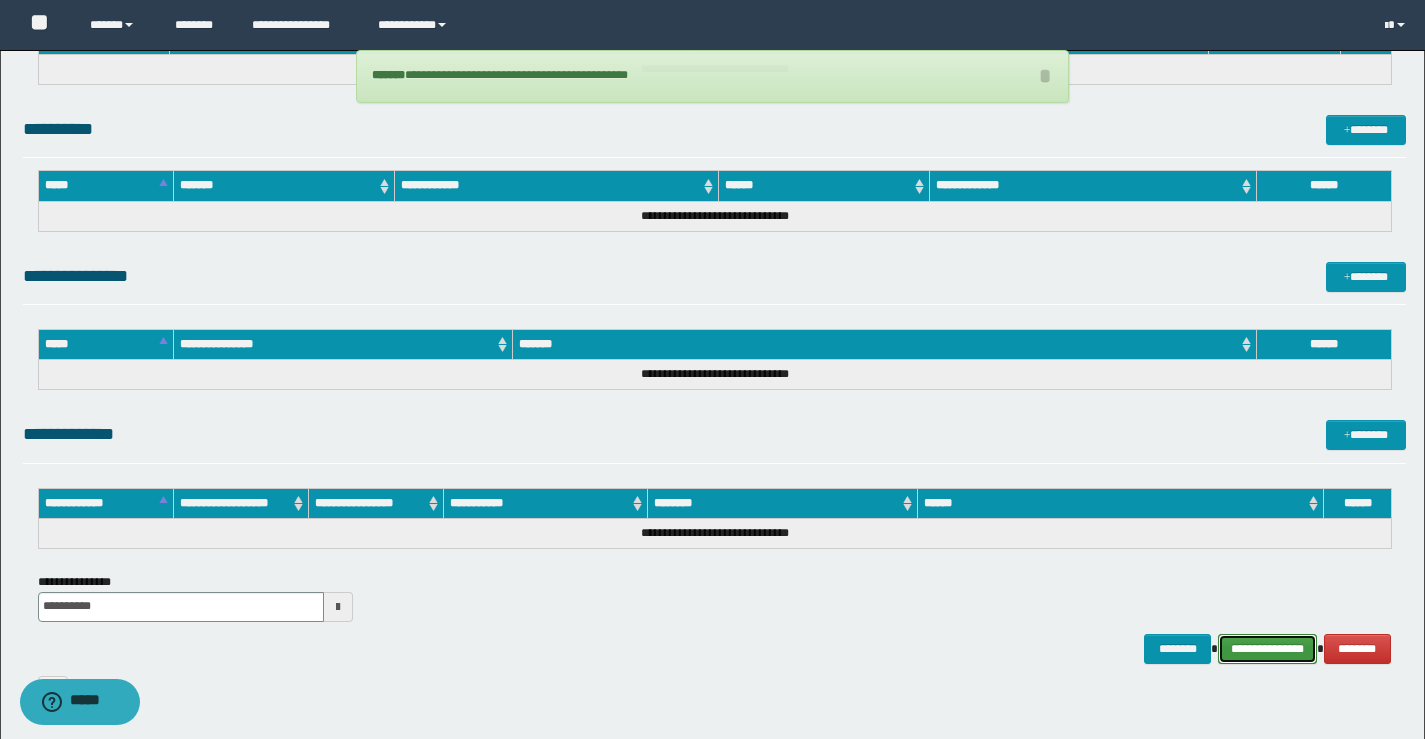 click on "**********" at bounding box center (1267, 649) 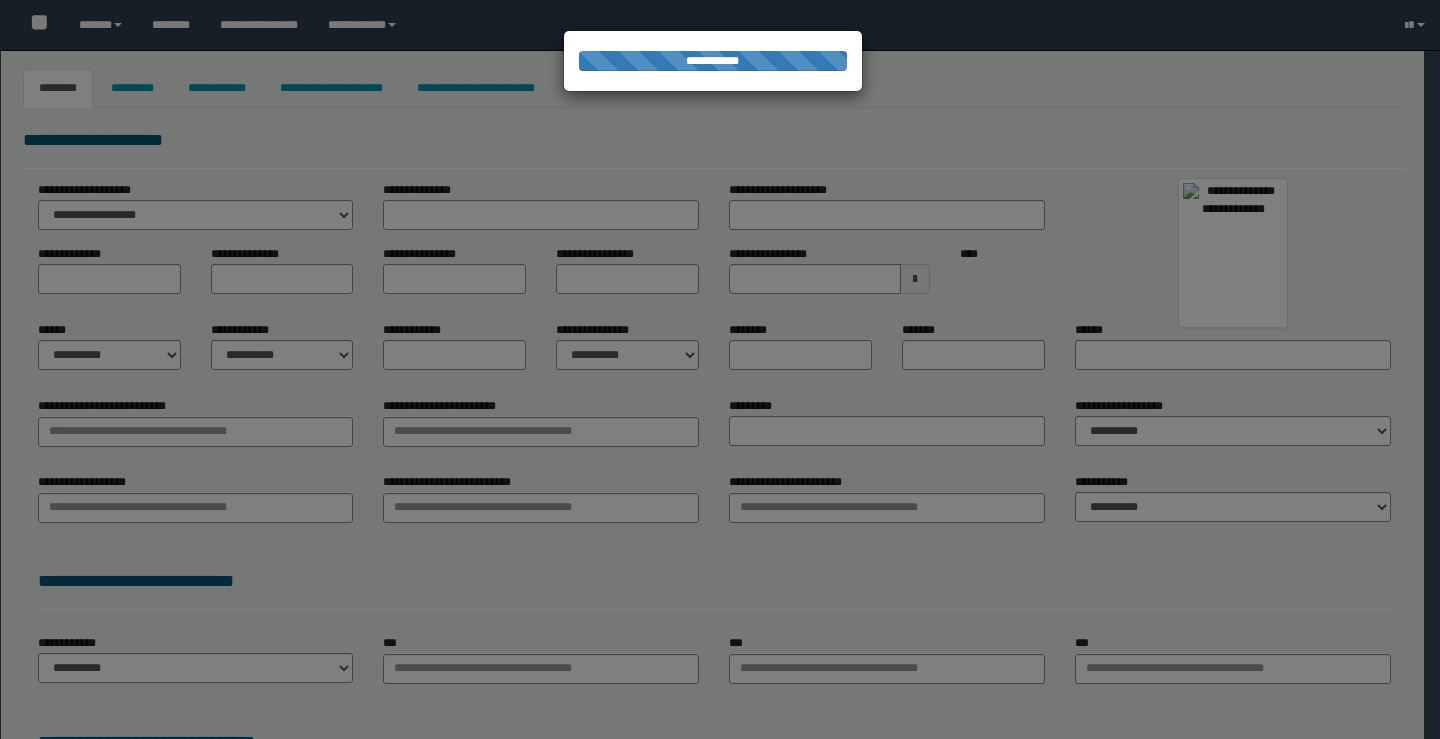 type on "**********" 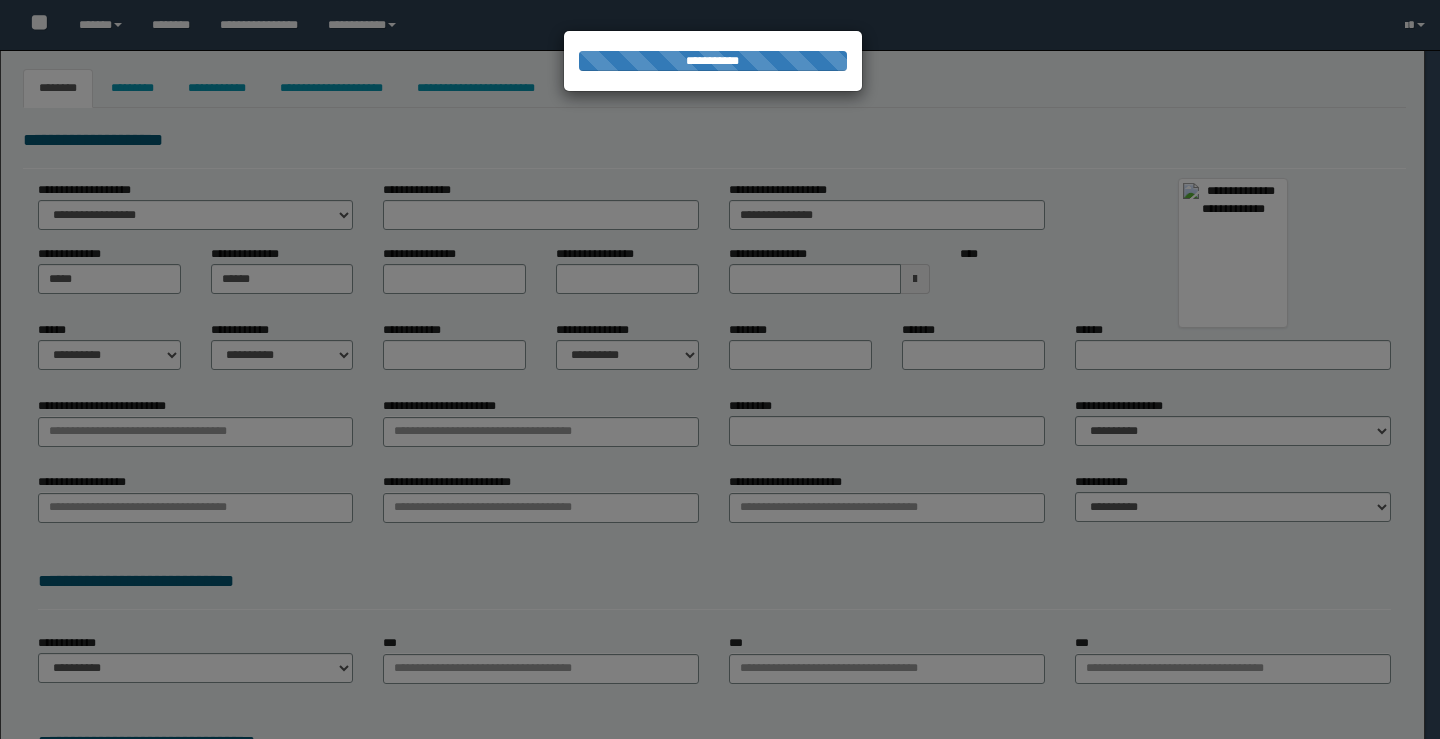 type on "******" 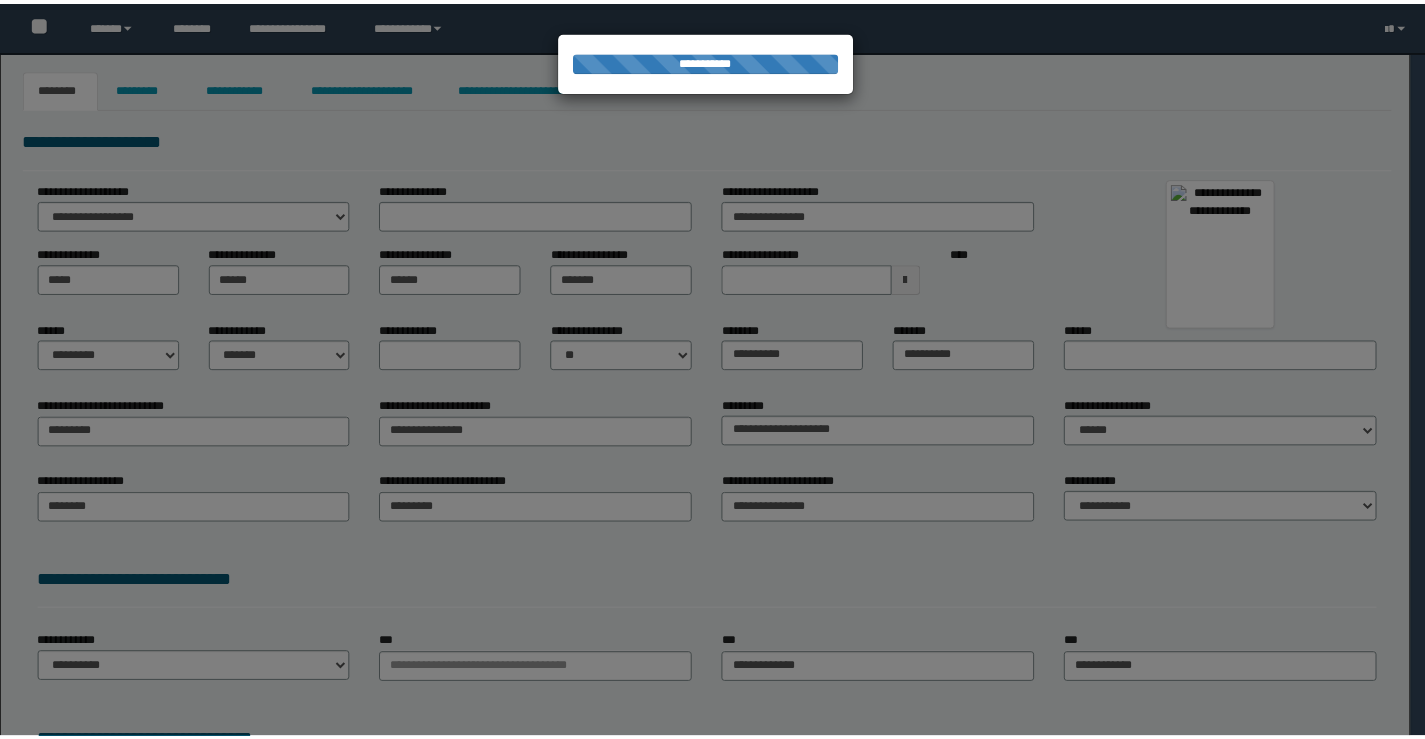 scroll, scrollTop: 0, scrollLeft: 0, axis: both 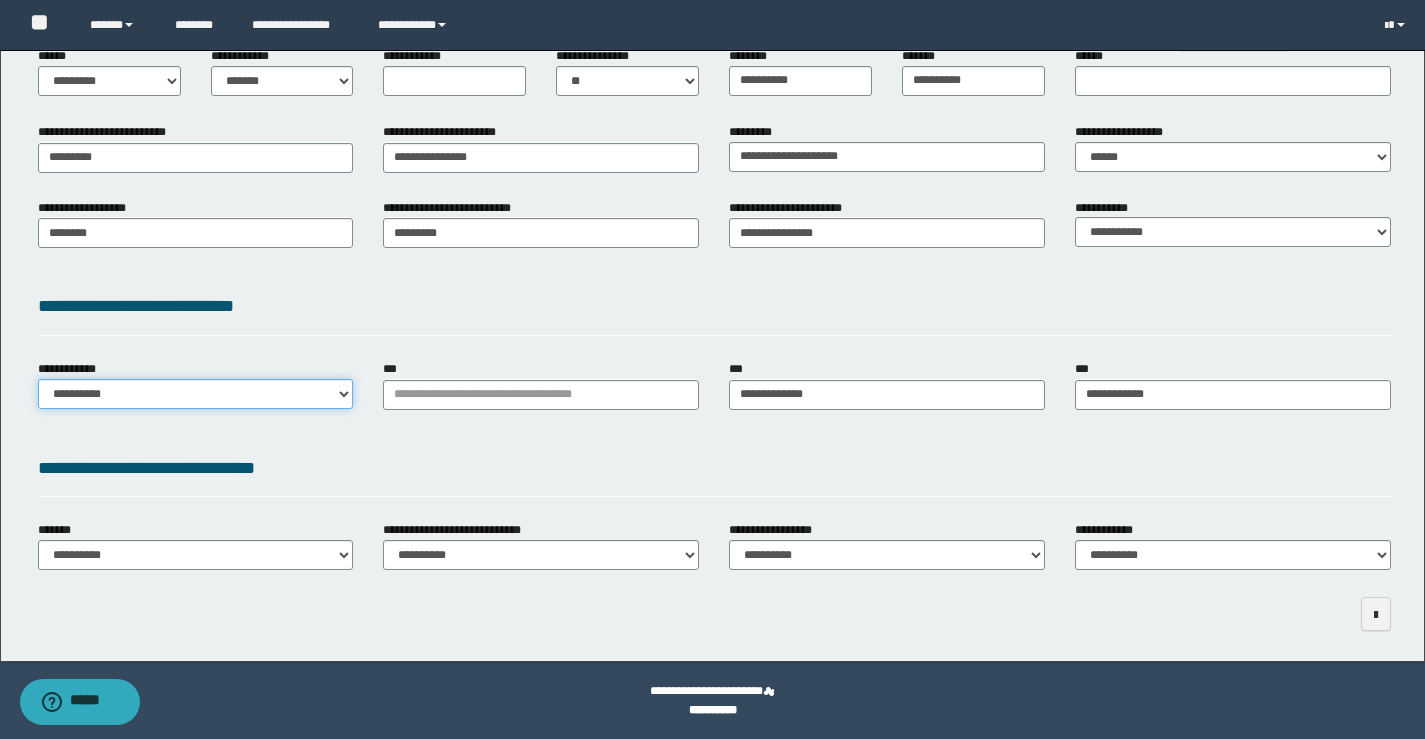 click on "**********" at bounding box center [196, 394] 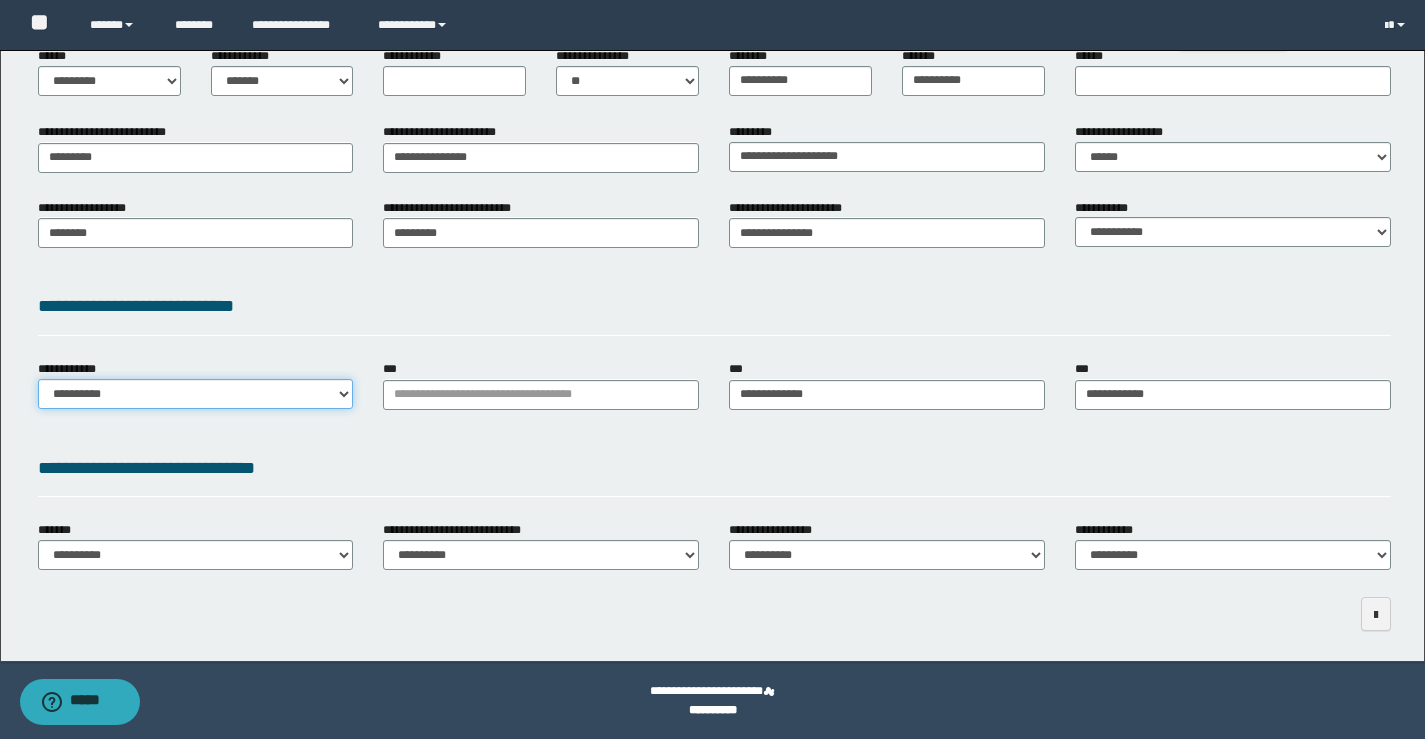 select on "**" 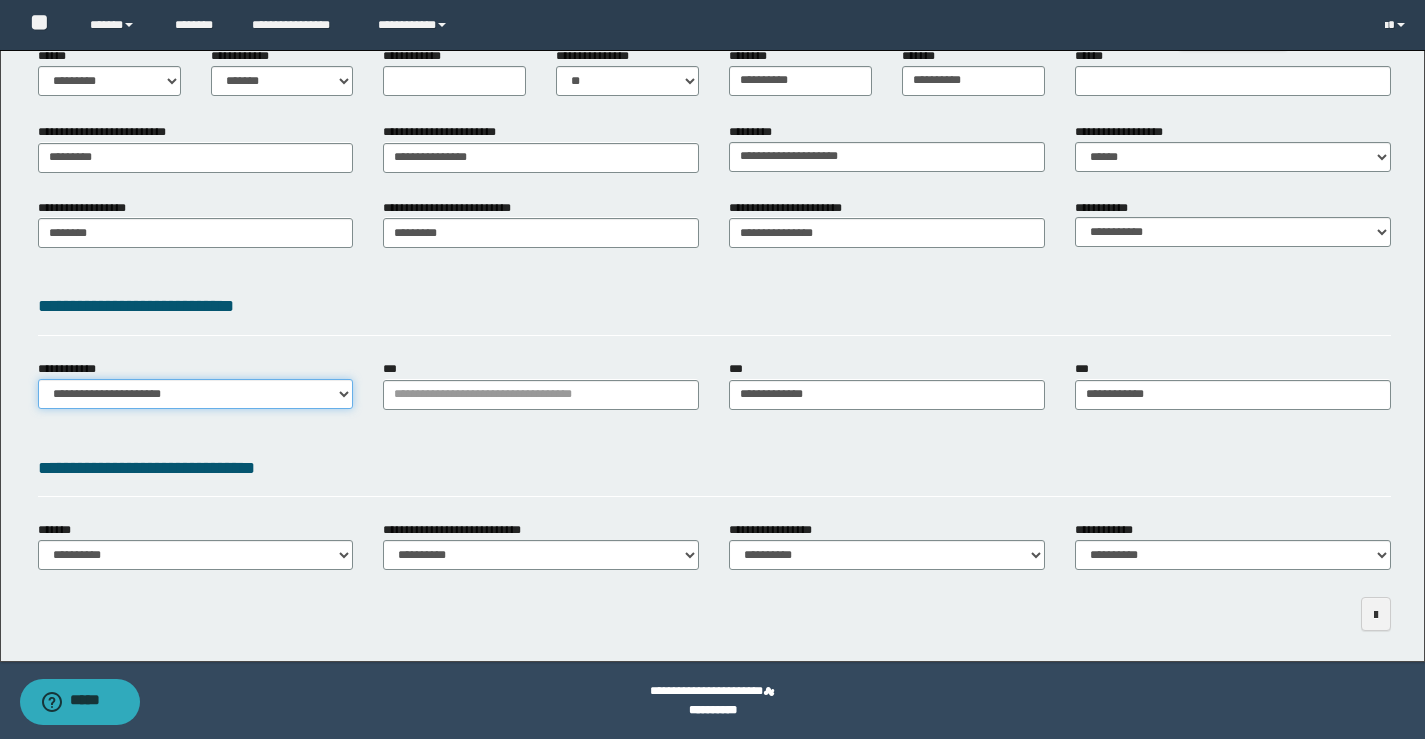 click on "**********" at bounding box center (196, 394) 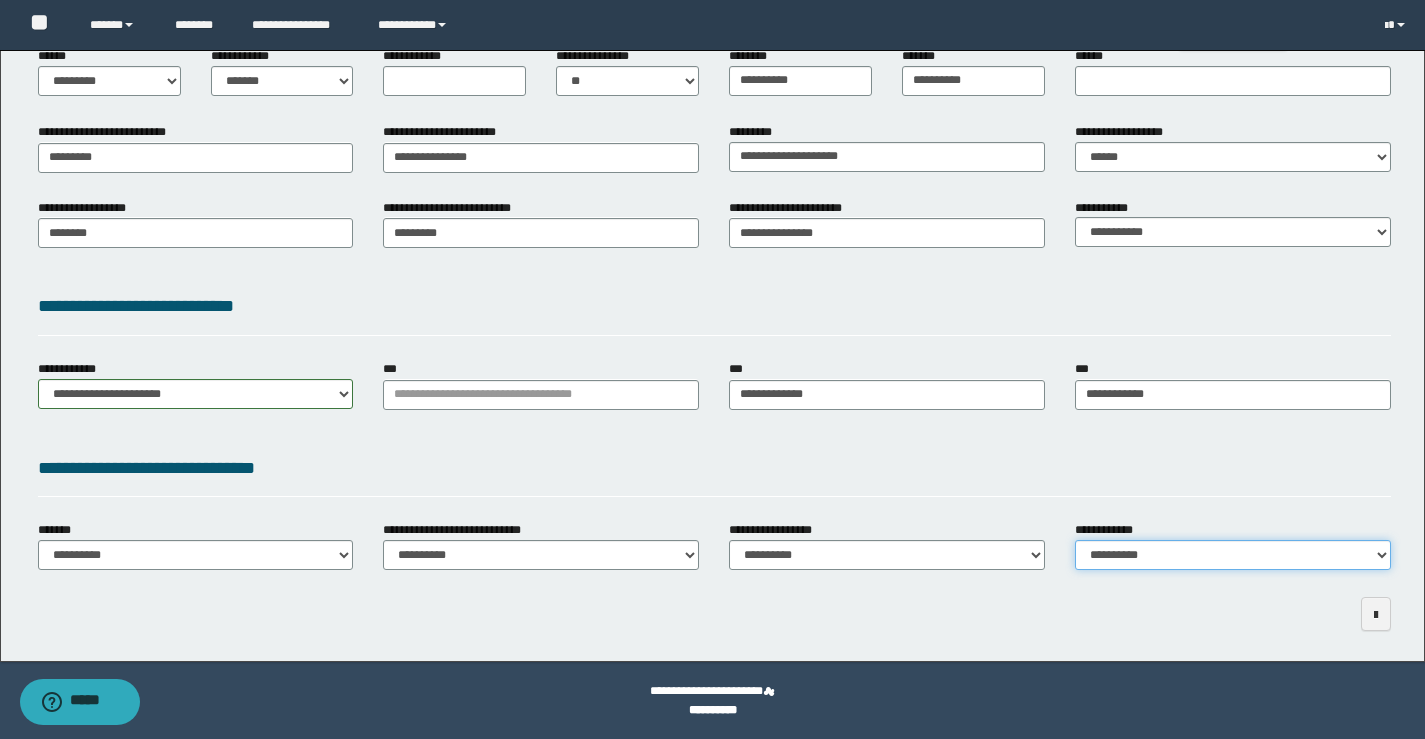 click on "**********" at bounding box center (1233, 555) 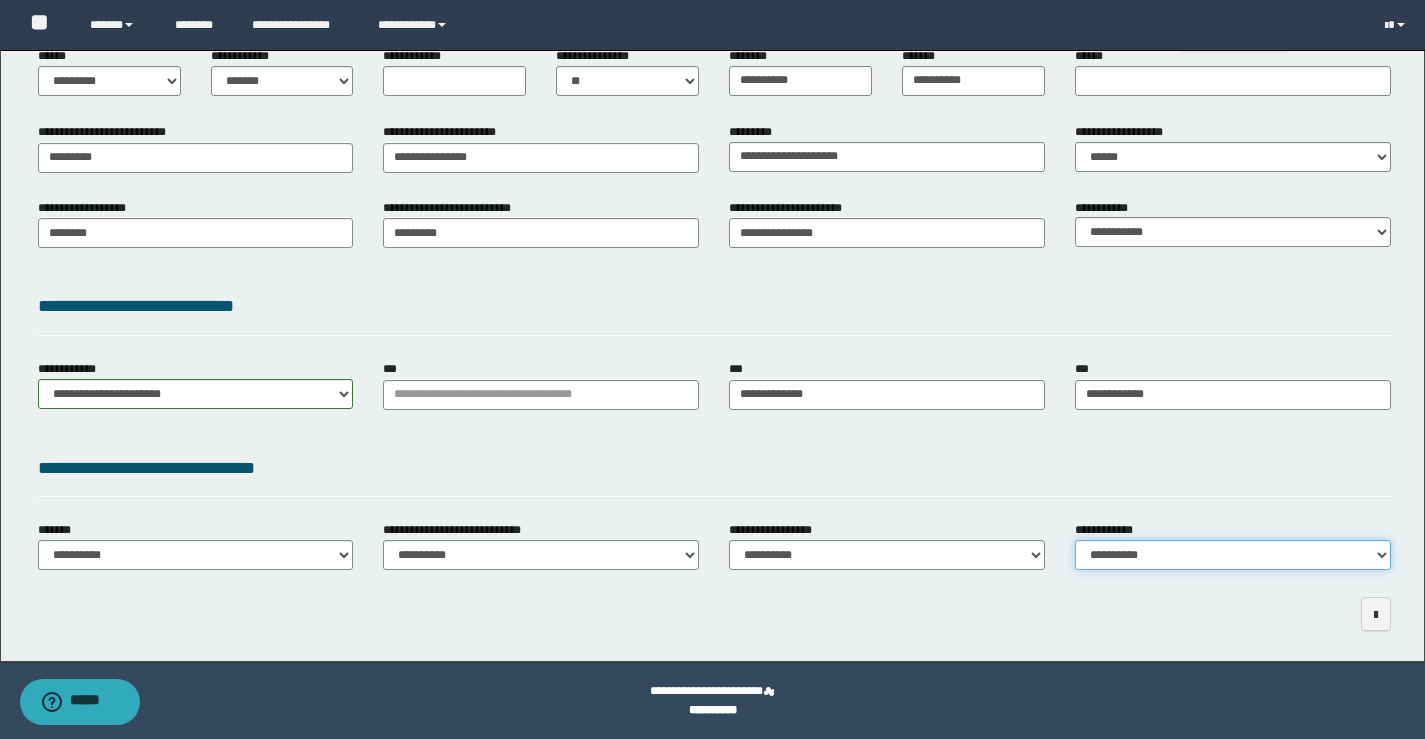 select on "*" 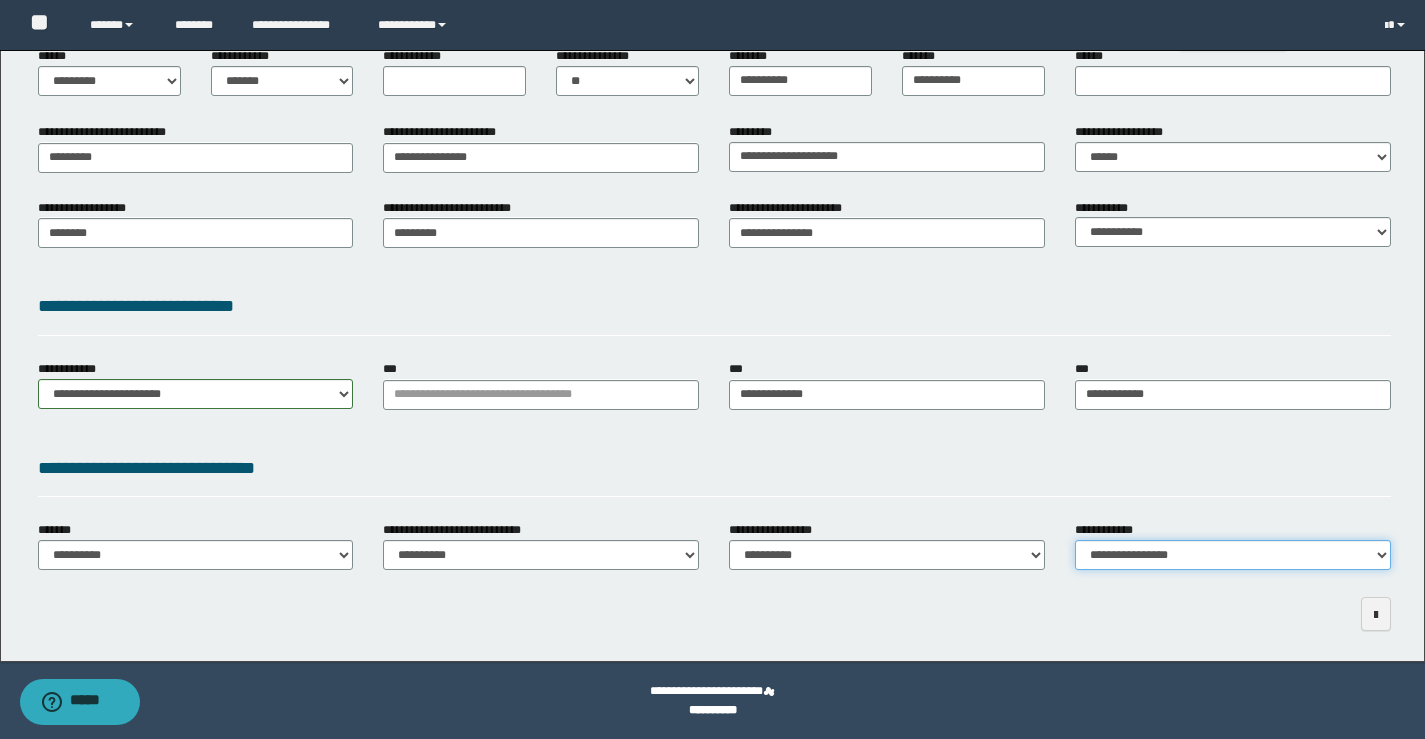 click on "**********" at bounding box center (1233, 555) 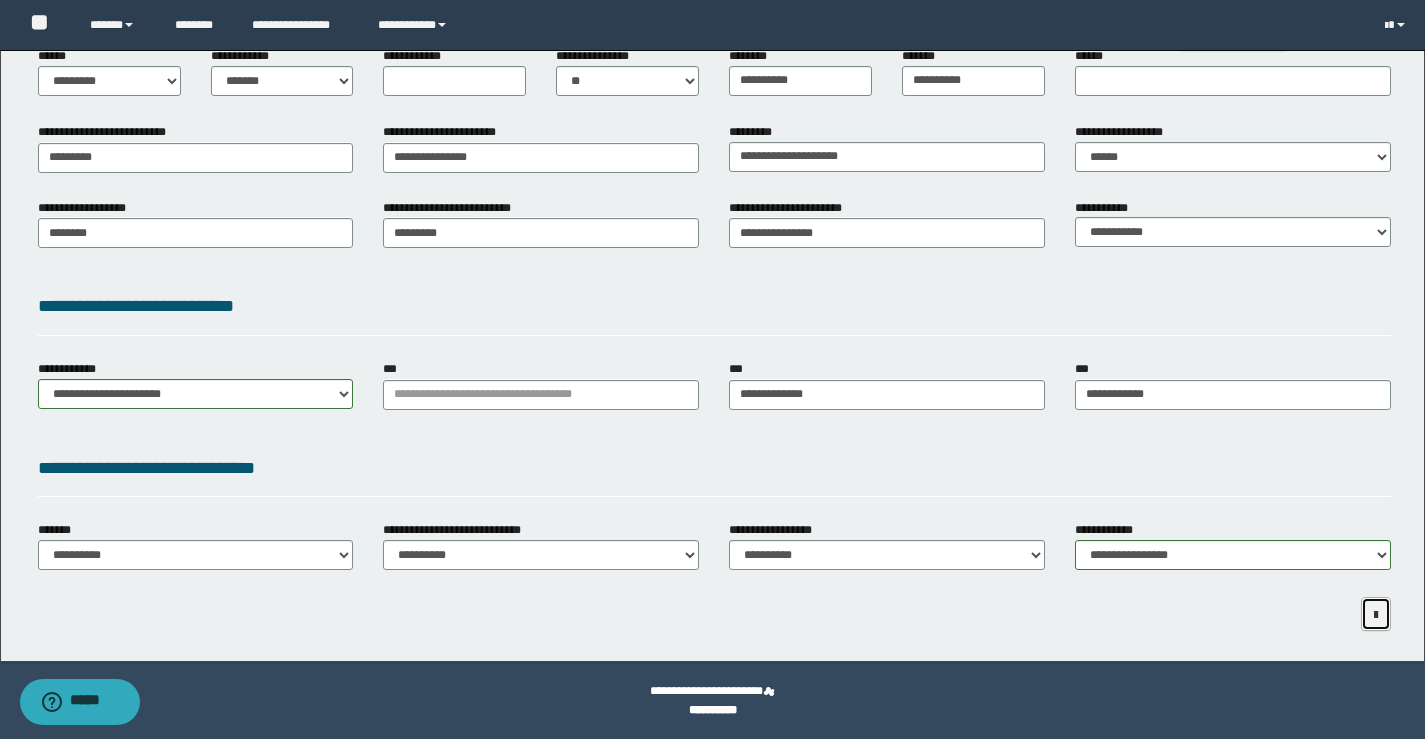 click at bounding box center [1376, 614] 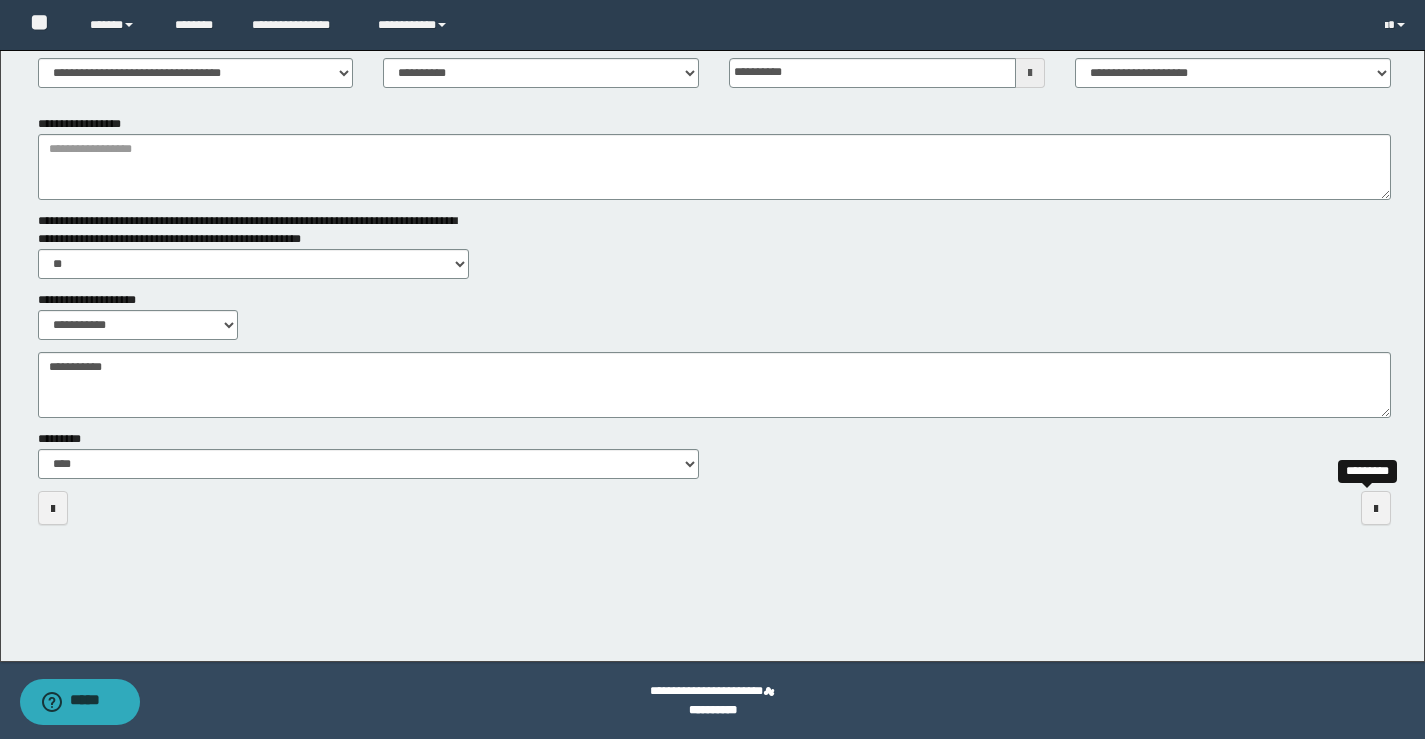 scroll, scrollTop: 189, scrollLeft: 0, axis: vertical 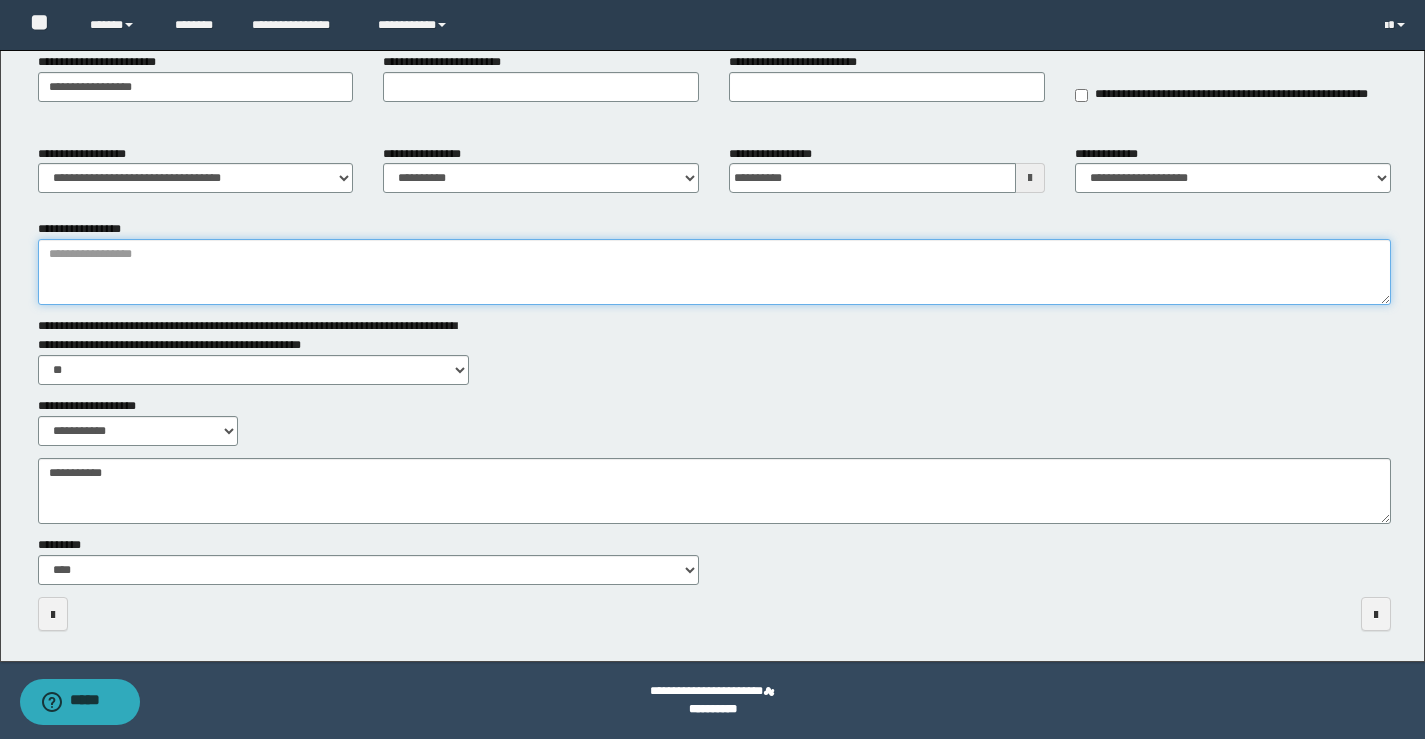 click on "**********" at bounding box center (714, 272) 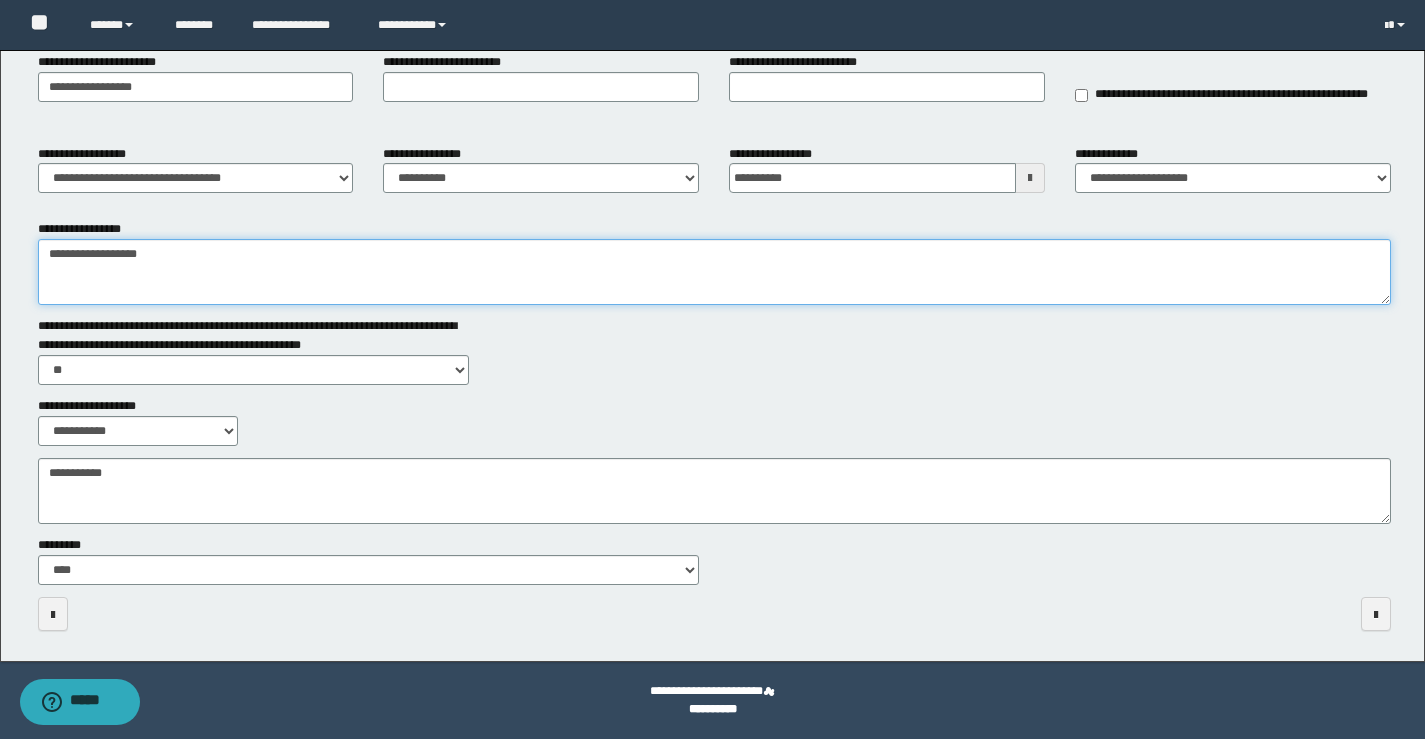 type on "**********" 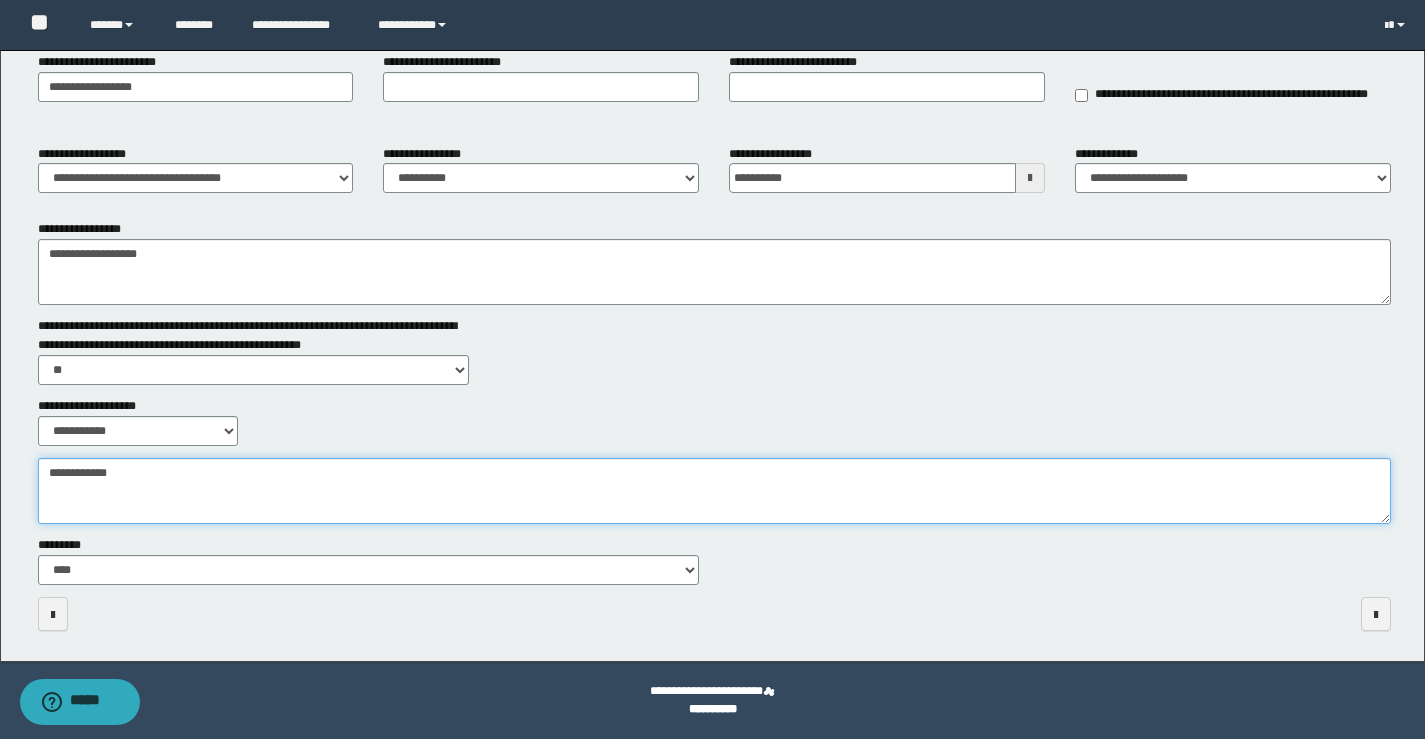 type on "**********" 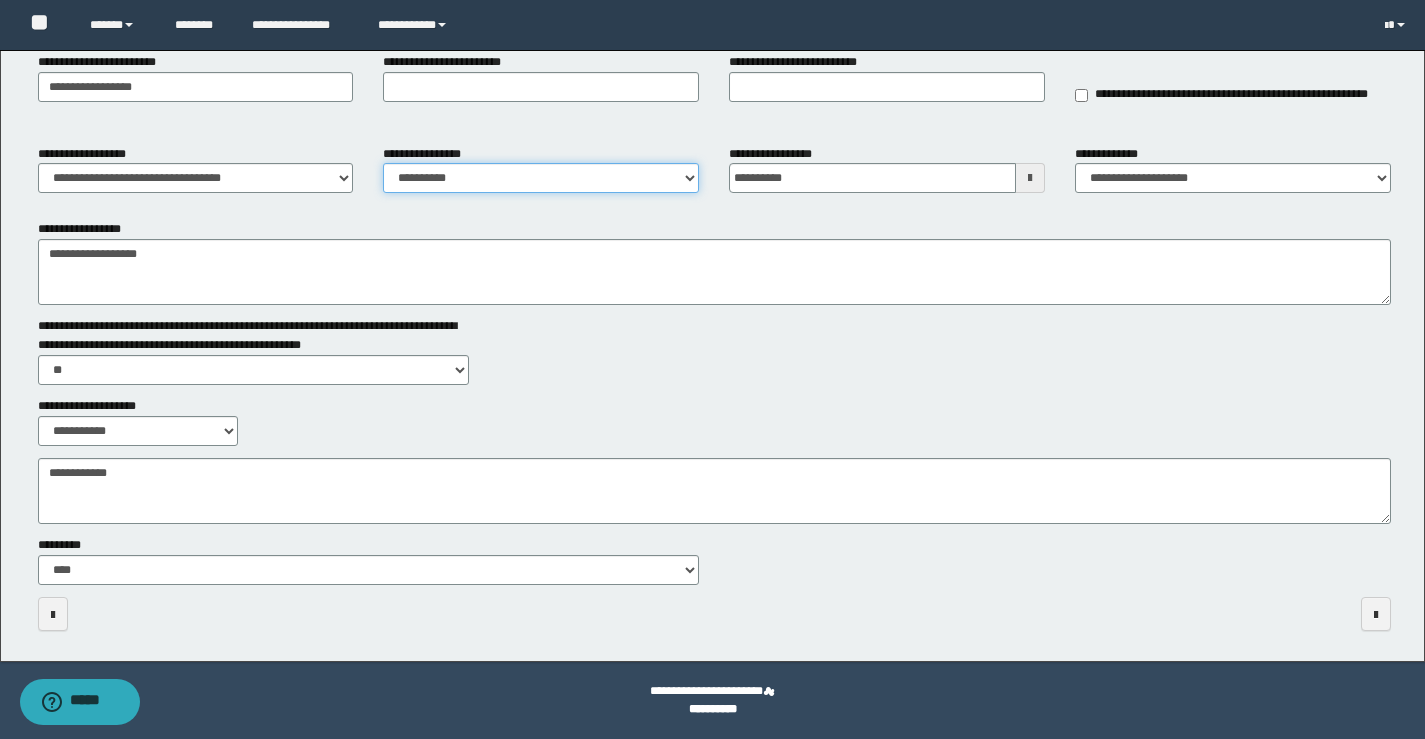 click on "**********" at bounding box center (541, 178) 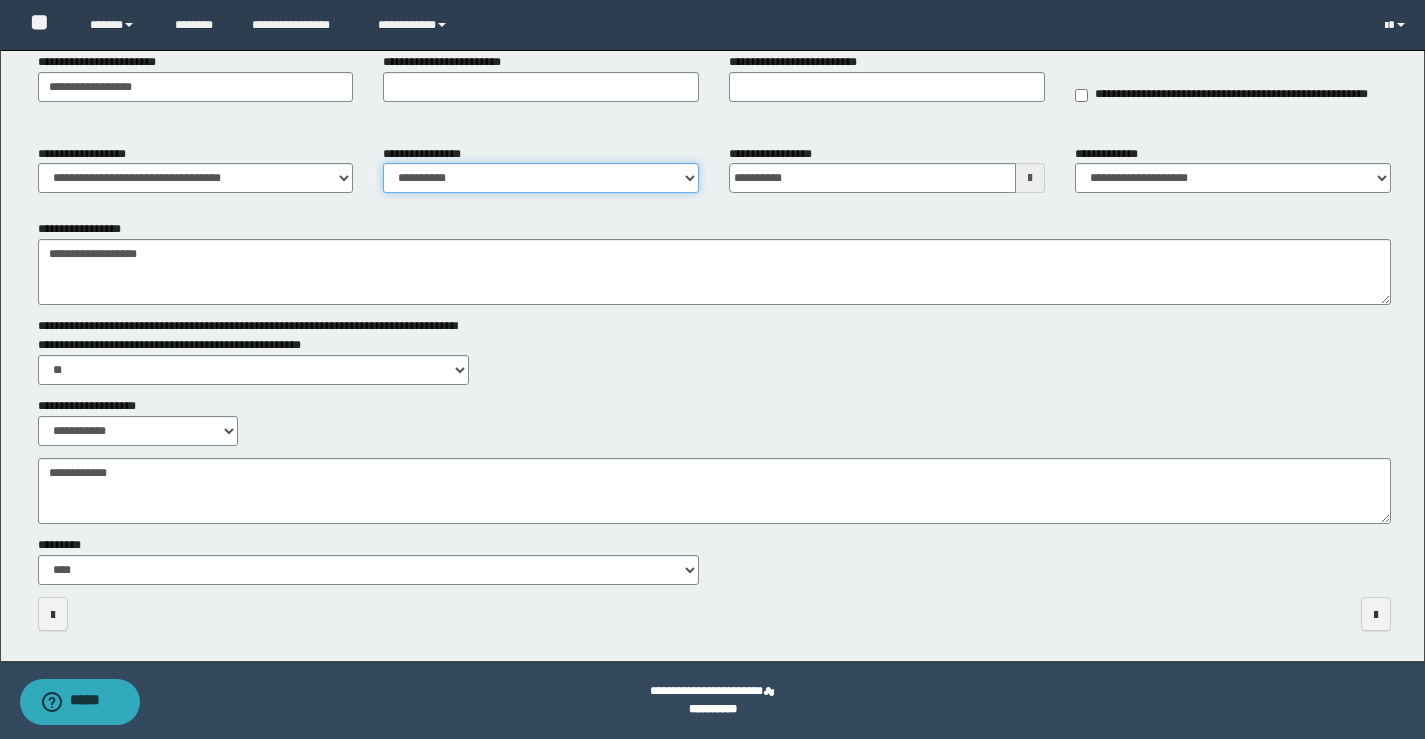 select on "****" 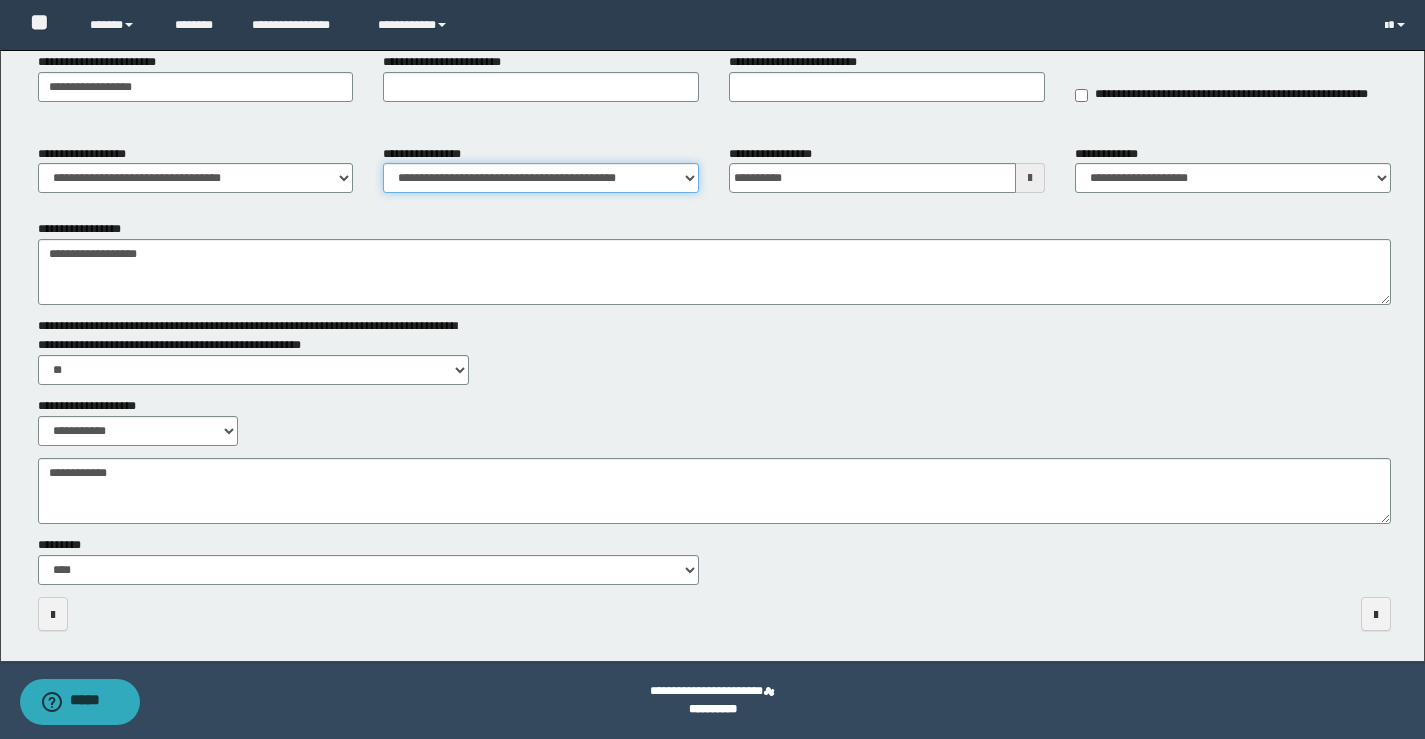 click on "**********" at bounding box center (541, 178) 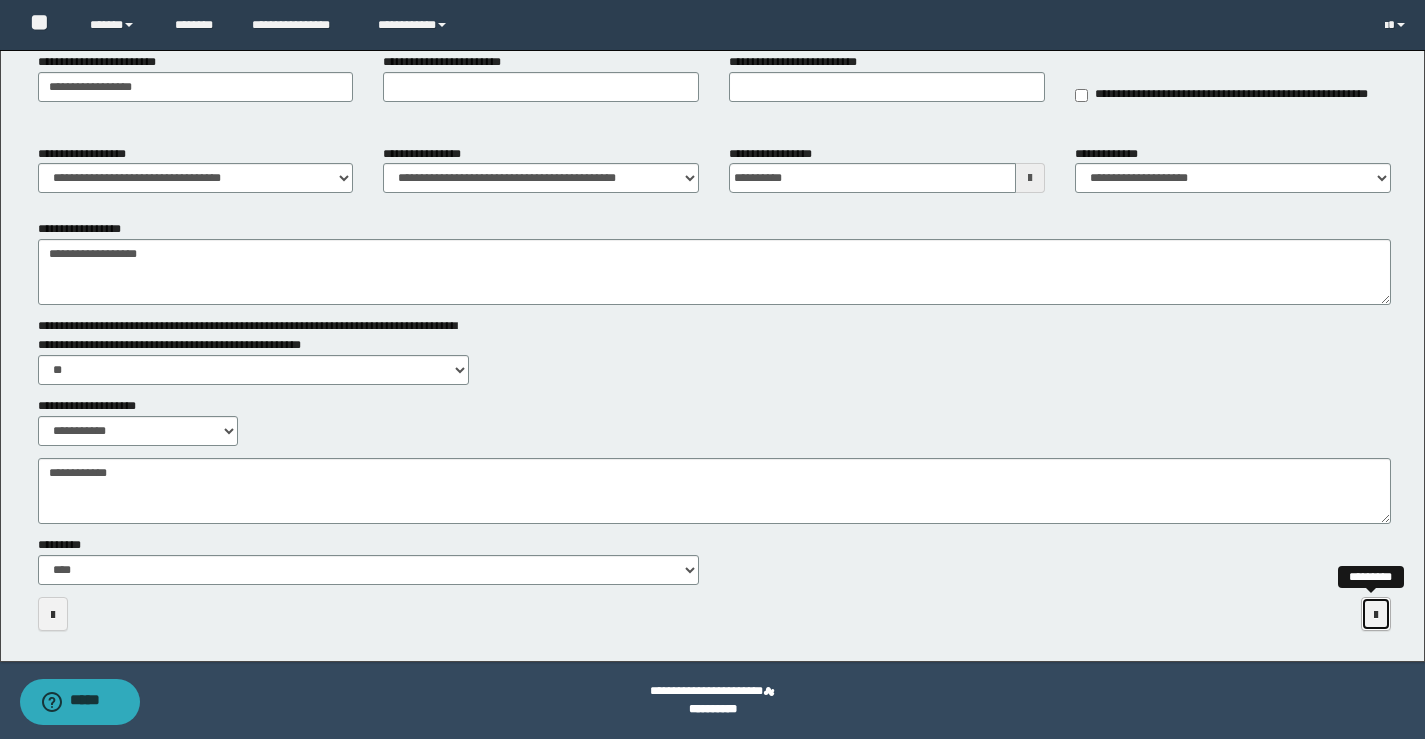click at bounding box center (1376, 614) 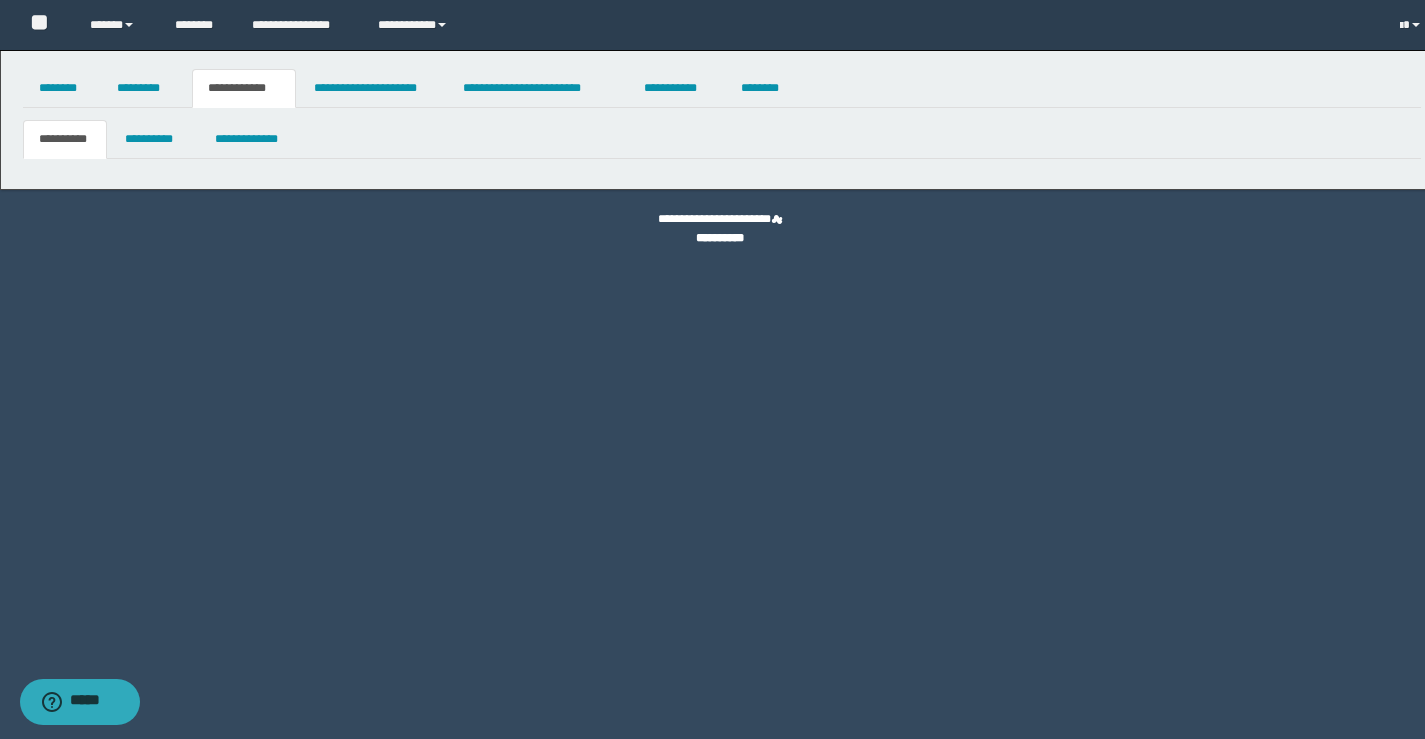 scroll, scrollTop: 0, scrollLeft: 0, axis: both 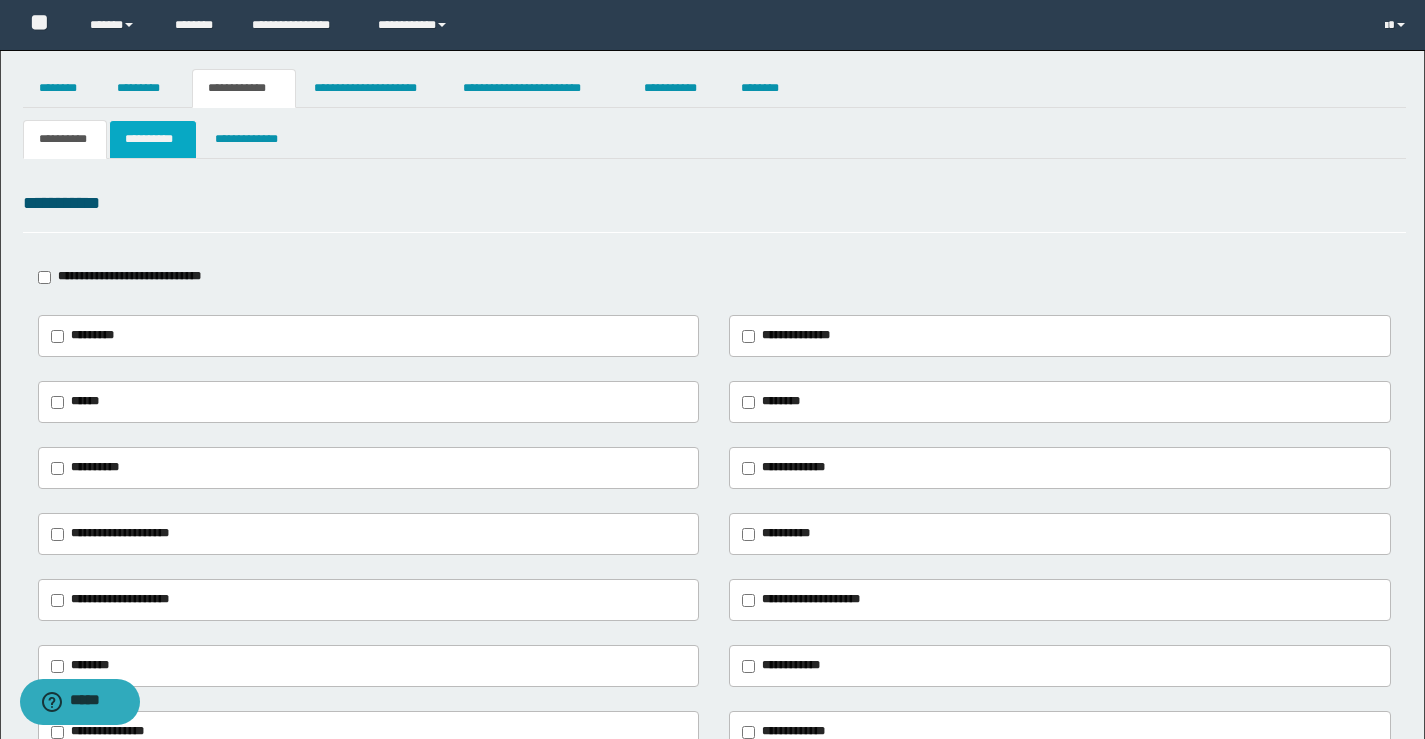 click on "**********" at bounding box center [153, 139] 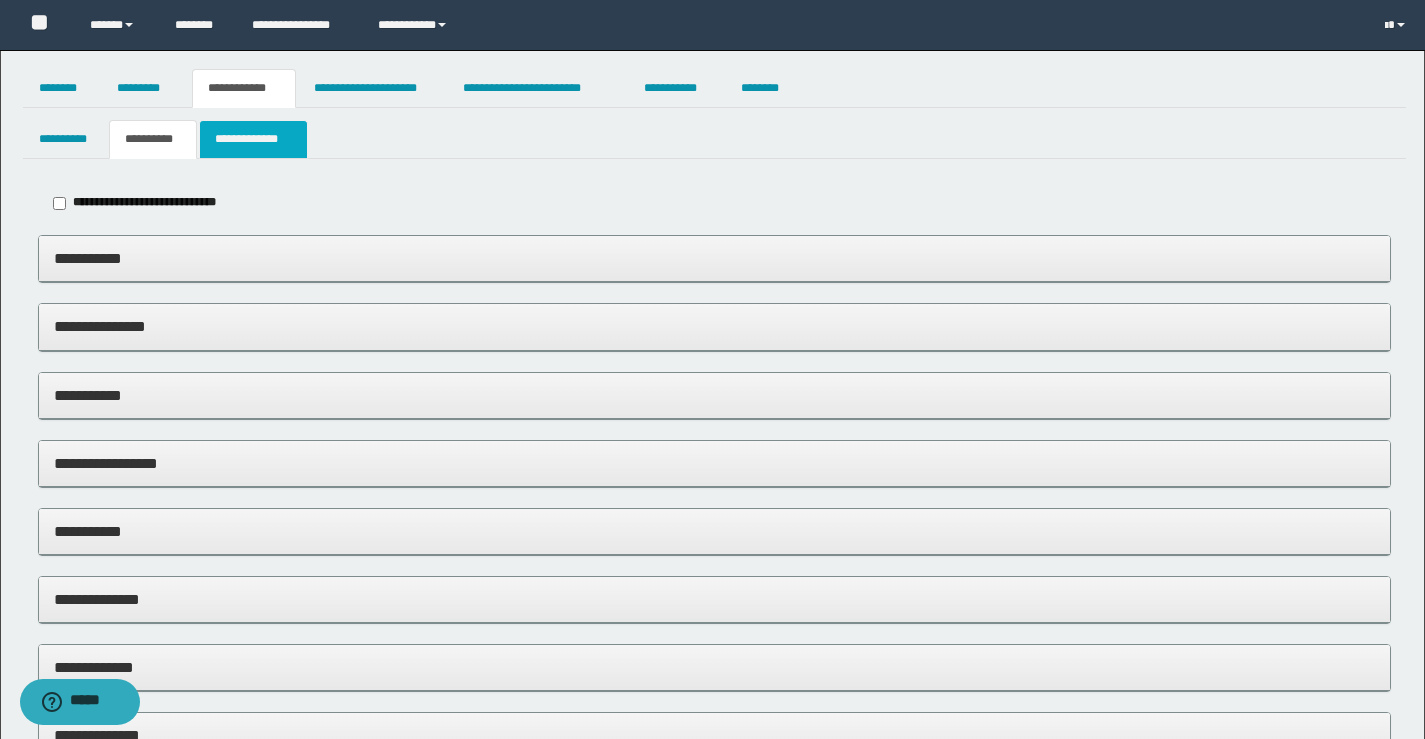 click on "**********" at bounding box center [253, 139] 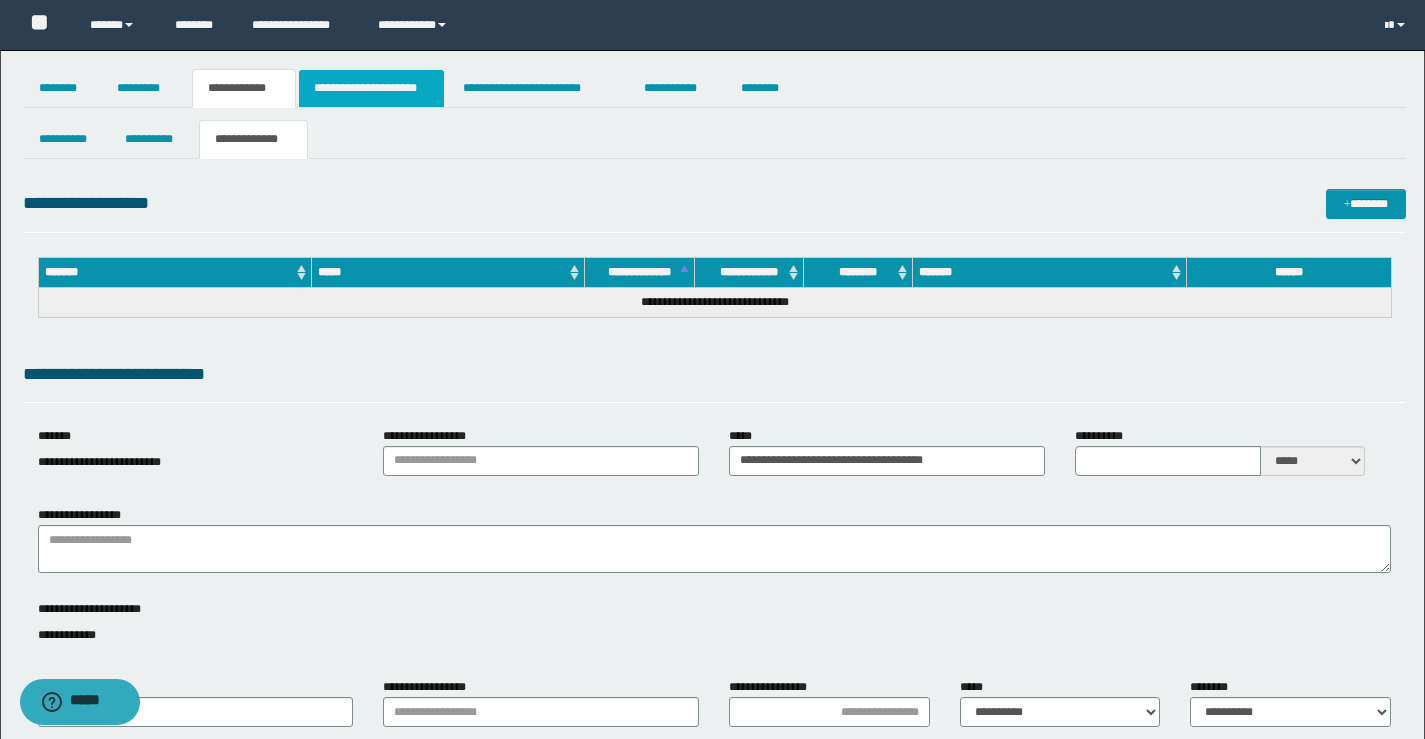 click on "**********" at bounding box center [371, 88] 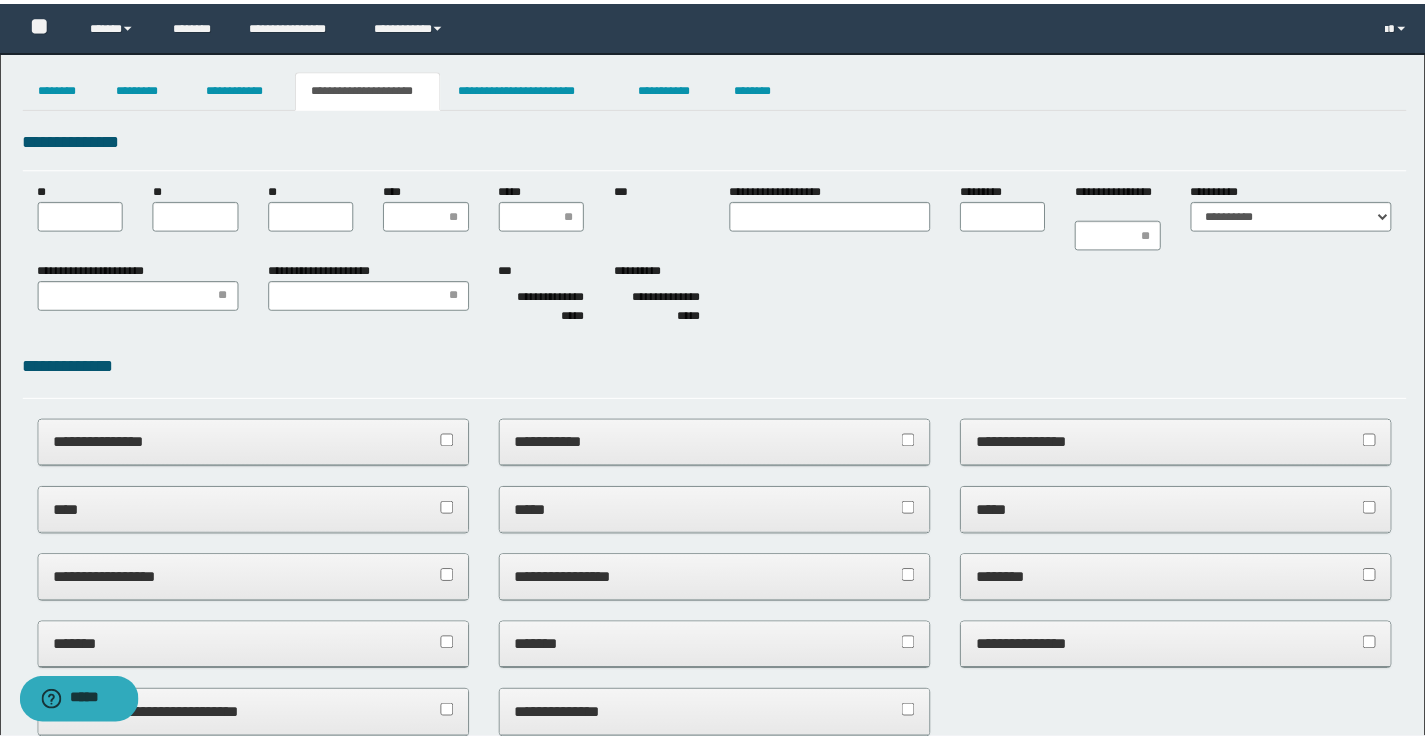 scroll, scrollTop: 0, scrollLeft: 0, axis: both 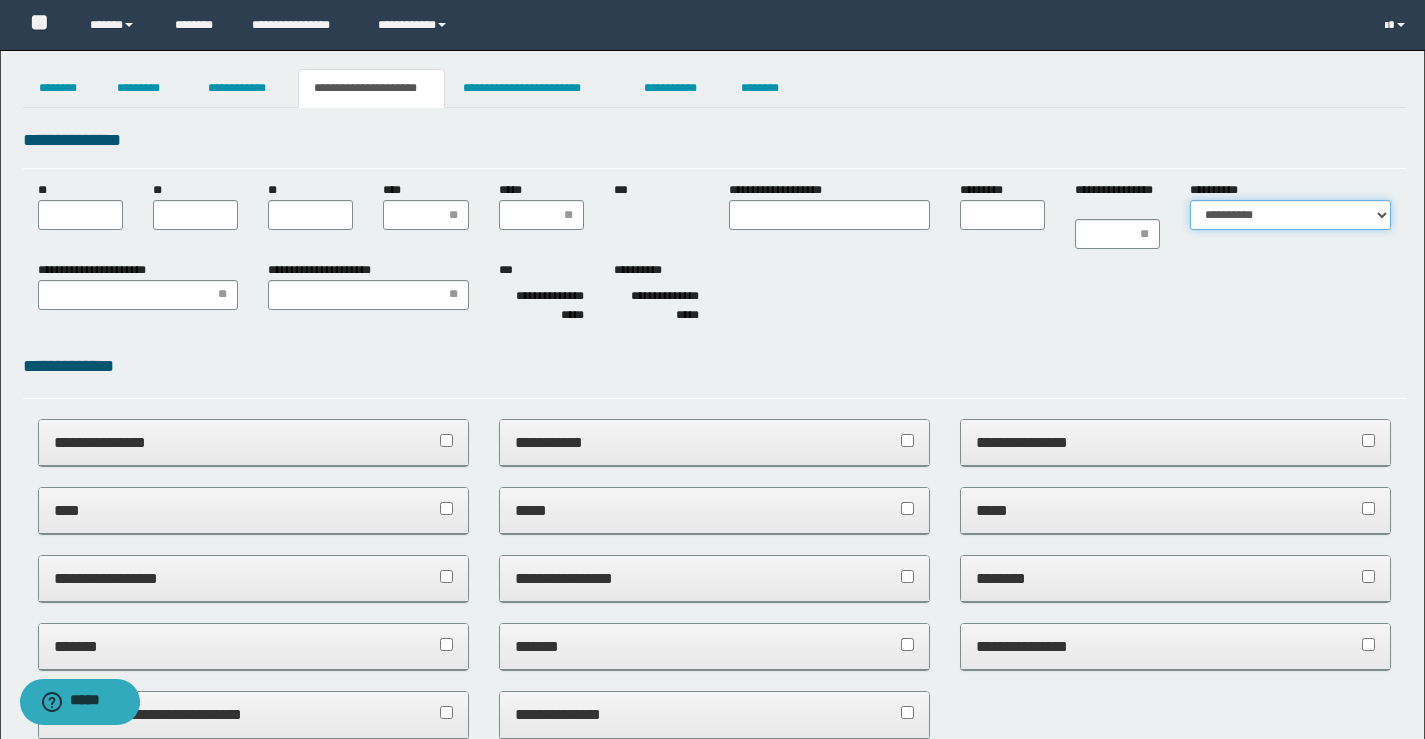 click on "**********" at bounding box center [1290, 215] 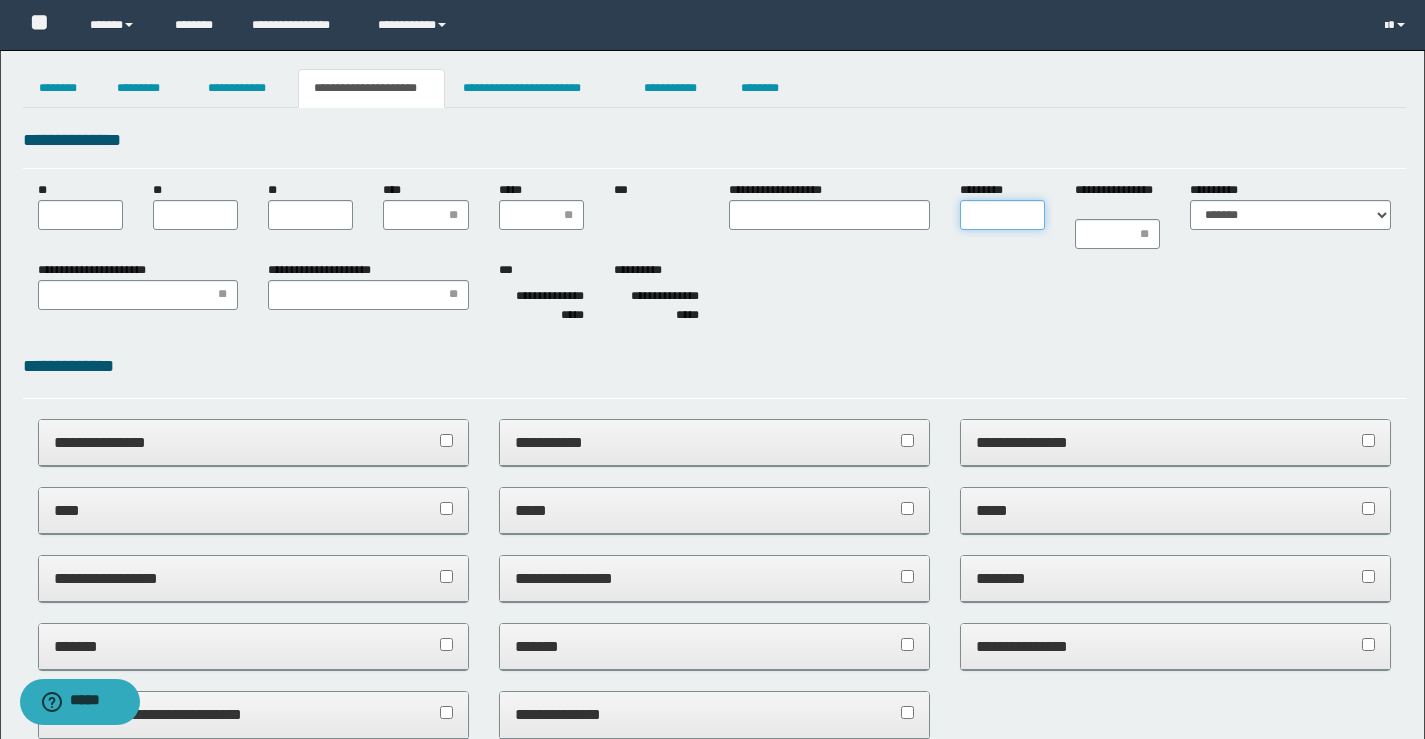 click on "*********" at bounding box center (1002, 215) 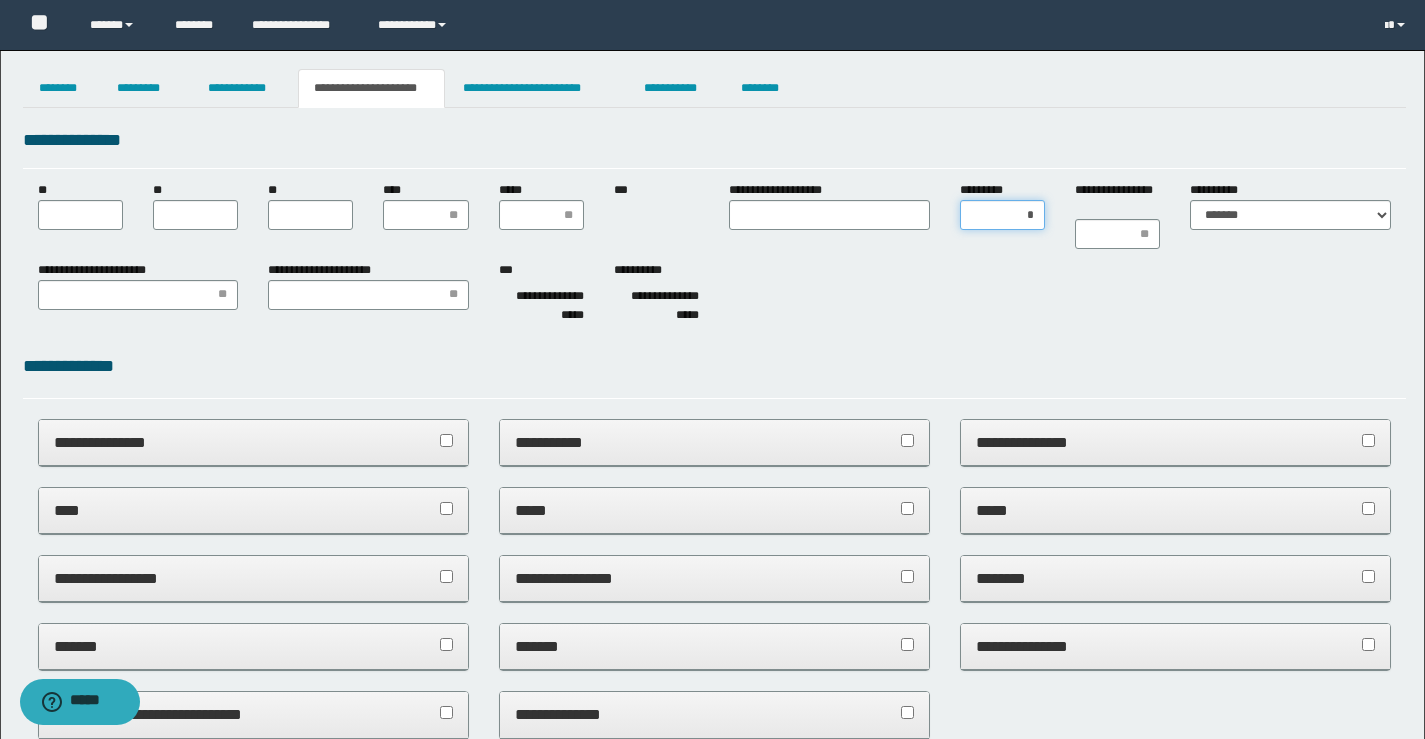 type on "**" 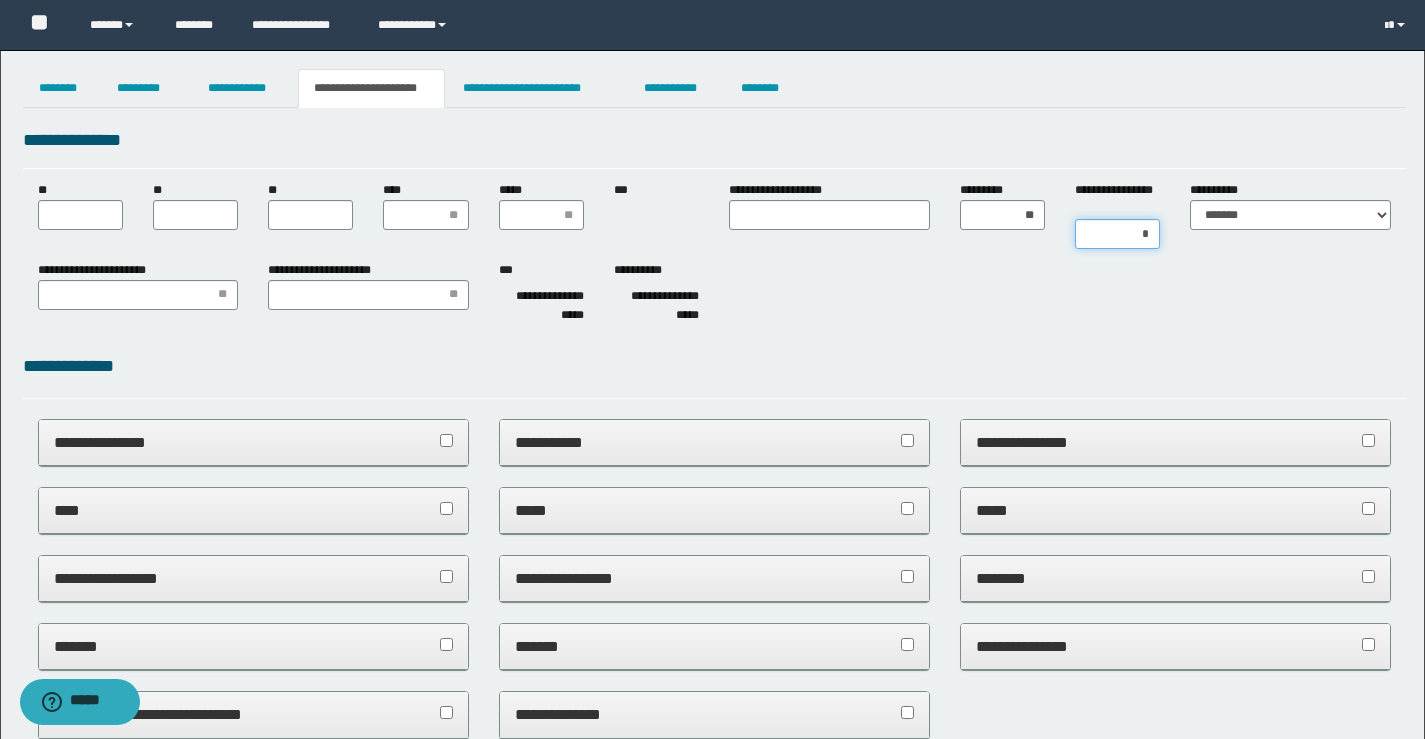 type on "**" 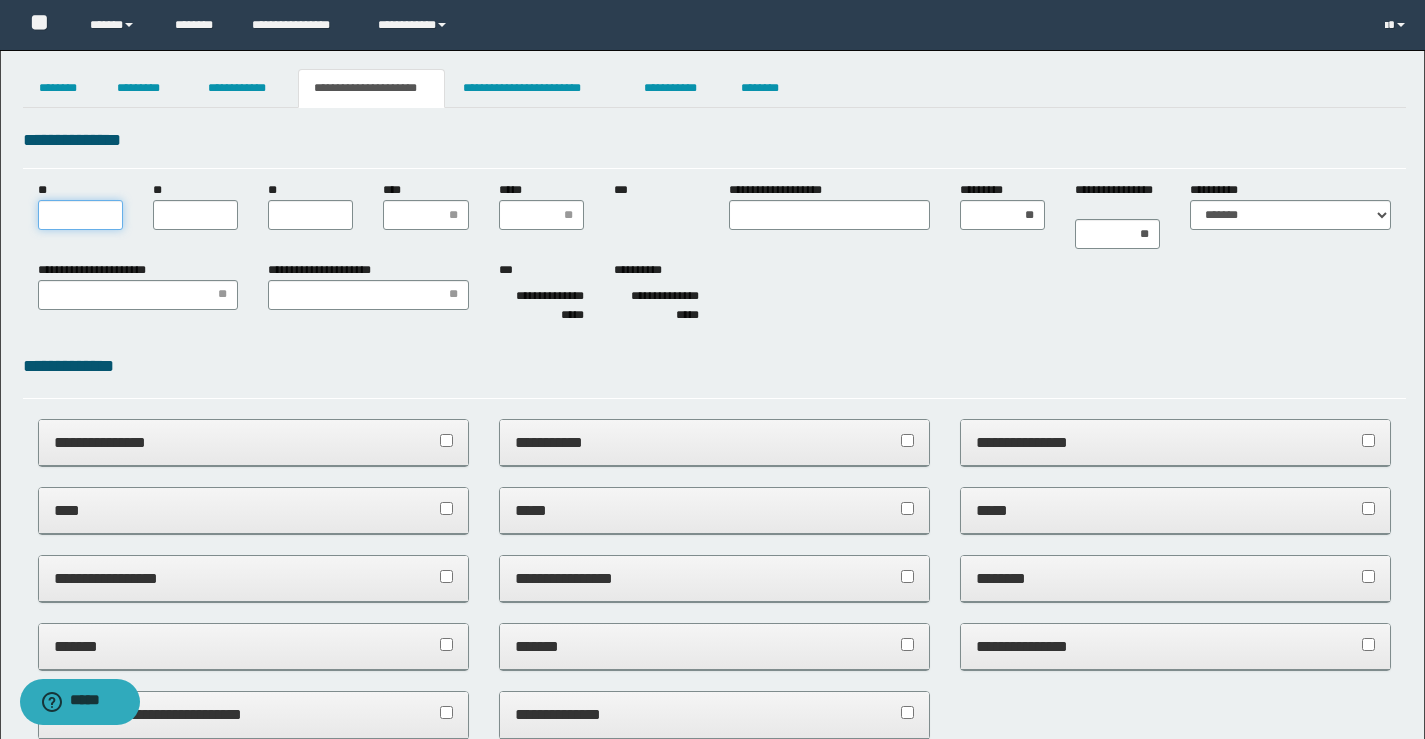 click on "**" at bounding box center (80, 215) 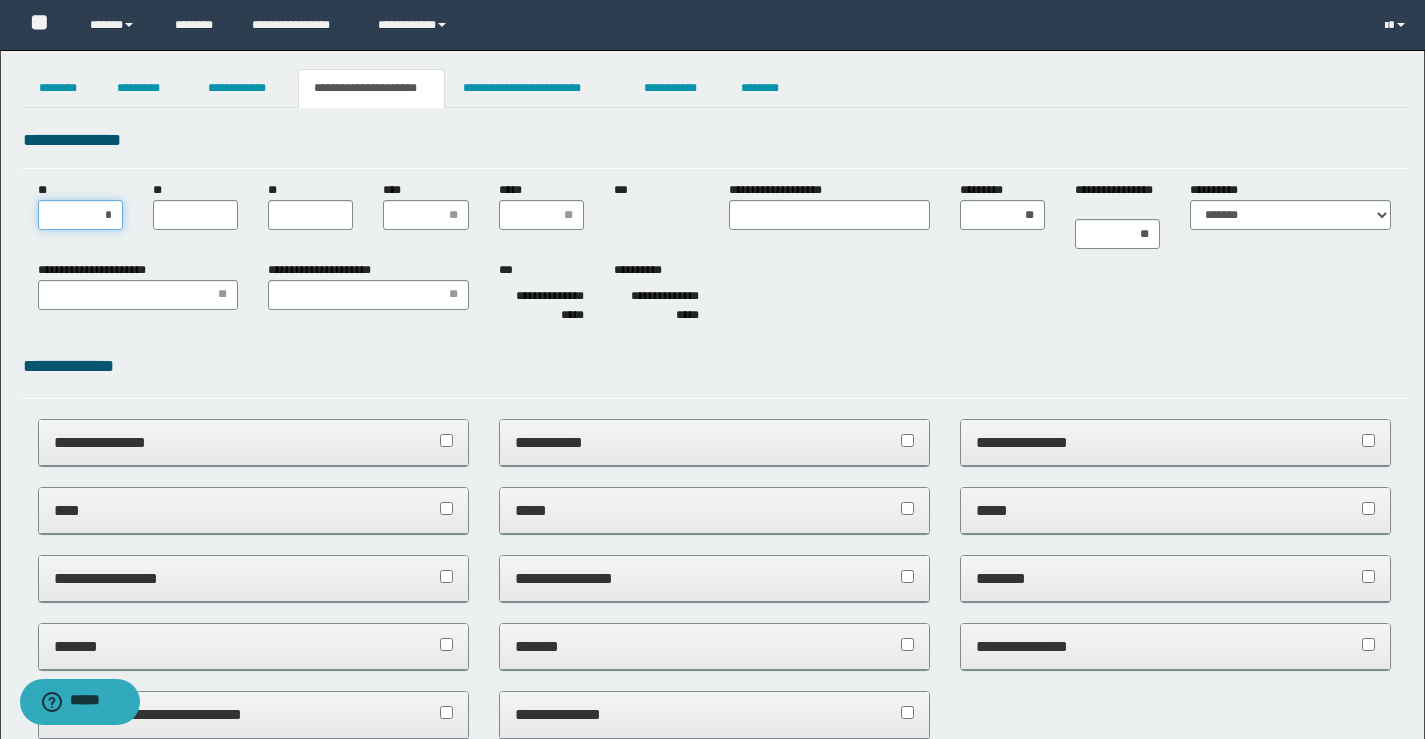 type on "**" 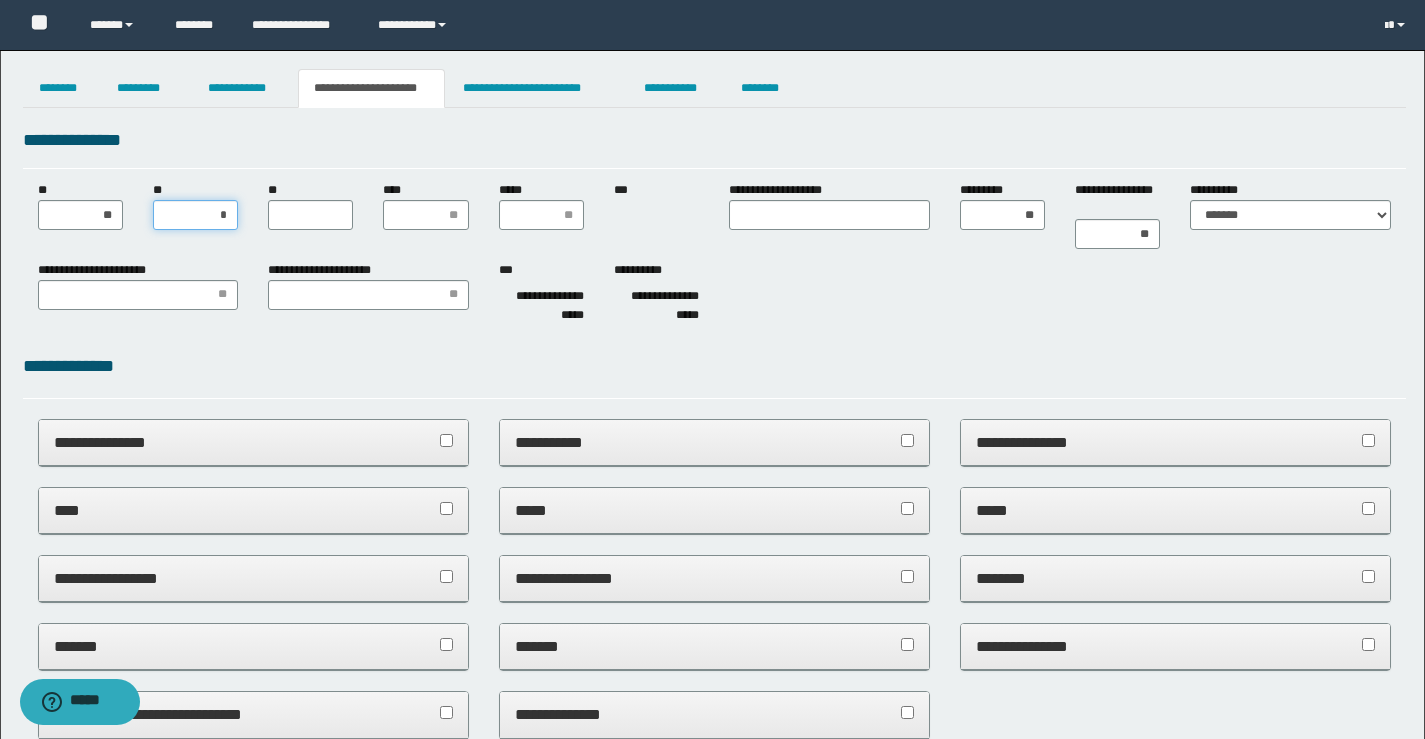 type on "**" 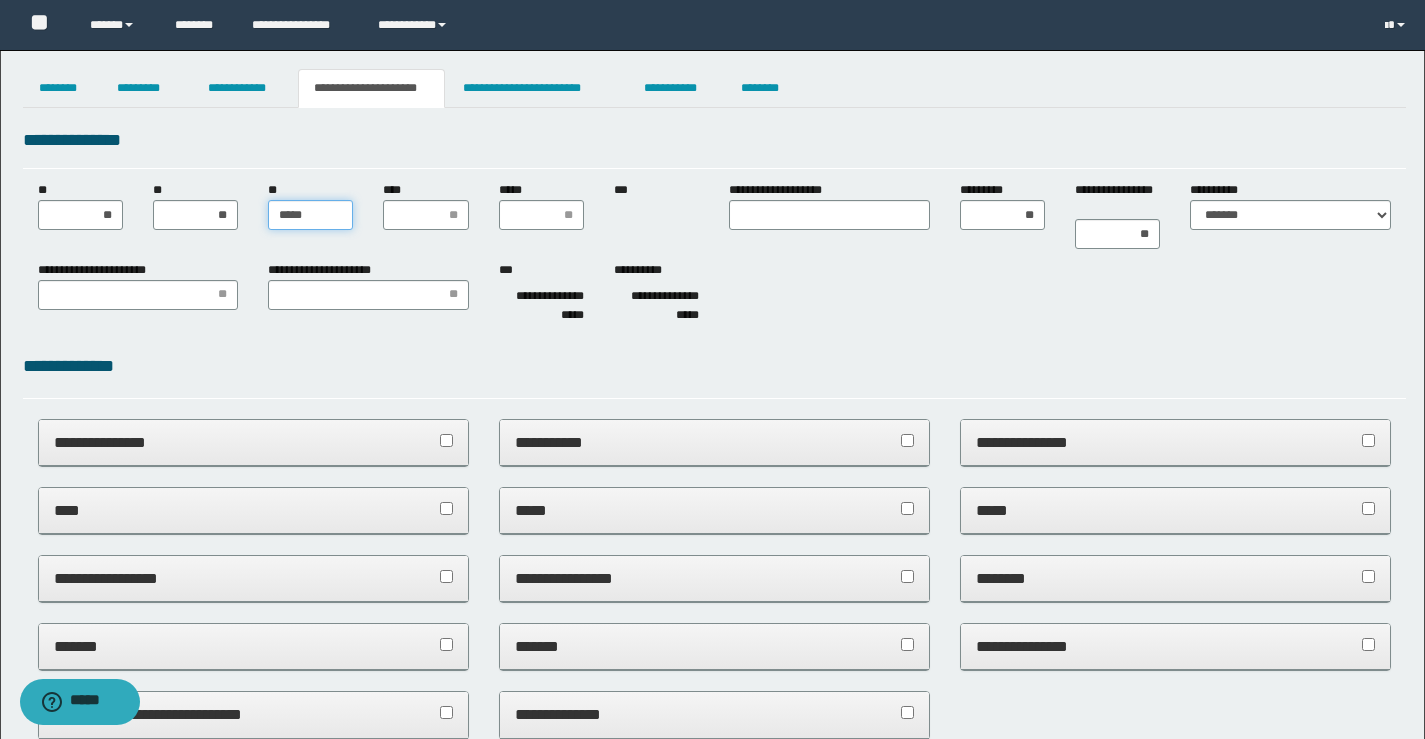 type on "******" 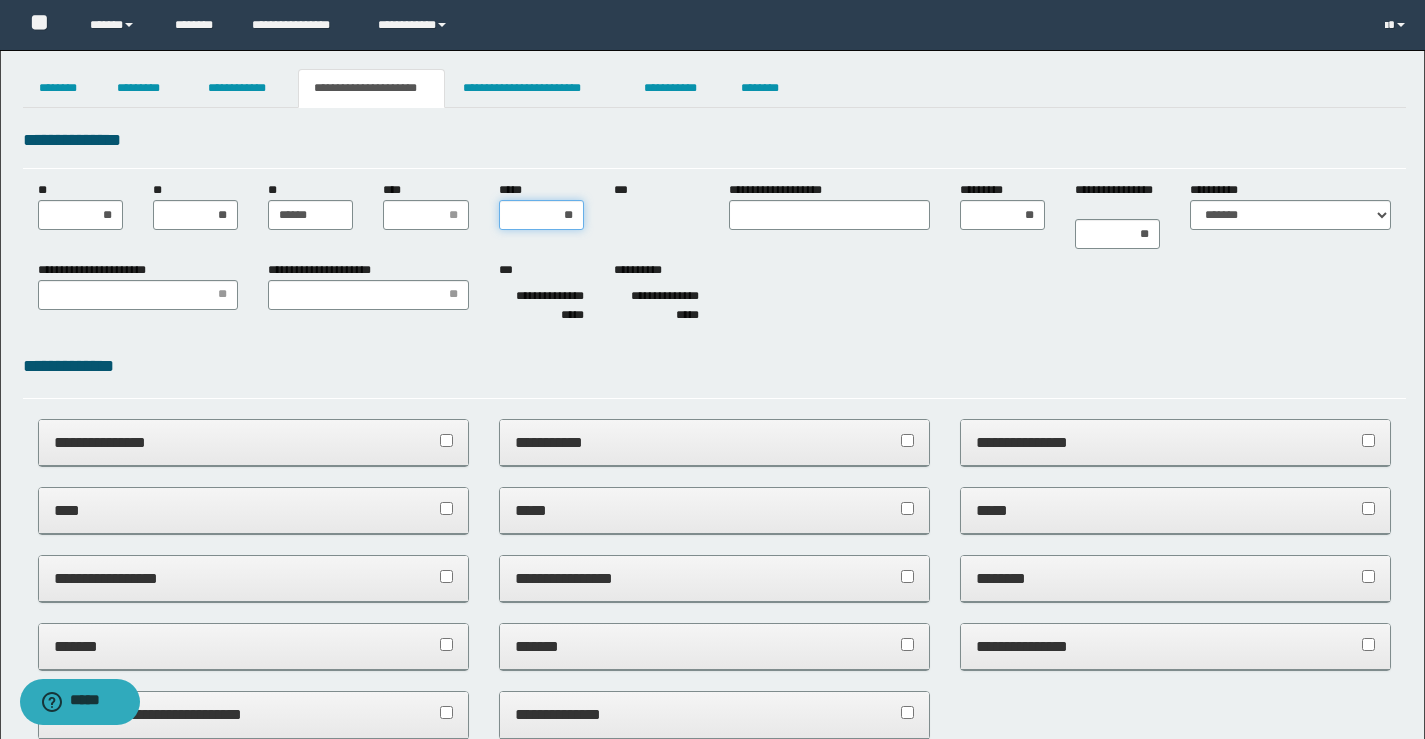 type on "***" 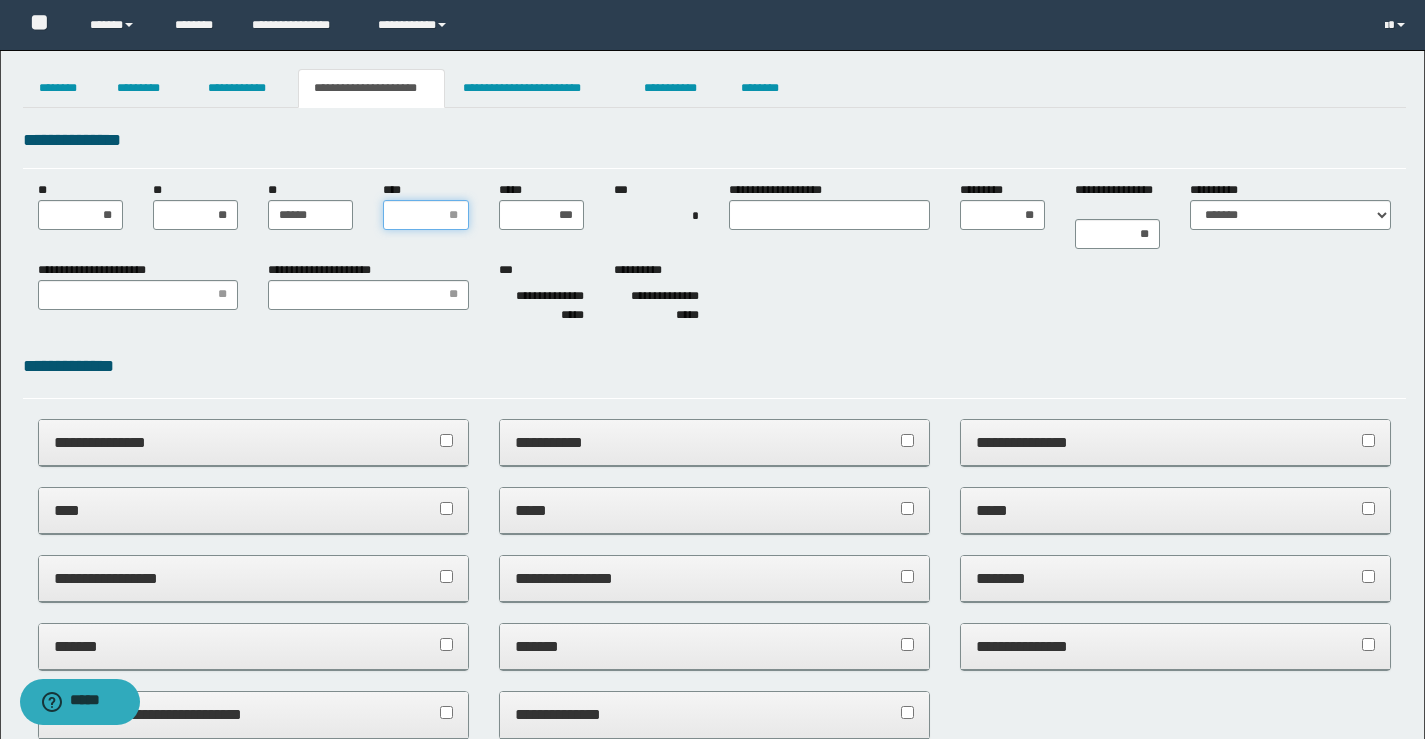 click on "****" at bounding box center (425, 215) 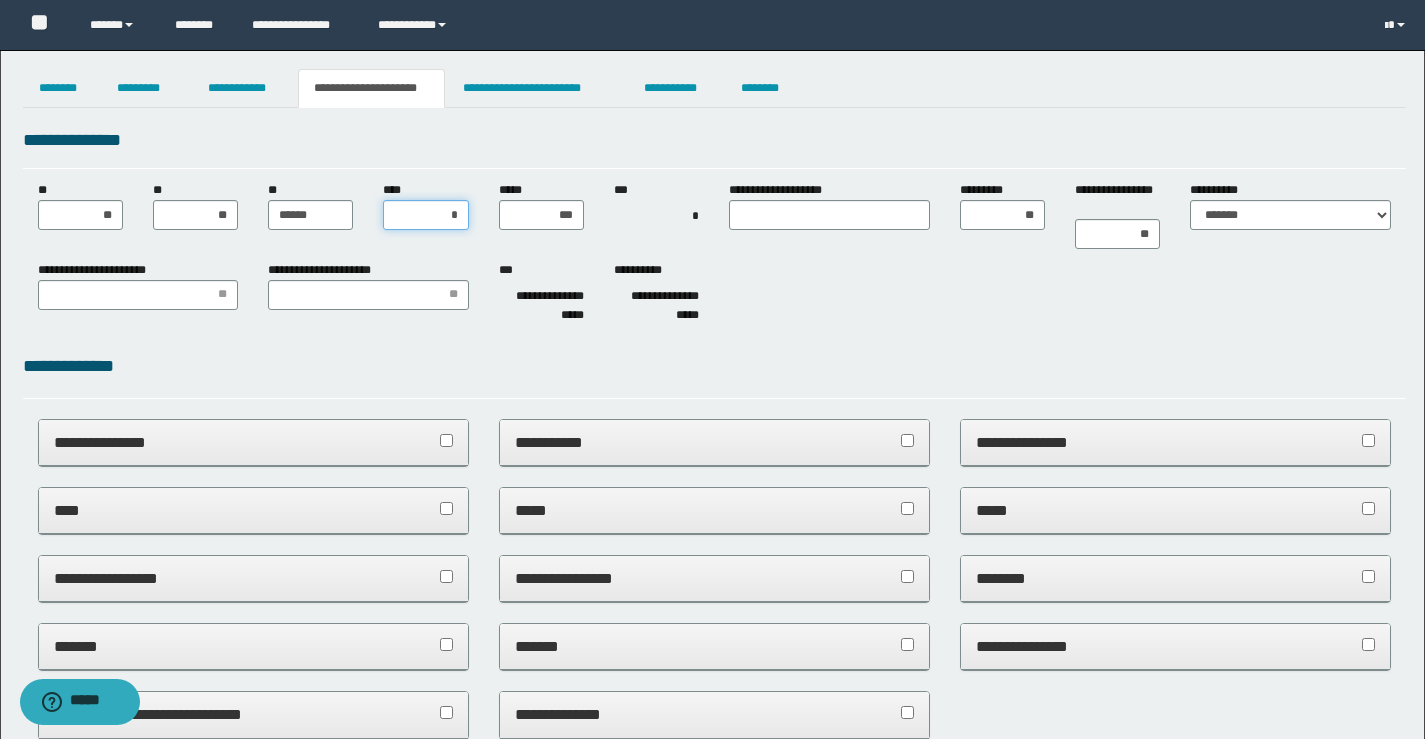 type on "**" 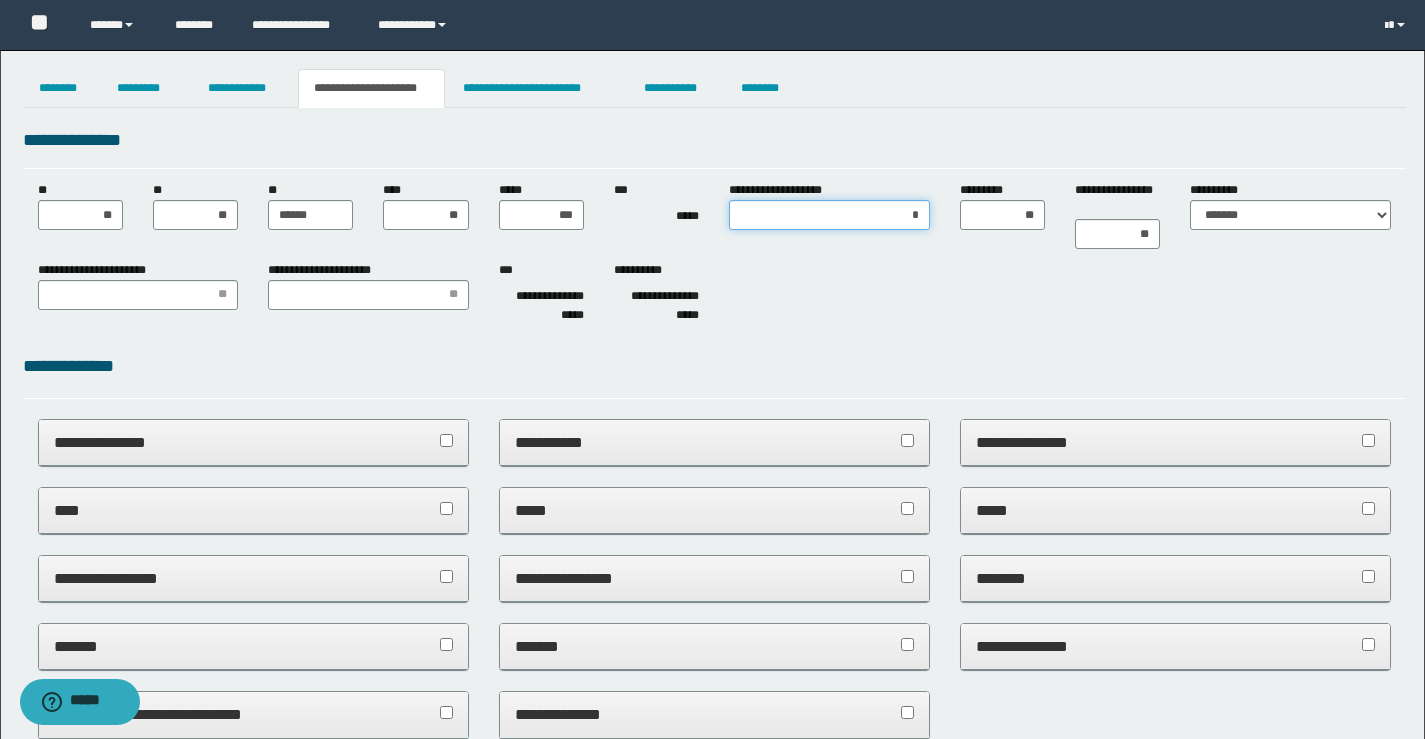 type on "**" 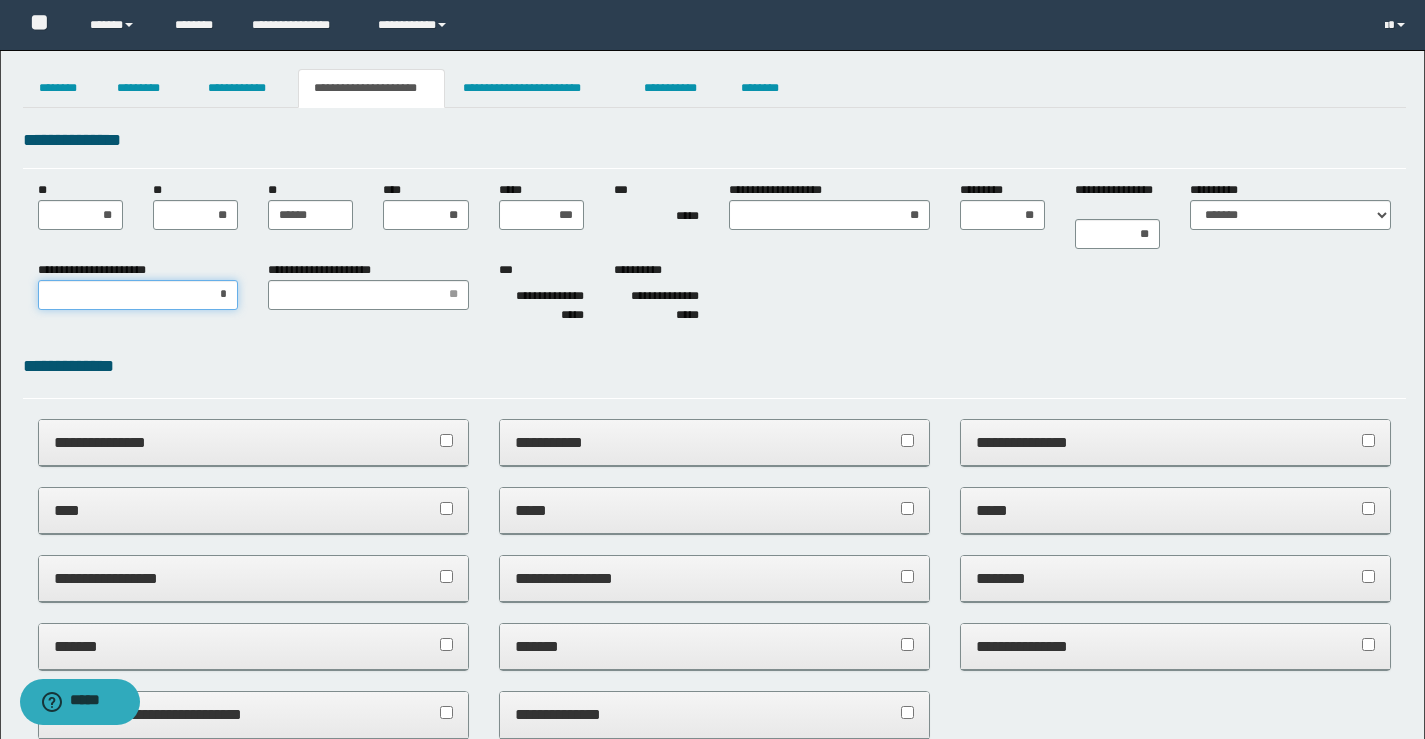 type on "**" 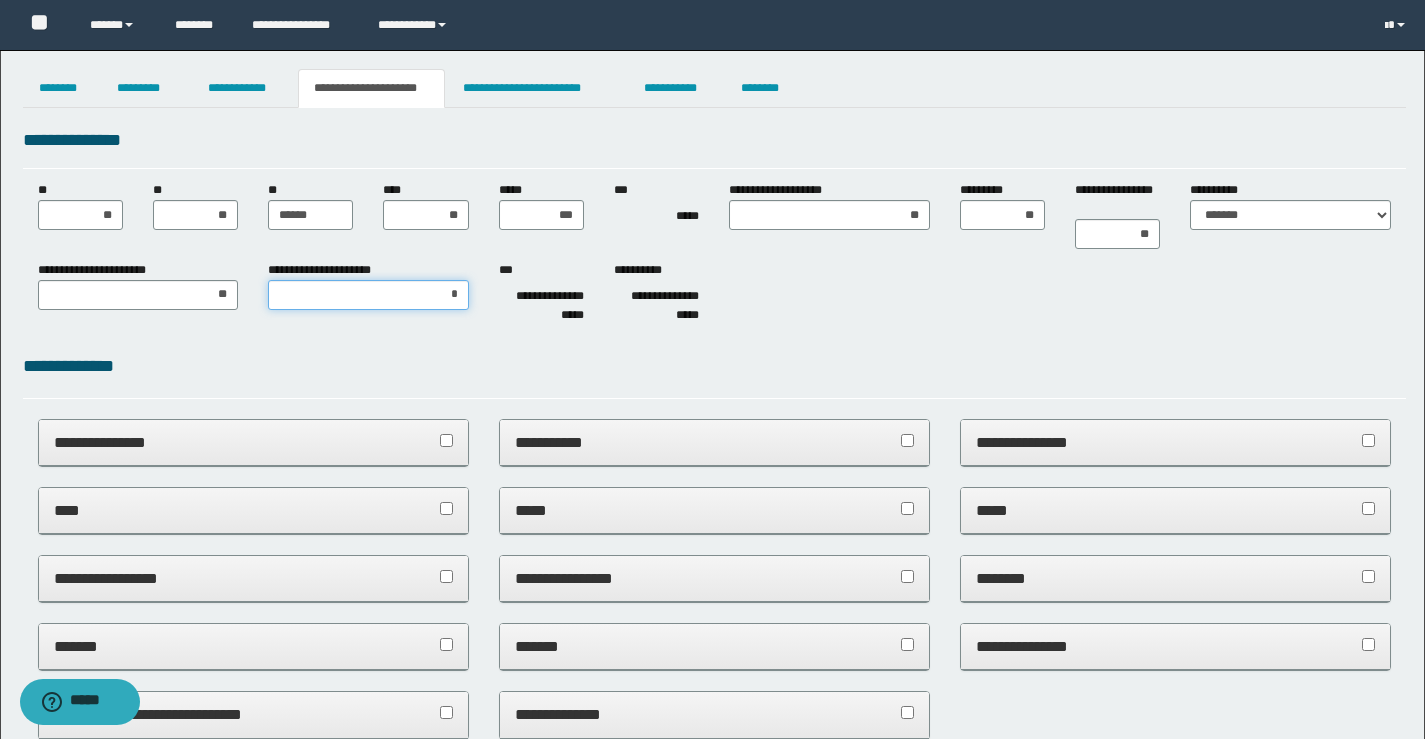 type on "**" 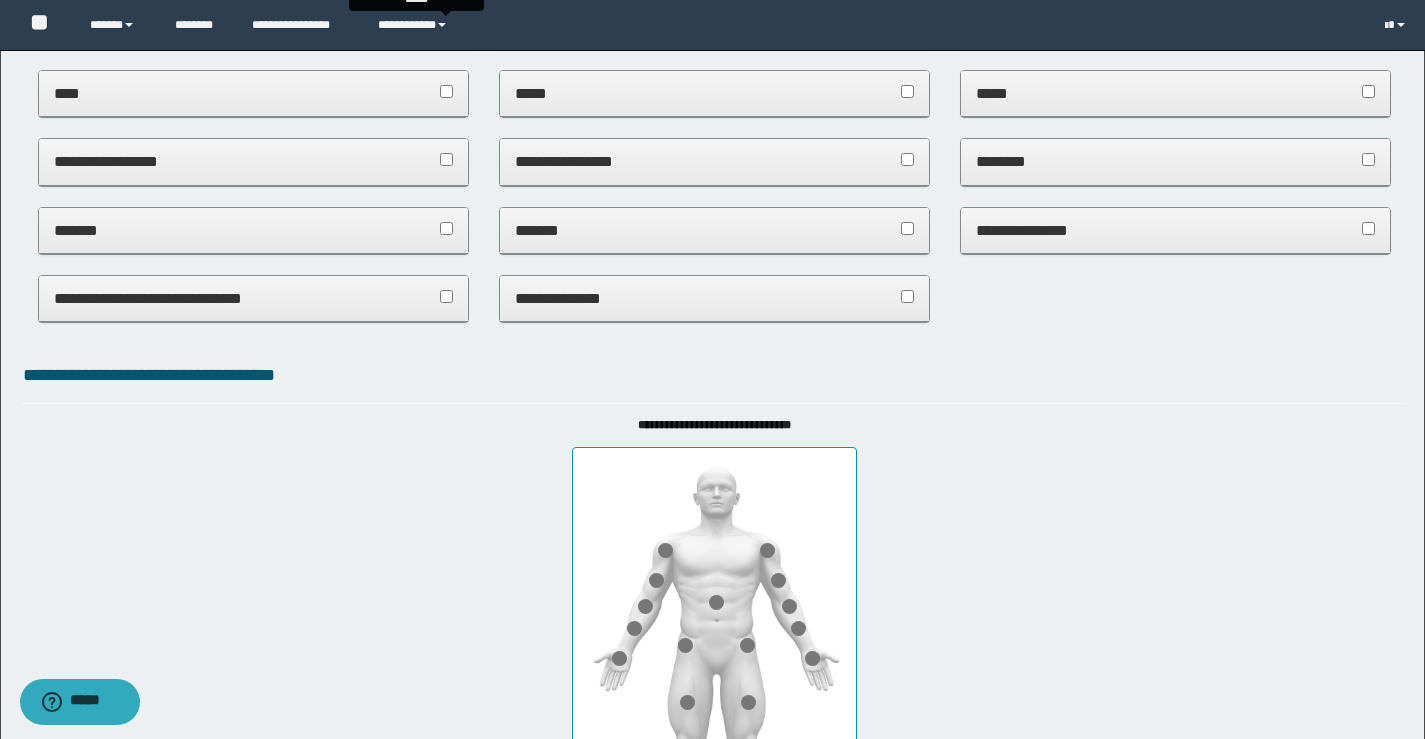 scroll, scrollTop: 600, scrollLeft: 0, axis: vertical 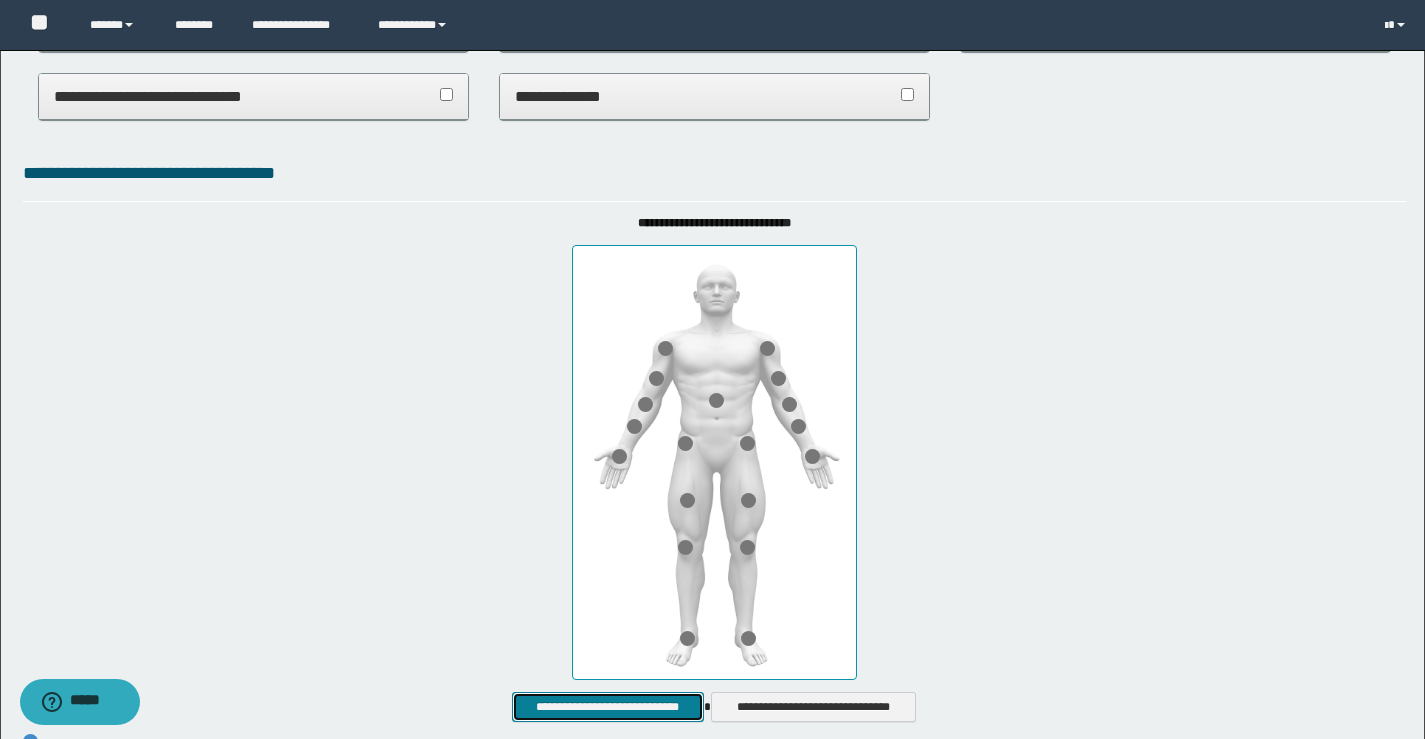 click on "**********" at bounding box center [607, 707] 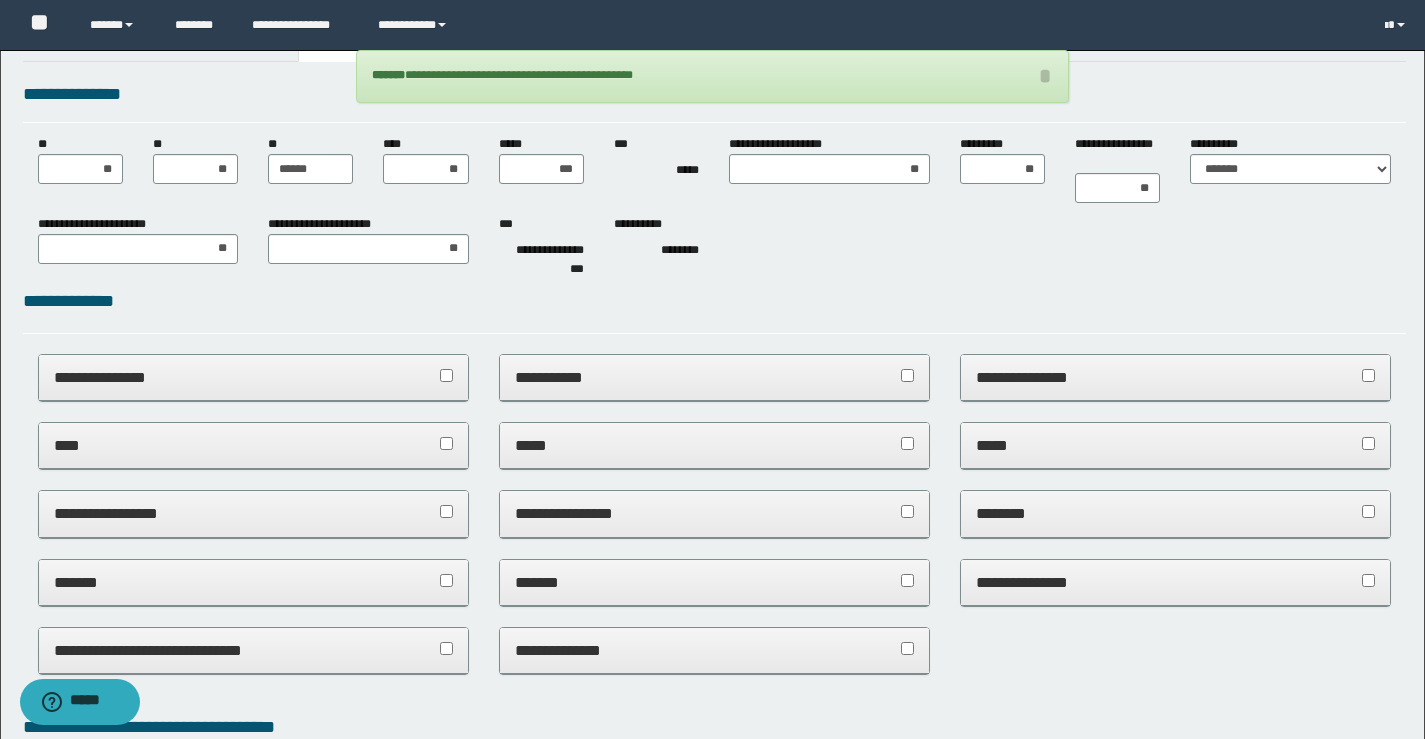 scroll, scrollTop: 0, scrollLeft: 0, axis: both 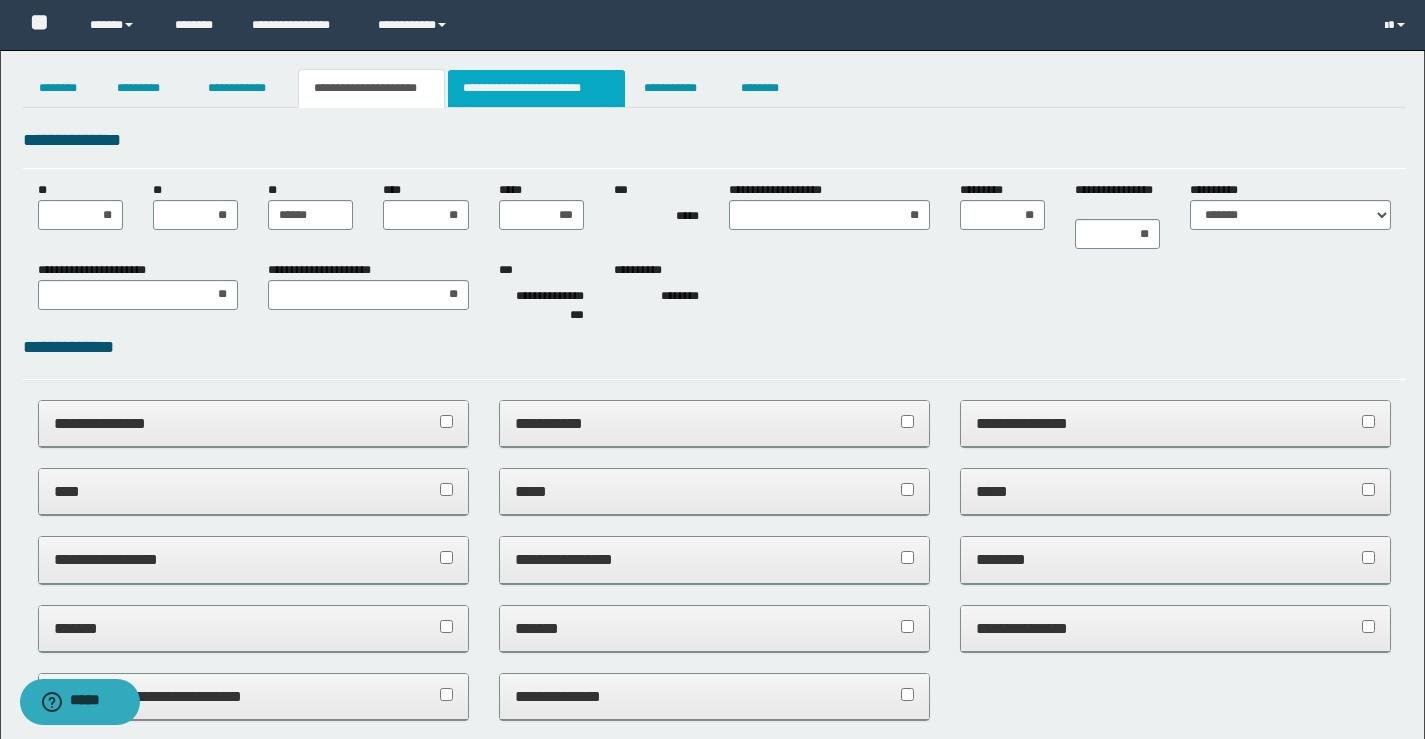 click on "**********" at bounding box center (537, 88) 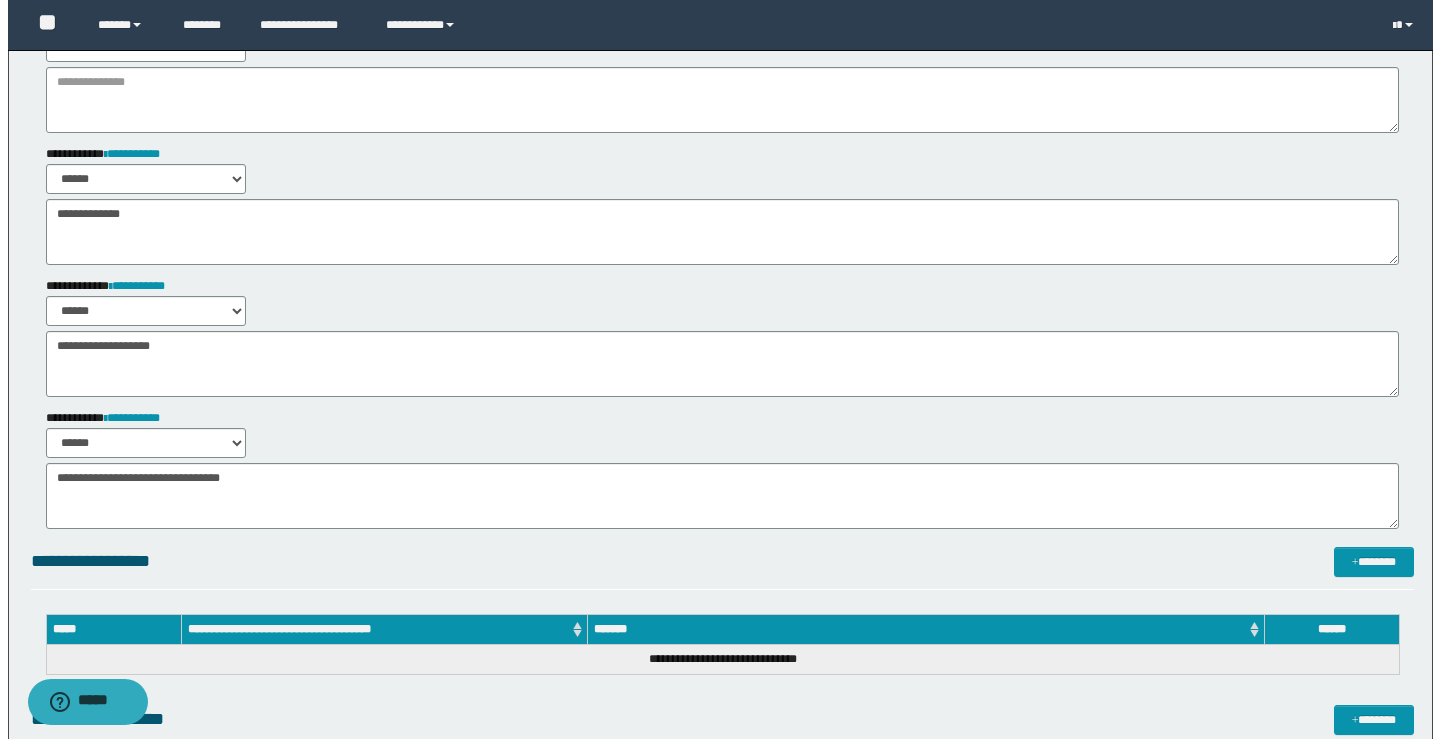 scroll, scrollTop: 0, scrollLeft: 0, axis: both 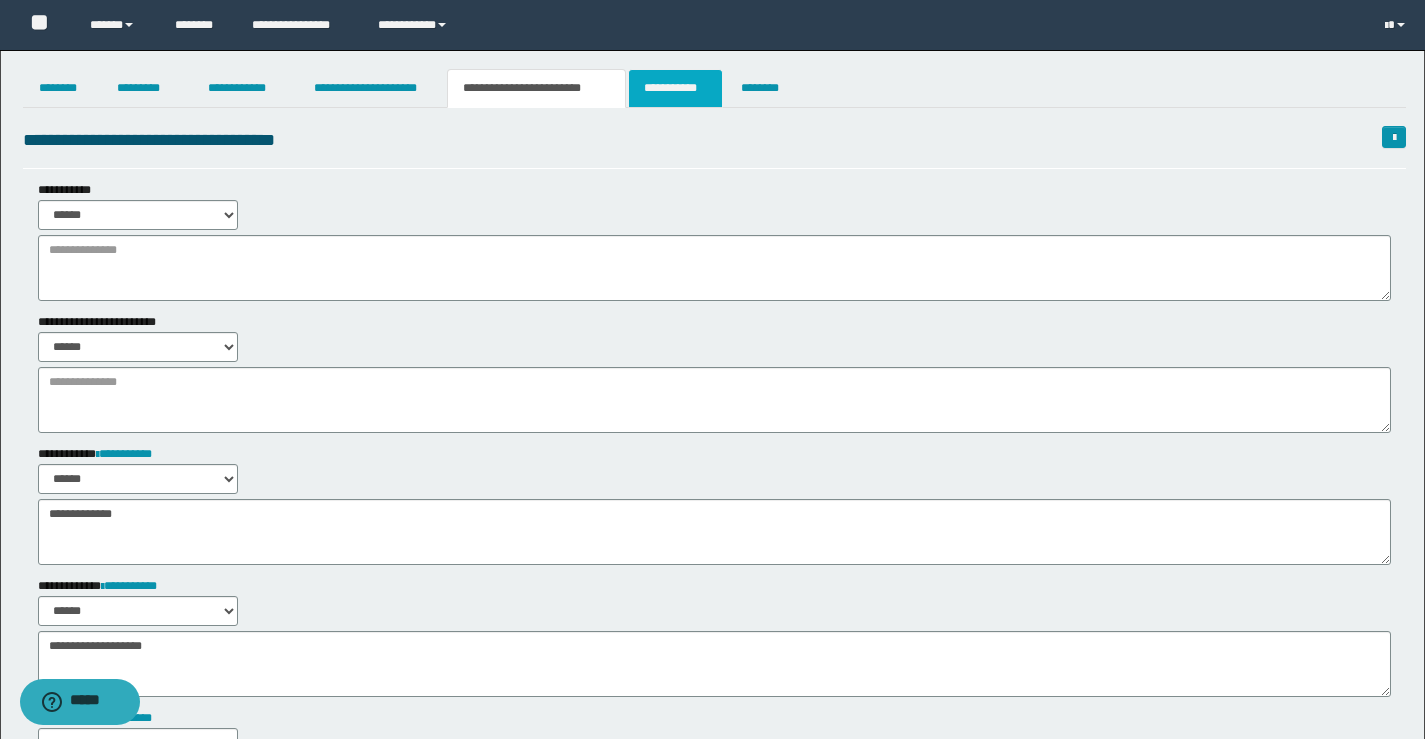 click on "**********" at bounding box center [675, 88] 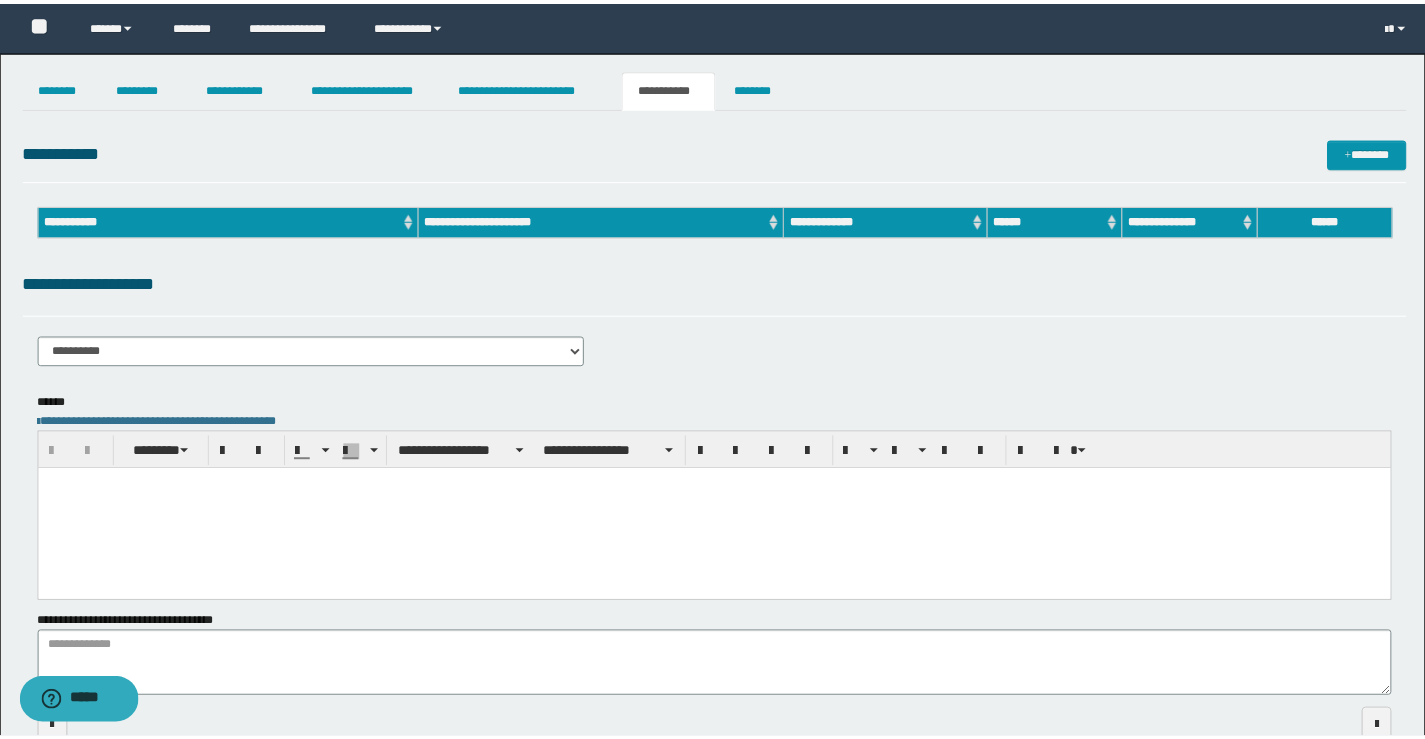 scroll, scrollTop: 0, scrollLeft: 0, axis: both 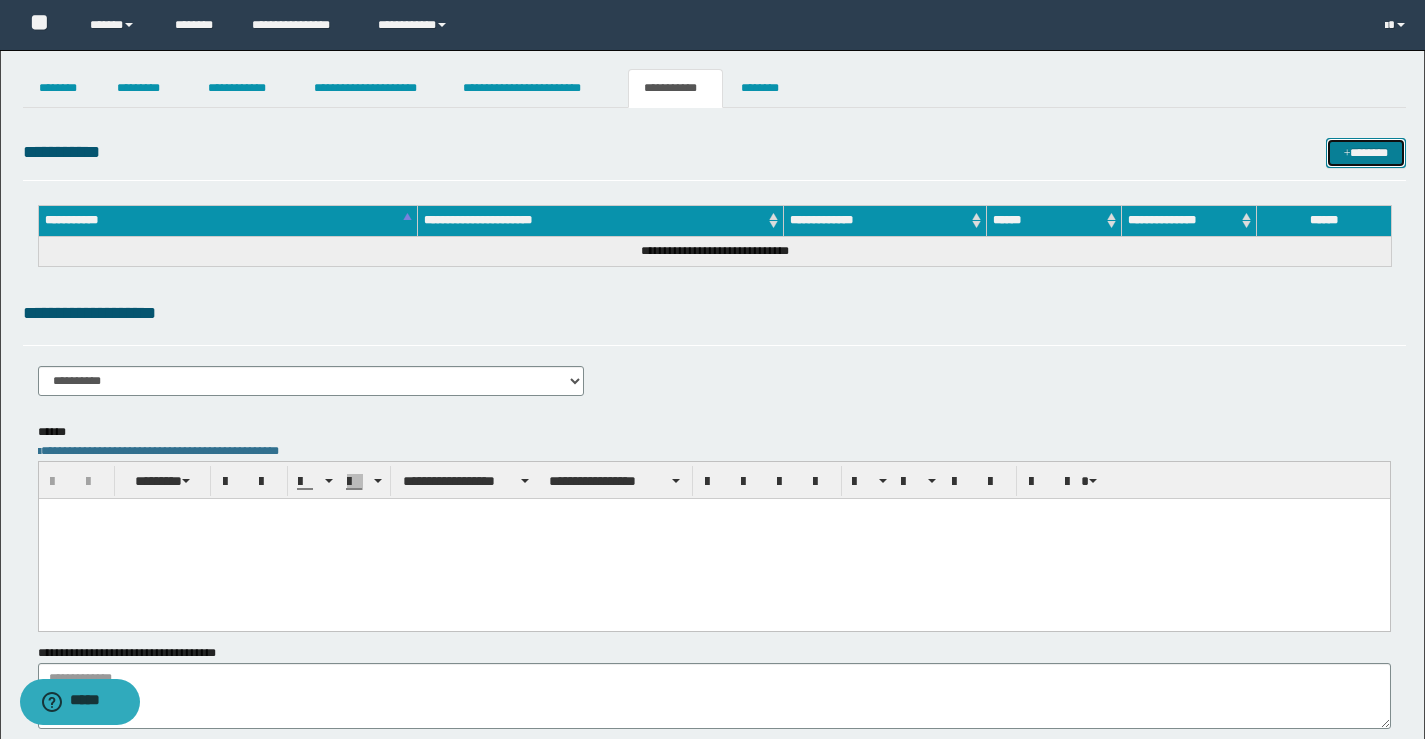 click on "*******" at bounding box center (1366, 153) 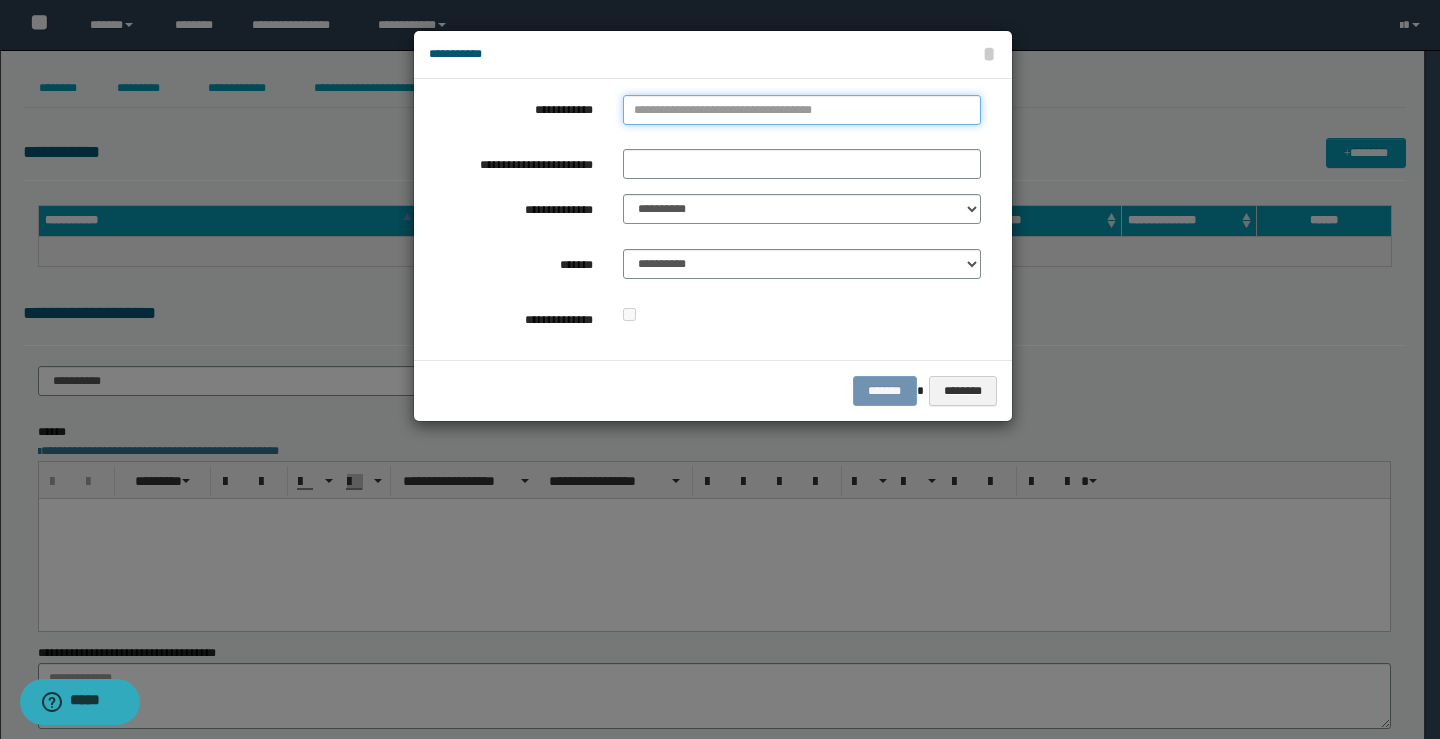 click on "**********" at bounding box center (802, 110) 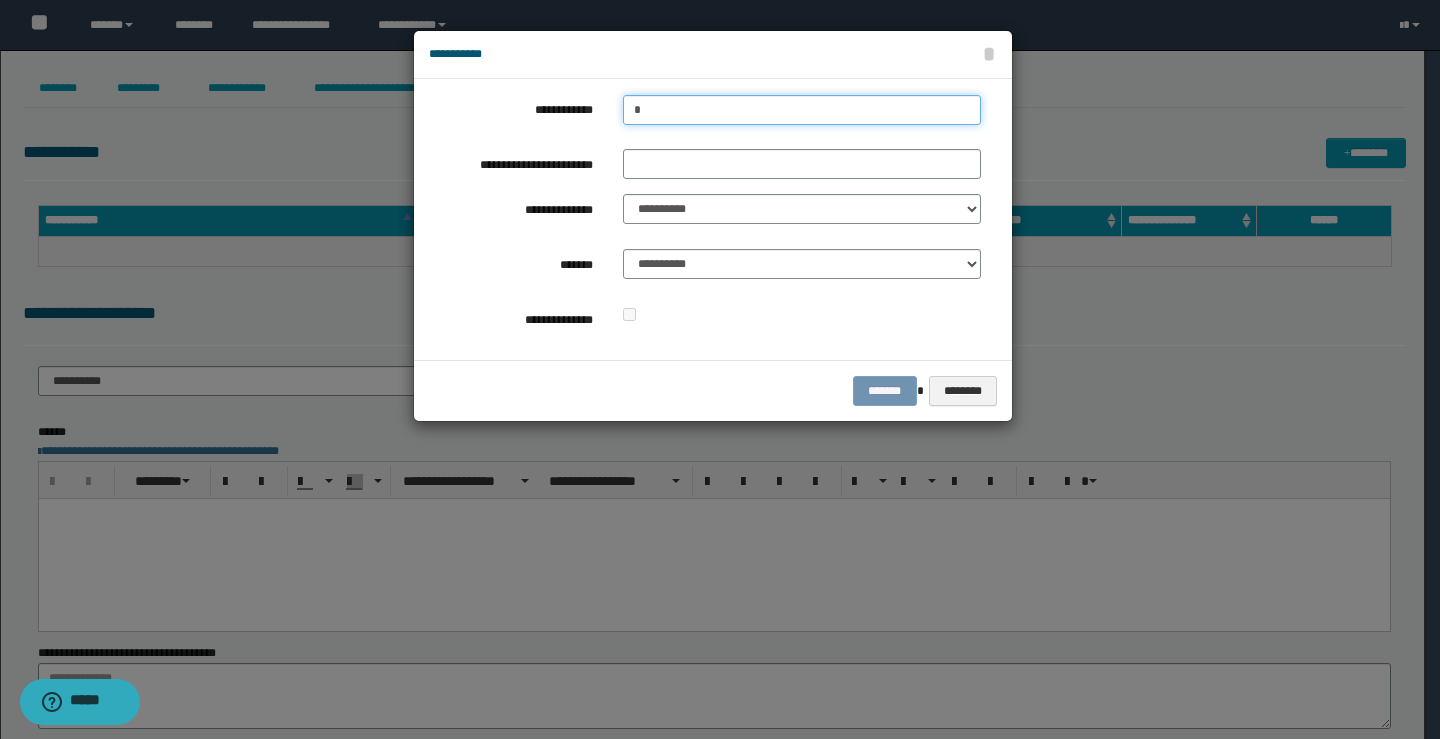 type on "**" 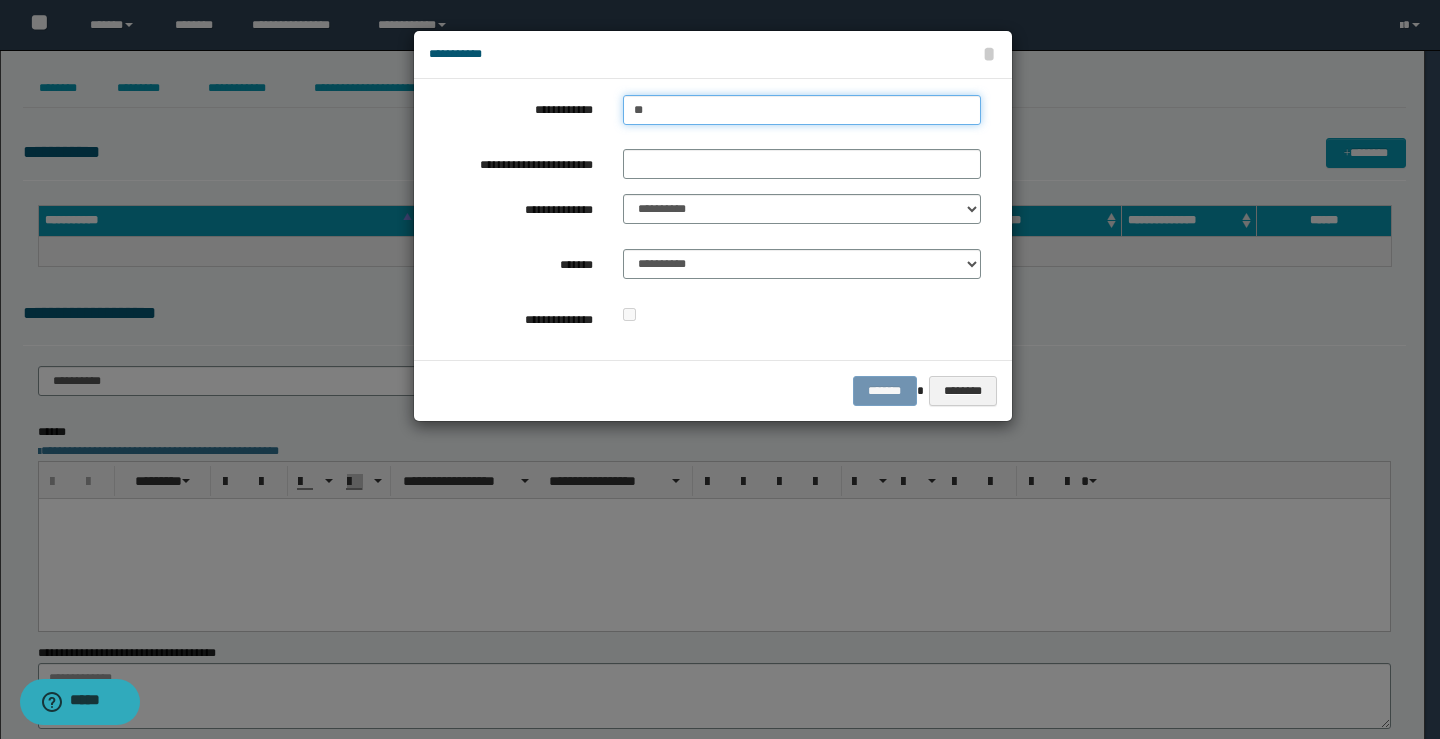 type on "**" 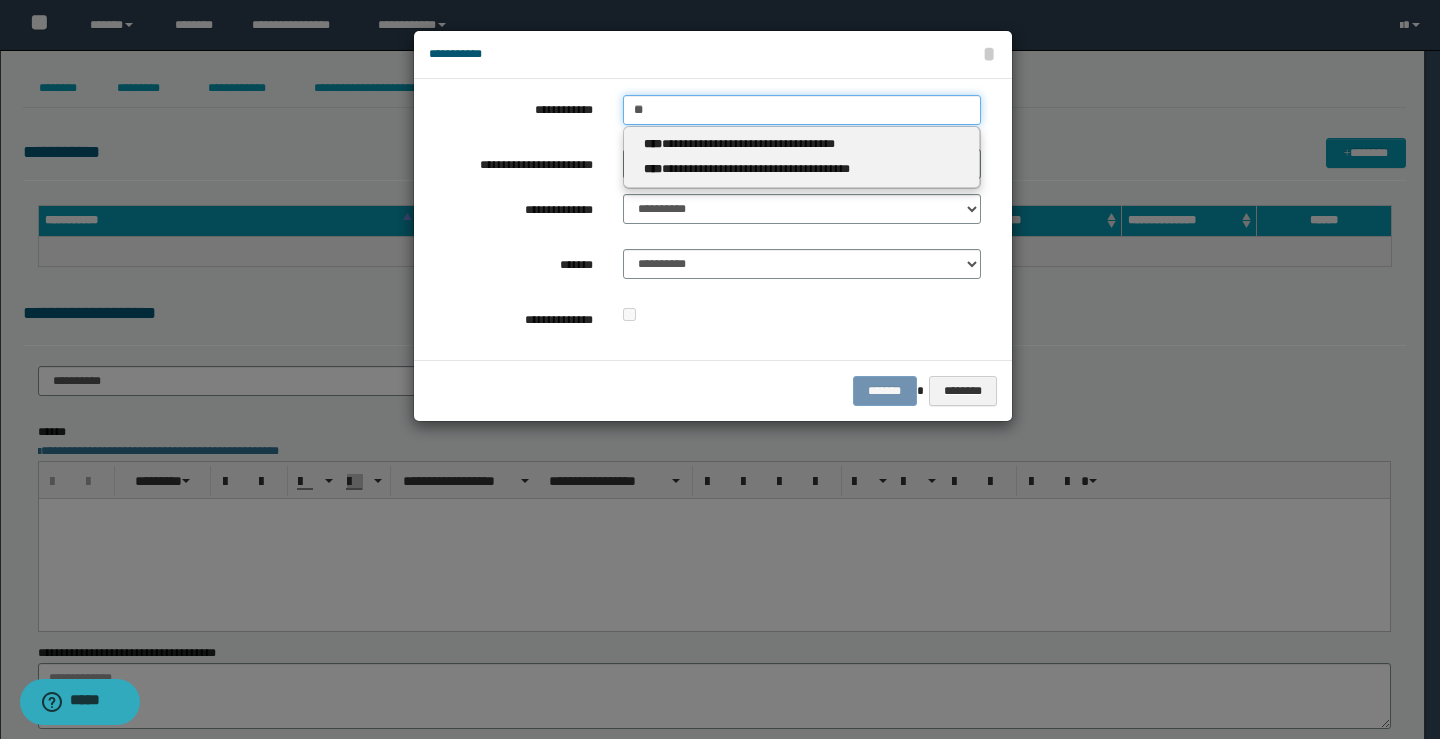 type 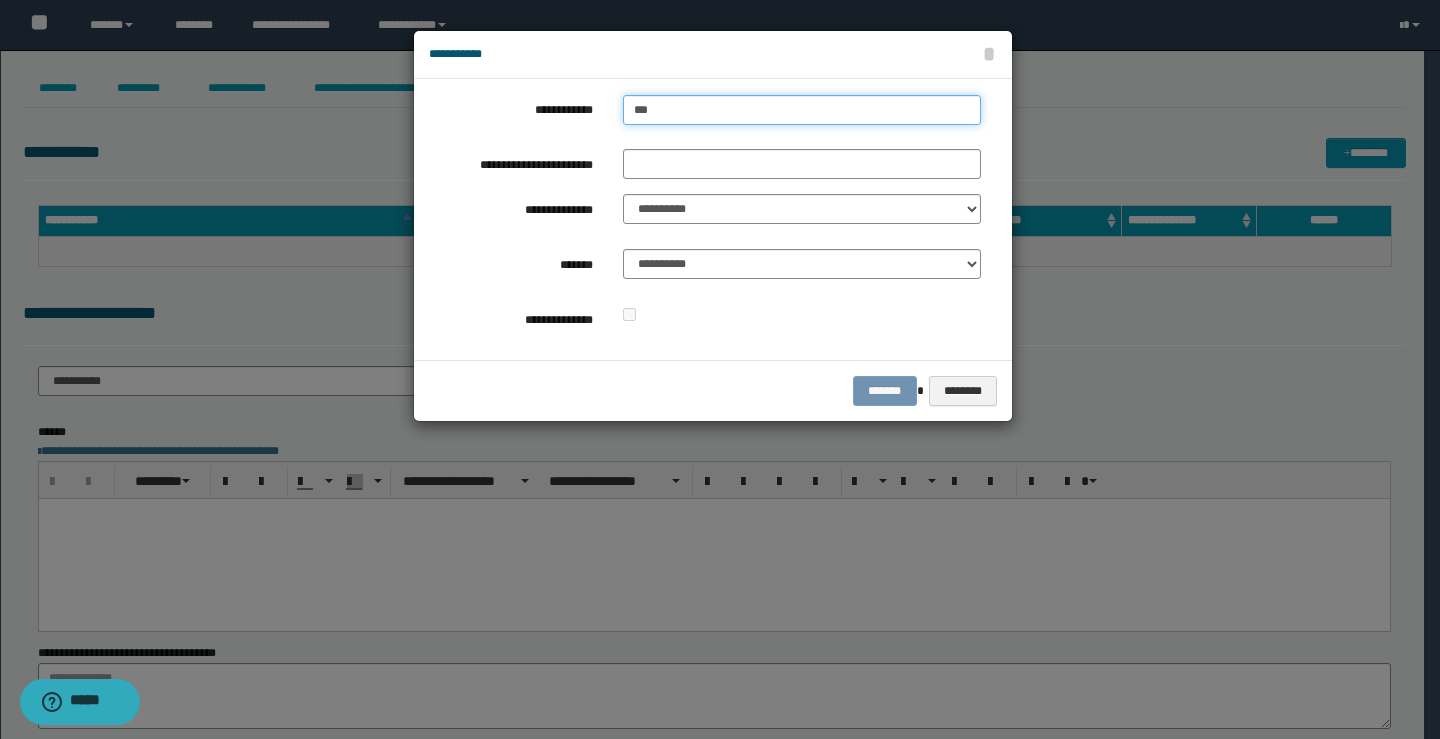 type on "****" 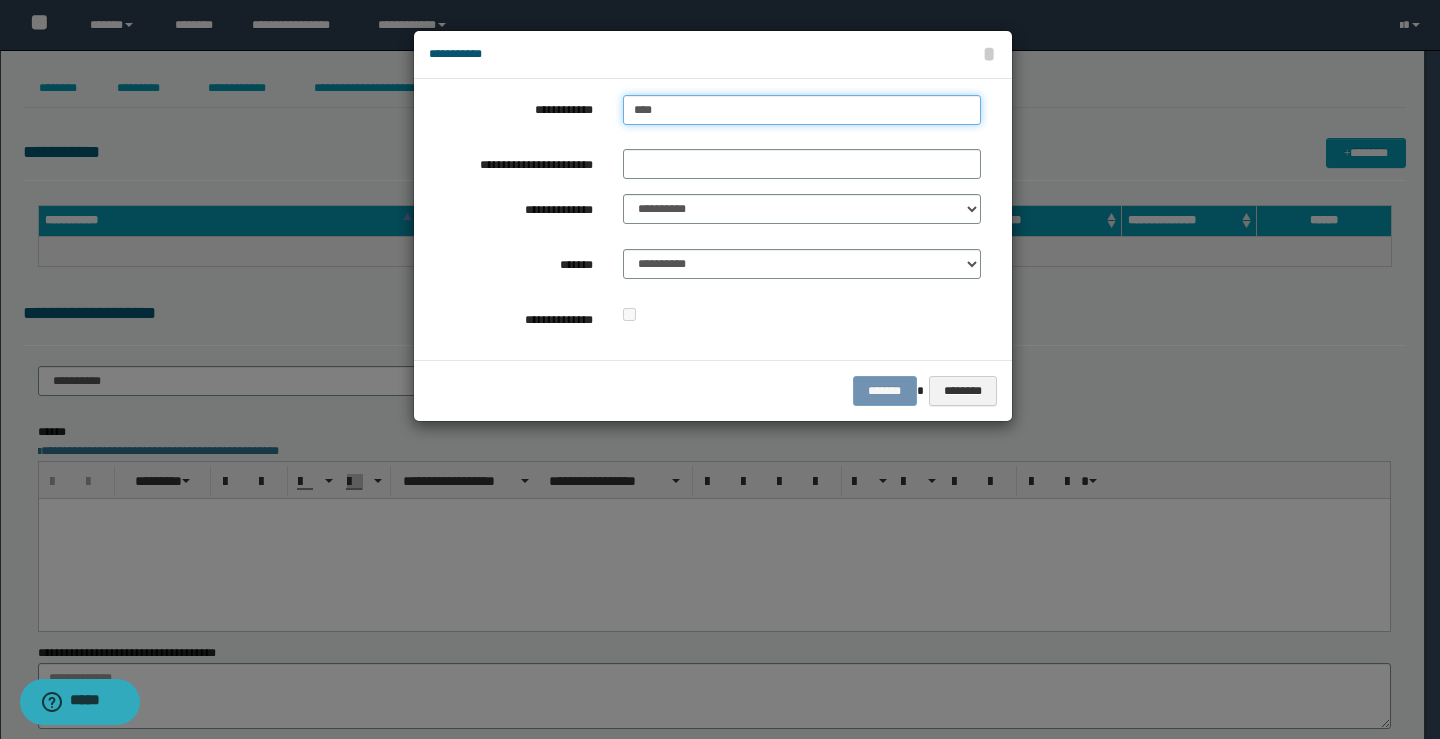 type on "****" 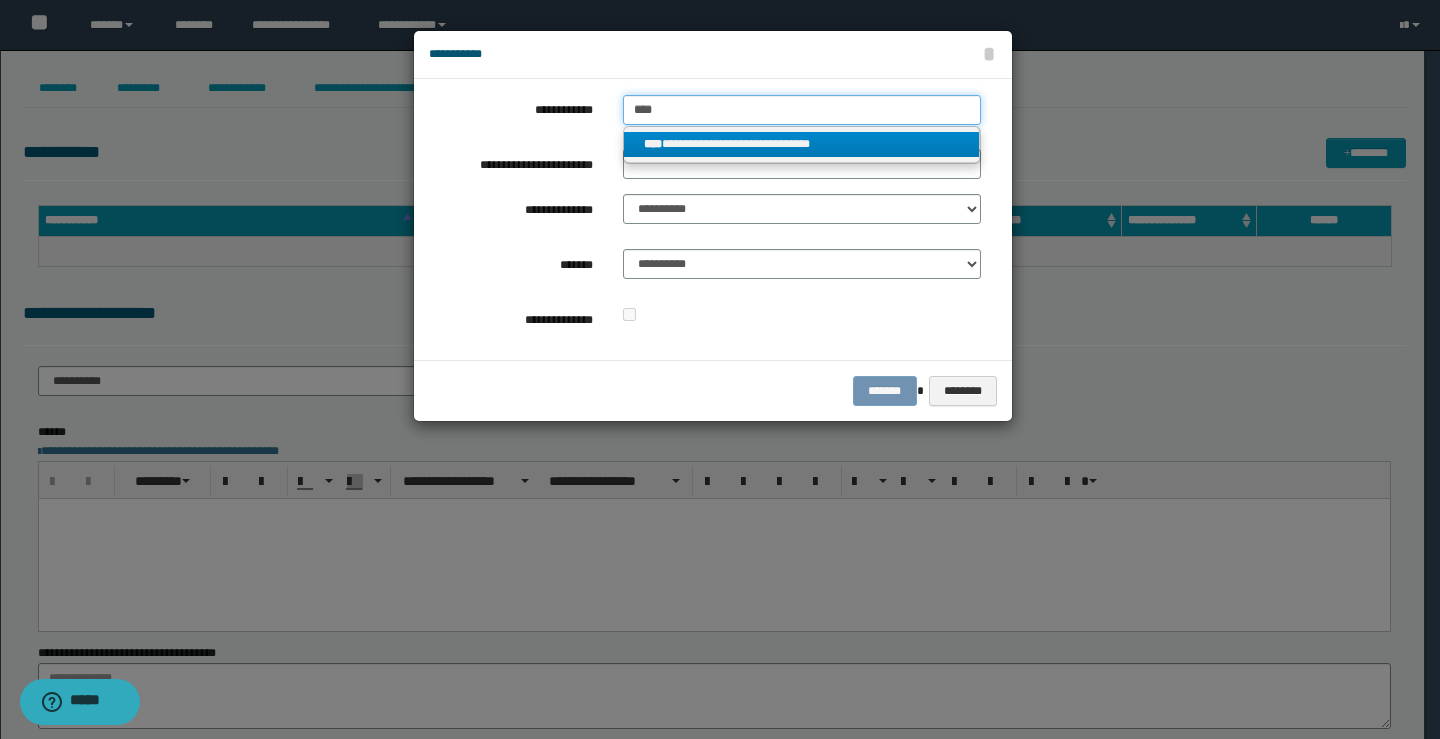 type on "****" 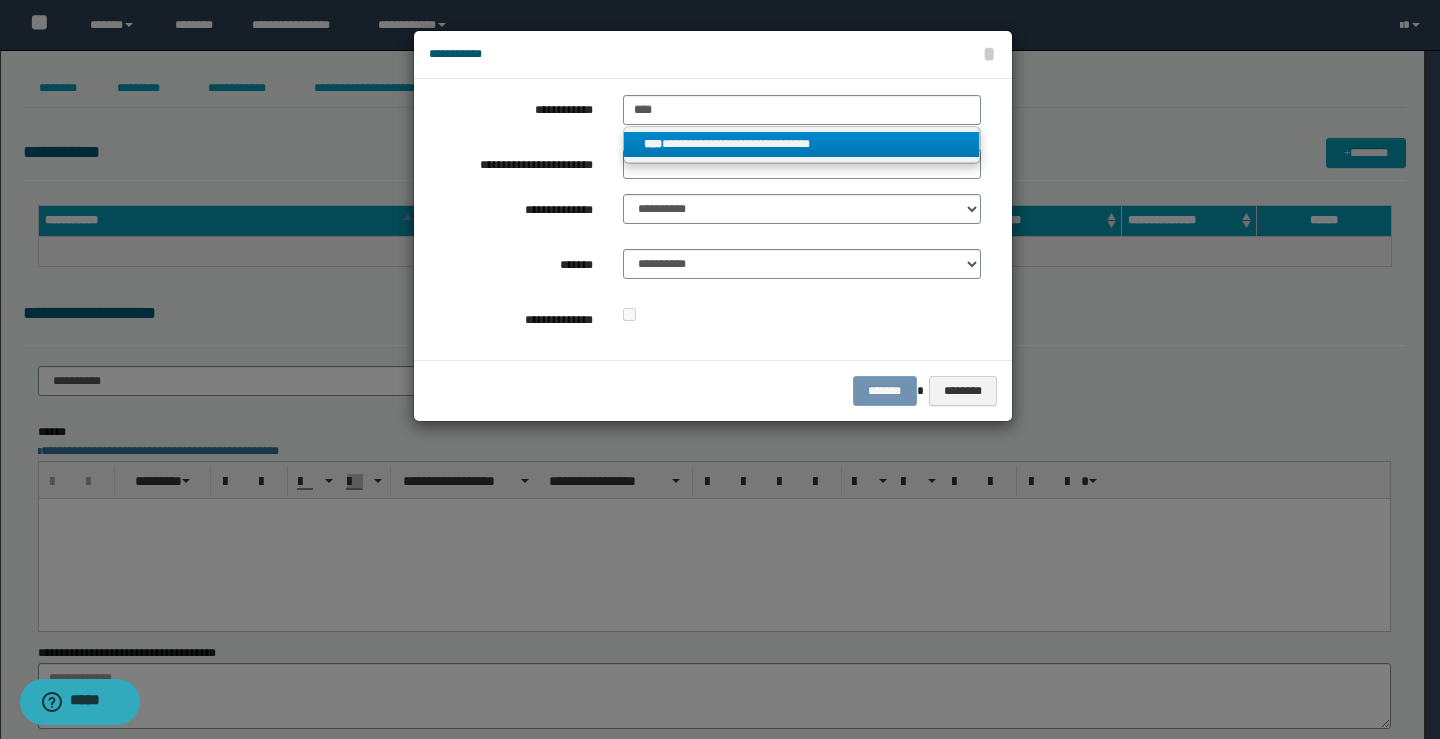 click on "**********" at bounding box center [802, 144] 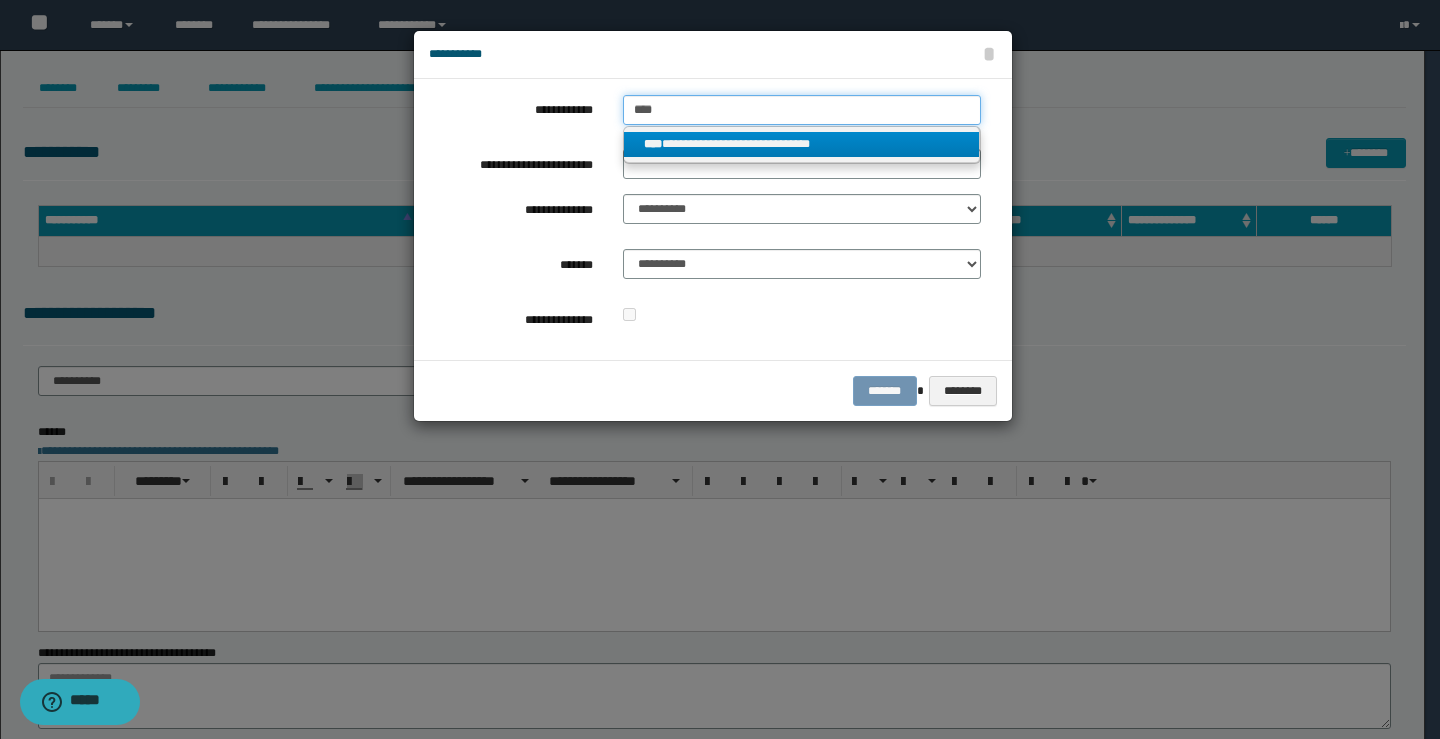 type 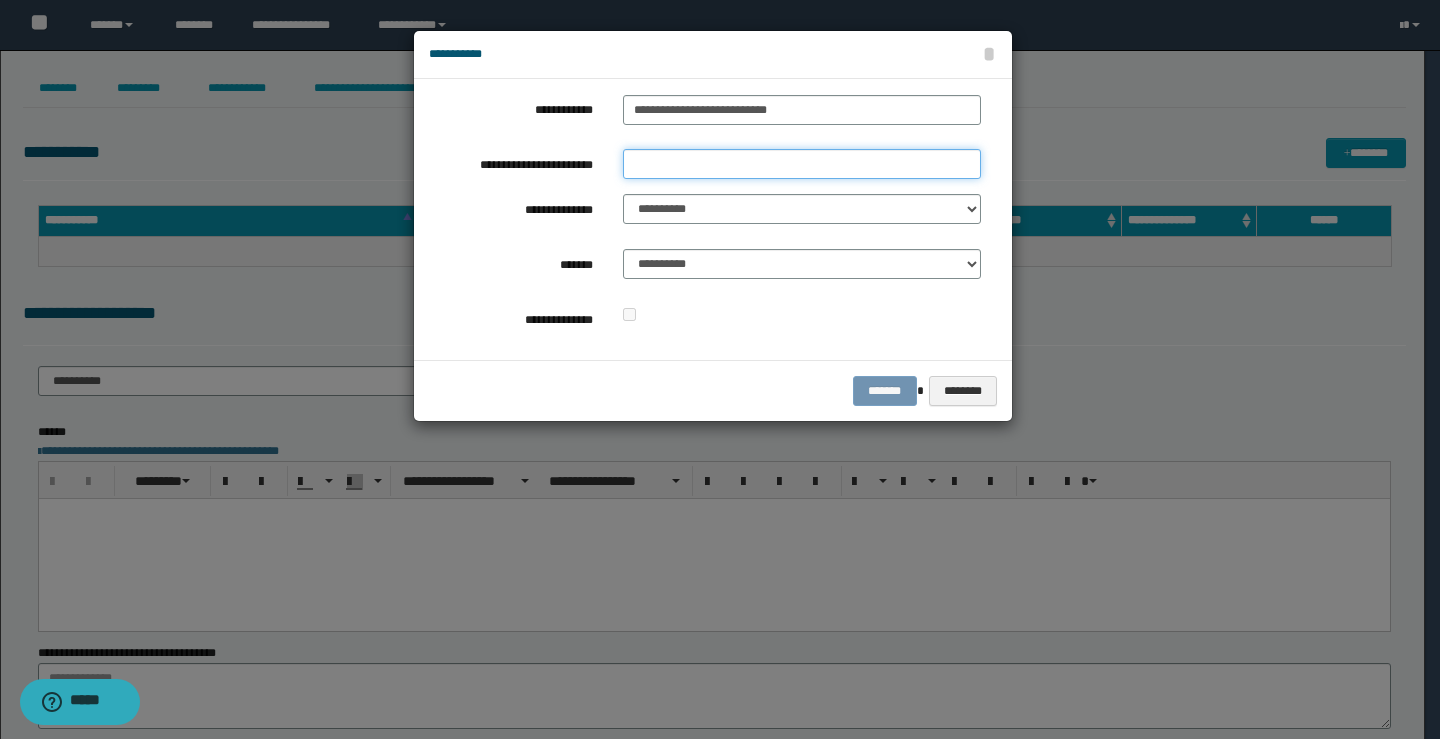 click on "**********" at bounding box center (802, 164) 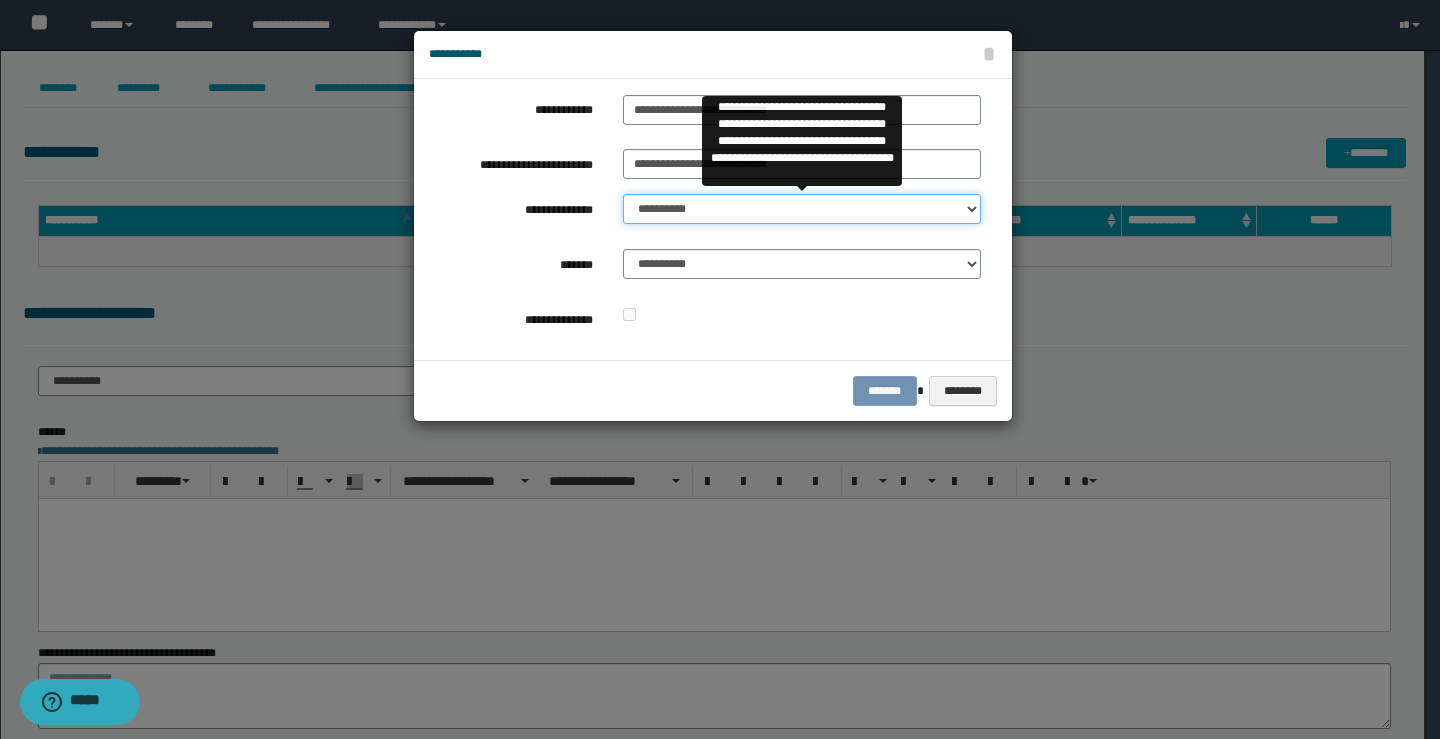 click on "**********" at bounding box center [802, 209] 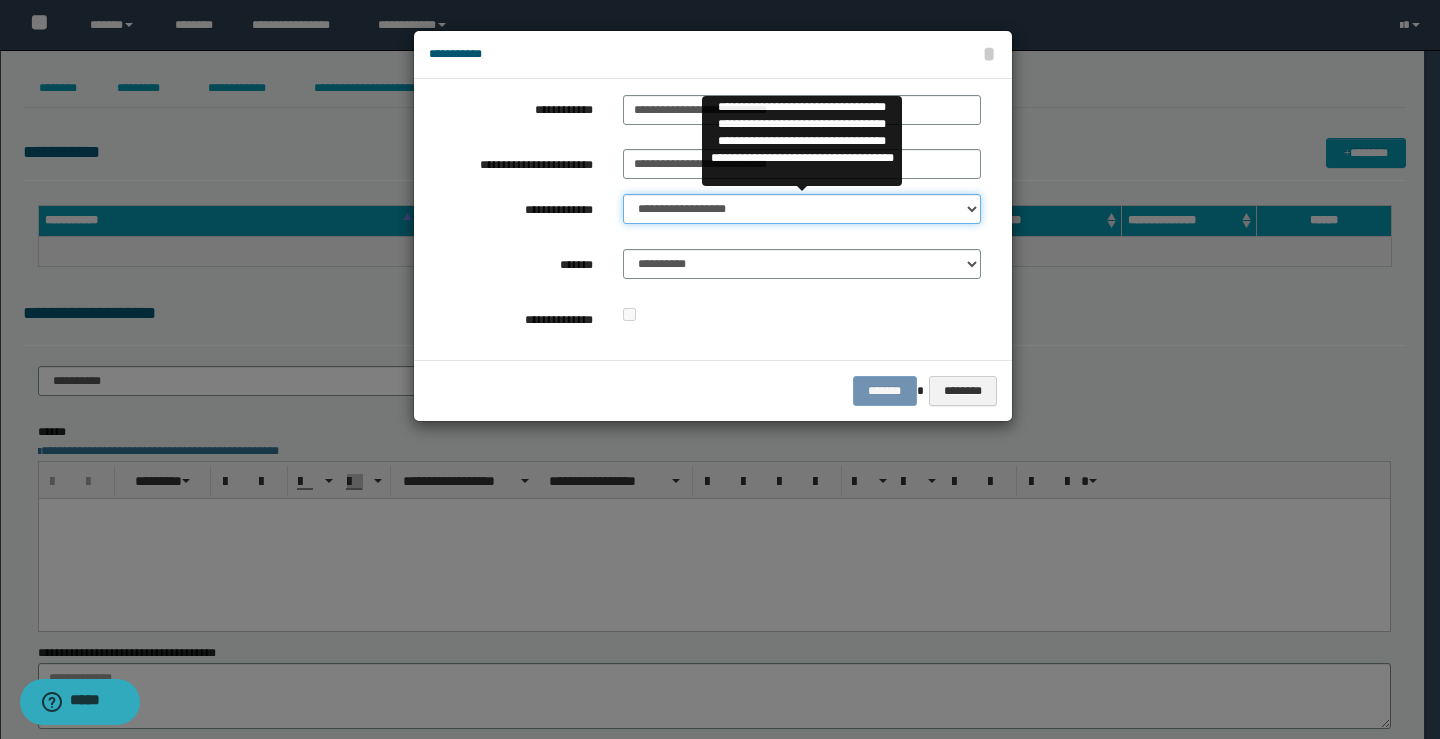 click on "**********" at bounding box center [802, 209] 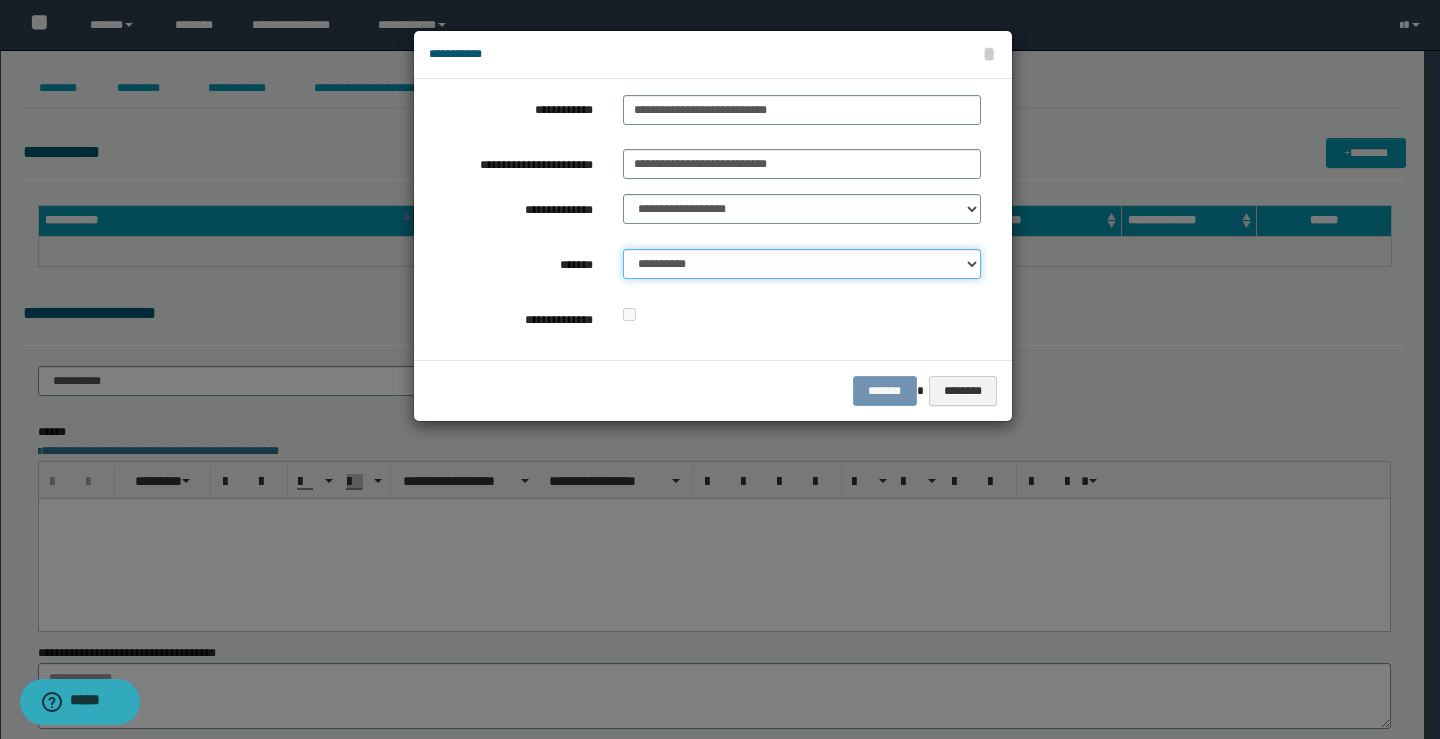 click on "**********" at bounding box center [802, 264] 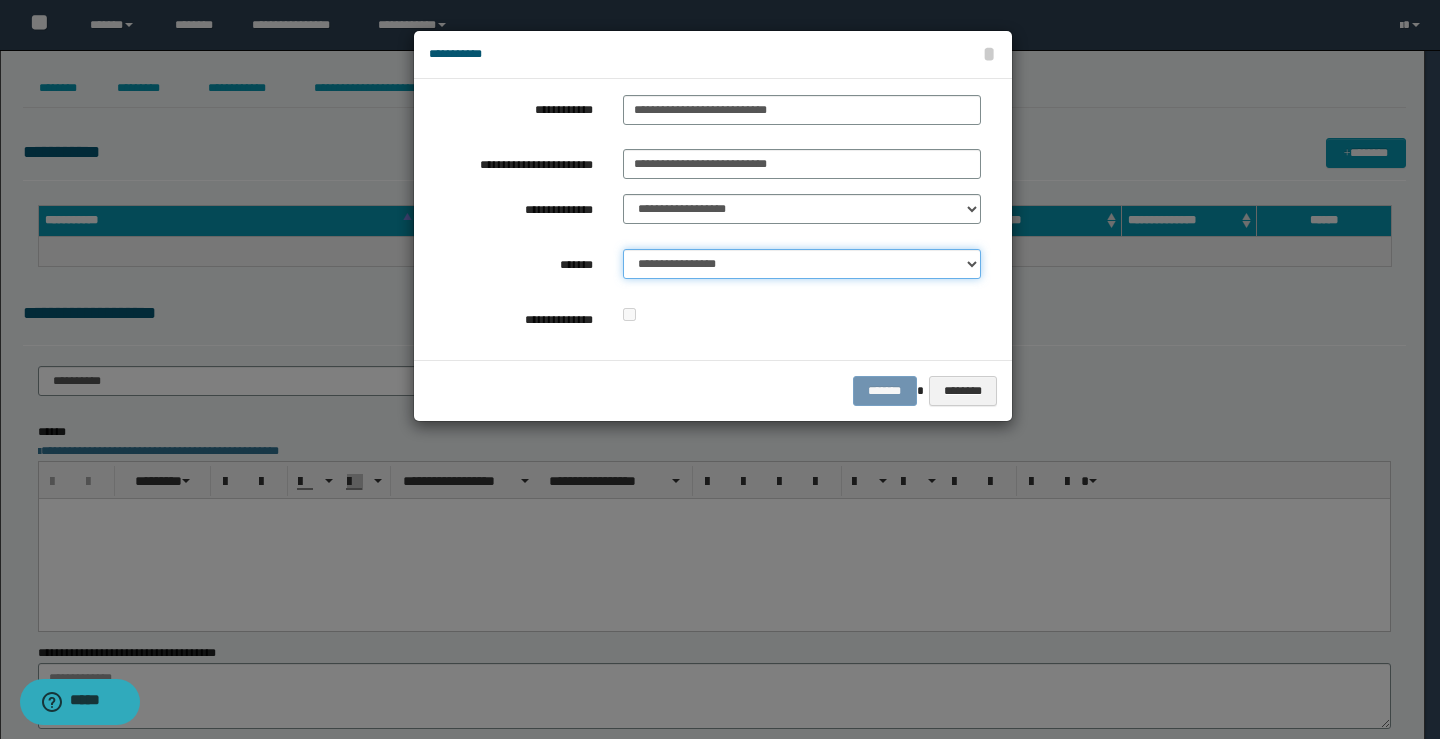 click on "**********" at bounding box center [802, 264] 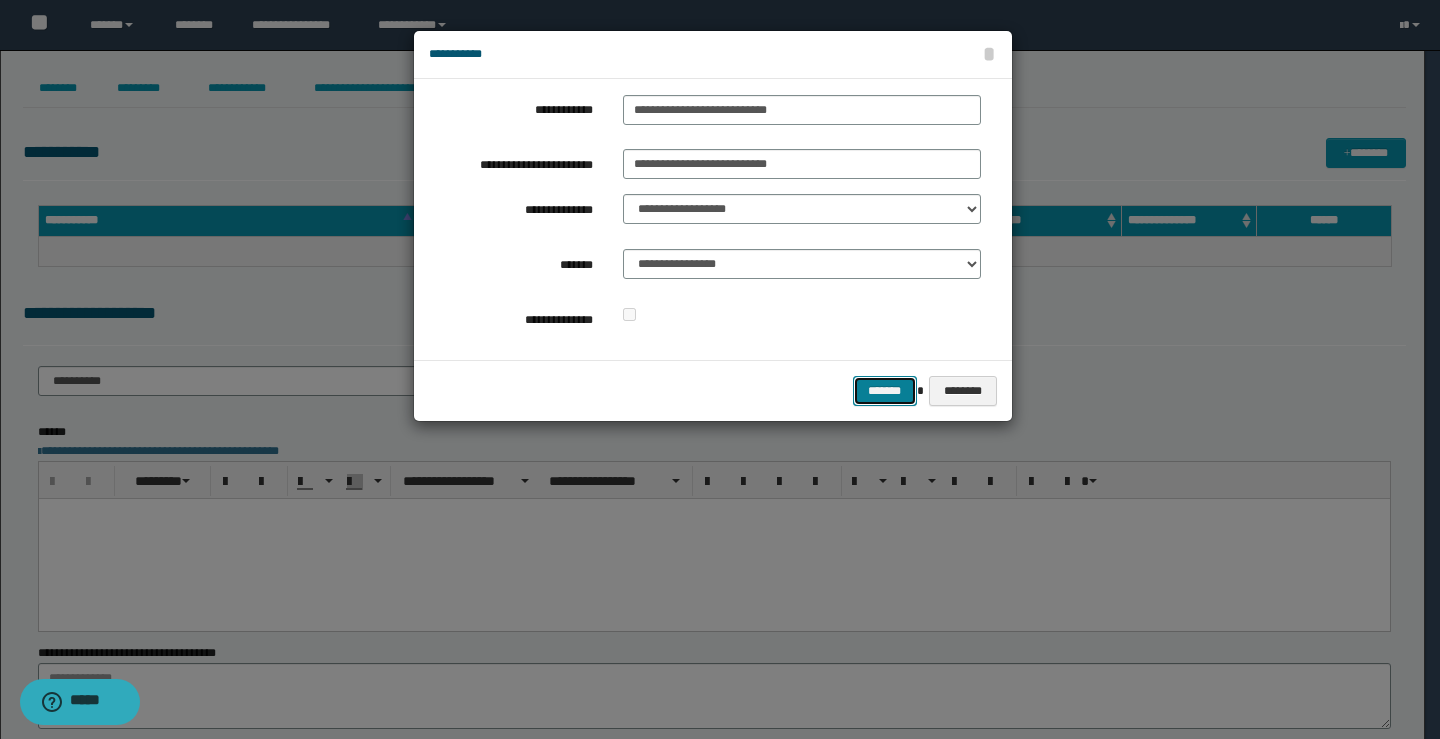 click on "*******" at bounding box center (885, 391) 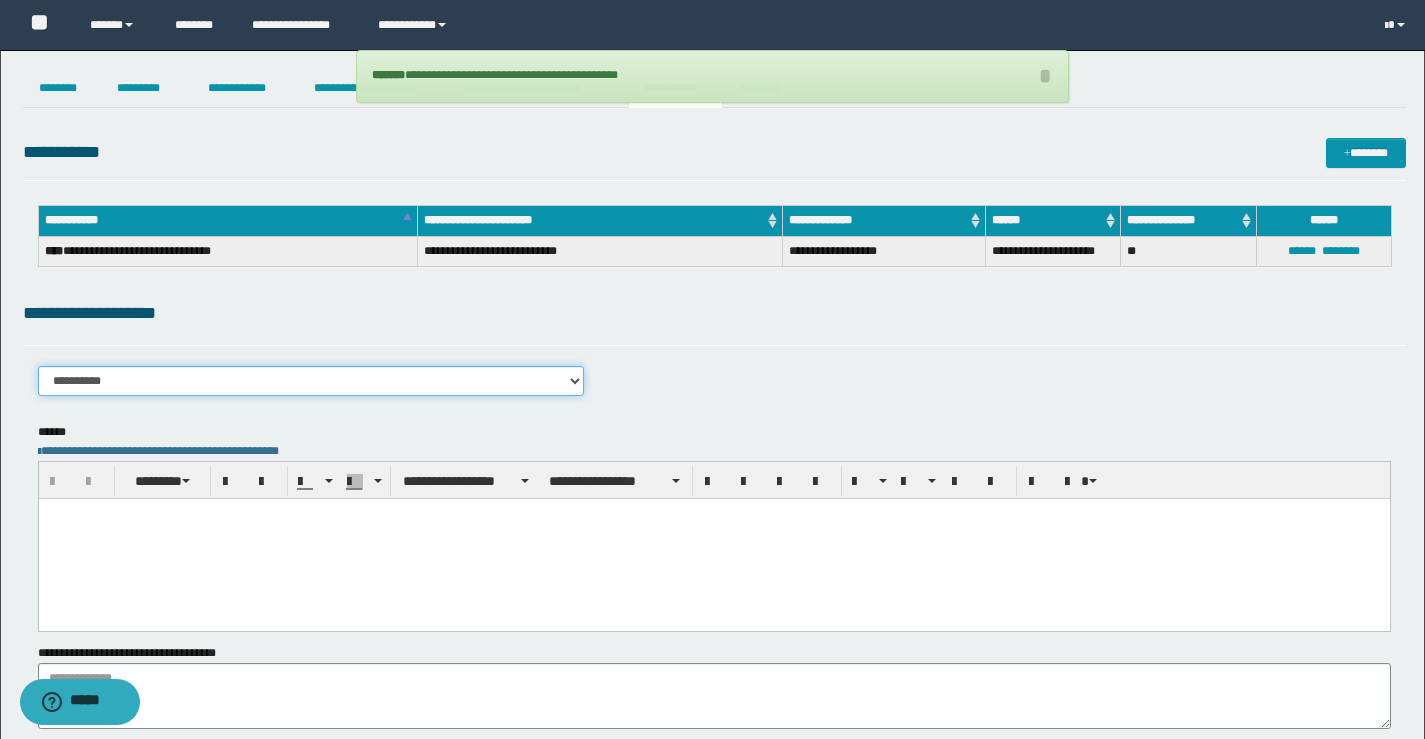 click on "**********" at bounding box center [311, 381] 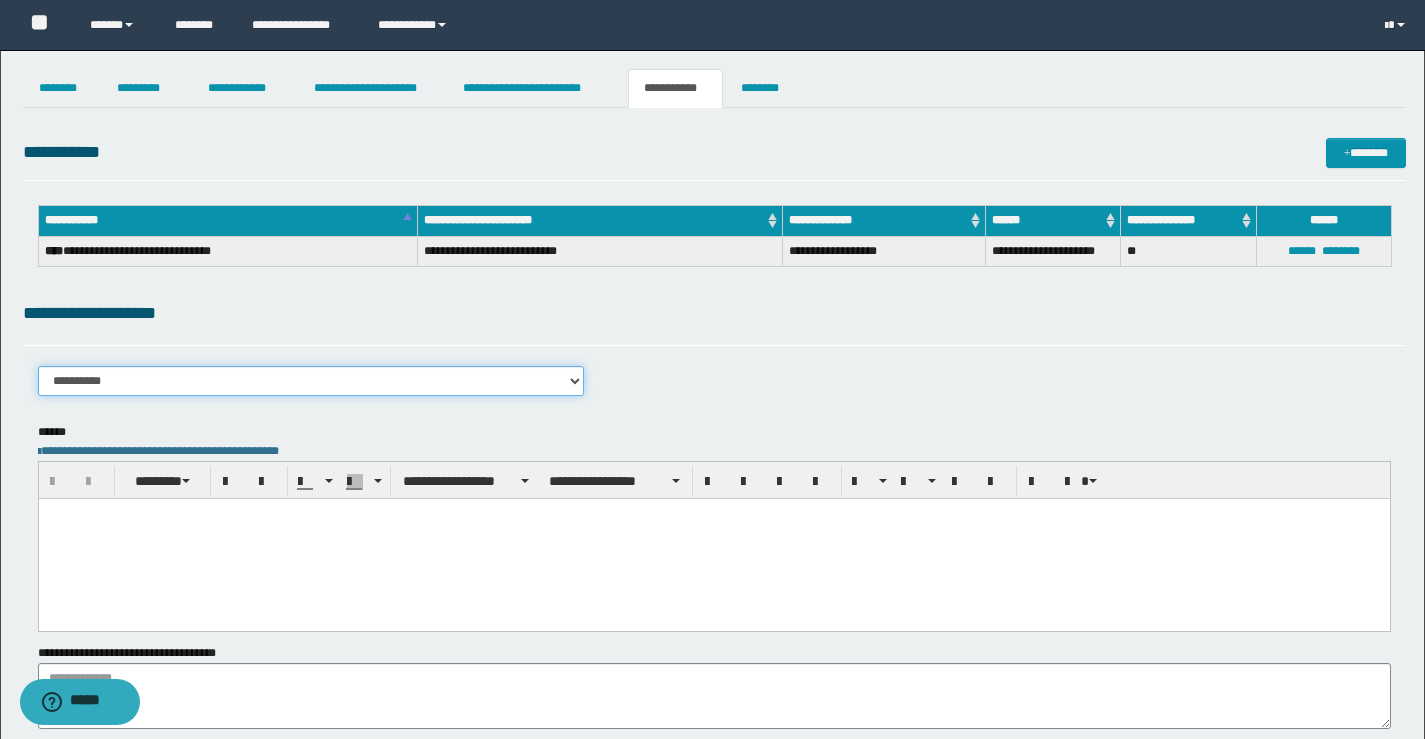 select on "****" 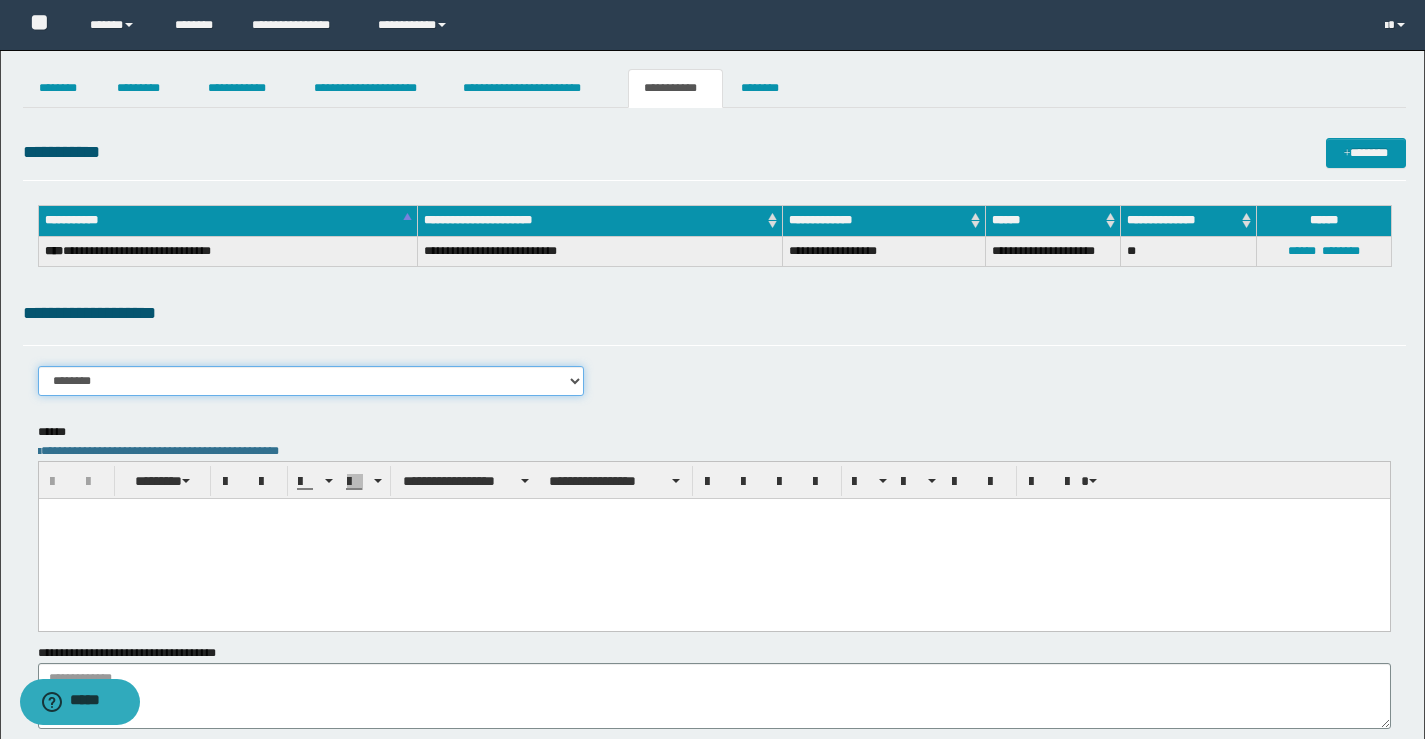 click on "**********" at bounding box center [311, 381] 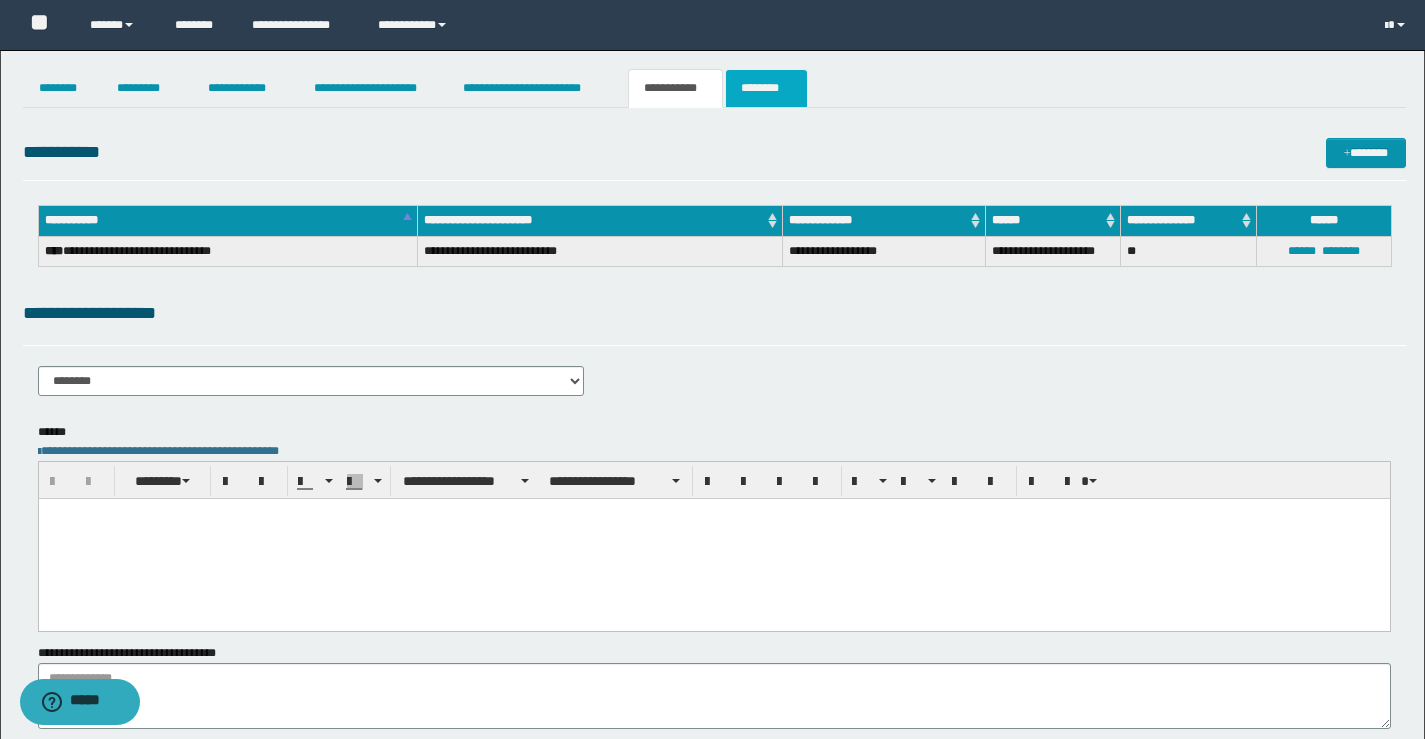 click on "********" at bounding box center (766, 88) 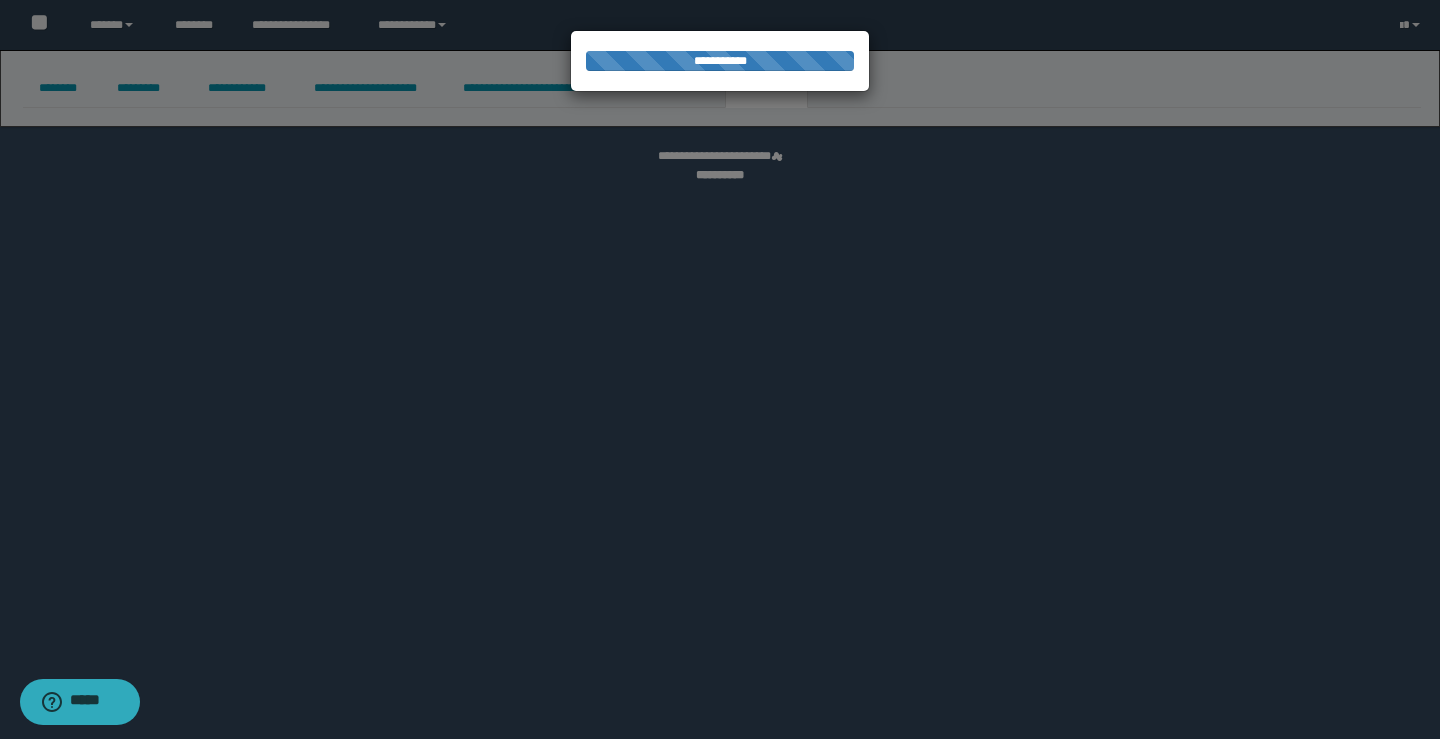 select 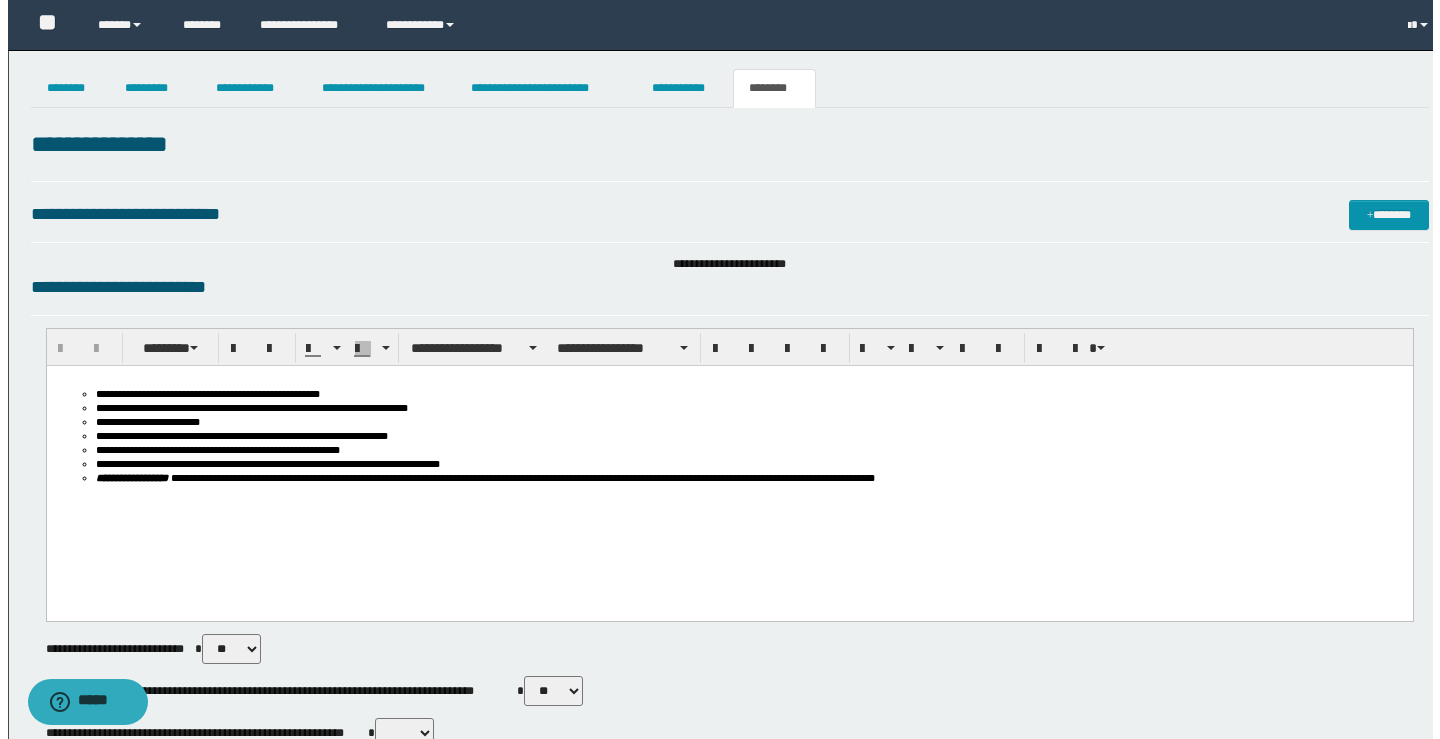 scroll, scrollTop: 0, scrollLeft: 0, axis: both 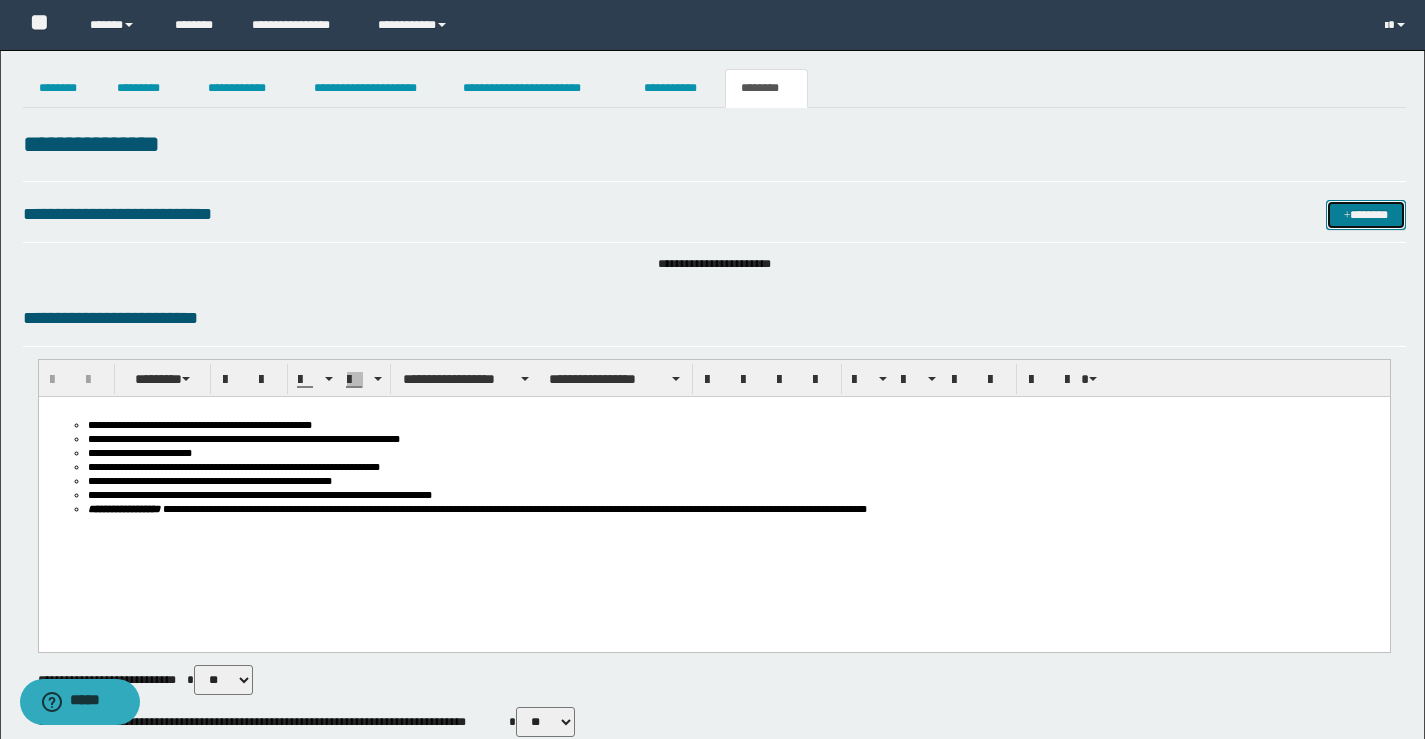 click on "*******" at bounding box center [1366, 215] 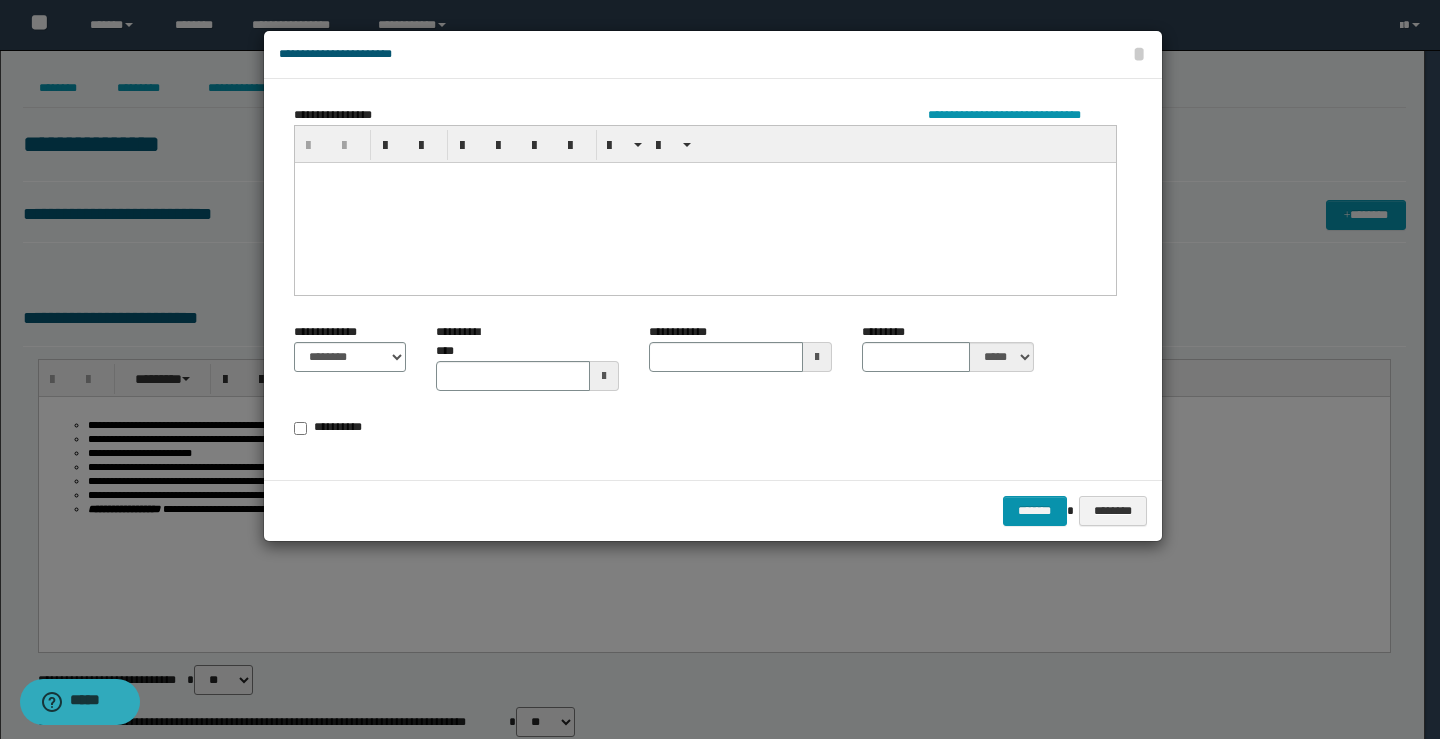 click at bounding box center [704, 177] 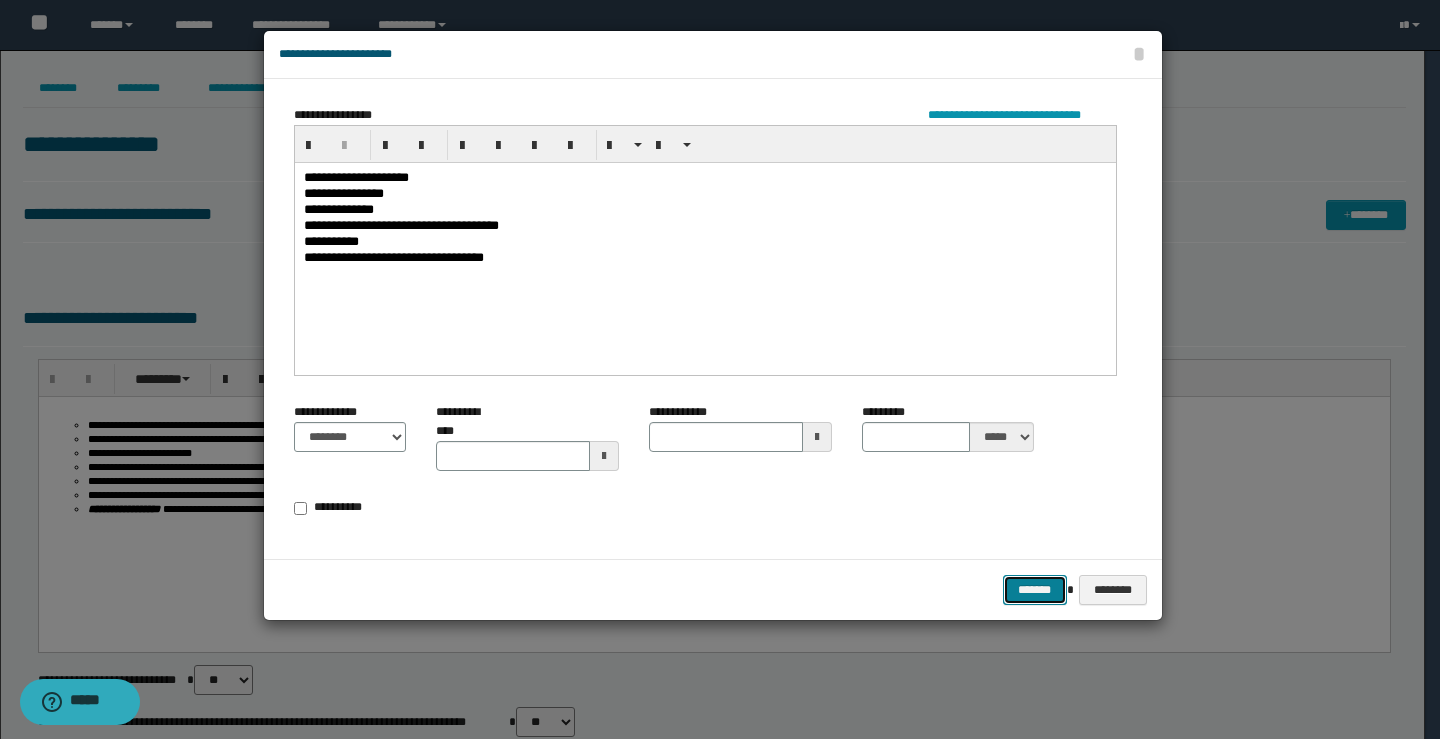 click on "*******" at bounding box center [1035, 590] 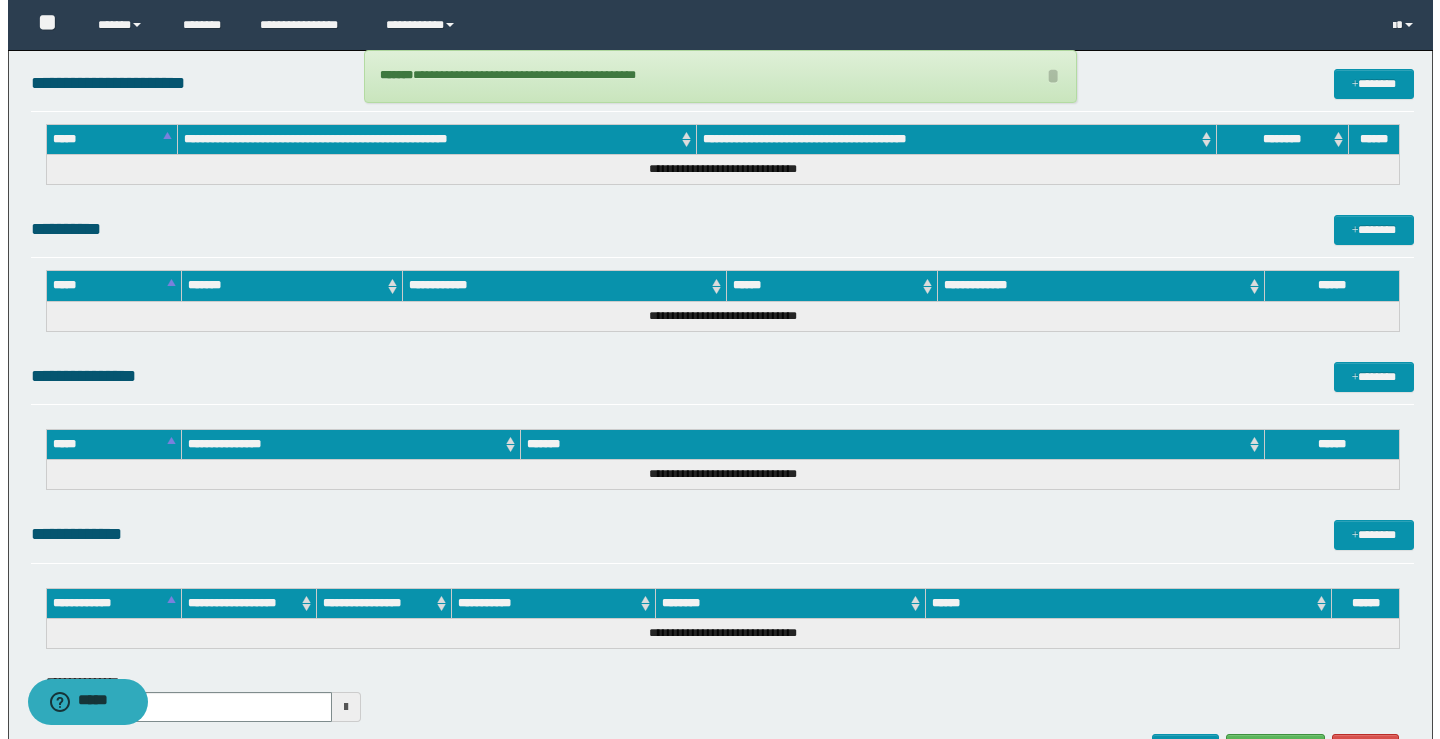 scroll, scrollTop: 1179, scrollLeft: 0, axis: vertical 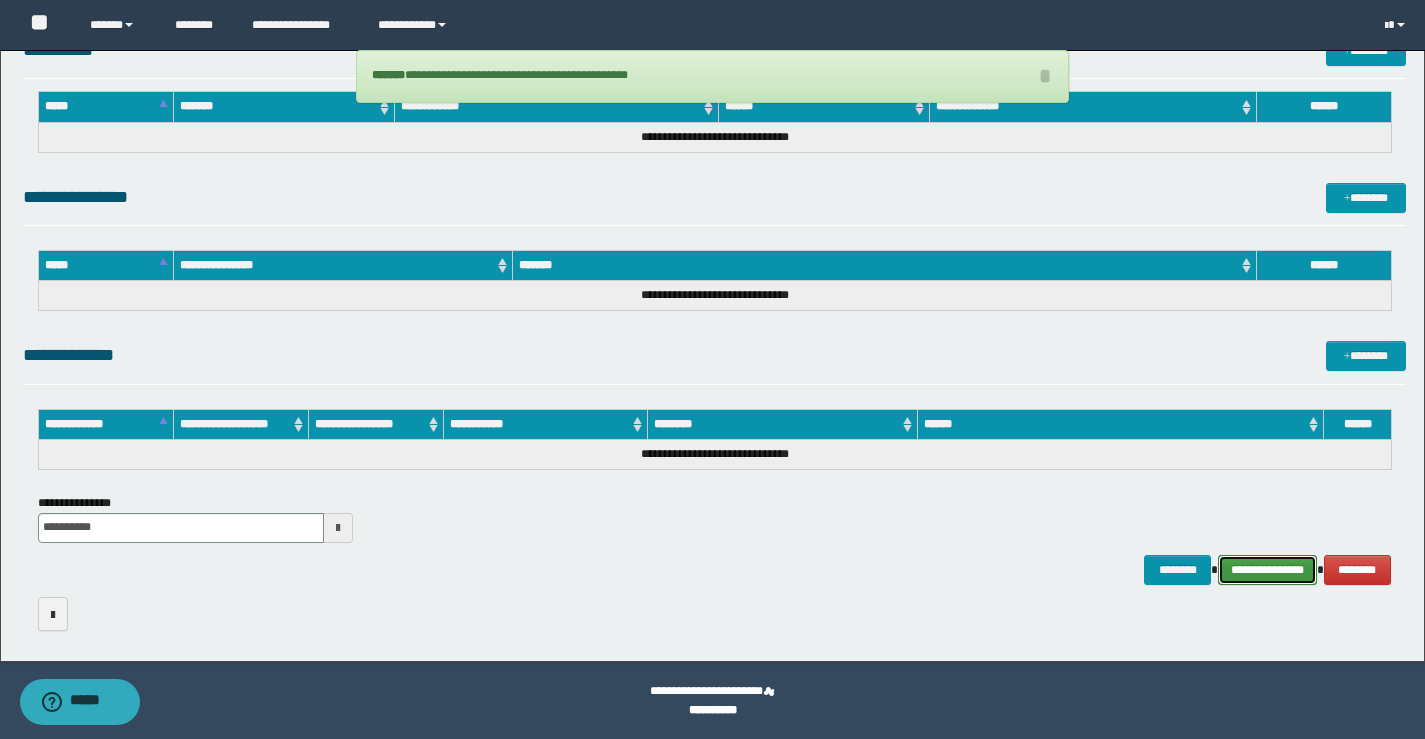 click on "**********" at bounding box center [1267, 570] 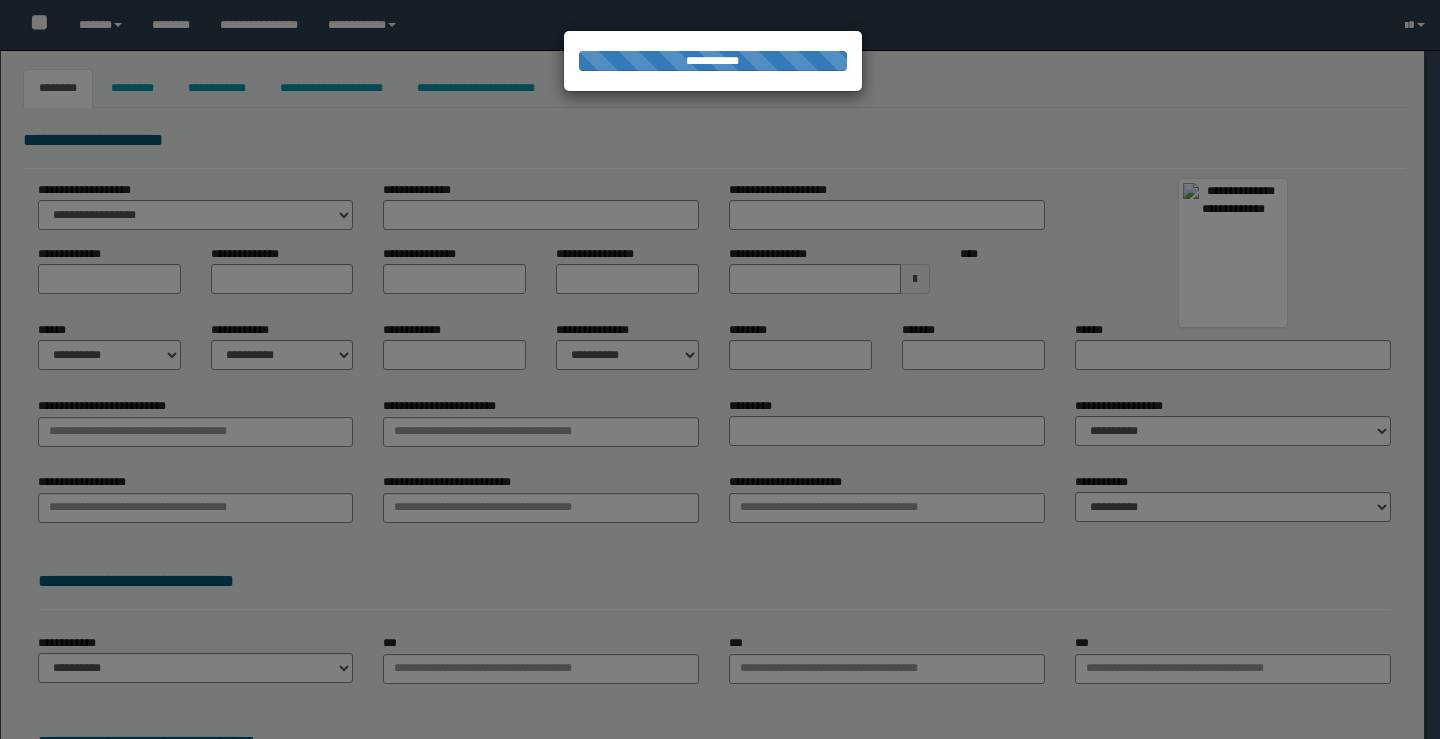 type on "**********" 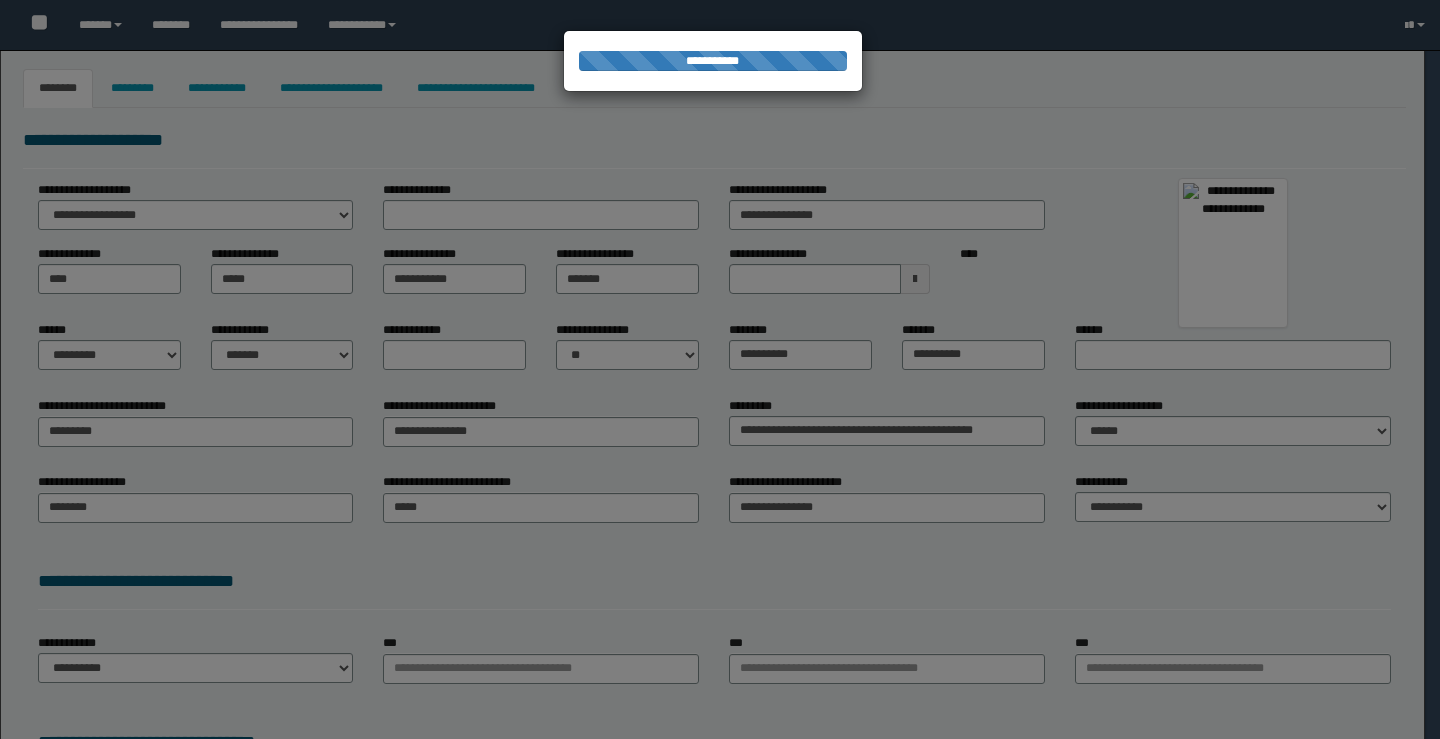 select 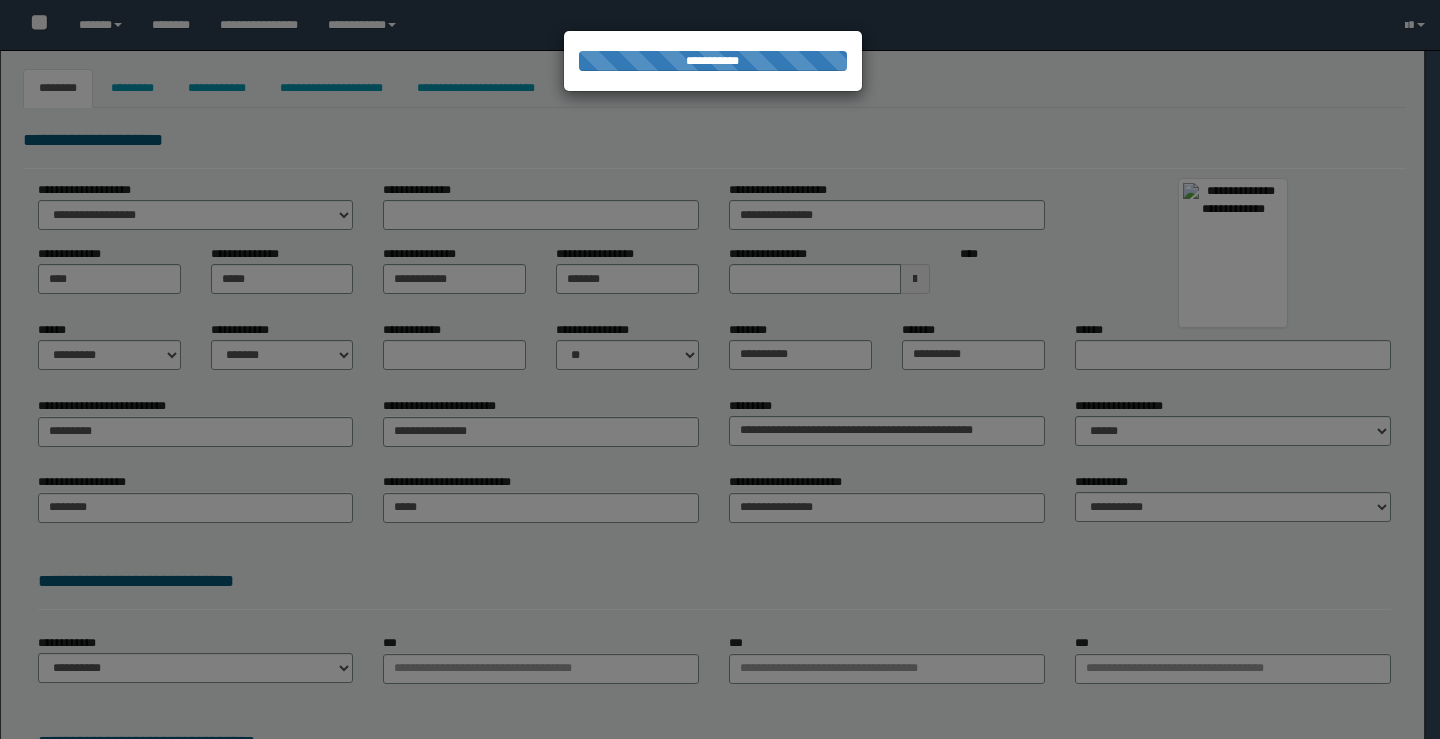 type on "**********" 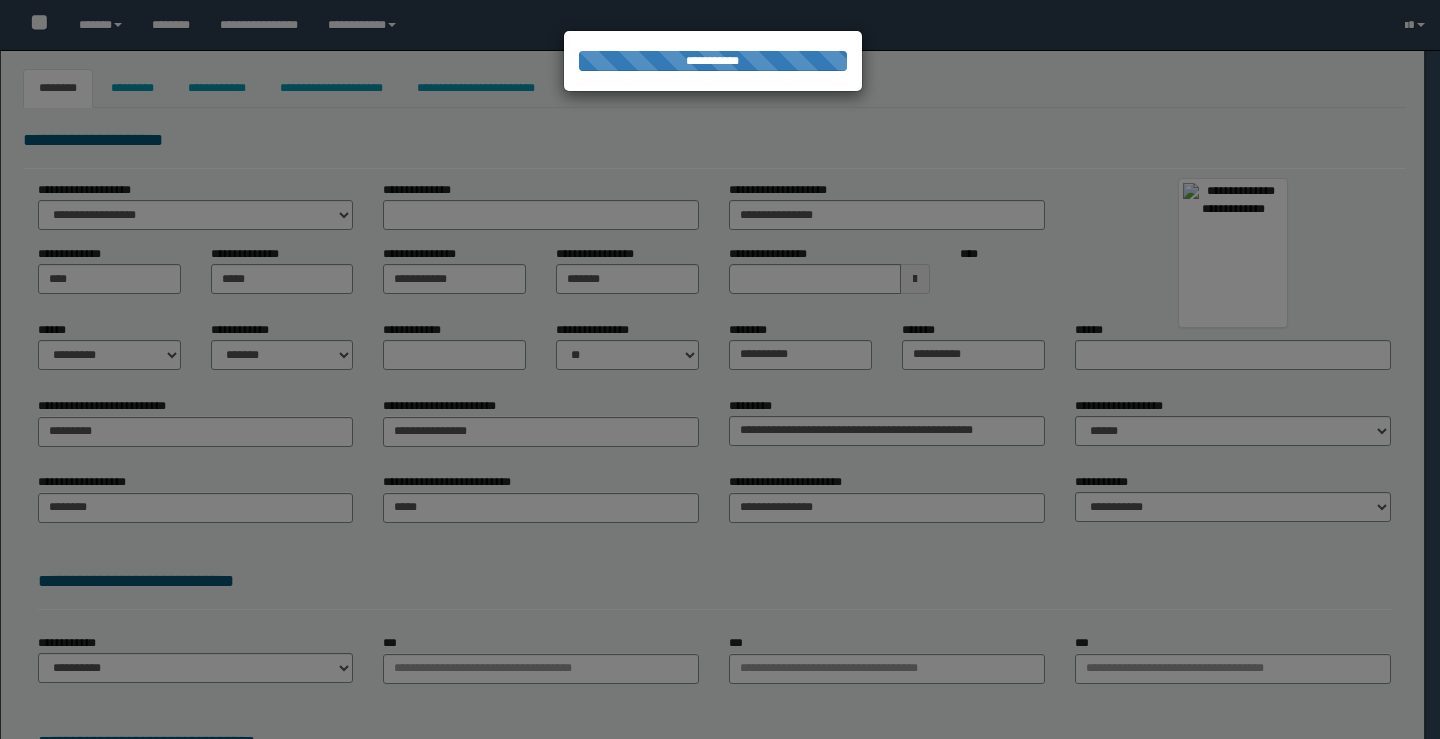select on "*" 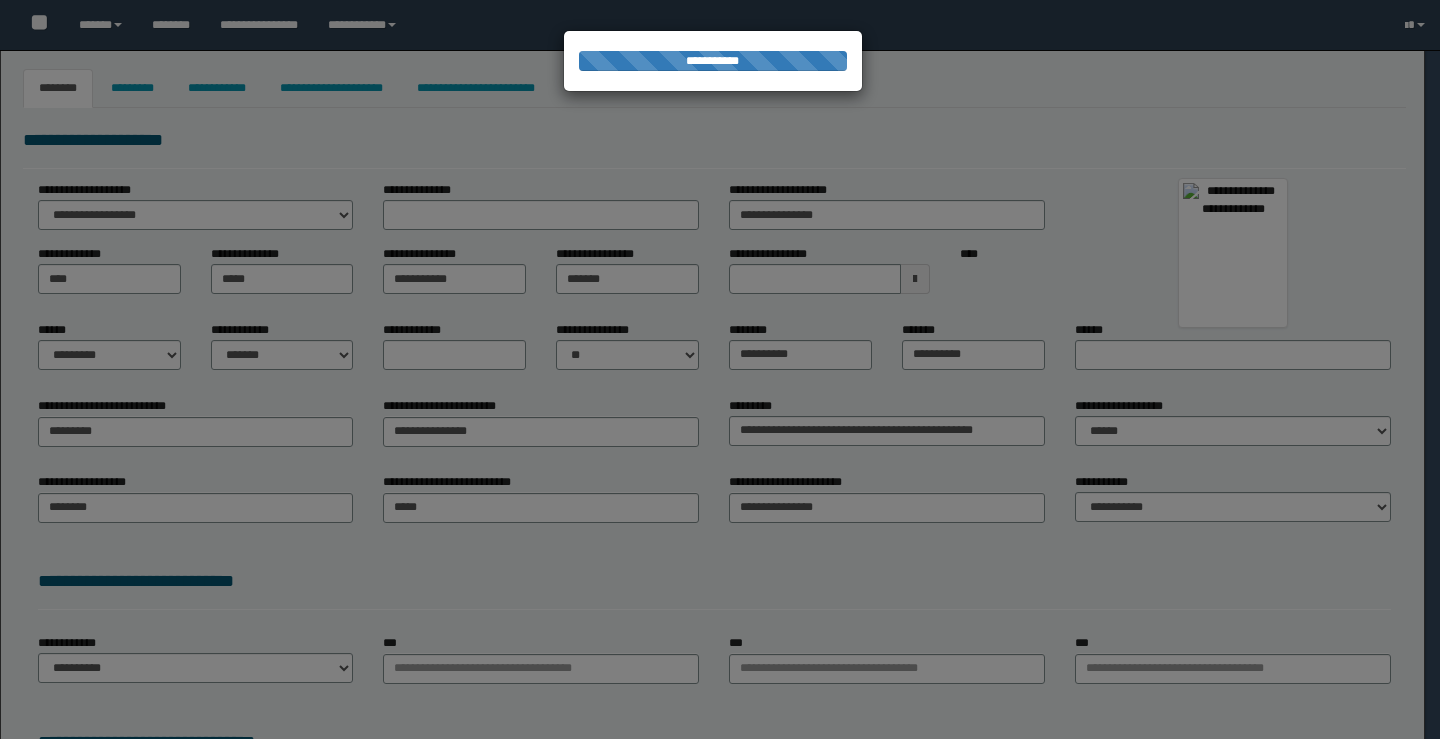 select on "*" 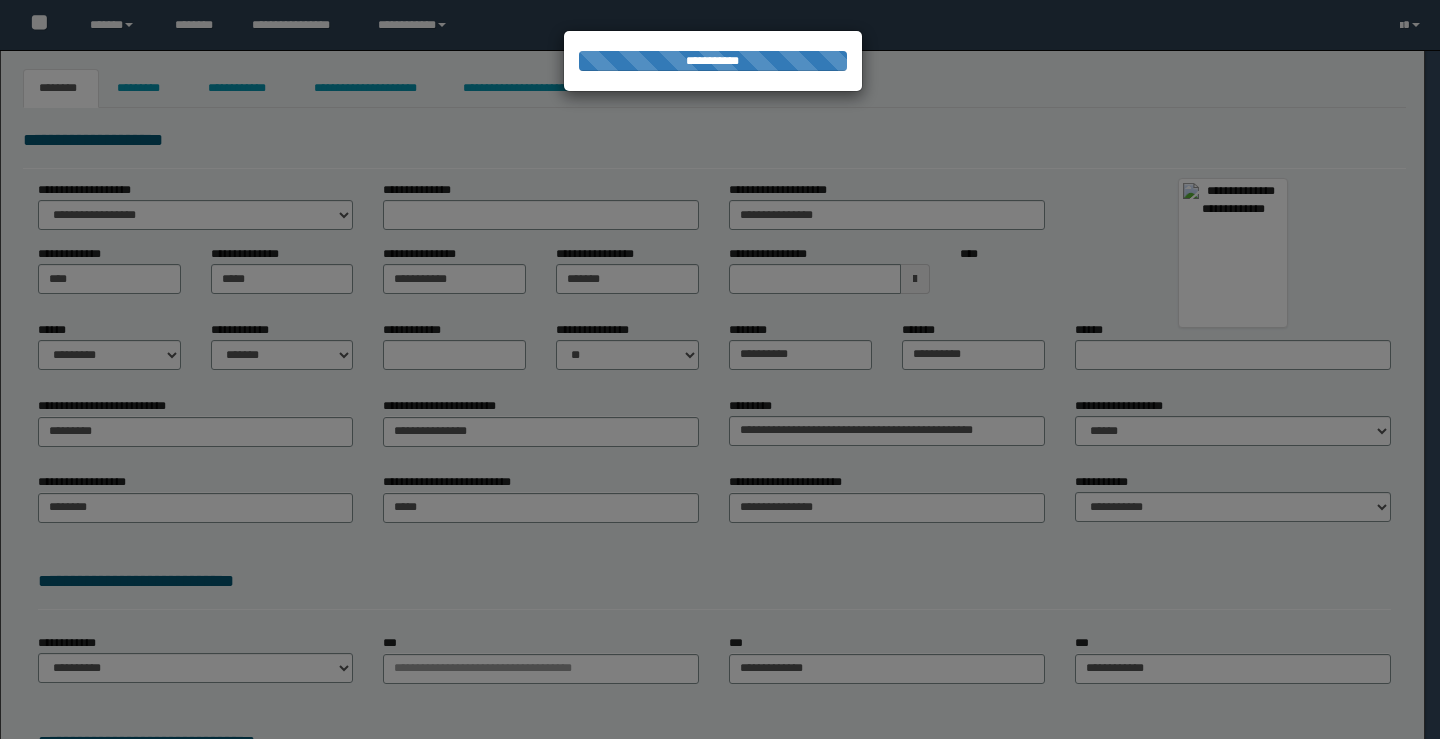 scroll, scrollTop: 0, scrollLeft: 0, axis: both 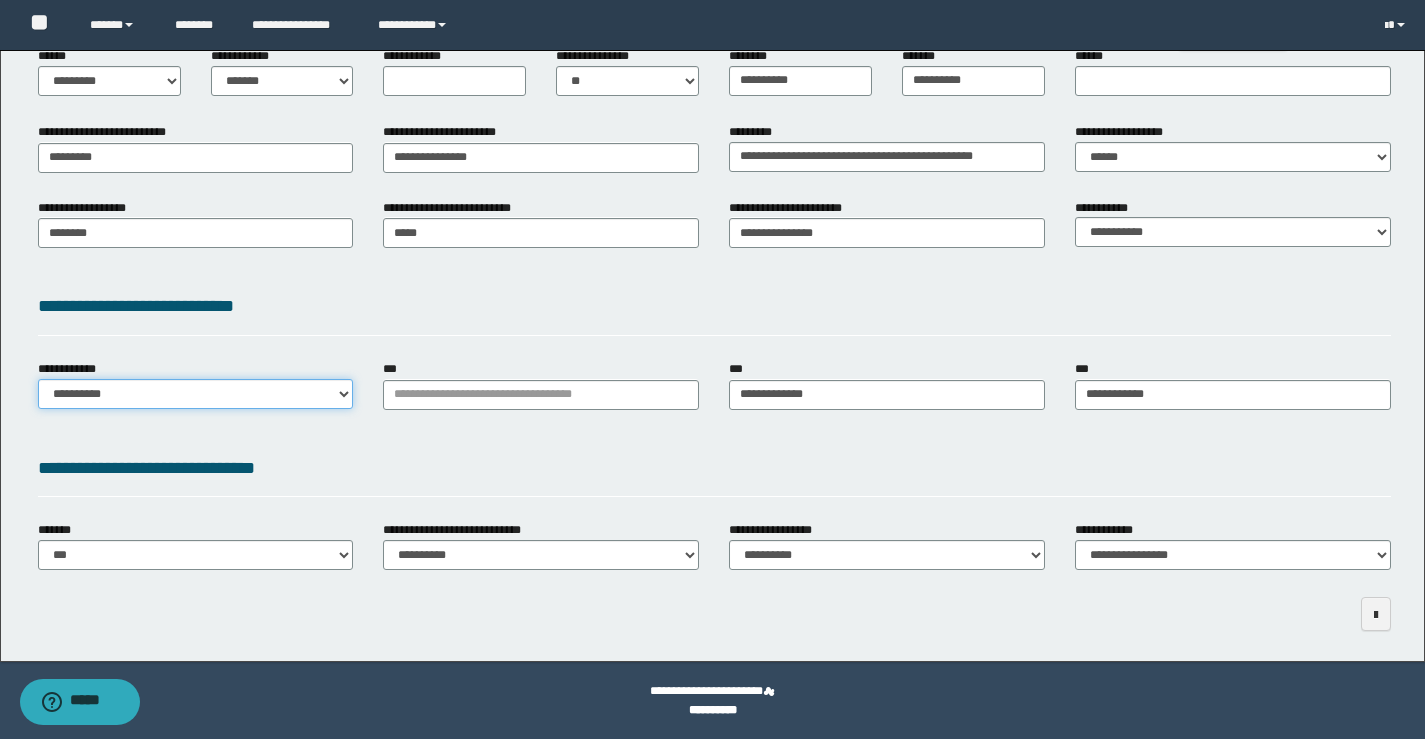 click on "**********" at bounding box center [196, 394] 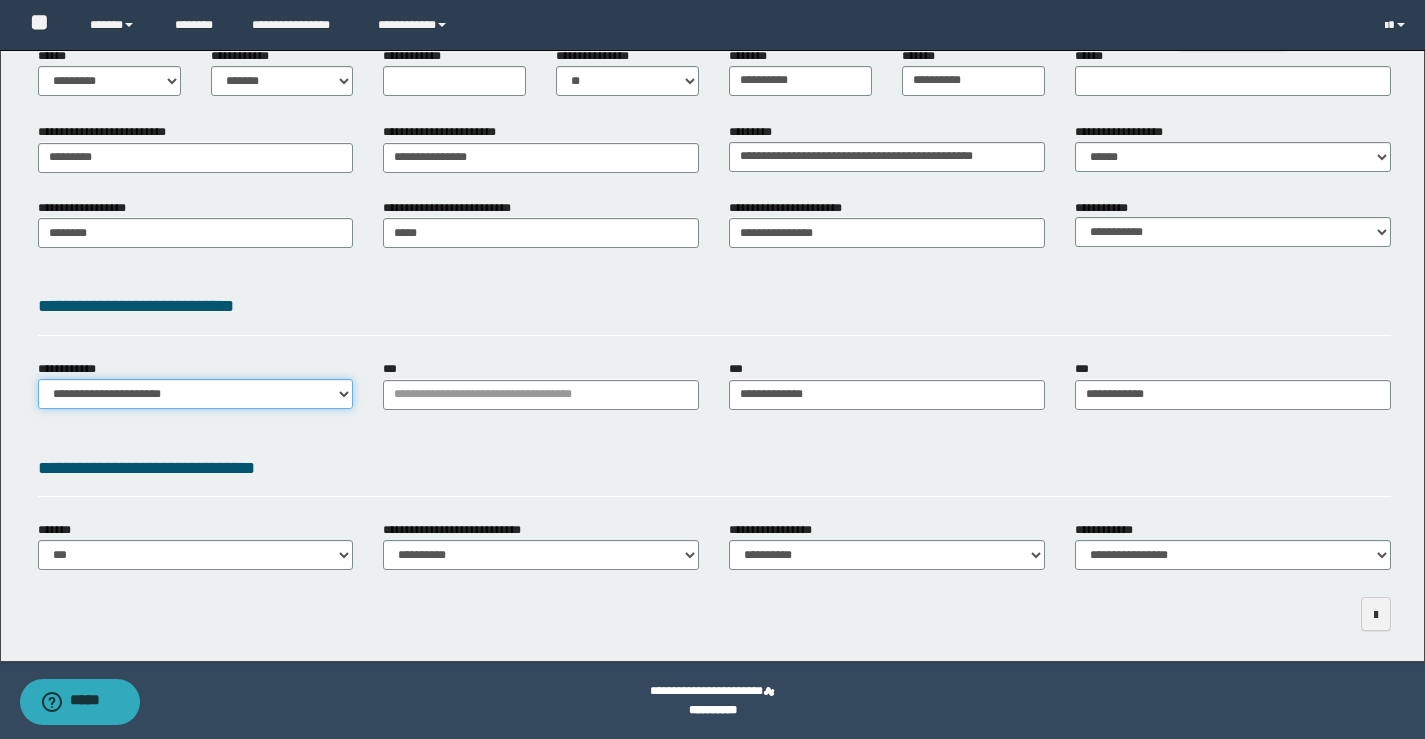 click on "**********" at bounding box center (196, 394) 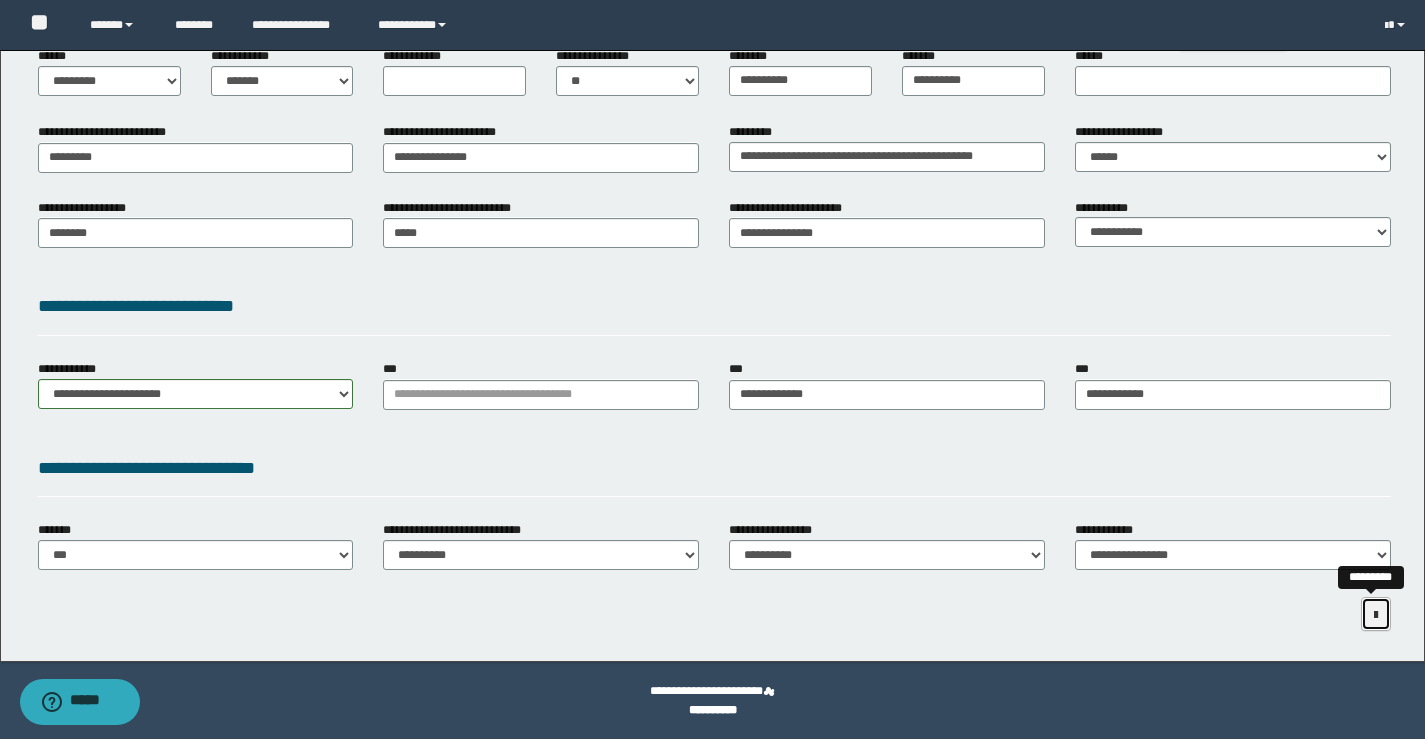 click at bounding box center (1376, 615) 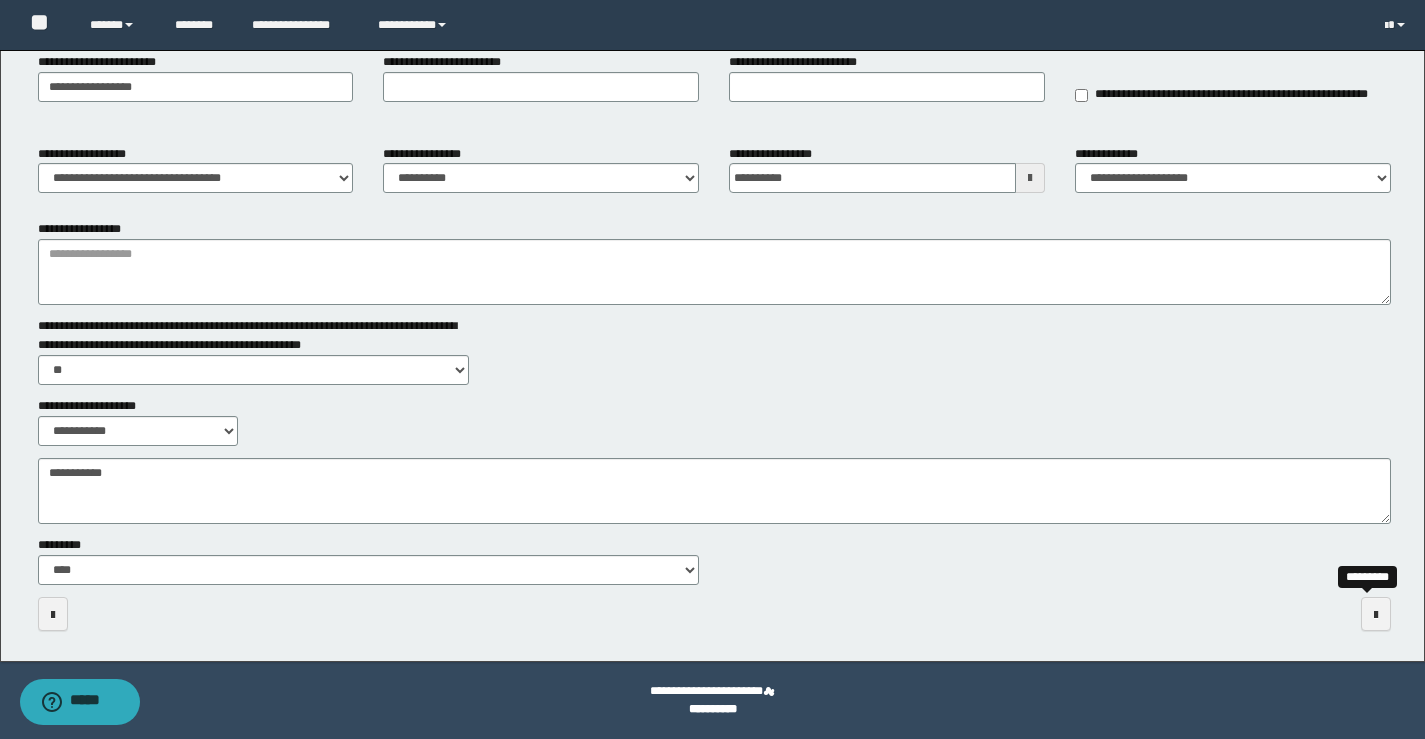 scroll, scrollTop: 189, scrollLeft: 0, axis: vertical 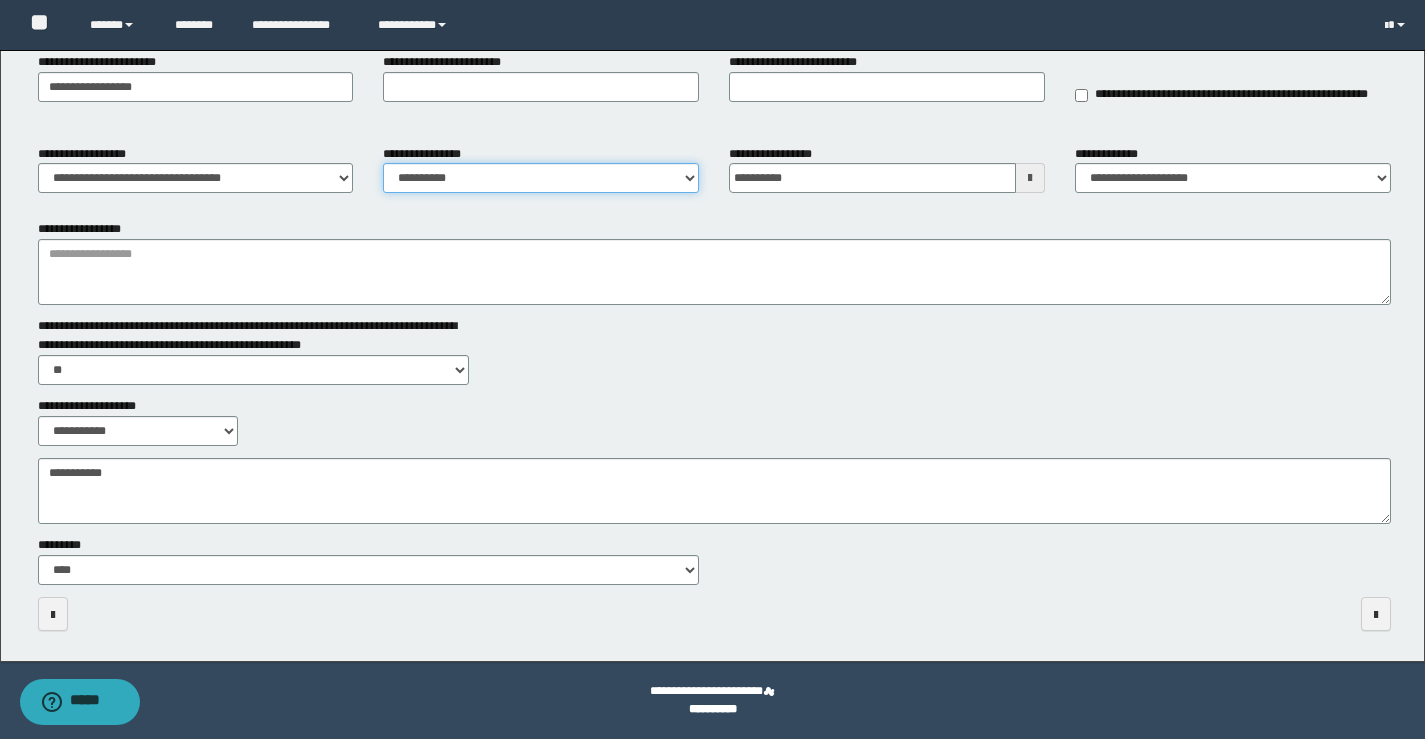 click on "**********" at bounding box center (541, 178) 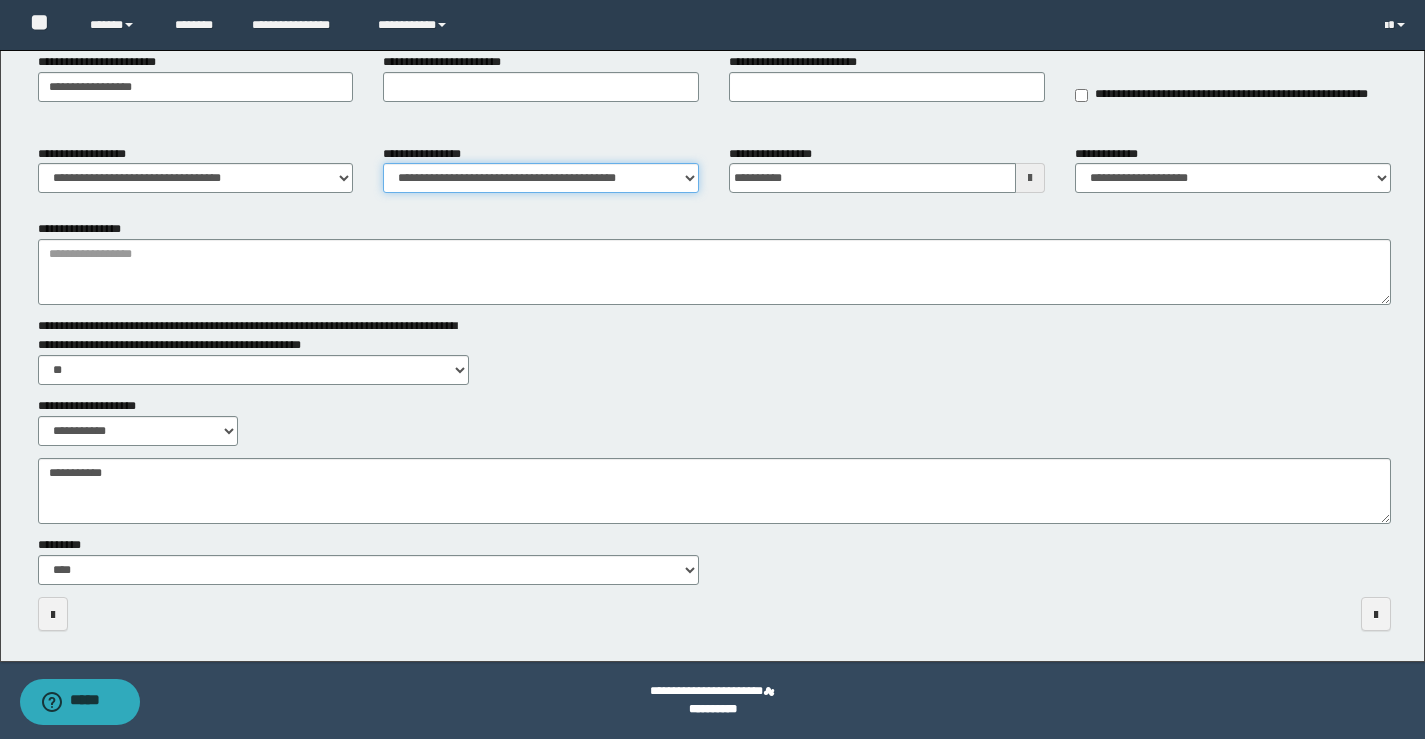 click on "**********" at bounding box center [541, 178] 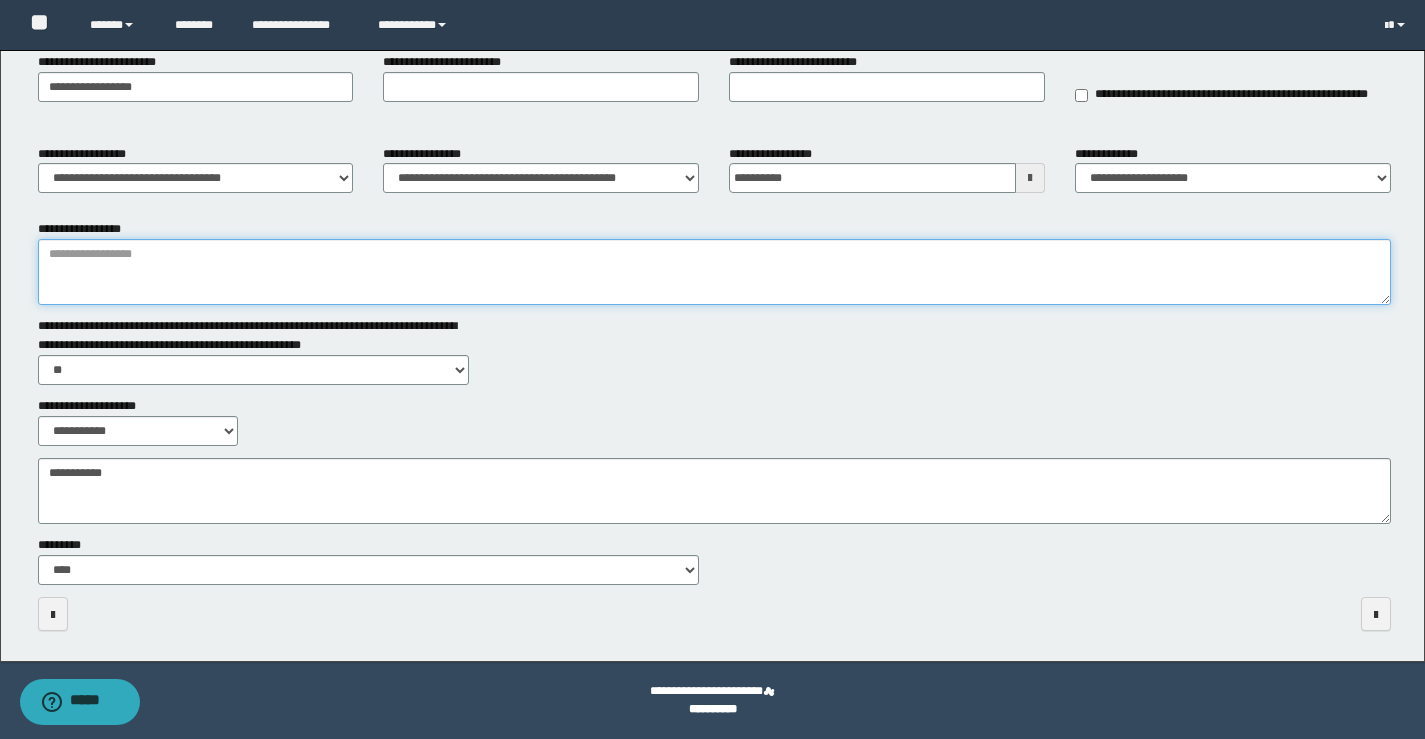 click on "**********" at bounding box center [714, 272] 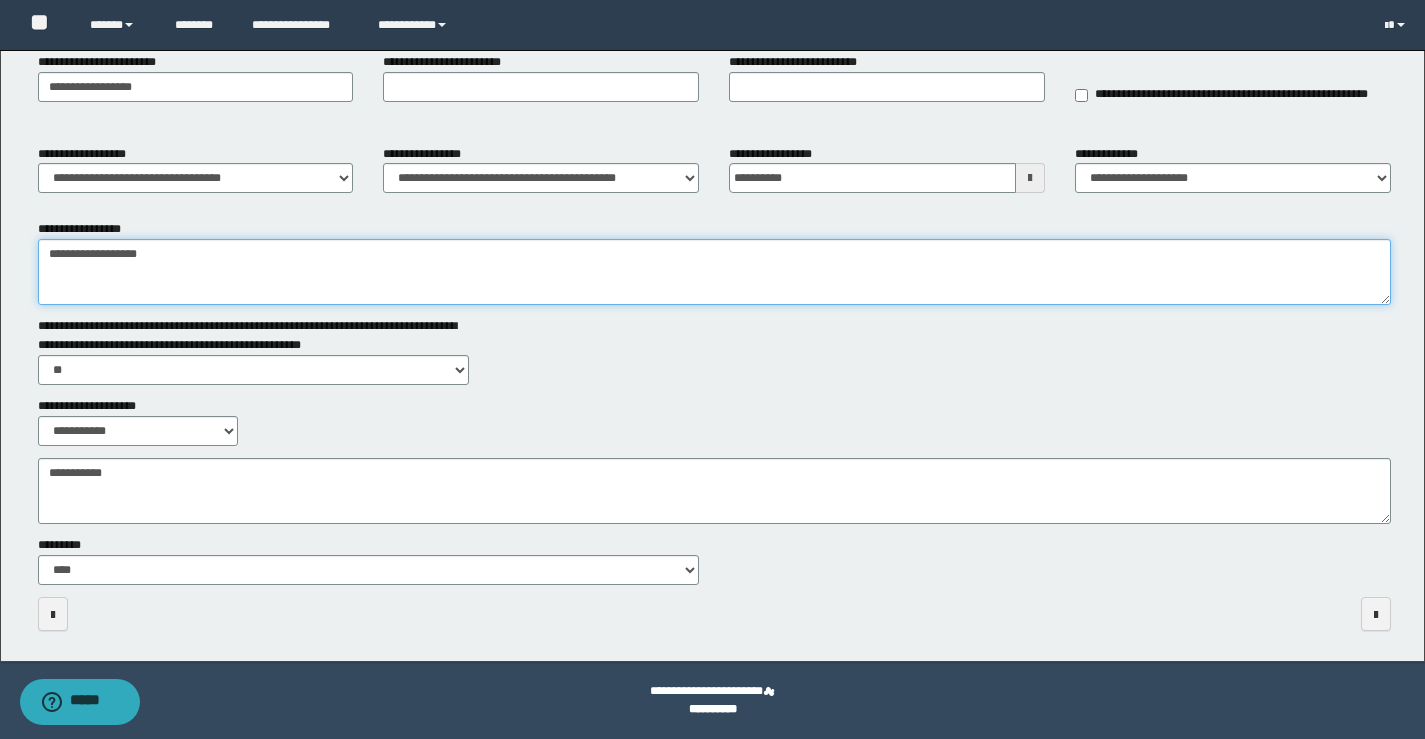 type on "**********" 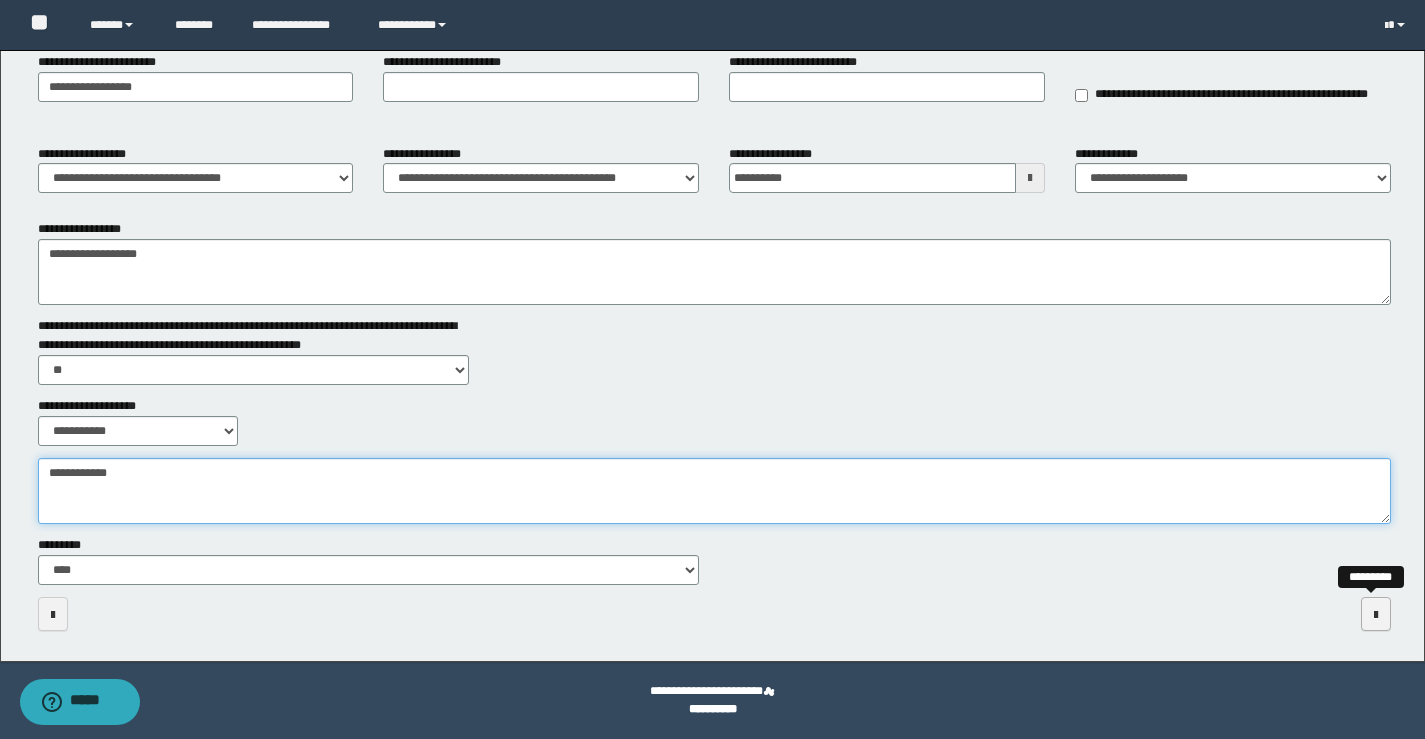 type on "**********" 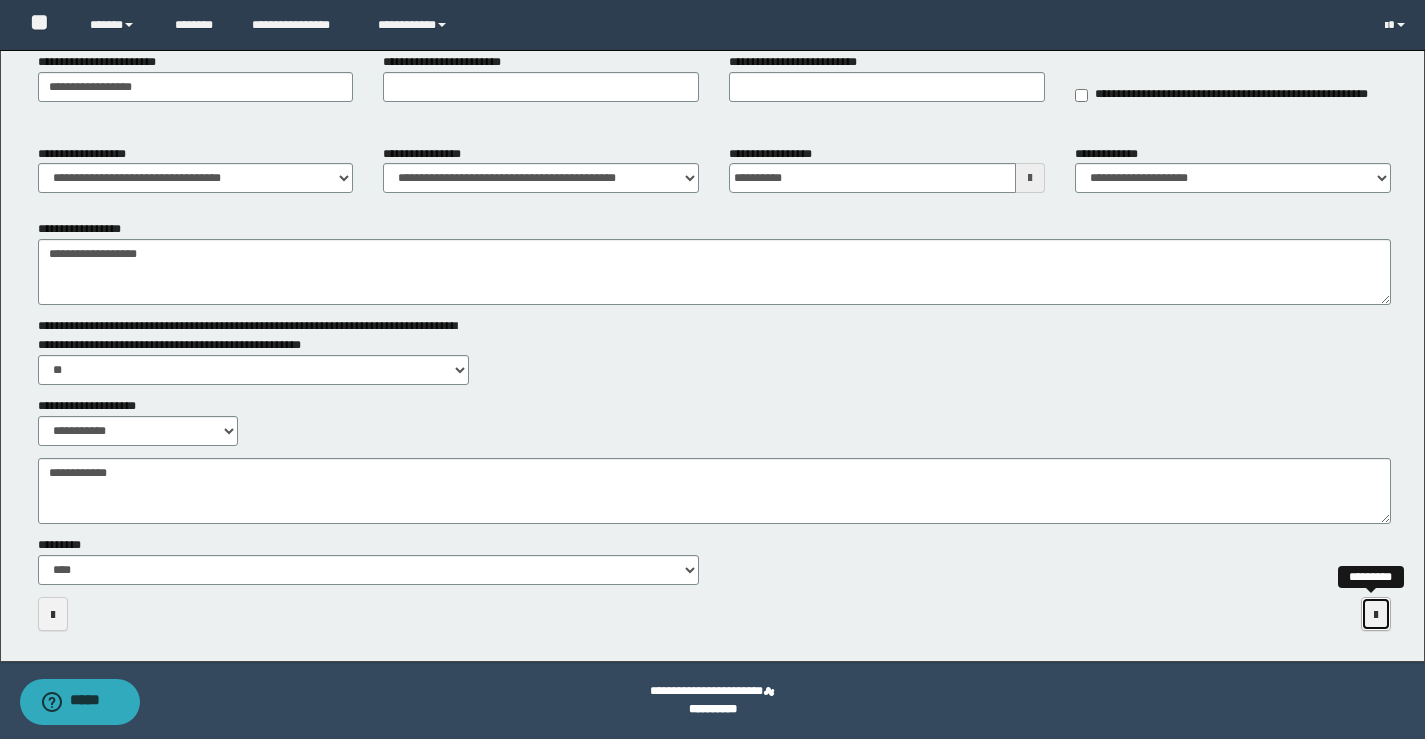 click at bounding box center [1376, 615] 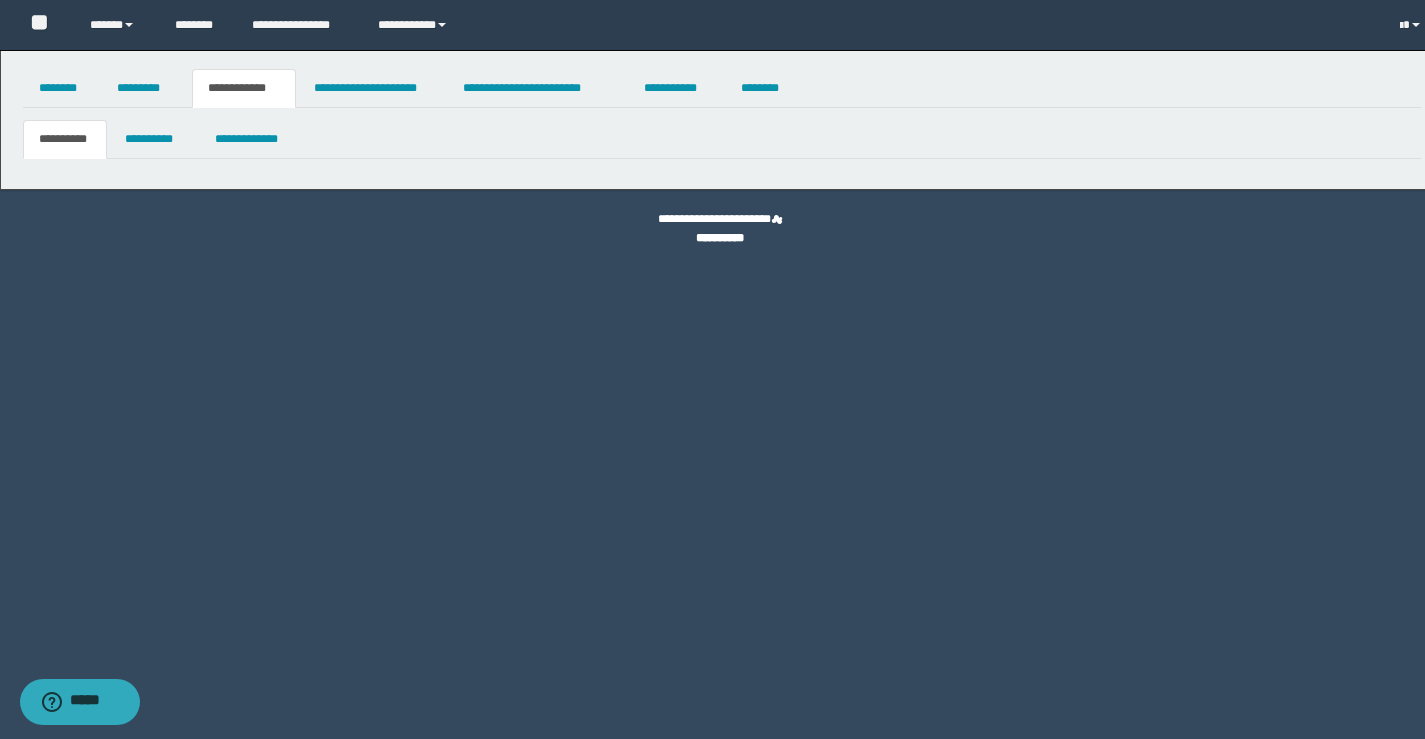 scroll, scrollTop: 0, scrollLeft: 0, axis: both 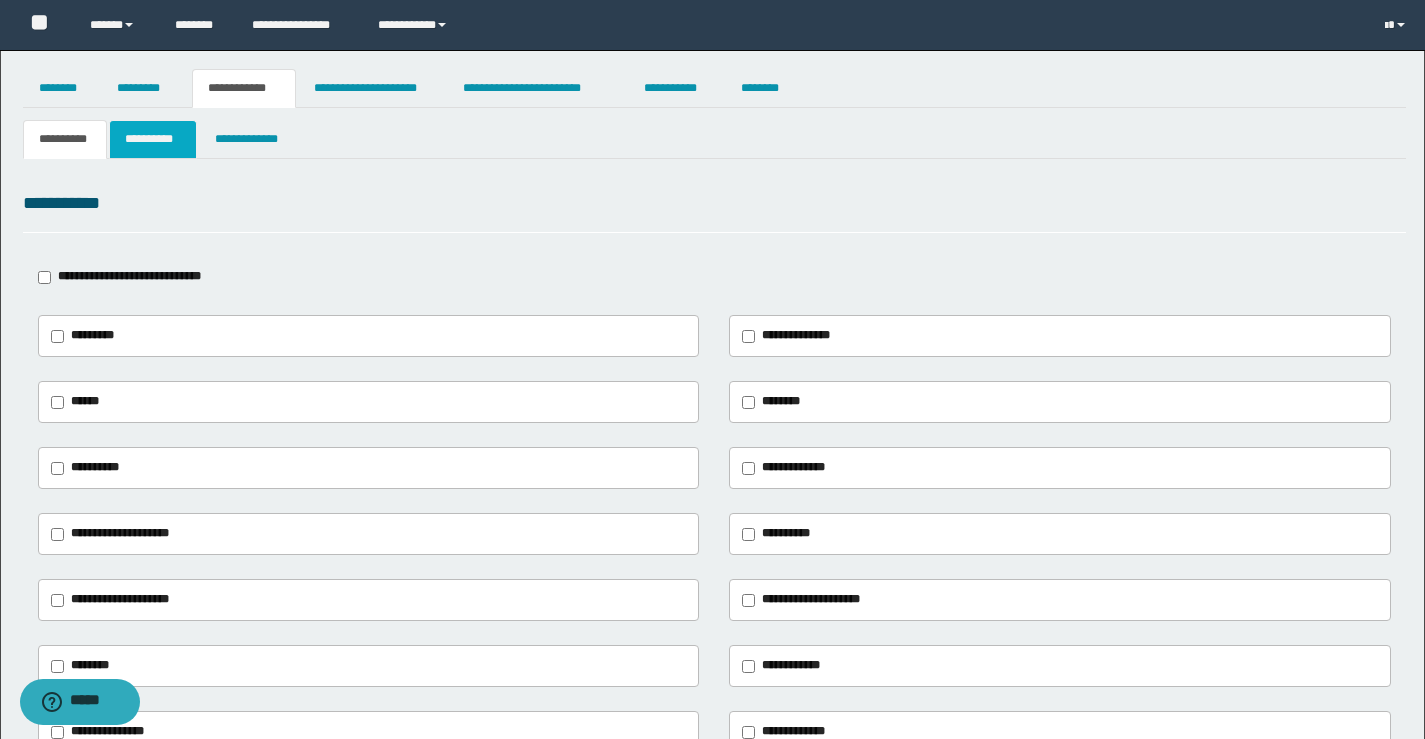 click on "**********" at bounding box center (153, 139) 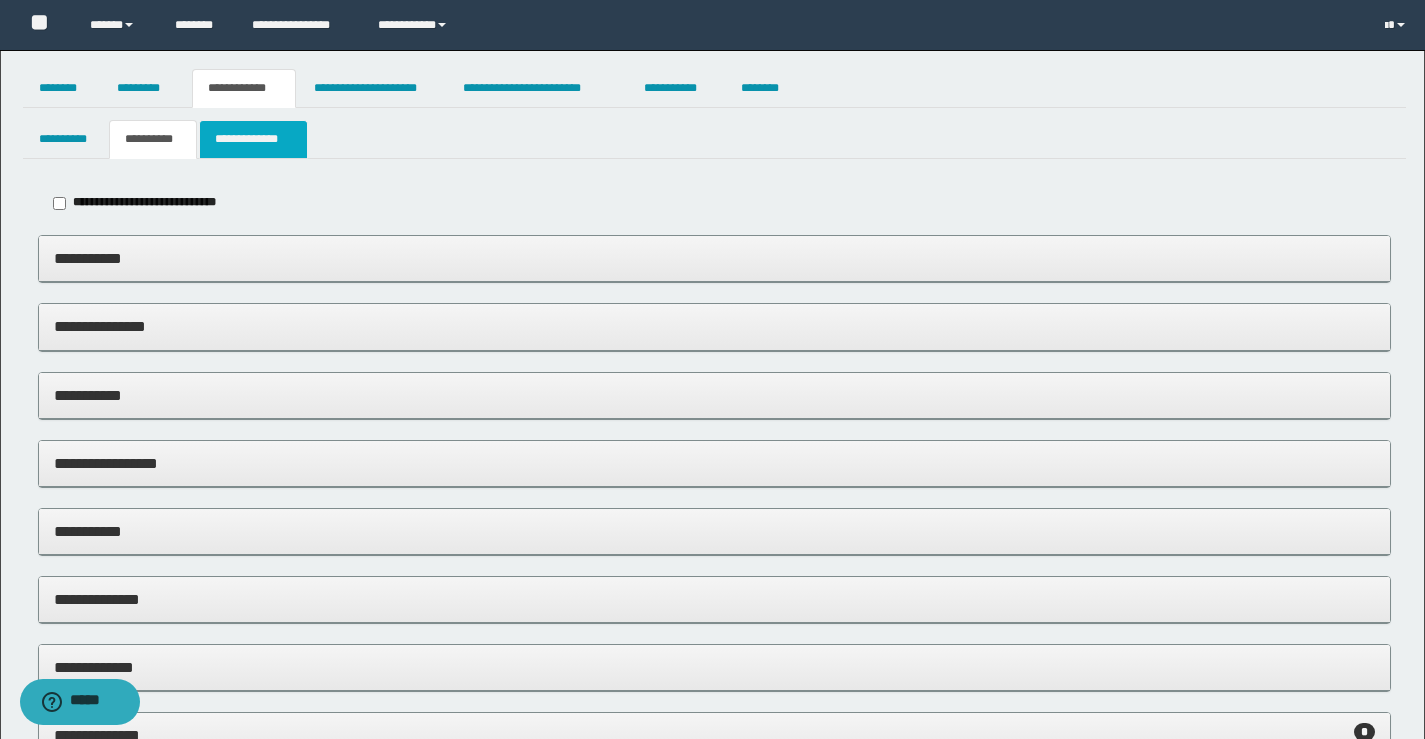 click on "**********" at bounding box center (253, 139) 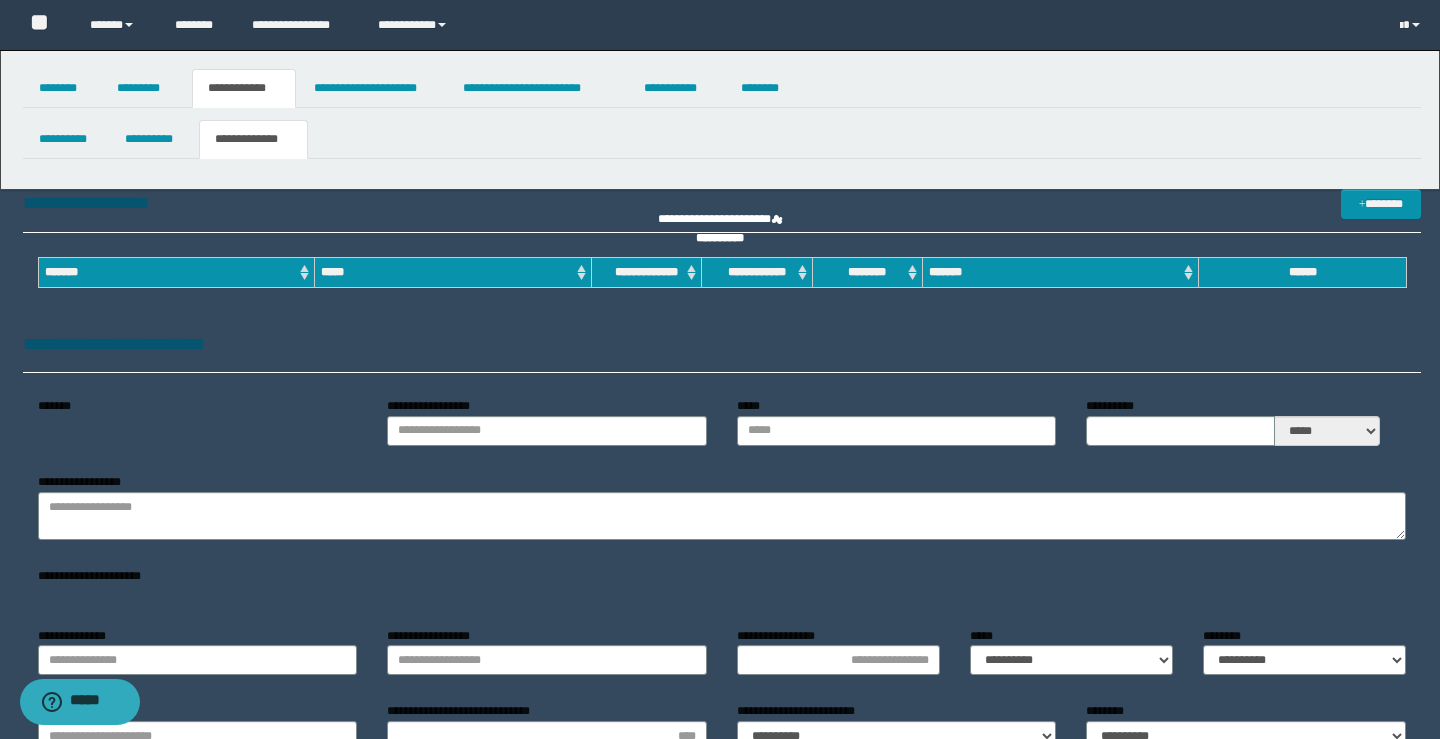 type on "**********" 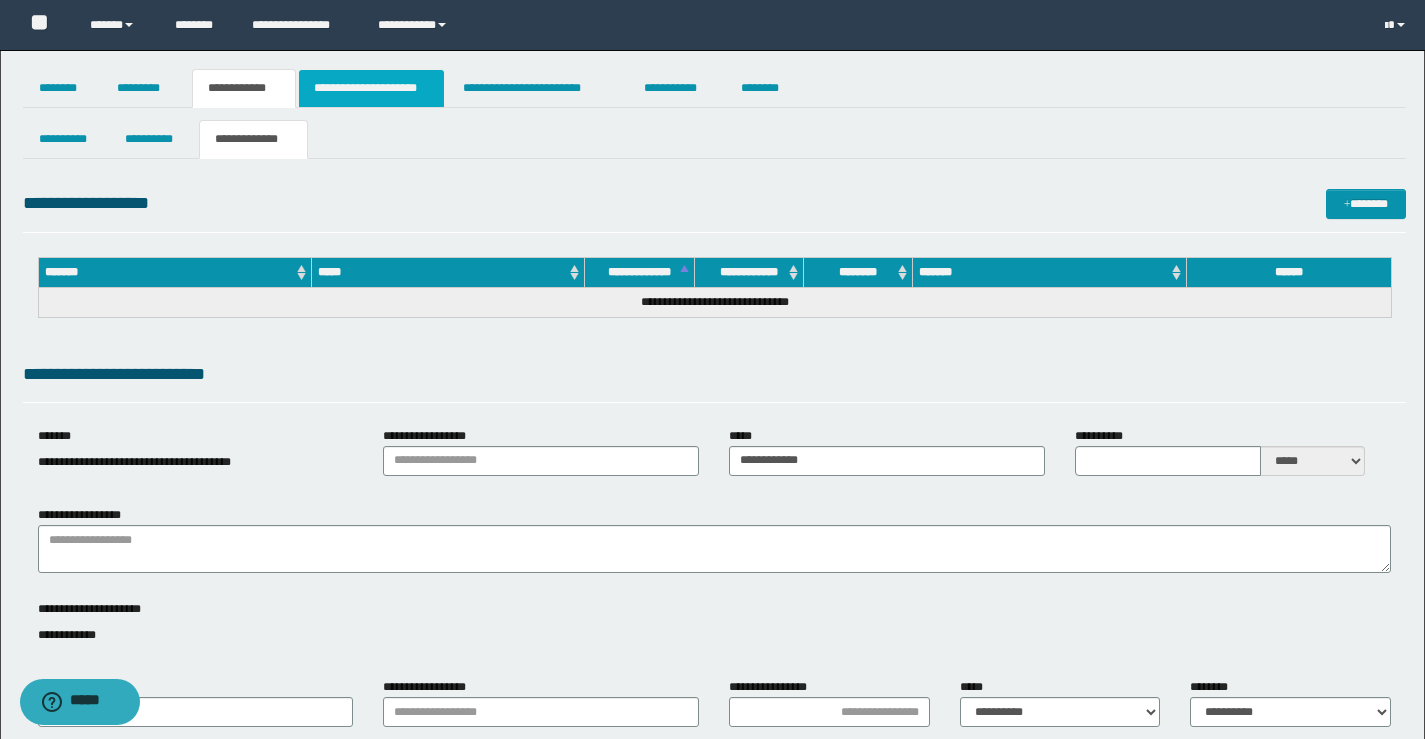 click on "**********" at bounding box center (371, 88) 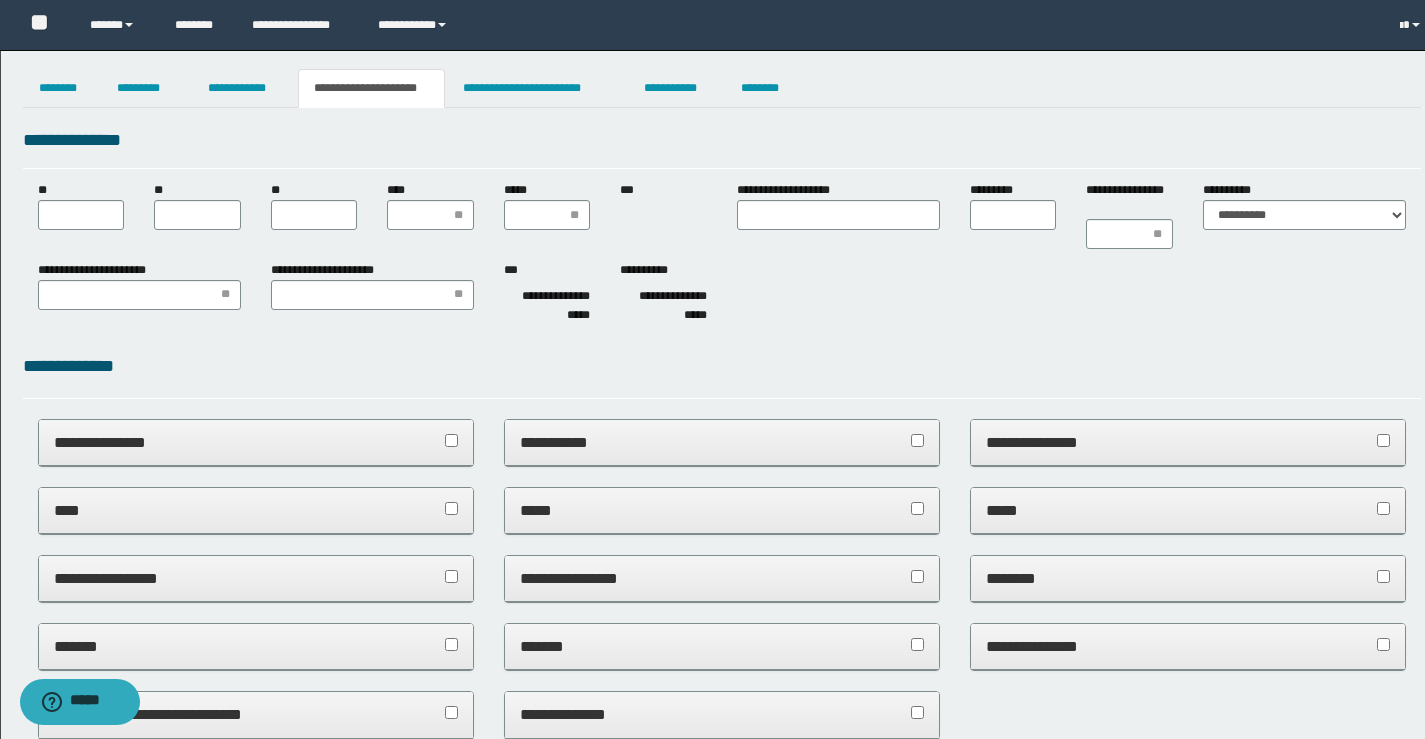scroll, scrollTop: 0, scrollLeft: 0, axis: both 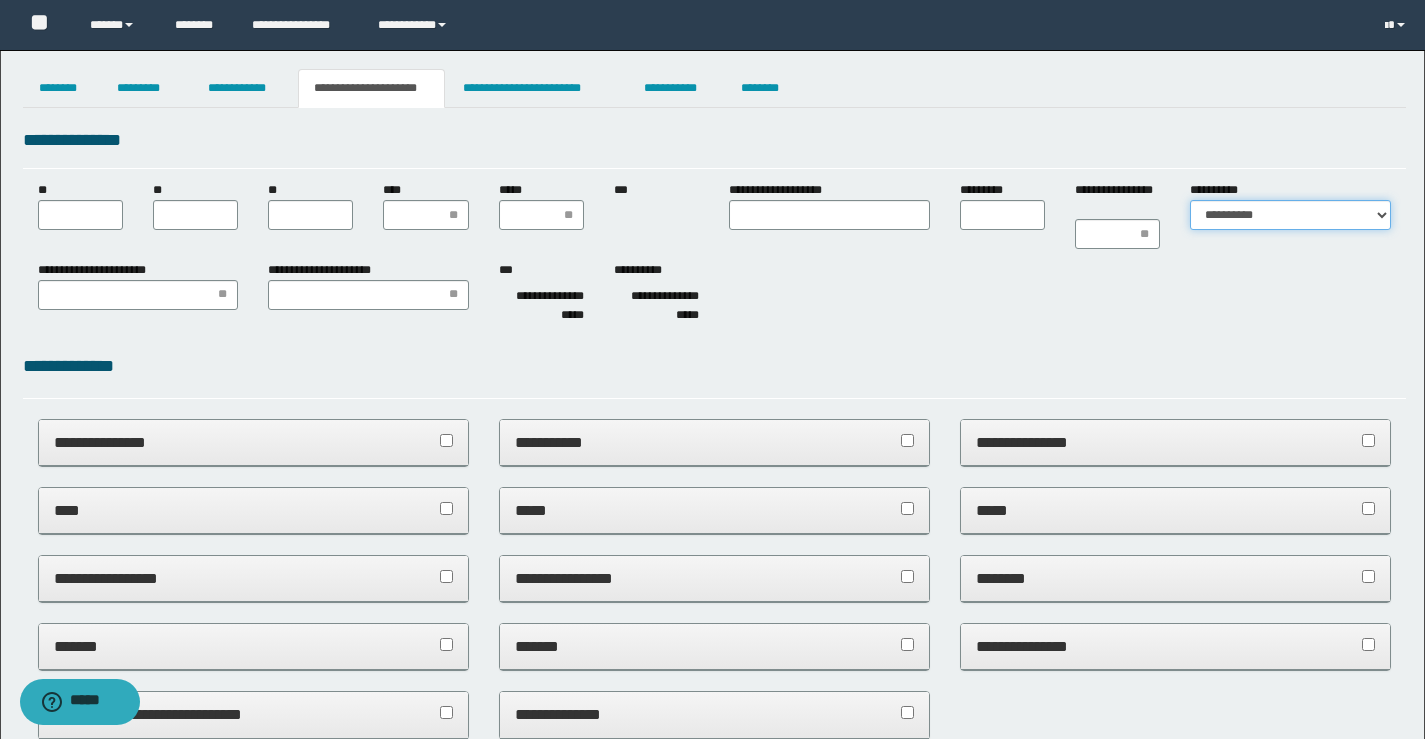 click on "**********" at bounding box center [1290, 215] 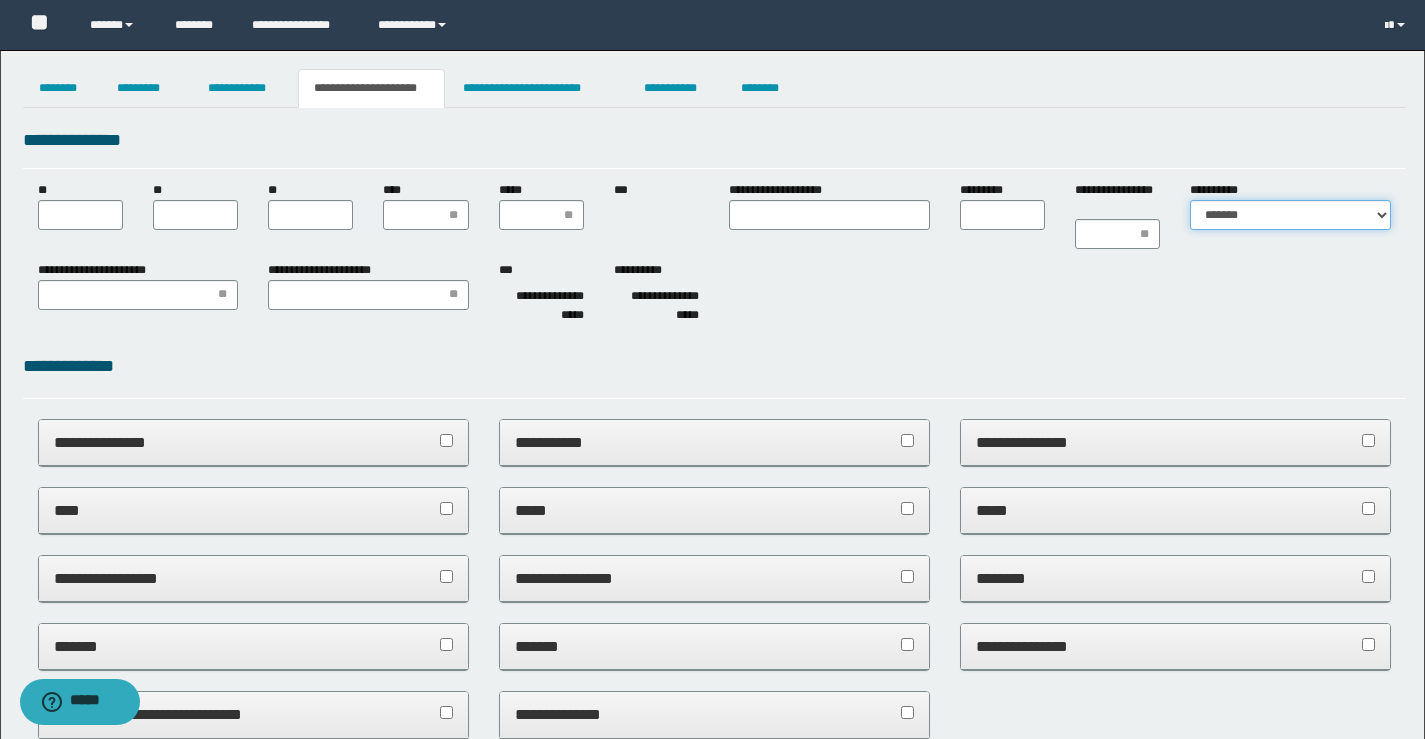 click on "**********" at bounding box center [1290, 215] 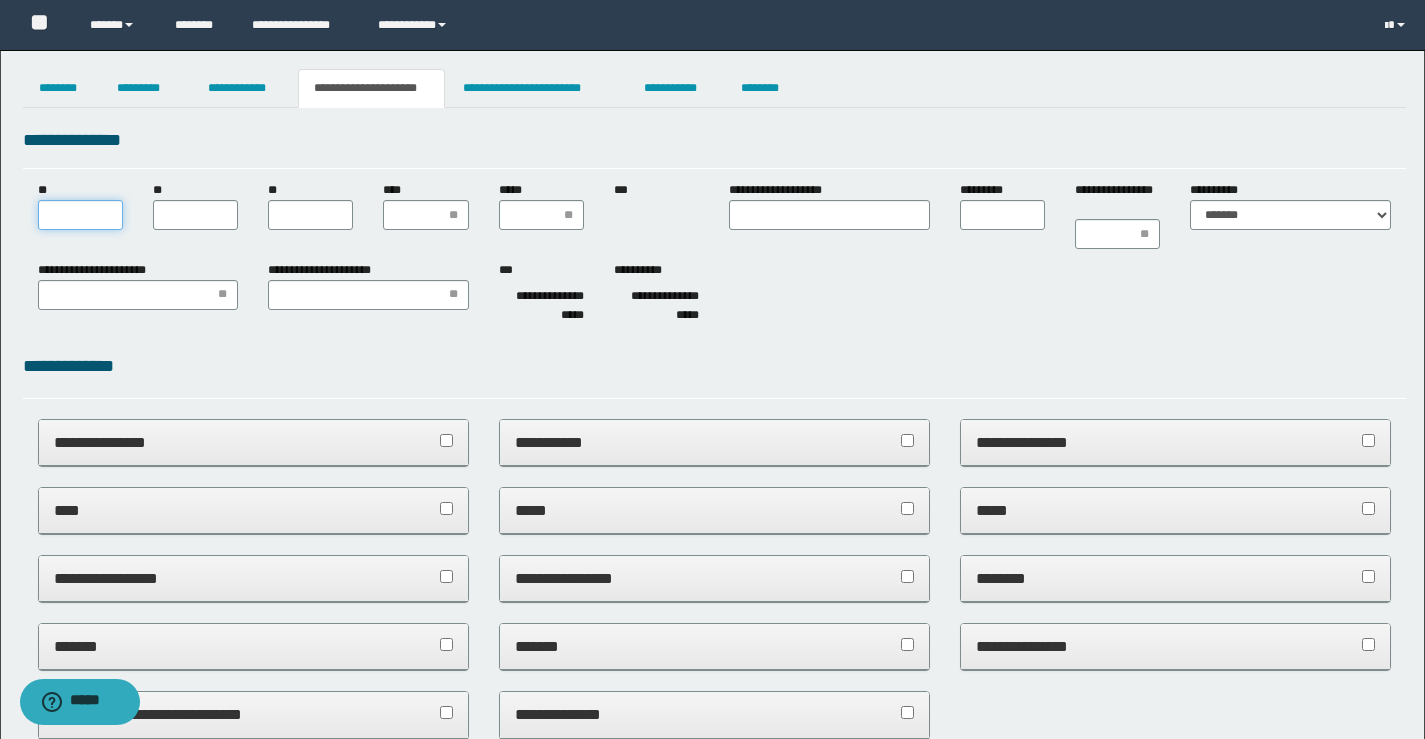 click on "**" at bounding box center [80, 215] 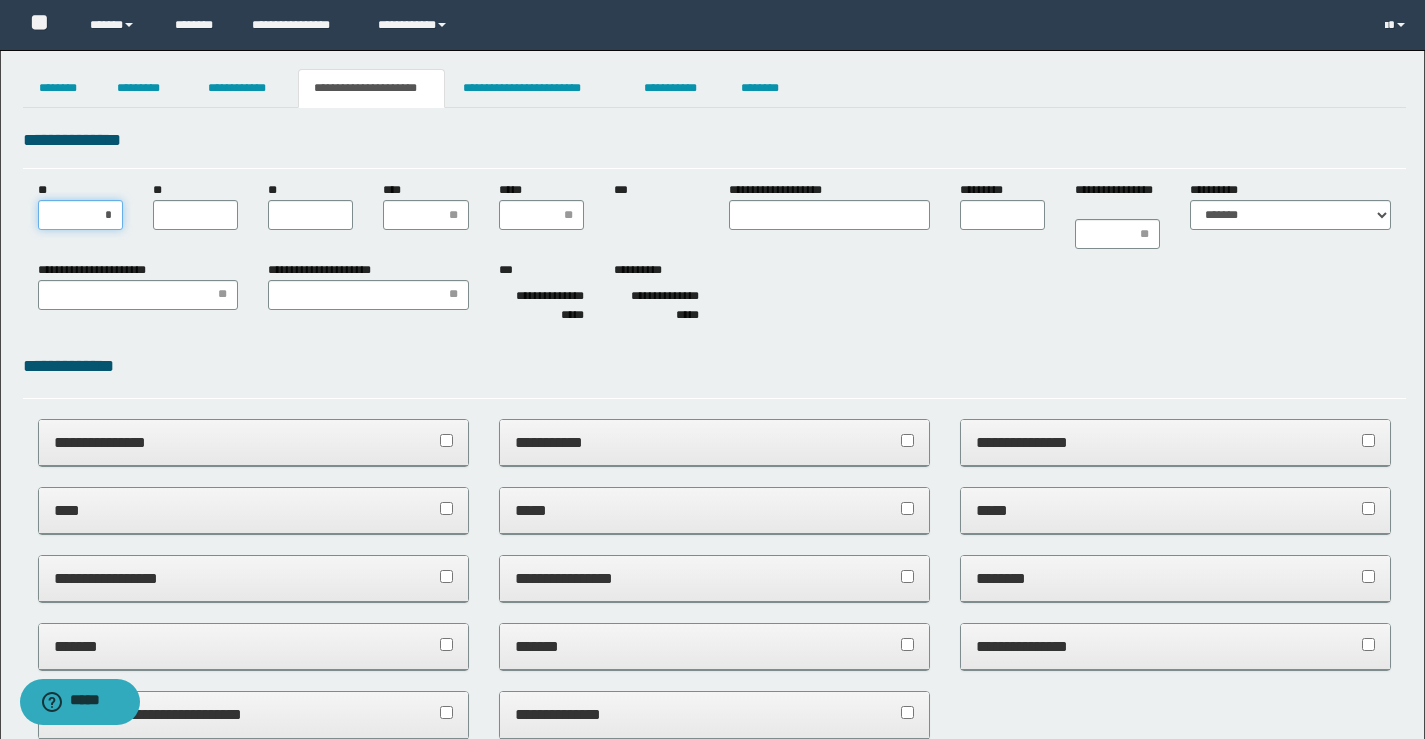 type on "**" 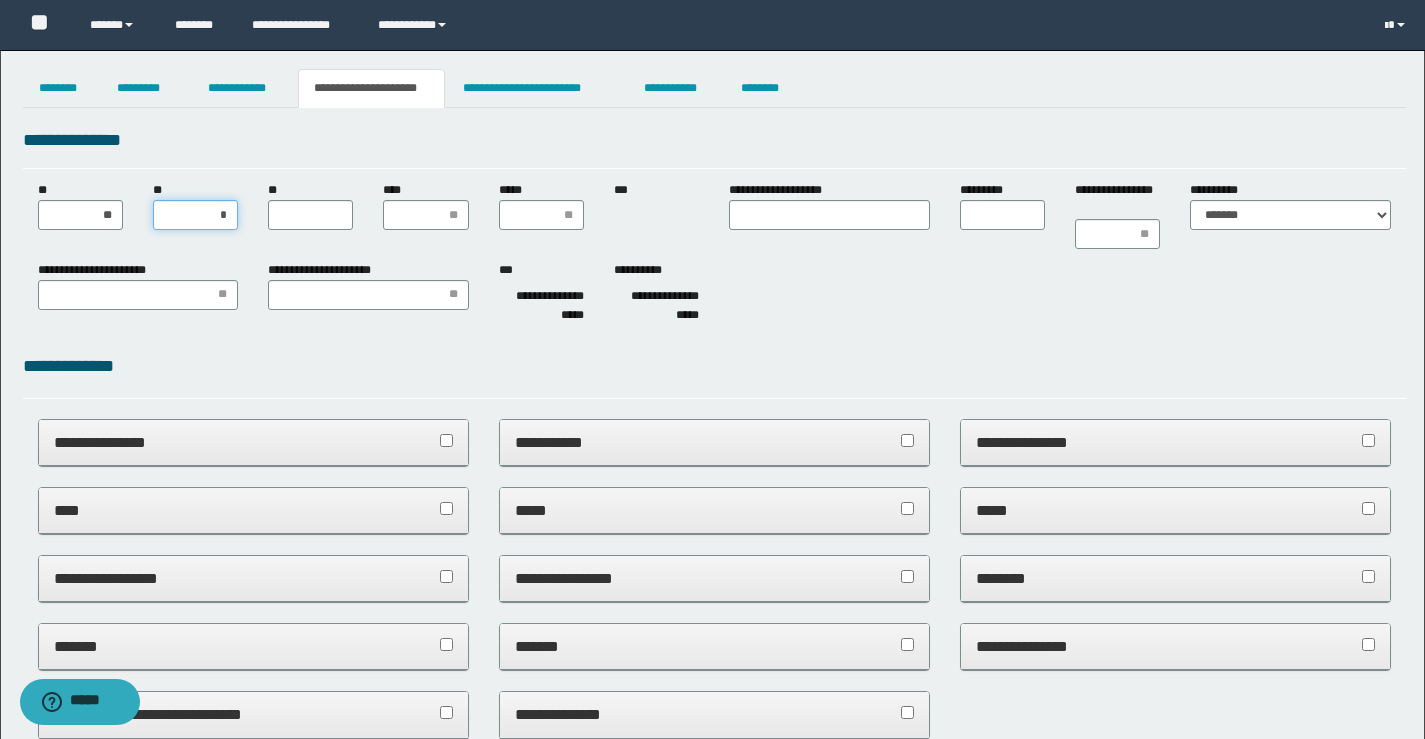 type on "**" 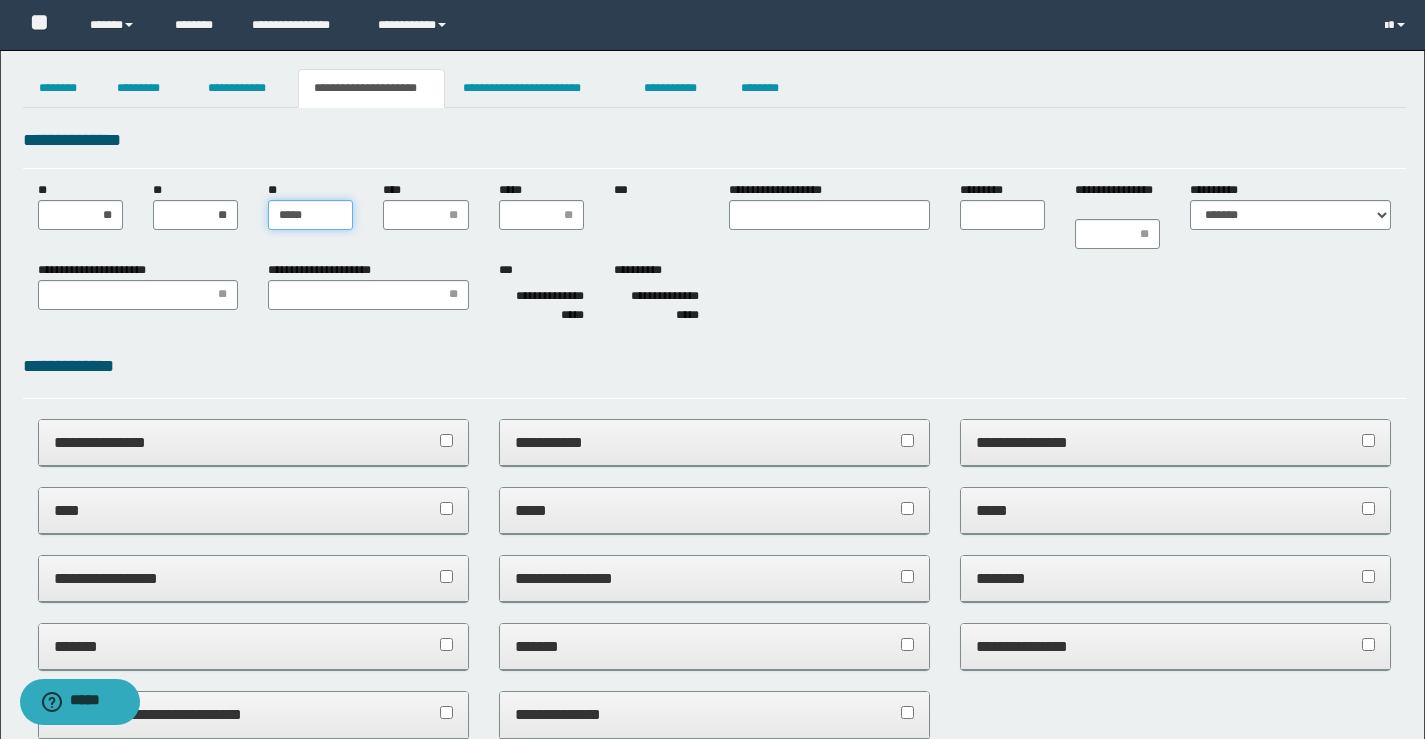 type on "******" 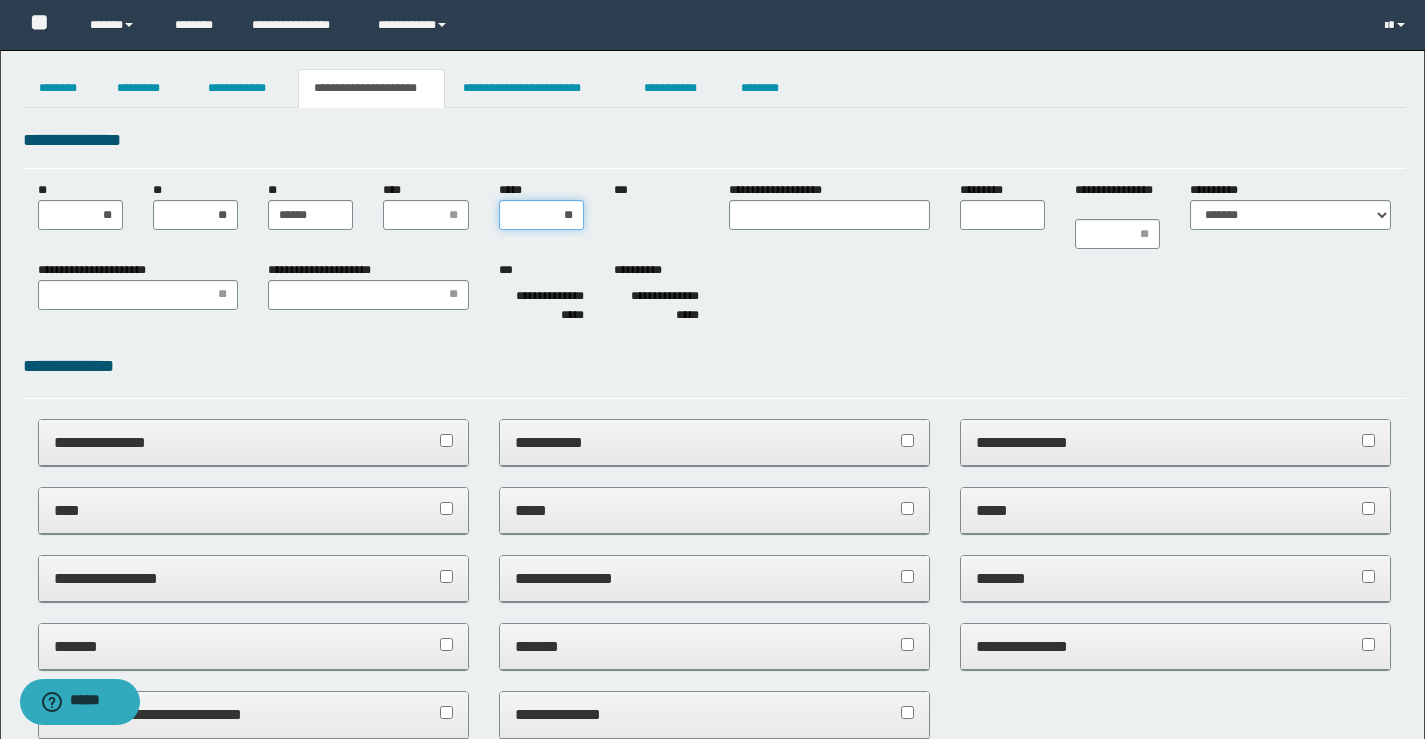 type on "***" 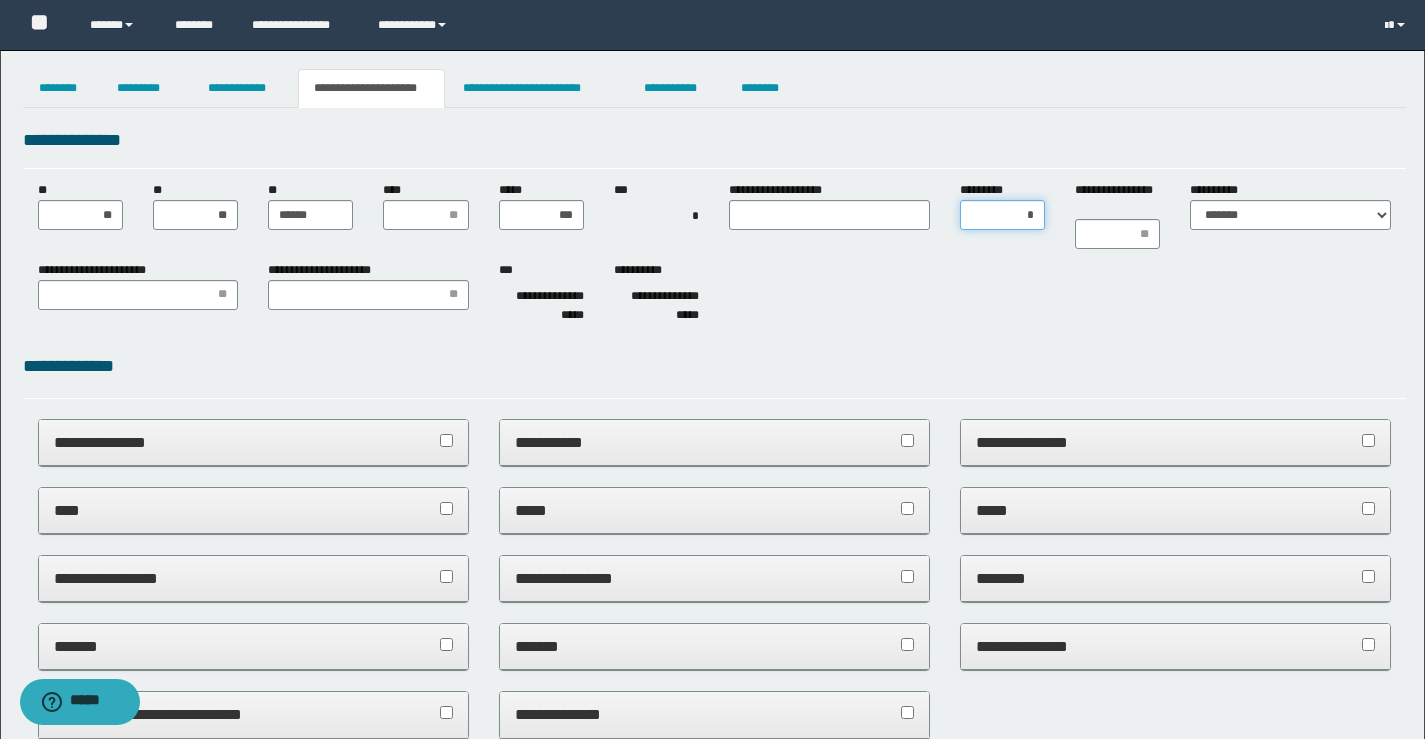 type on "**" 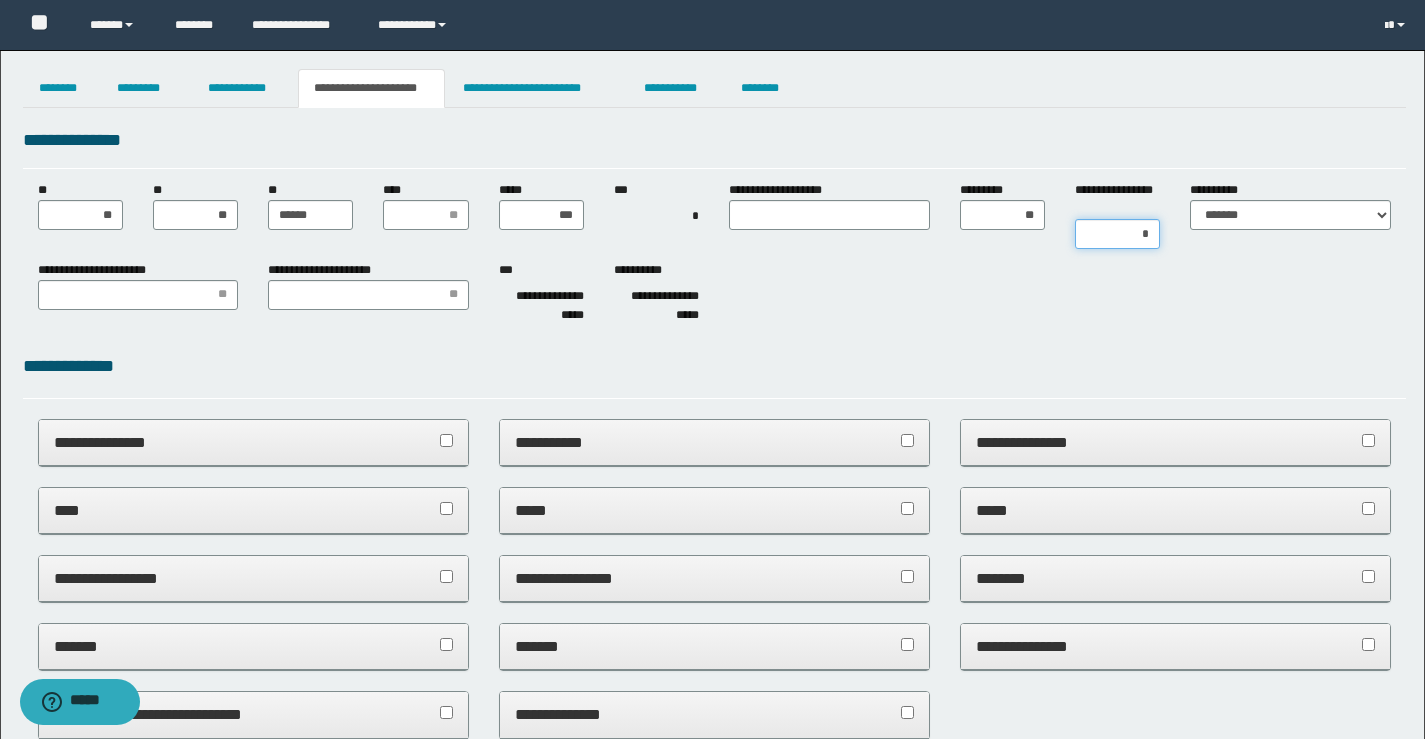 type on "**" 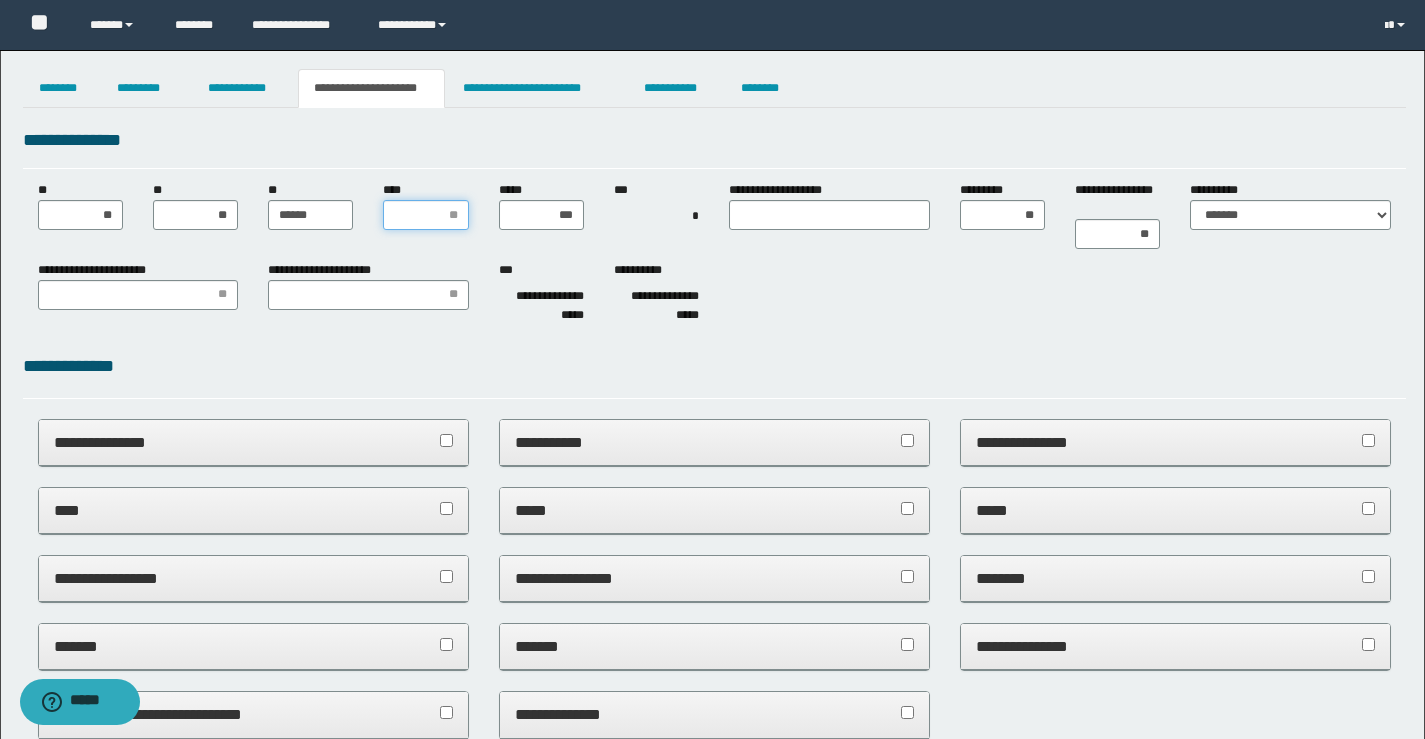 click on "****" at bounding box center [425, 215] 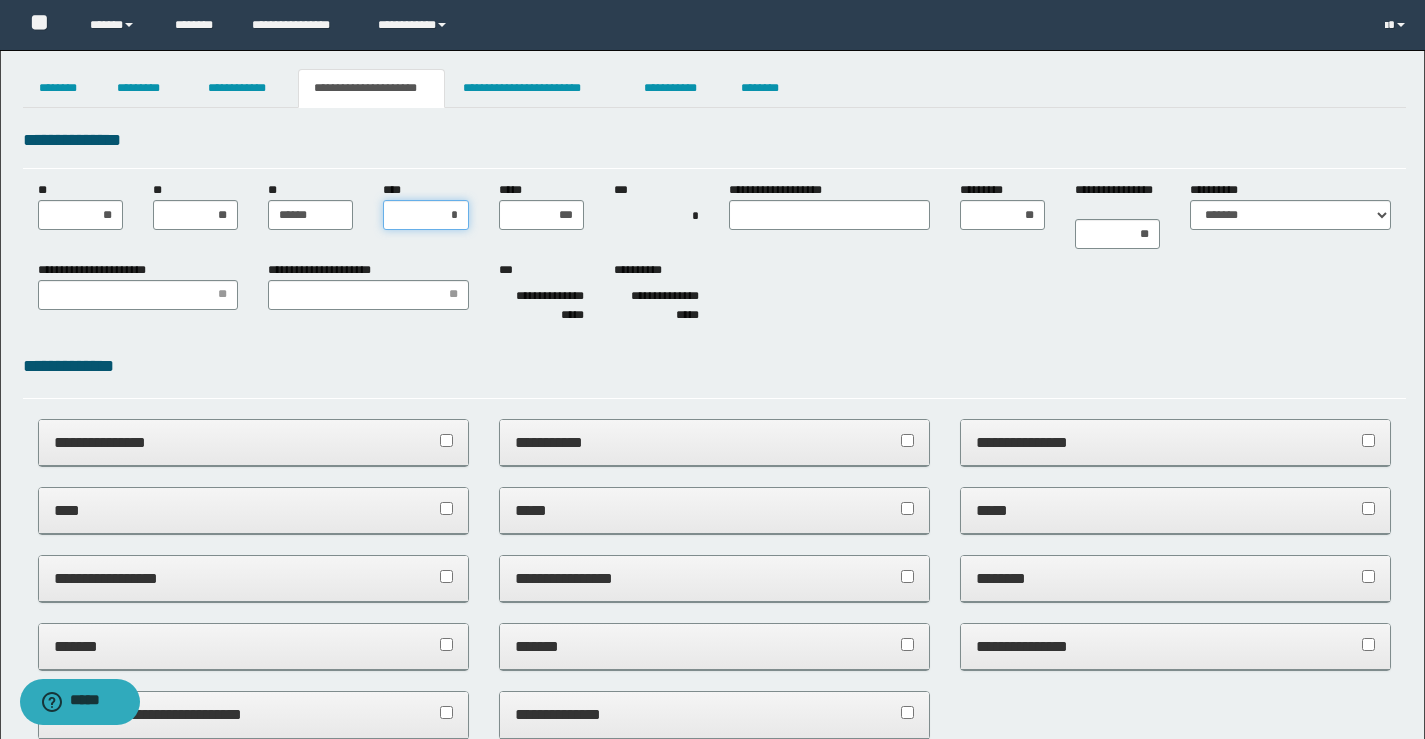 type on "**" 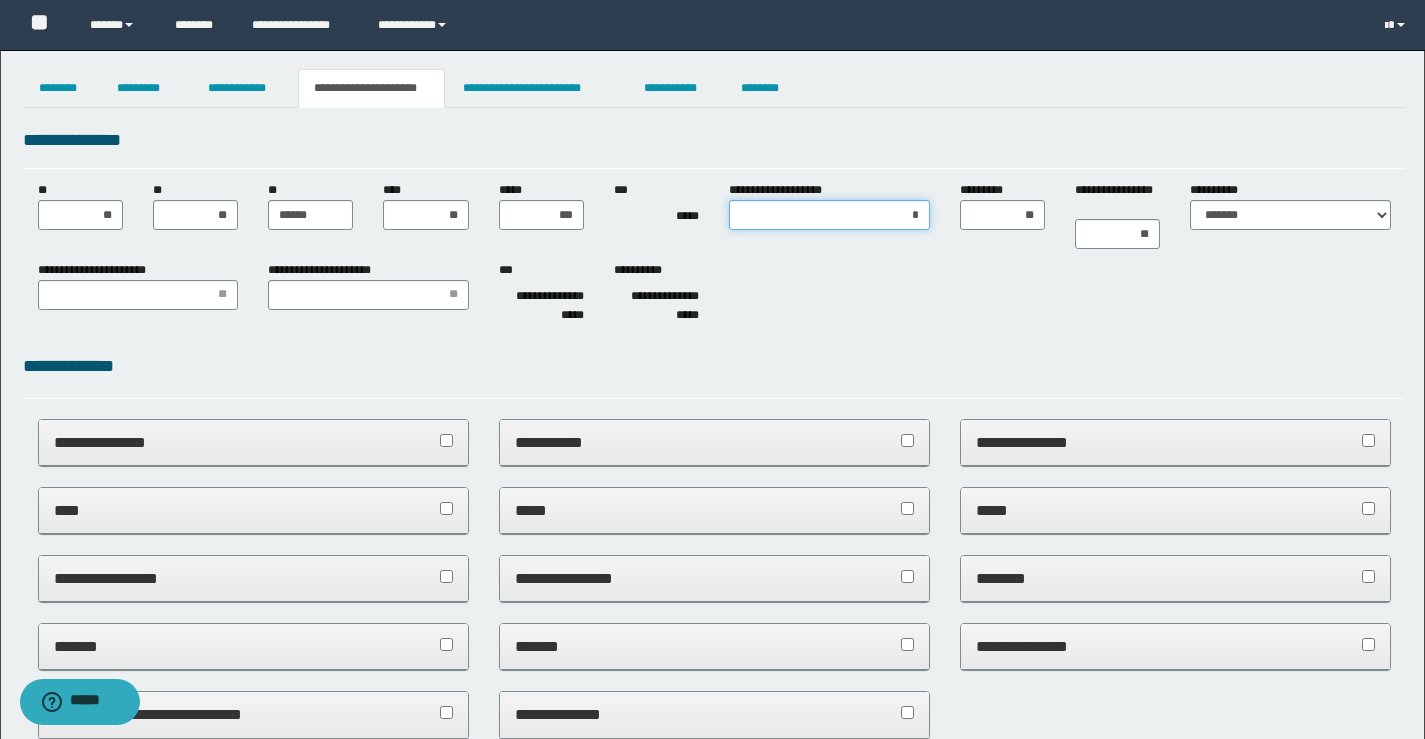 type on "**" 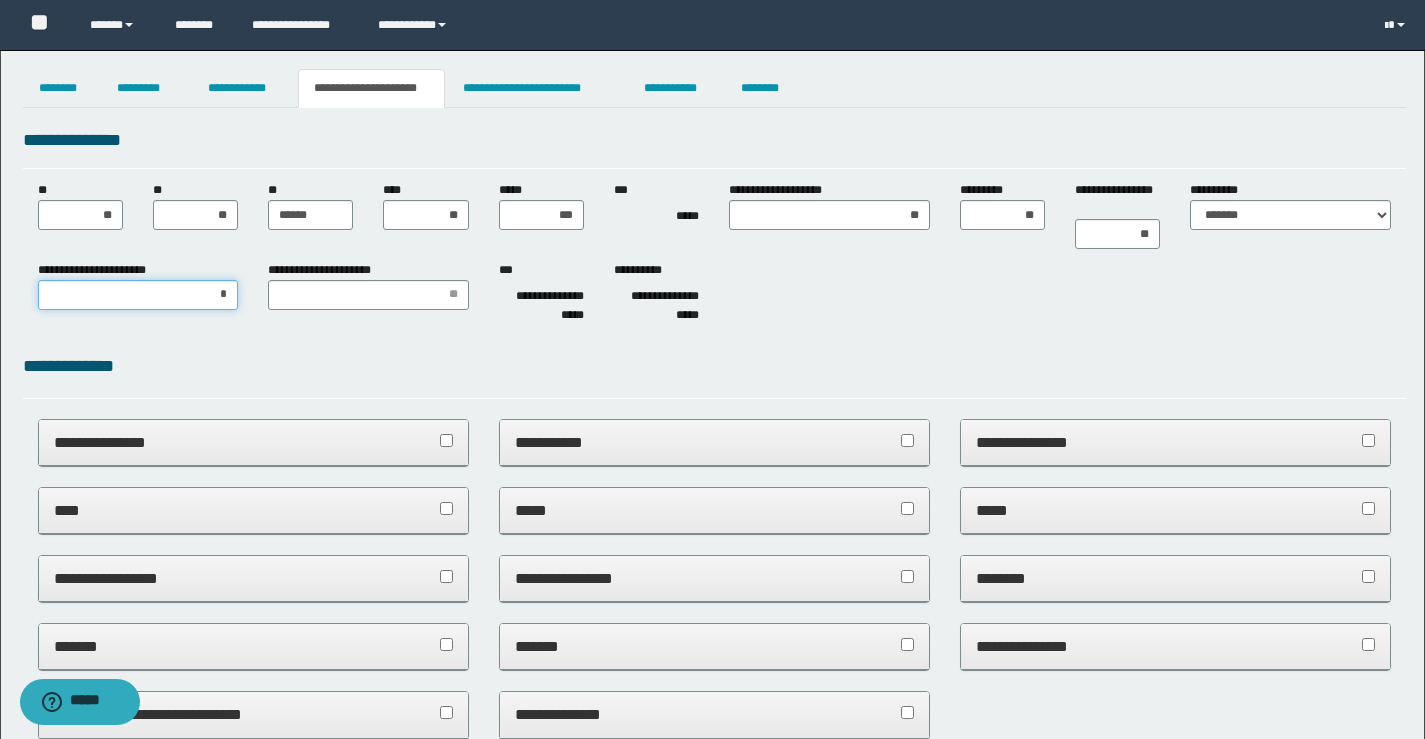 type on "**" 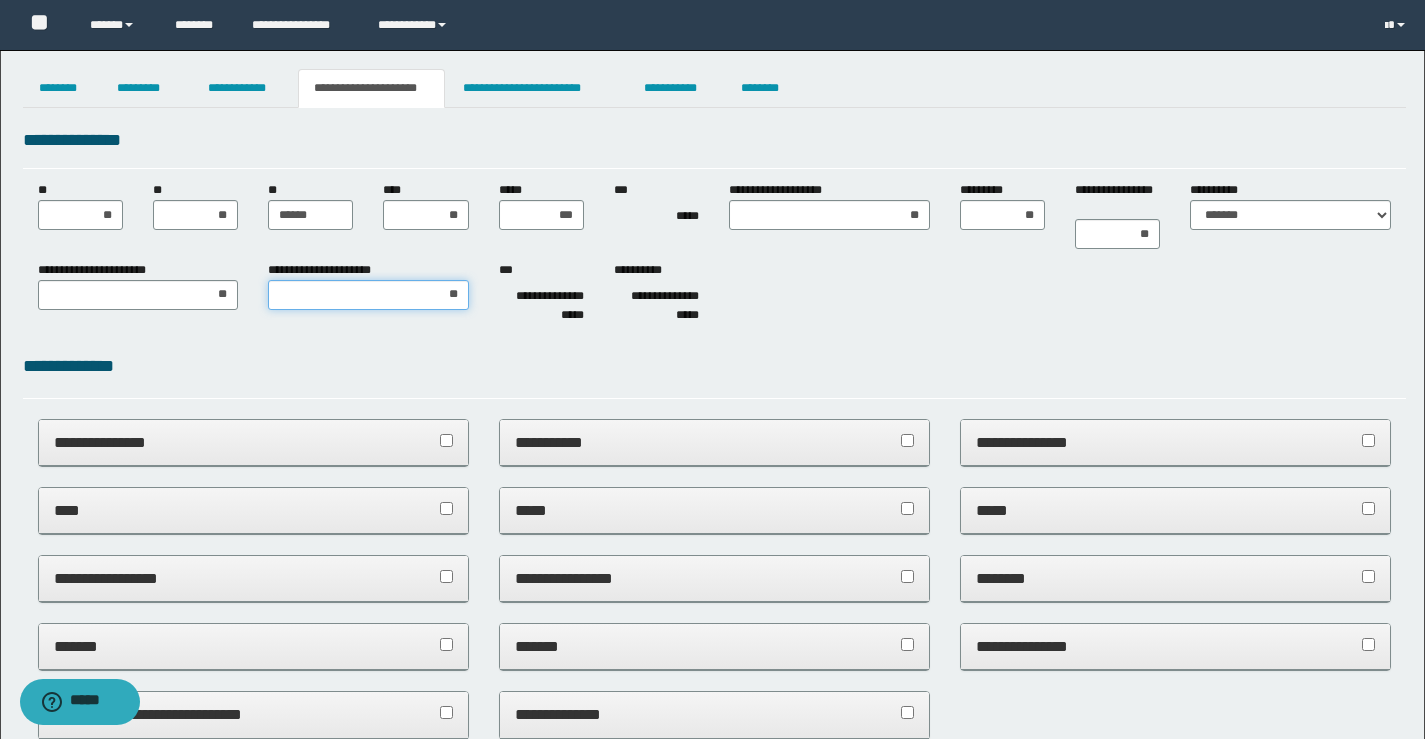 type on "***" 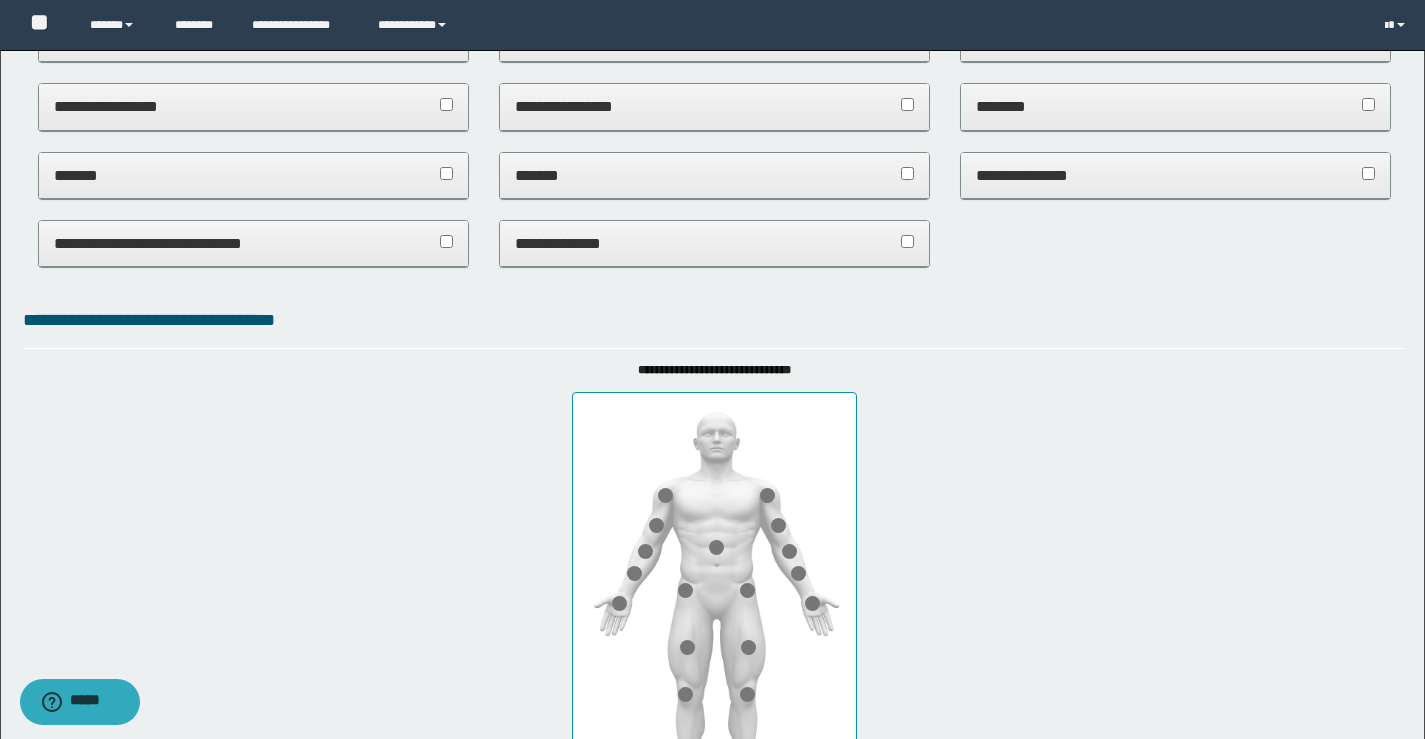 scroll, scrollTop: 600, scrollLeft: 0, axis: vertical 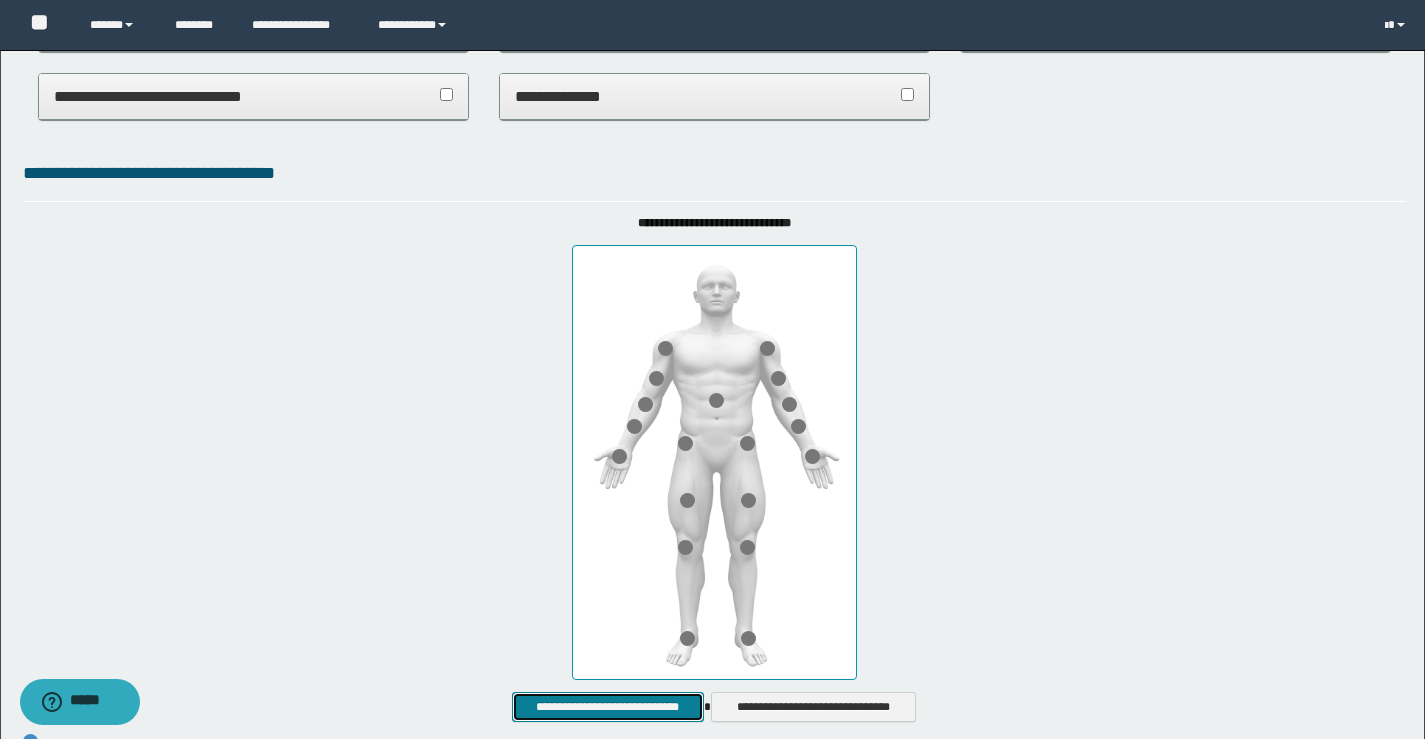 click on "**********" at bounding box center [607, 707] 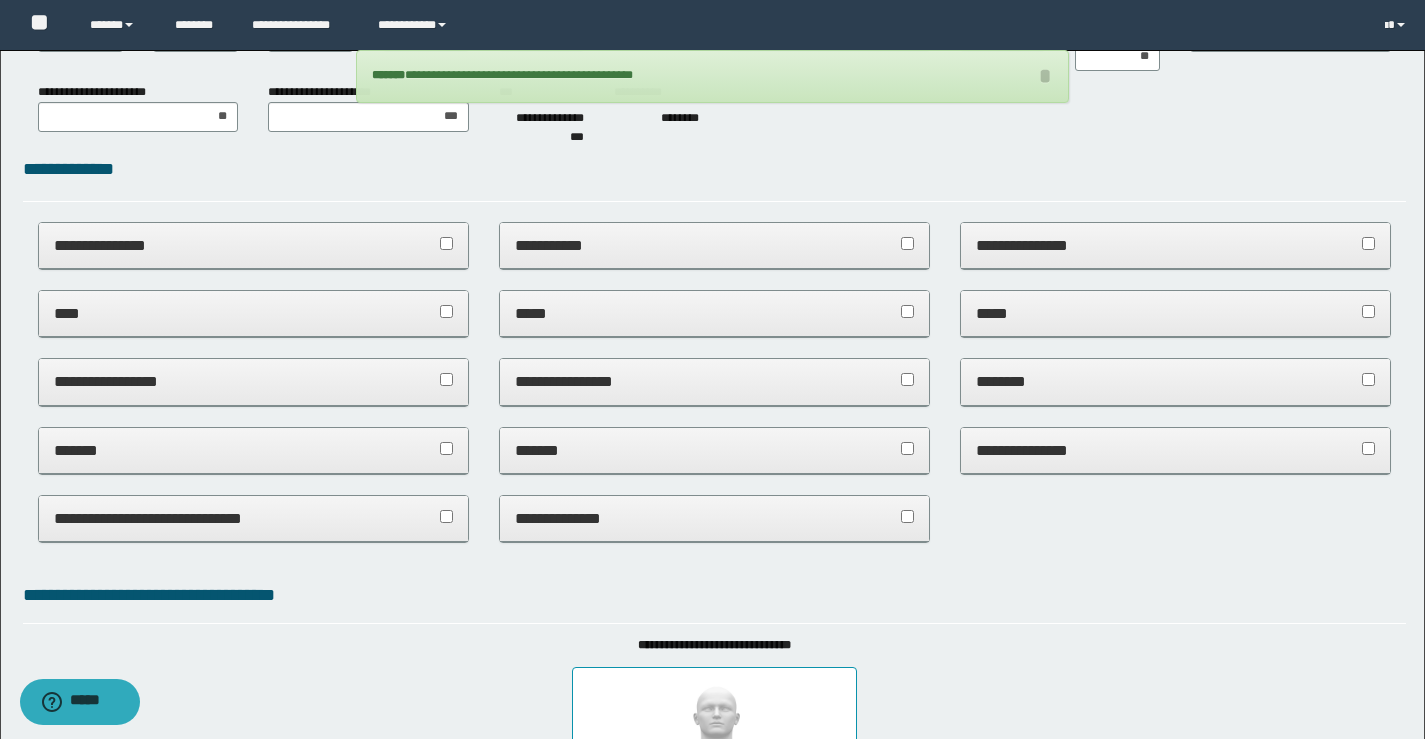 scroll, scrollTop: 0, scrollLeft: 0, axis: both 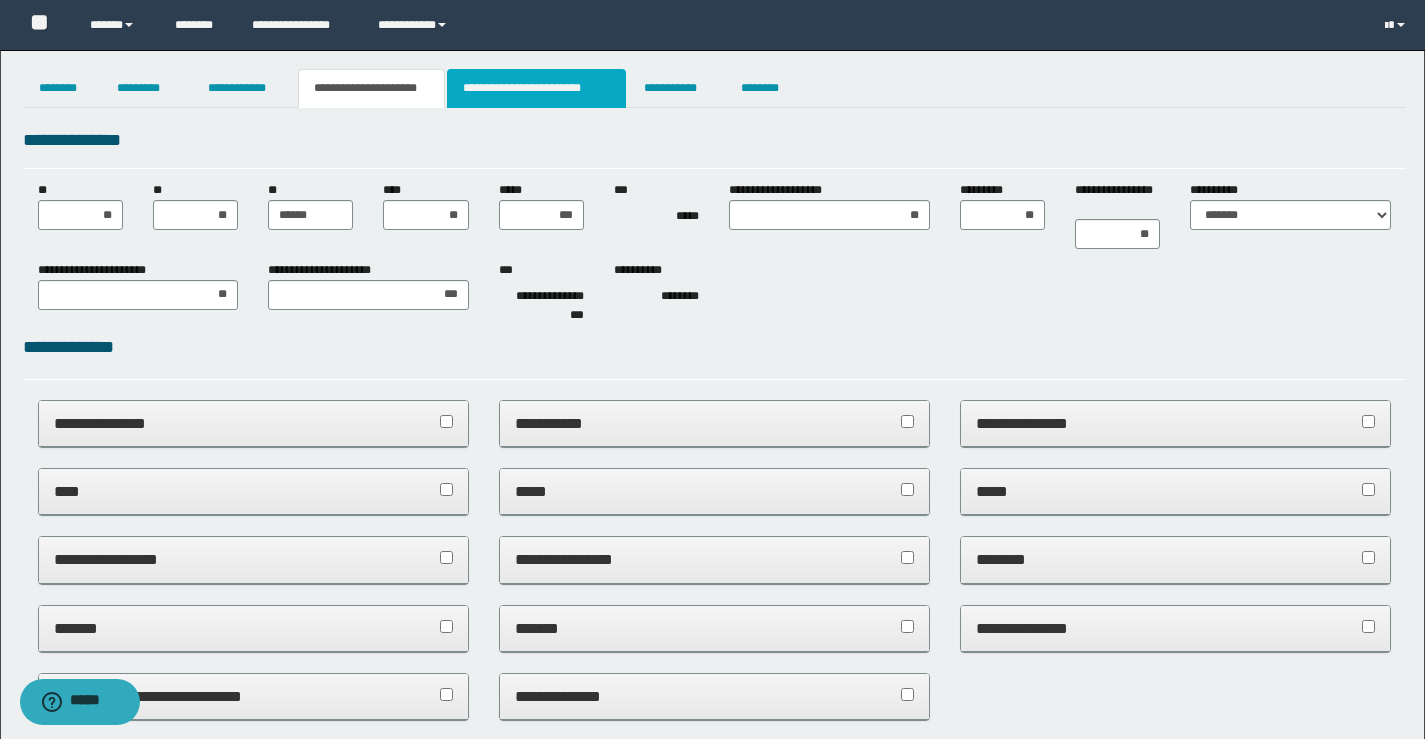click on "**********" at bounding box center (537, 88) 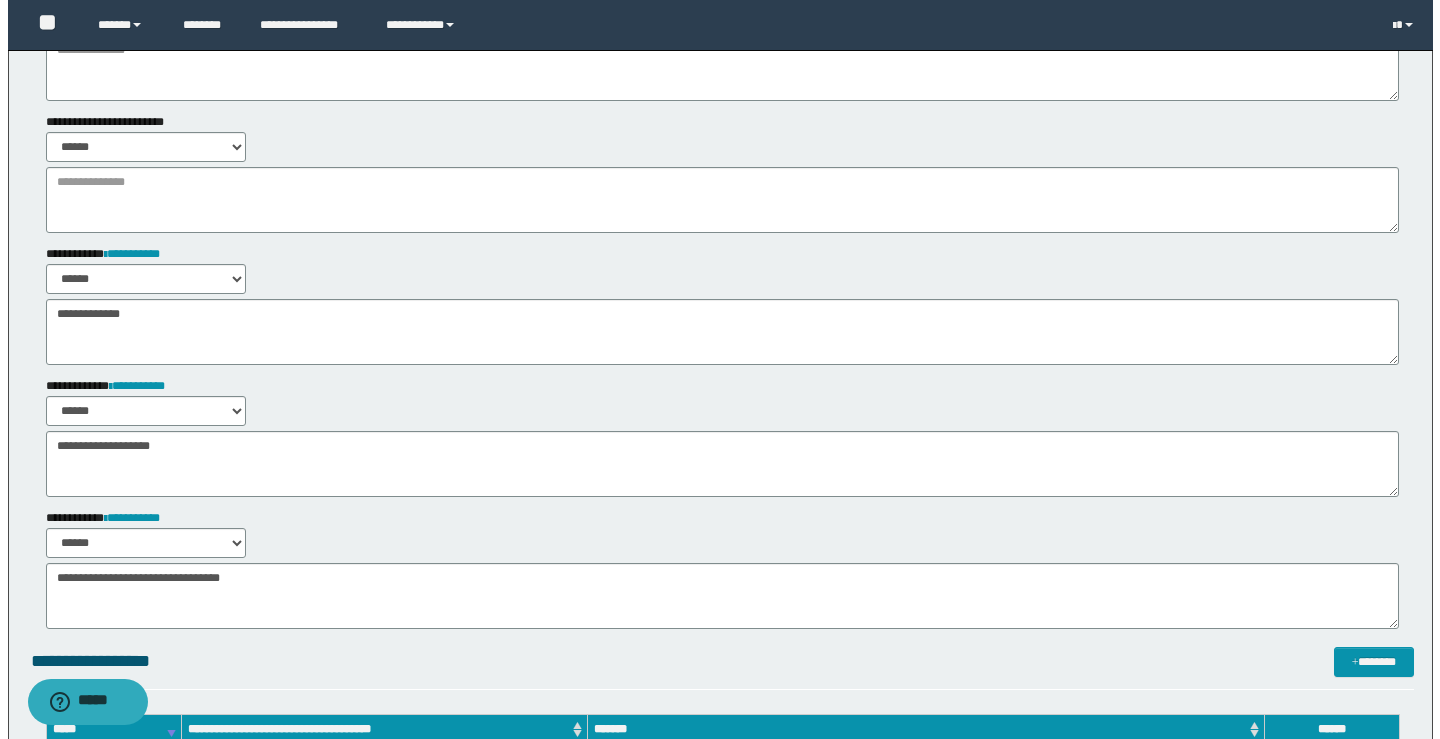 scroll, scrollTop: 0, scrollLeft: 0, axis: both 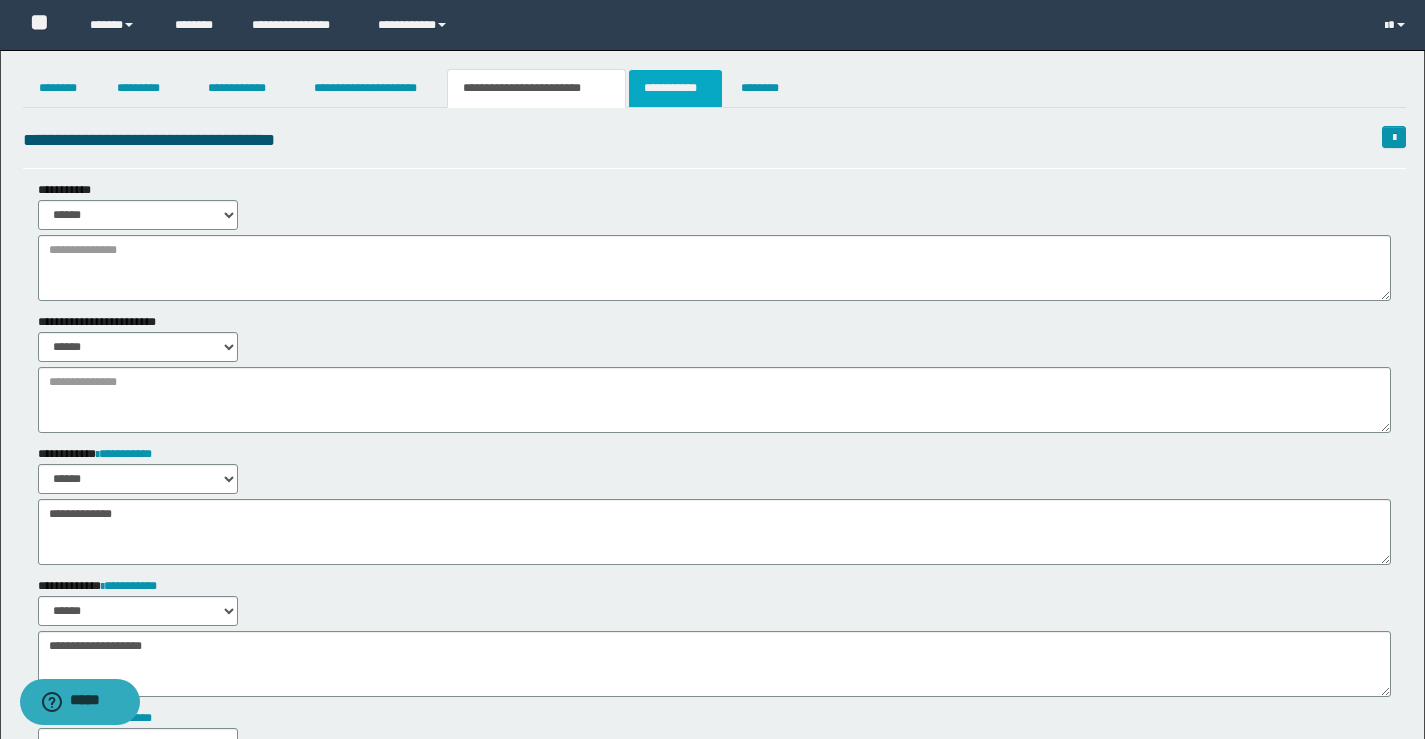 click on "**********" at bounding box center (675, 88) 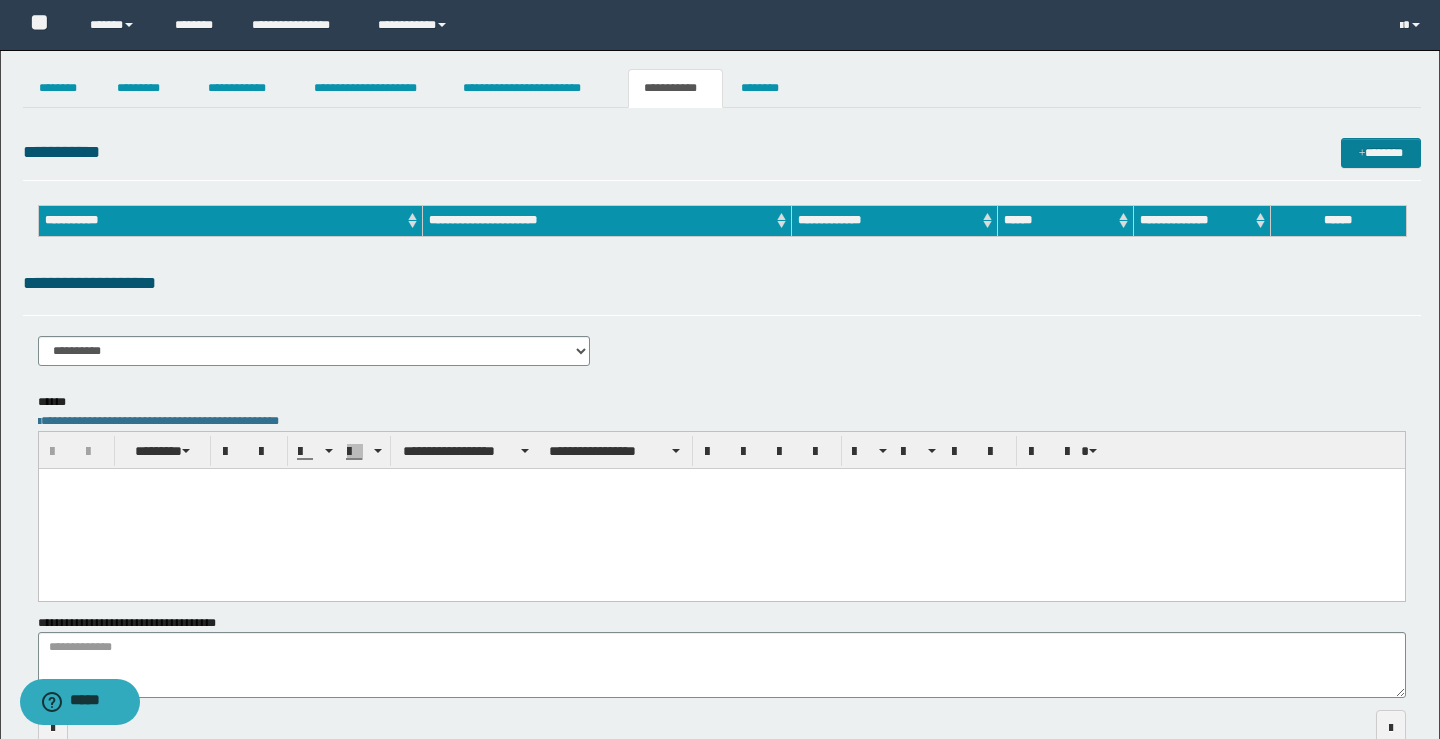 scroll, scrollTop: 0, scrollLeft: 0, axis: both 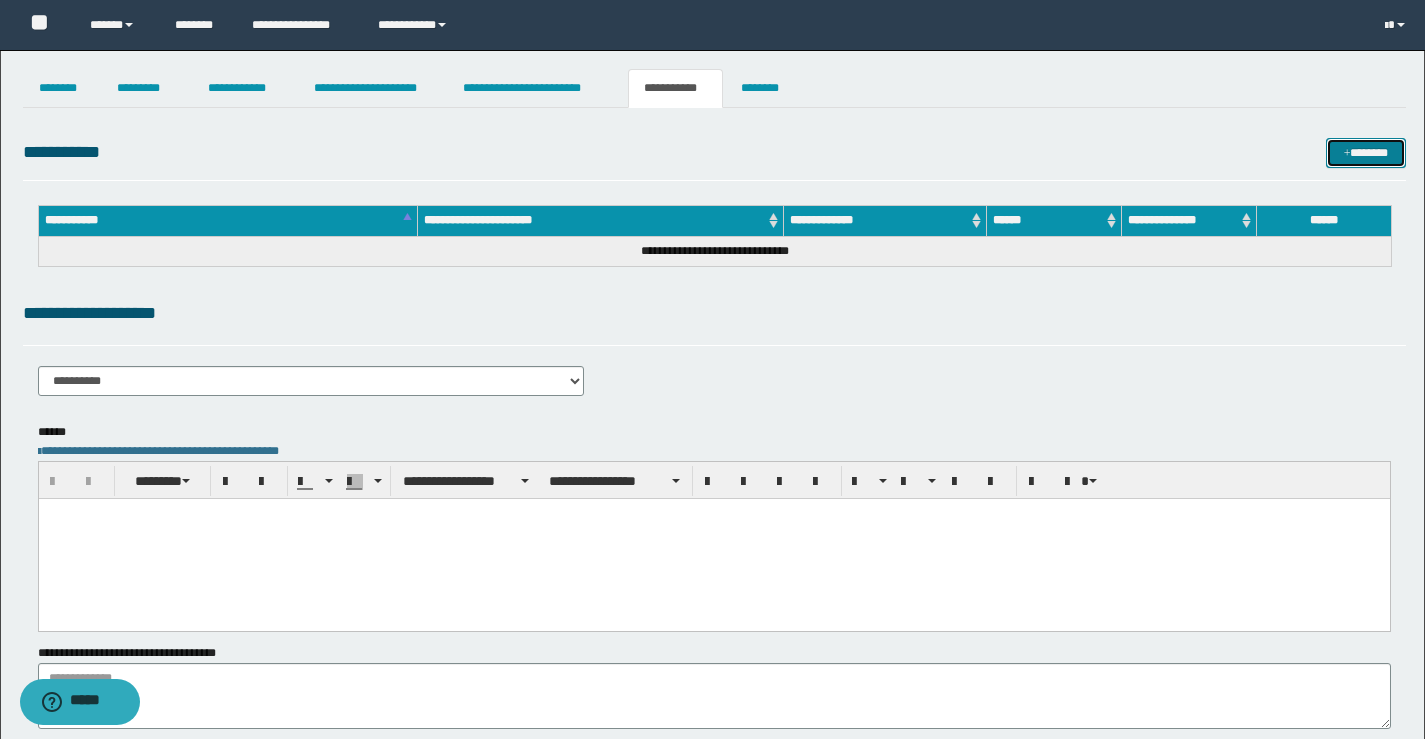 click on "*******" at bounding box center [1366, 153] 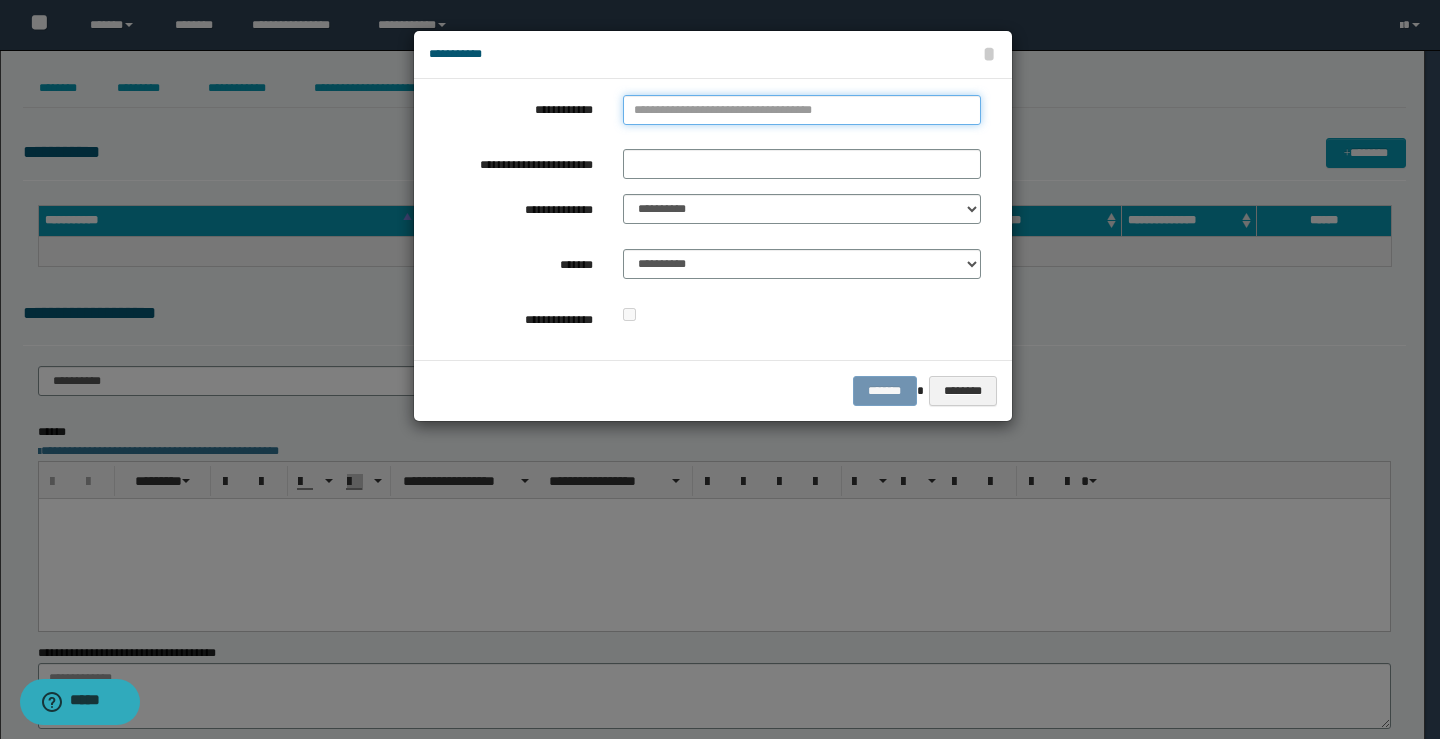 click on "**********" at bounding box center [802, 110] 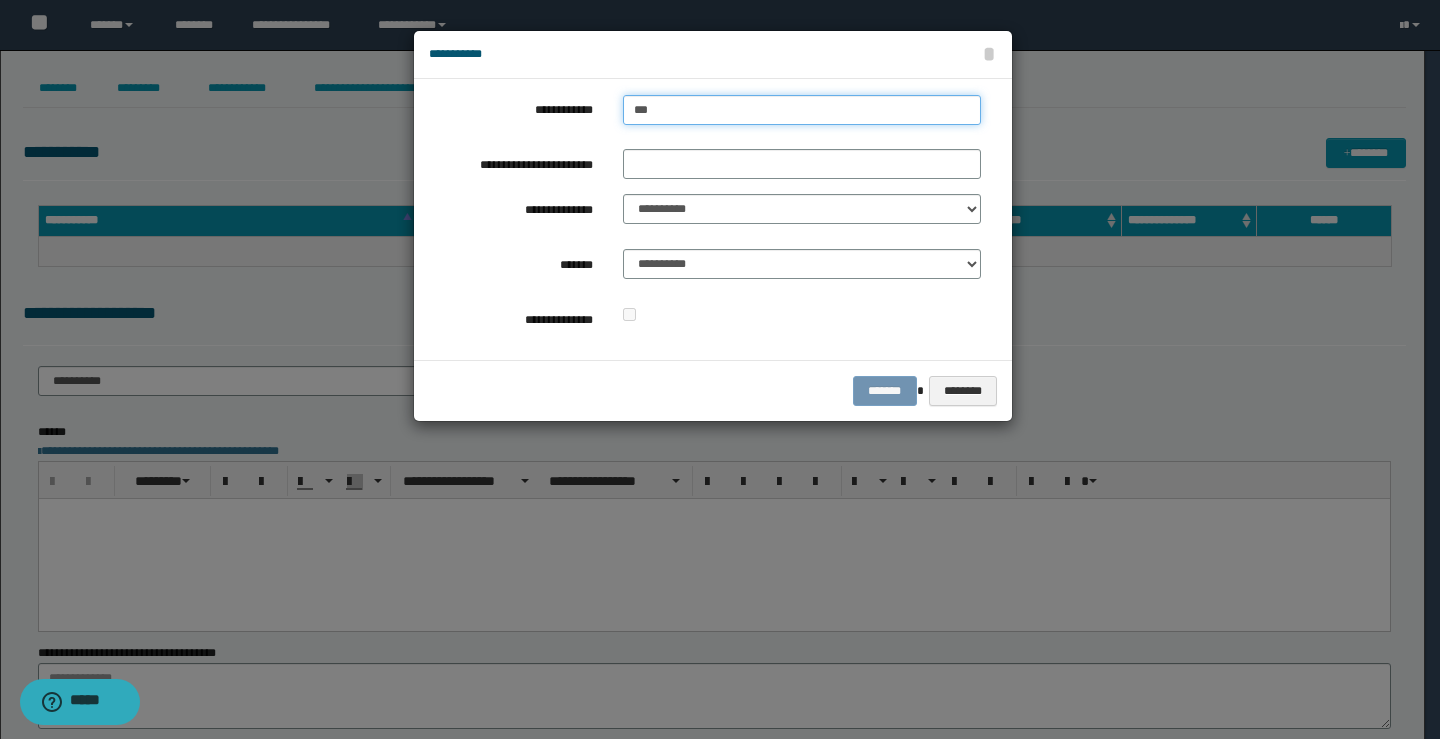type on "****" 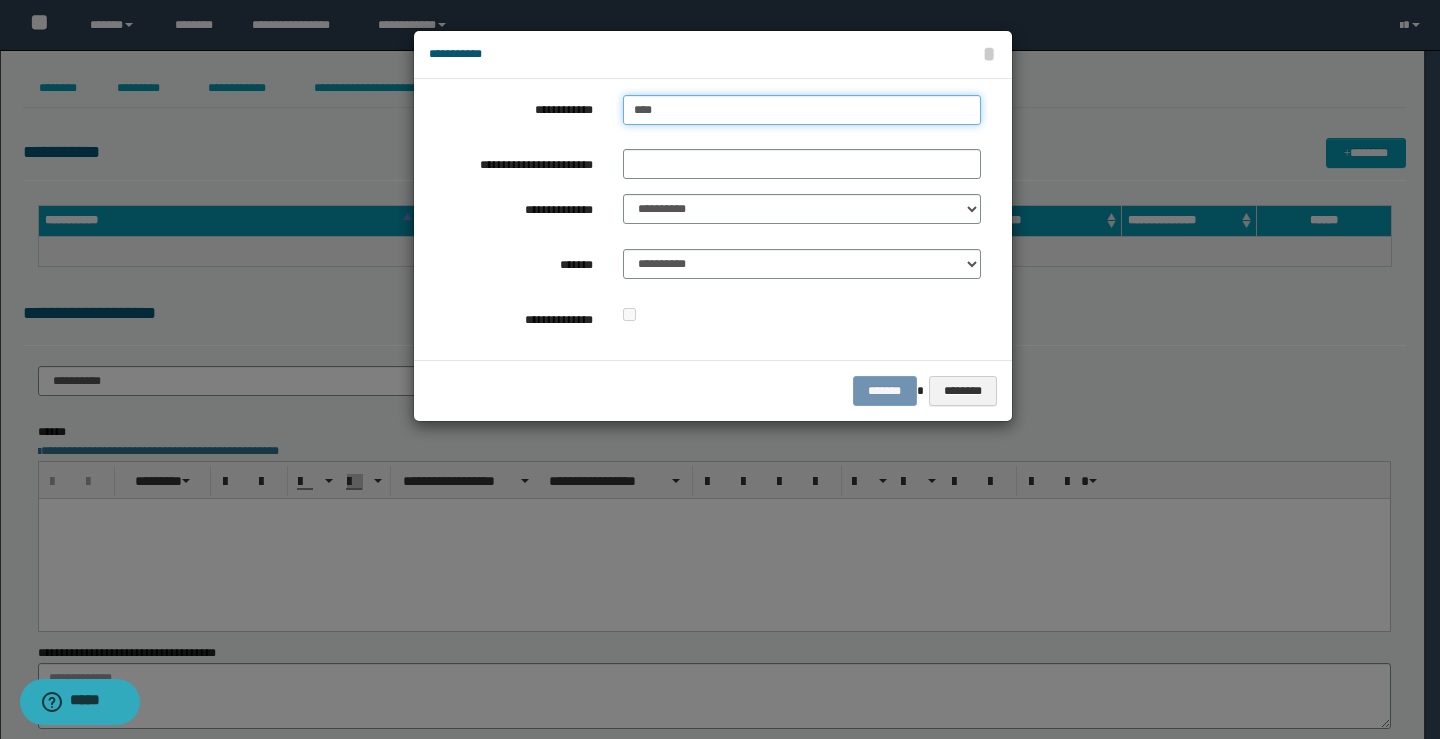type on "****" 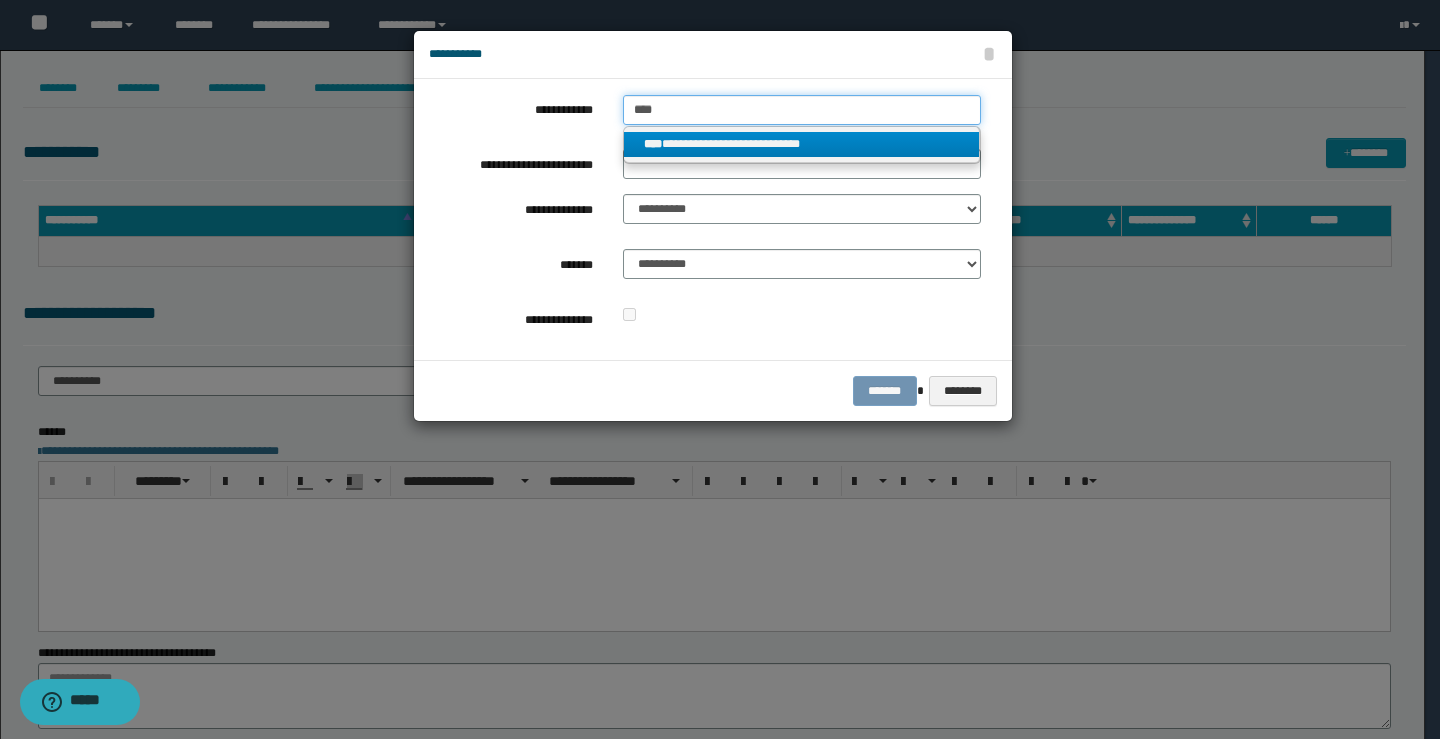 type on "****" 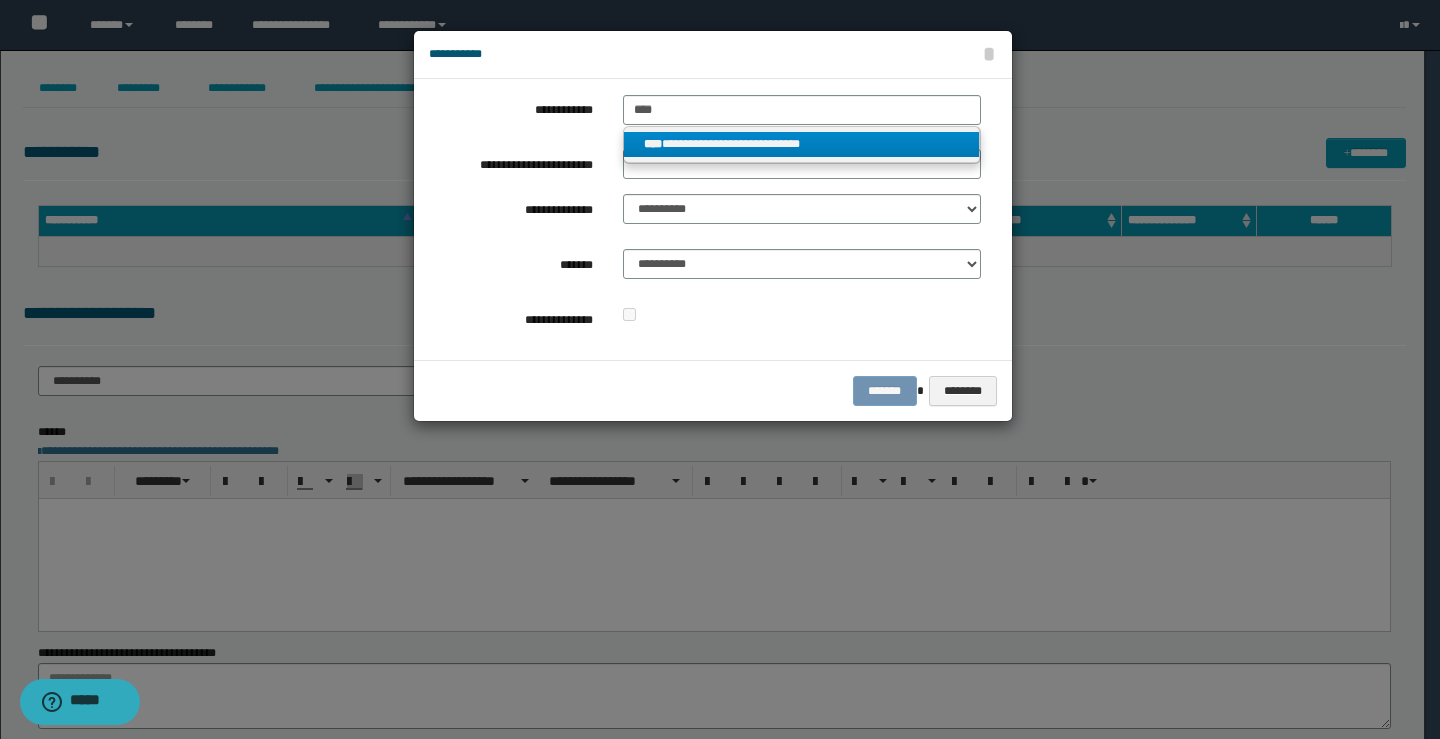 click on "**********" at bounding box center (802, 144) 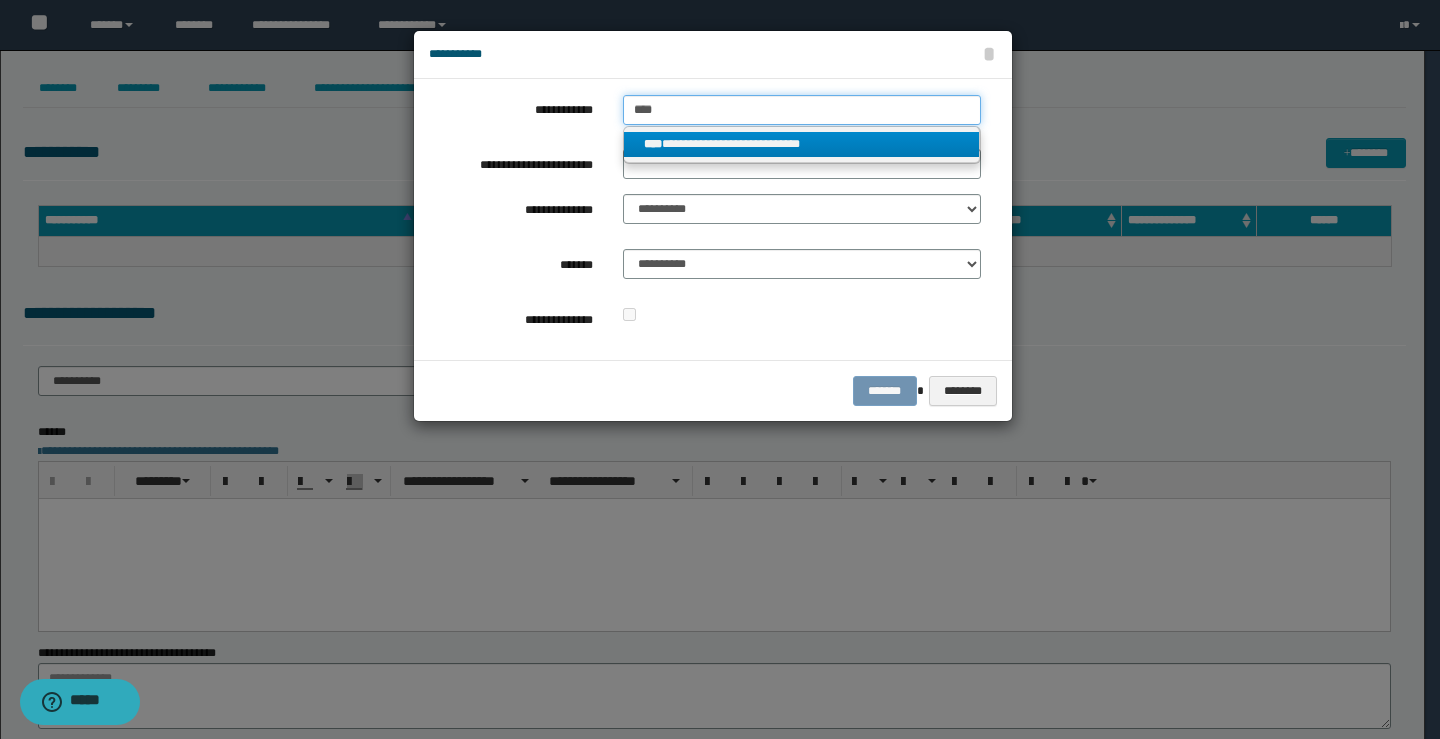 type 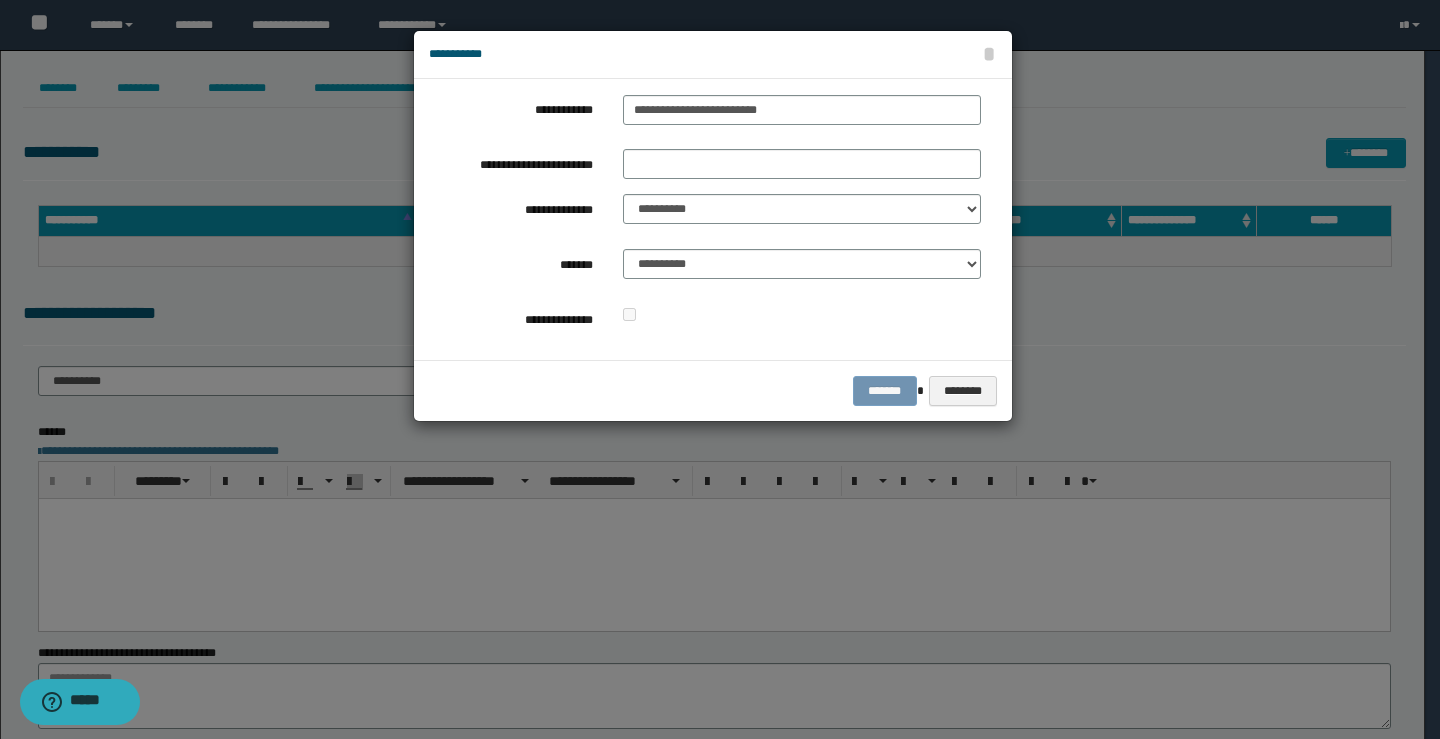 click on "**********" at bounding box center [705, 219] 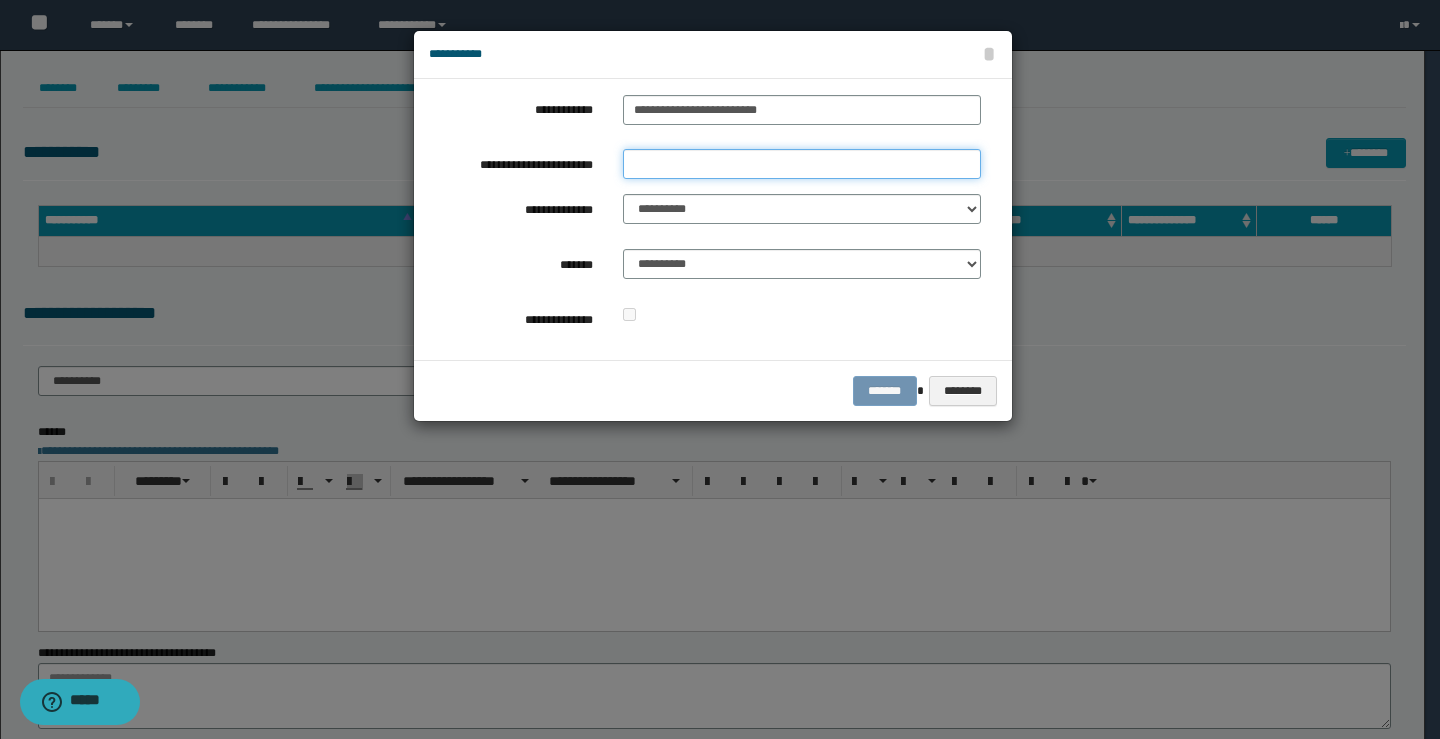 click on "**********" at bounding box center [802, 164] 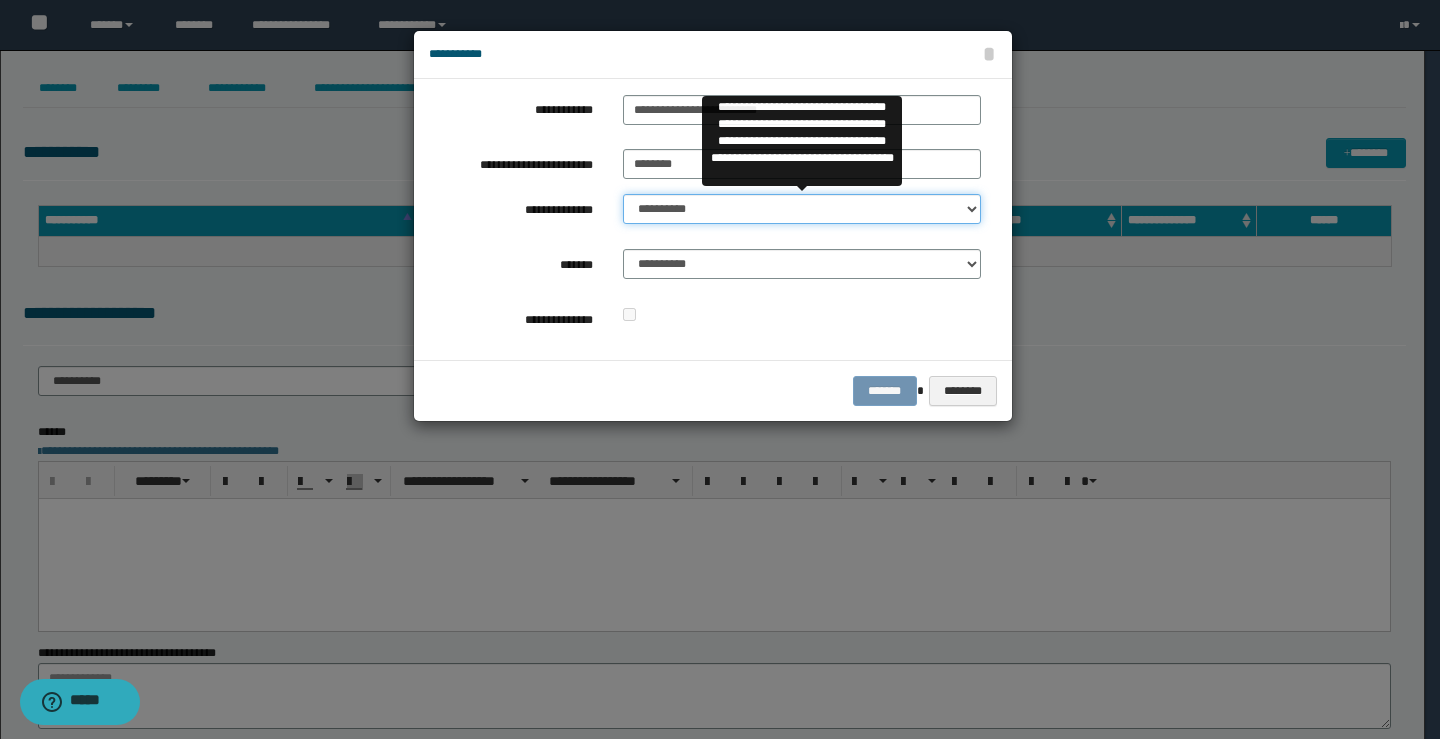 click on "**********" at bounding box center [802, 209] 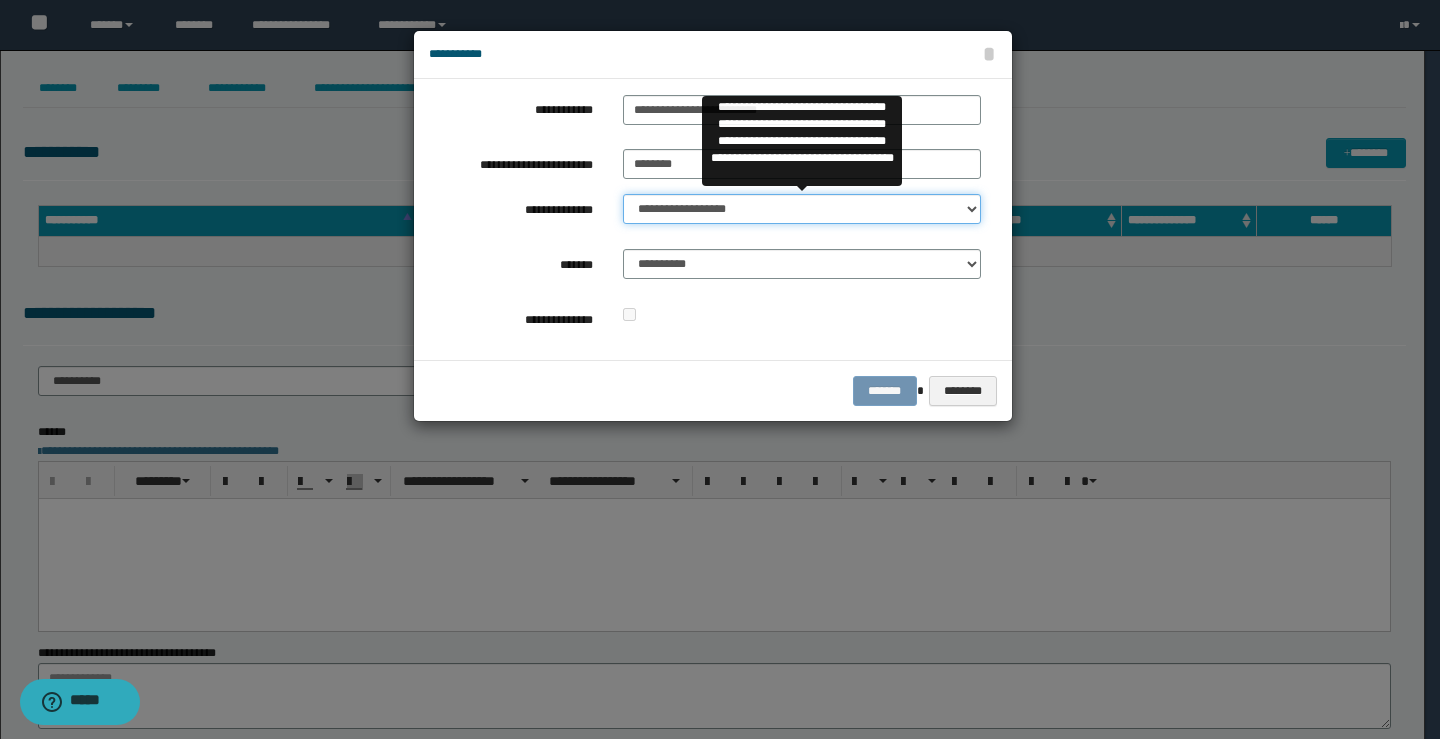click on "**********" at bounding box center (802, 209) 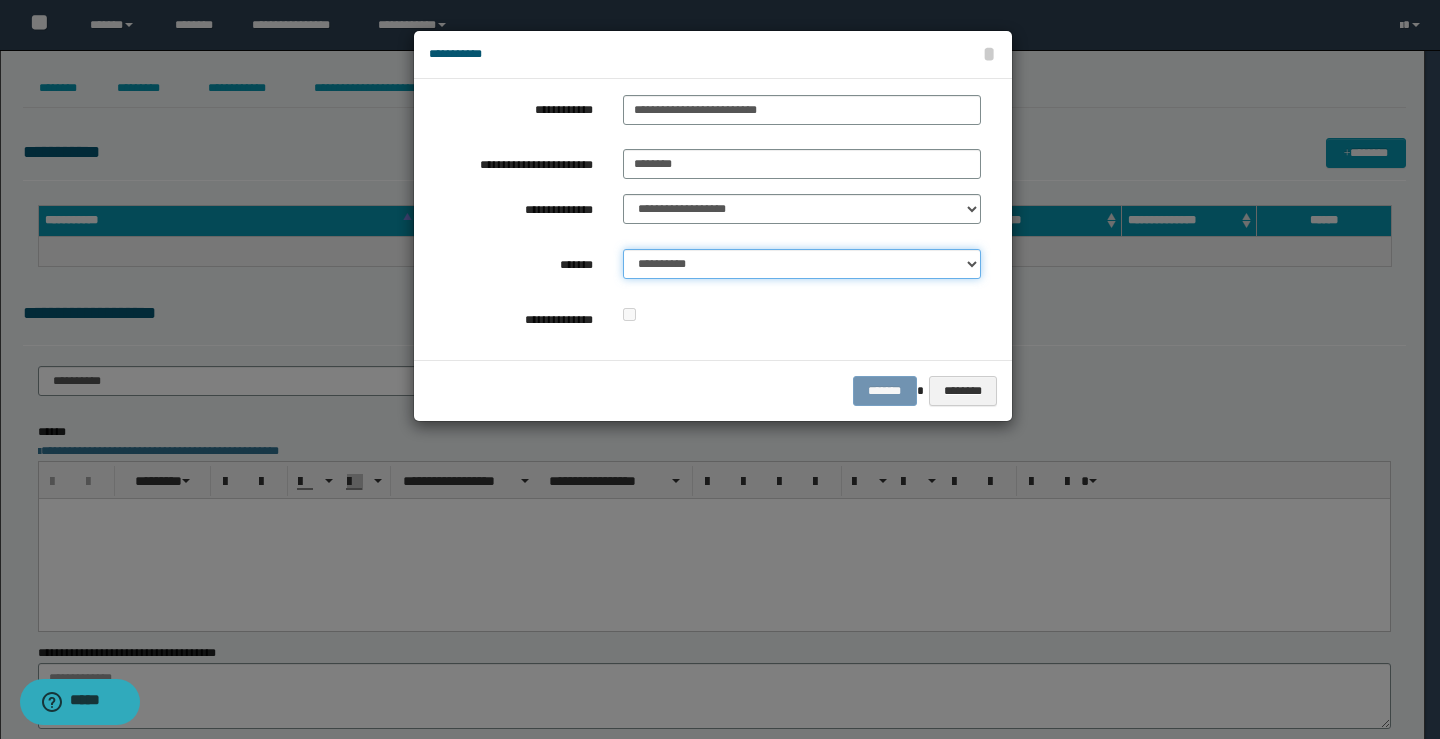 click on "**********" at bounding box center (802, 264) 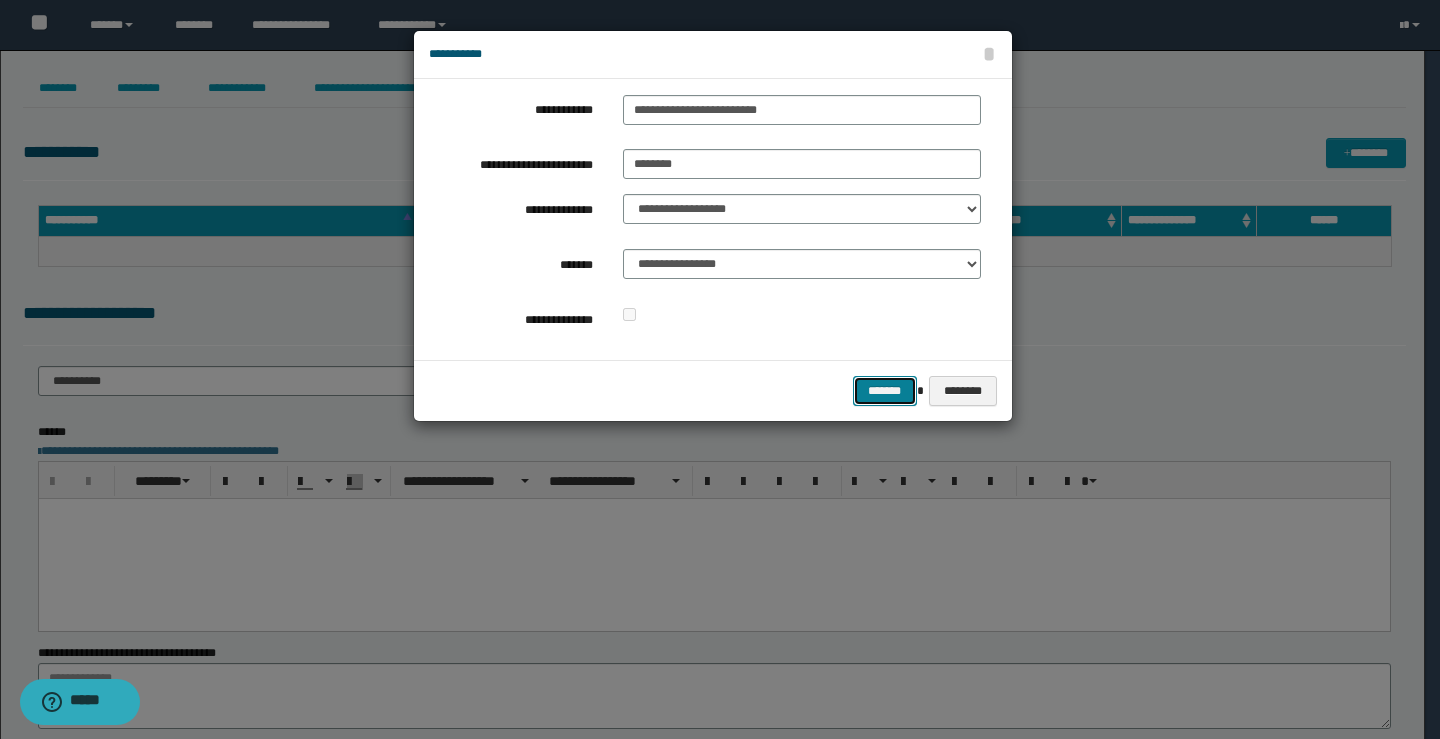 click on "*******" at bounding box center (885, 391) 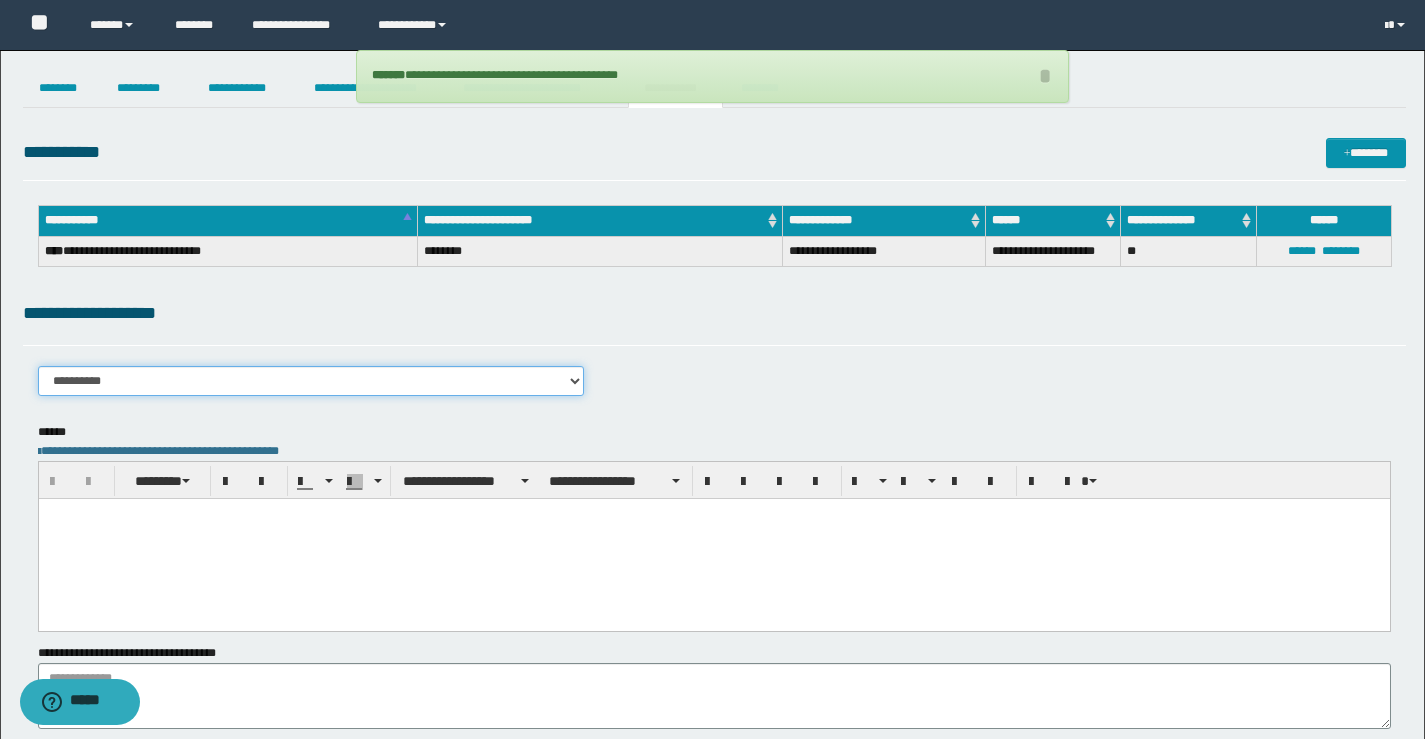 click on "**********" at bounding box center (311, 381) 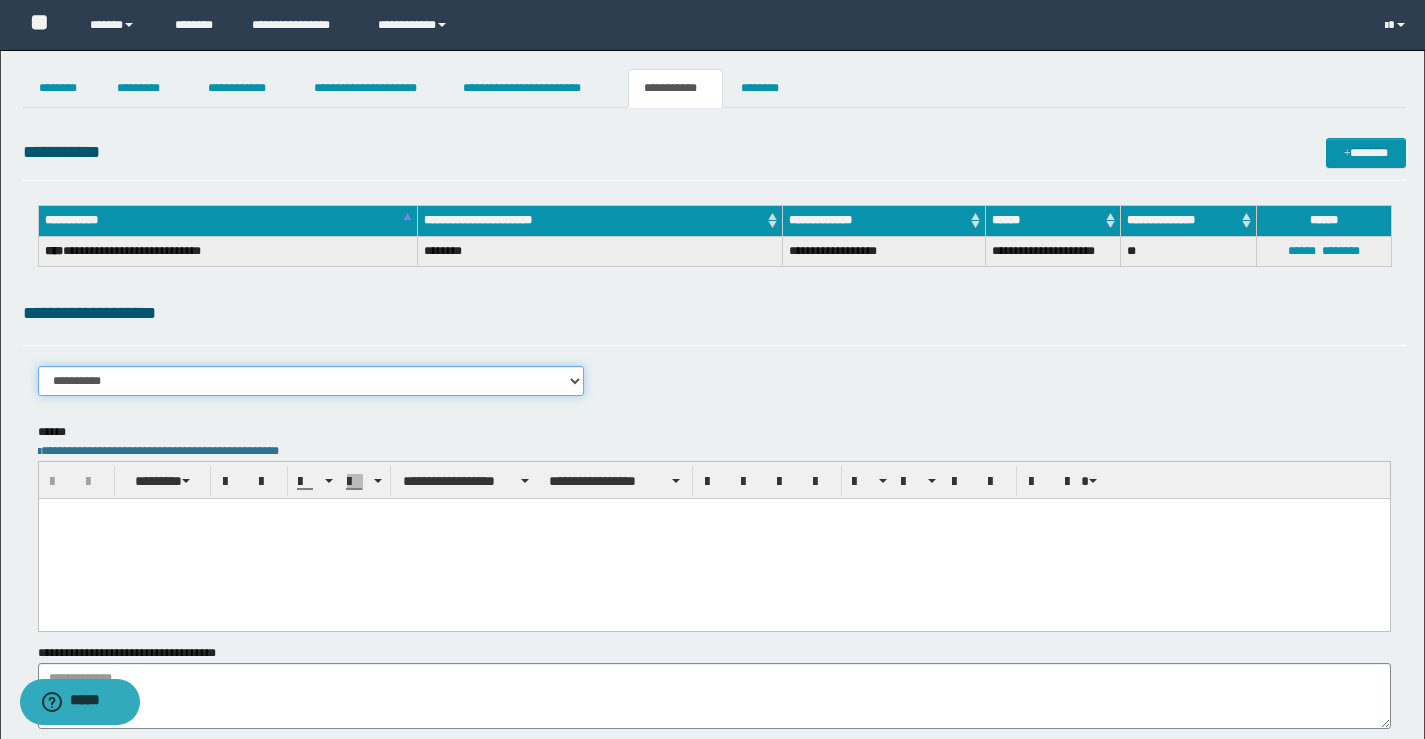 select on "****" 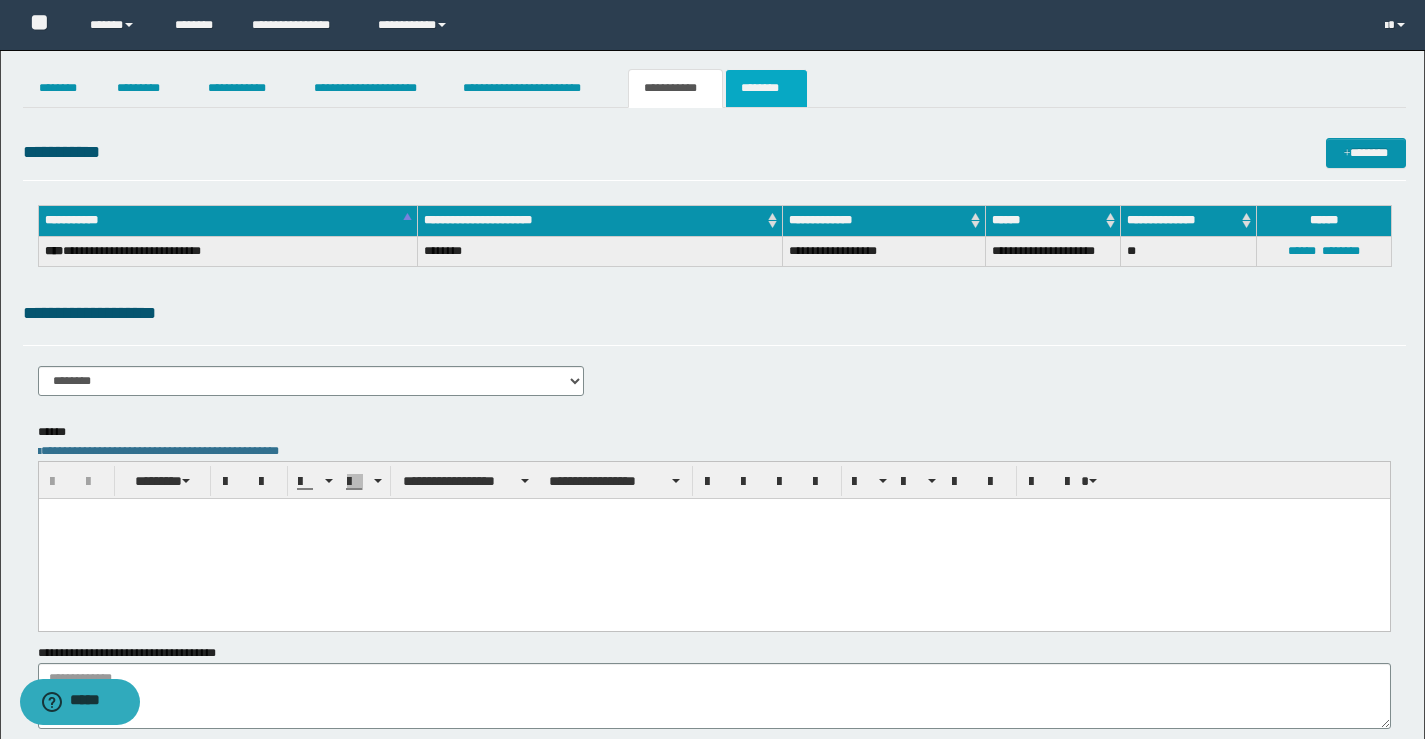 click on "********" at bounding box center (766, 88) 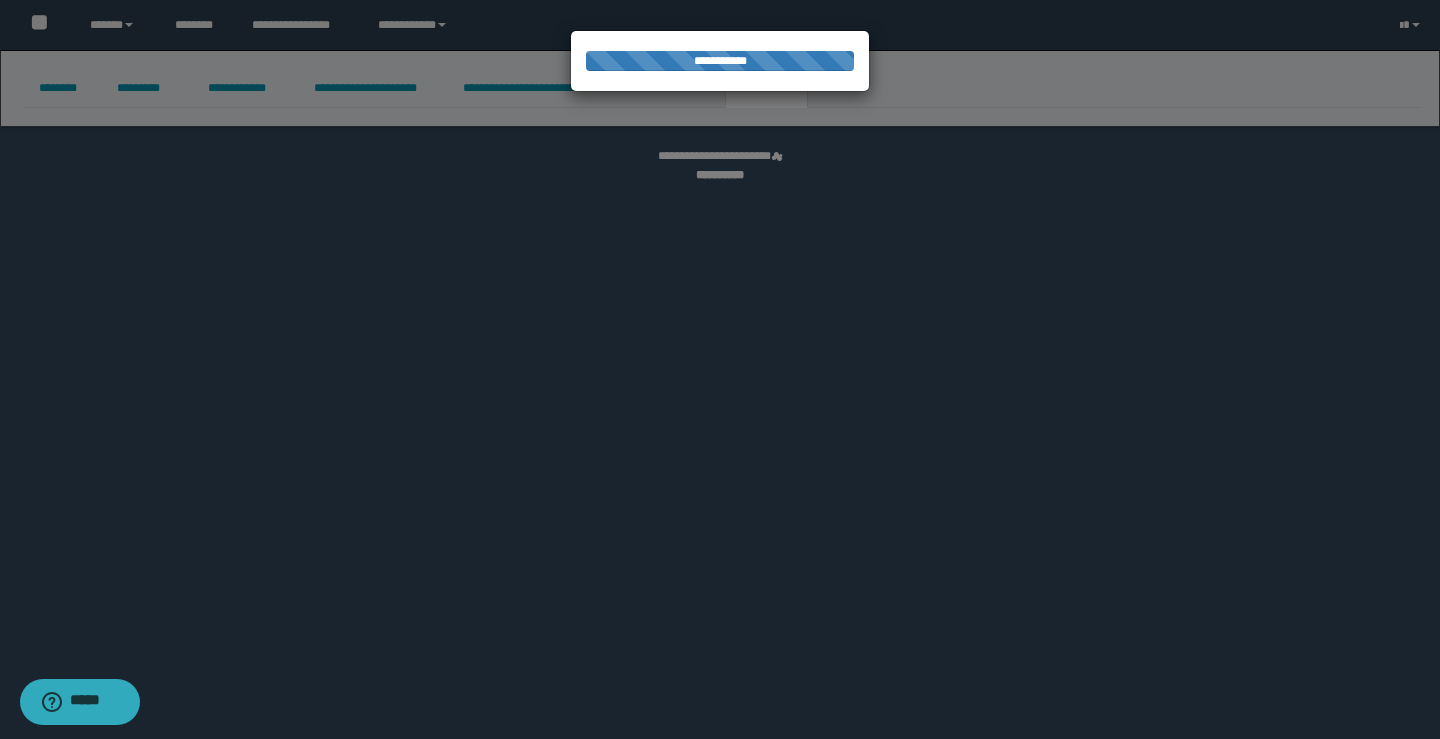 select 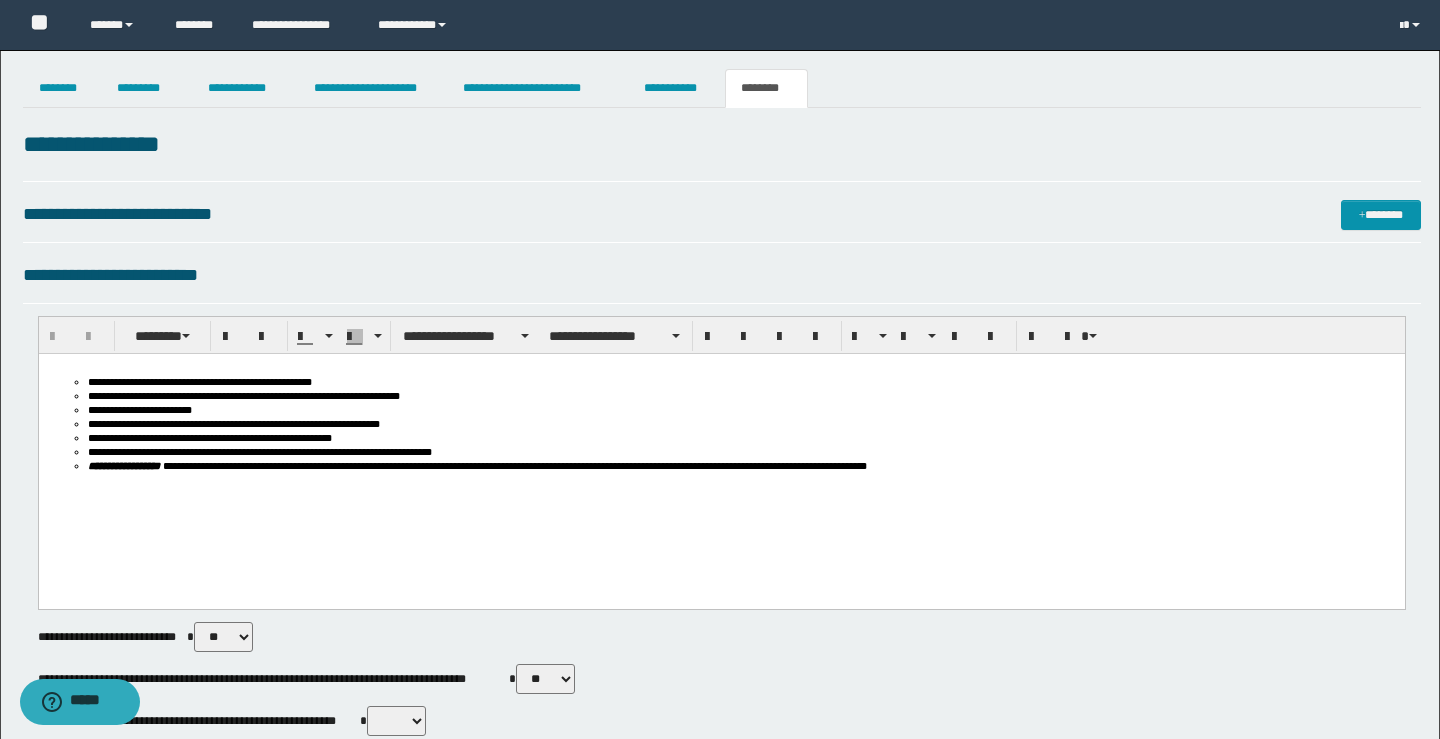 scroll, scrollTop: 0, scrollLeft: 0, axis: both 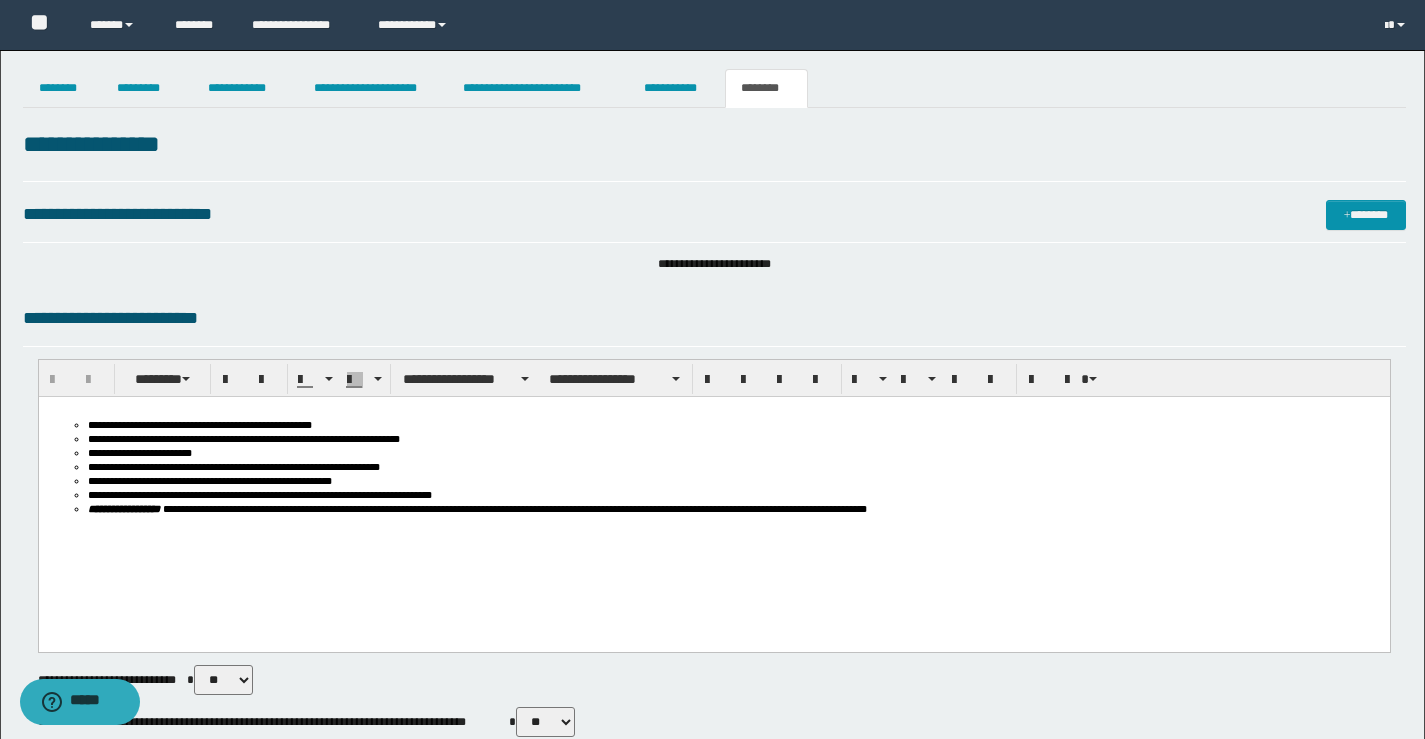 click on "**********" at bounding box center [714, 221] 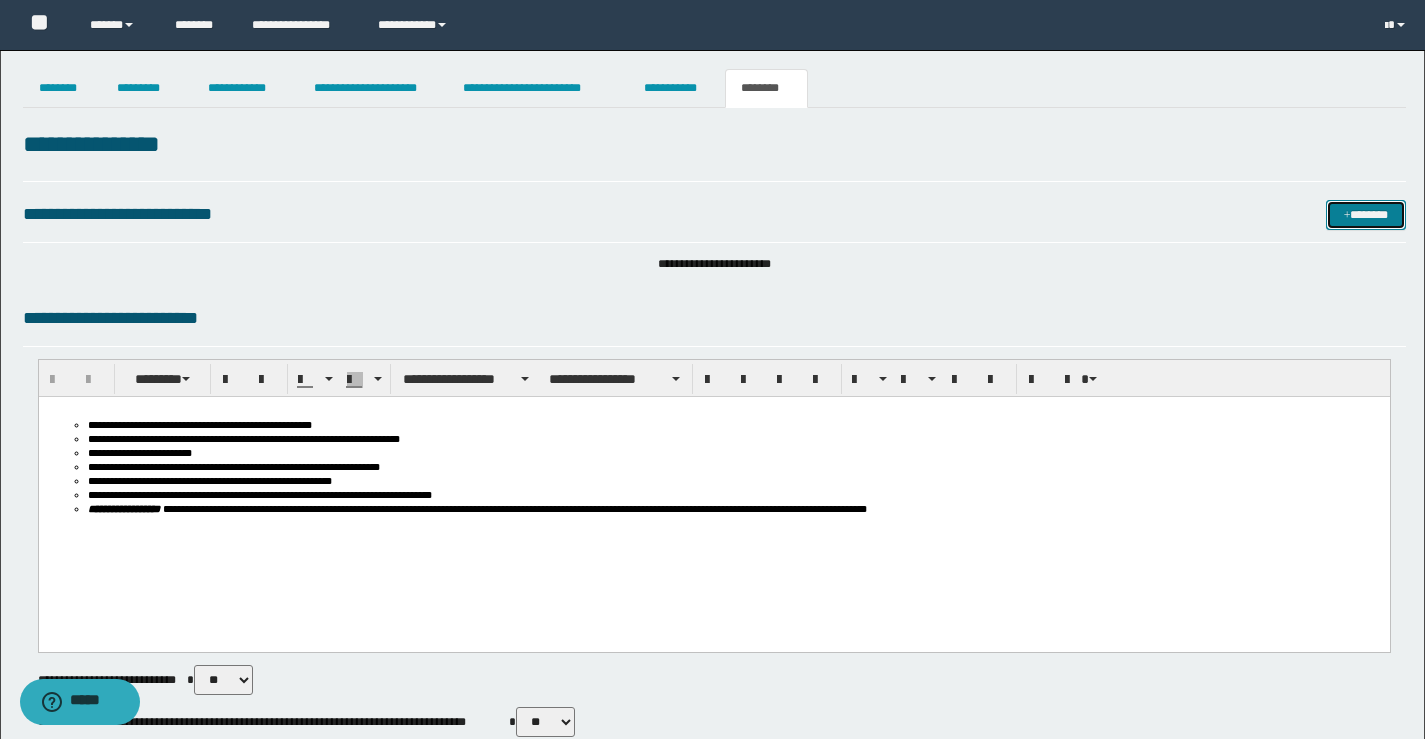 click on "*******" at bounding box center [1366, 215] 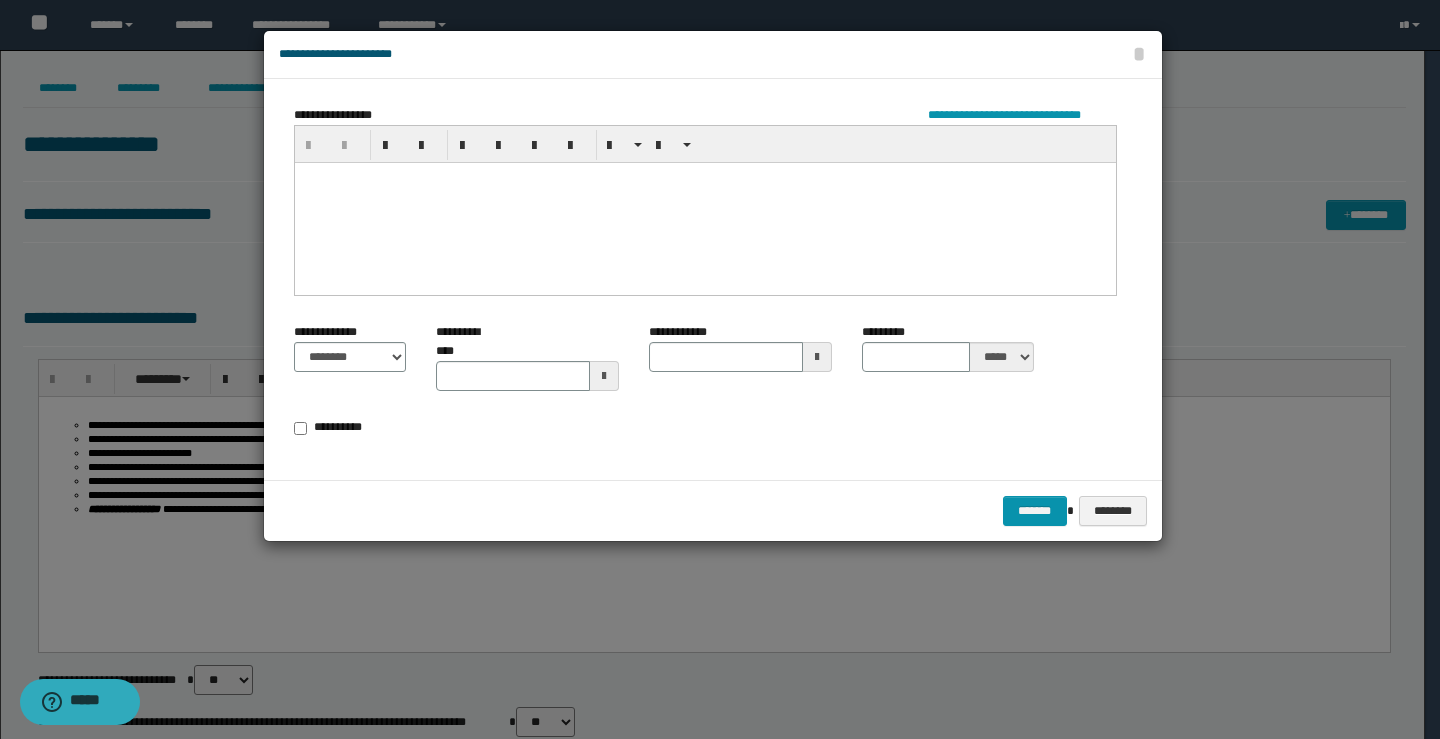 click at bounding box center [704, 202] 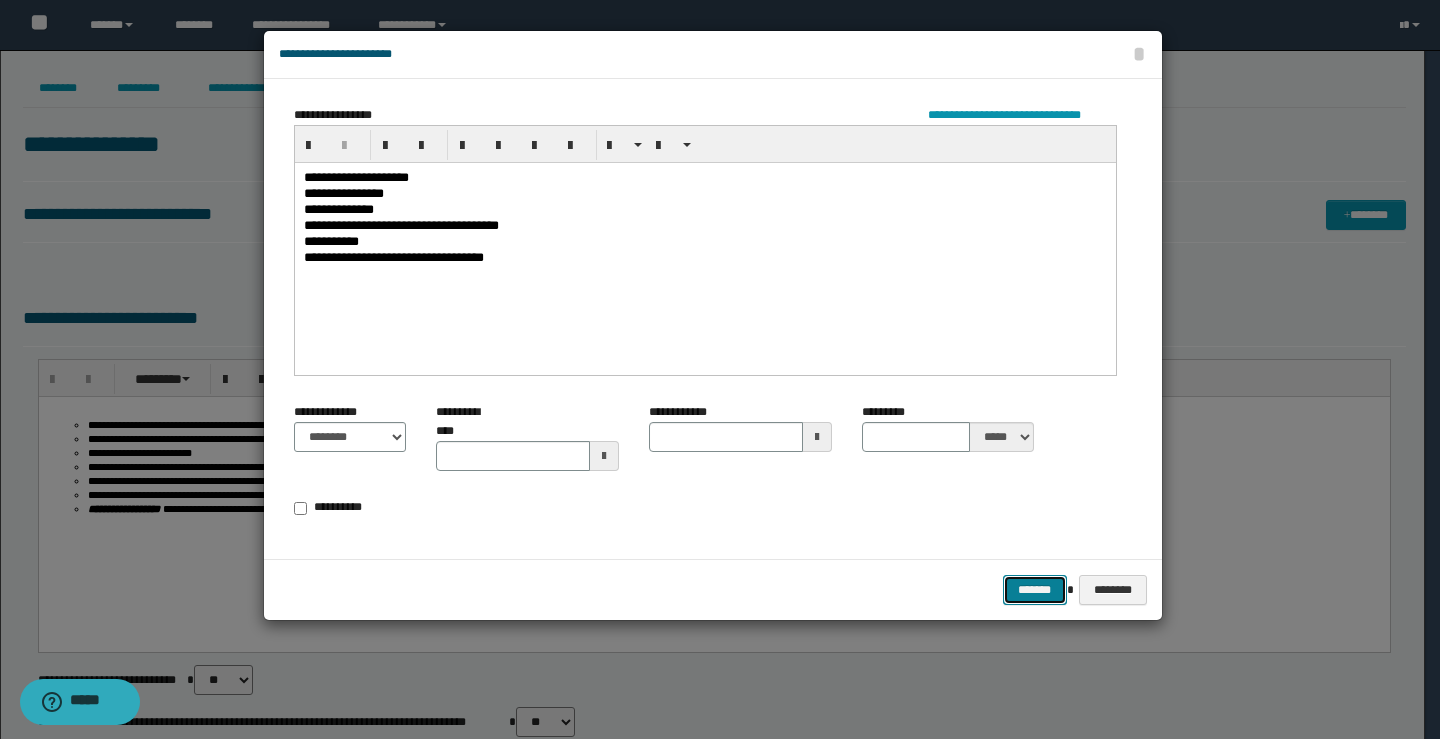 click on "*******" at bounding box center (1035, 590) 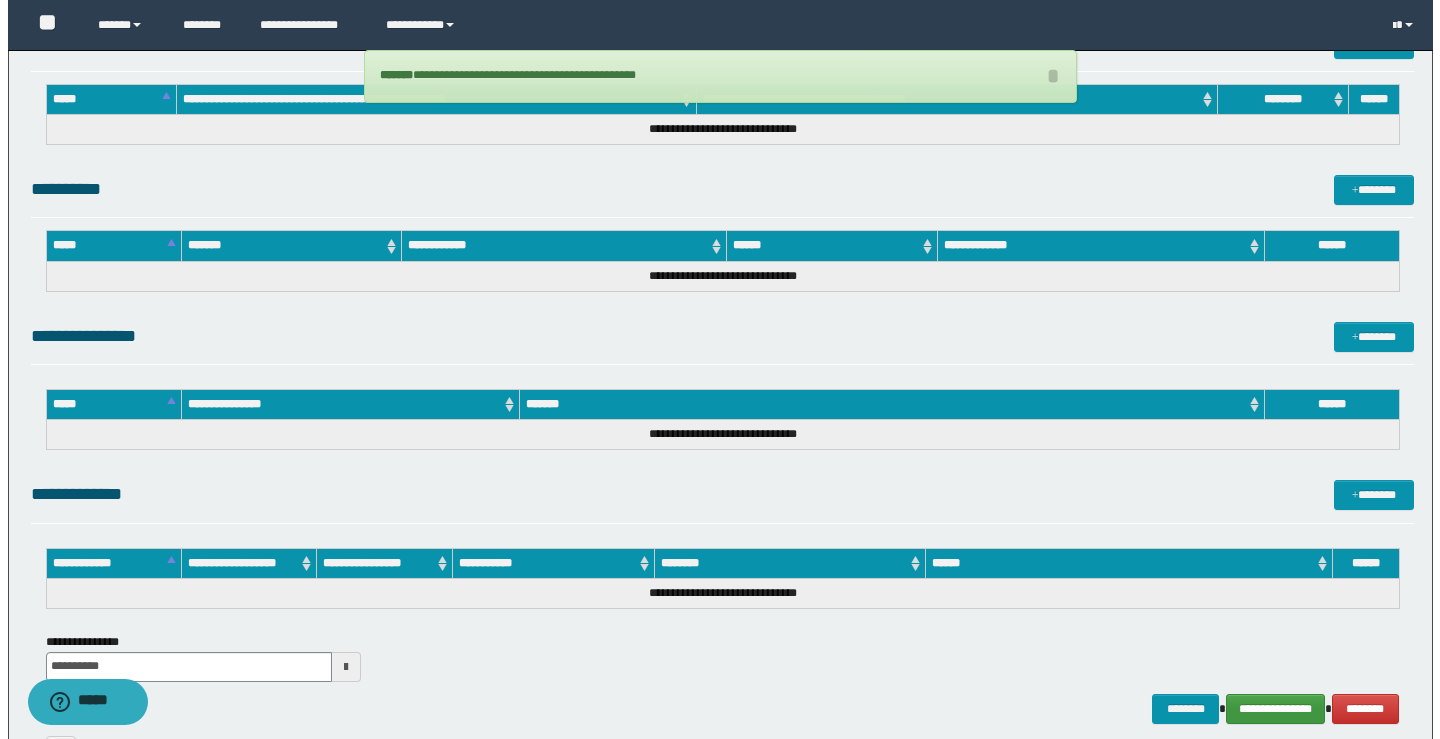 scroll, scrollTop: 1179, scrollLeft: 0, axis: vertical 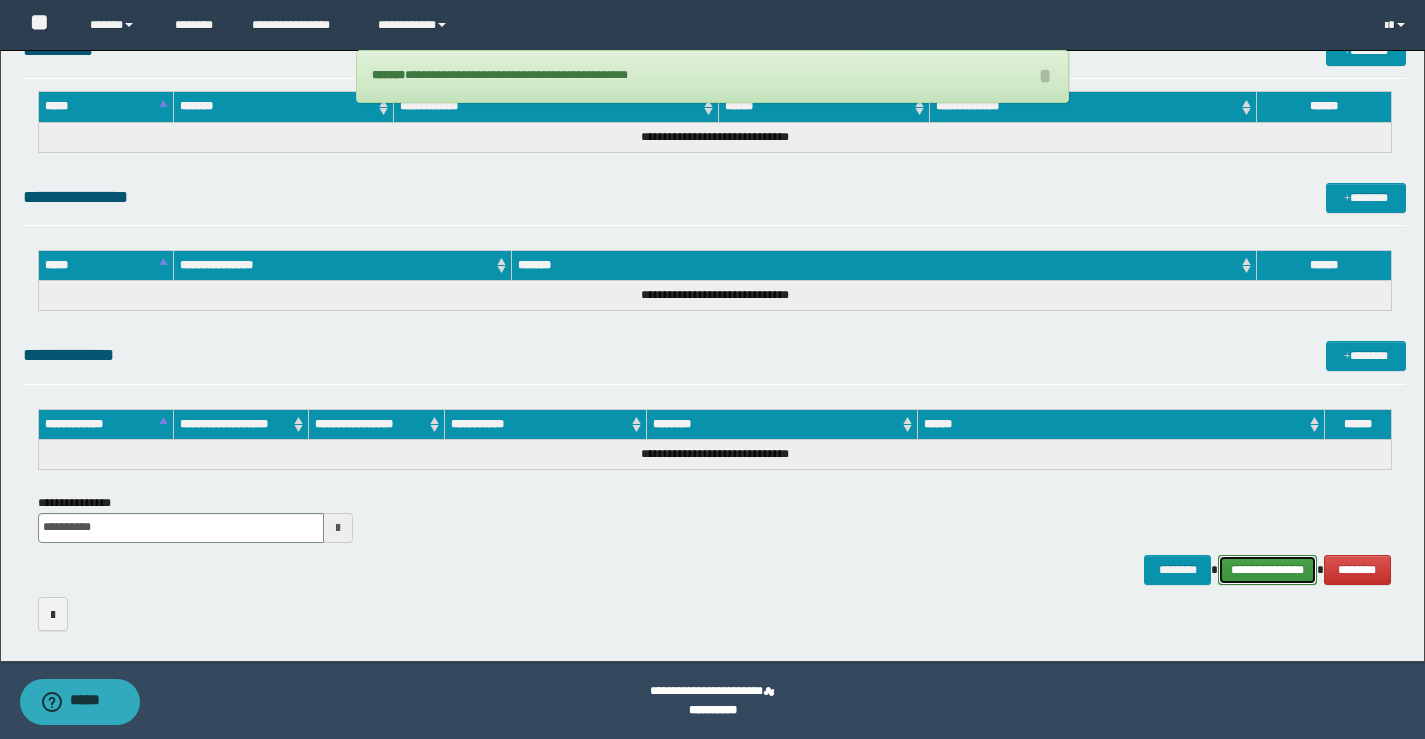 click on "**********" at bounding box center [1267, 570] 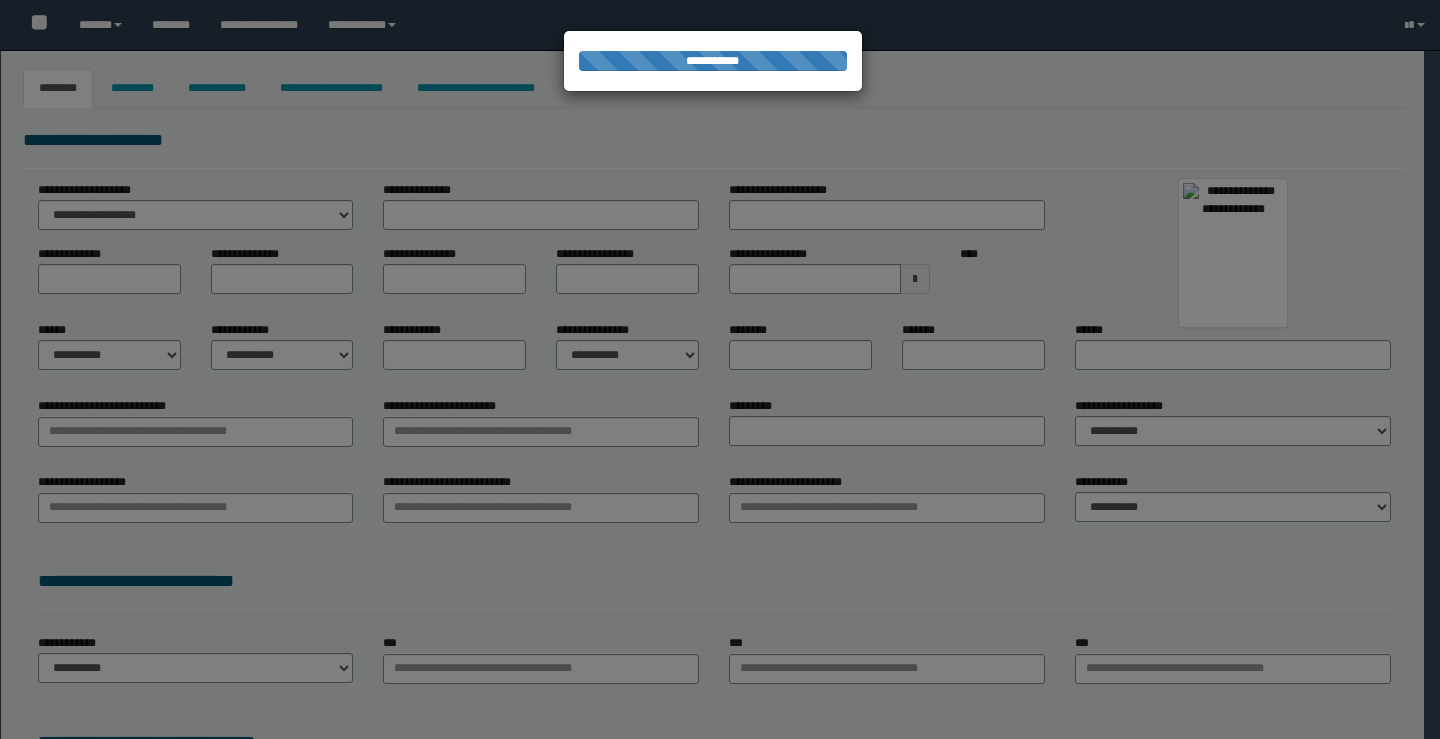 type on "**********" 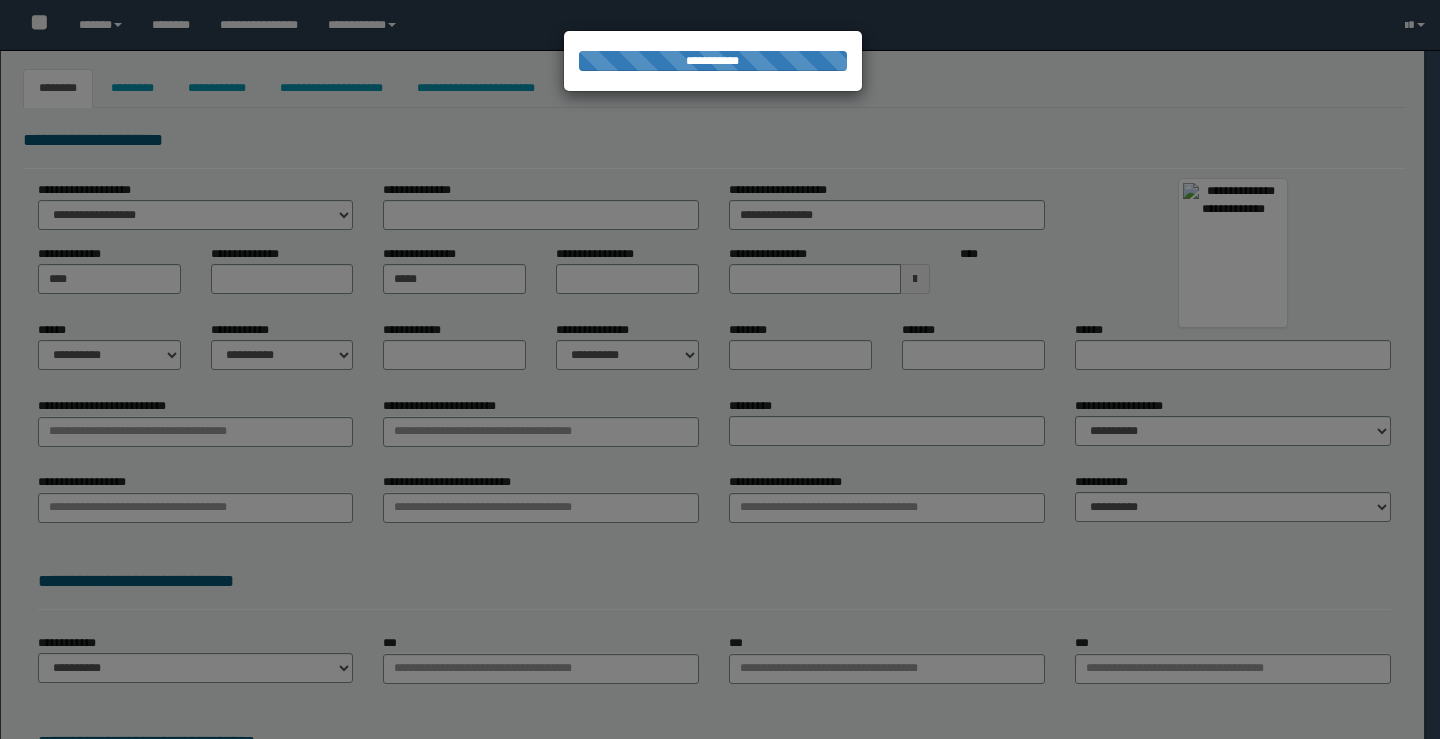type on "*******" 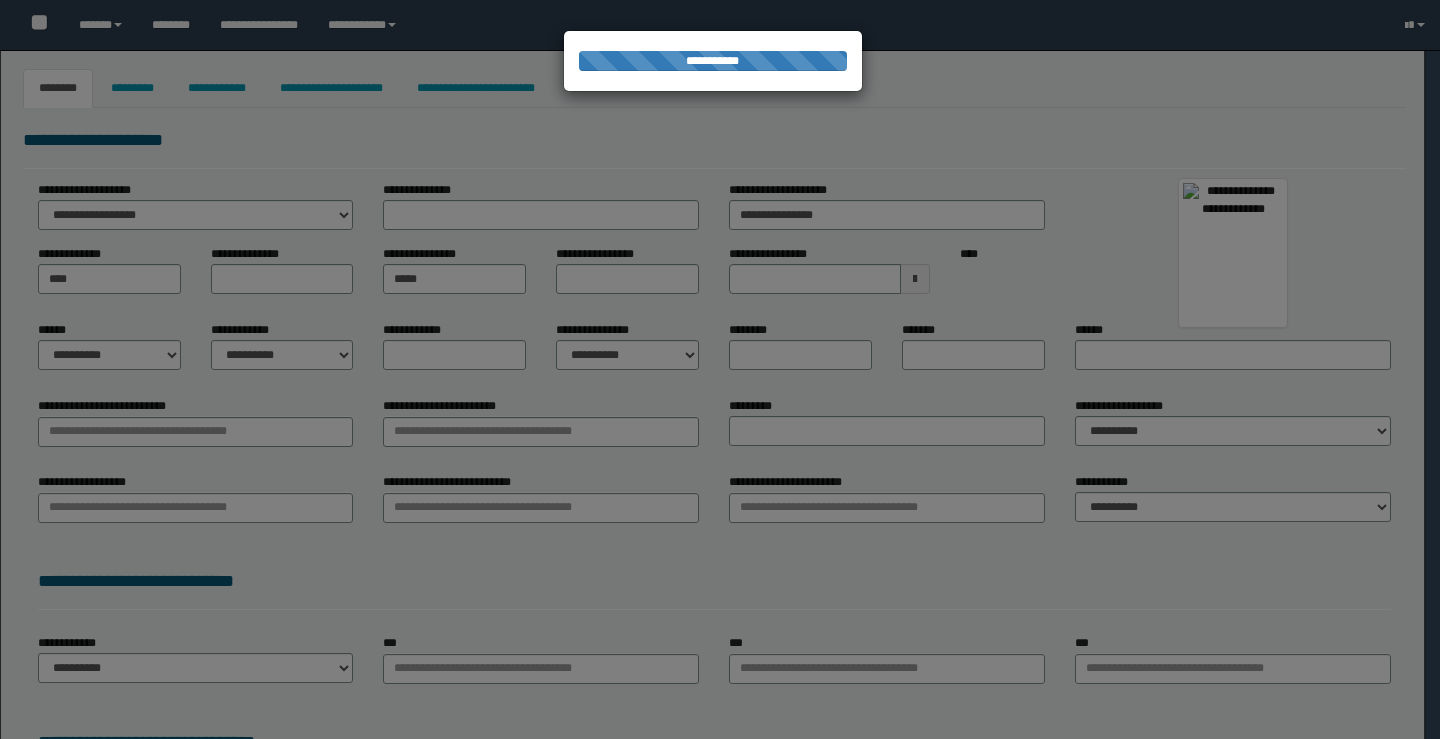 type on "*********" 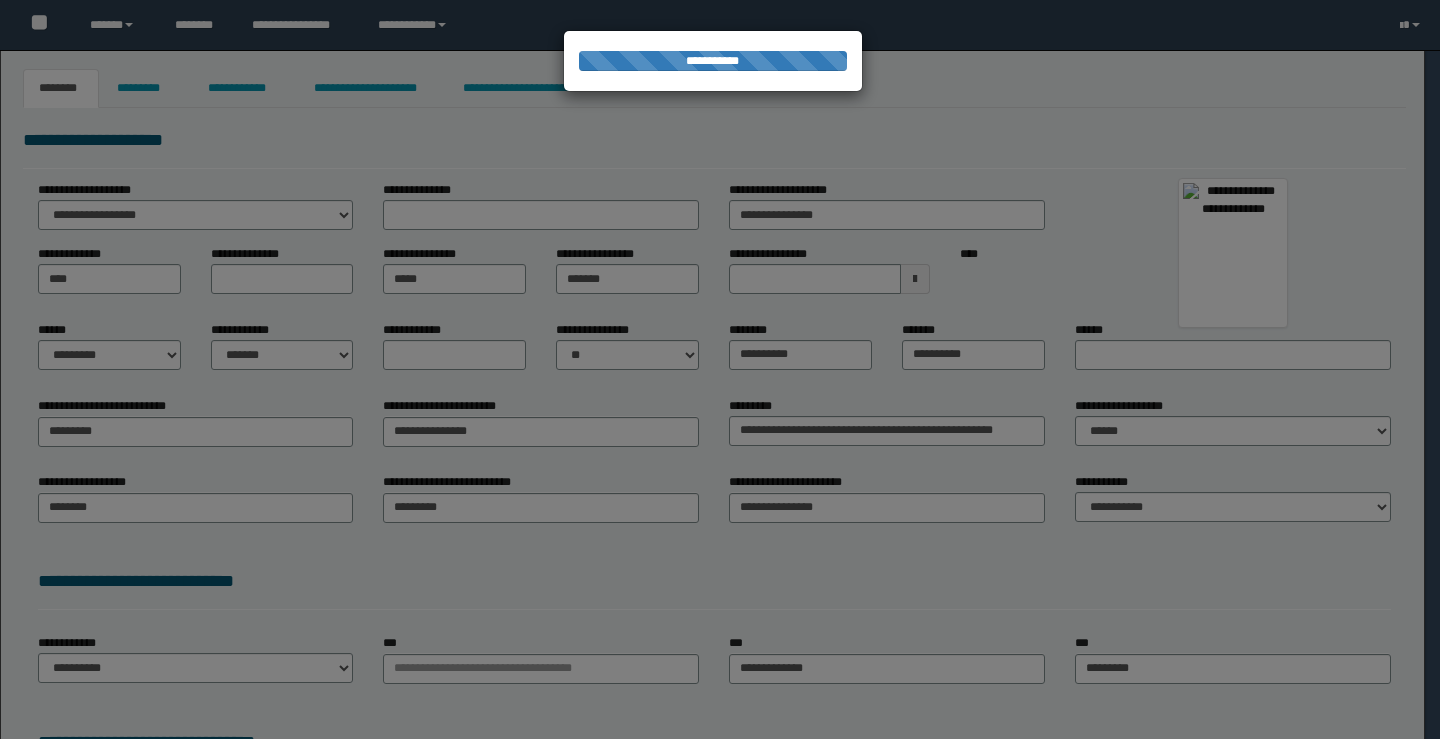 scroll, scrollTop: 0, scrollLeft: 0, axis: both 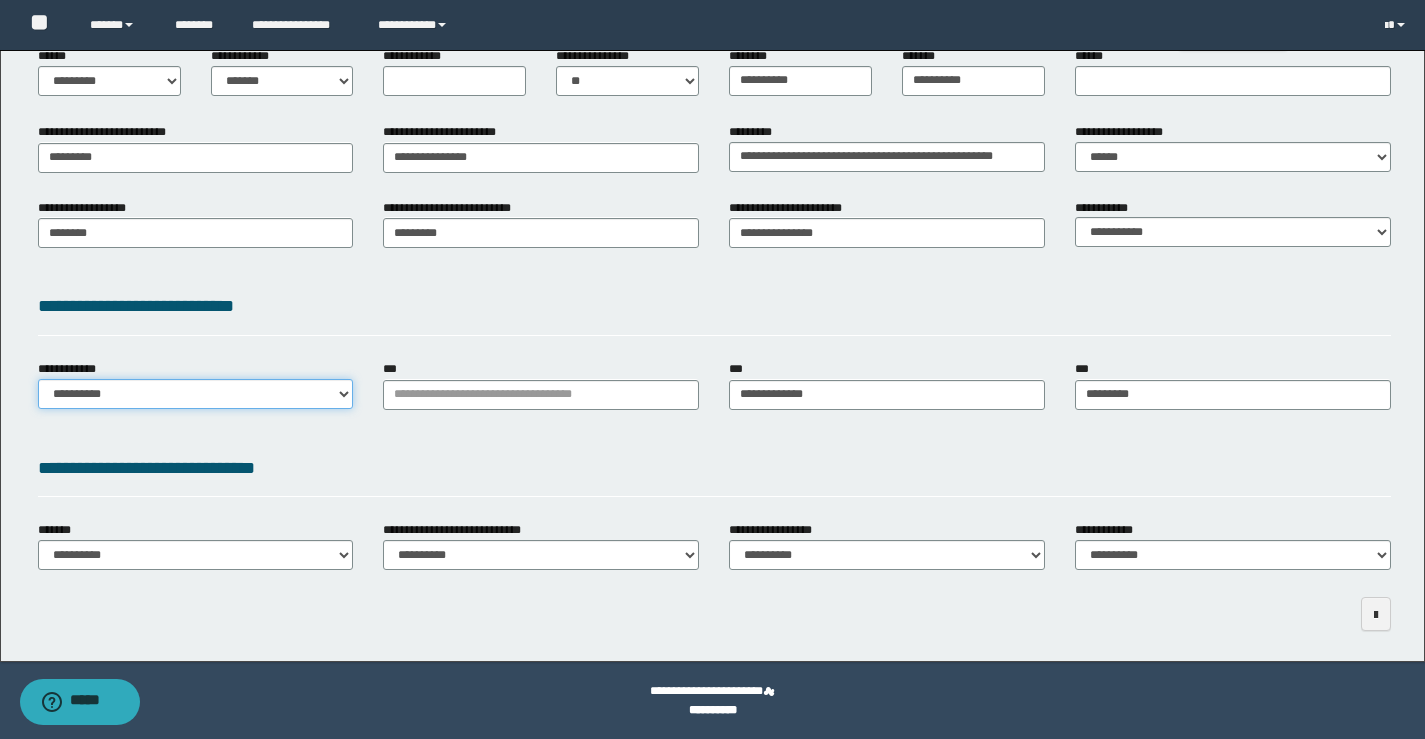 click on "**********" at bounding box center (196, 394) 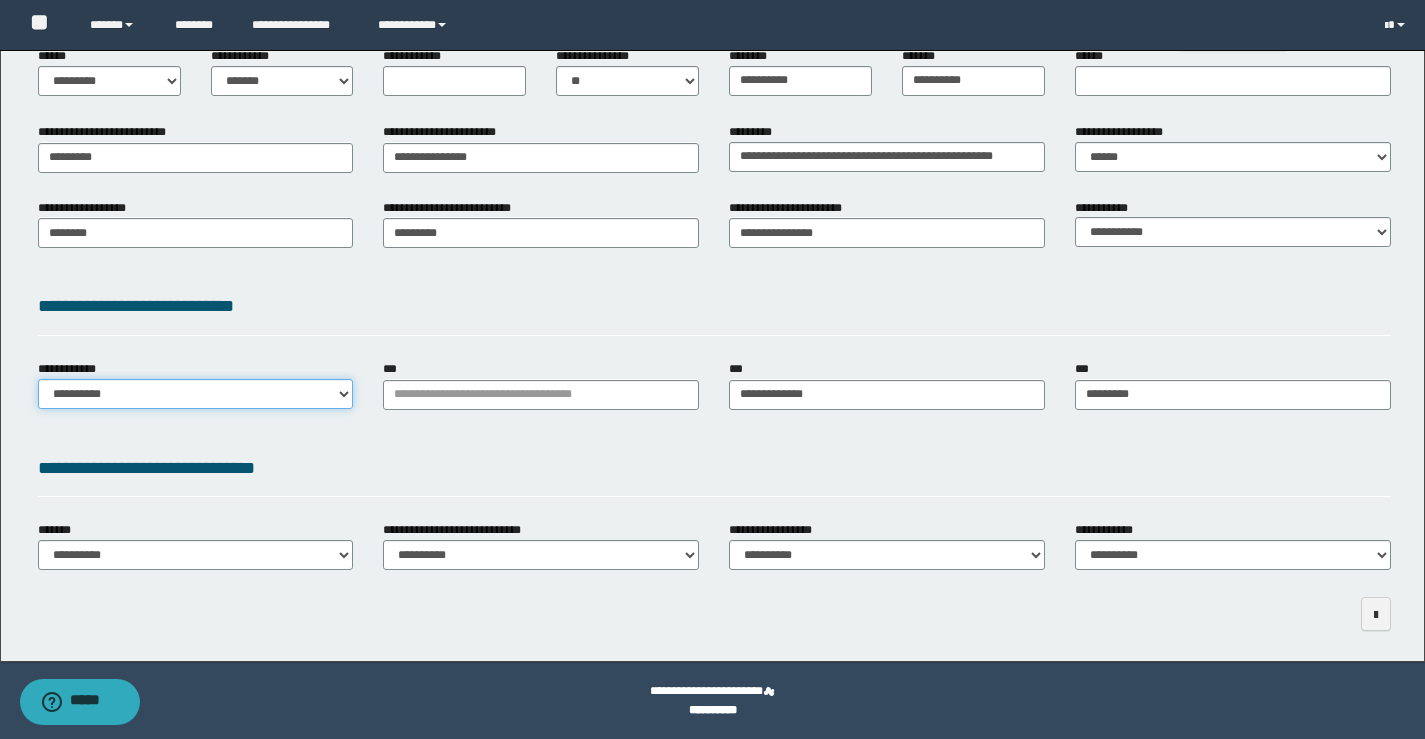 select on "**" 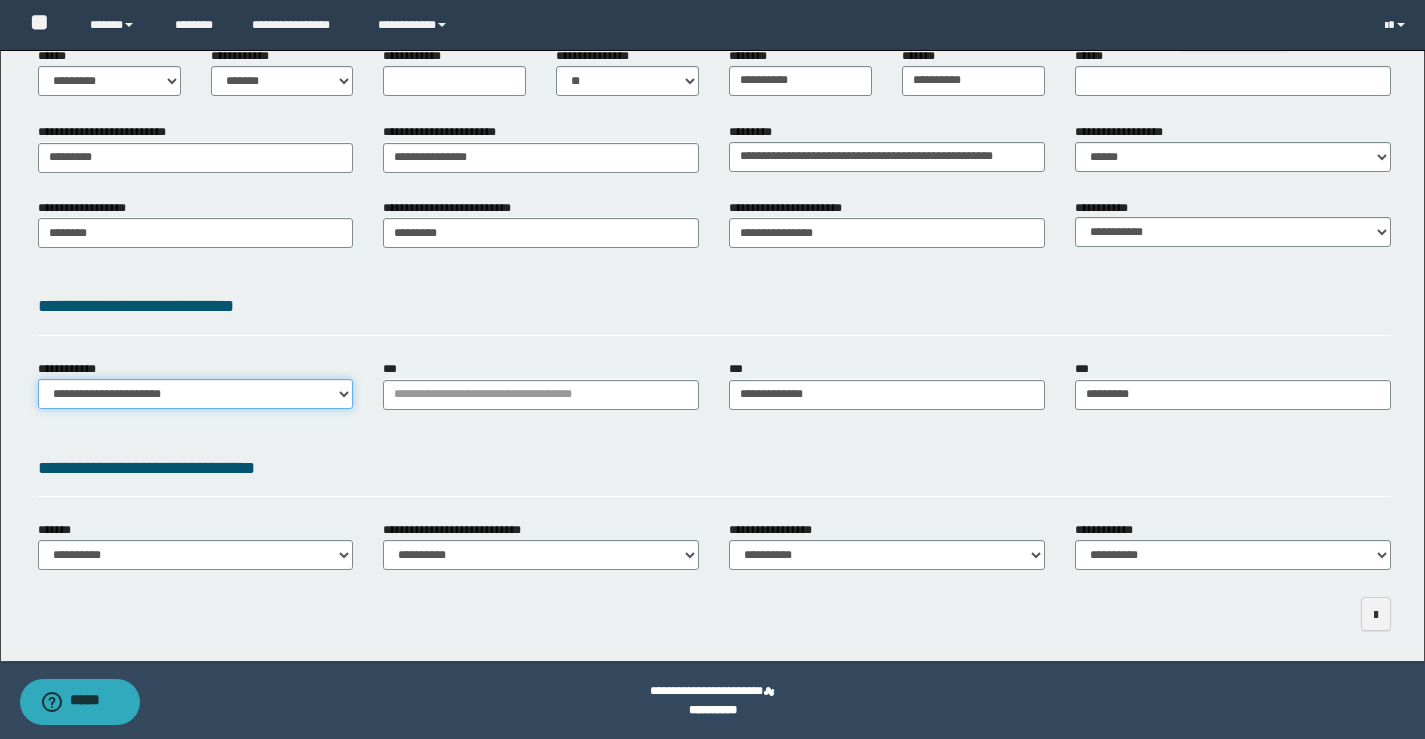 click on "**********" at bounding box center [196, 394] 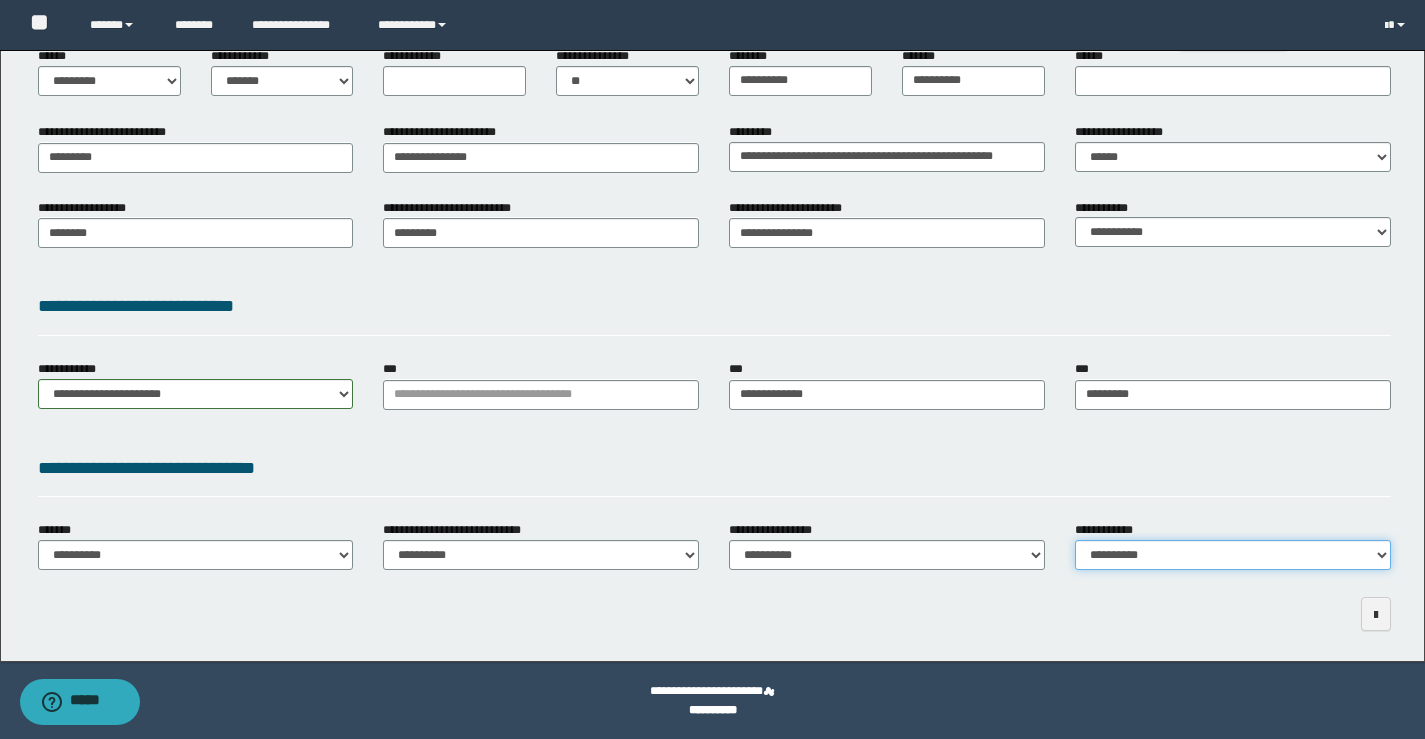 click on "**********" at bounding box center [1233, 555] 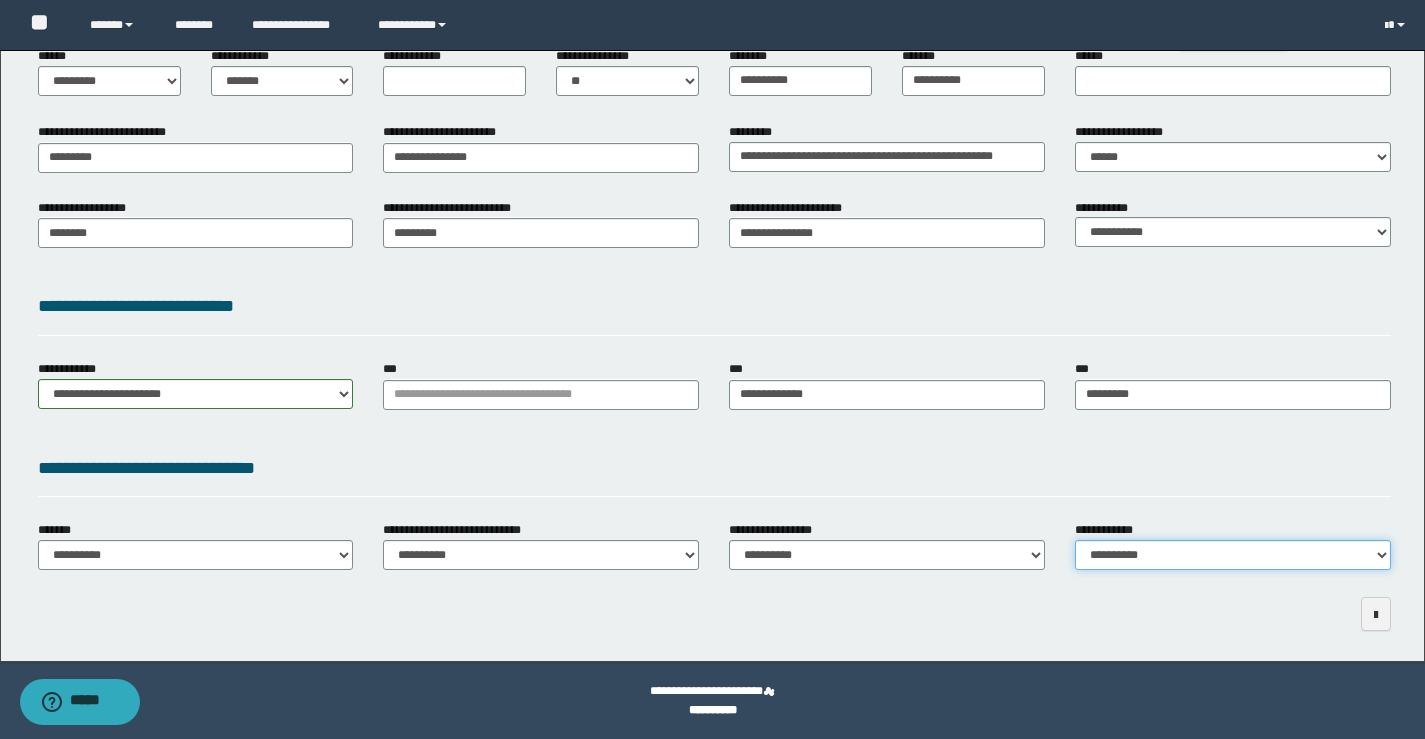 select on "*" 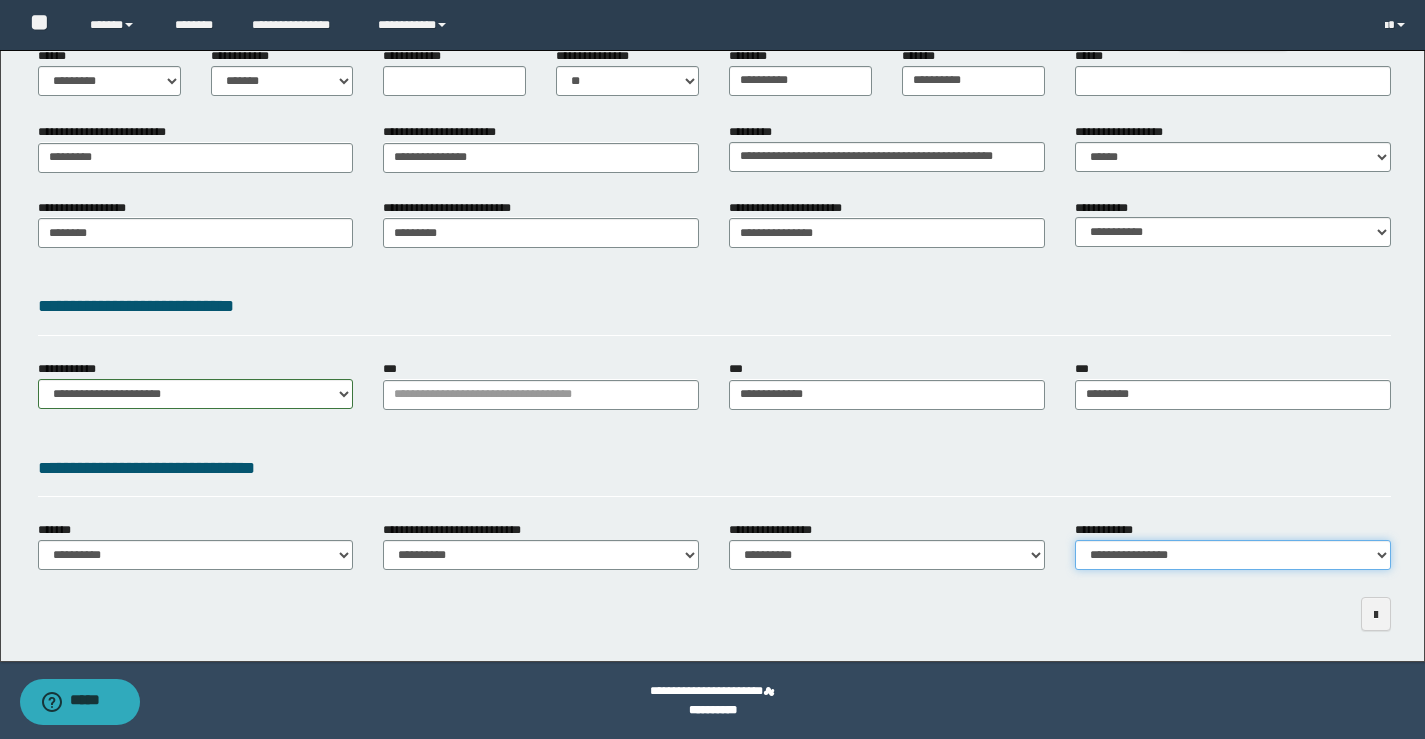 click on "**********" at bounding box center (1233, 555) 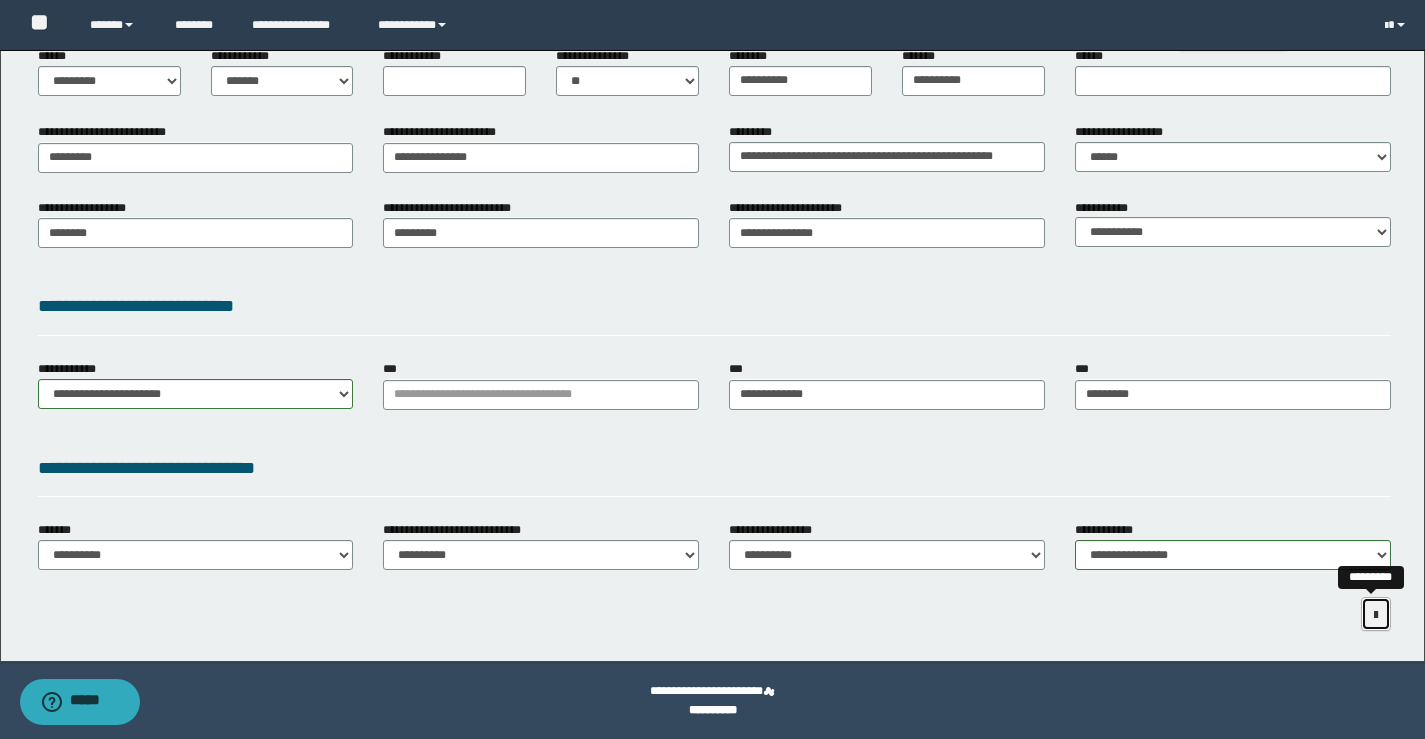 click at bounding box center (1376, 614) 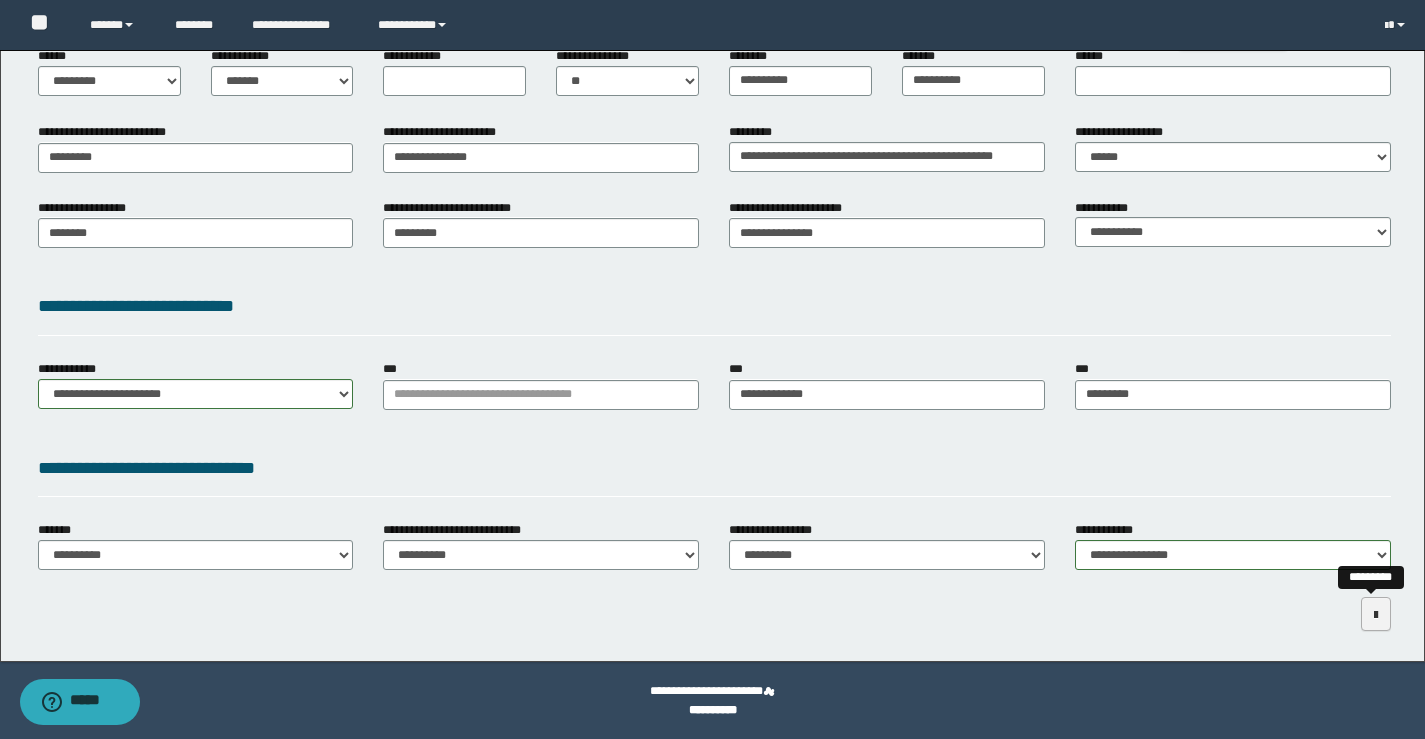 scroll, scrollTop: 189, scrollLeft: 0, axis: vertical 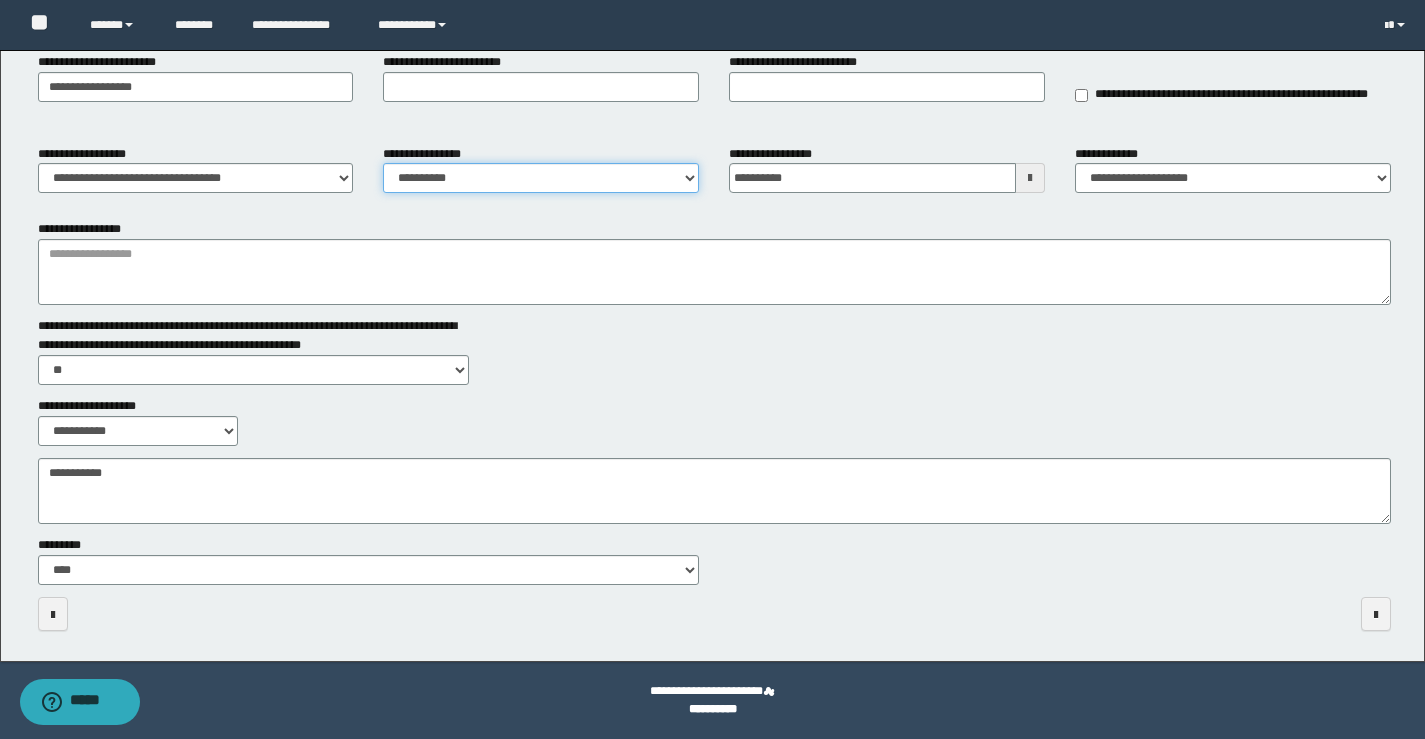 click on "**********" at bounding box center (541, 178) 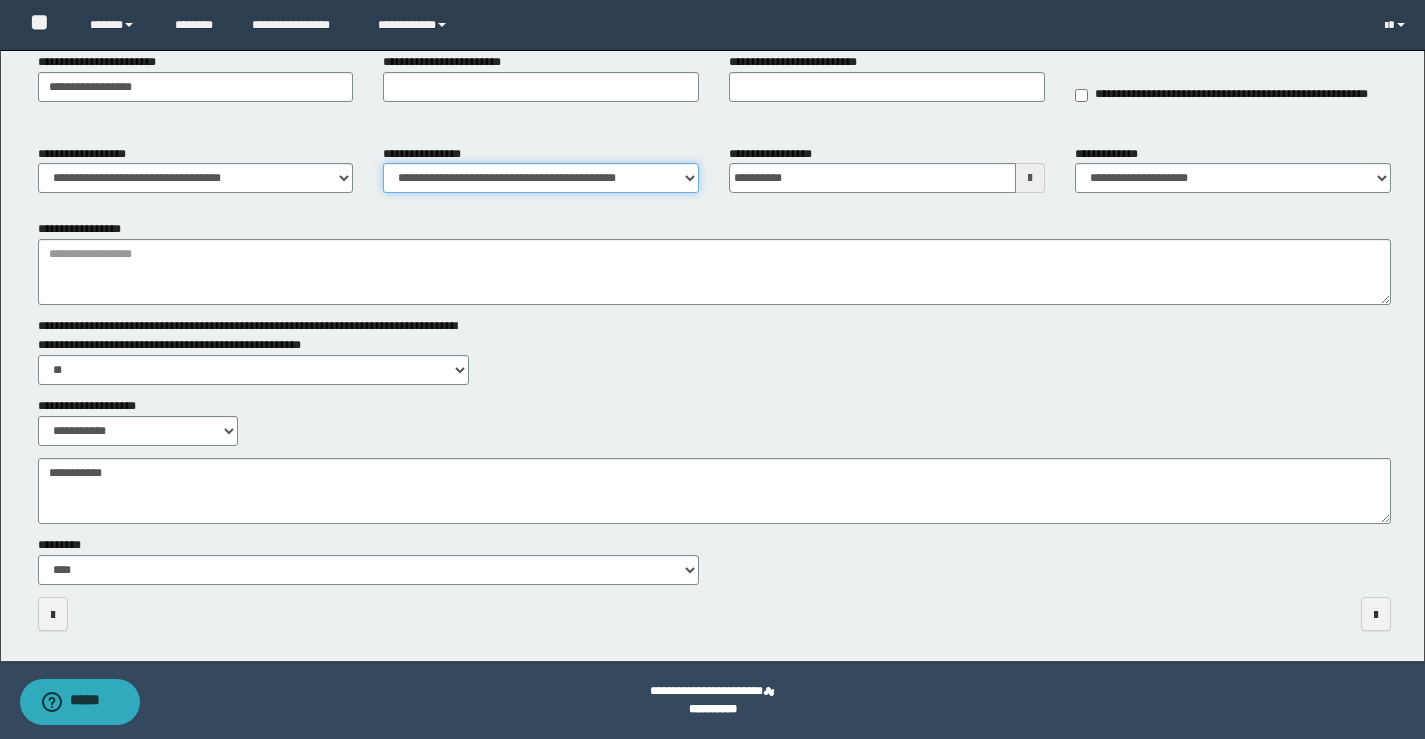 click on "**********" at bounding box center (541, 178) 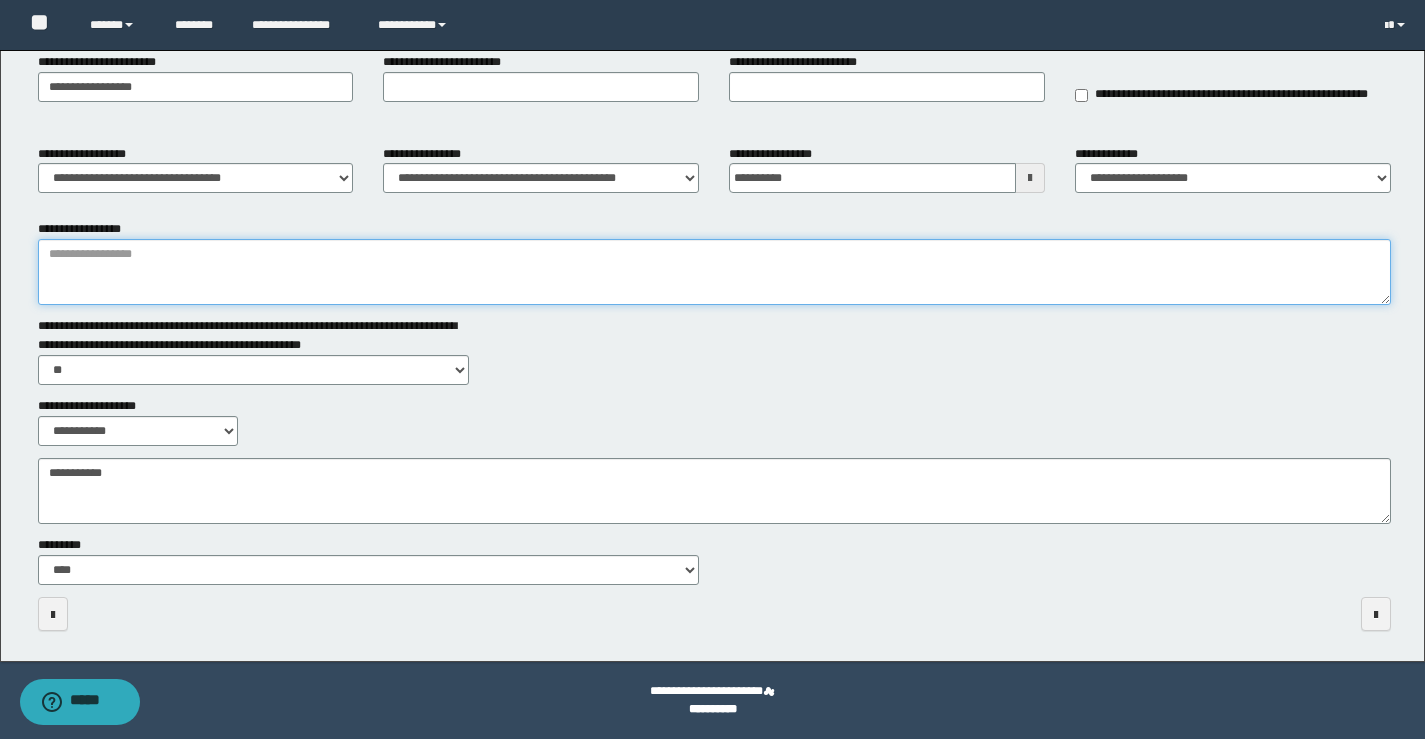 click on "**********" at bounding box center [714, 272] 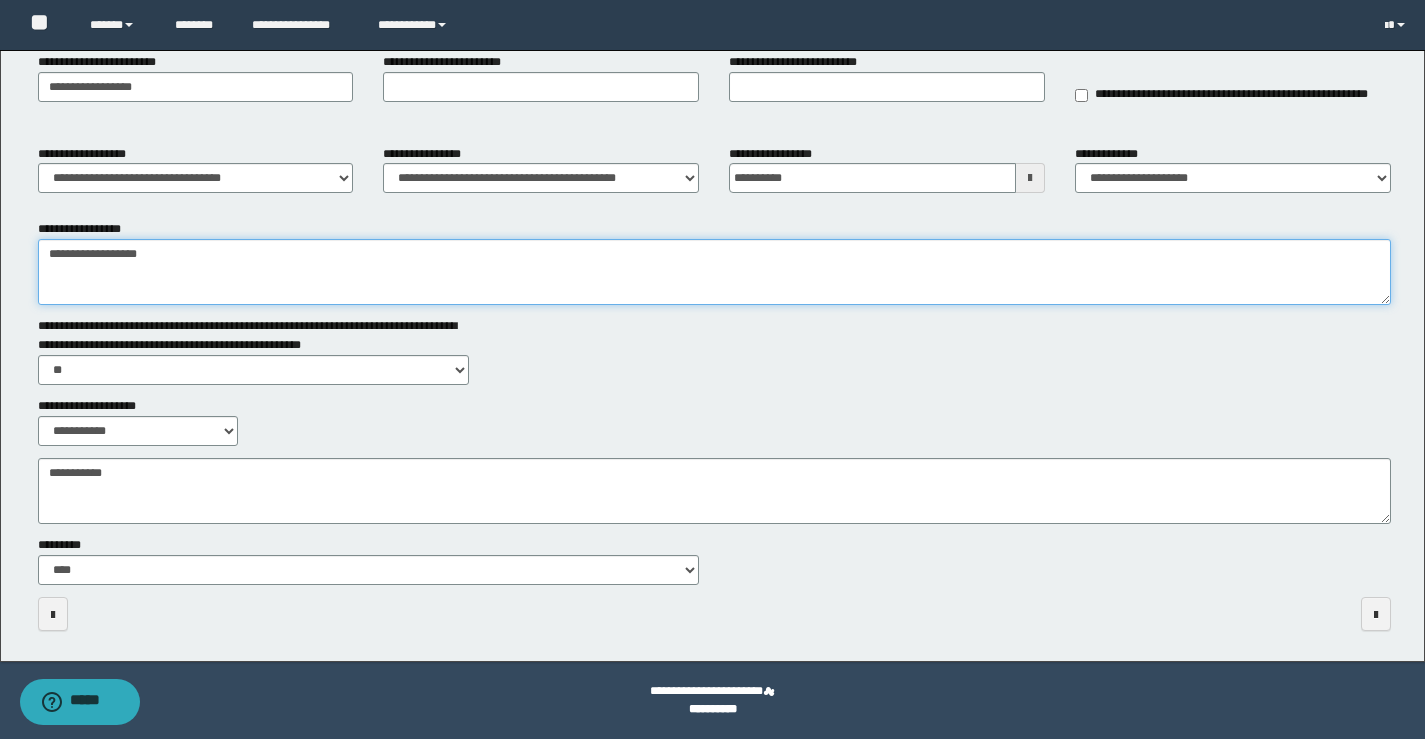 type on "**********" 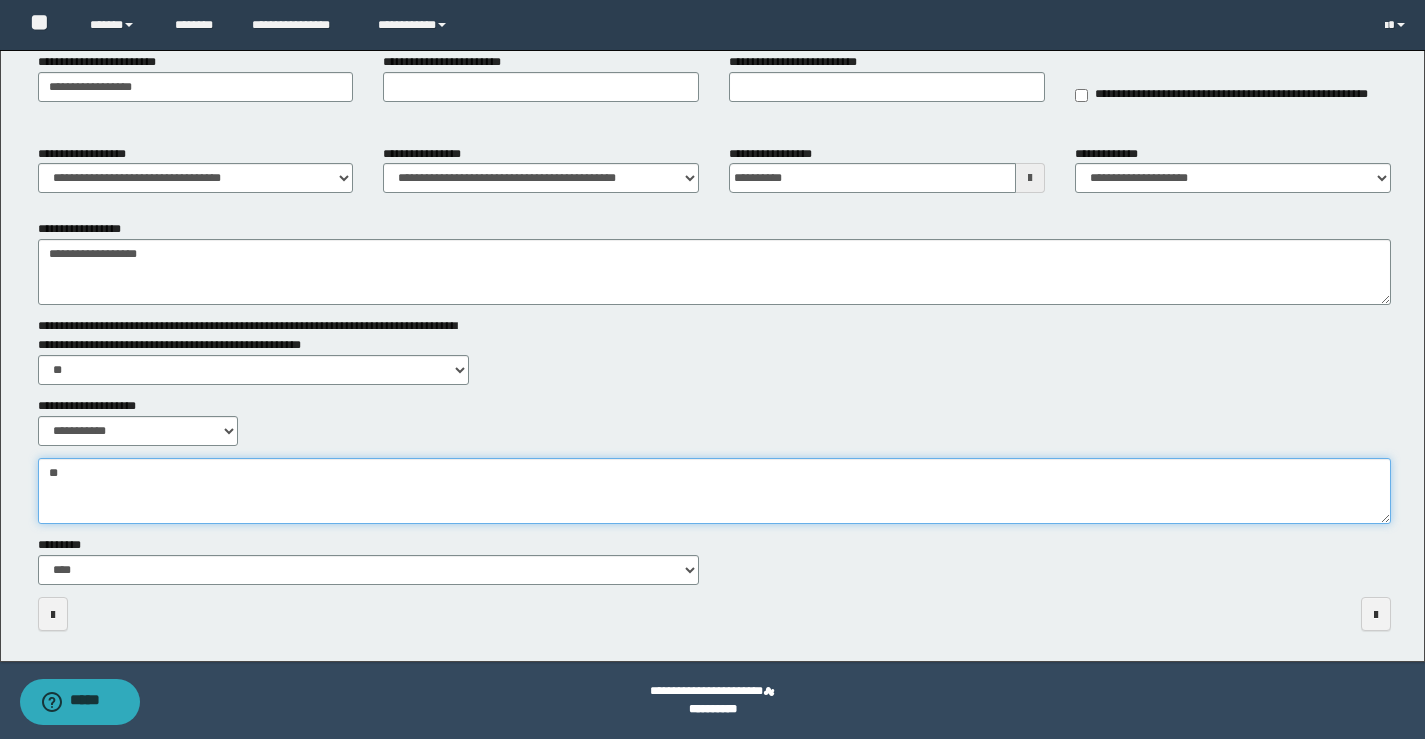 type on "*" 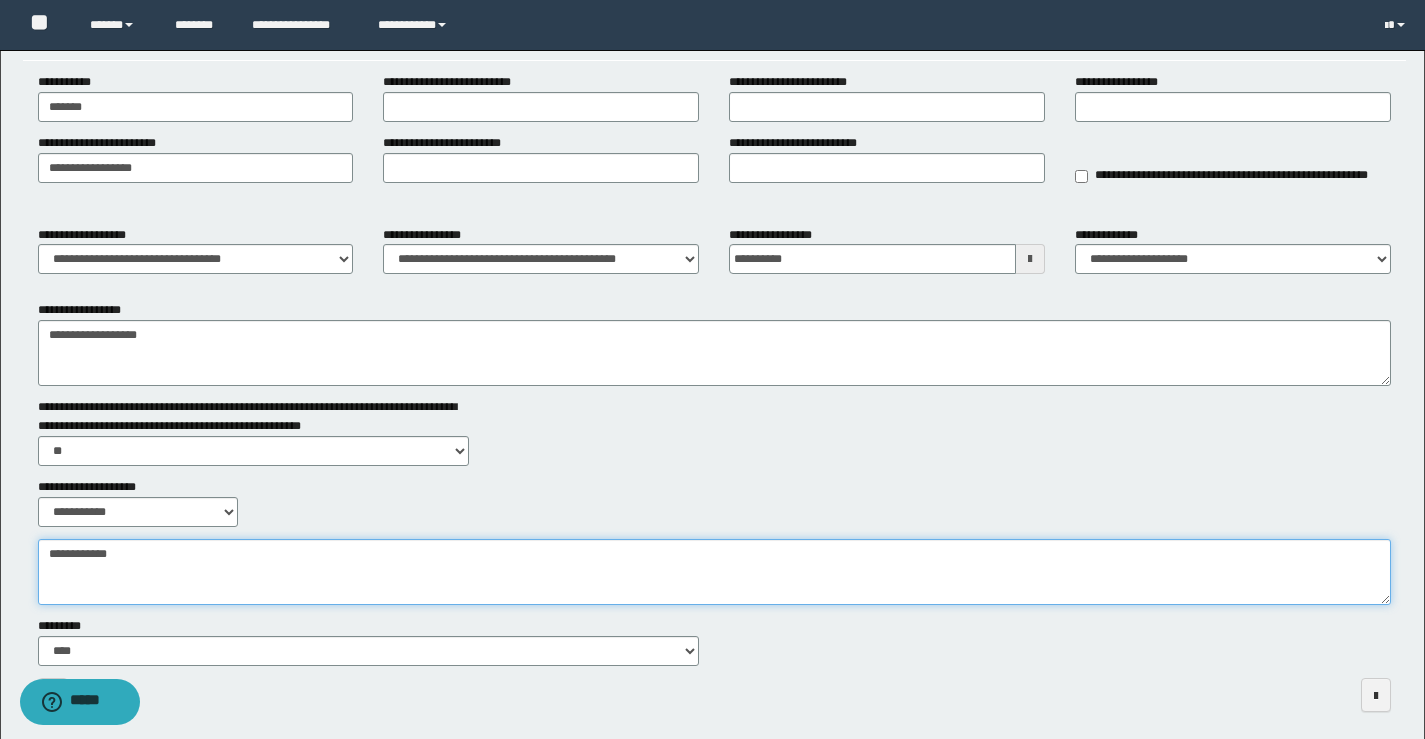 scroll, scrollTop: 0, scrollLeft: 0, axis: both 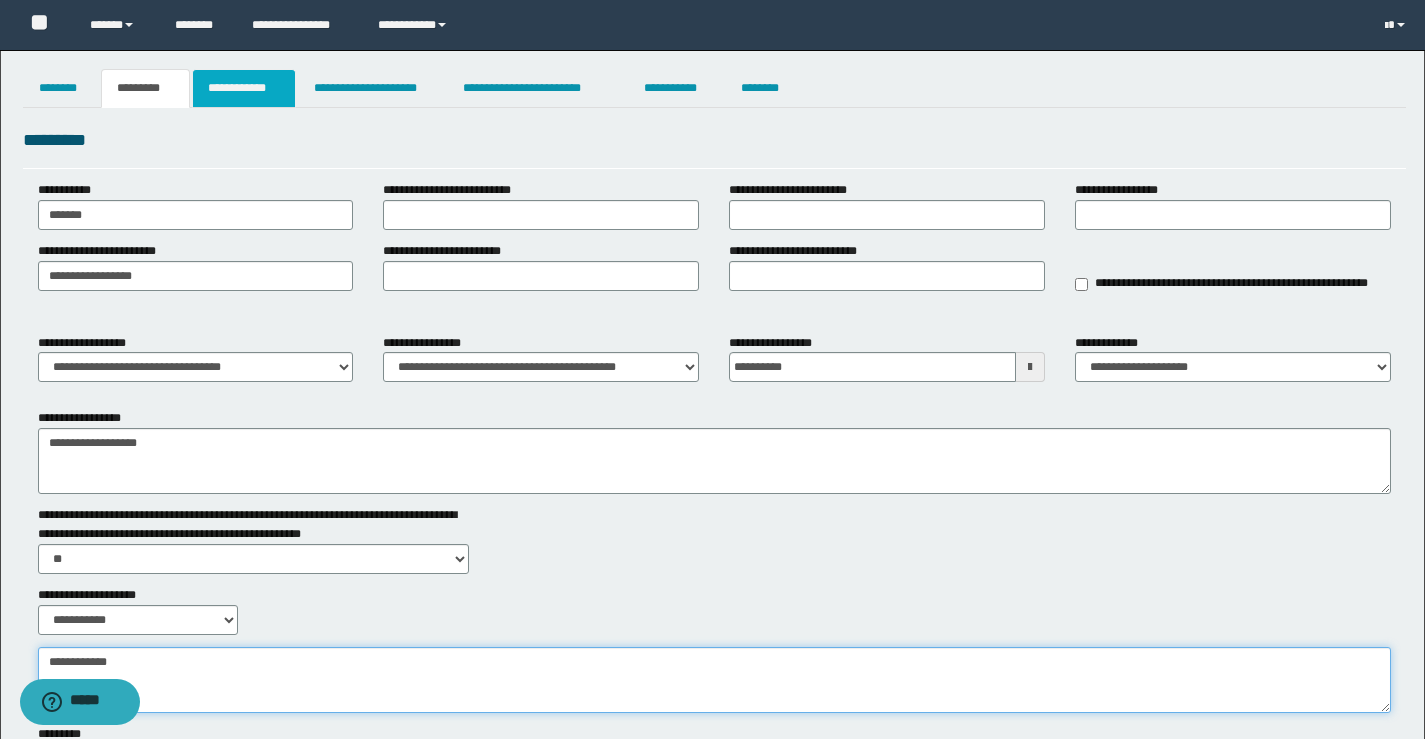 type on "**********" 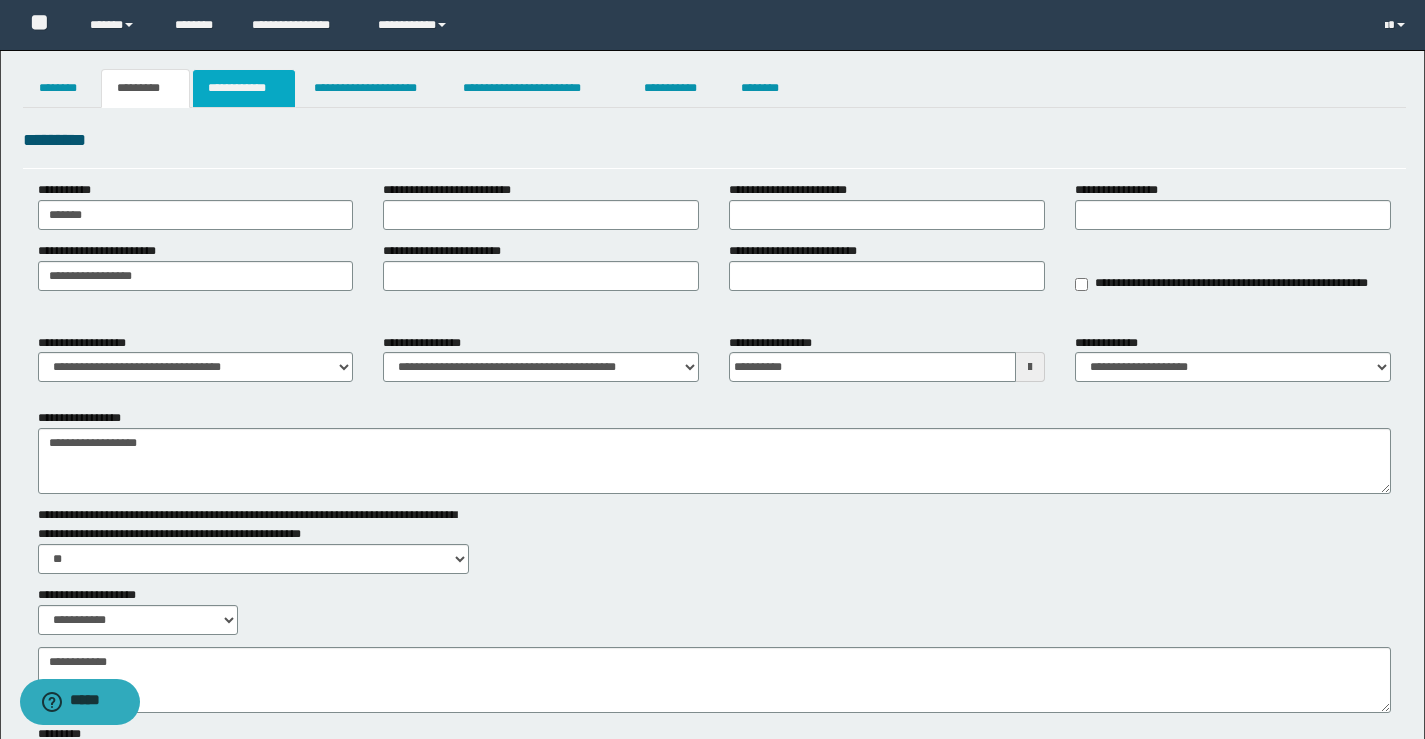 click on "**********" at bounding box center [244, 88] 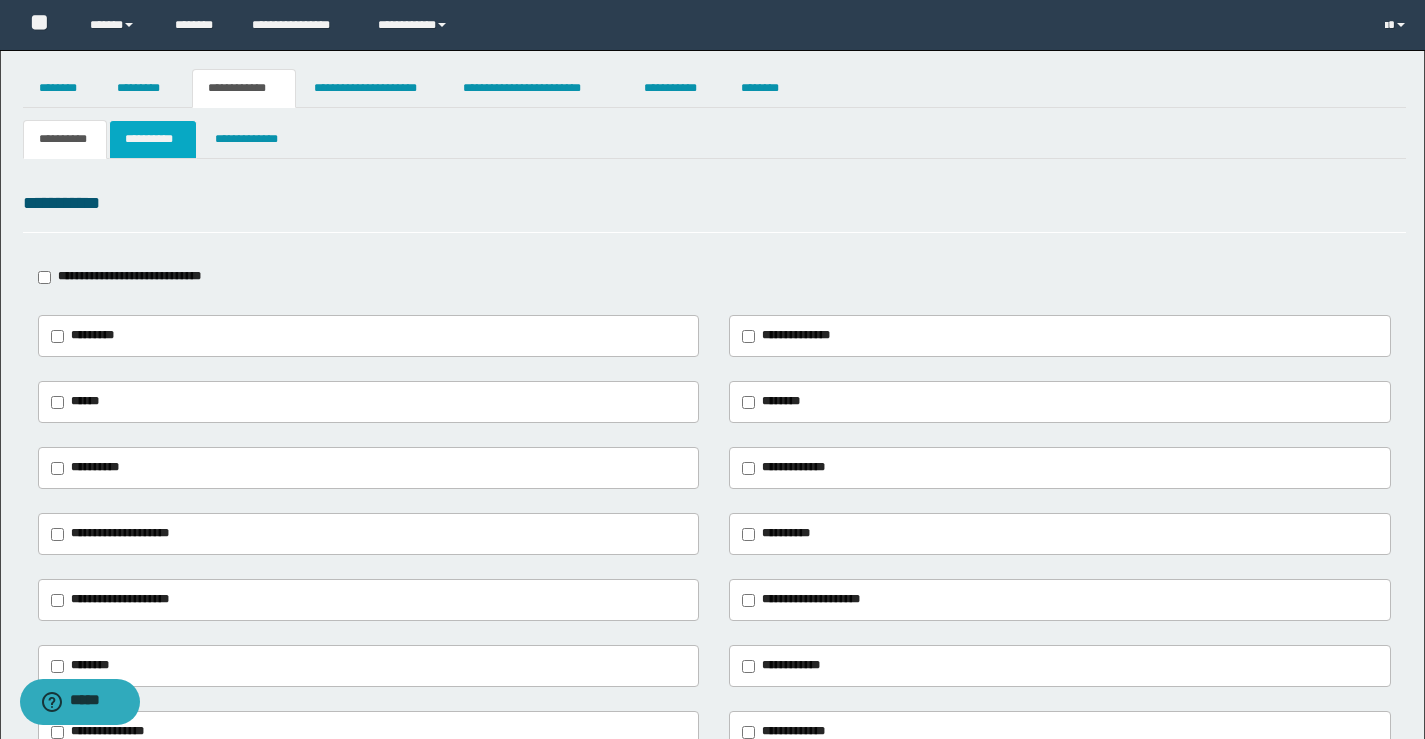 click on "**********" at bounding box center (153, 139) 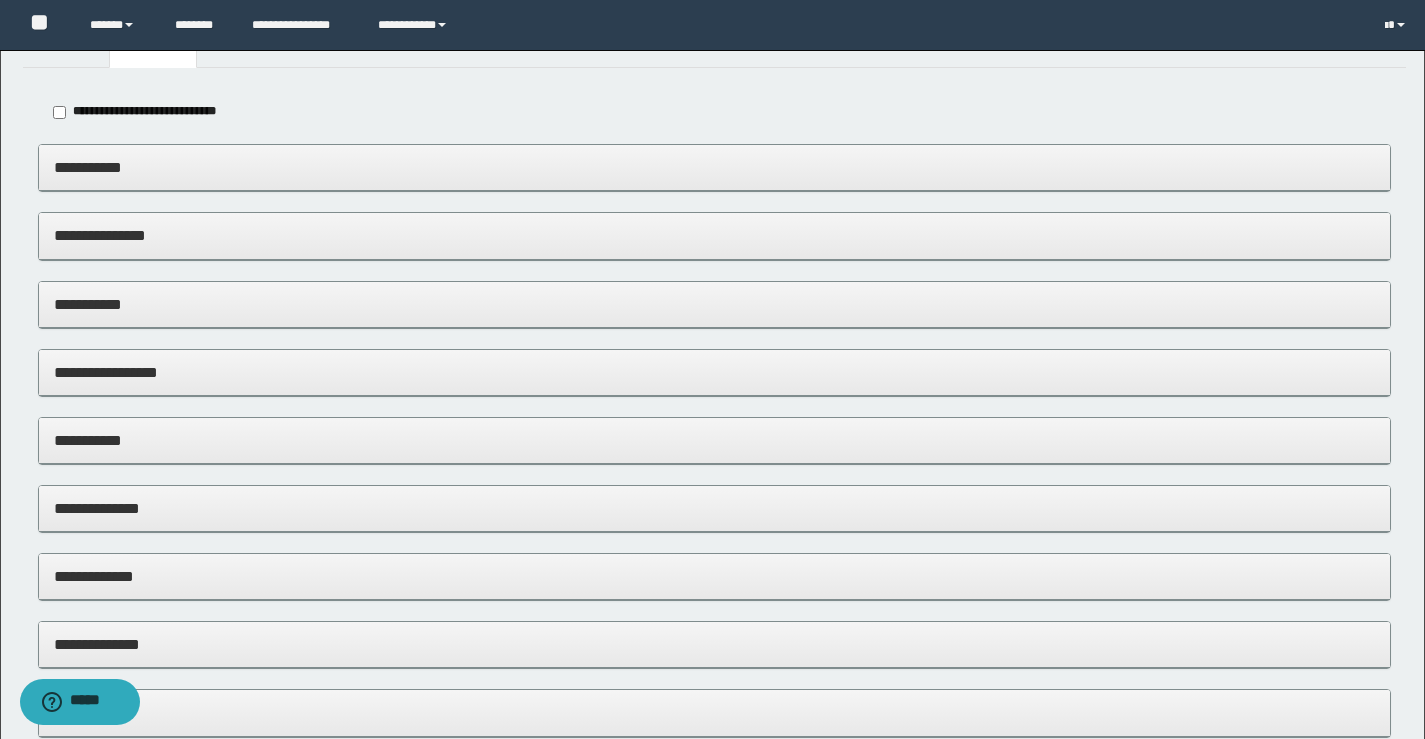 scroll, scrollTop: 0, scrollLeft: 0, axis: both 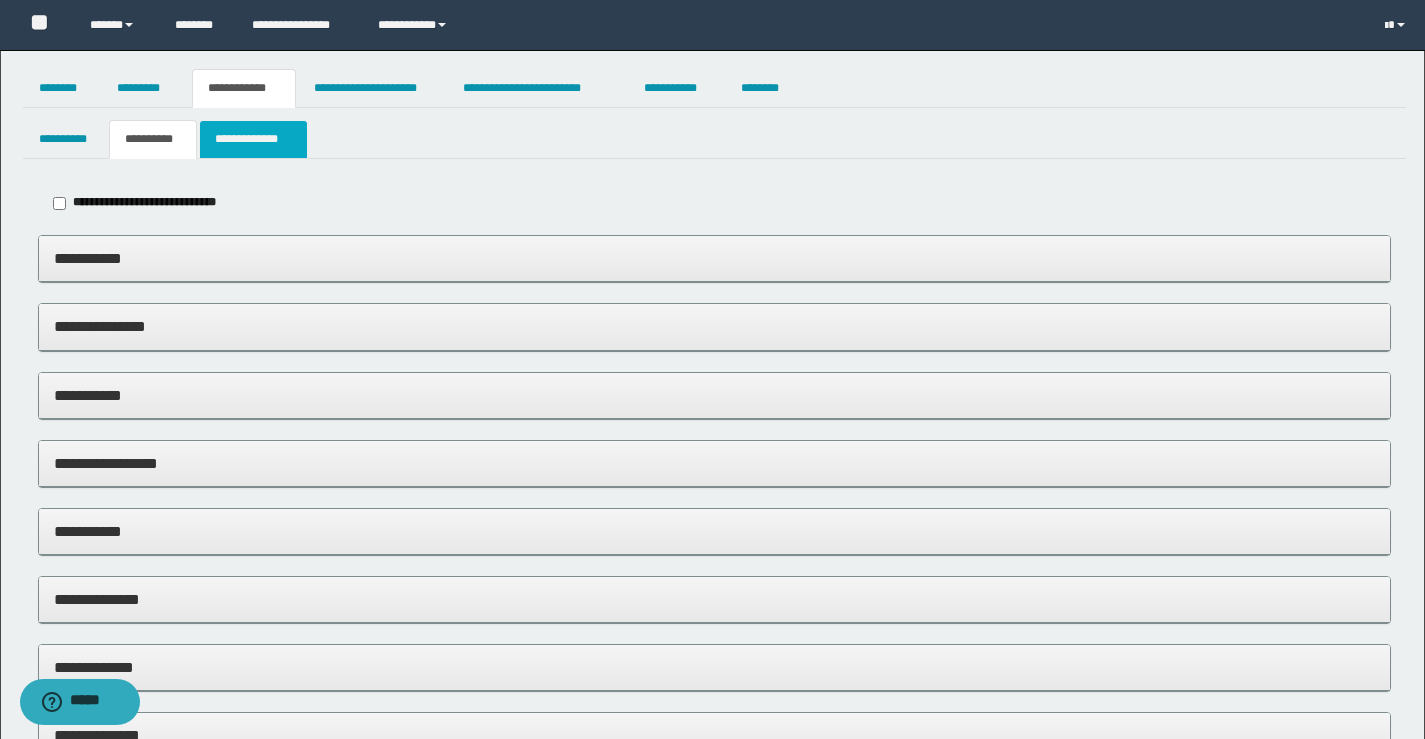 click on "**********" at bounding box center (253, 139) 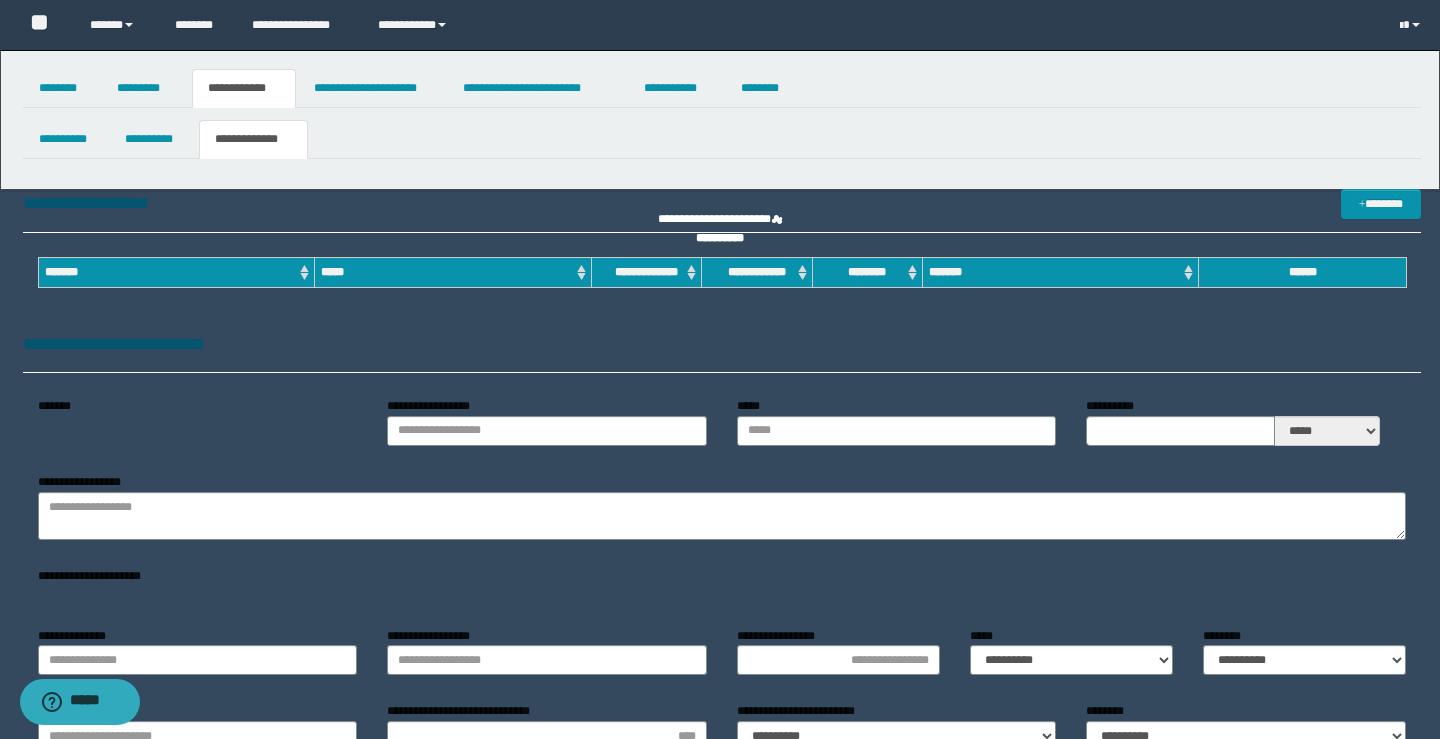 type on "**********" 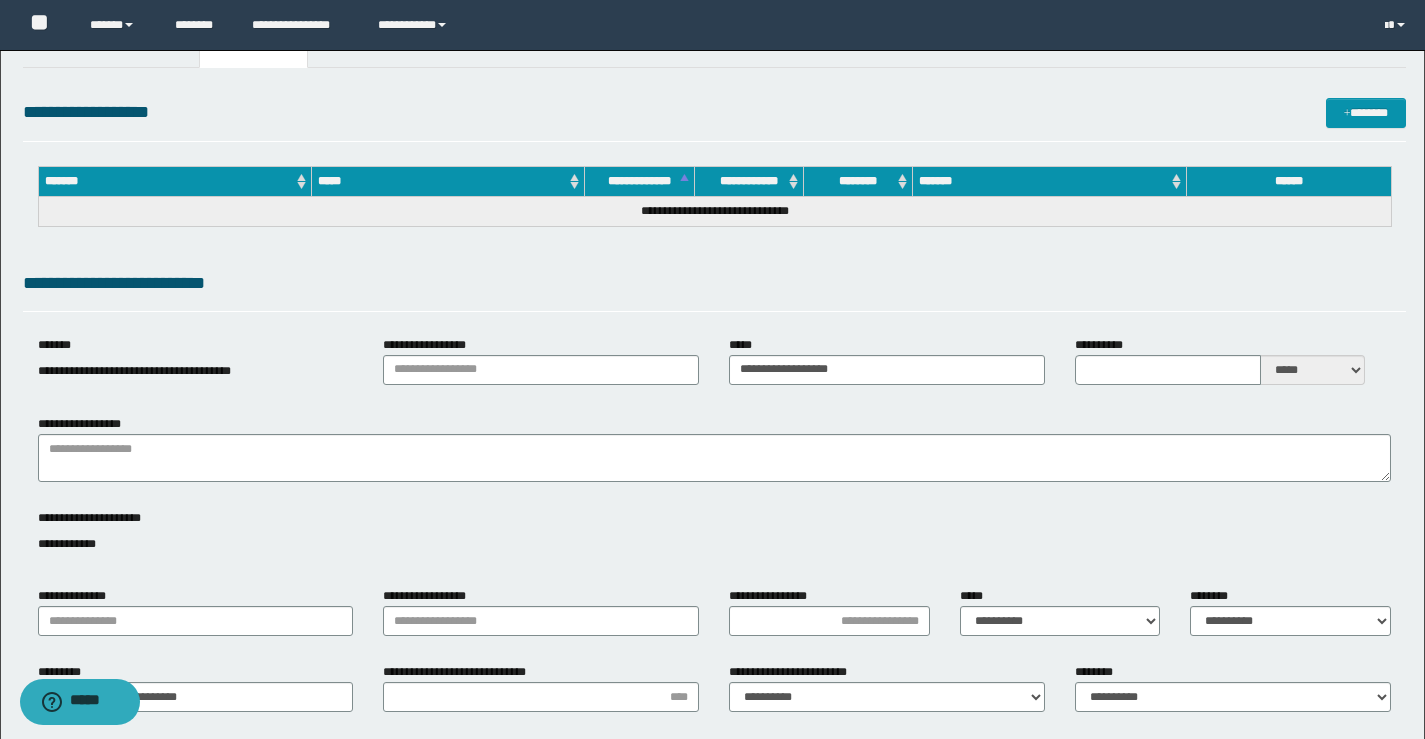 scroll, scrollTop: 0, scrollLeft: 0, axis: both 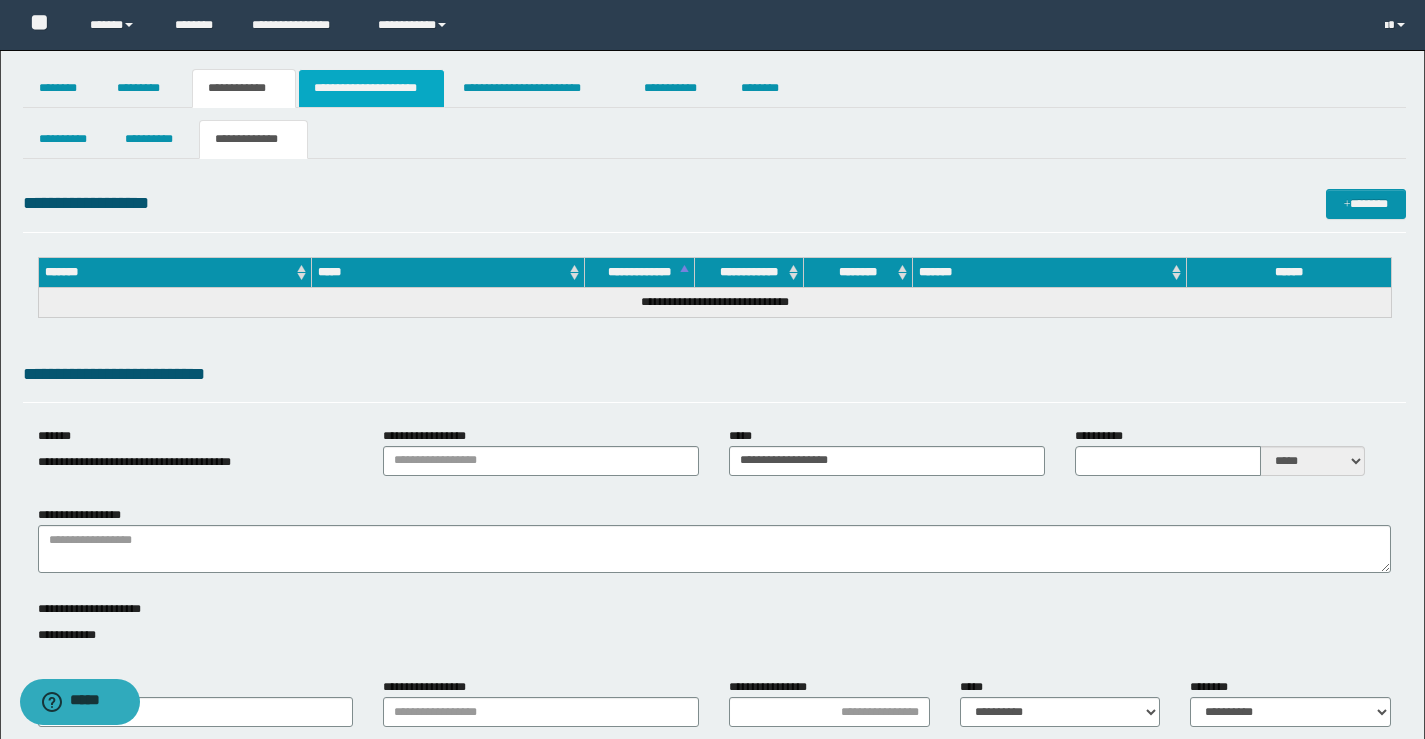 click on "**********" at bounding box center [371, 88] 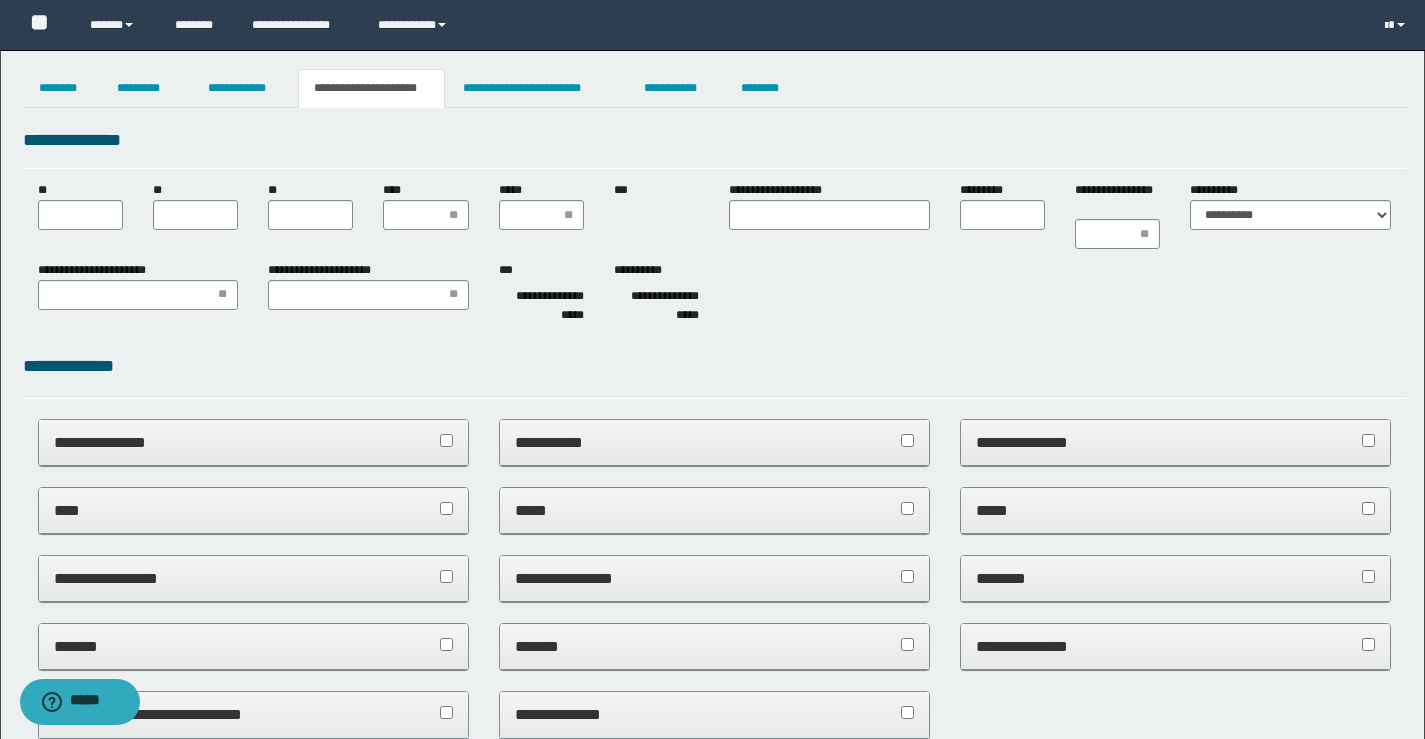 scroll, scrollTop: 0, scrollLeft: 0, axis: both 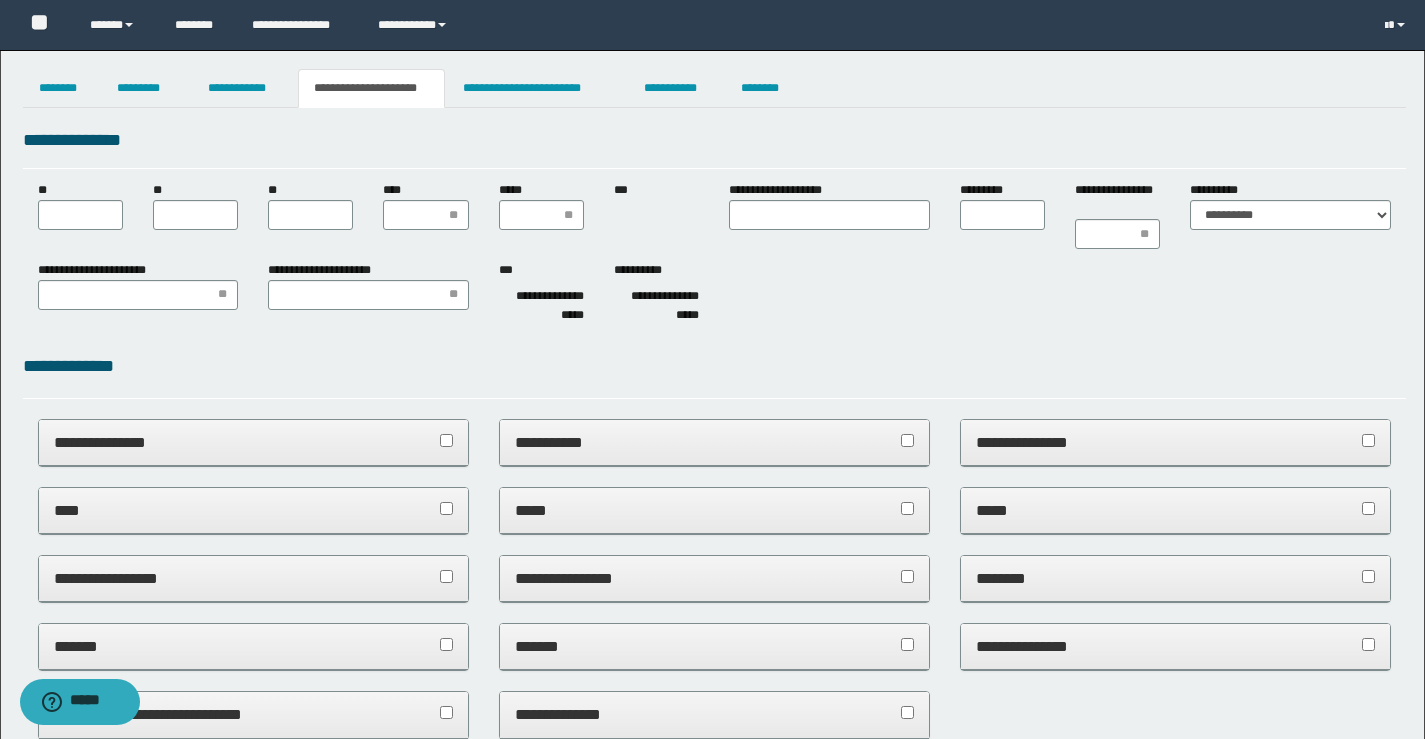 type 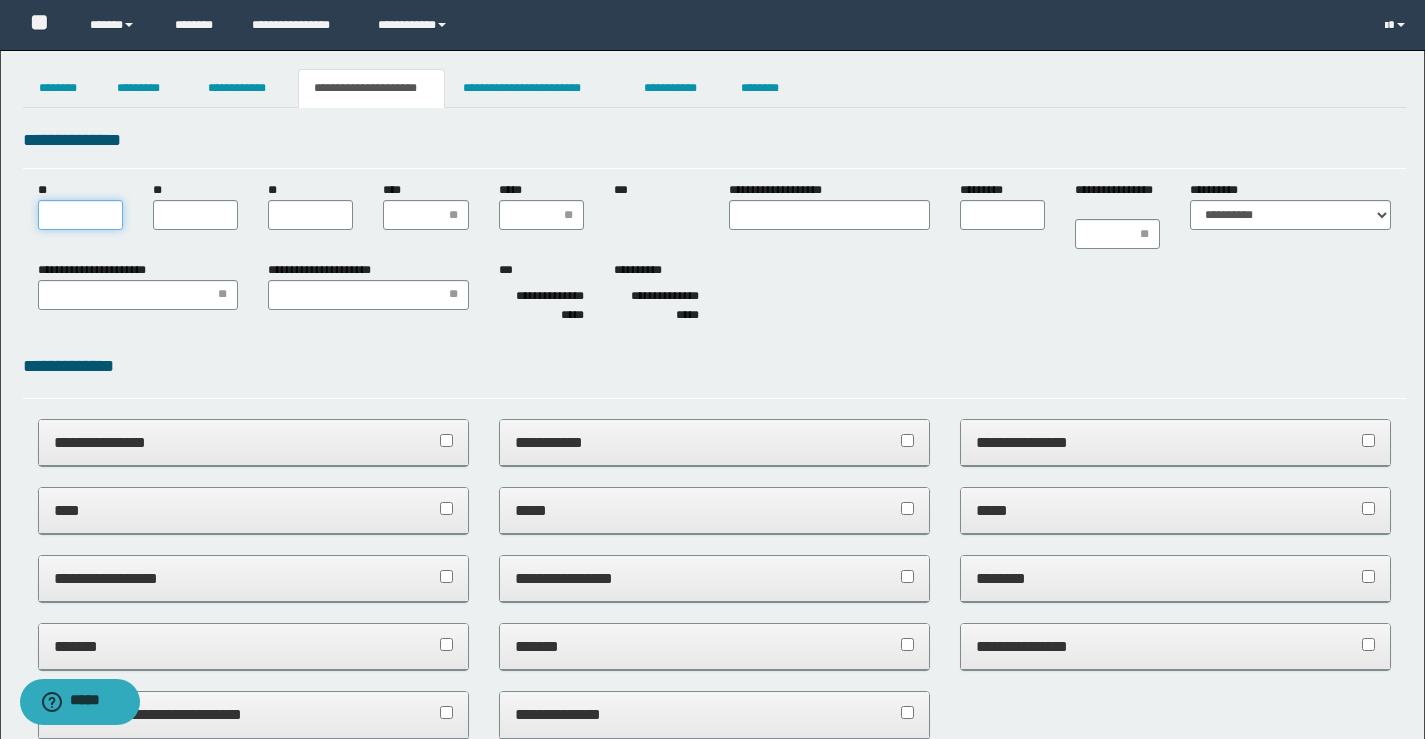 click on "**" at bounding box center [80, 215] 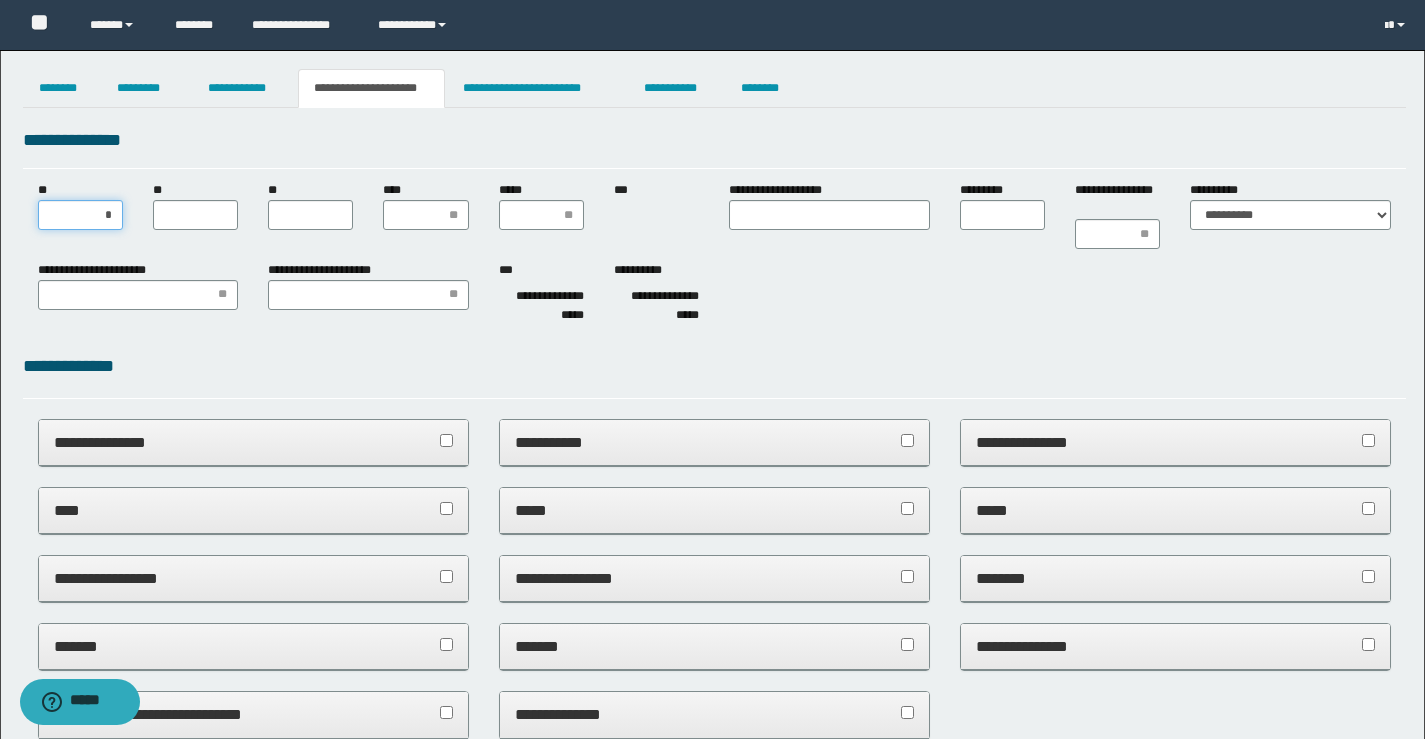 type on "**" 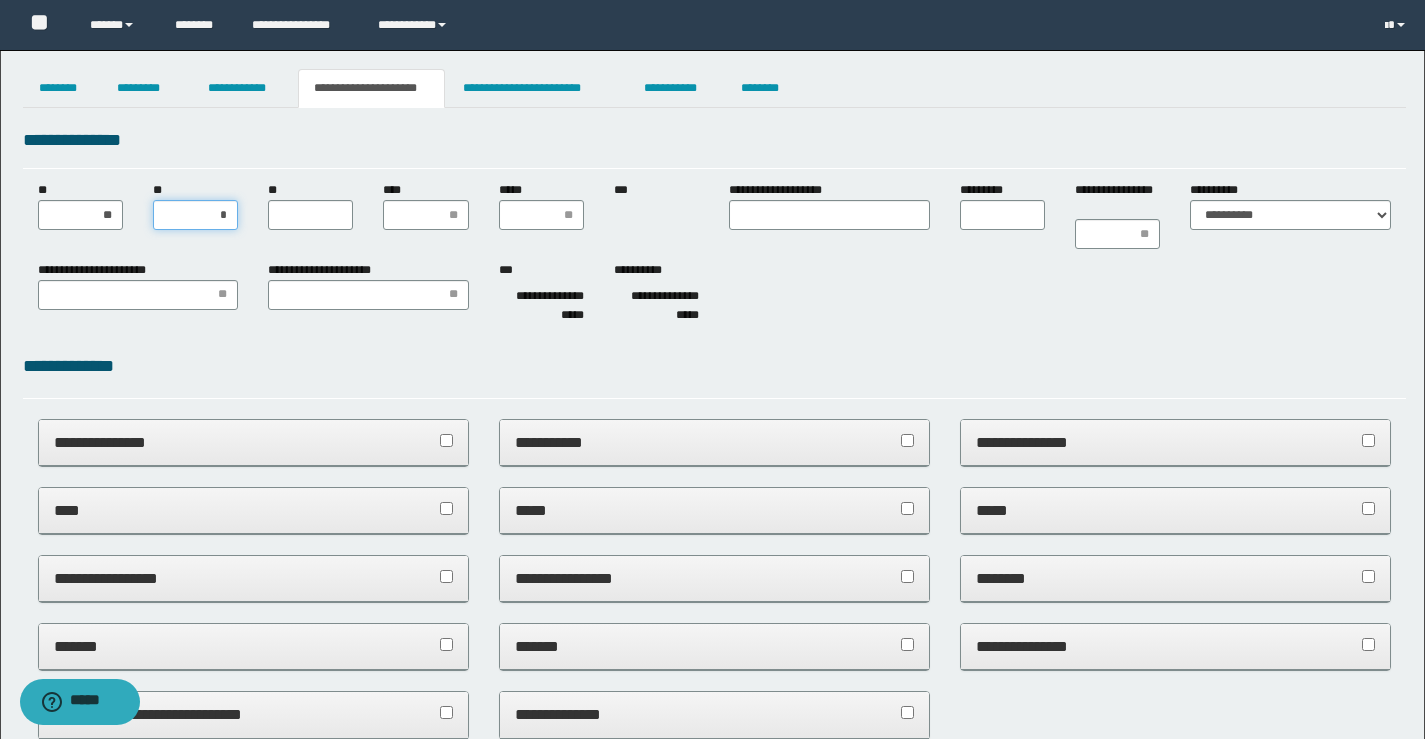 type on "**" 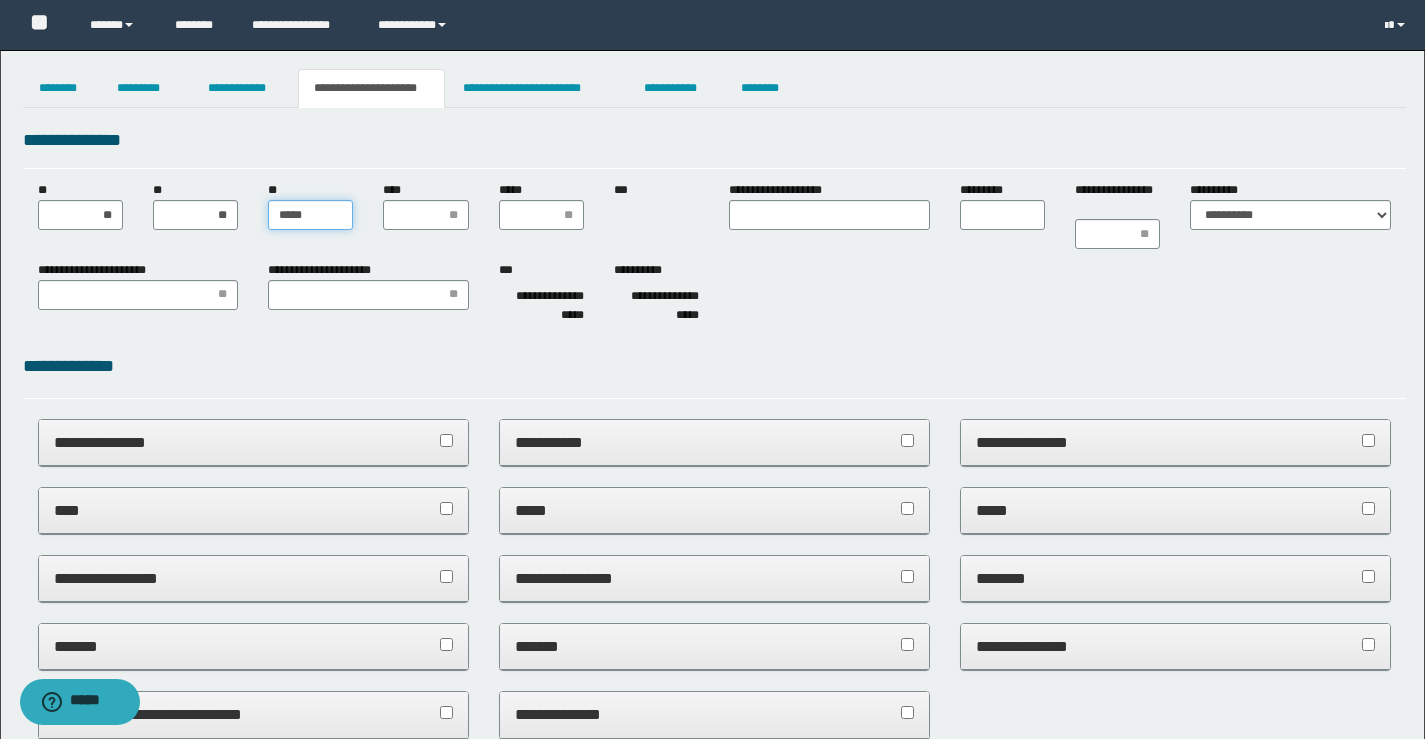 type on "******" 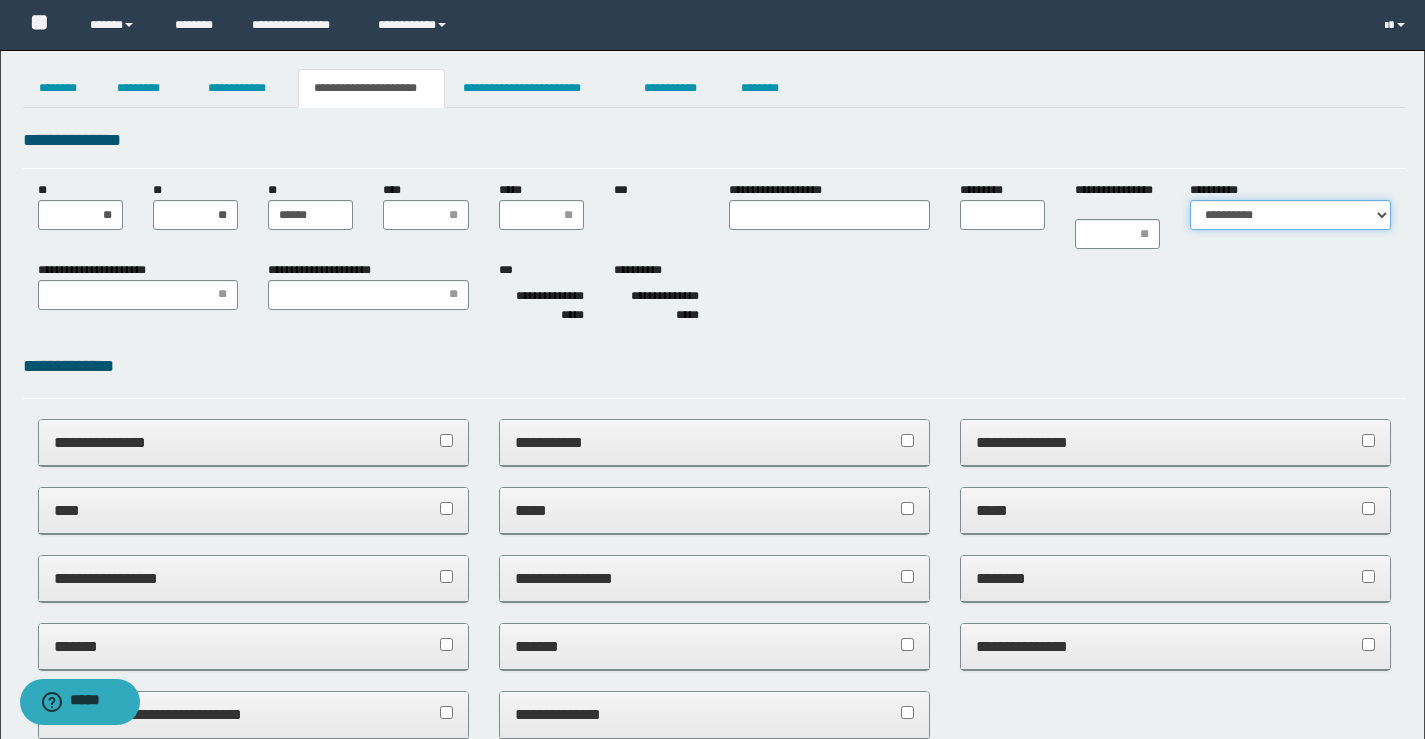 select on "*" 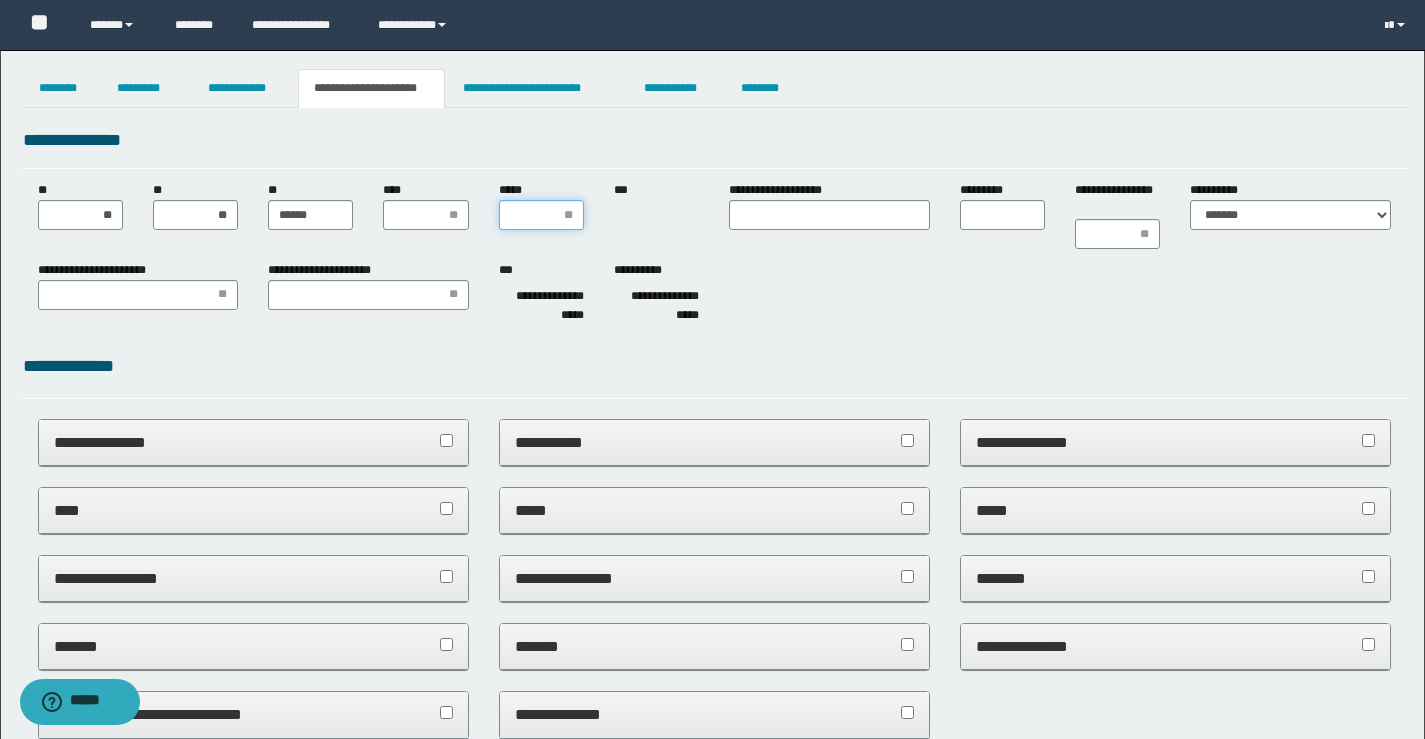 click on "*****" at bounding box center [541, 215] 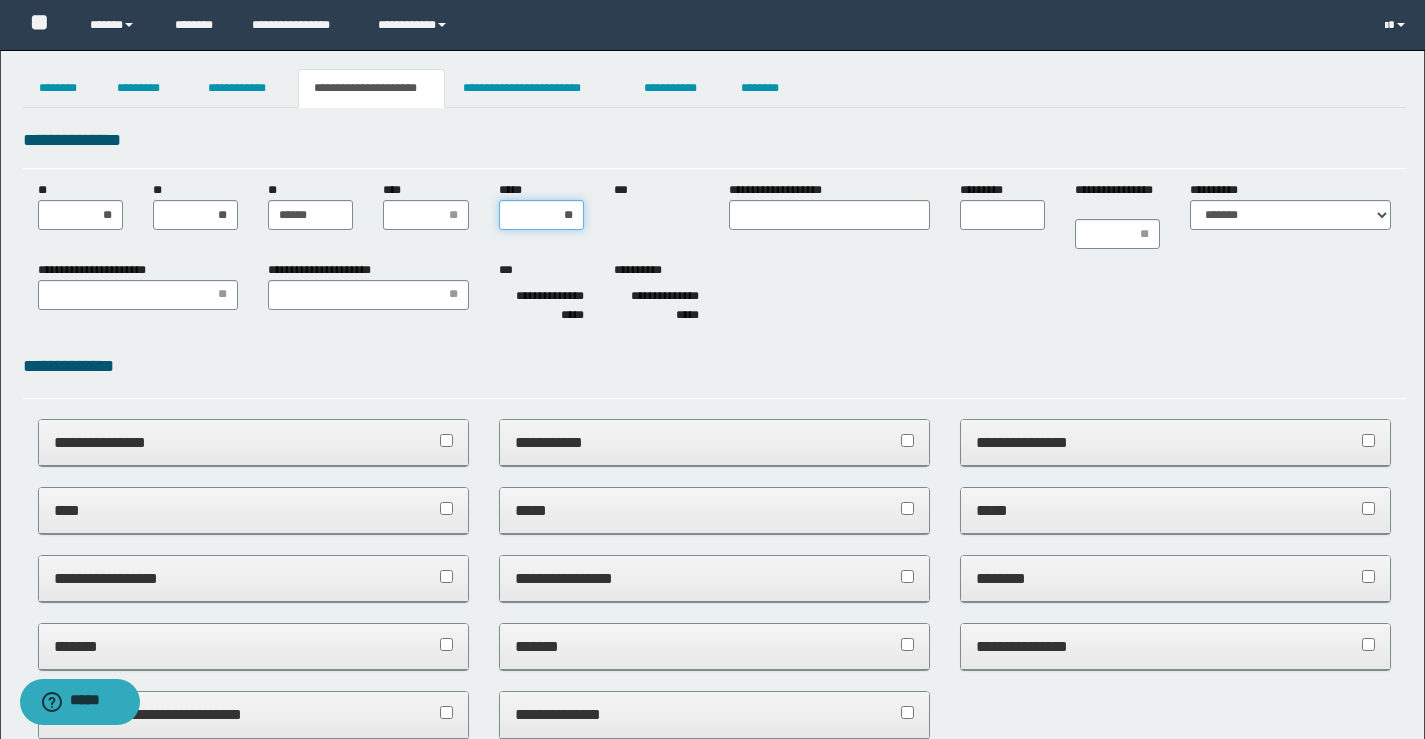 type on "***" 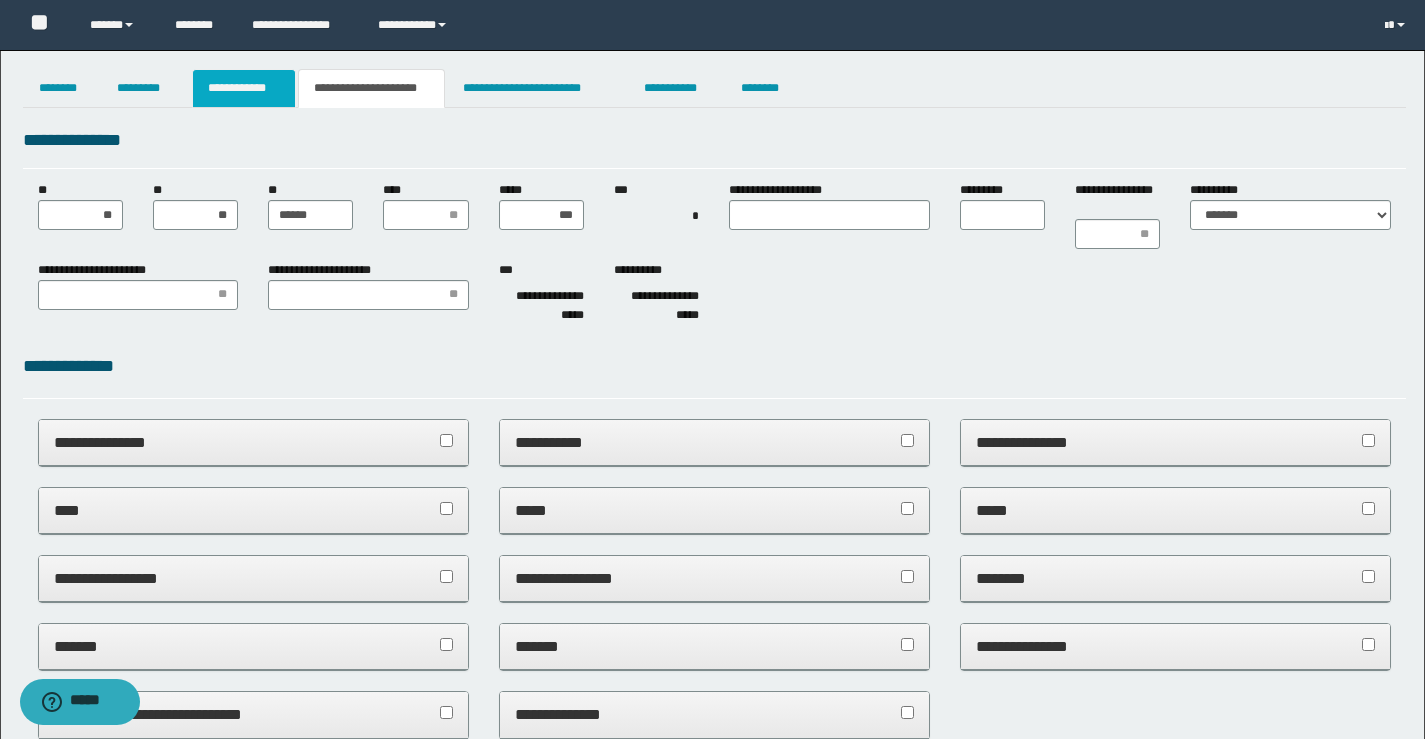 click on "**********" at bounding box center [244, 88] 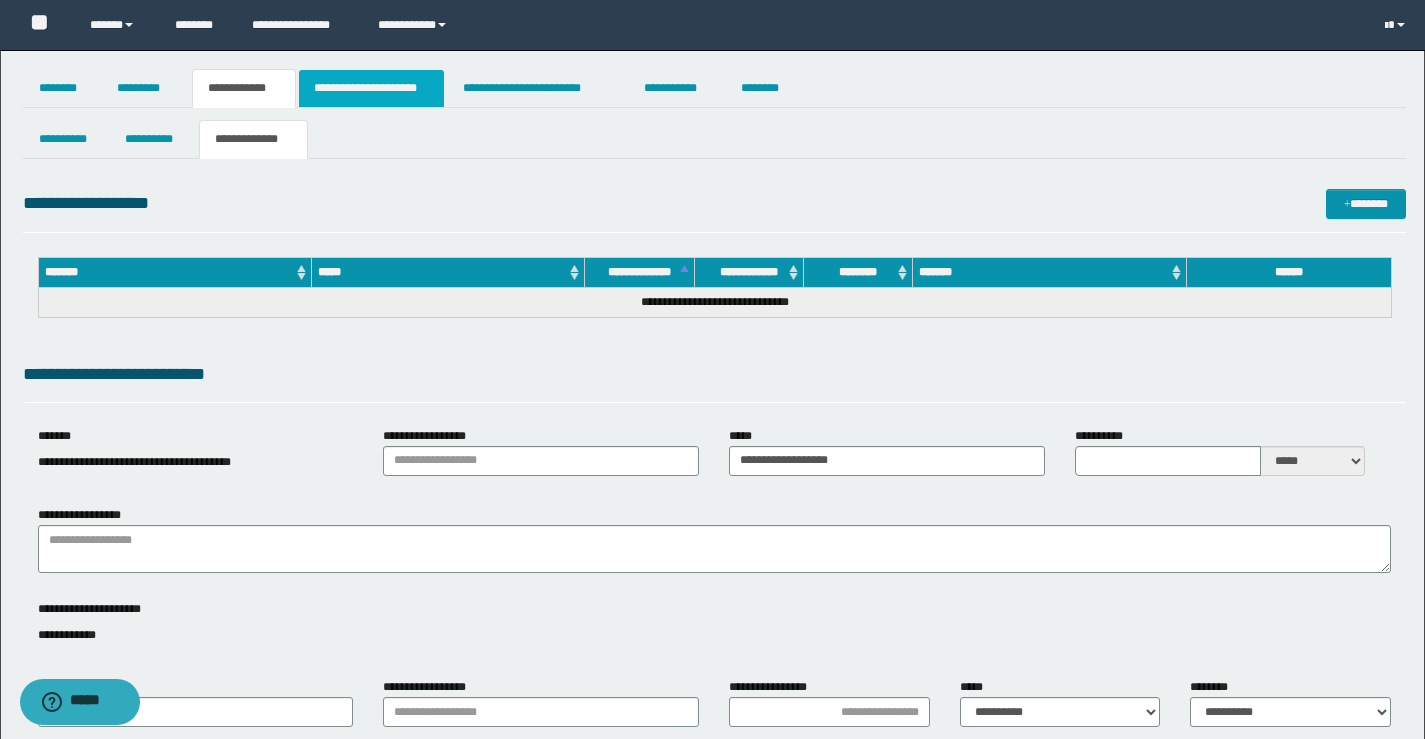 click on "**********" at bounding box center (371, 88) 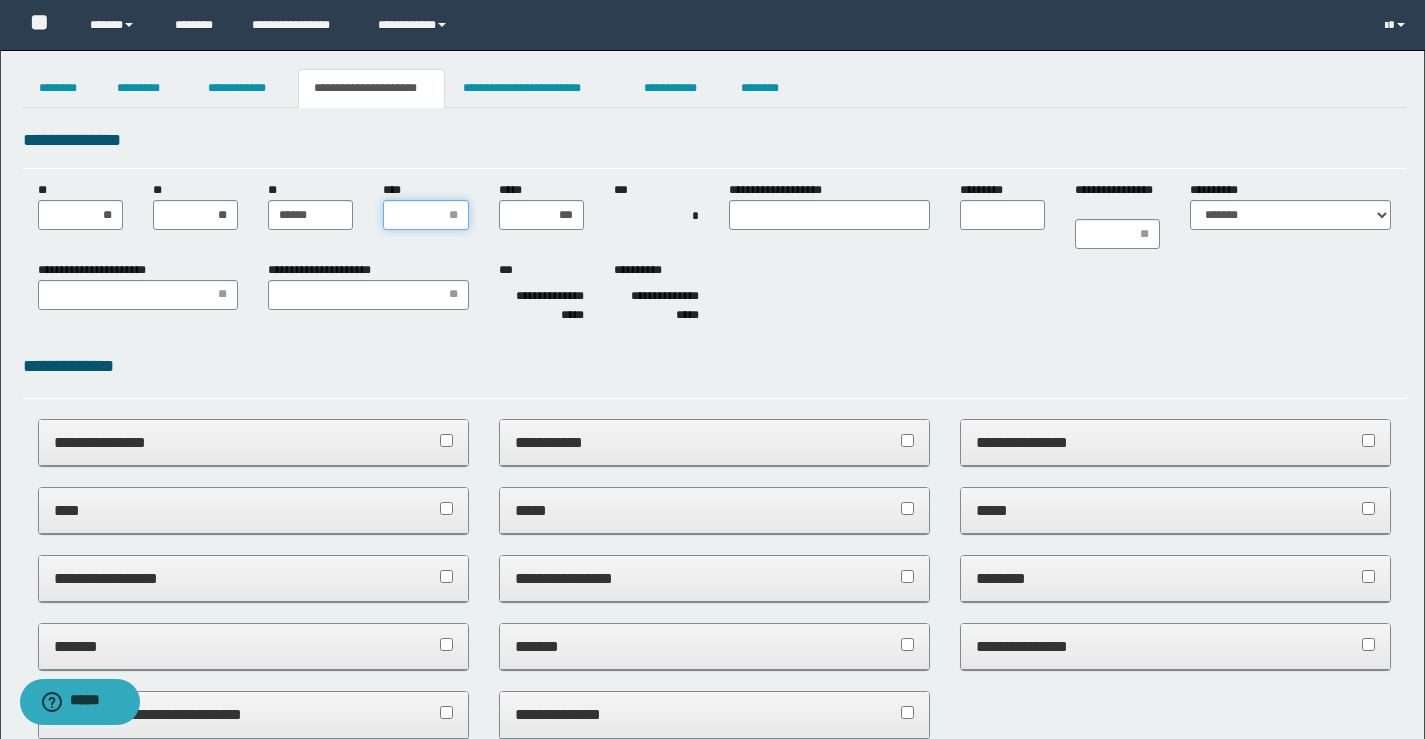 click on "****" at bounding box center [425, 215] 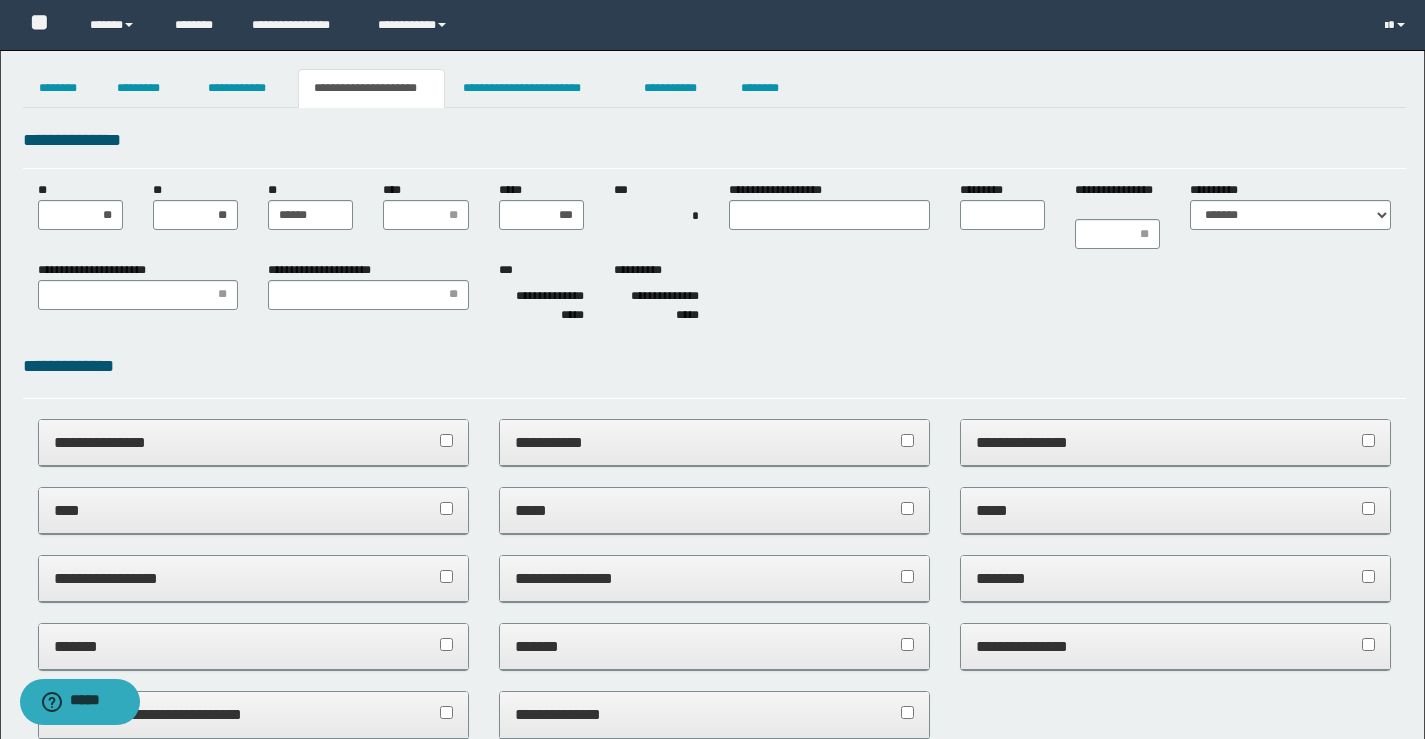 click on "*********" at bounding box center (1002, 205) 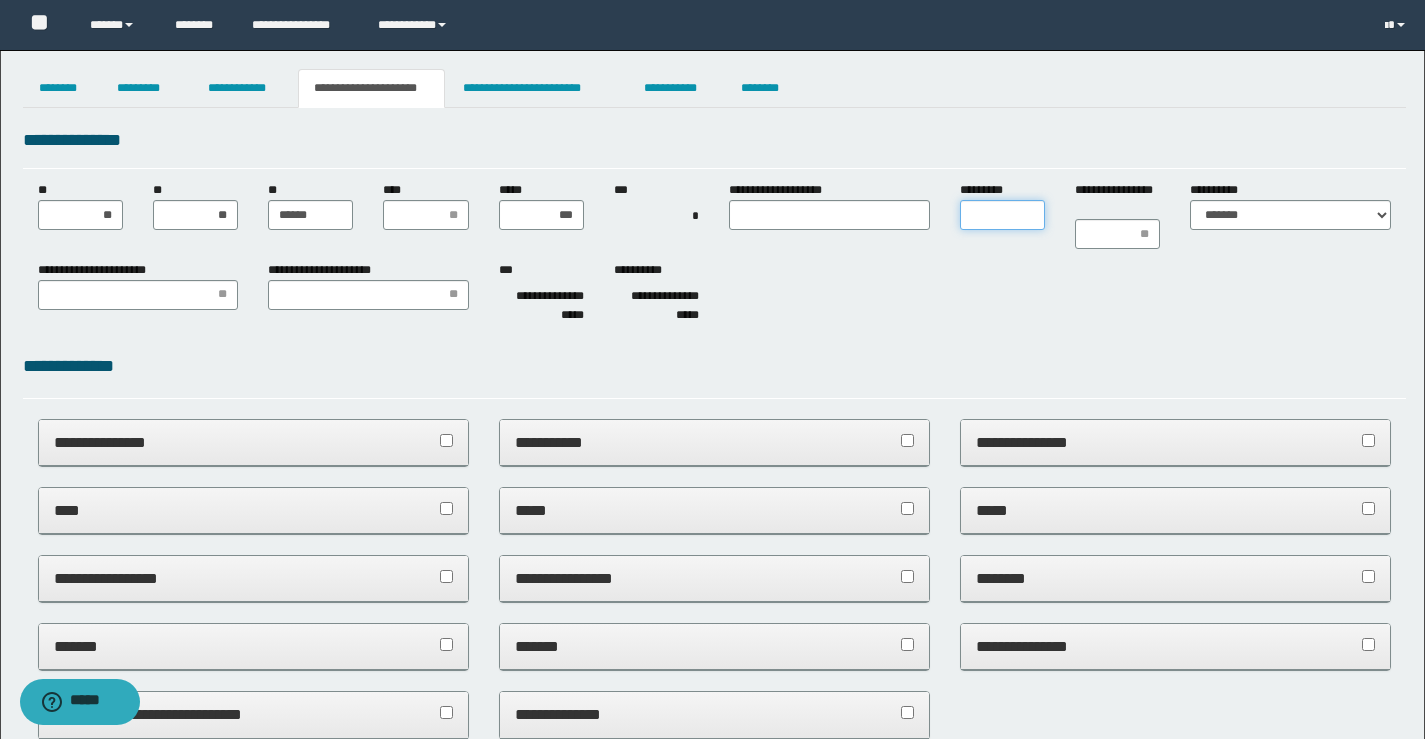click on "*********" at bounding box center [1002, 215] 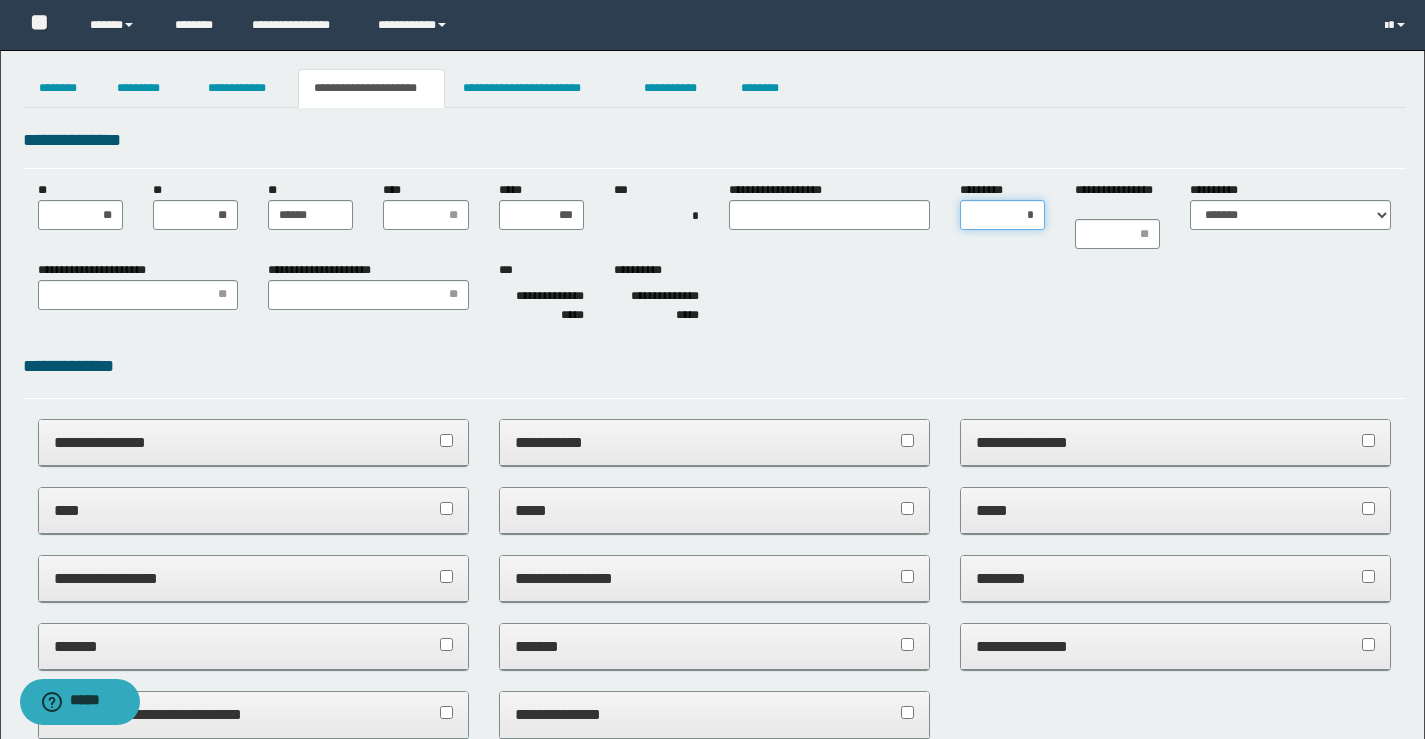 type on "**" 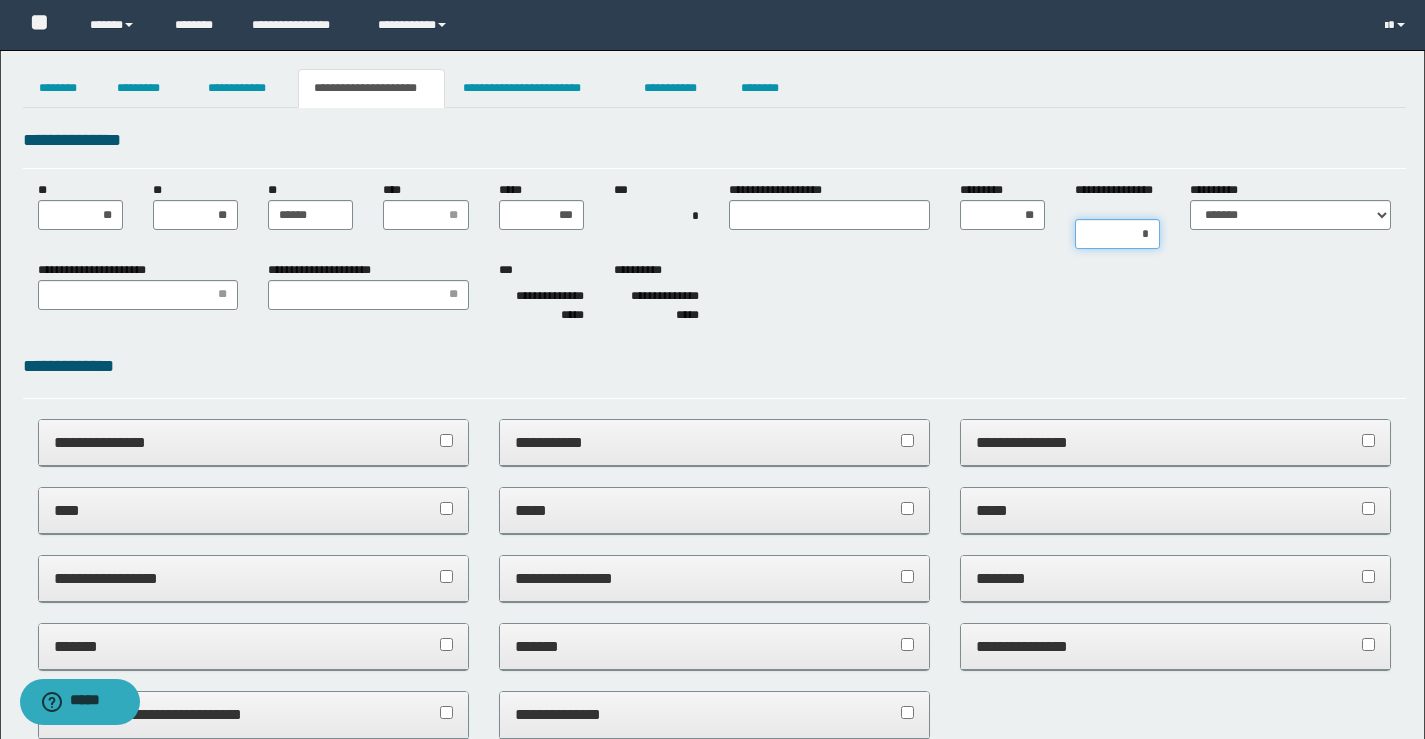 type on "**" 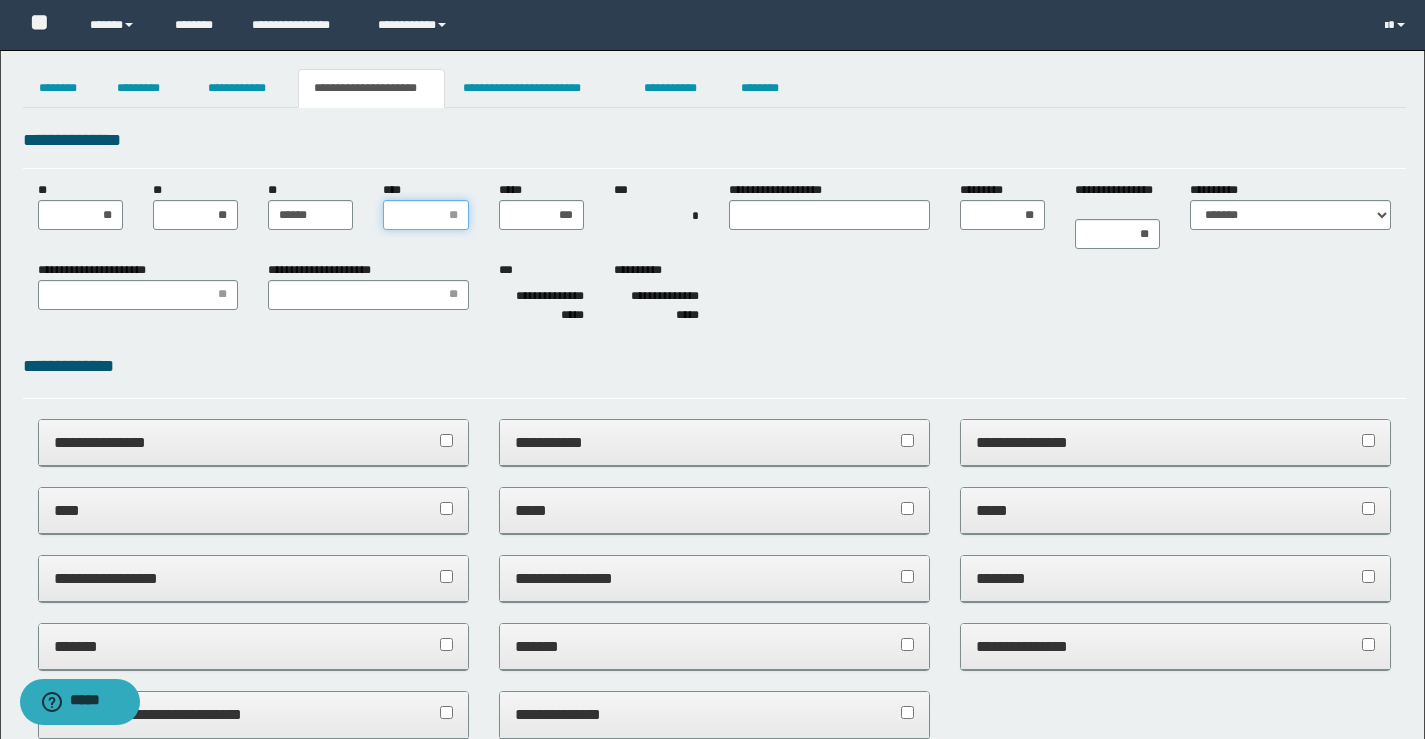 click on "****" at bounding box center [425, 215] 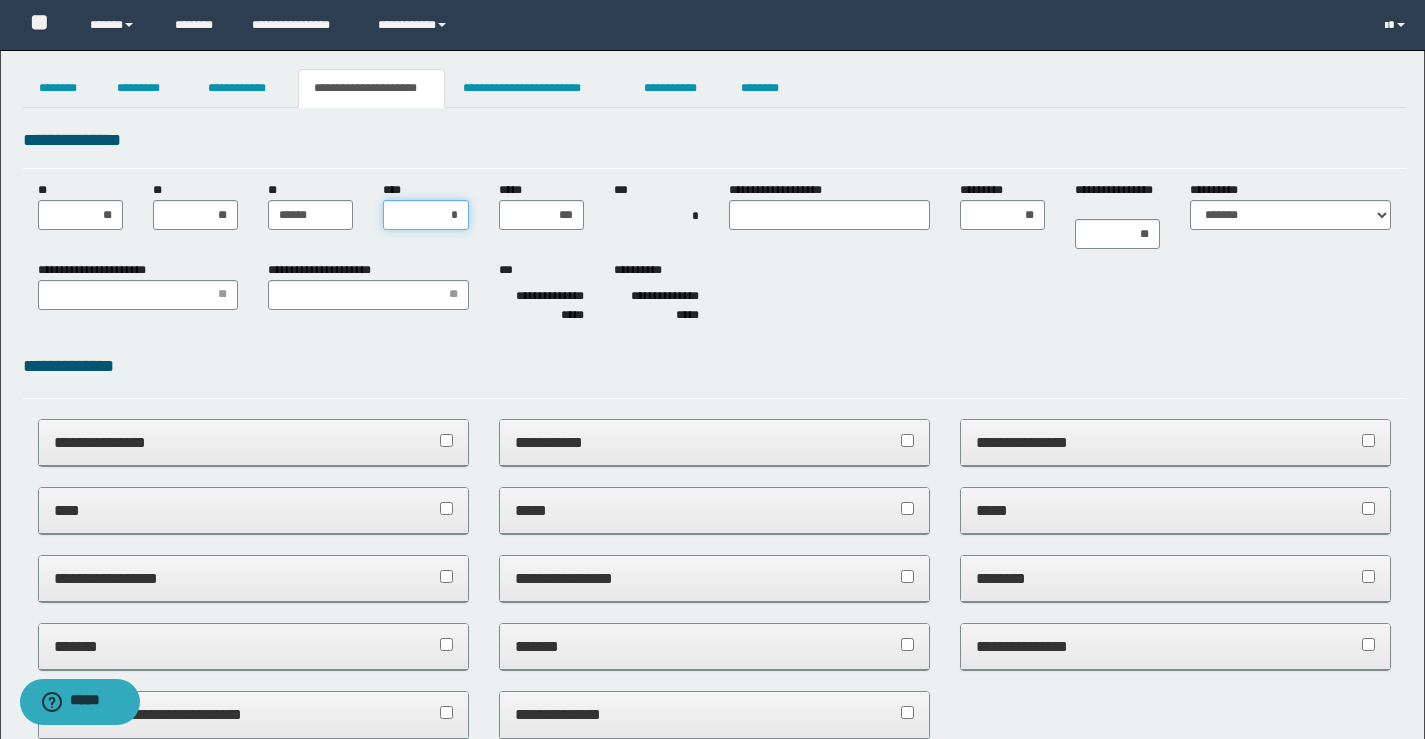 type on "**" 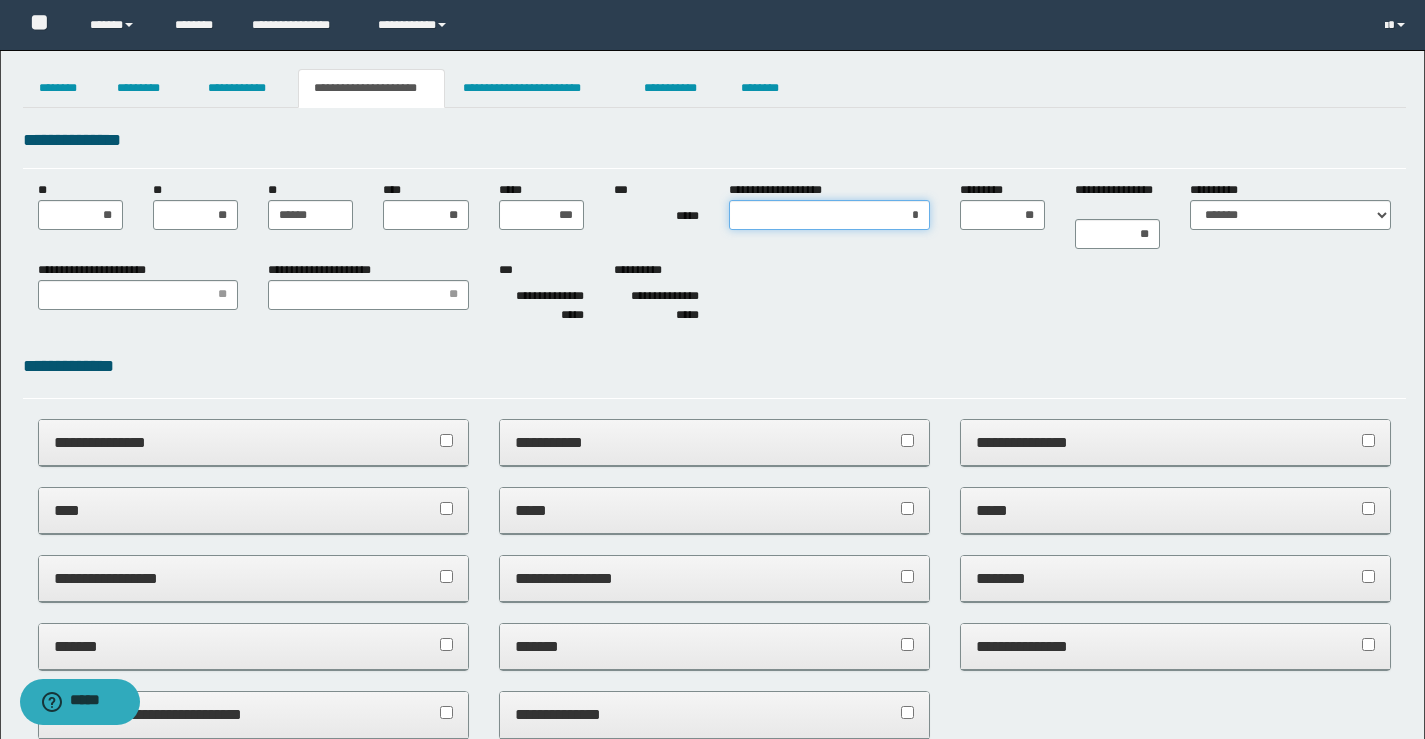 type on "**" 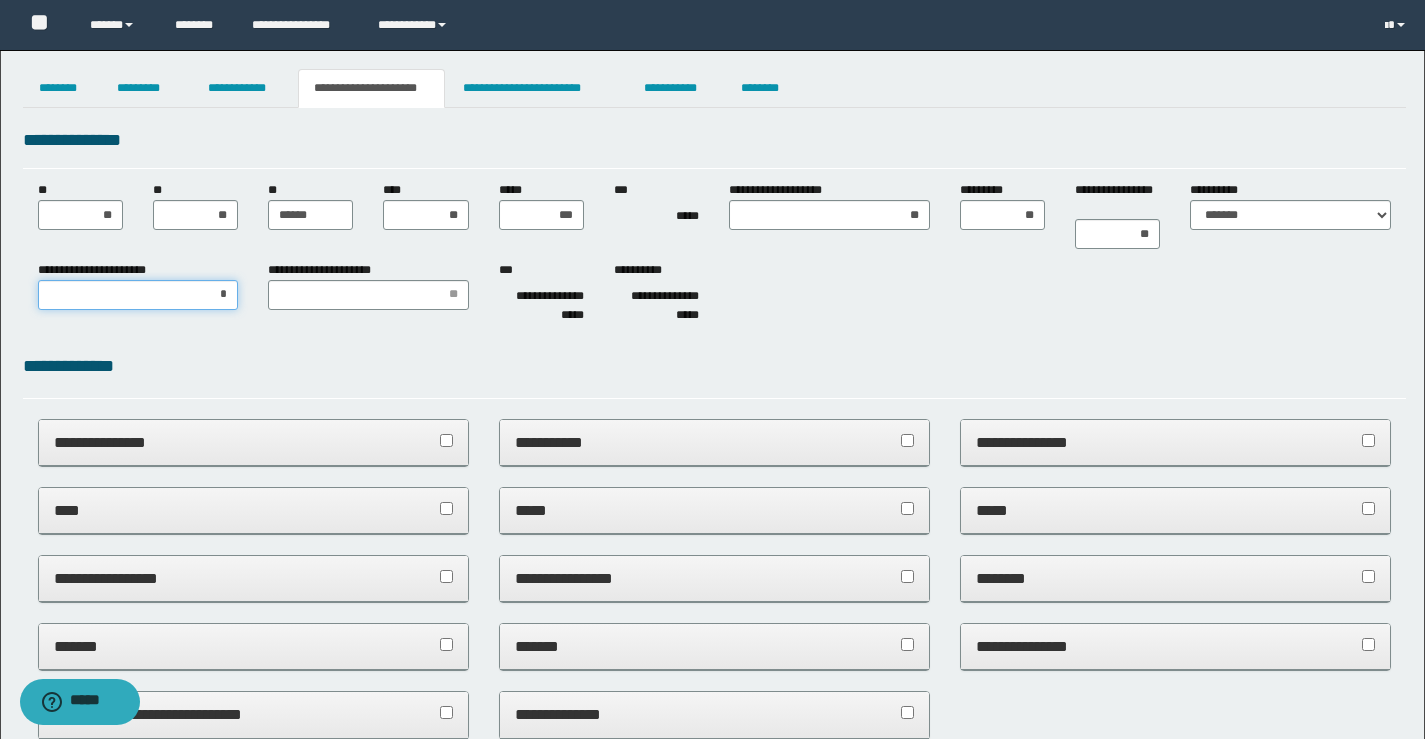 type on "**" 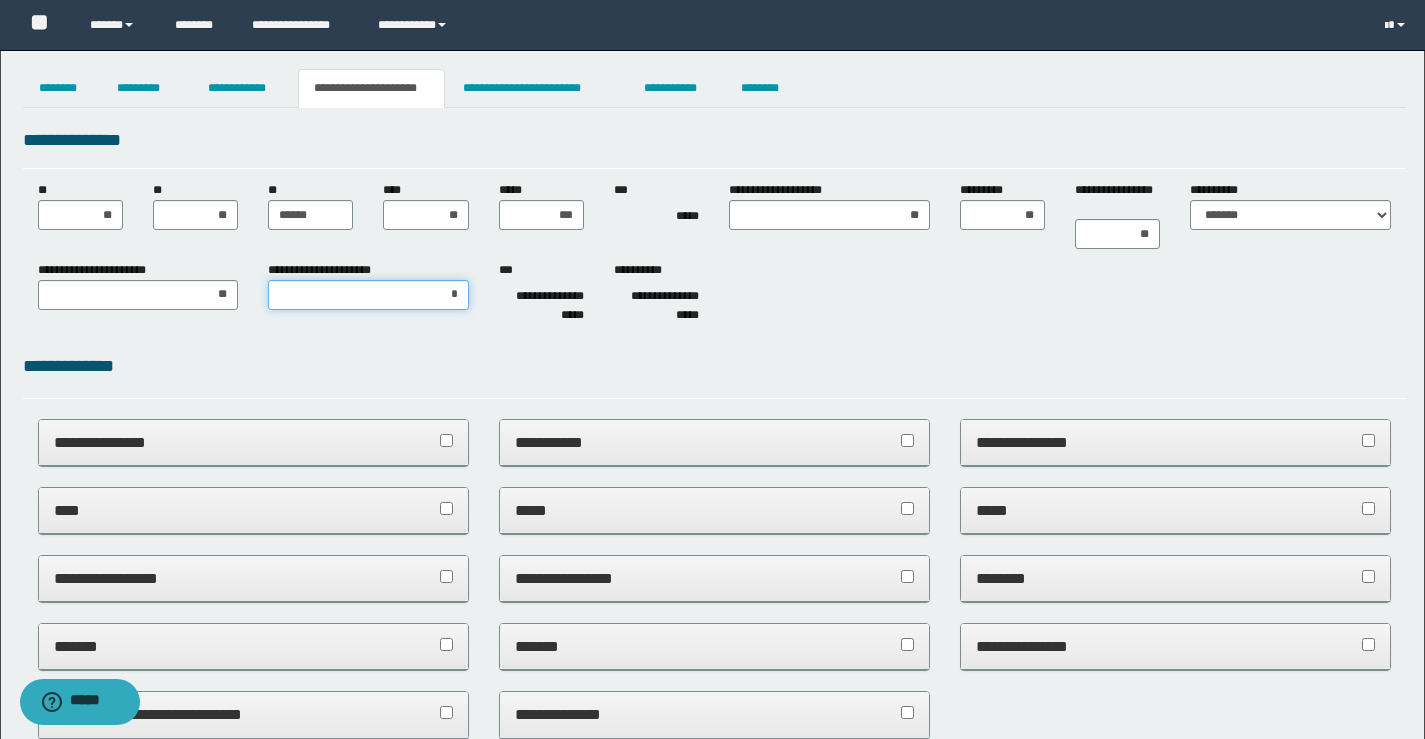 type on "**" 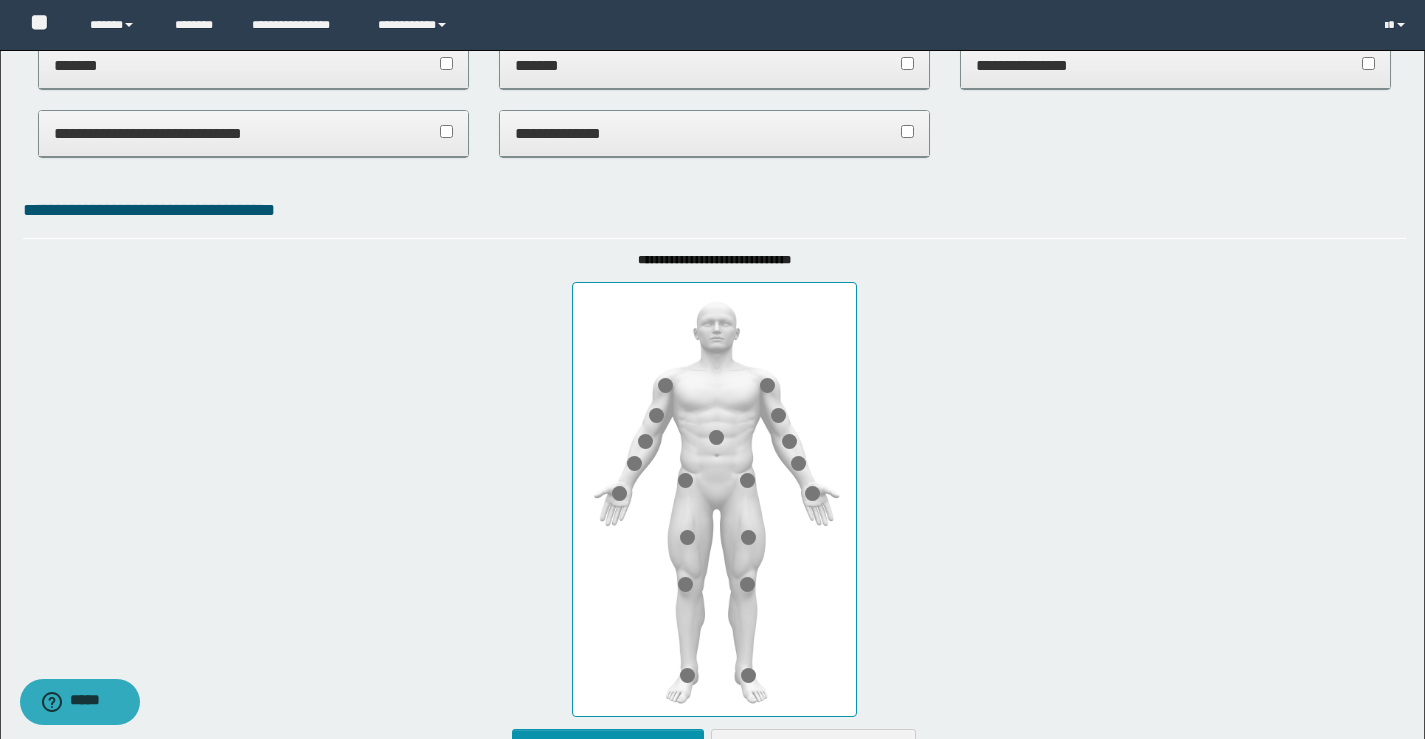 scroll, scrollTop: 700, scrollLeft: 0, axis: vertical 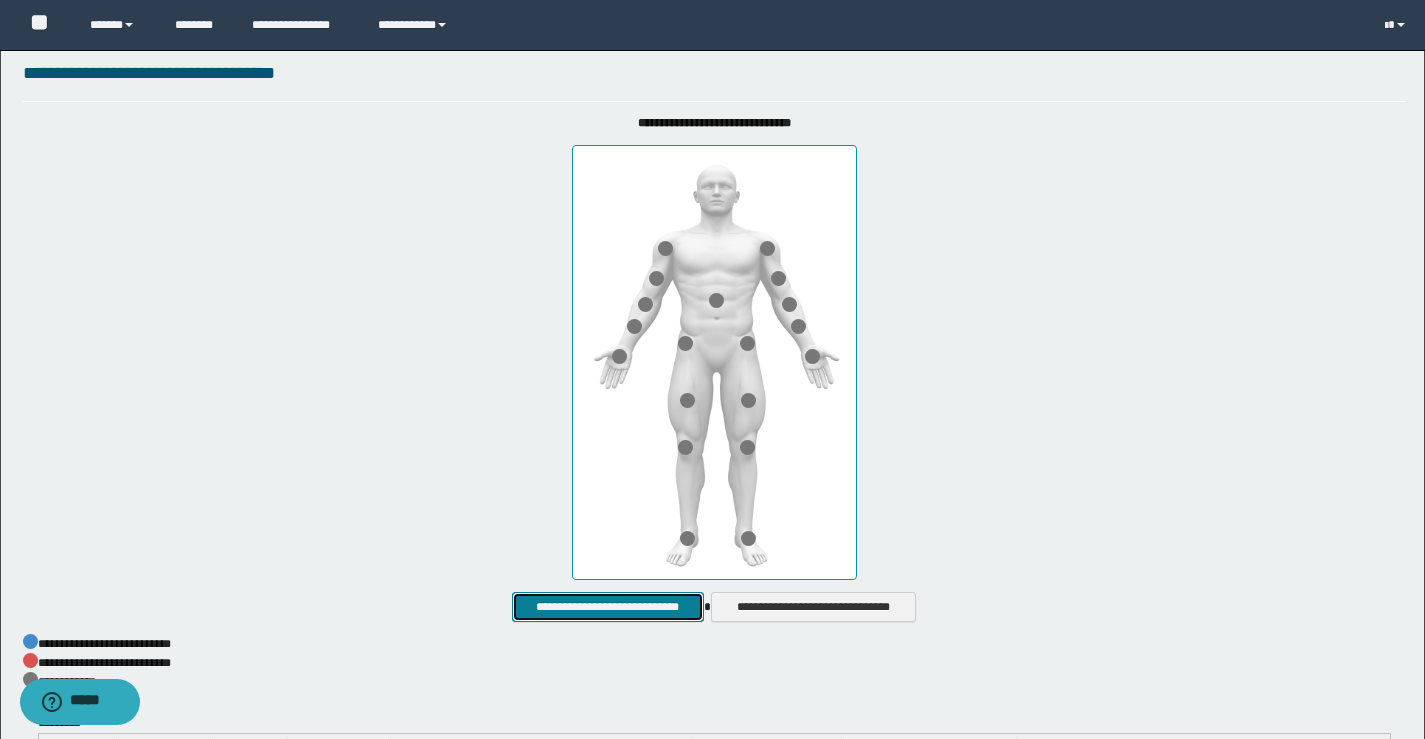 click on "**********" at bounding box center [607, 607] 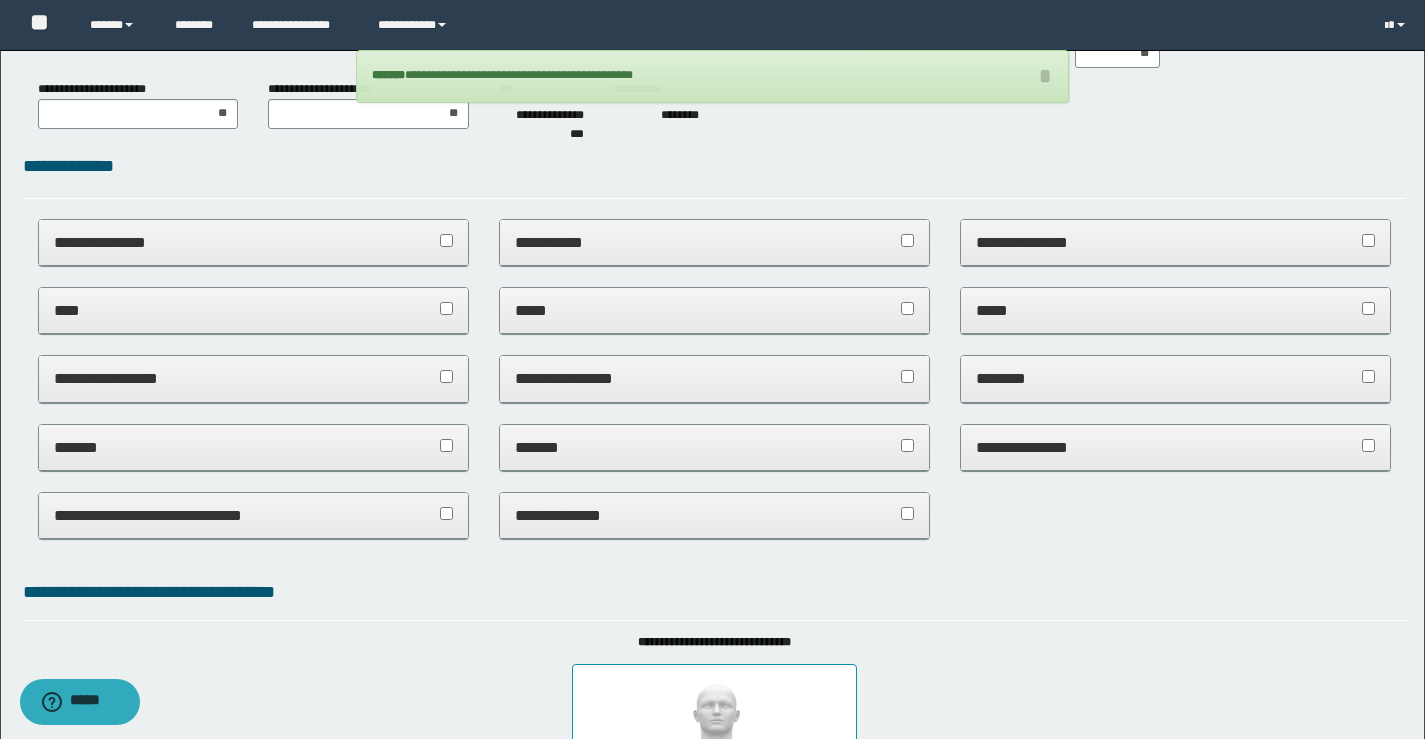 scroll, scrollTop: 0, scrollLeft: 0, axis: both 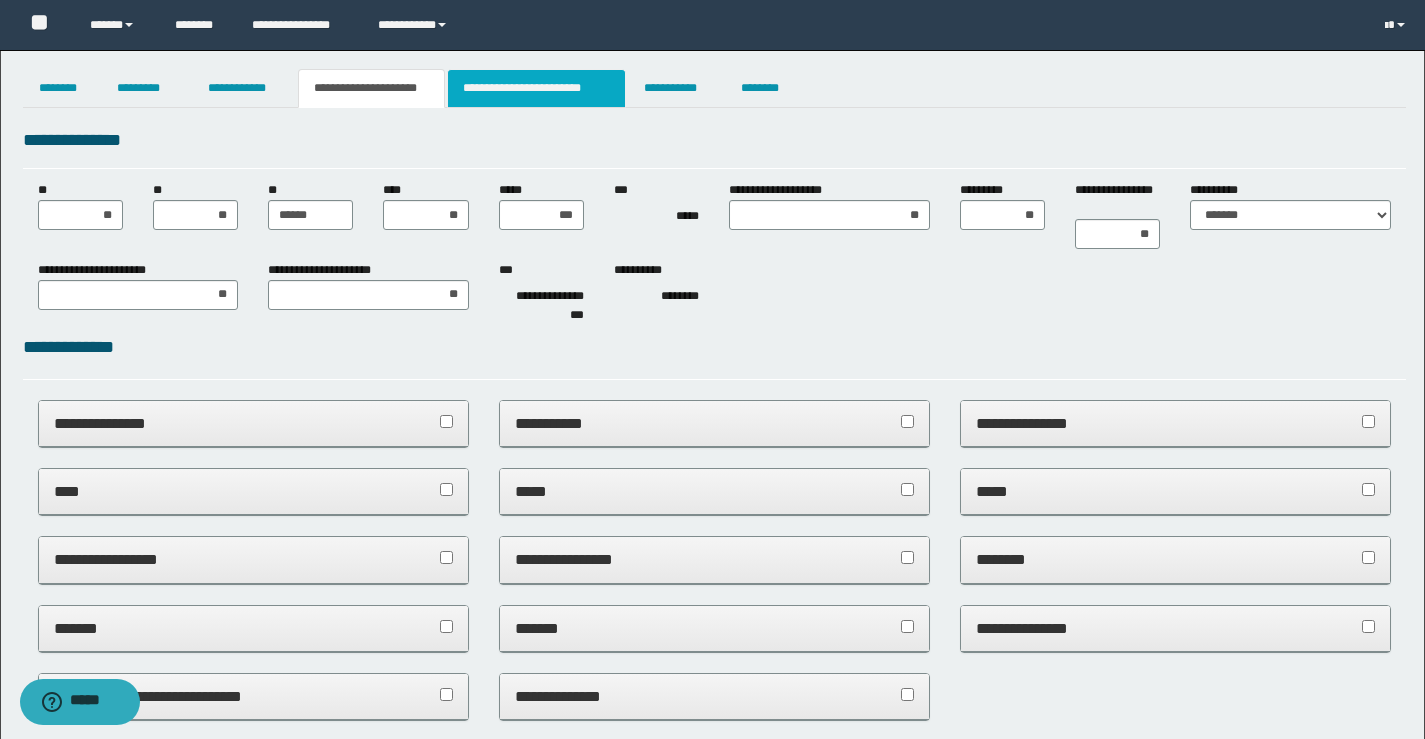click on "**********" at bounding box center (537, 88) 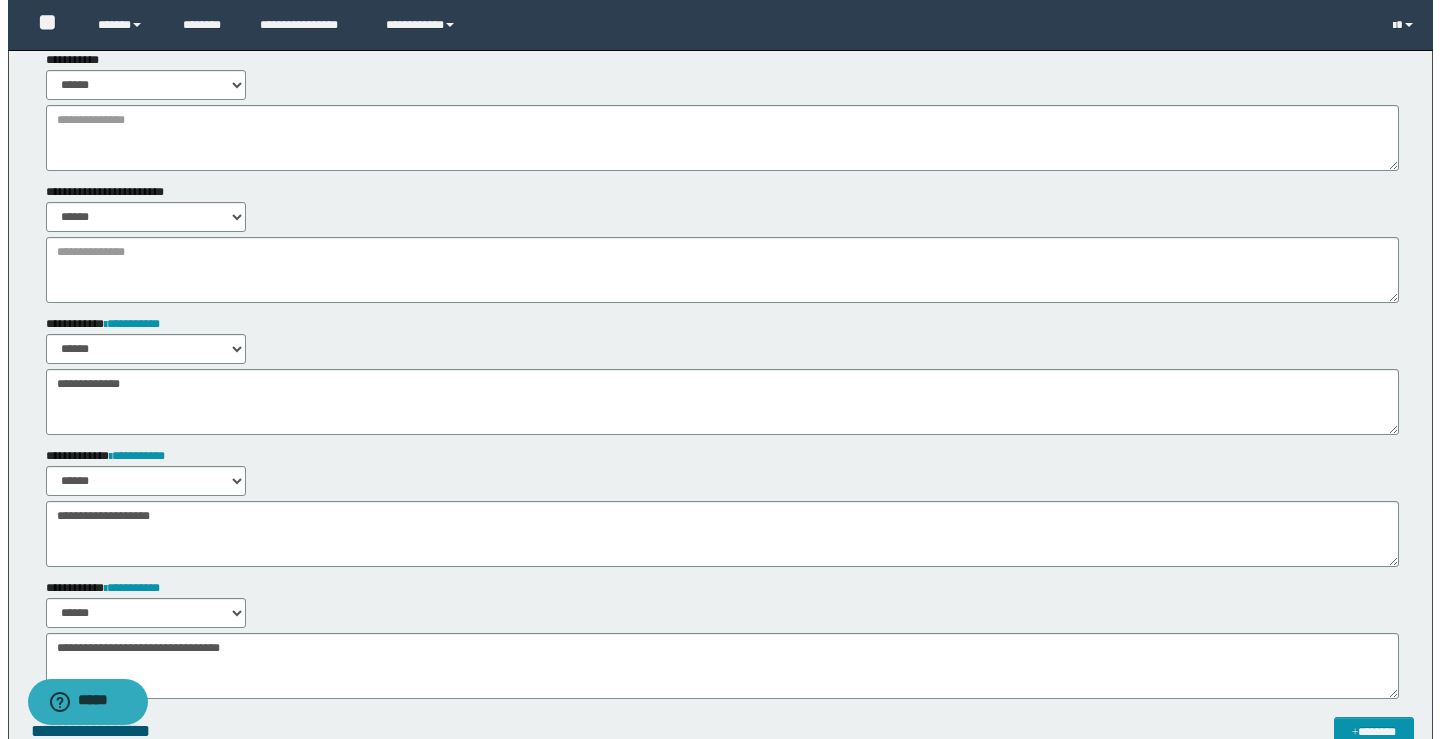 scroll, scrollTop: 0, scrollLeft: 0, axis: both 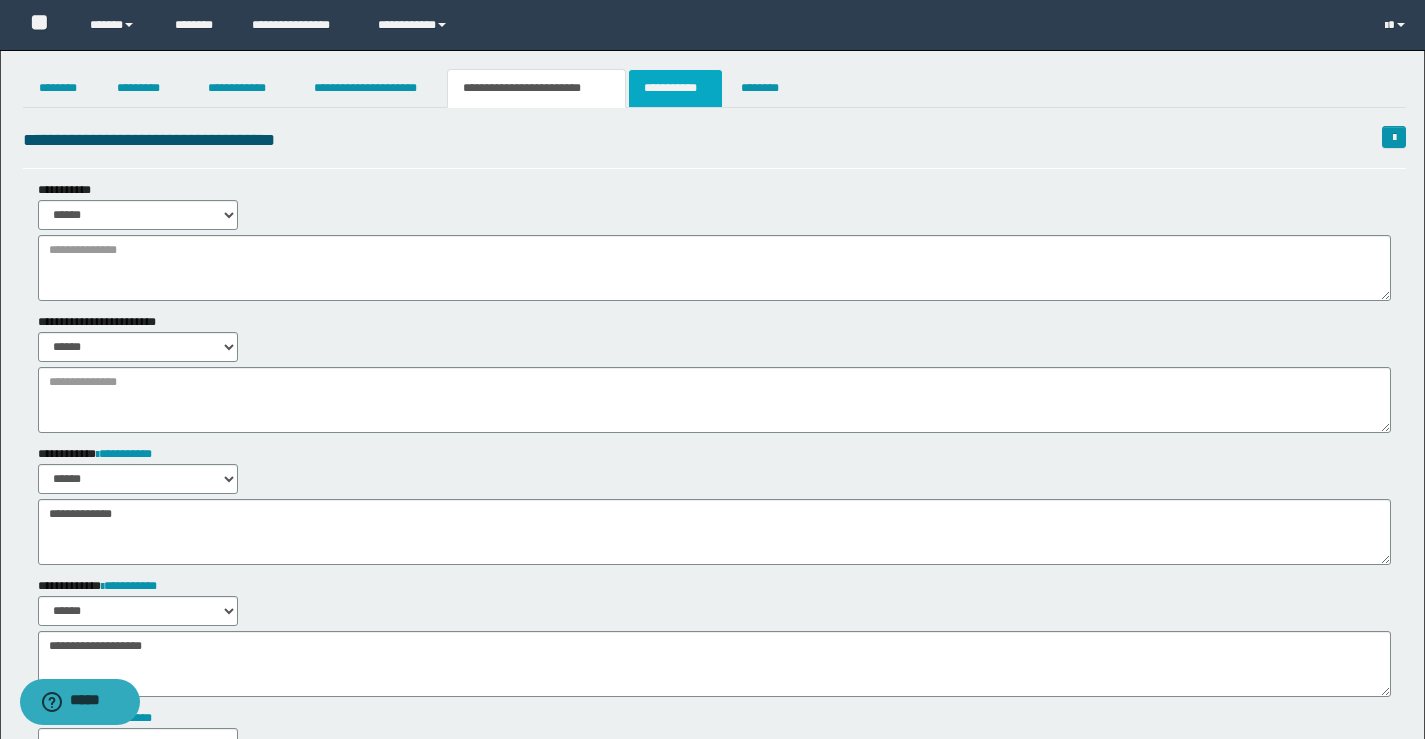 click on "**********" at bounding box center [675, 88] 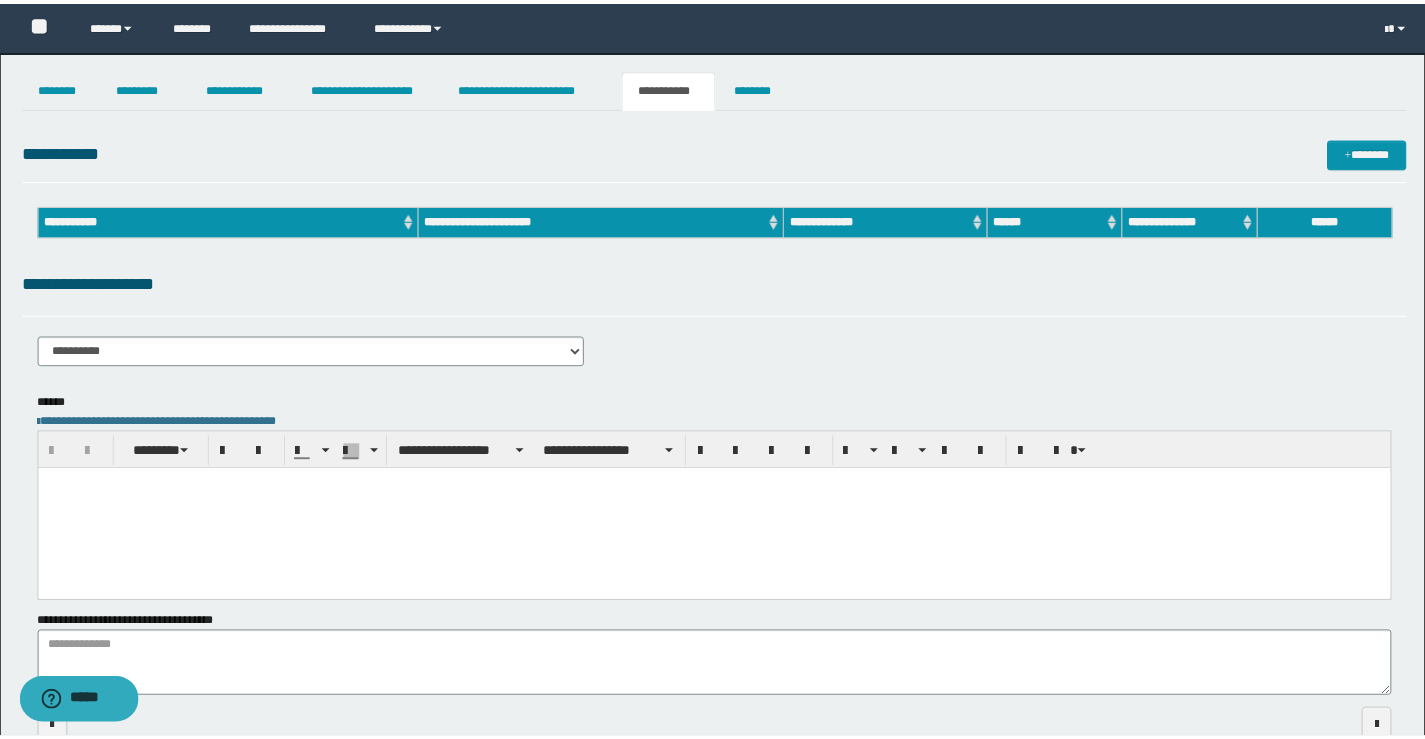 scroll, scrollTop: 0, scrollLeft: 0, axis: both 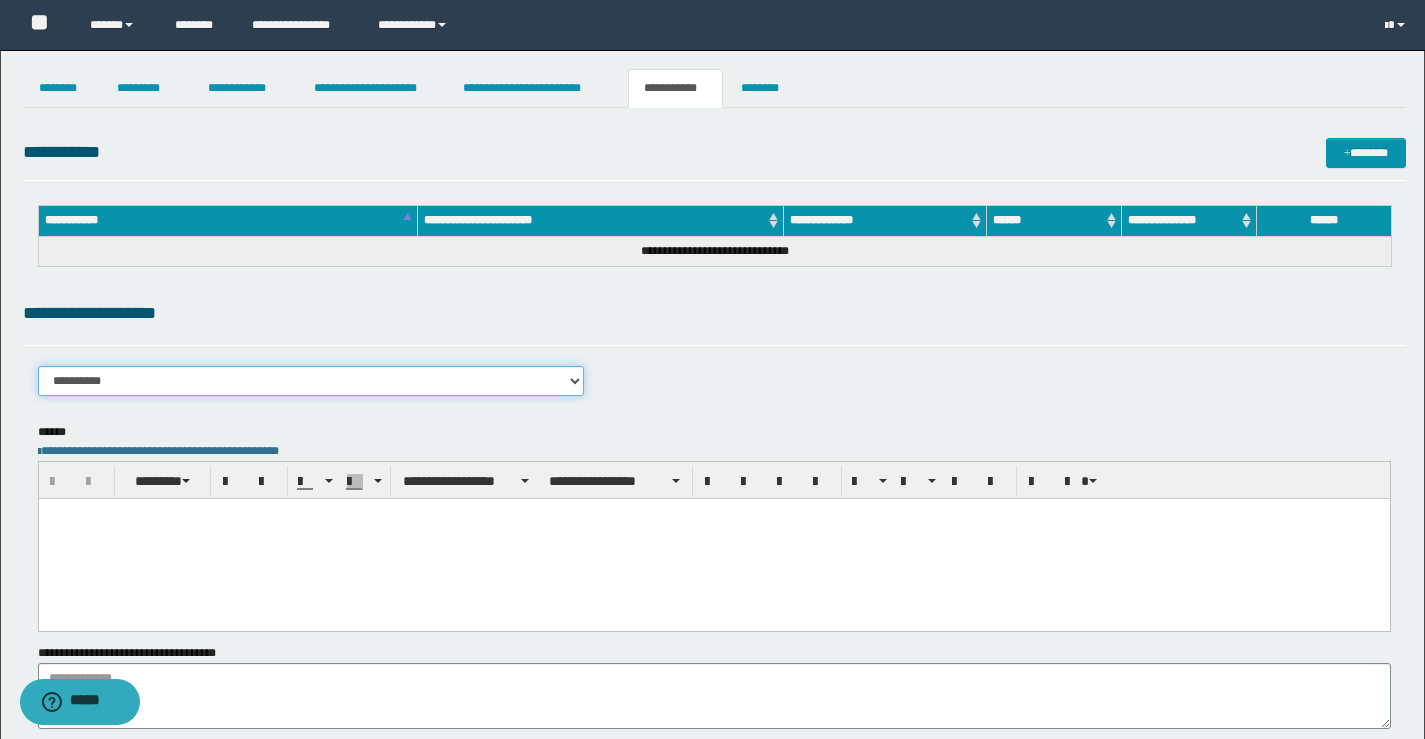 click on "**********" at bounding box center (311, 381) 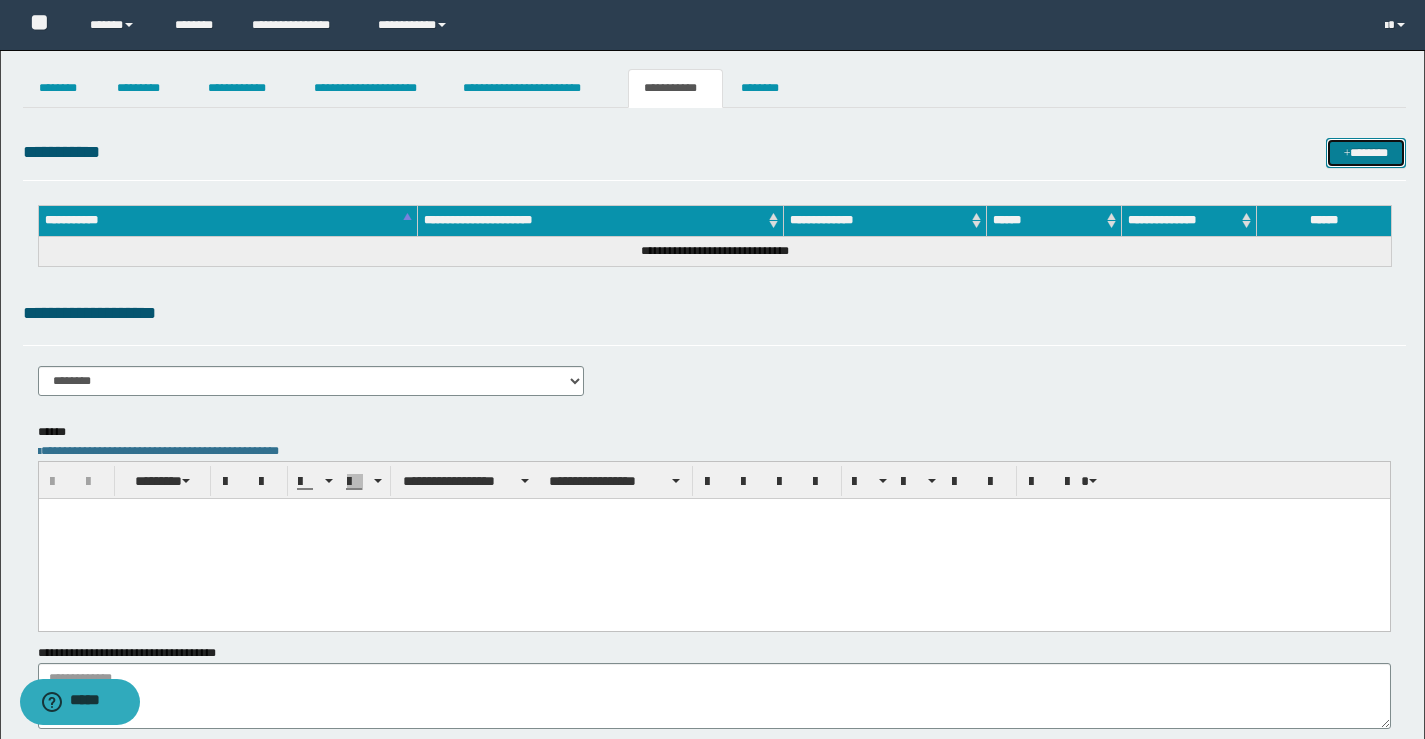 click on "*******" at bounding box center (1366, 153) 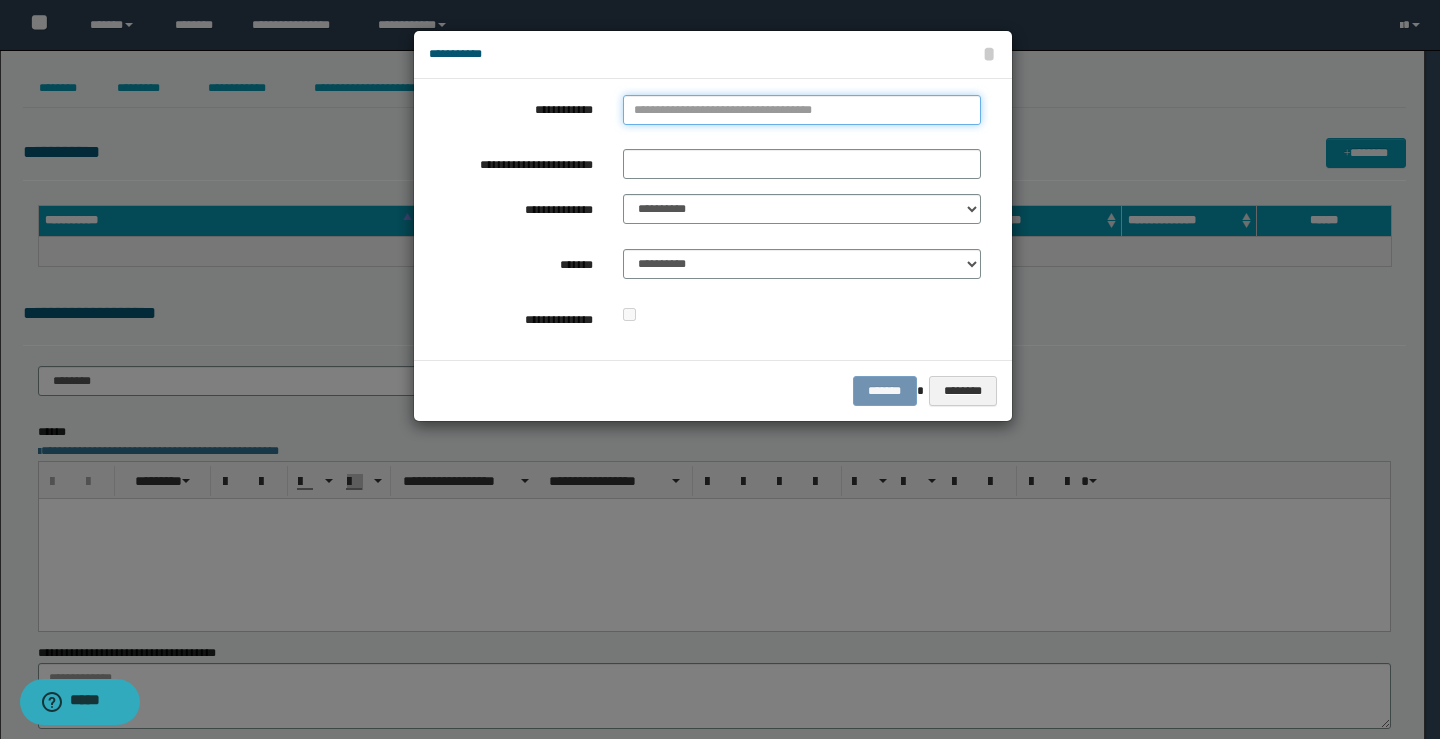 click on "**********" at bounding box center (802, 110) 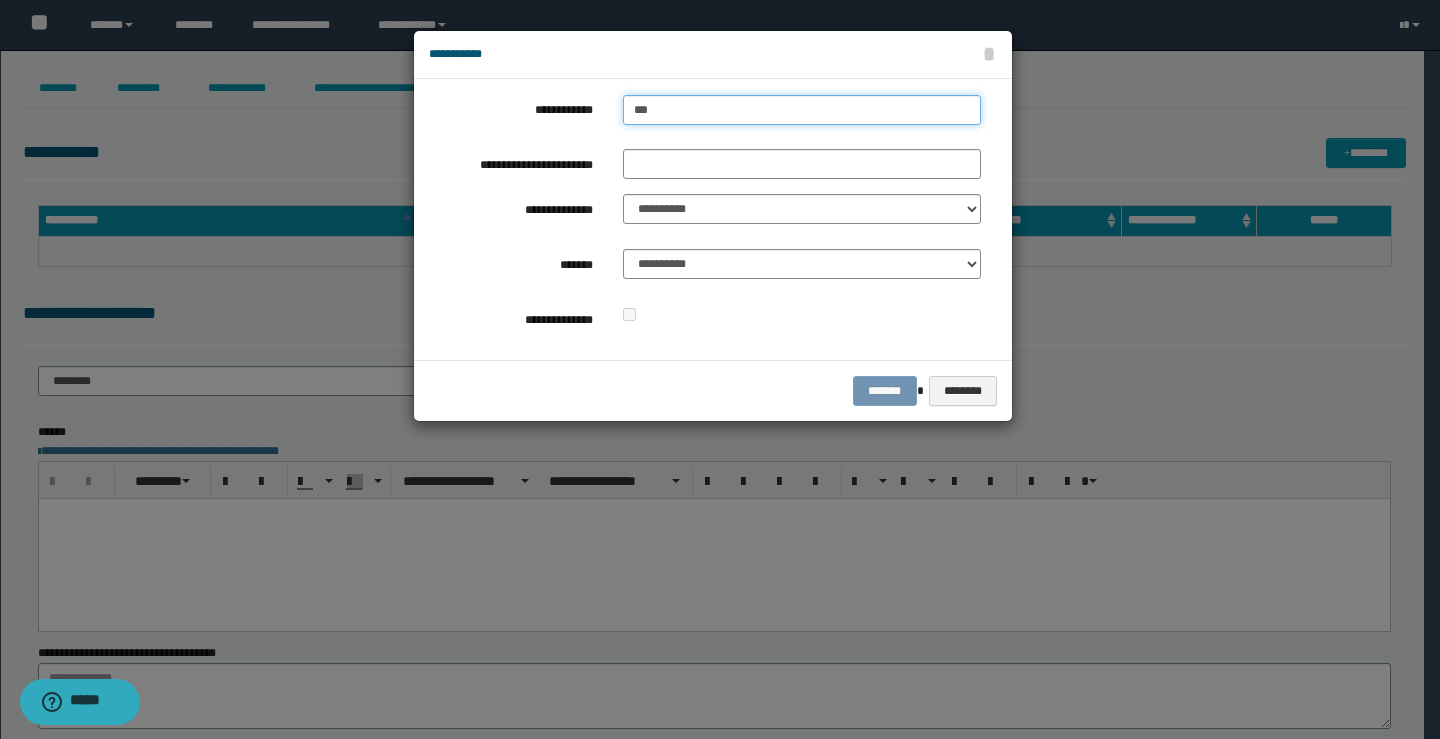 type on "****" 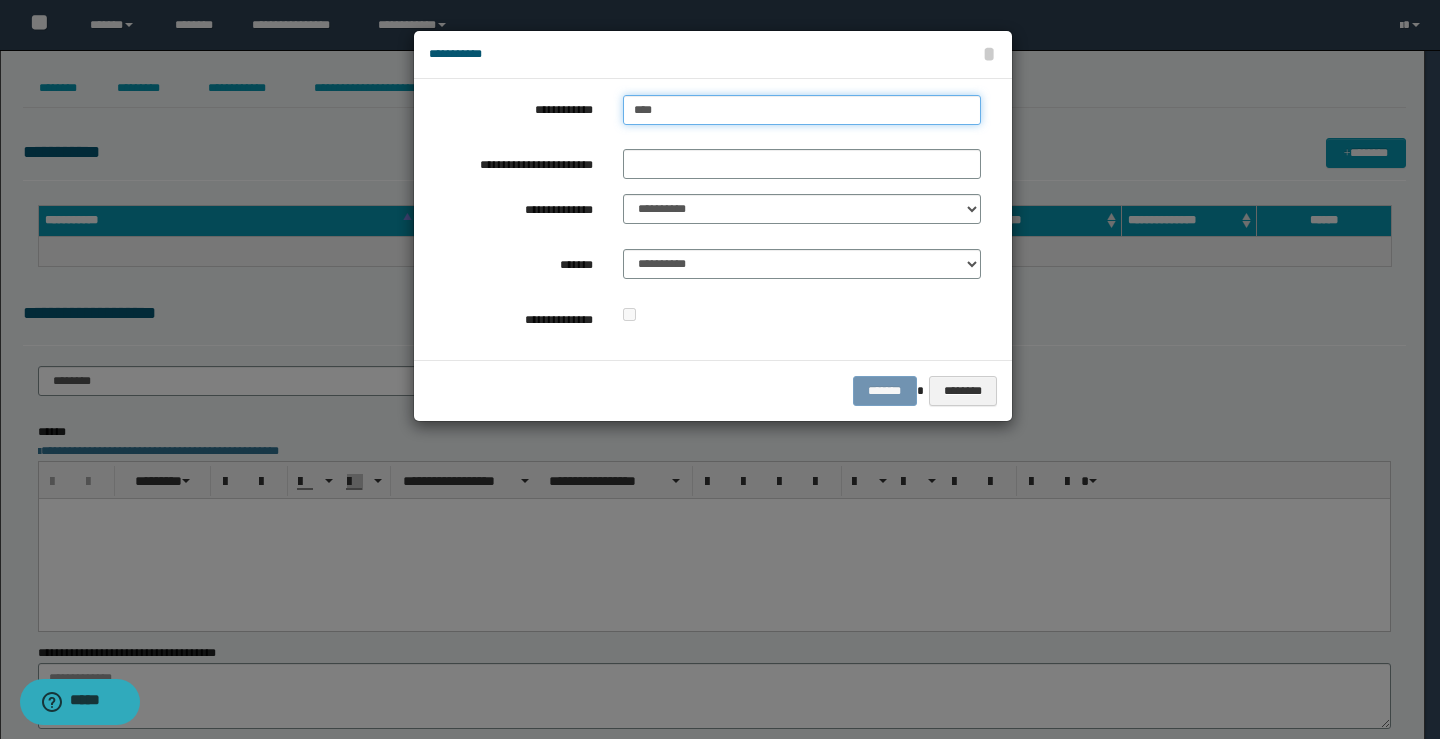 type on "****" 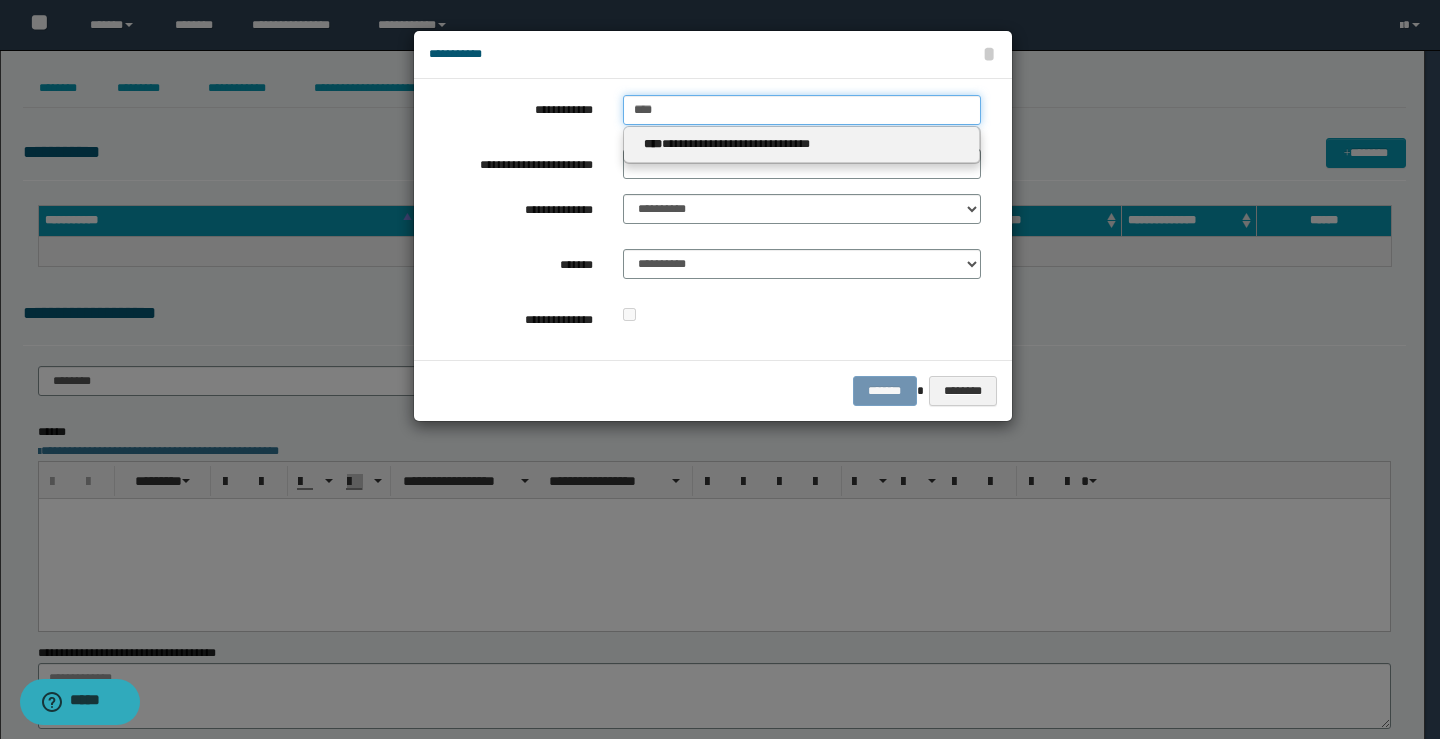 type on "****" 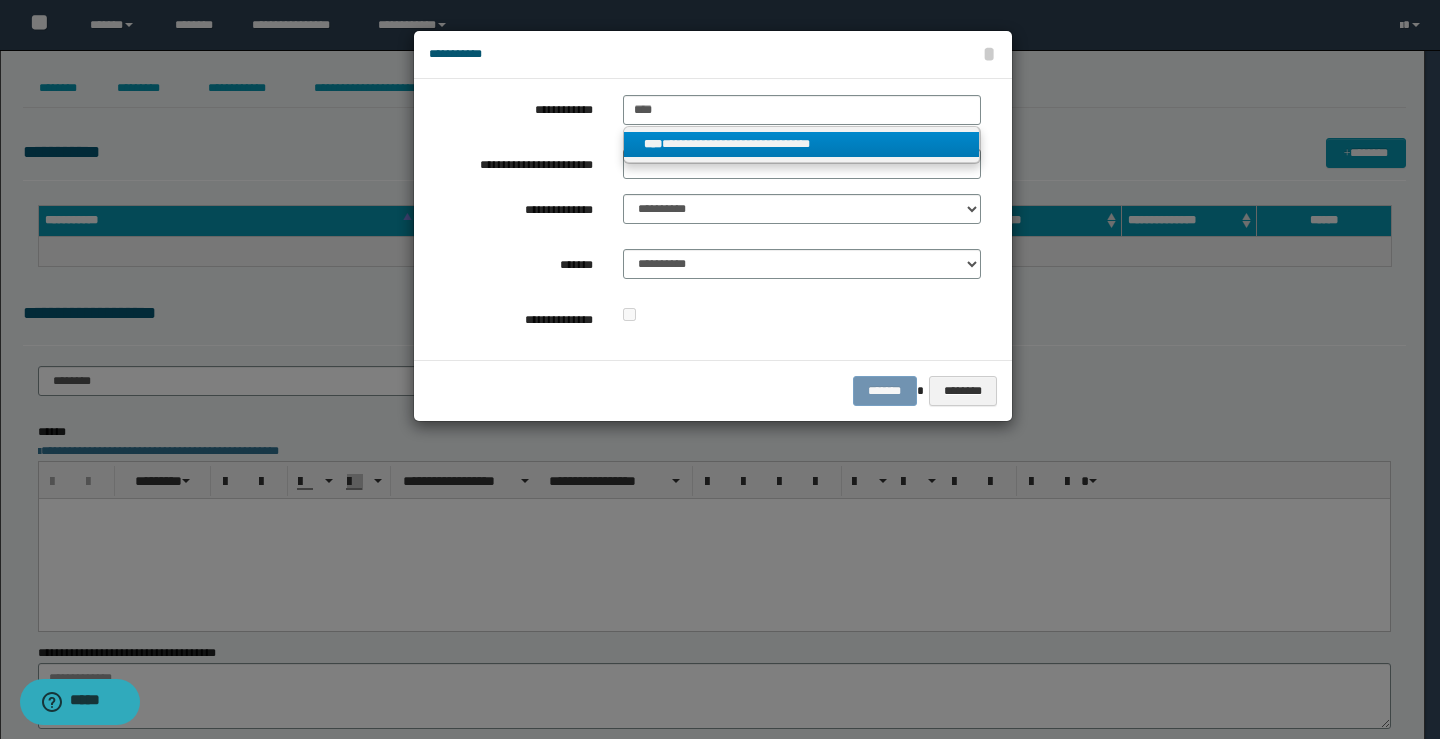 click on "**********" at bounding box center (802, 144) 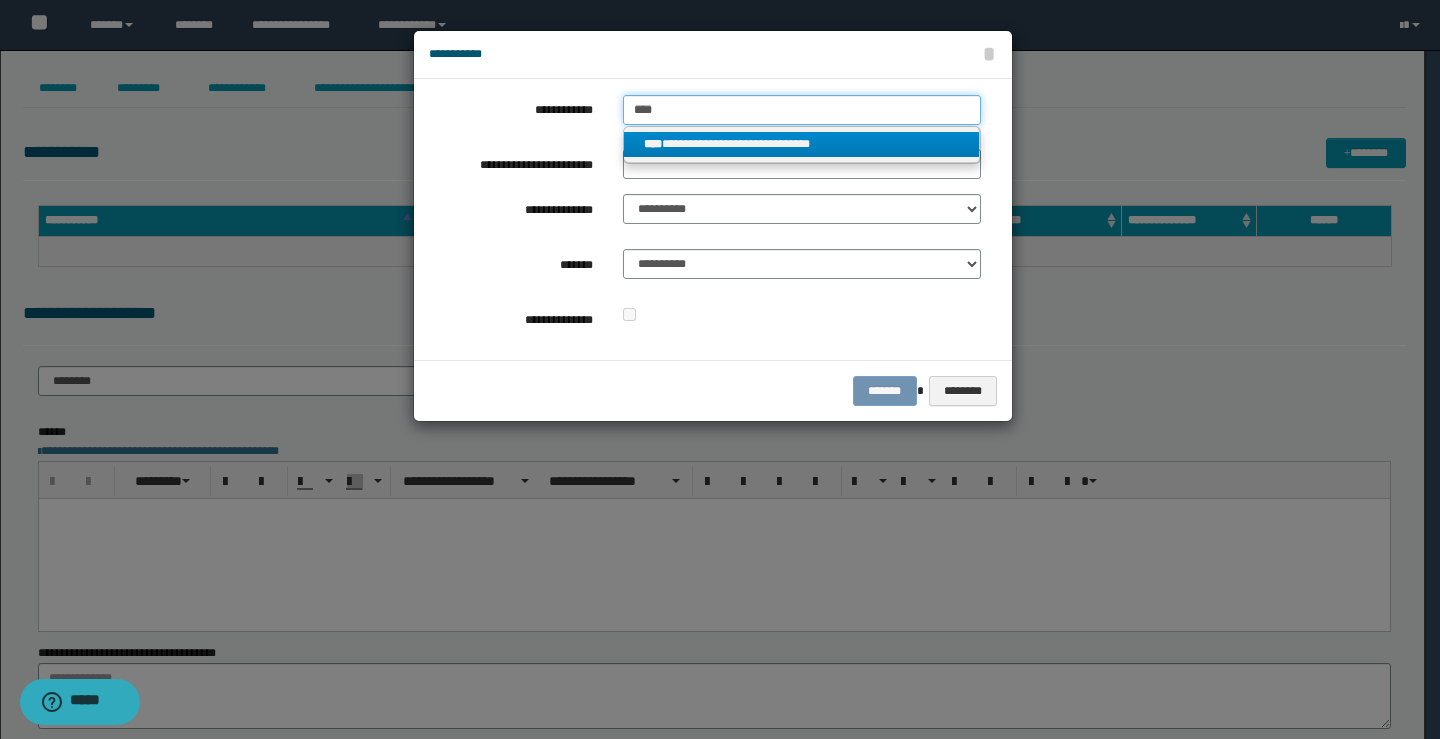 type 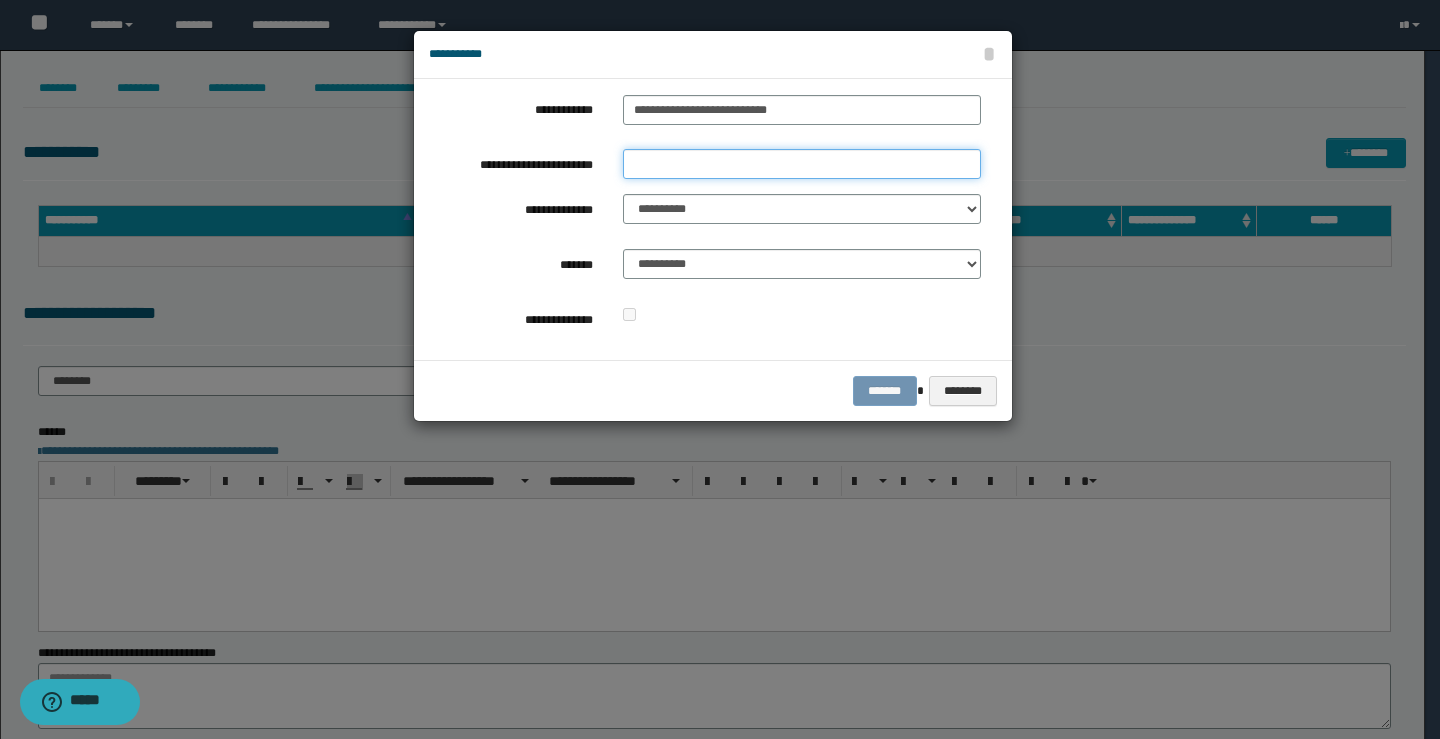 click on "**********" at bounding box center [802, 164] 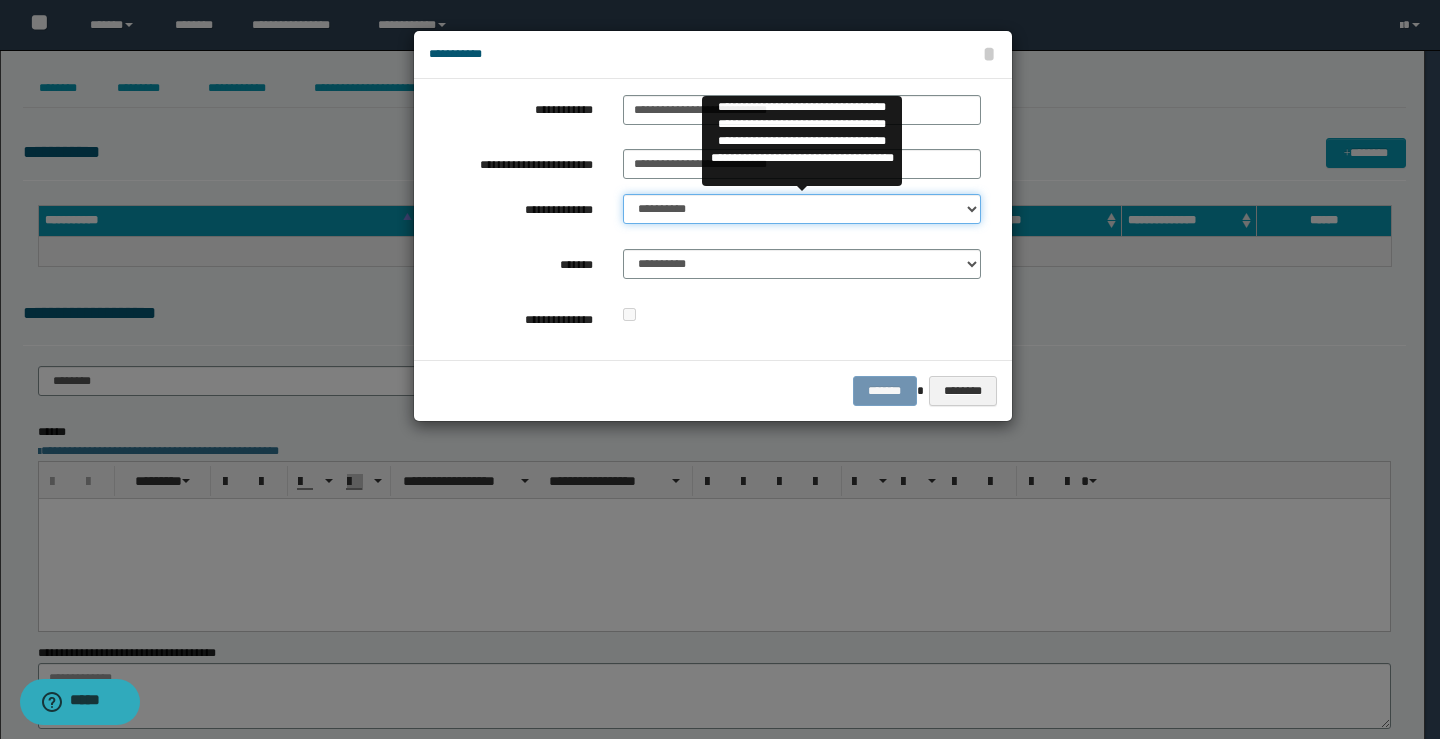 click on "**********" at bounding box center (802, 209) 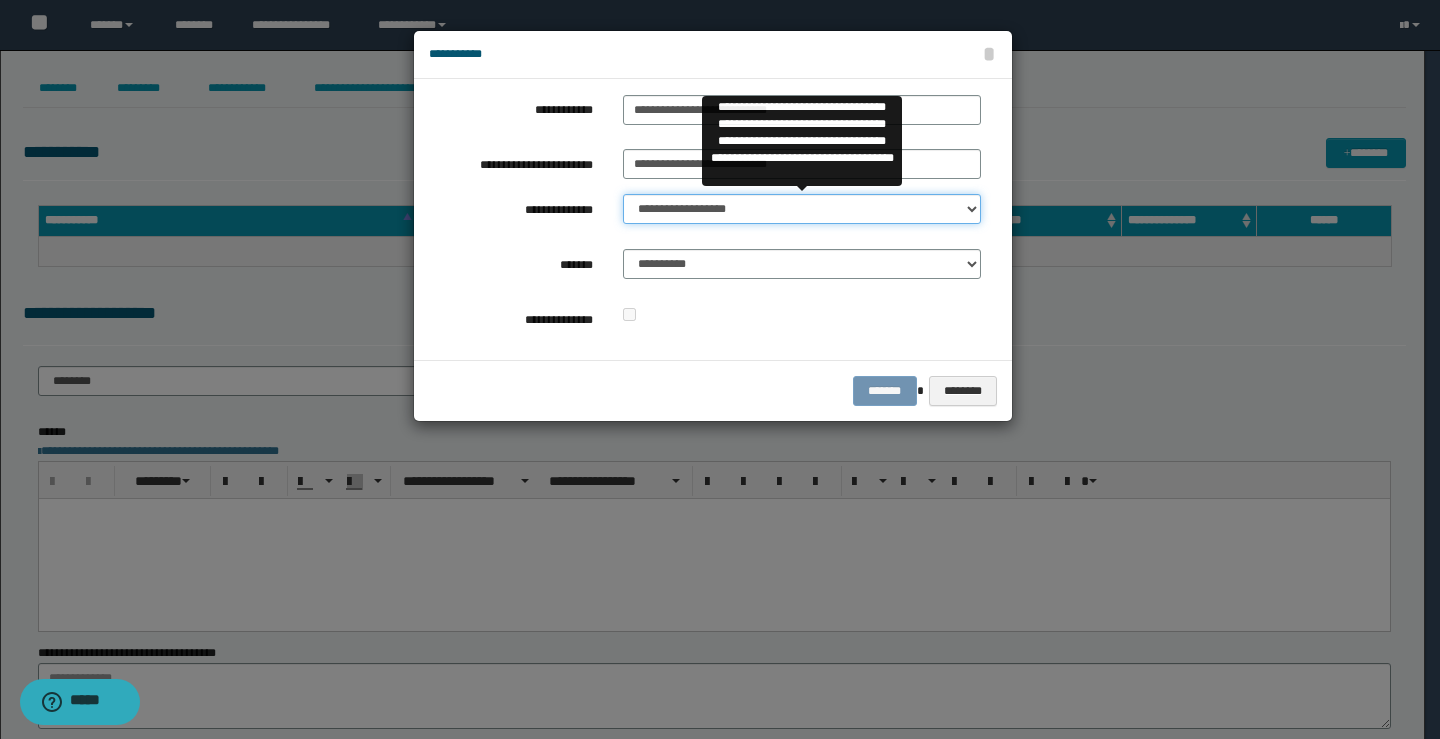 click on "**********" at bounding box center [802, 209] 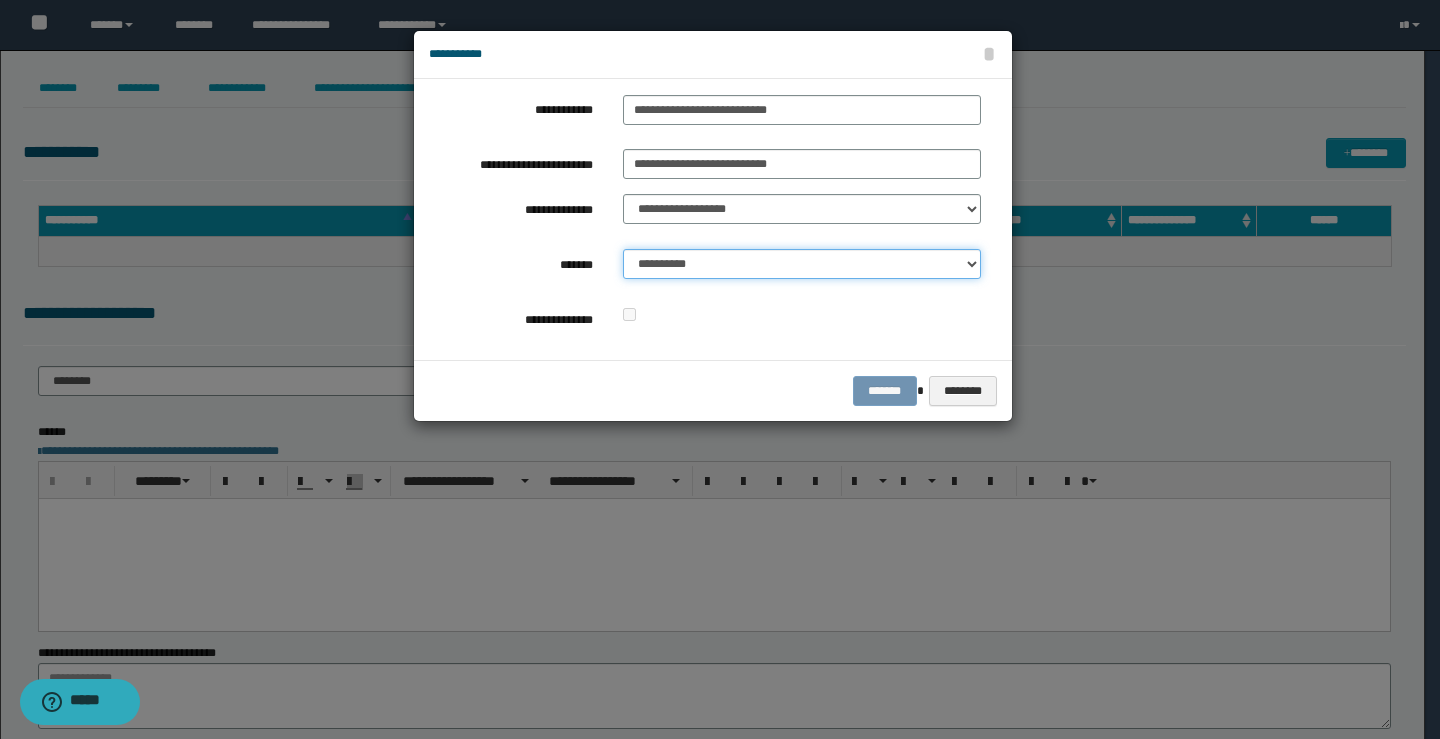 click on "**********" at bounding box center [802, 264] 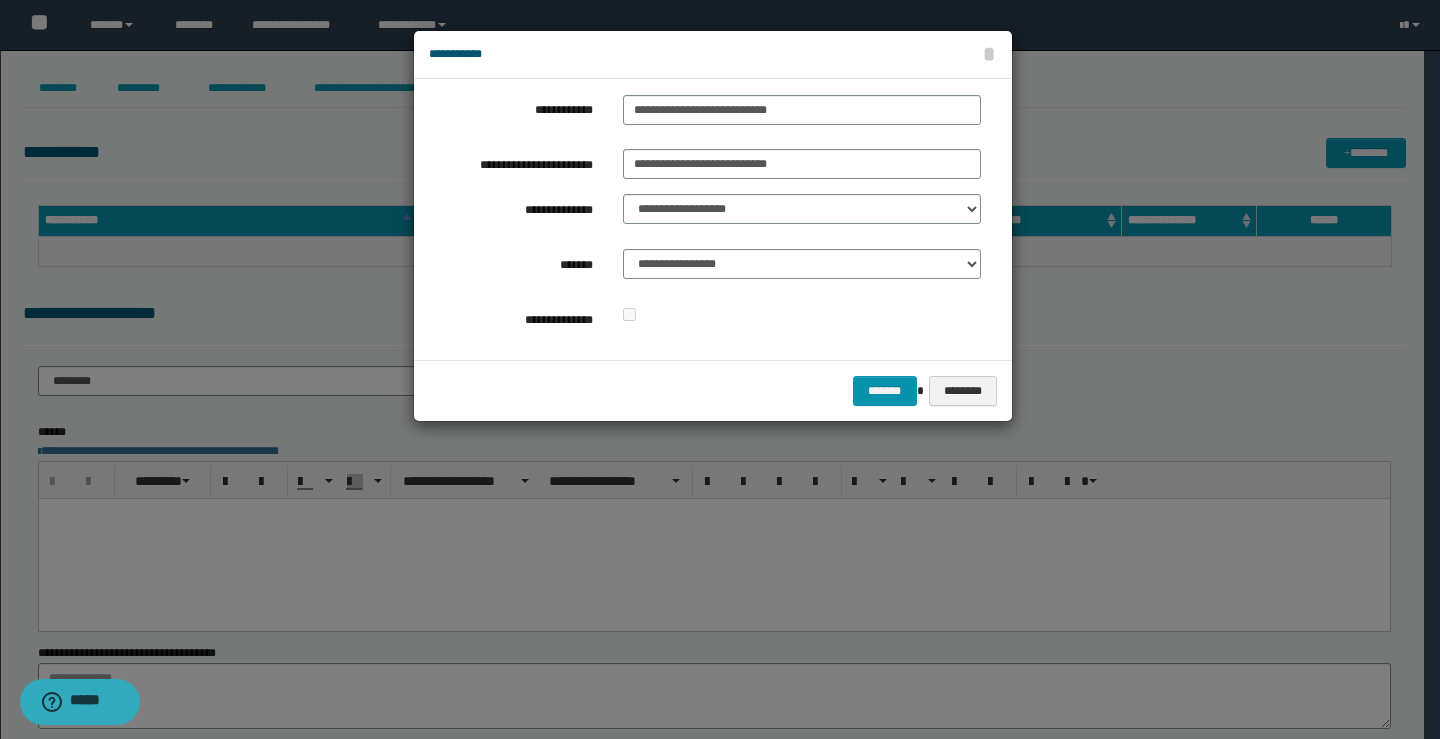 click on "*******
********" at bounding box center (713, 390) 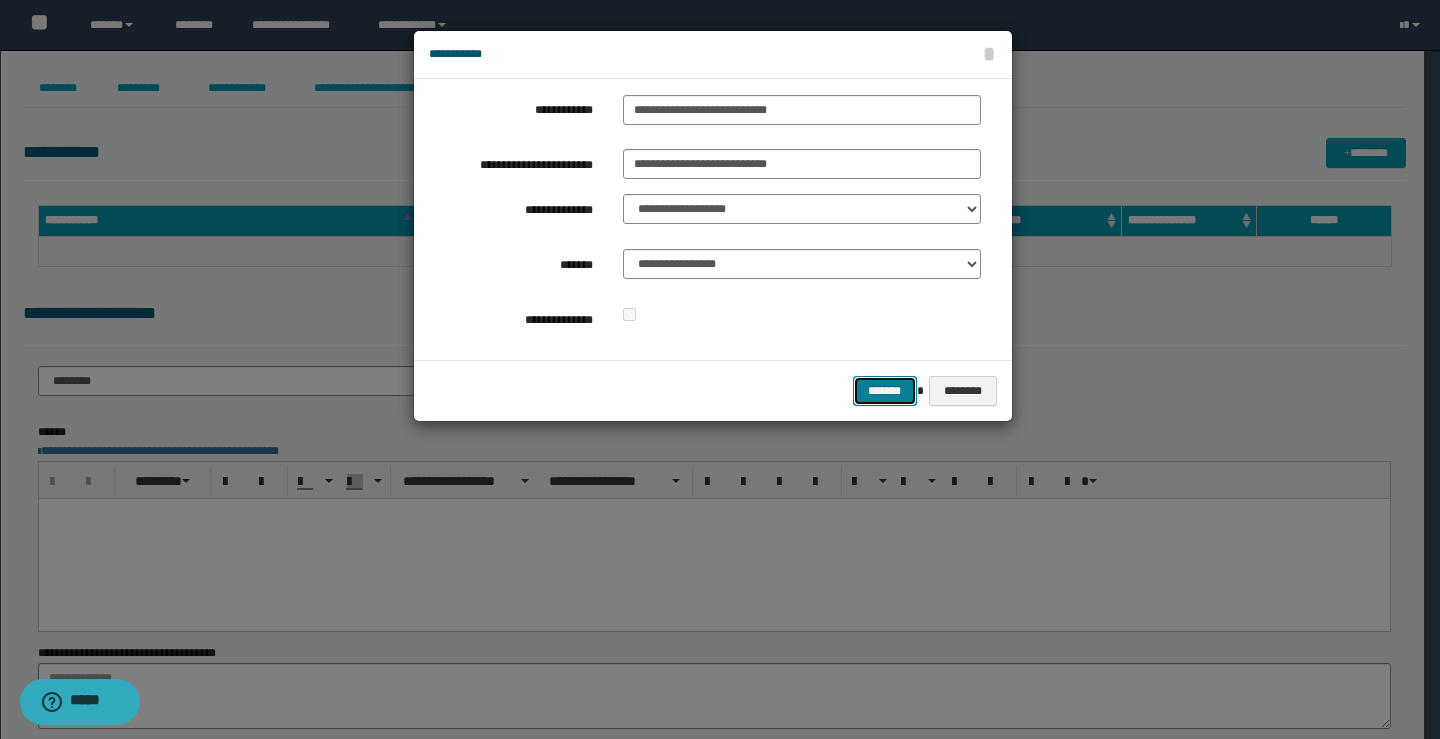 click on "*******" at bounding box center [885, 391] 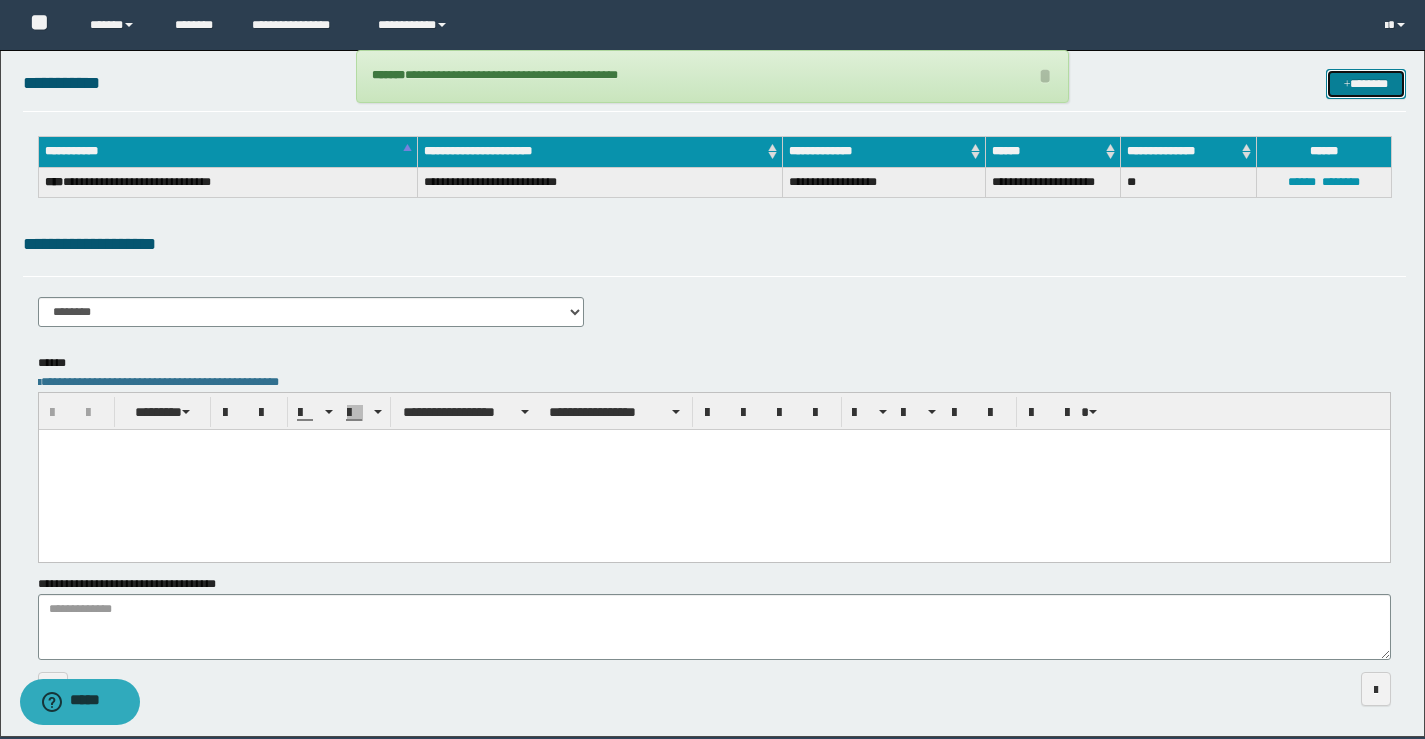 scroll, scrollTop: 0, scrollLeft: 0, axis: both 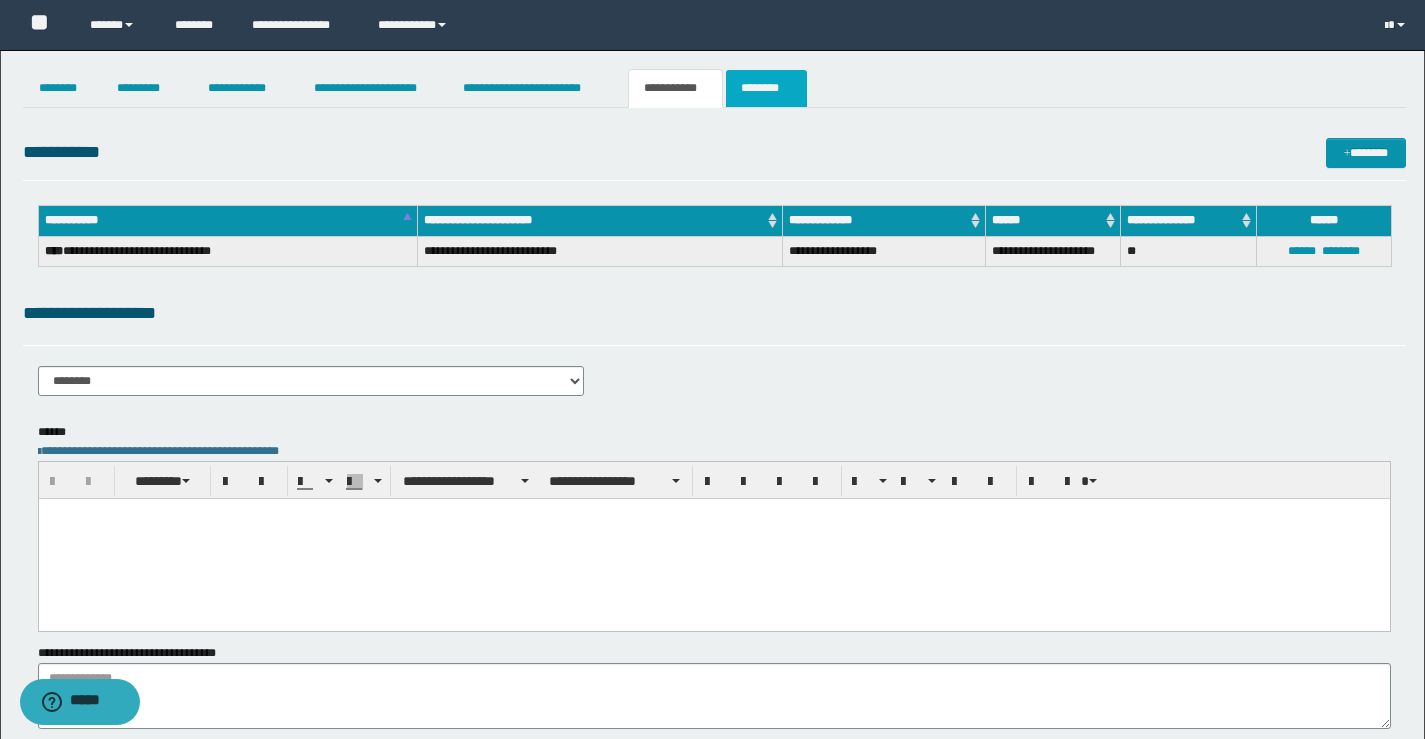 click on "********" at bounding box center [766, 88] 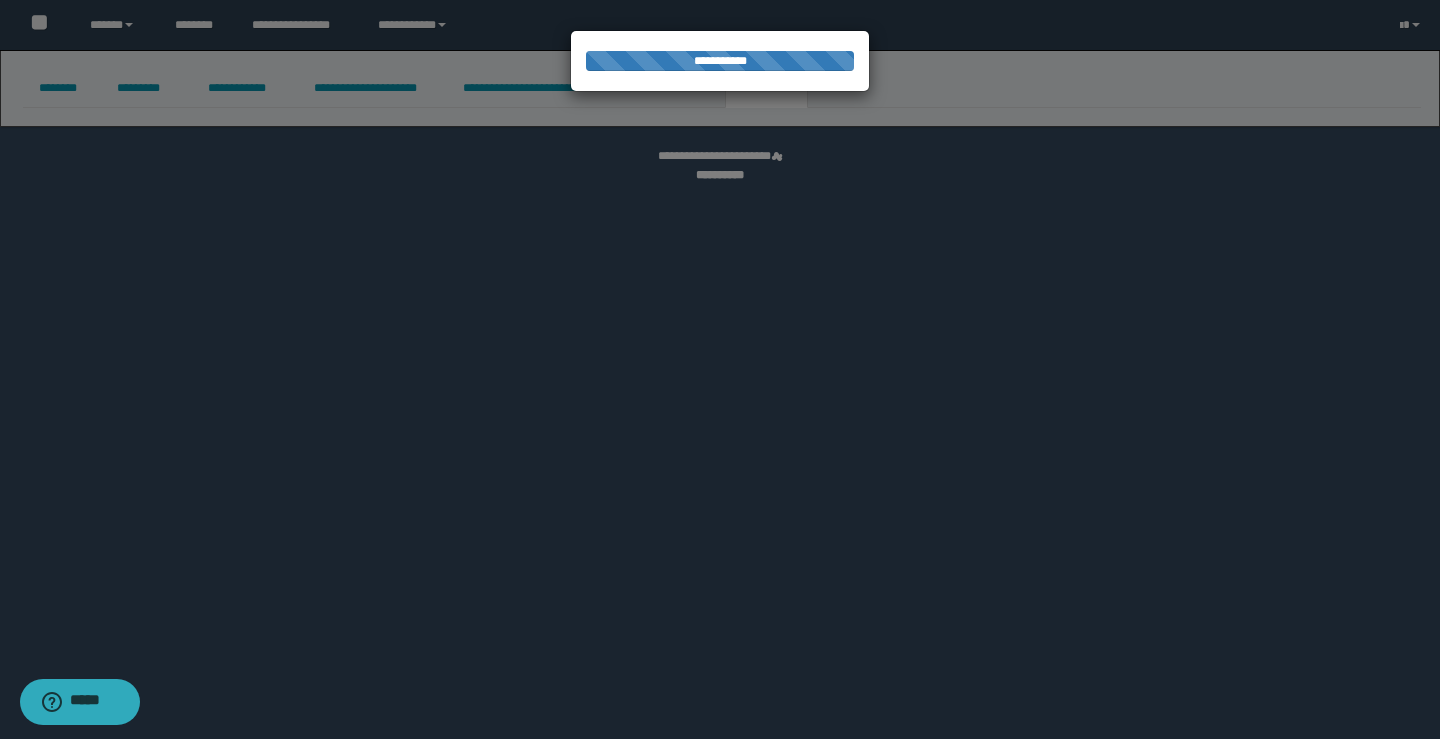 select 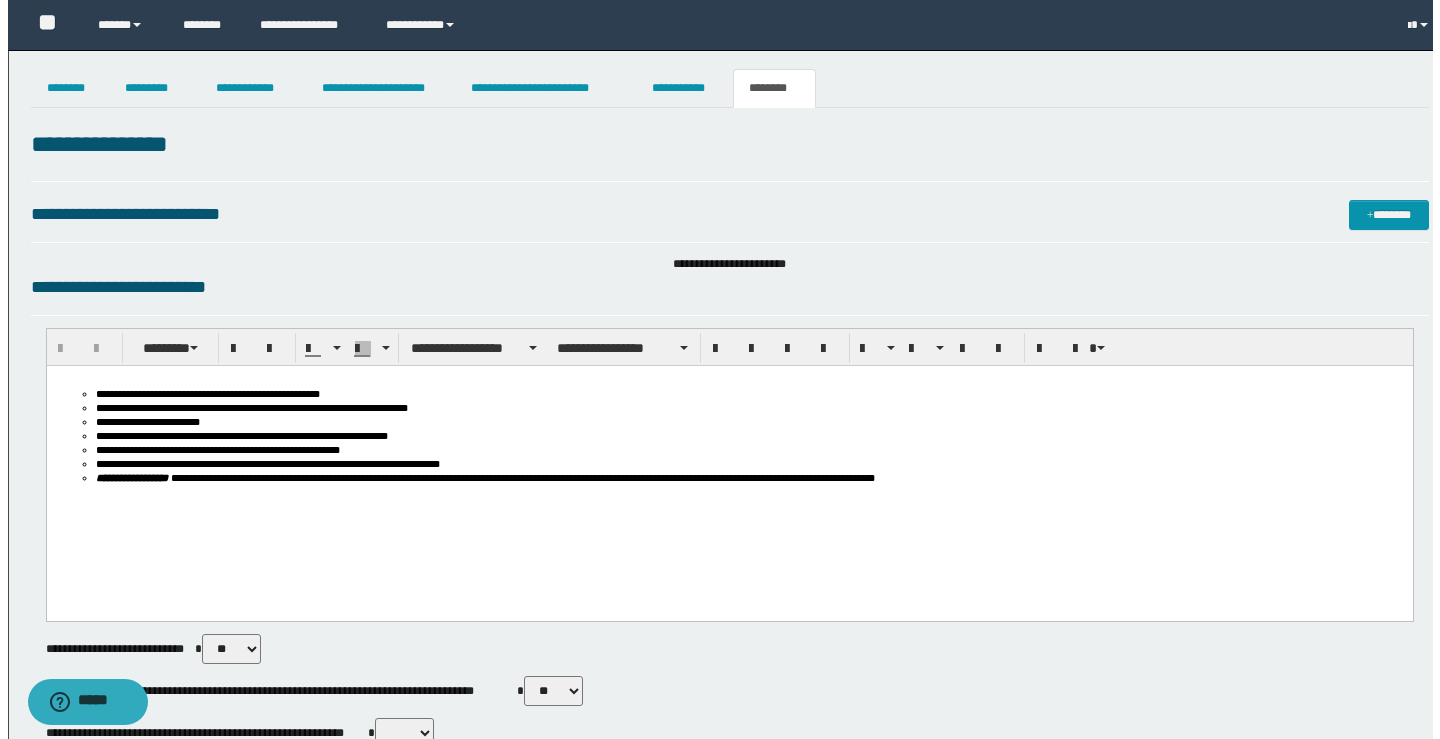 scroll, scrollTop: 0, scrollLeft: 0, axis: both 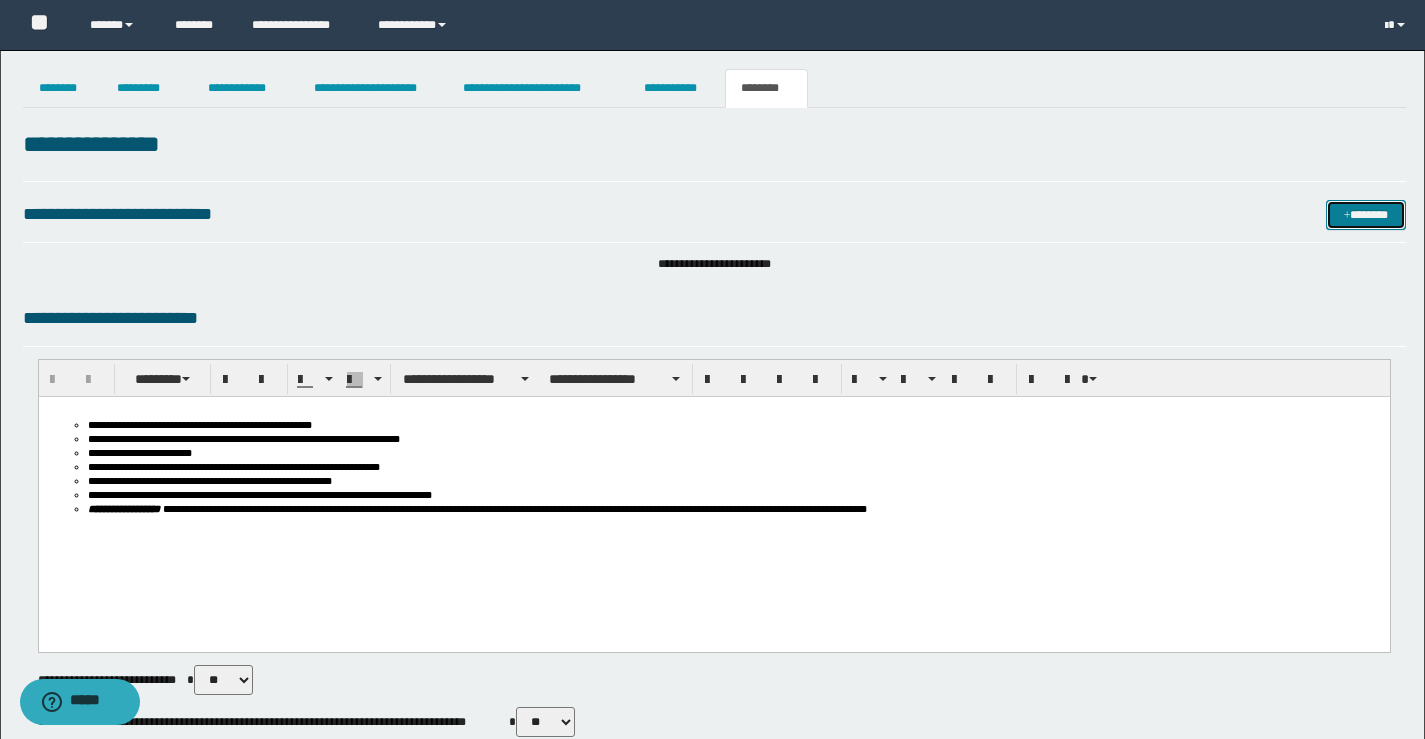 click on "*******" at bounding box center (1366, 215) 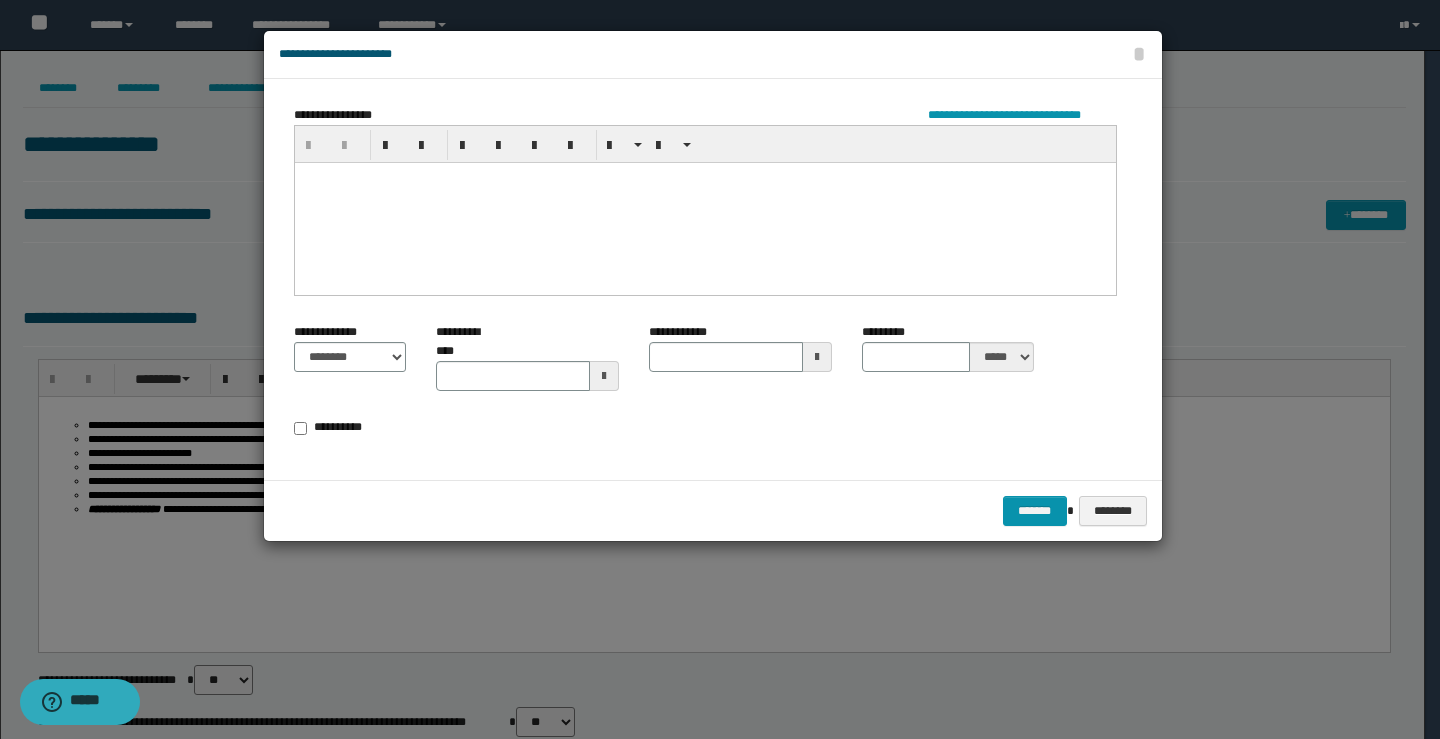 click at bounding box center [704, 202] 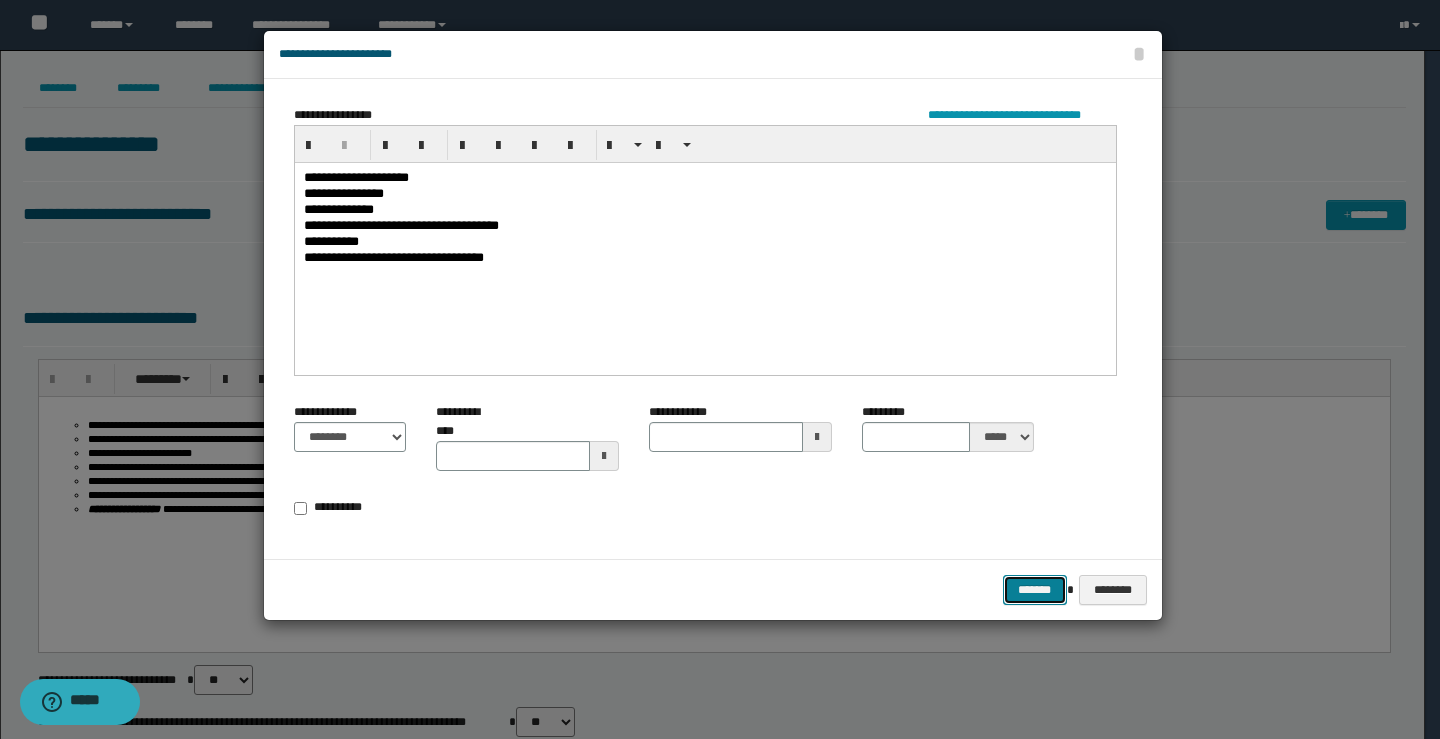 click on "*******" at bounding box center [1035, 590] 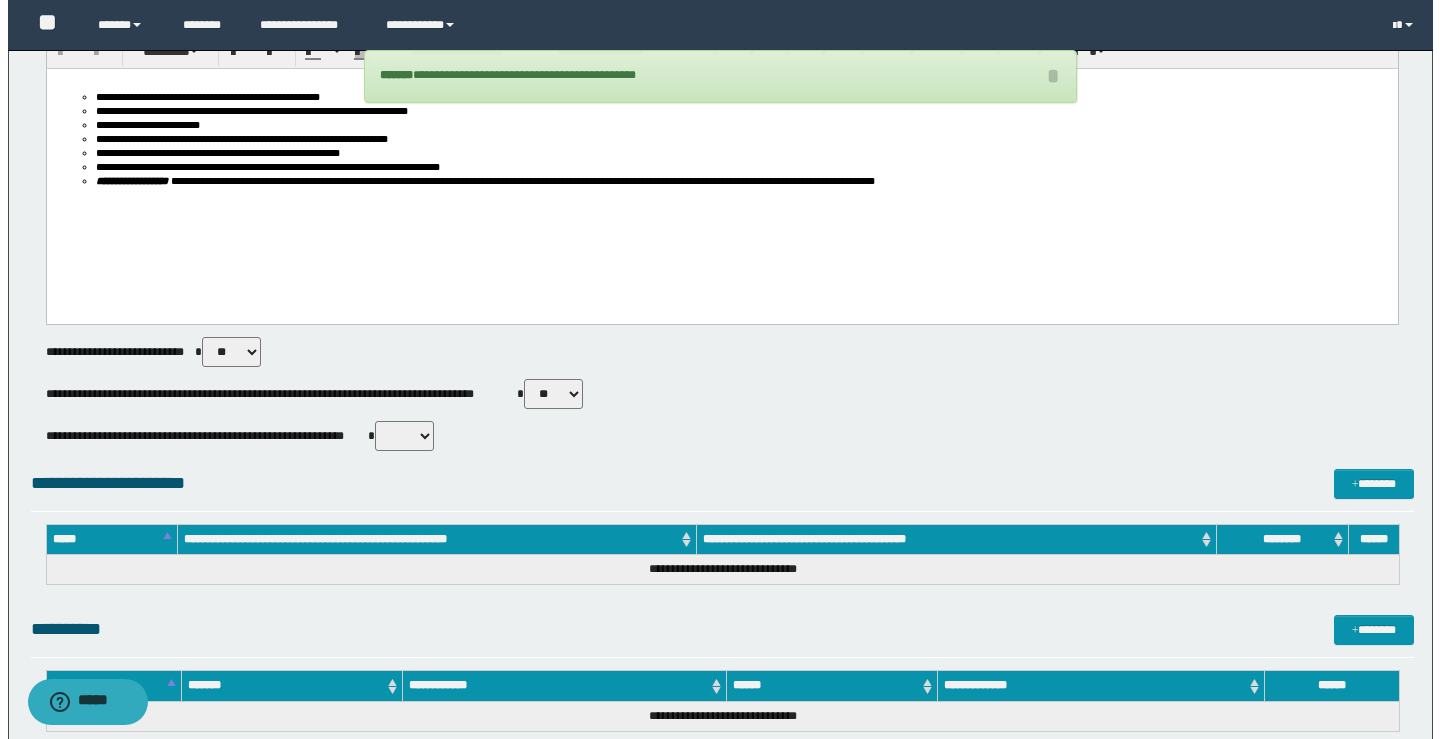 scroll, scrollTop: 1179, scrollLeft: 0, axis: vertical 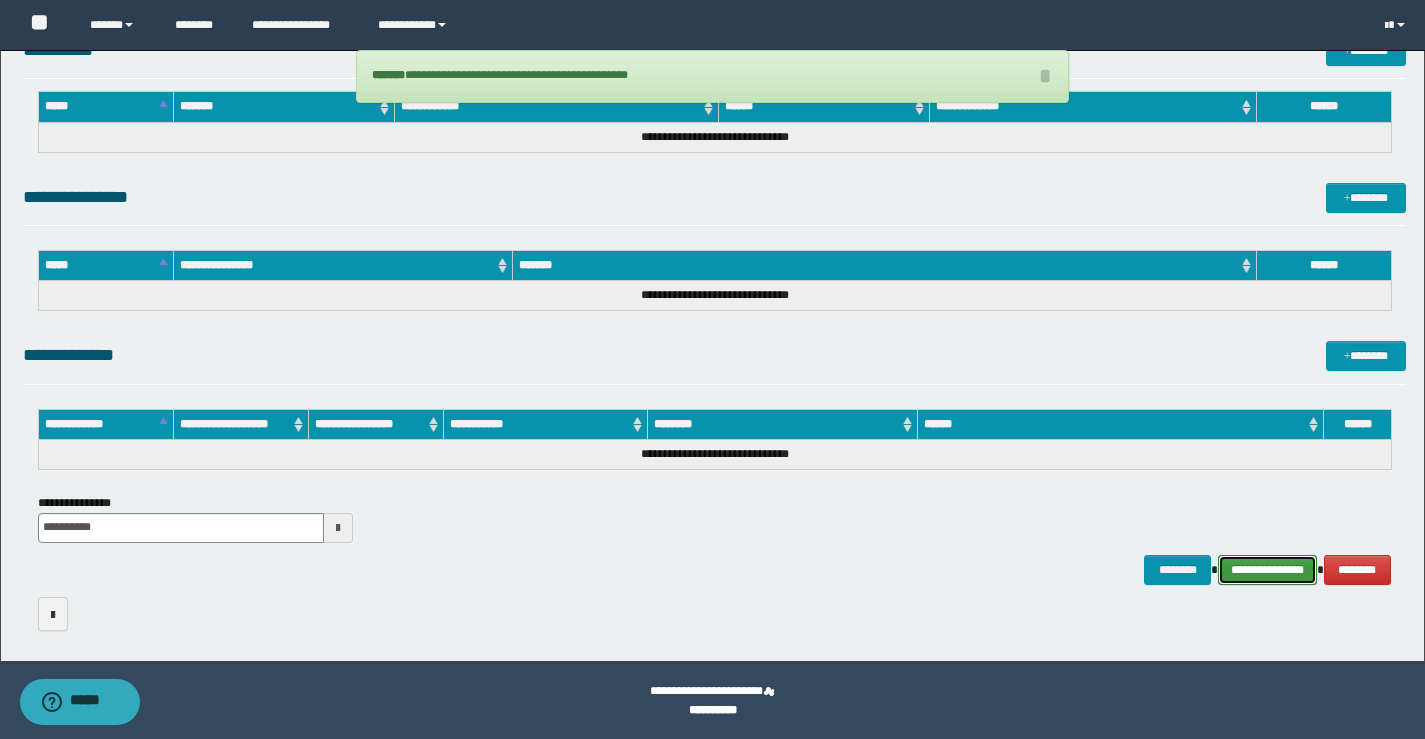 click on "**********" at bounding box center (1267, 570) 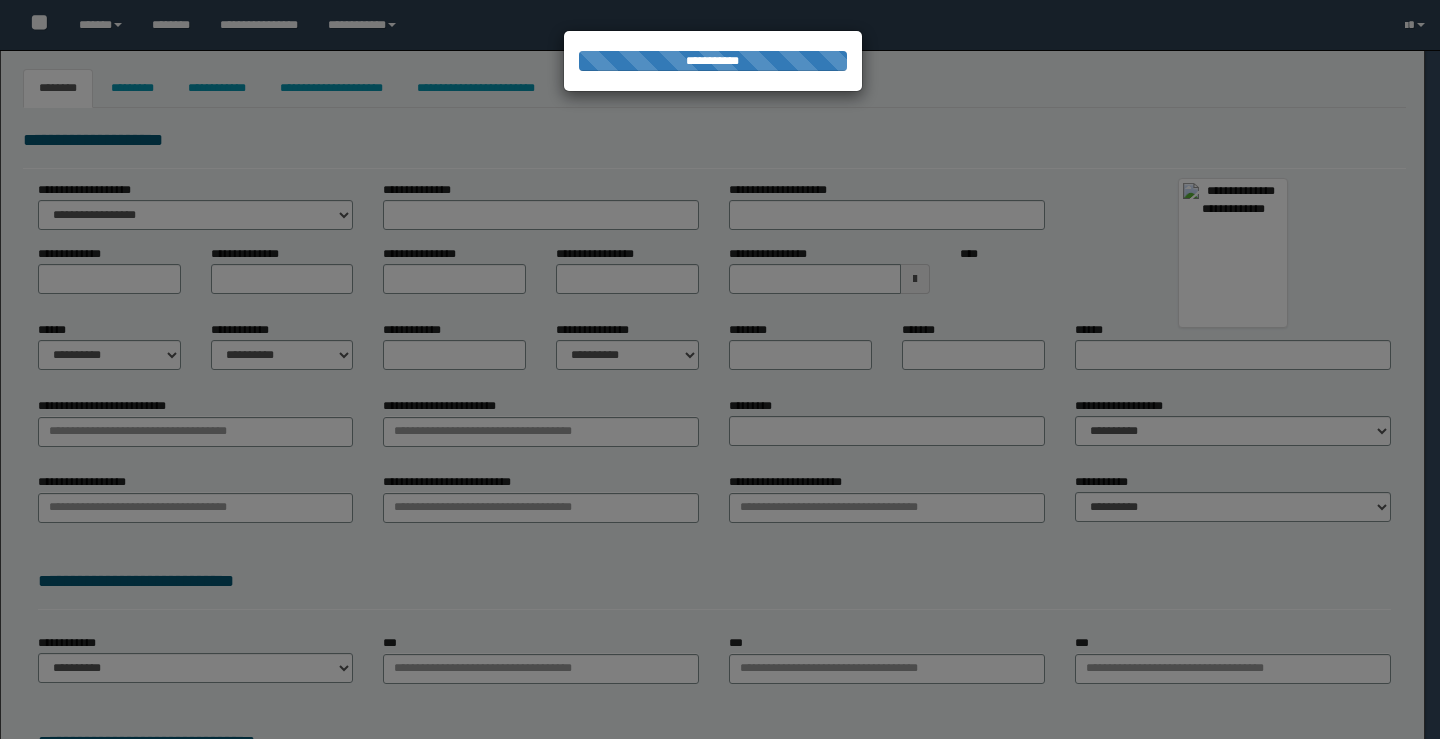 type on "**********" 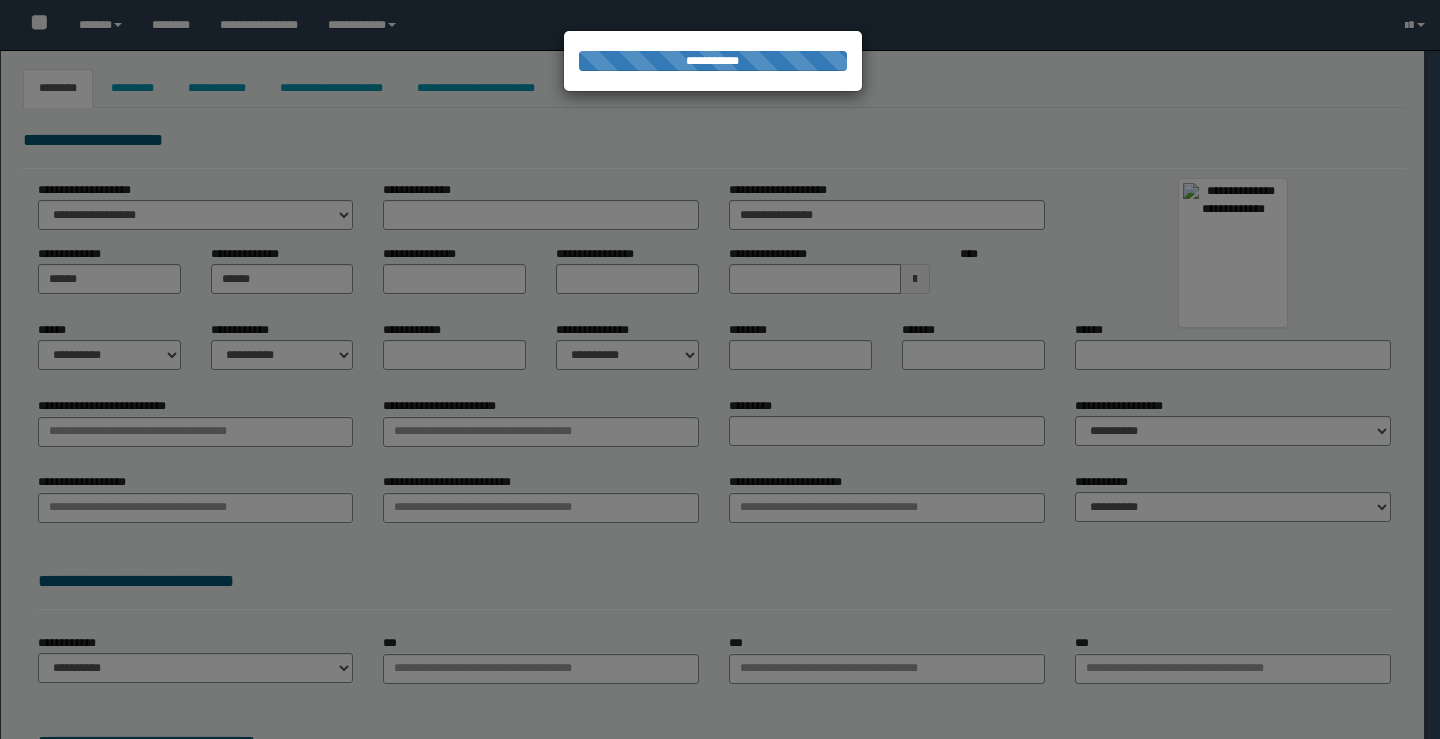 type on "******" 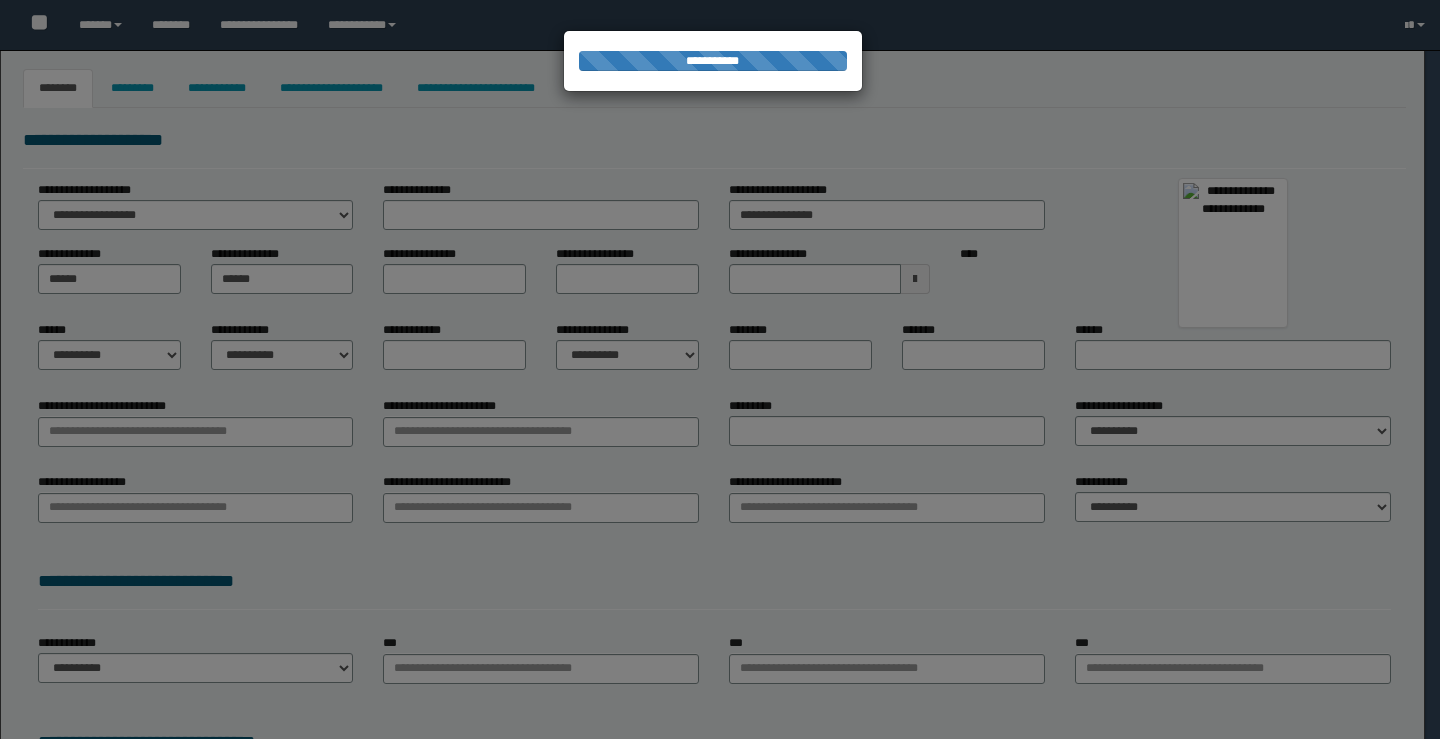 select on "*" 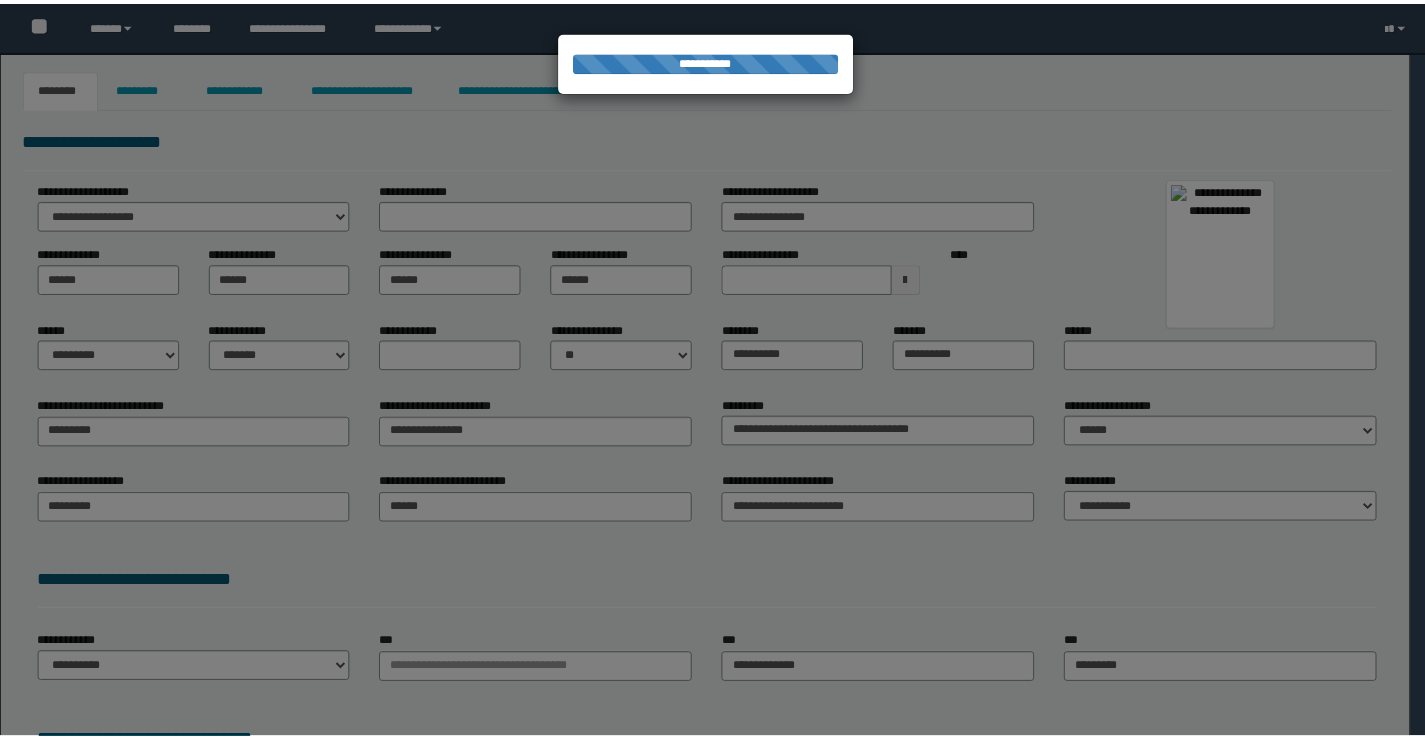 scroll, scrollTop: 0, scrollLeft: 0, axis: both 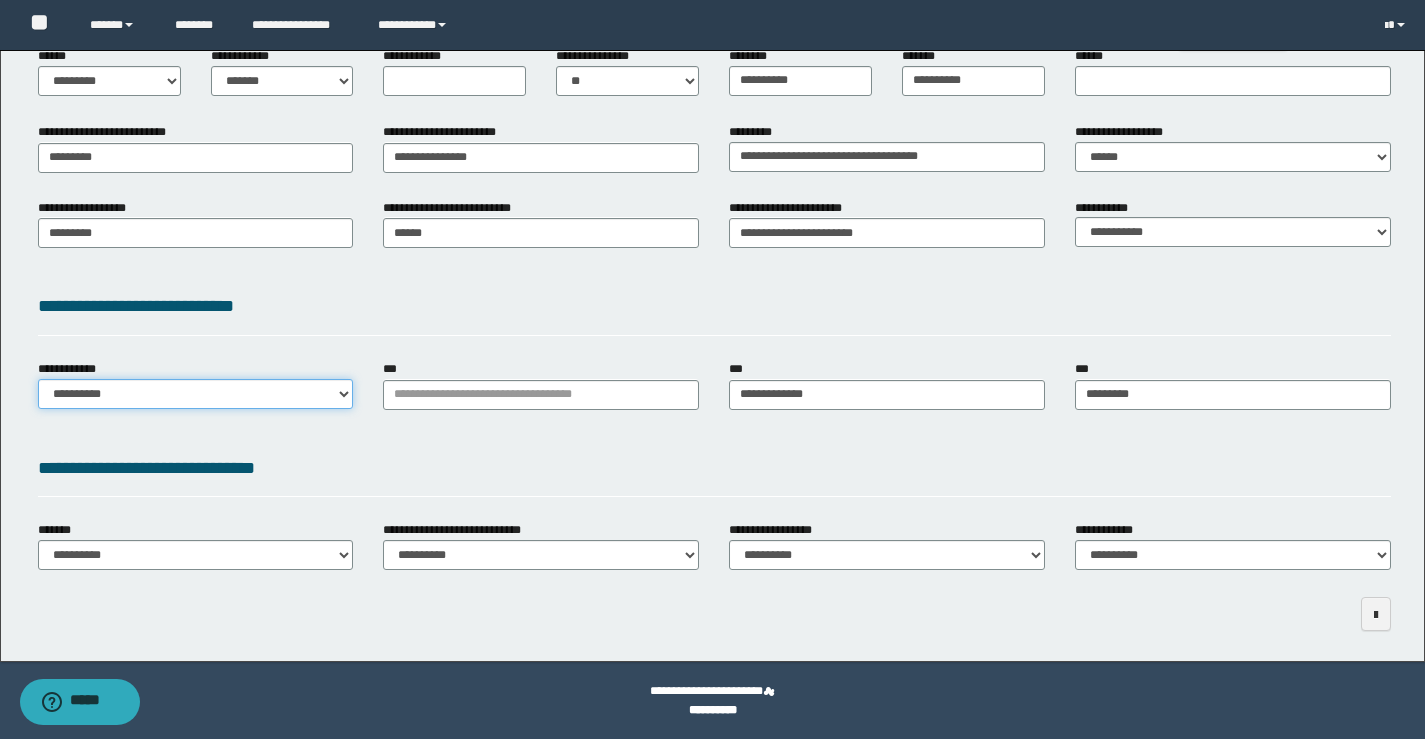 click on "**********" at bounding box center [196, 394] 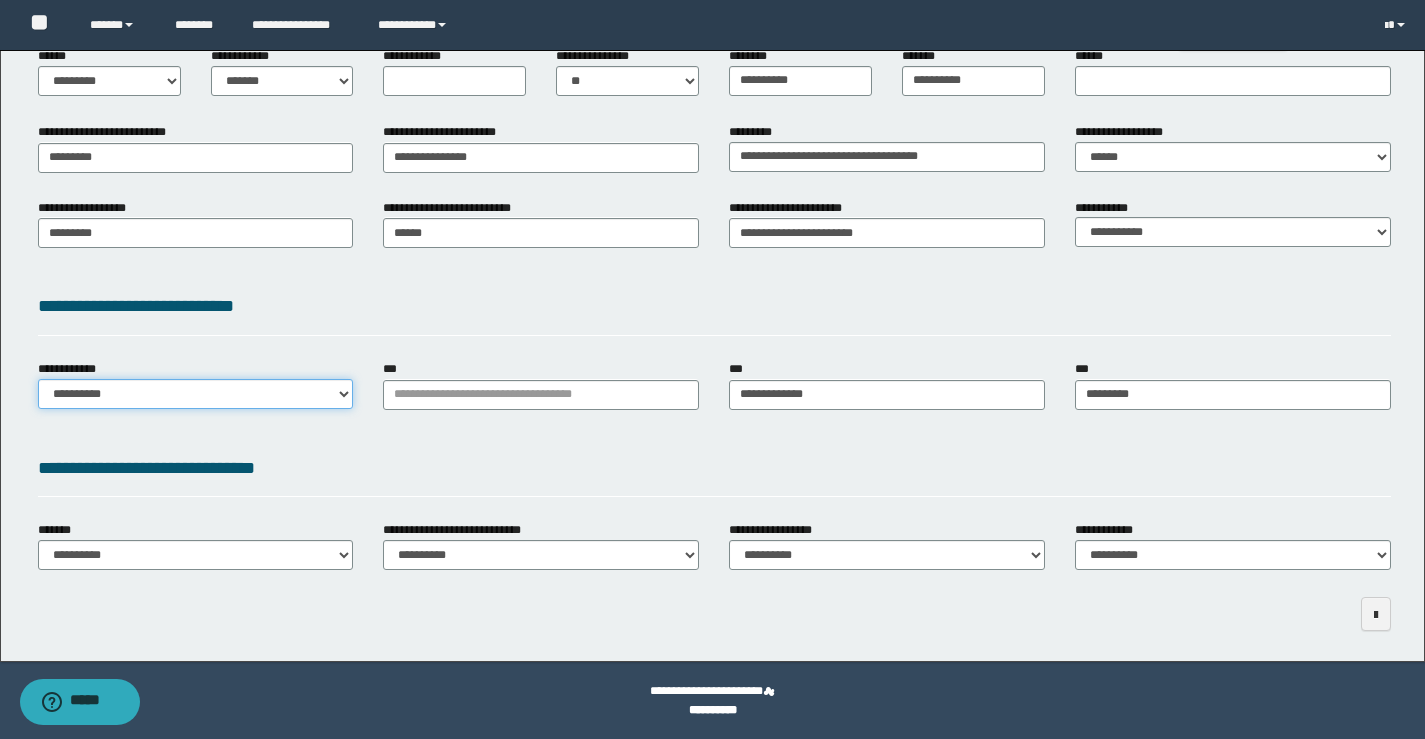 select on "**" 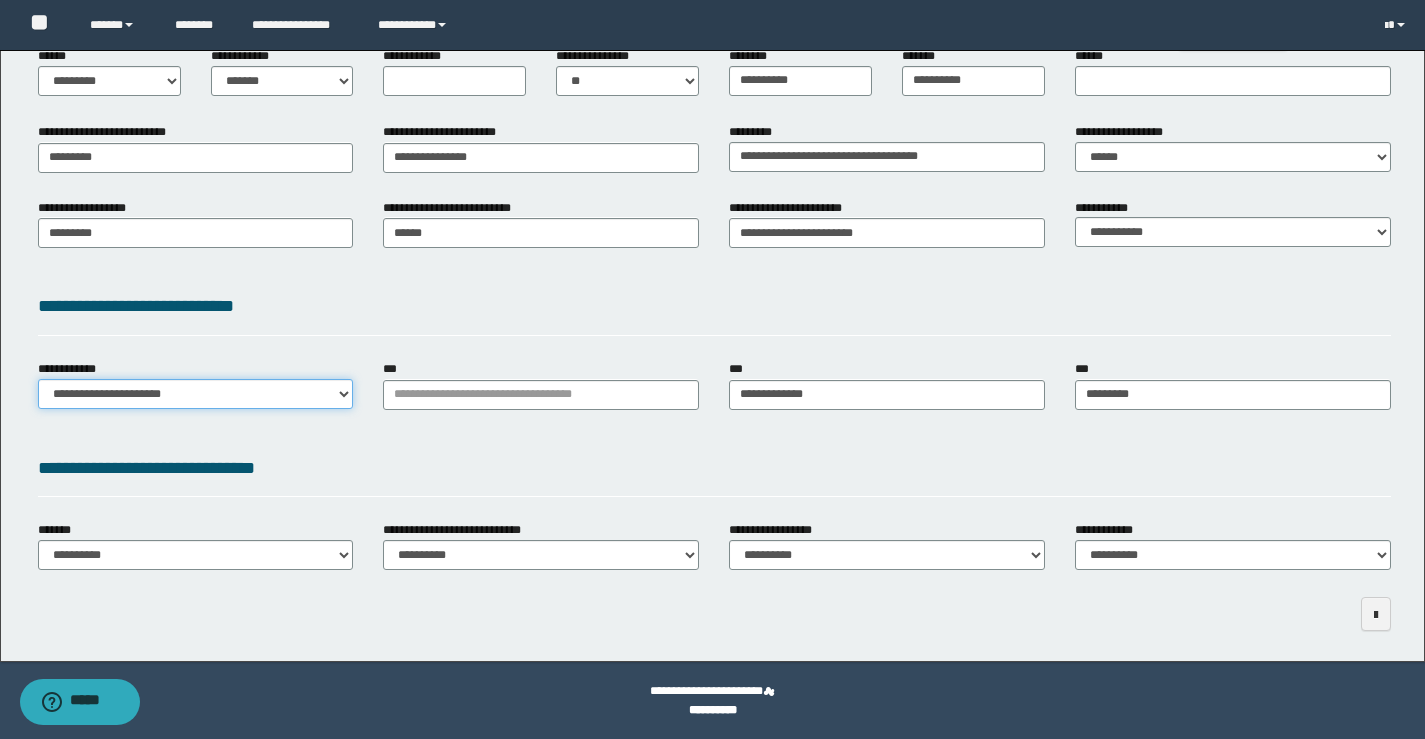 click on "**********" at bounding box center [196, 394] 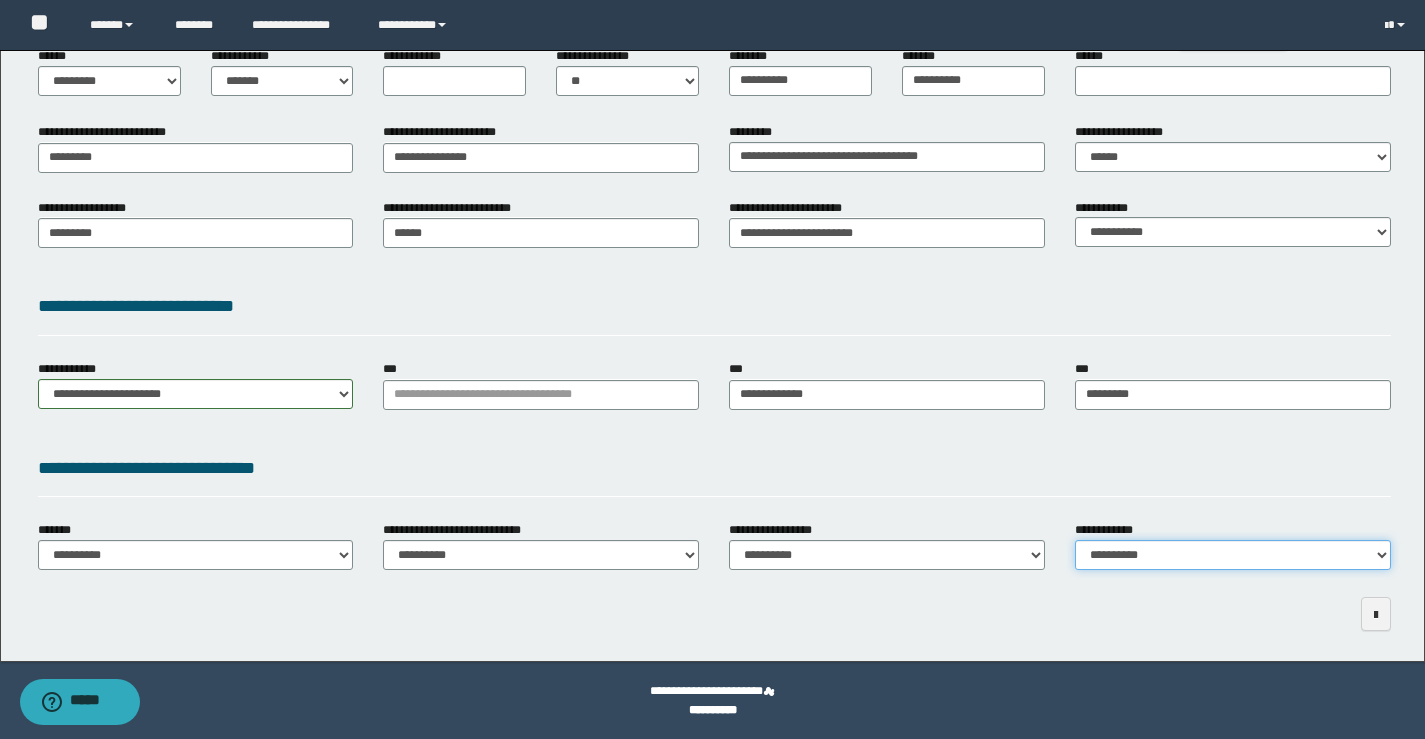 click on "**********" at bounding box center [1233, 555] 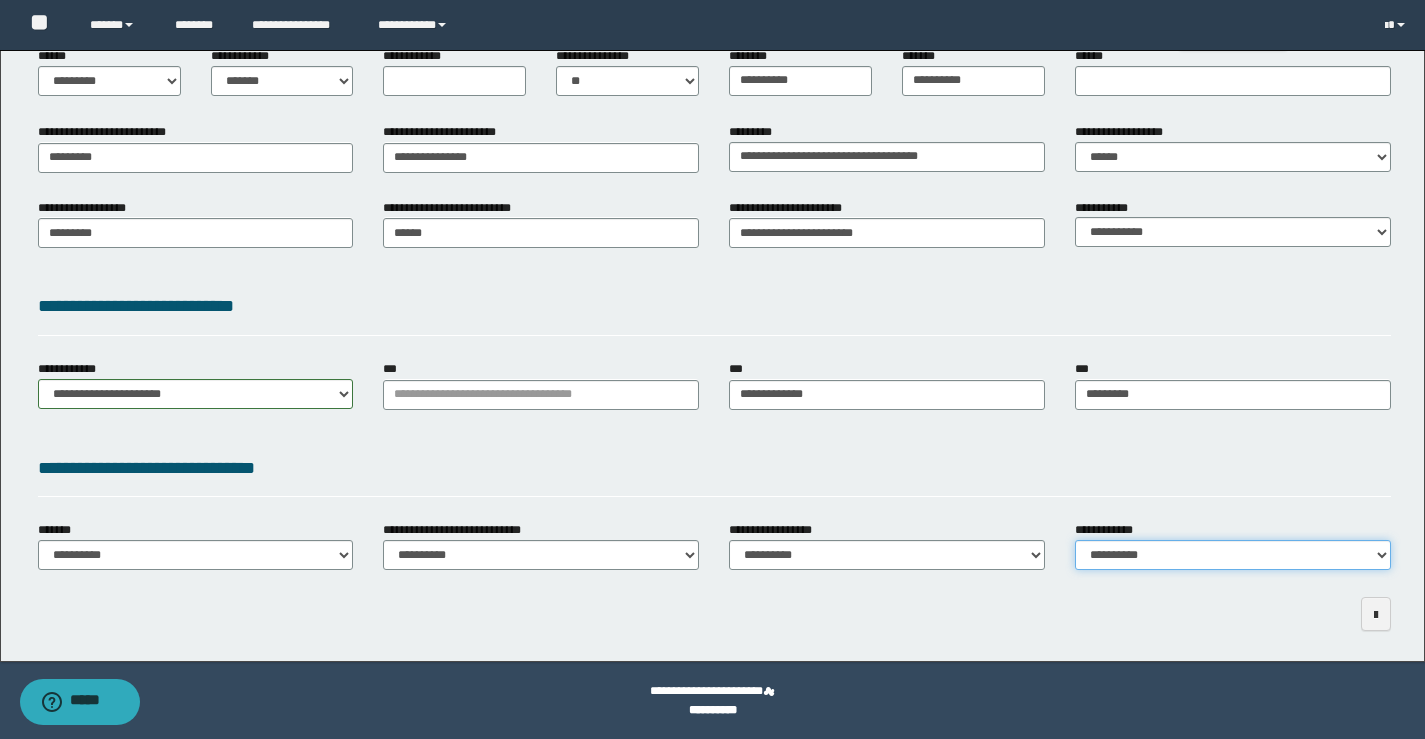 select on "*" 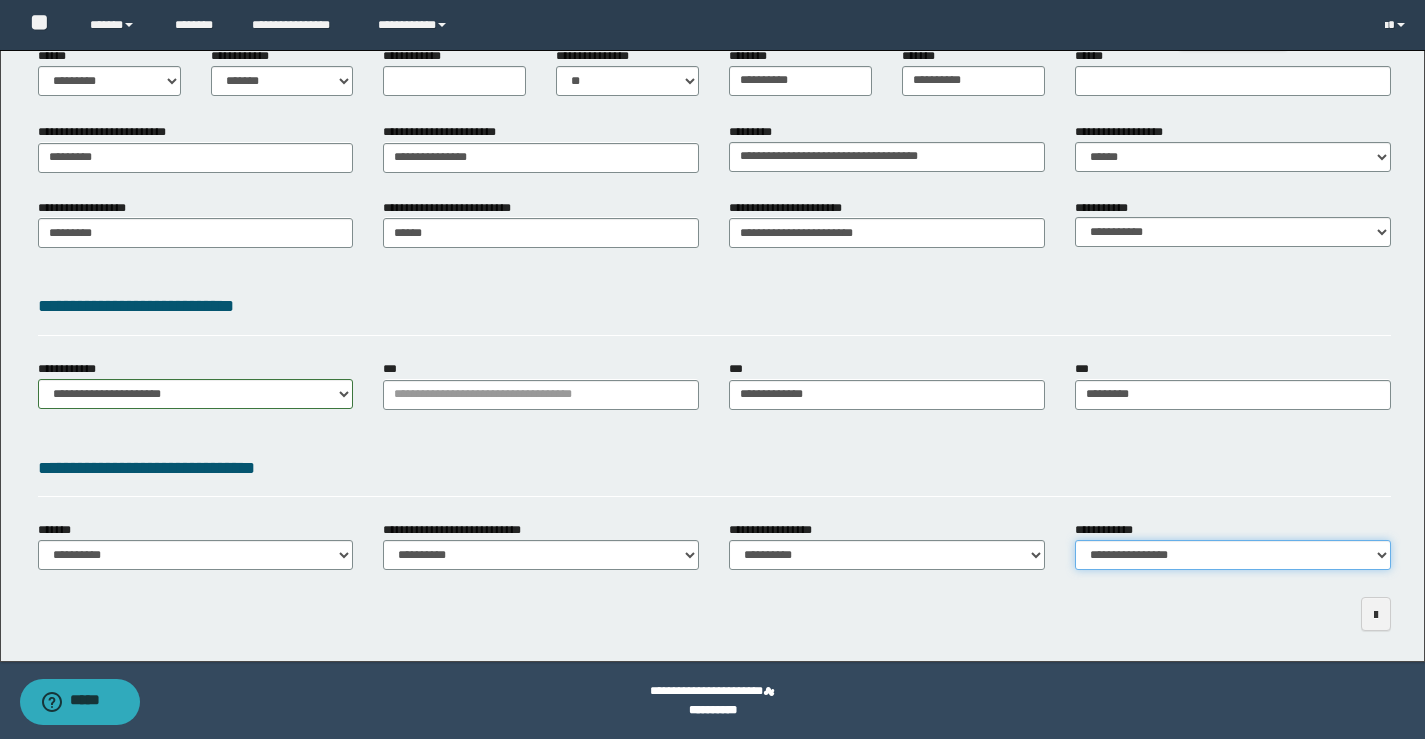 click on "**********" at bounding box center (1233, 555) 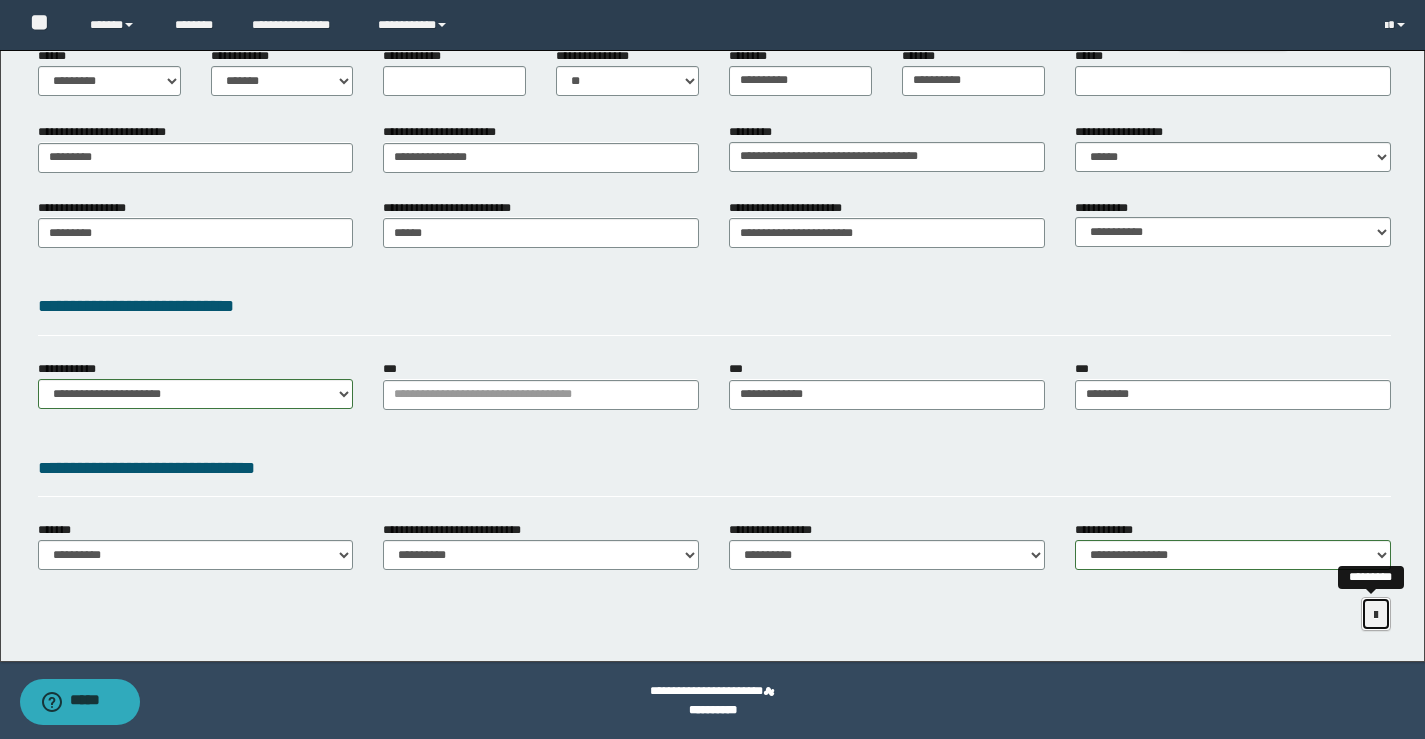 click at bounding box center [1376, 614] 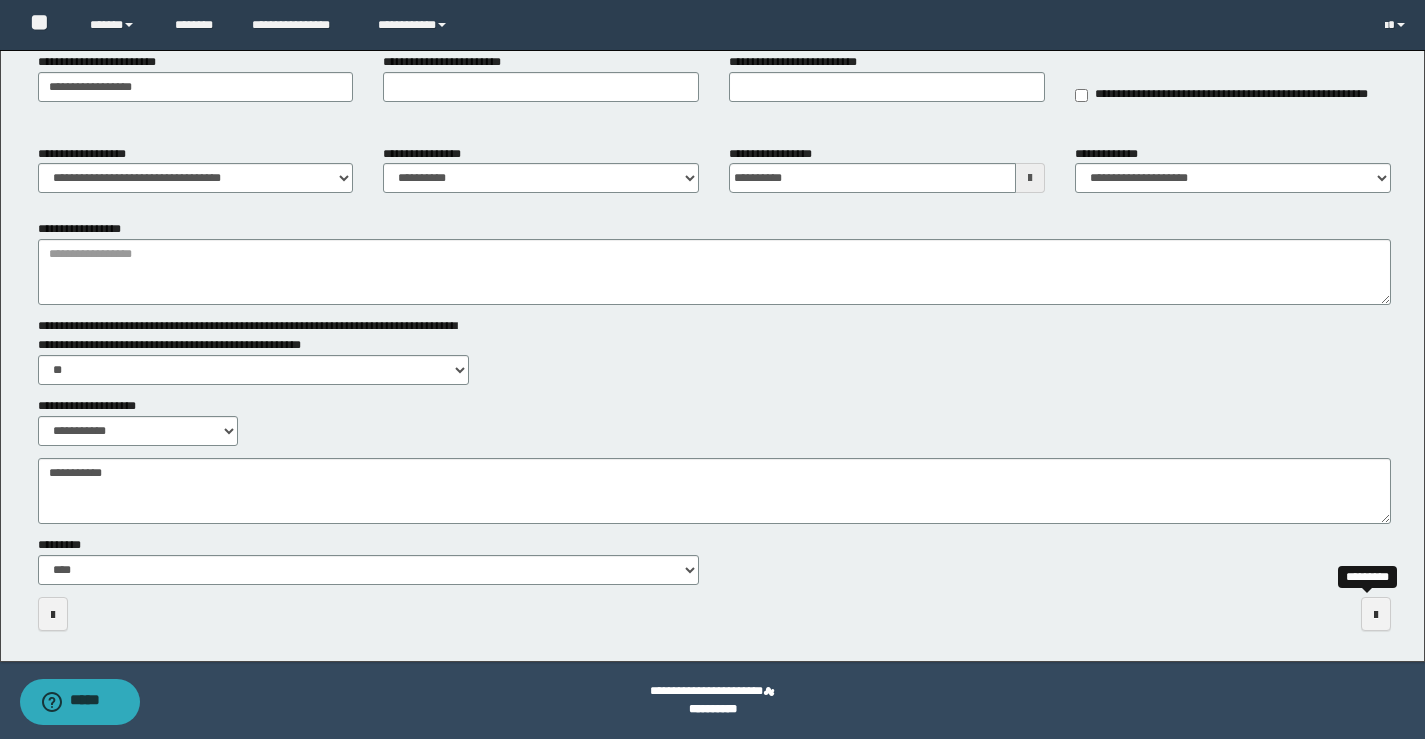 scroll, scrollTop: 189, scrollLeft: 0, axis: vertical 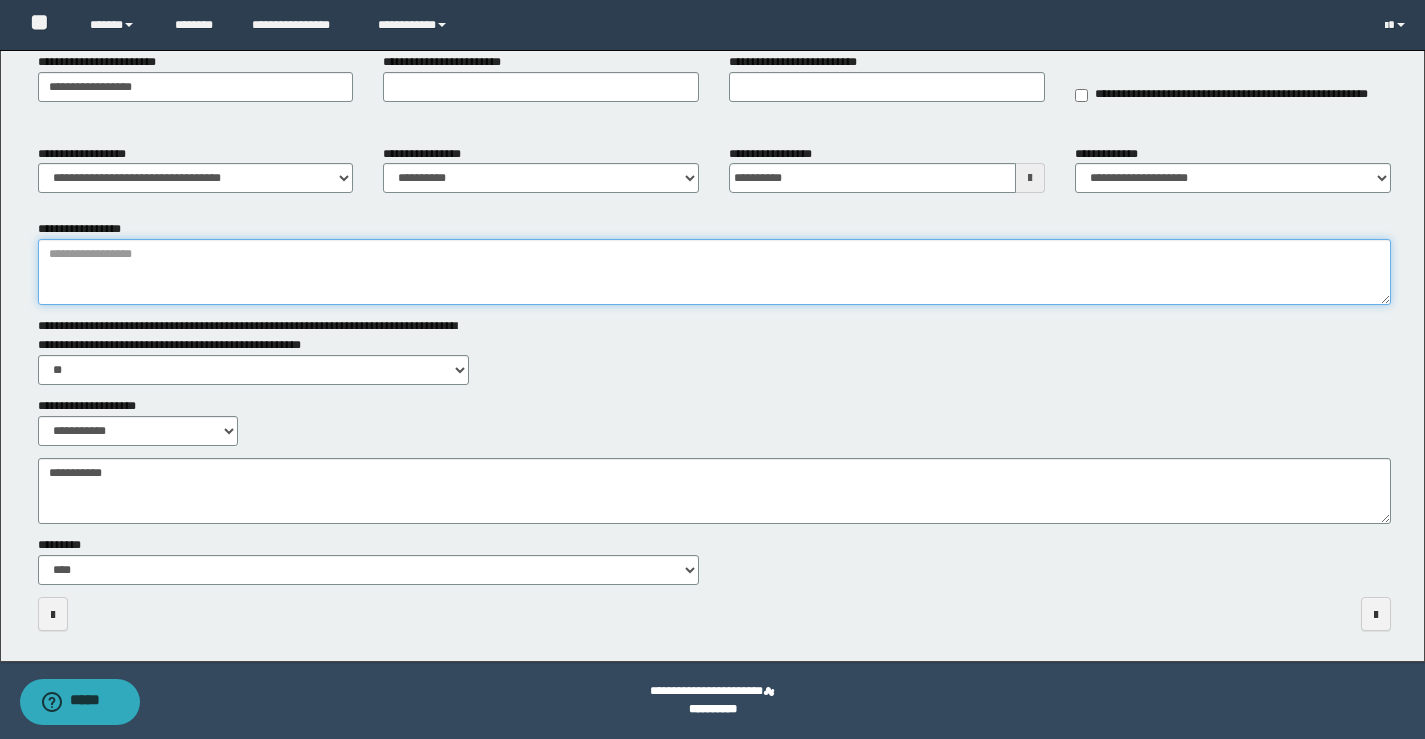 click on "**********" at bounding box center [714, 272] 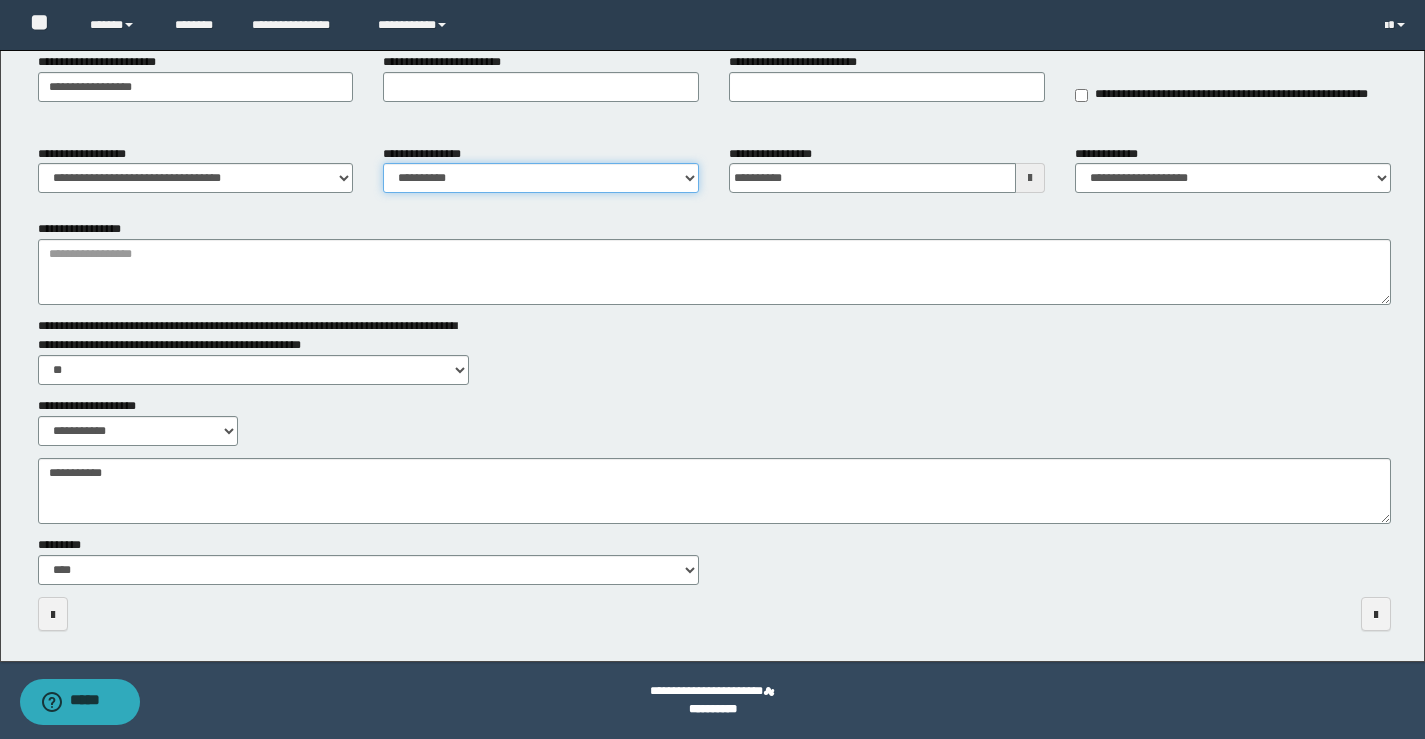 click on "**********" at bounding box center [541, 178] 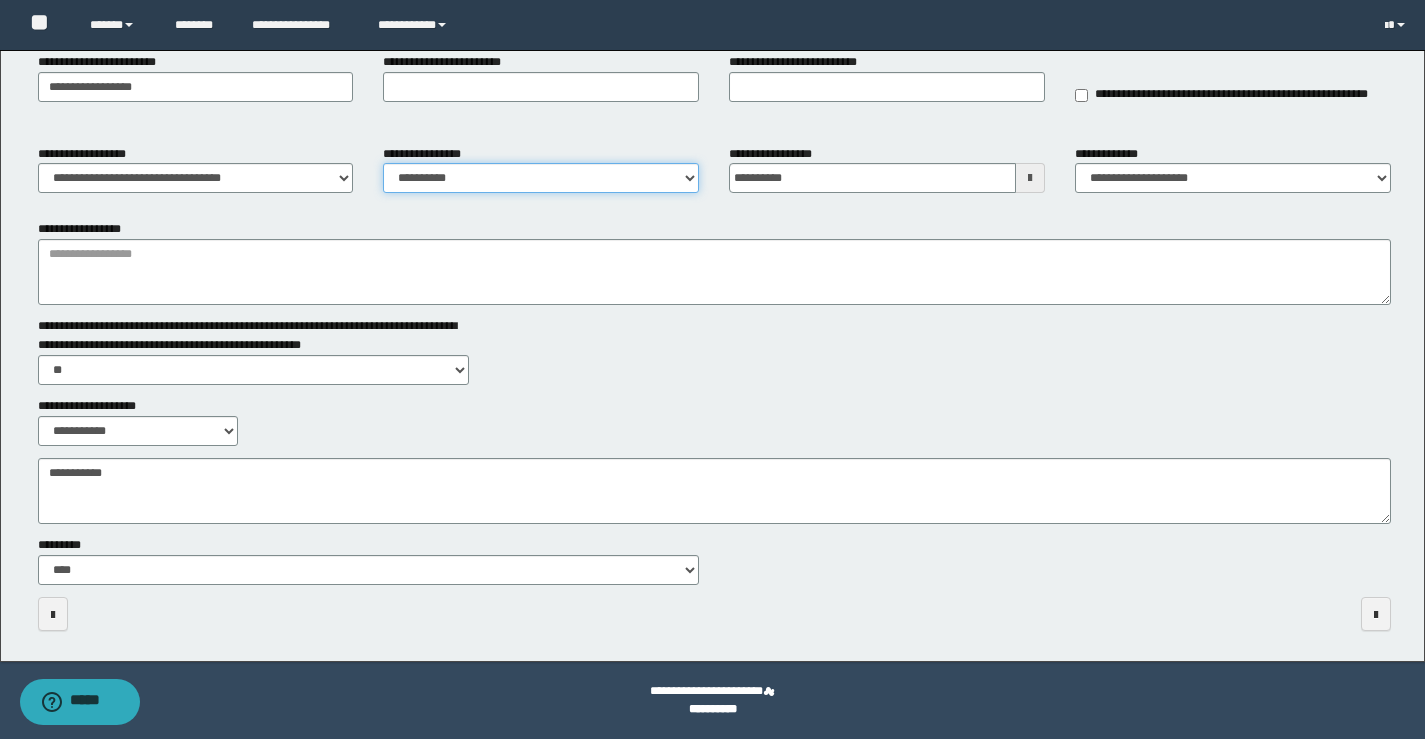 select on "****" 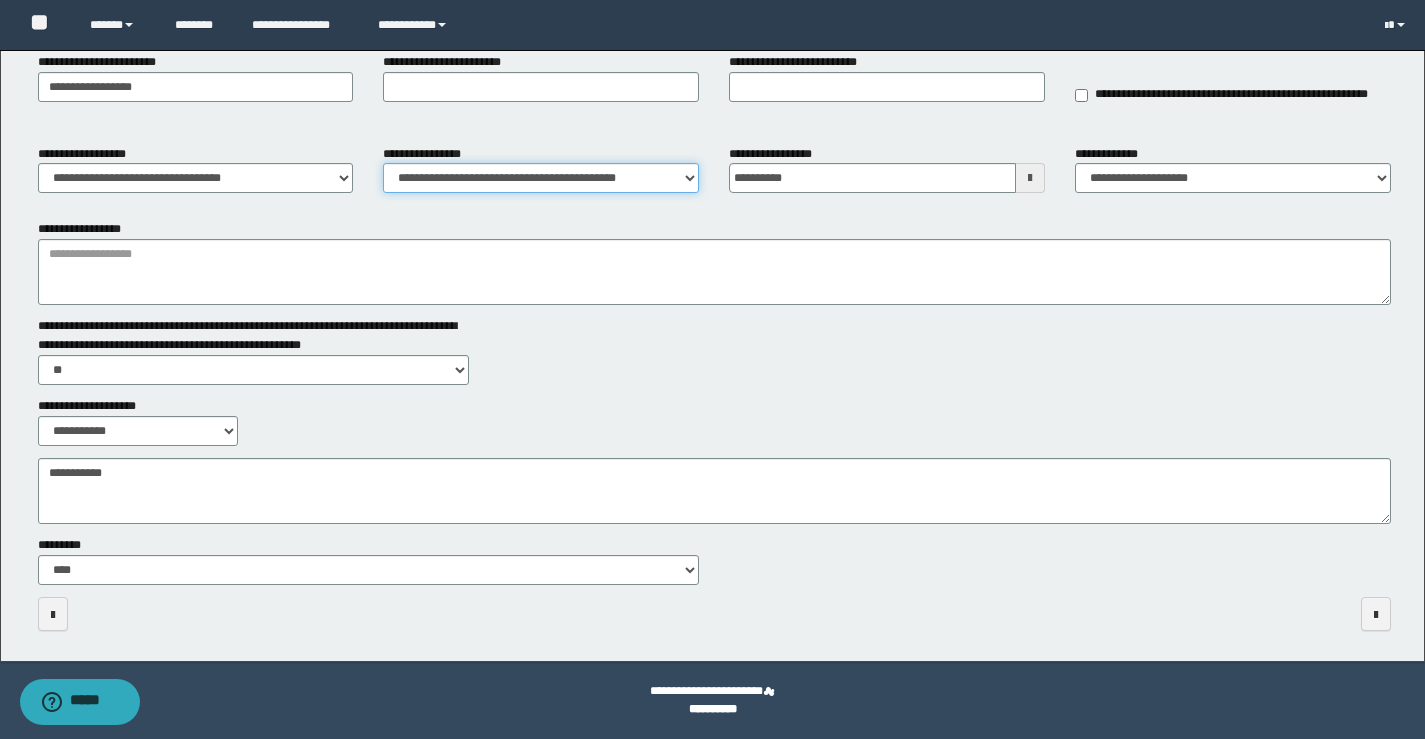 click on "**********" at bounding box center (541, 178) 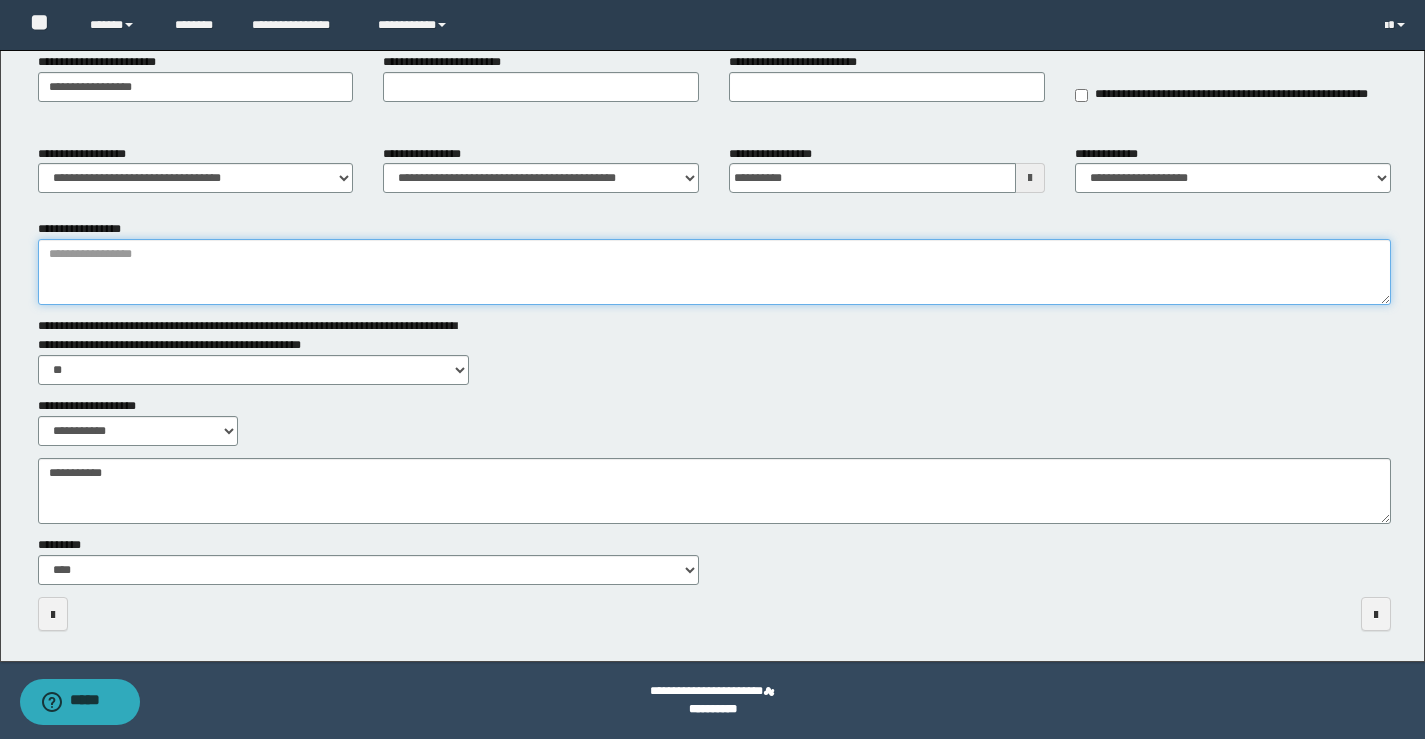 click on "**********" at bounding box center [714, 272] 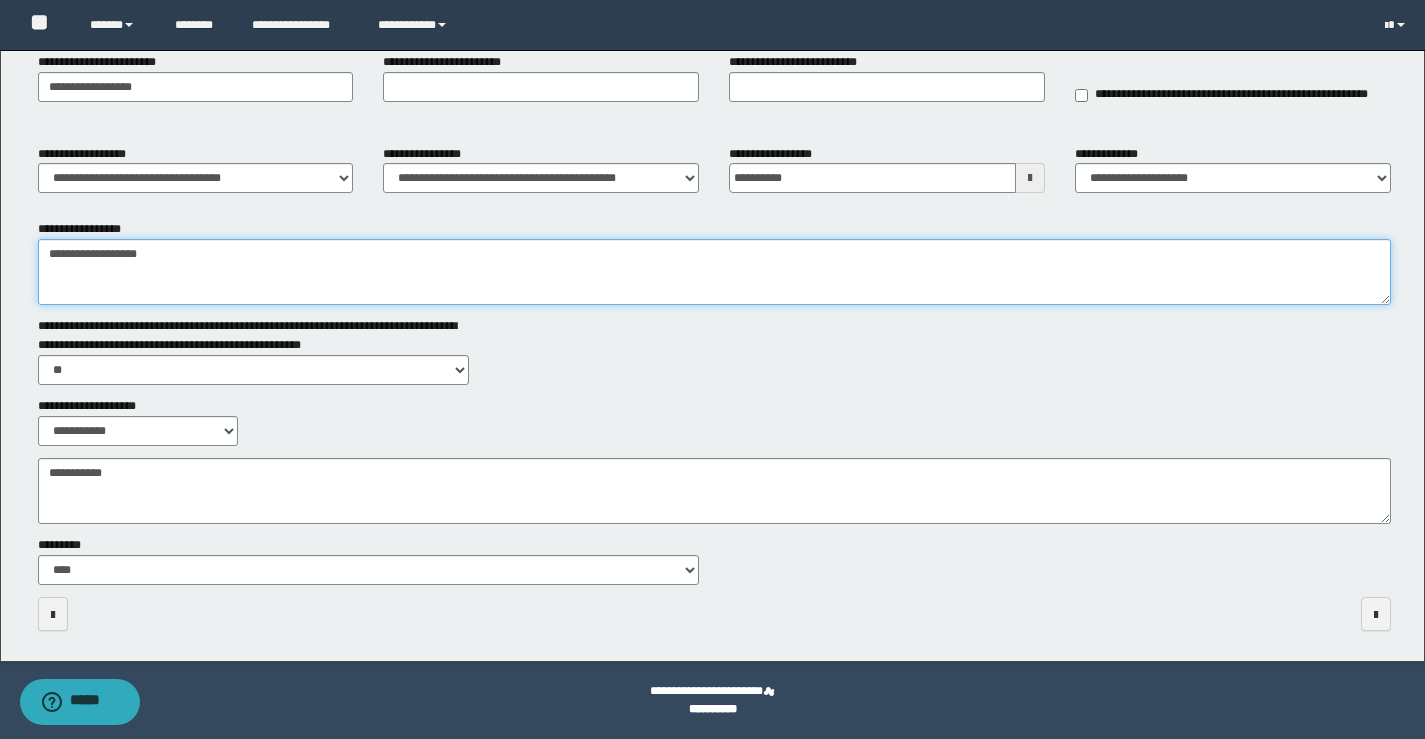 type on "**********" 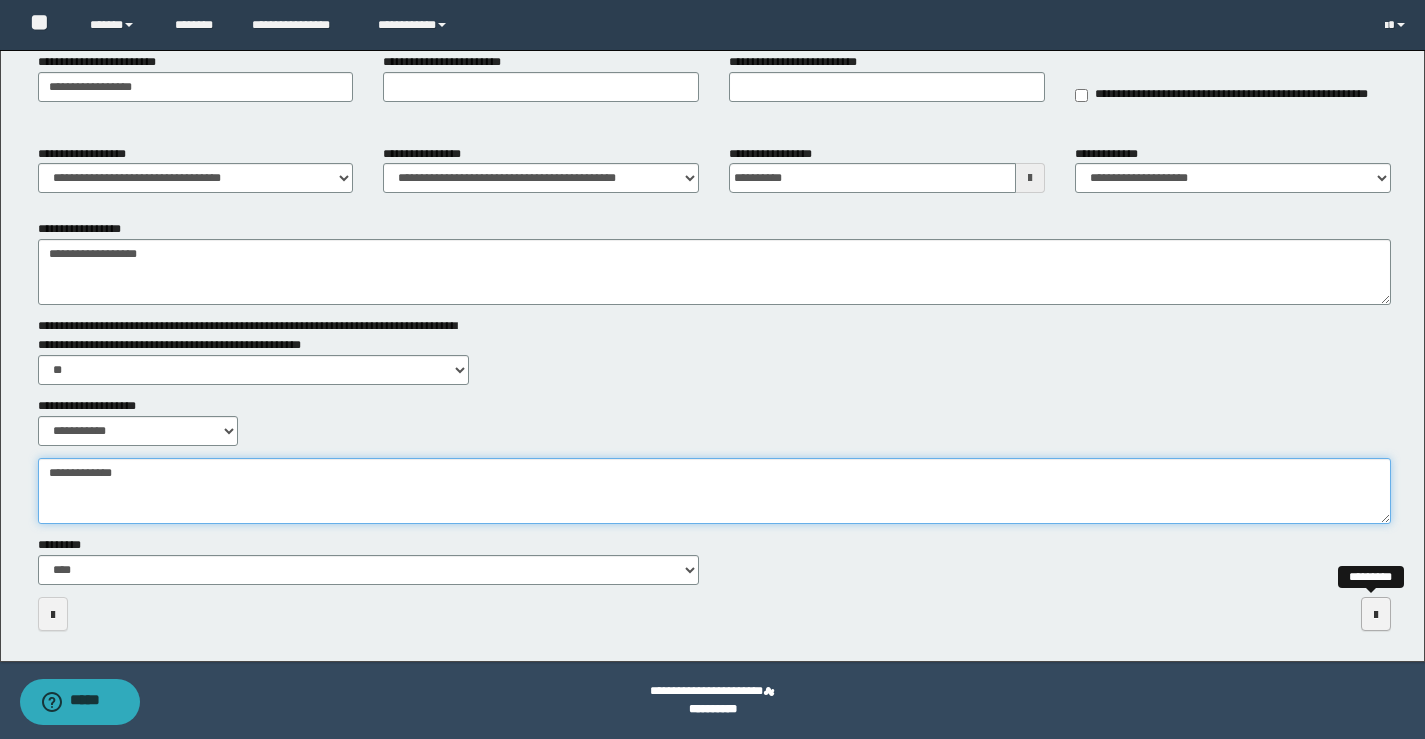 type on "**********" 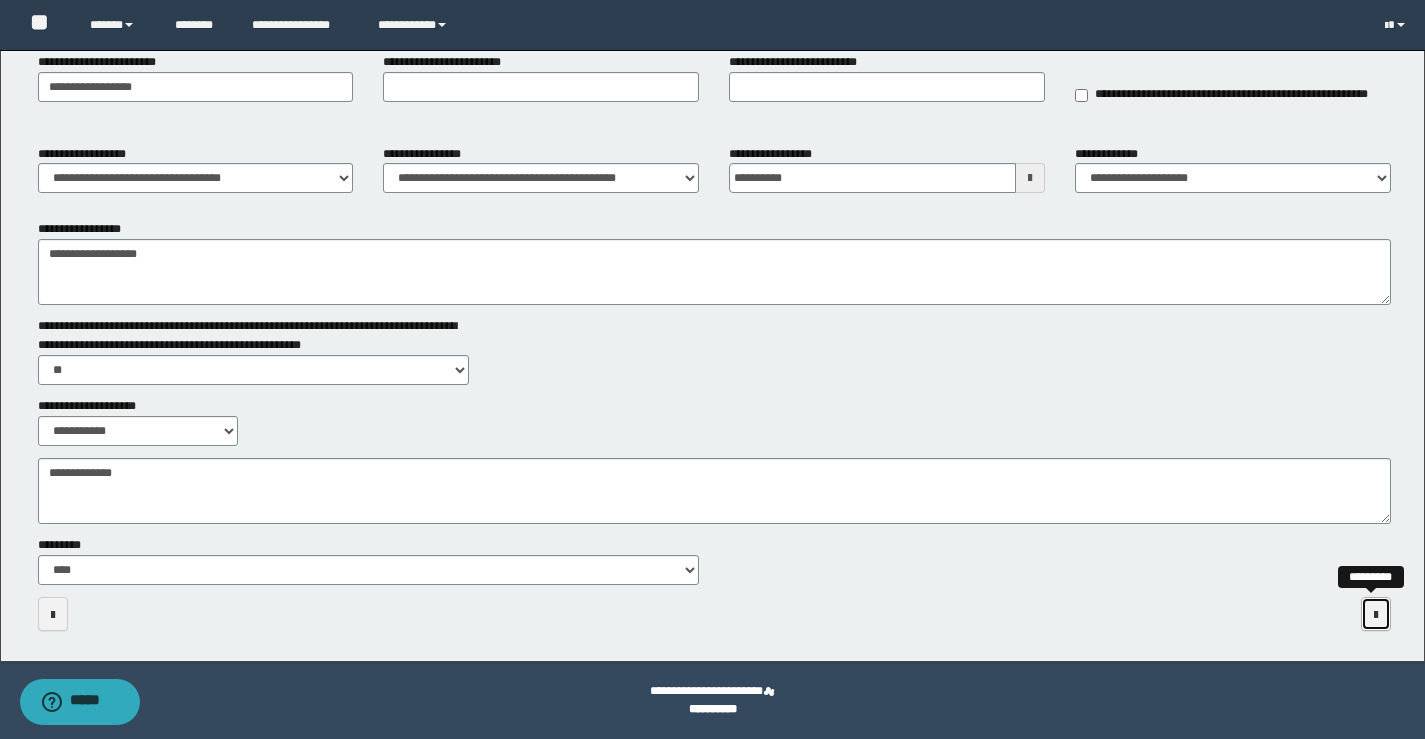 click at bounding box center [1376, 614] 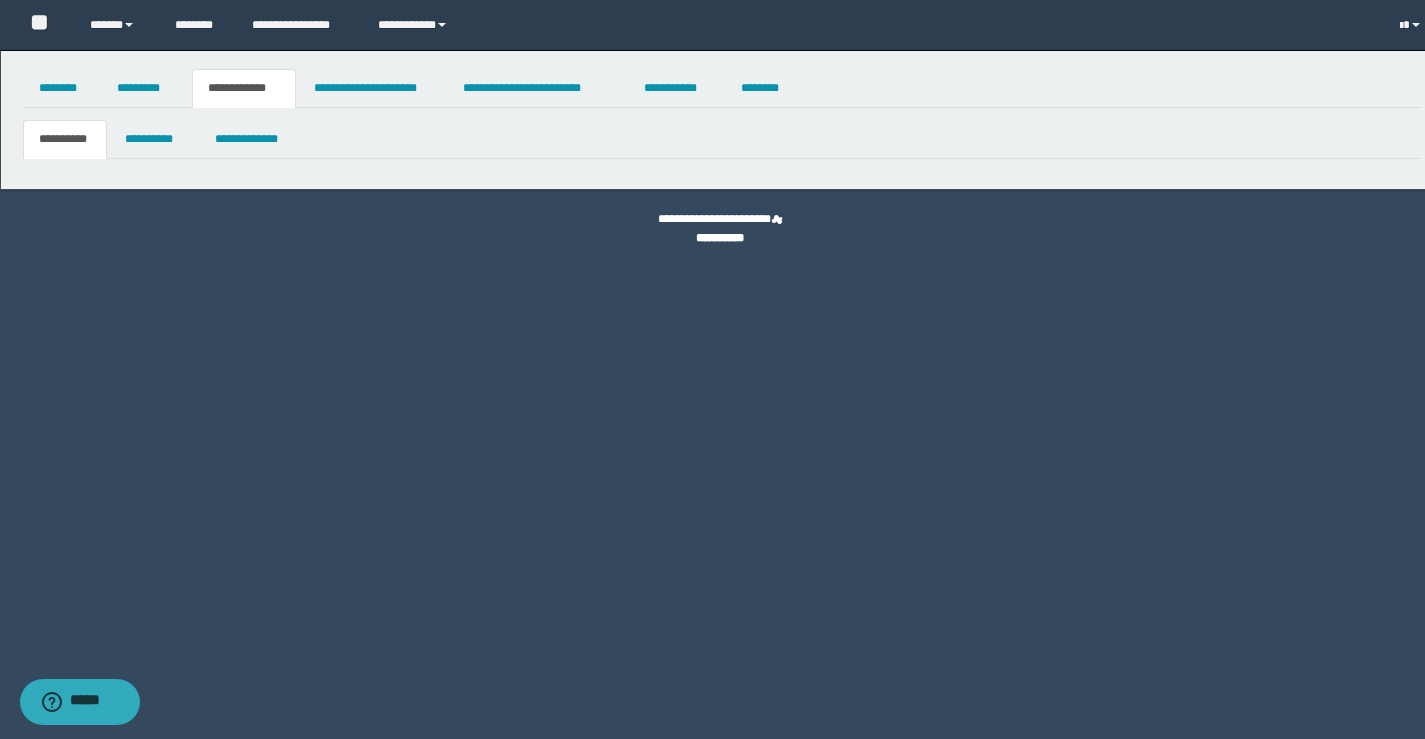 scroll, scrollTop: 0, scrollLeft: 0, axis: both 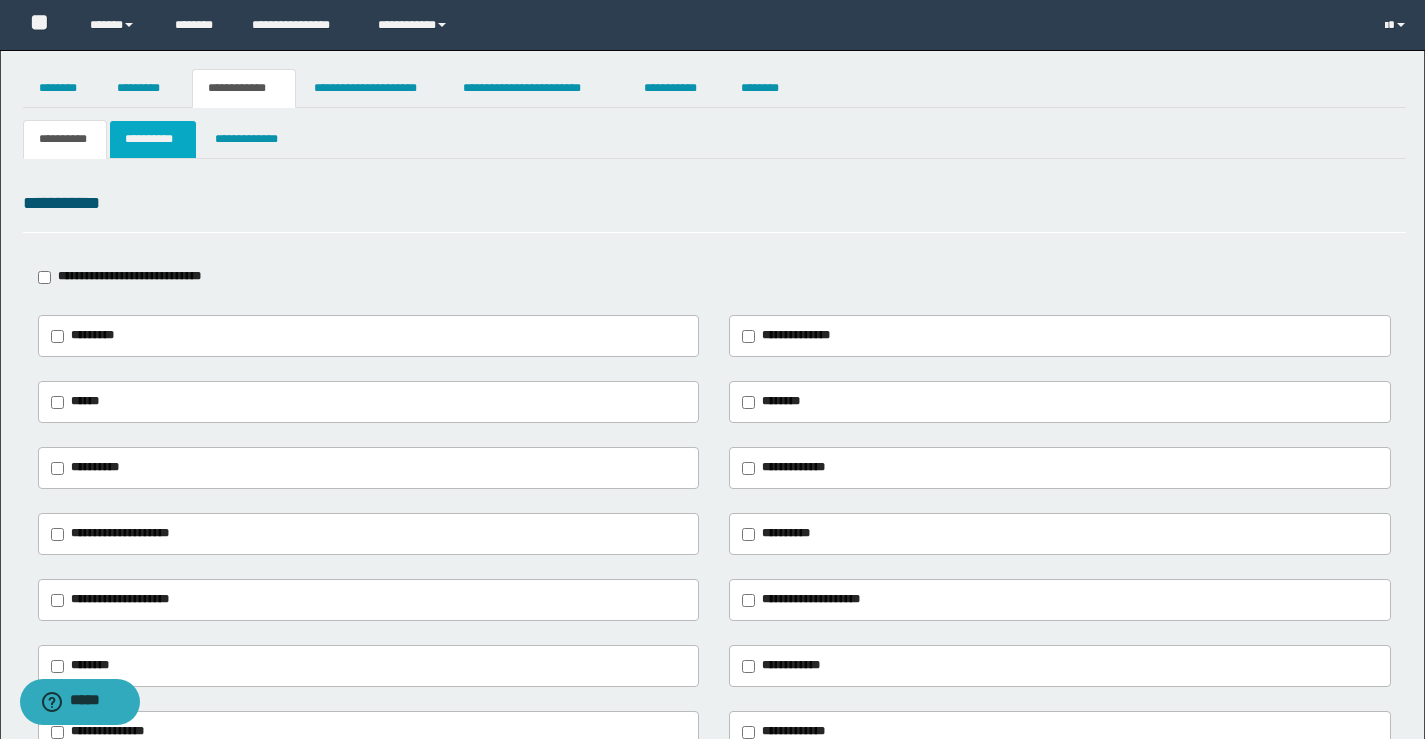 click on "**********" at bounding box center [153, 139] 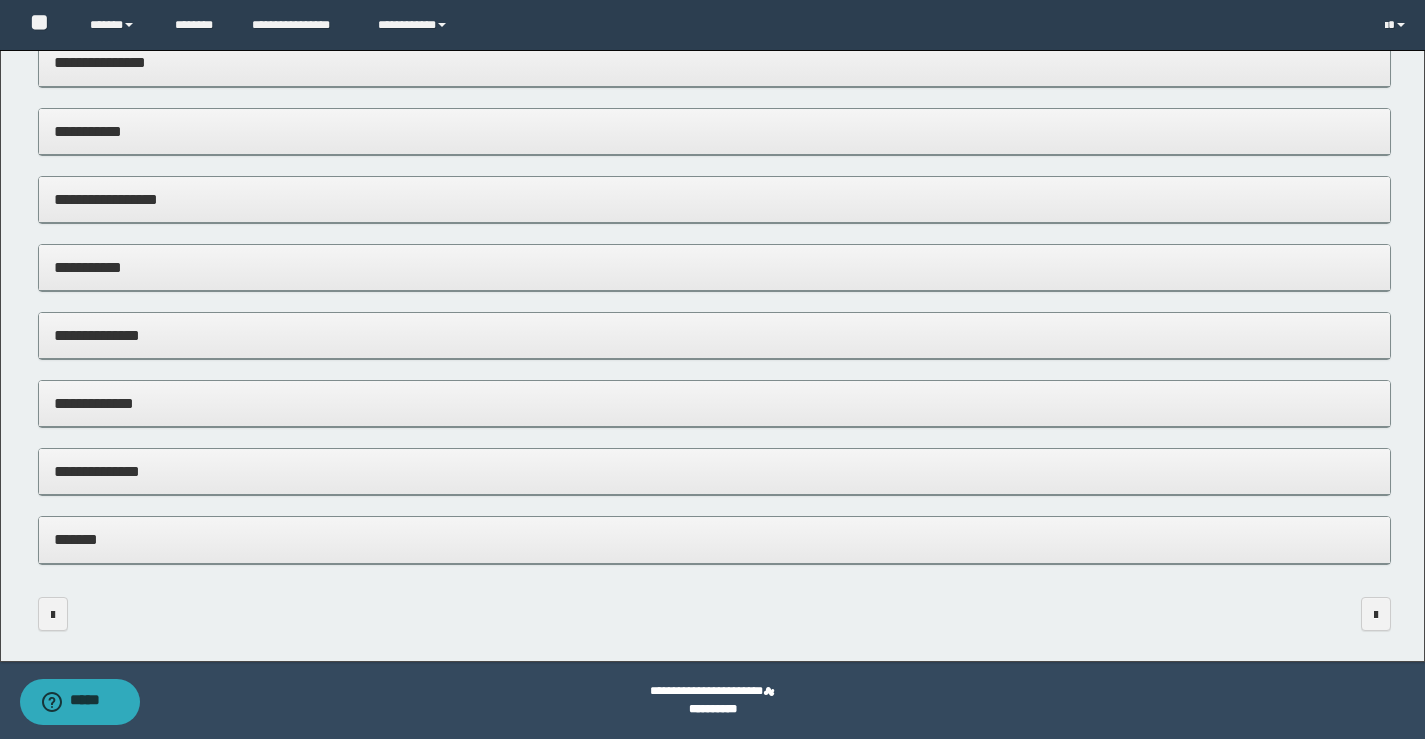scroll, scrollTop: 0, scrollLeft: 0, axis: both 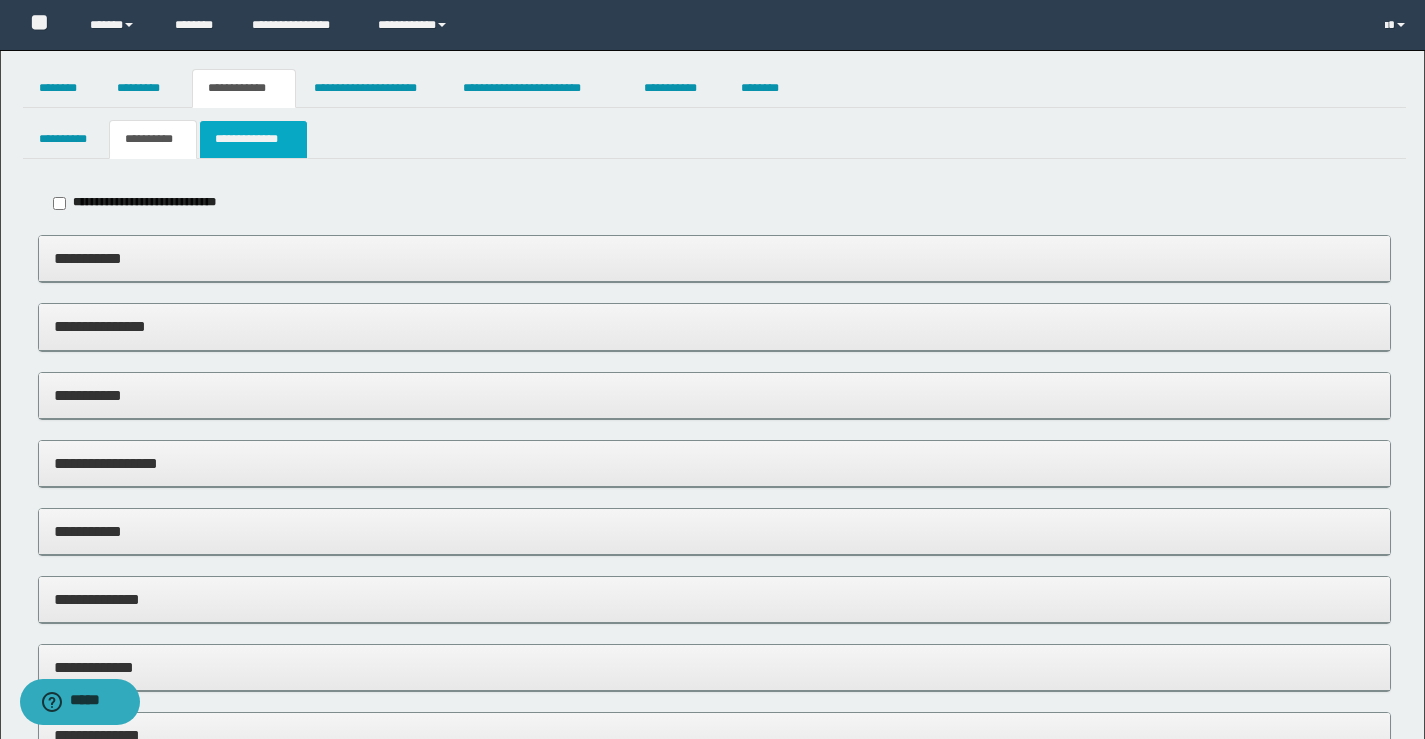 click on "**********" at bounding box center [253, 139] 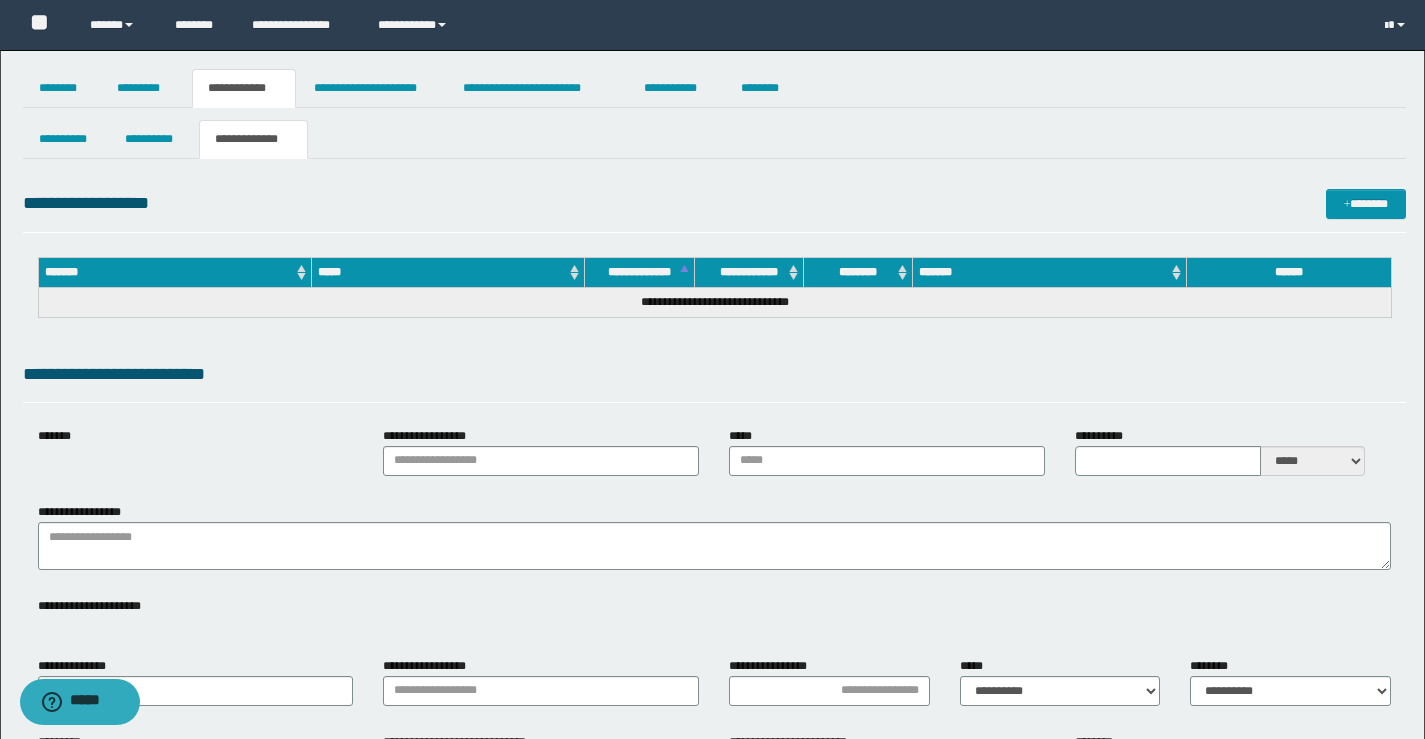 type on "**********" 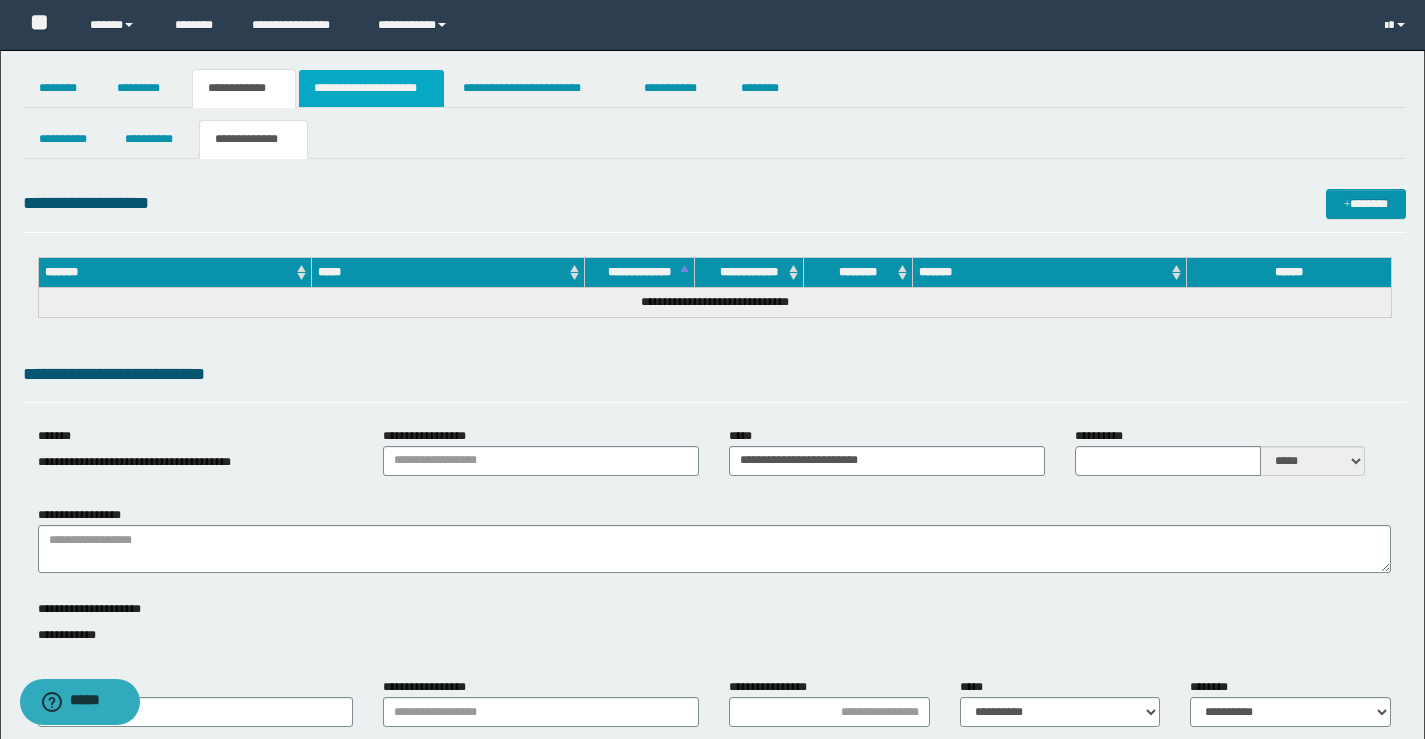 click on "**********" at bounding box center (371, 88) 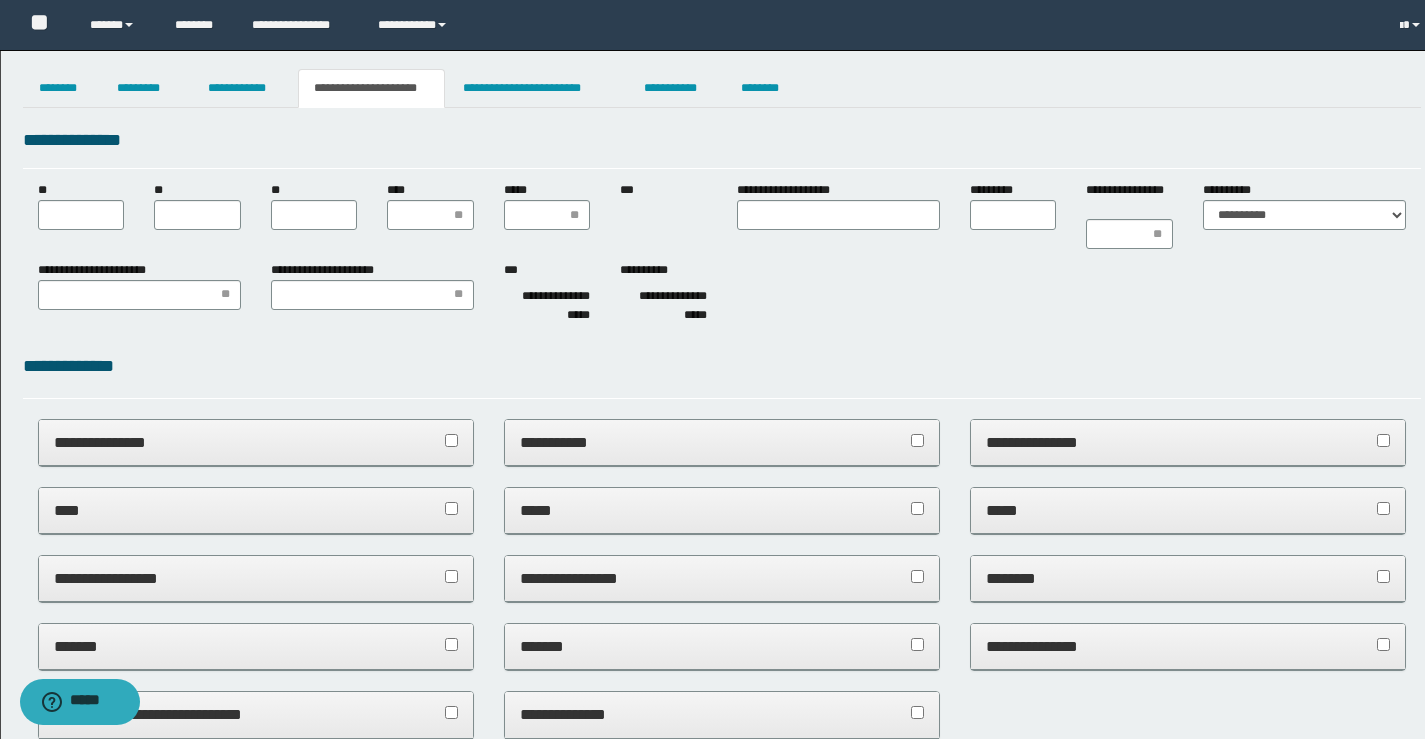 scroll, scrollTop: 0, scrollLeft: 0, axis: both 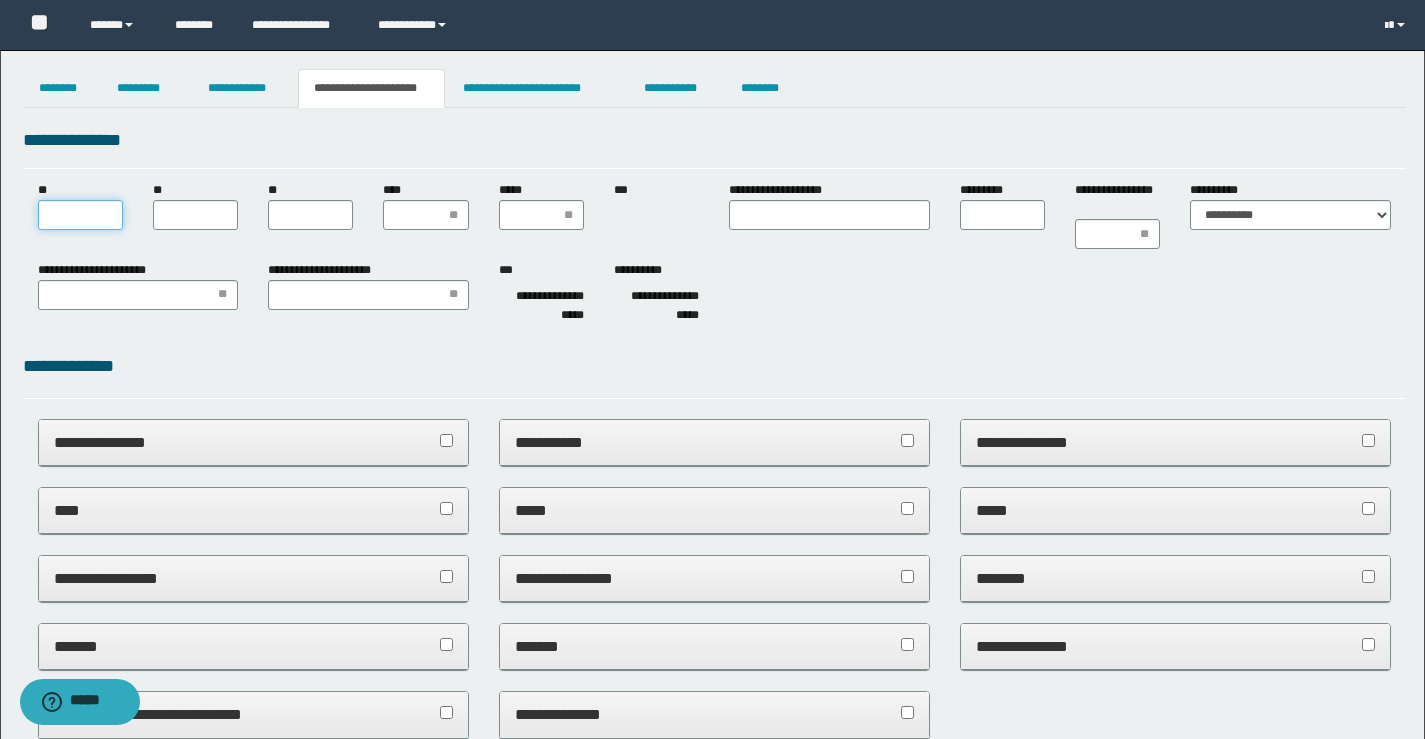 click on "**" at bounding box center [80, 215] 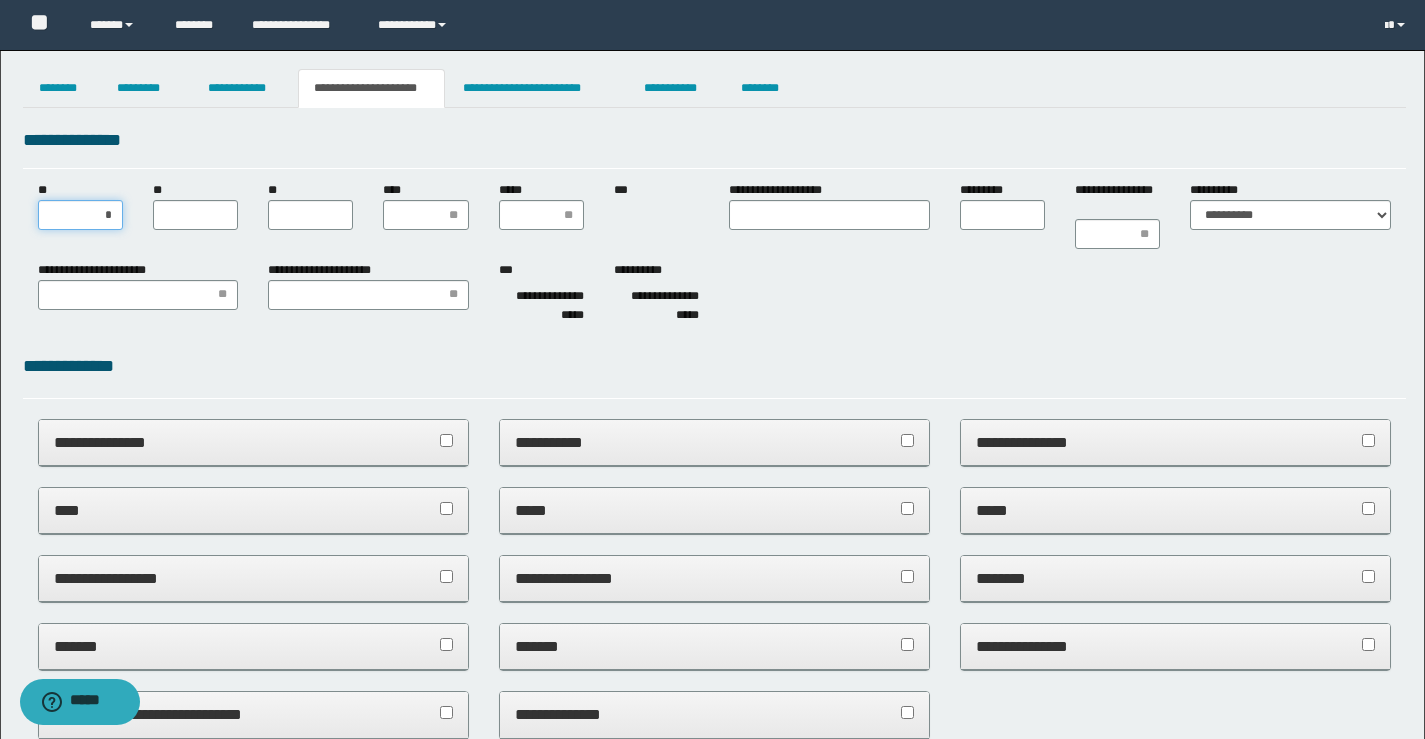 type on "**" 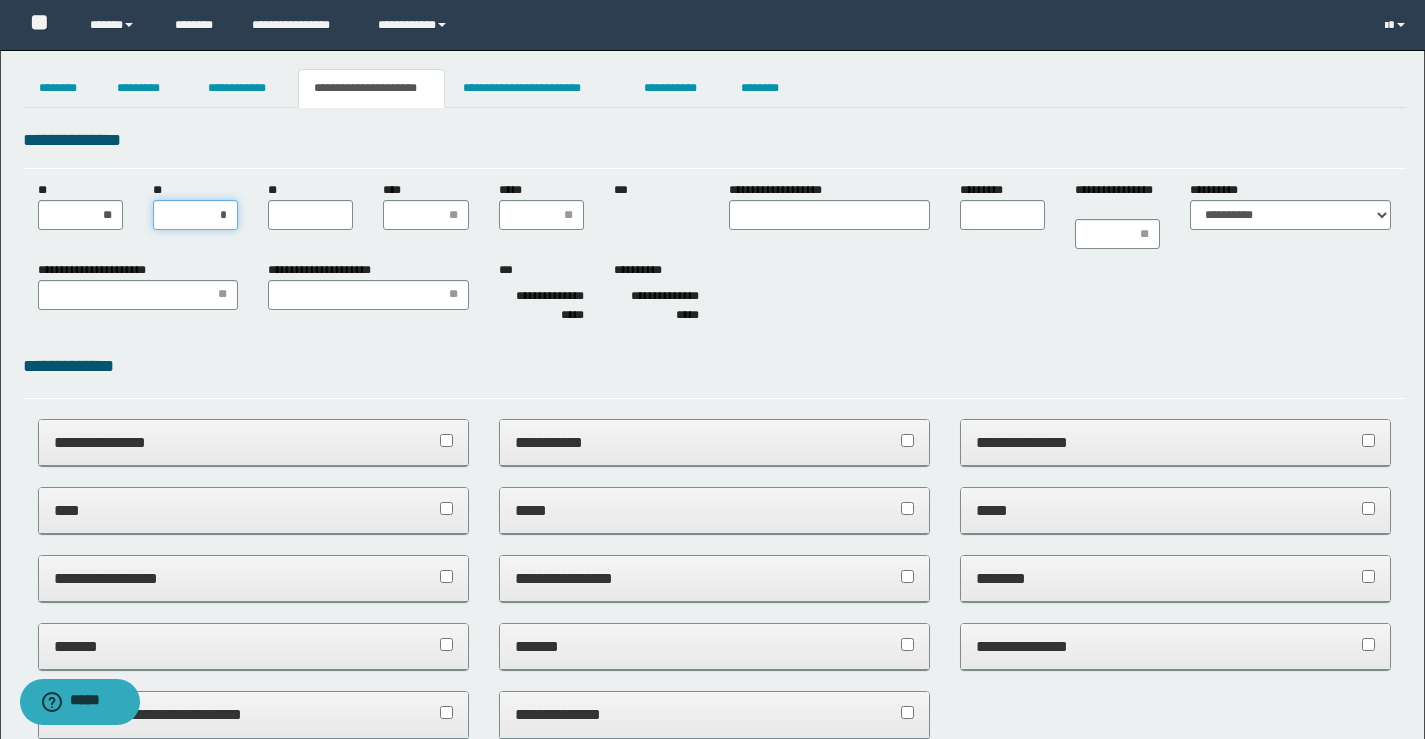 type on "**" 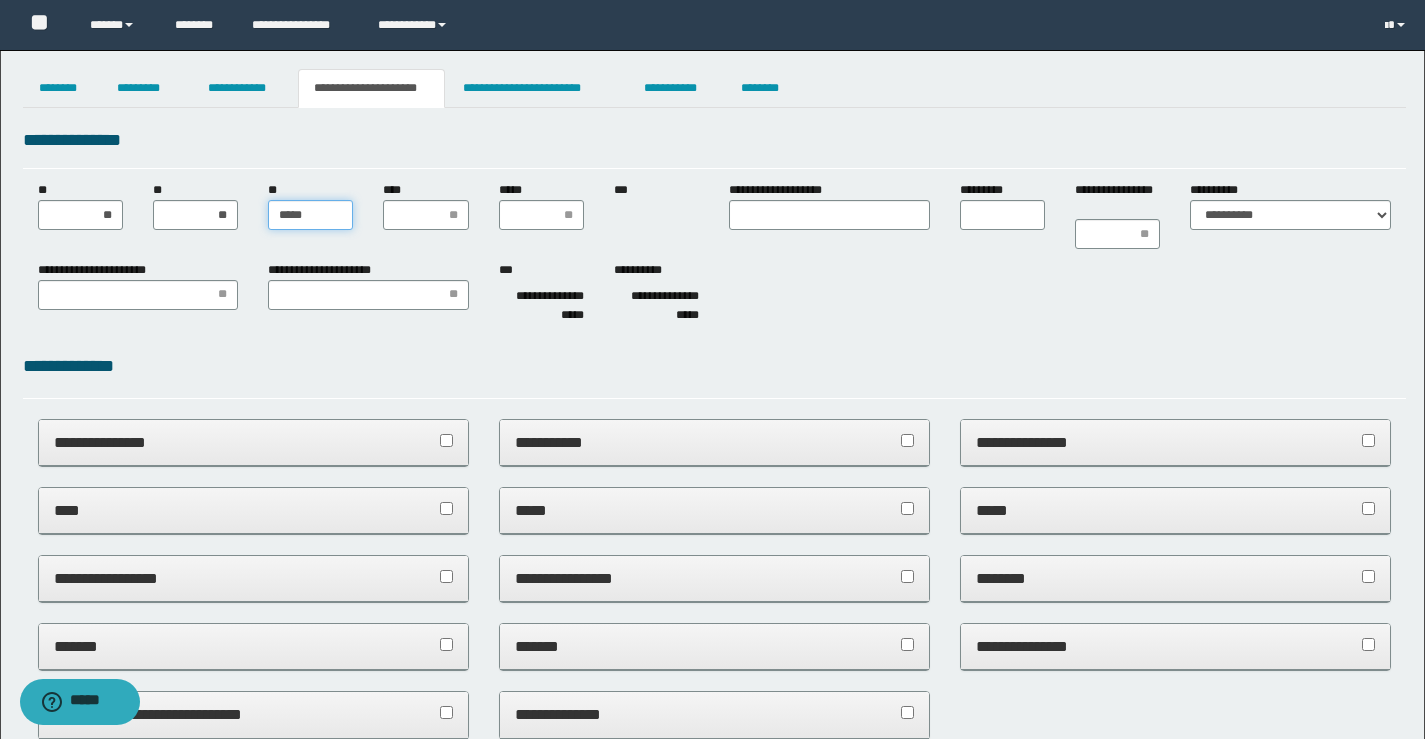 type on "******" 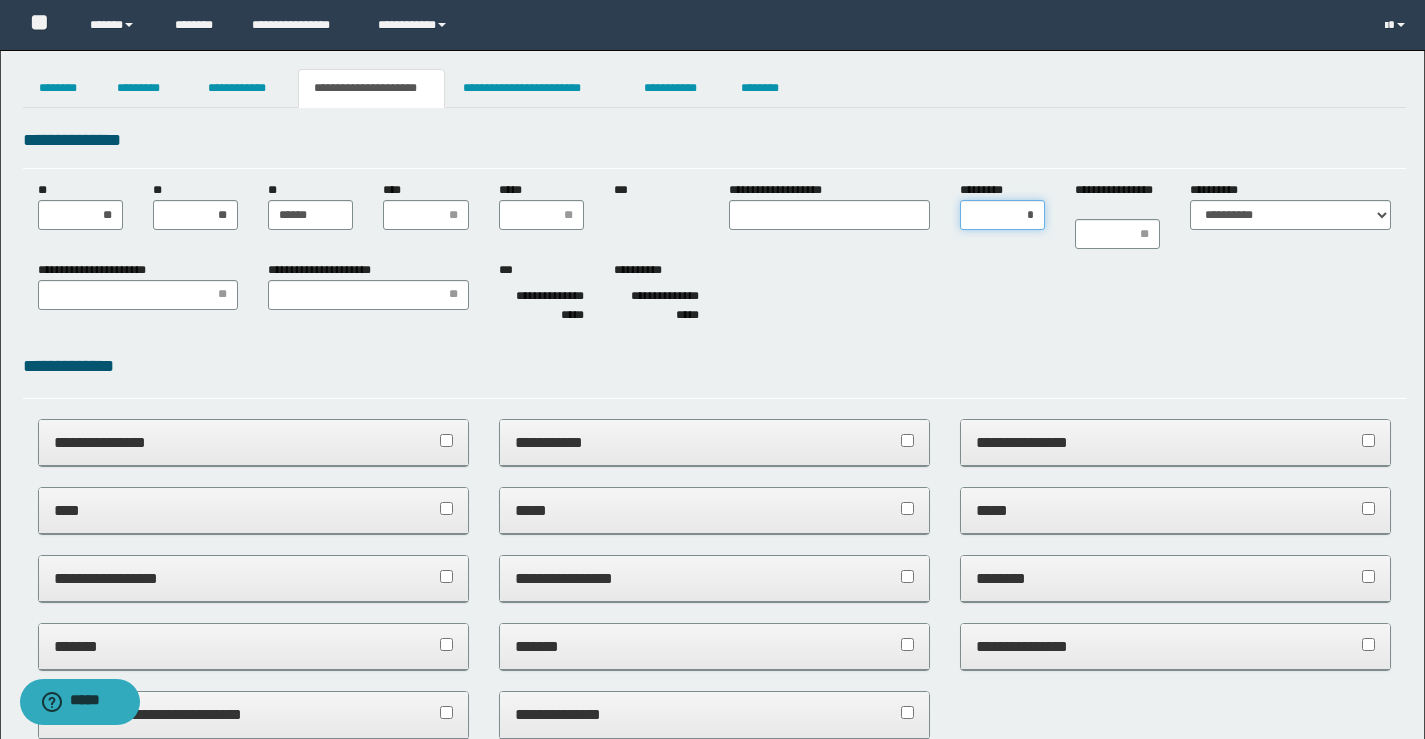 type on "**" 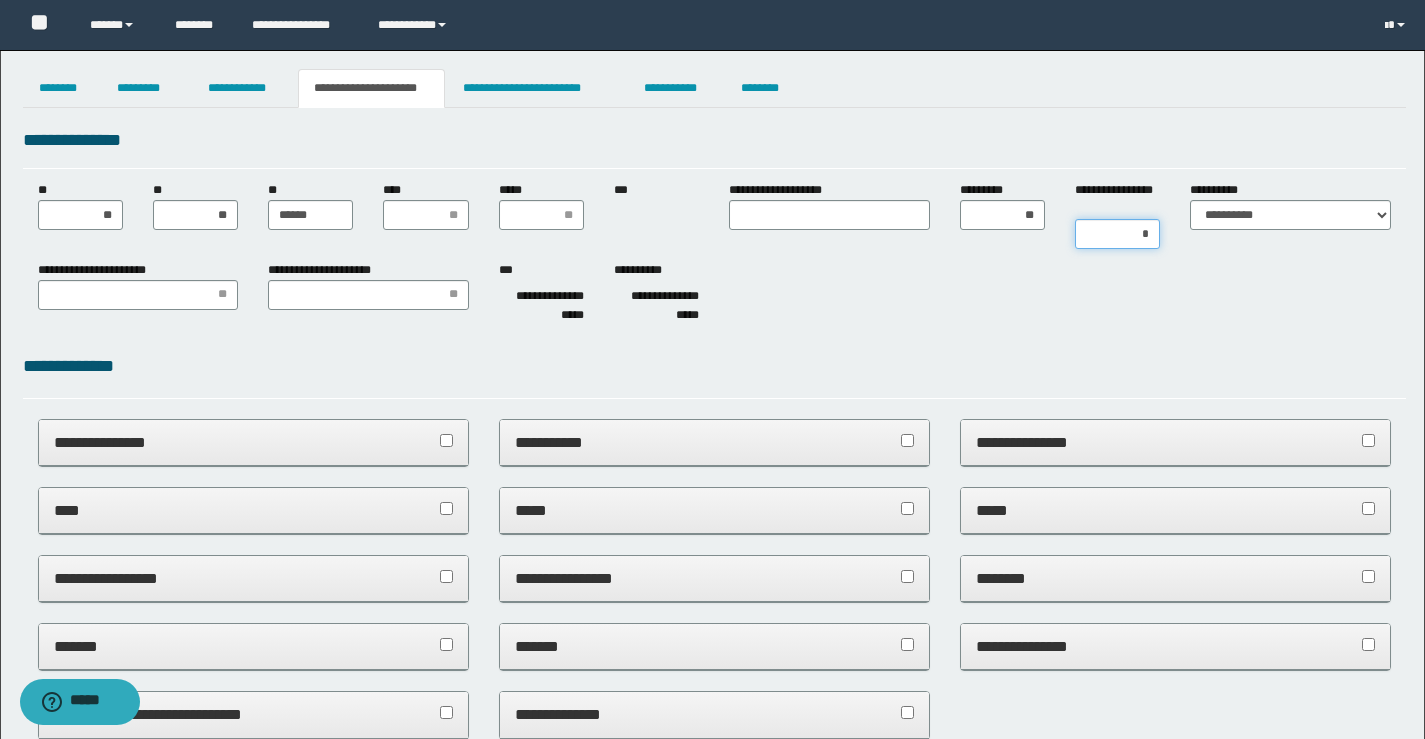 type on "**" 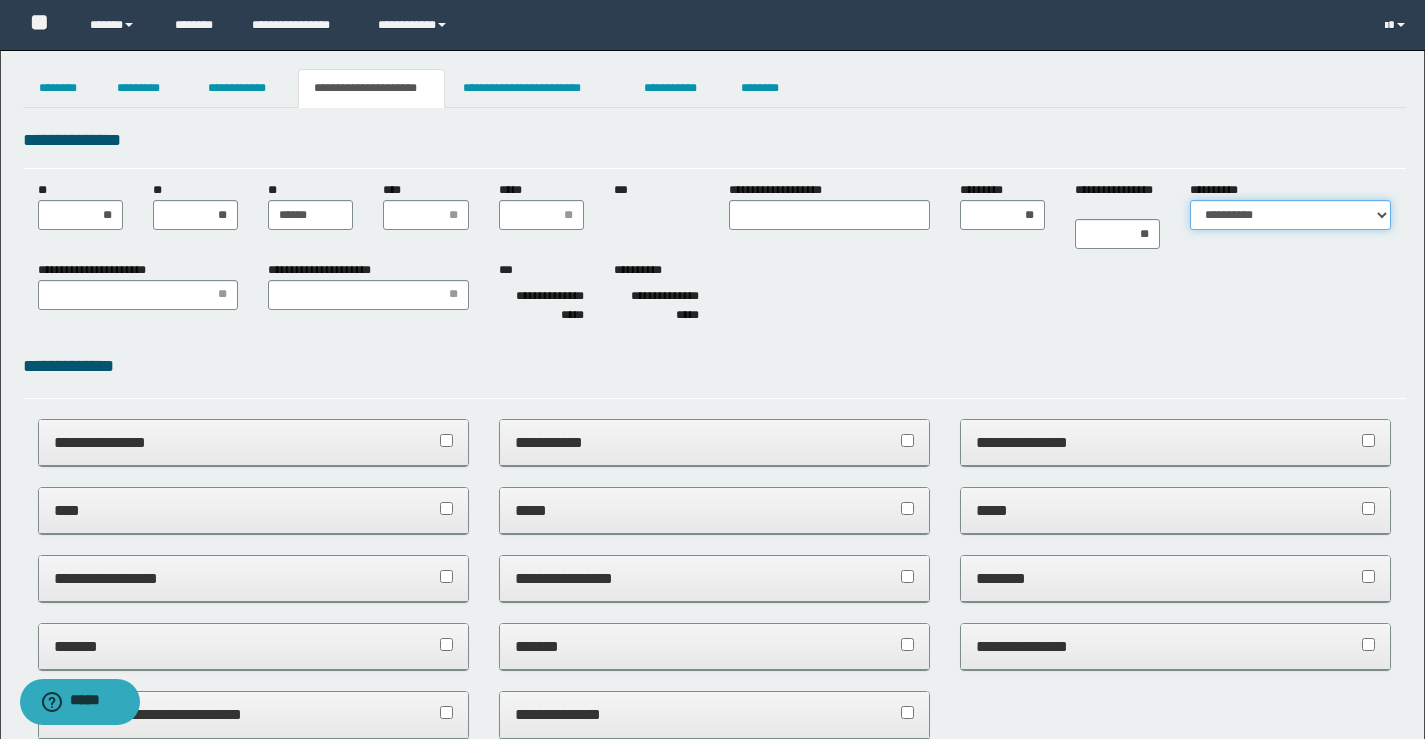 select on "*" 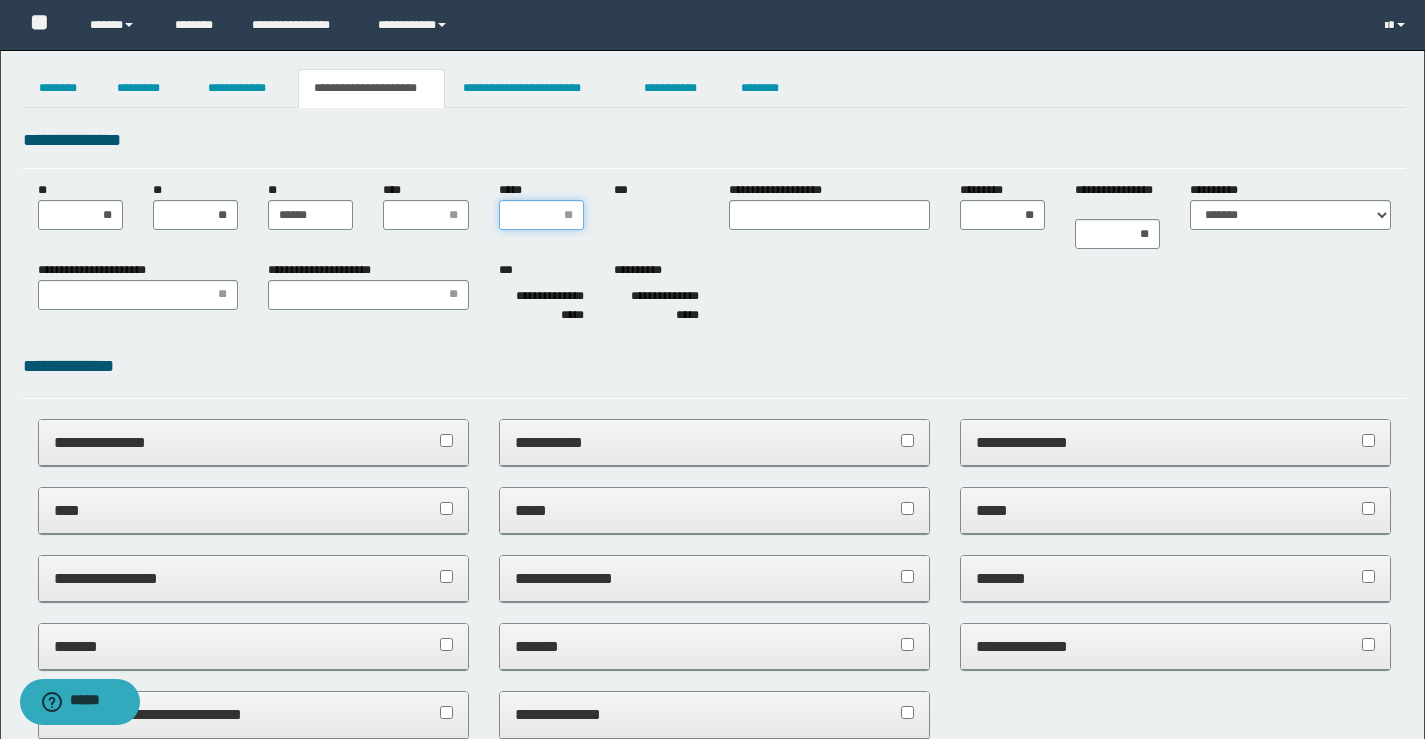 click on "*****" at bounding box center (541, 215) 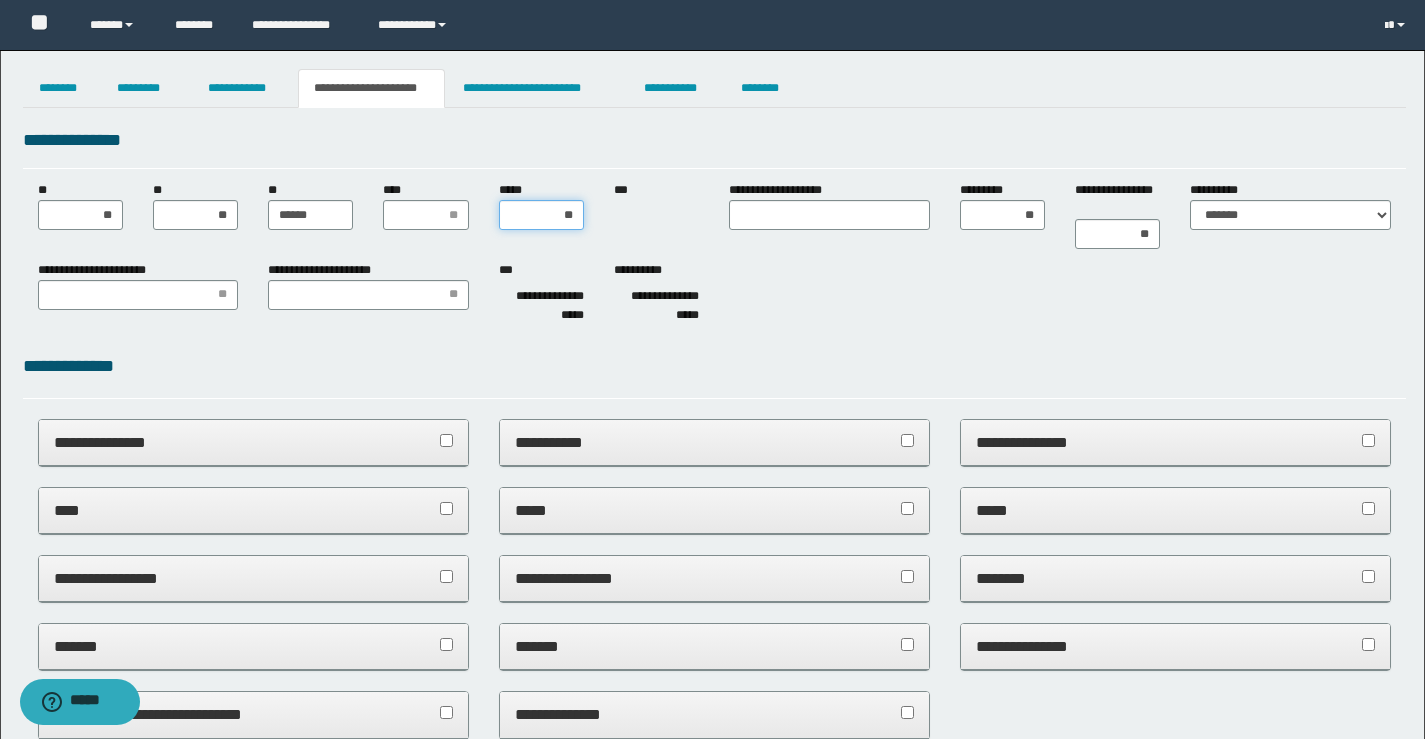 type on "***" 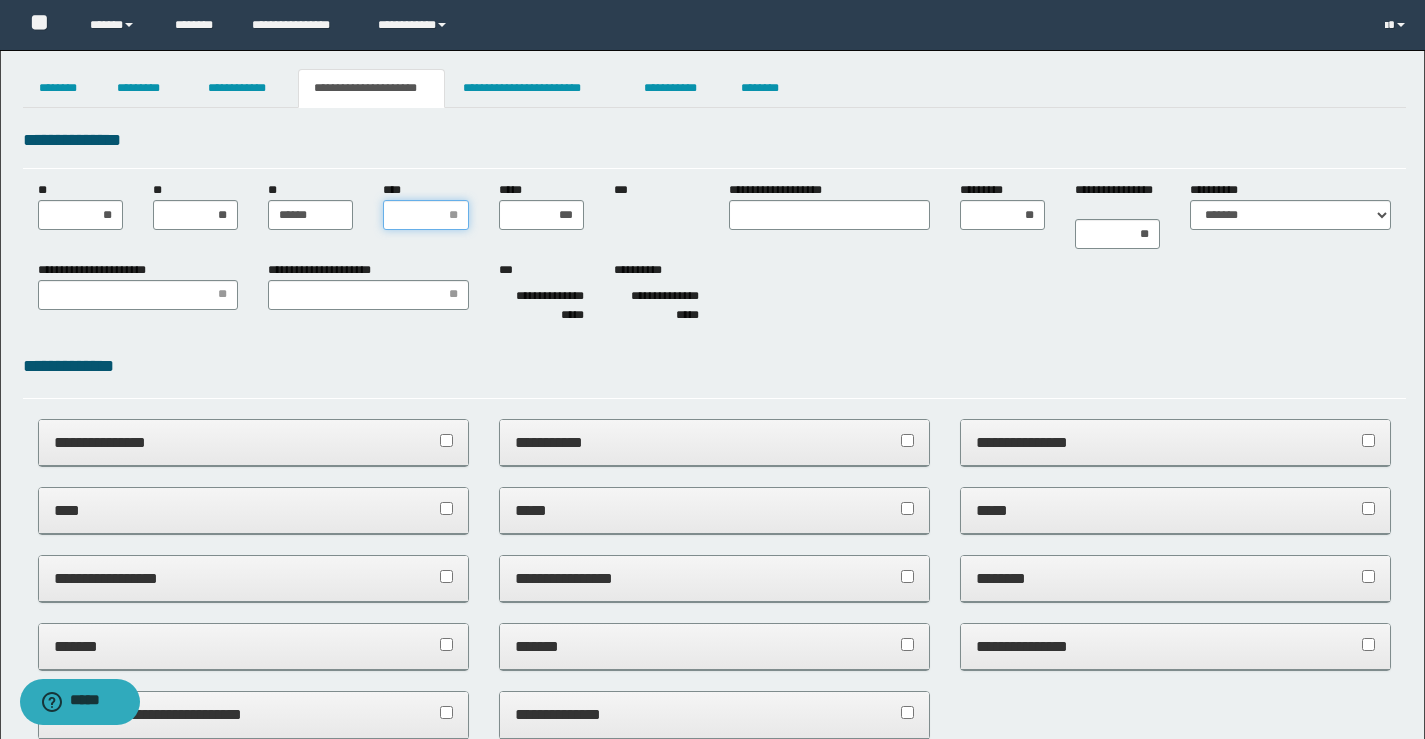 click on "****" at bounding box center (425, 215) 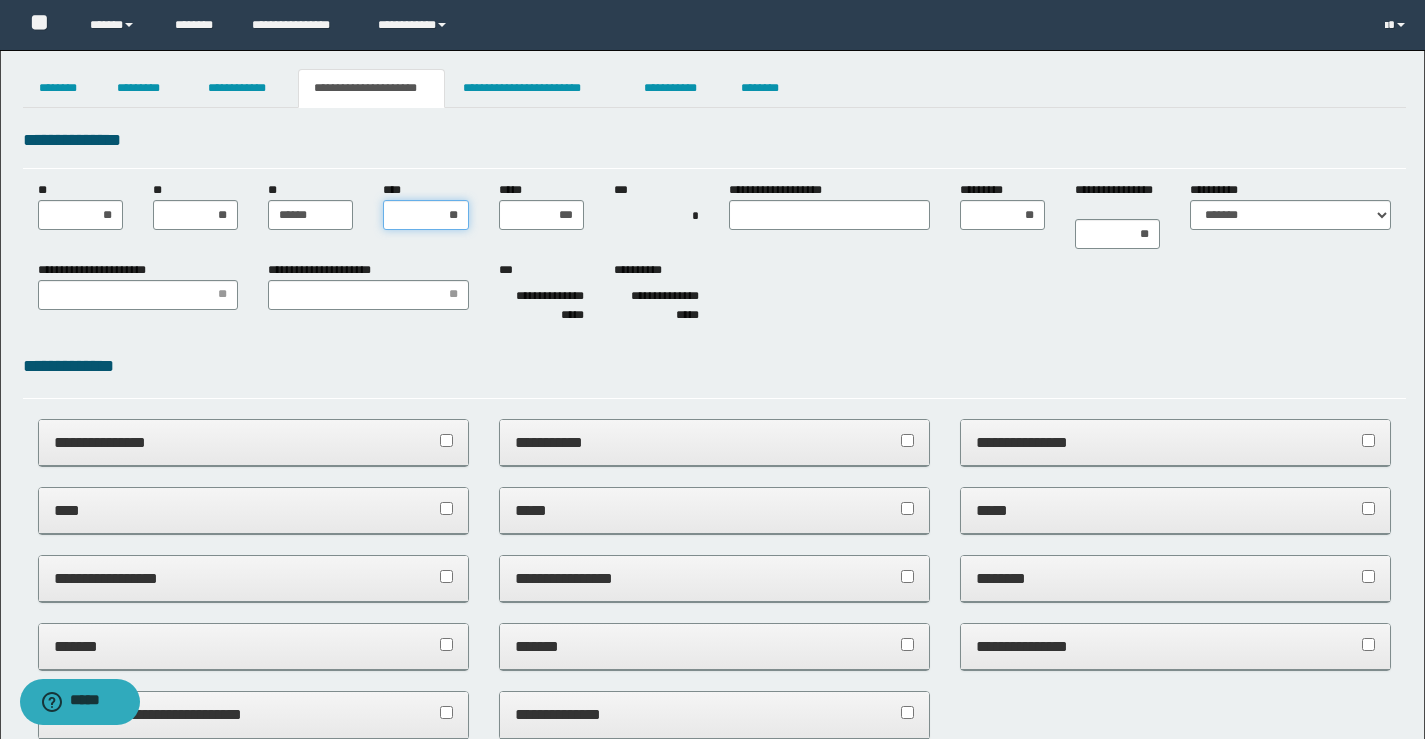 type on "***" 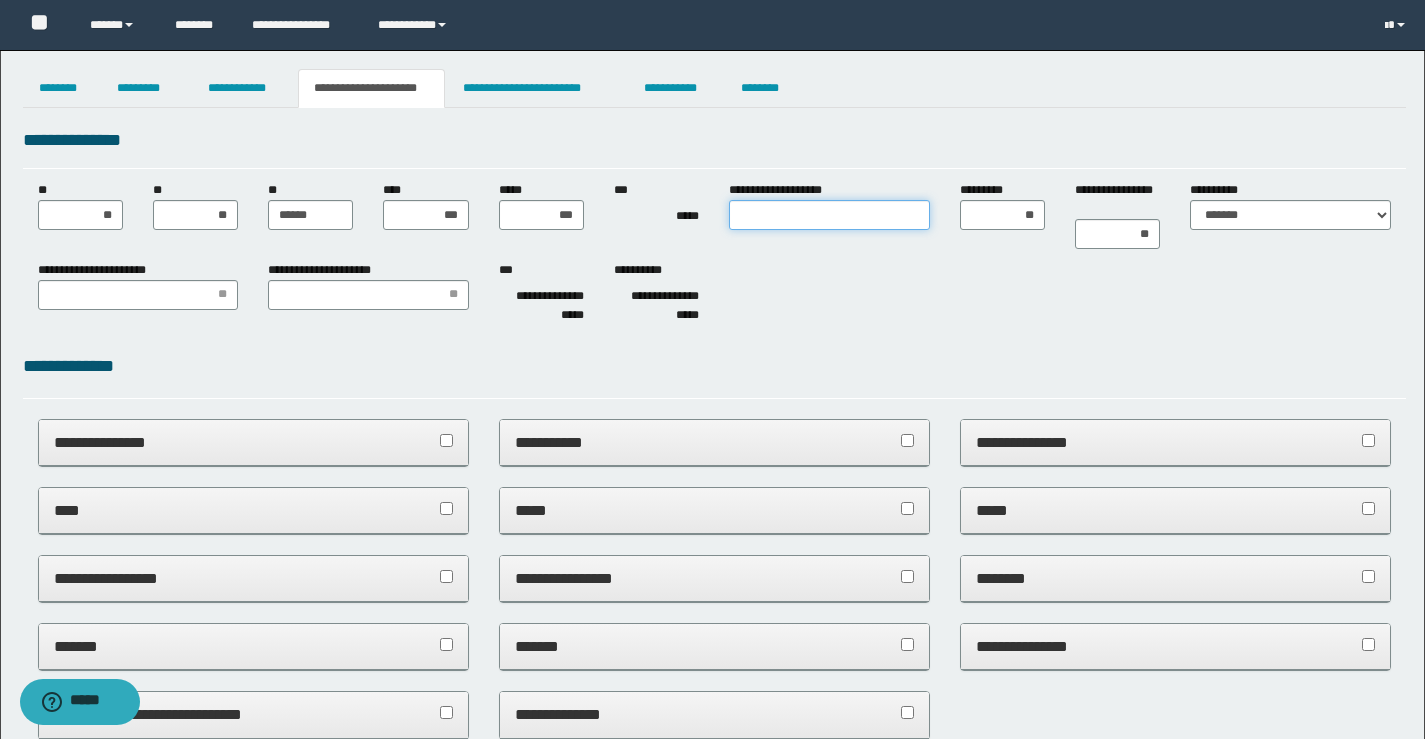 click on "**********" at bounding box center (829, 215) 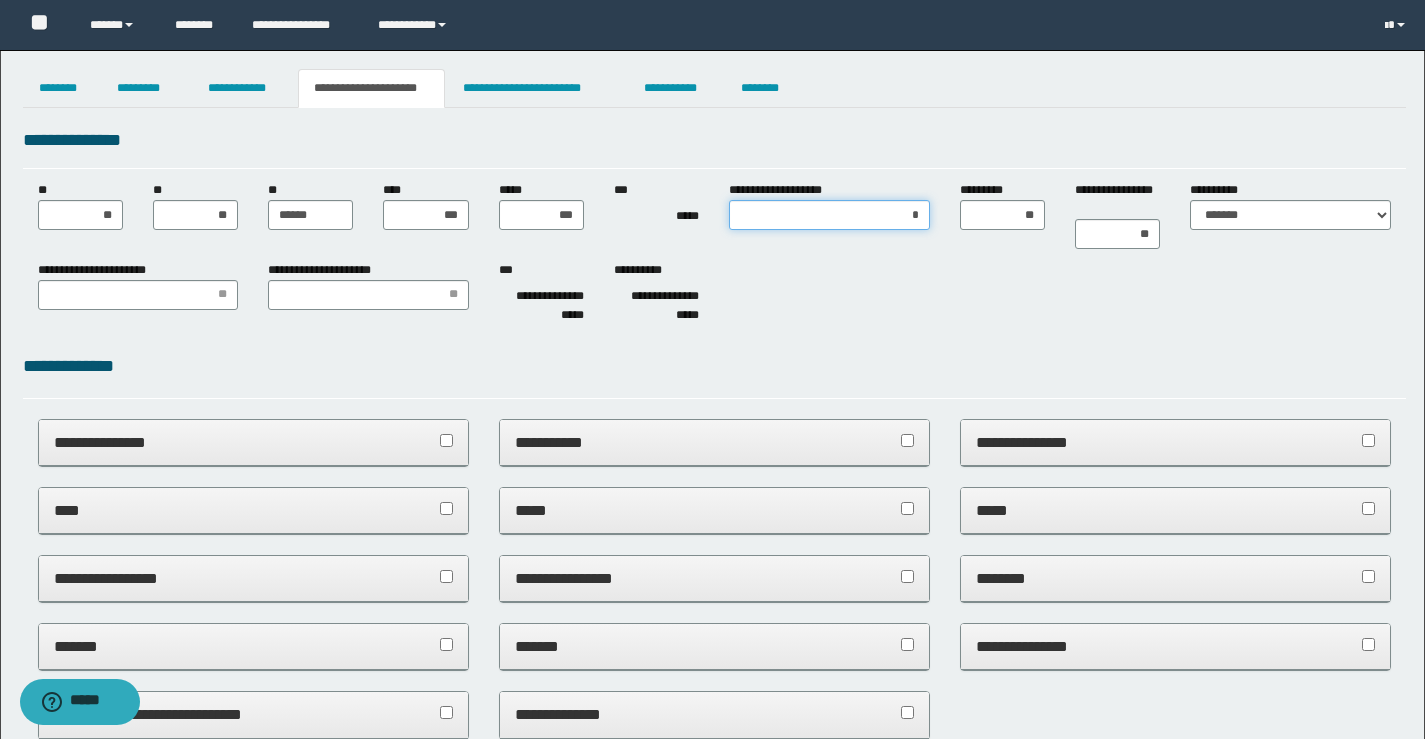 type on "**" 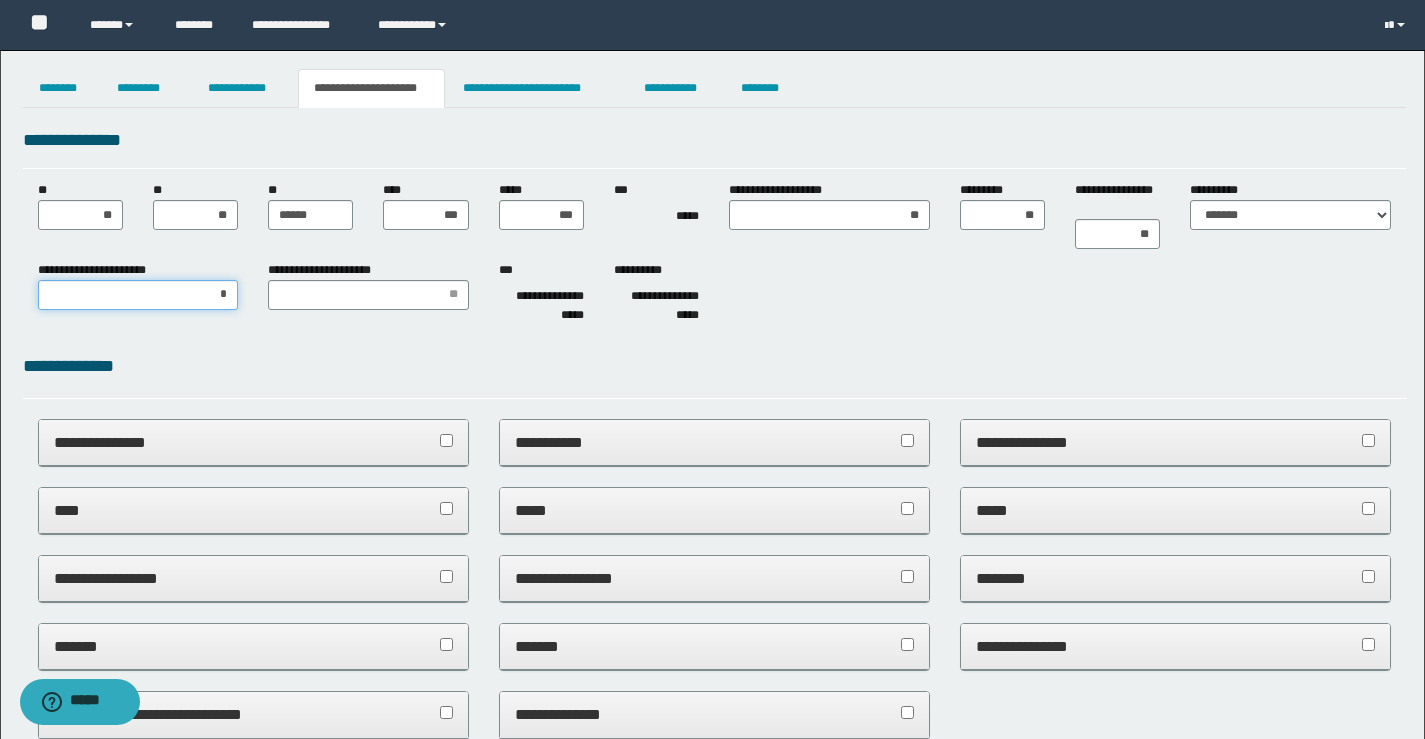 type on "**" 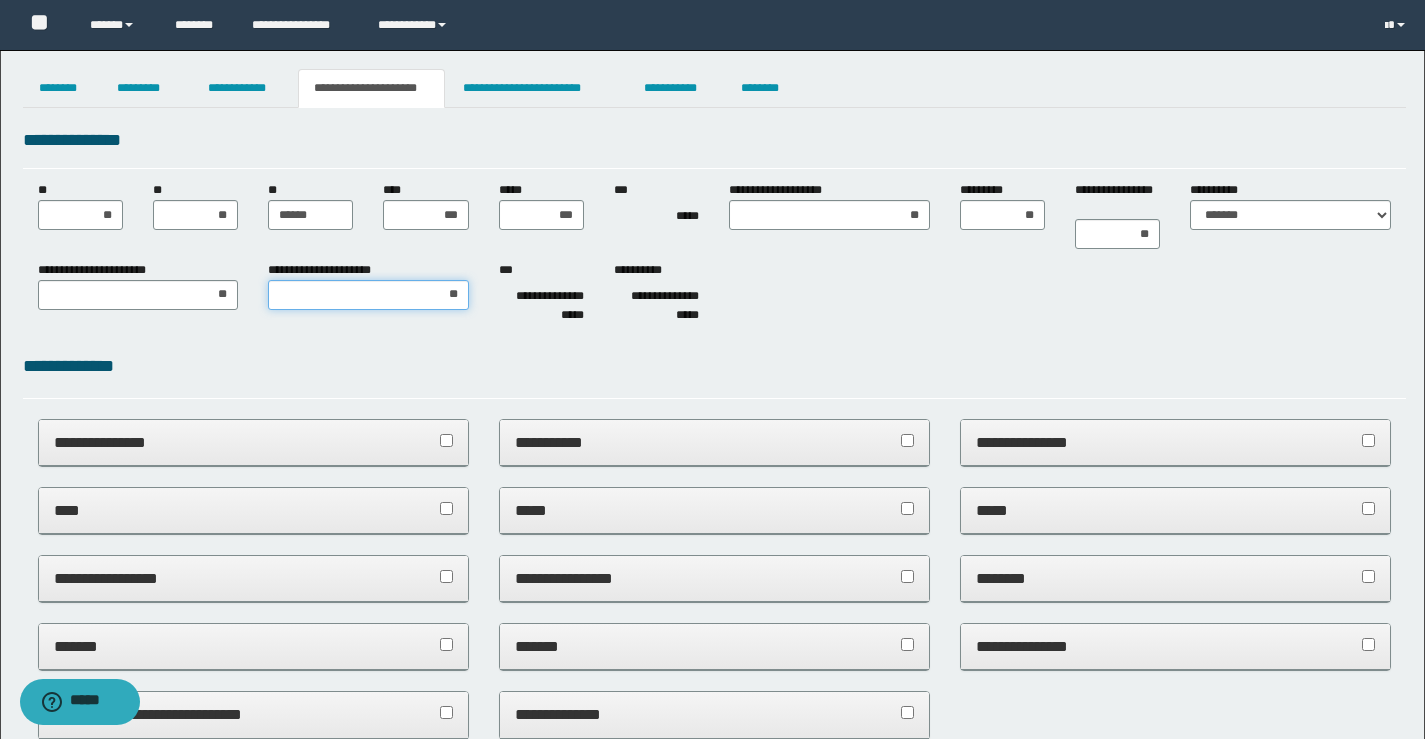 type on "***" 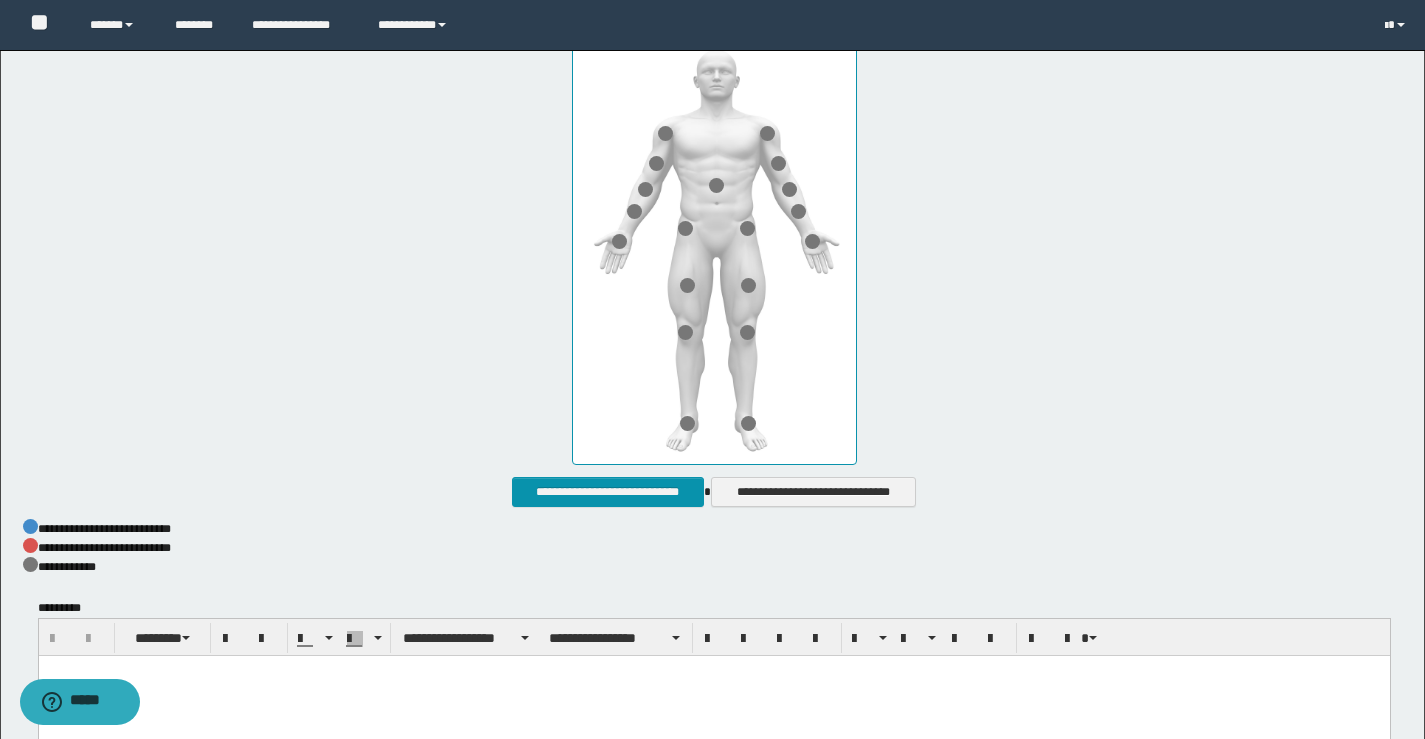 scroll, scrollTop: 1020, scrollLeft: 0, axis: vertical 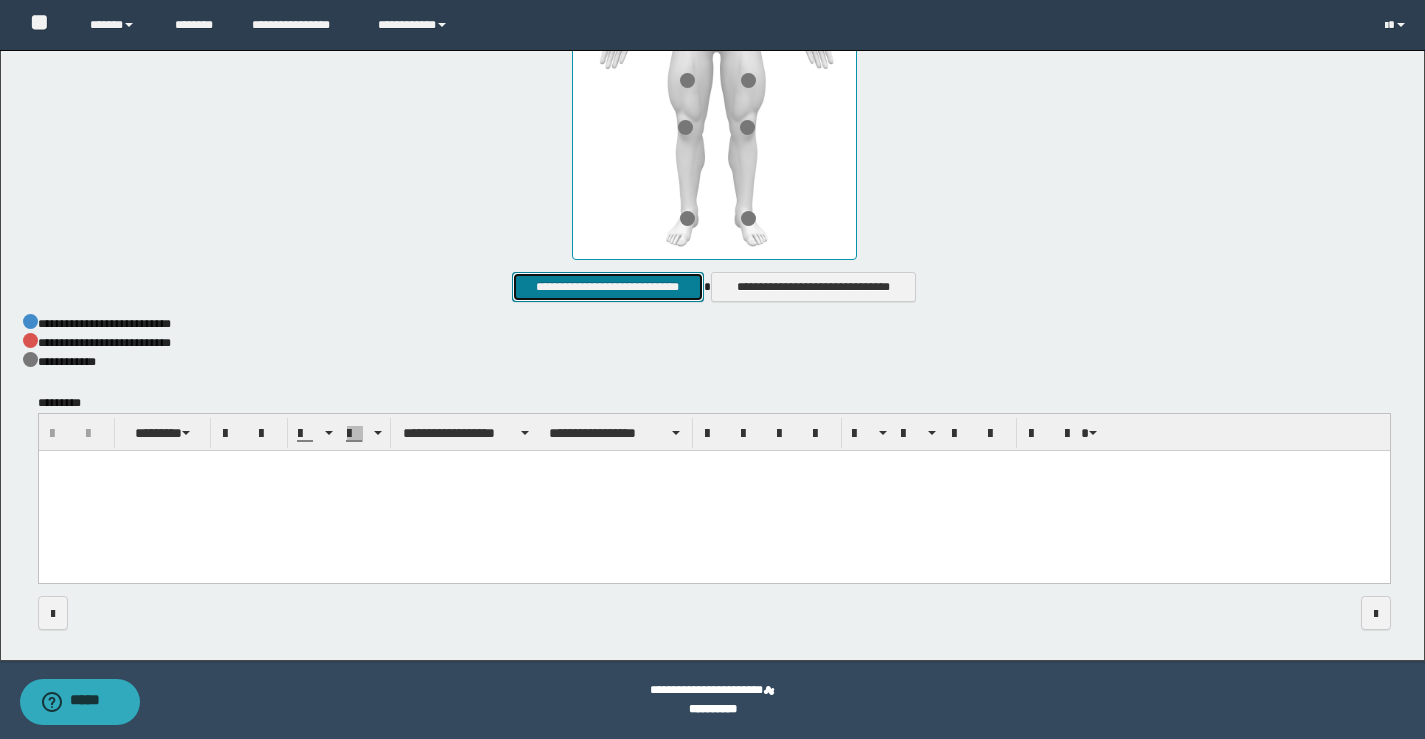 click on "**********" at bounding box center [607, 287] 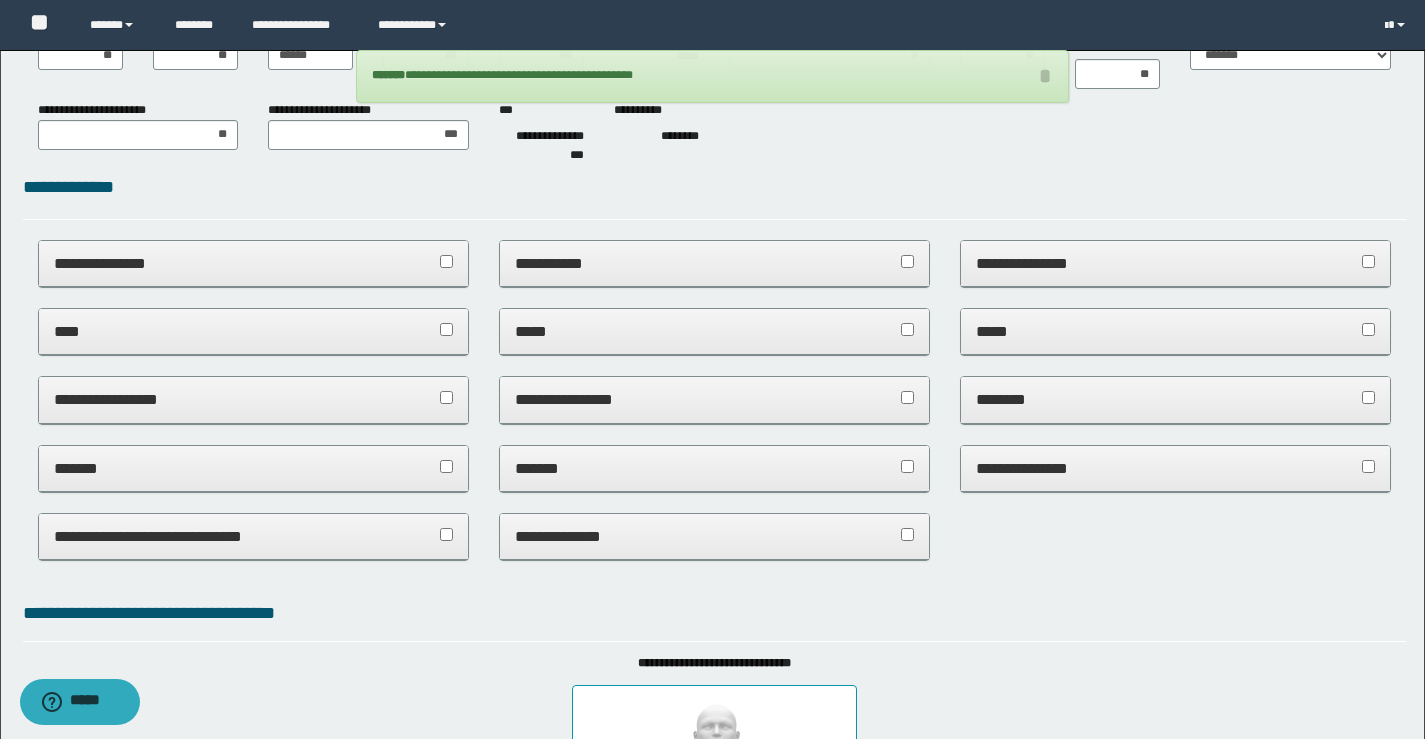 scroll, scrollTop: 0, scrollLeft: 0, axis: both 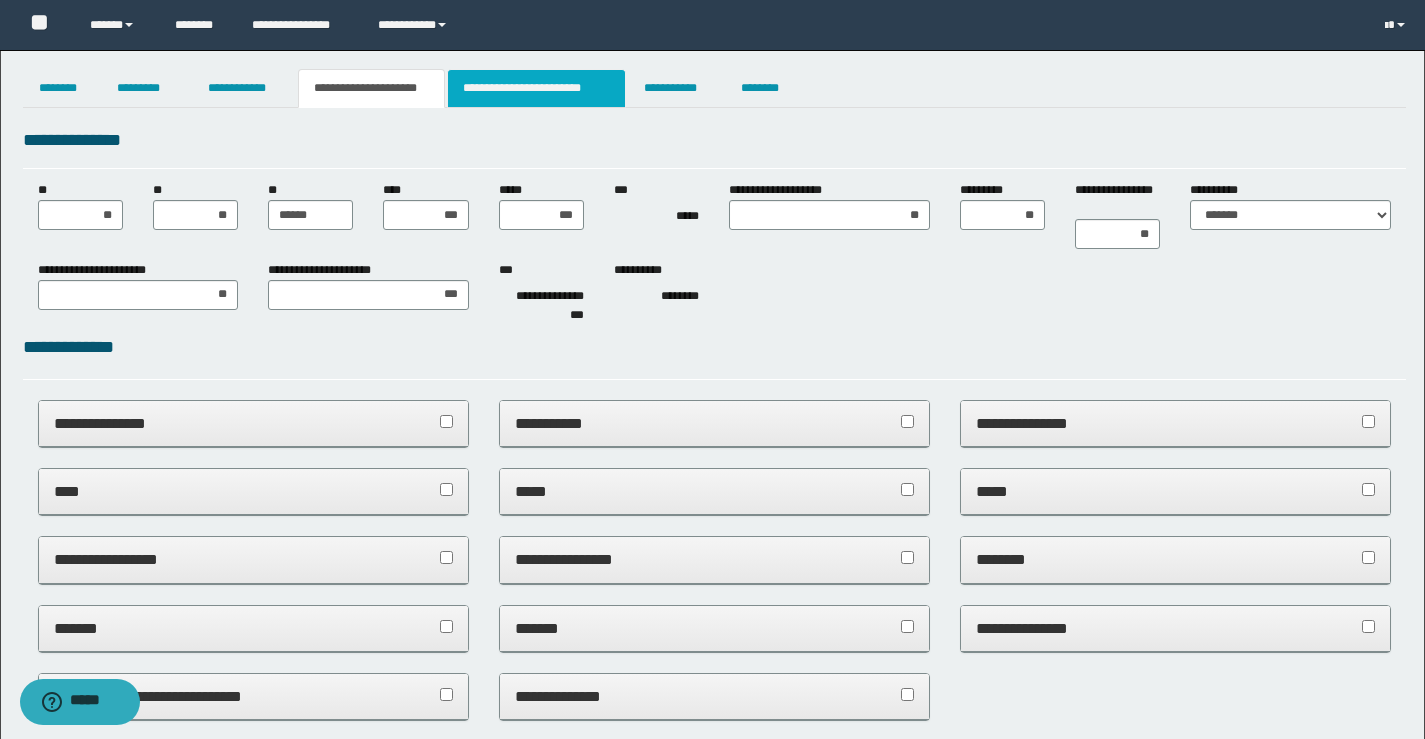click on "**********" at bounding box center (537, 88) 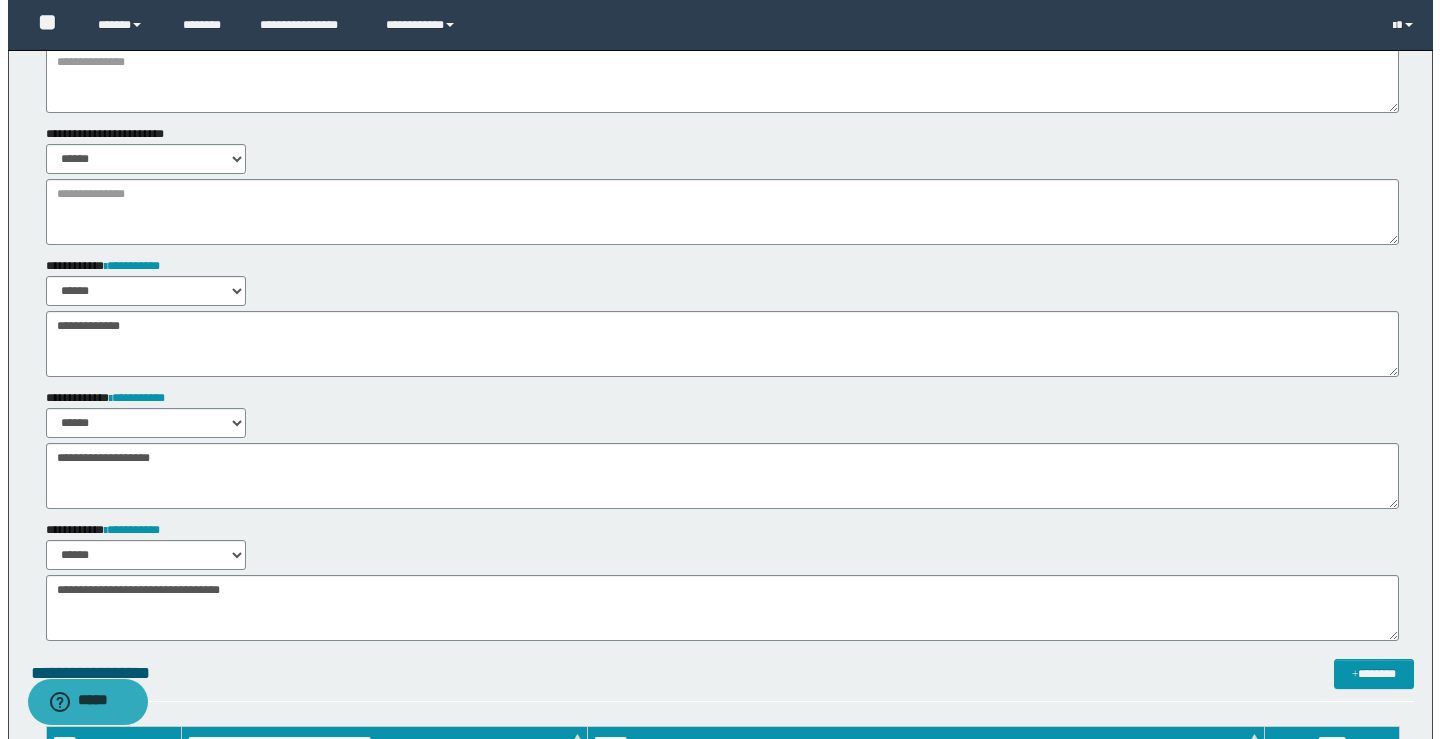 scroll, scrollTop: 0, scrollLeft: 0, axis: both 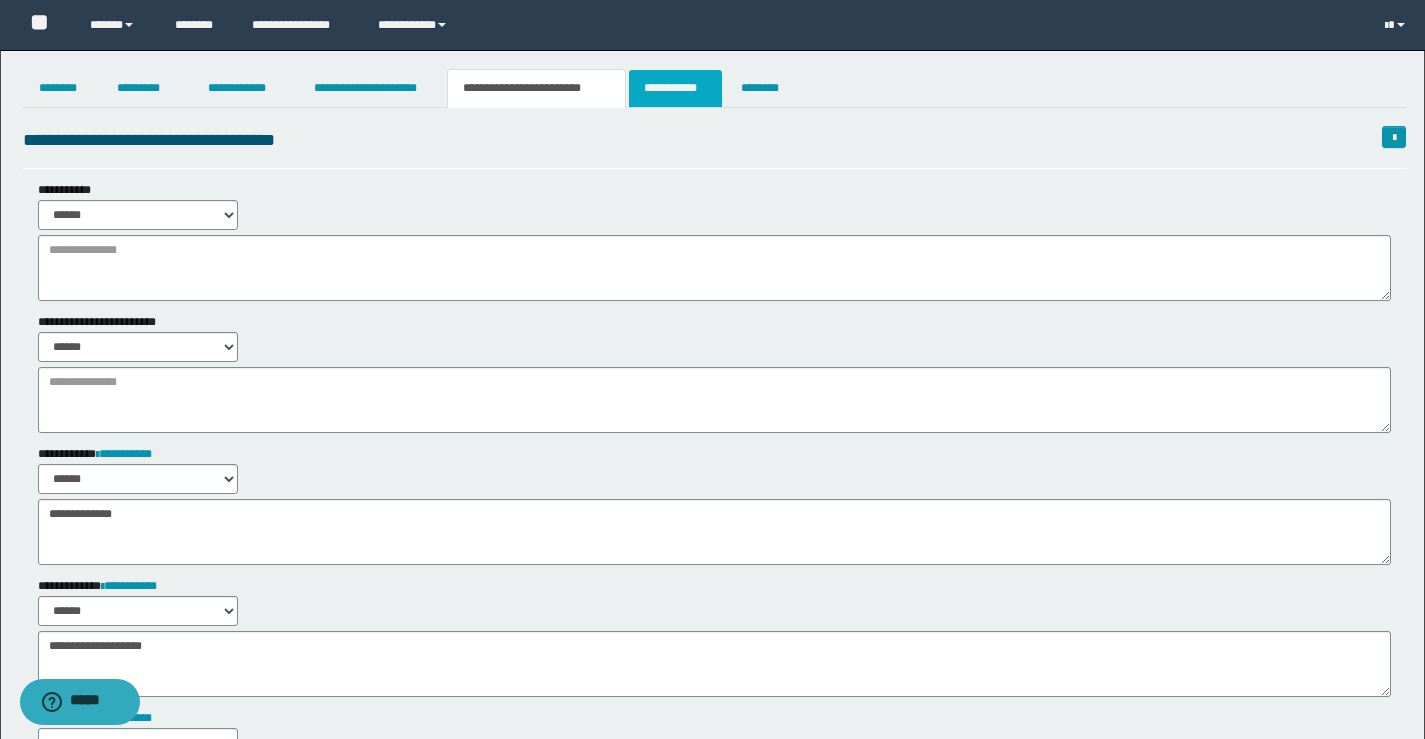 click on "**********" at bounding box center [675, 88] 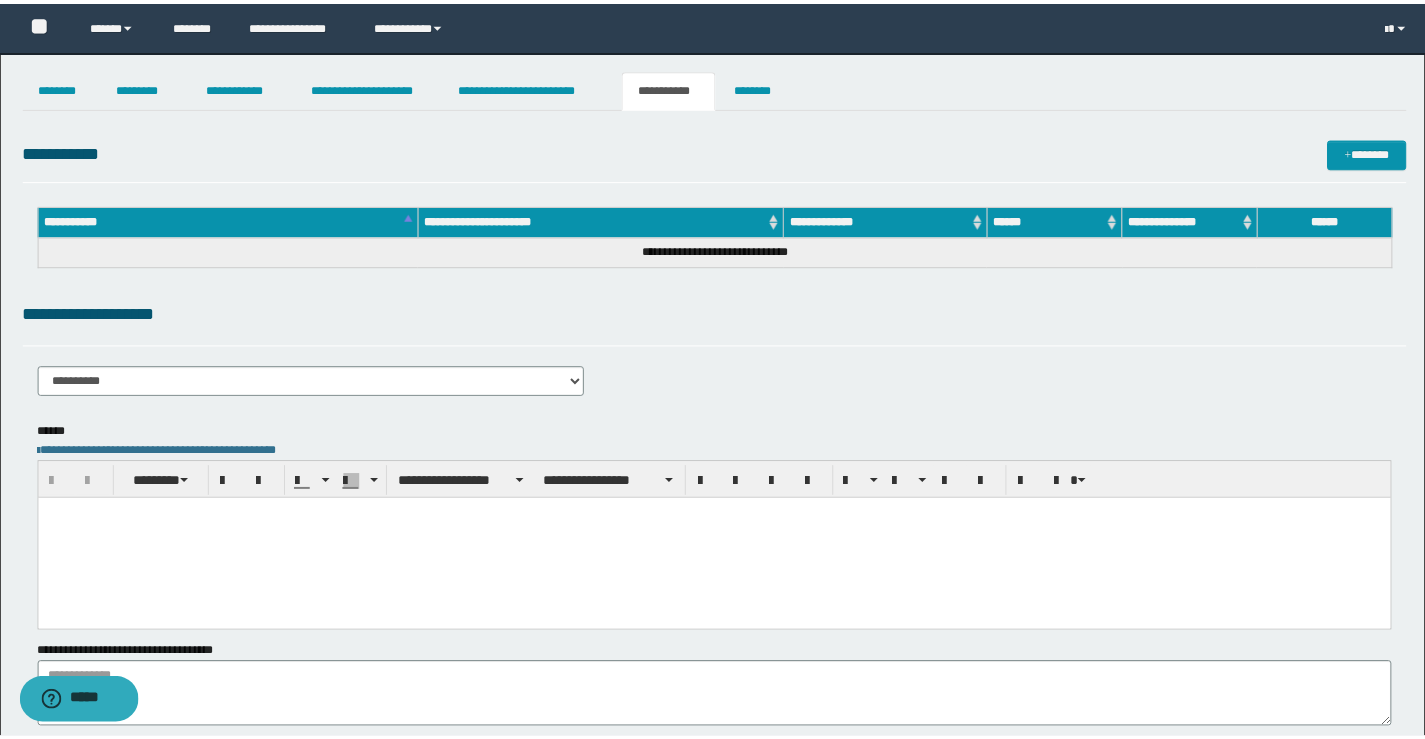 scroll, scrollTop: 0, scrollLeft: 0, axis: both 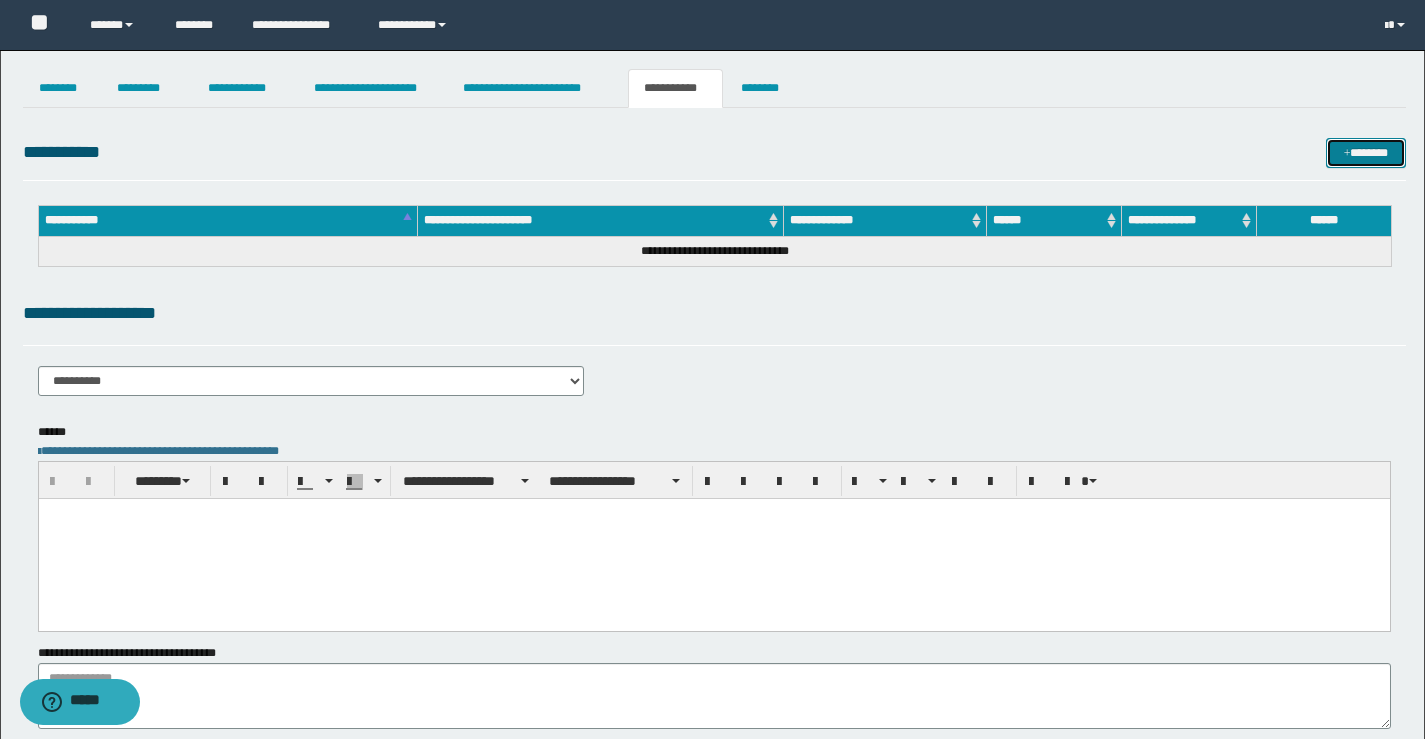 click on "*******" at bounding box center (1366, 153) 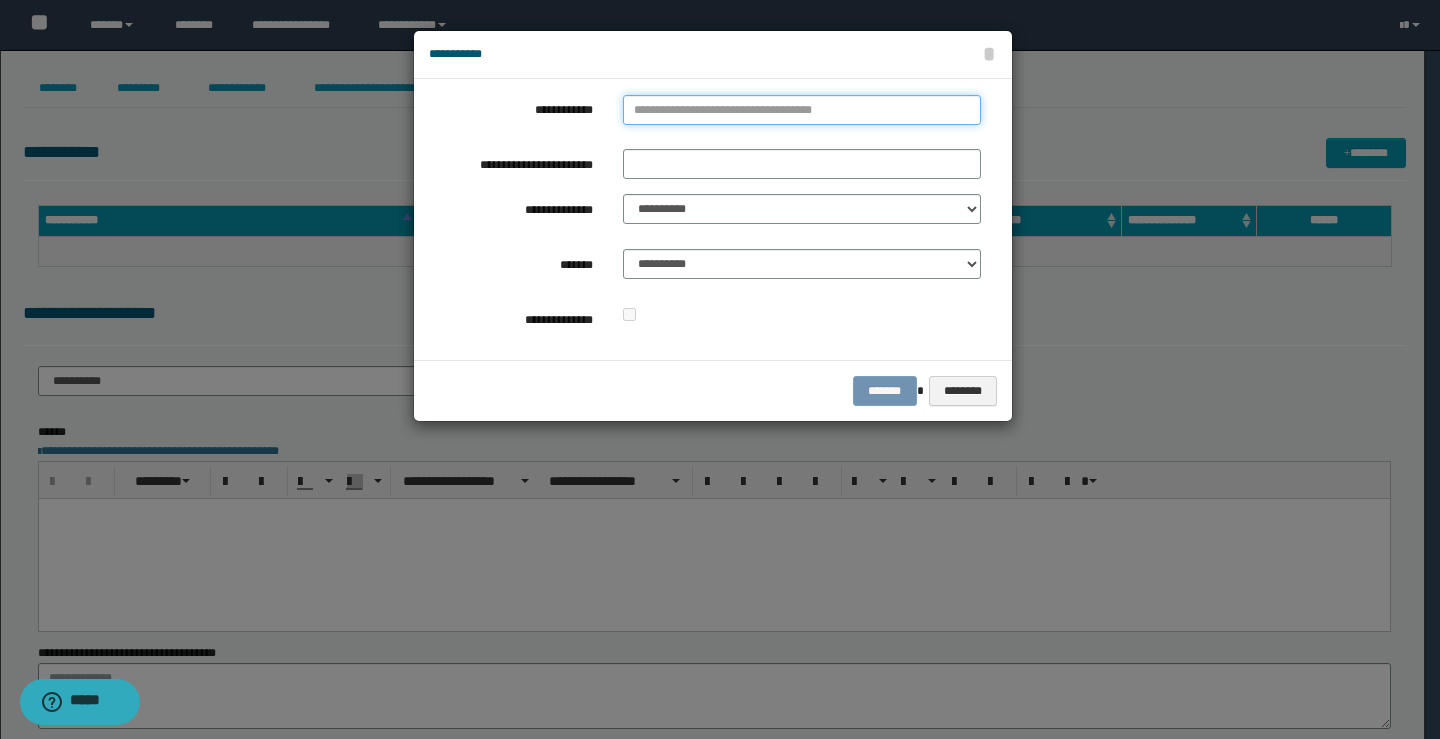 click on "**********" at bounding box center [802, 110] 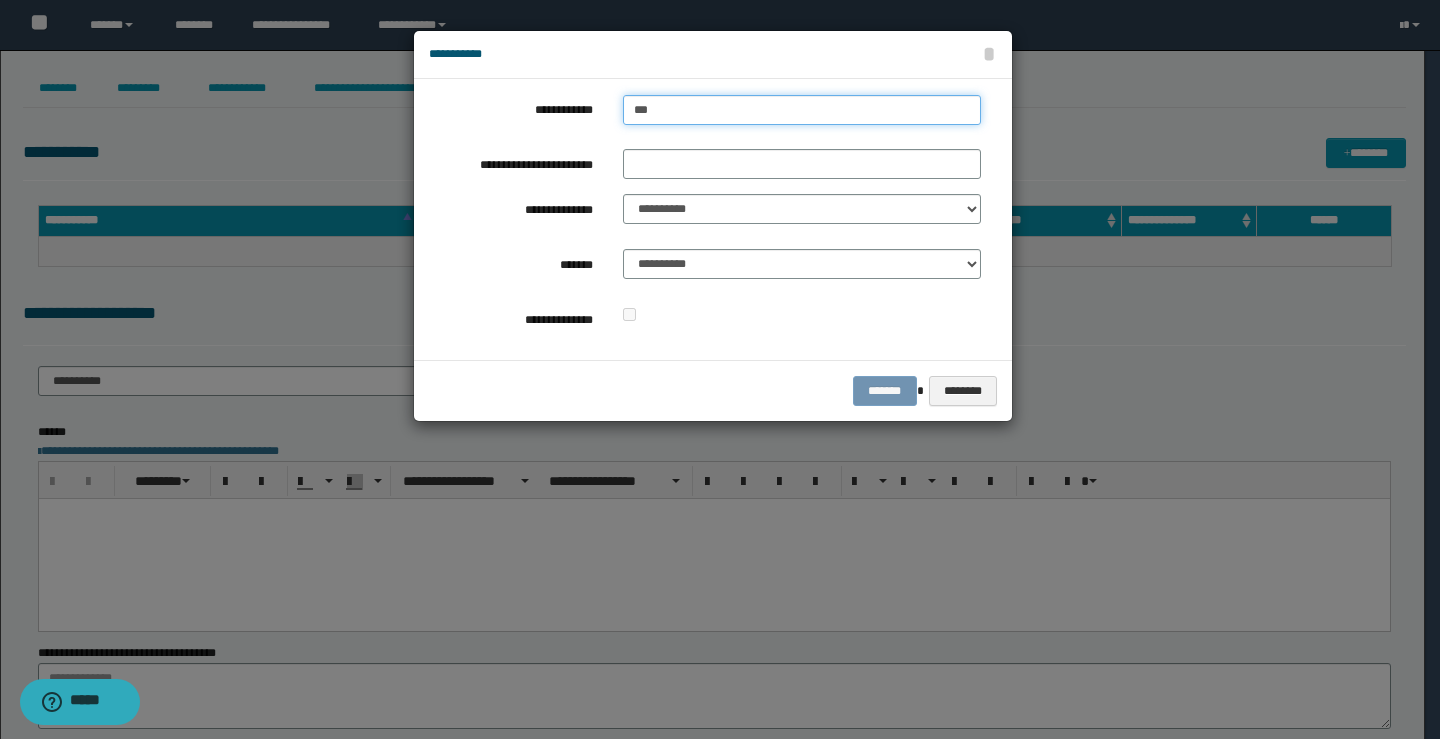 type on "****" 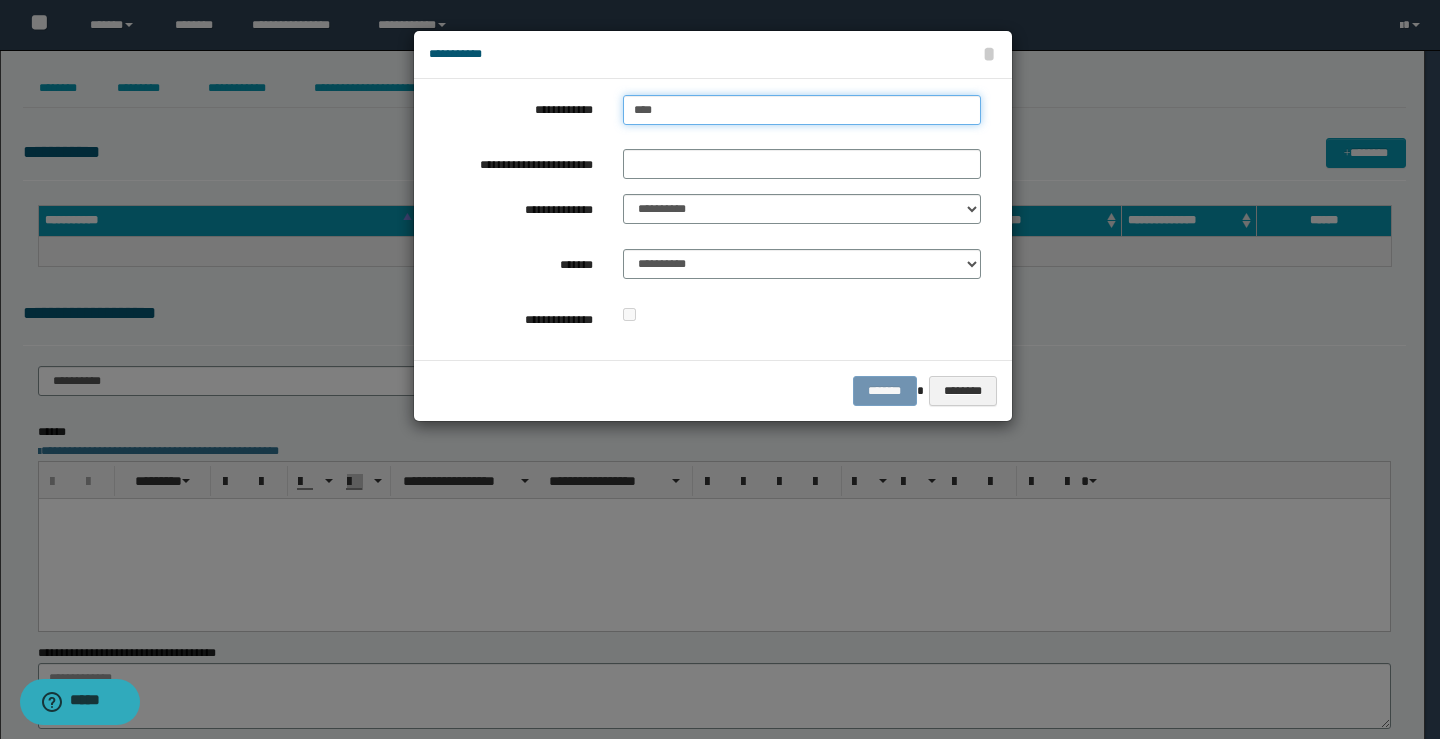 type on "****" 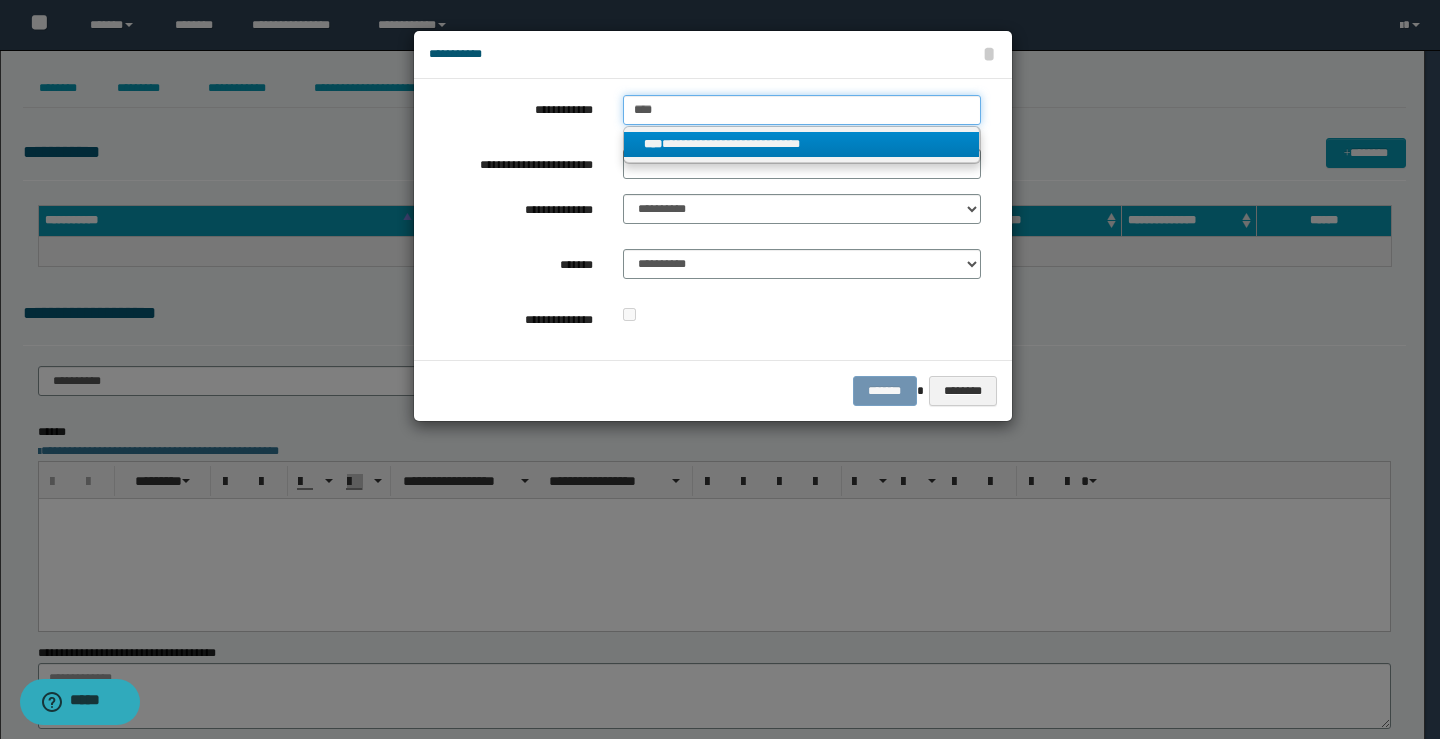 type on "****" 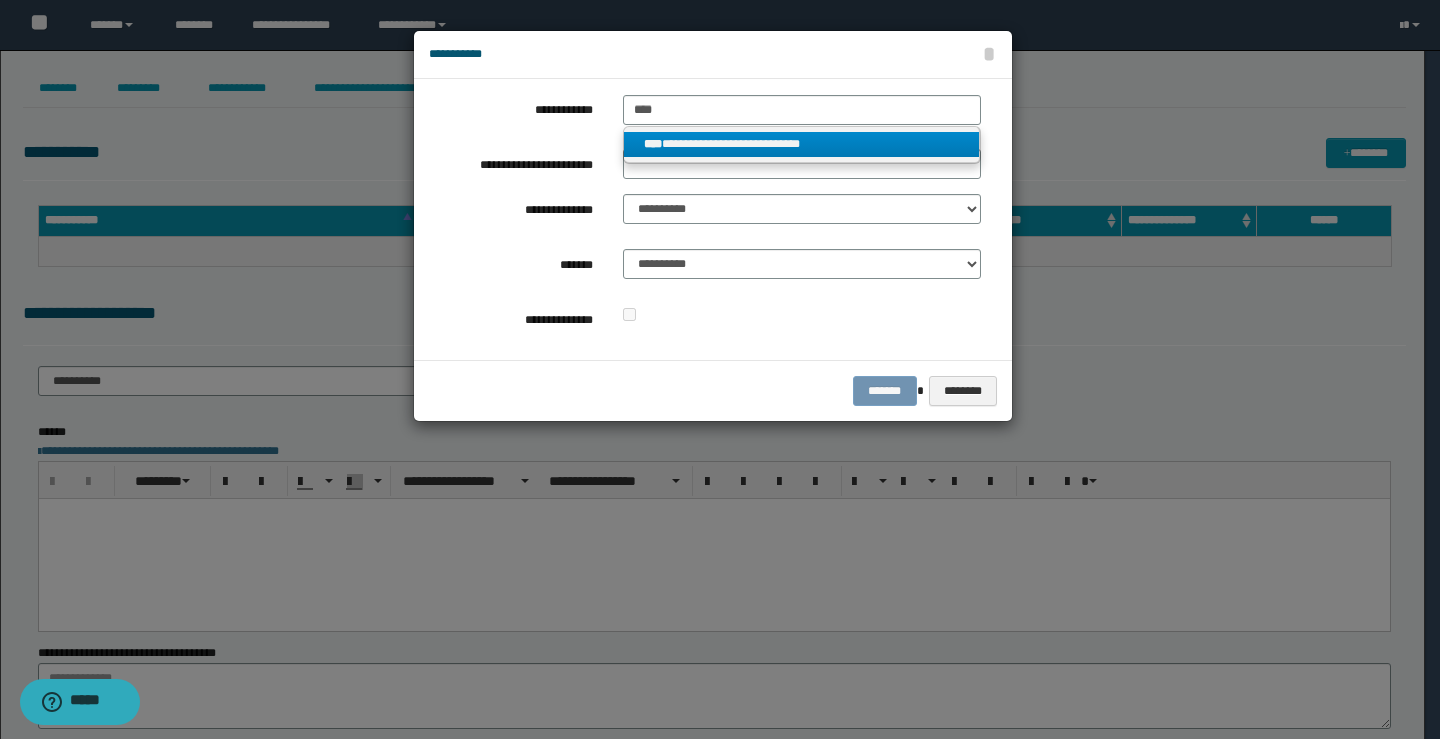 click on "**********" at bounding box center (802, 144) 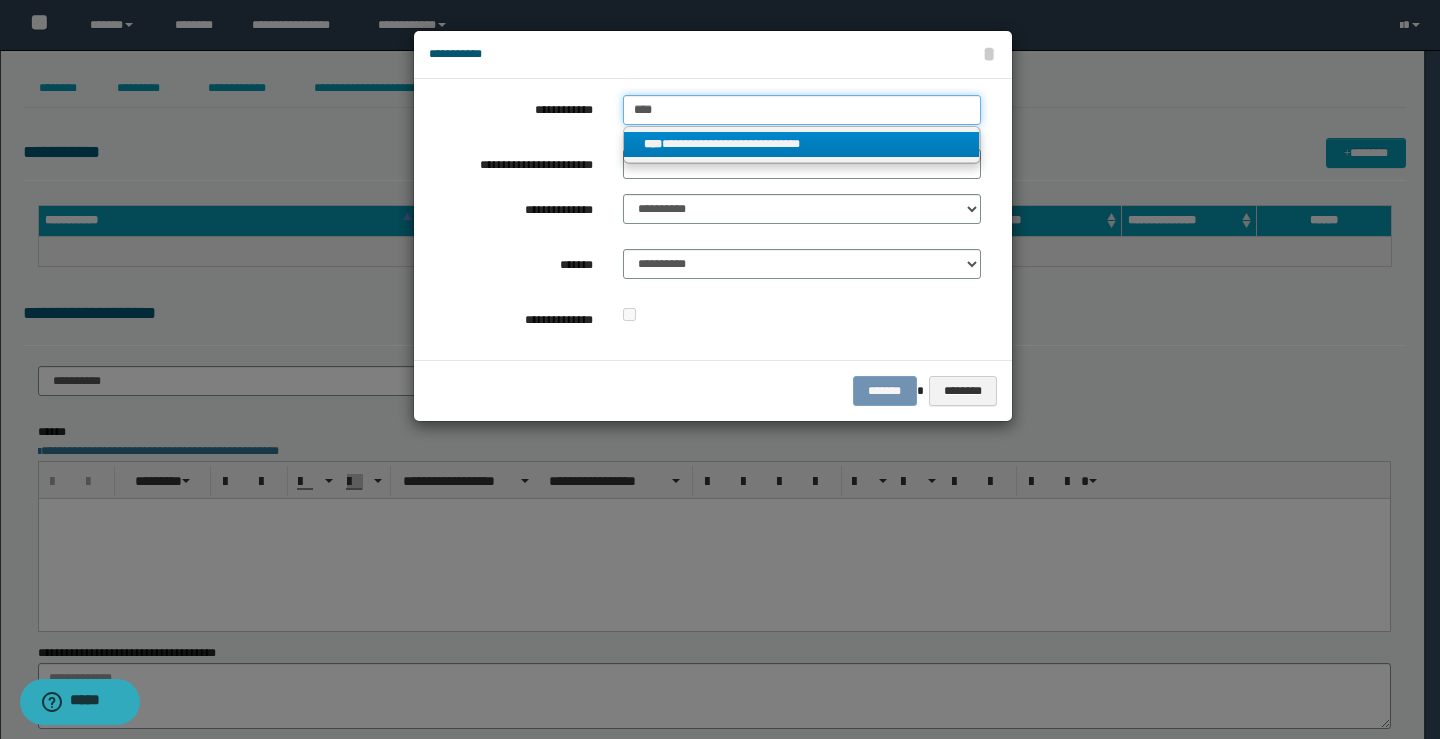 type 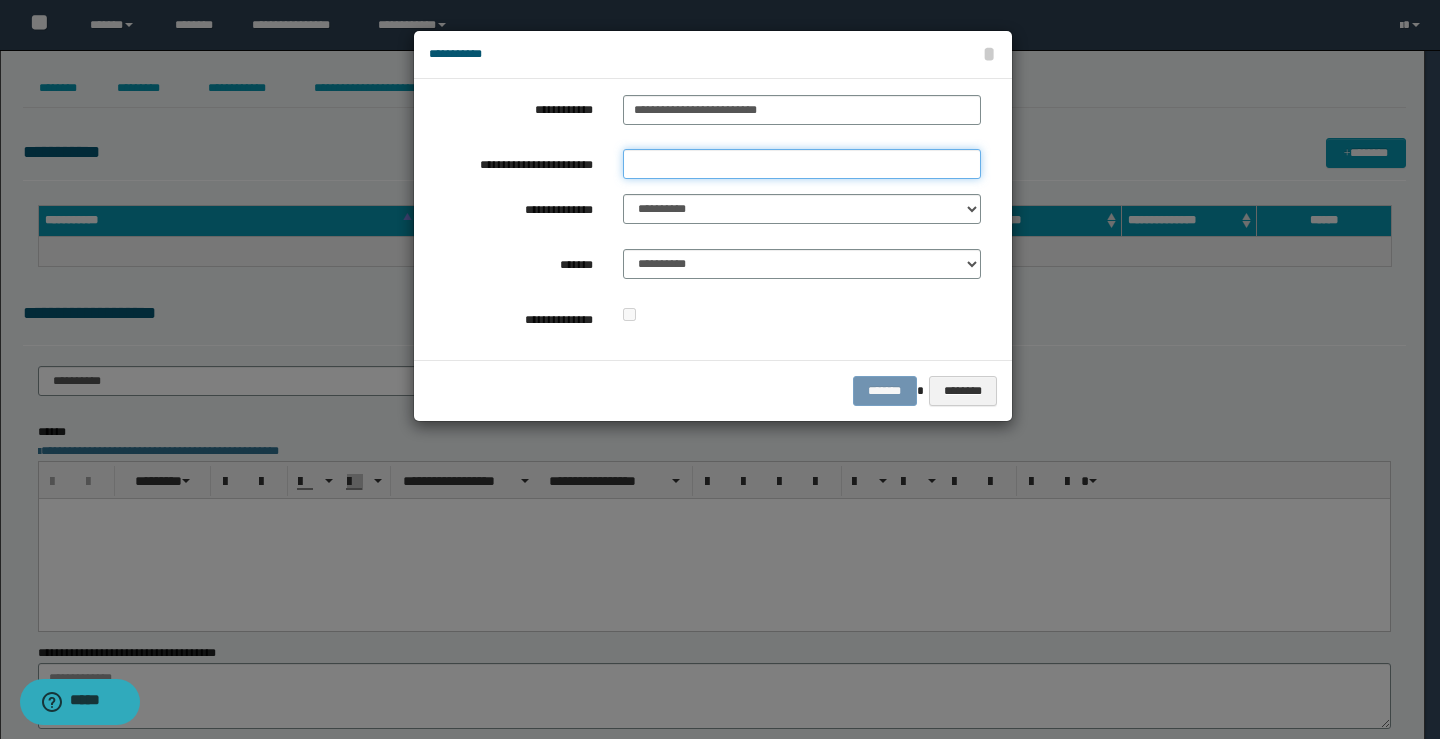 click on "**********" at bounding box center [802, 164] 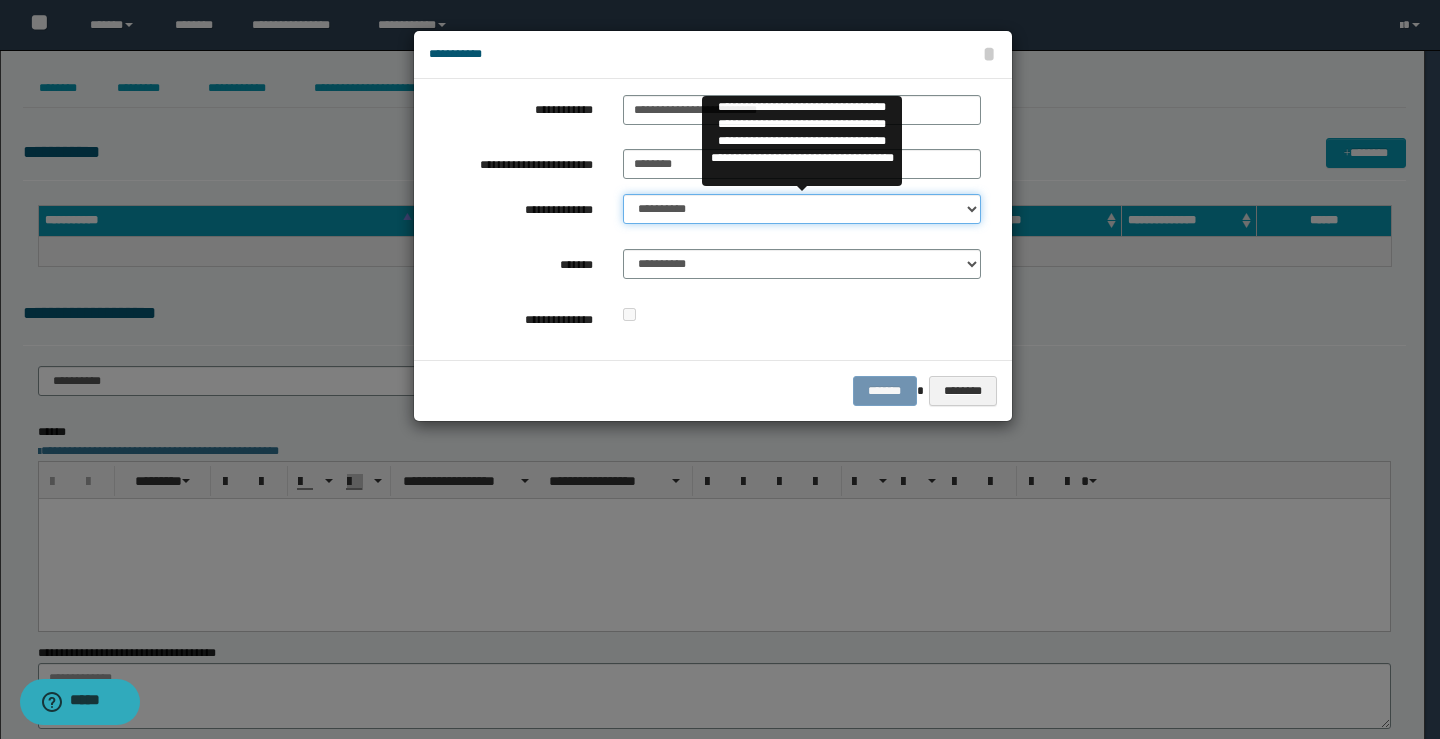 click on "**********" at bounding box center (802, 209) 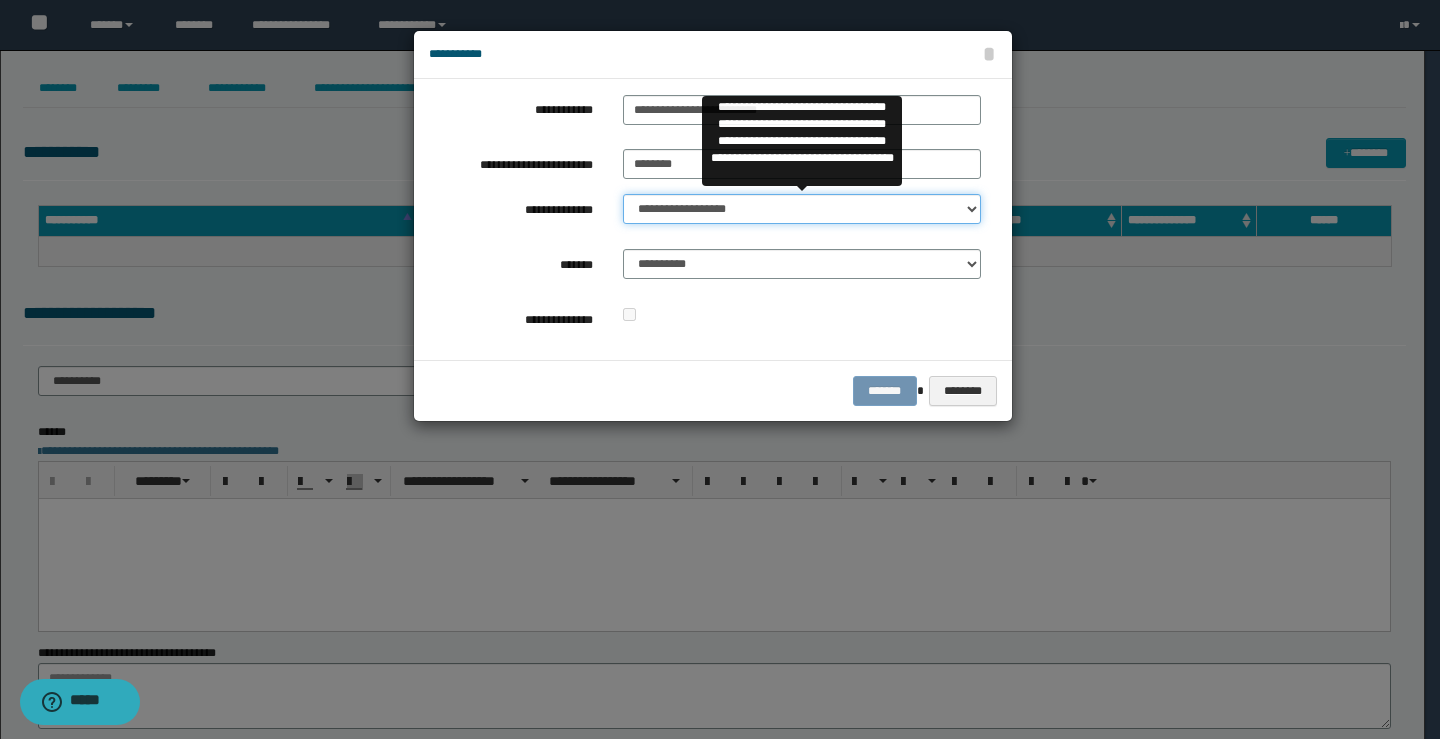 click on "**********" at bounding box center [802, 209] 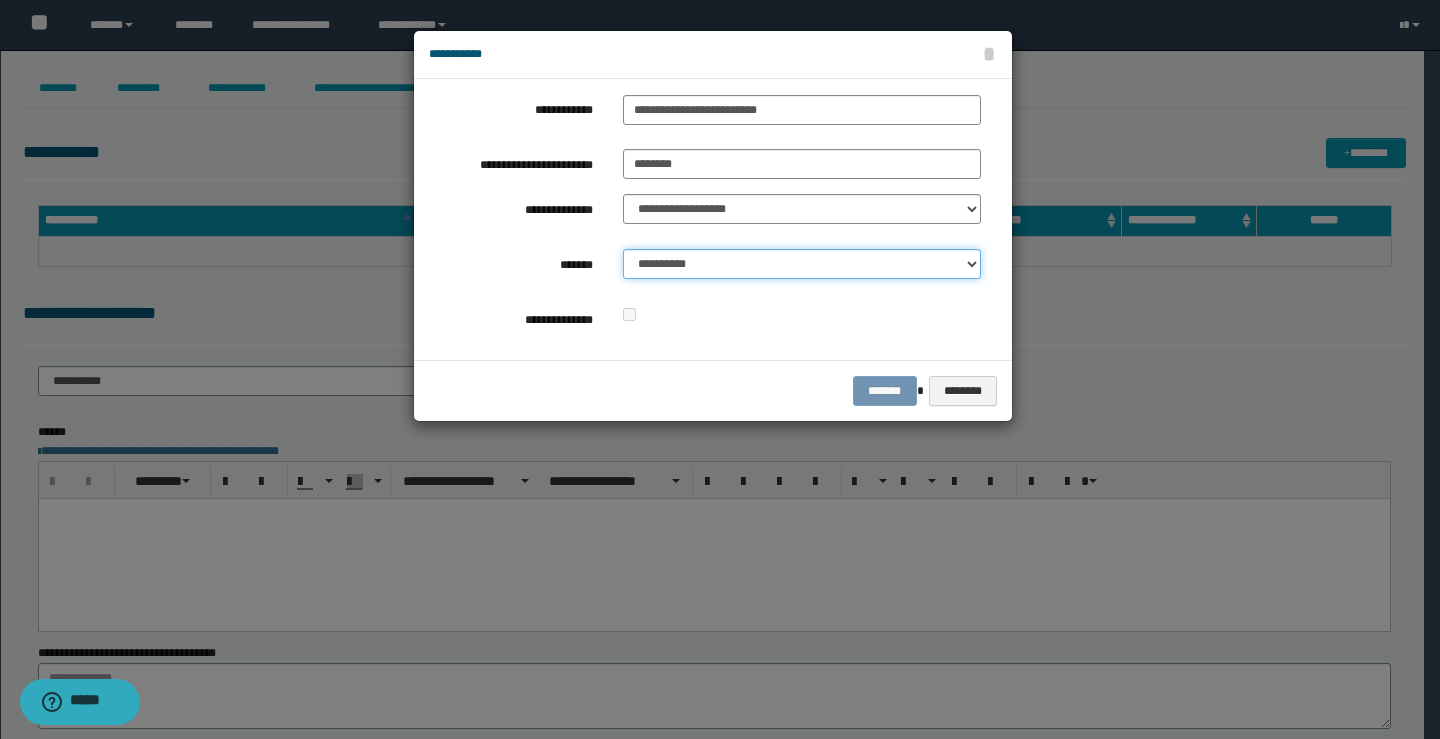 click on "**********" at bounding box center (802, 264) 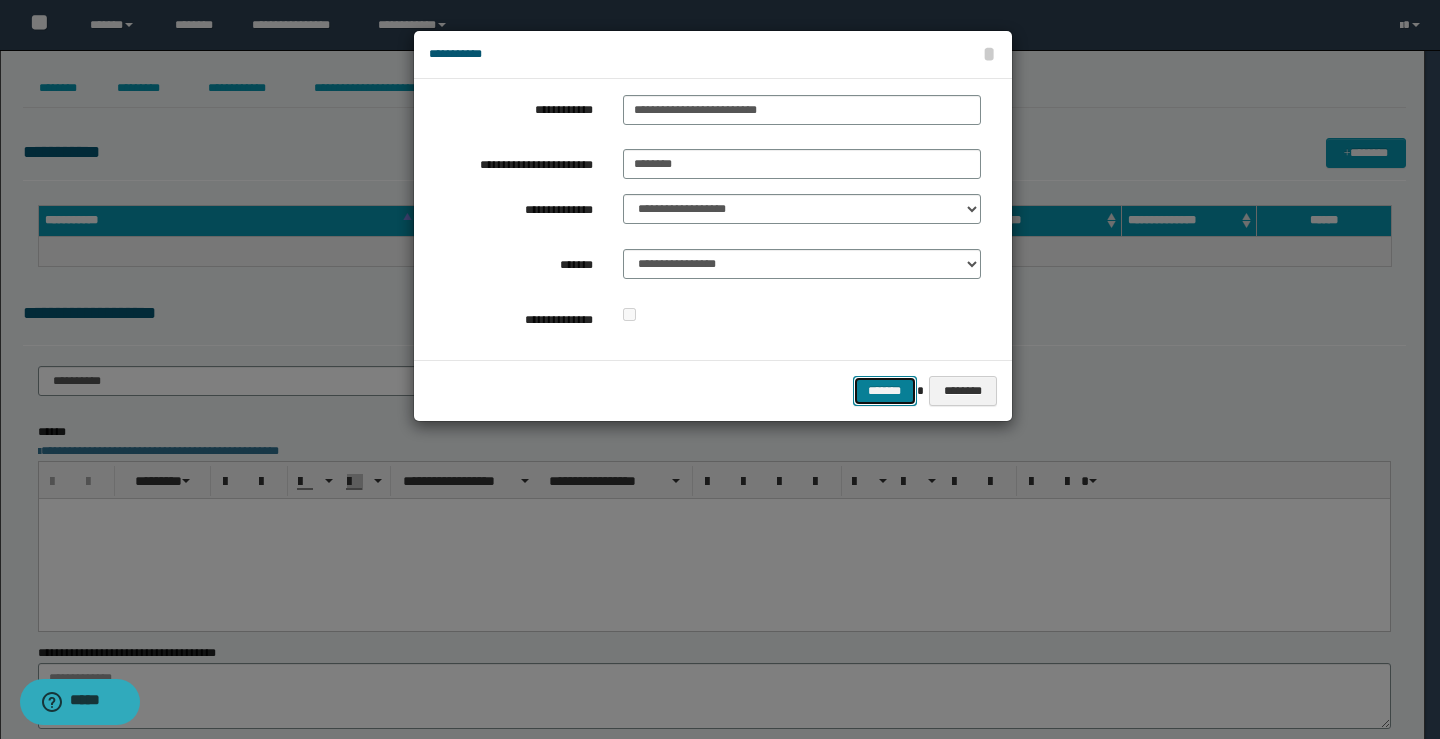 click on "*******" at bounding box center (885, 391) 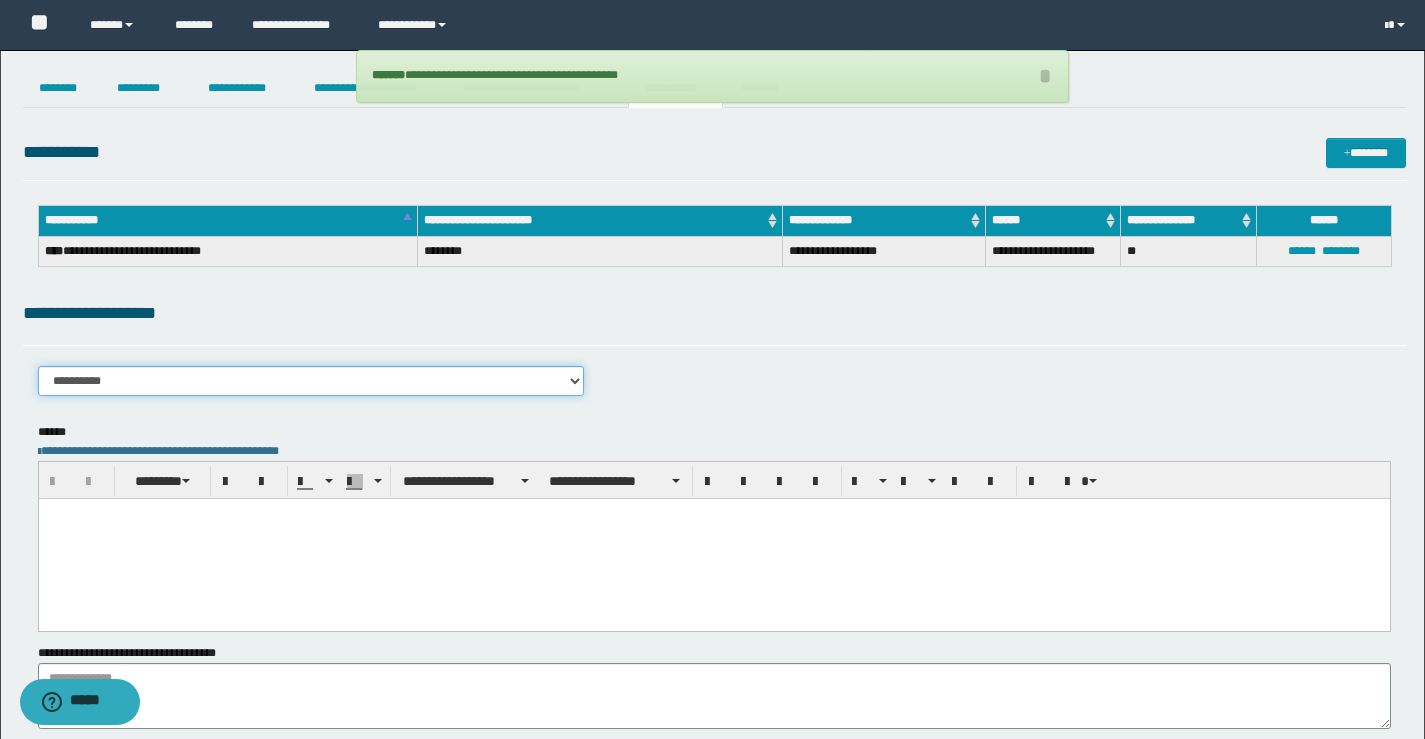 click on "**********" at bounding box center (311, 381) 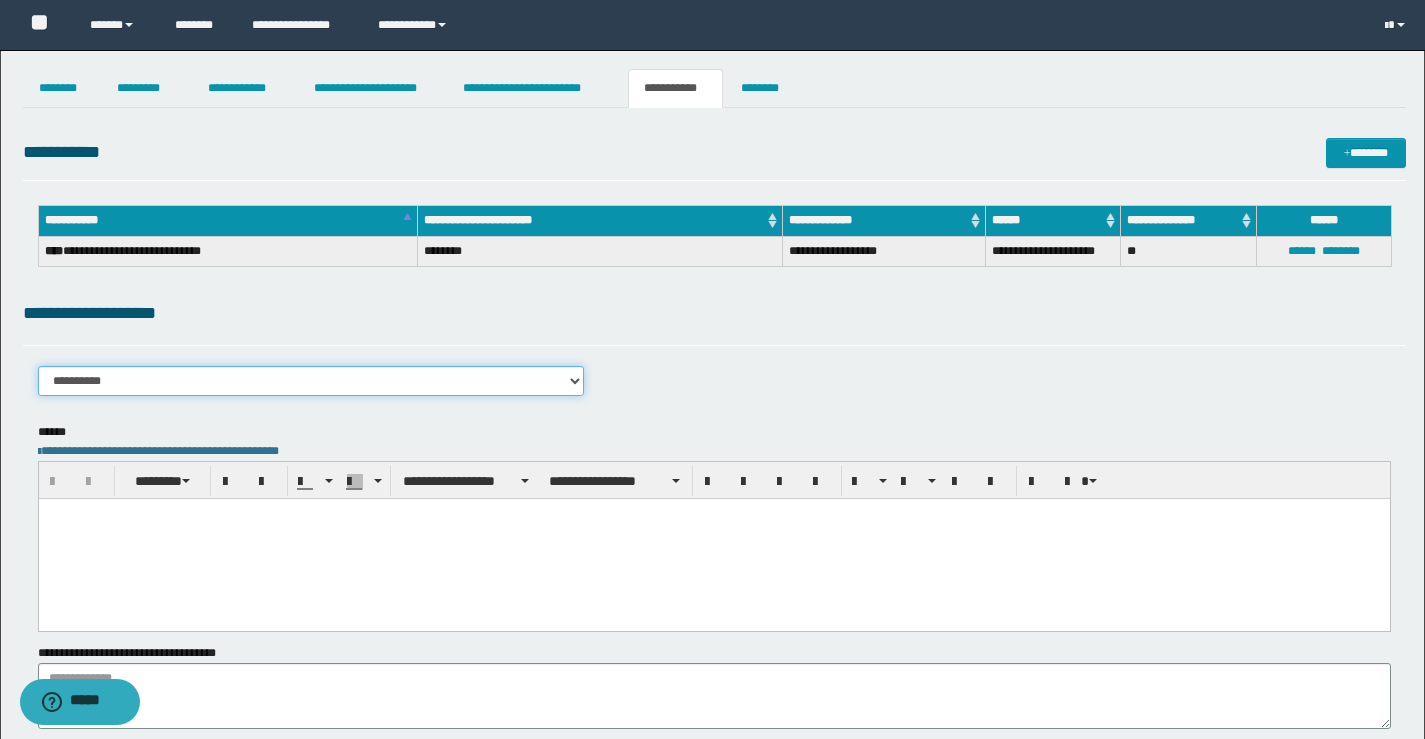 select on "****" 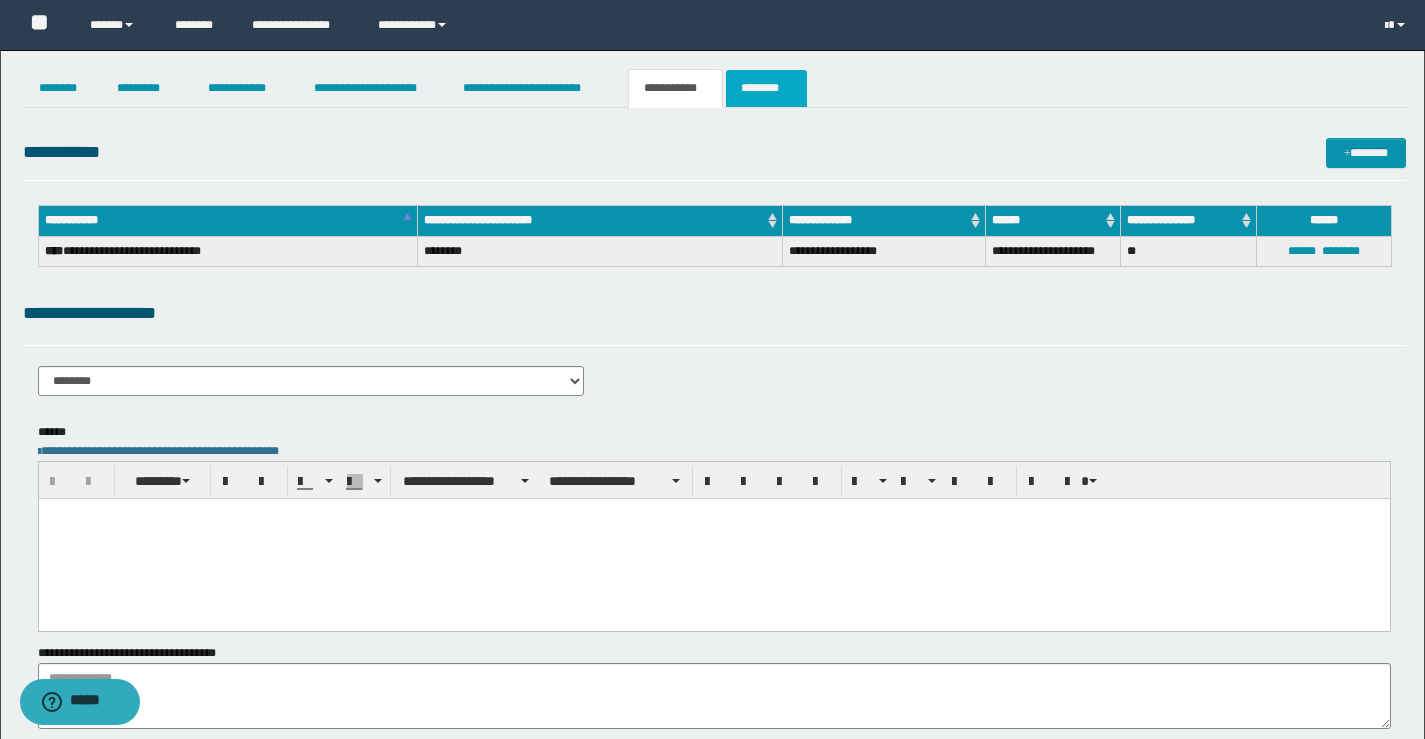 click on "********" at bounding box center [766, 88] 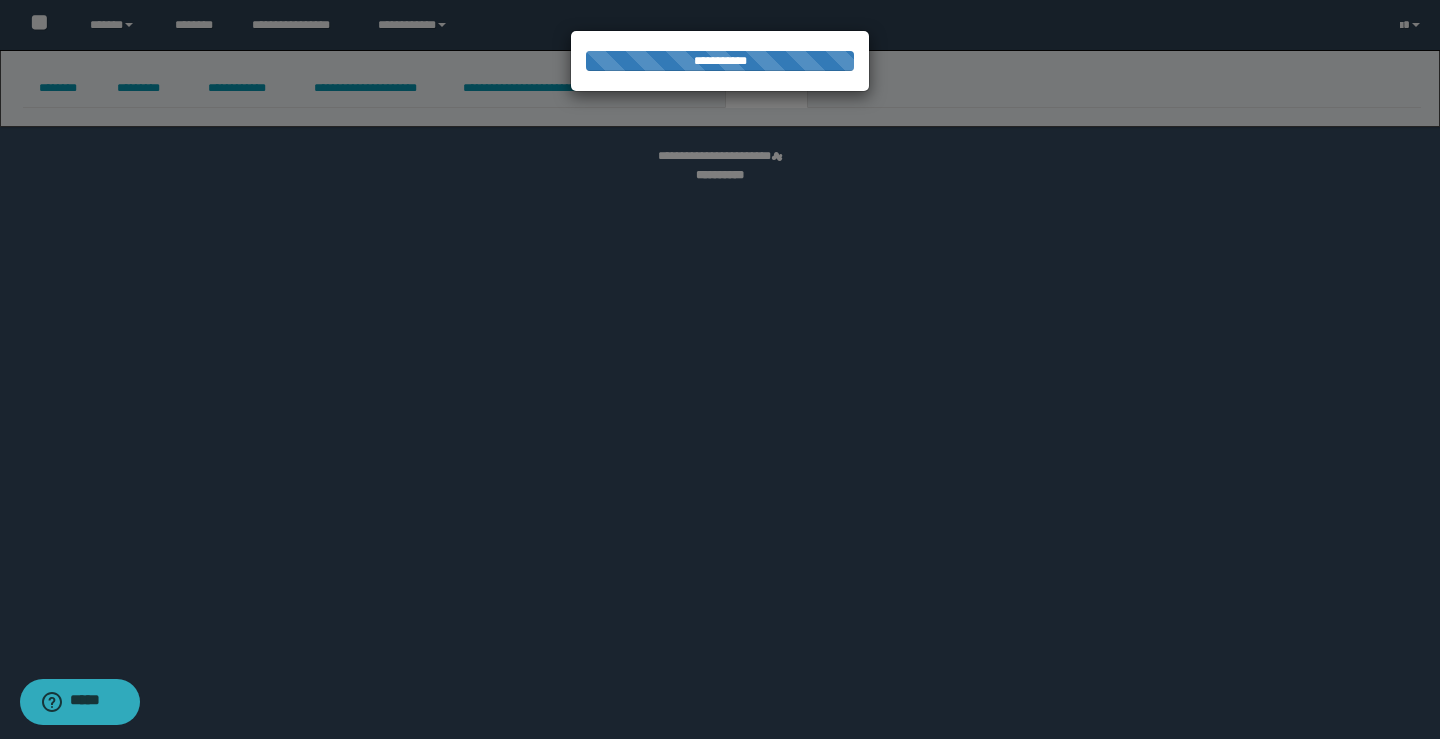 select 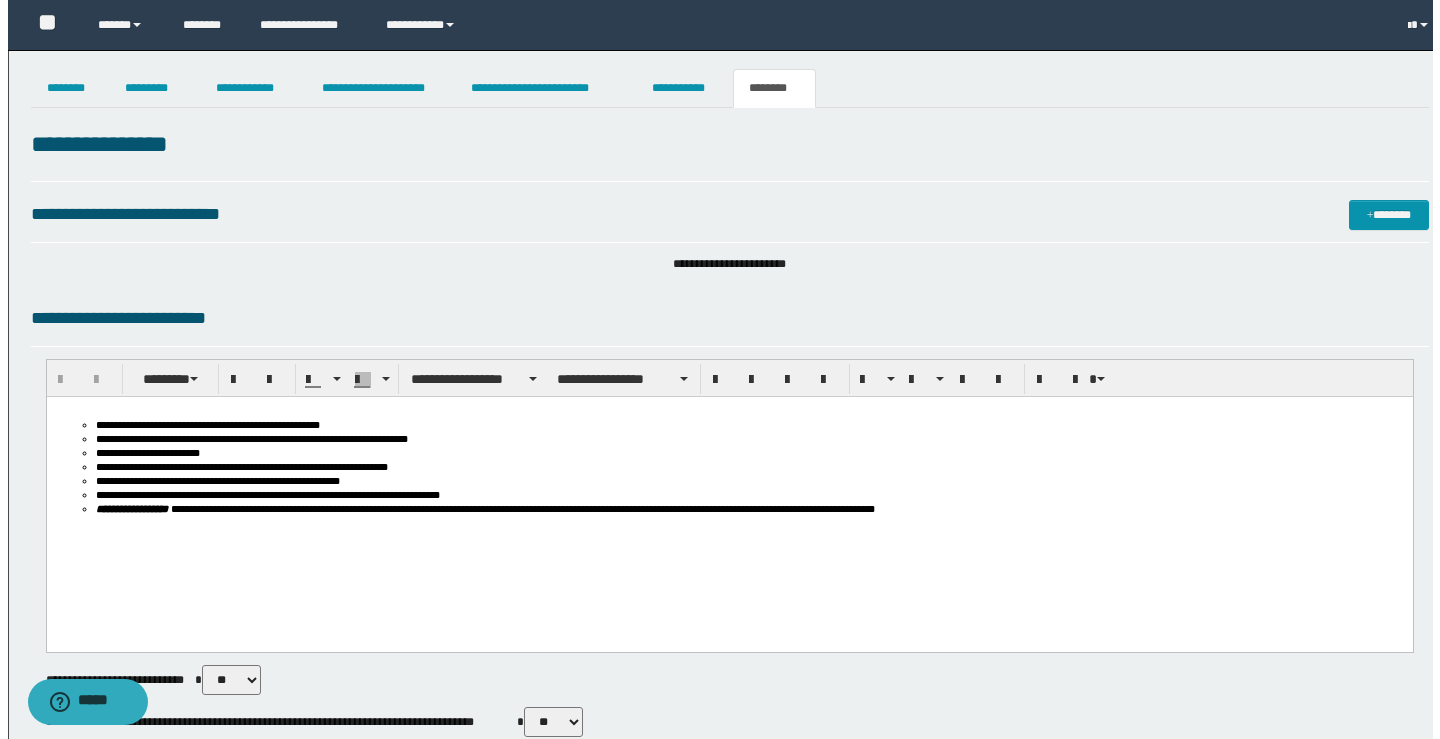 scroll, scrollTop: 0, scrollLeft: 0, axis: both 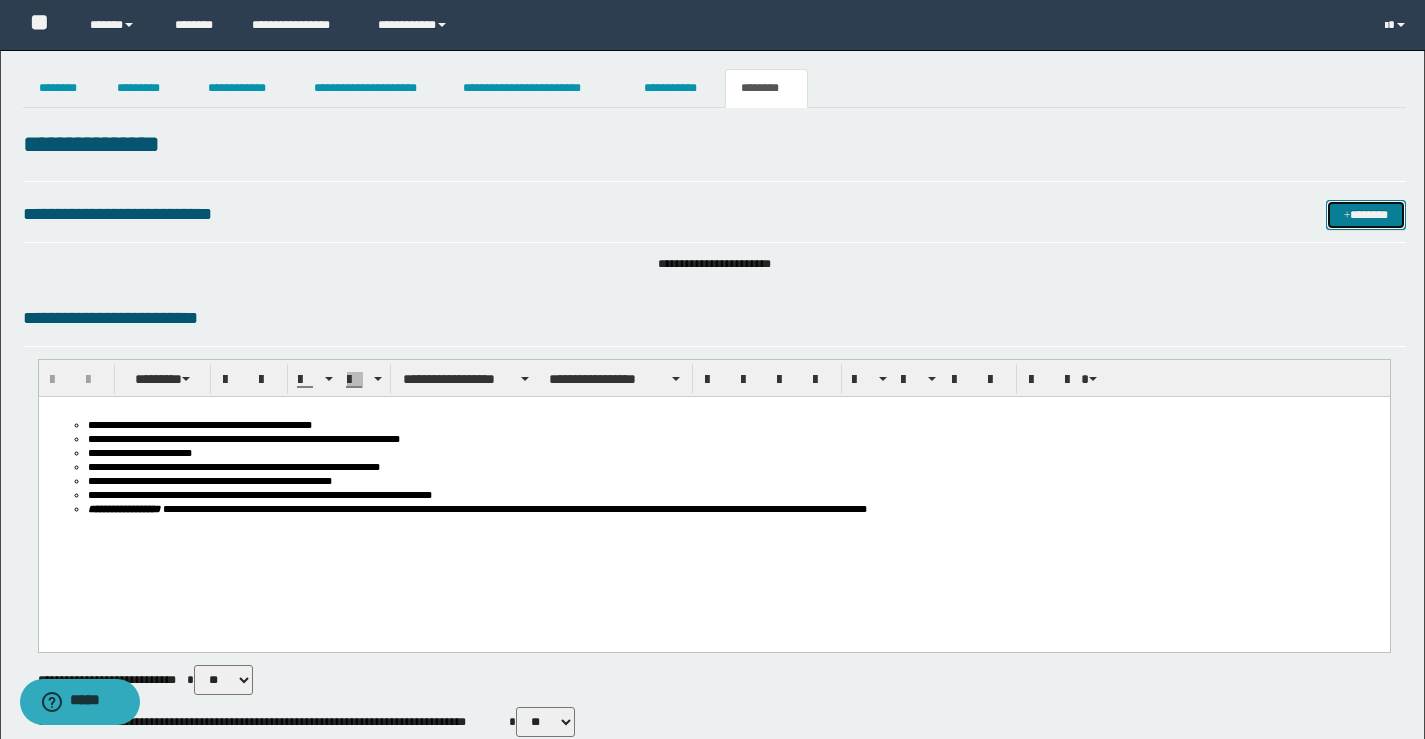 click on "*******" at bounding box center [1366, 215] 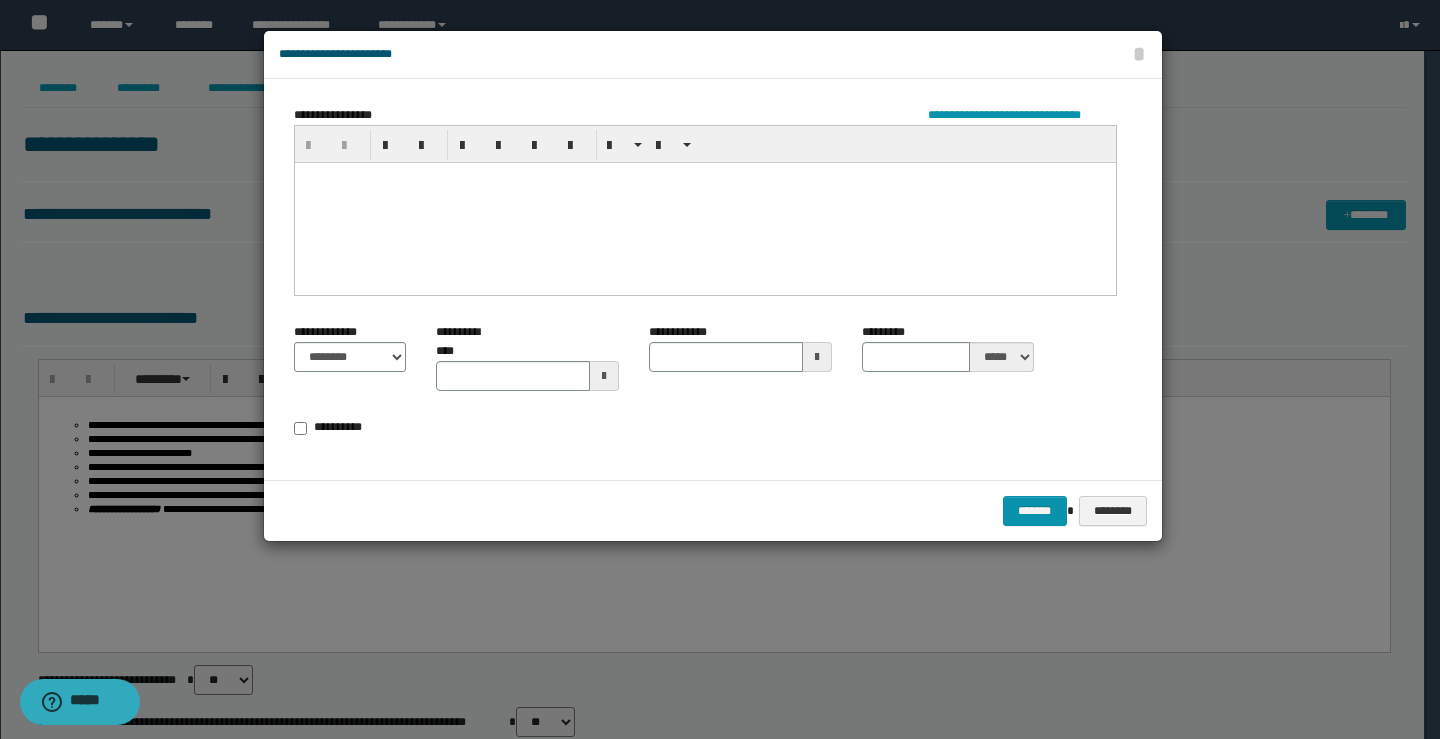click at bounding box center [704, 202] 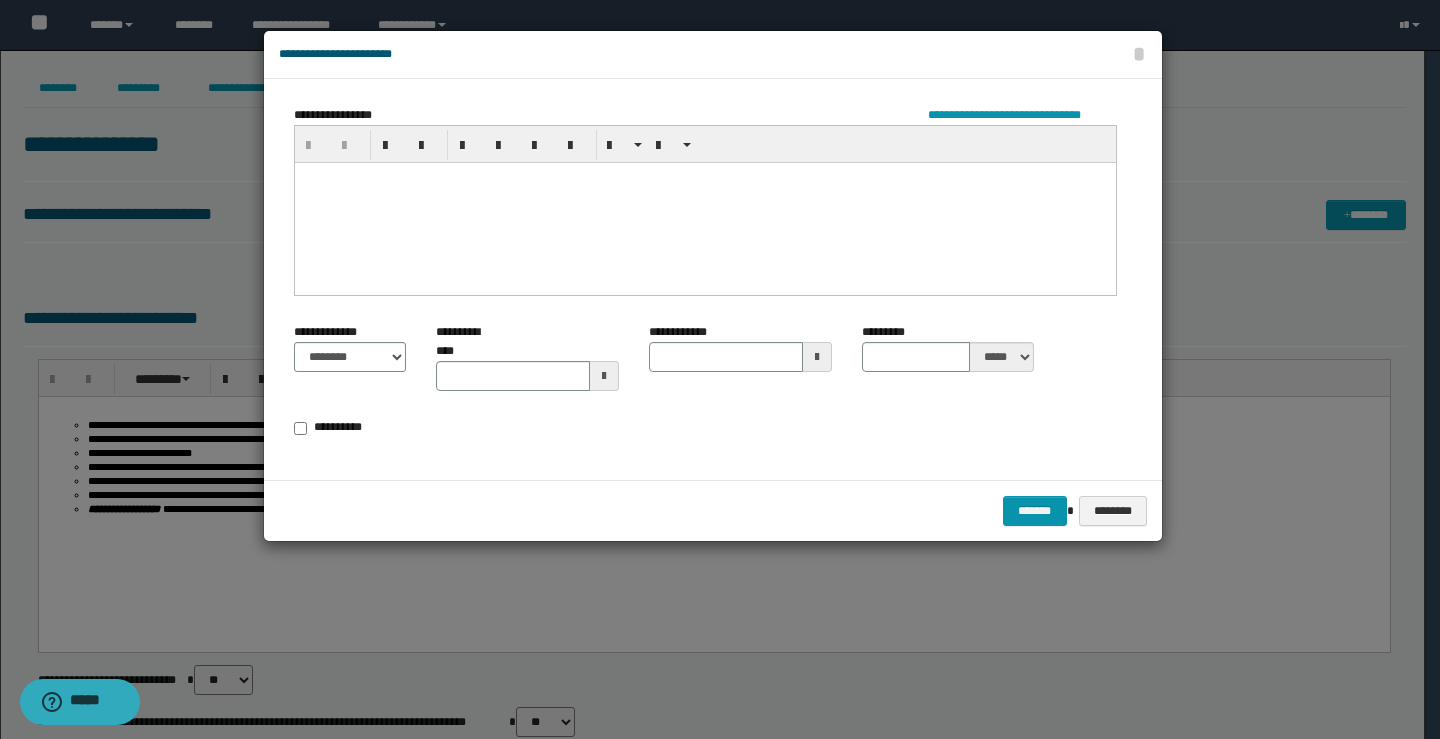 type 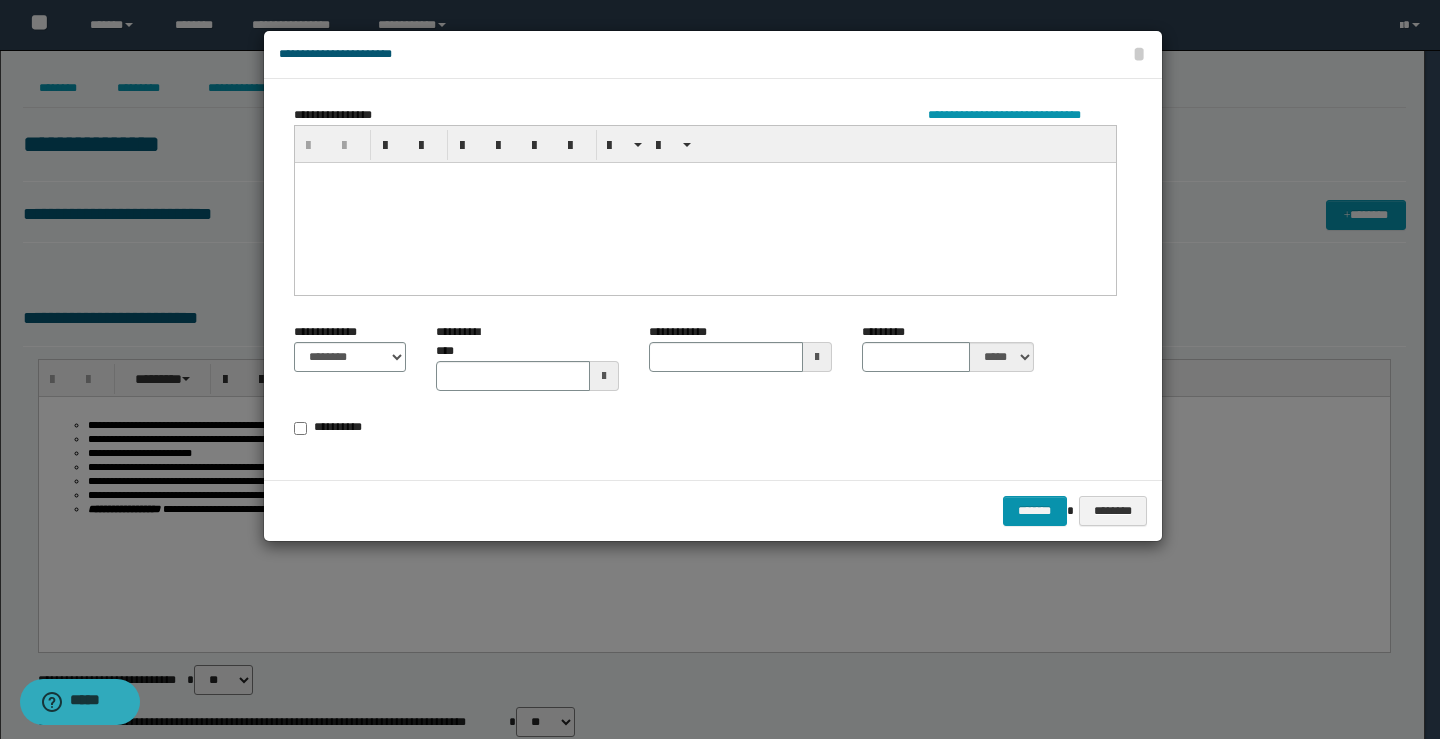 paste 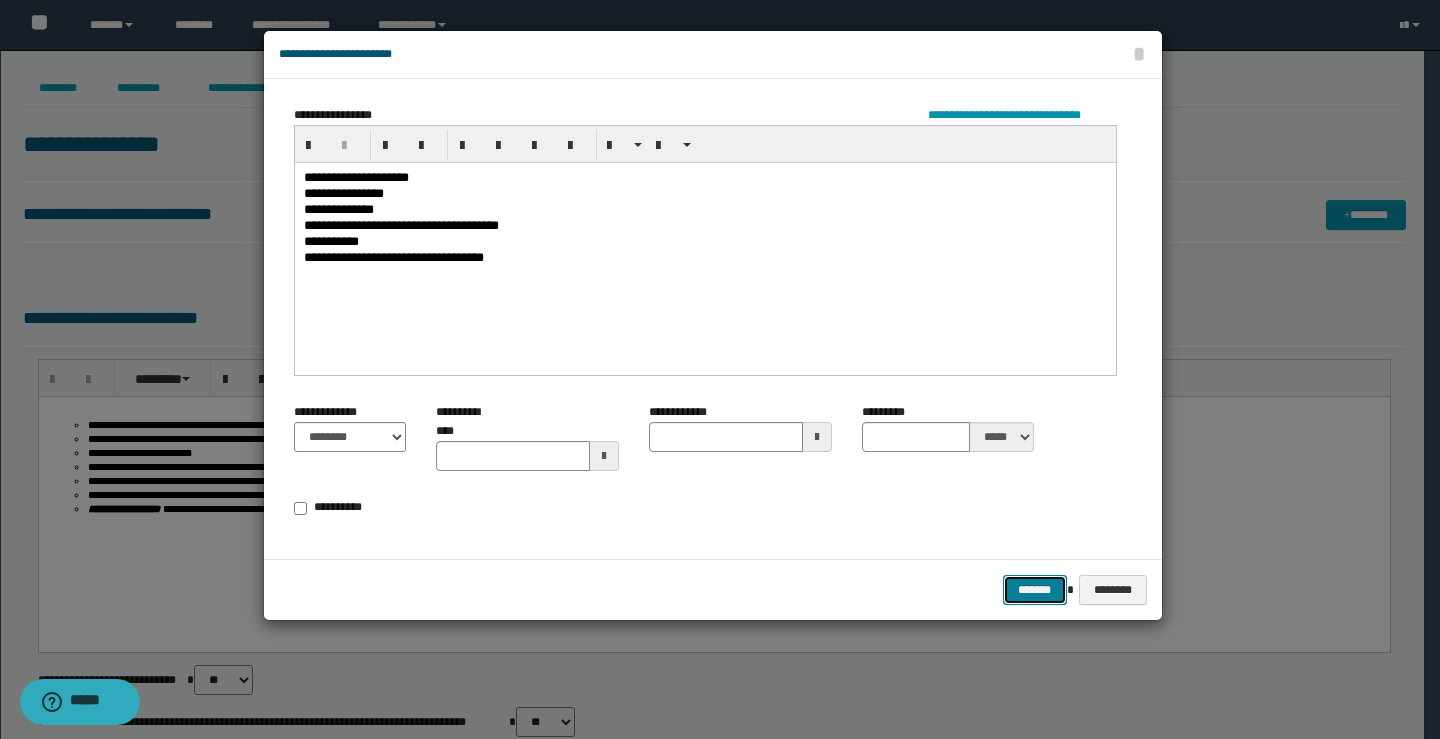 click on "*******" at bounding box center [1035, 590] 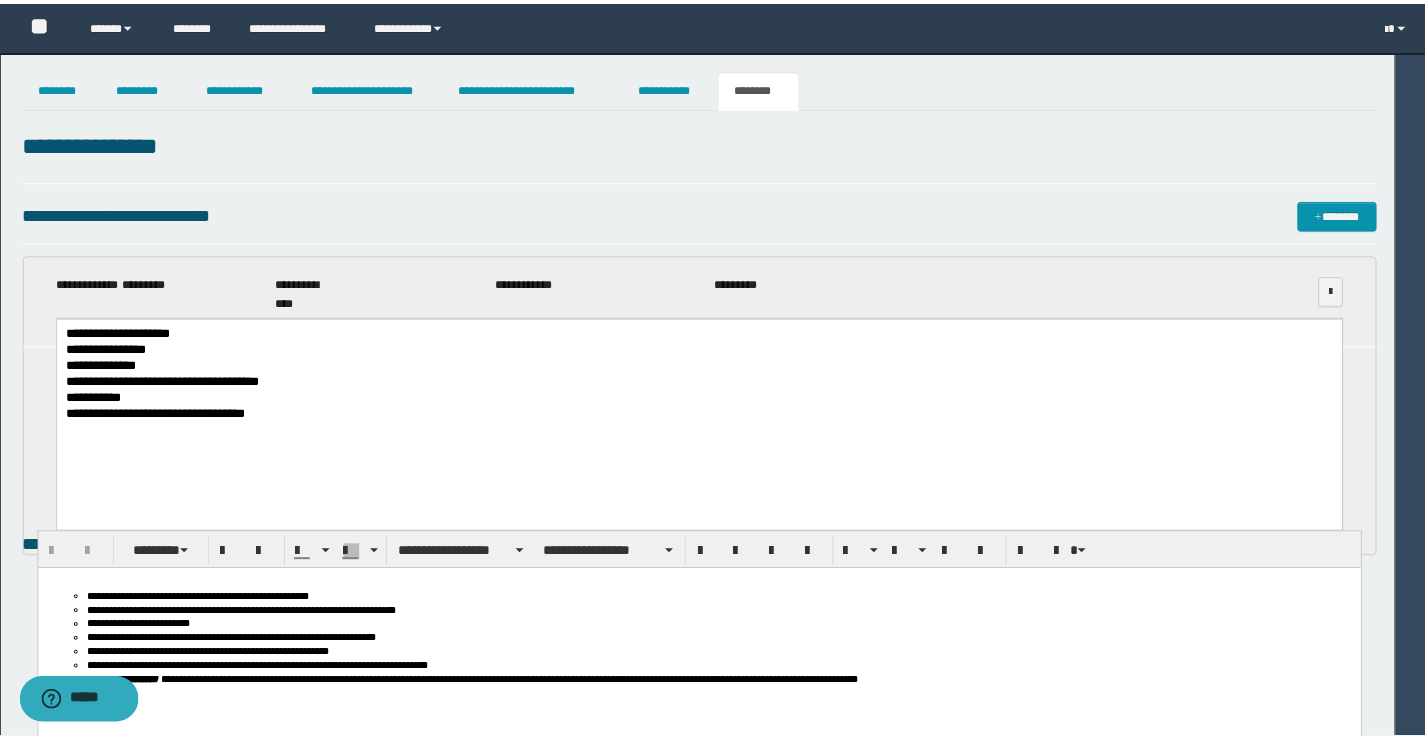 scroll, scrollTop: 0, scrollLeft: 0, axis: both 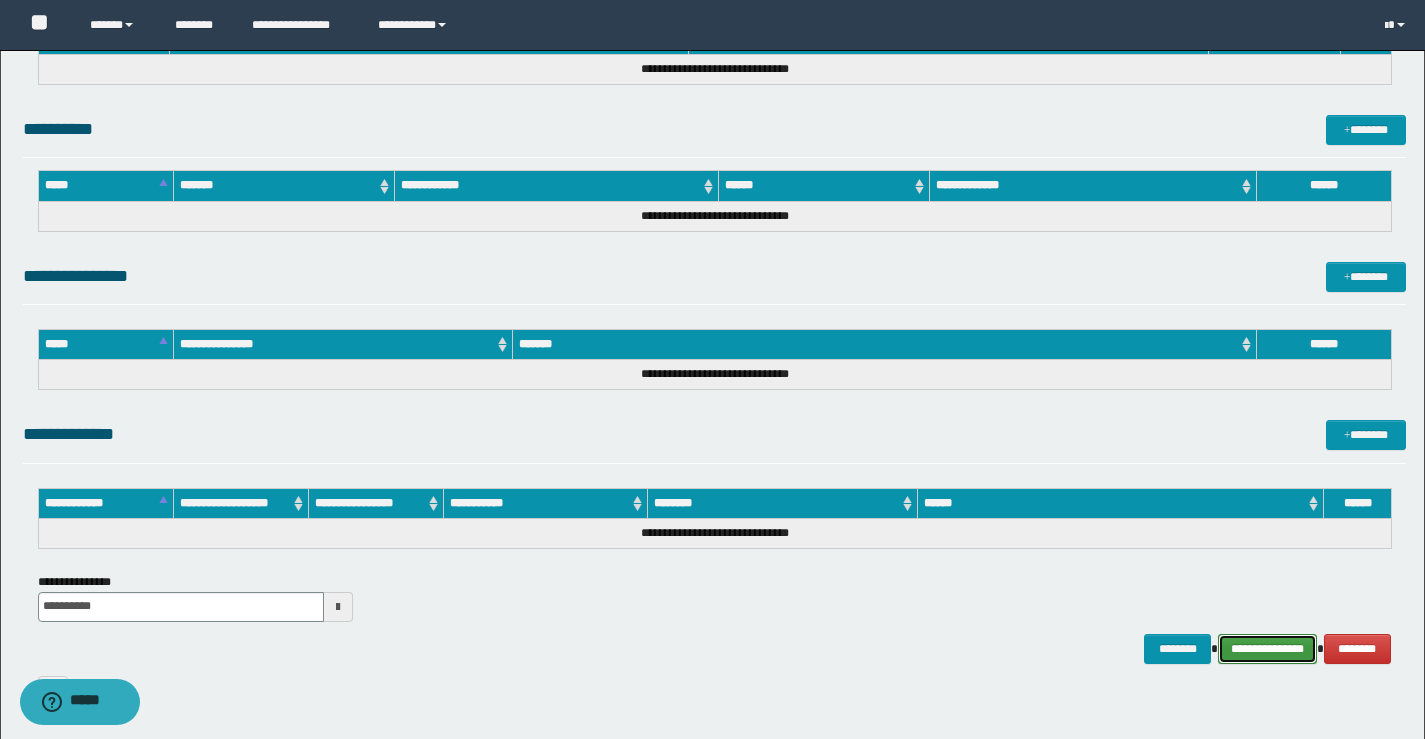 click on "**********" at bounding box center [1267, 649] 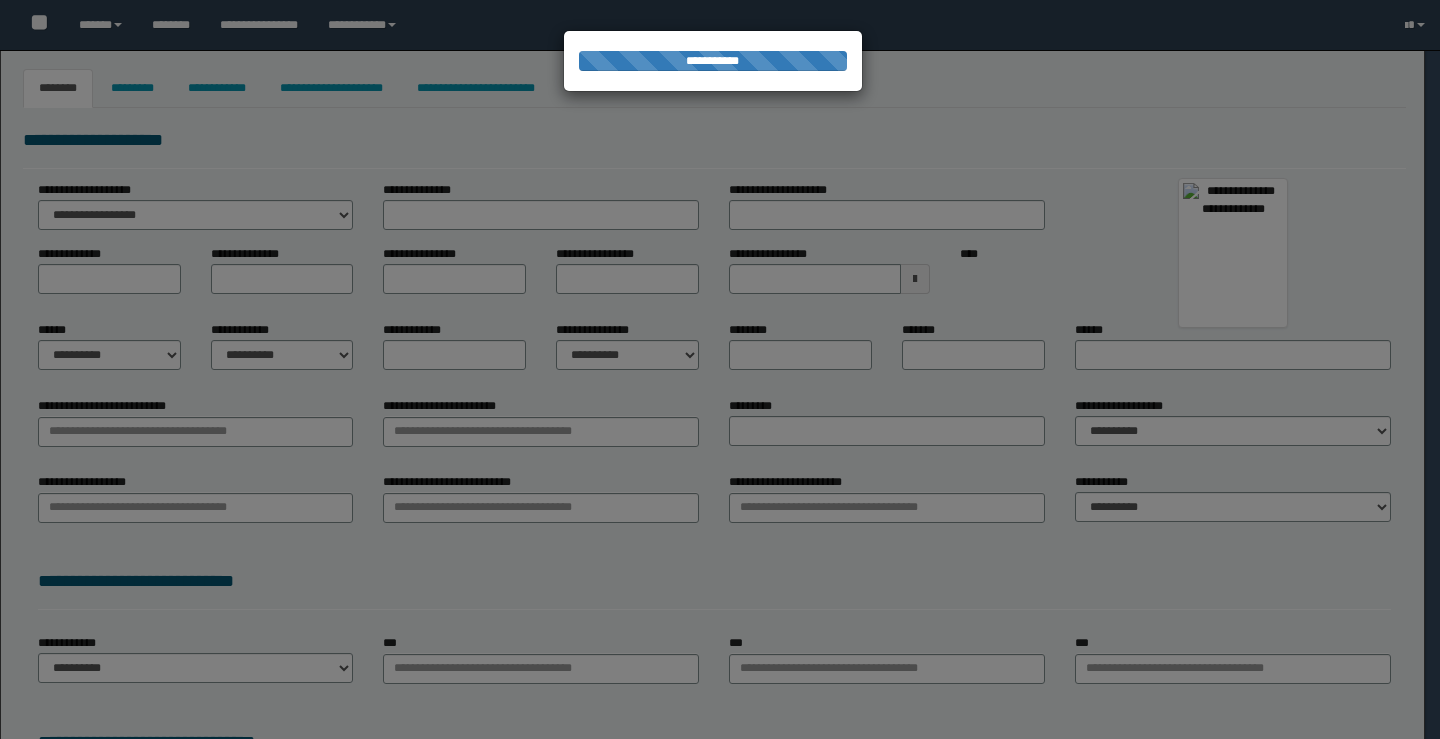 type on "**********" 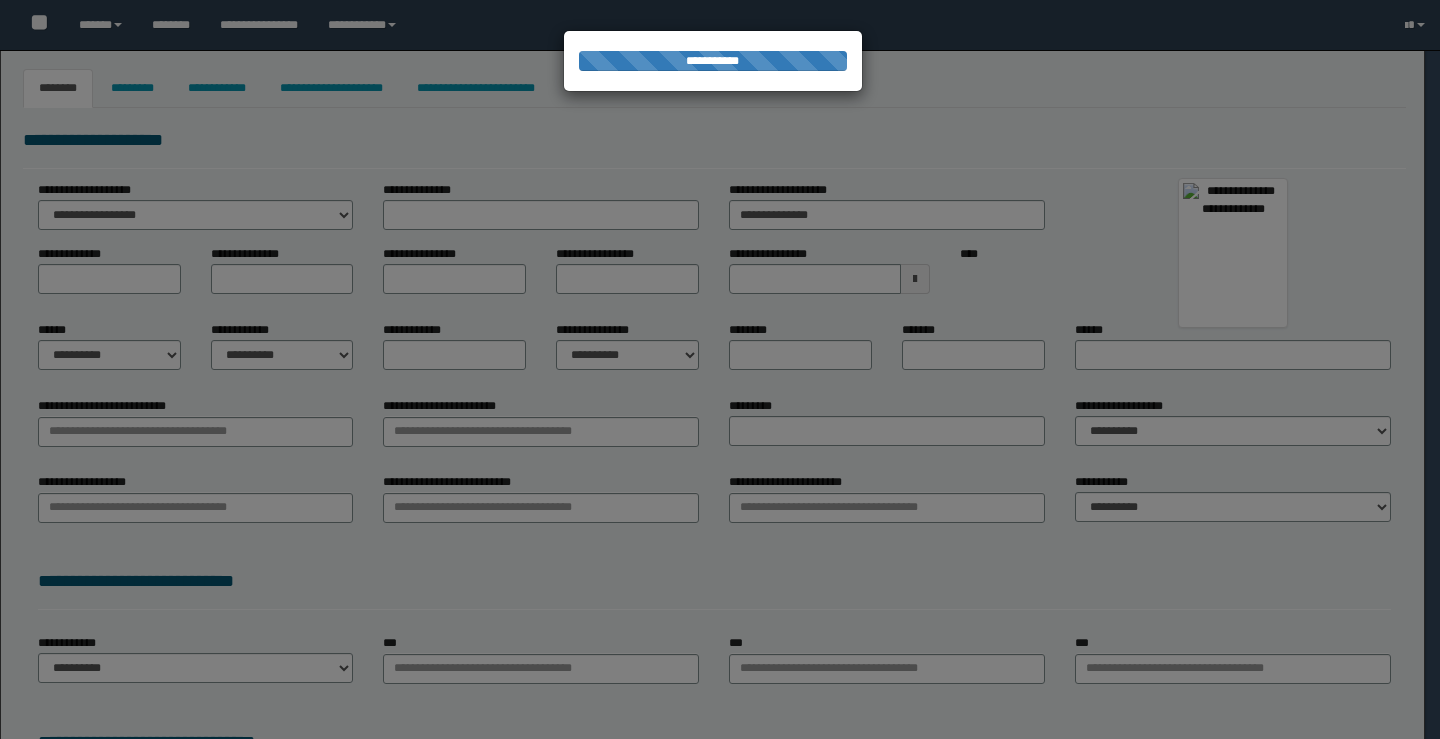 type on "******" 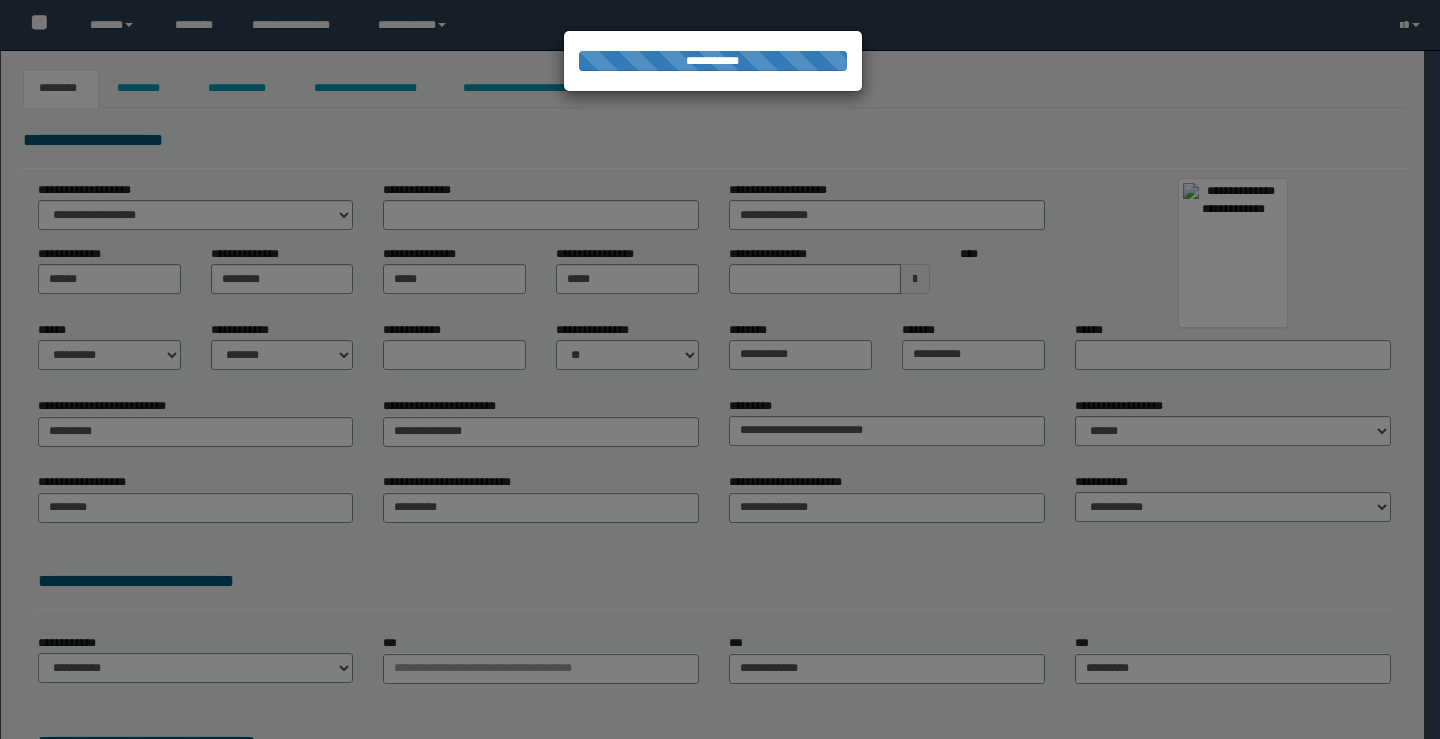 scroll, scrollTop: 0, scrollLeft: 0, axis: both 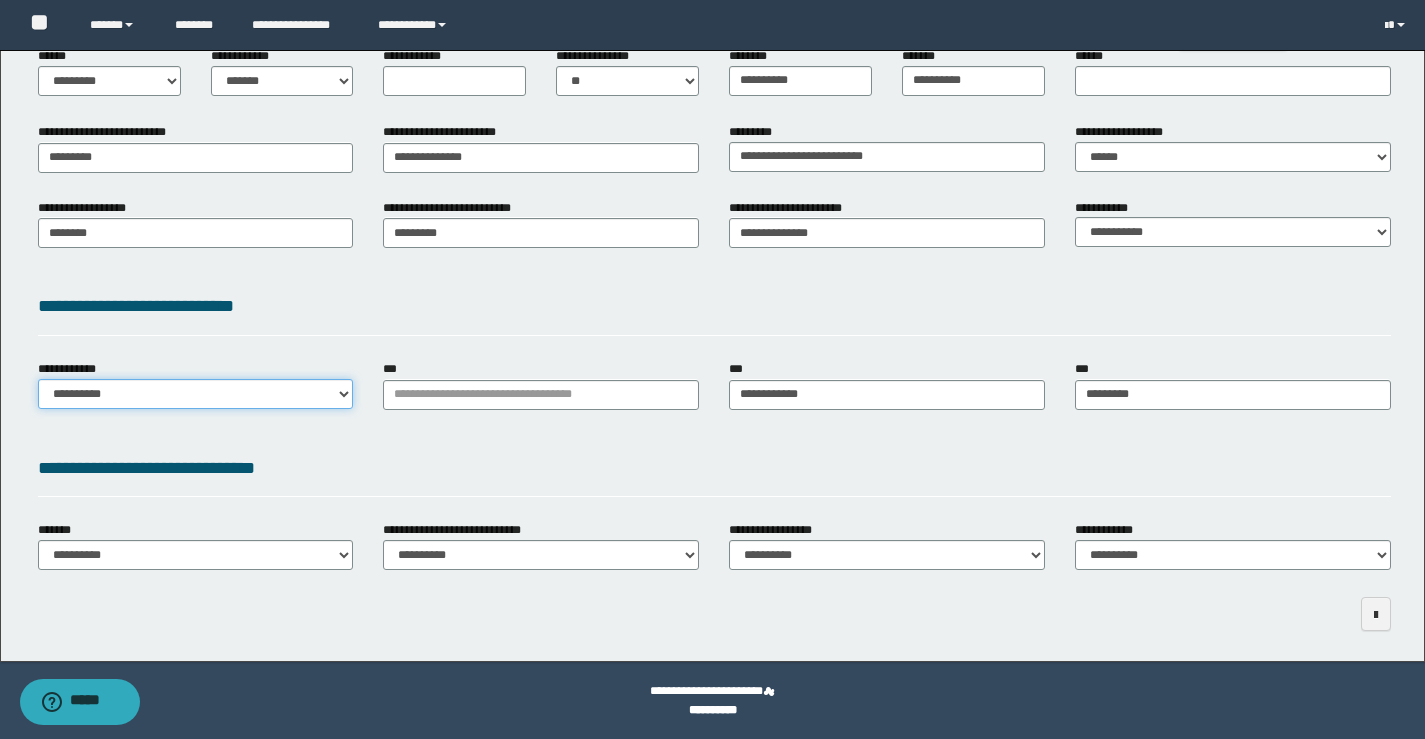 click on "**********" at bounding box center [196, 394] 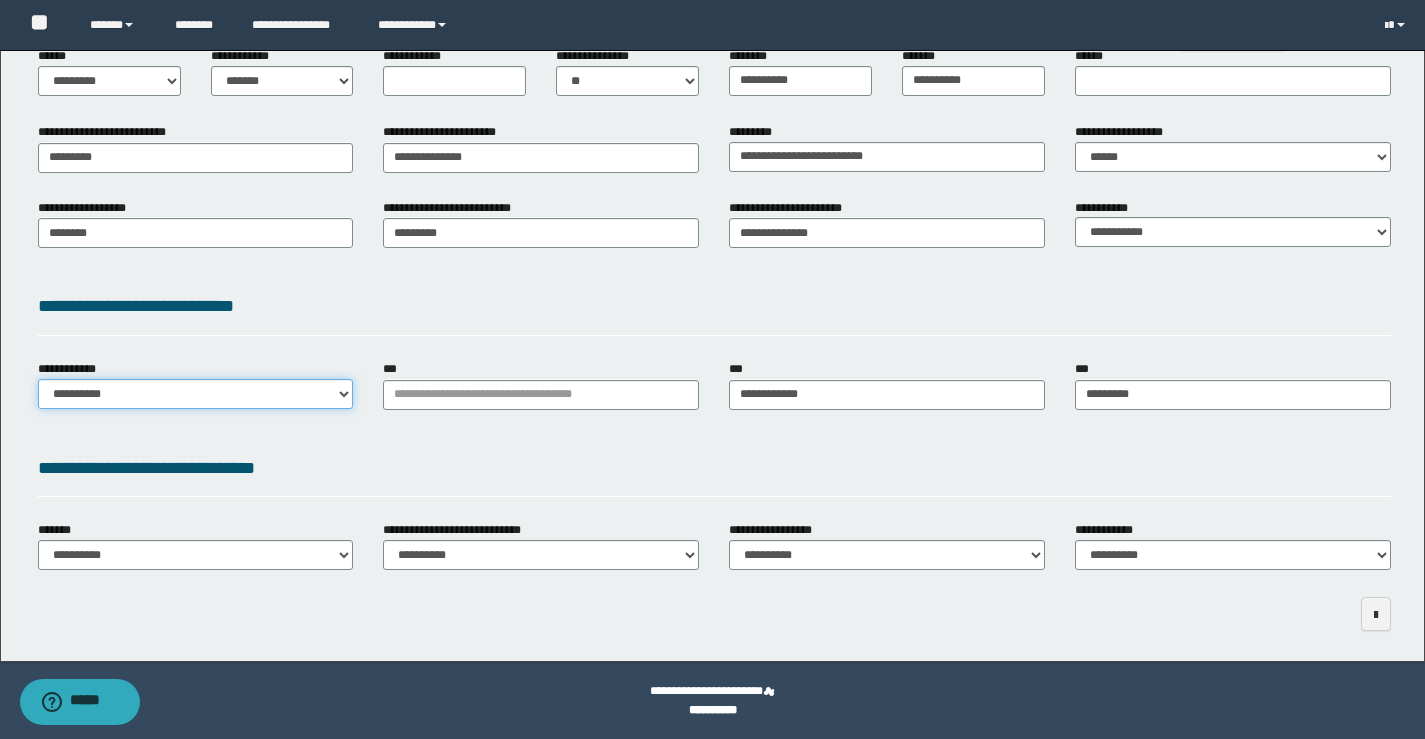 select on "**" 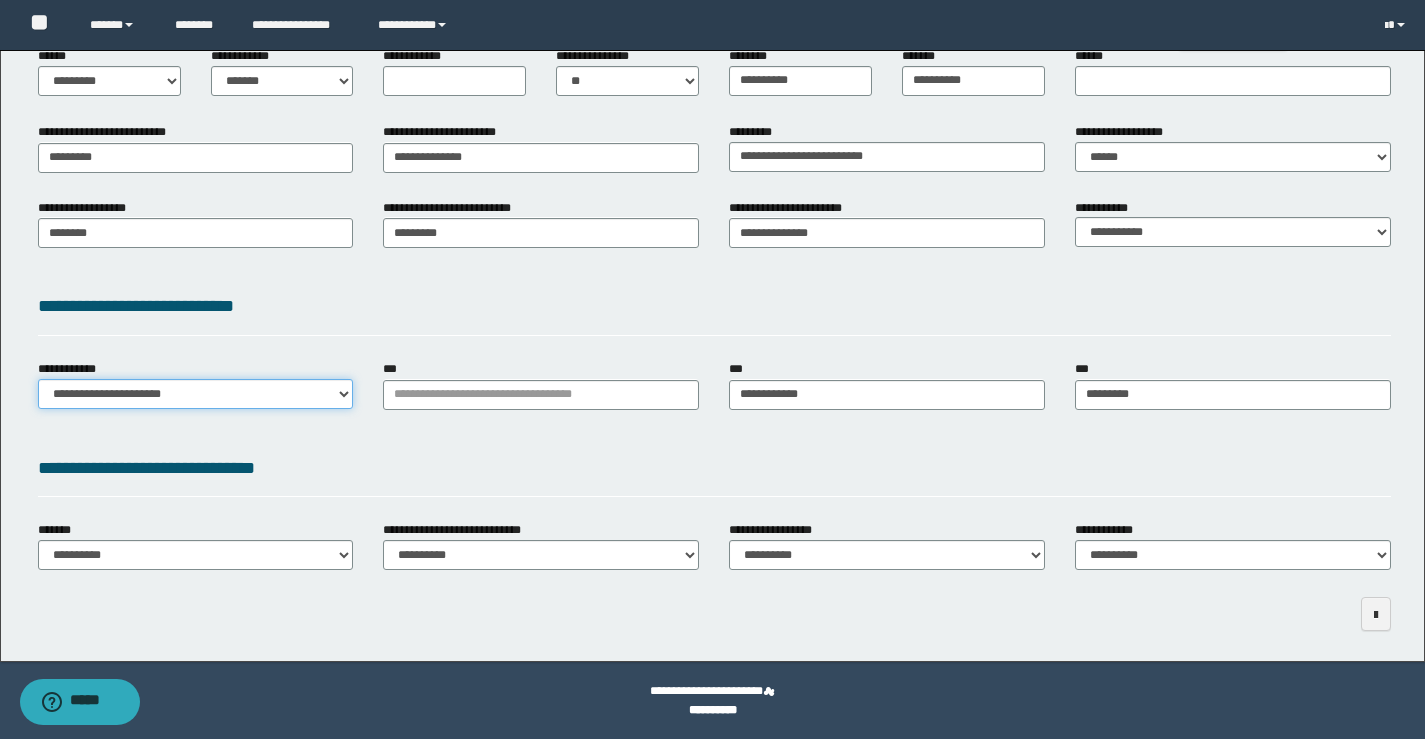 click on "**********" at bounding box center [196, 394] 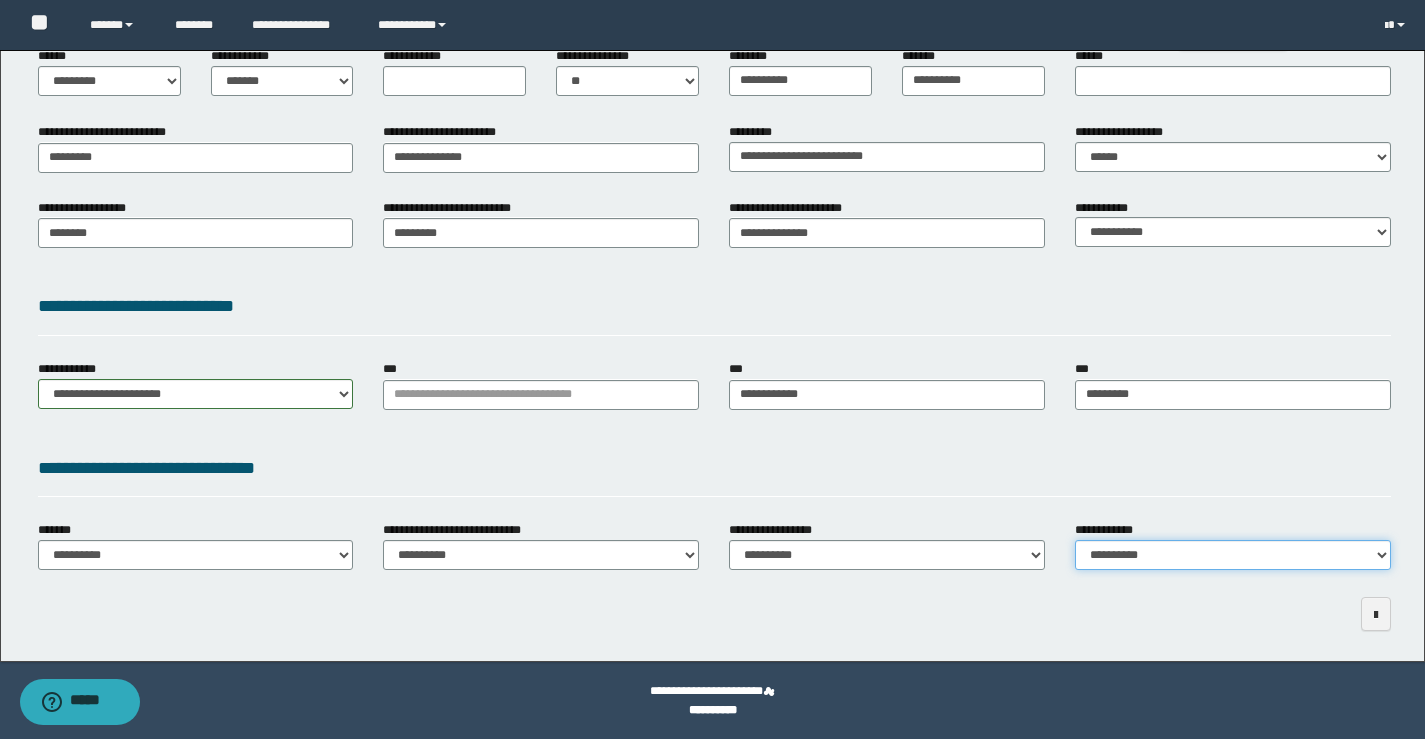 click on "**********" at bounding box center (1233, 555) 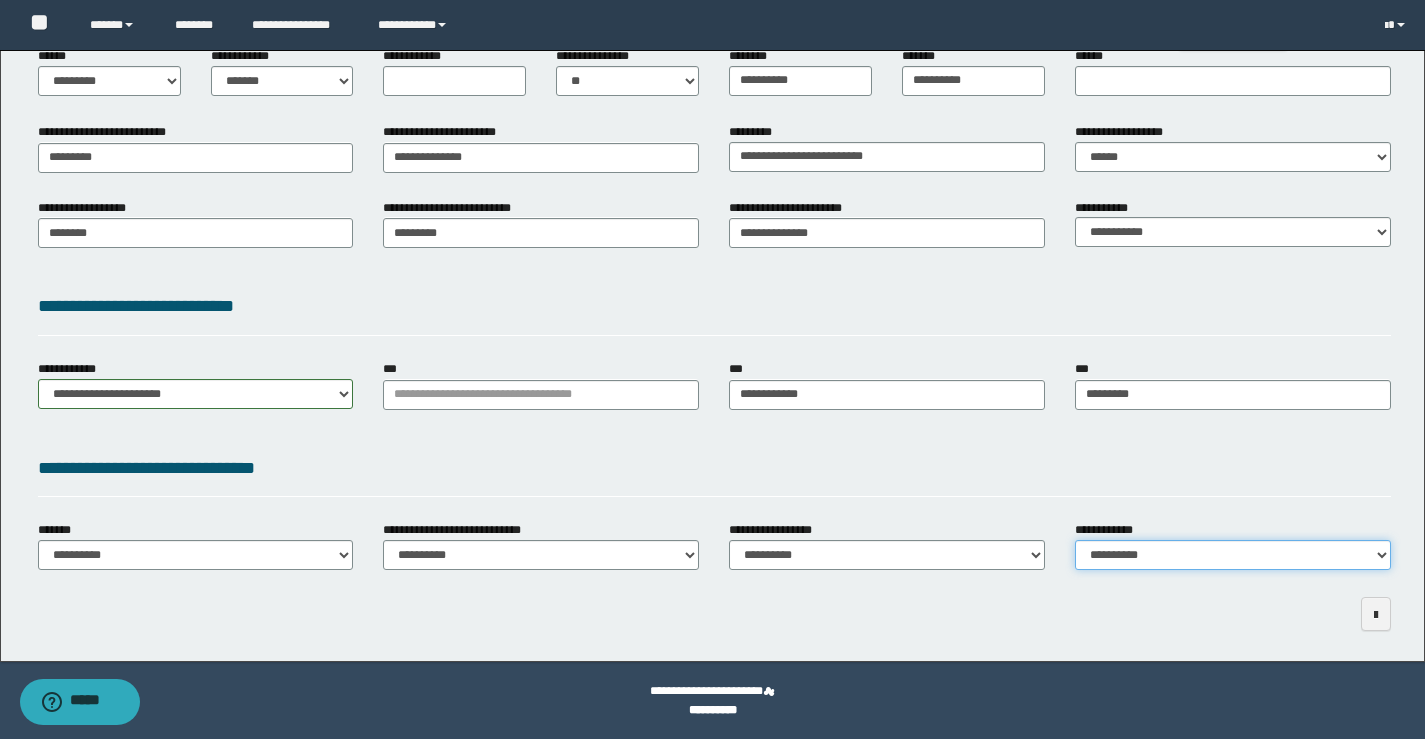 select on "*" 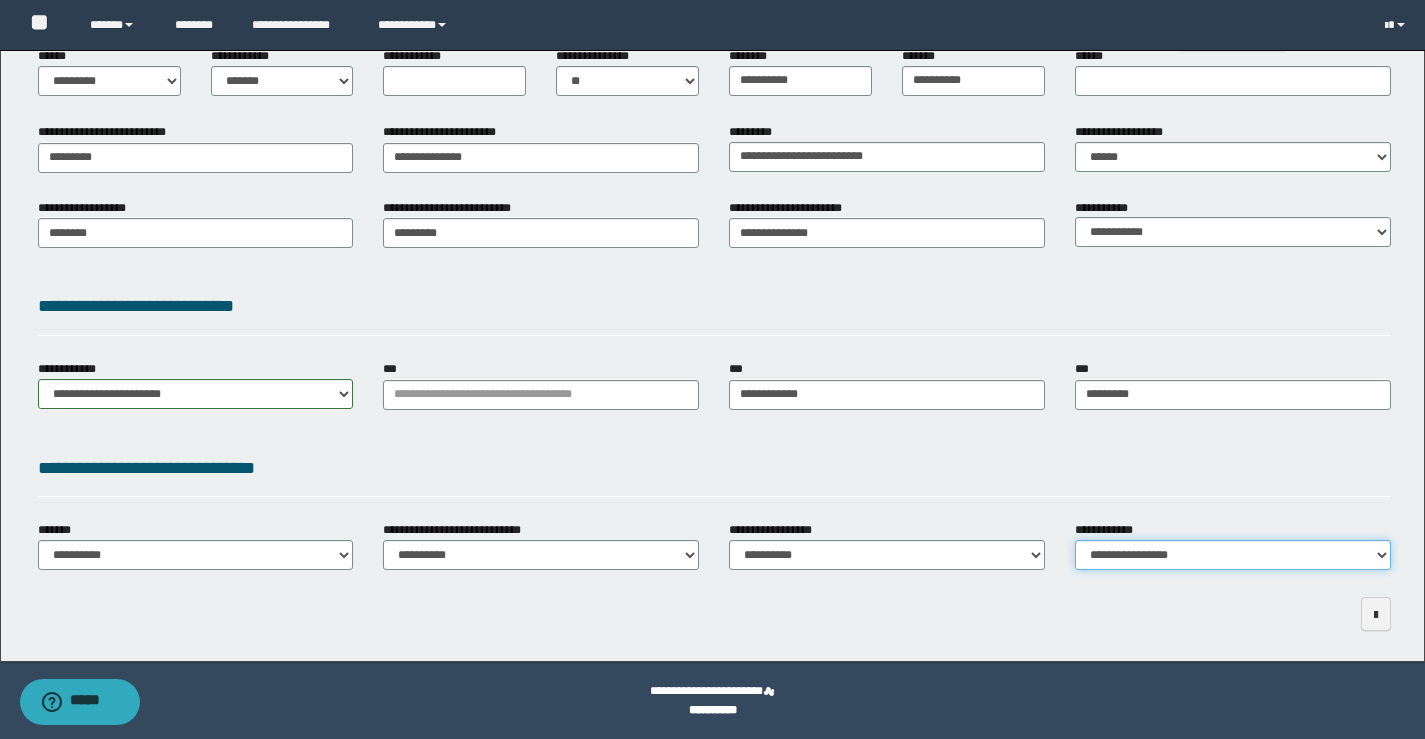 click on "**********" at bounding box center [1233, 555] 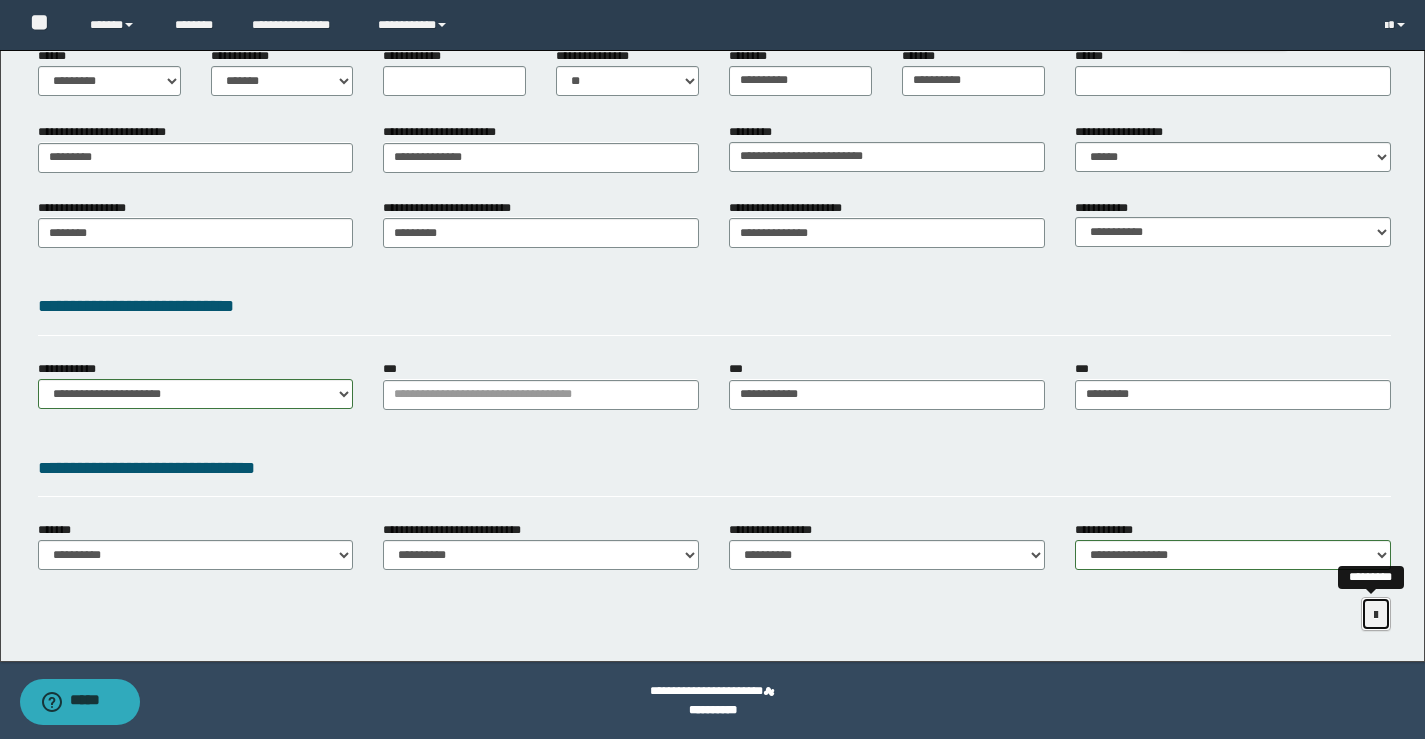 click at bounding box center [1376, 615] 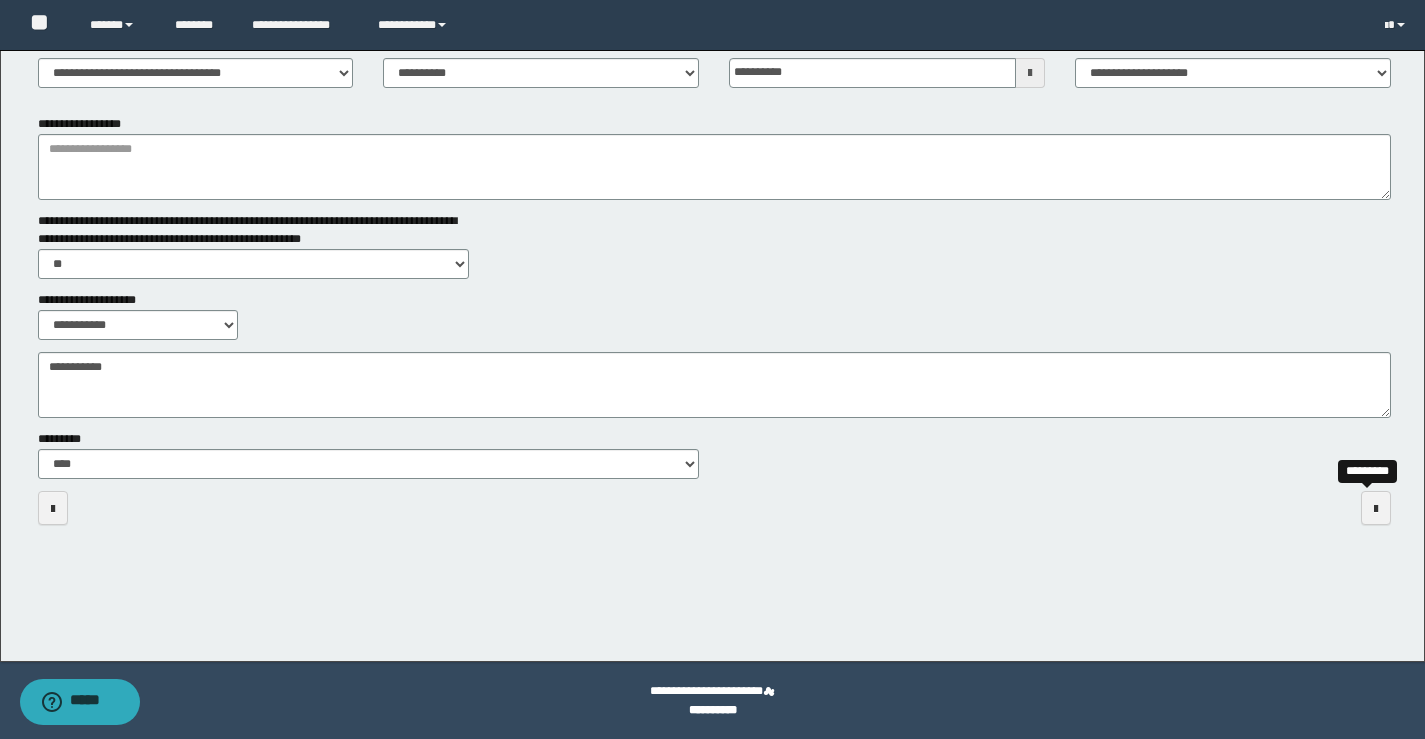 scroll, scrollTop: 189, scrollLeft: 0, axis: vertical 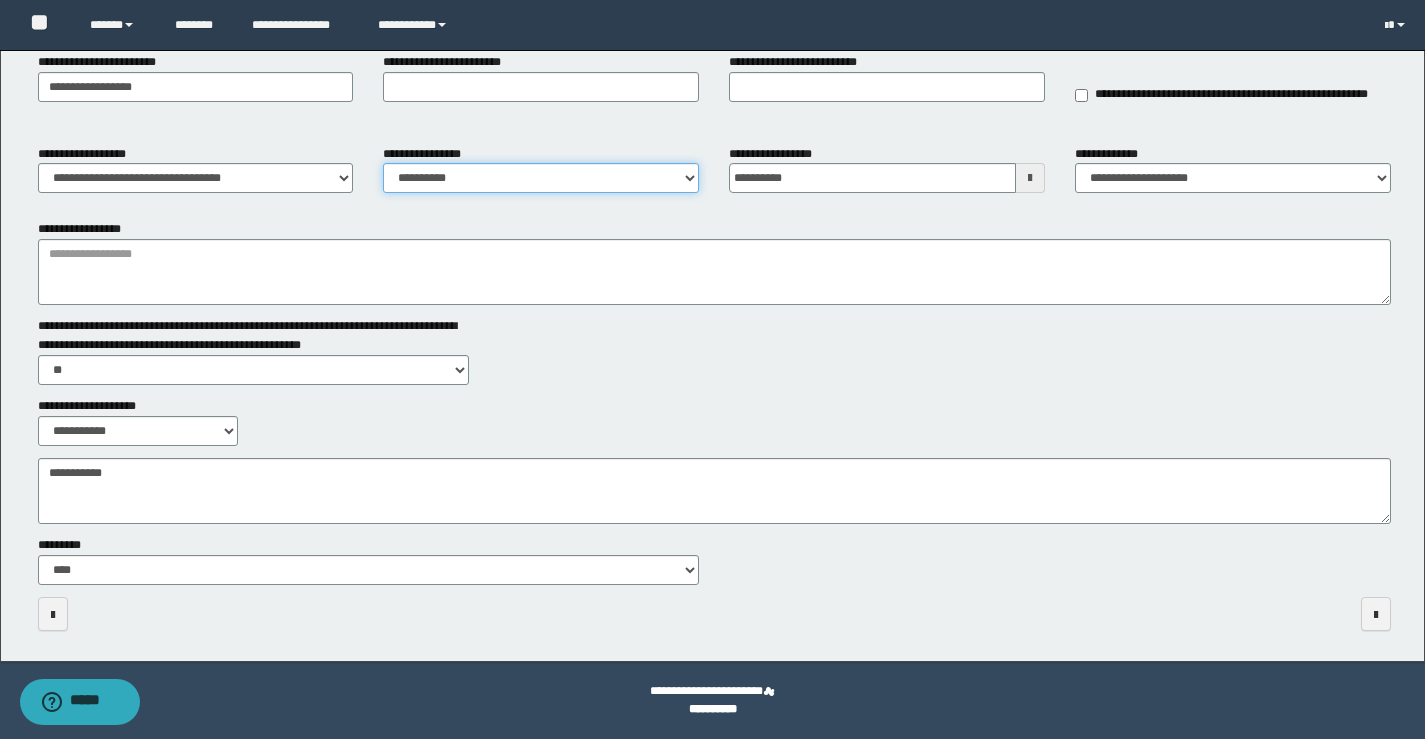 click on "**********" at bounding box center (541, 178) 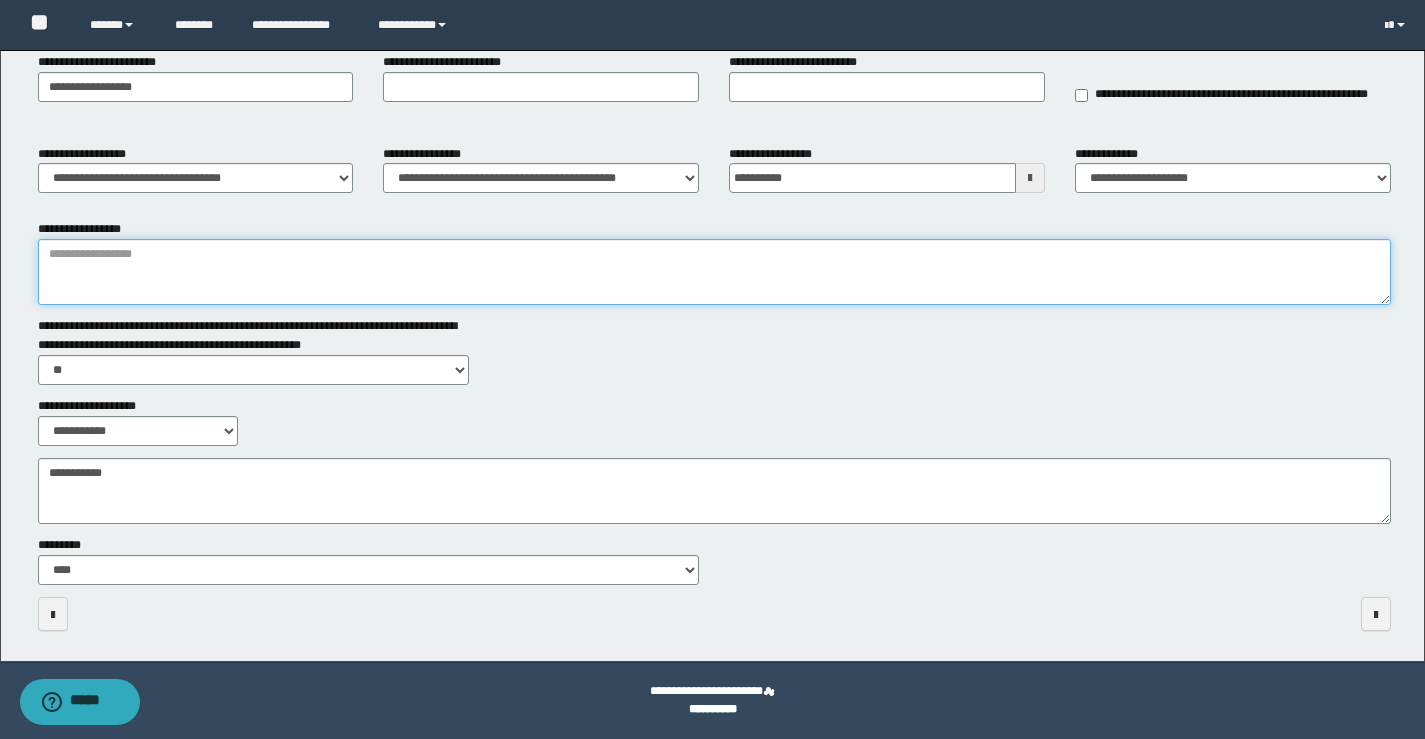 click on "**********" at bounding box center (714, 272) 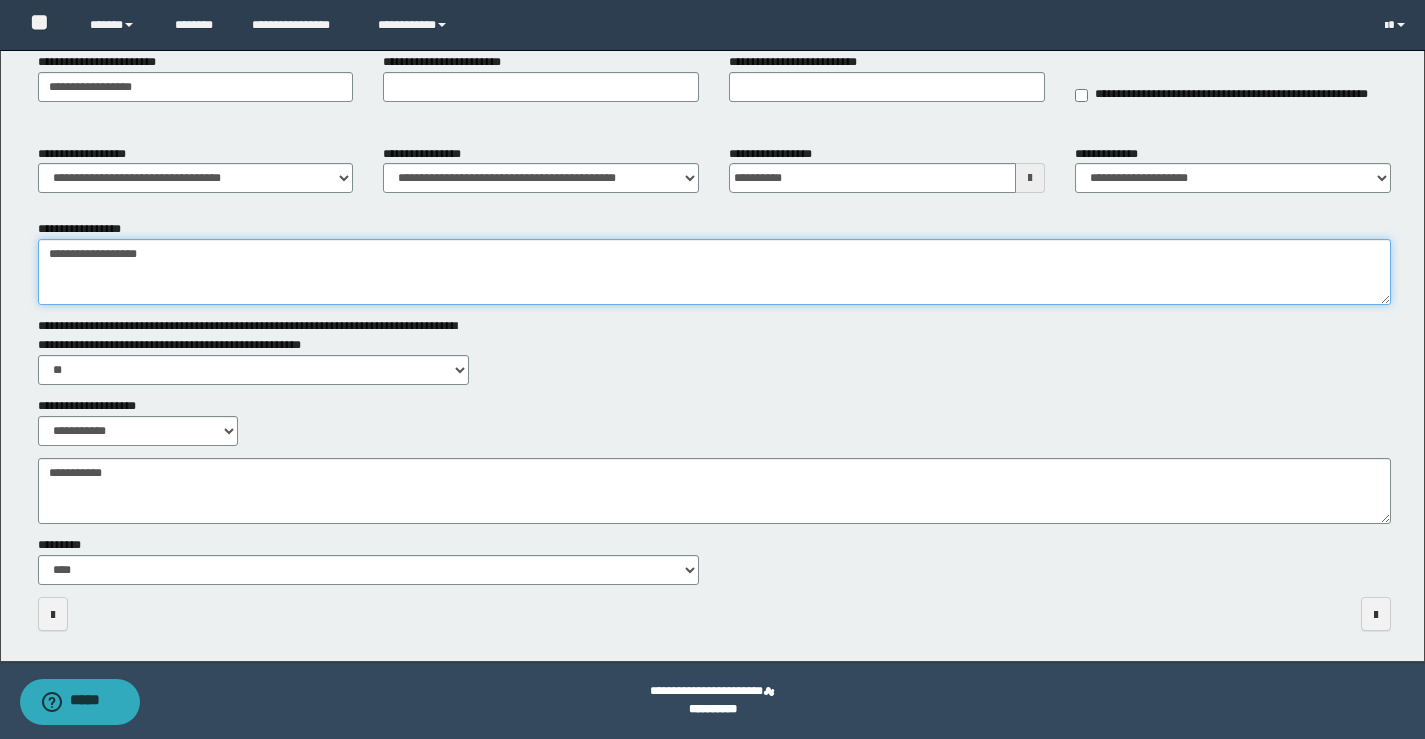 type on "**********" 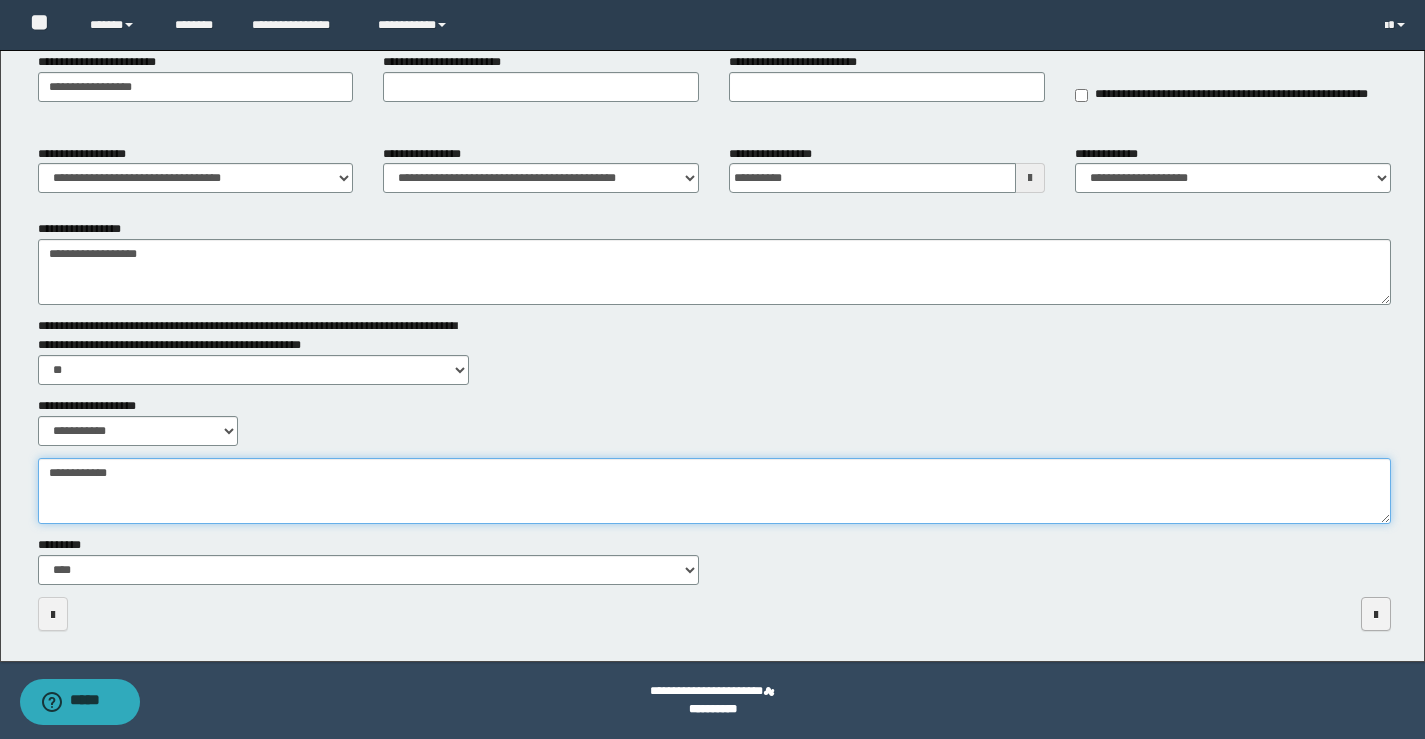type on "**********" 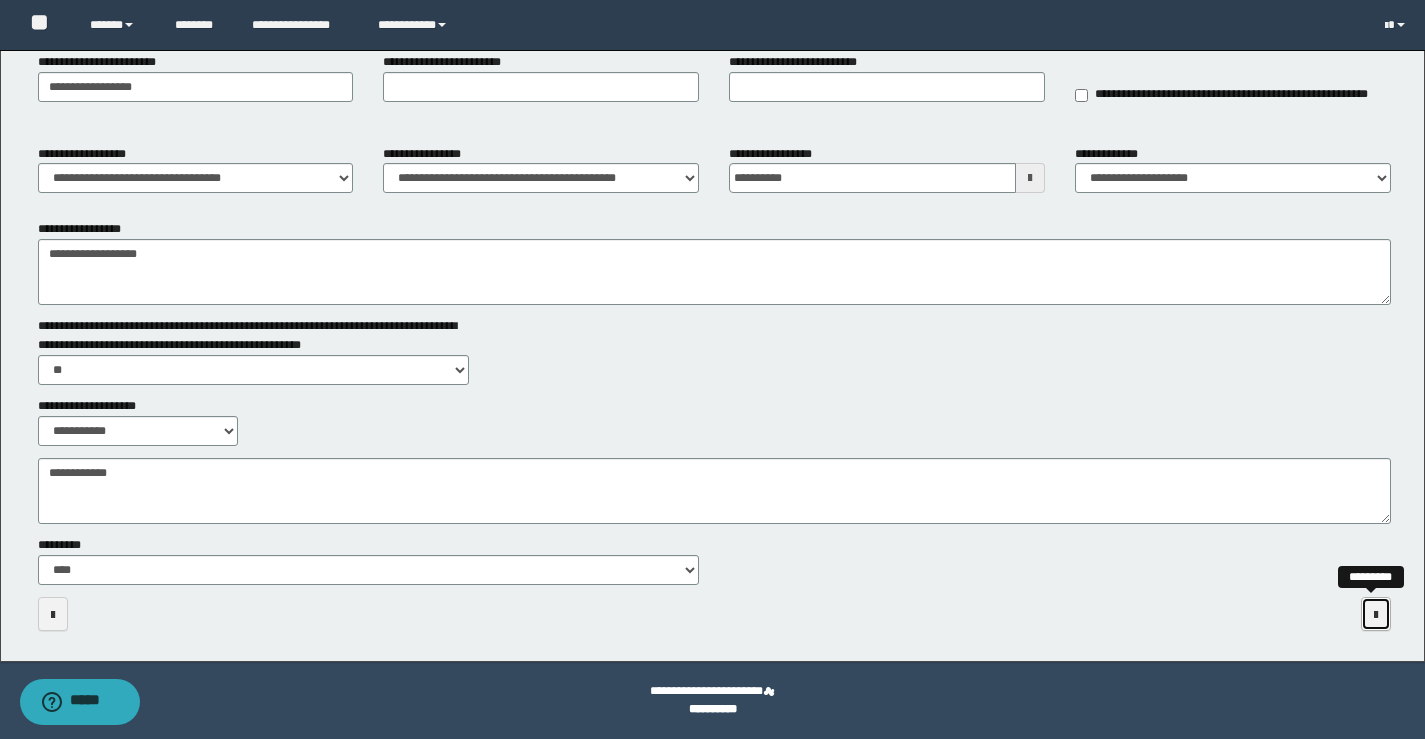 click at bounding box center (1376, 615) 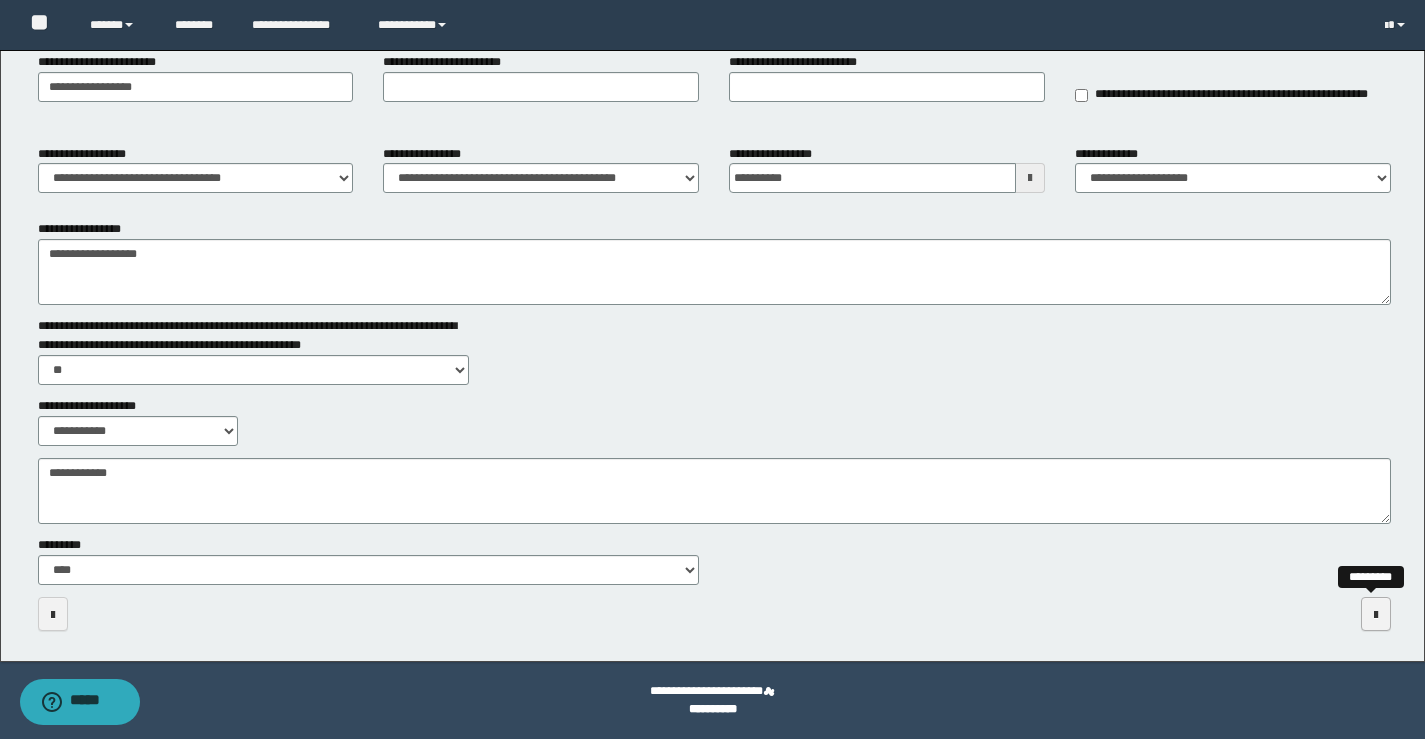 scroll, scrollTop: 0, scrollLeft: 0, axis: both 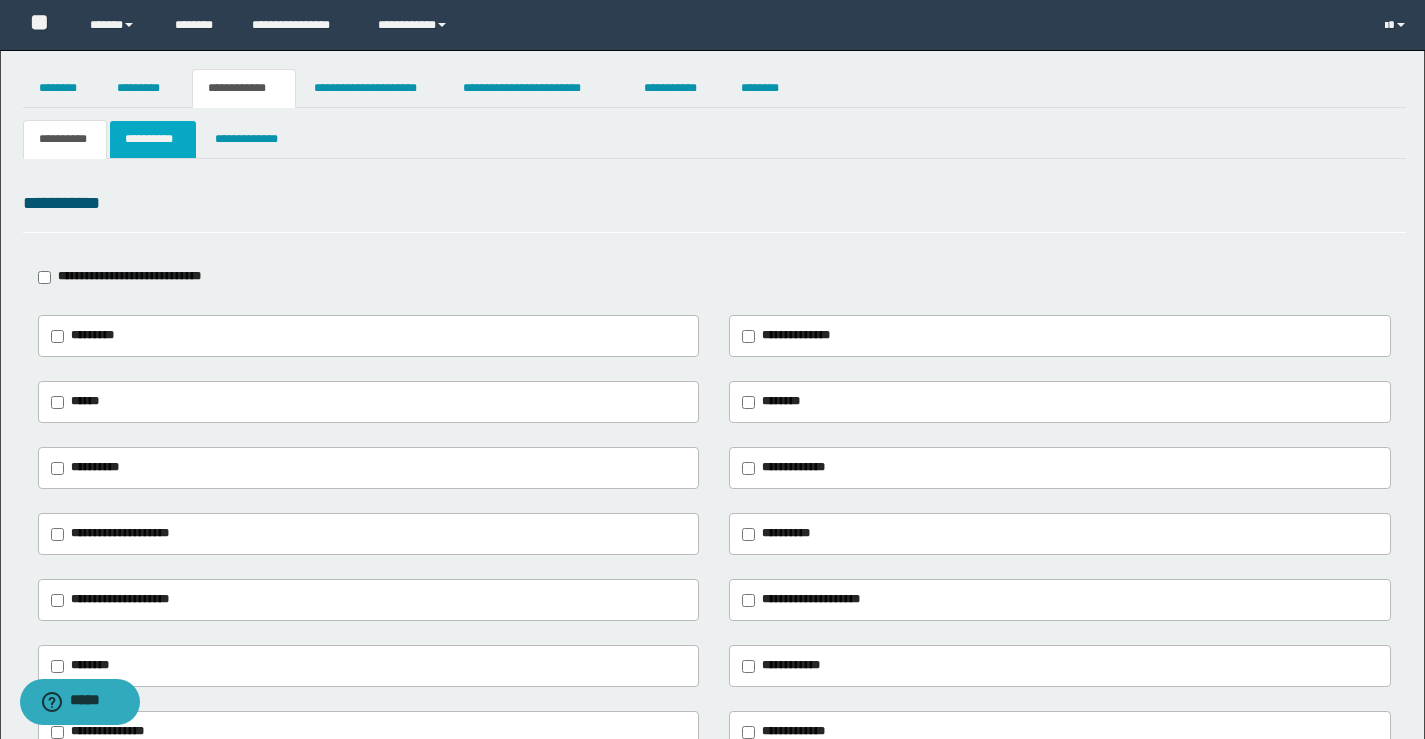 click on "**********" at bounding box center [153, 139] 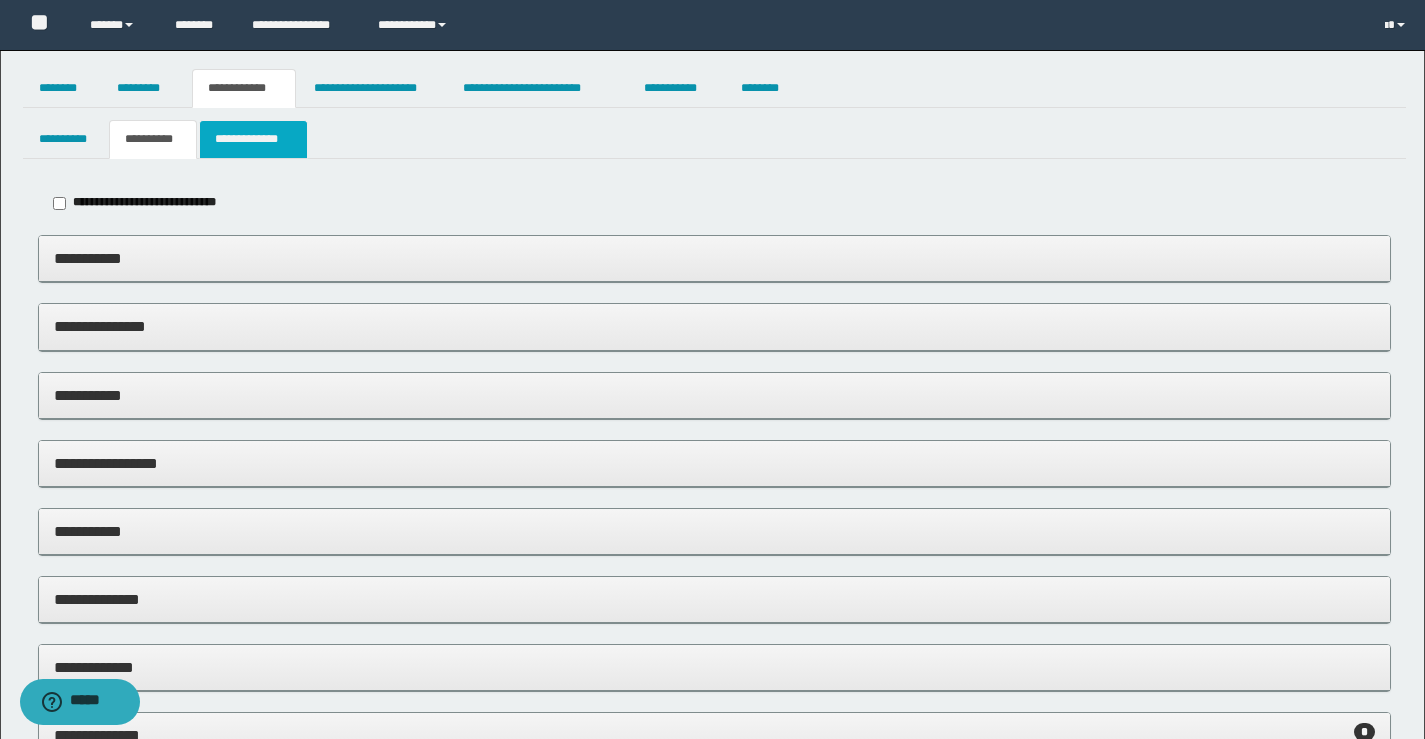 click on "**********" at bounding box center [253, 139] 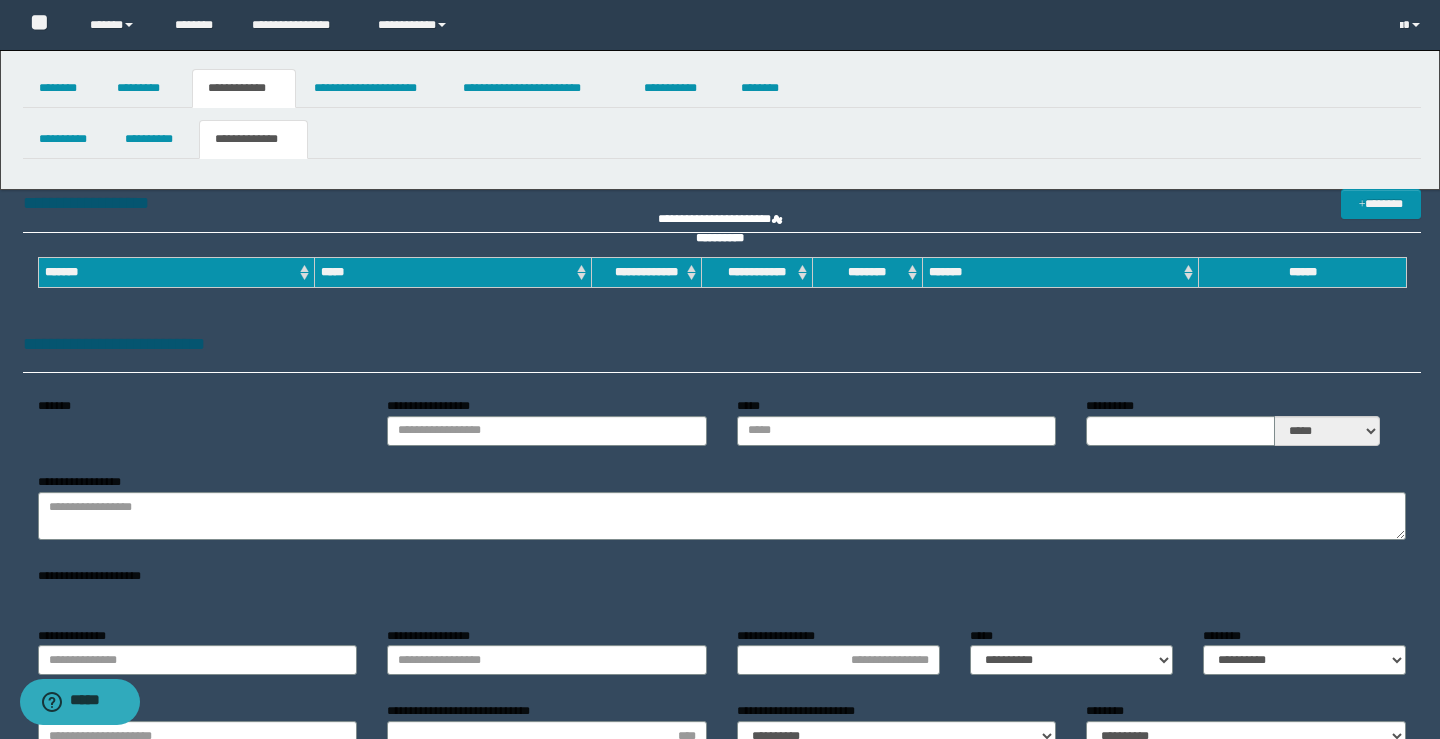 type on "**********" 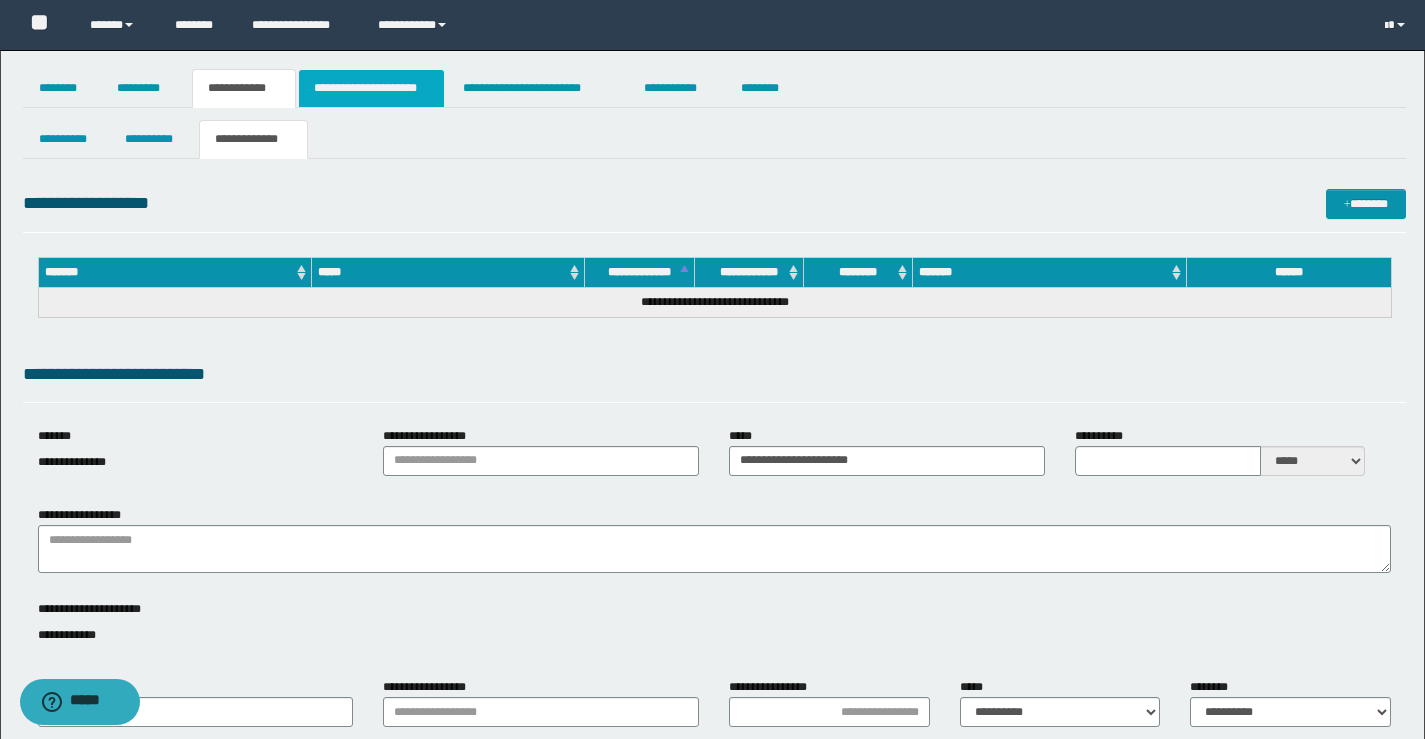 click on "**********" at bounding box center [371, 88] 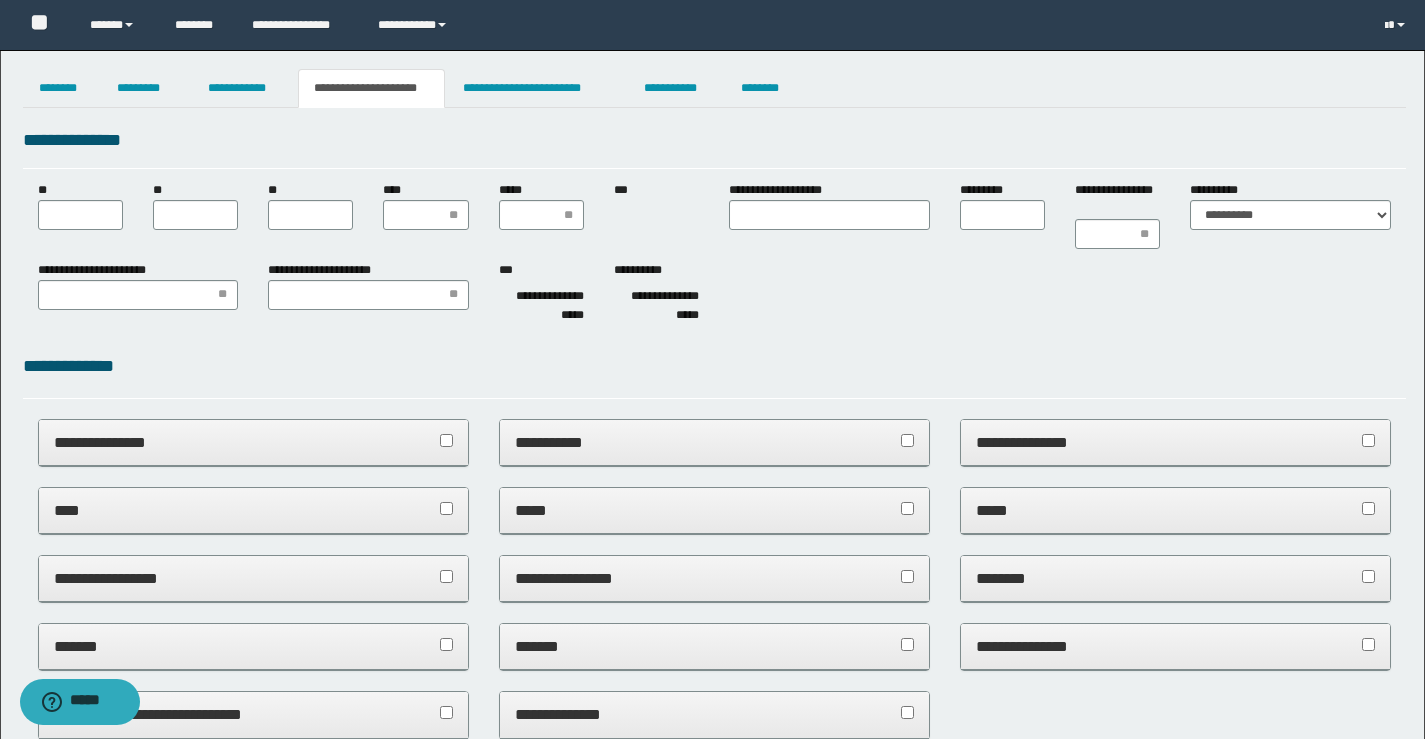 scroll, scrollTop: 0, scrollLeft: 0, axis: both 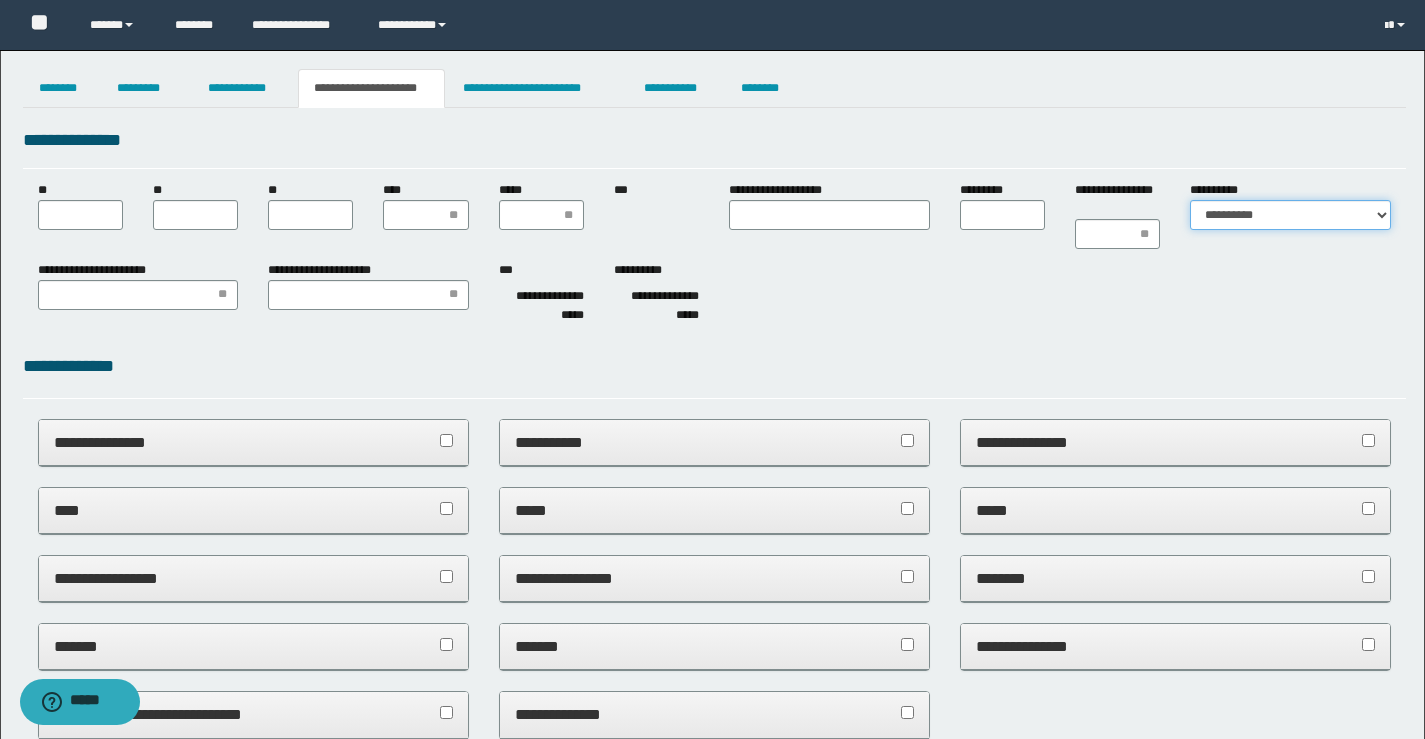 click on "**********" at bounding box center [1290, 215] 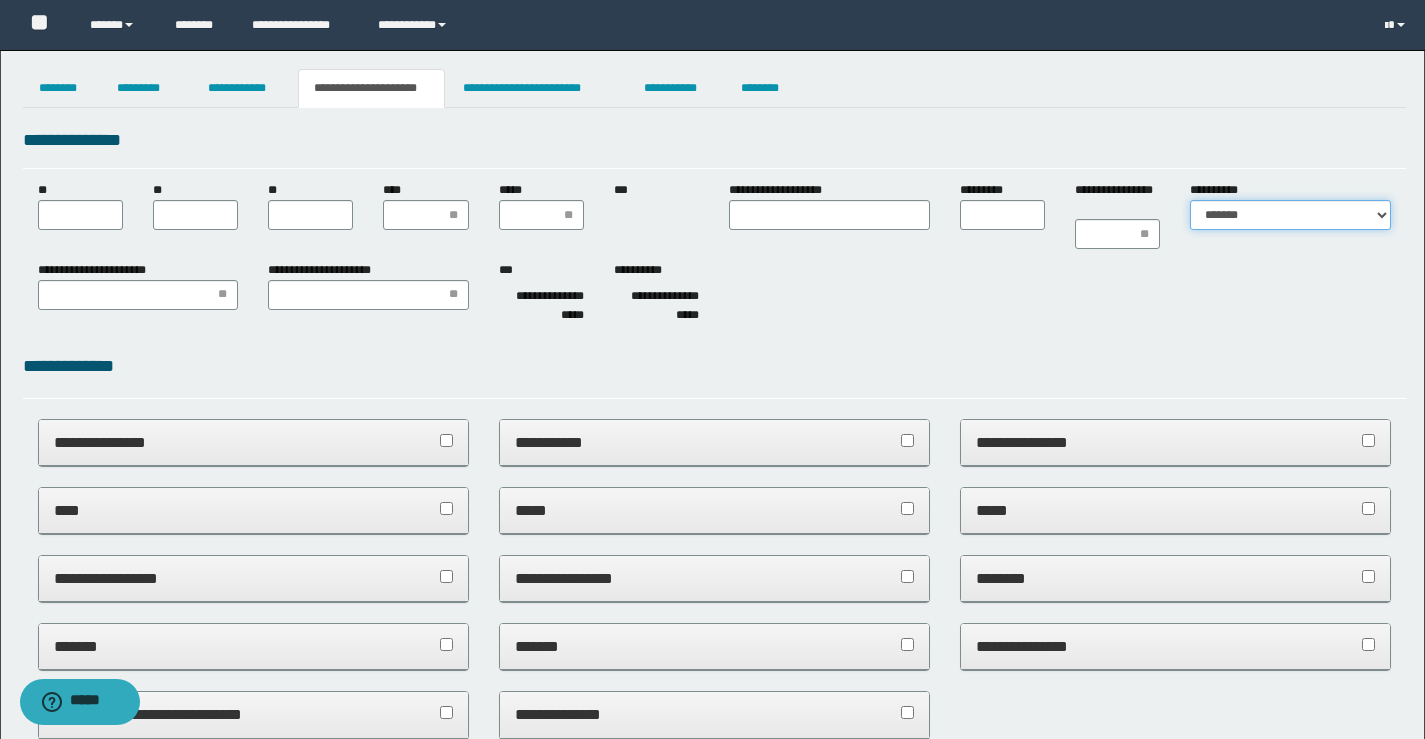 click on "**********" at bounding box center [1290, 215] 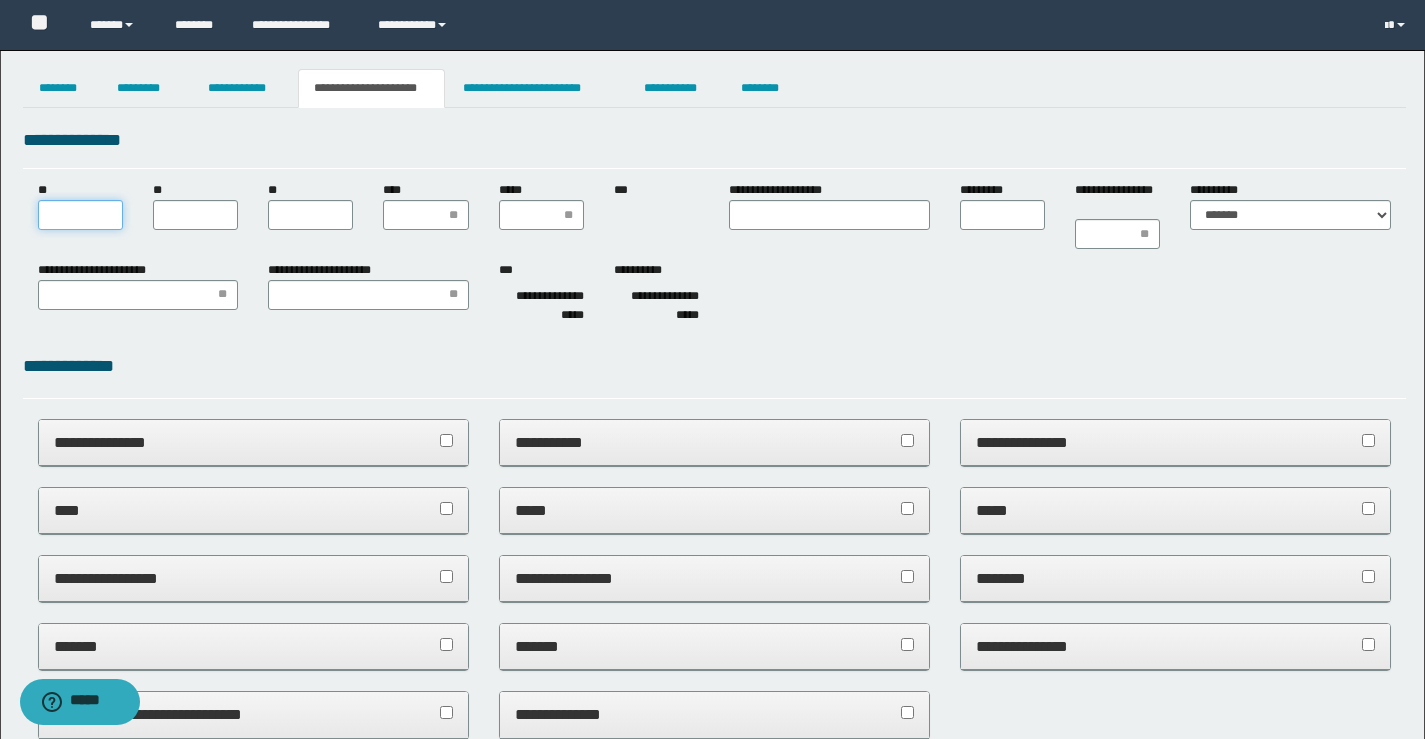 click on "**" at bounding box center (80, 215) 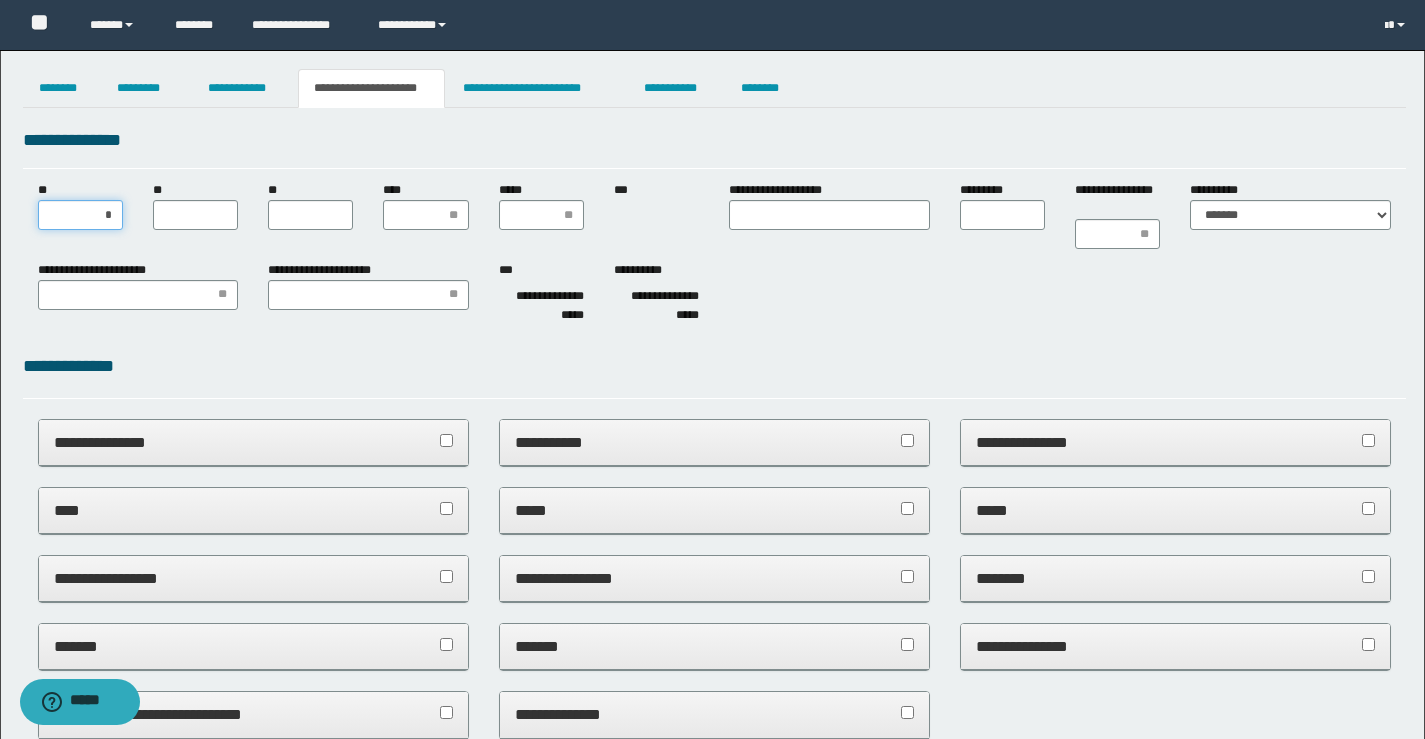 type on "**" 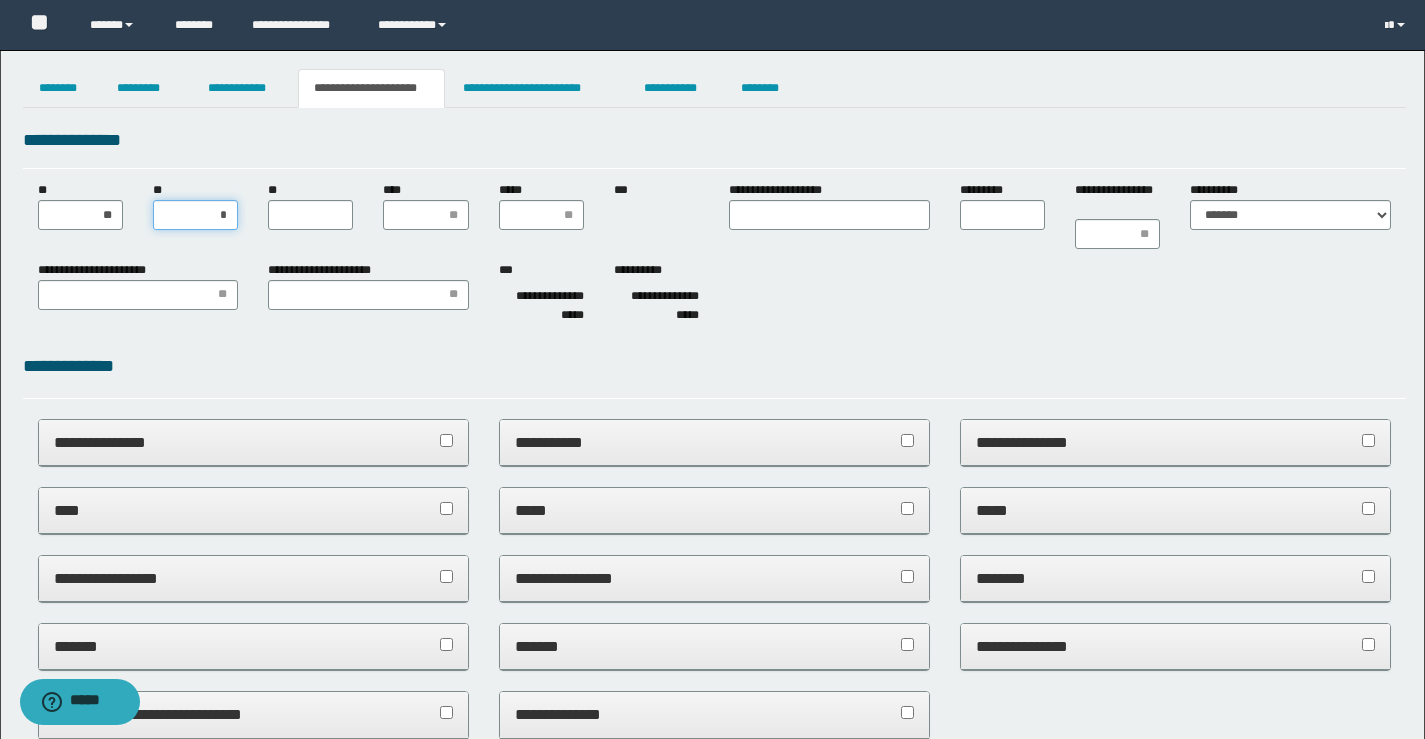 type on "**" 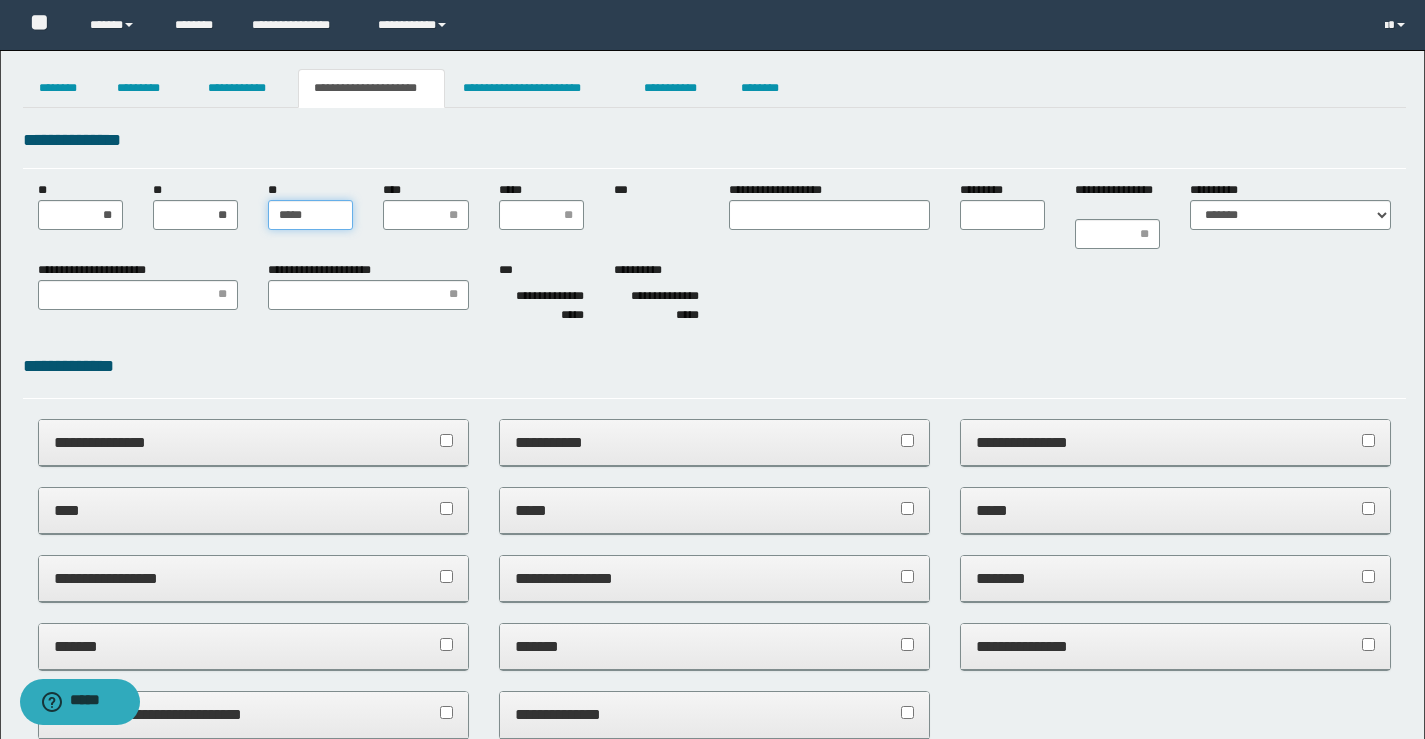 type on "******" 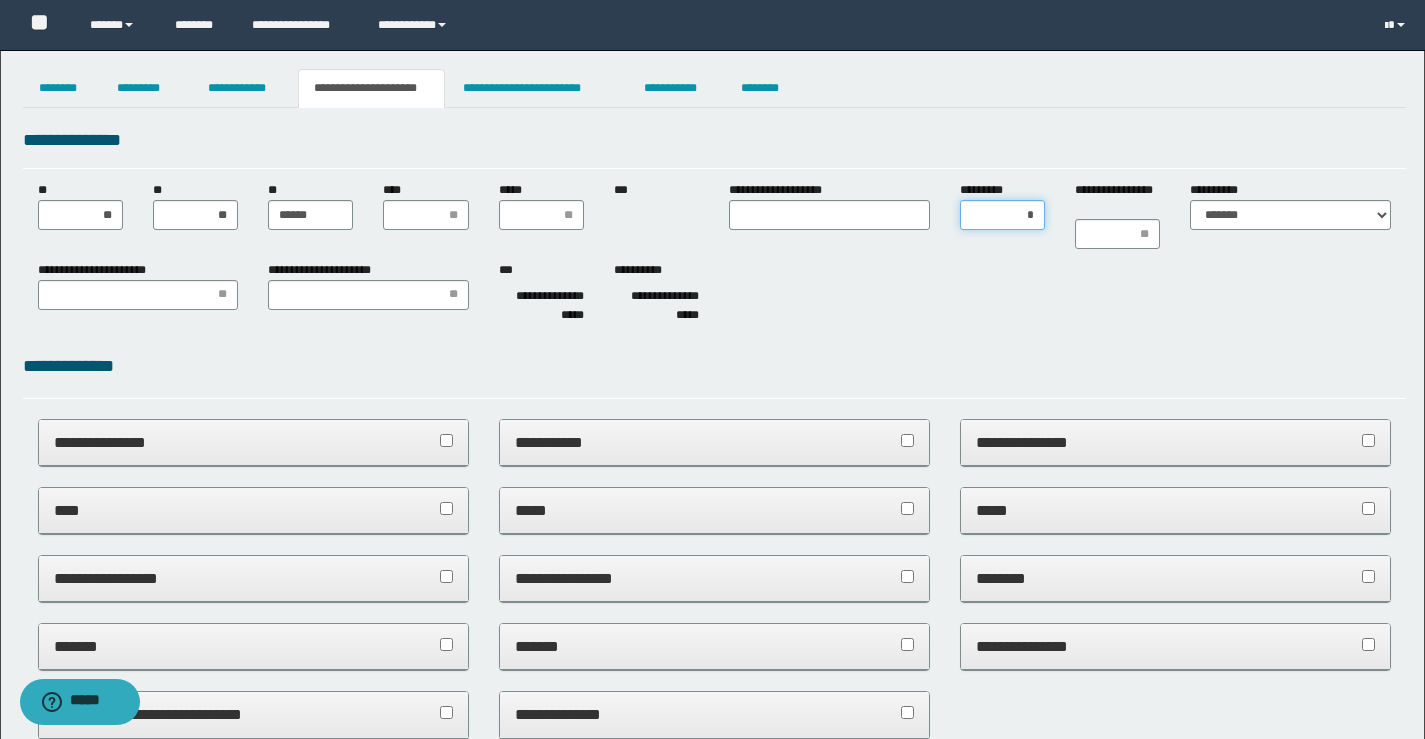 type on "**" 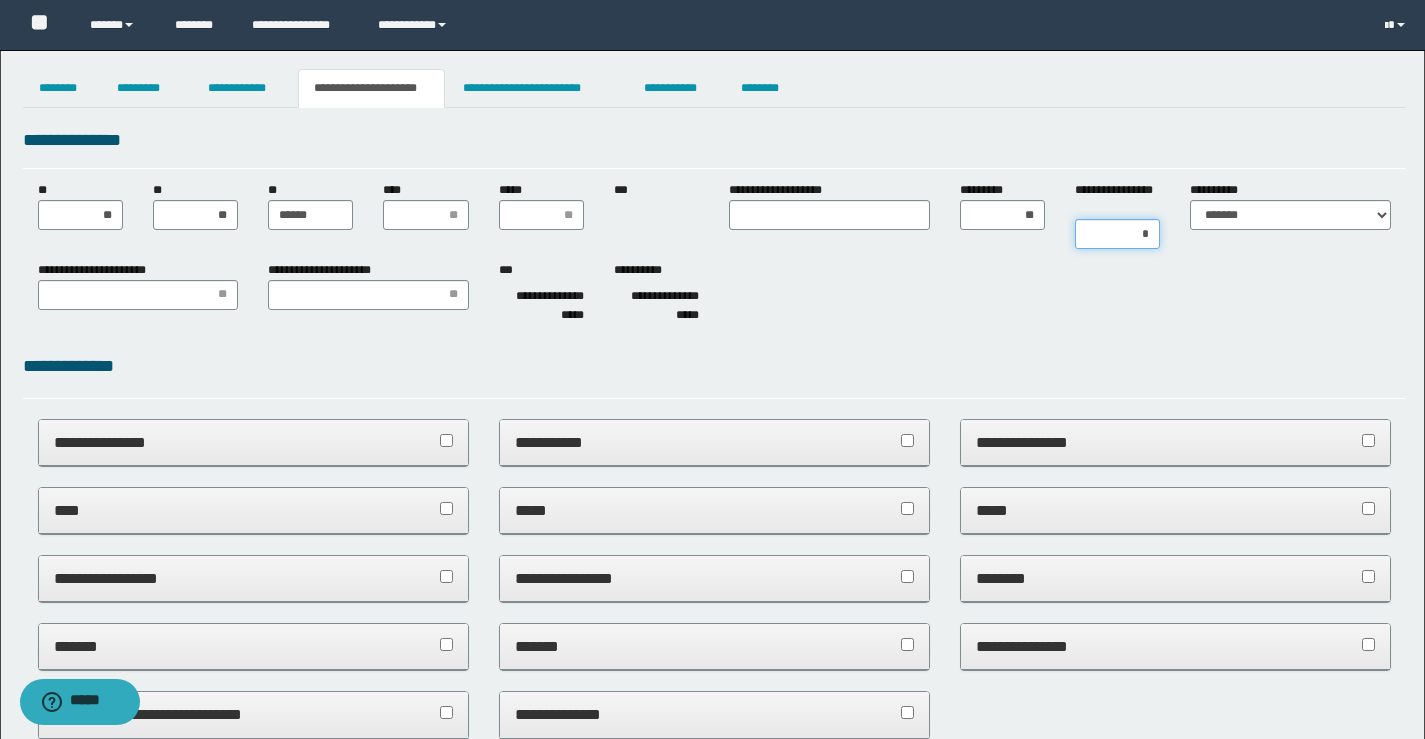 type on "**" 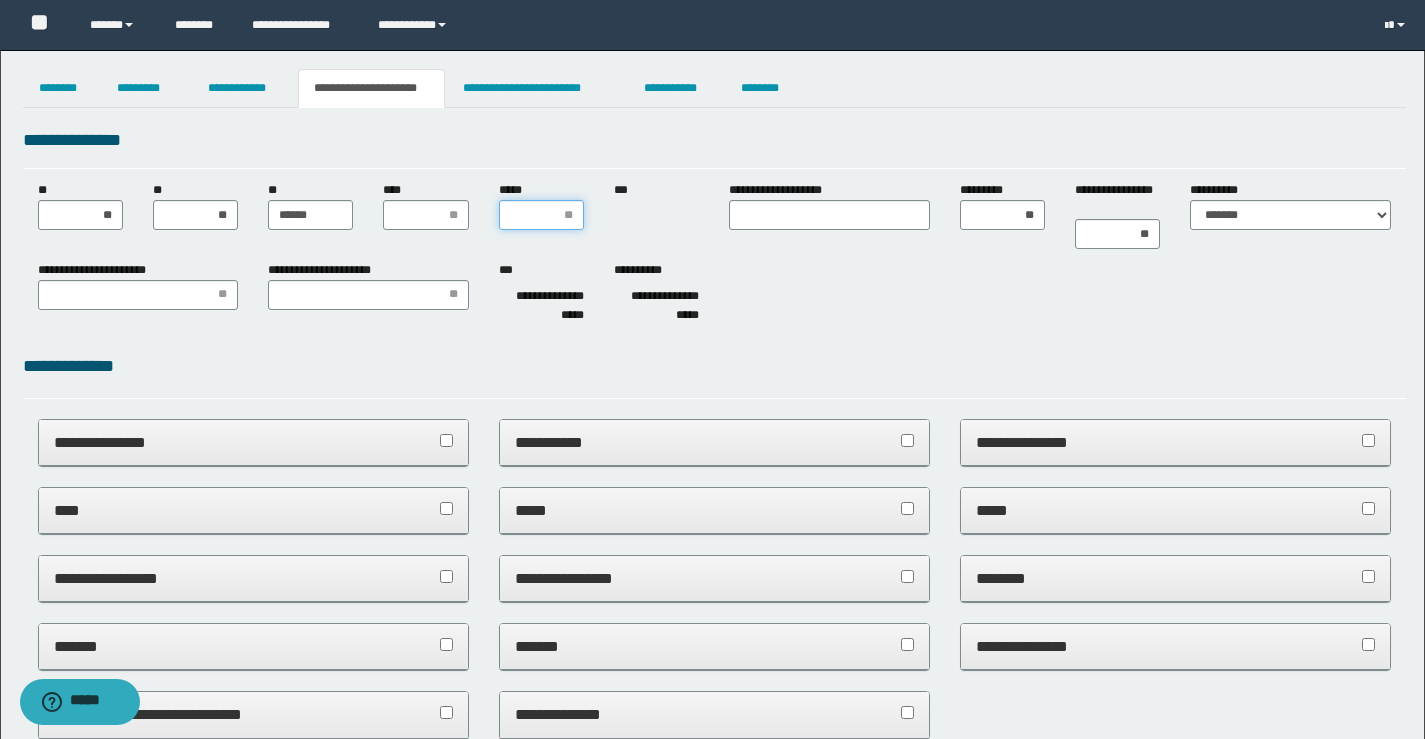 click on "*****" at bounding box center [541, 215] 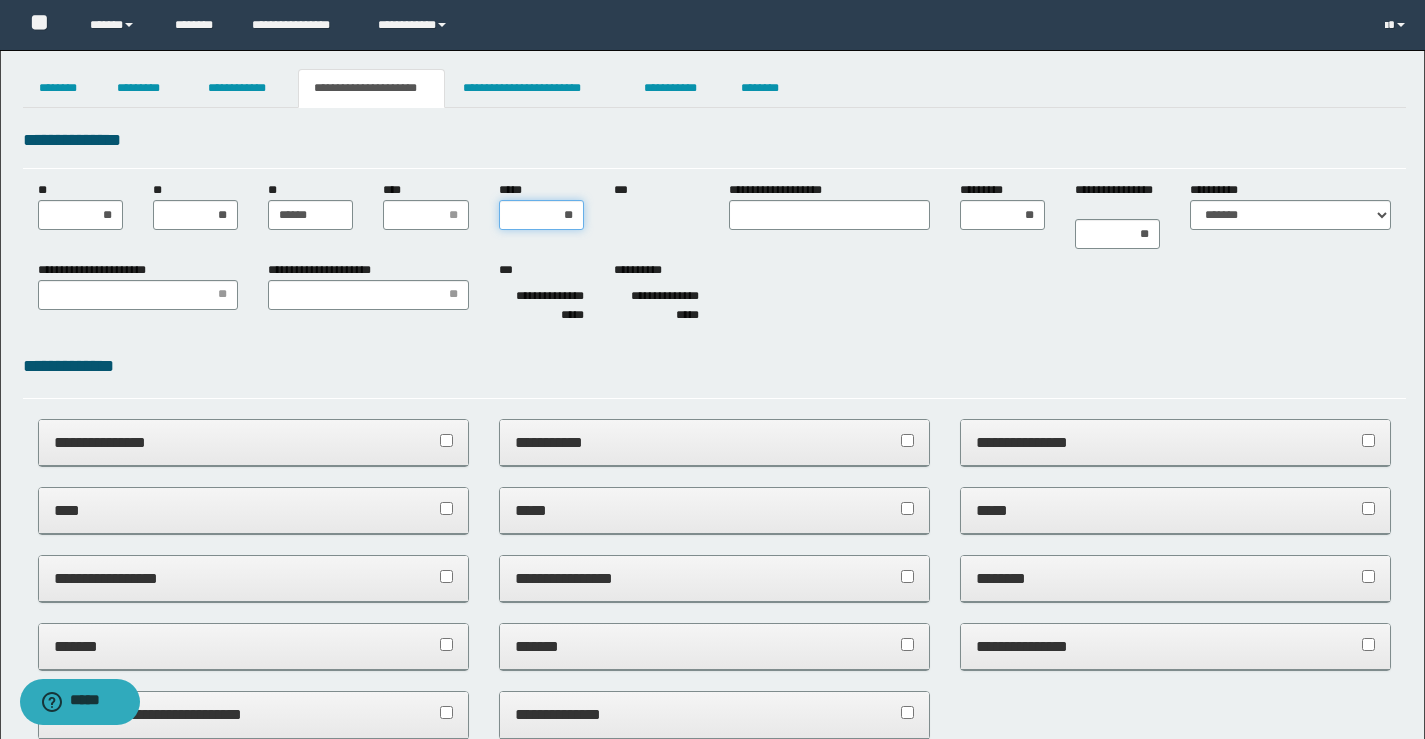 type on "***" 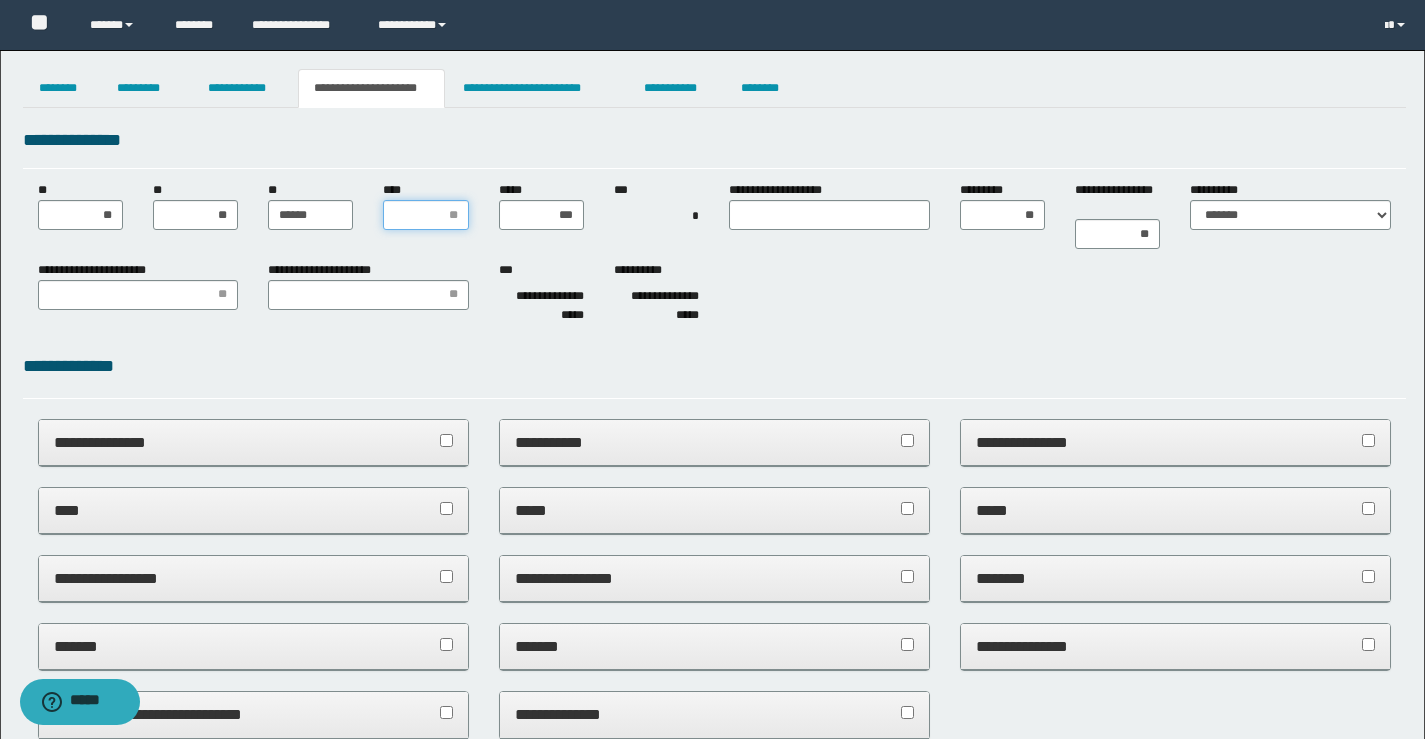 click on "****" at bounding box center (425, 215) 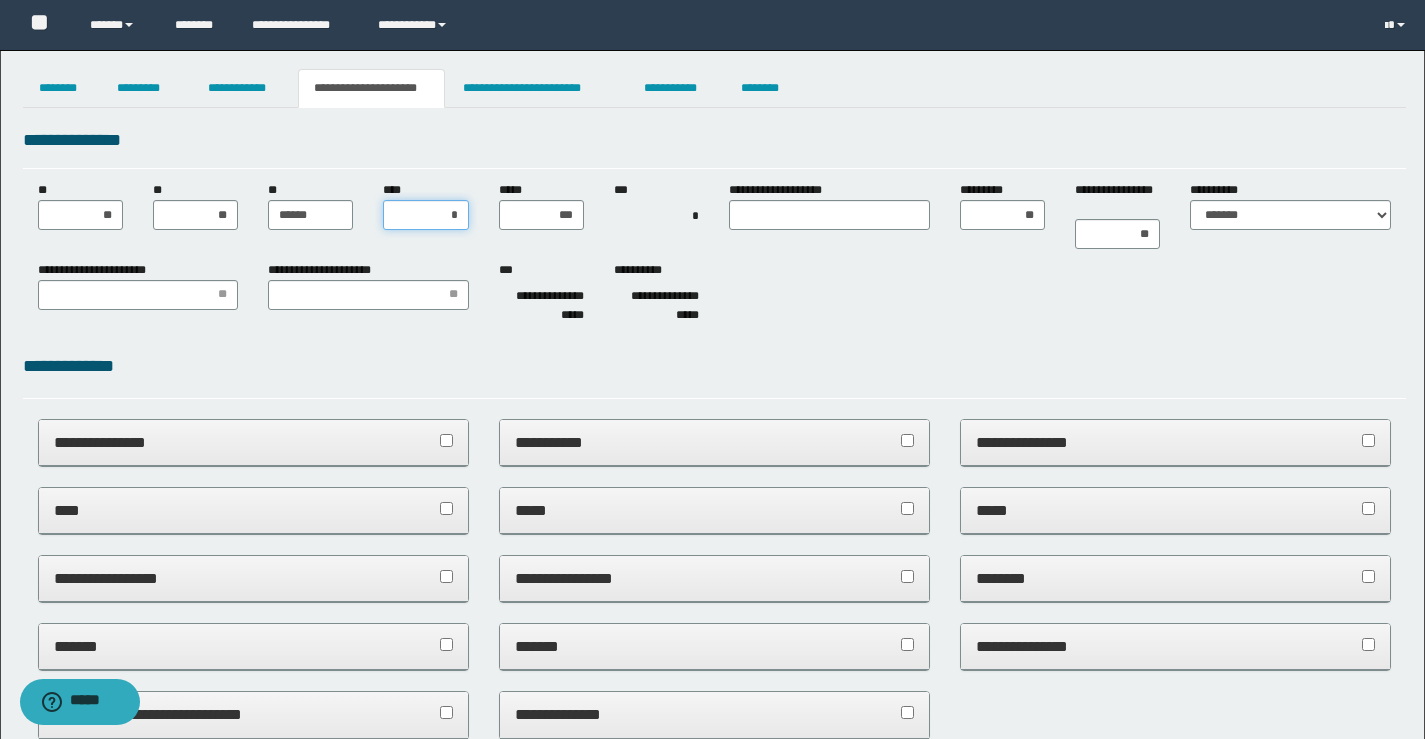type on "**" 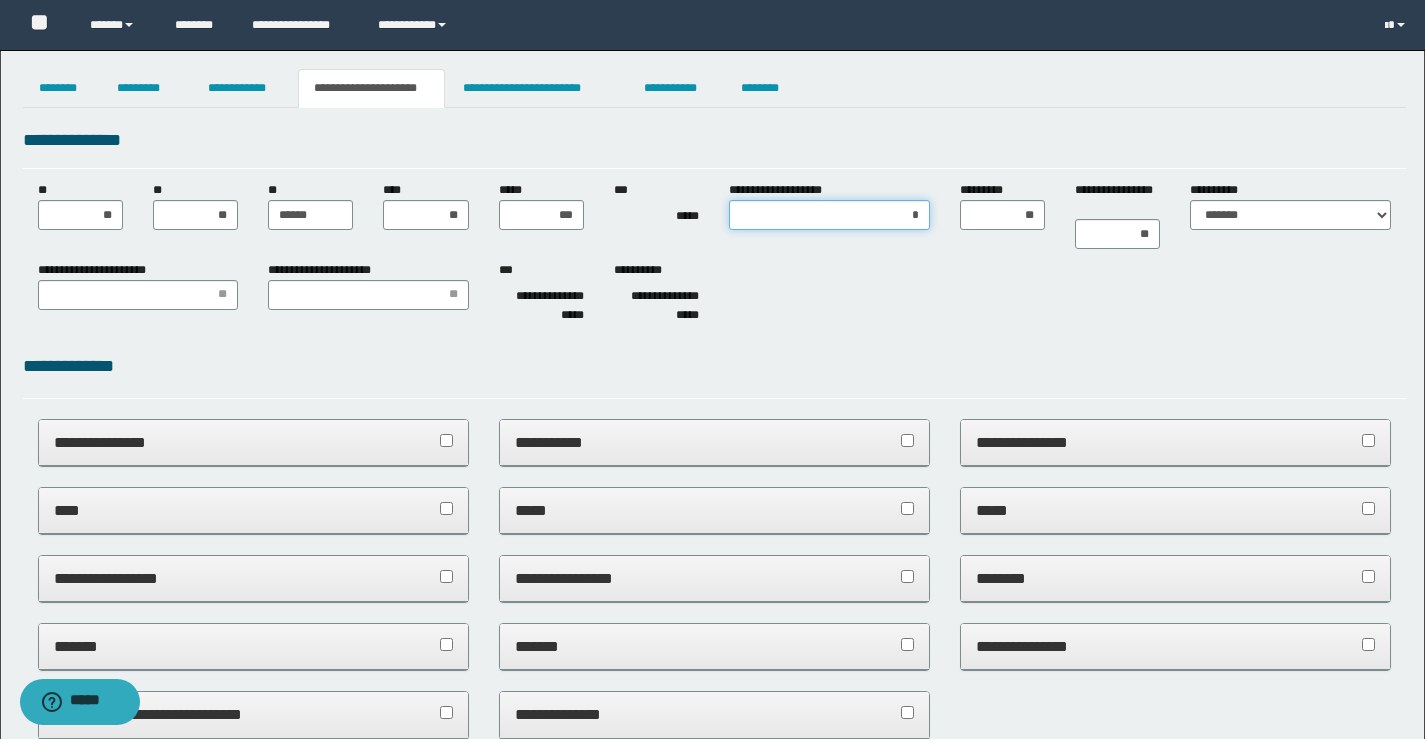 type on "**" 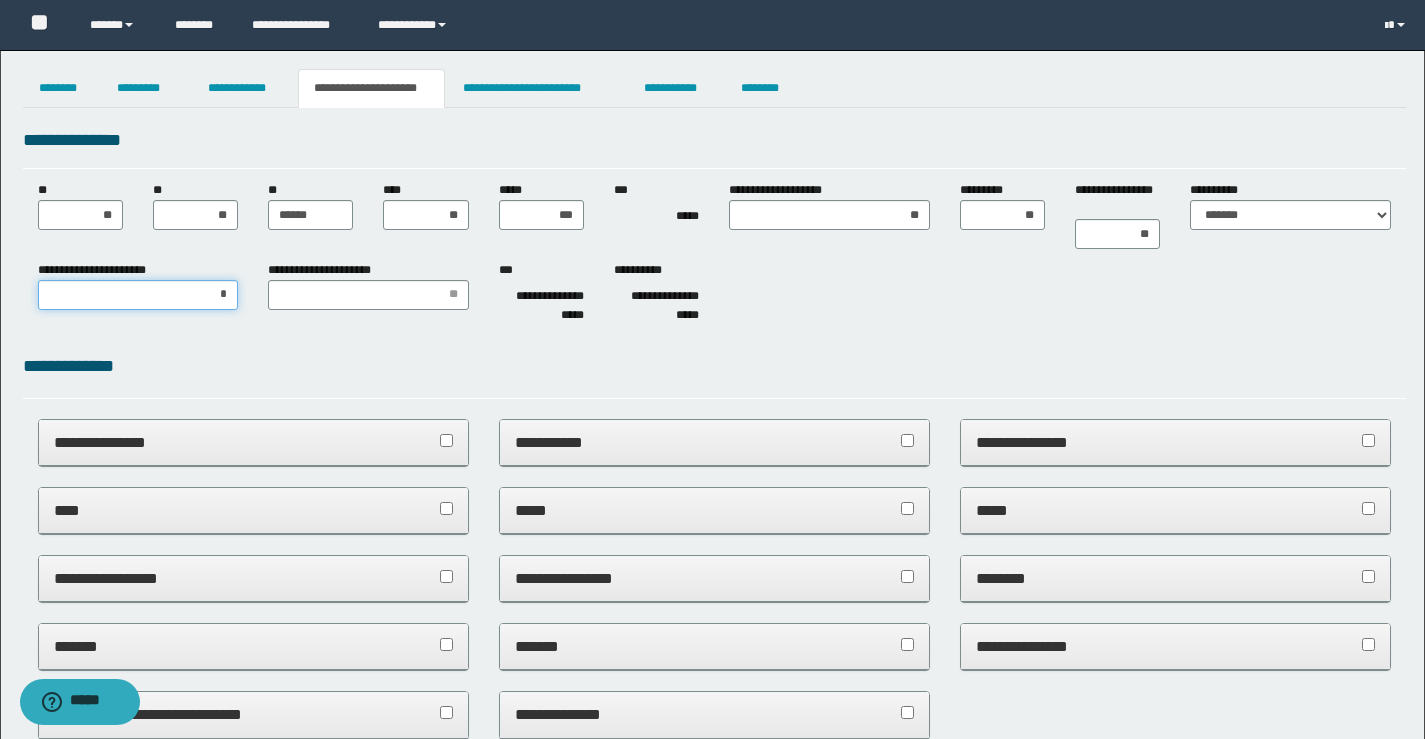 type on "**" 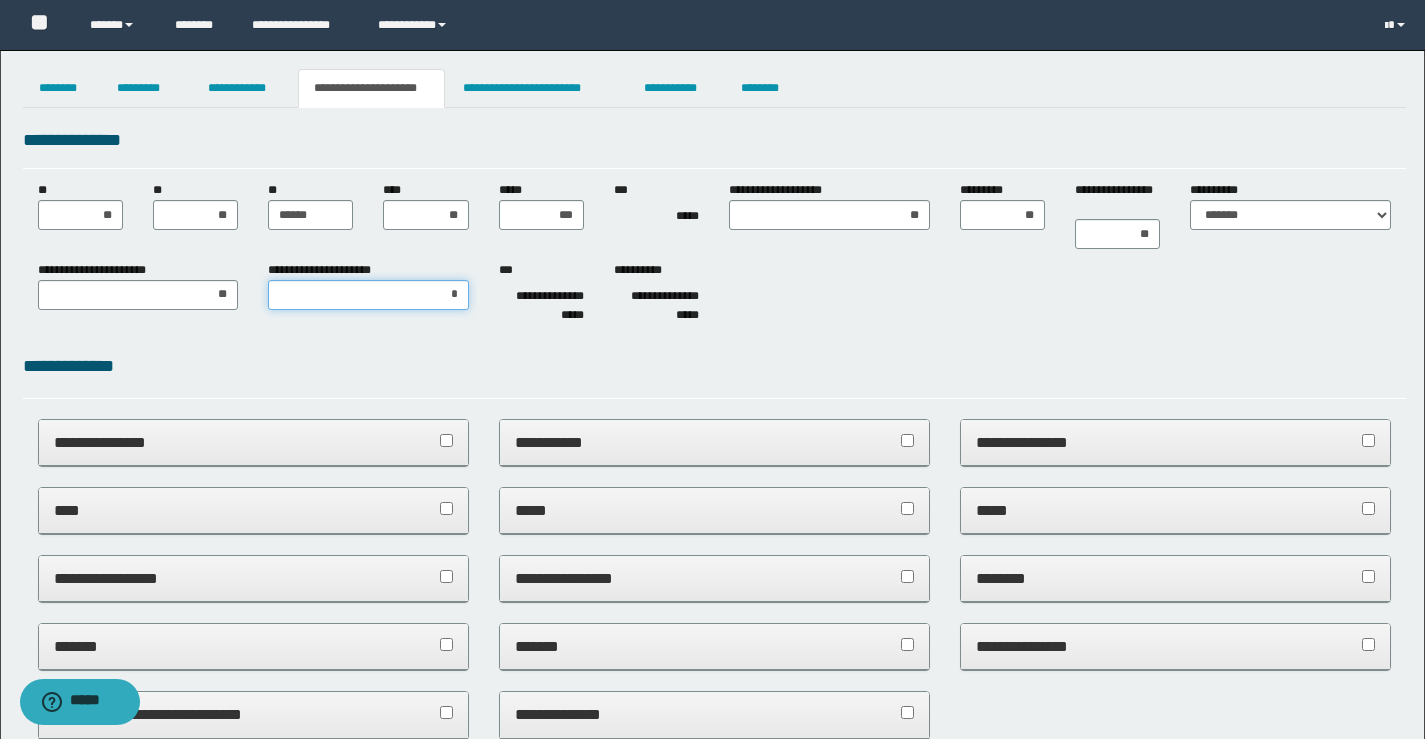 type on "**" 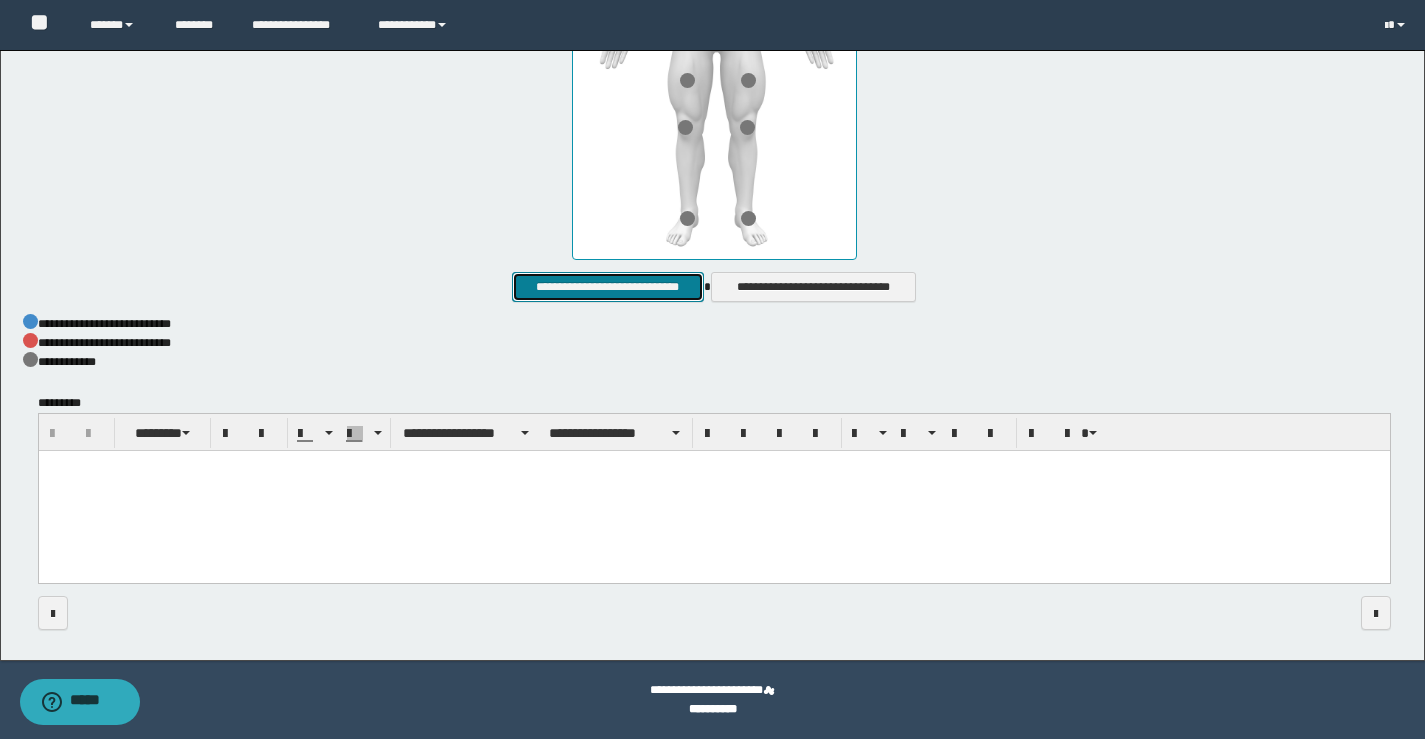 click on "**********" at bounding box center (607, 287) 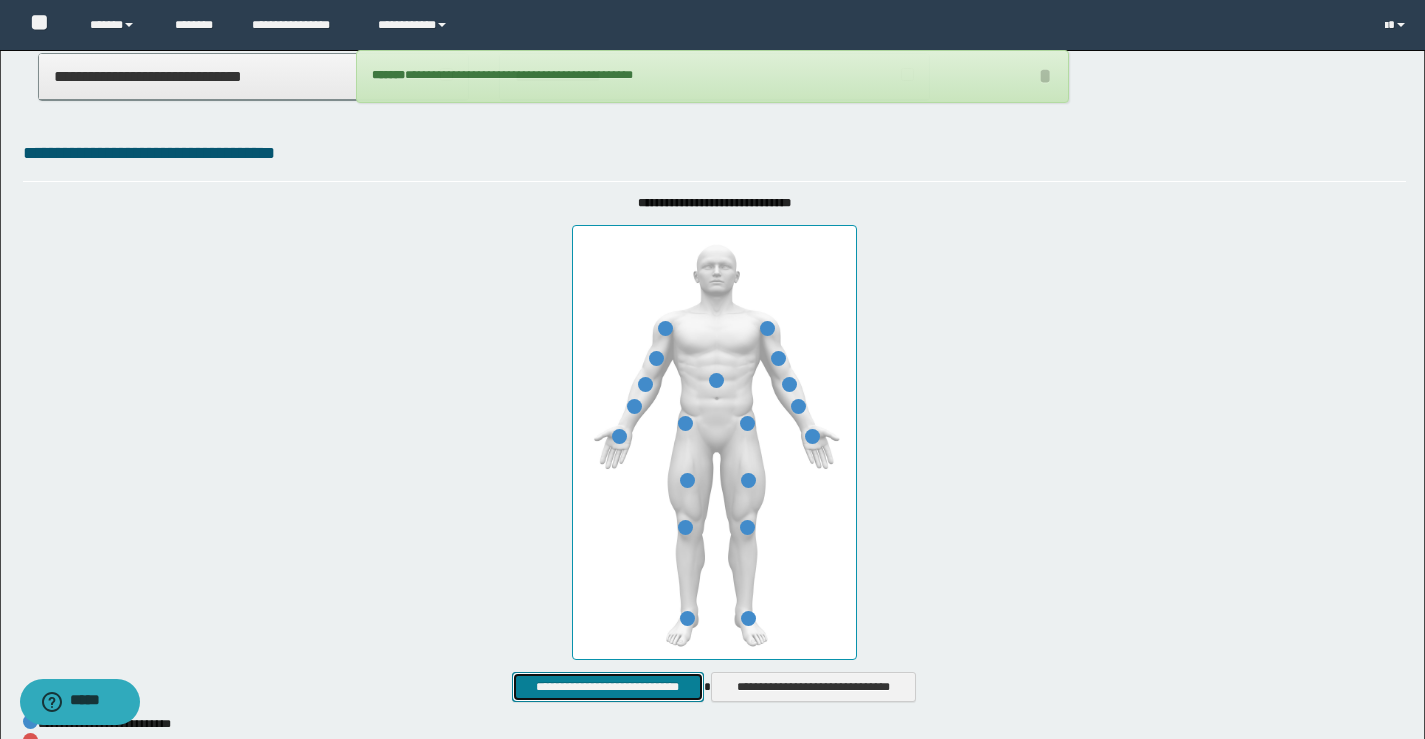 scroll, scrollTop: 20, scrollLeft: 0, axis: vertical 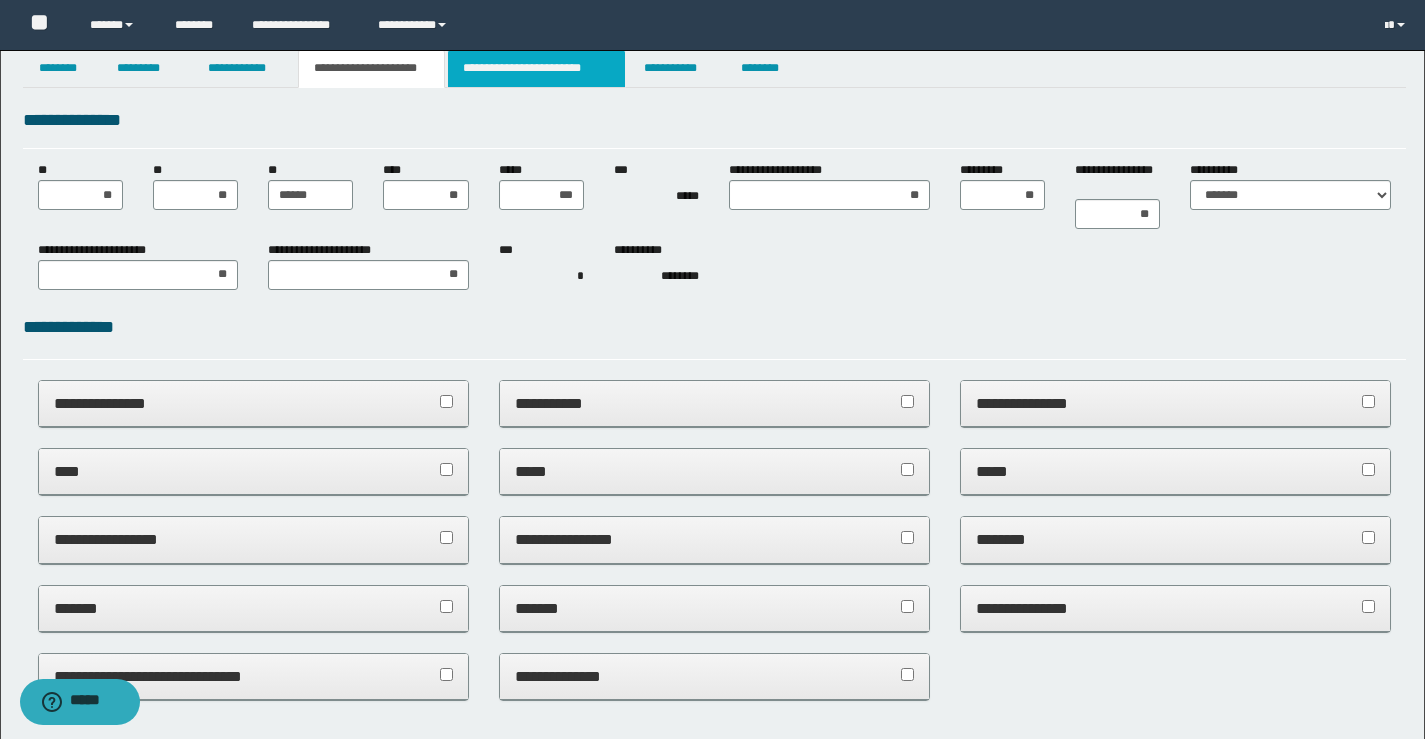 click on "**********" at bounding box center [537, 68] 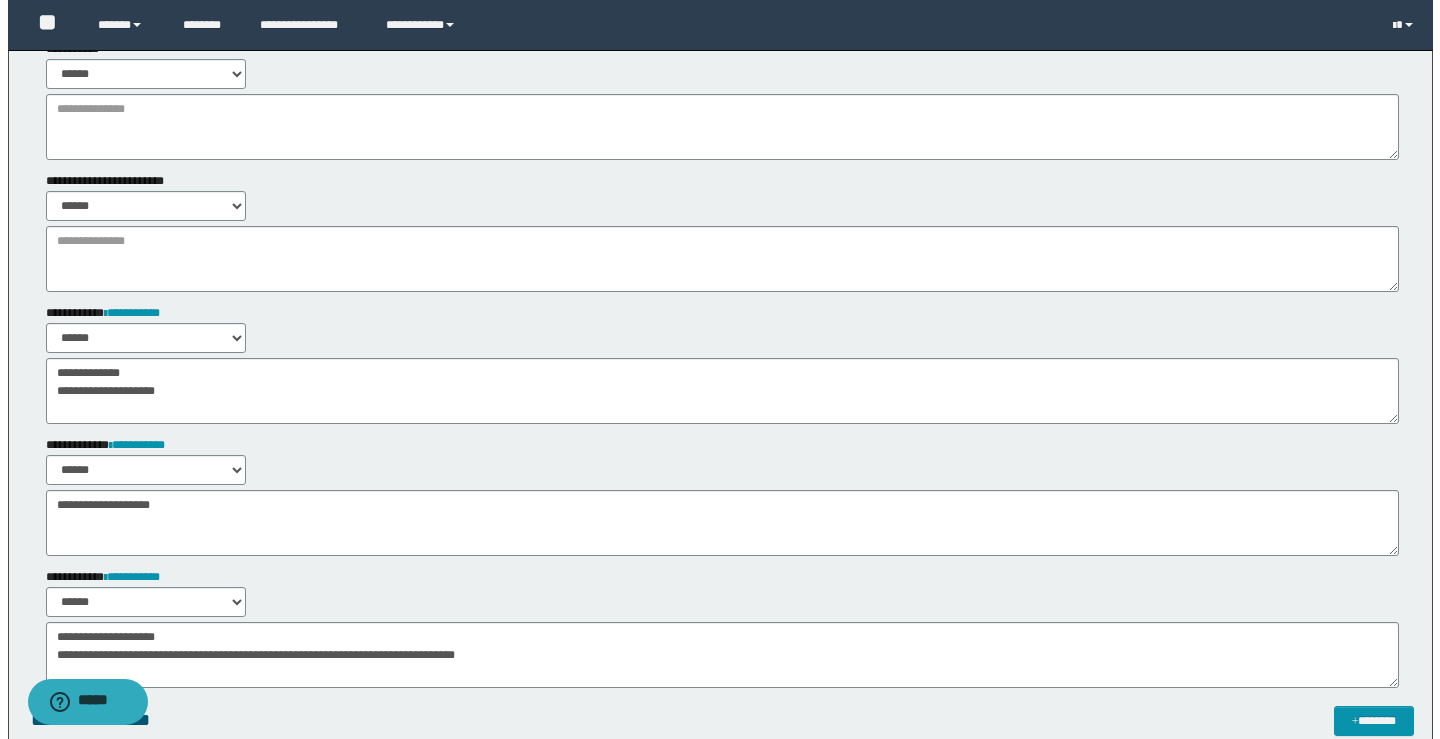 scroll, scrollTop: 0, scrollLeft: 0, axis: both 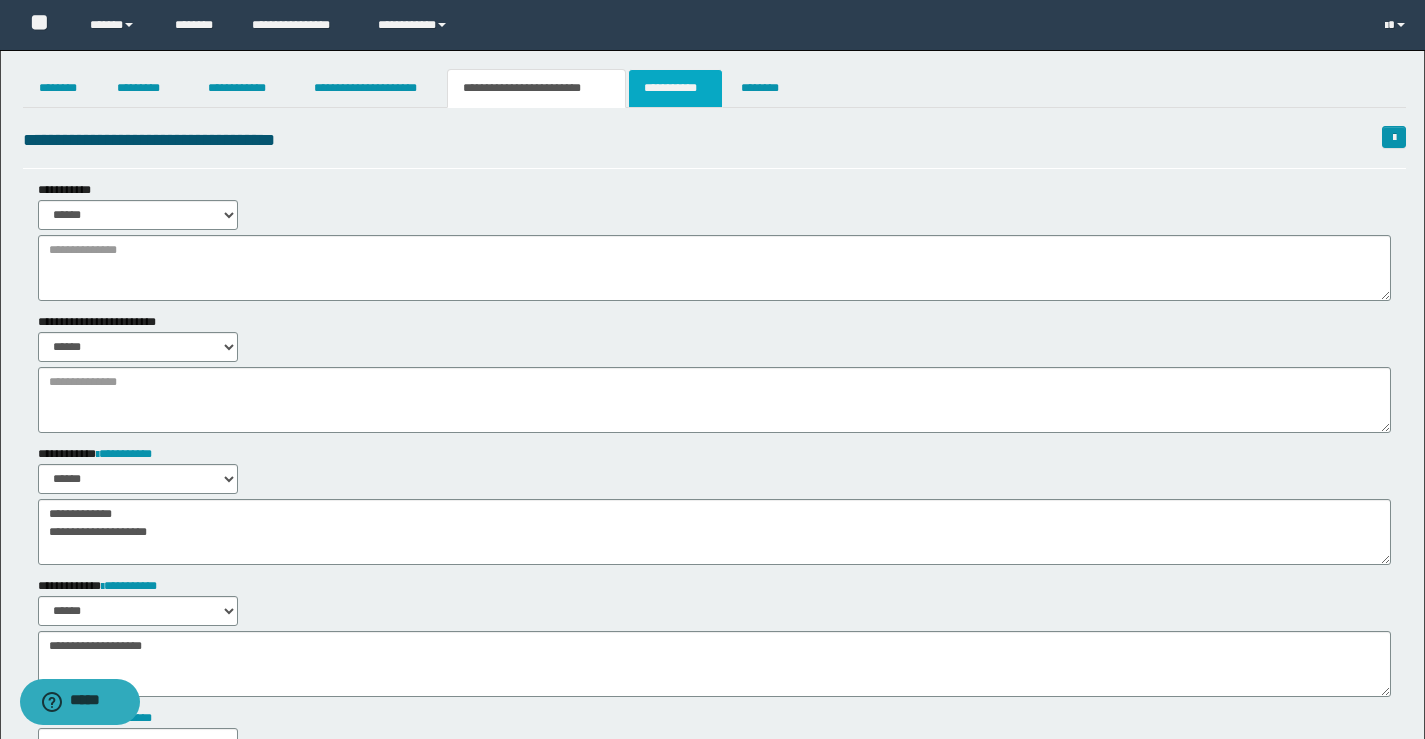 click on "**********" at bounding box center [675, 88] 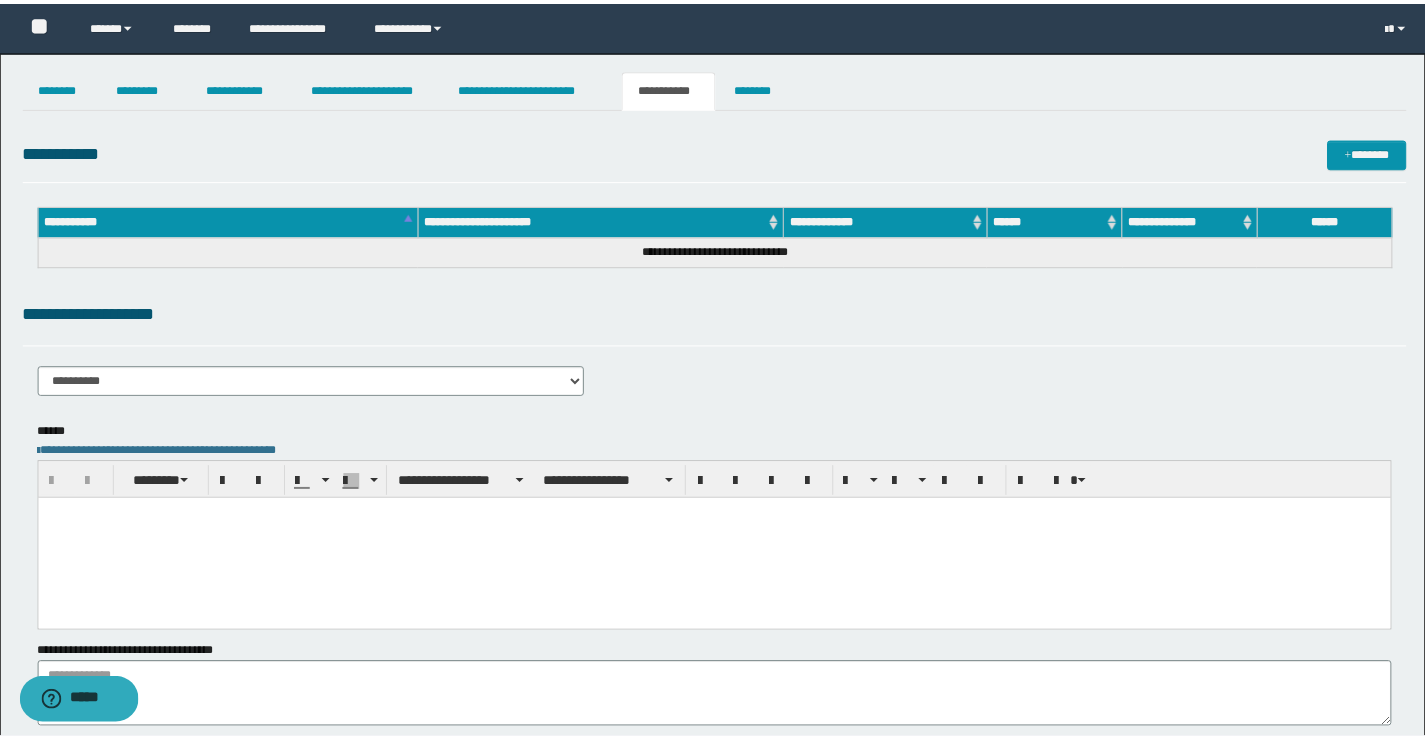 scroll, scrollTop: 0, scrollLeft: 0, axis: both 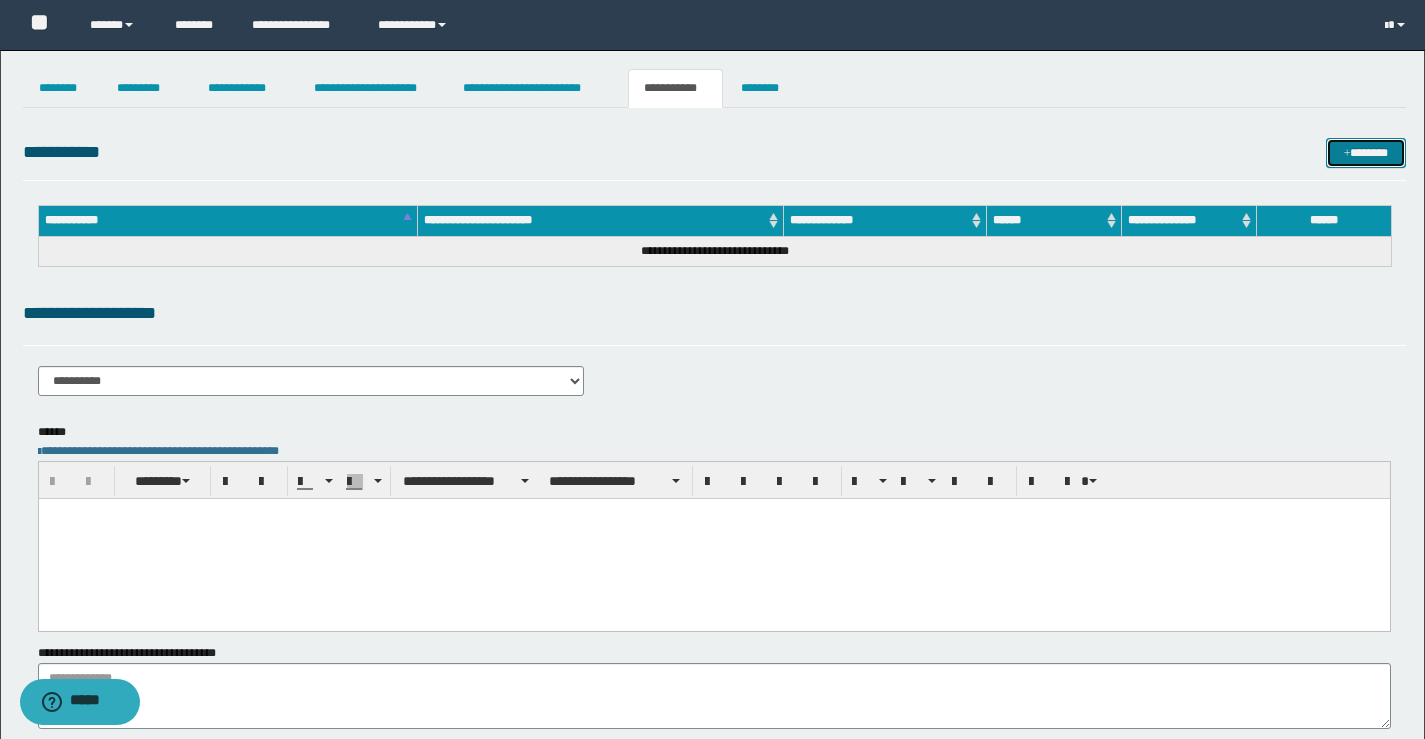 click on "*******" at bounding box center [1366, 153] 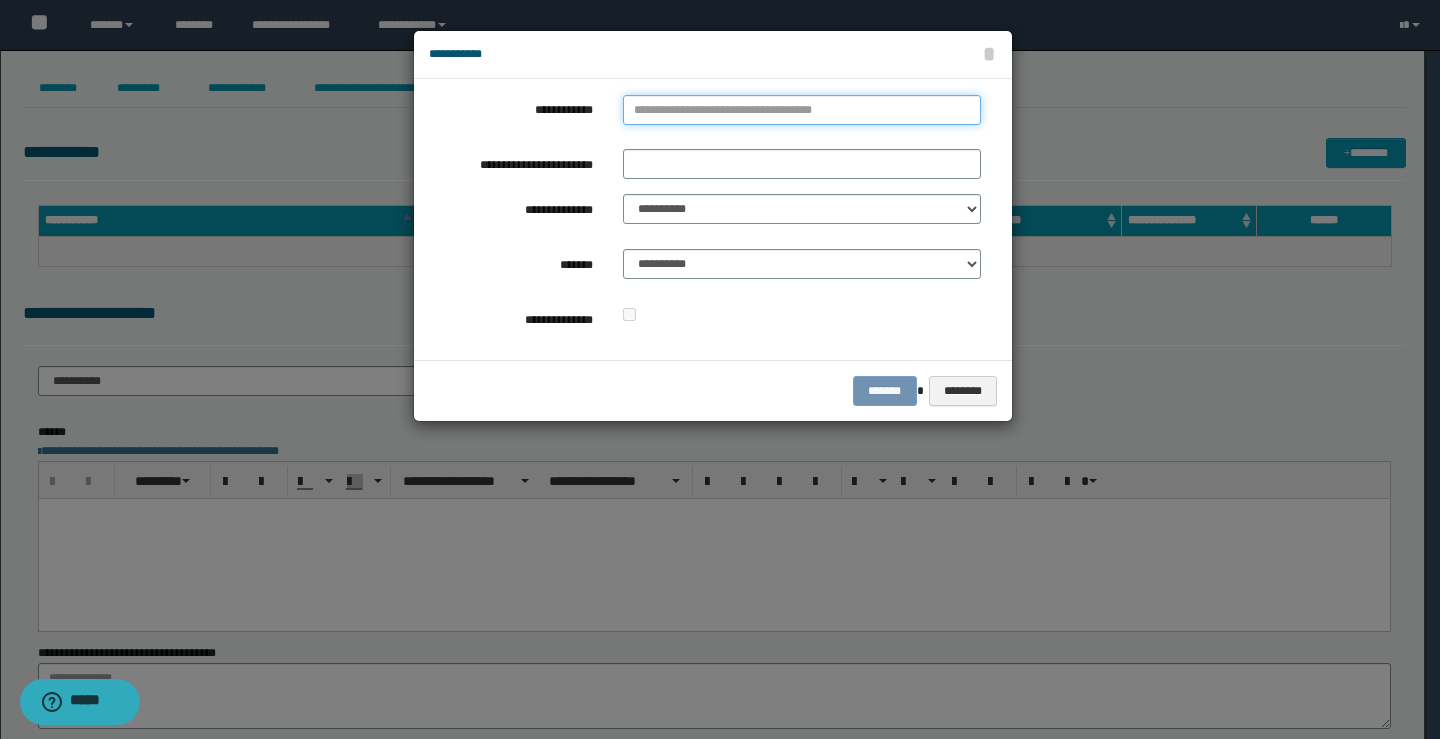 click on "**********" at bounding box center (802, 110) 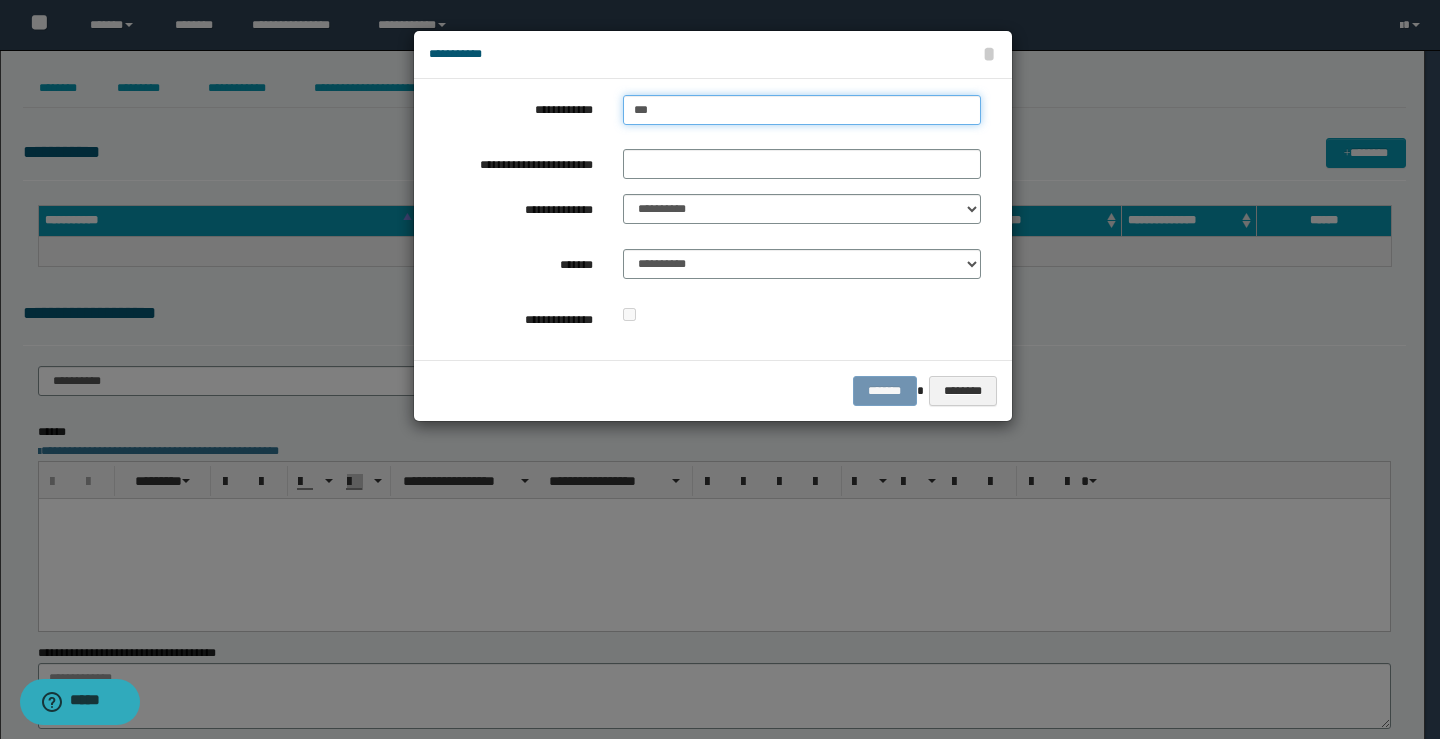 type on "****" 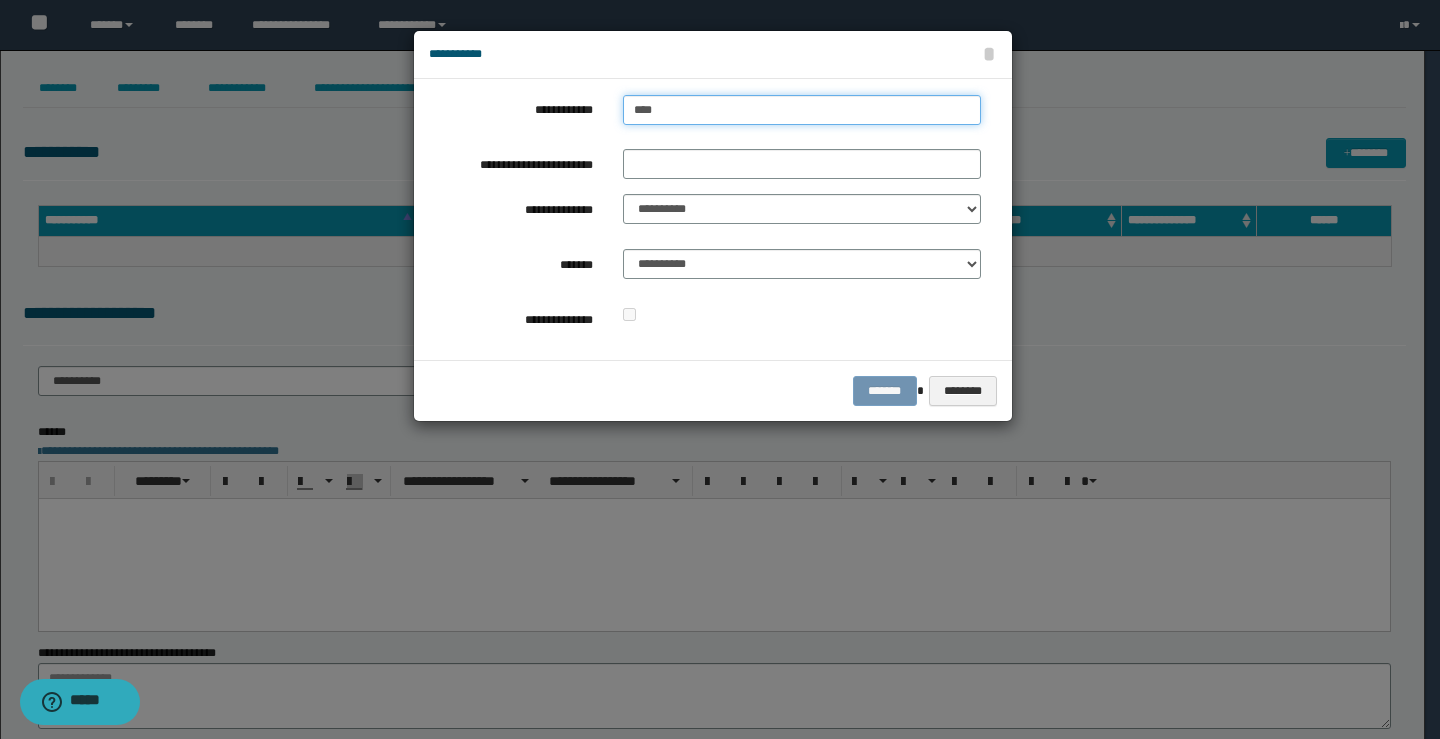 type on "****" 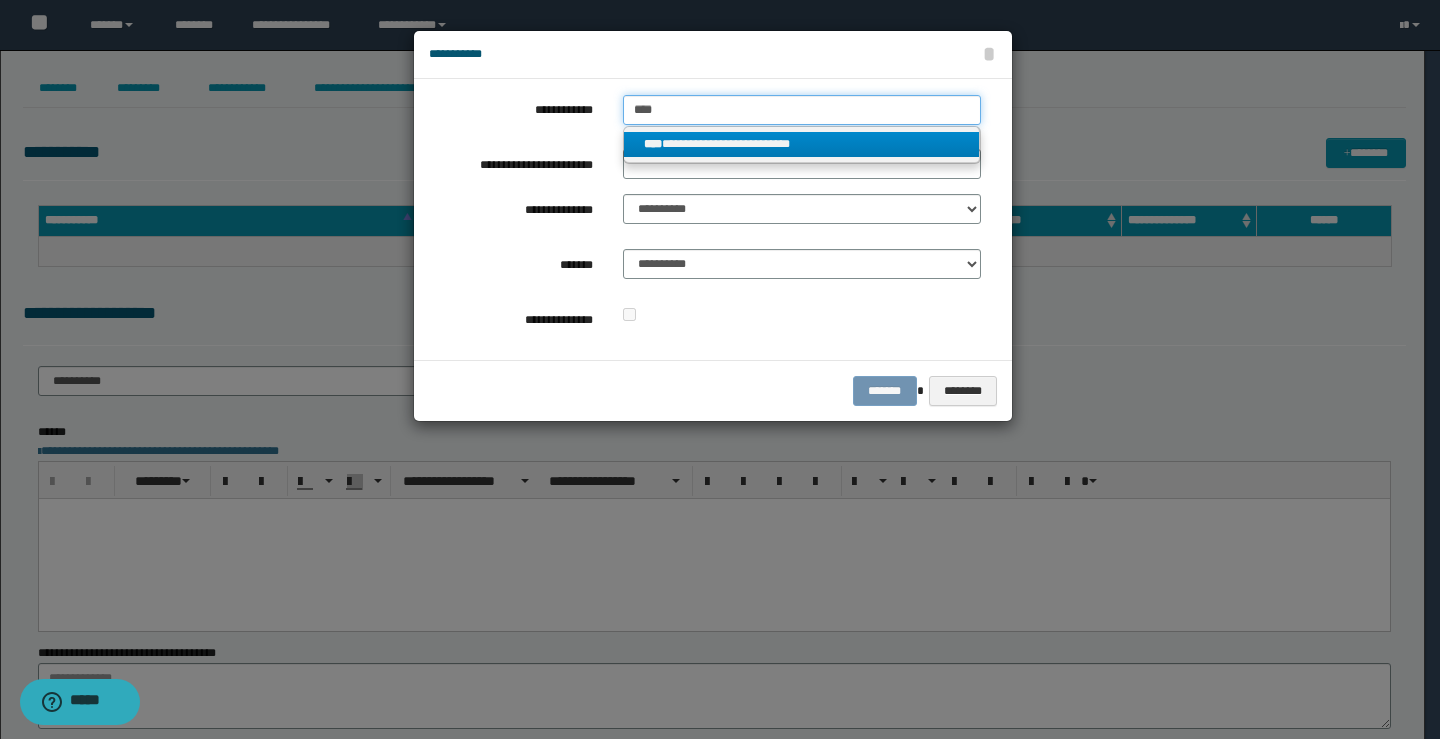 type on "****" 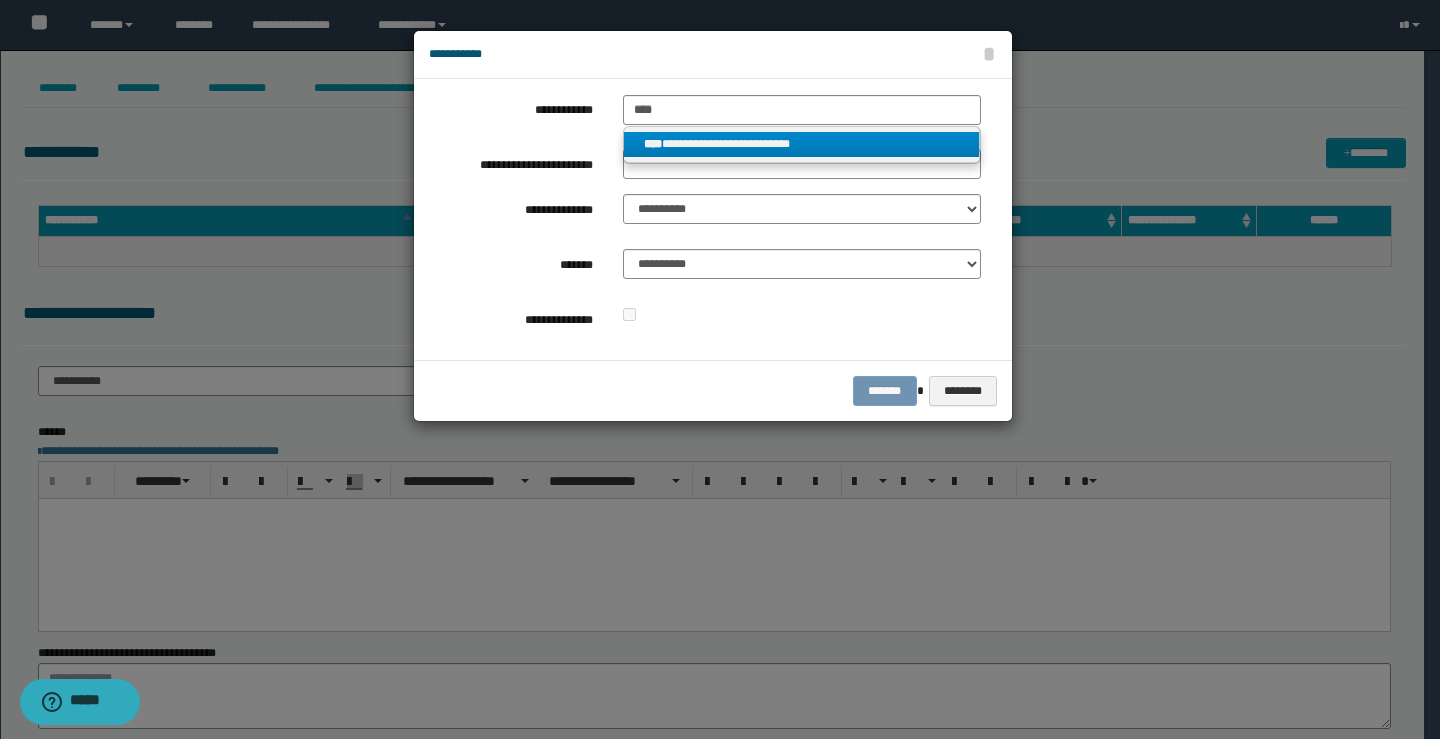 click on "**********" at bounding box center [802, 144] 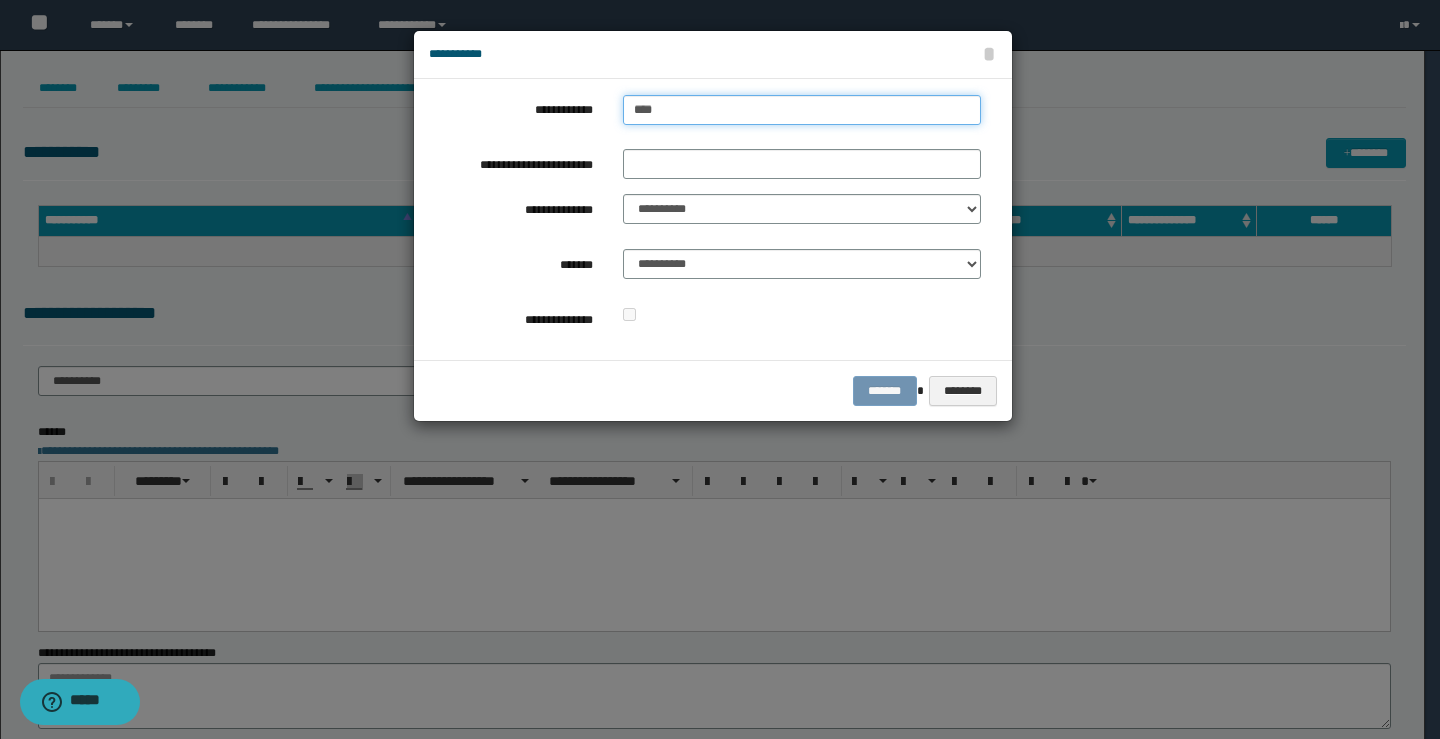 type 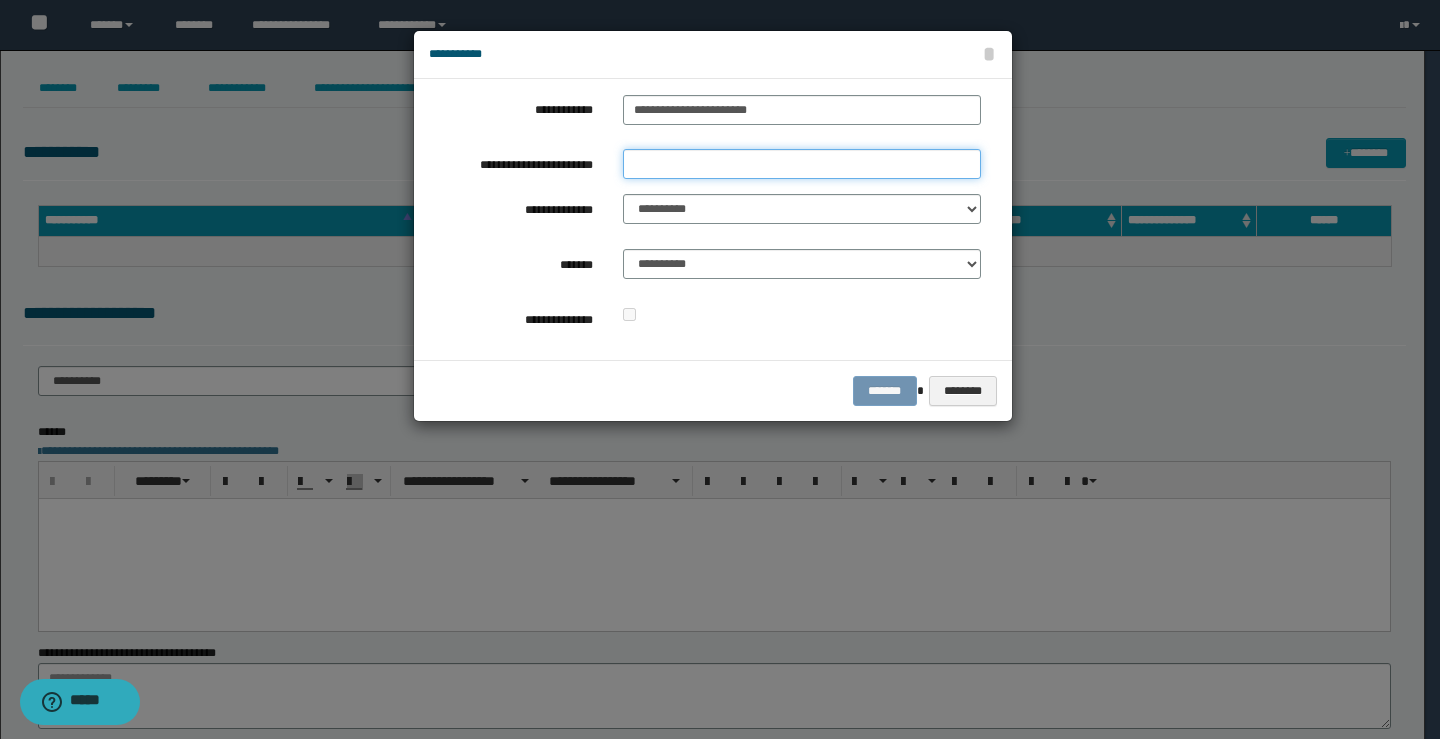 click on "**********" at bounding box center [802, 164] 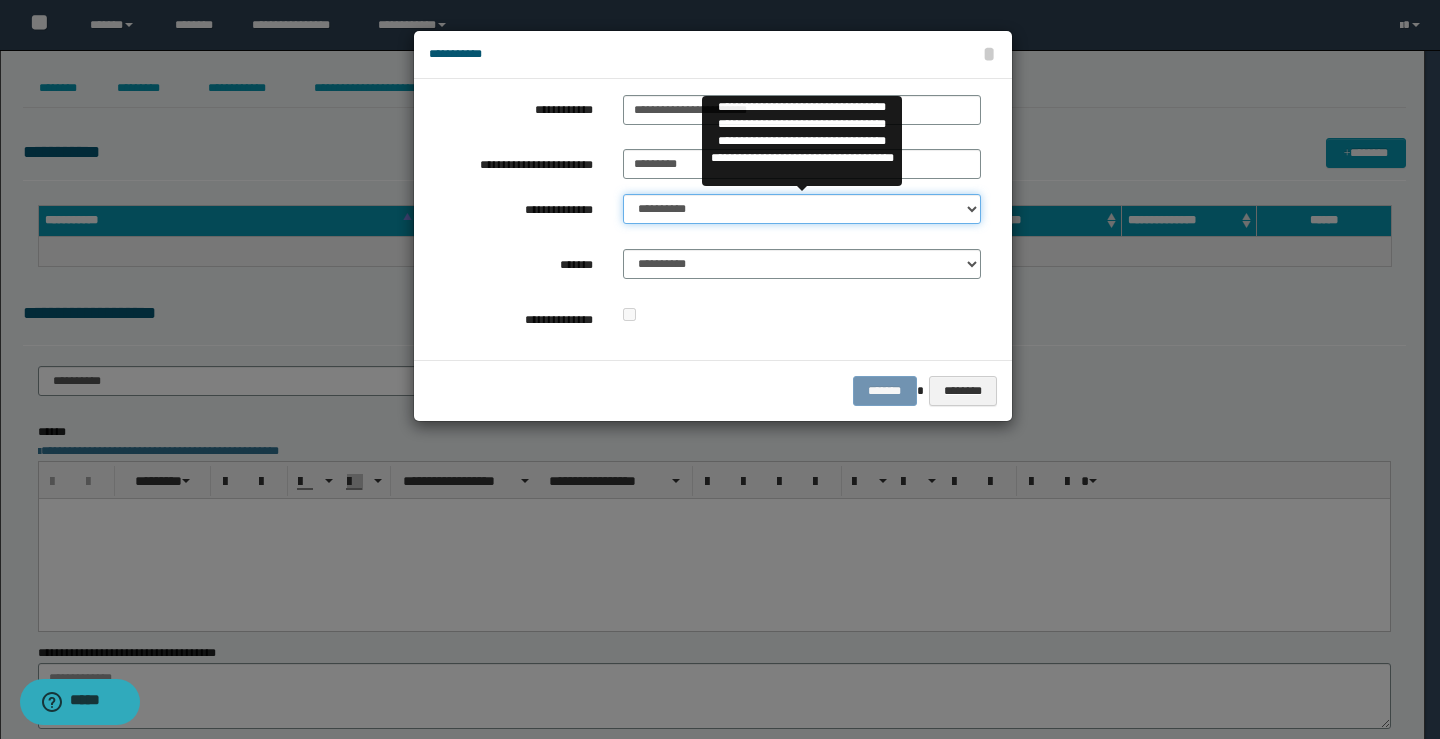 click on "**********" at bounding box center (802, 209) 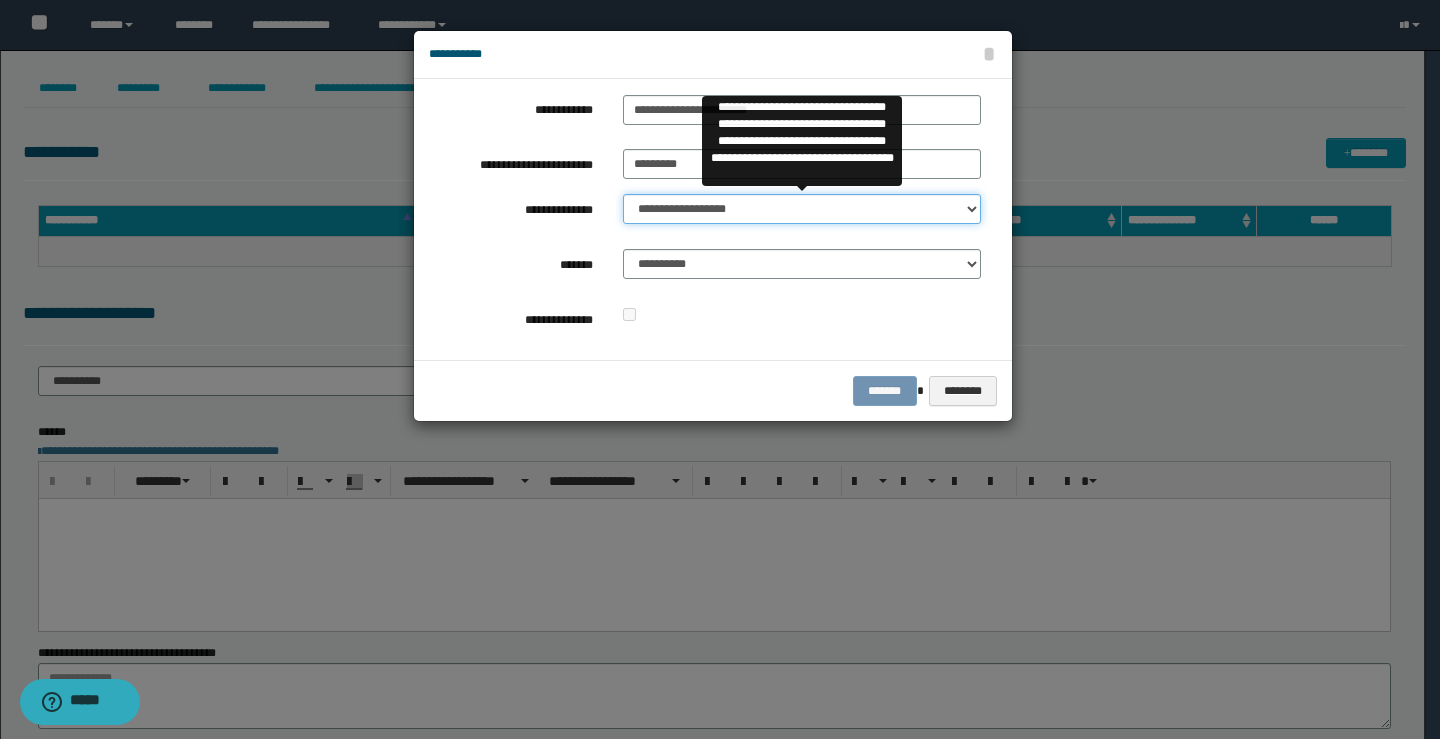 click on "**********" at bounding box center (802, 209) 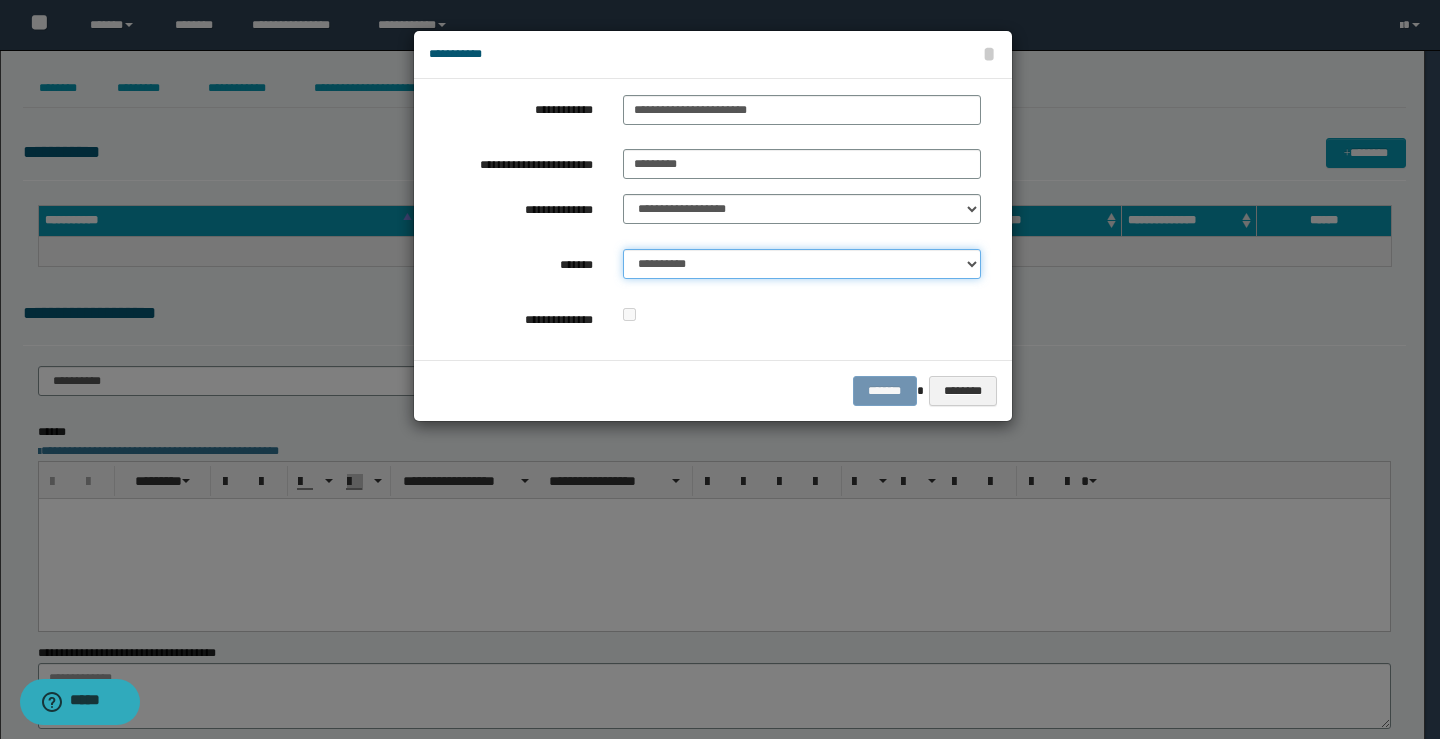 click on "**********" at bounding box center [802, 264] 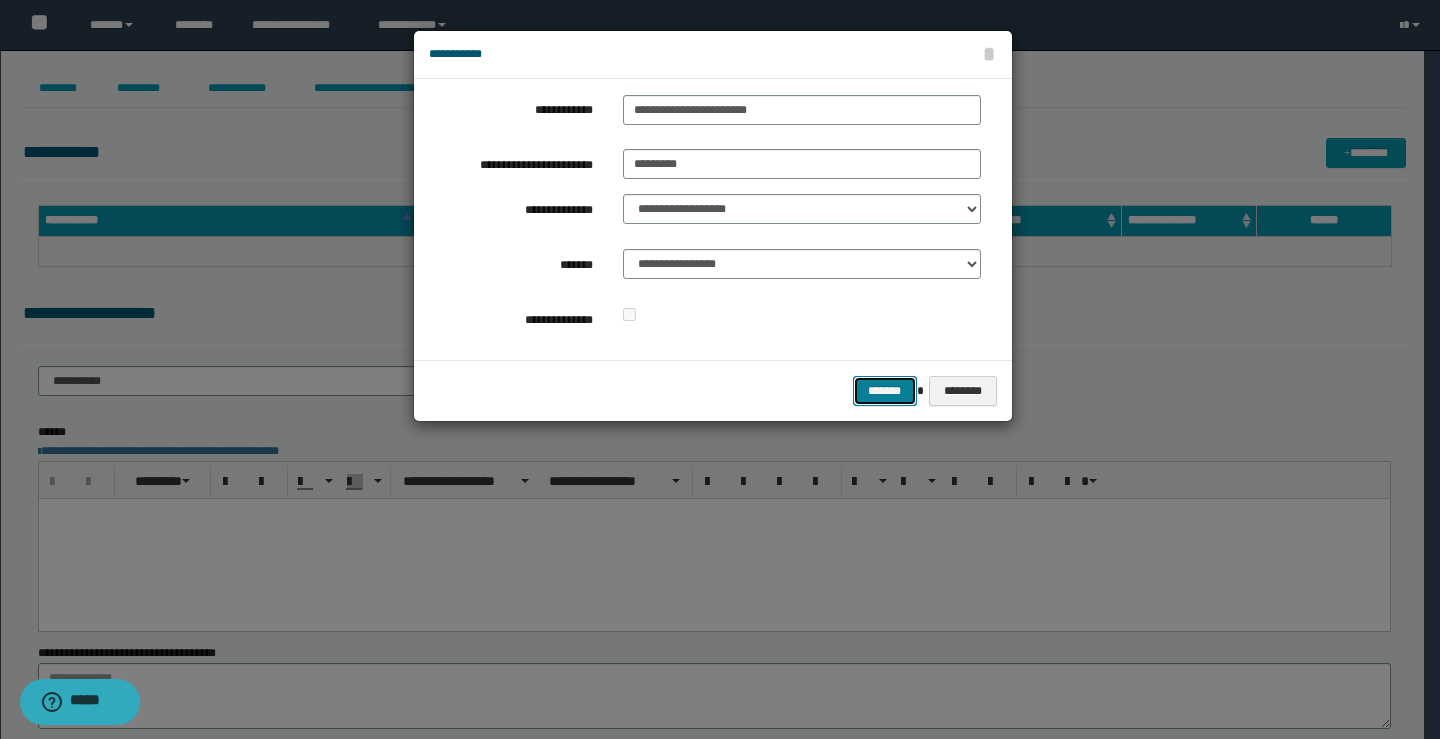 click on "*******" at bounding box center (885, 391) 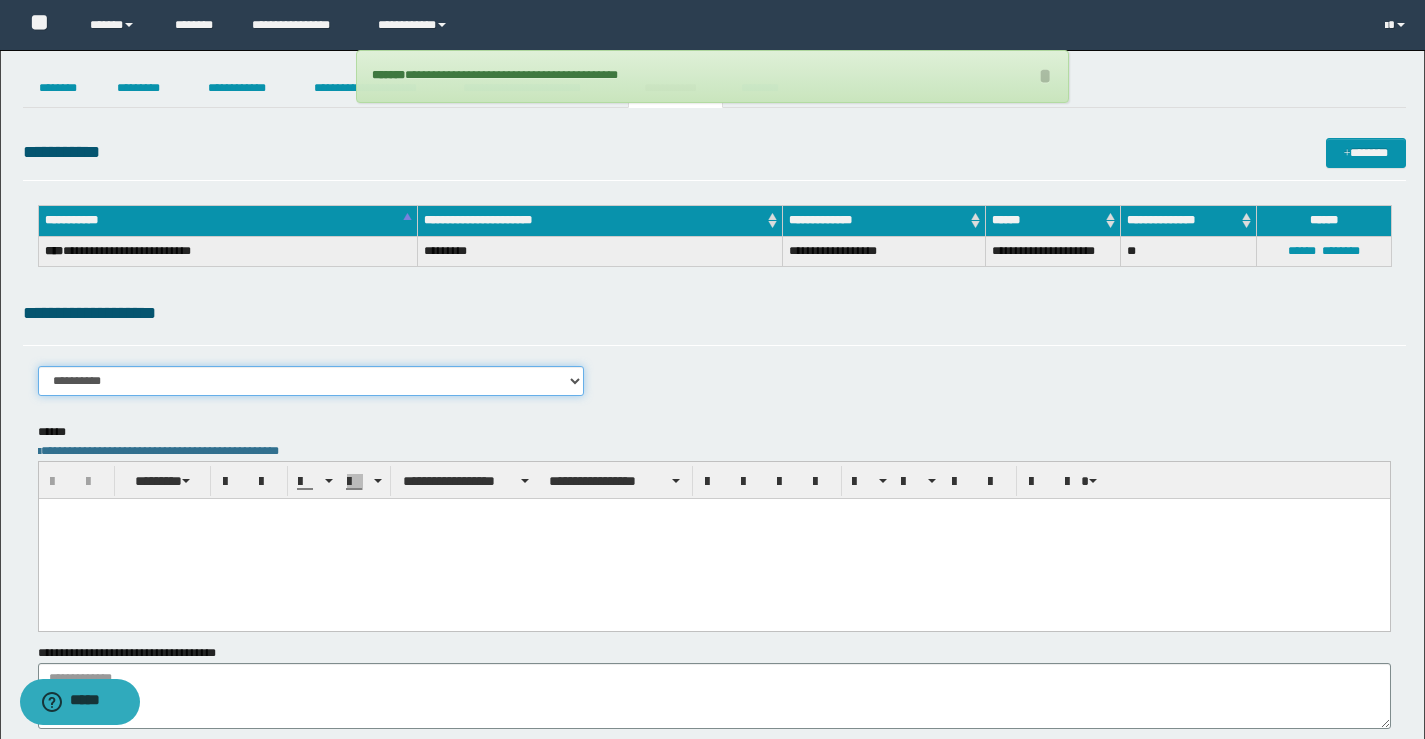 click on "**********" at bounding box center [311, 381] 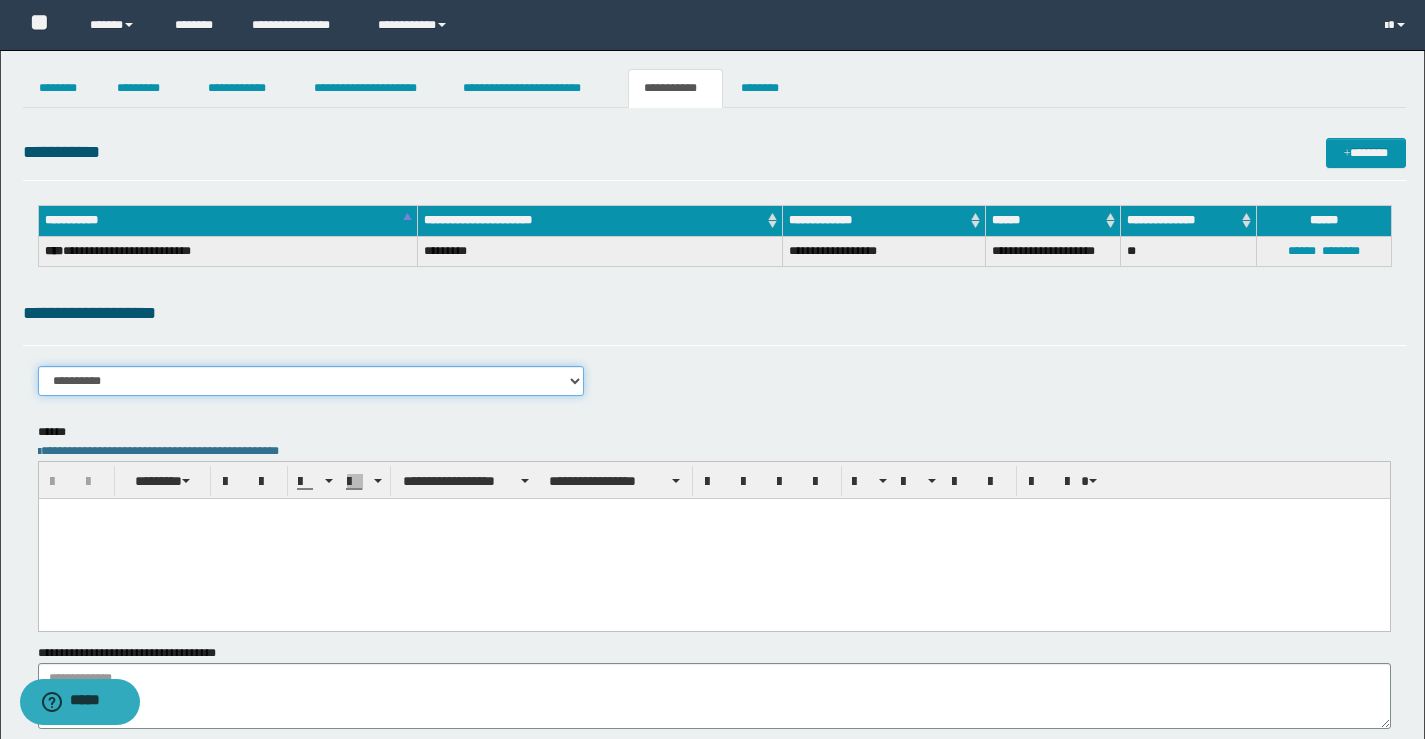 select on "****" 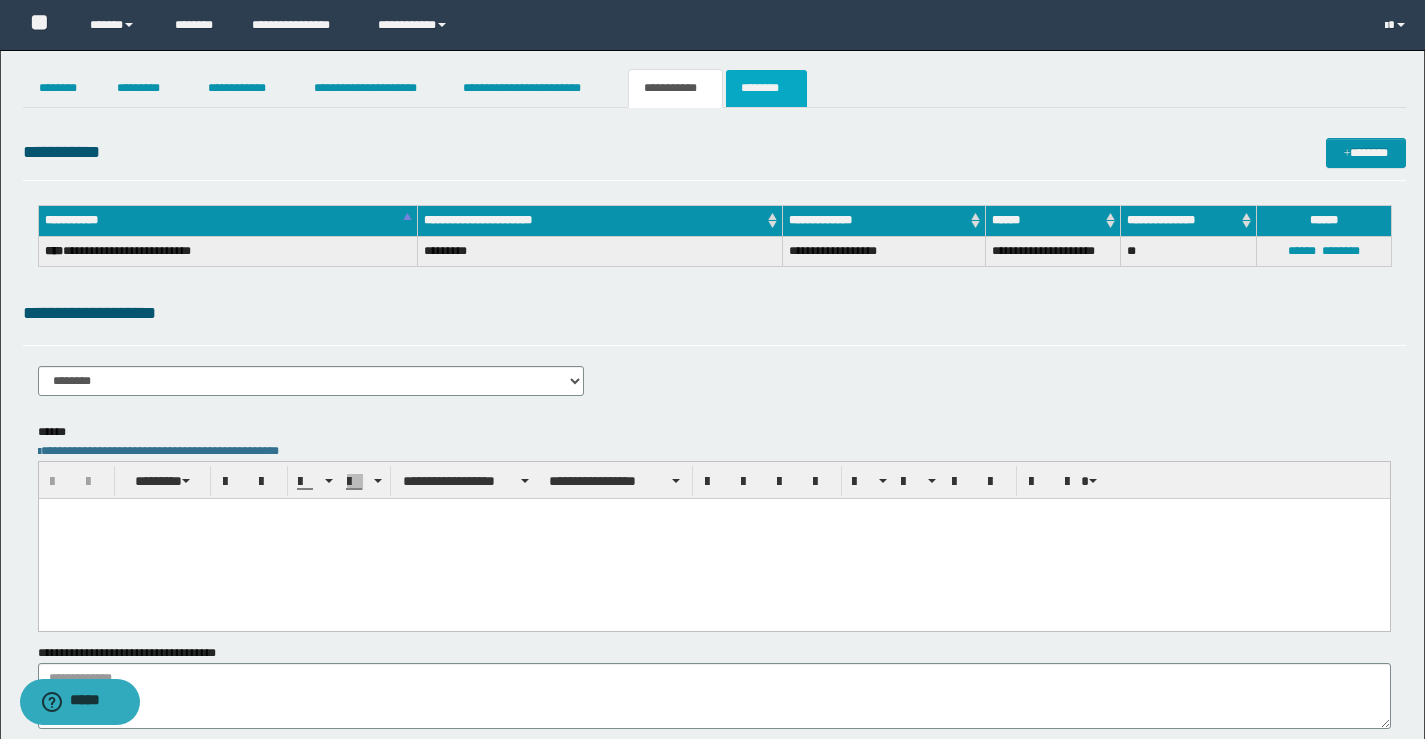 click on "********" at bounding box center [766, 88] 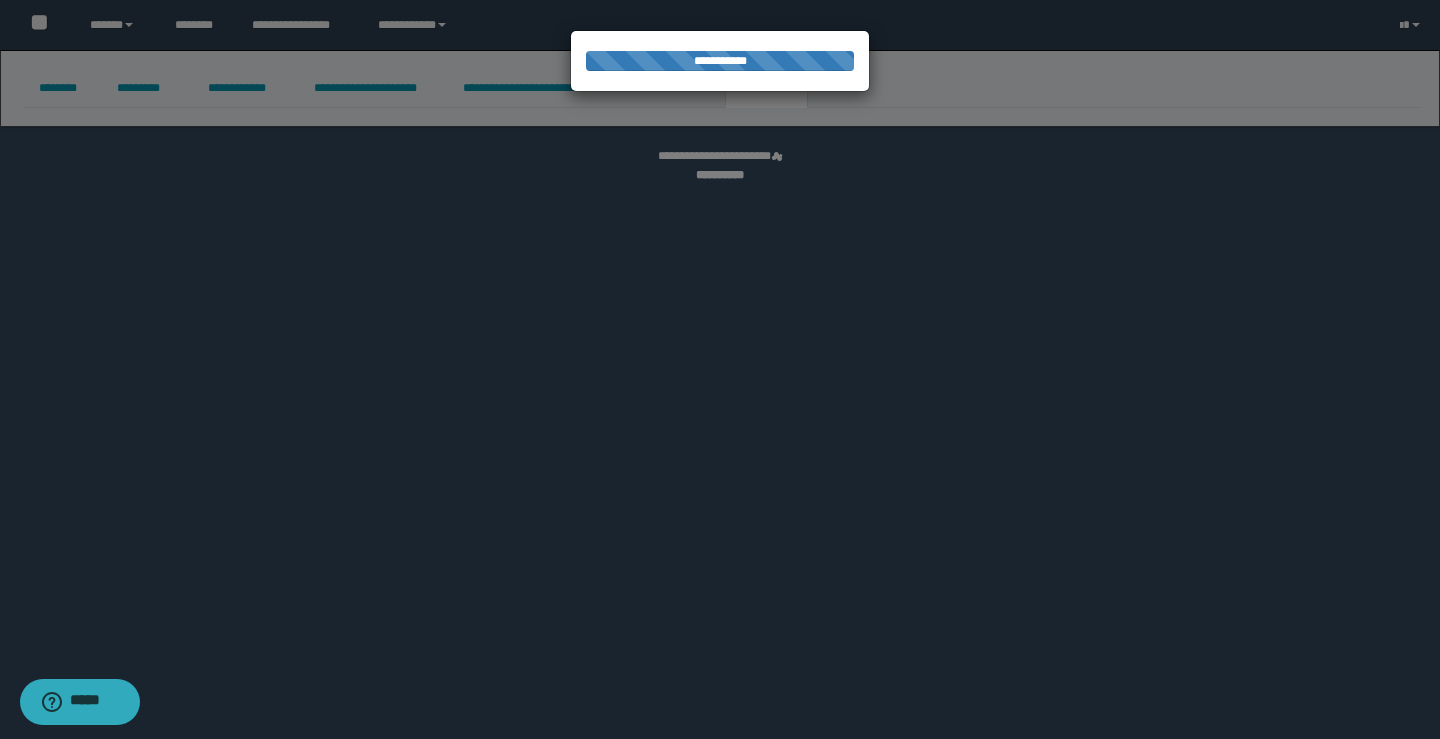 select 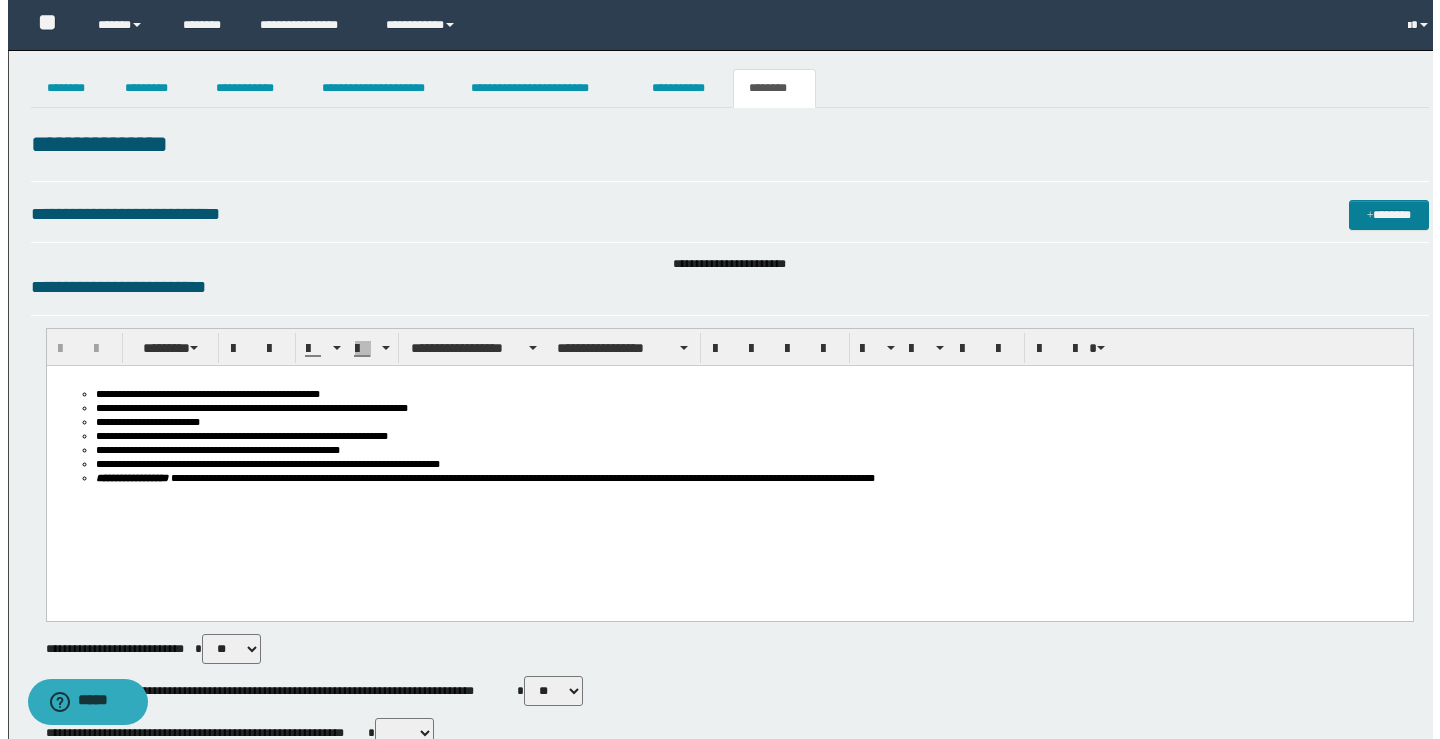 scroll, scrollTop: 0, scrollLeft: 0, axis: both 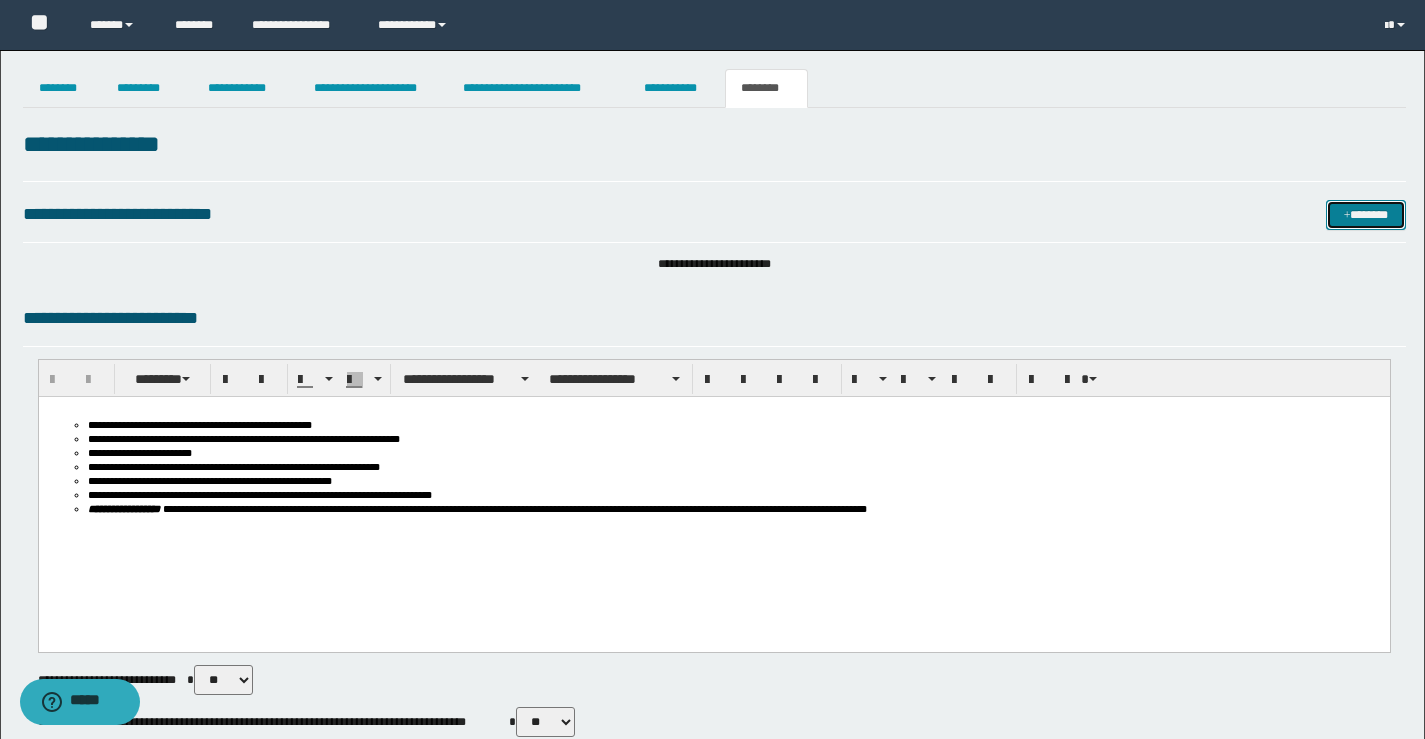 click on "*******" at bounding box center (1366, 215) 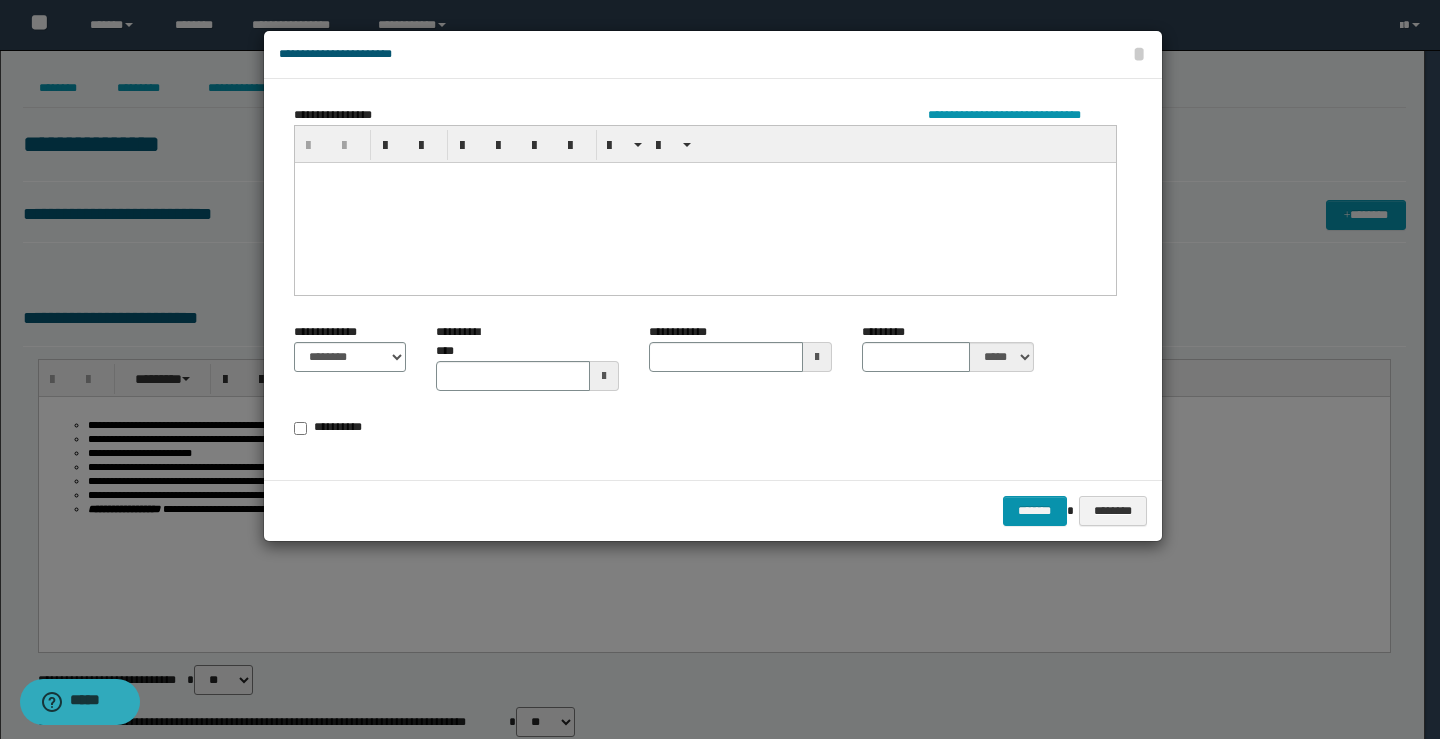 click at bounding box center (704, 202) 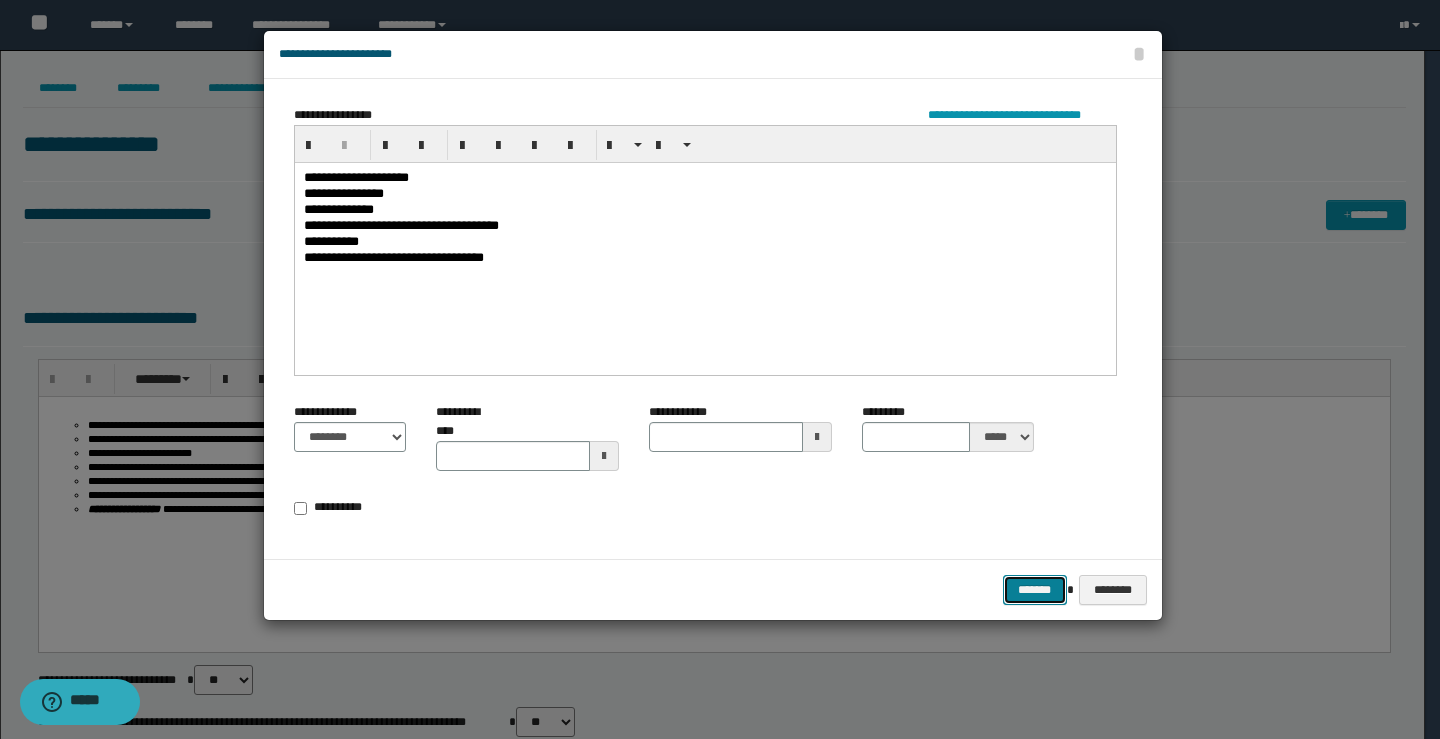 click on "*******" at bounding box center (1035, 590) 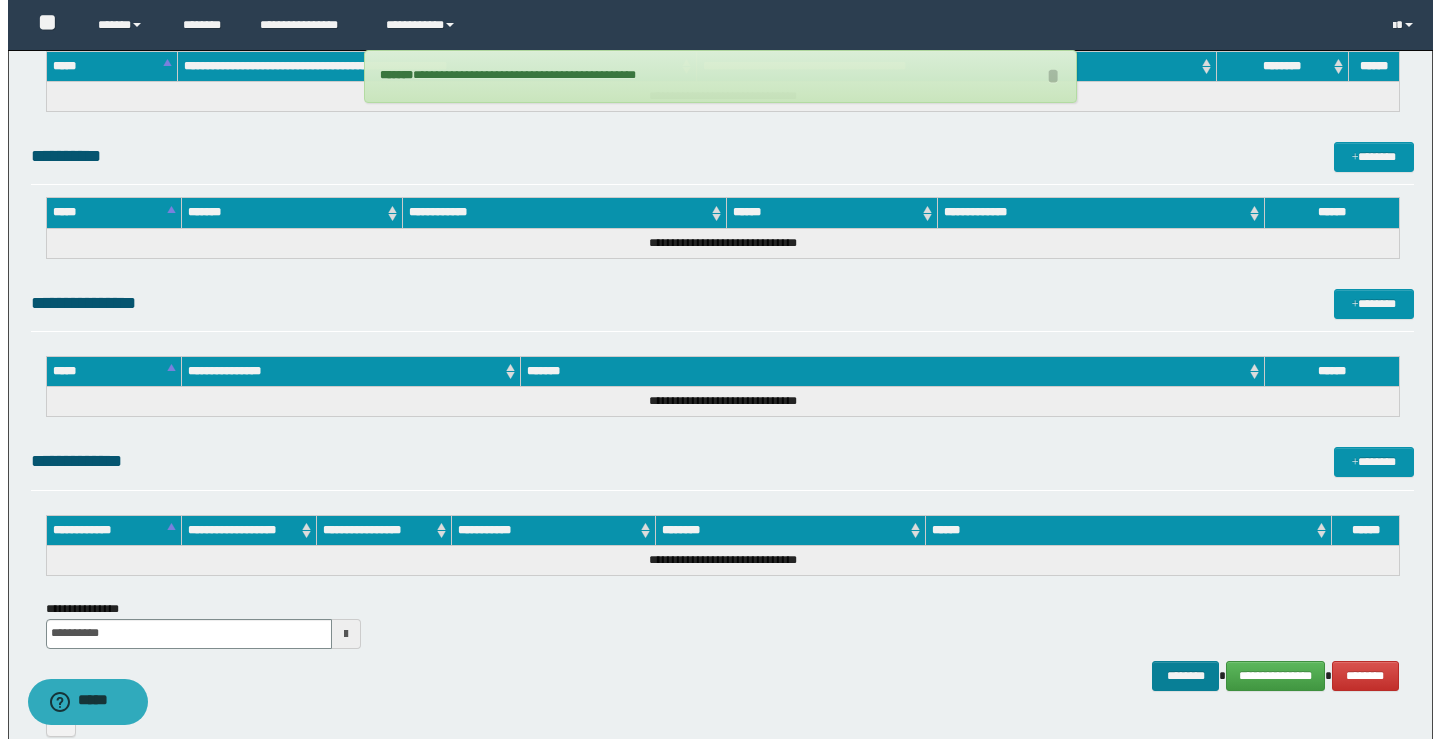 scroll, scrollTop: 1179, scrollLeft: 0, axis: vertical 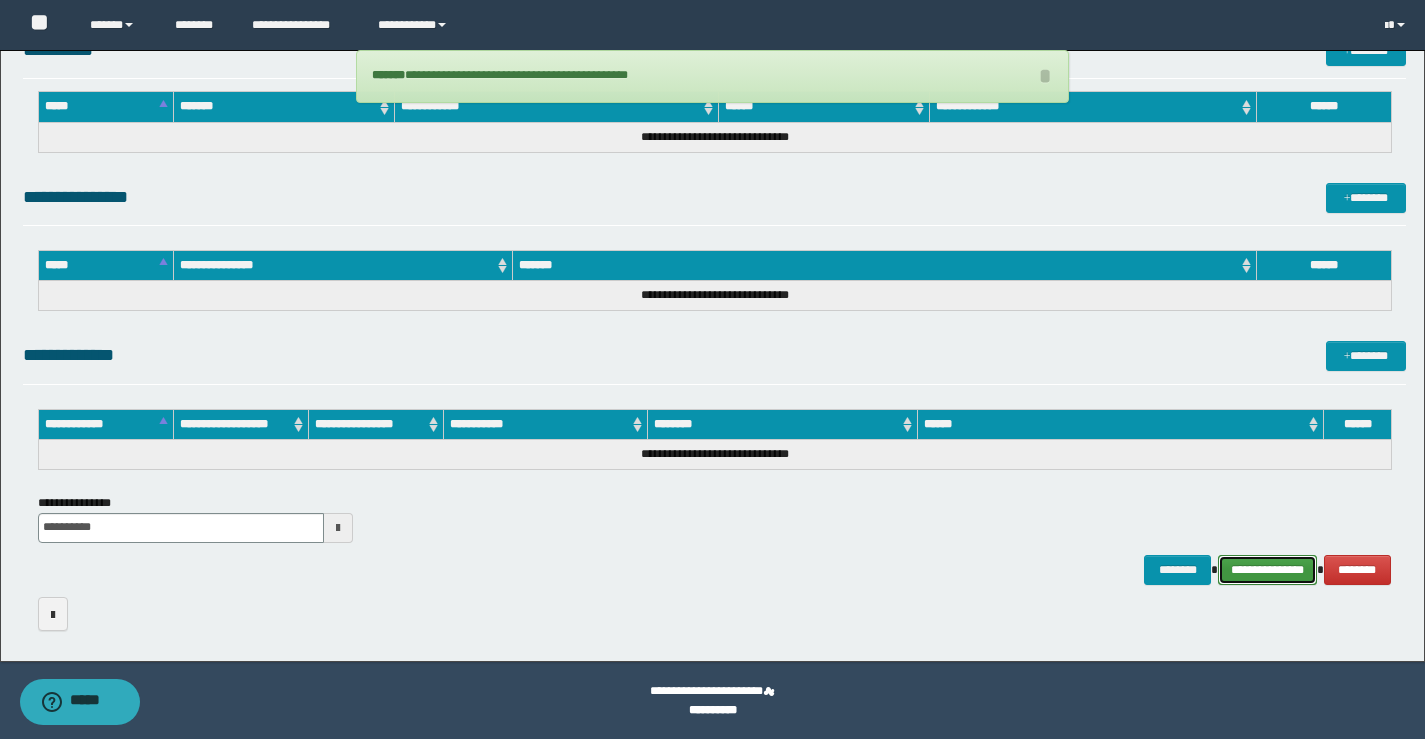 click on "**********" at bounding box center [1267, 570] 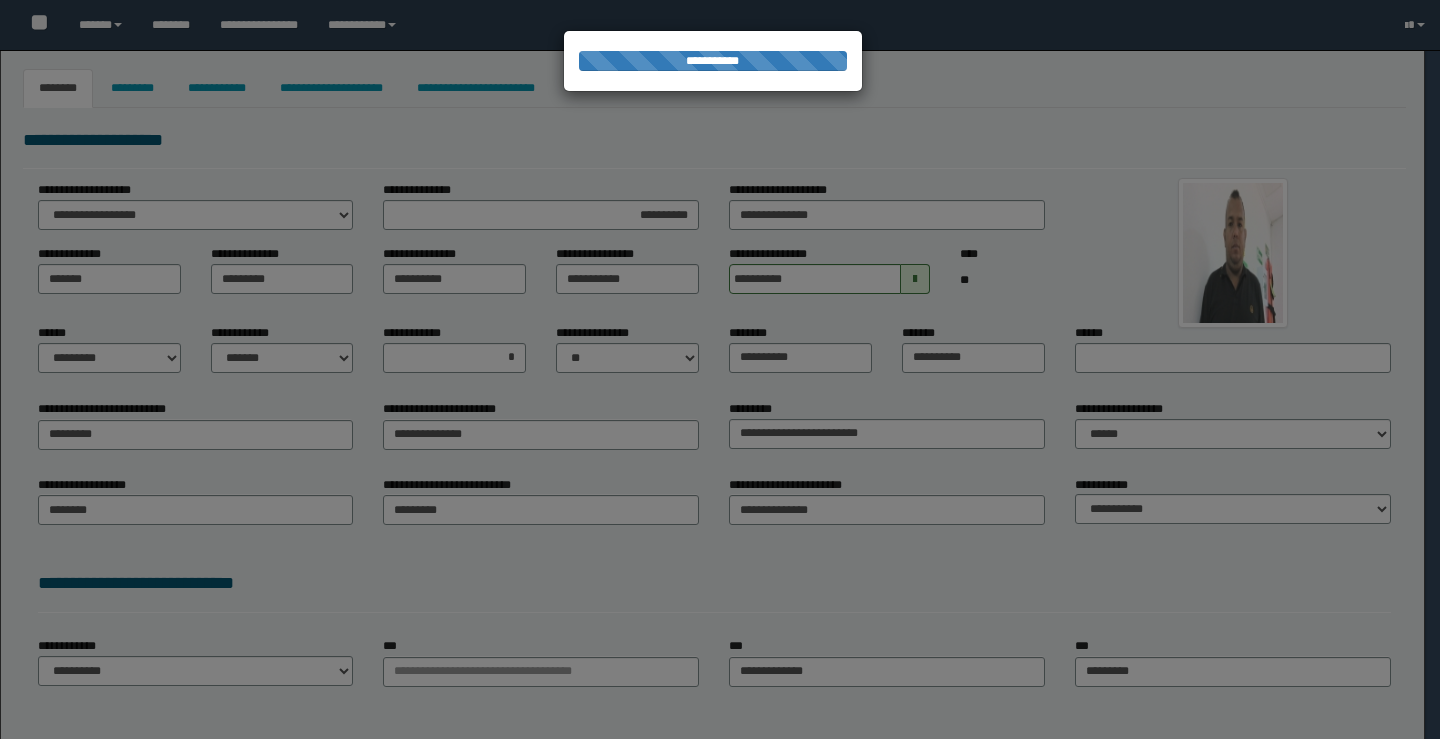 select on "*" 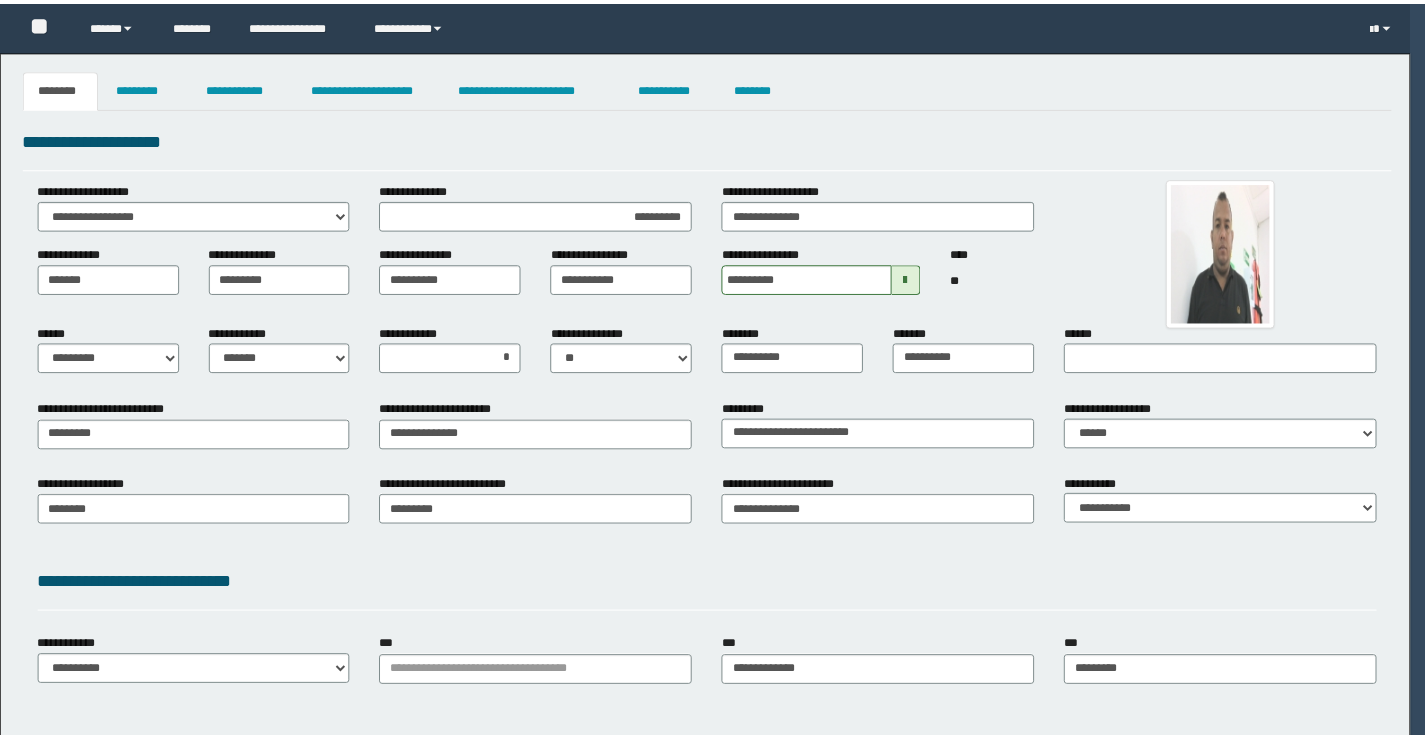 scroll, scrollTop: 0, scrollLeft: 0, axis: both 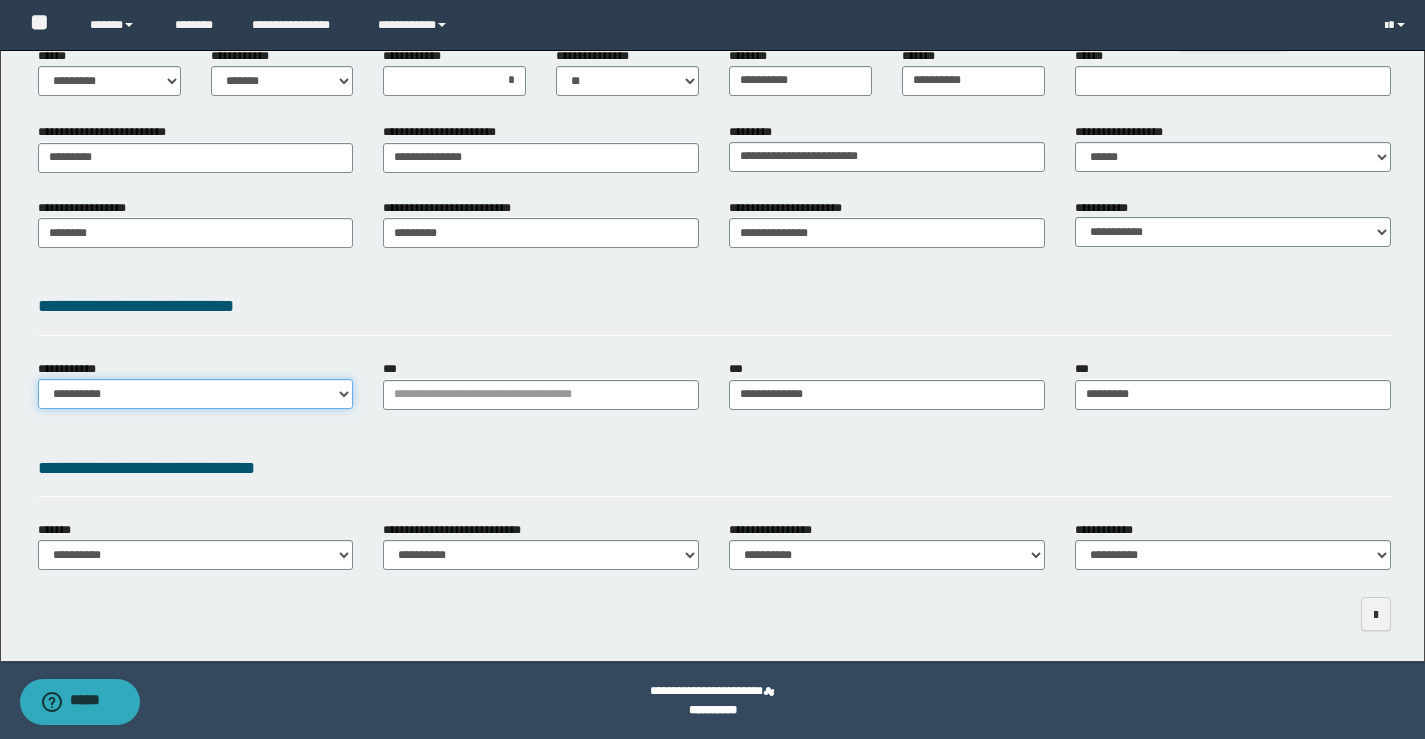 click on "**********" at bounding box center (196, 394) 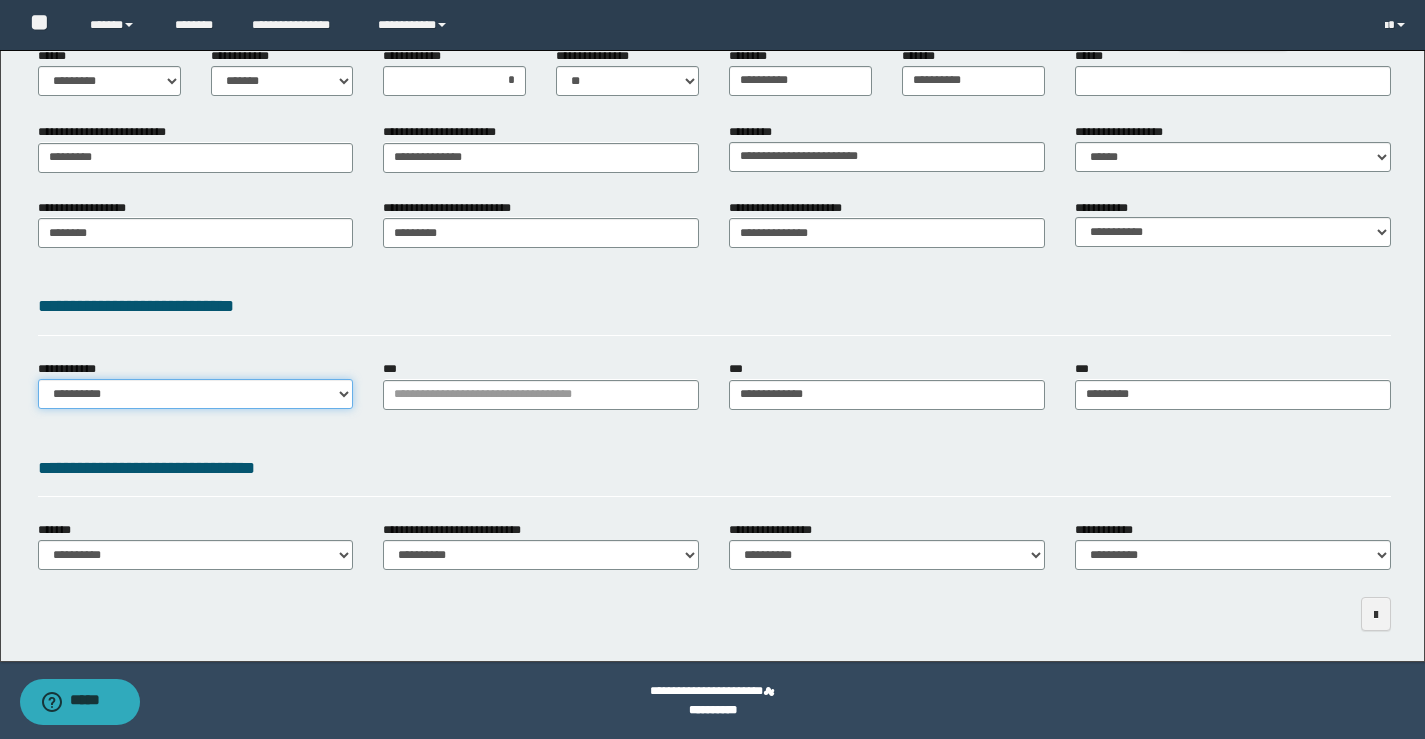 select on "**" 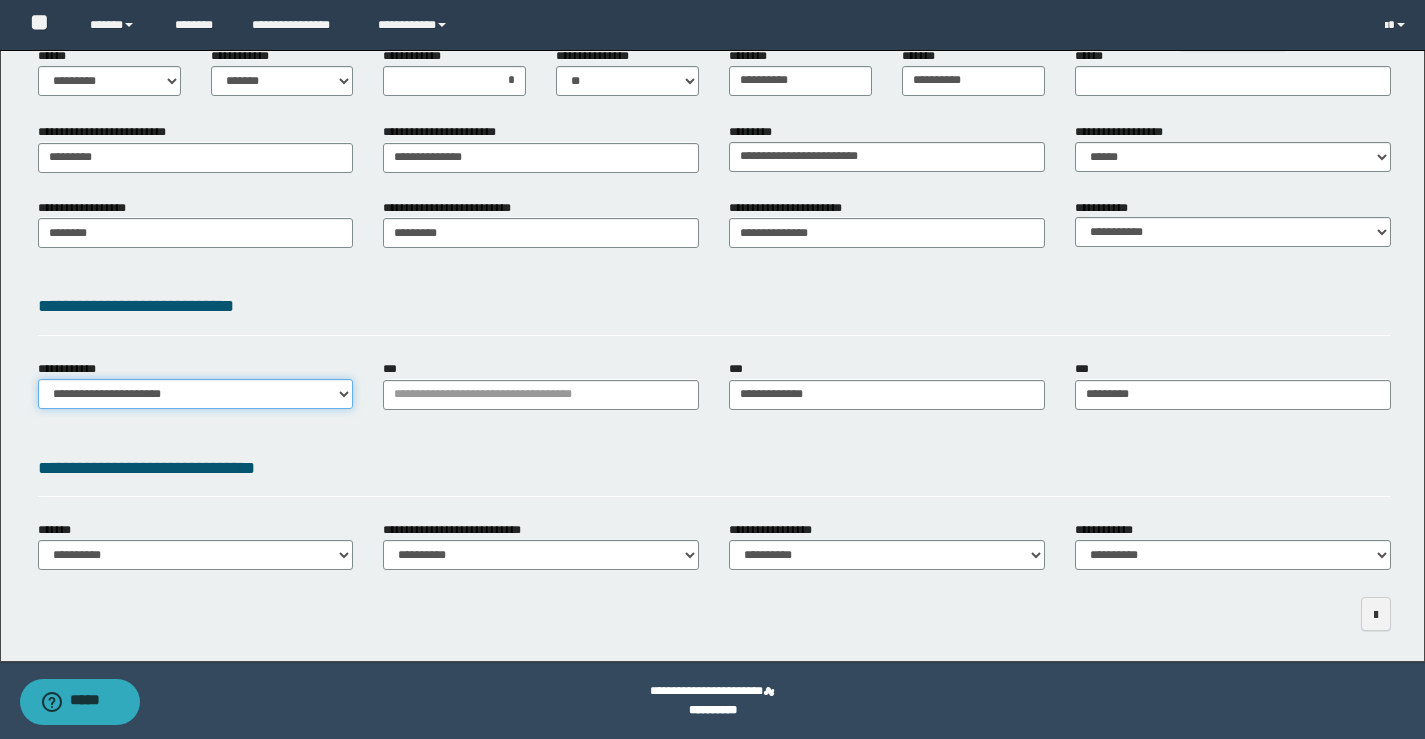 click on "**********" at bounding box center (196, 394) 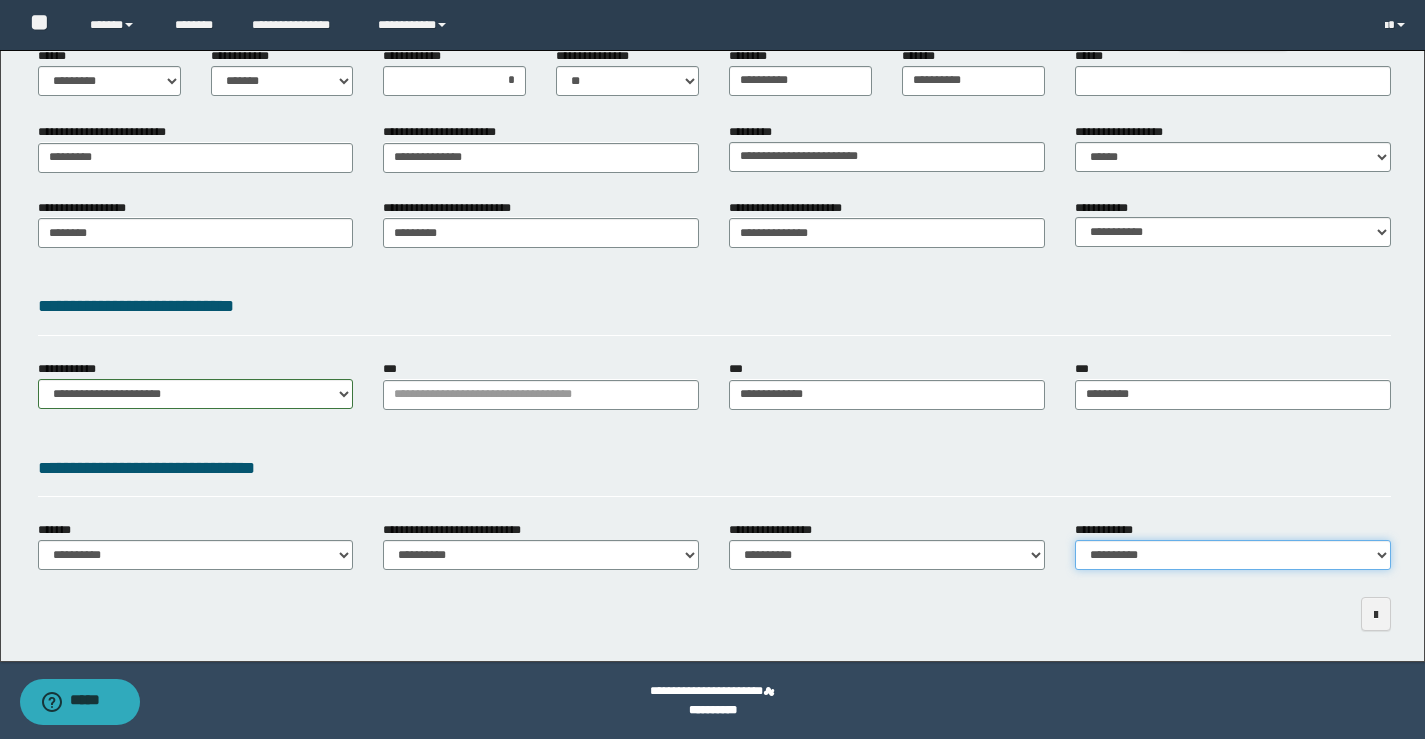 click on "**********" at bounding box center (1233, 555) 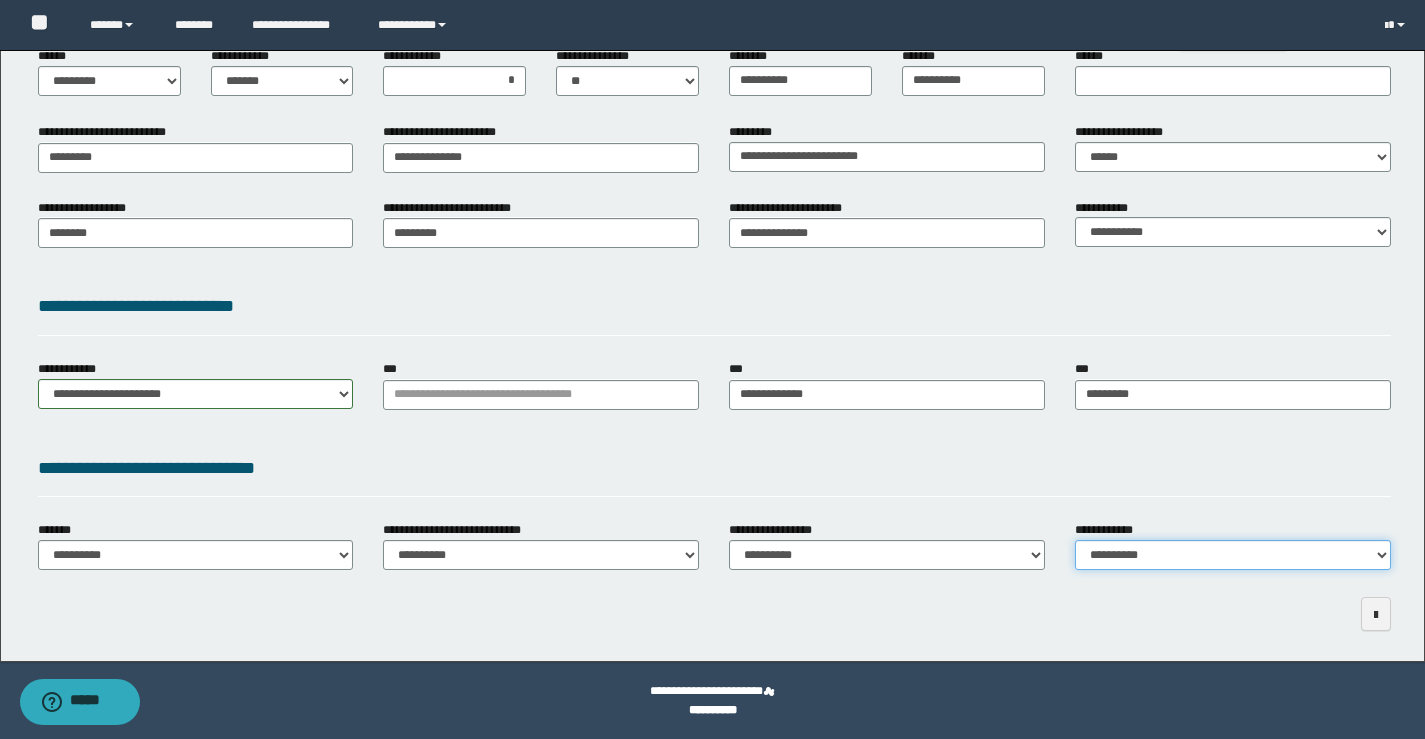 select on "*" 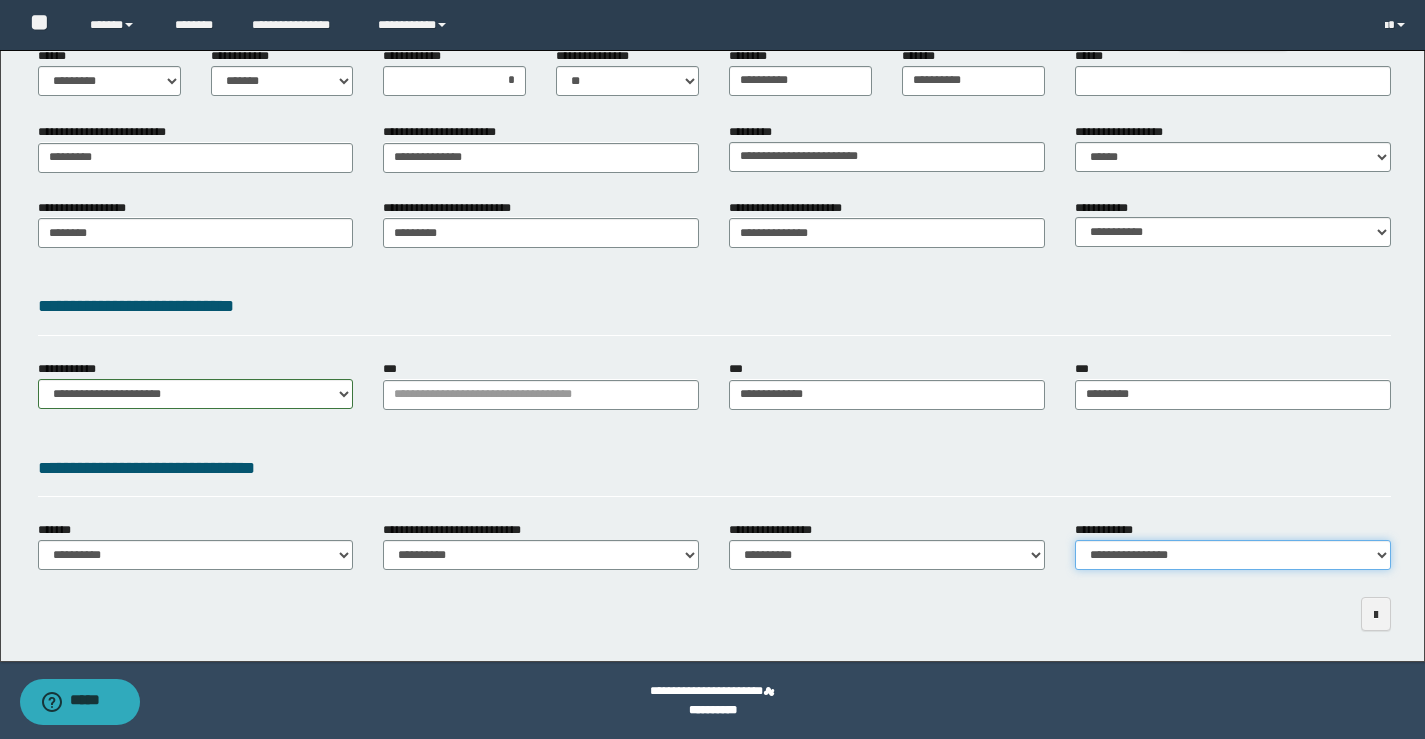 click on "**********" at bounding box center [1233, 555] 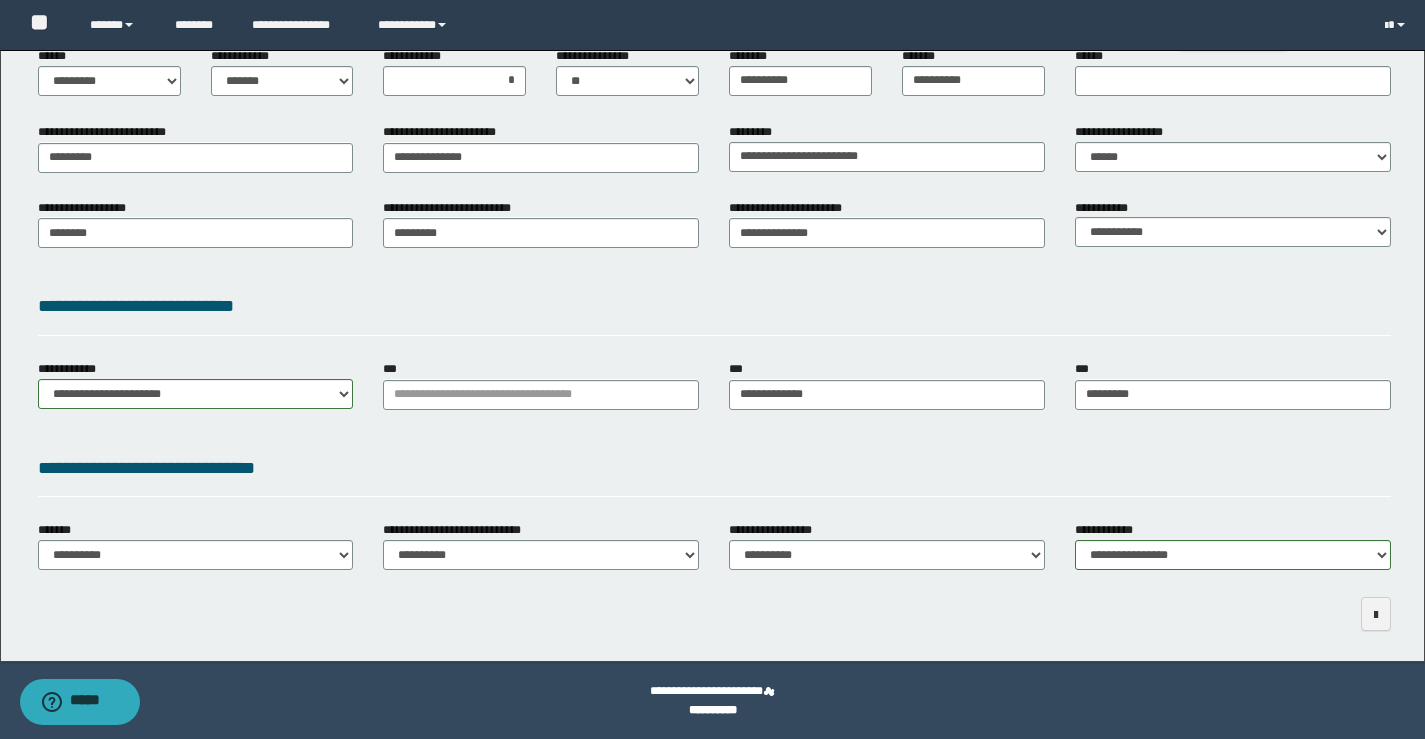 click at bounding box center (1290, 614) 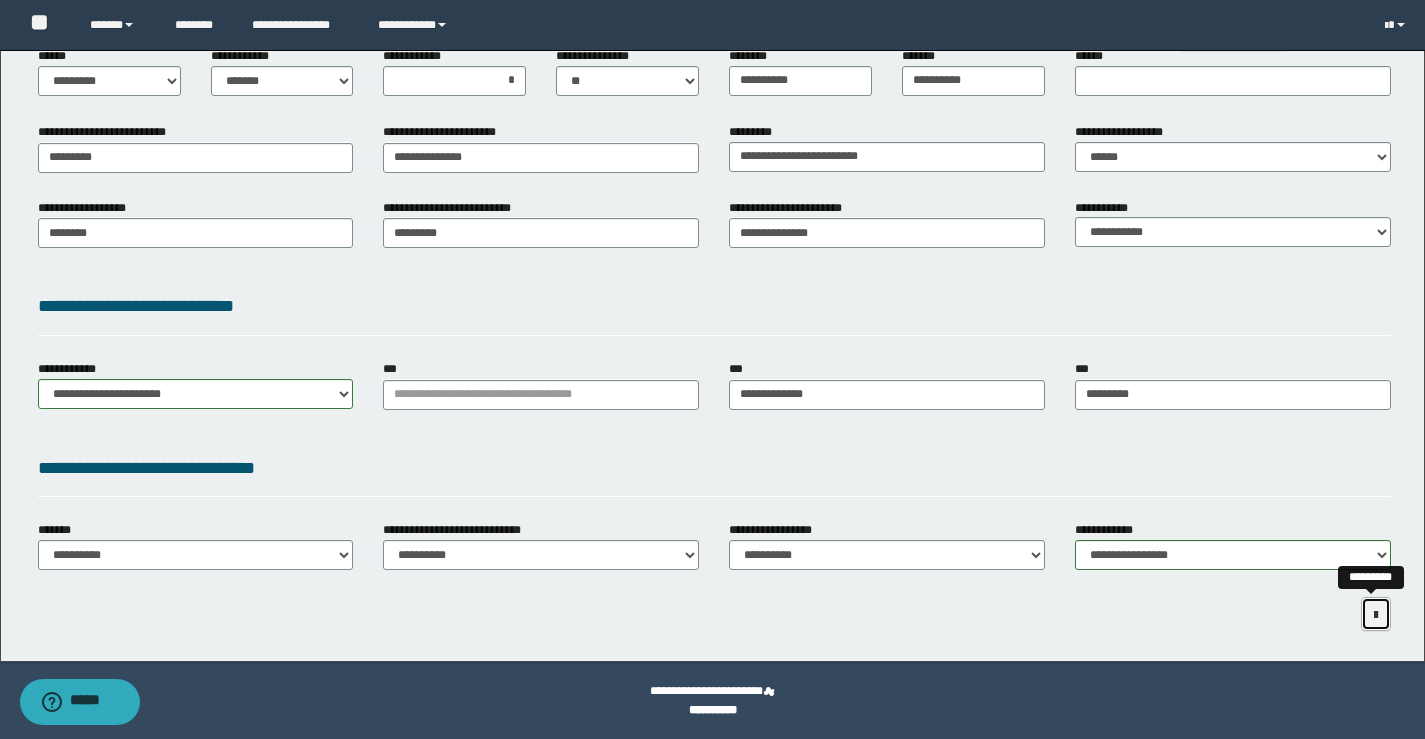 click at bounding box center [1376, 614] 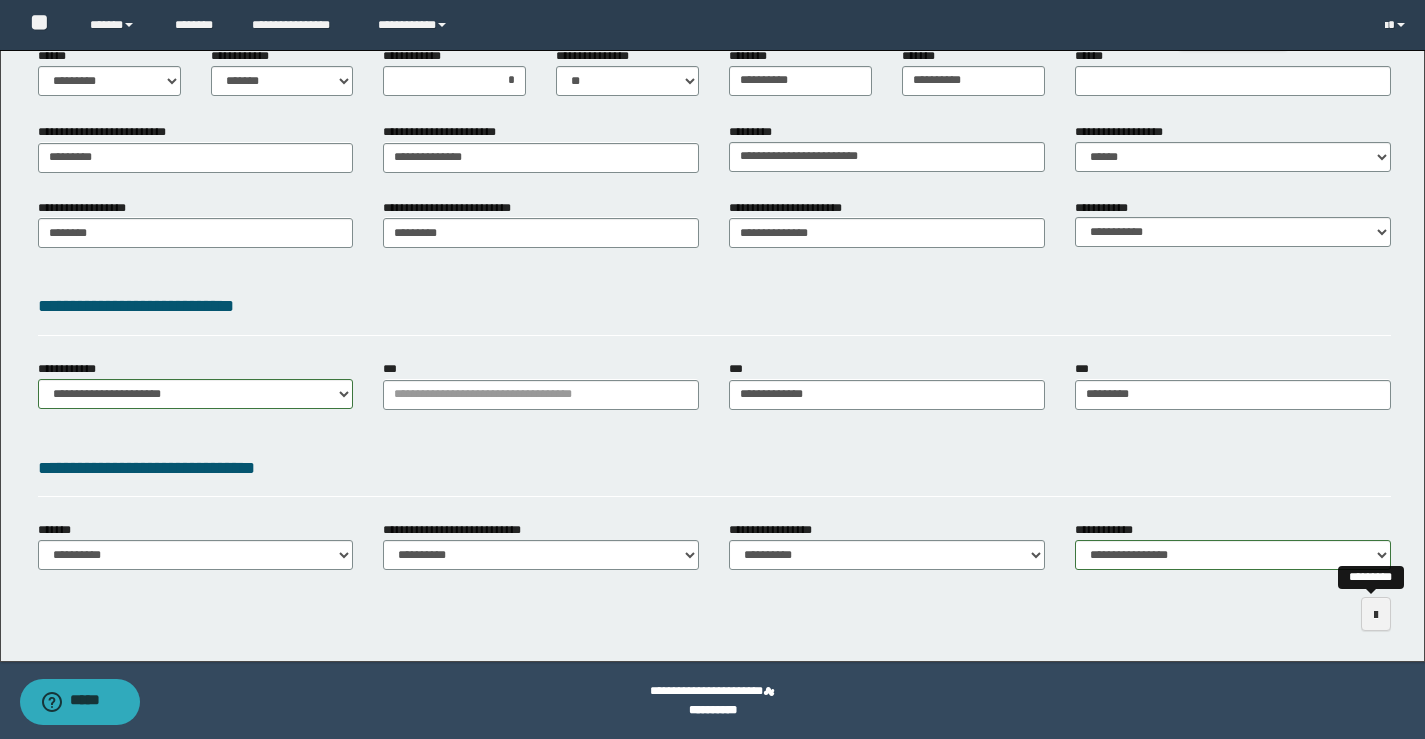 scroll, scrollTop: 189, scrollLeft: 0, axis: vertical 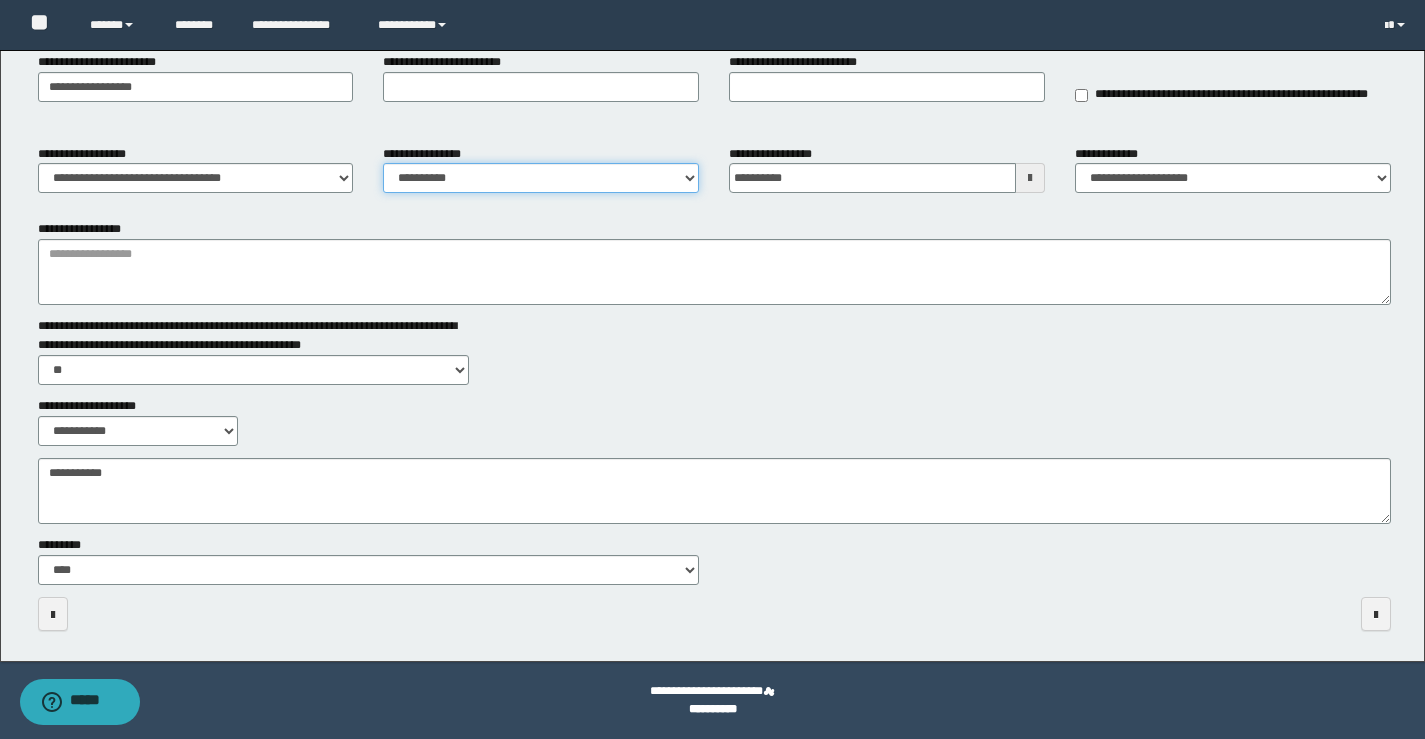 click on "**********" at bounding box center [541, 178] 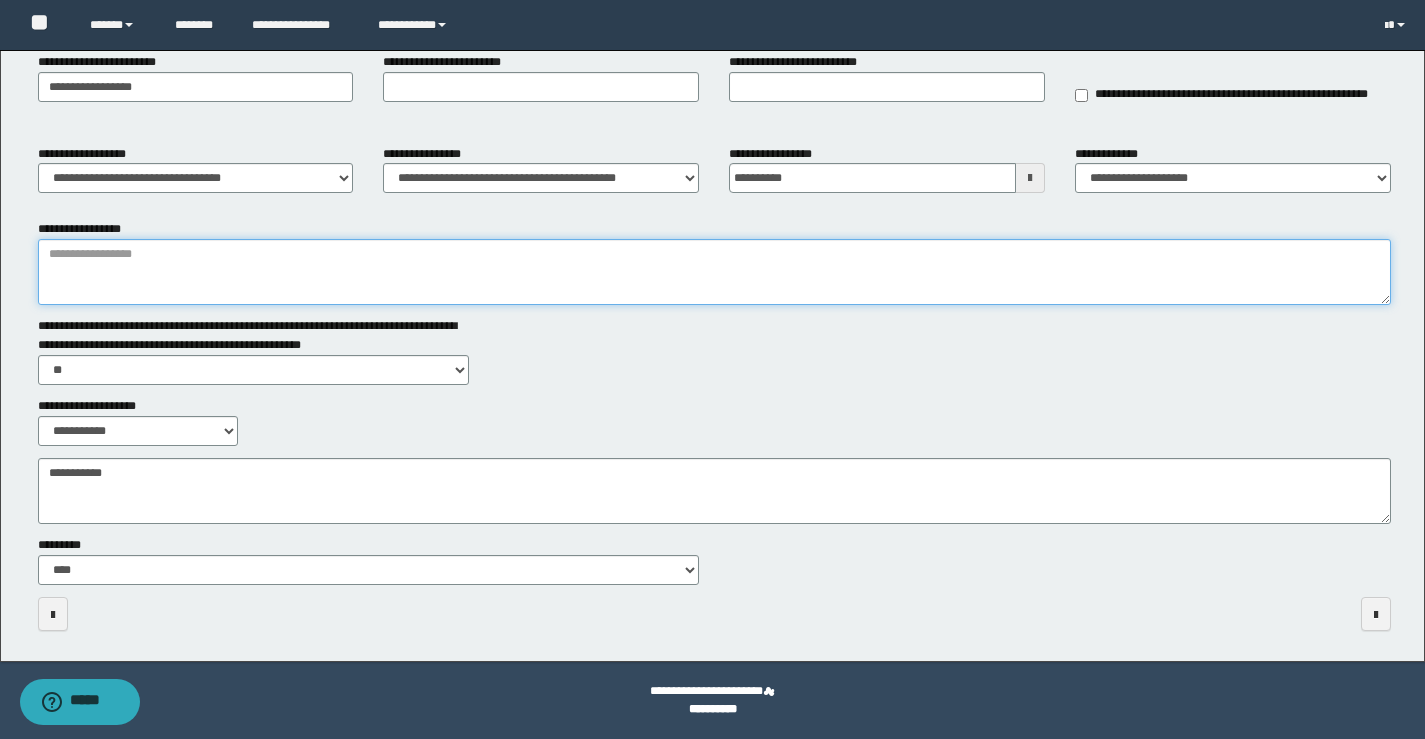 click on "**********" at bounding box center (714, 272) 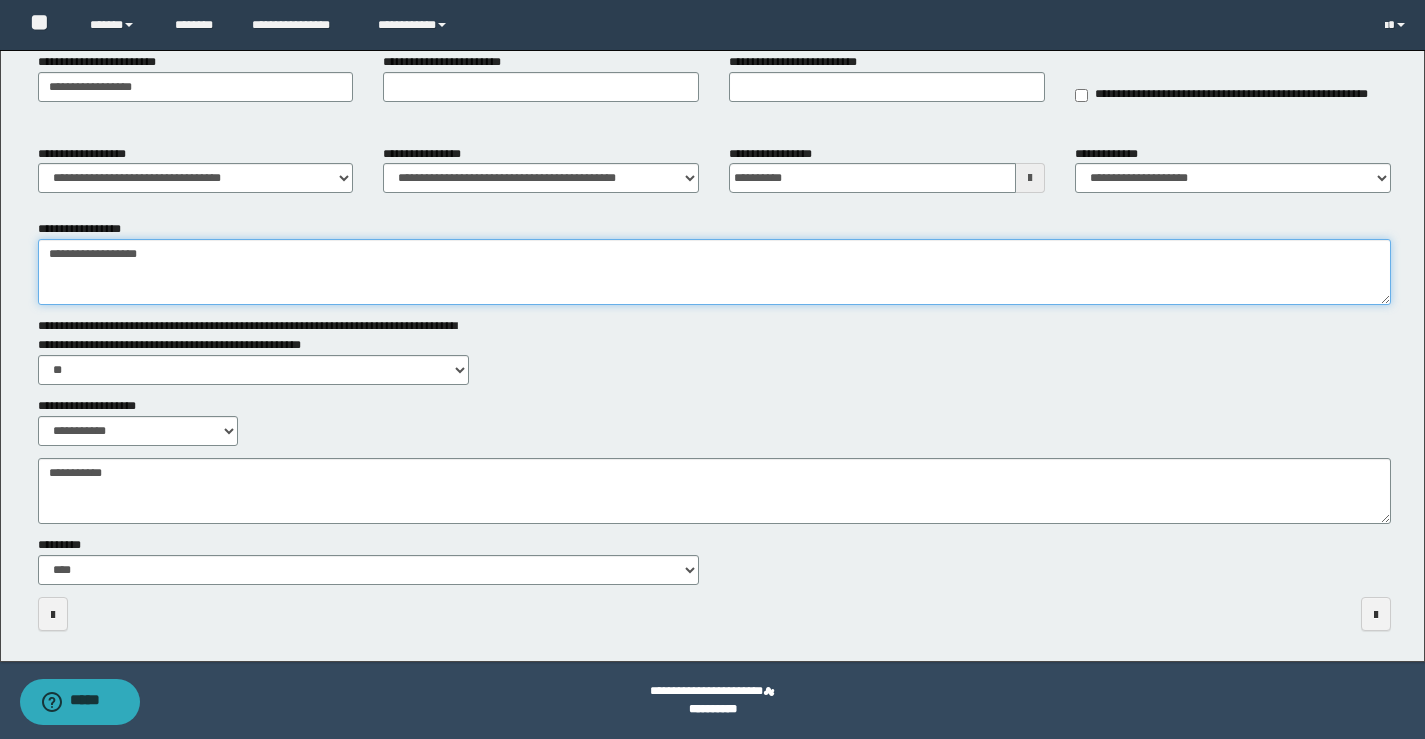 type on "**********" 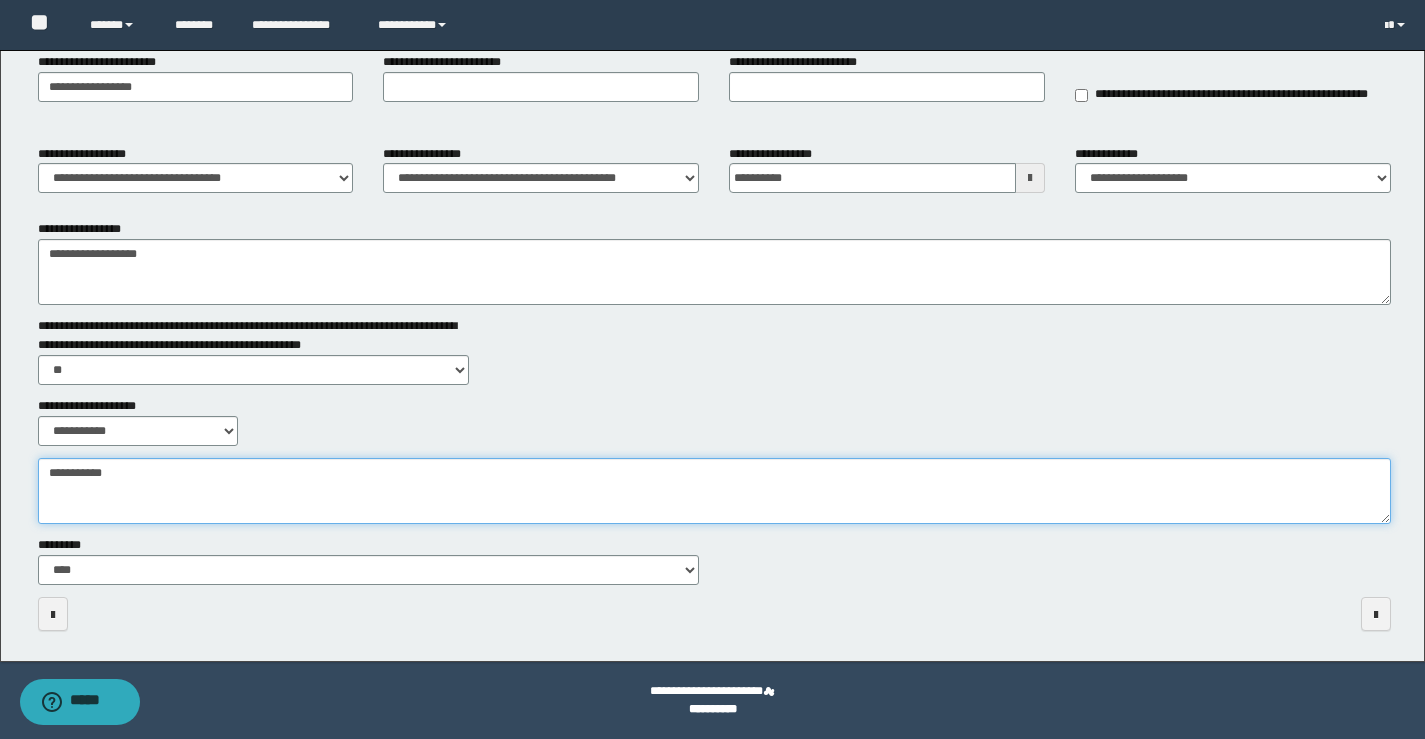 type on "*" 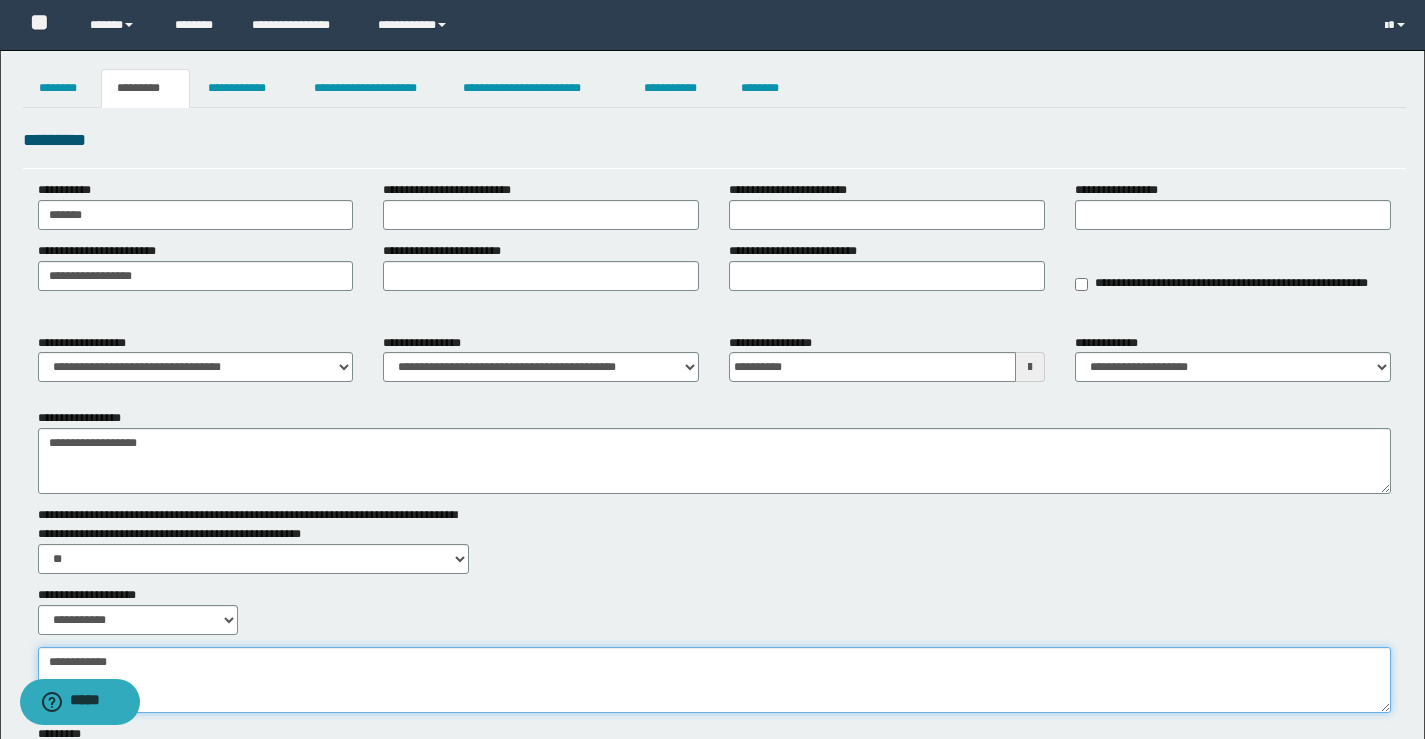 scroll, scrollTop: 189, scrollLeft: 0, axis: vertical 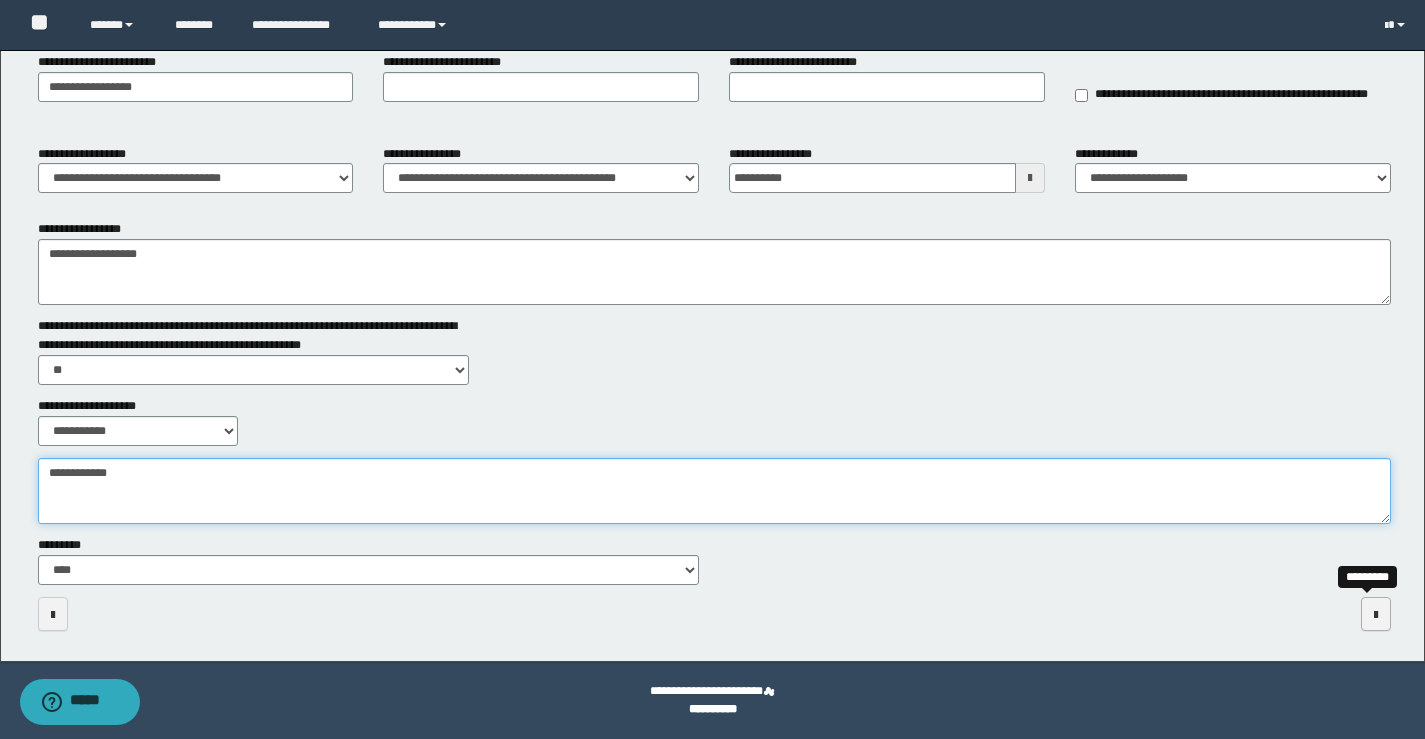 type on "**********" 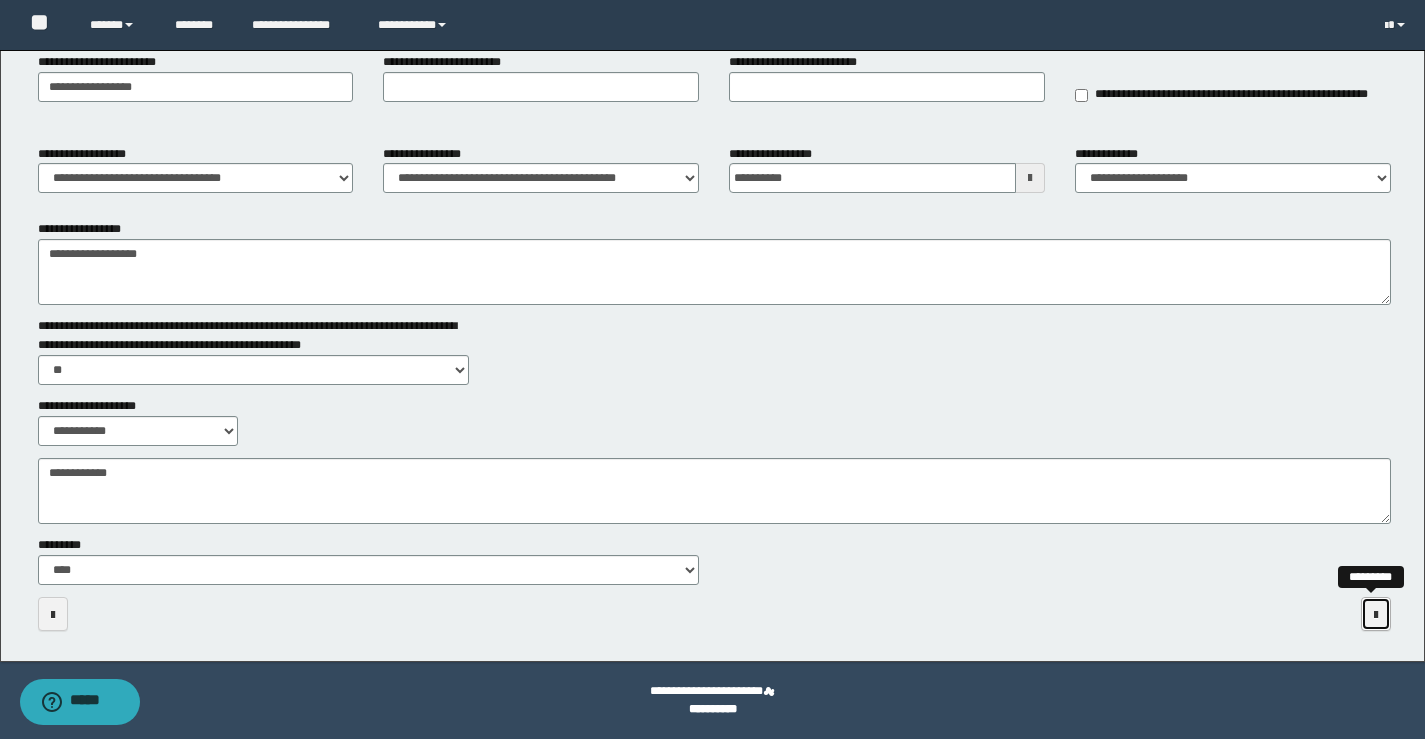 click at bounding box center [1376, 615] 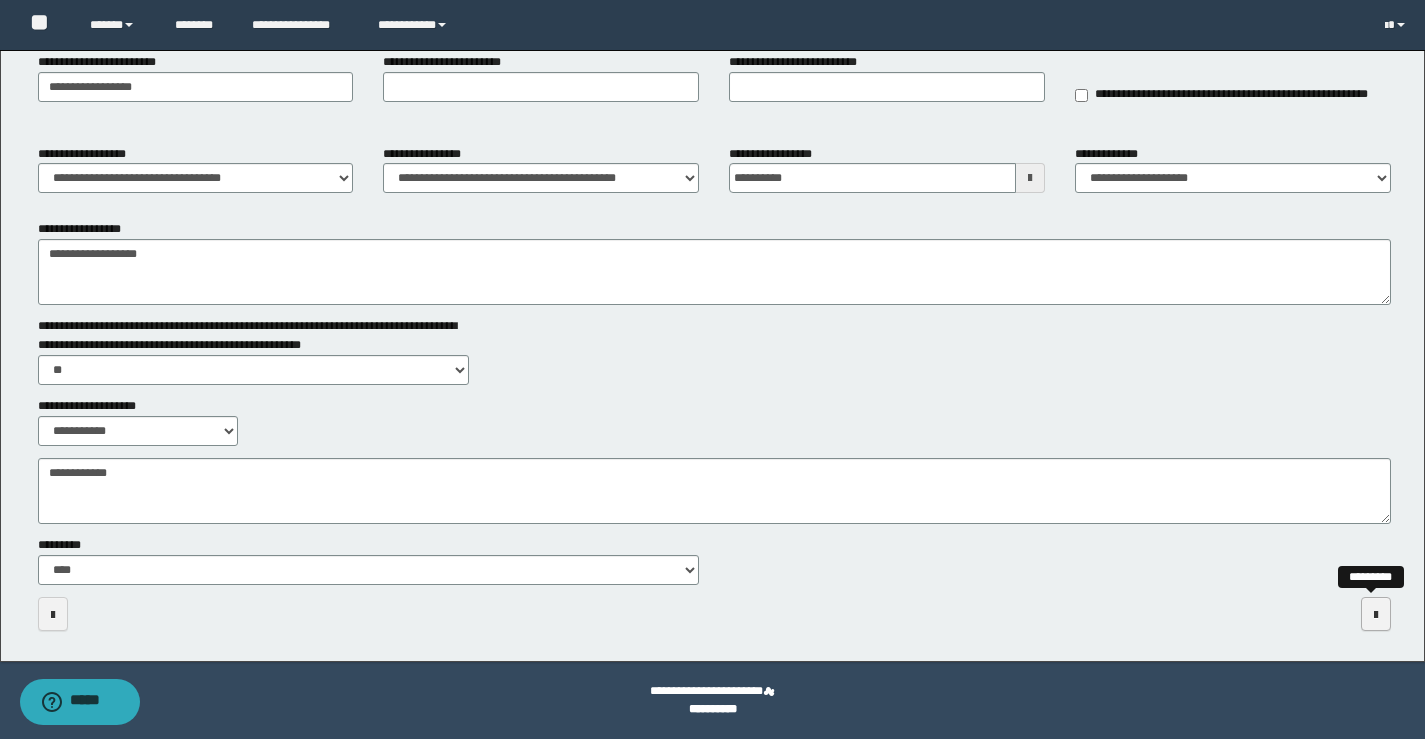 scroll, scrollTop: 0, scrollLeft: 0, axis: both 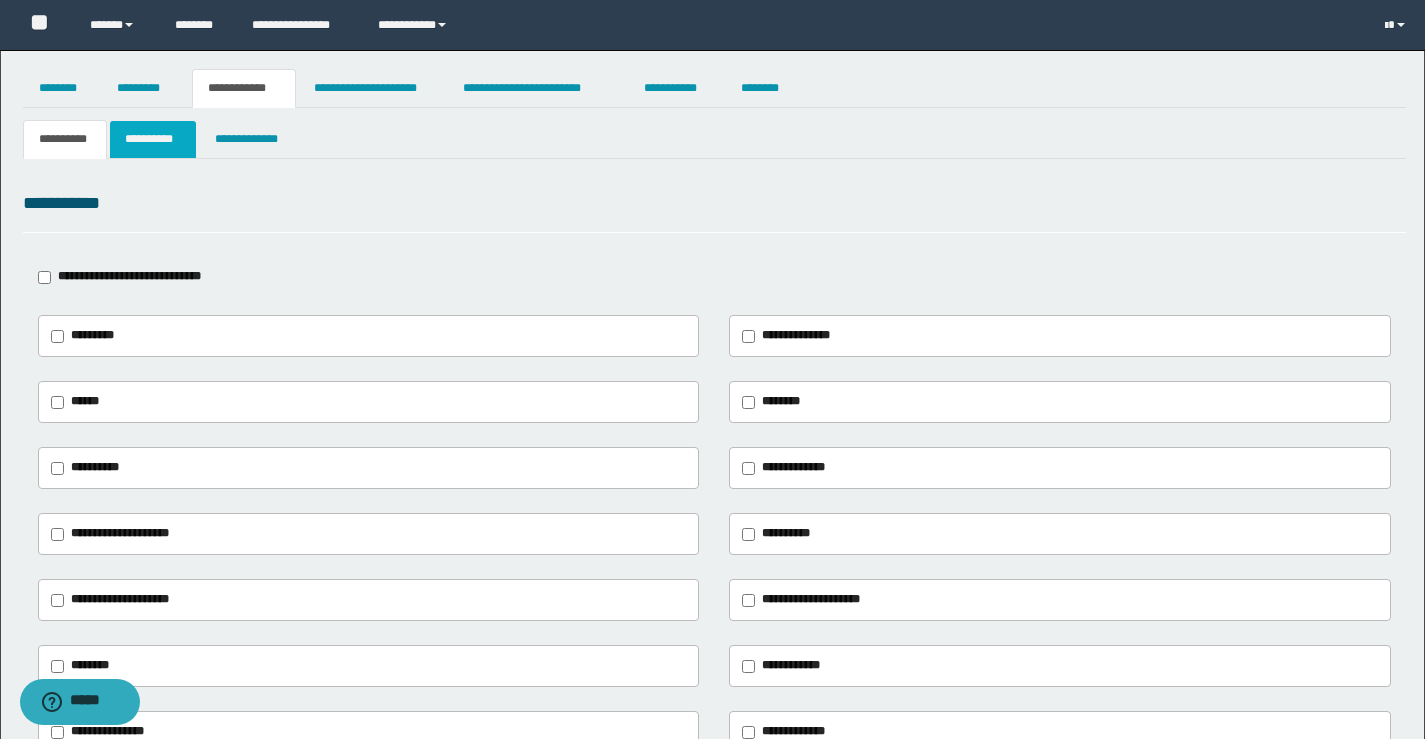 click on "**********" at bounding box center [153, 139] 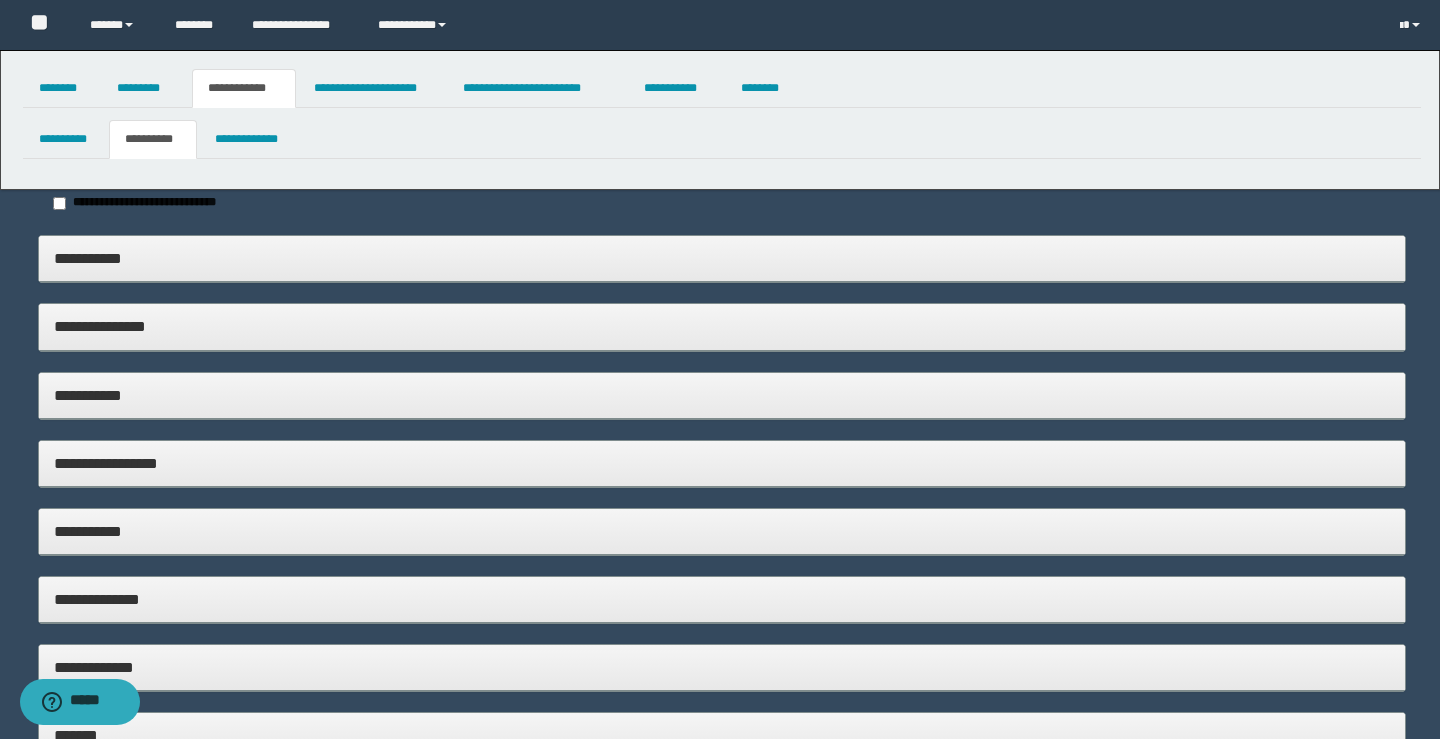type on "**********" 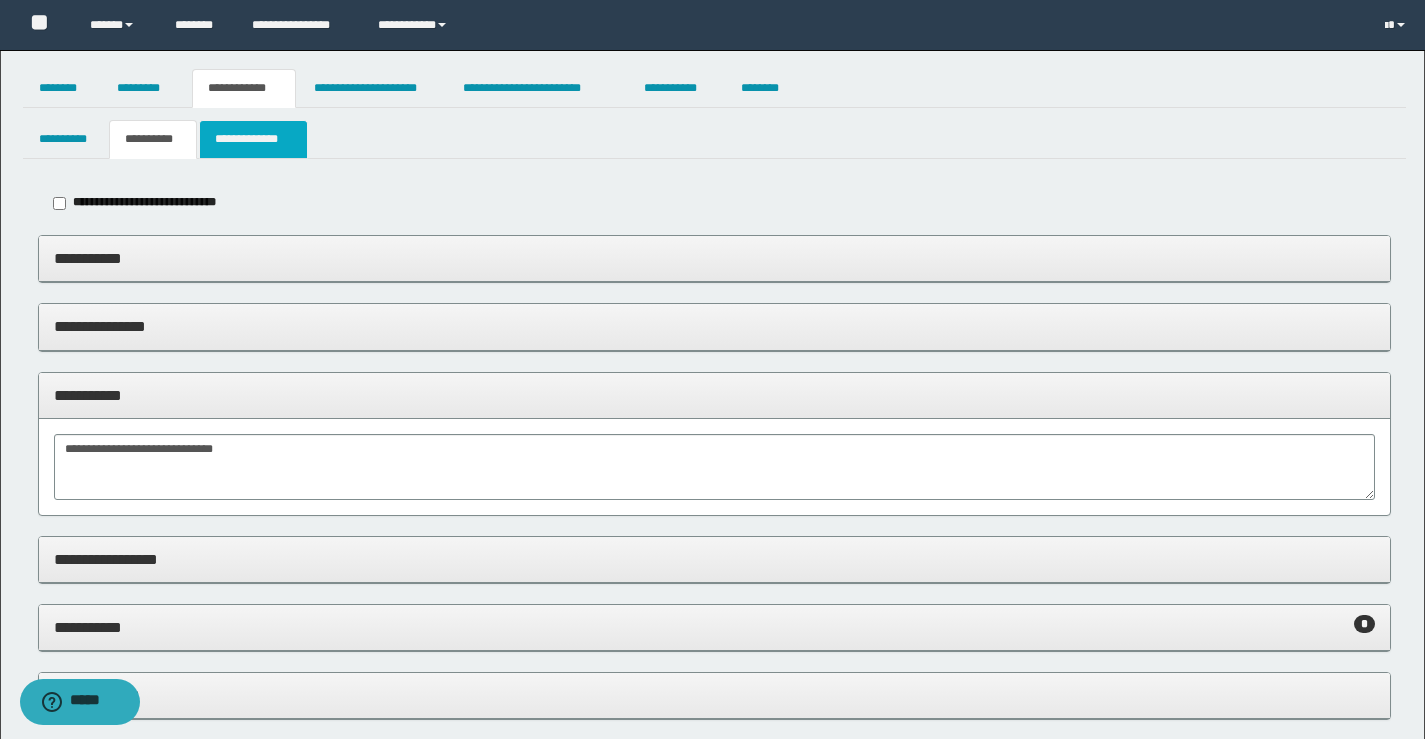 click on "**********" at bounding box center (253, 139) 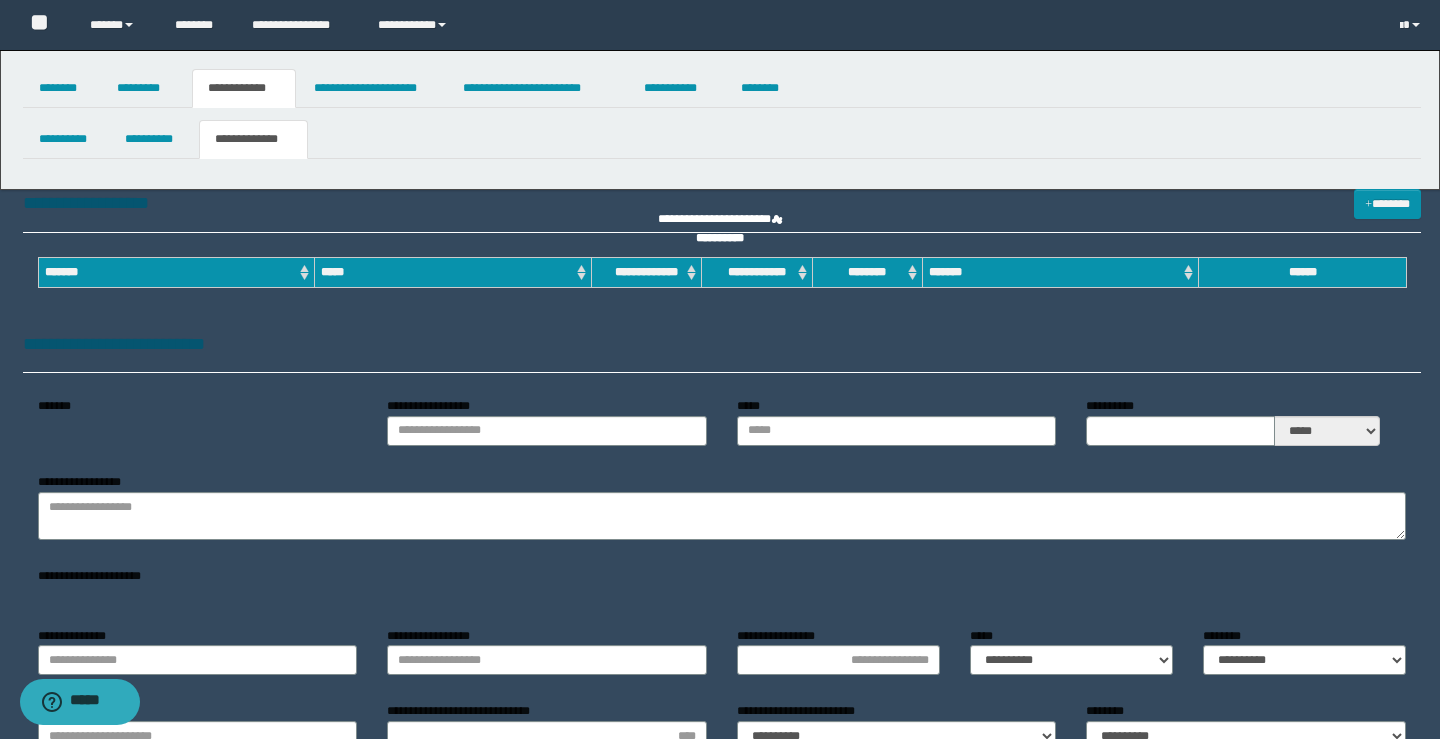 type on "**********" 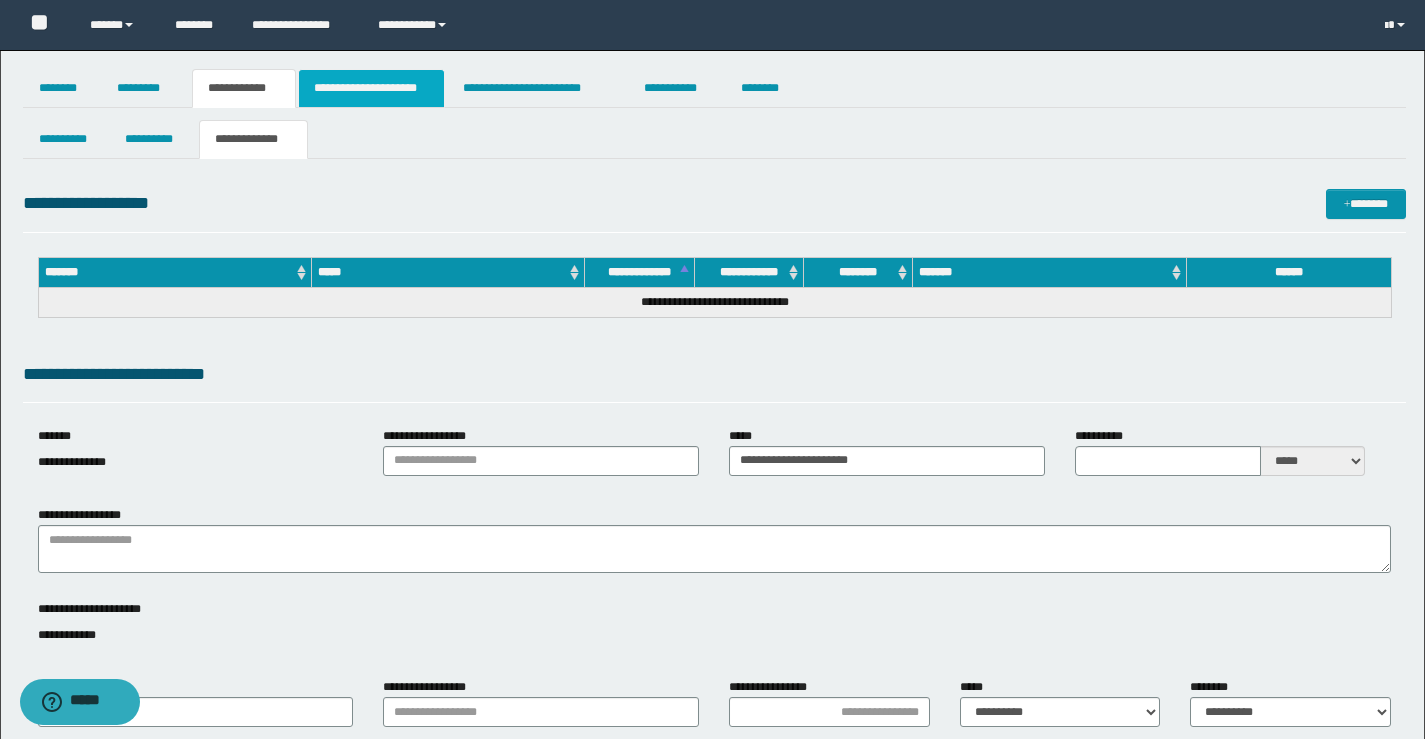 click on "**********" at bounding box center [371, 88] 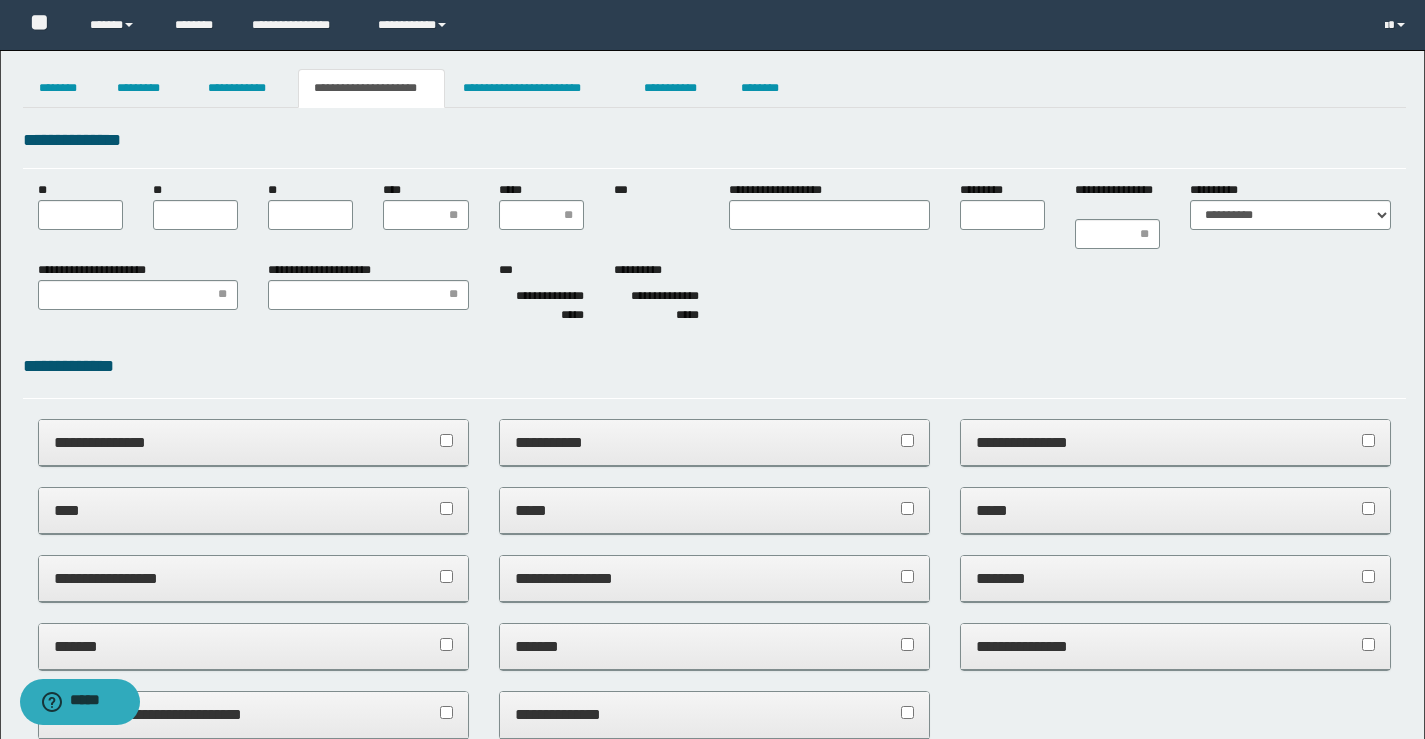 scroll, scrollTop: 0, scrollLeft: 0, axis: both 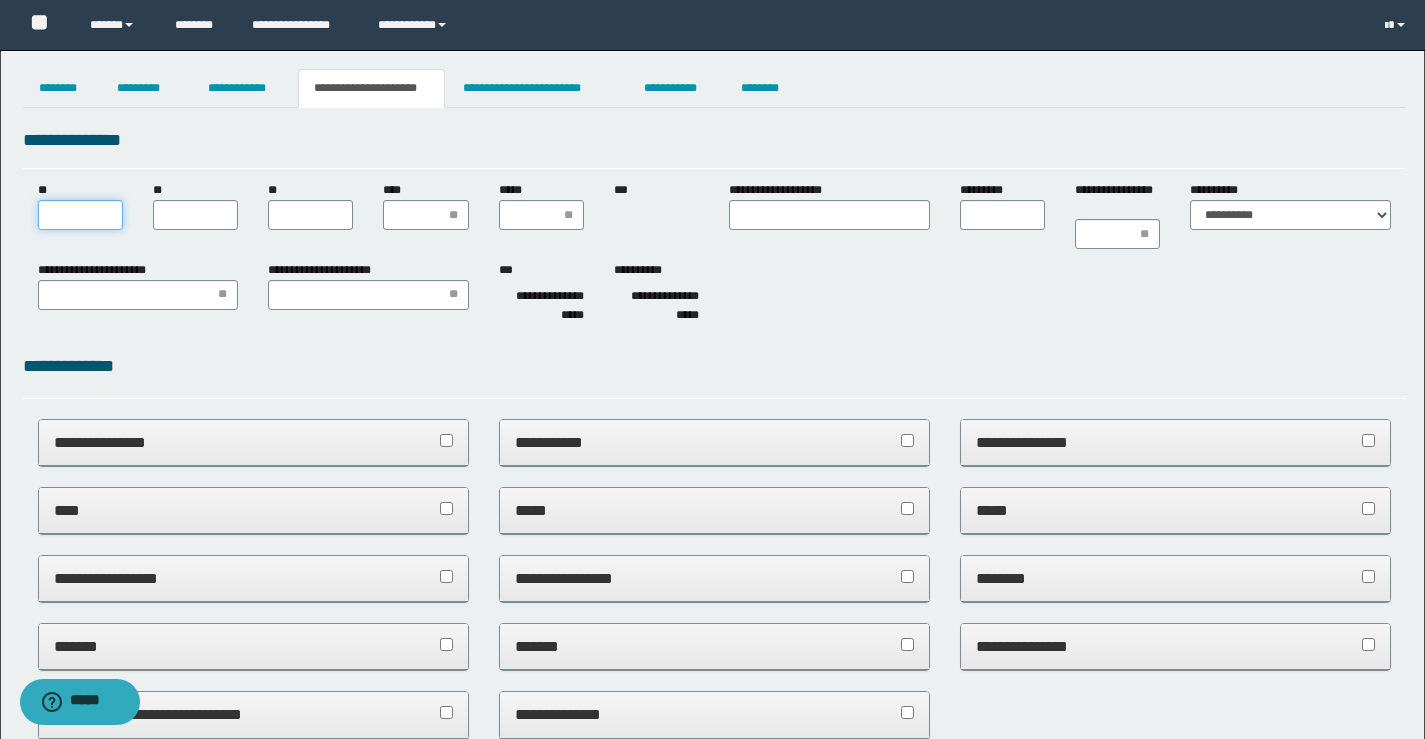 click on "**" at bounding box center [80, 215] 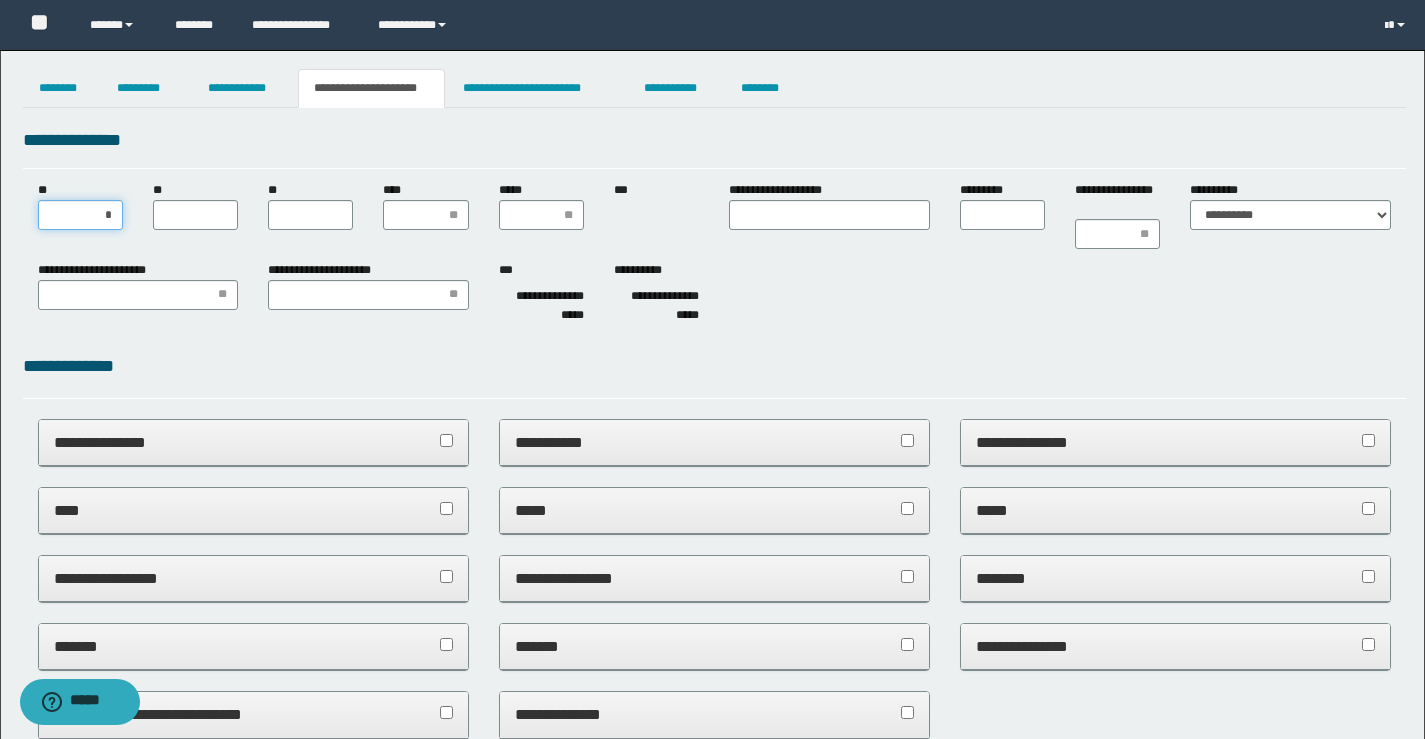 type on "**" 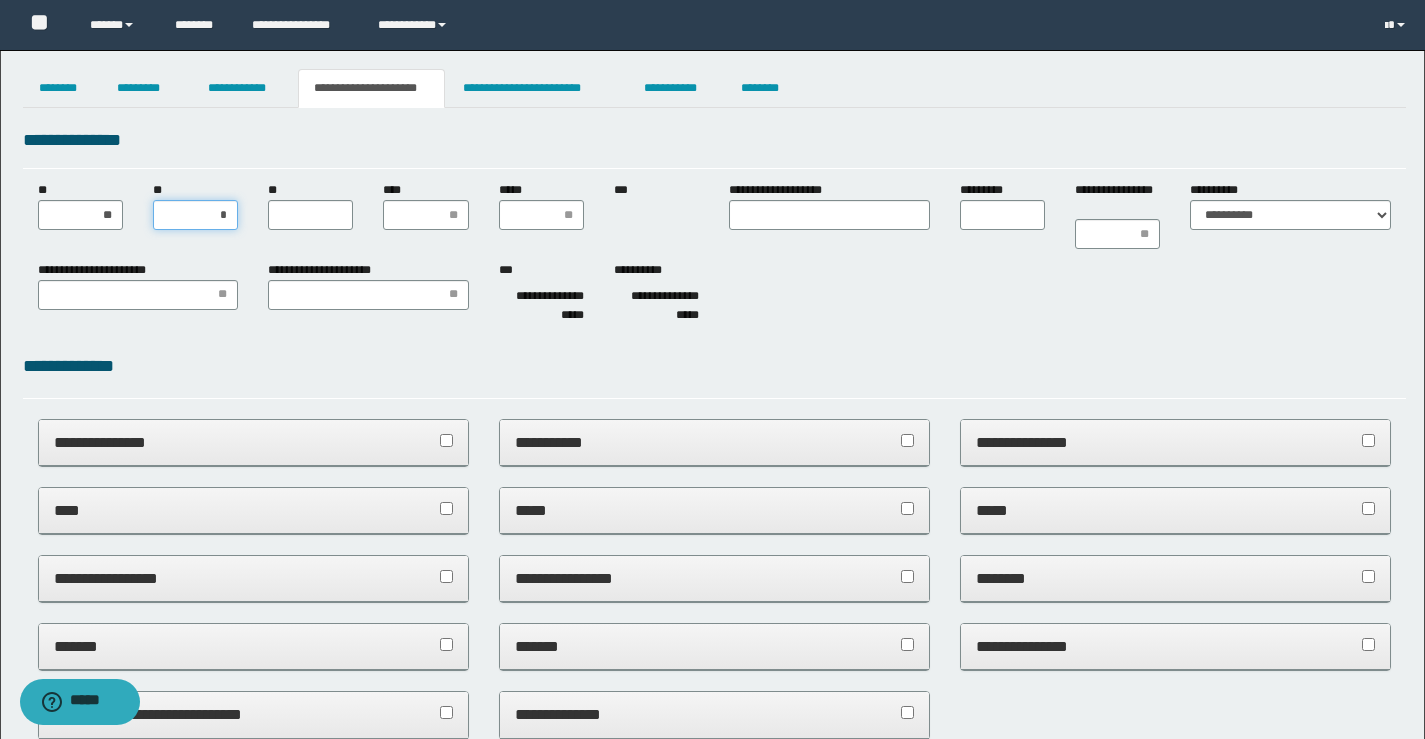 type on "**" 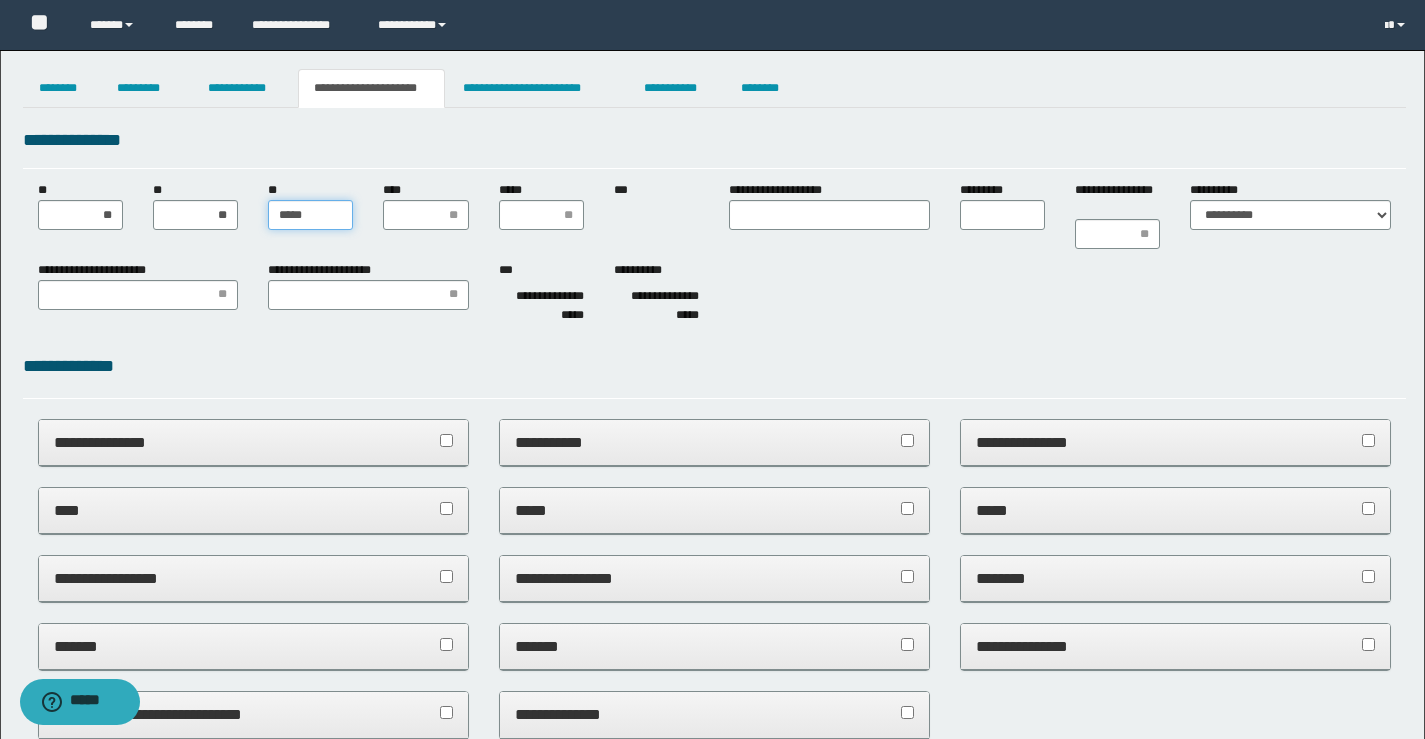 type on "******" 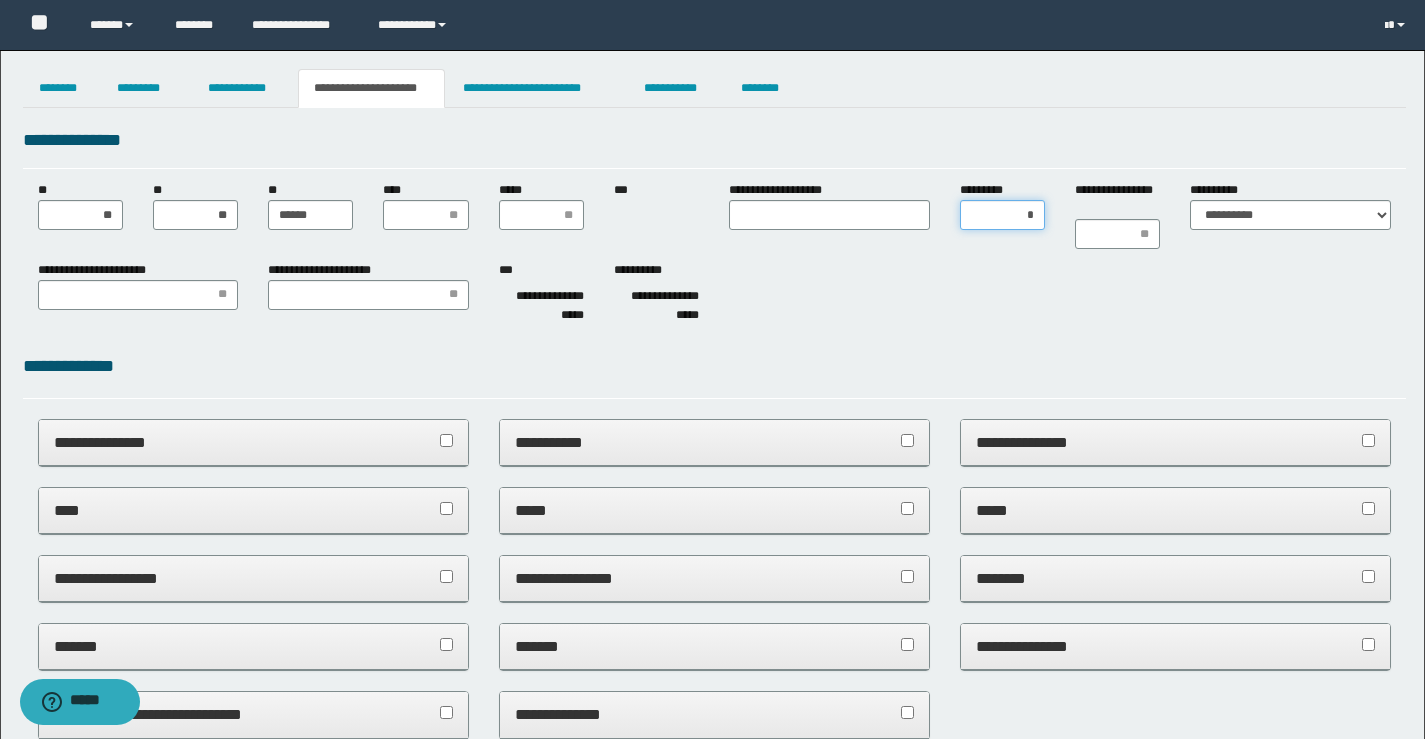 type on "**" 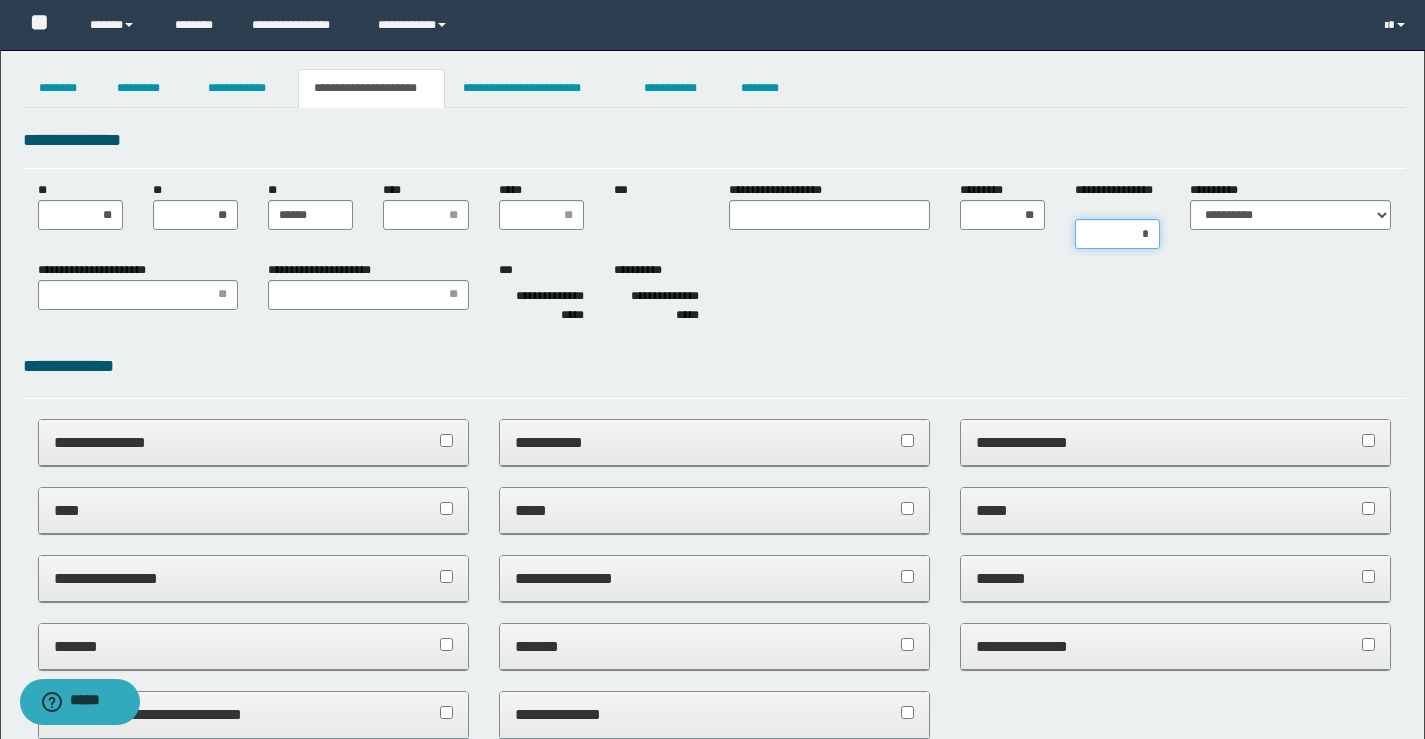 type on "**" 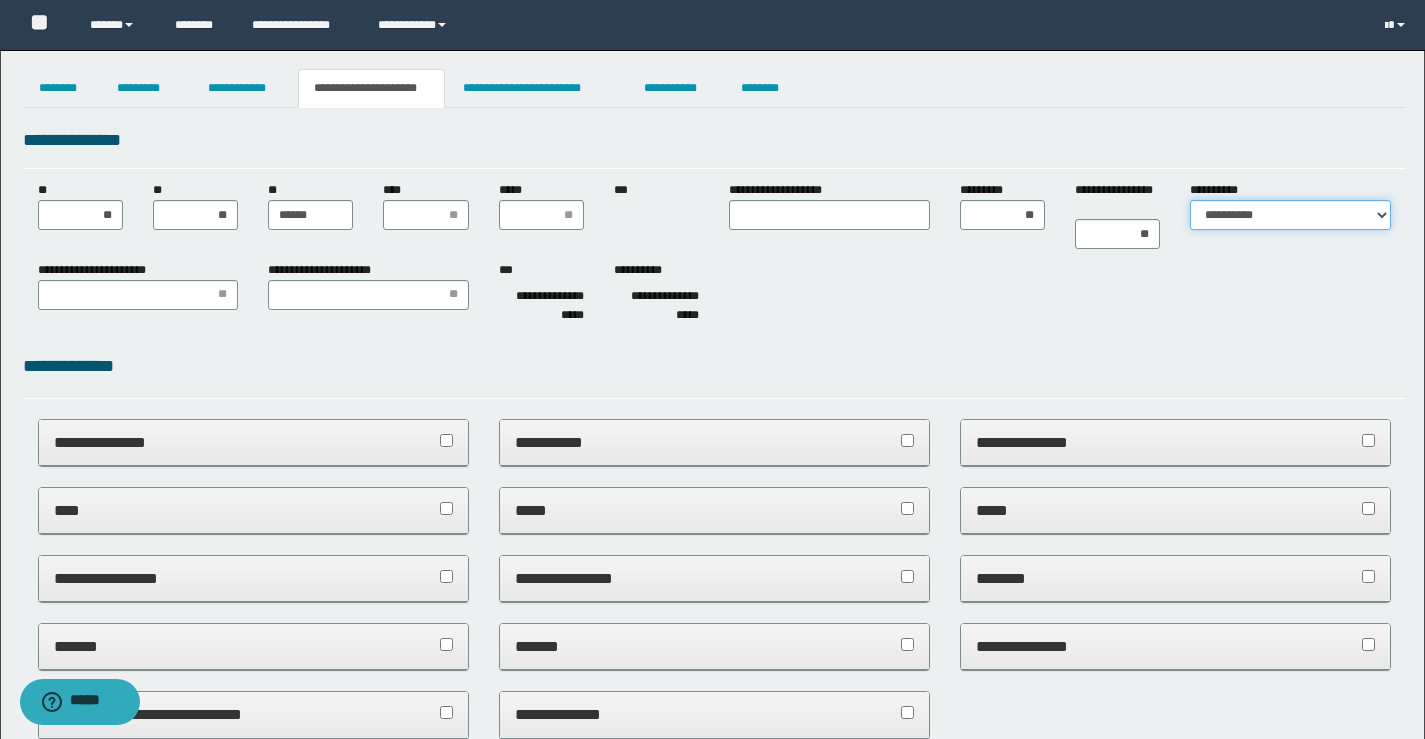 drag, startPoint x: 1248, startPoint y: 214, endPoint x: 1247, endPoint y: 227, distance: 13.038404 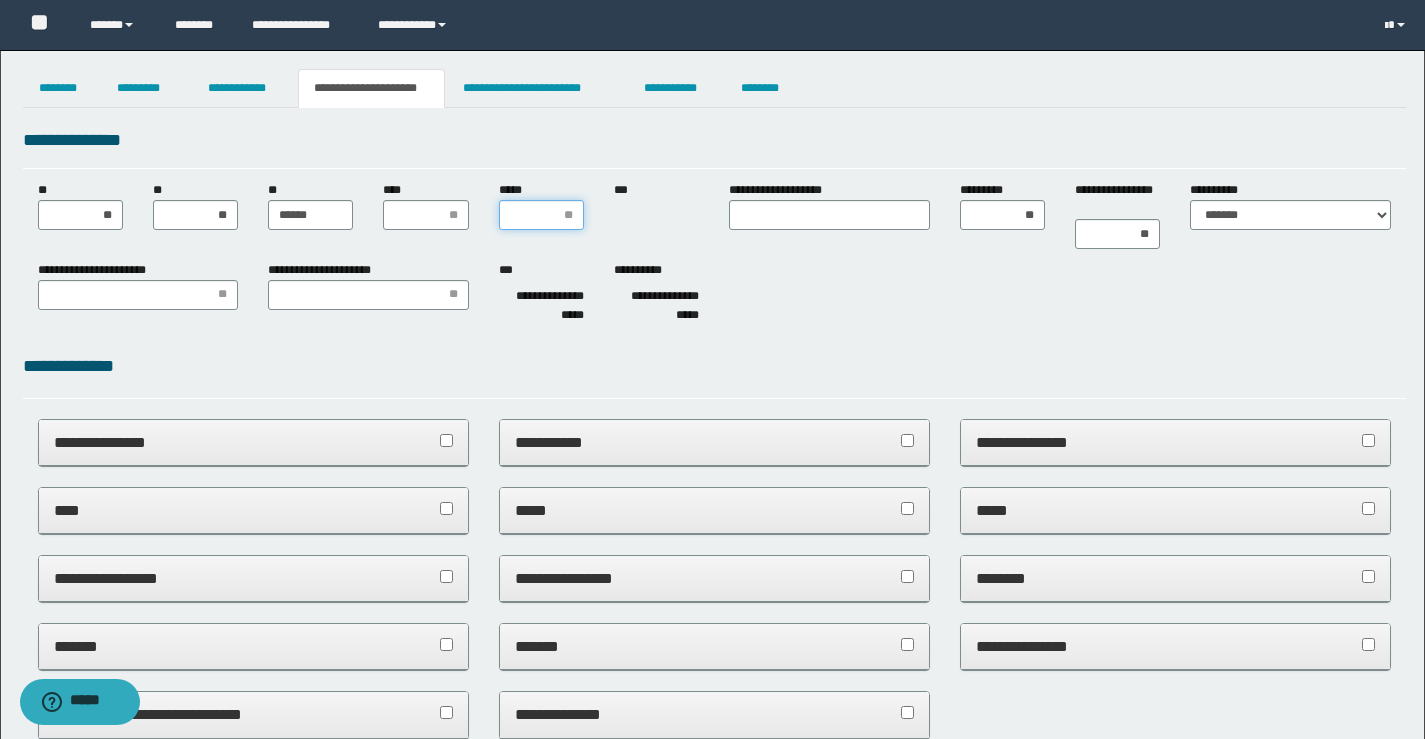 click on "*****" at bounding box center (541, 215) 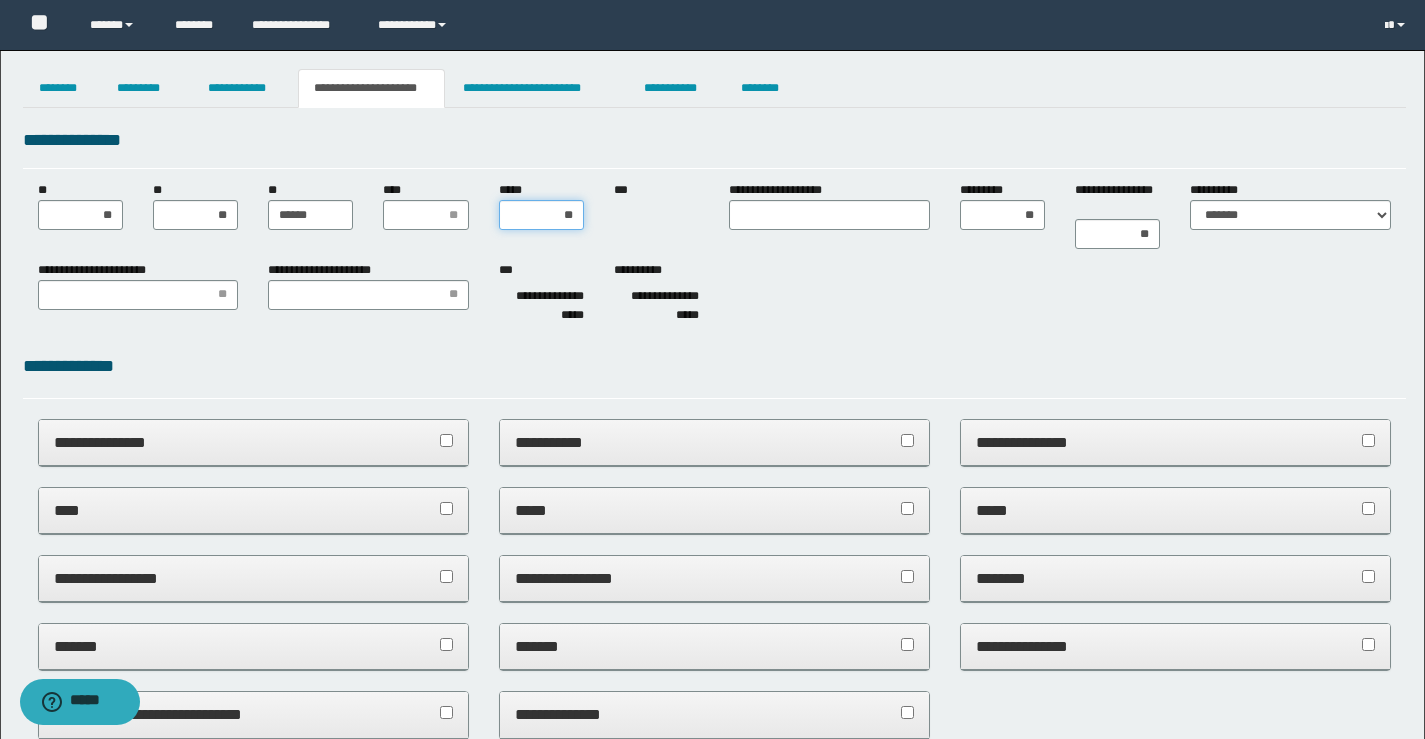 type on "***" 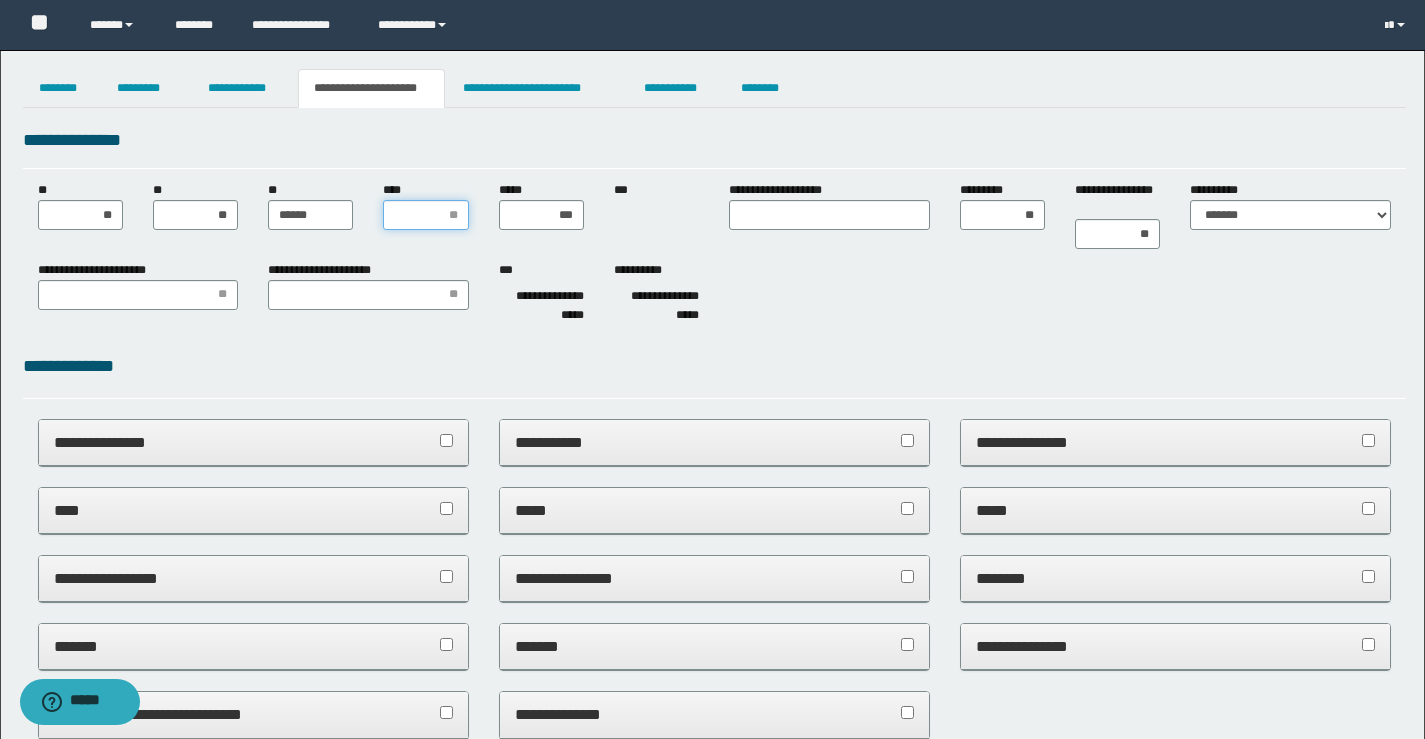 click on "****" at bounding box center [425, 215] 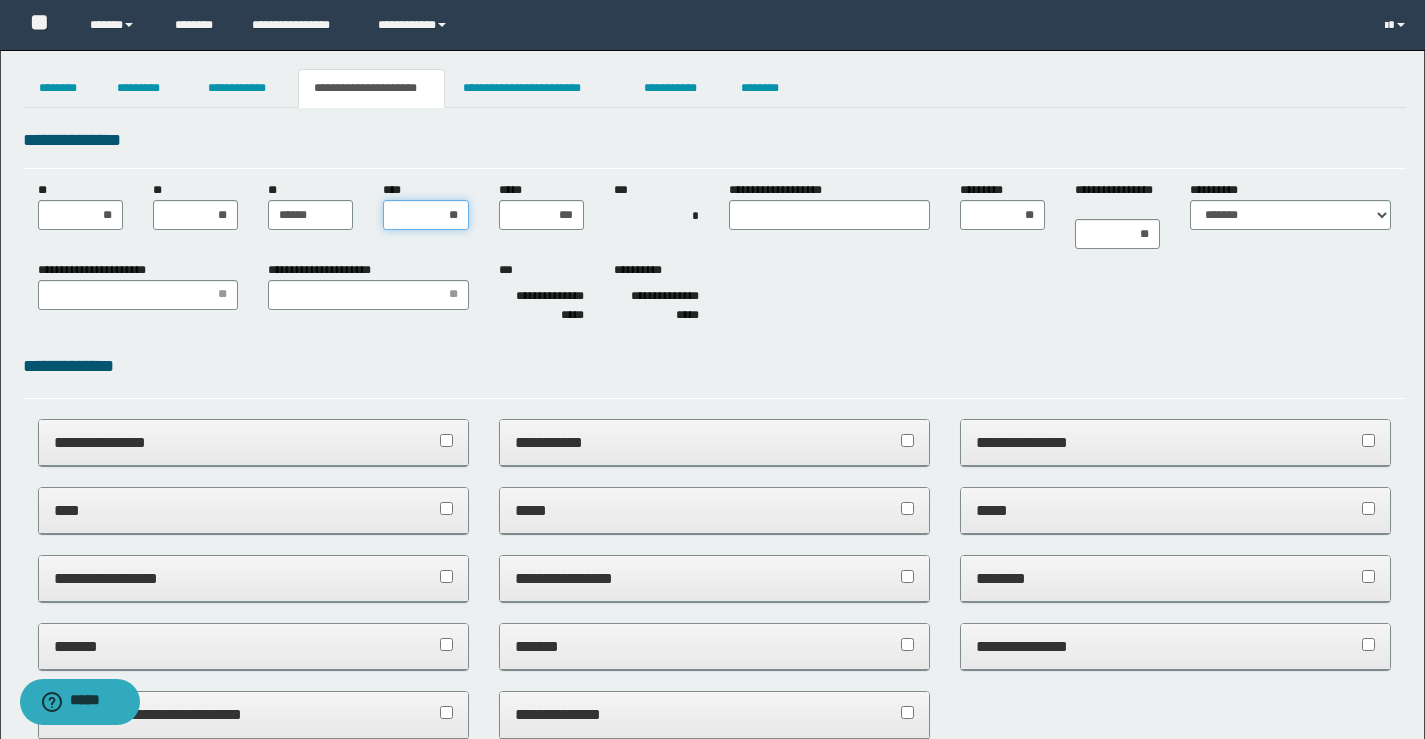 type on "***" 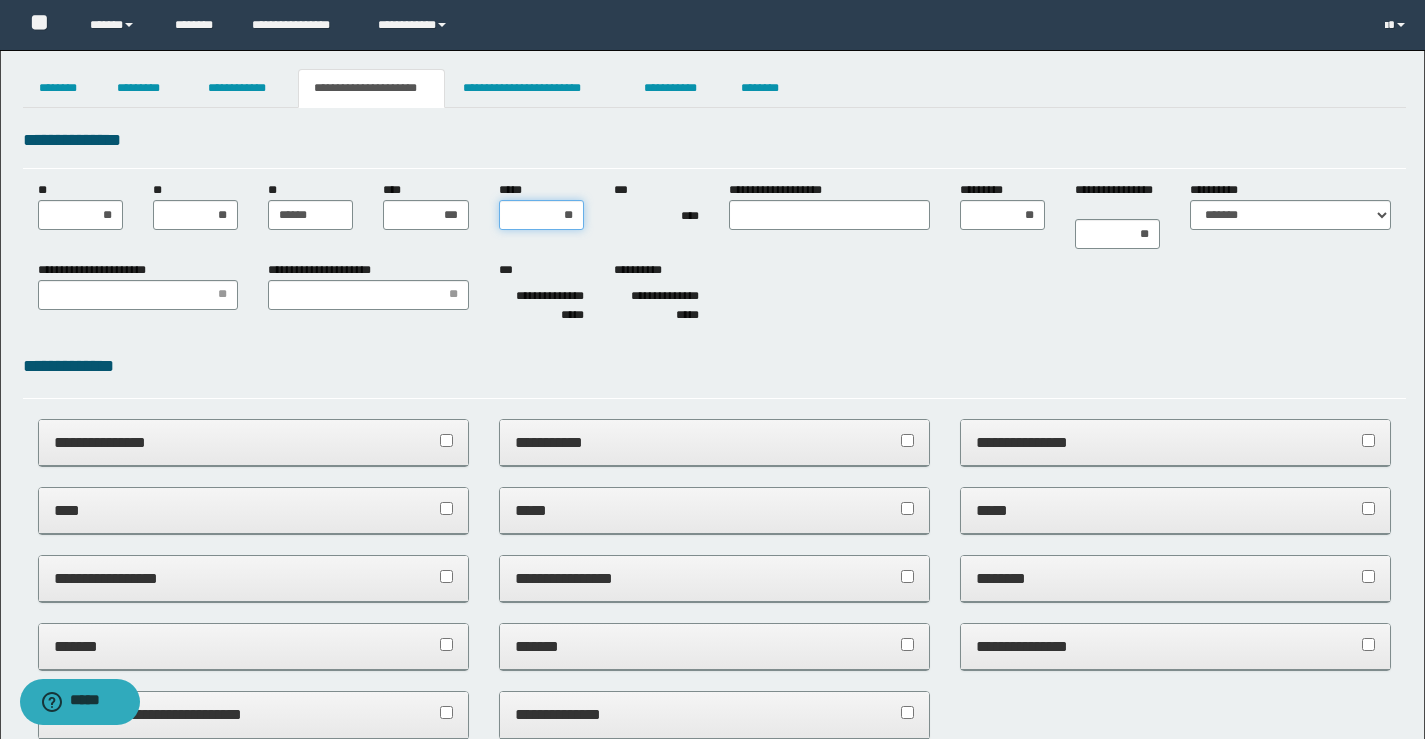 type on "***" 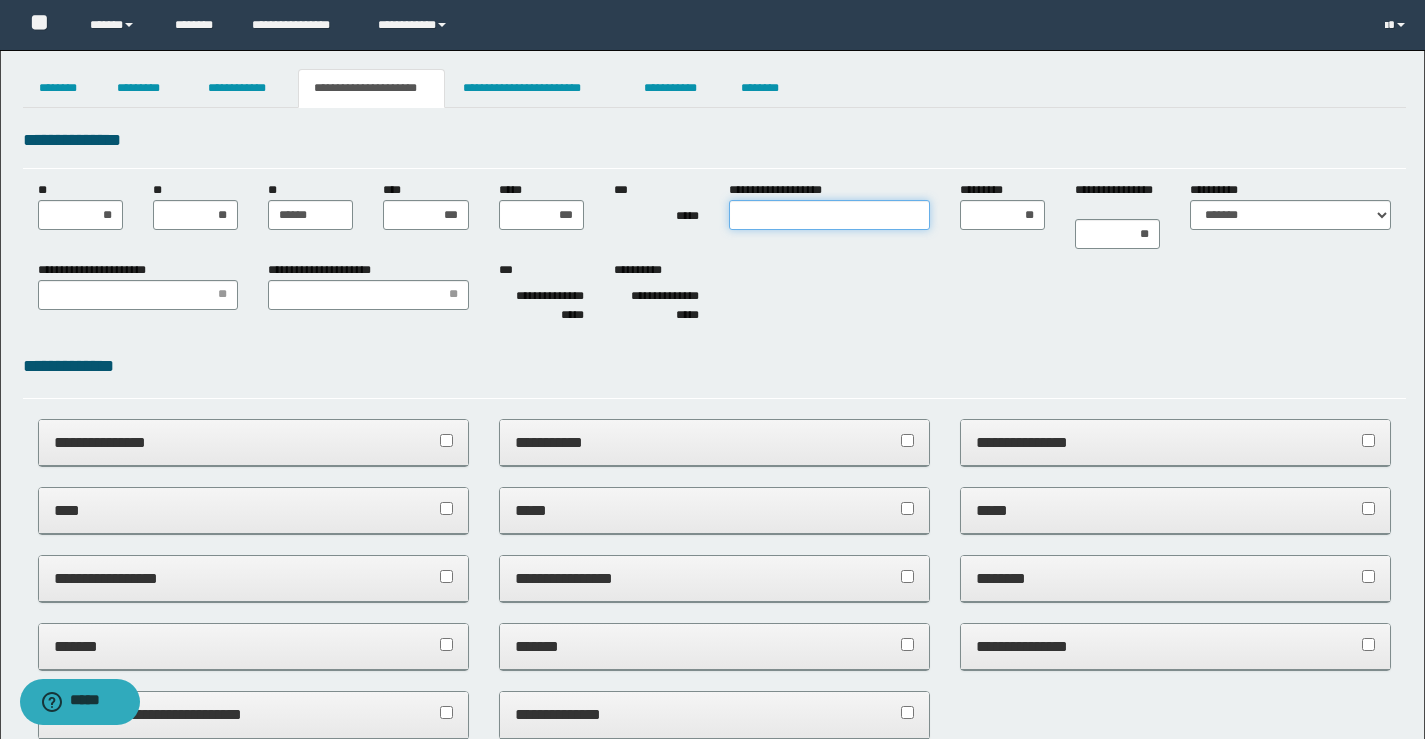 click on "**********" at bounding box center (829, 215) 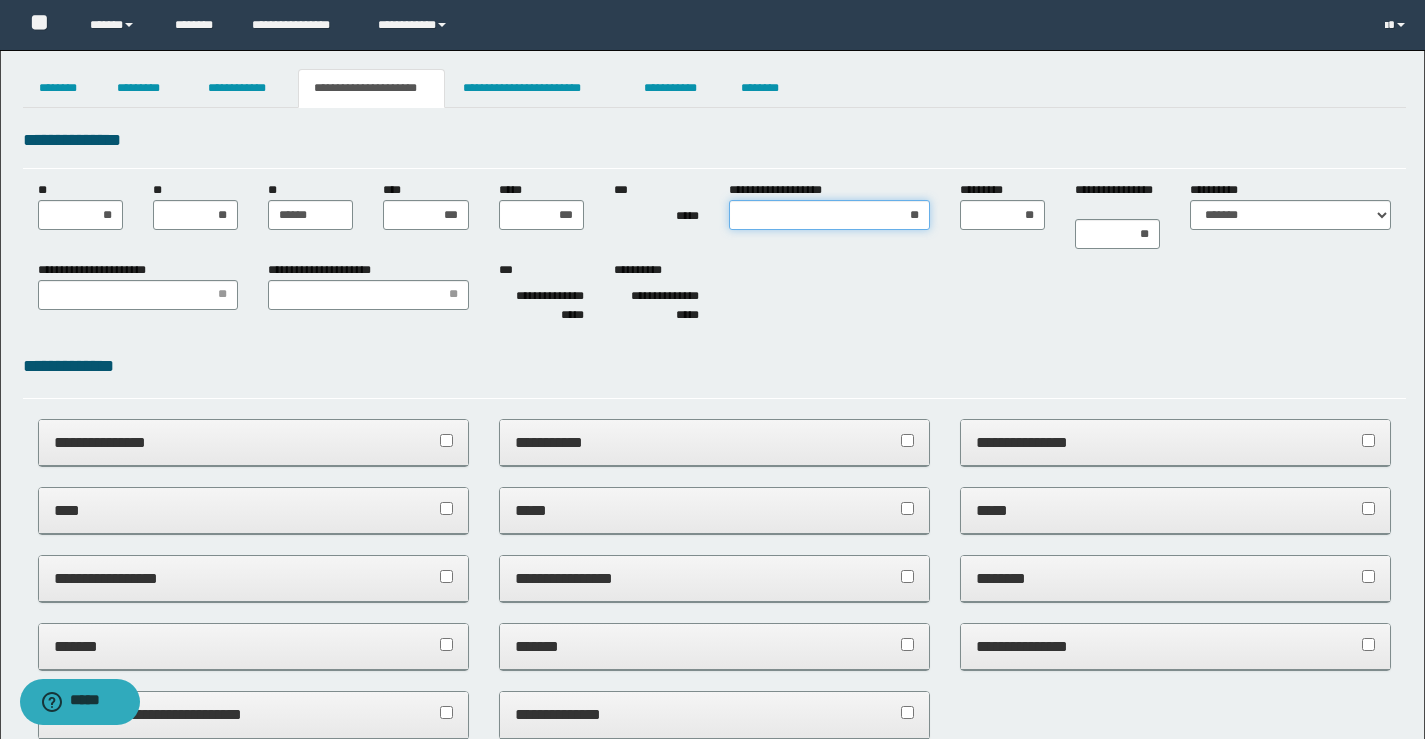 type on "***" 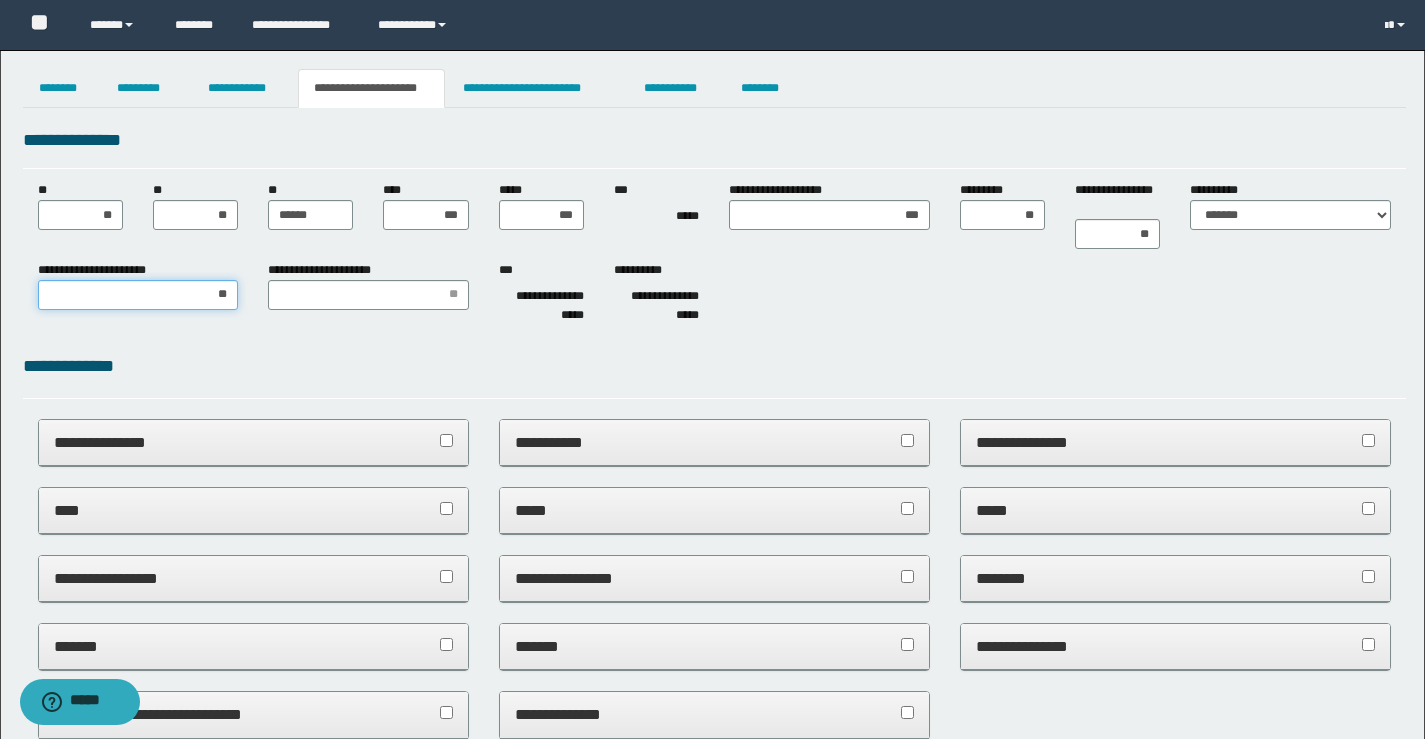 type on "*" 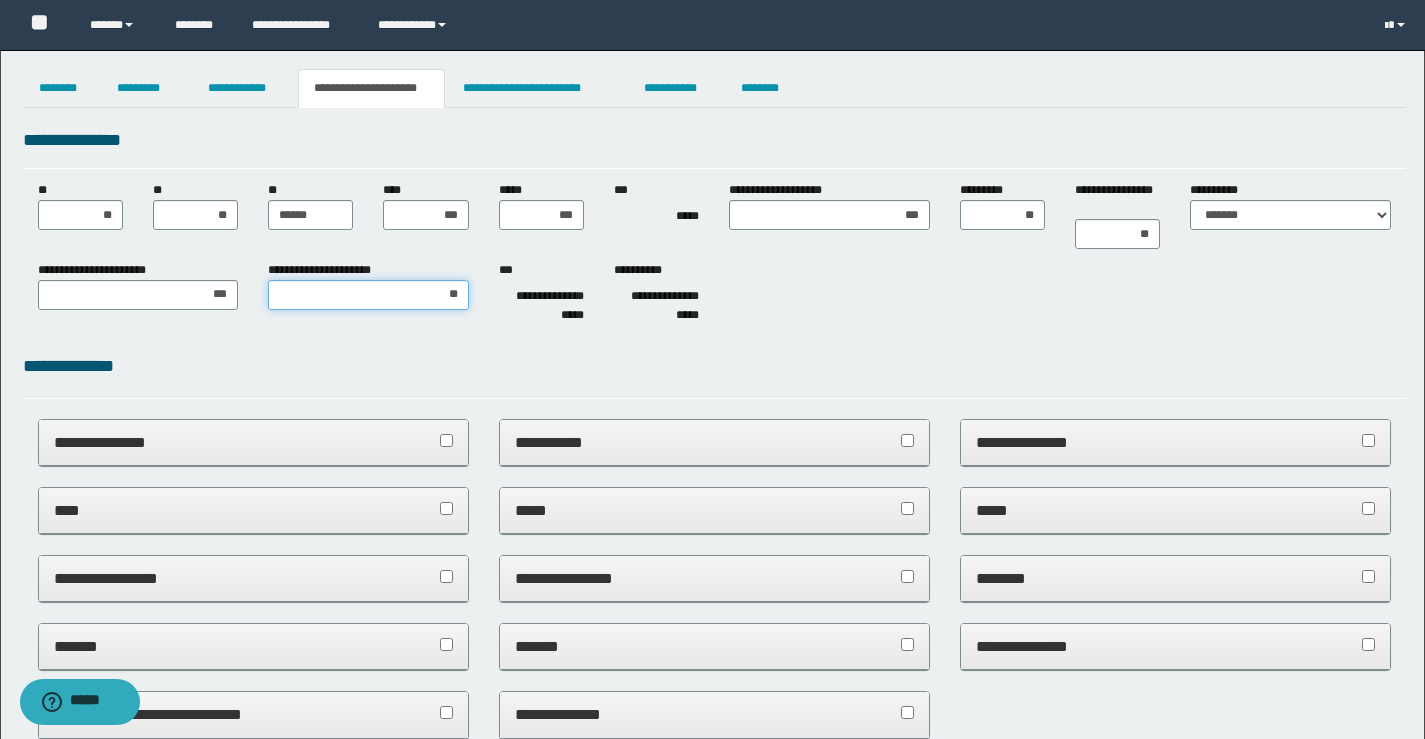 type on "***" 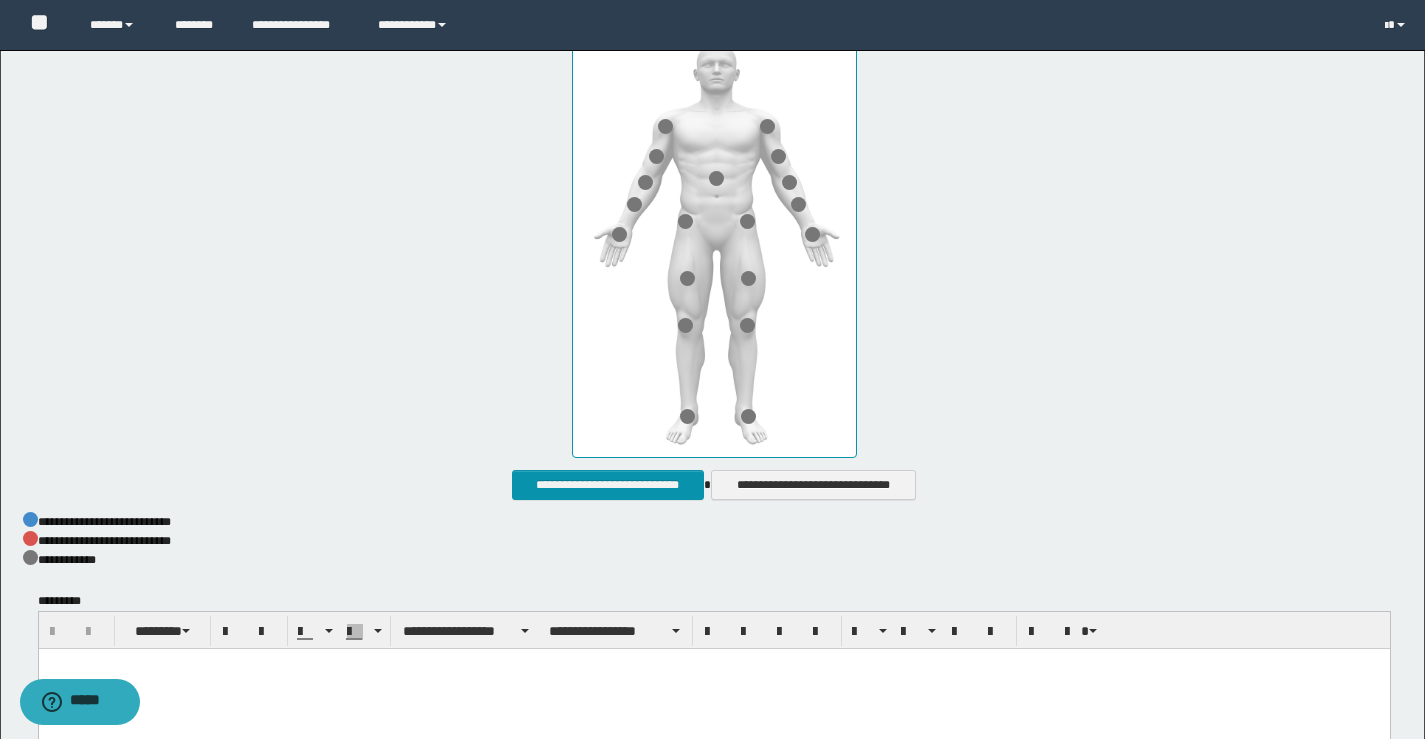 scroll, scrollTop: 1020, scrollLeft: 0, axis: vertical 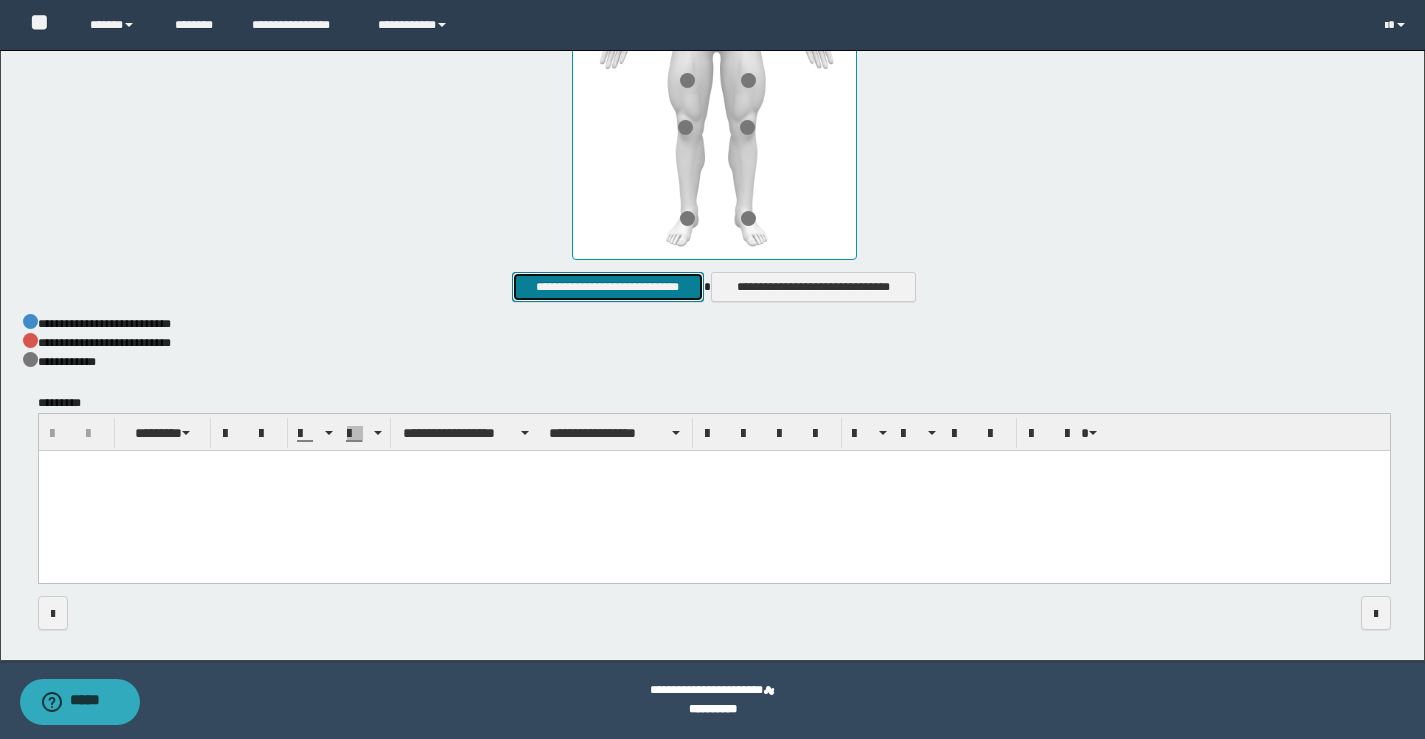 click on "**********" at bounding box center [607, 287] 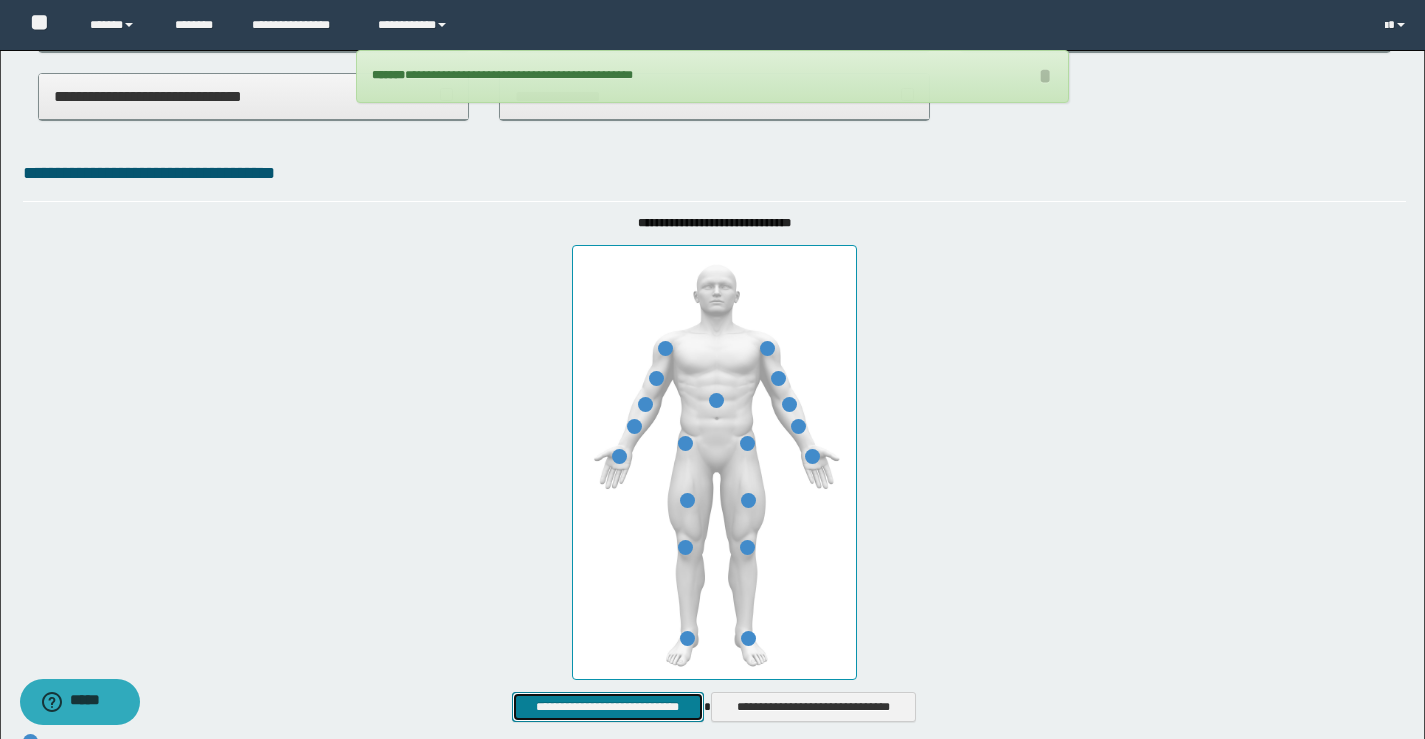 scroll, scrollTop: 0, scrollLeft: 0, axis: both 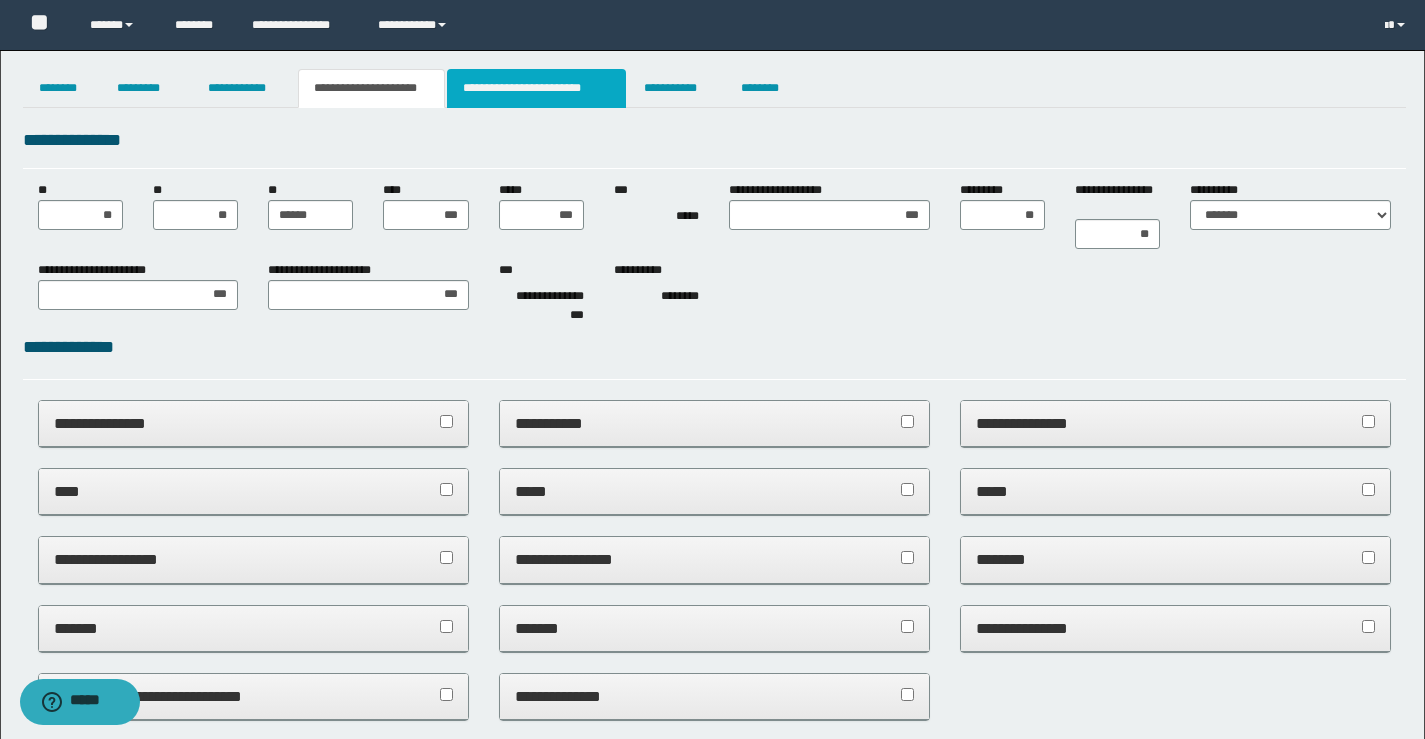 click on "**********" at bounding box center [537, 88] 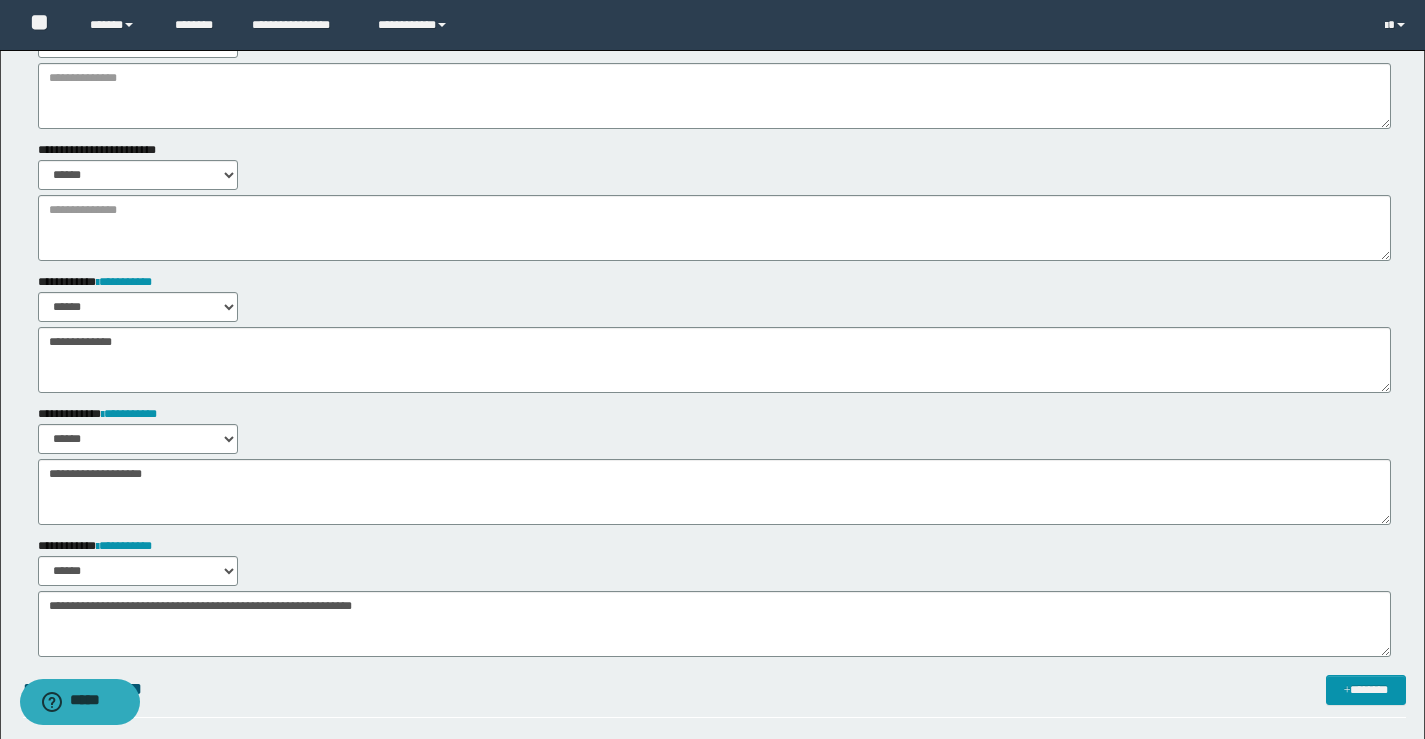 scroll, scrollTop: 0, scrollLeft: 0, axis: both 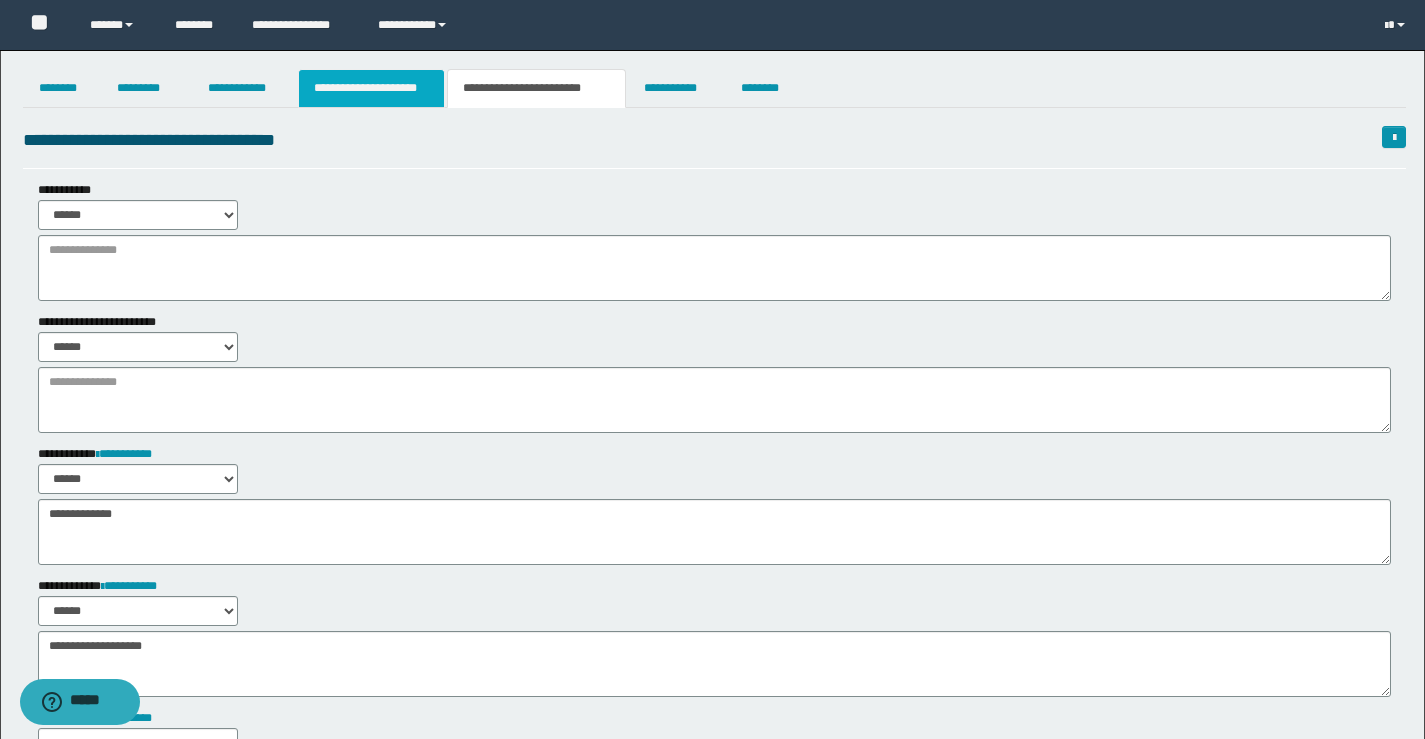 click on "**********" at bounding box center (371, 88) 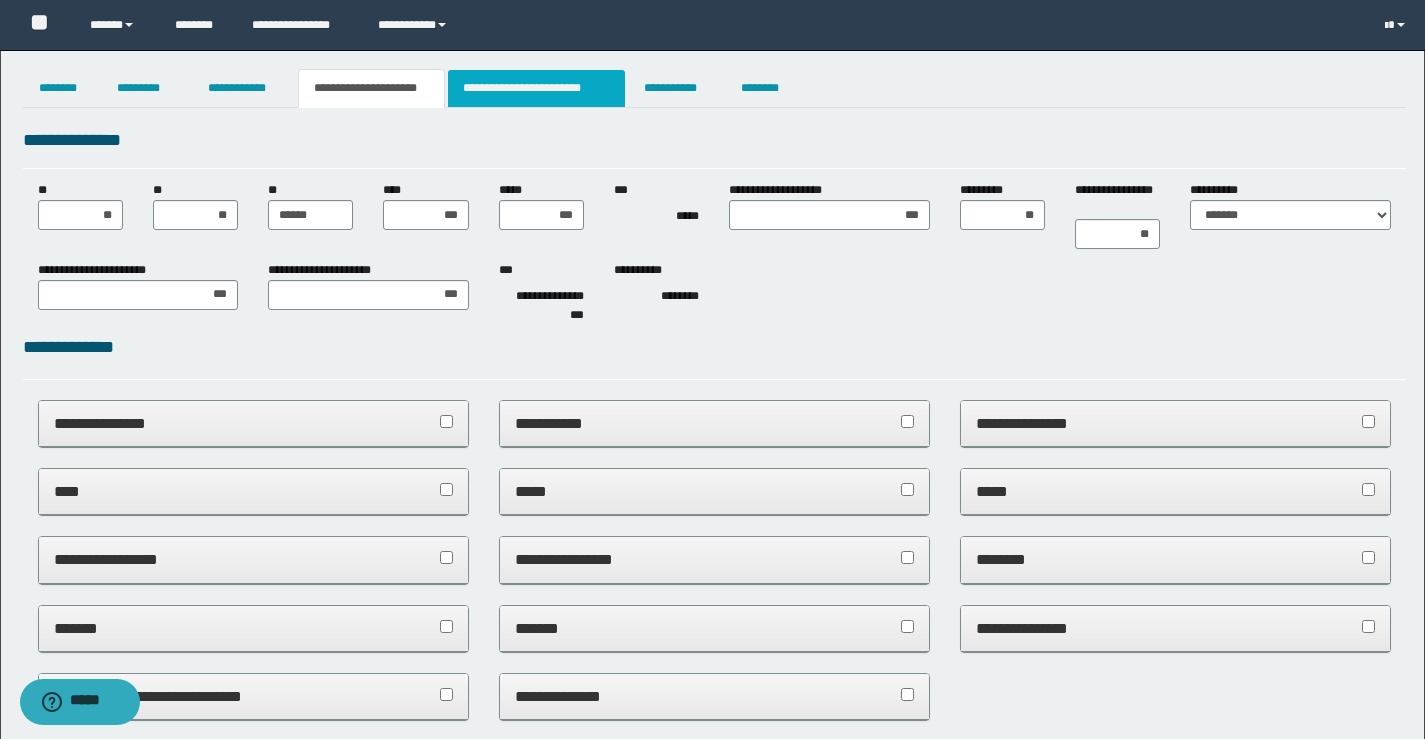 click on "**********" at bounding box center [537, 88] 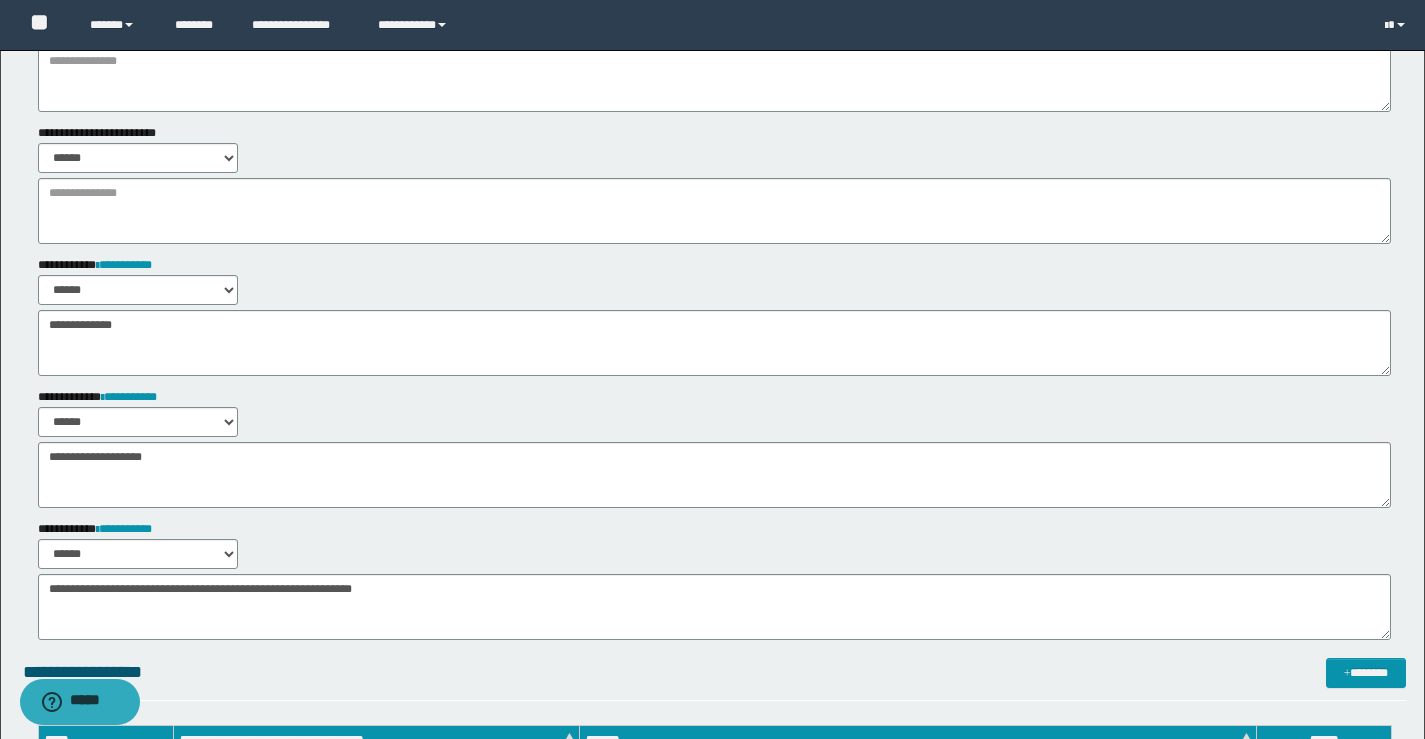 scroll, scrollTop: 400, scrollLeft: 0, axis: vertical 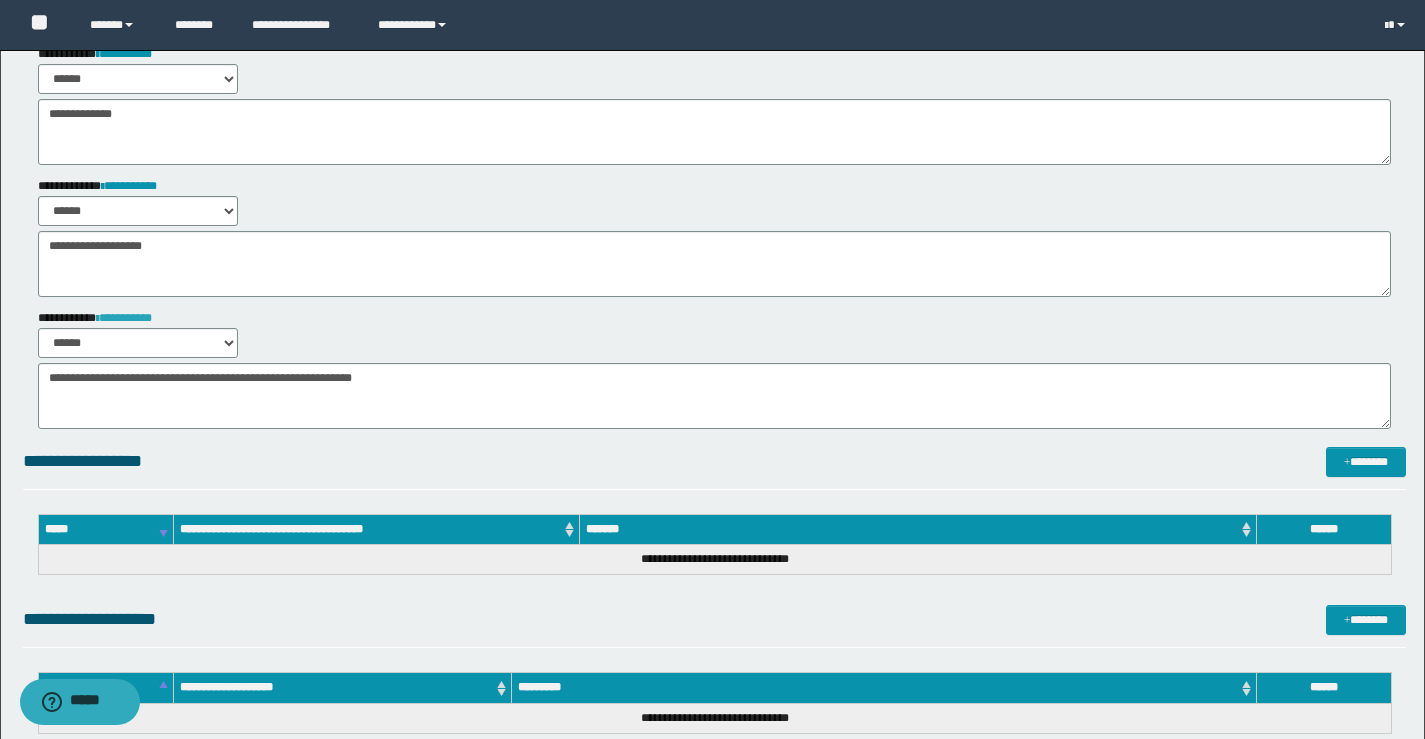 click on "**********" at bounding box center [124, 318] 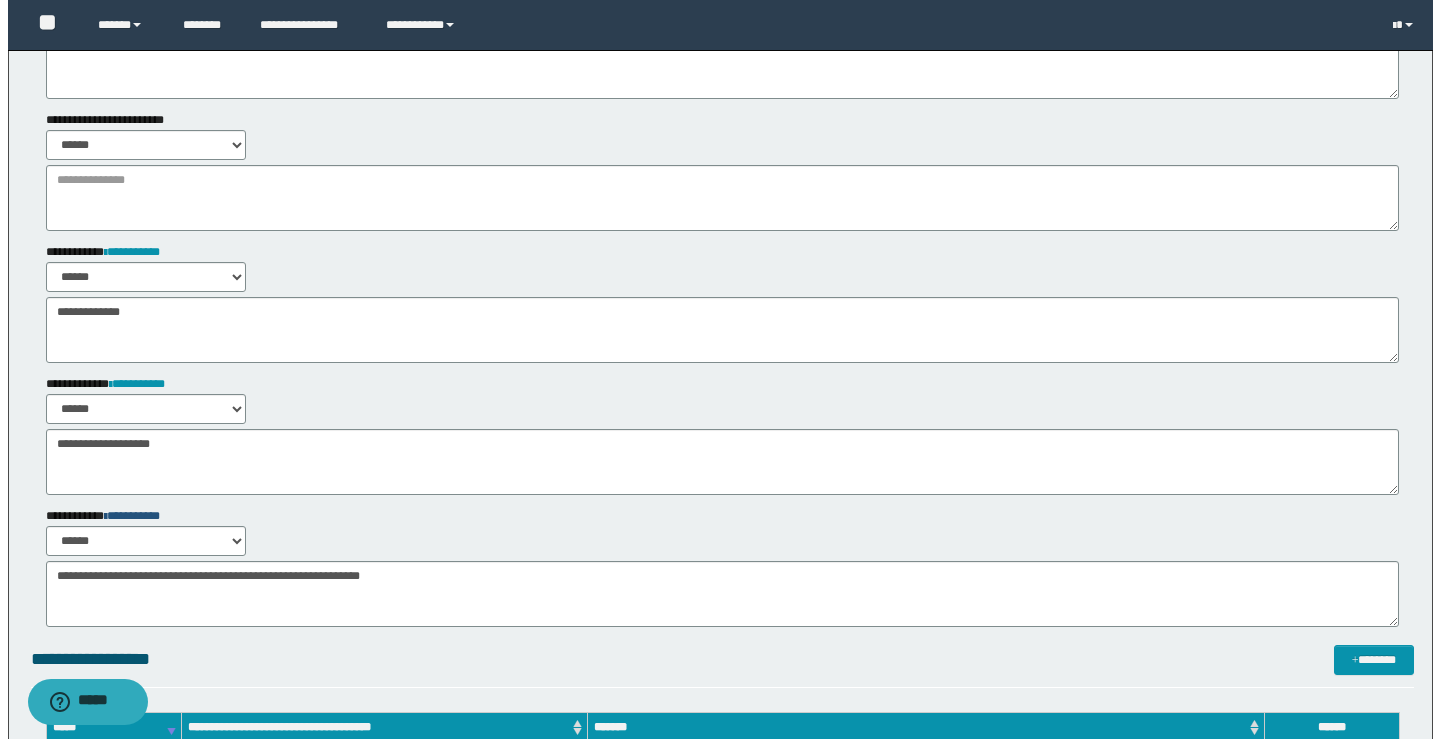 scroll, scrollTop: 0, scrollLeft: 0, axis: both 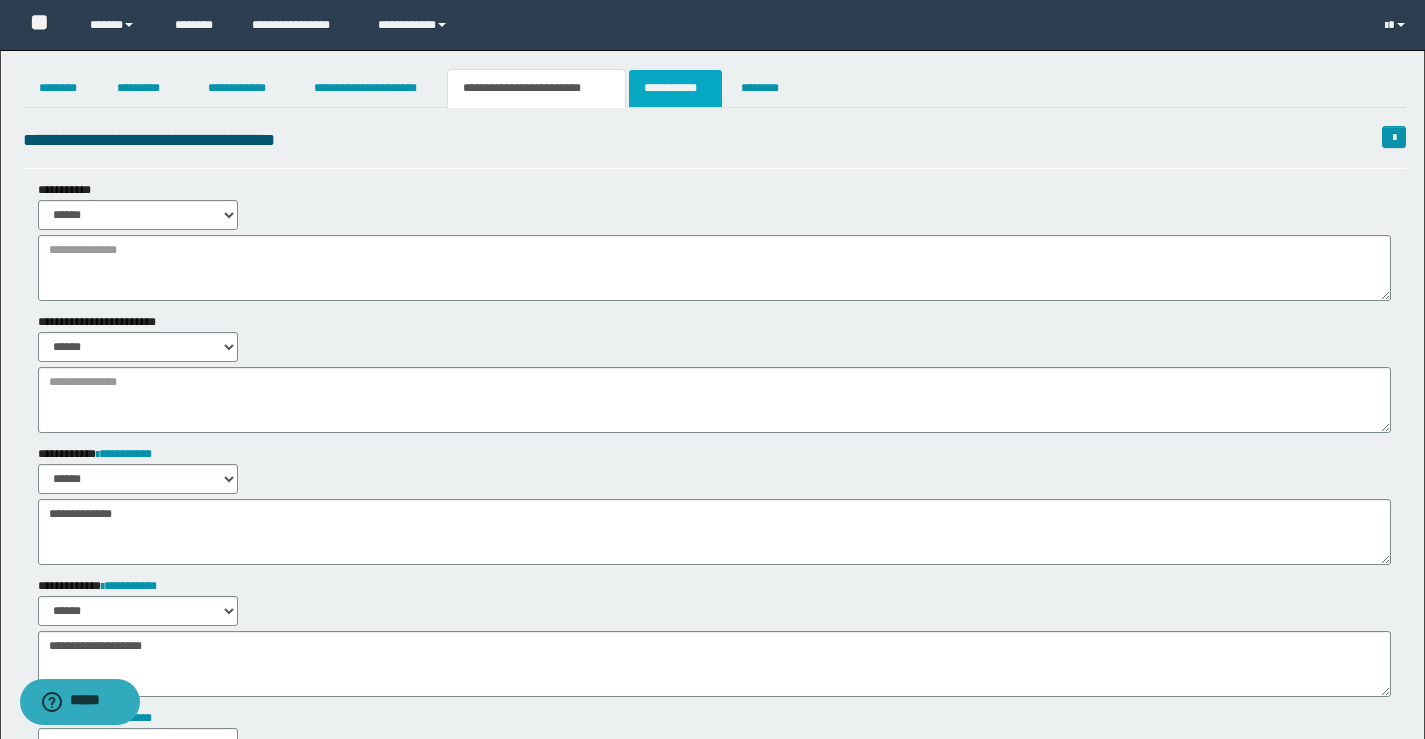 click on "**********" at bounding box center (675, 88) 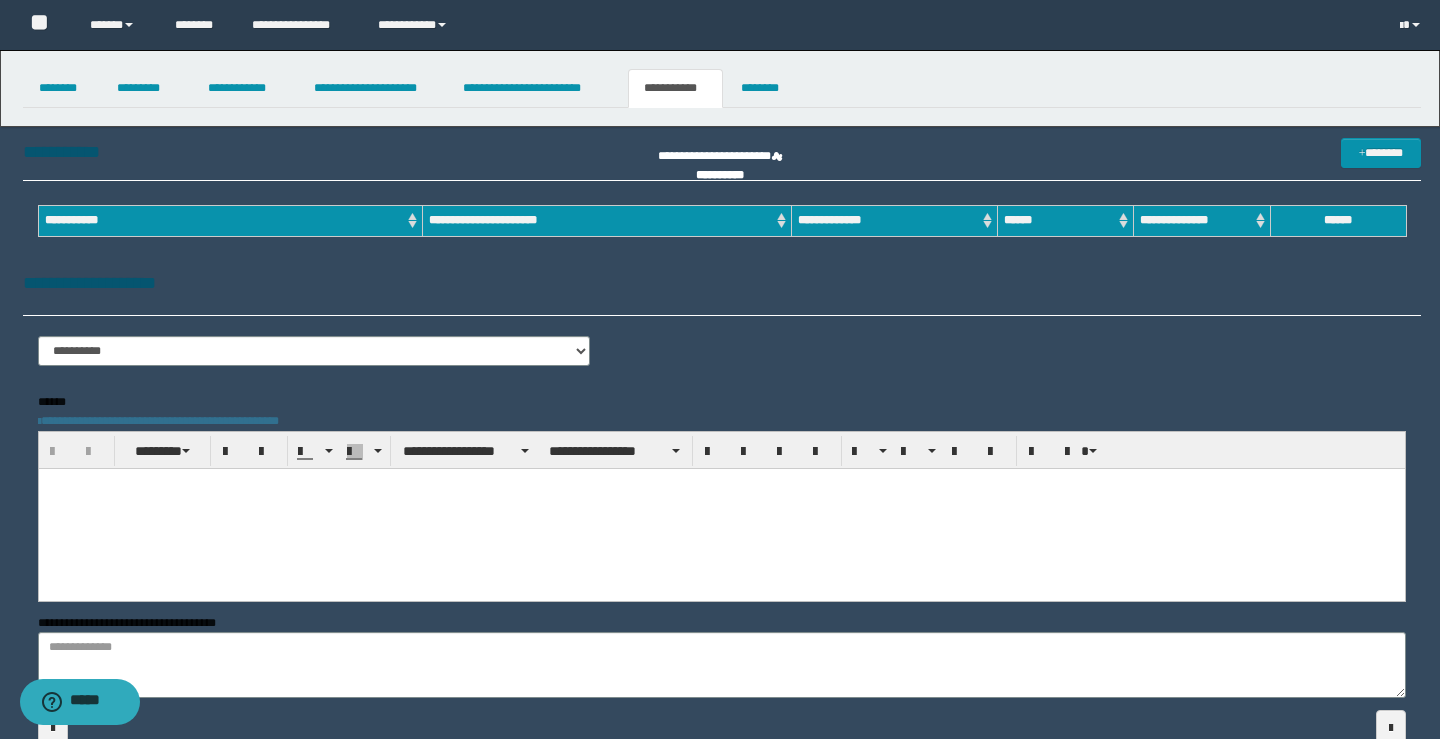 scroll, scrollTop: 0, scrollLeft: 0, axis: both 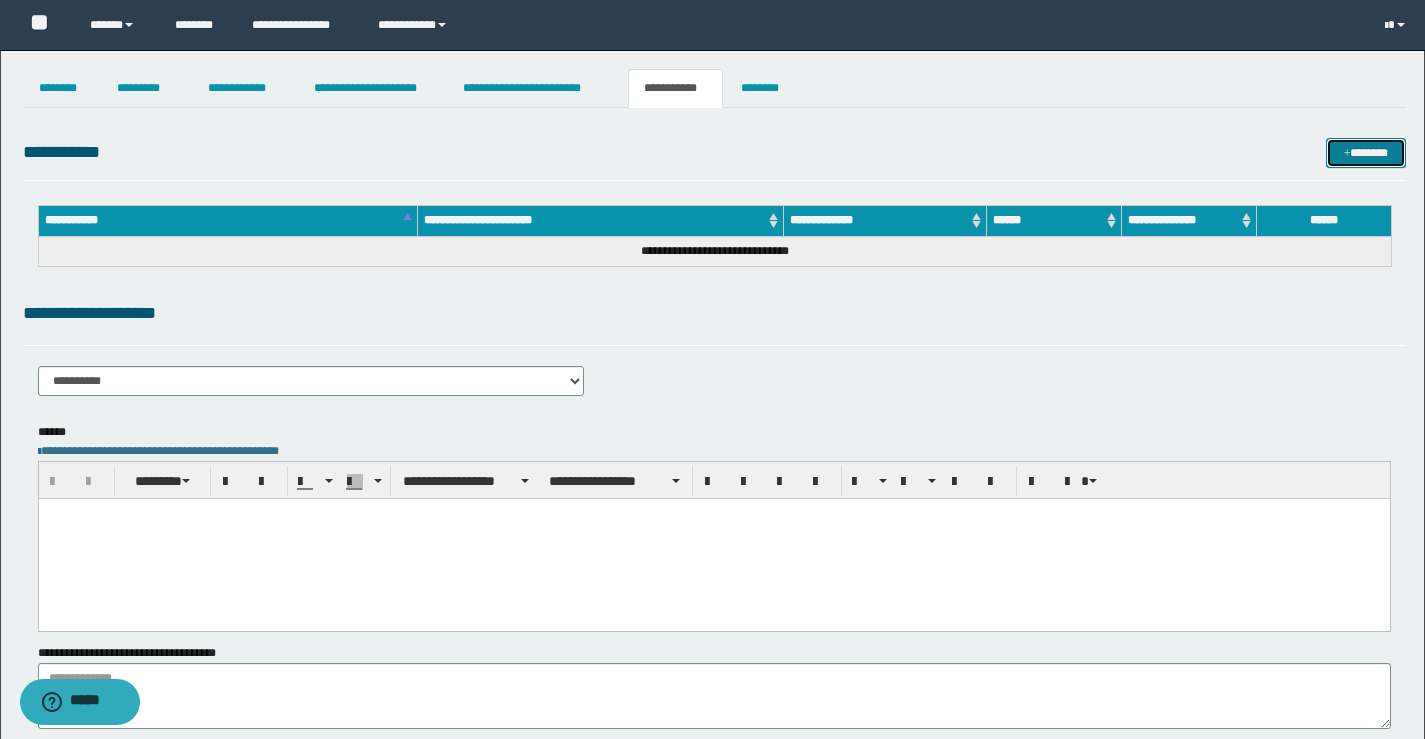 click on "*******" at bounding box center [1366, 153] 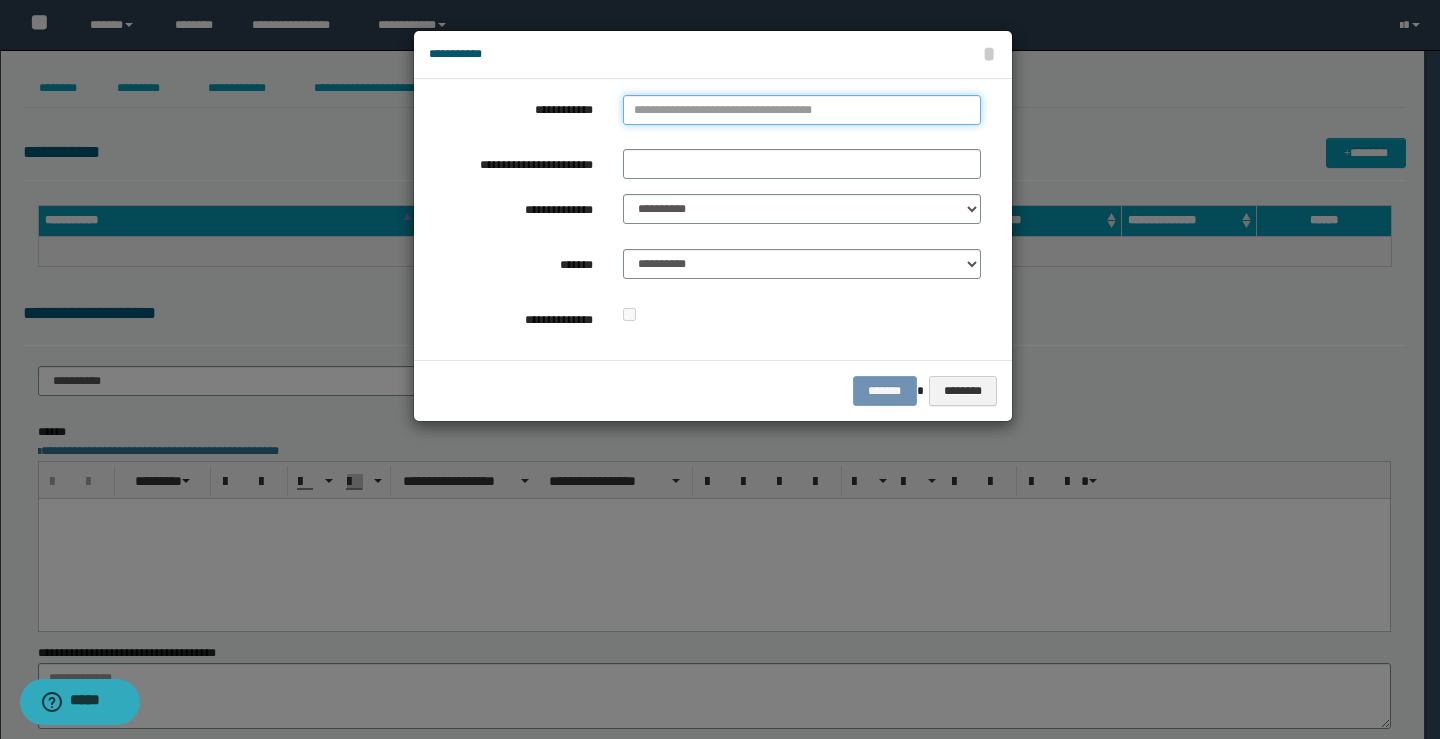 click on "**********" at bounding box center [802, 110] 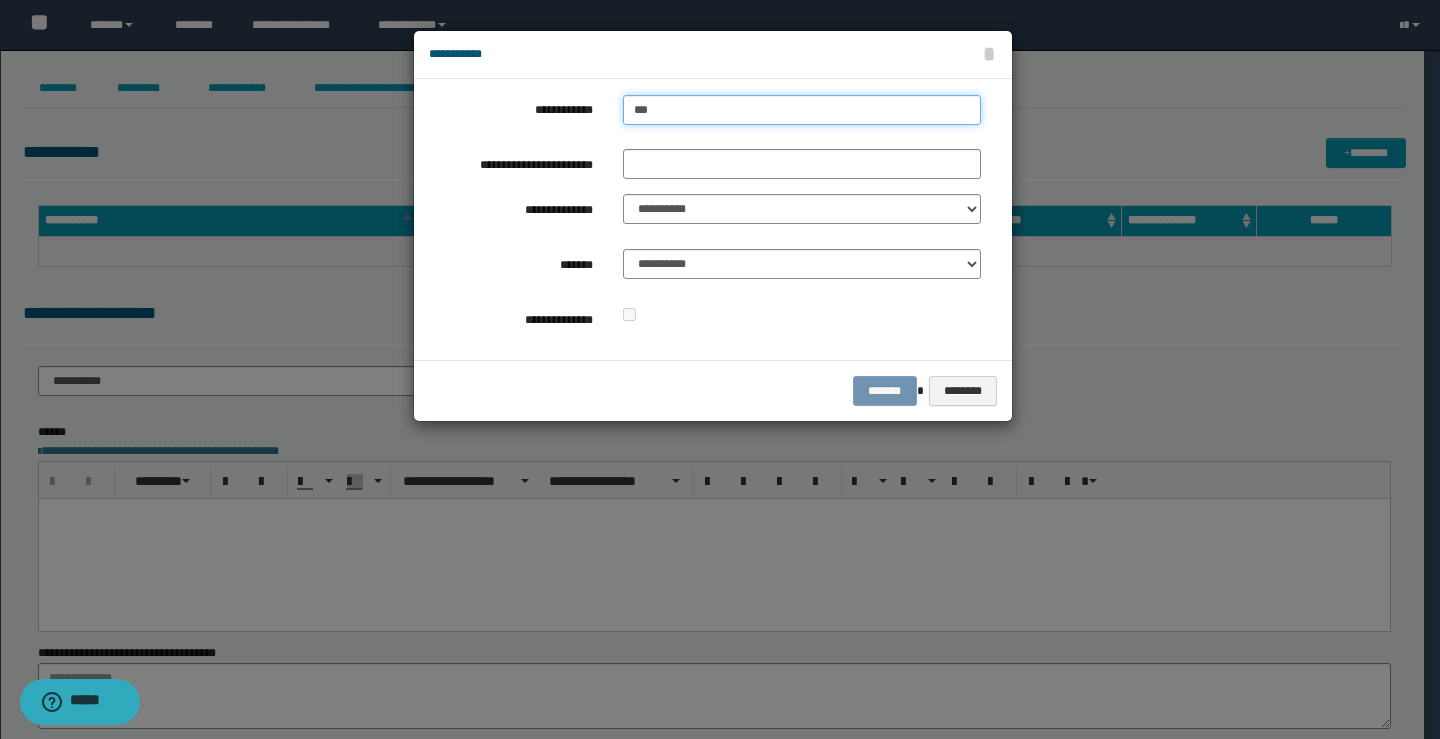 type on "****" 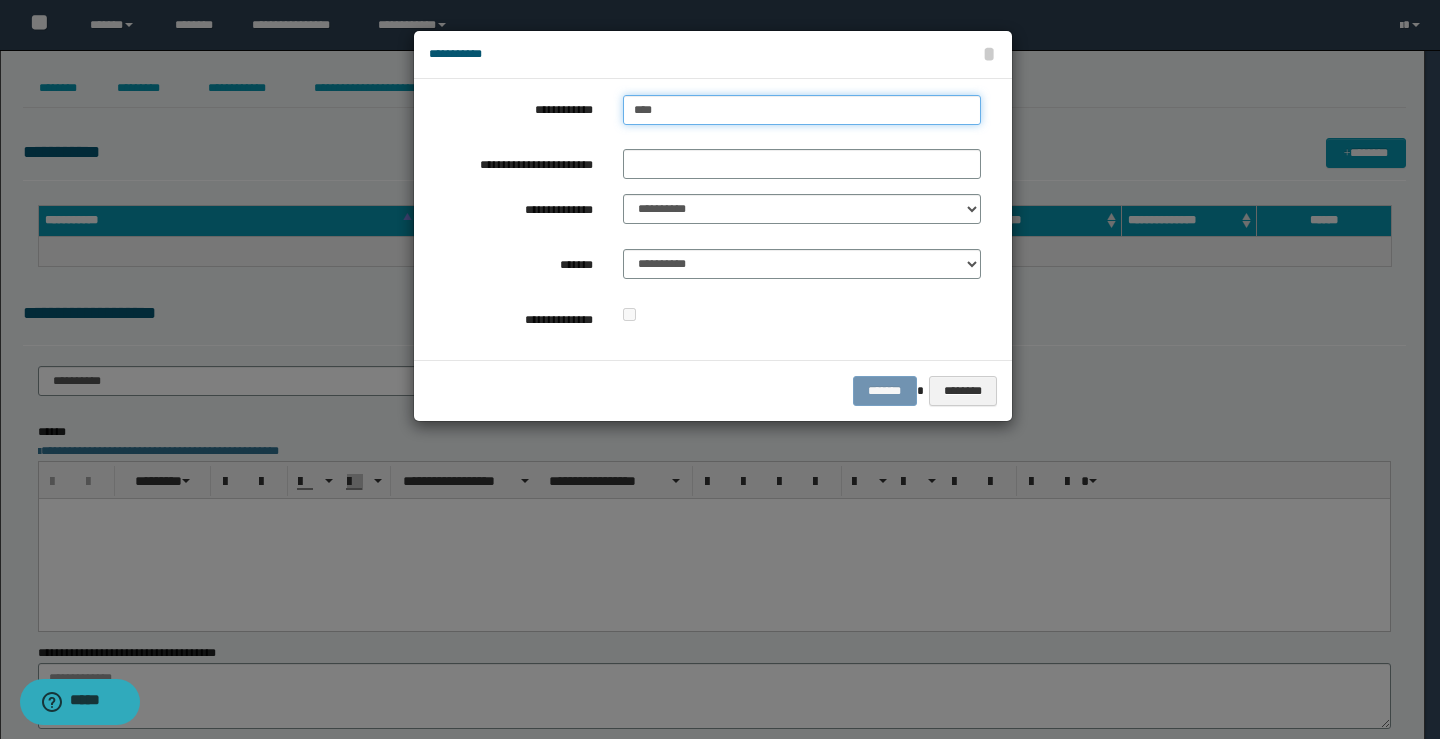type on "****" 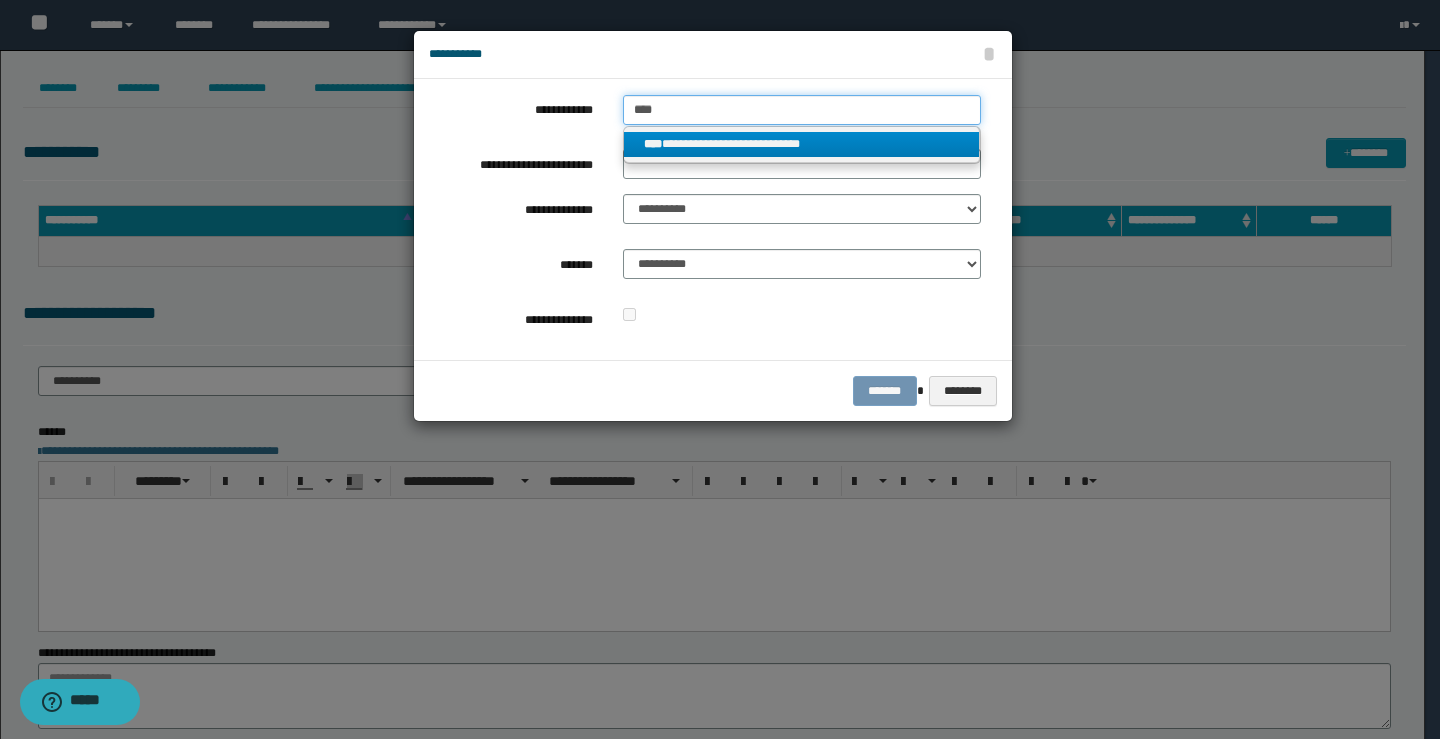 type on "****" 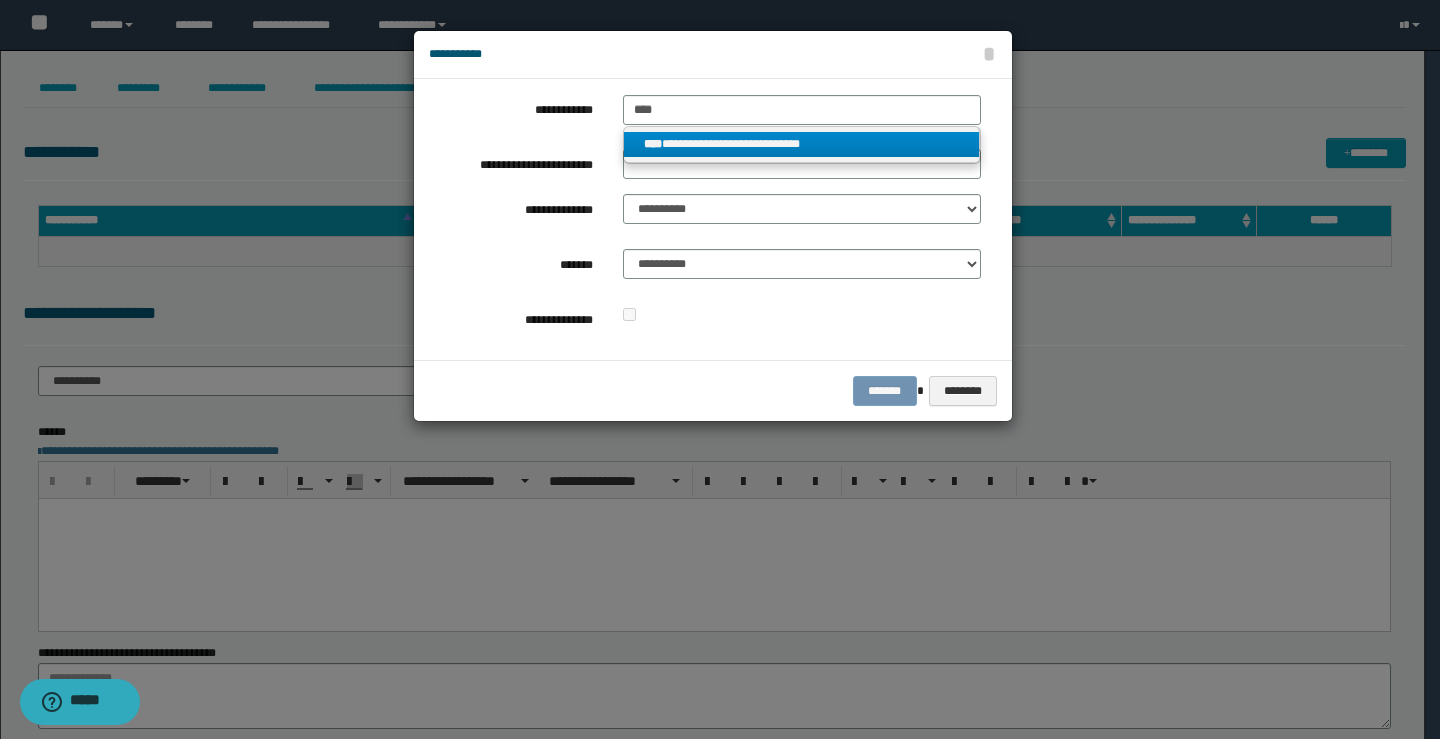 click on "**********" at bounding box center [802, 144] 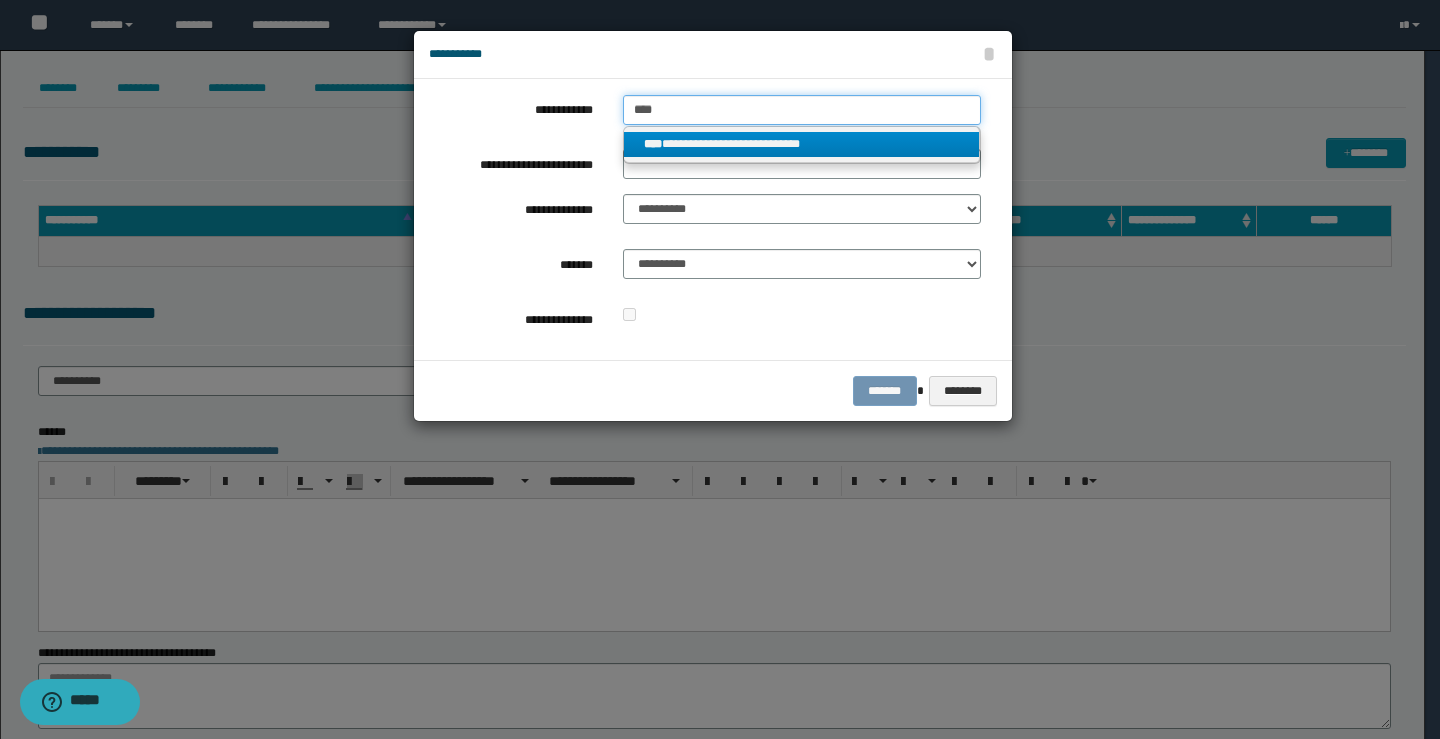 type 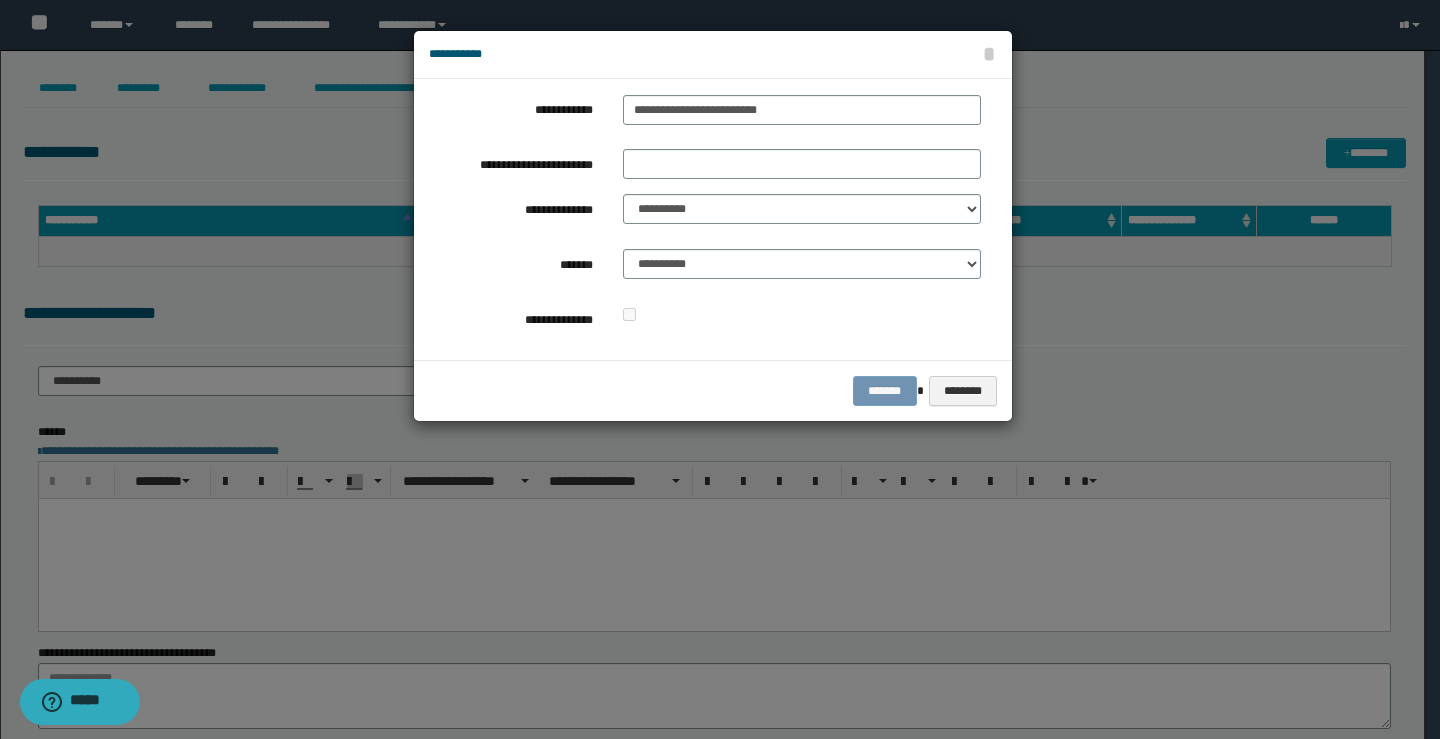 click on "**********" at bounding box center (705, 219) 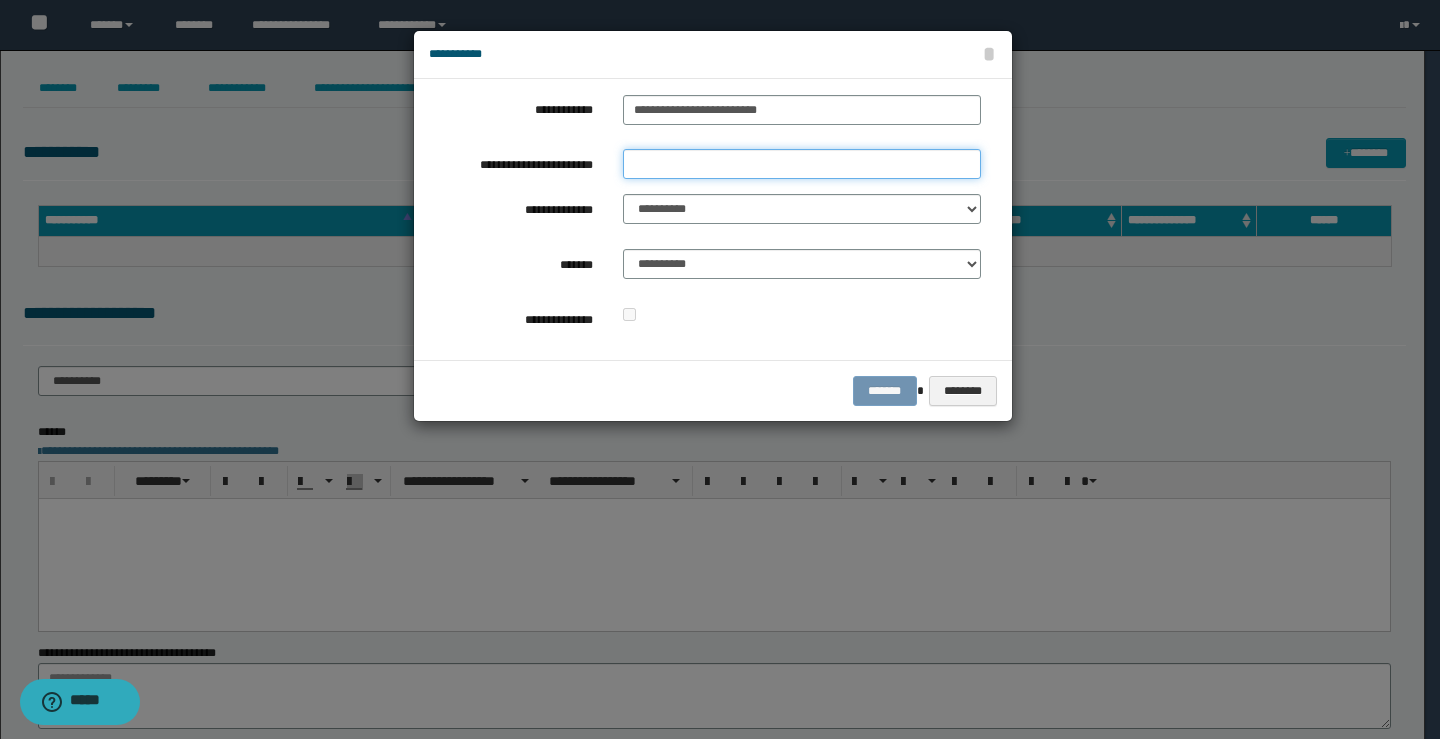 click on "**********" at bounding box center [802, 164] 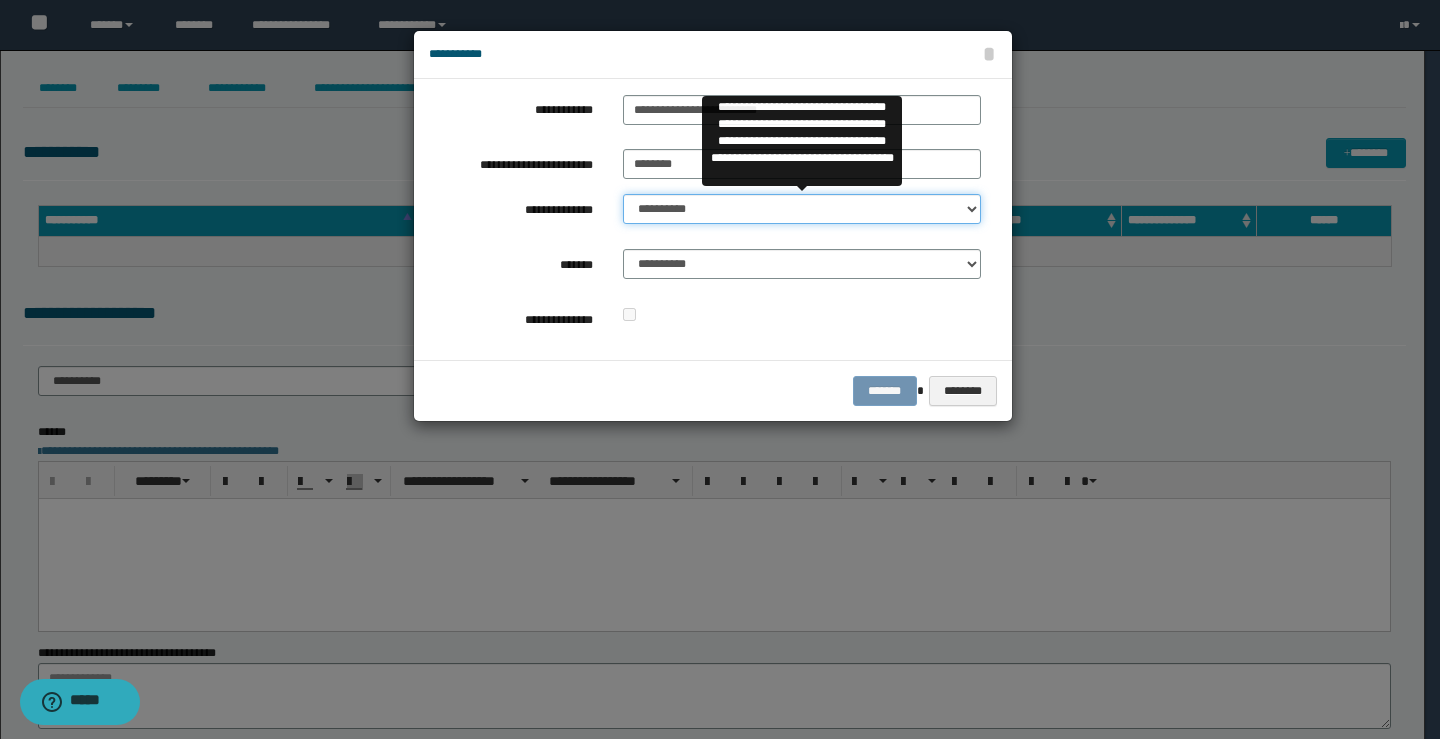 click on "**********" at bounding box center [802, 209] 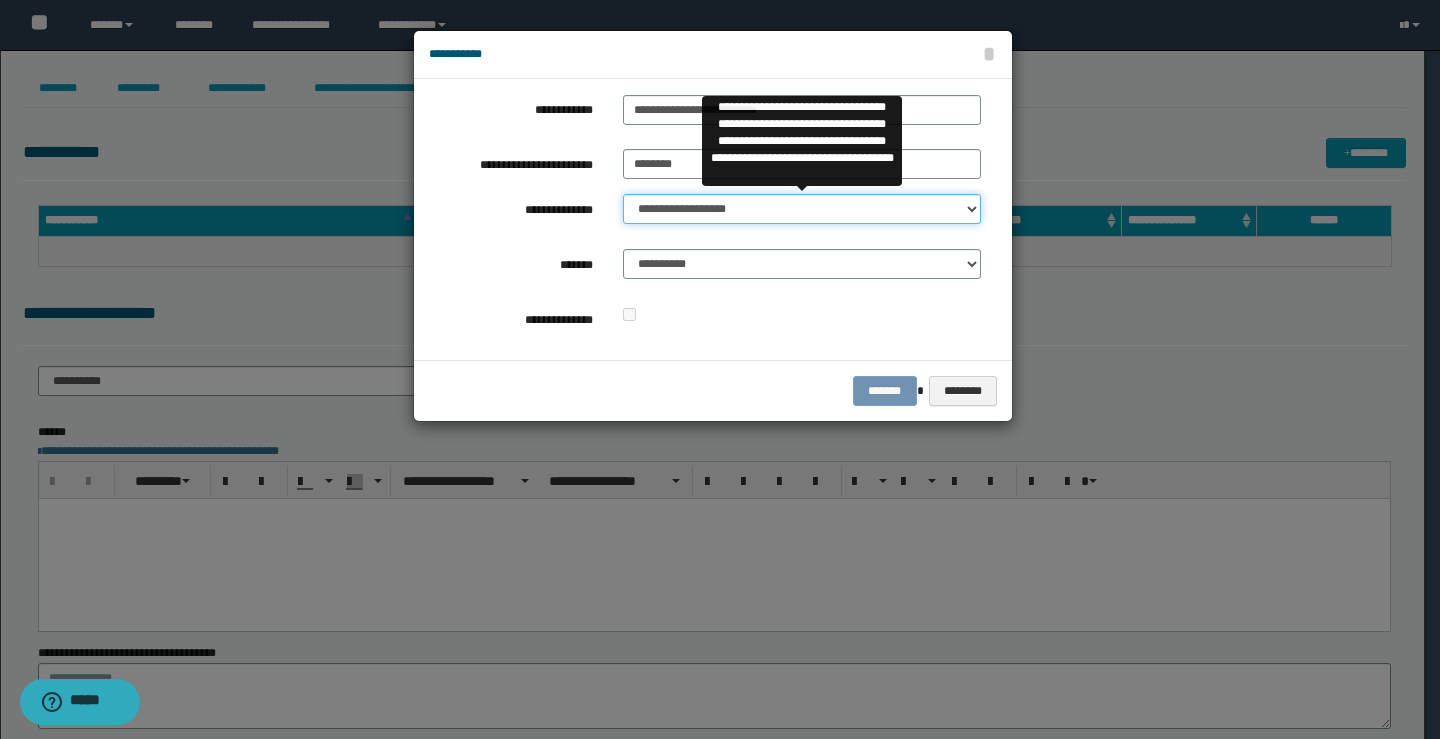 click on "**********" at bounding box center [802, 209] 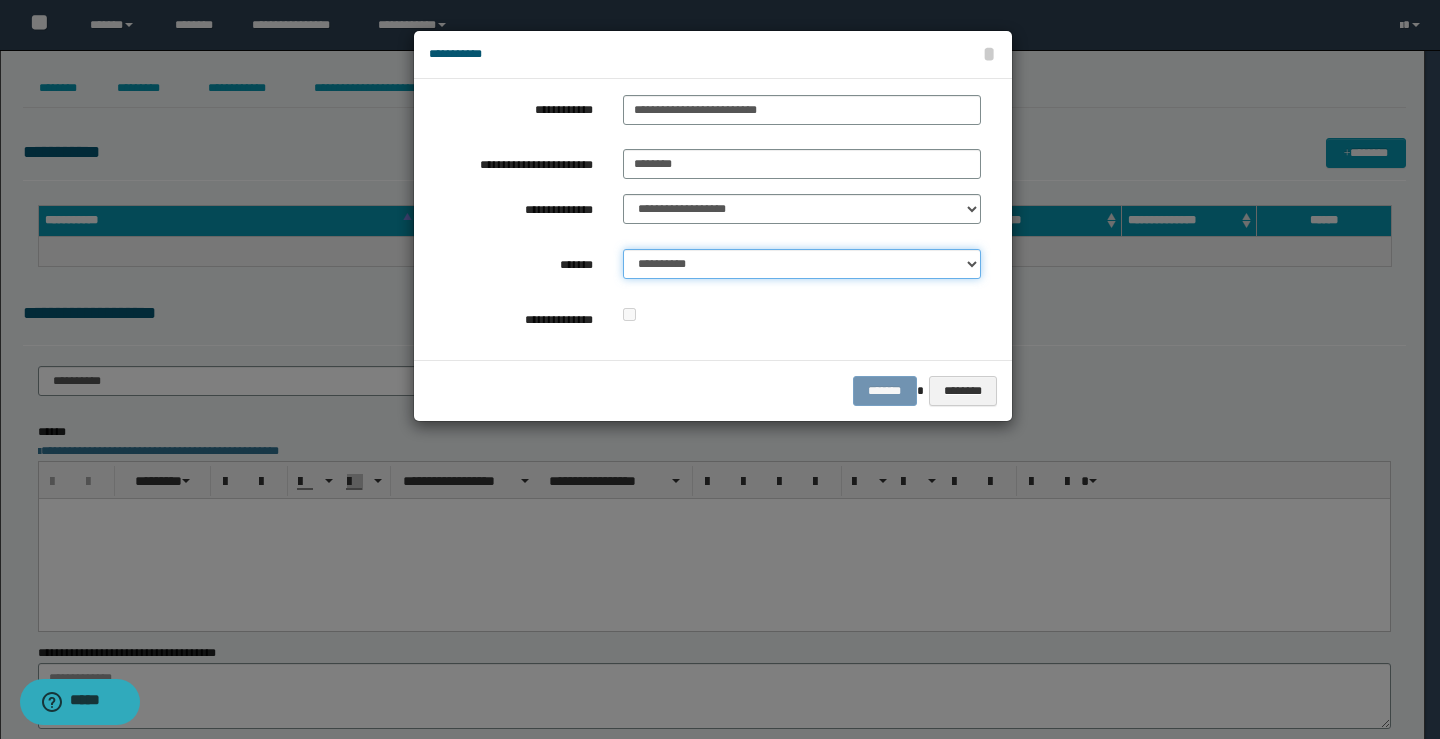 click on "**********" at bounding box center [802, 264] 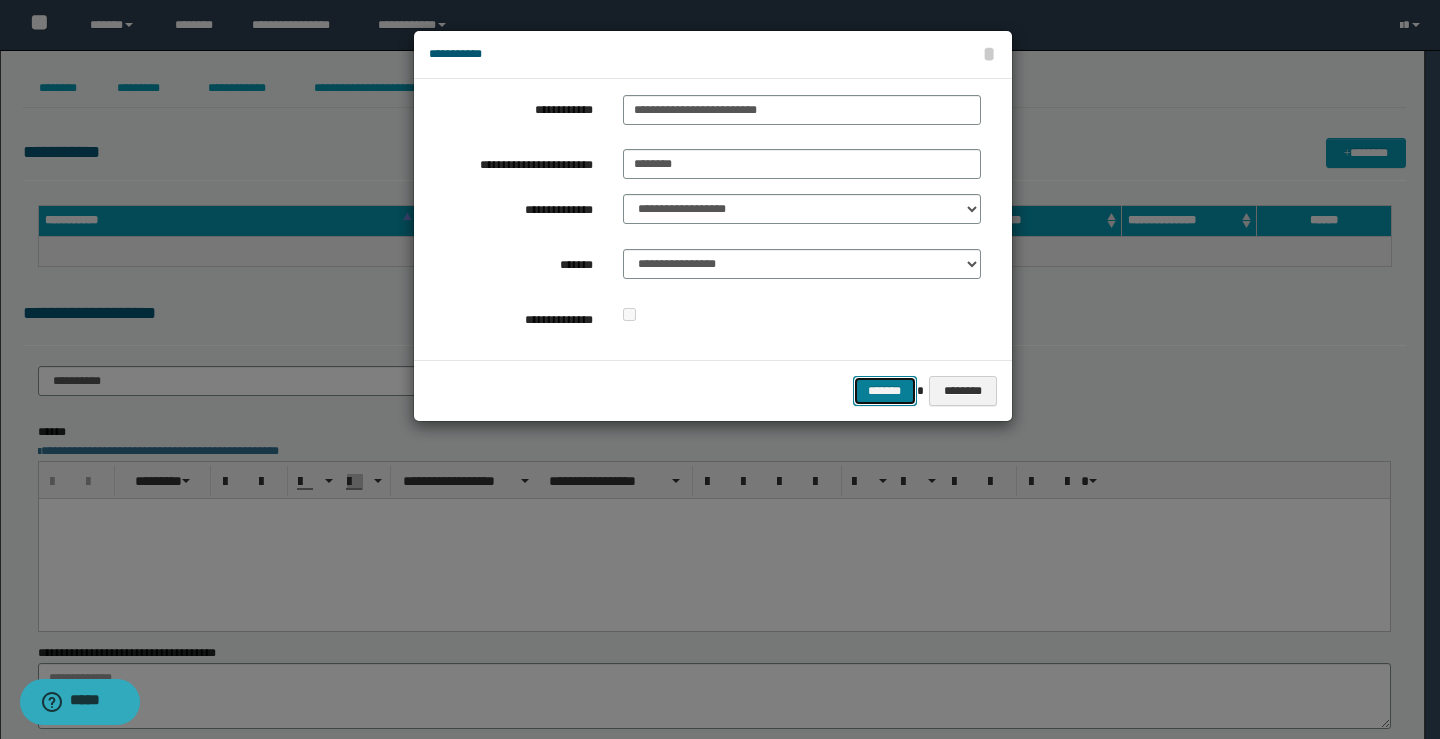 click on "*******" at bounding box center (885, 391) 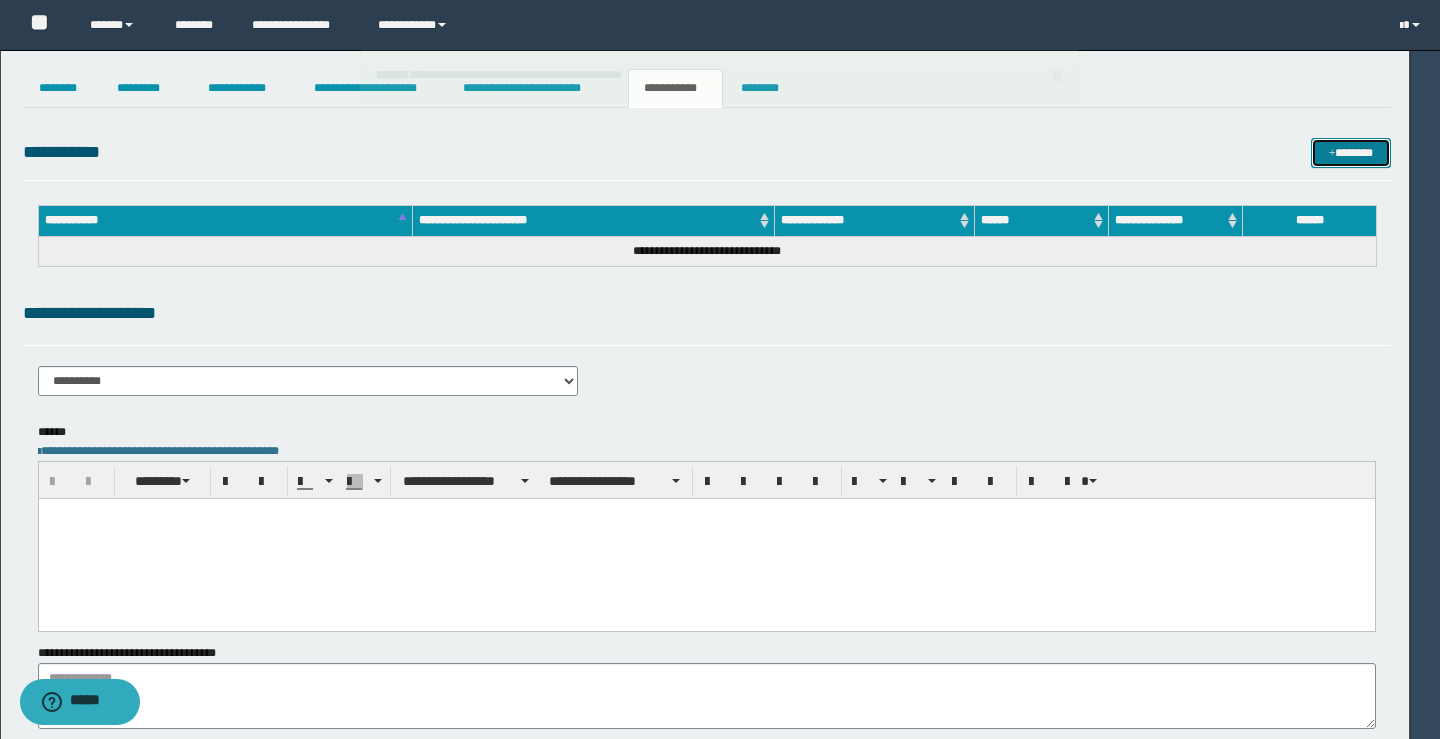 type 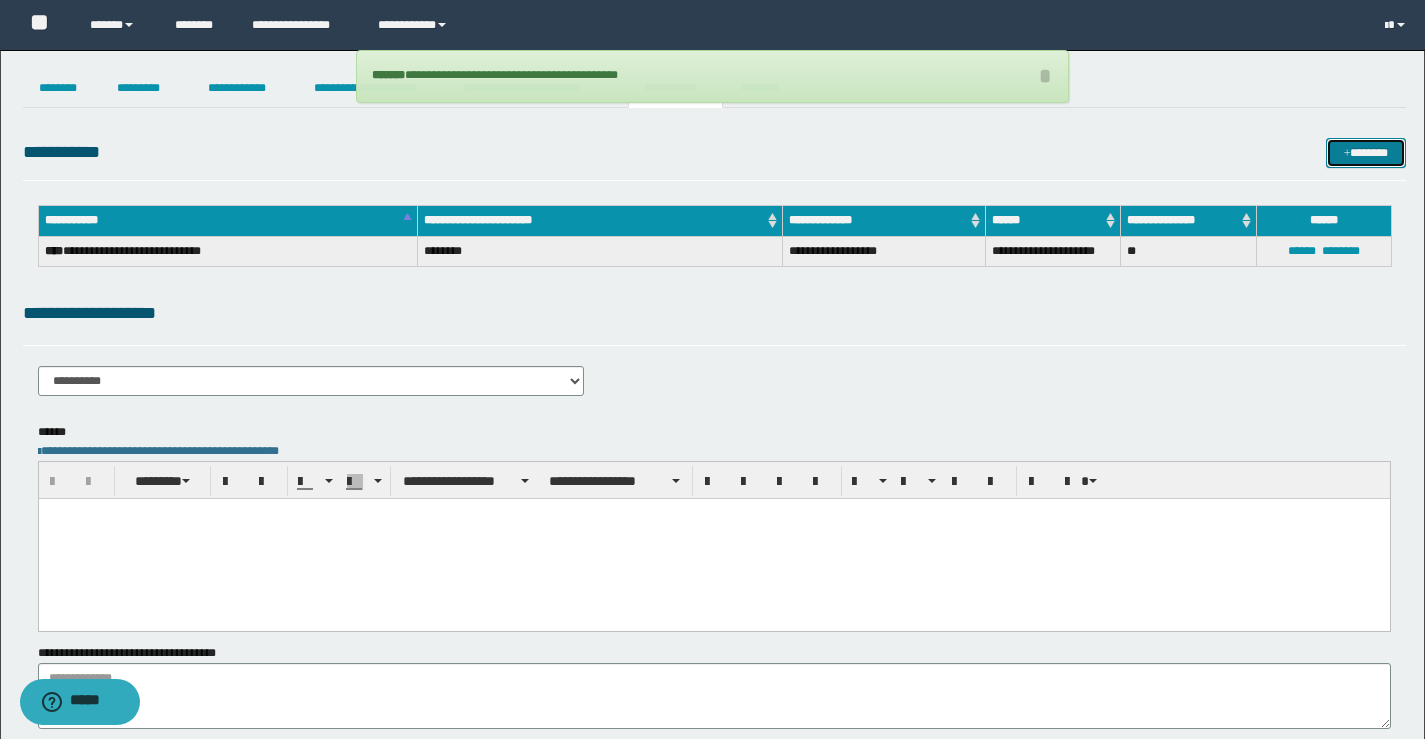 click on "*******" at bounding box center (1366, 153) 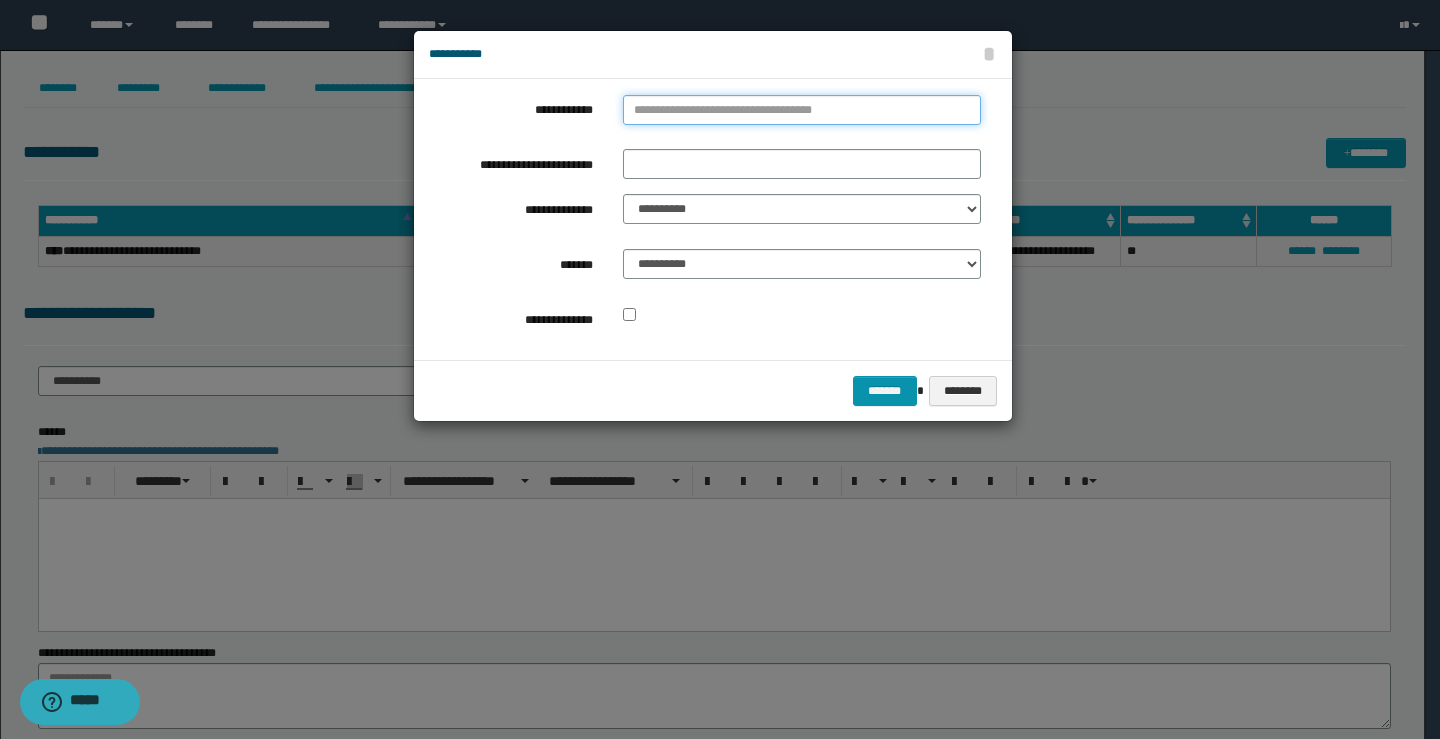 type on "**********" 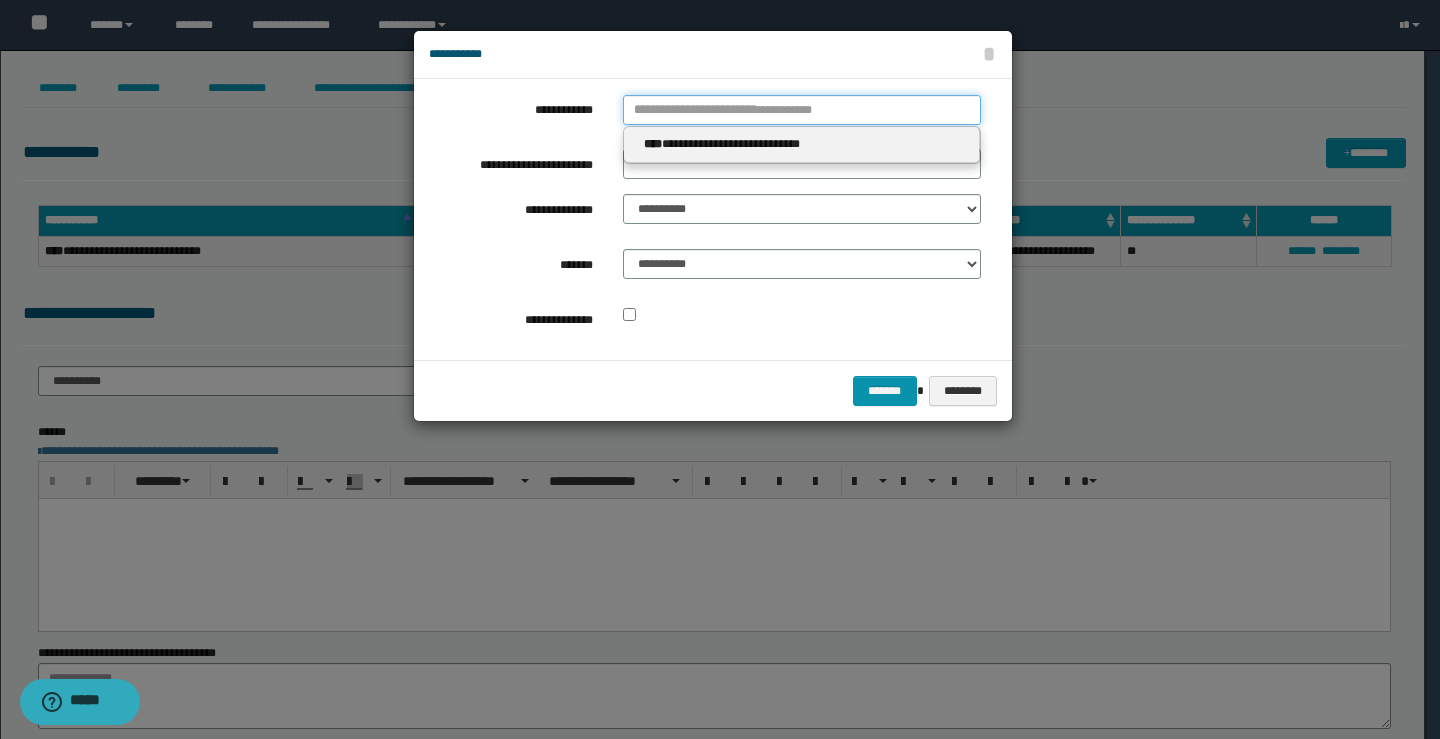 click on "**********" at bounding box center (802, 110) 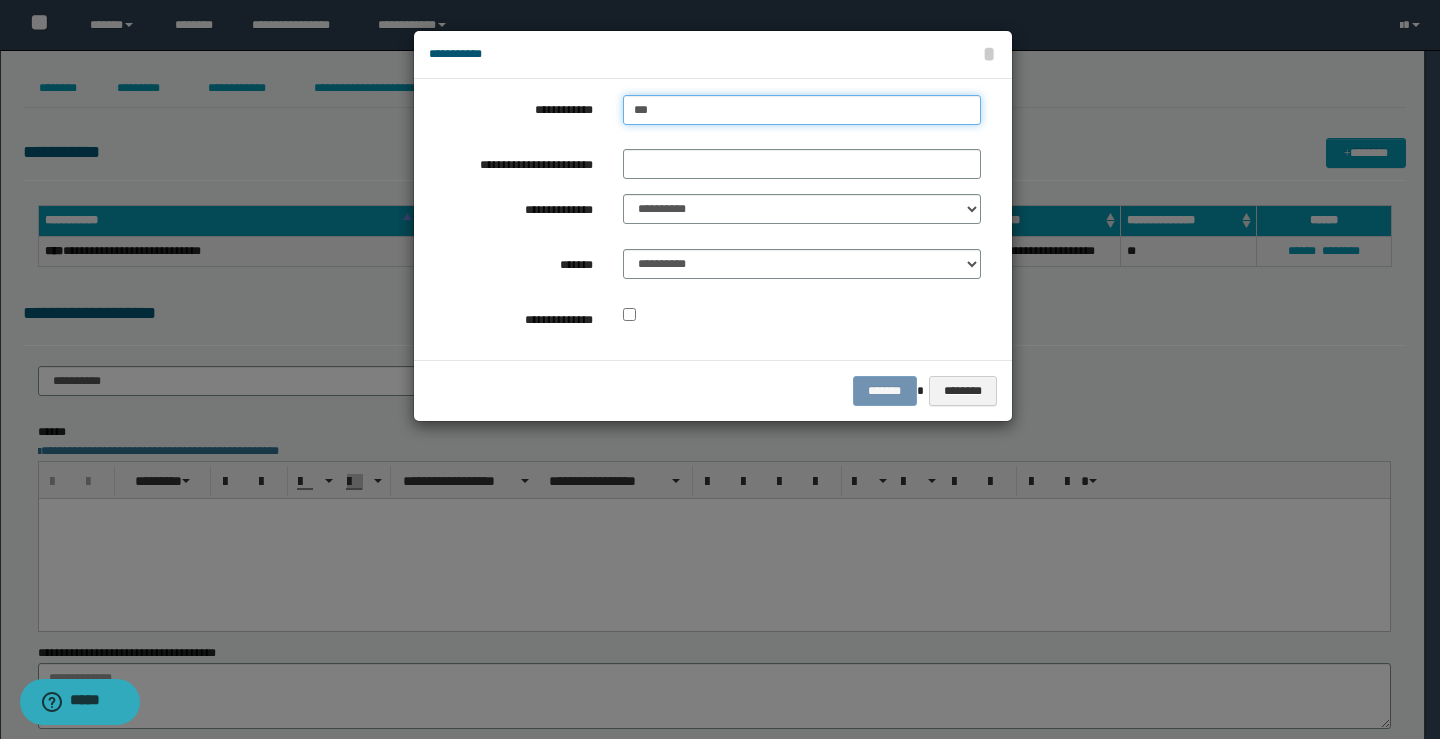 type on "****" 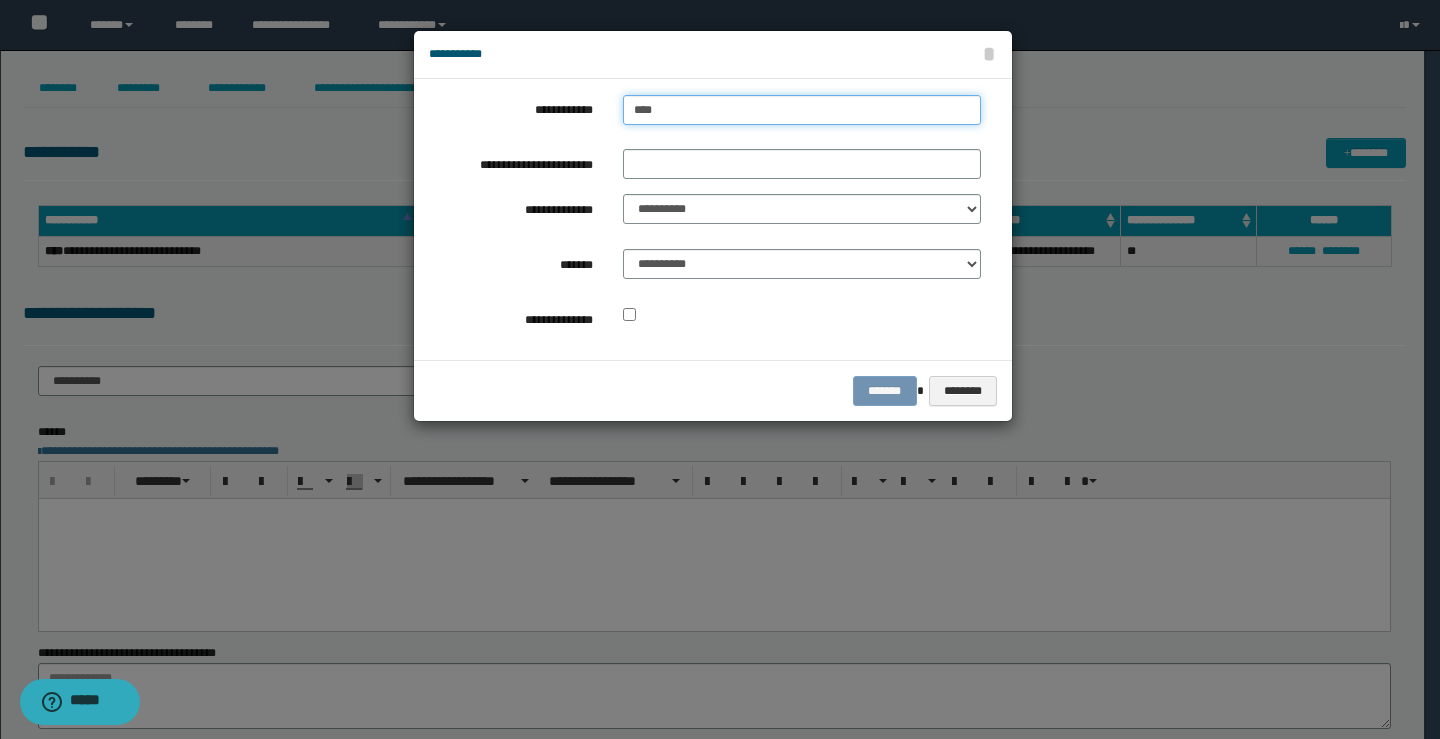 type on "****" 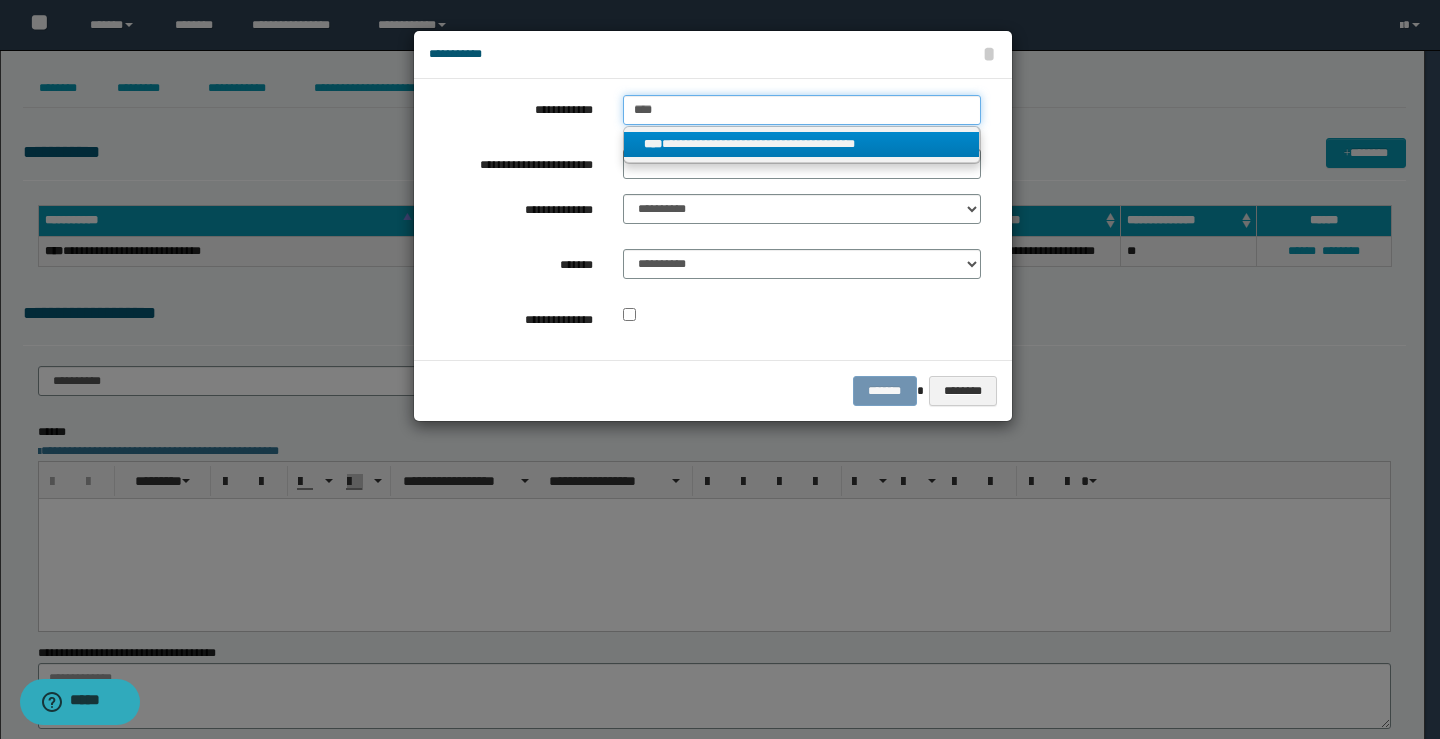 type on "****" 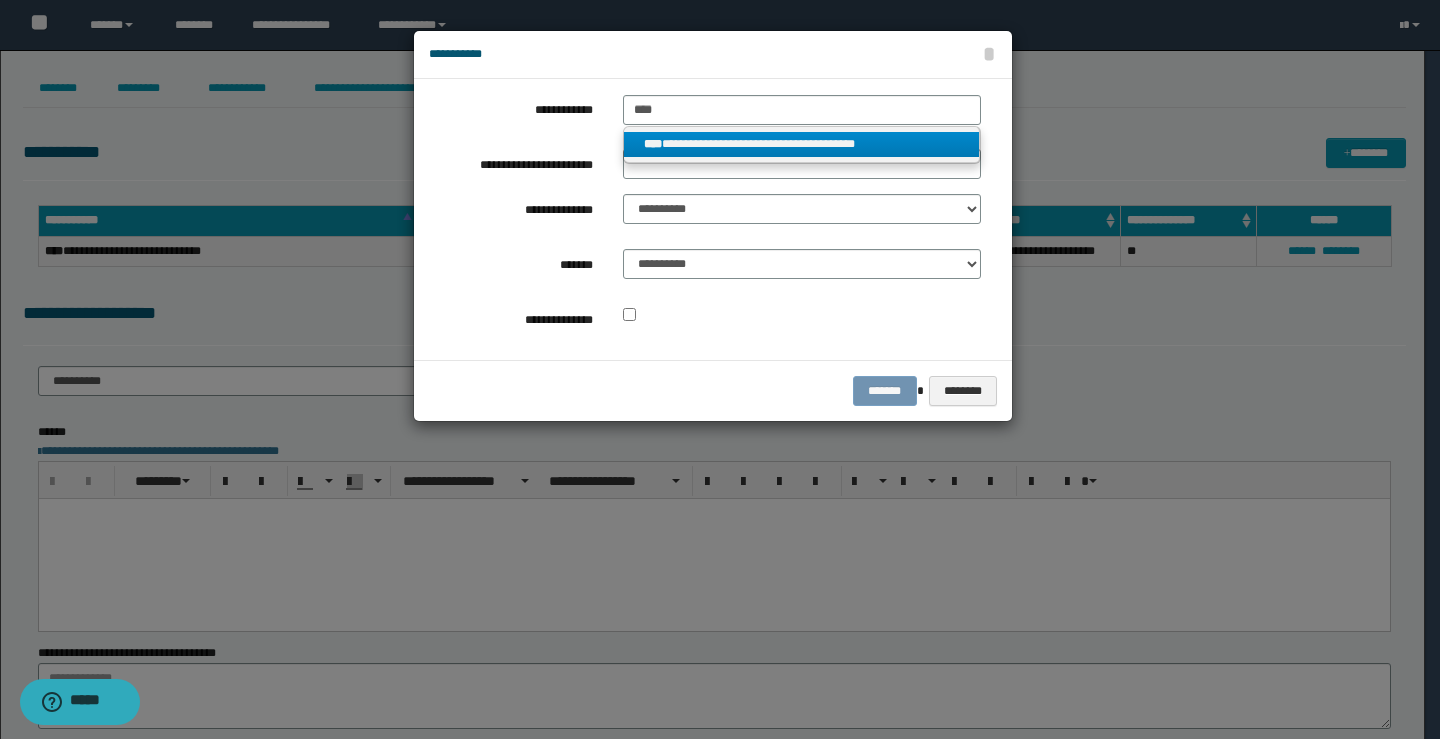 click on "**********" at bounding box center [802, 145] 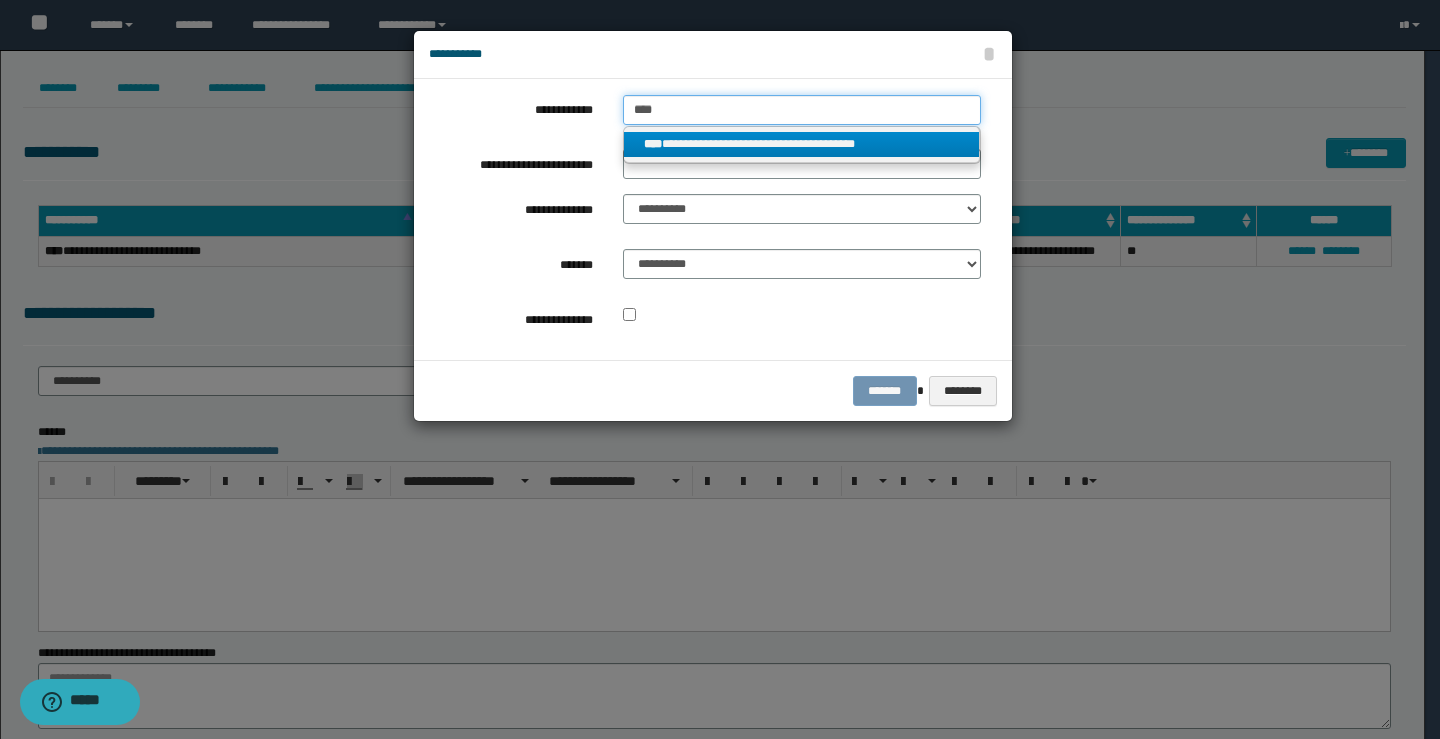 type 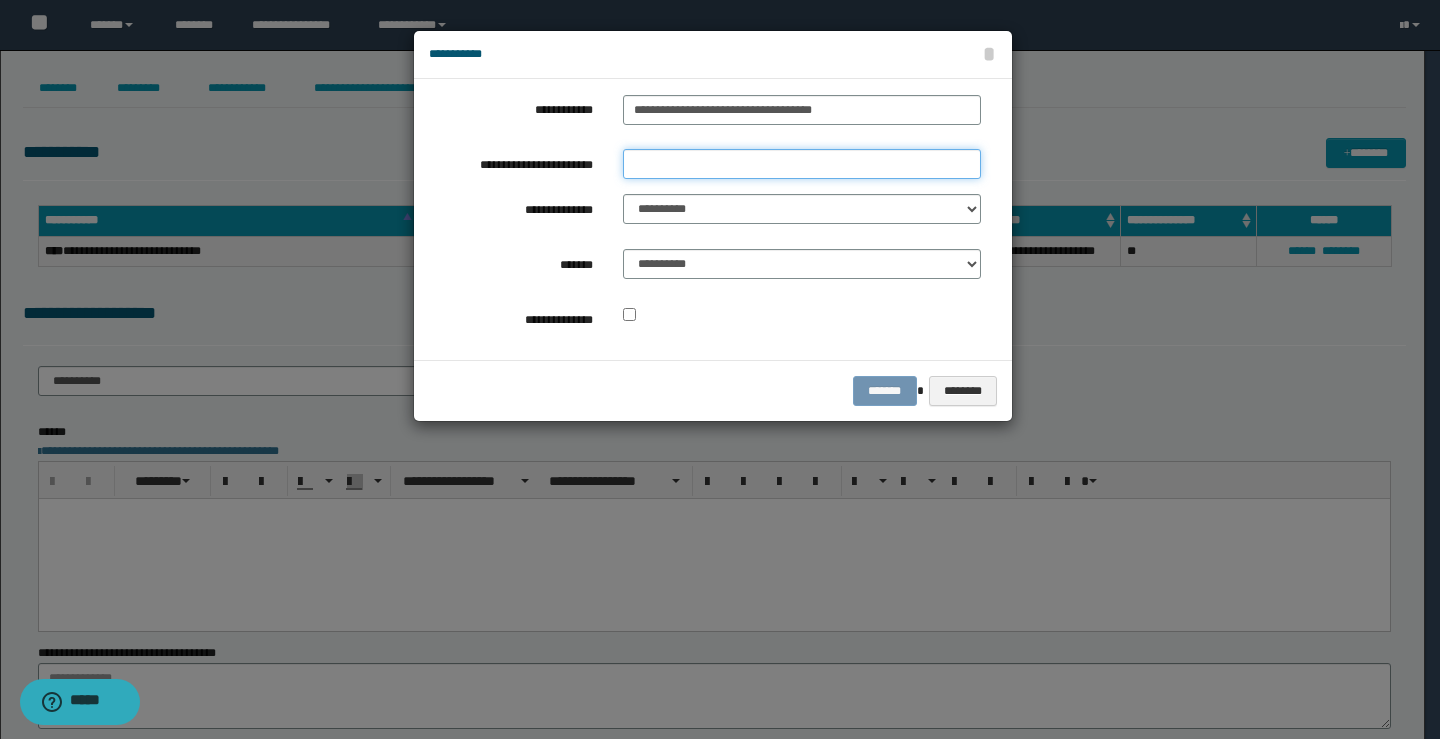 click on "**********" at bounding box center [802, 164] 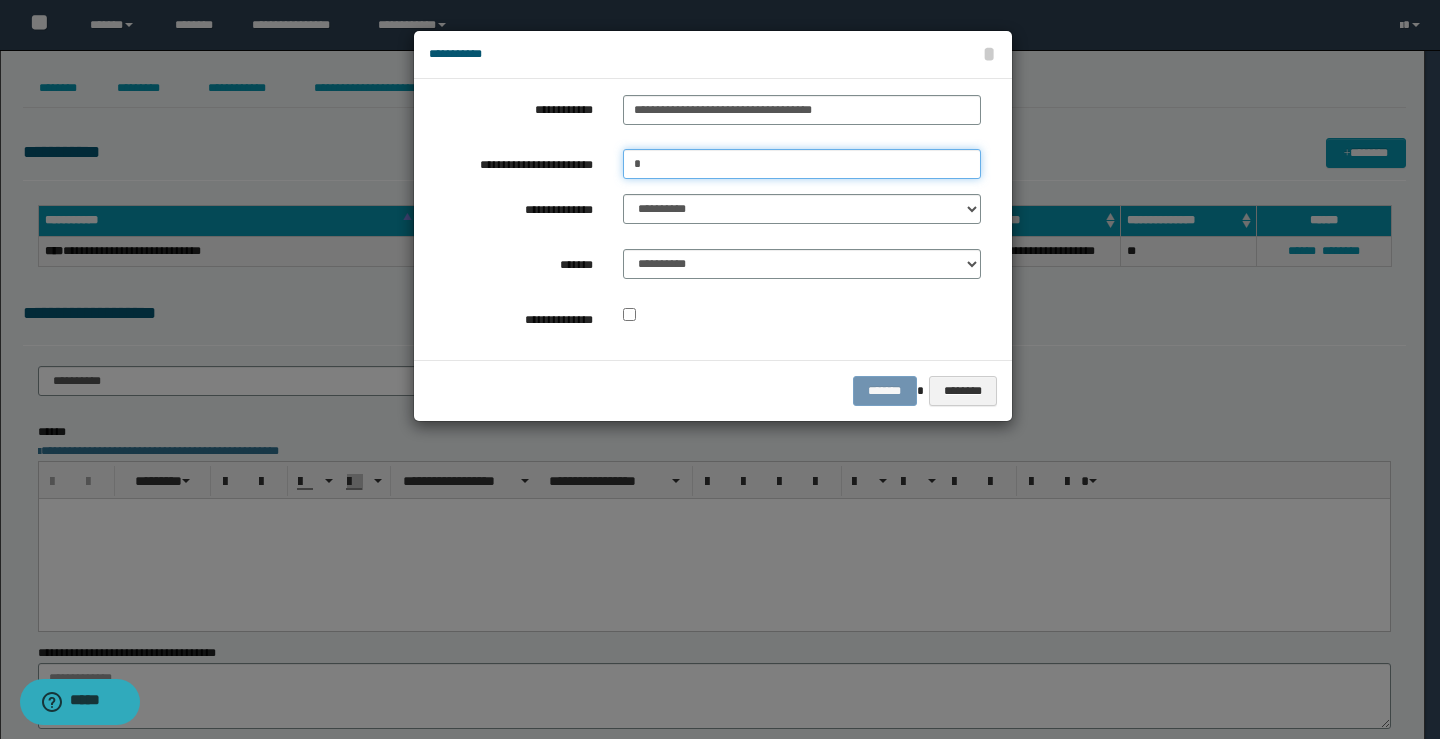 type on "**********" 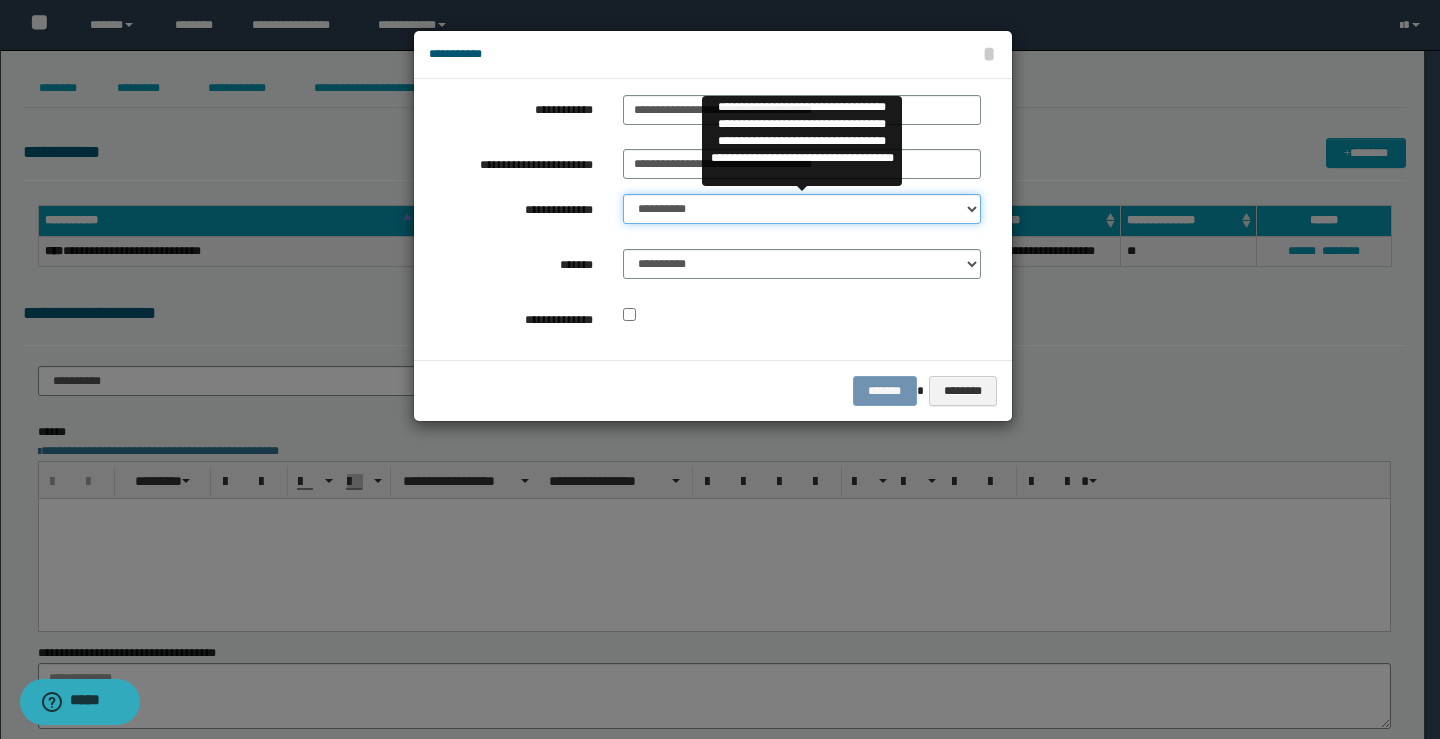 click on "**********" at bounding box center (802, 209) 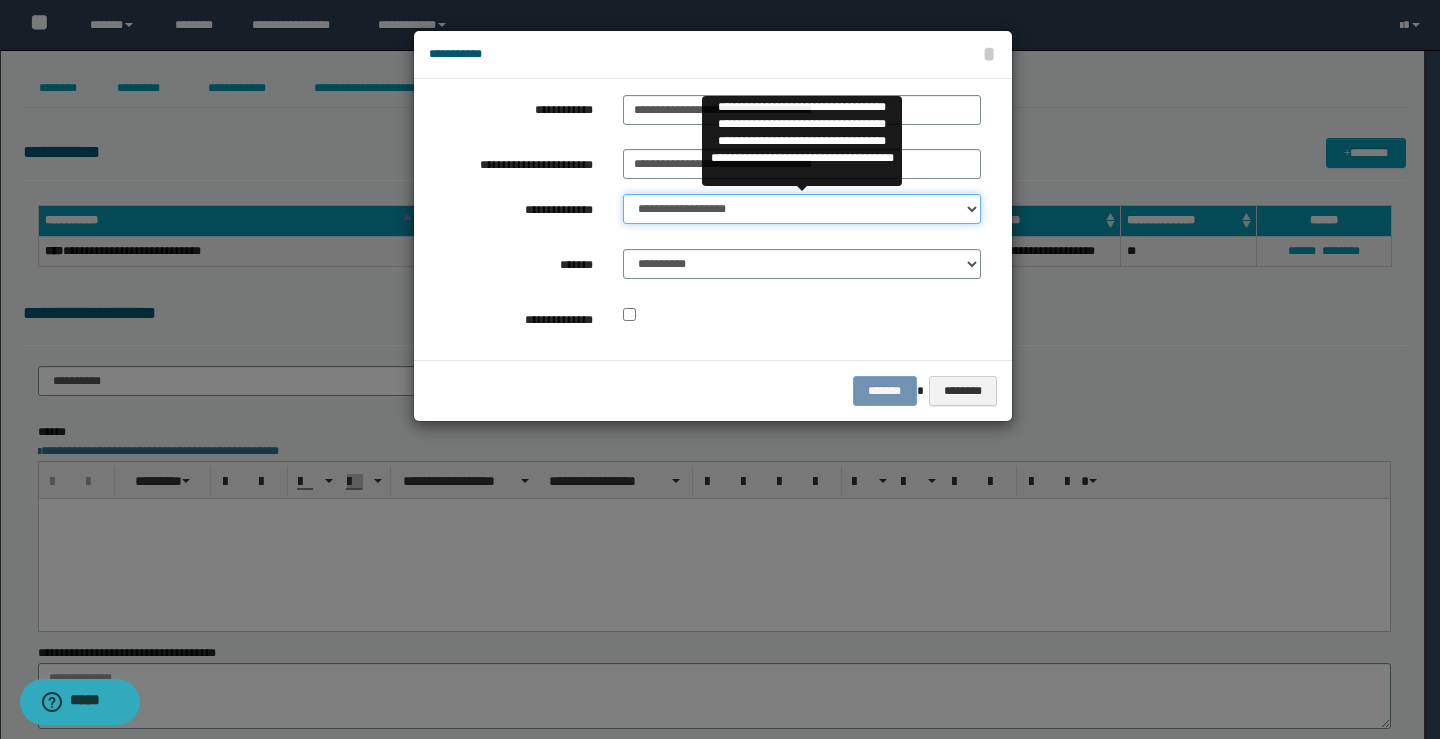 click on "**********" at bounding box center (802, 209) 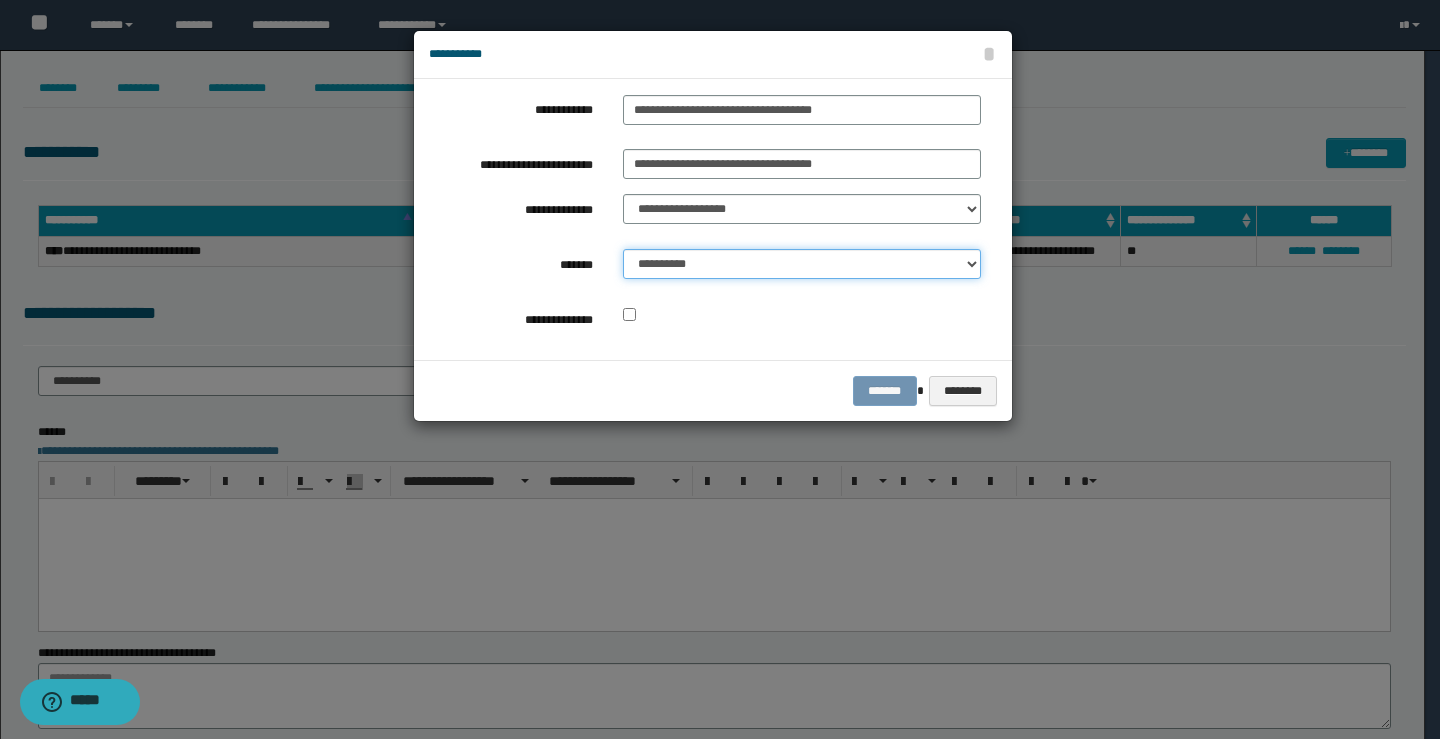 click on "**********" at bounding box center (802, 264) 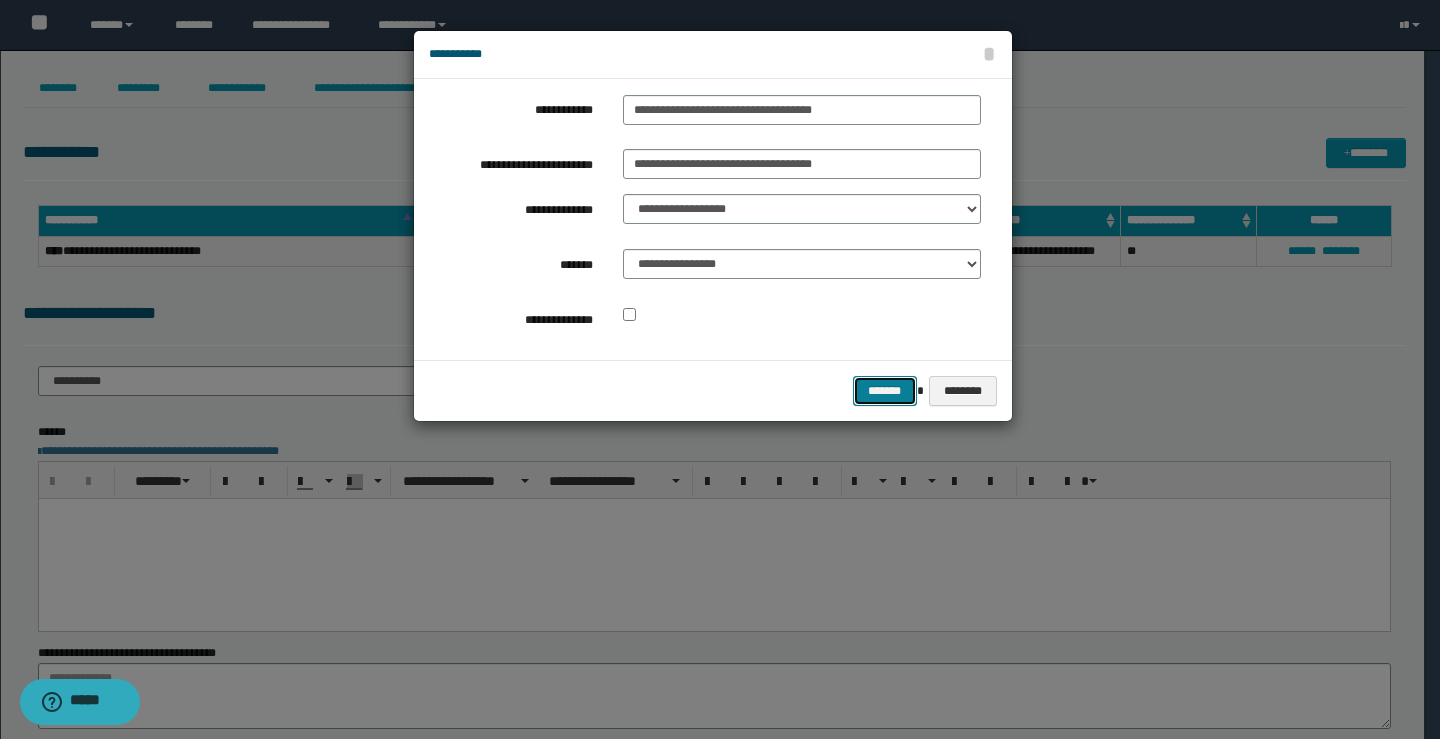 click on "*******" at bounding box center [885, 391] 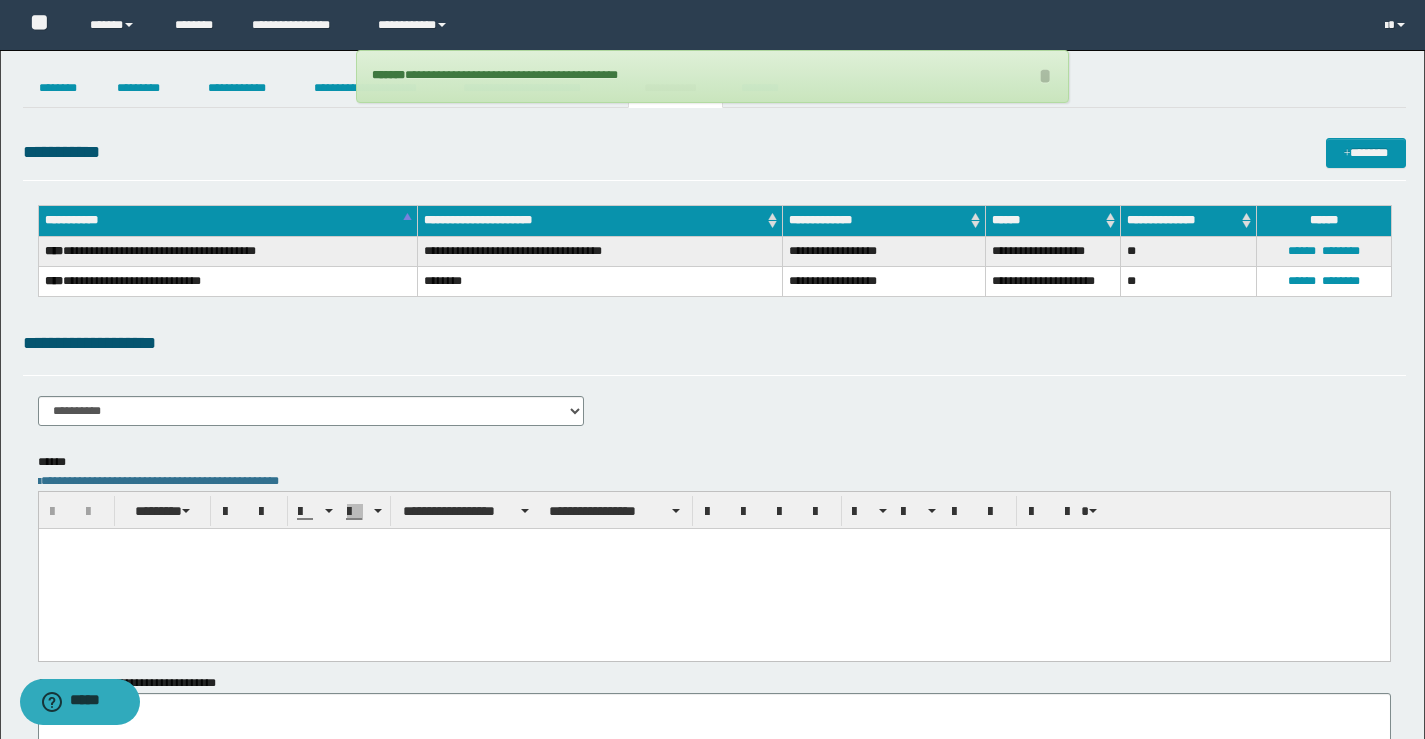 click on "**********" at bounding box center [311, 418] 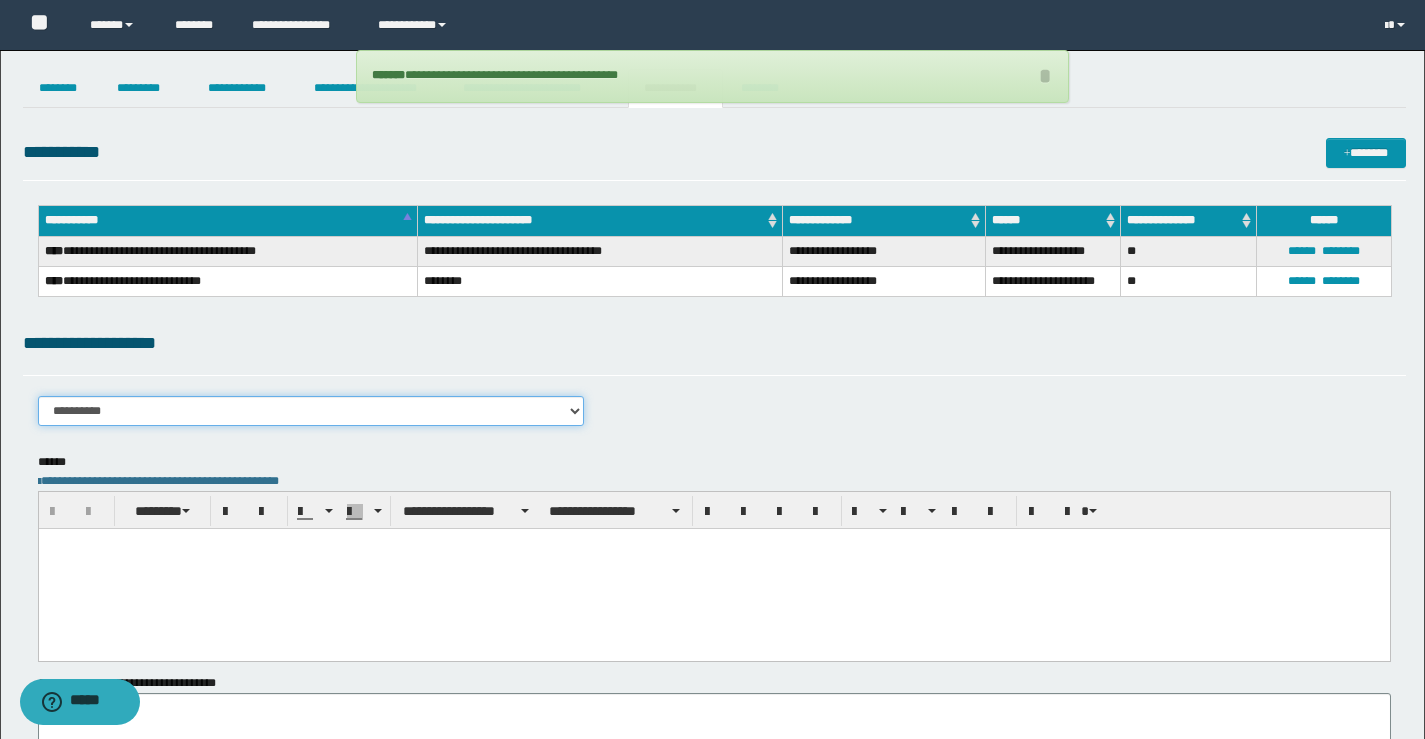 click on "**********" at bounding box center (311, 411) 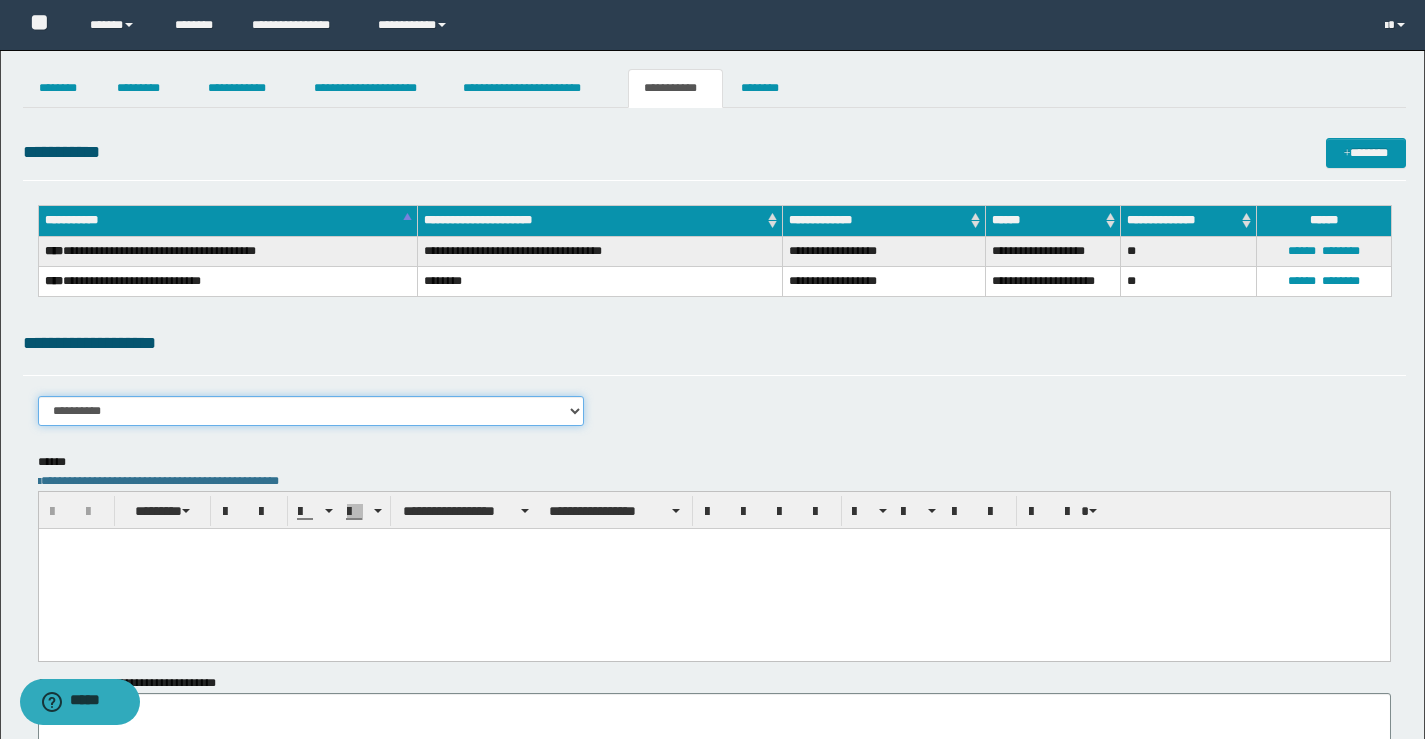 select on "****" 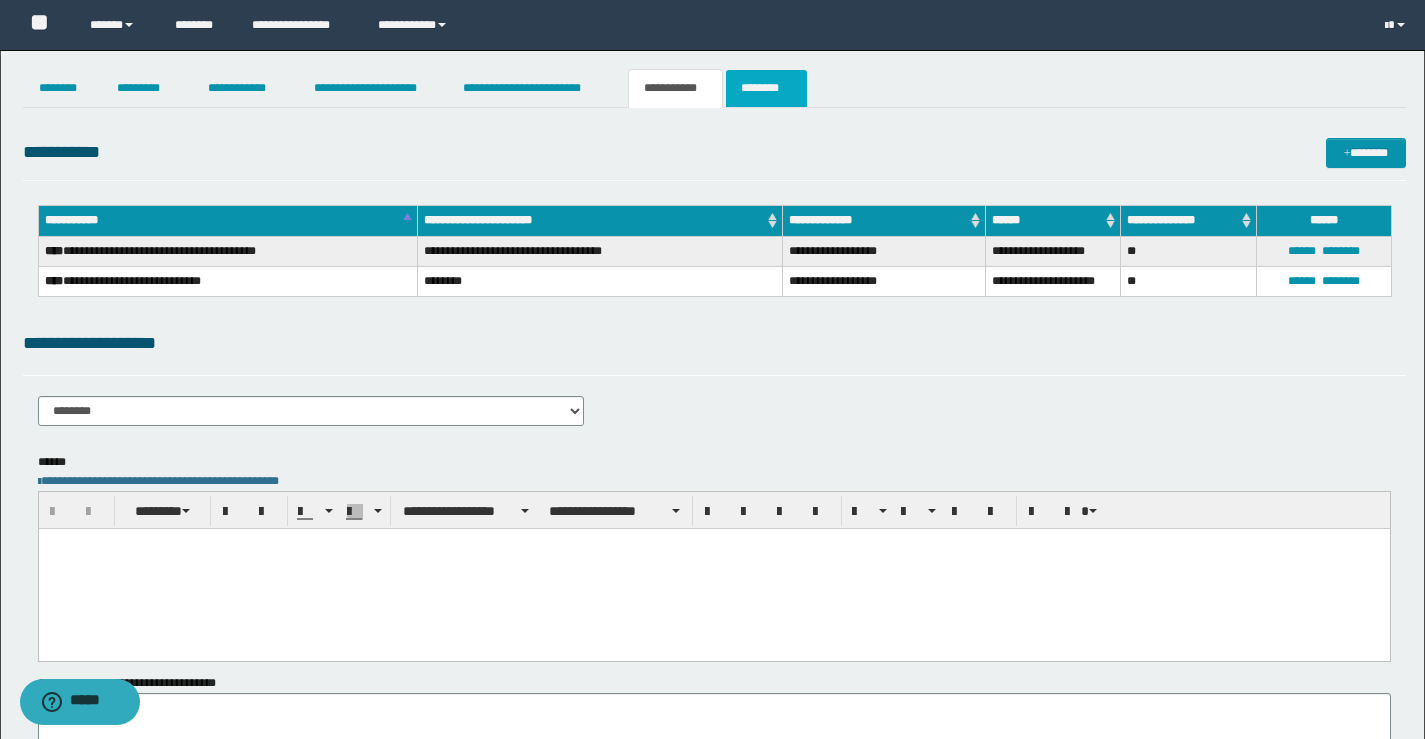 click on "********" at bounding box center (766, 88) 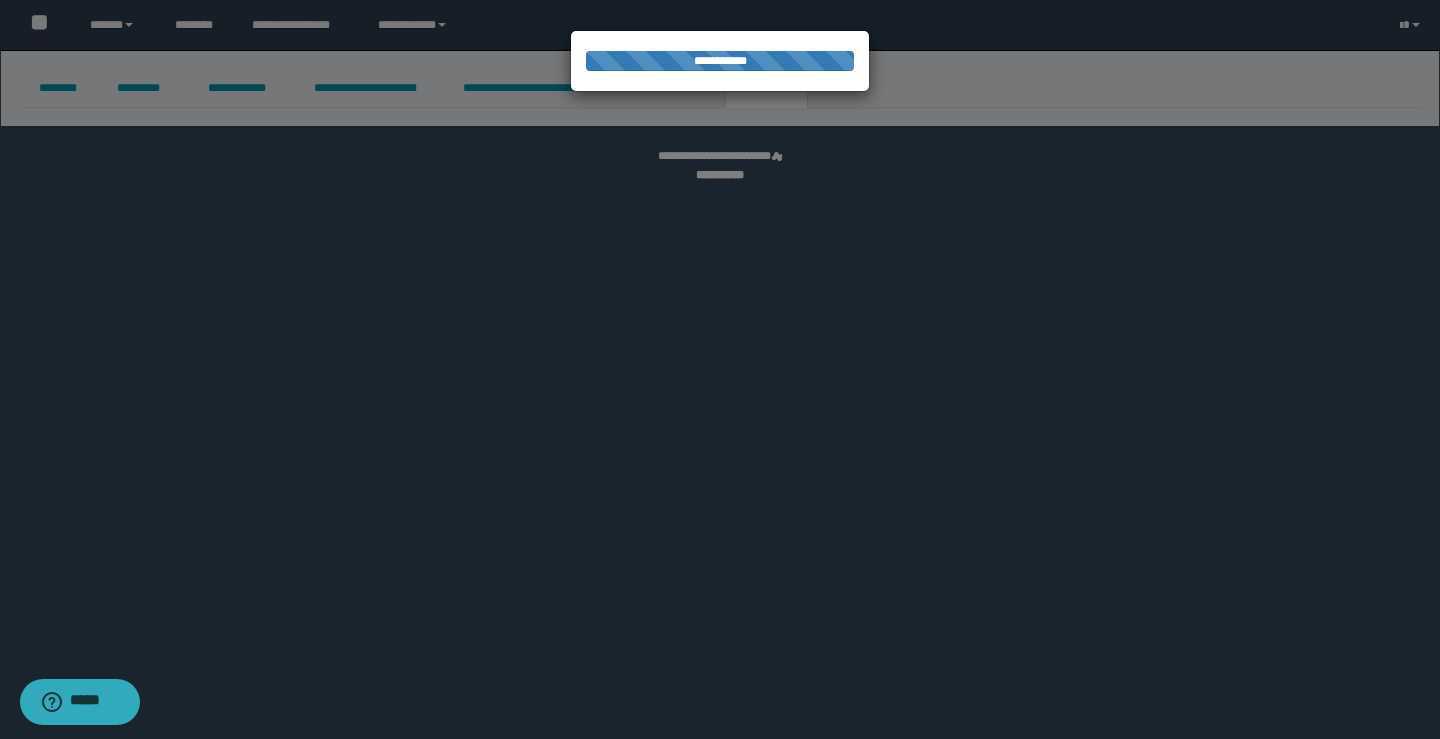 select 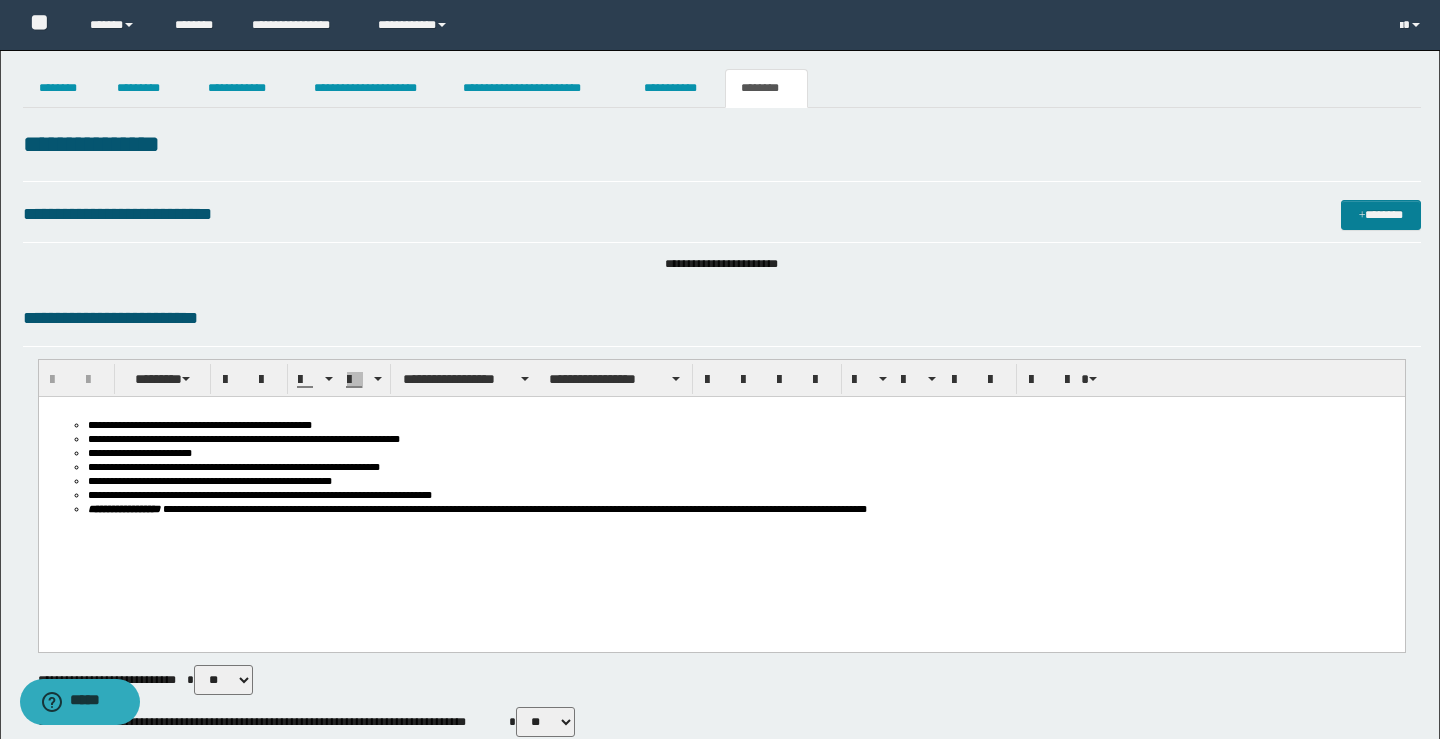 scroll, scrollTop: 0, scrollLeft: 0, axis: both 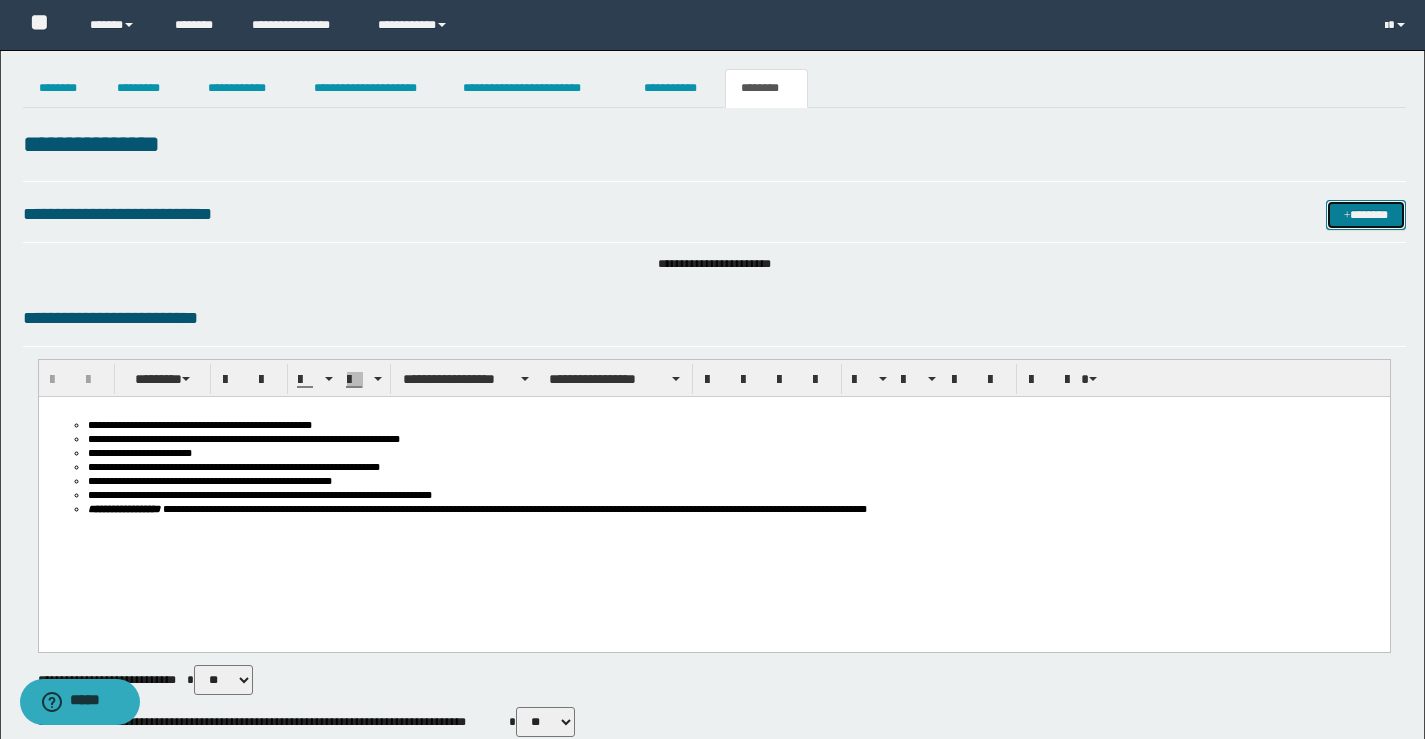 click on "*******" at bounding box center (1366, 215) 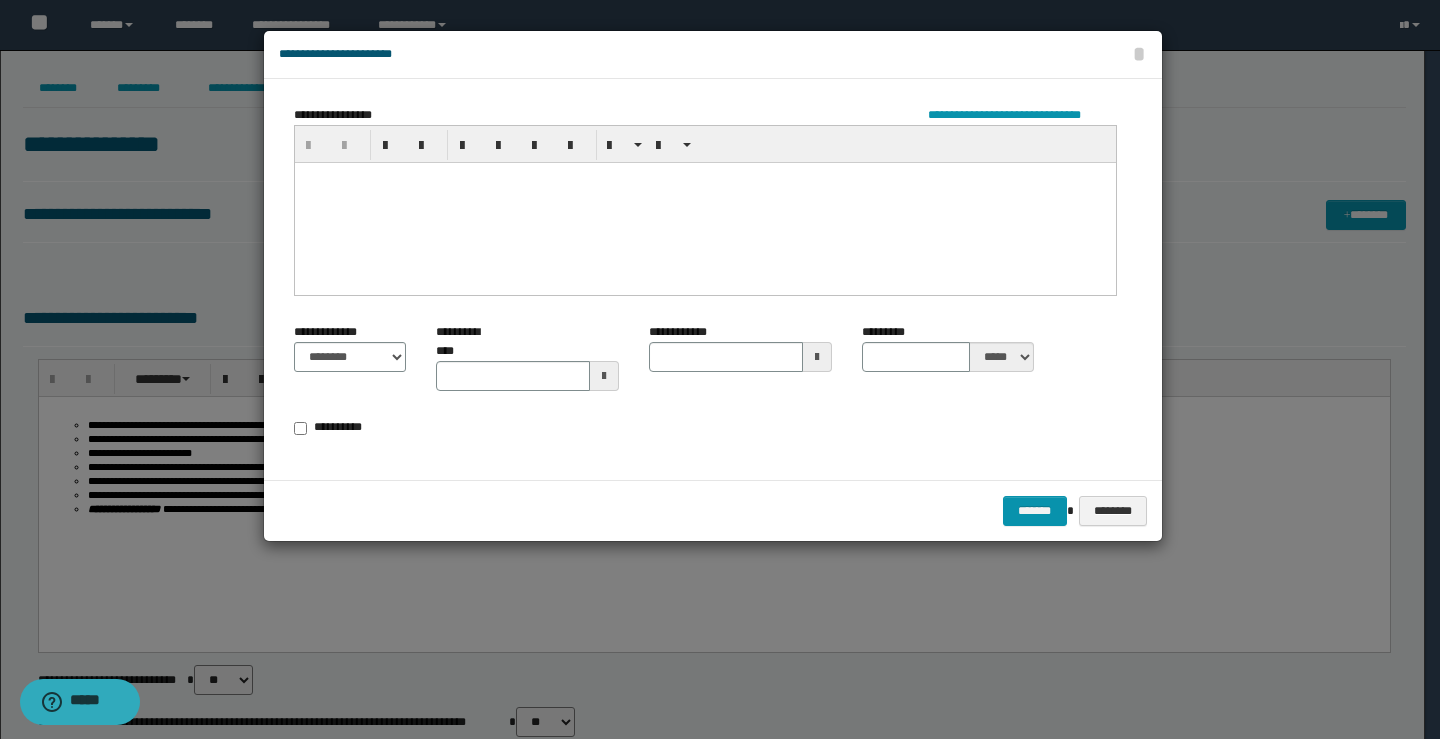 click at bounding box center [704, 202] 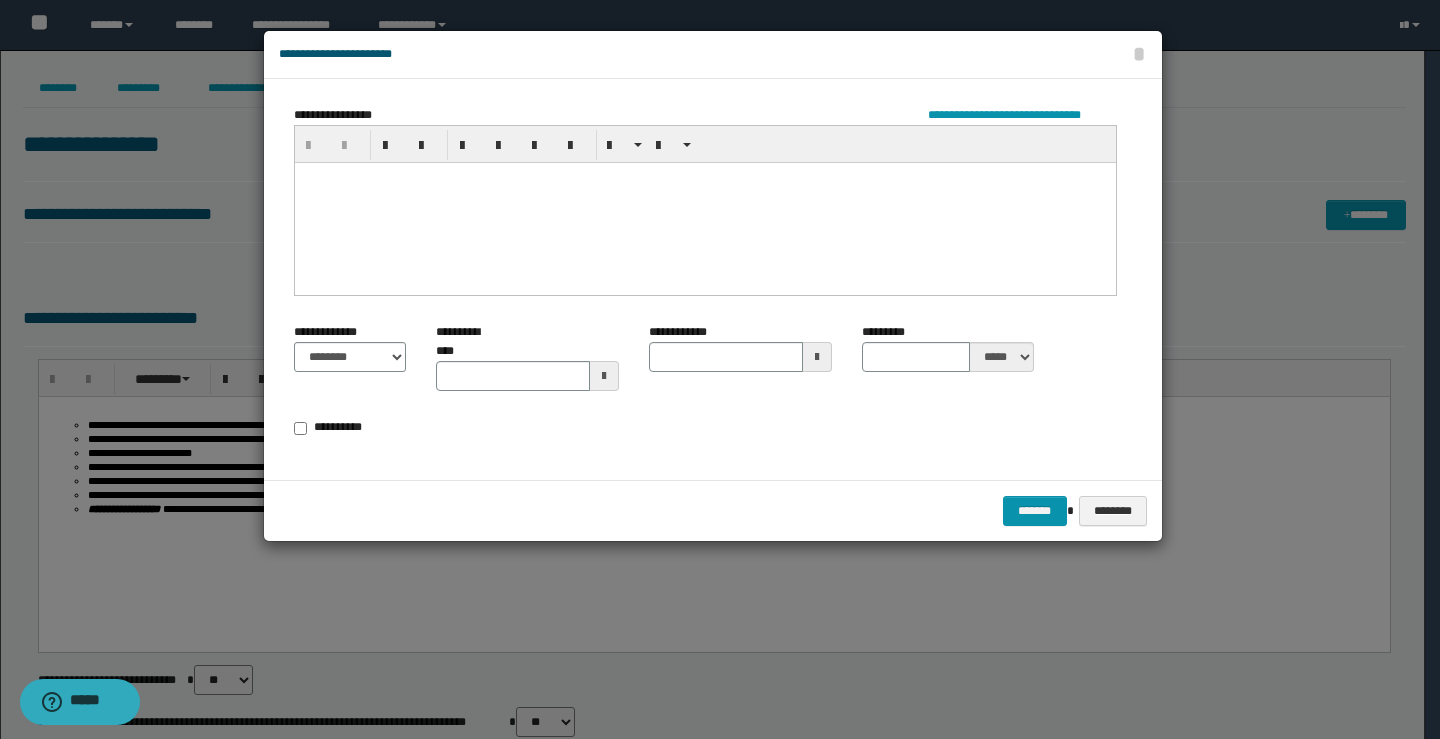 type 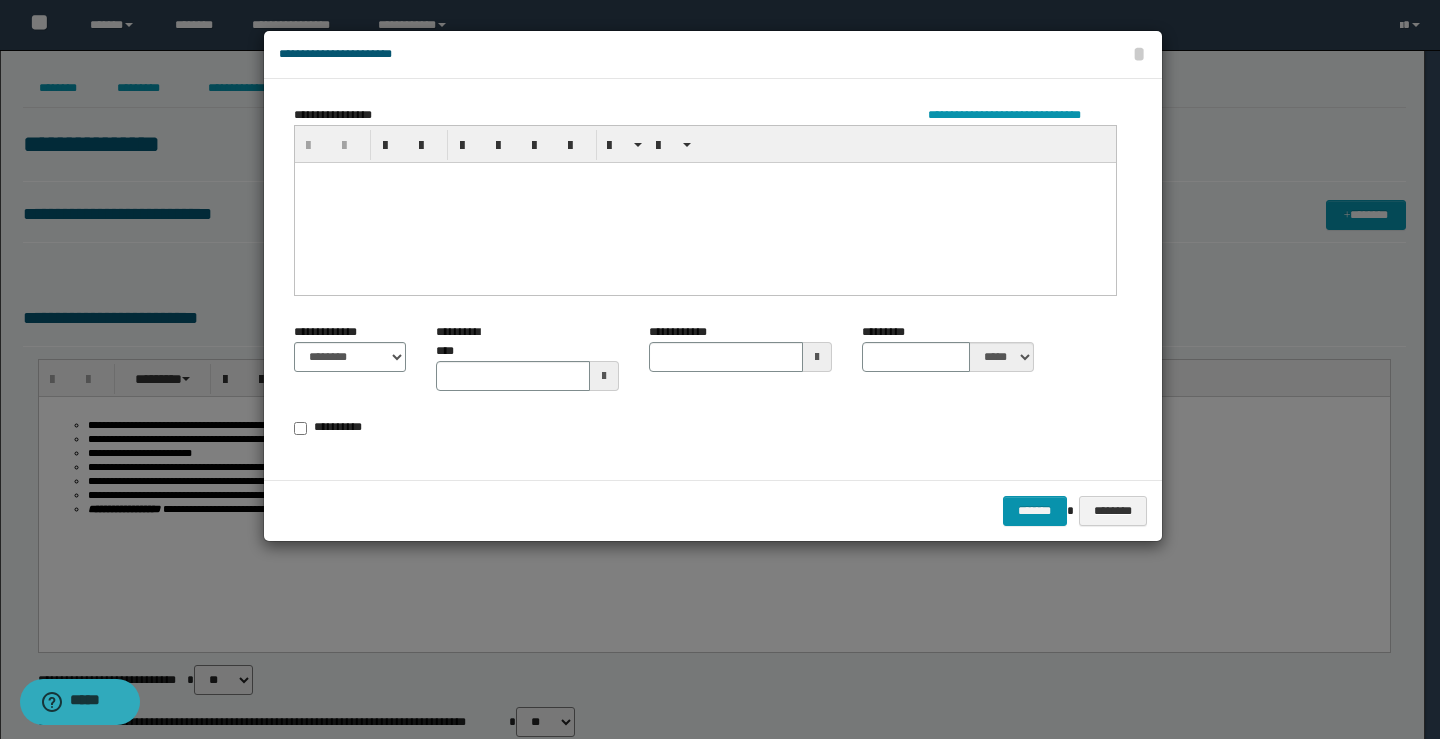 paste 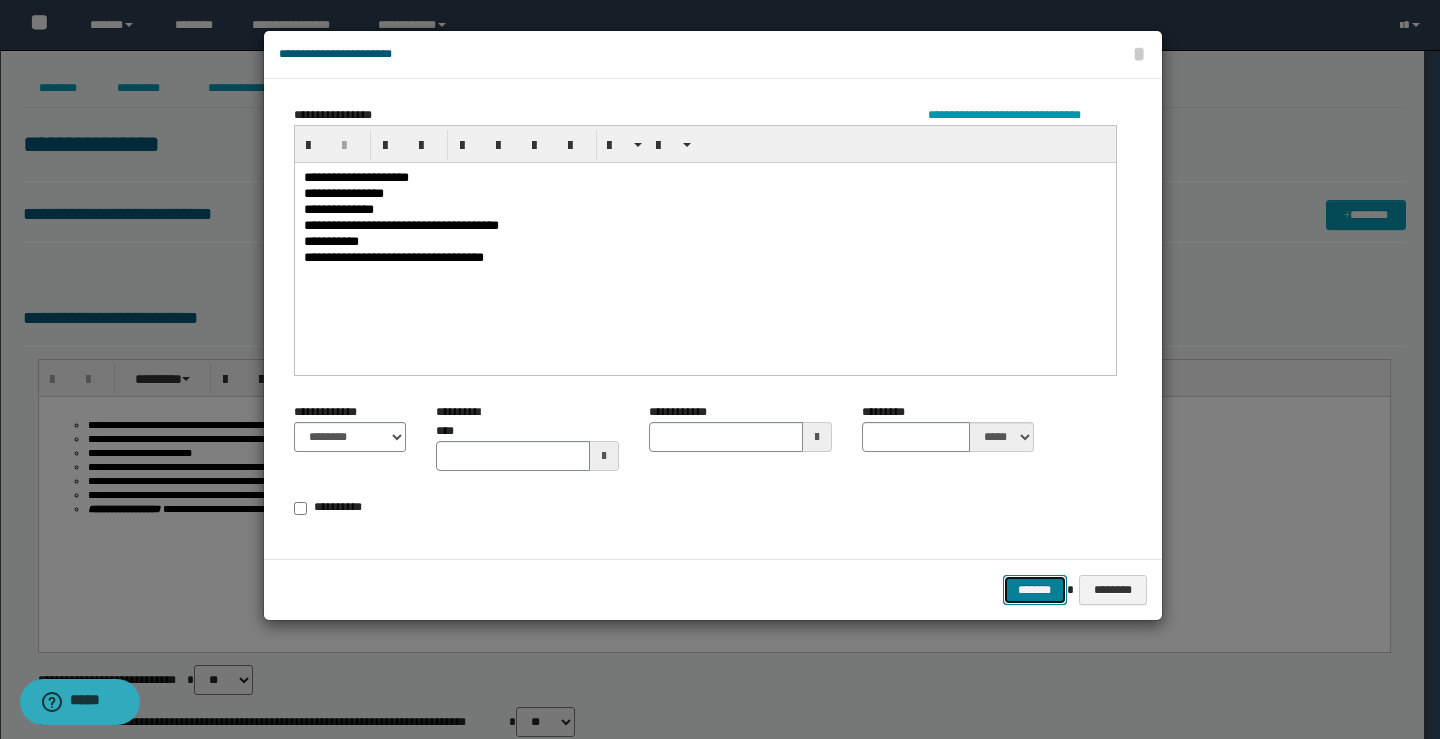 click on "*******" at bounding box center [1035, 590] 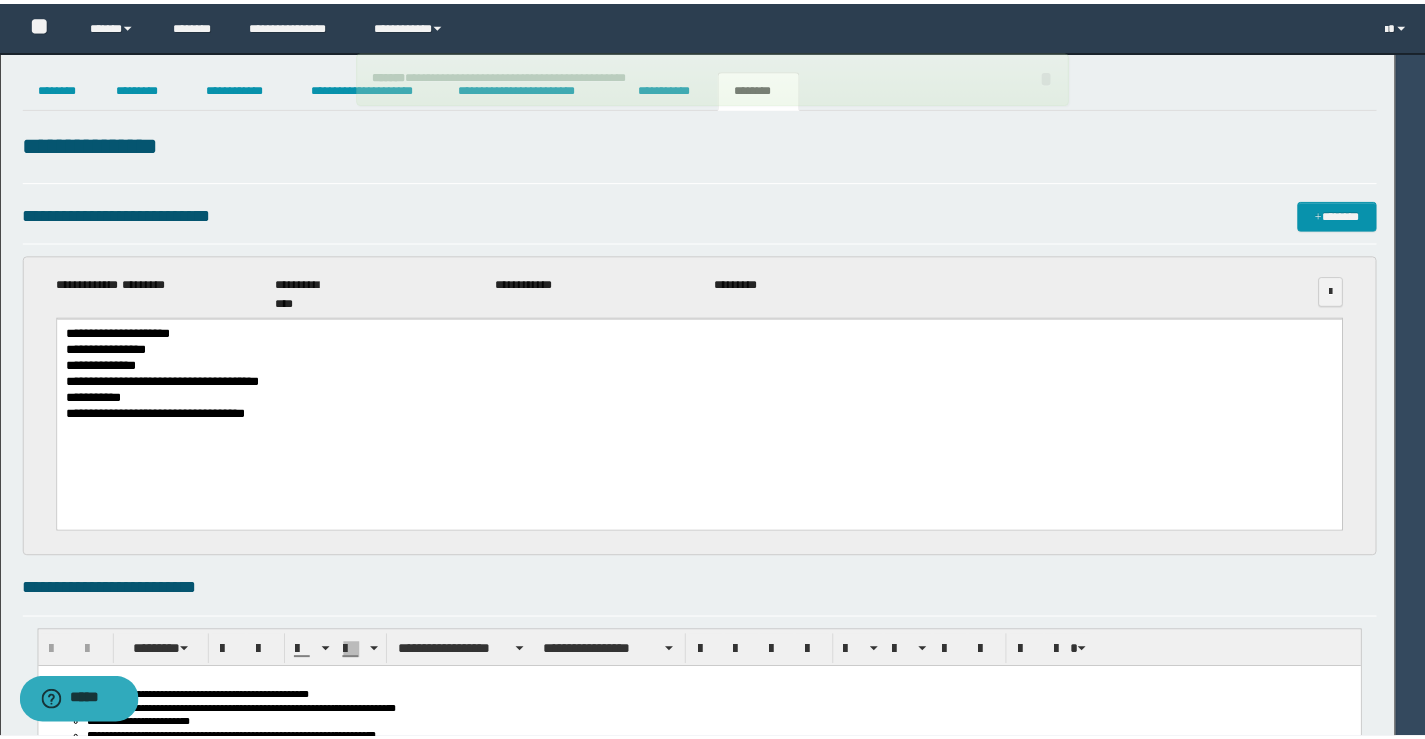scroll, scrollTop: 0, scrollLeft: 0, axis: both 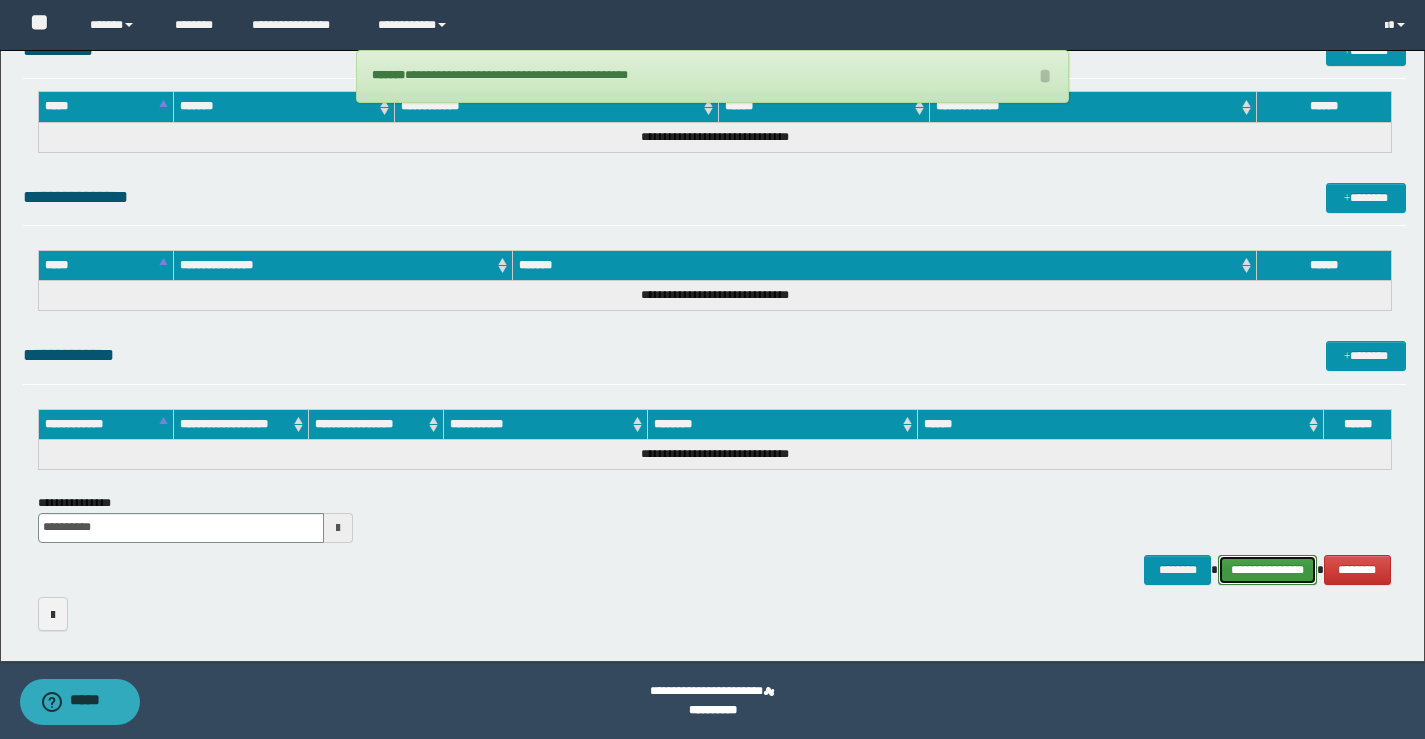click on "**********" at bounding box center (1267, 570) 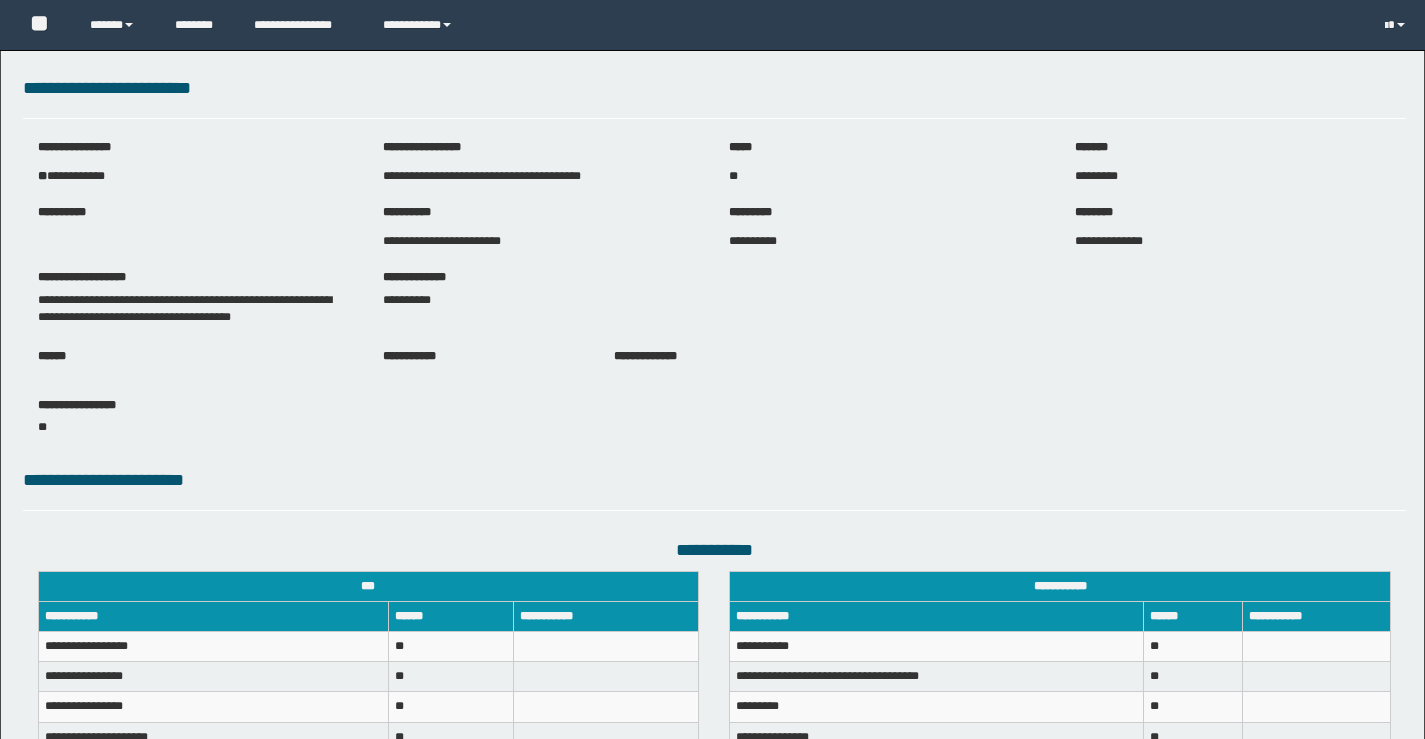 scroll, scrollTop: 0, scrollLeft: 0, axis: both 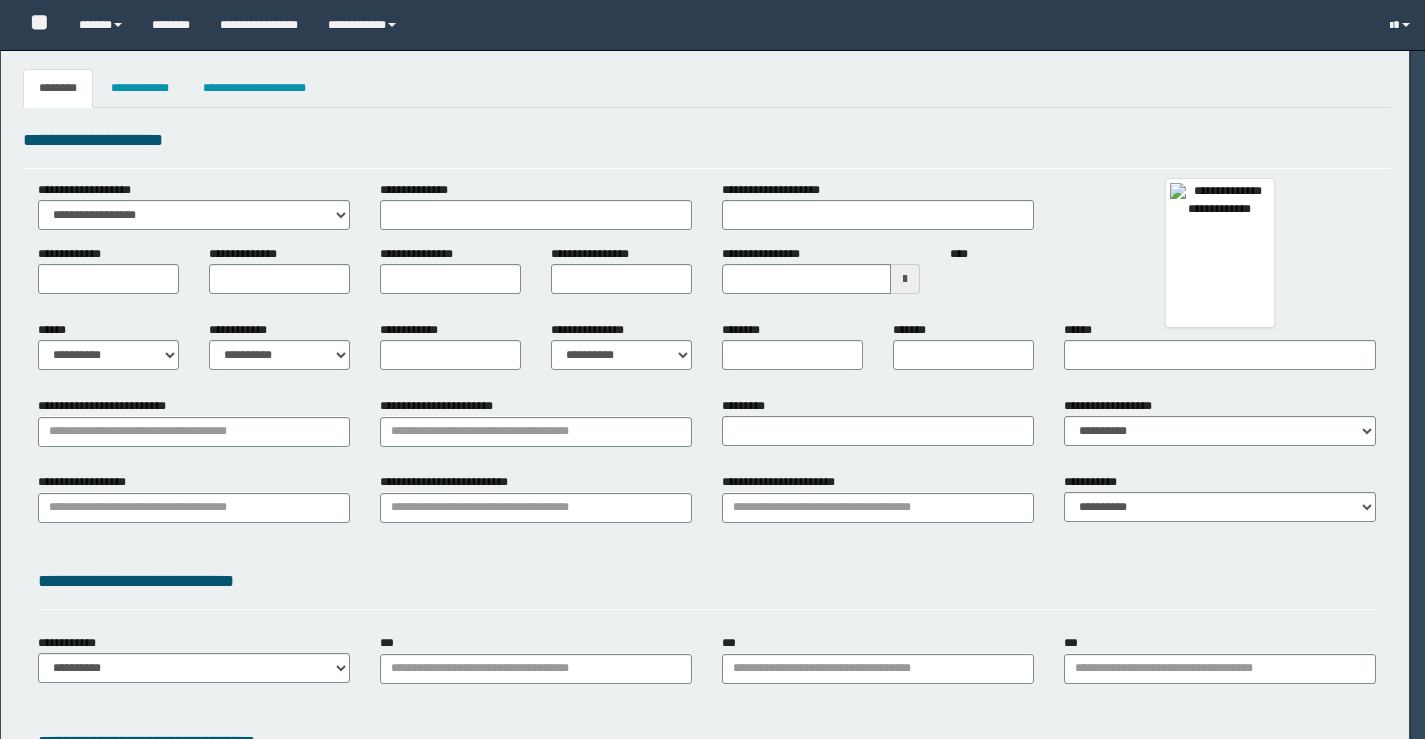 type on "**********" 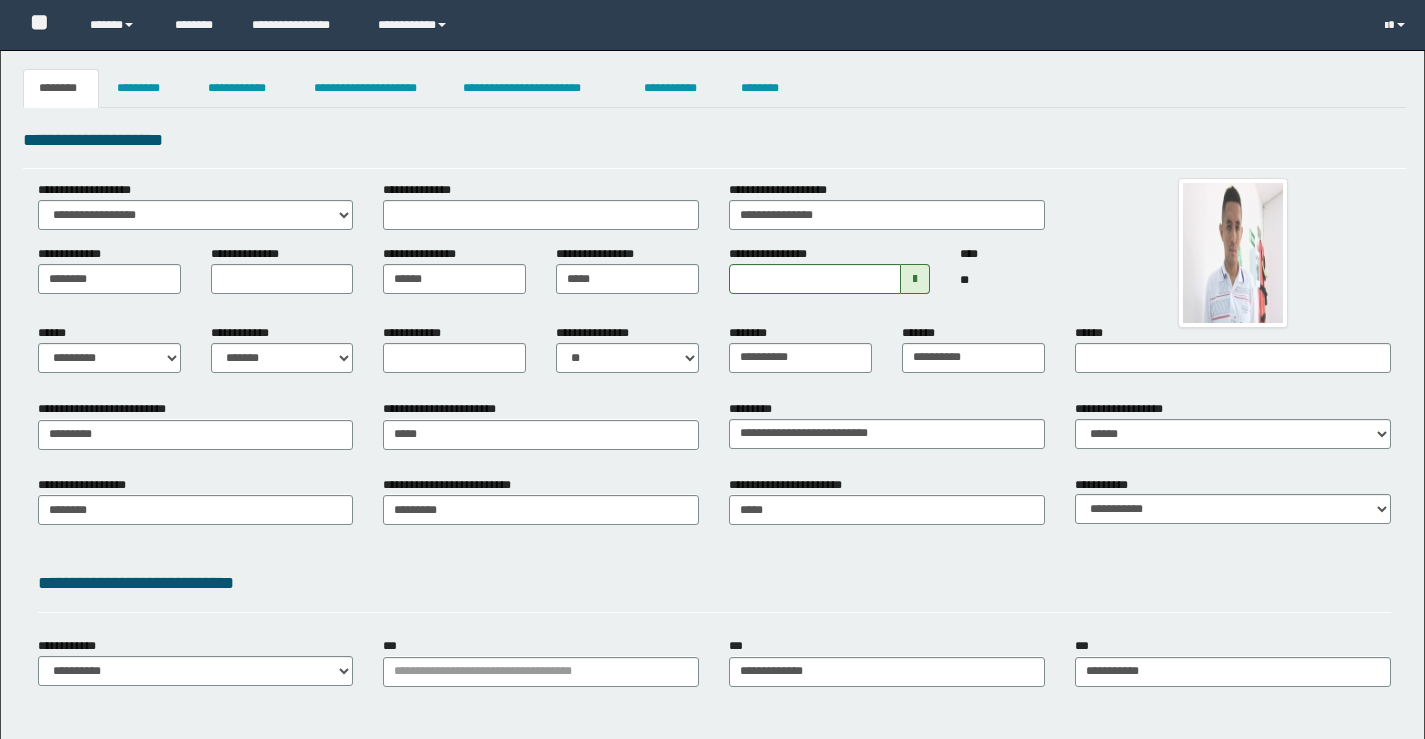 scroll, scrollTop: 0, scrollLeft: 0, axis: both 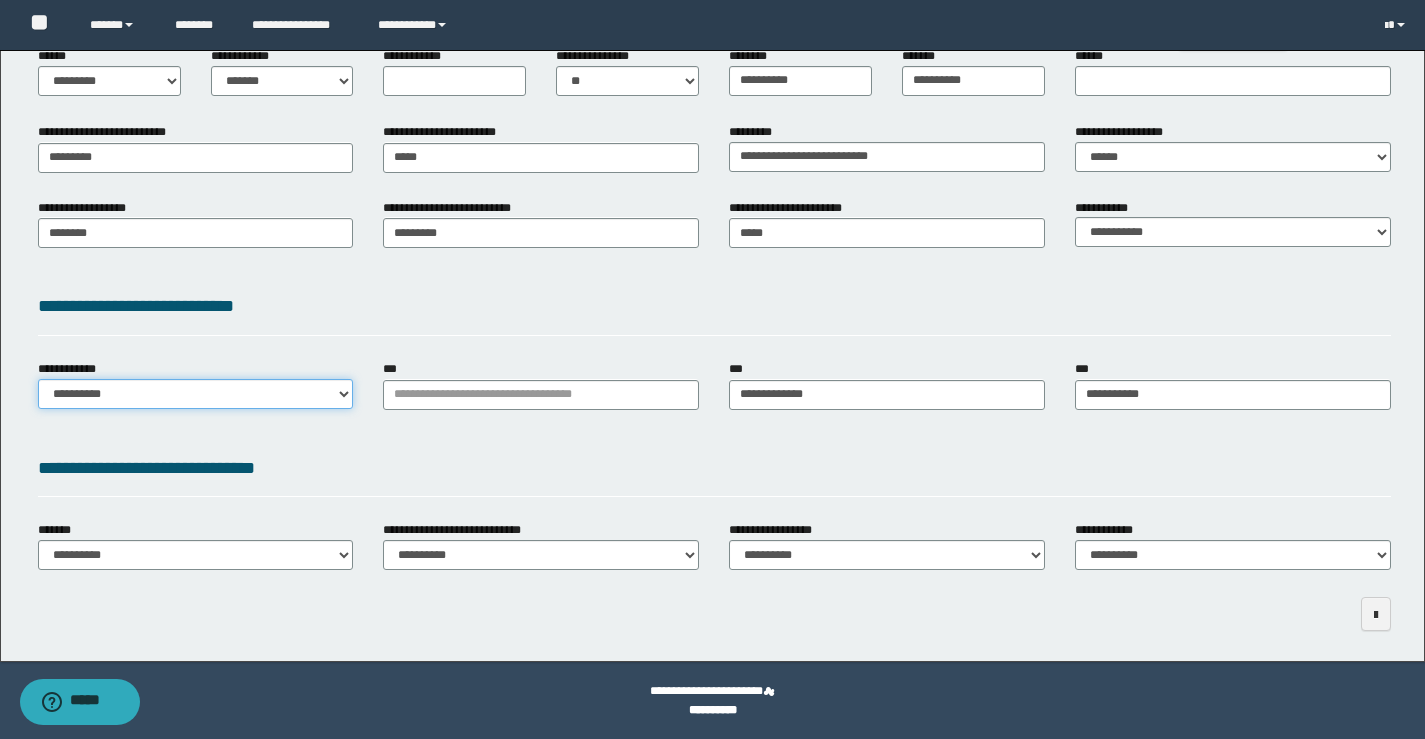 click on "**********" at bounding box center (196, 394) 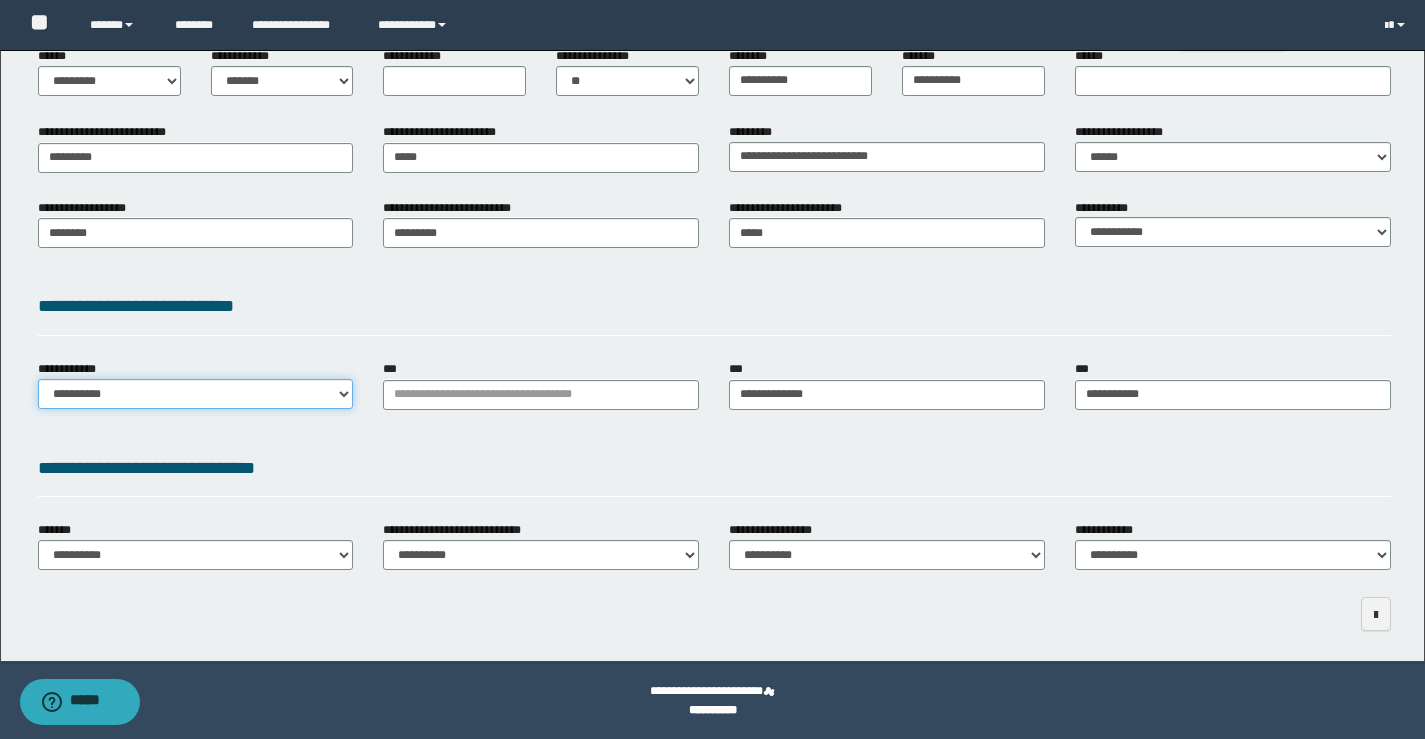 select on "**" 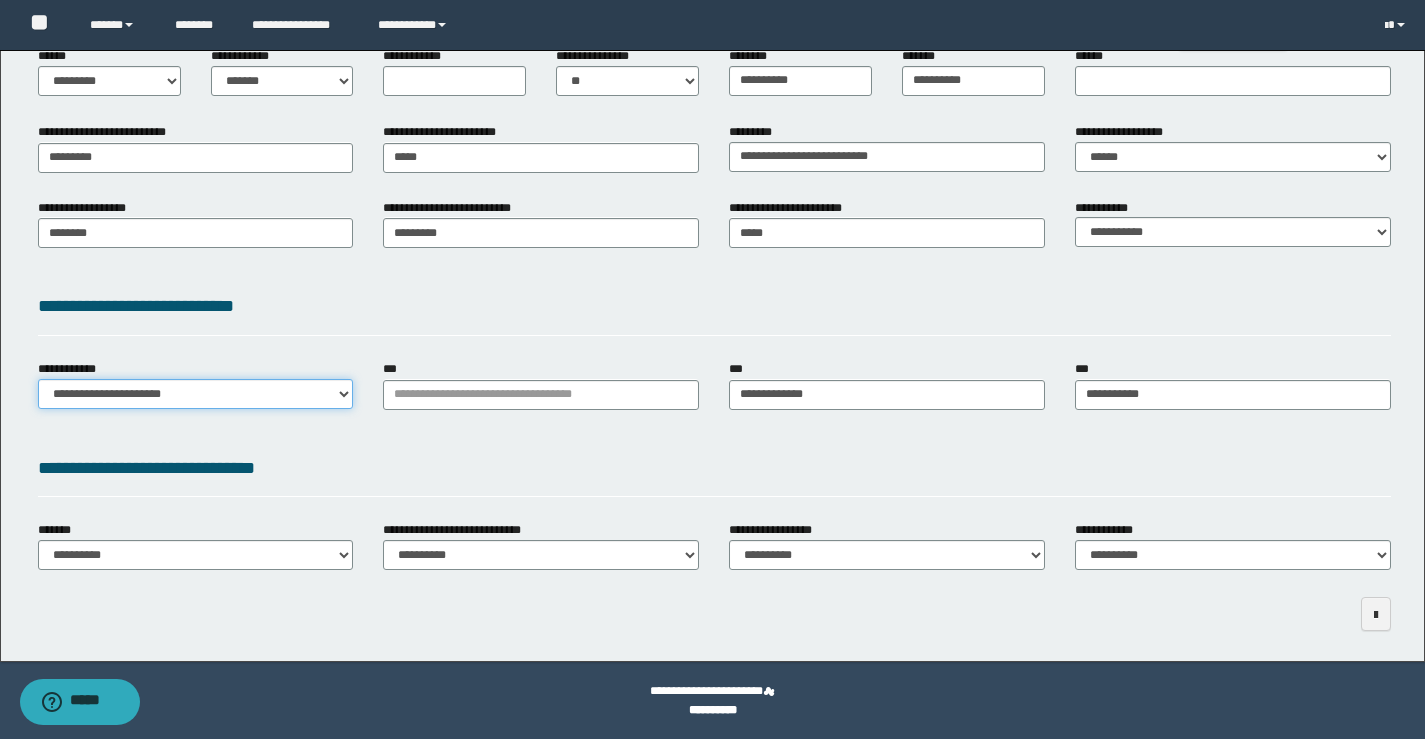 click on "**********" at bounding box center (196, 394) 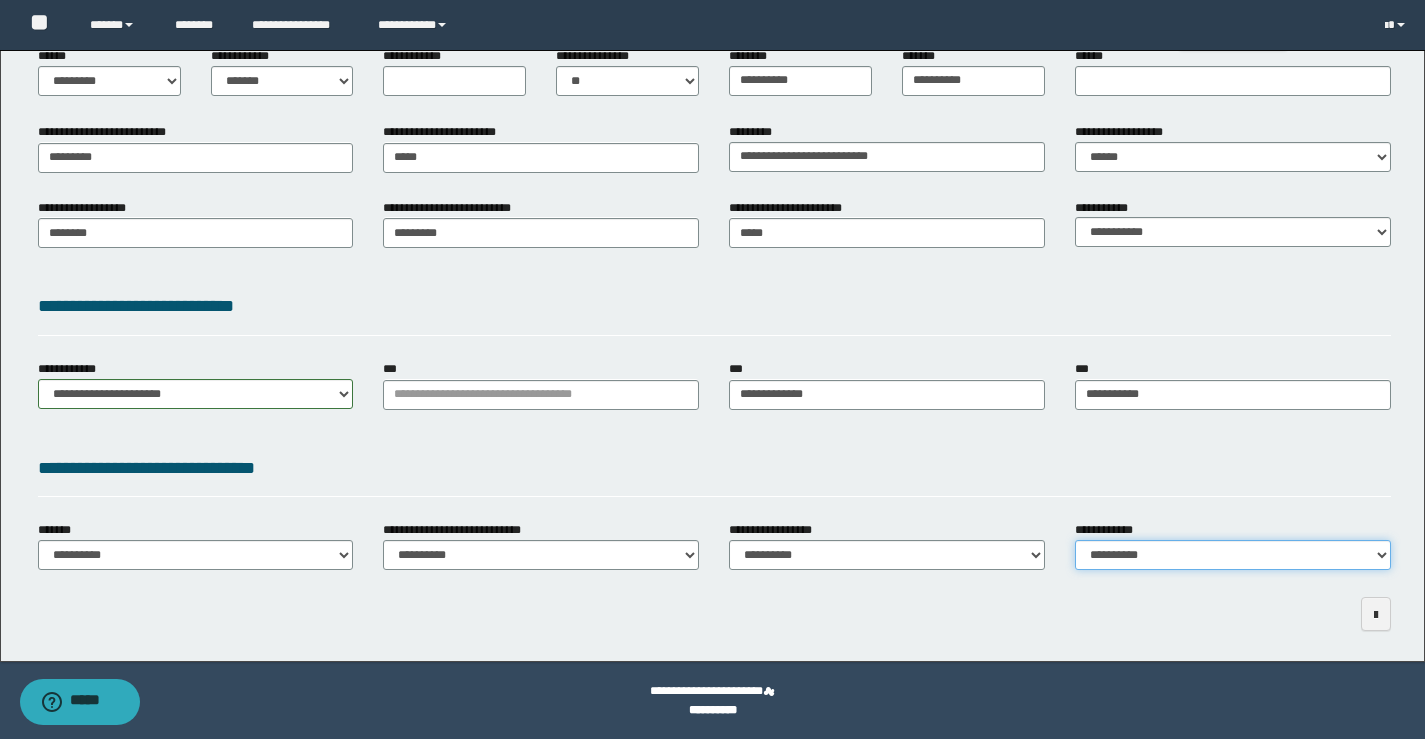 click on "**********" at bounding box center (1233, 555) 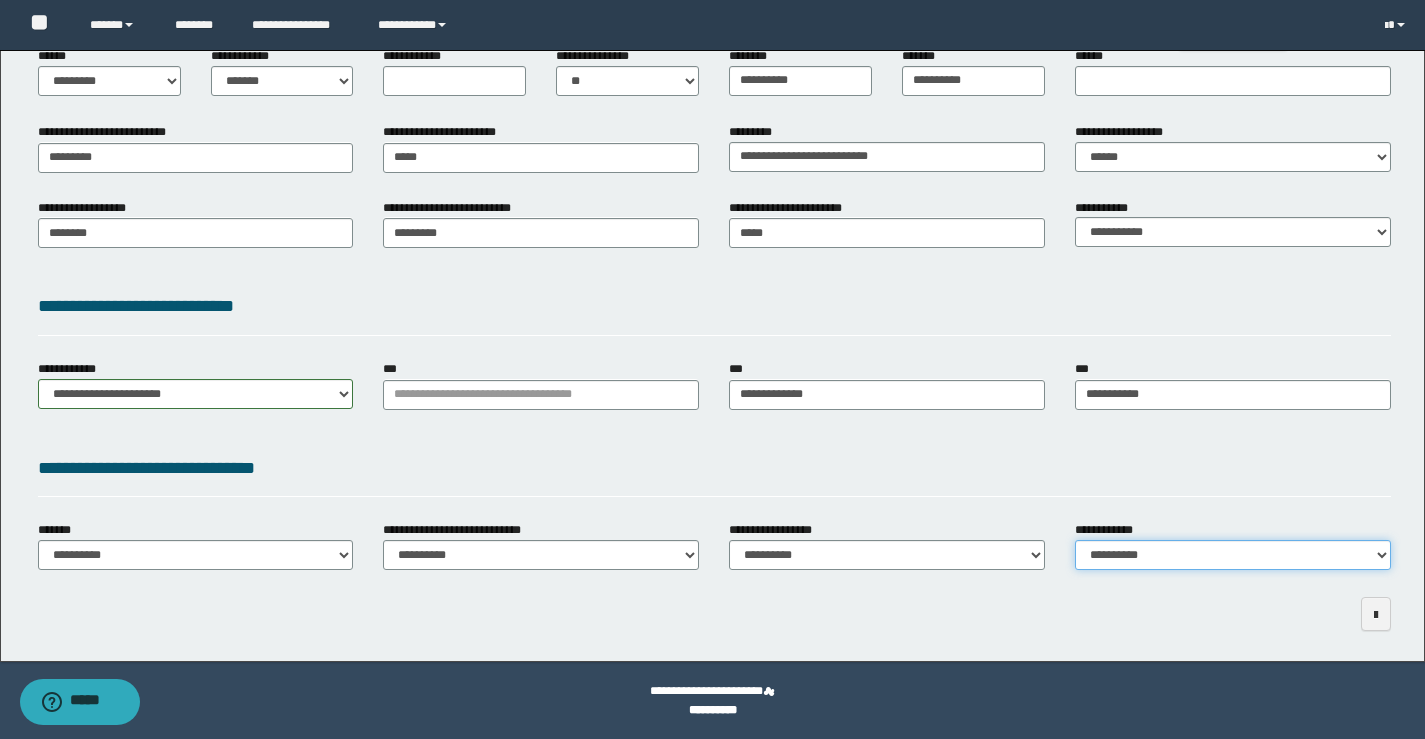 select on "*" 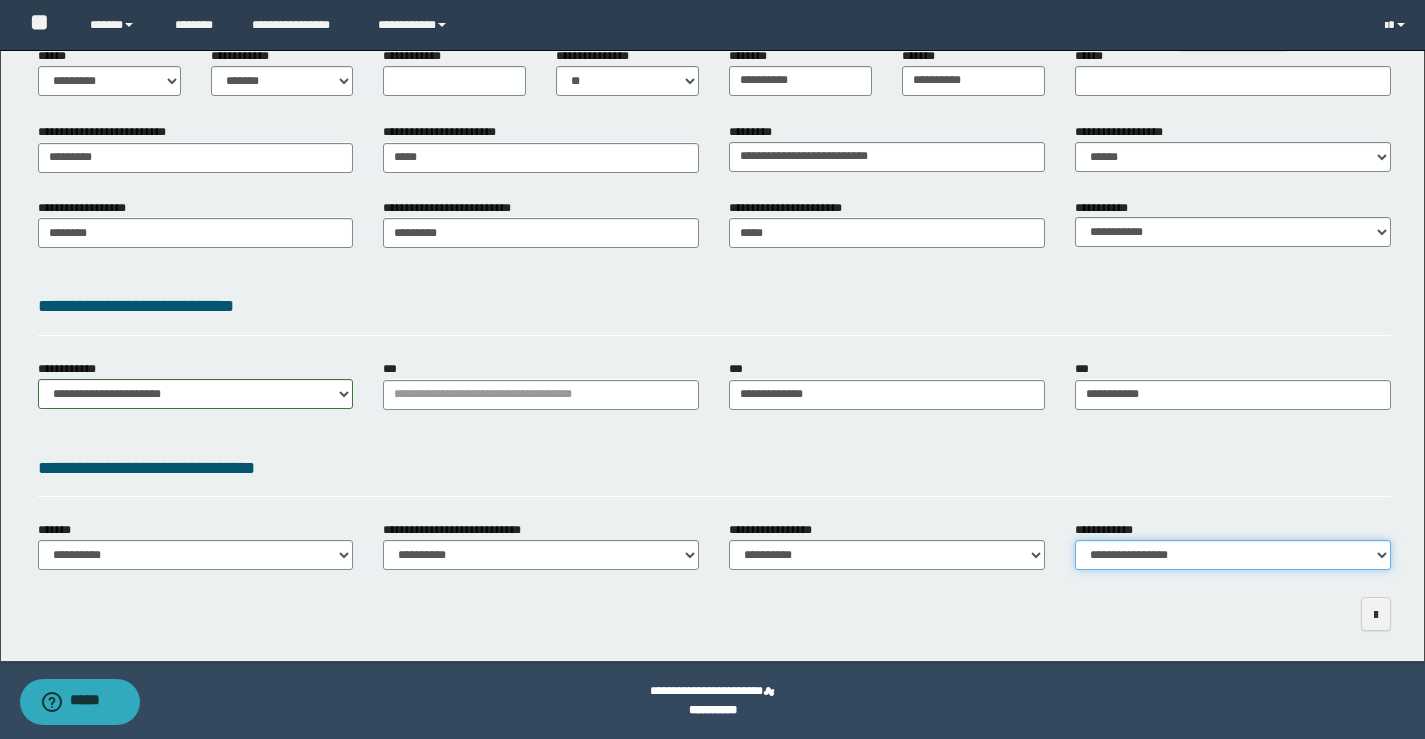 click on "**********" at bounding box center (1233, 555) 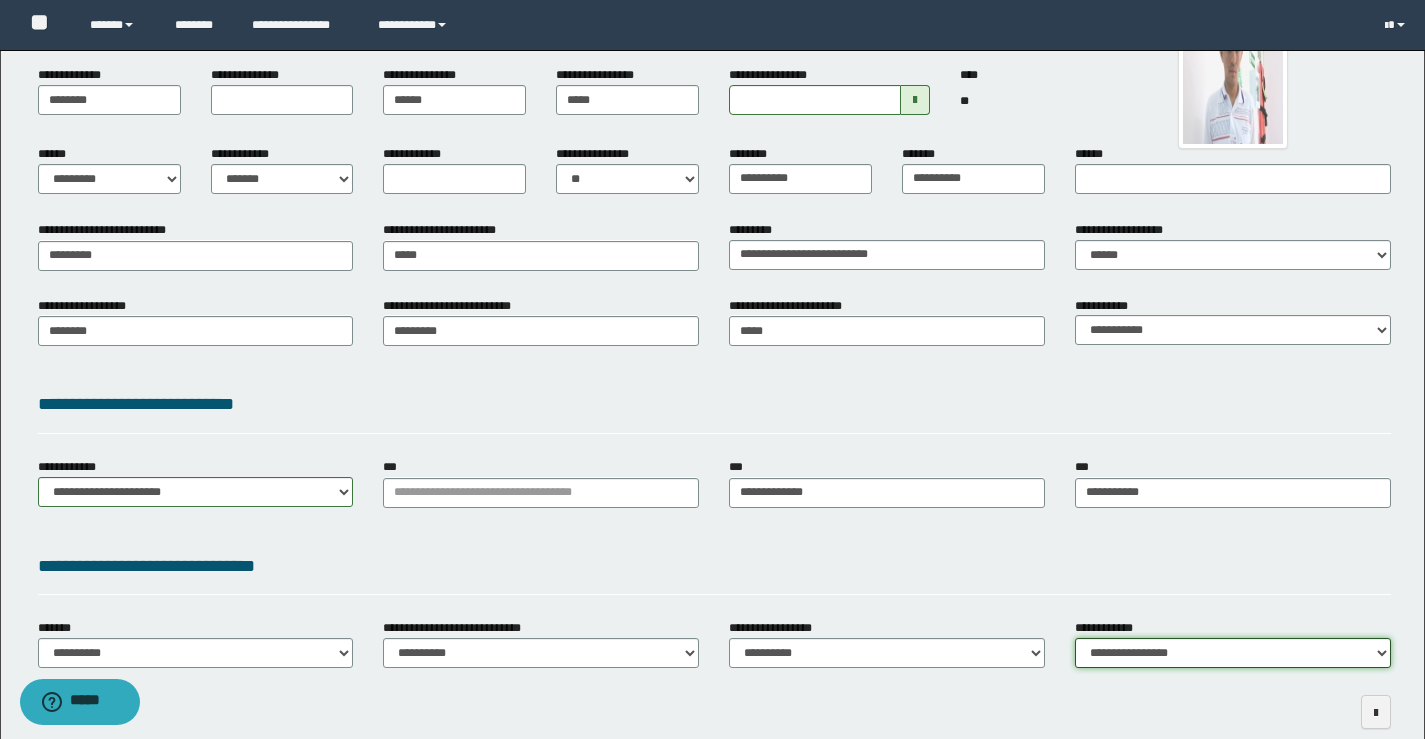 scroll, scrollTop: 277, scrollLeft: 0, axis: vertical 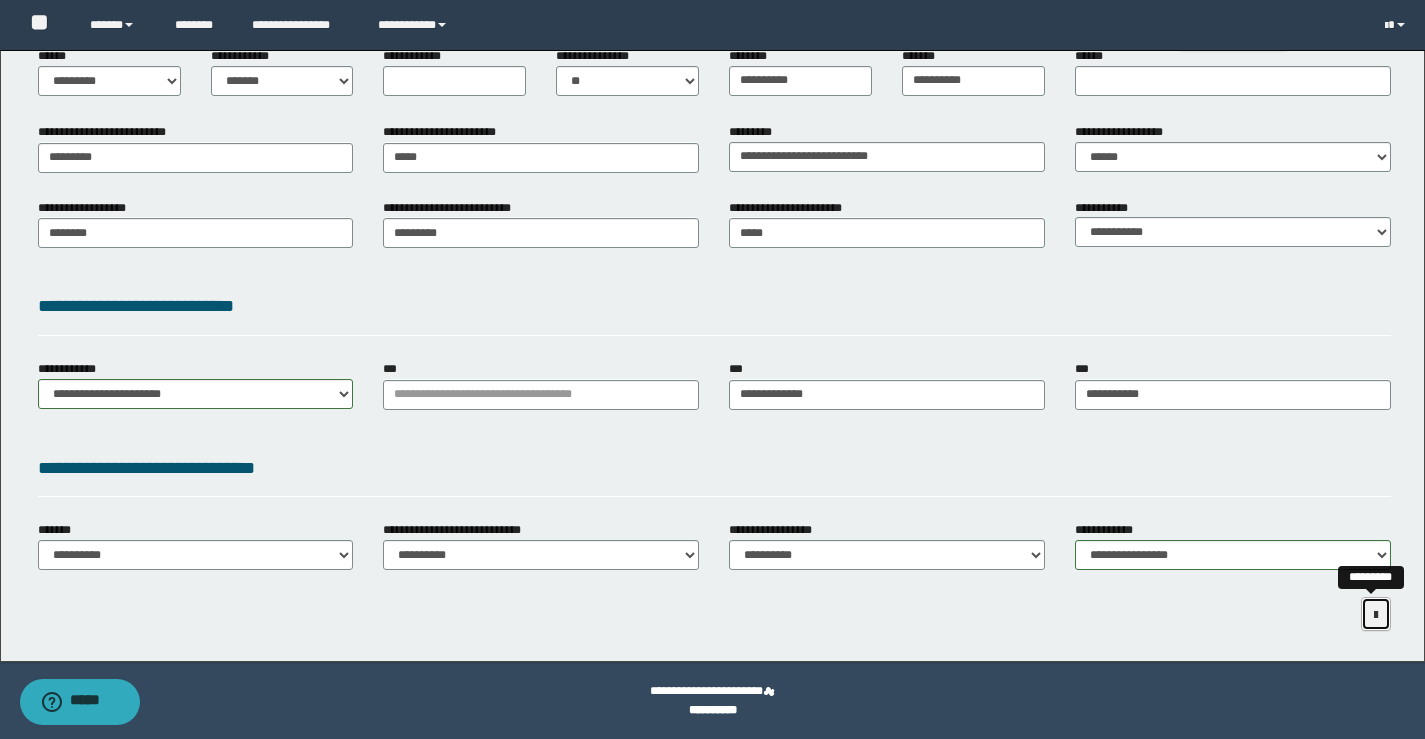 click at bounding box center (1376, 615) 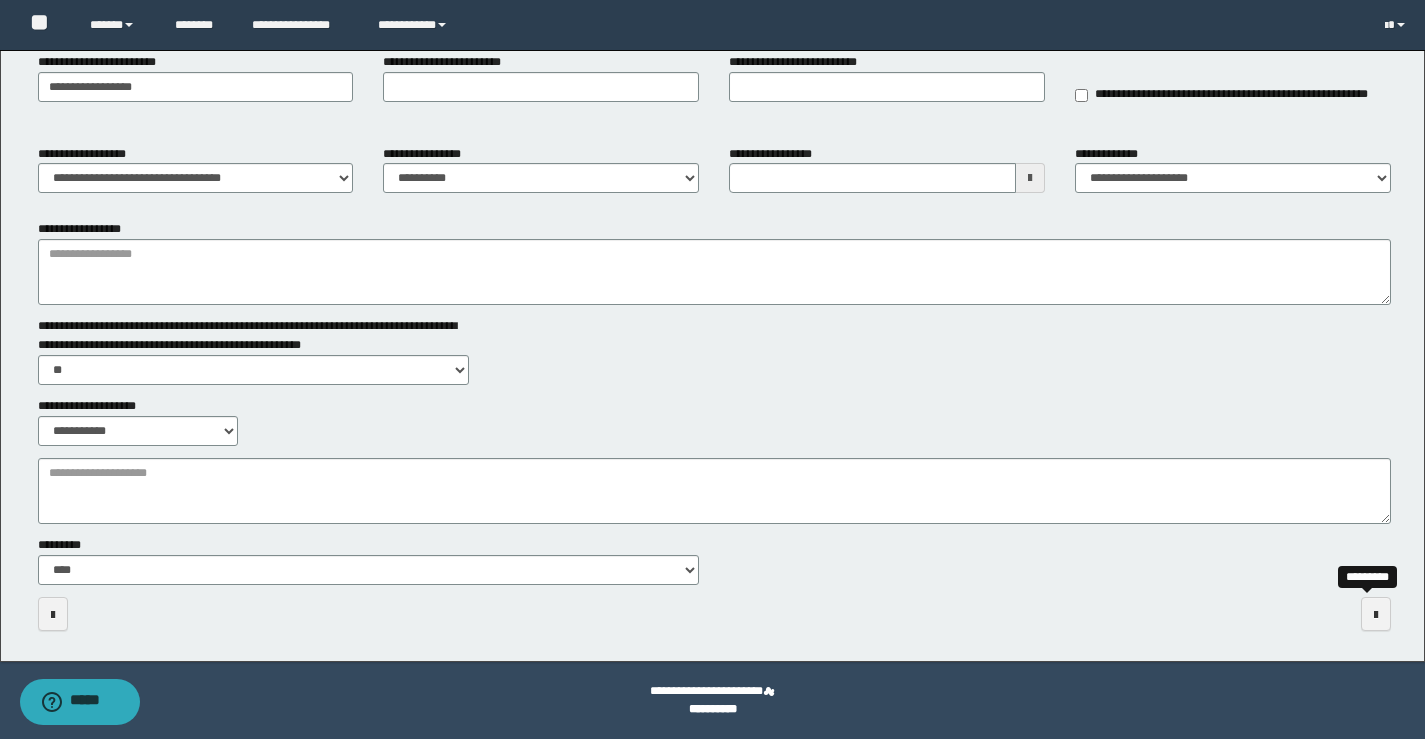 scroll, scrollTop: 189, scrollLeft: 0, axis: vertical 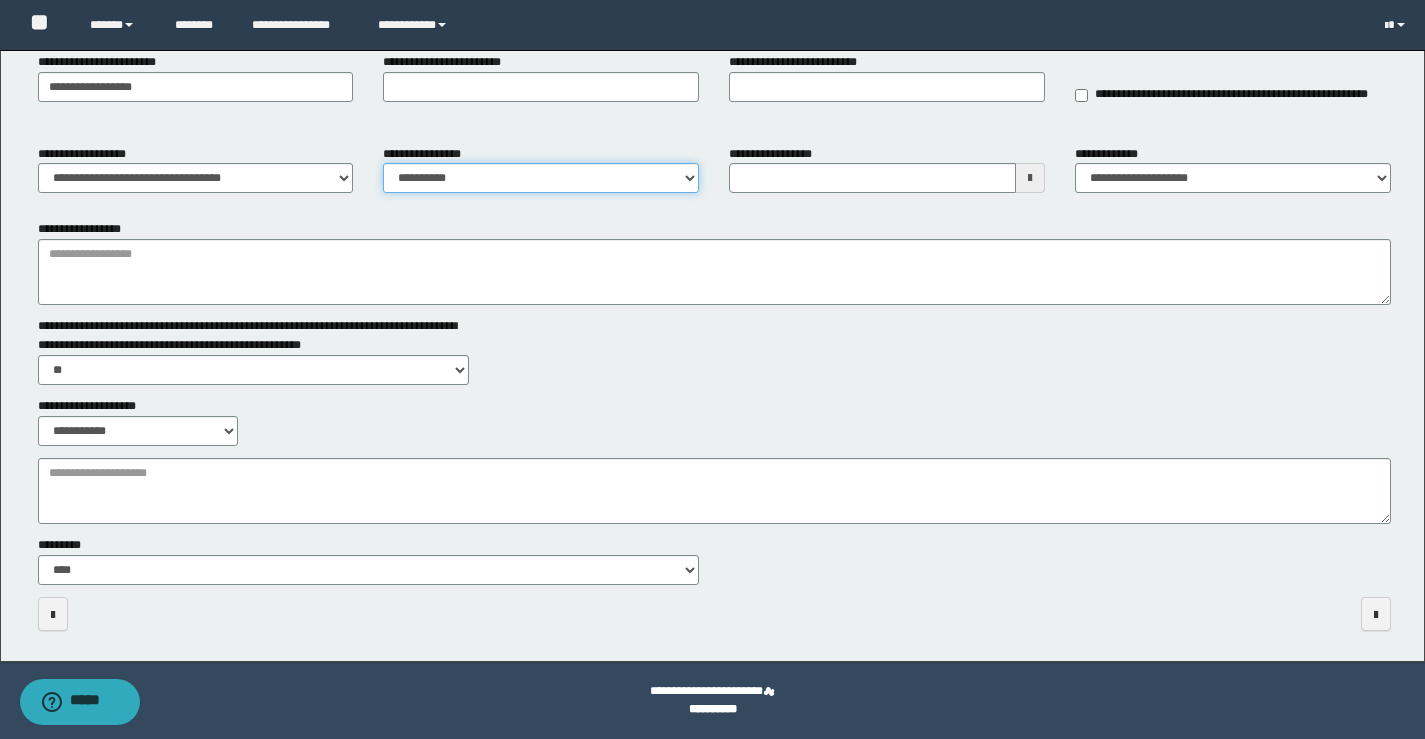 click on "**********" at bounding box center (541, 178) 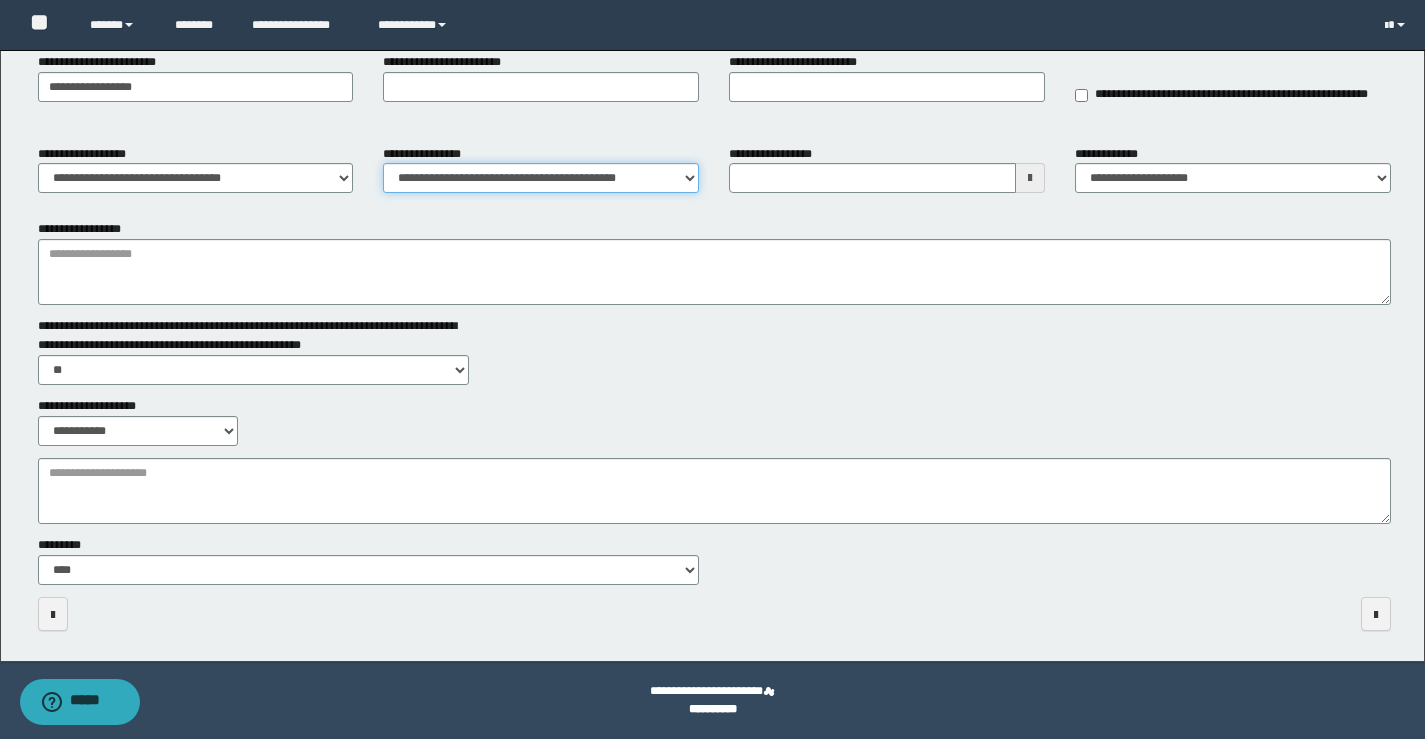 click on "**********" at bounding box center (541, 178) 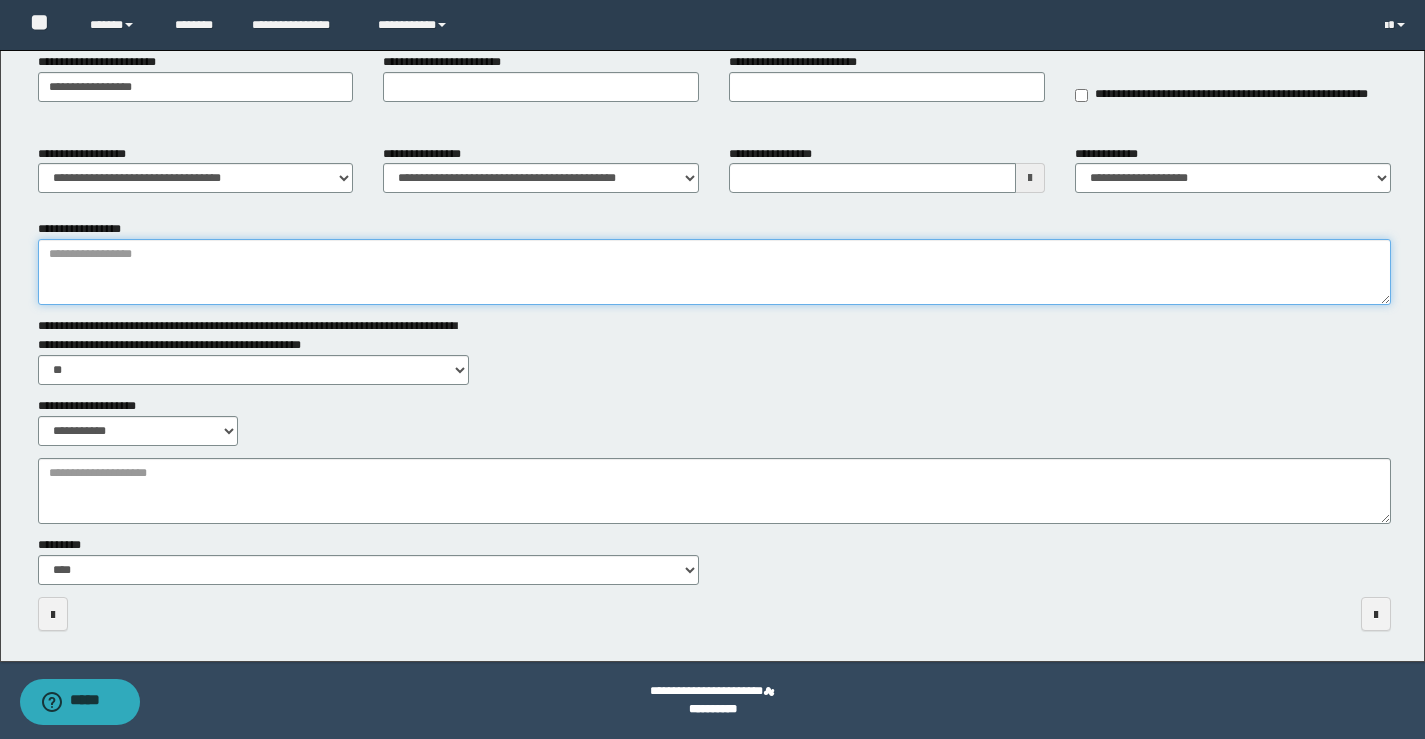 click on "**********" at bounding box center (714, 272) 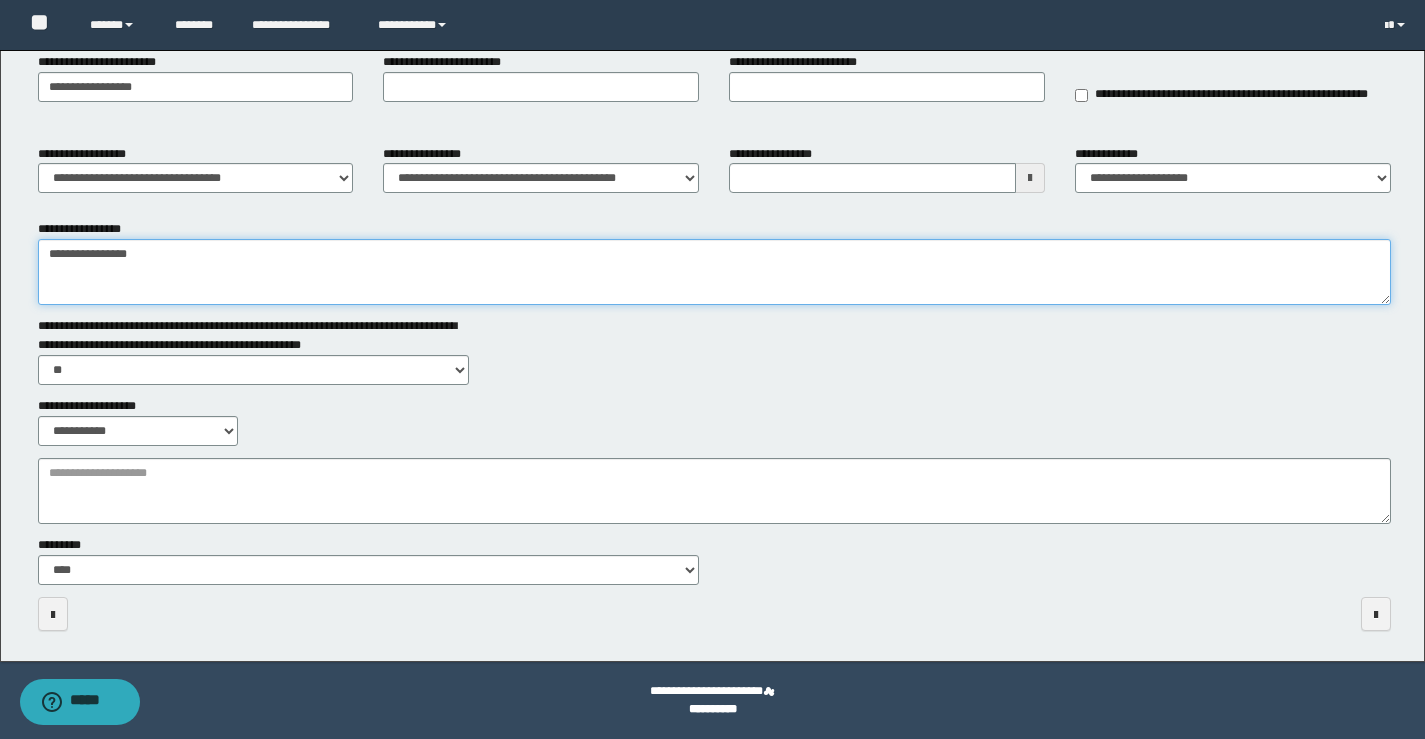 type on "**********" 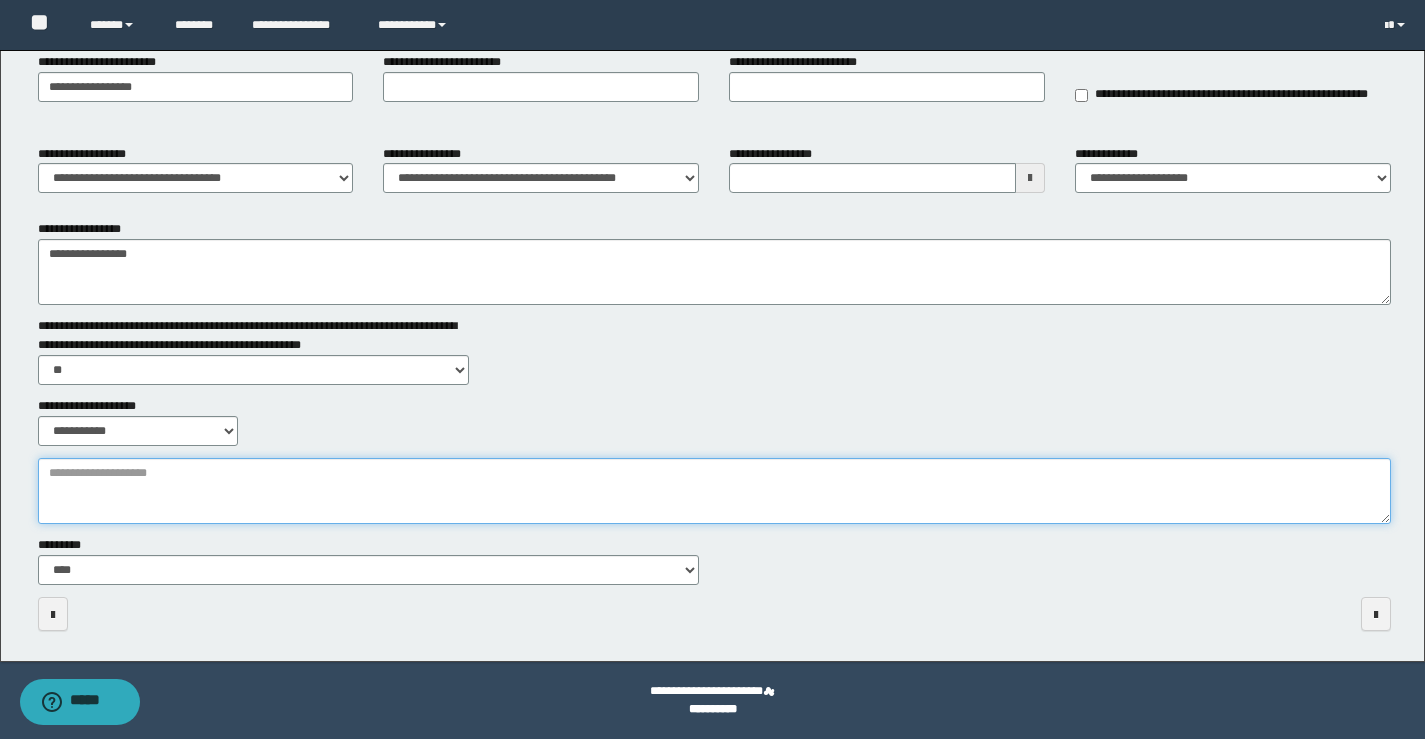 type on "*" 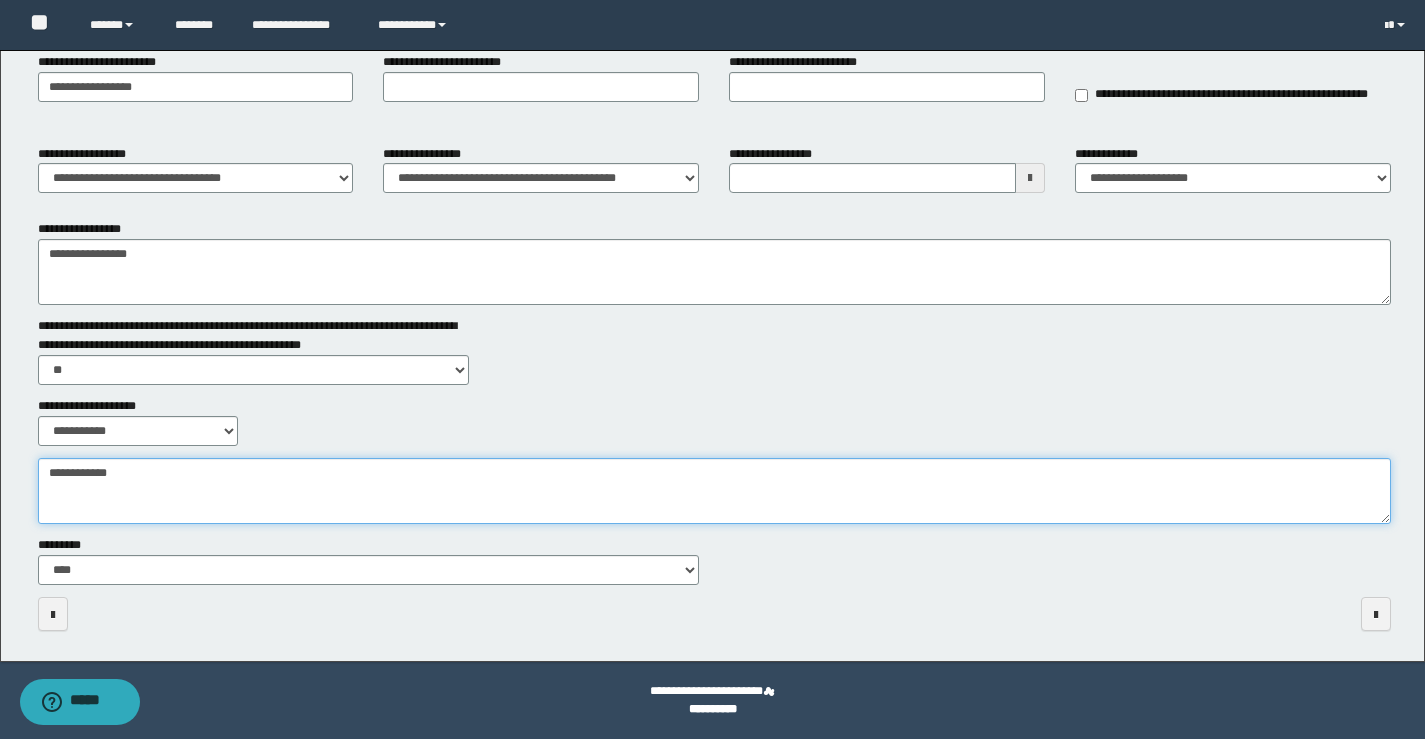 type on "**********" 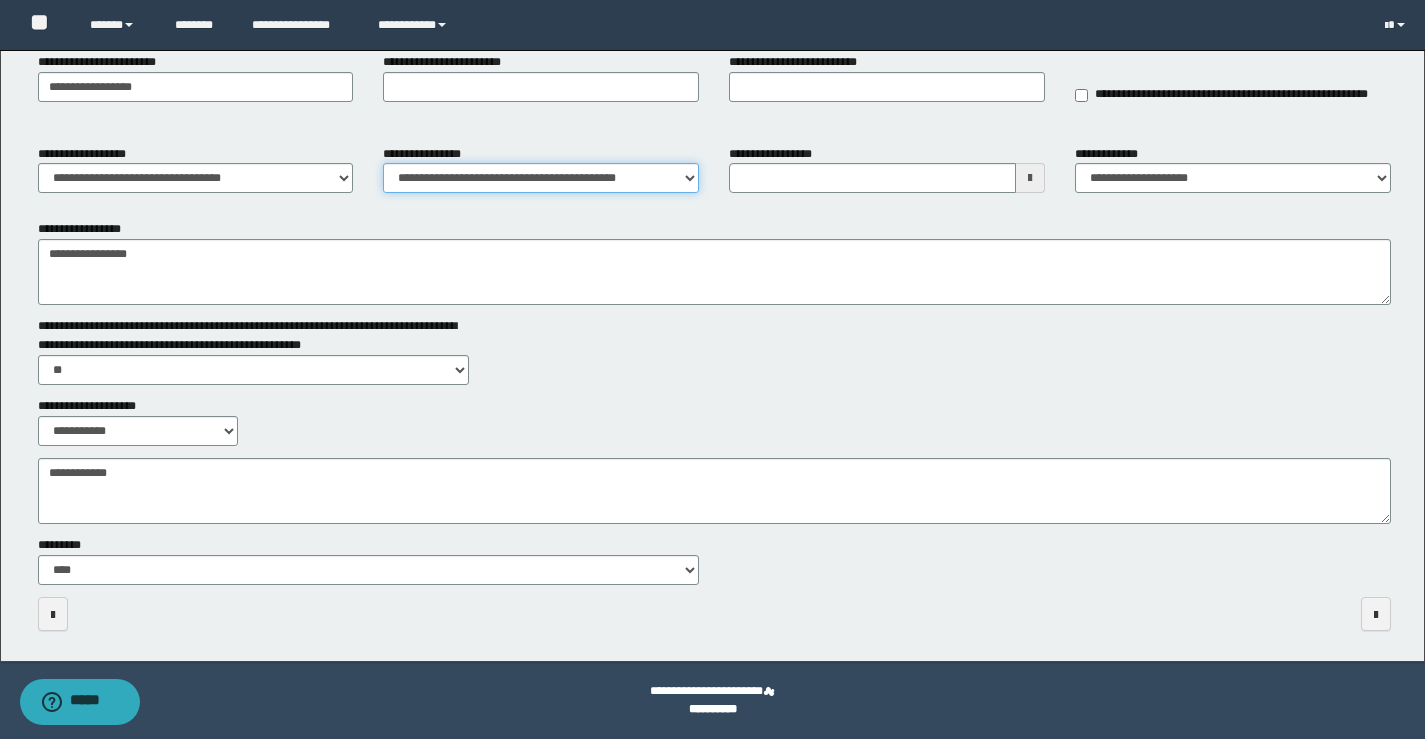 click on "**********" at bounding box center [541, 178] 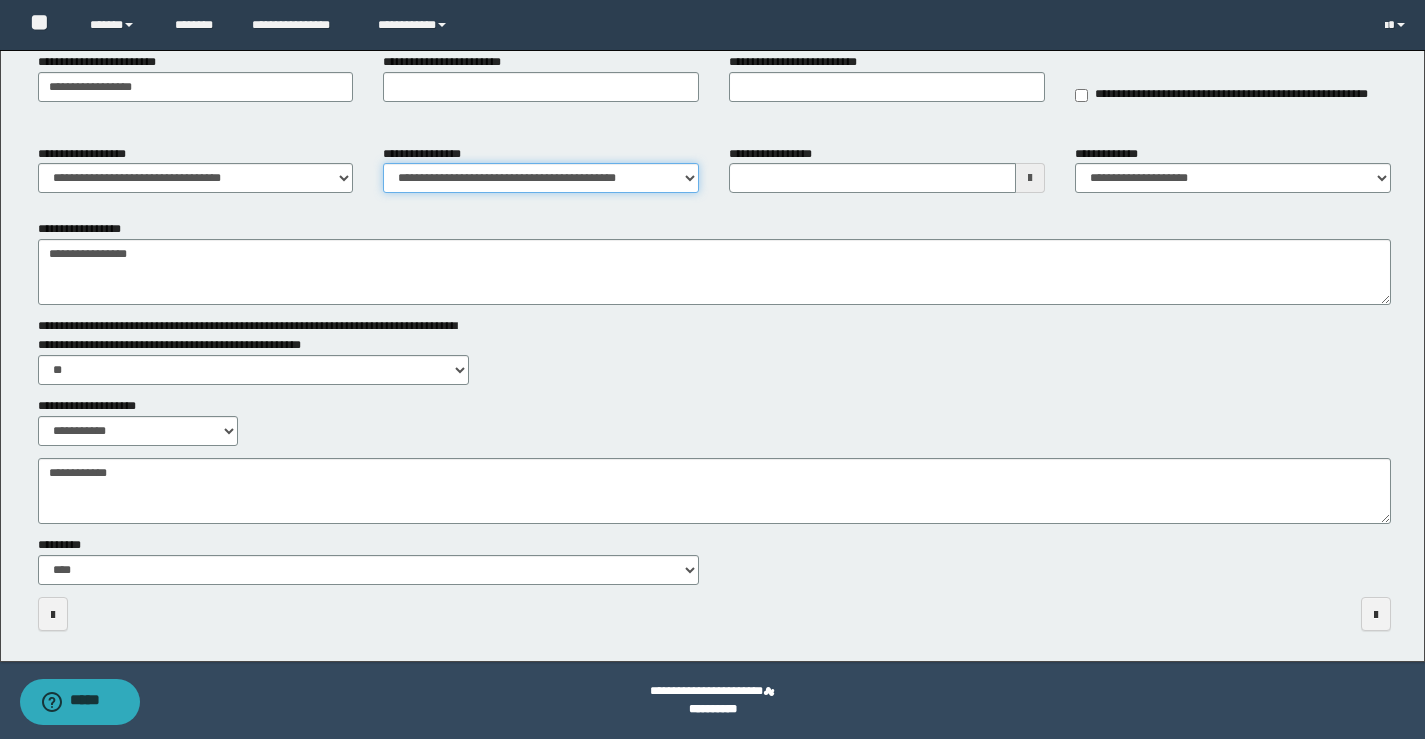 click on "**********" at bounding box center [541, 178] 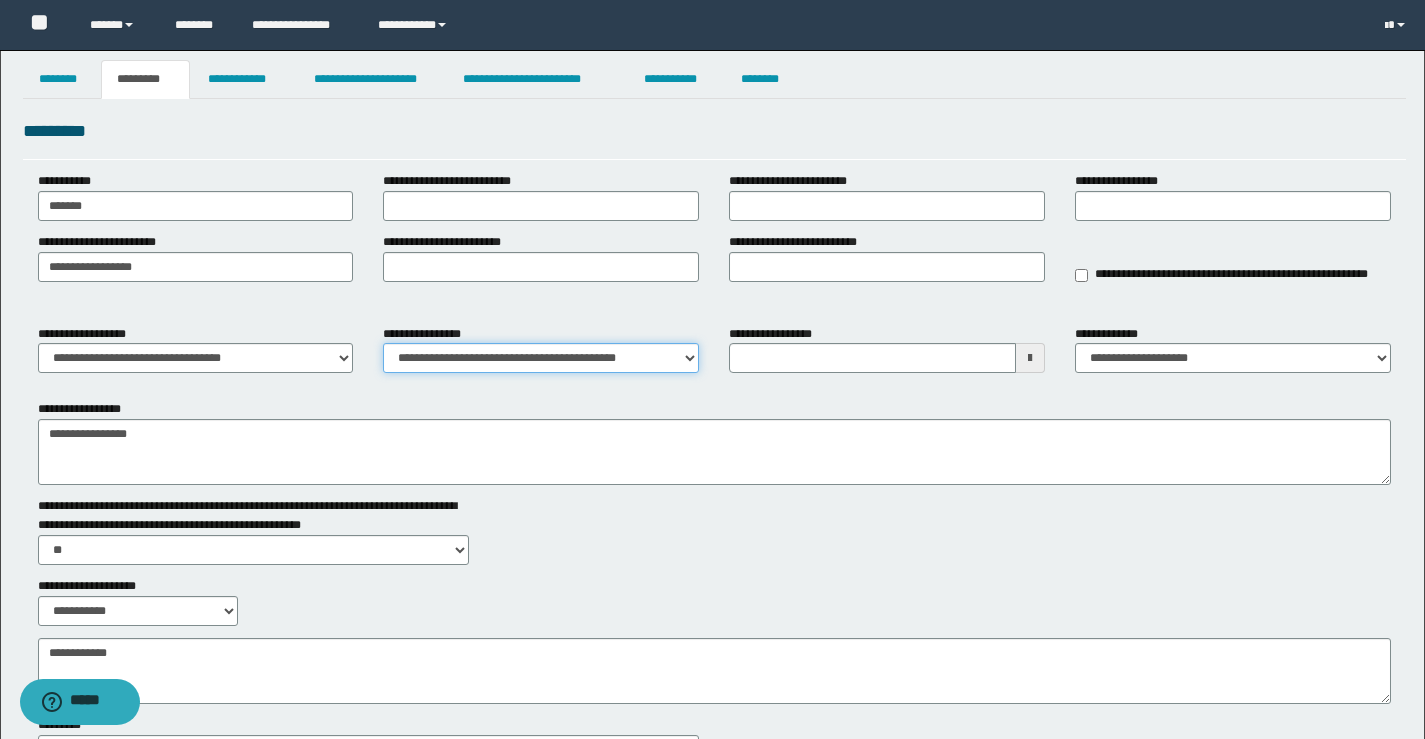 scroll, scrollTop: 0, scrollLeft: 0, axis: both 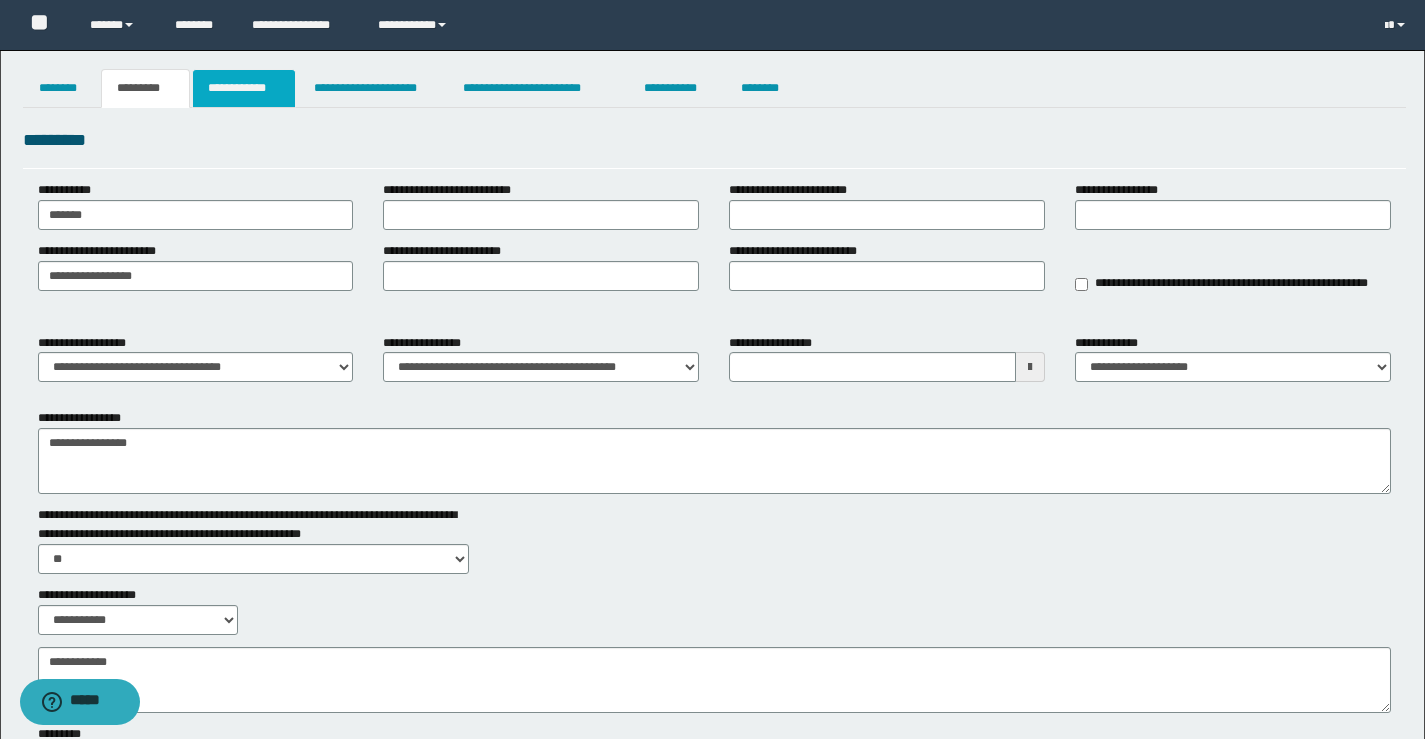 click on "**********" at bounding box center [244, 88] 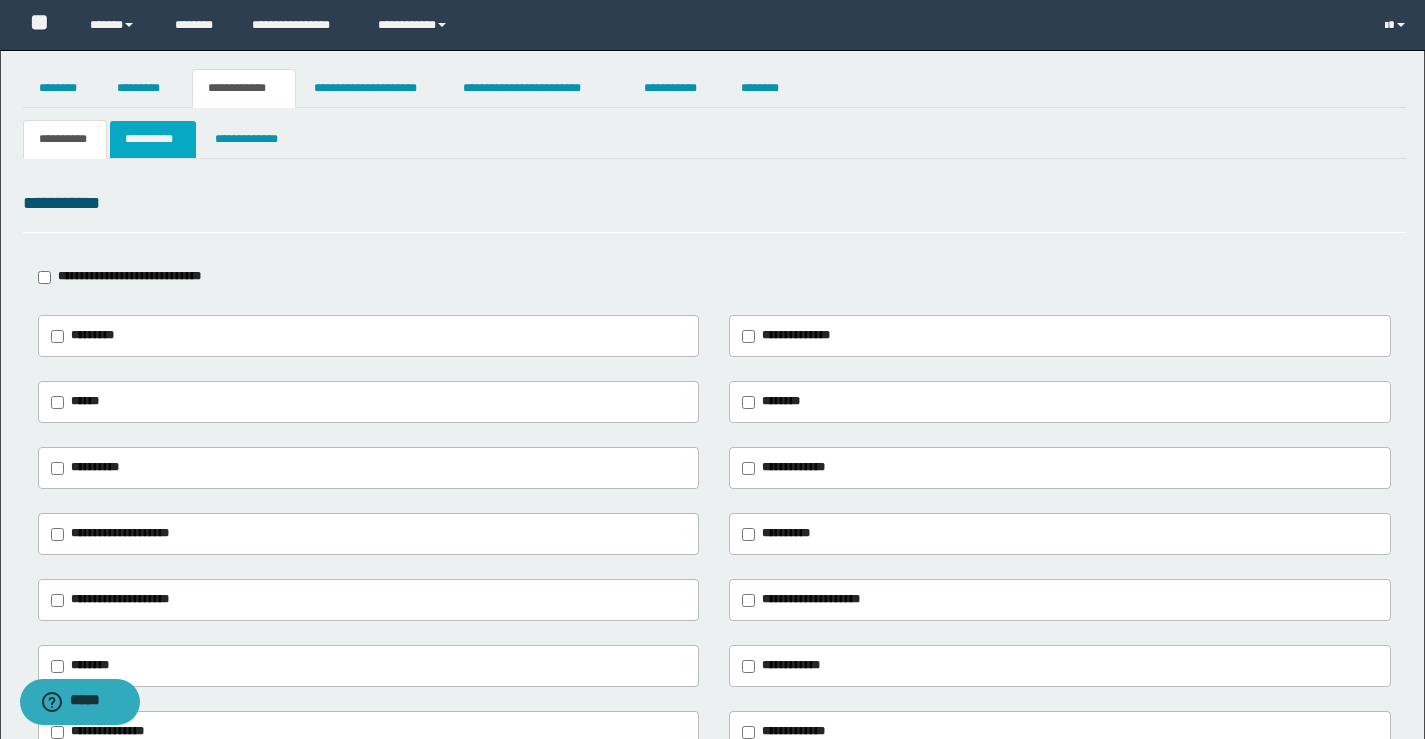 click on "**********" at bounding box center (153, 139) 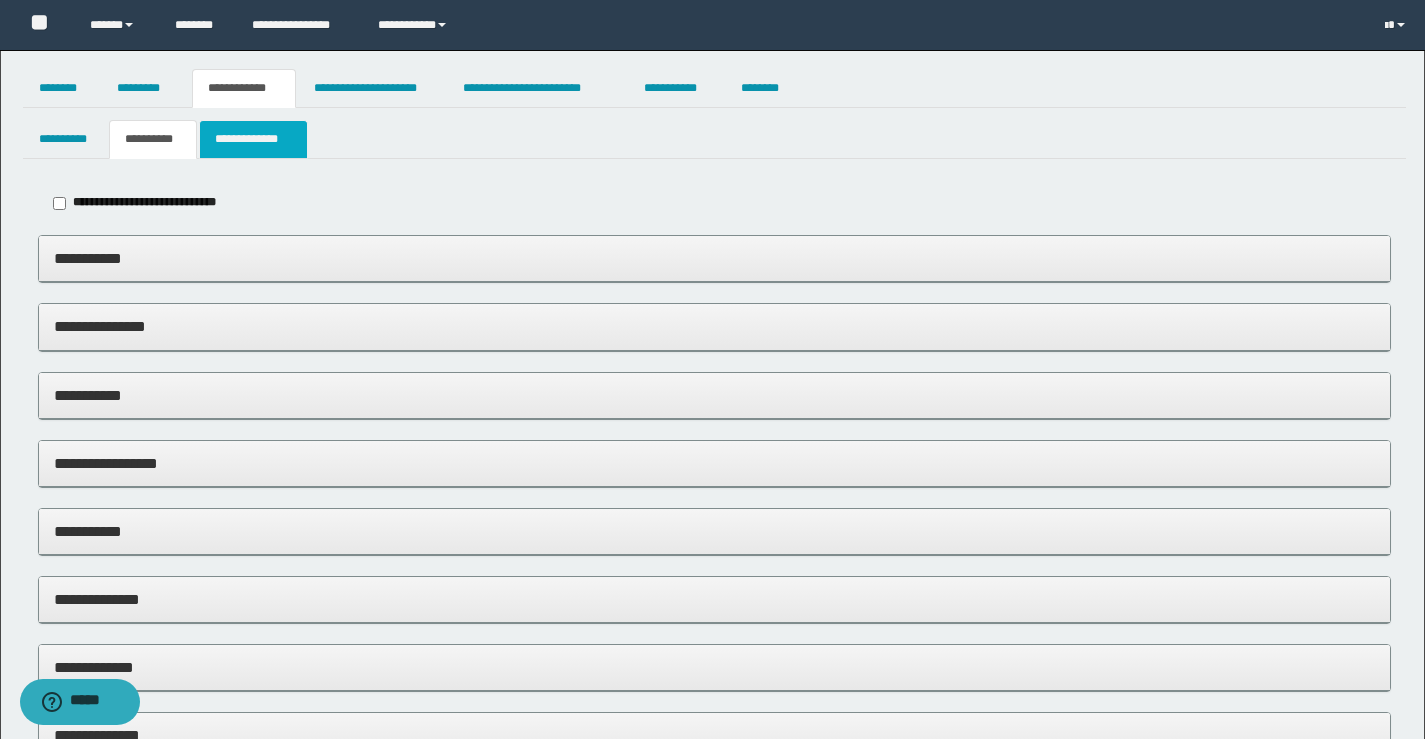 click on "**********" at bounding box center (253, 139) 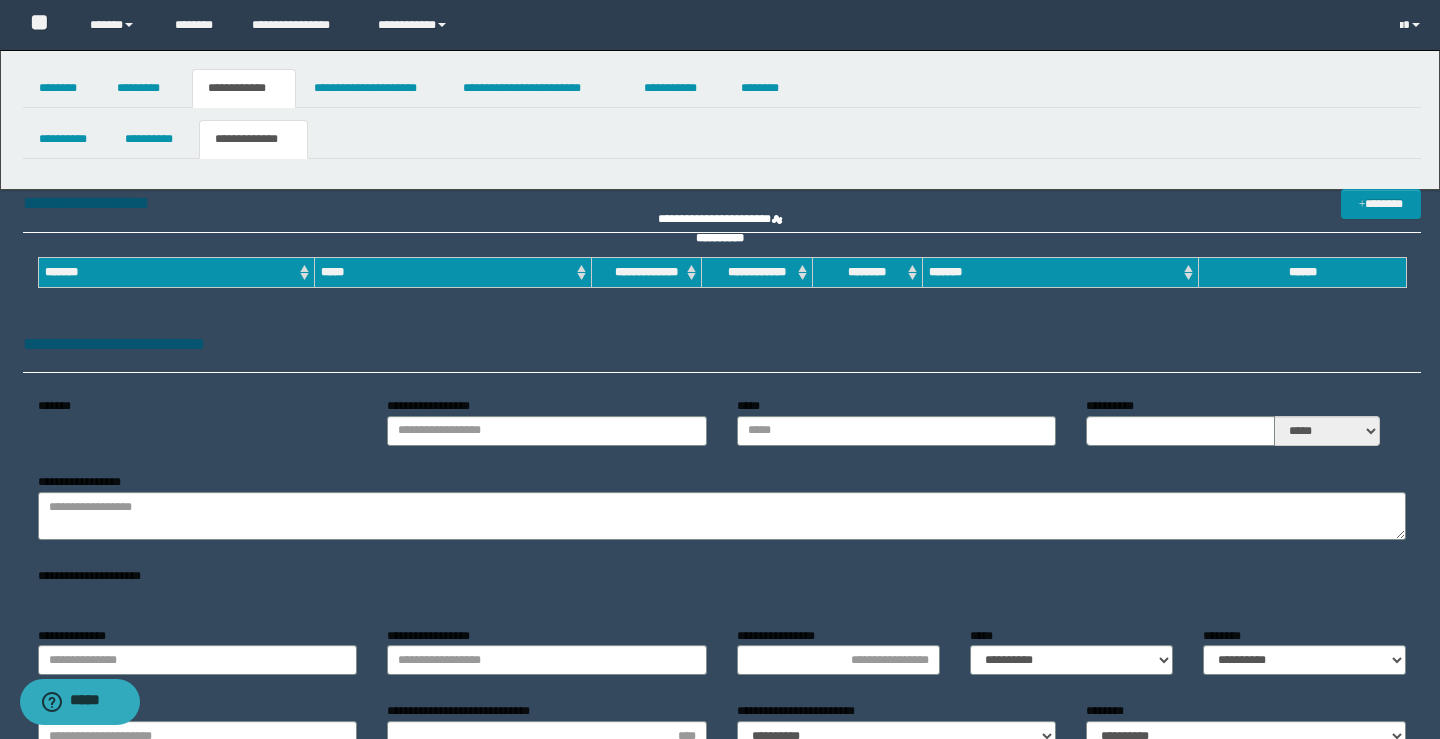 type on "**********" 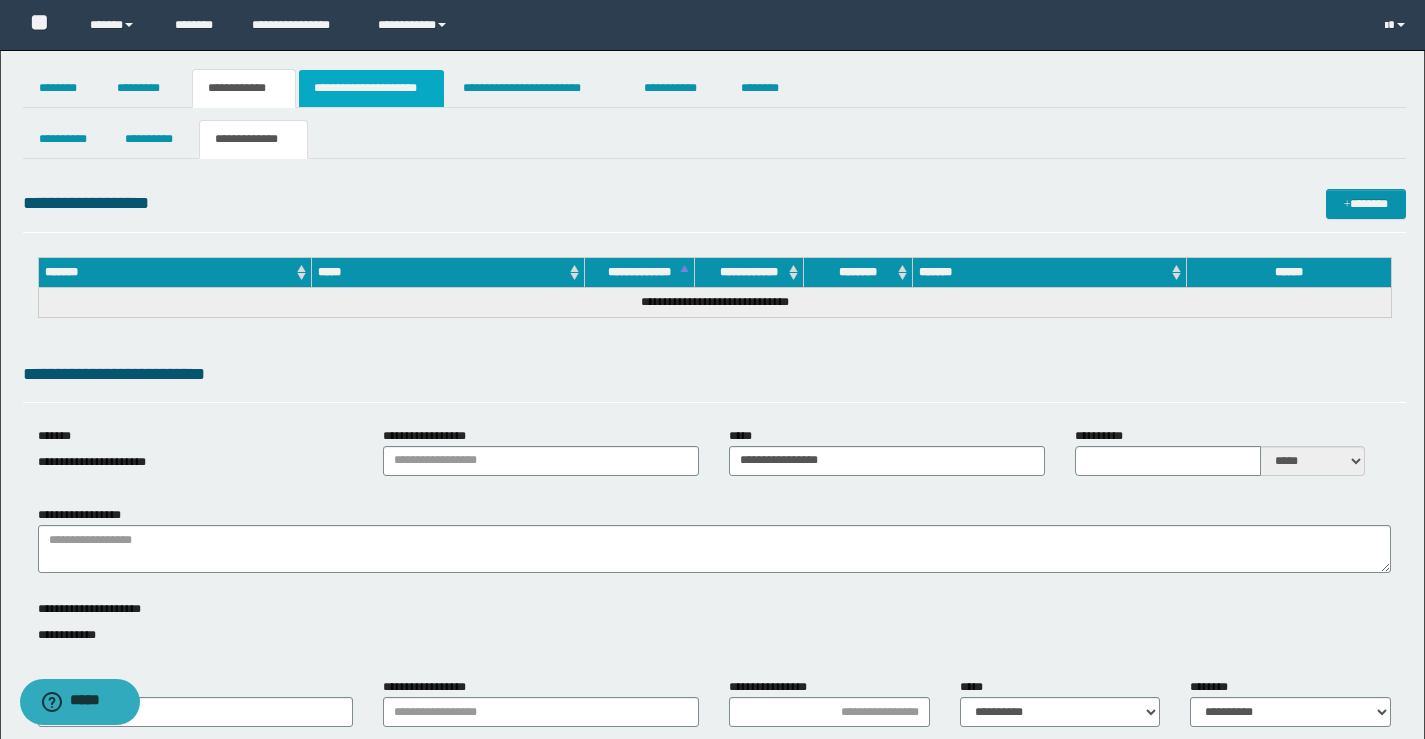 click on "**********" at bounding box center [371, 88] 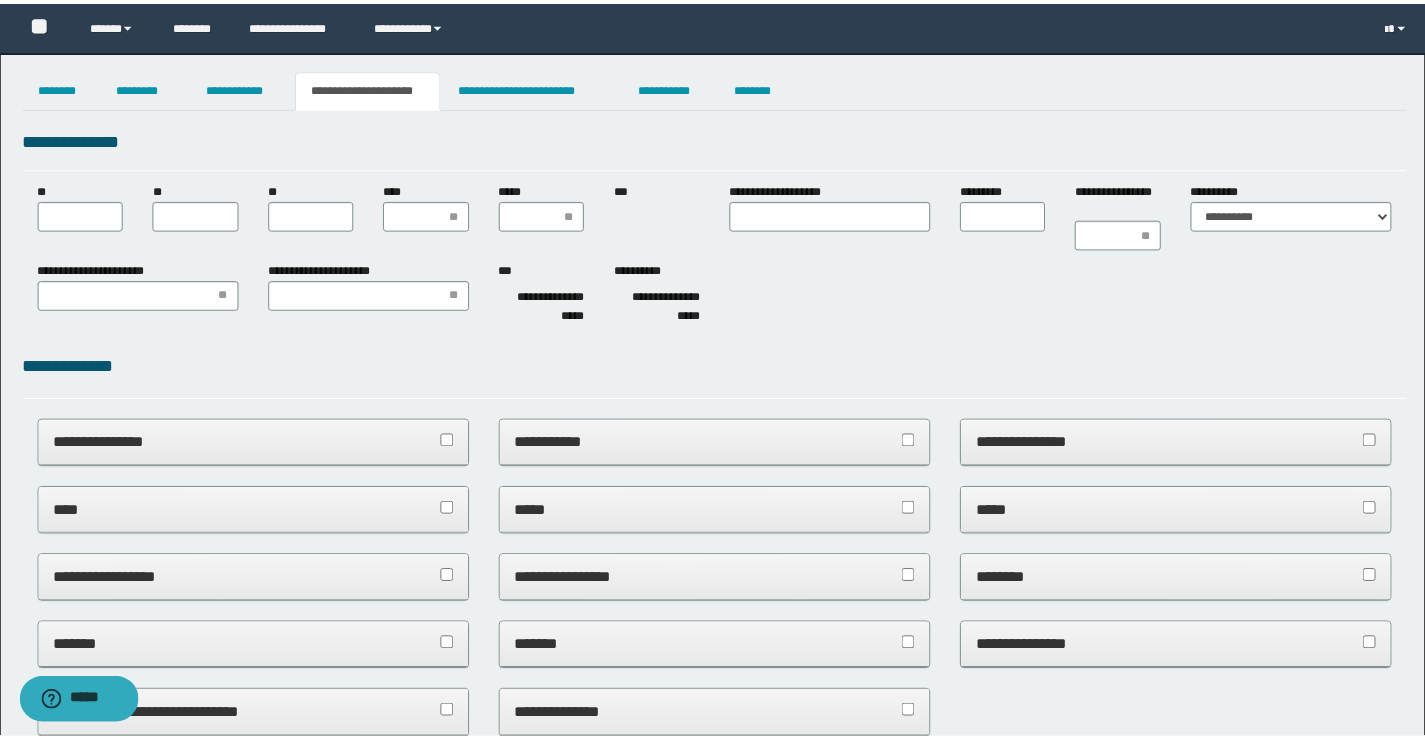 scroll, scrollTop: 0, scrollLeft: 0, axis: both 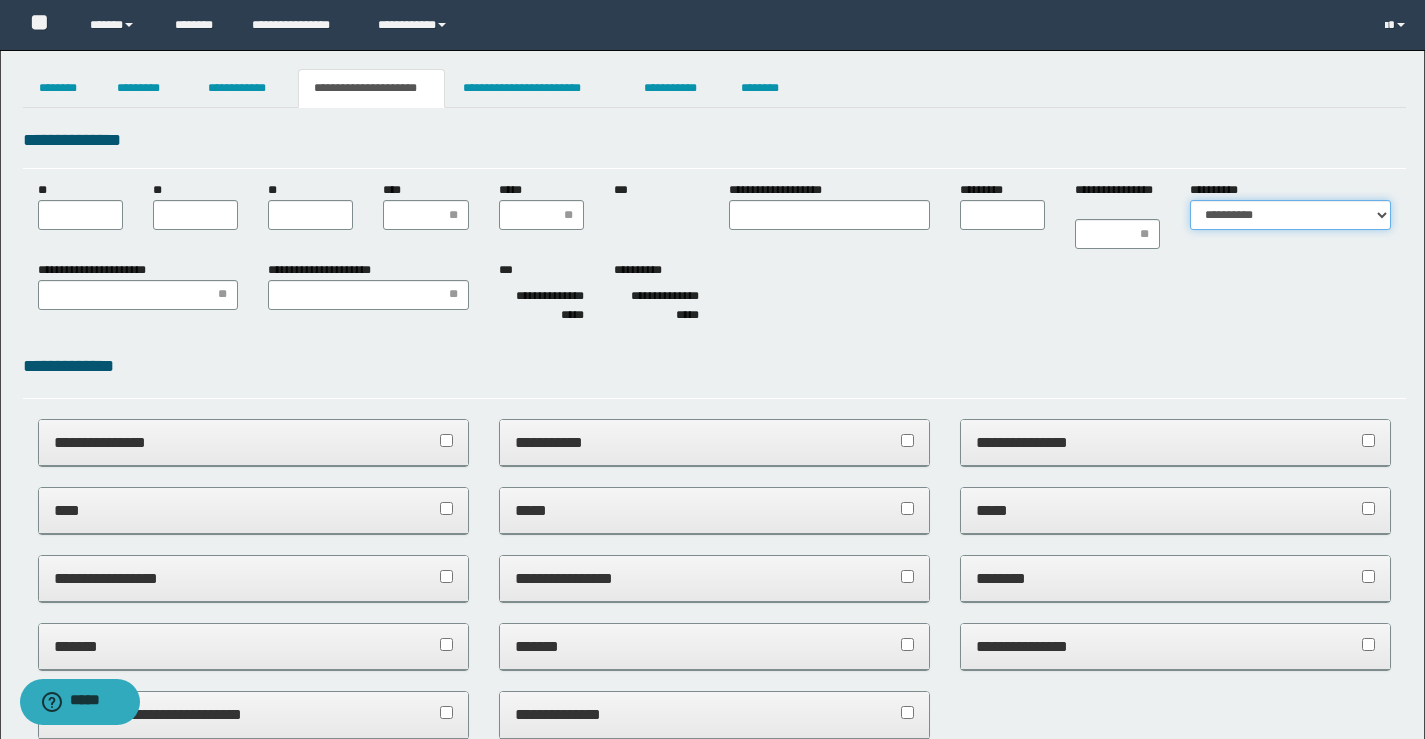 click on "**********" at bounding box center (1290, 215) 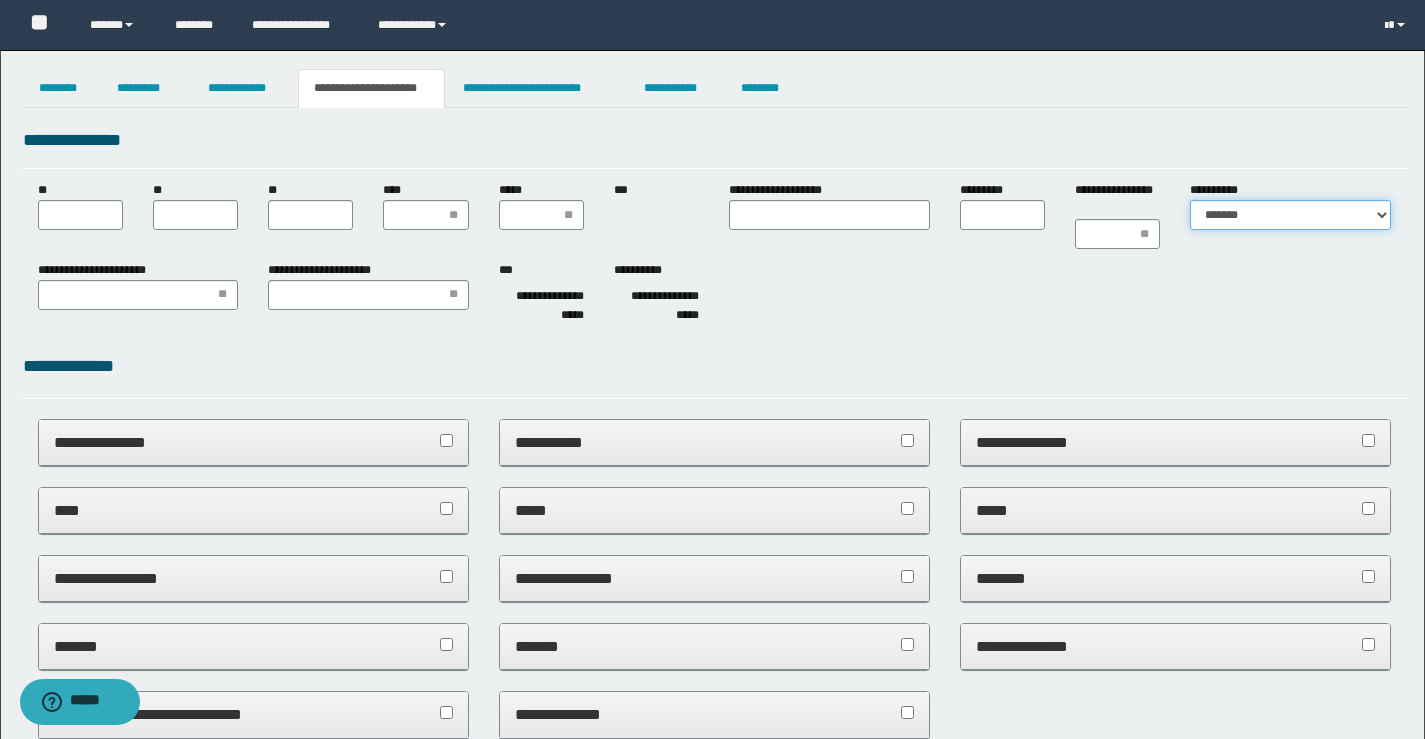 click on "**********" at bounding box center (1290, 215) 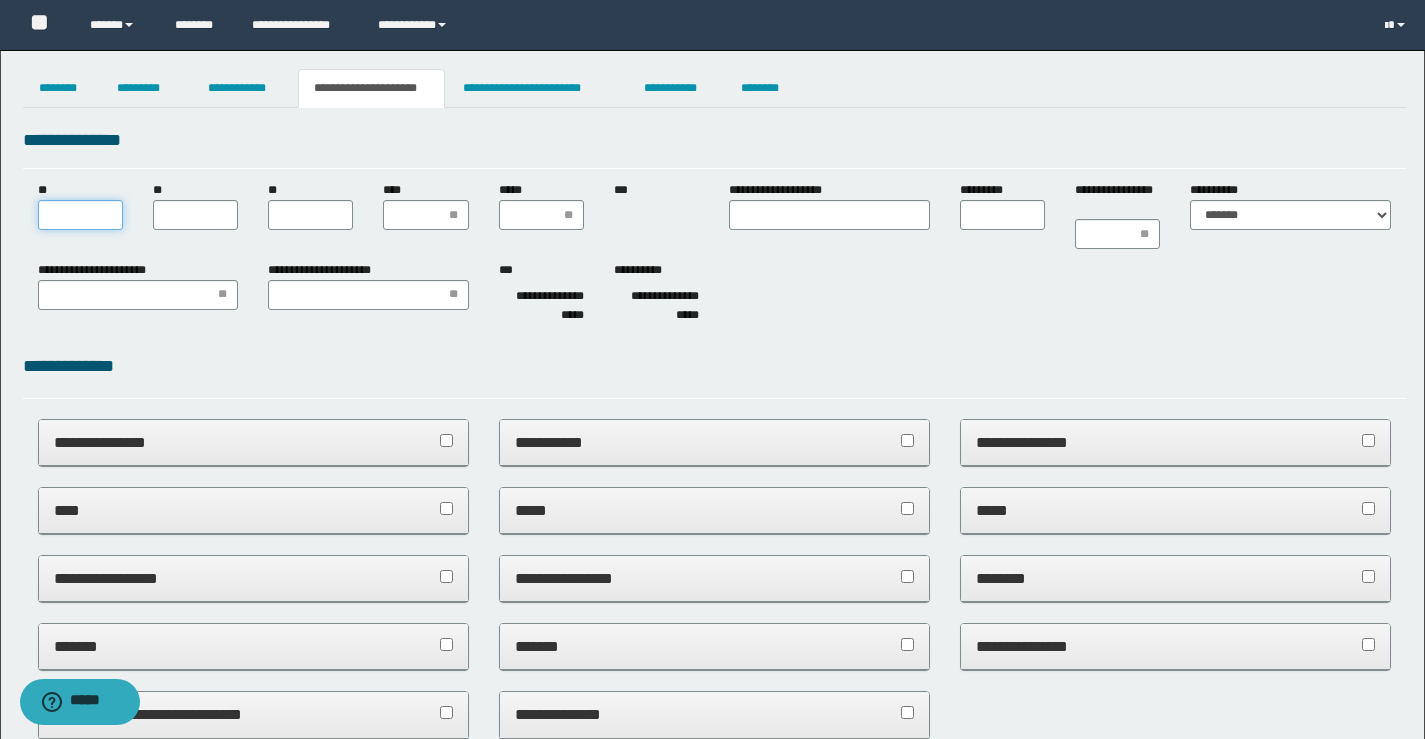 click on "**" at bounding box center (80, 215) 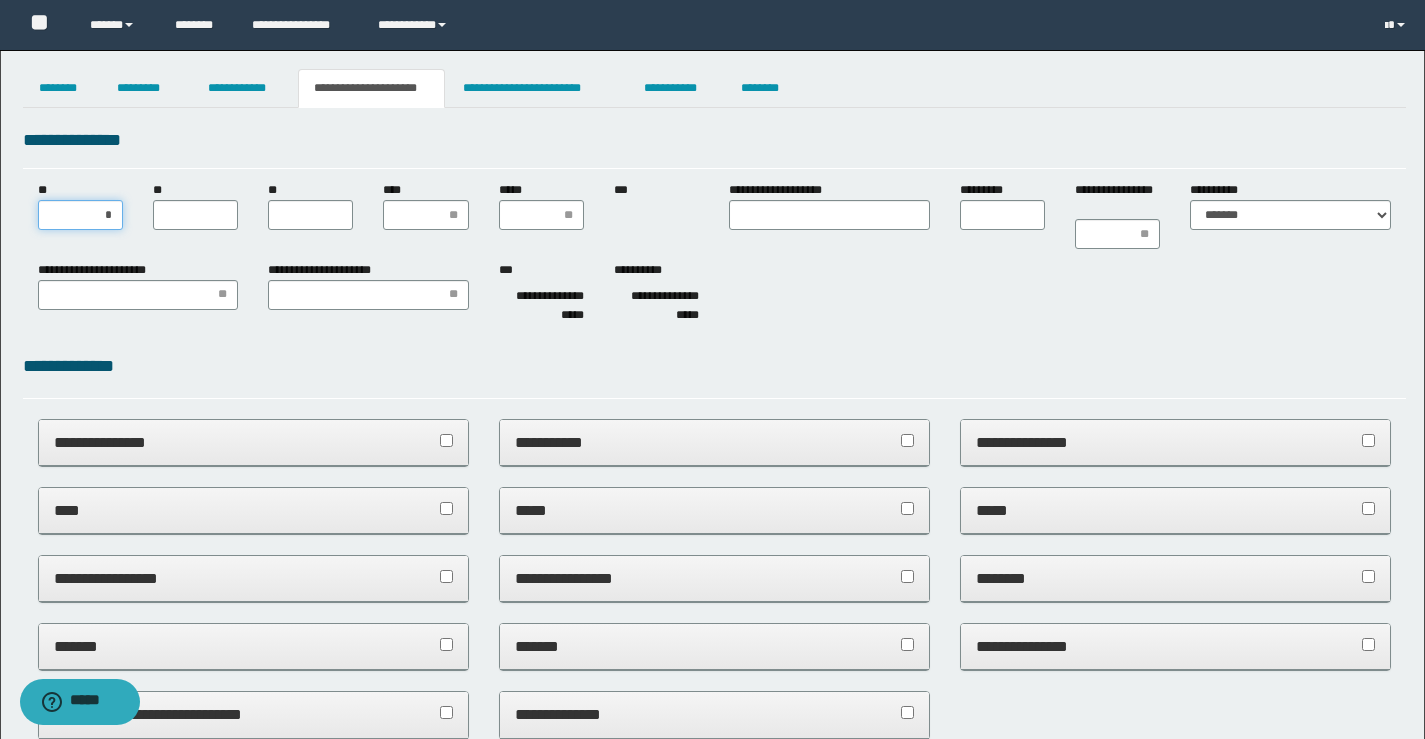 type on "**" 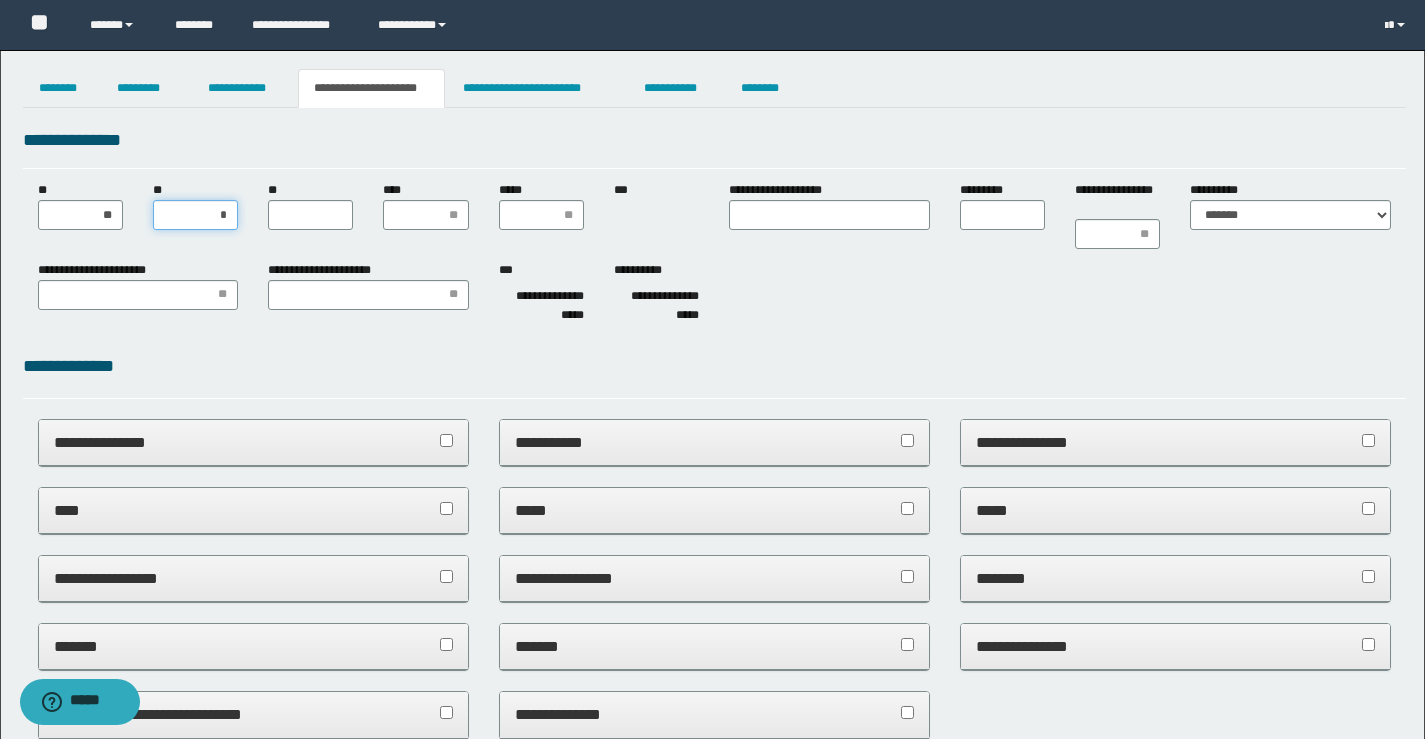type on "**" 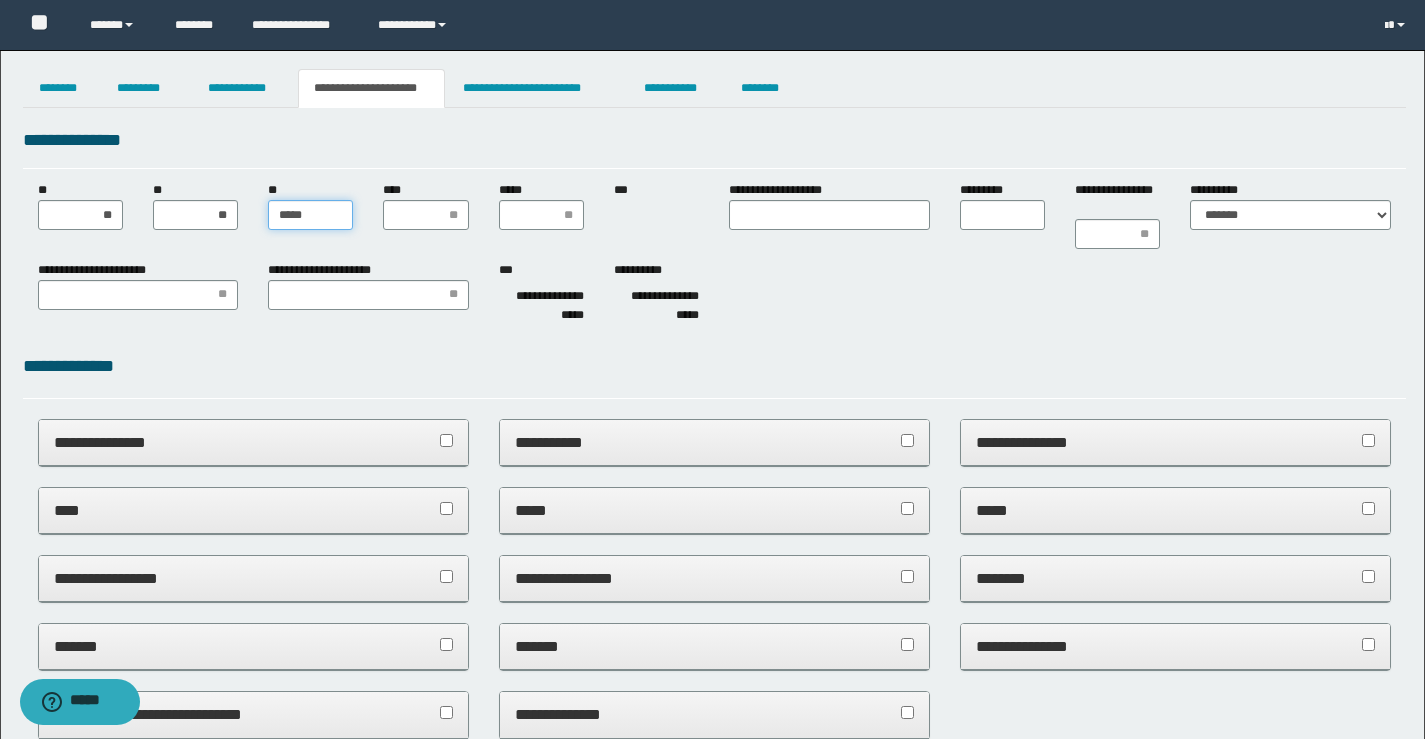 type on "******" 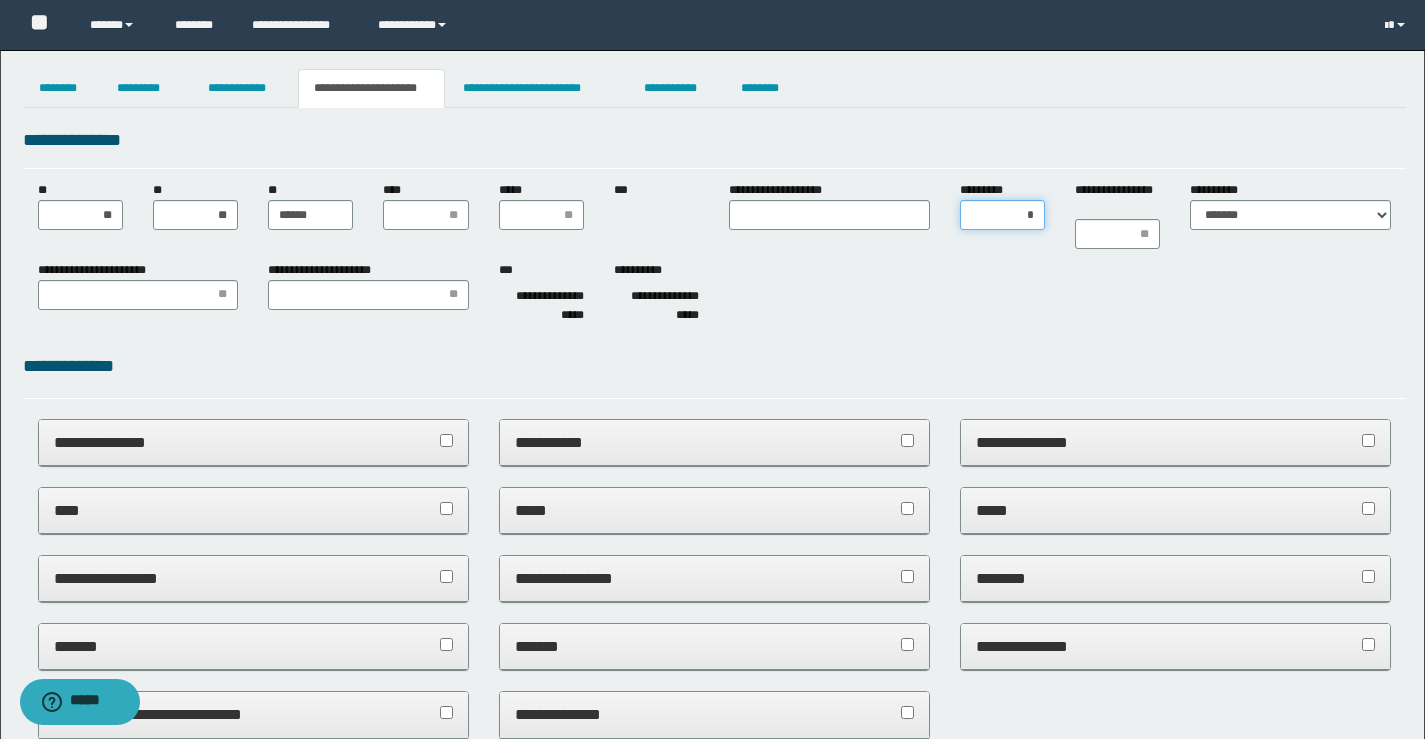 type on "**" 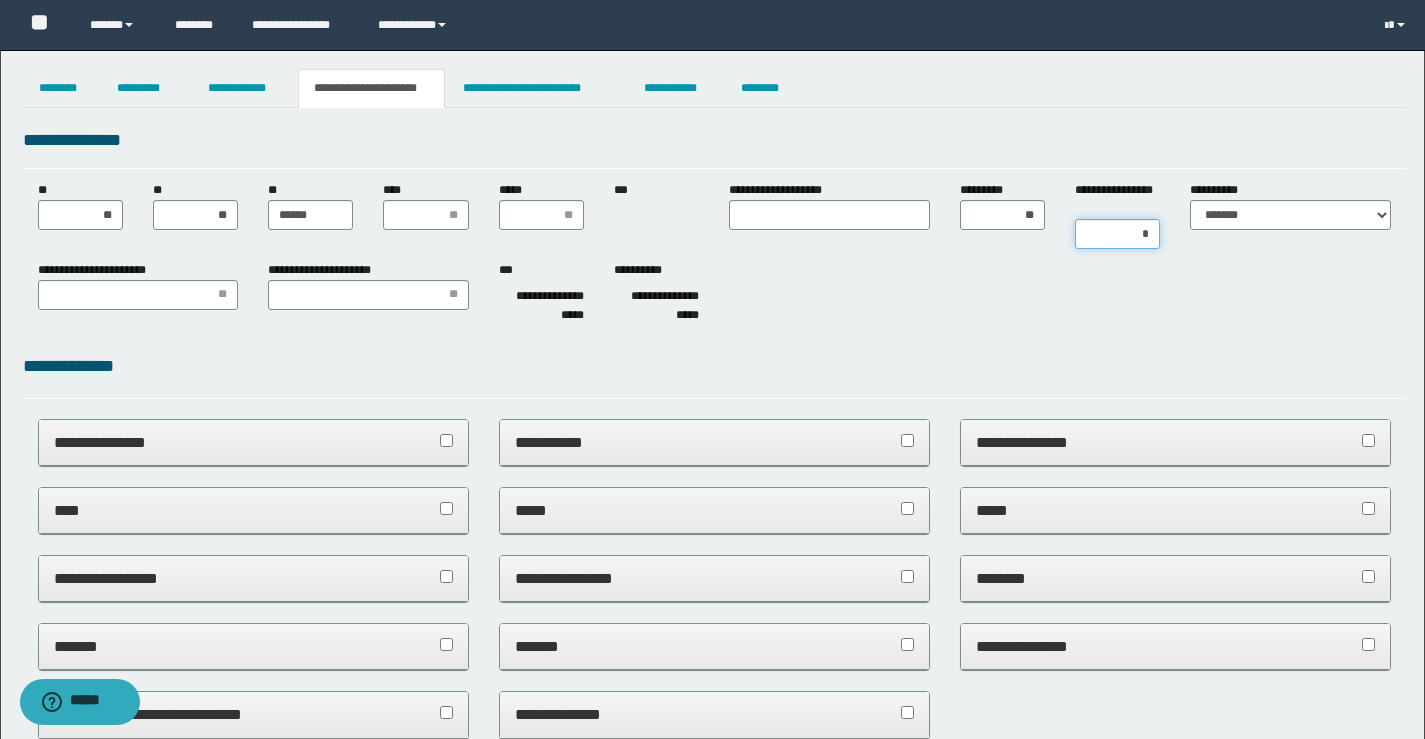 type on "**" 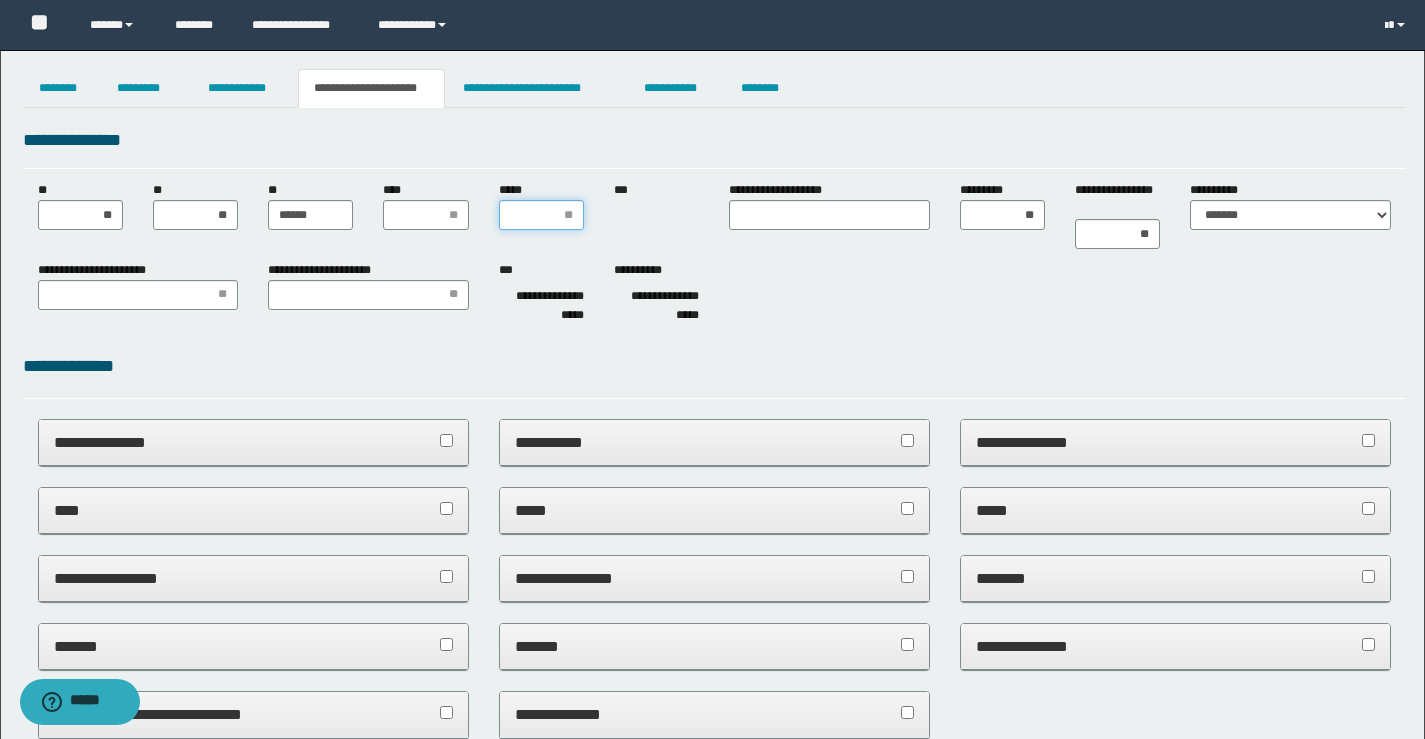 click on "*****" at bounding box center [541, 215] 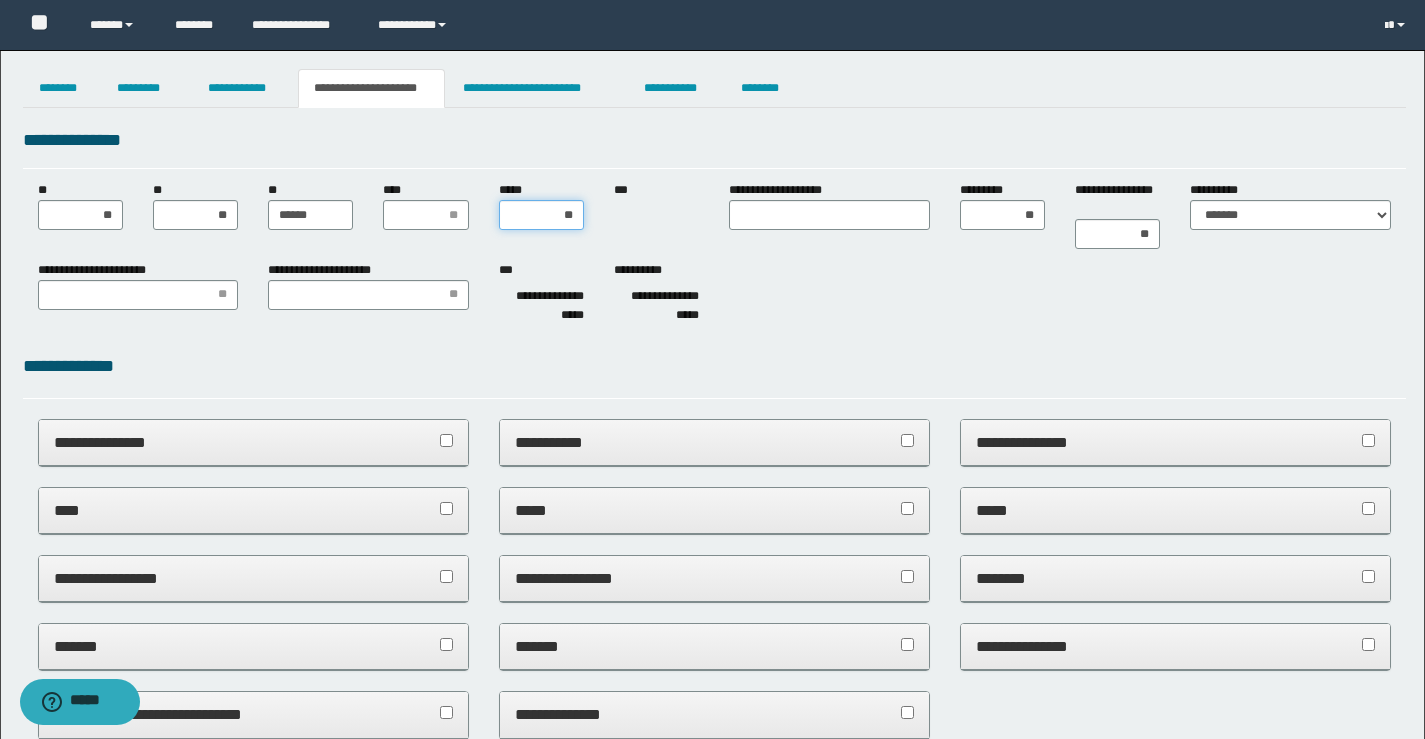 type on "*" 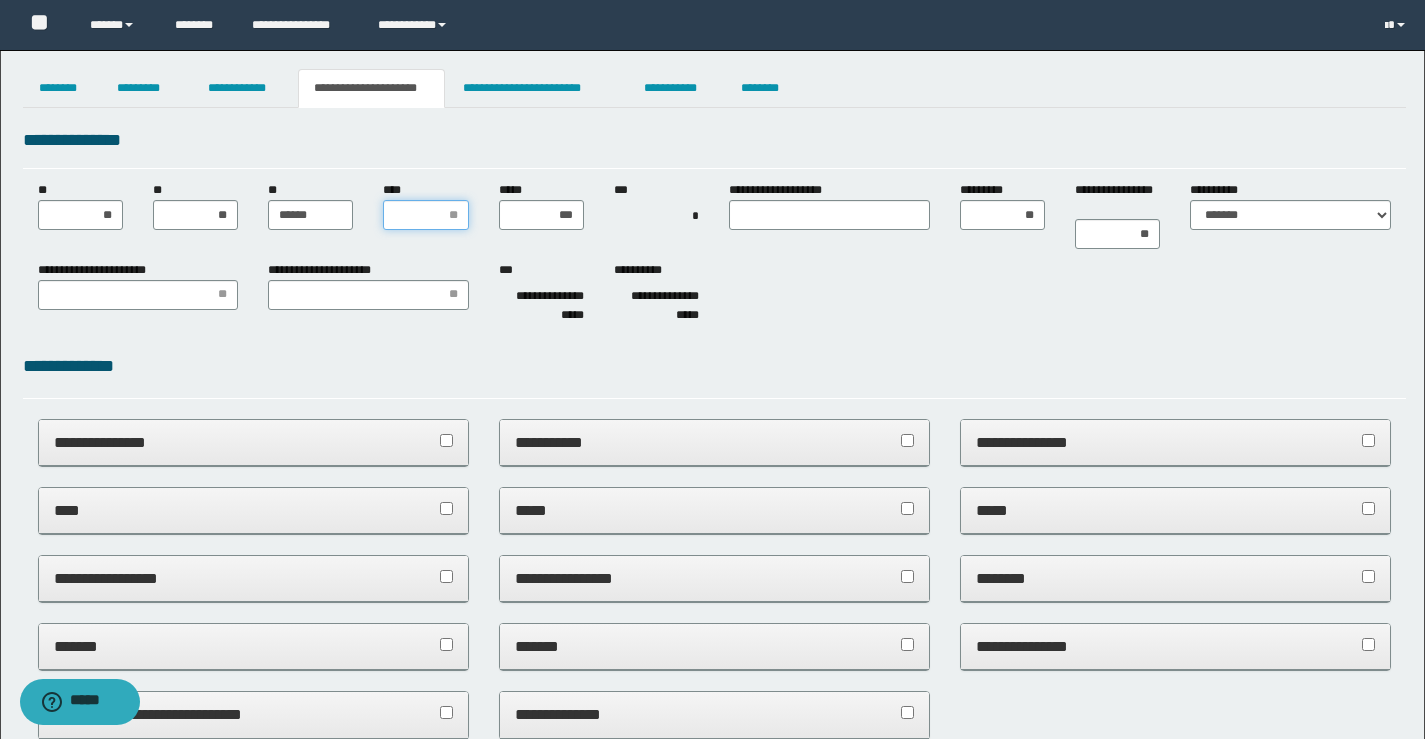 click on "****" at bounding box center (425, 215) 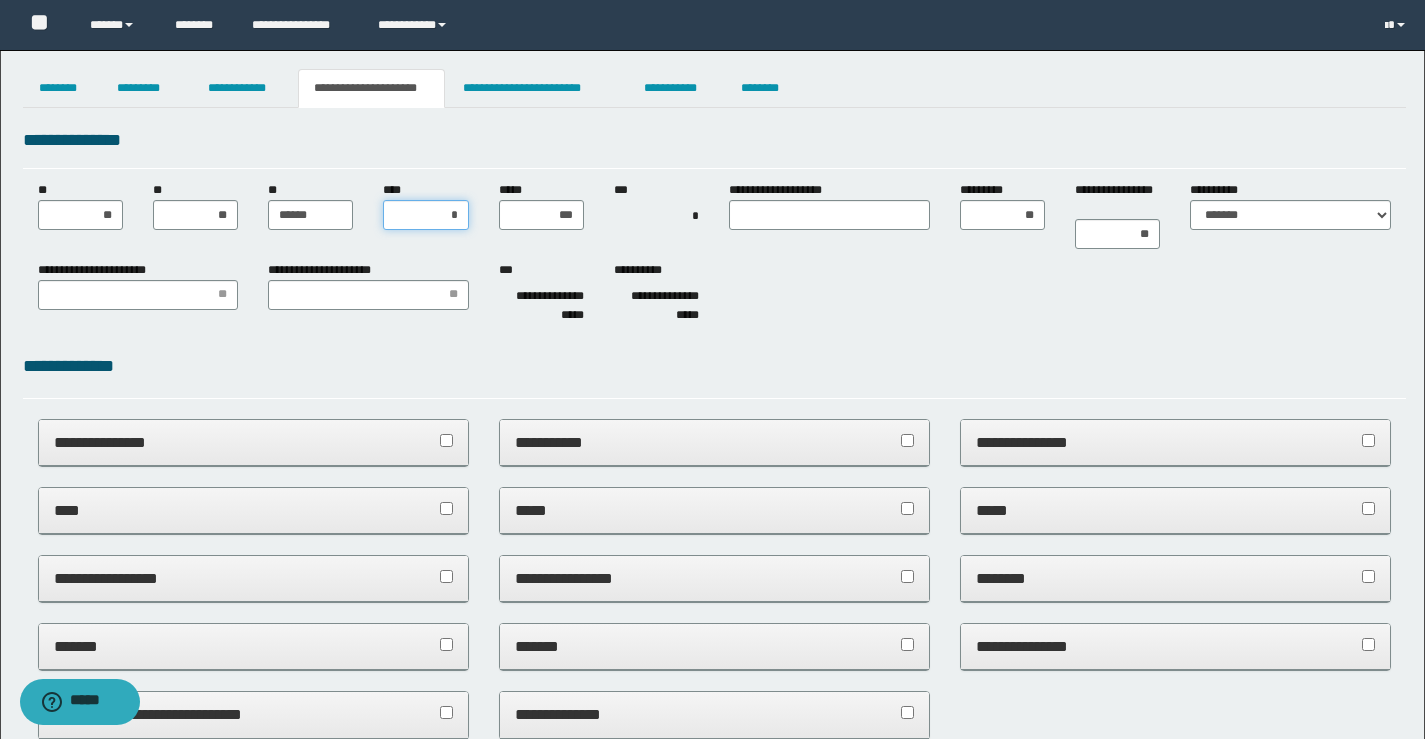 type on "**" 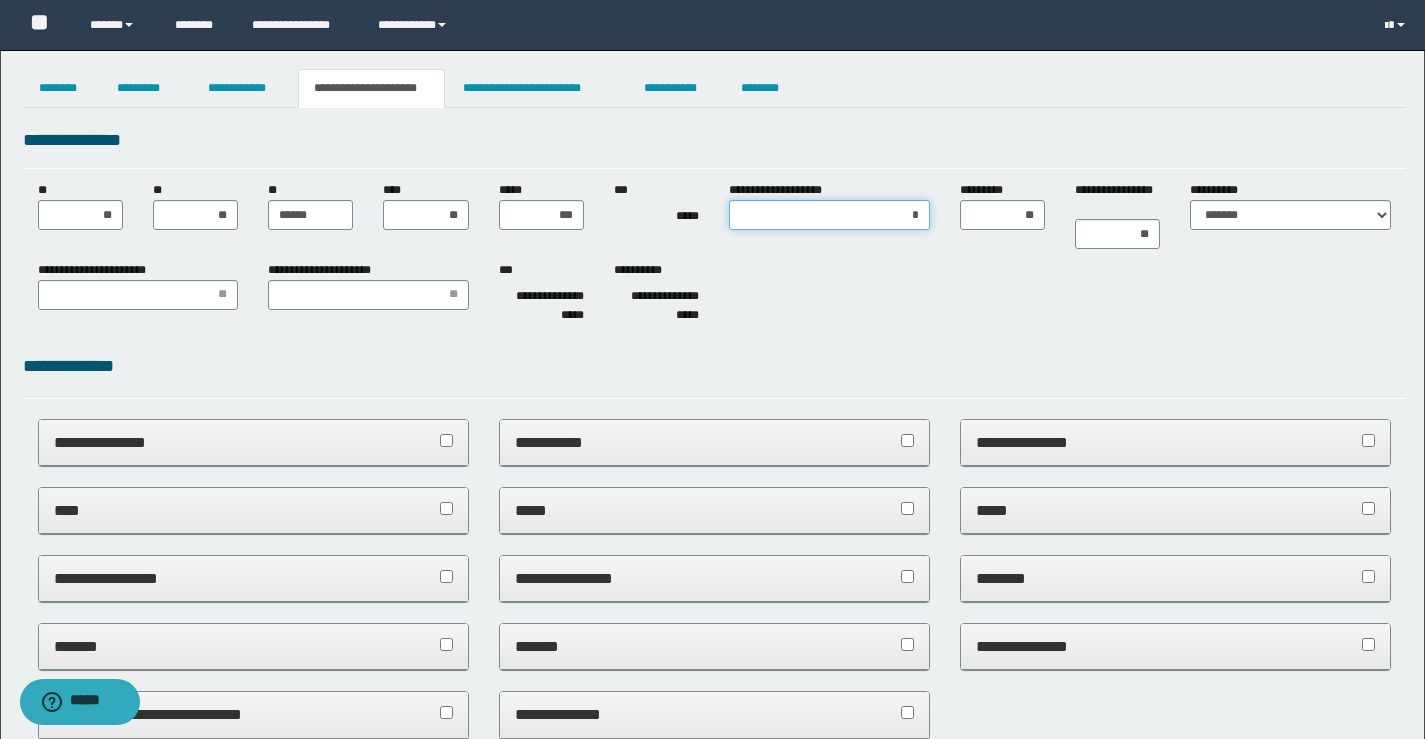 type on "**" 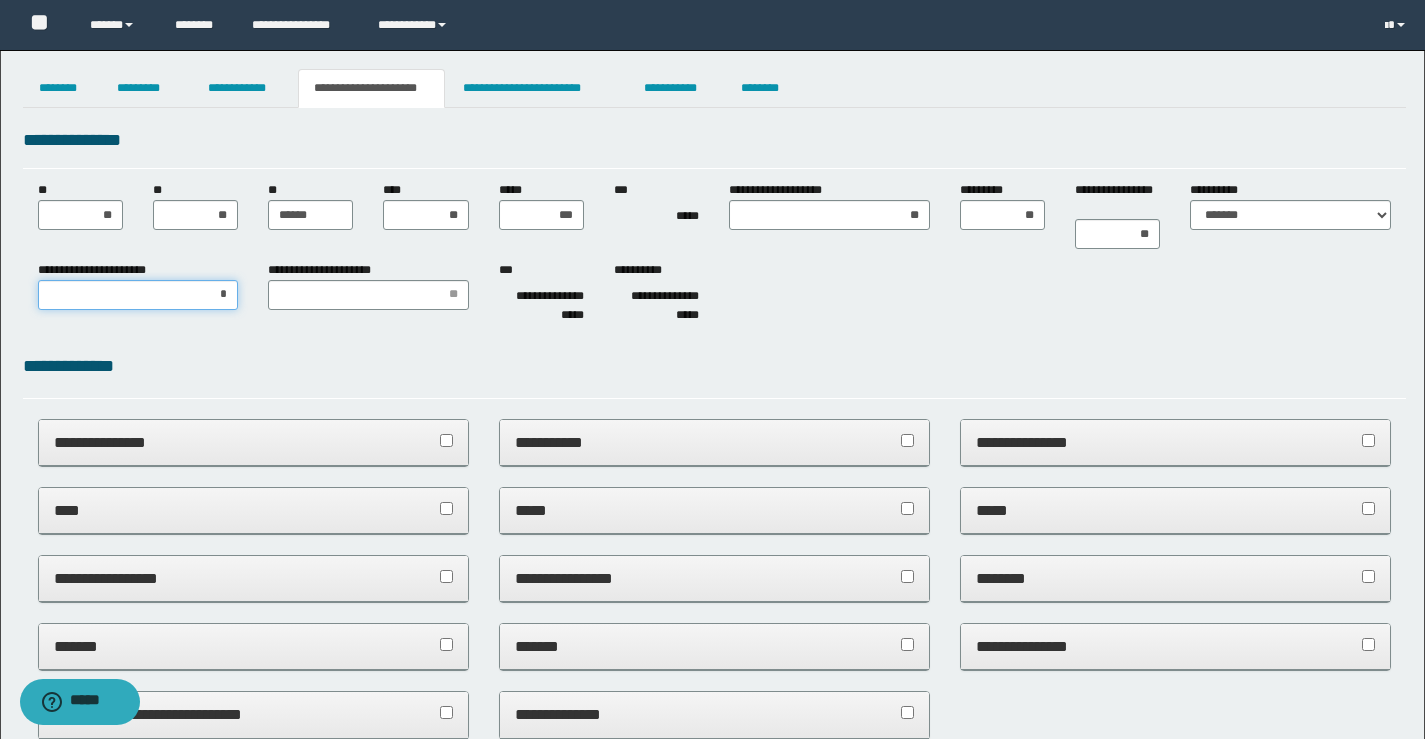 type on "**" 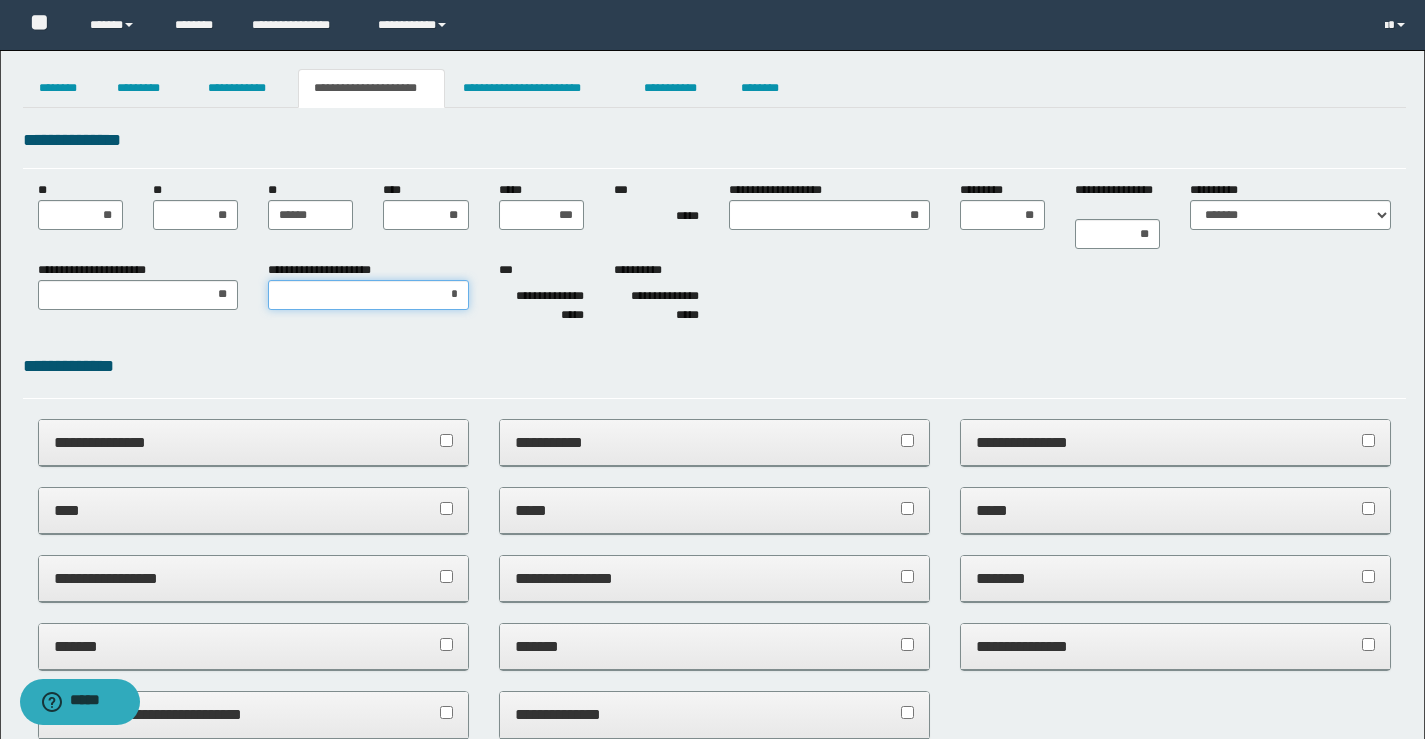 type on "**" 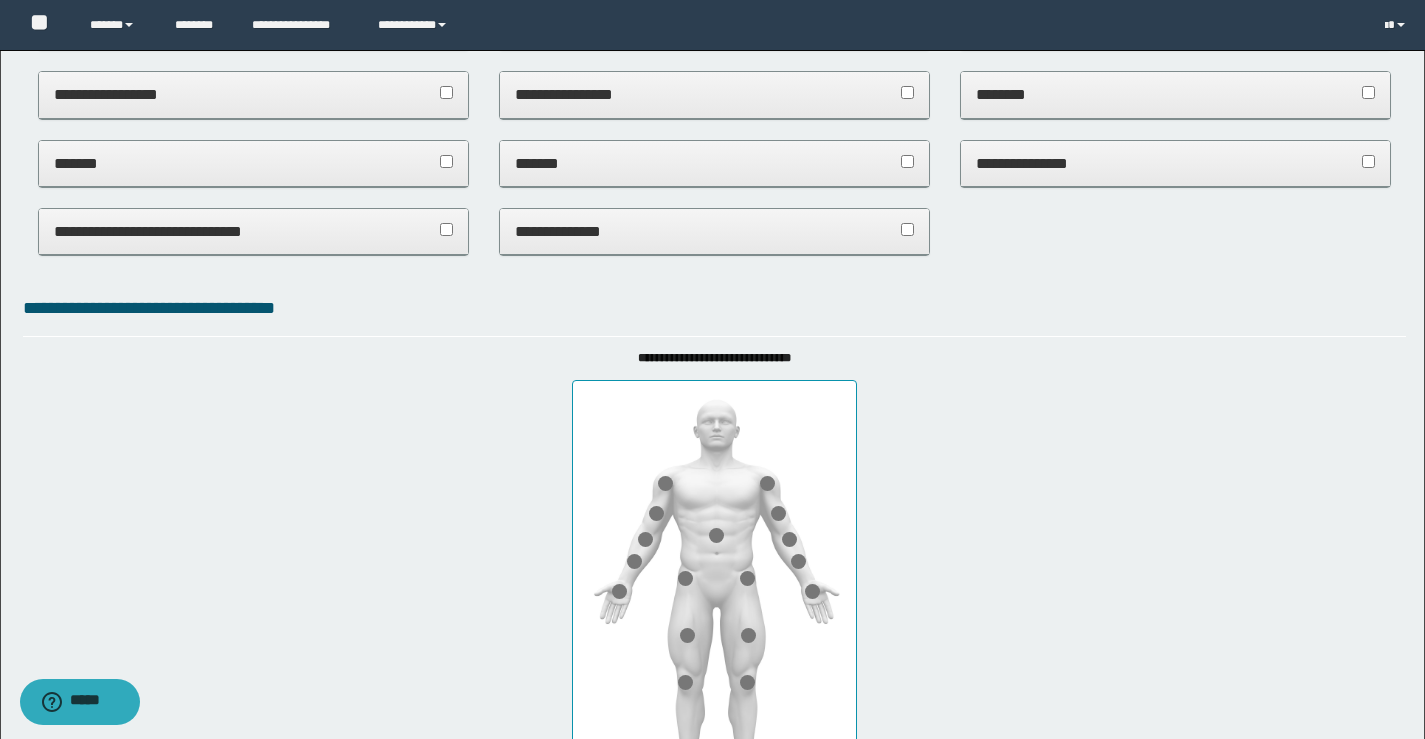 scroll, scrollTop: 600, scrollLeft: 0, axis: vertical 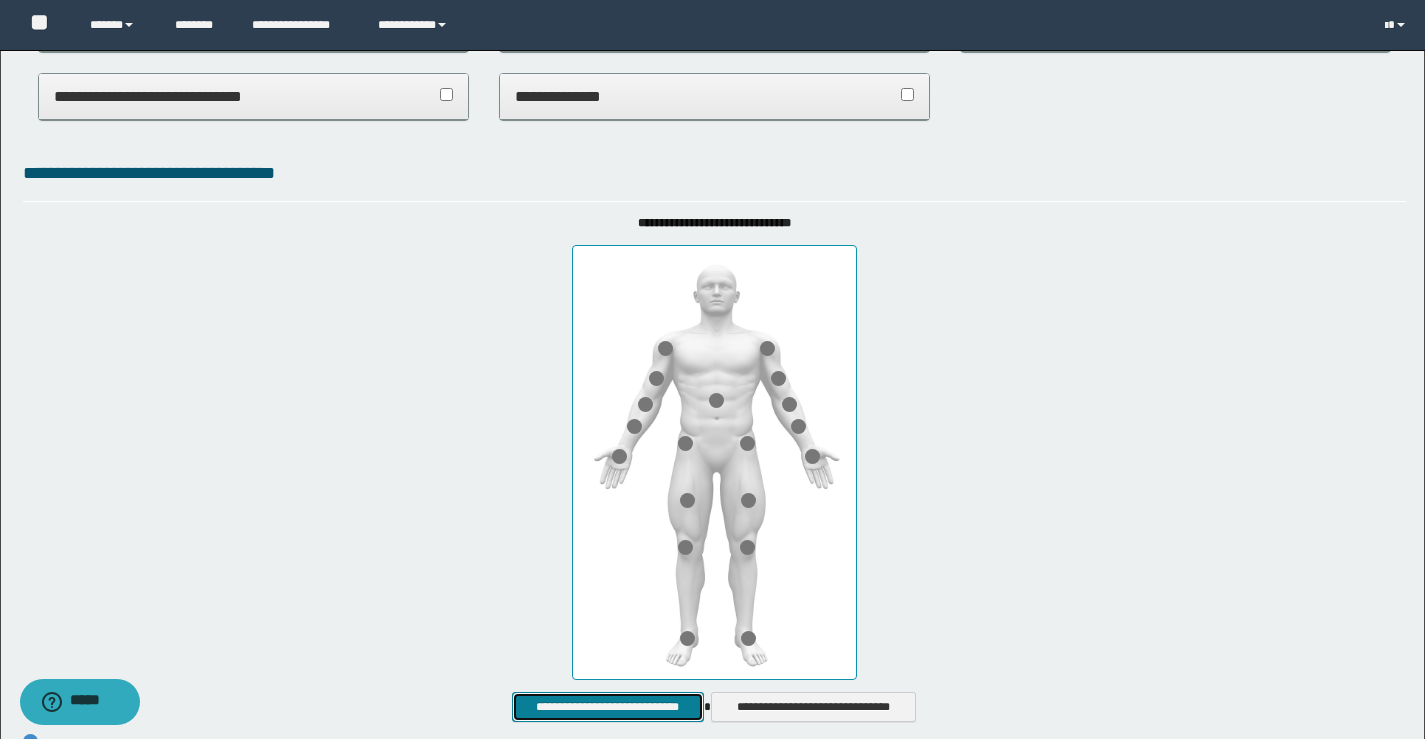 click on "**********" at bounding box center [607, 707] 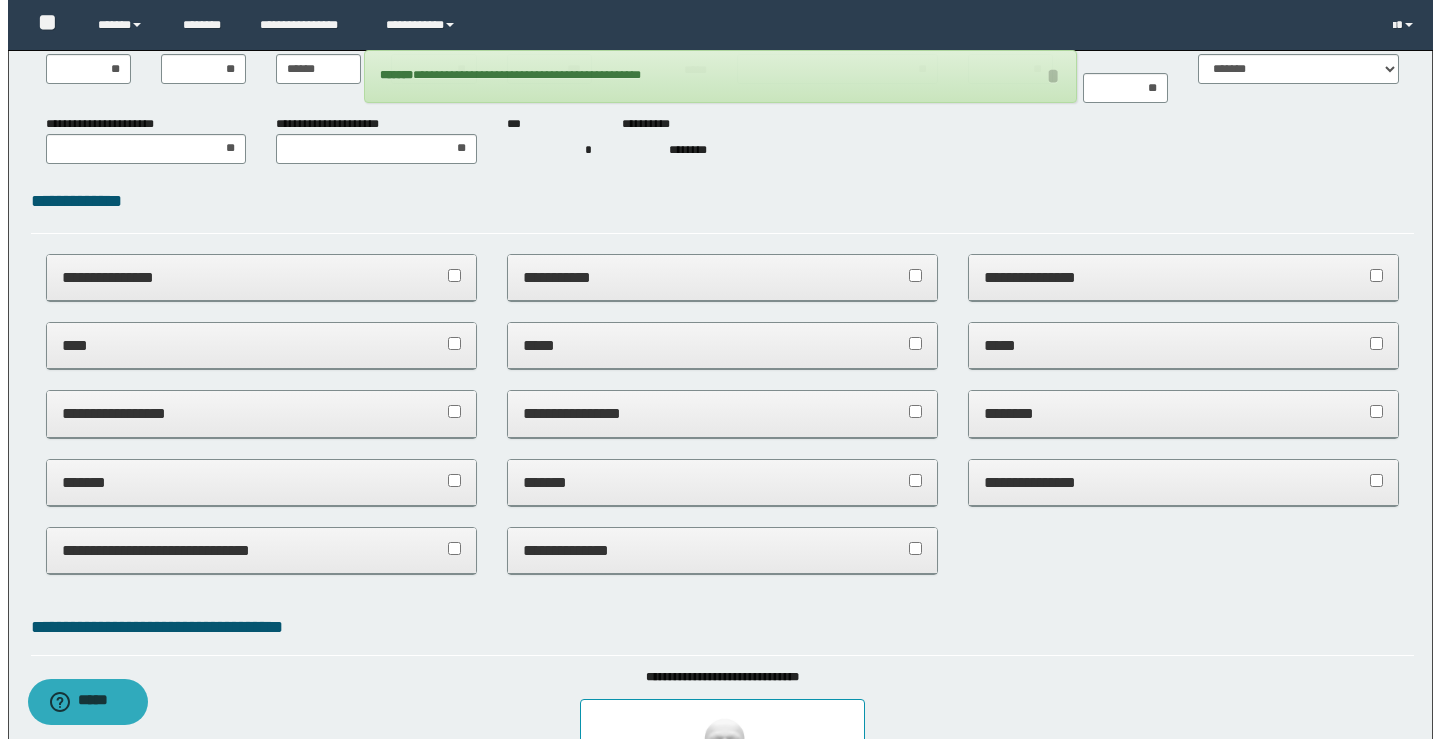 scroll, scrollTop: 0, scrollLeft: 0, axis: both 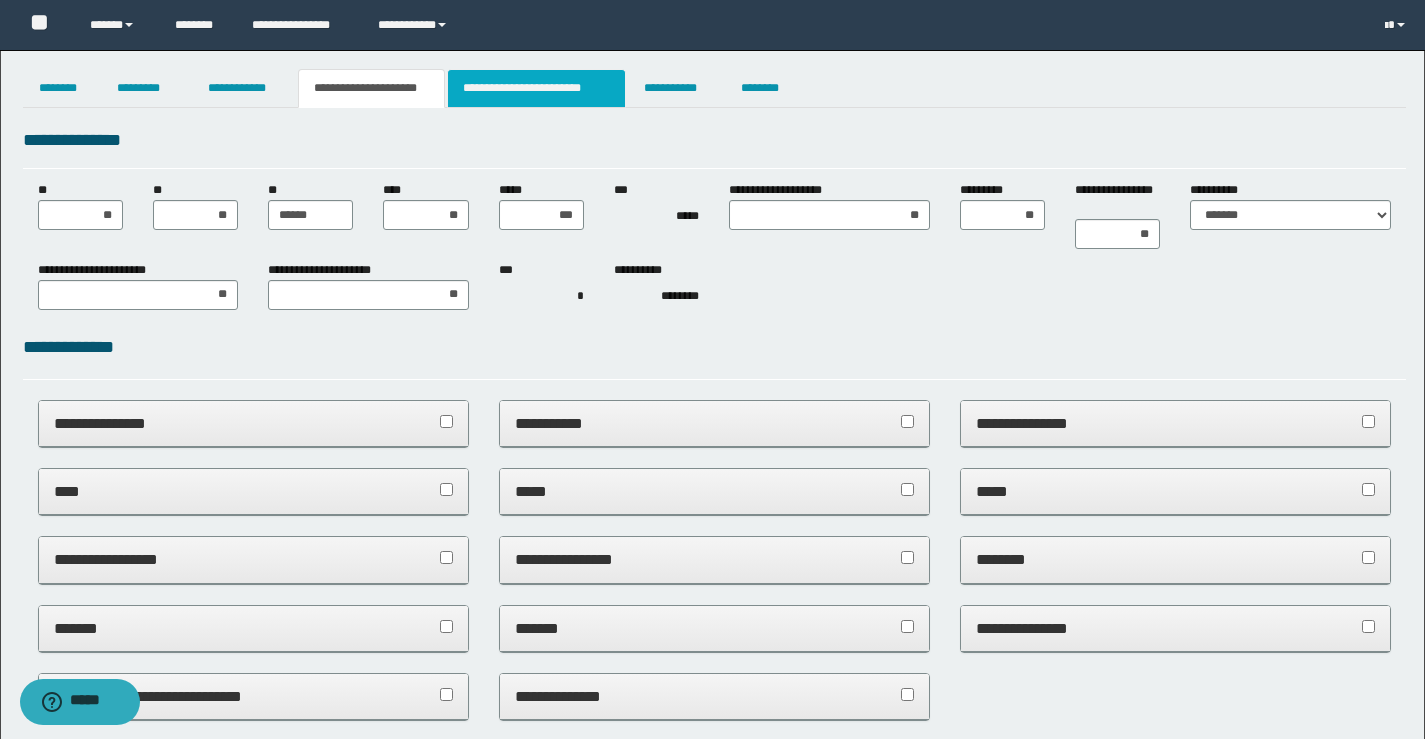 click on "**********" at bounding box center [537, 88] 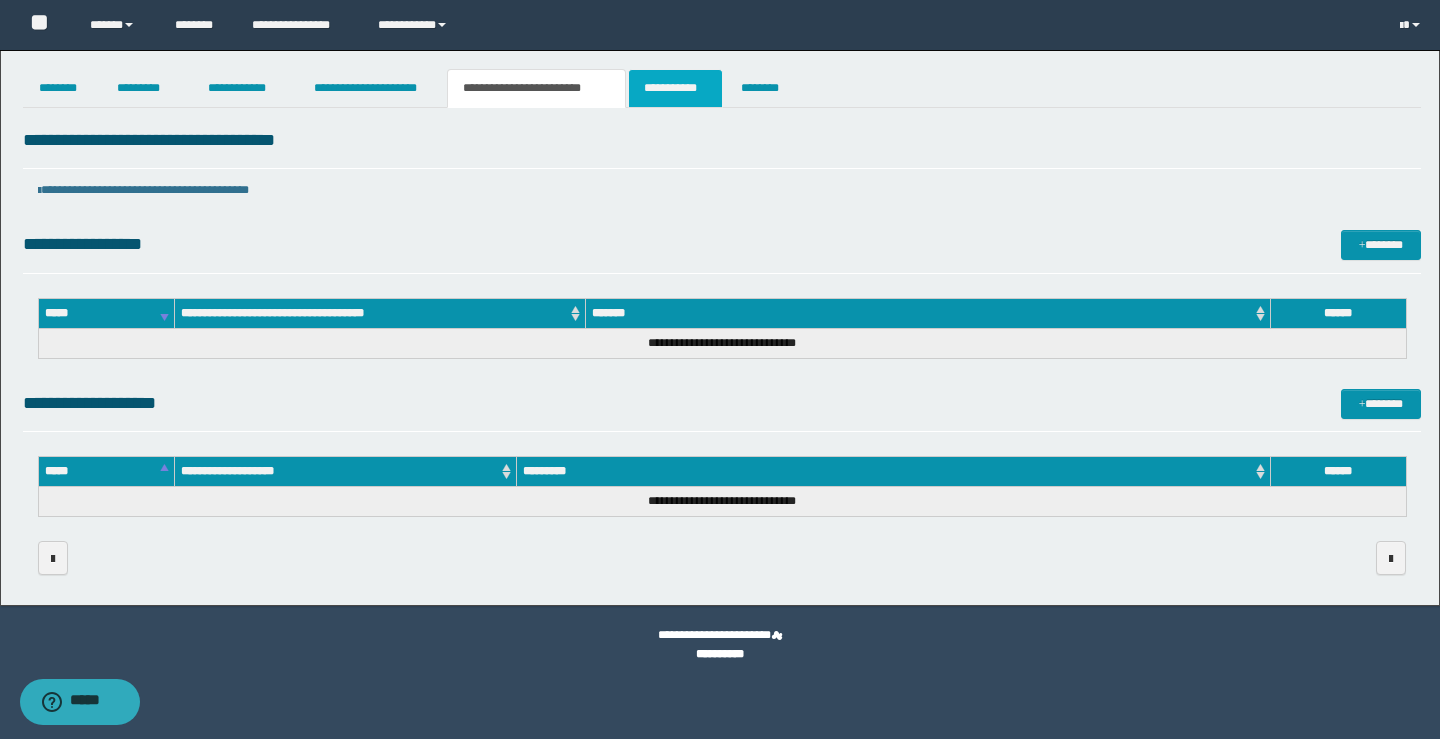 click on "**********" at bounding box center (675, 88) 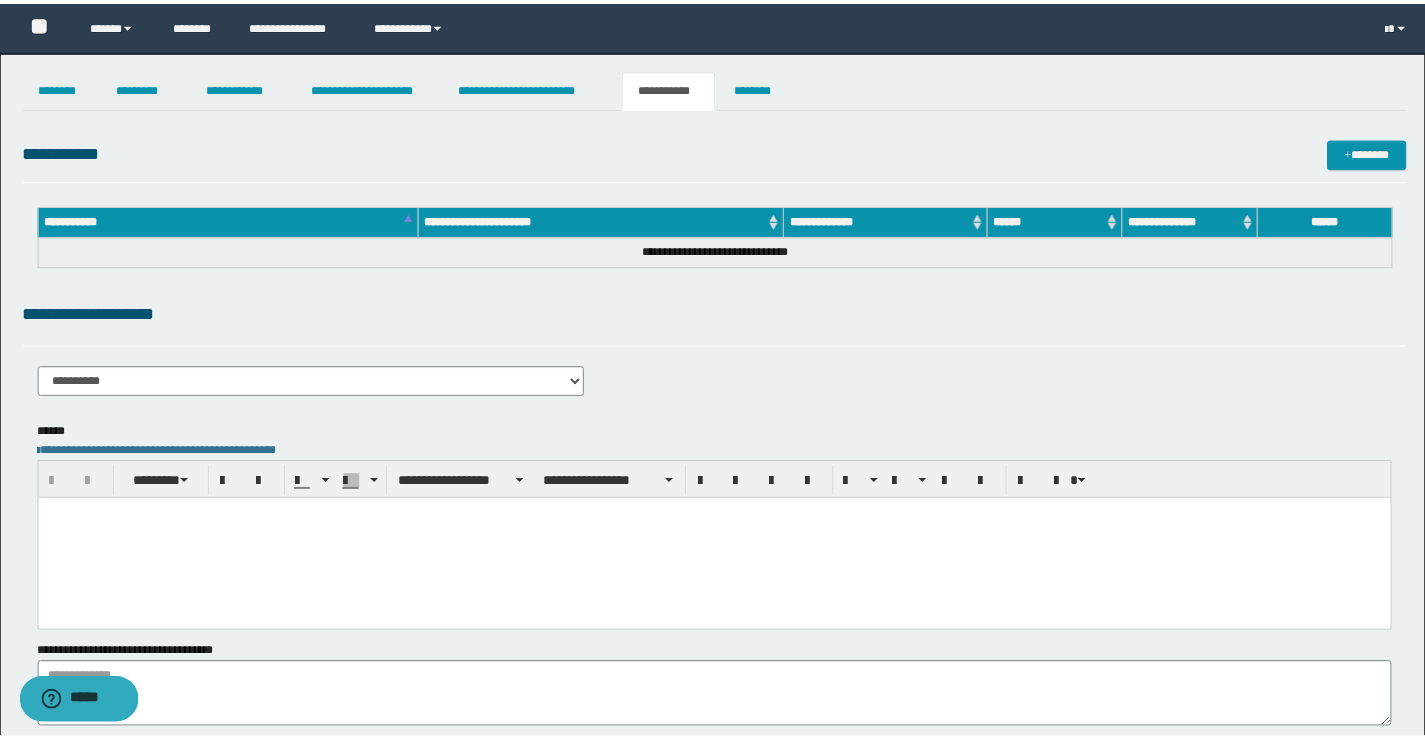 scroll, scrollTop: 0, scrollLeft: 0, axis: both 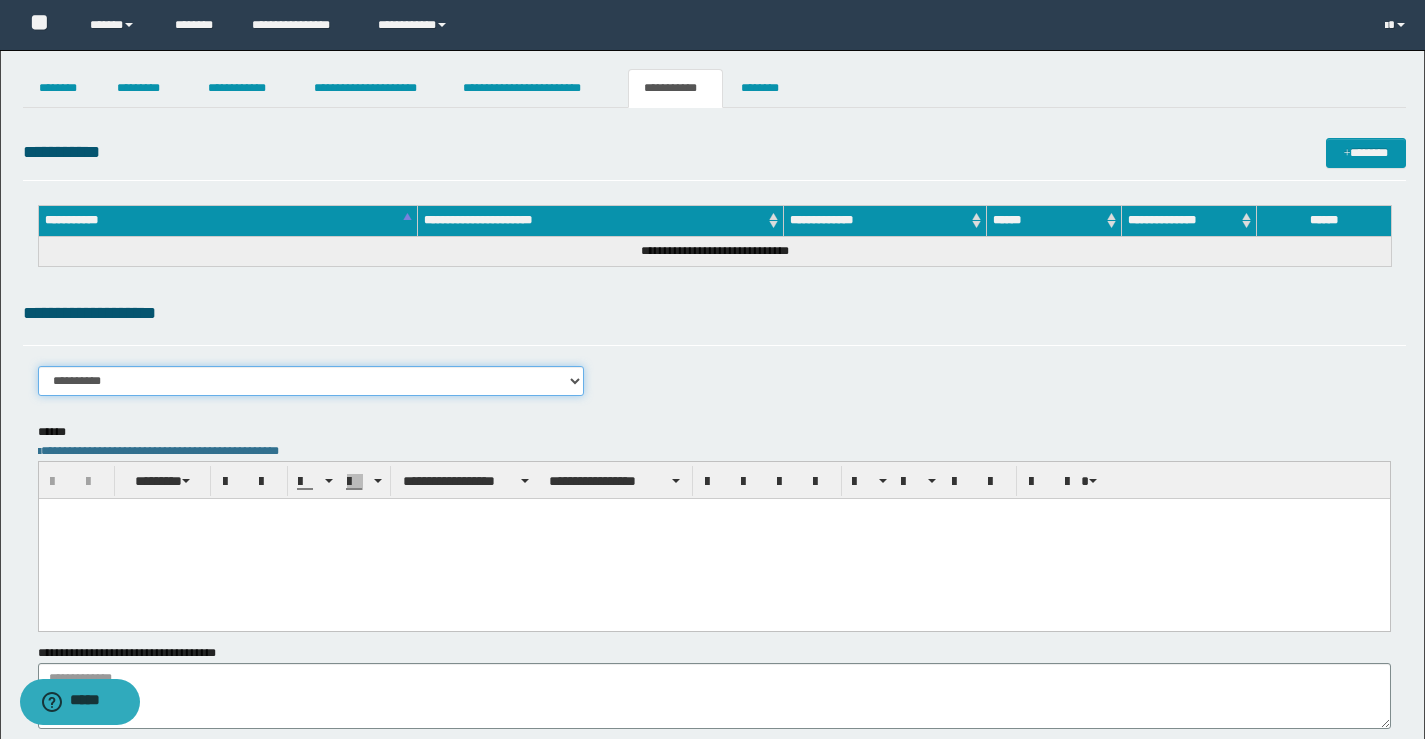 click on "**********" at bounding box center (311, 381) 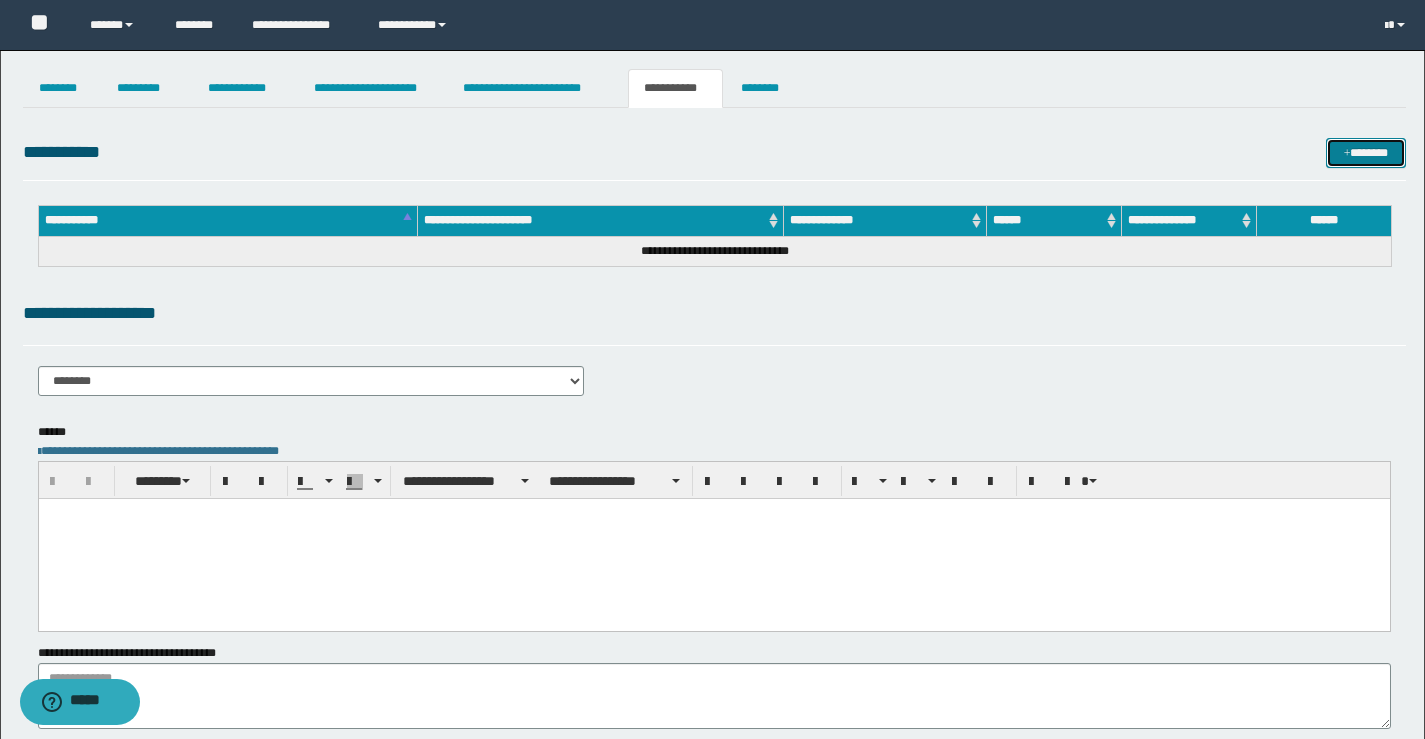 click on "*******" at bounding box center (1366, 153) 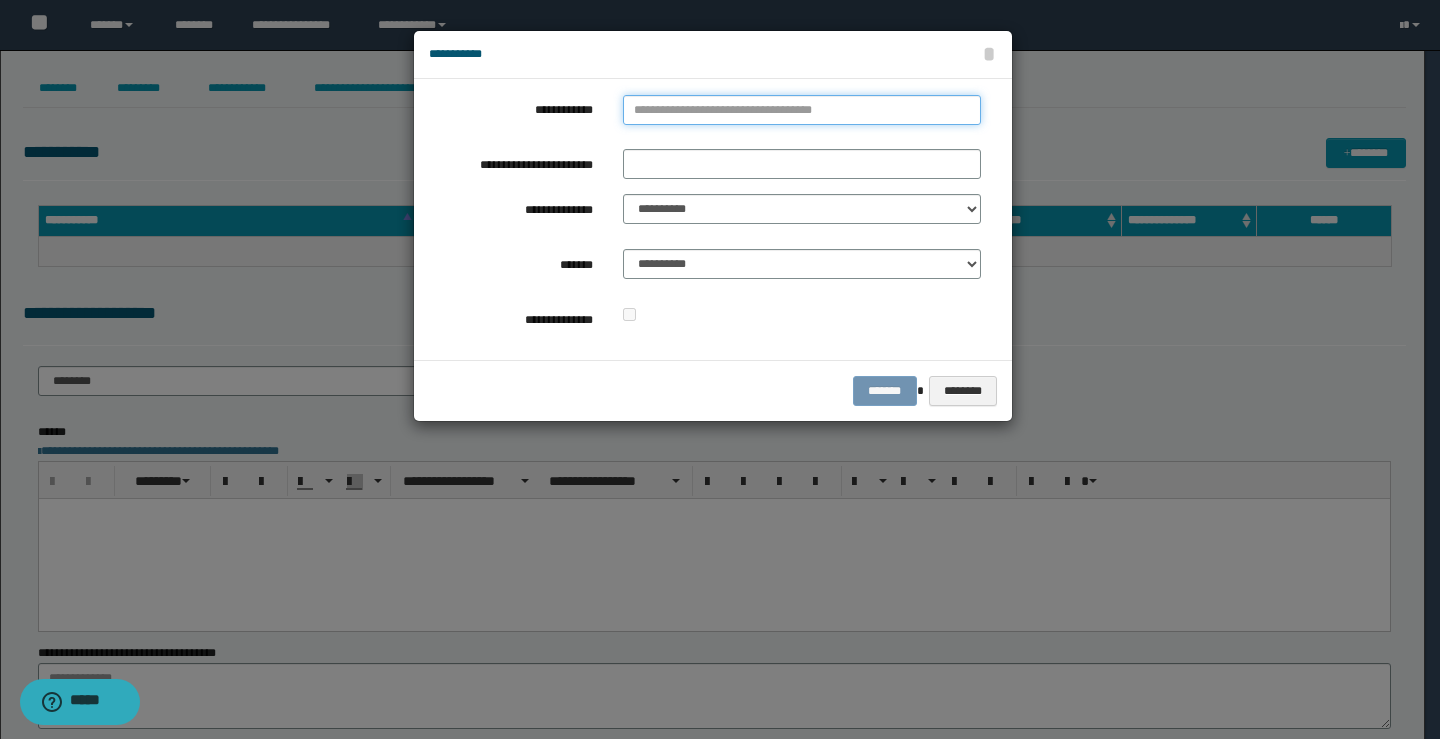 click on "**********" at bounding box center [802, 110] 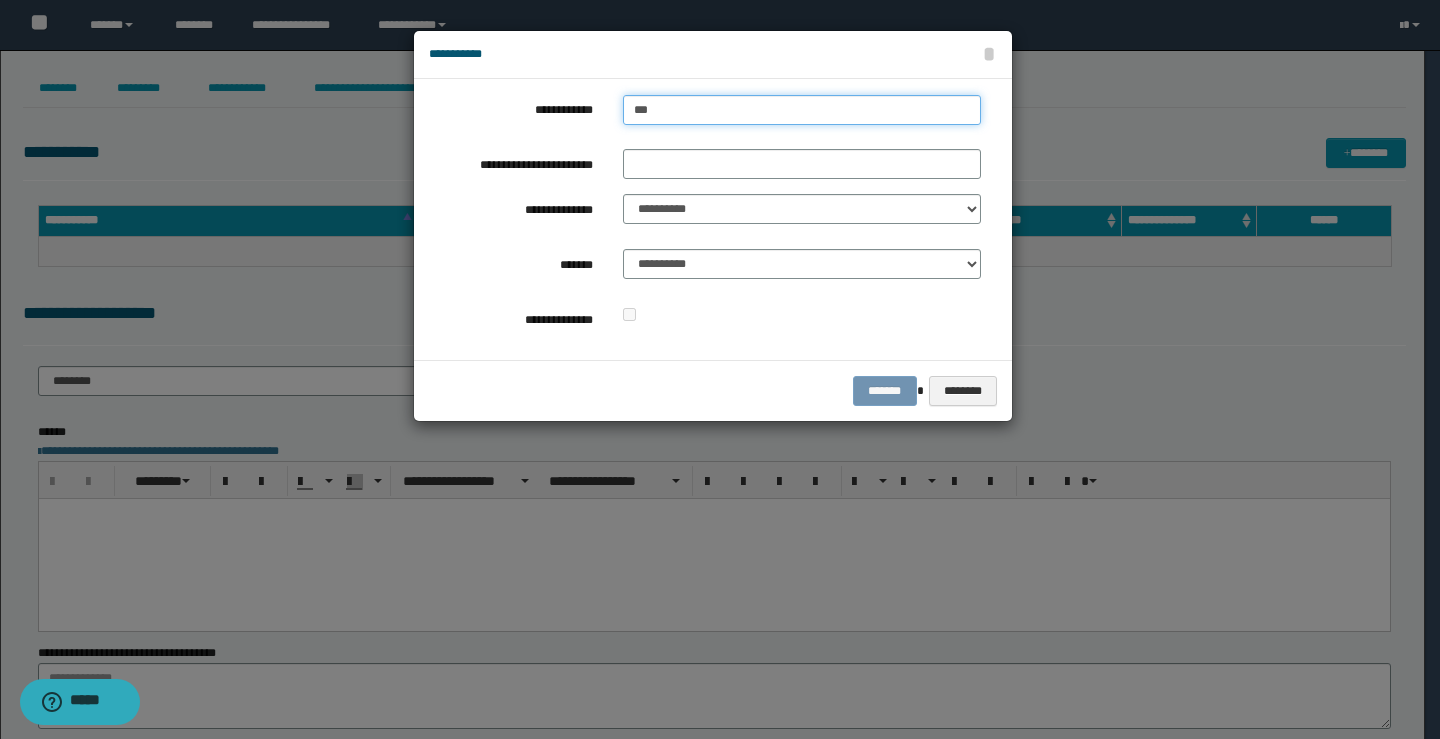 type on "****" 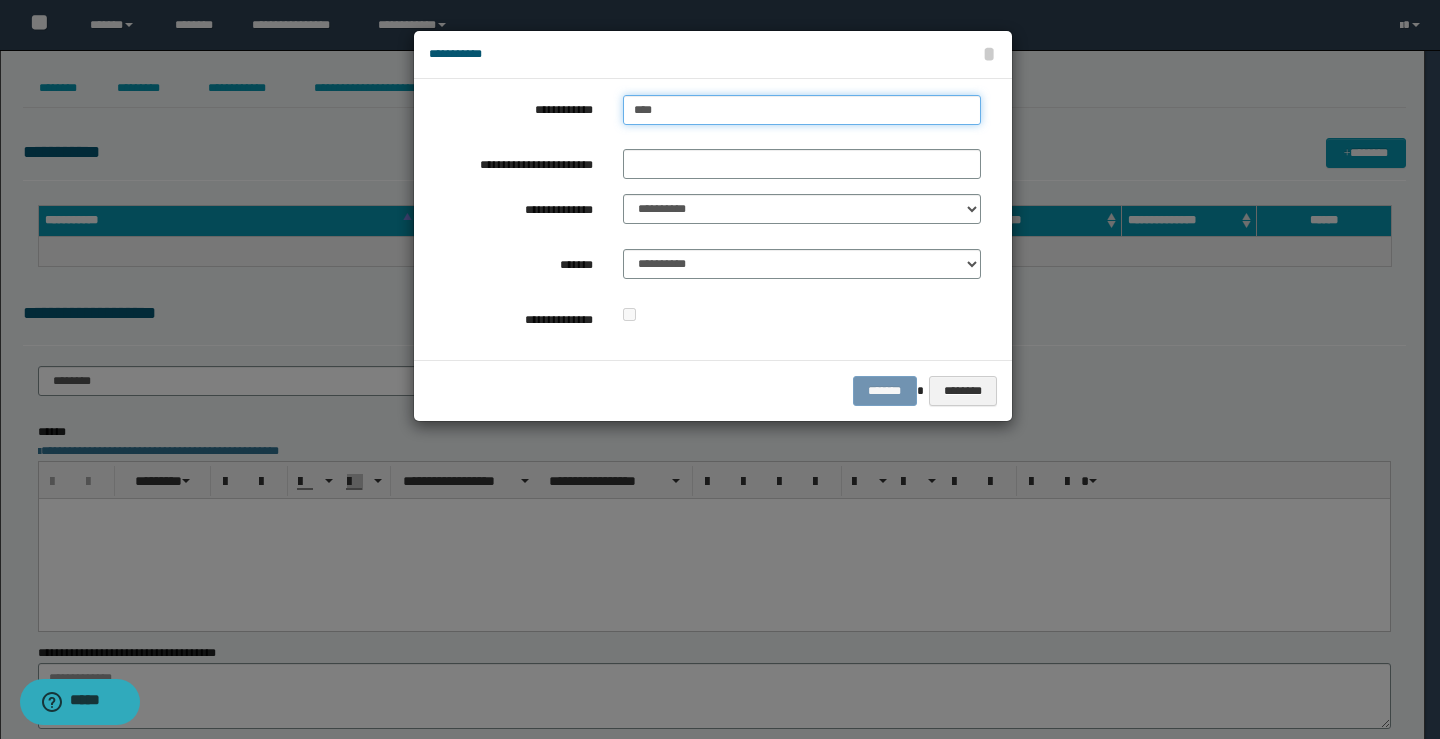type on "****" 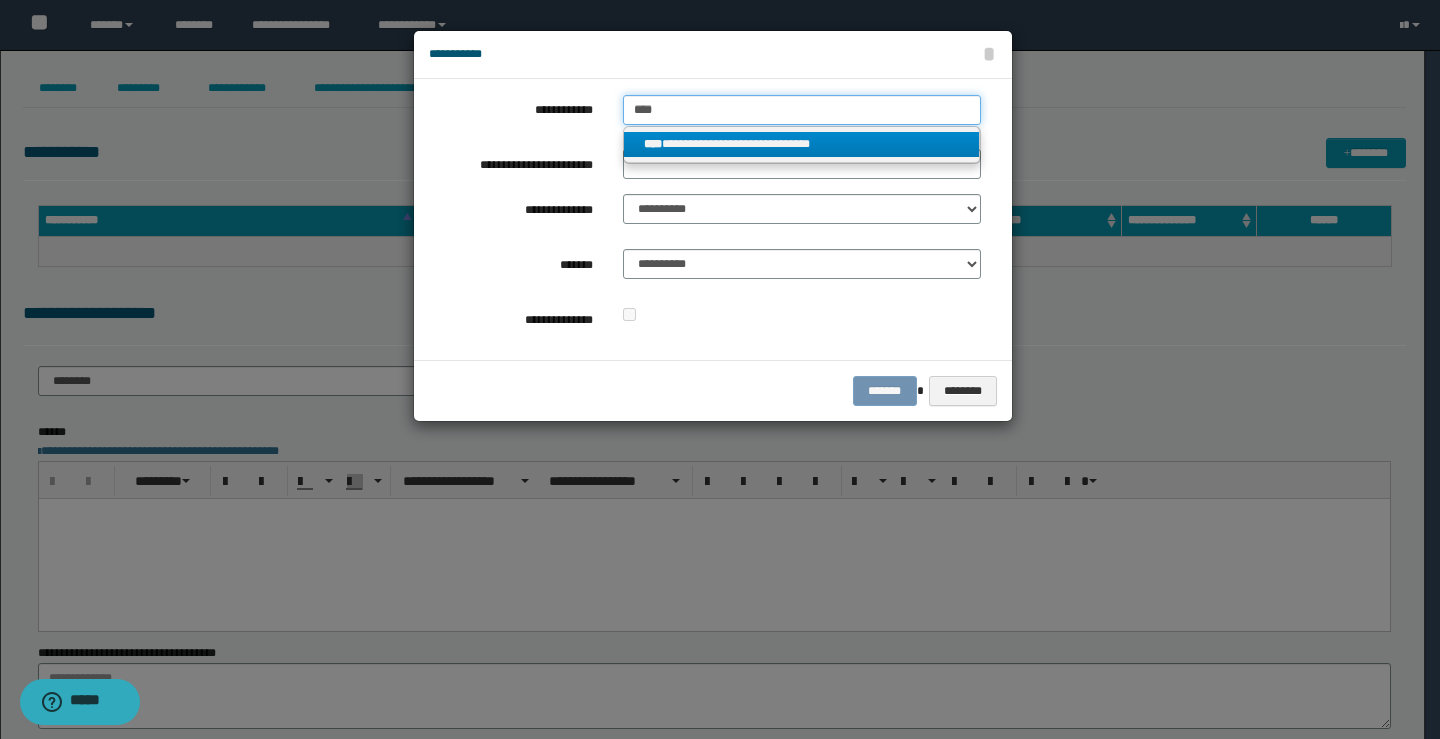 type on "****" 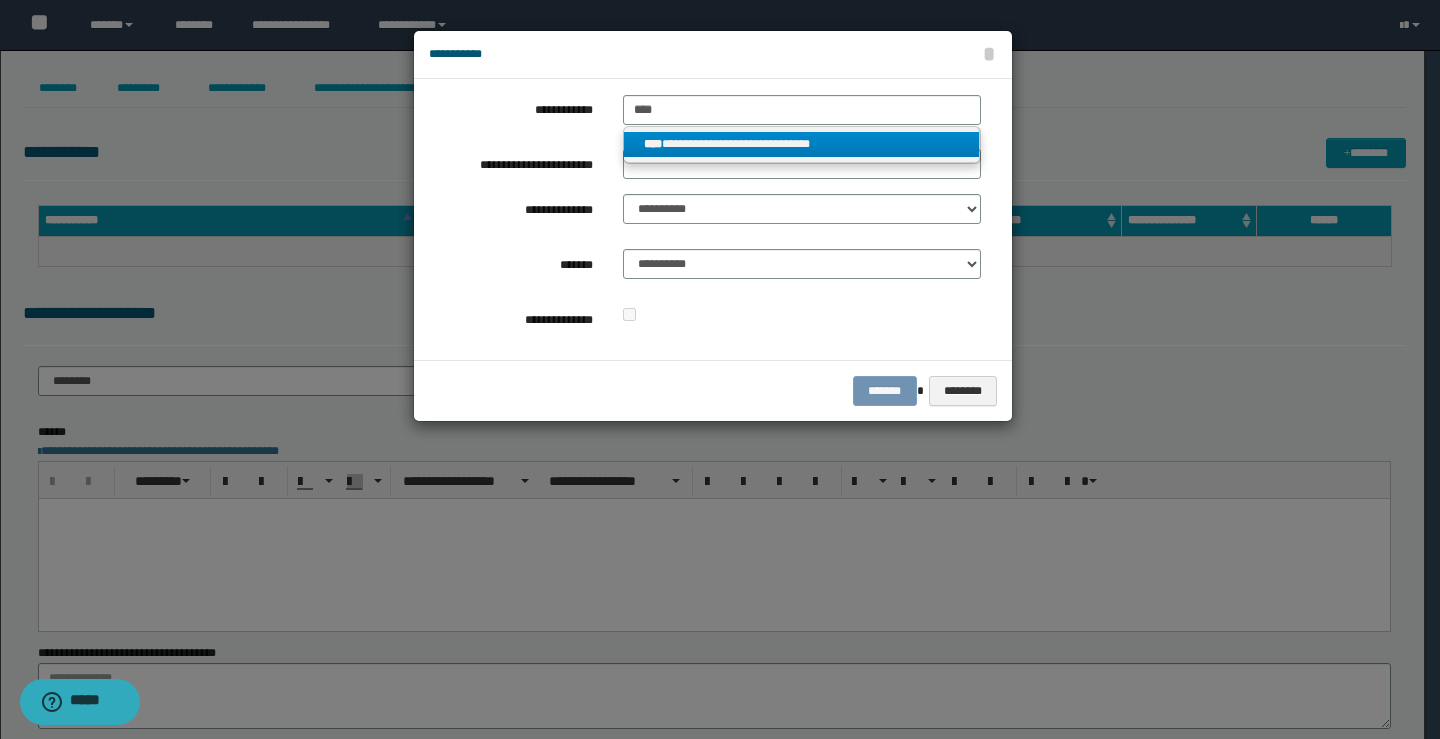 click on "**********" at bounding box center (802, 144) 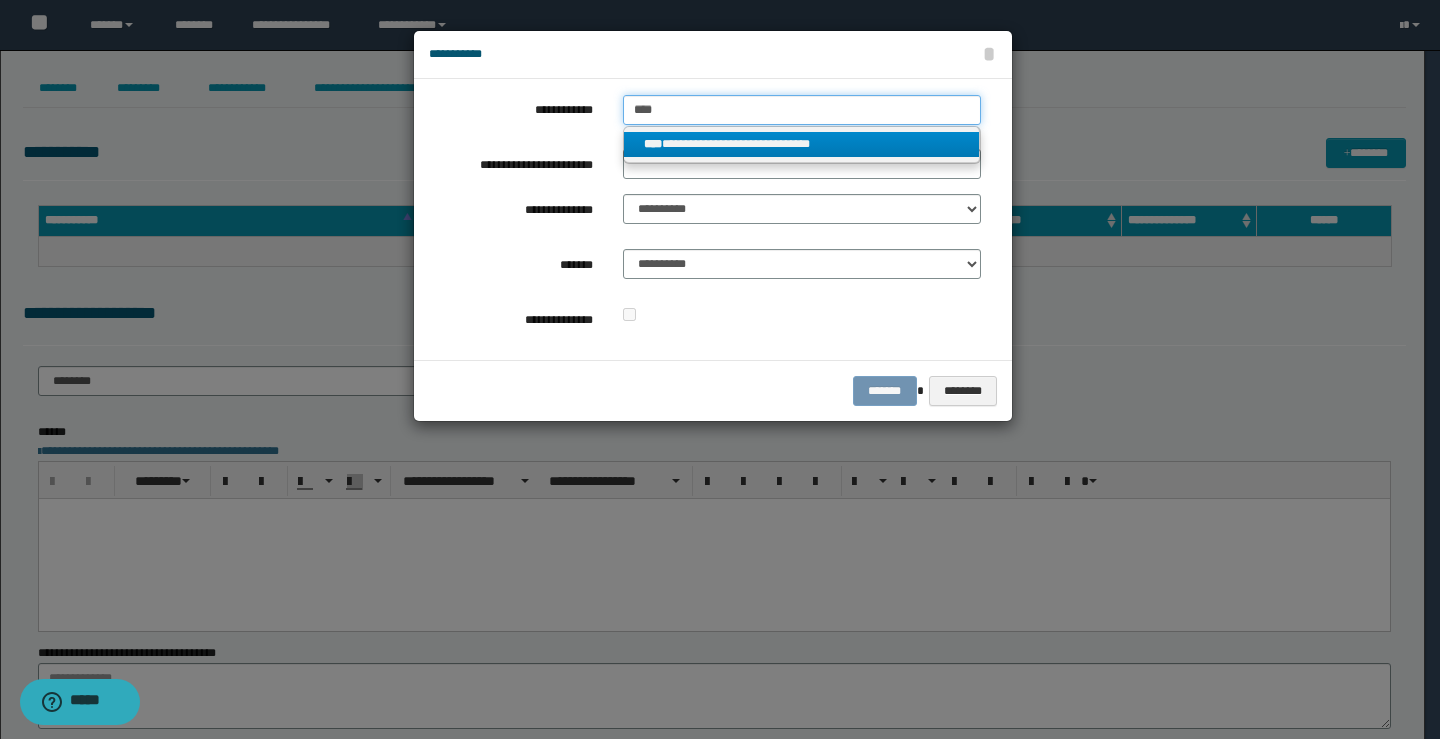 type 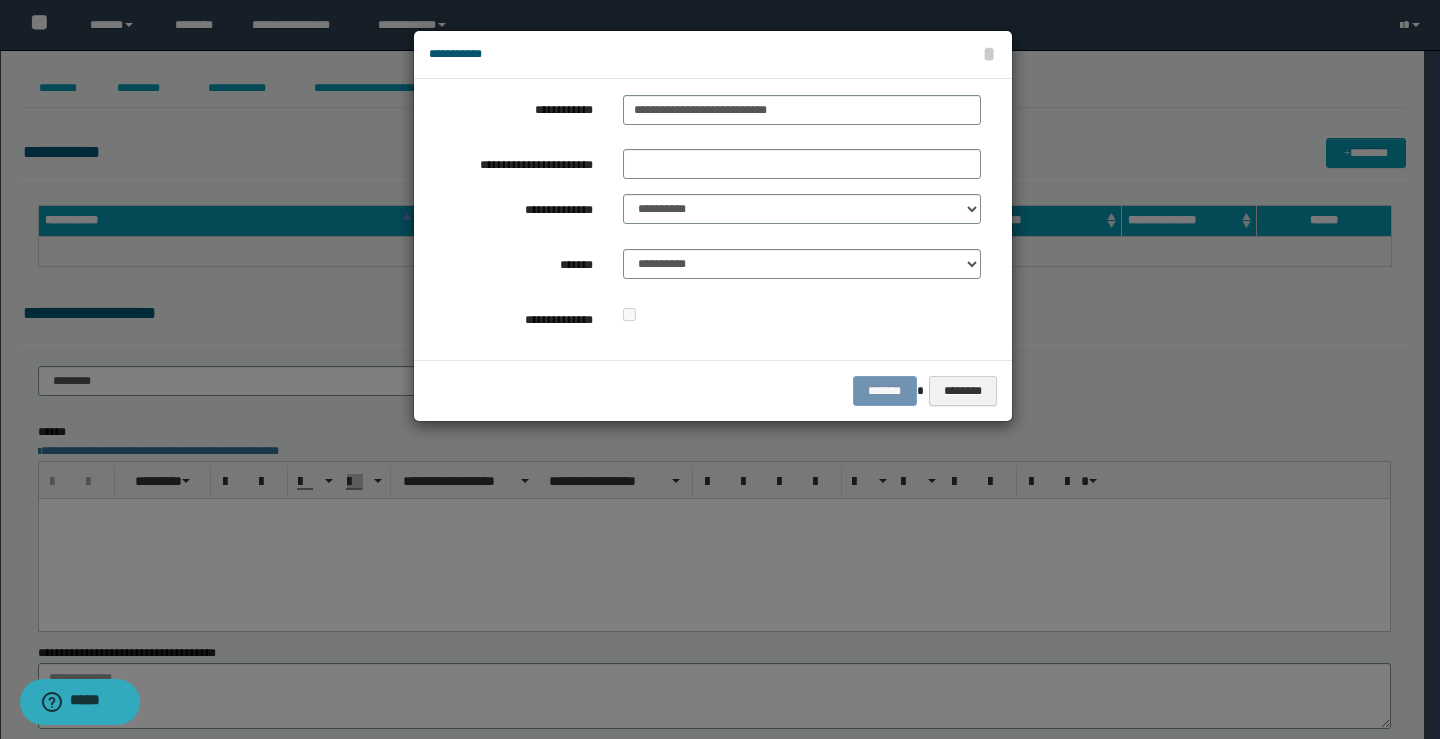 click on "*******
********" at bounding box center [713, 390] 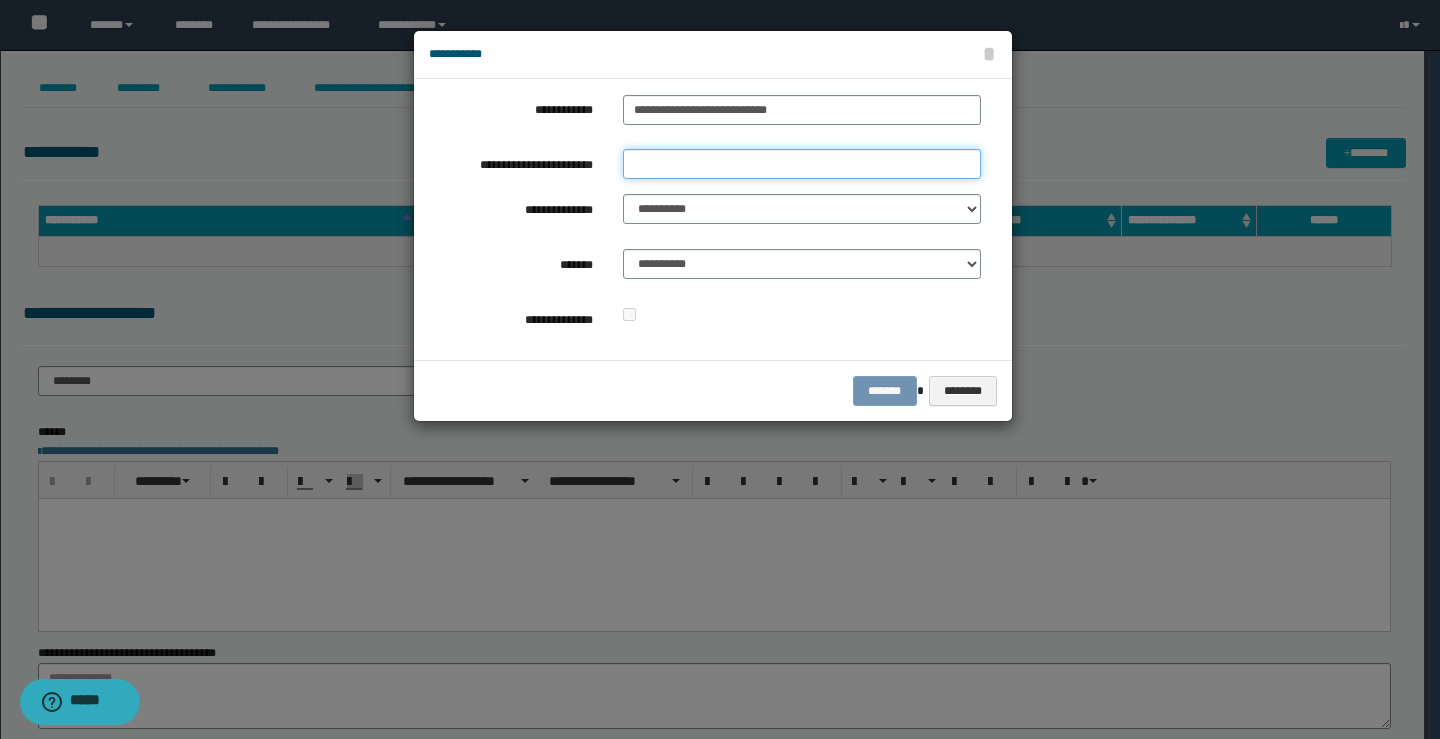 click on "**********" at bounding box center (802, 164) 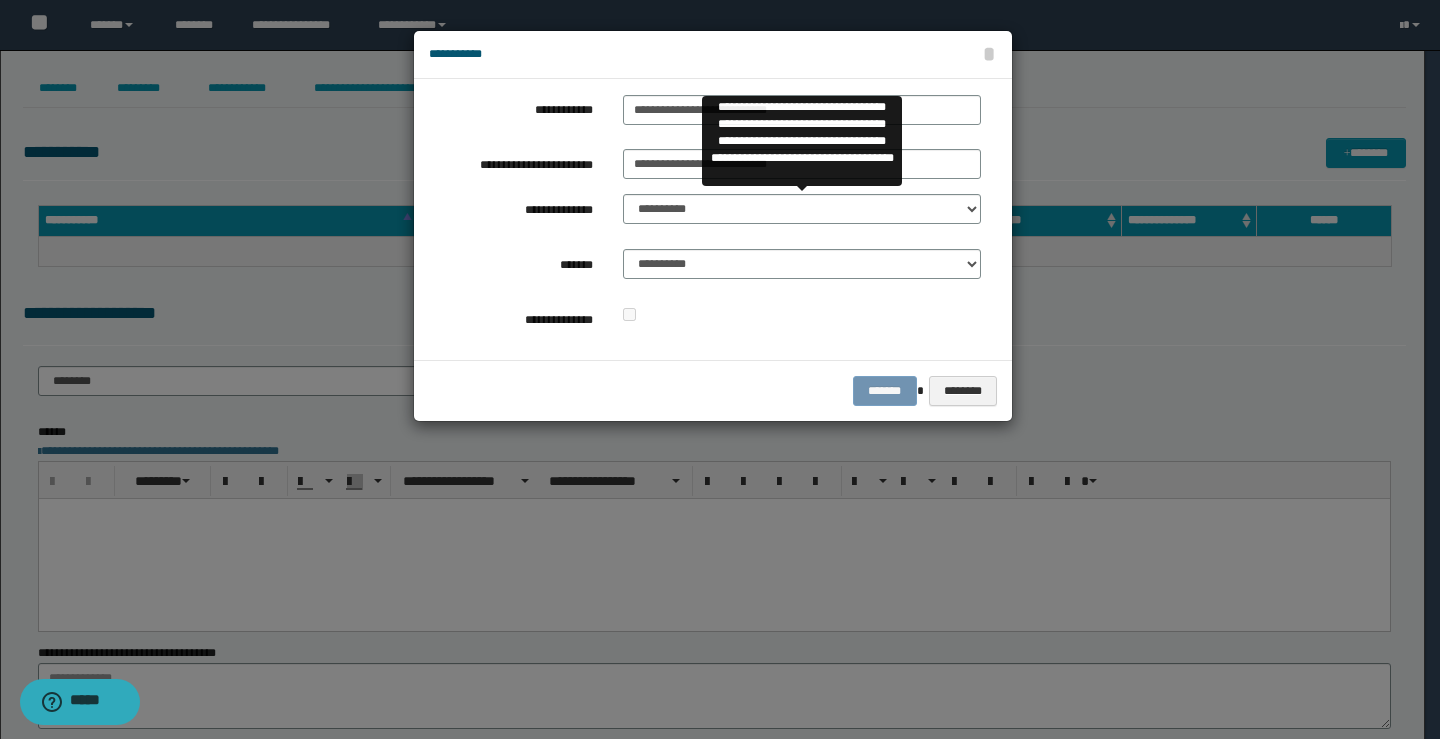 click on "**********" at bounding box center (802, 214) 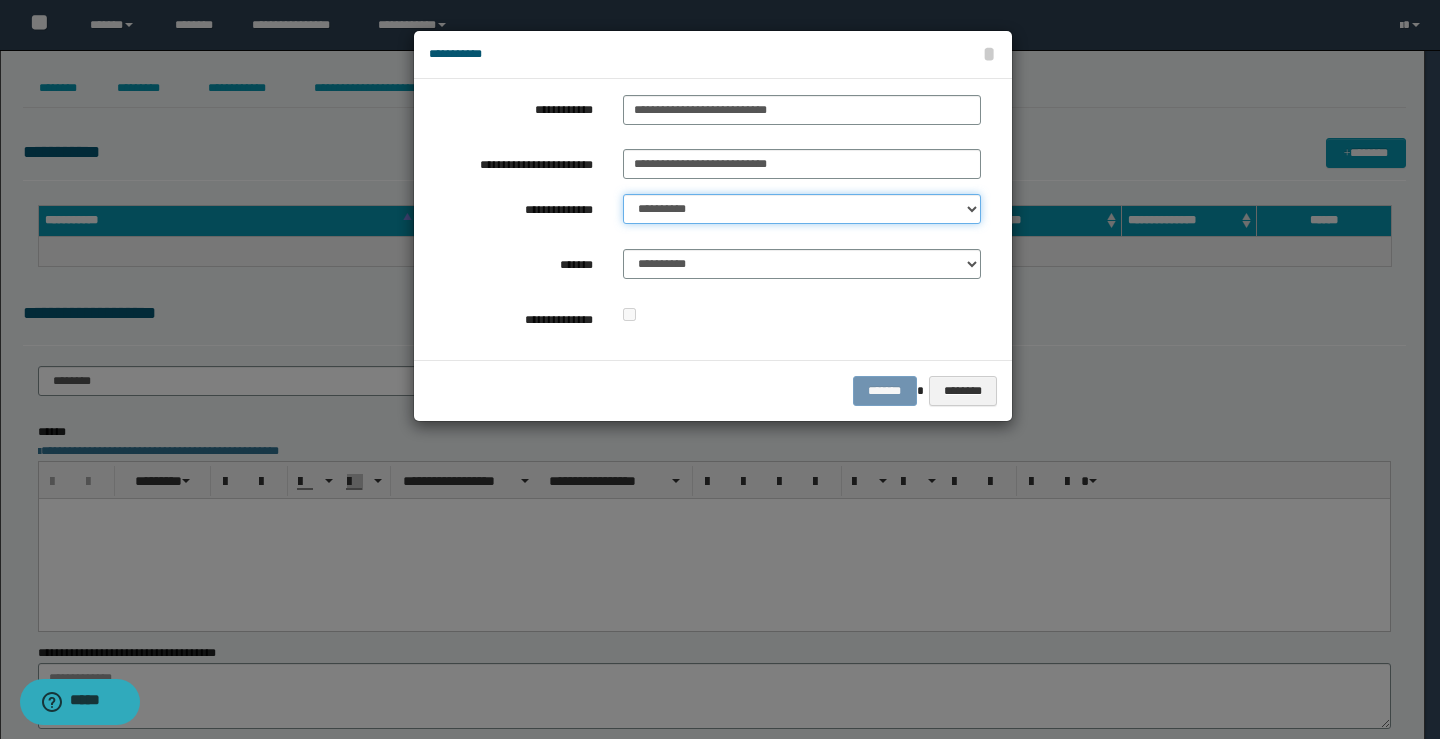 click on "**********" at bounding box center (802, 209) 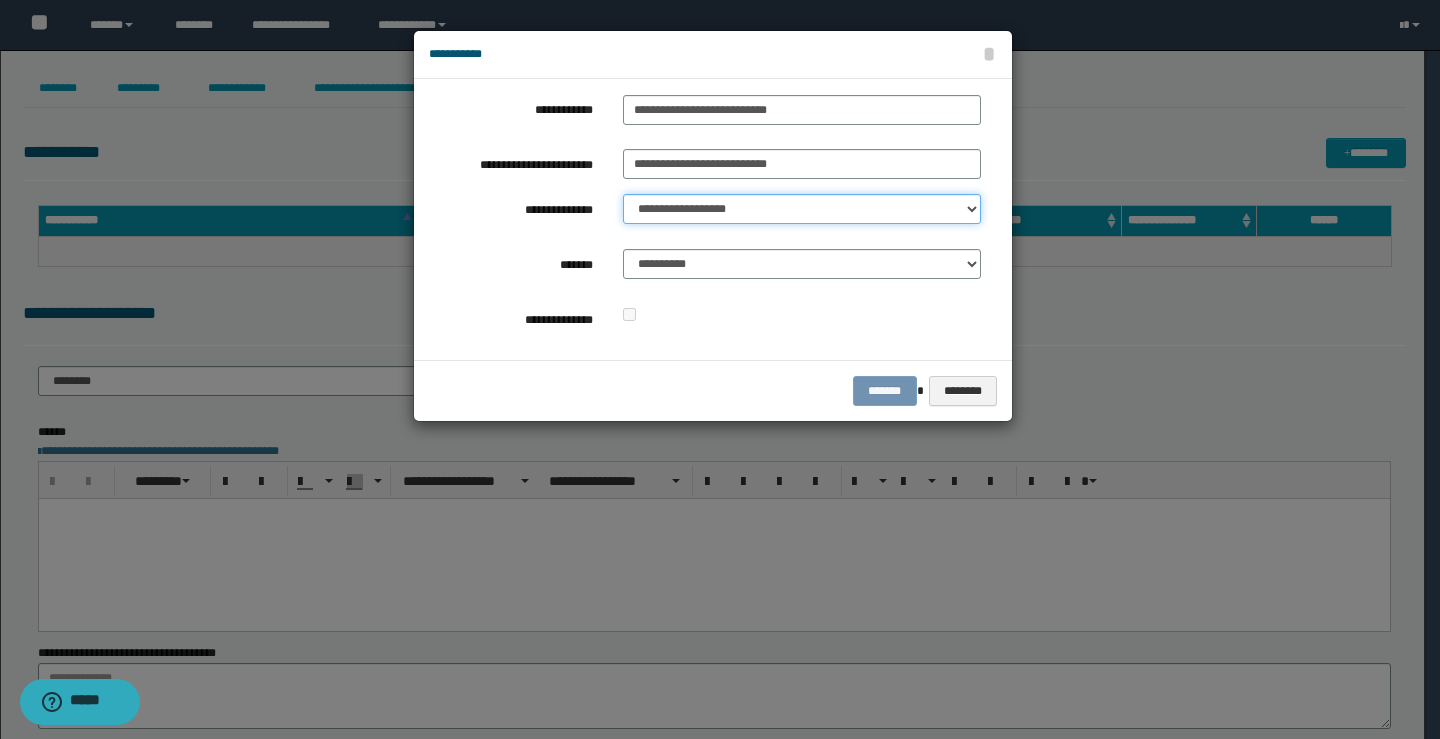 click on "**********" at bounding box center [802, 209] 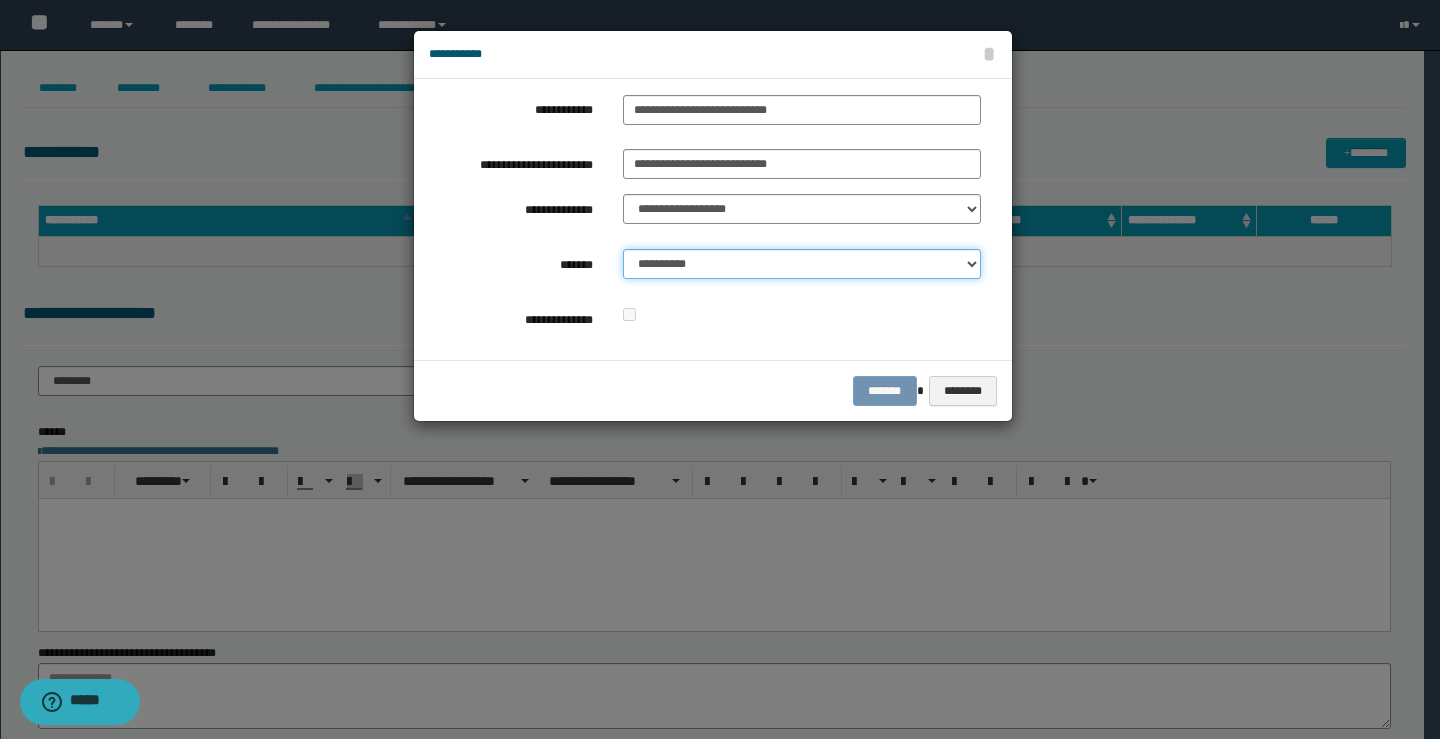 click on "**********" at bounding box center (802, 264) 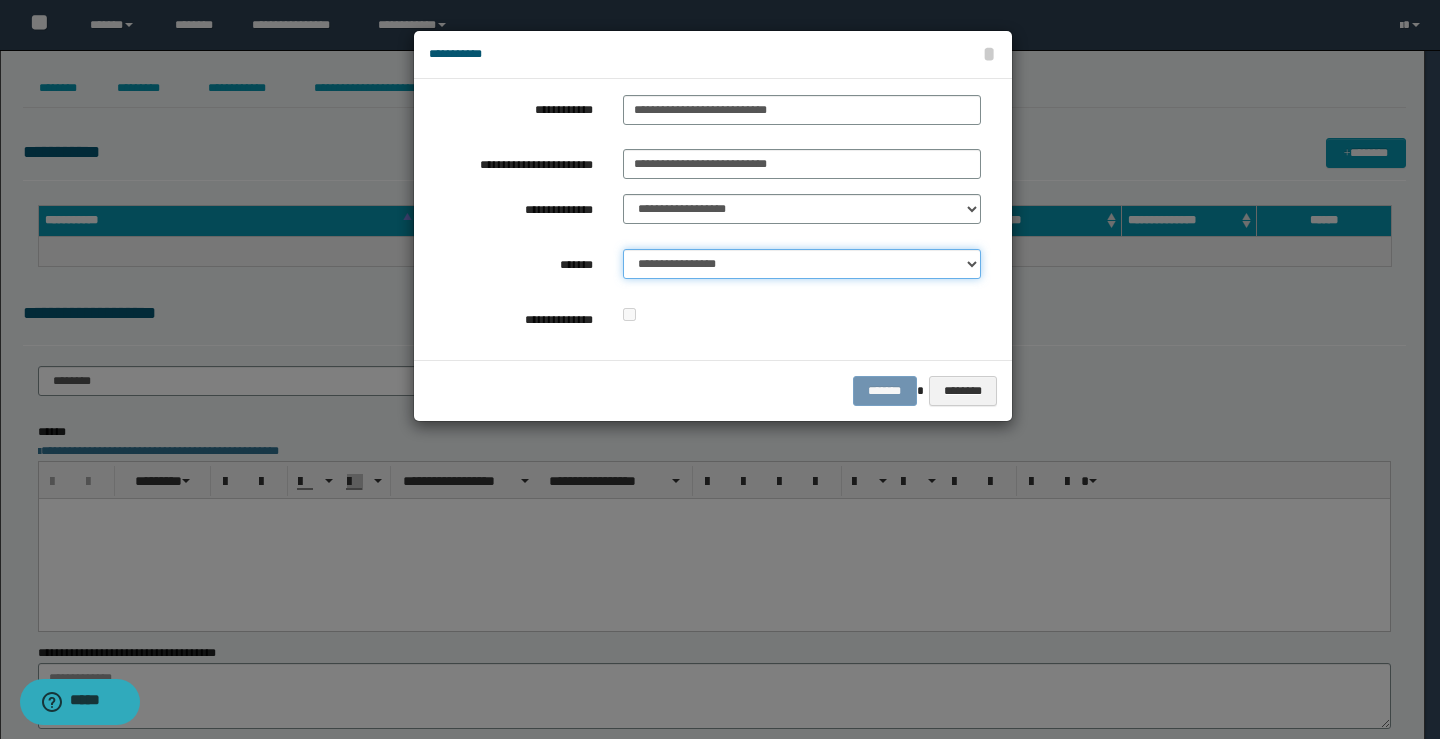 click on "**********" at bounding box center [802, 264] 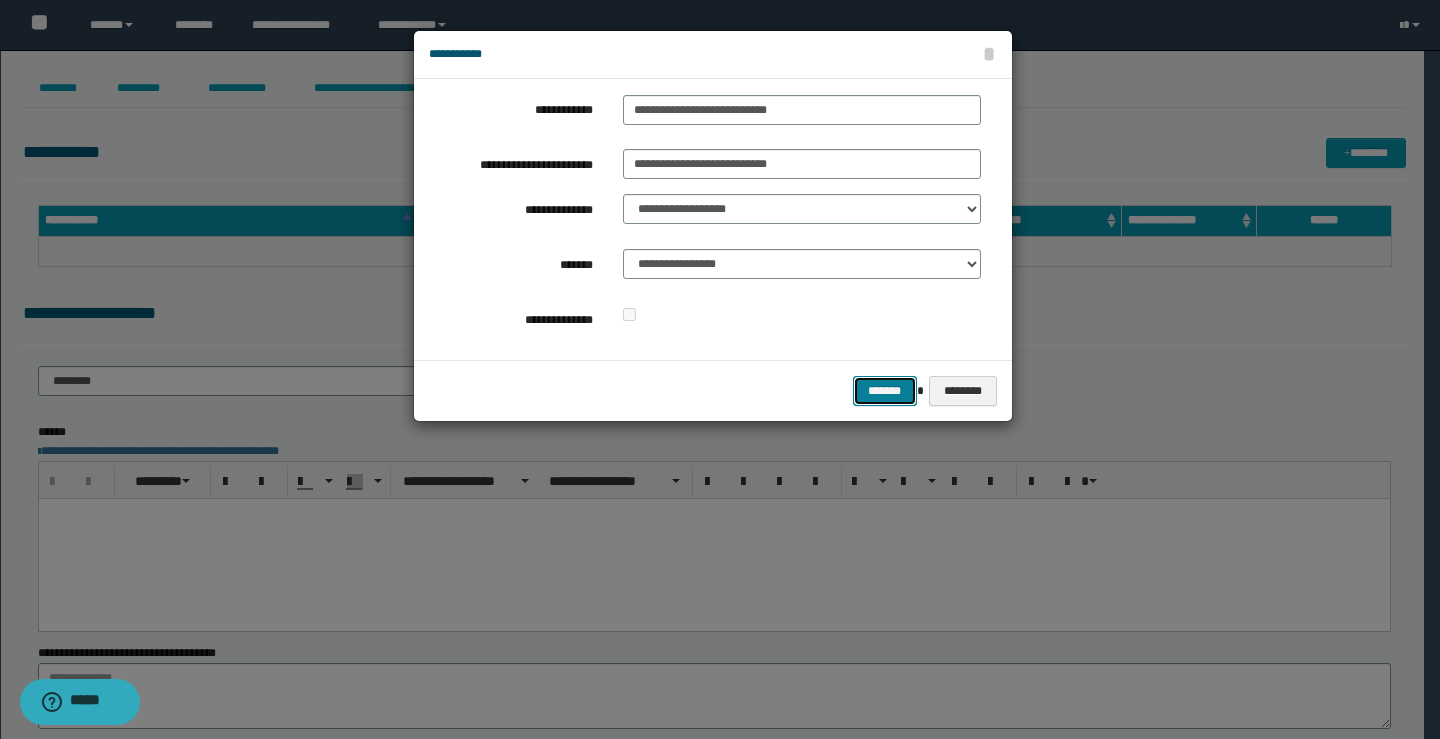 click on "*******" at bounding box center [885, 391] 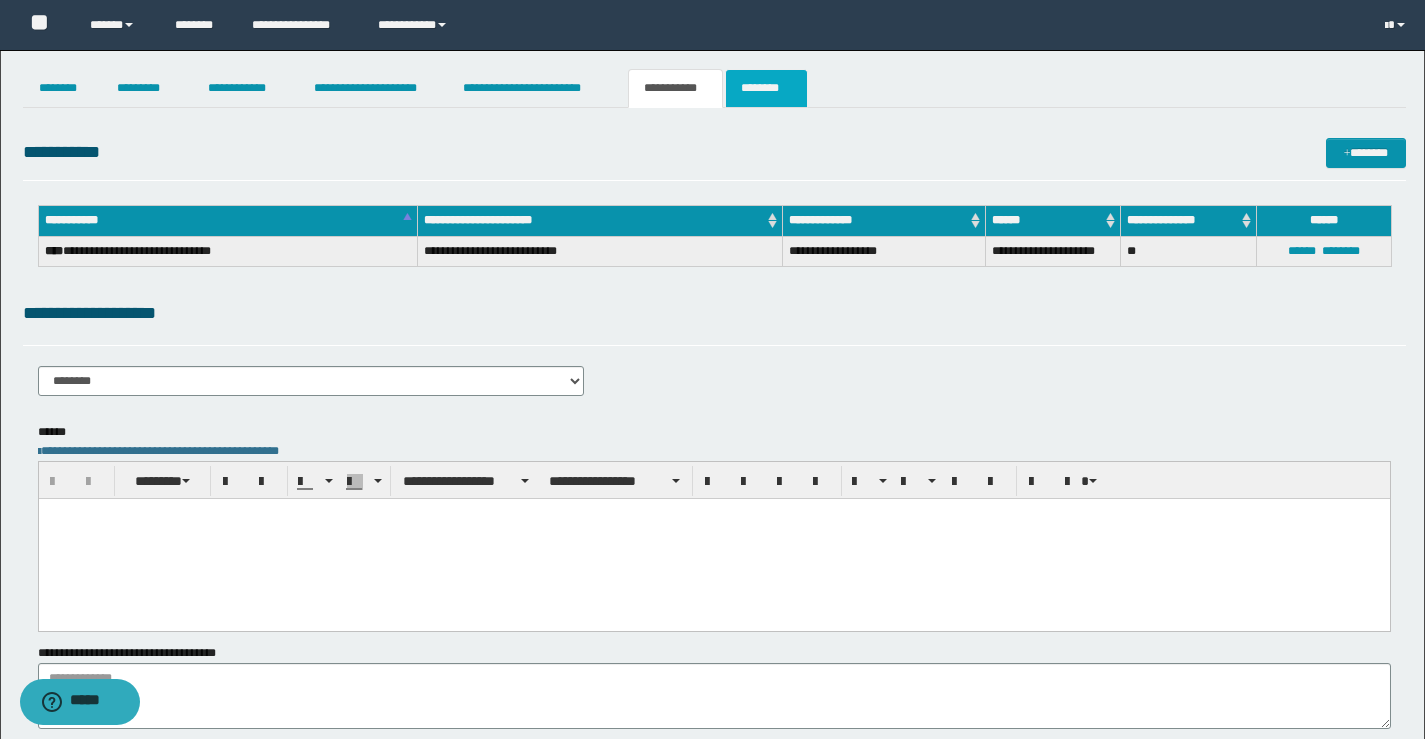 click on "********" at bounding box center [766, 88] 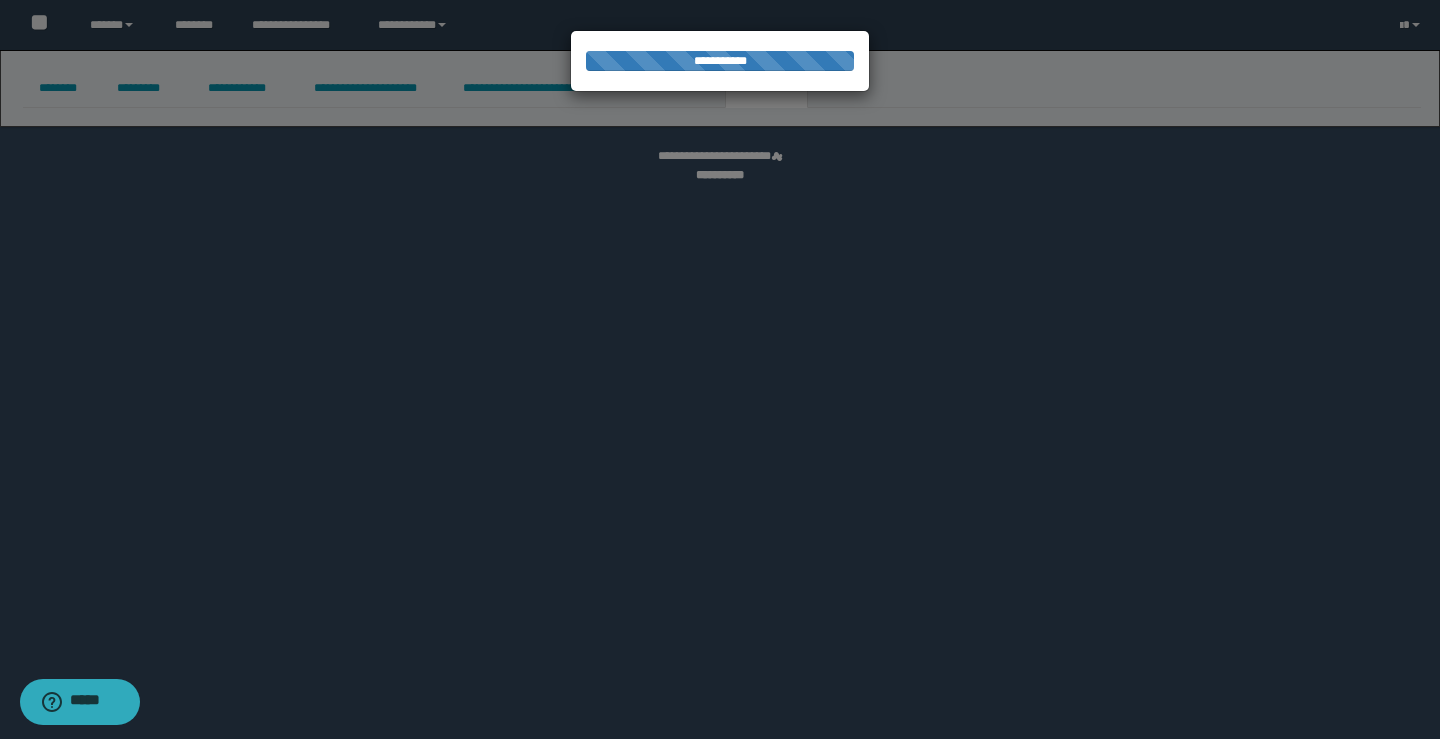 select 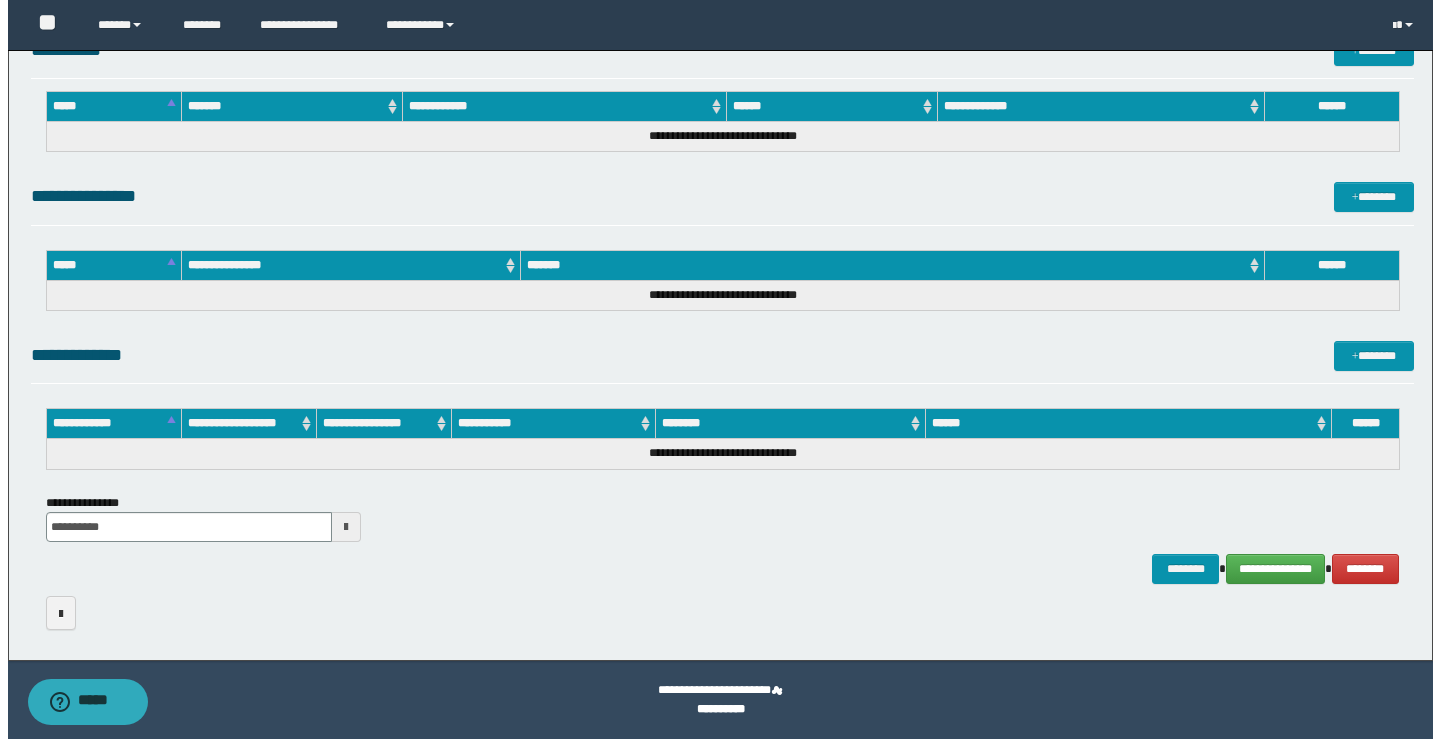 scroll, scrollTop: 85, scrollLeft: 0, axis: vertical 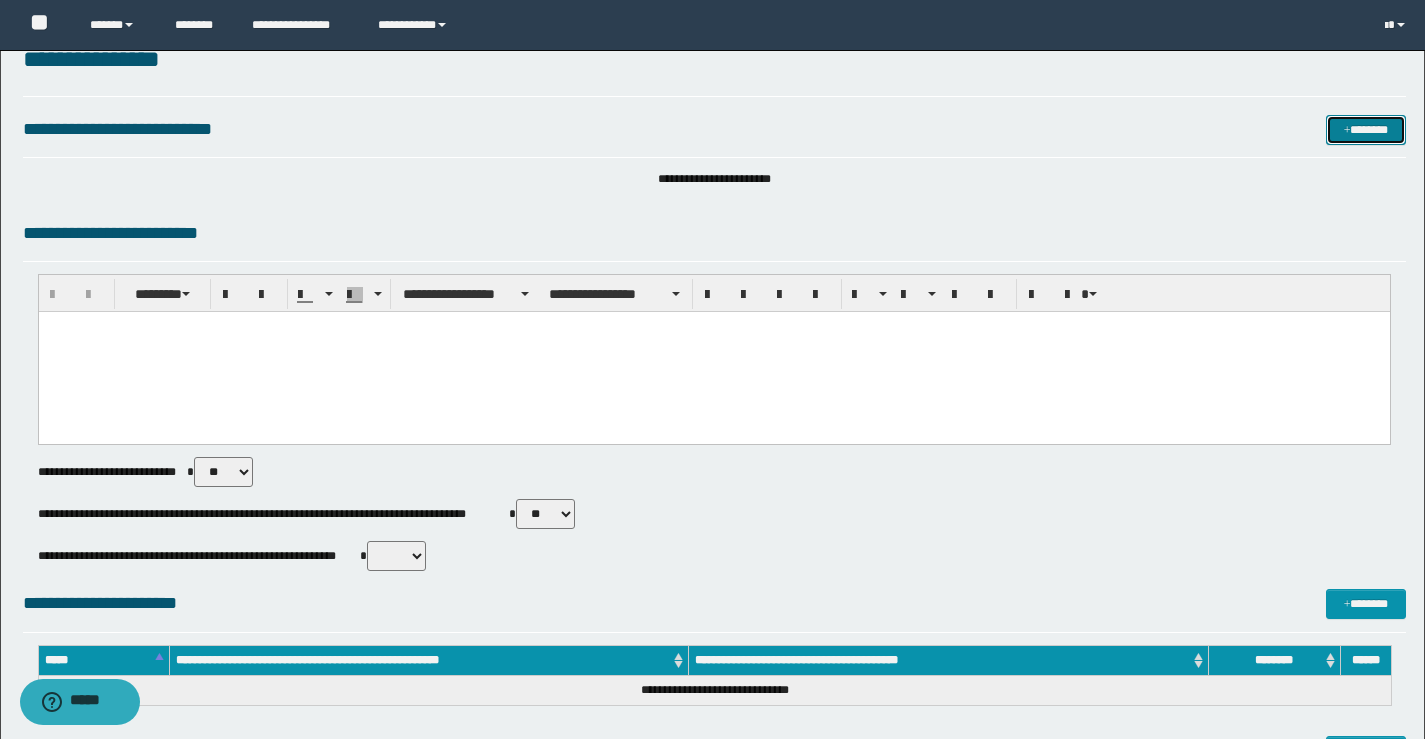 click on "*******" at bounding box center [1366, 130] 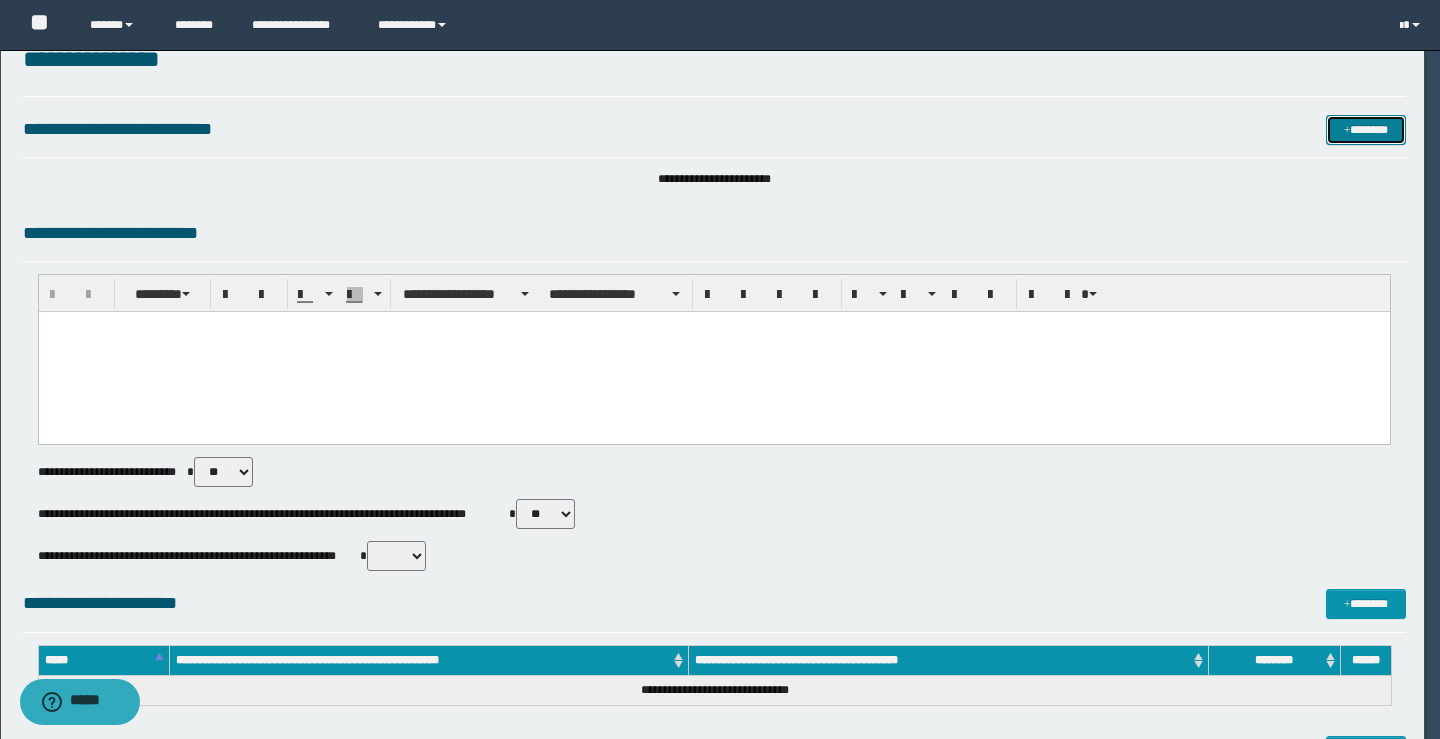 type 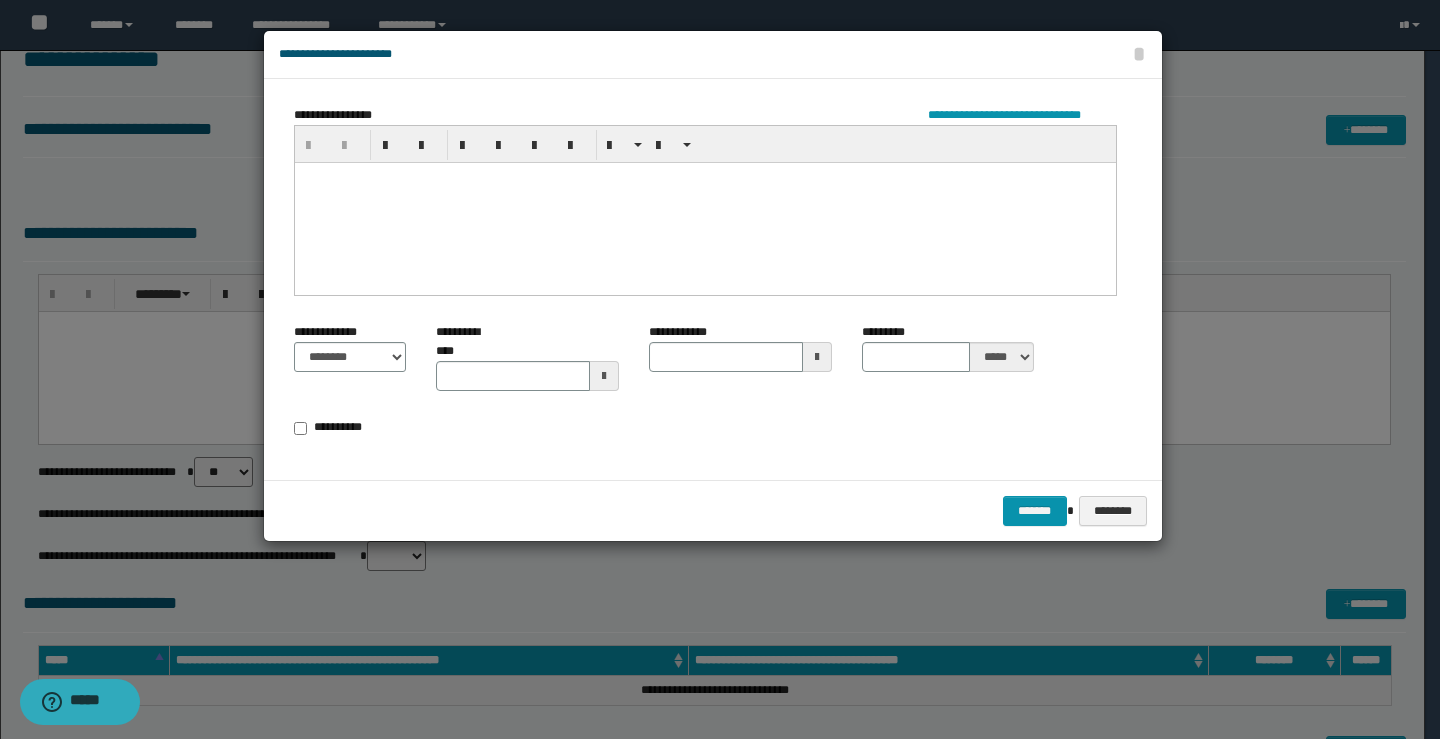 click at bounding box center [704, 202] 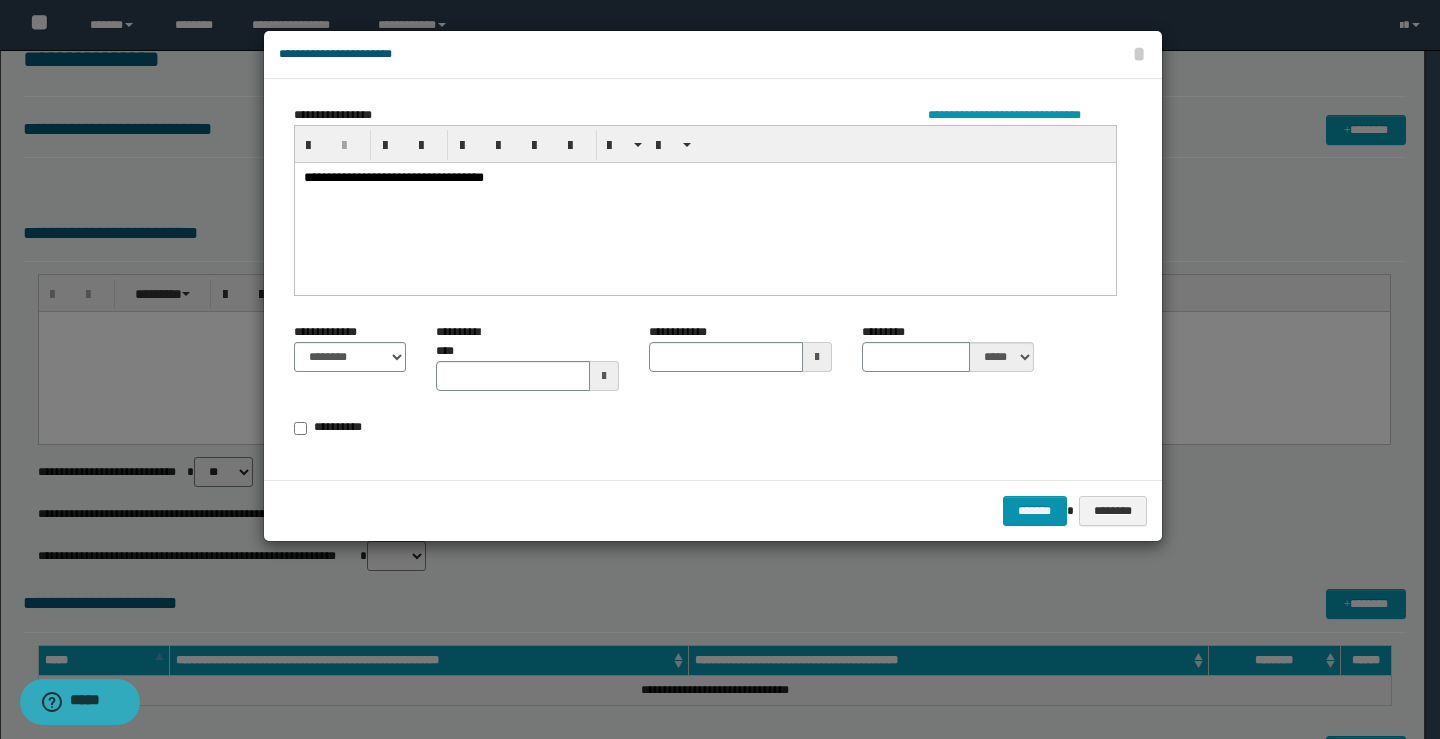 type 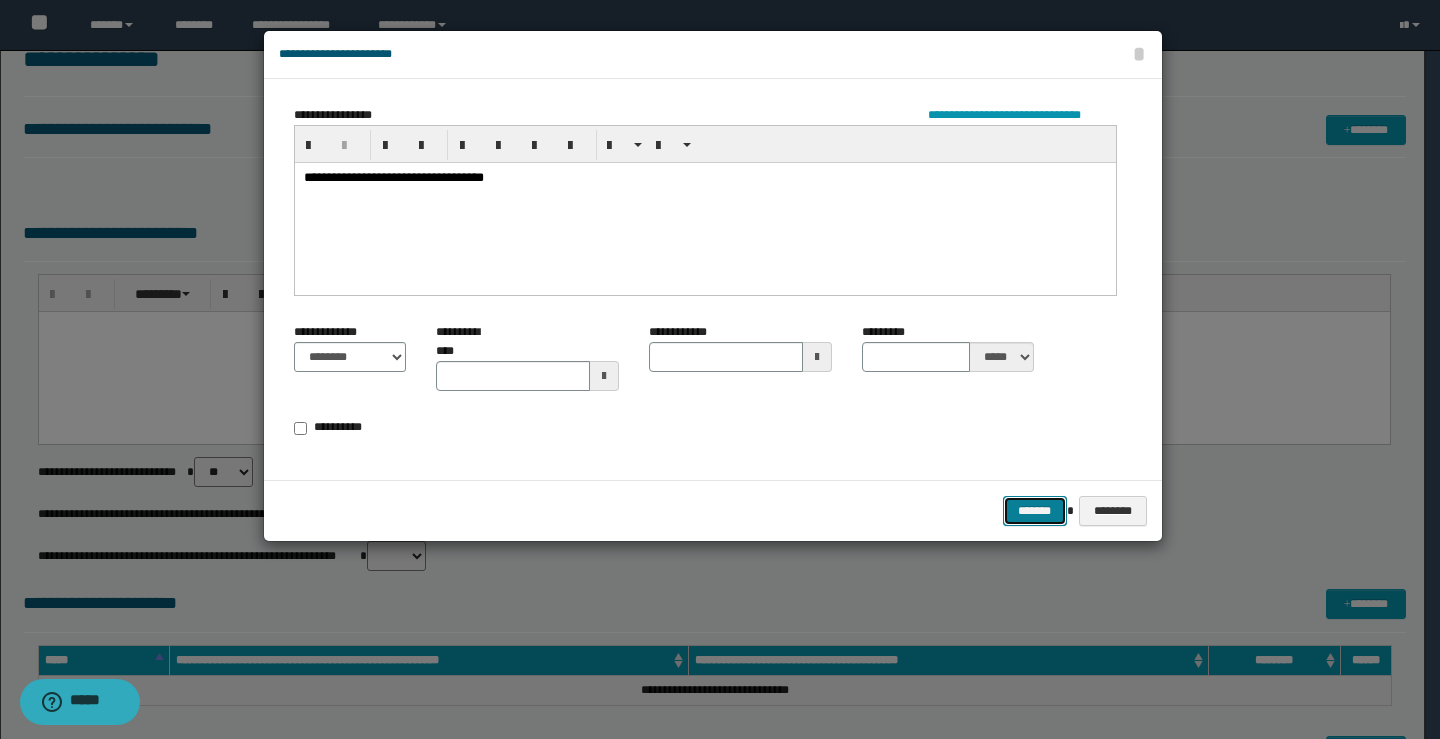click on "*******" at bounding box center (1035, 511) 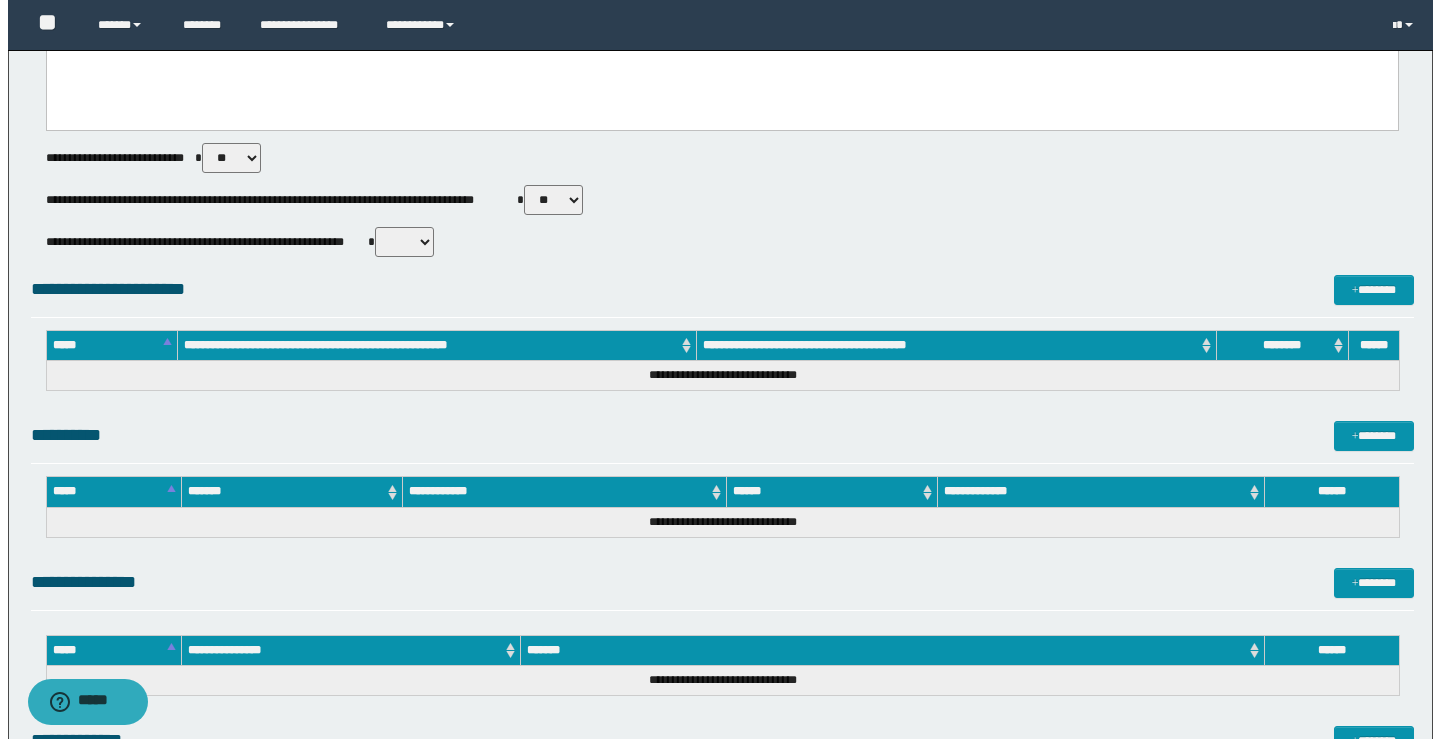 scroll, scrollTop: 976, scrollLeft: 0, axis: vertical 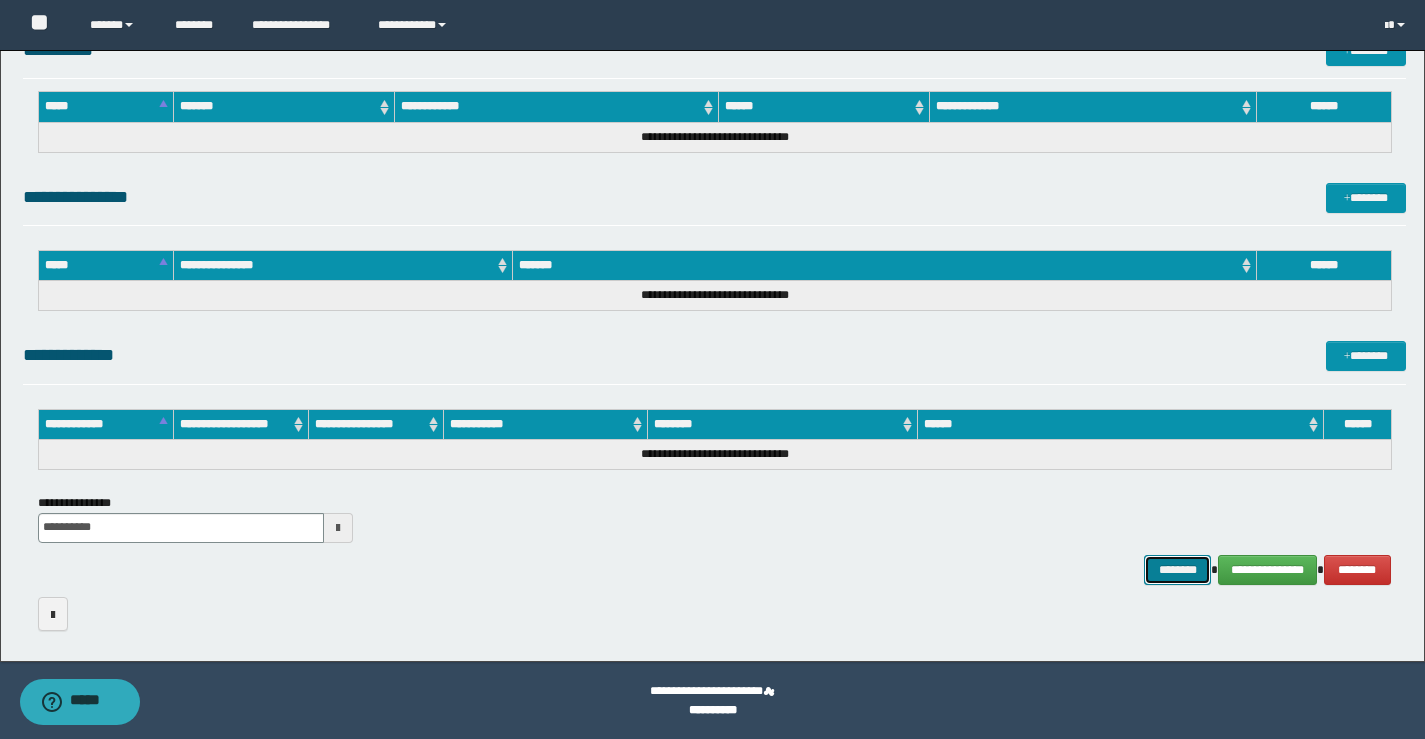 click on "********" at bounding box center (1178, 570) 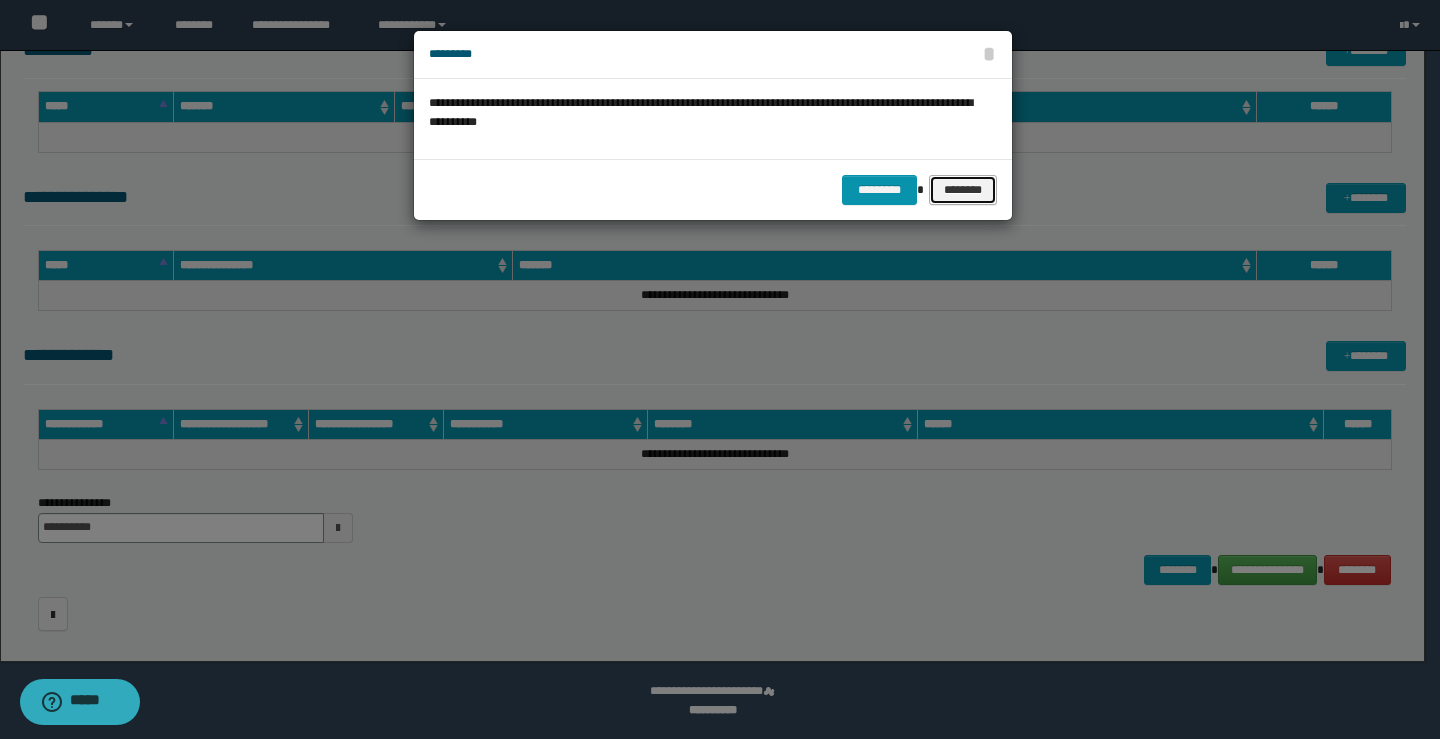 click on "********" at bounding box center (962, 190) 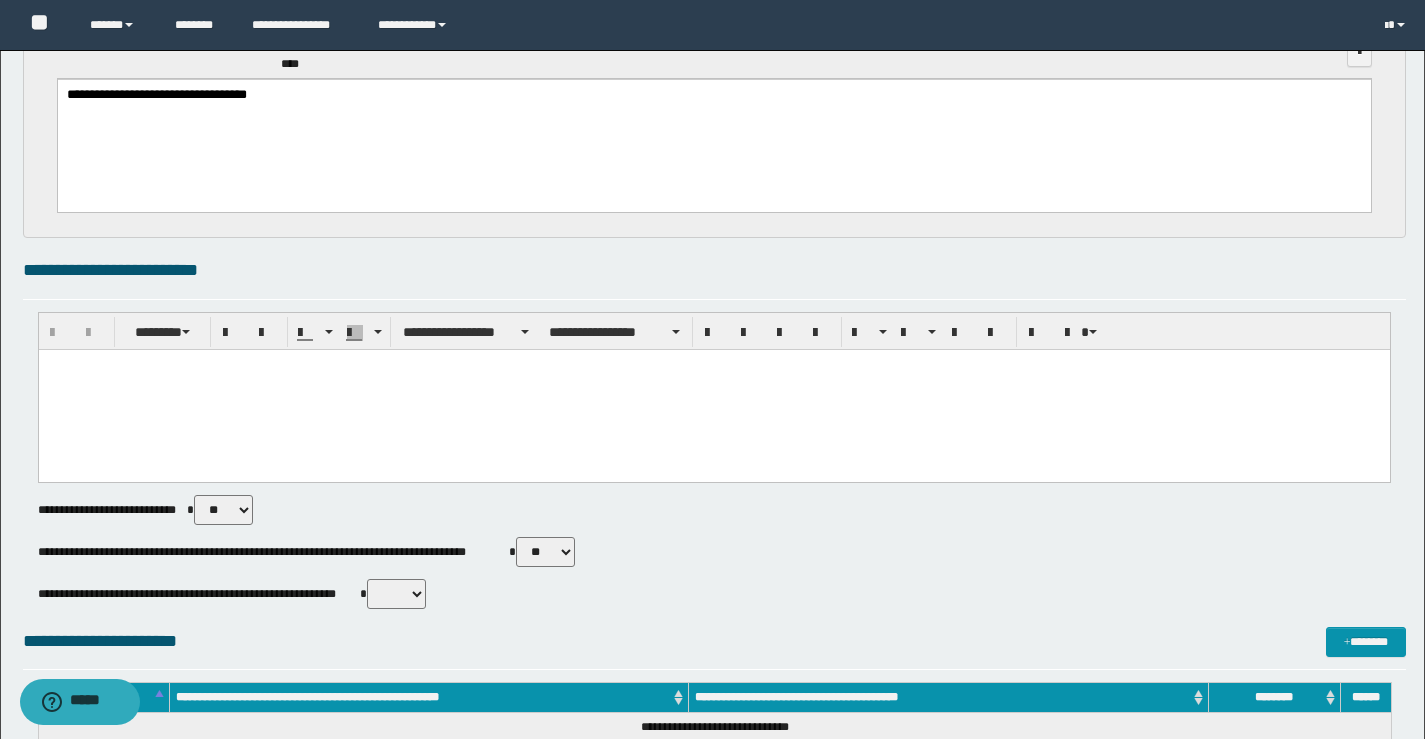 scroll, scrollTop: 0, scrollLeft: 0, axis: both 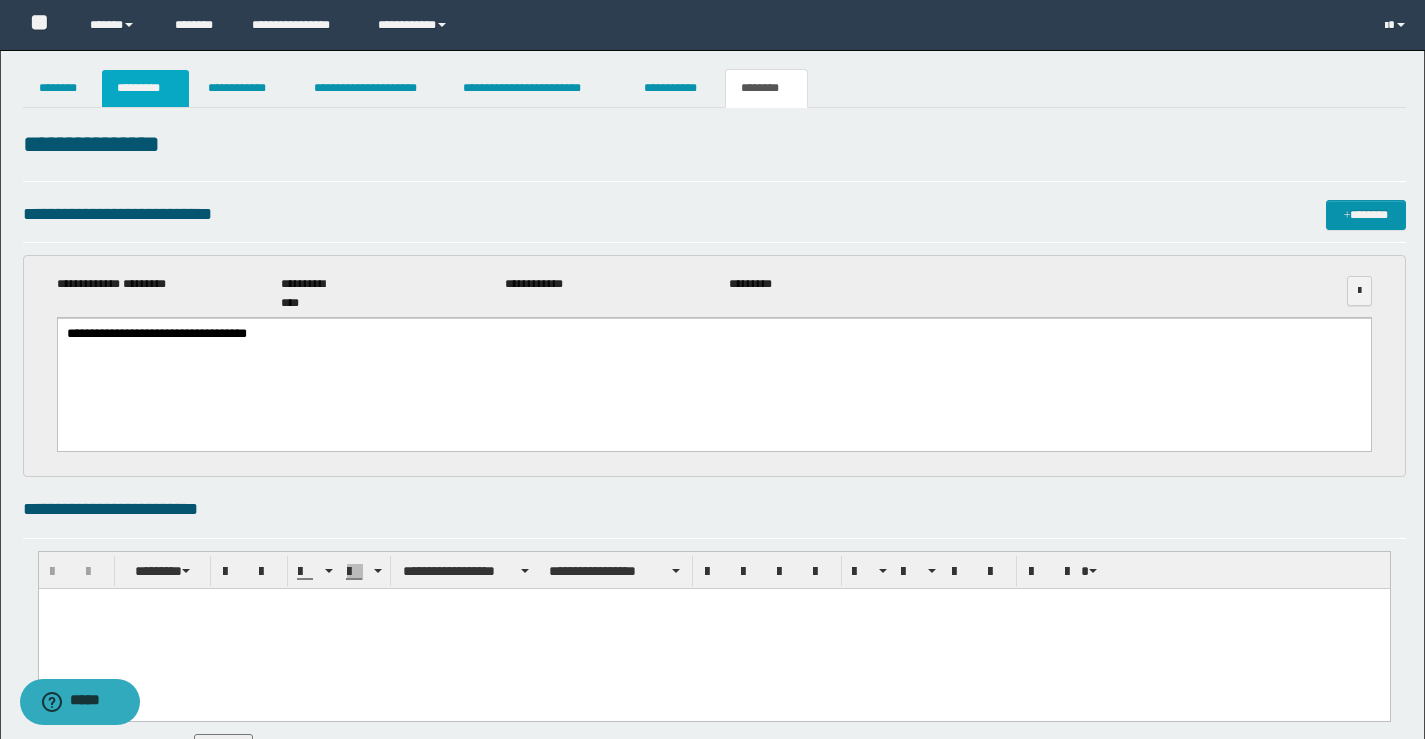click on "*********" at bounding box center [145, 88] 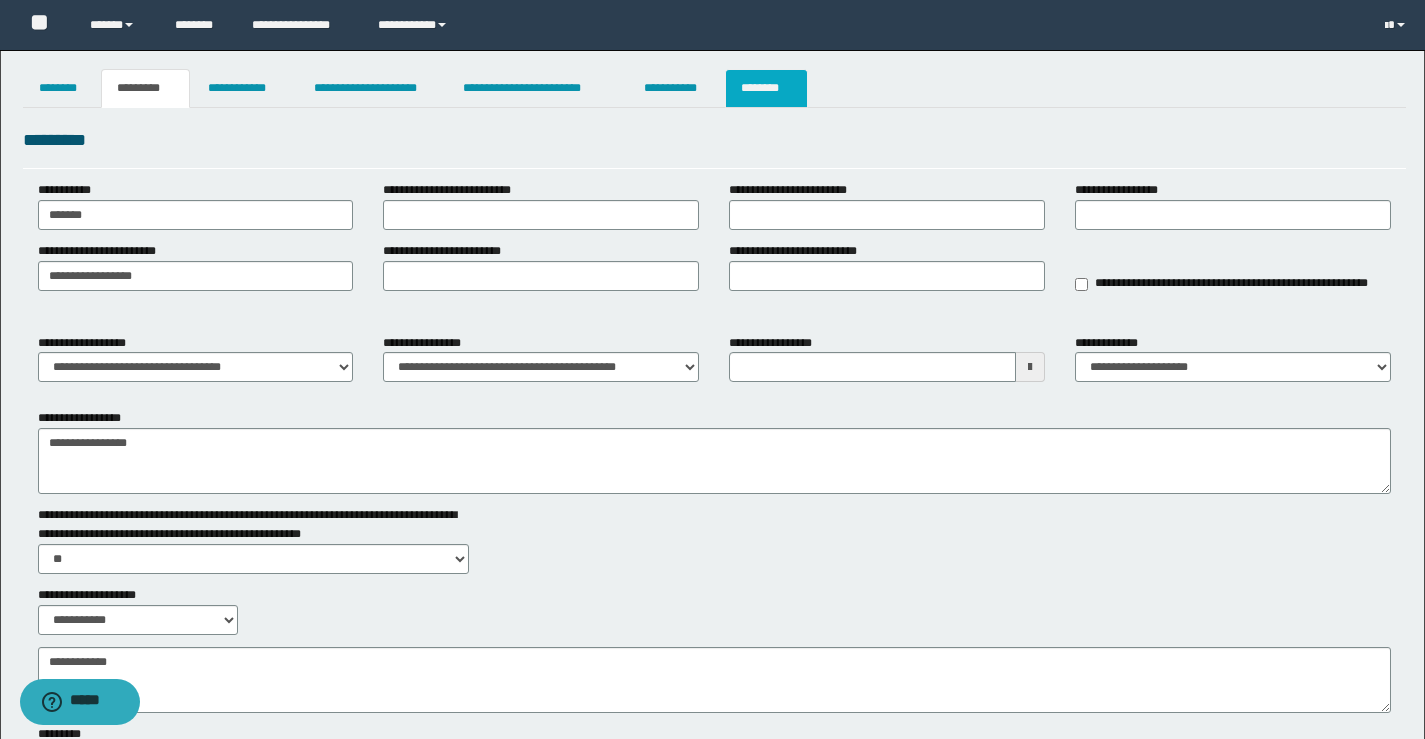 click on "********" at bounding box center (766, 88) 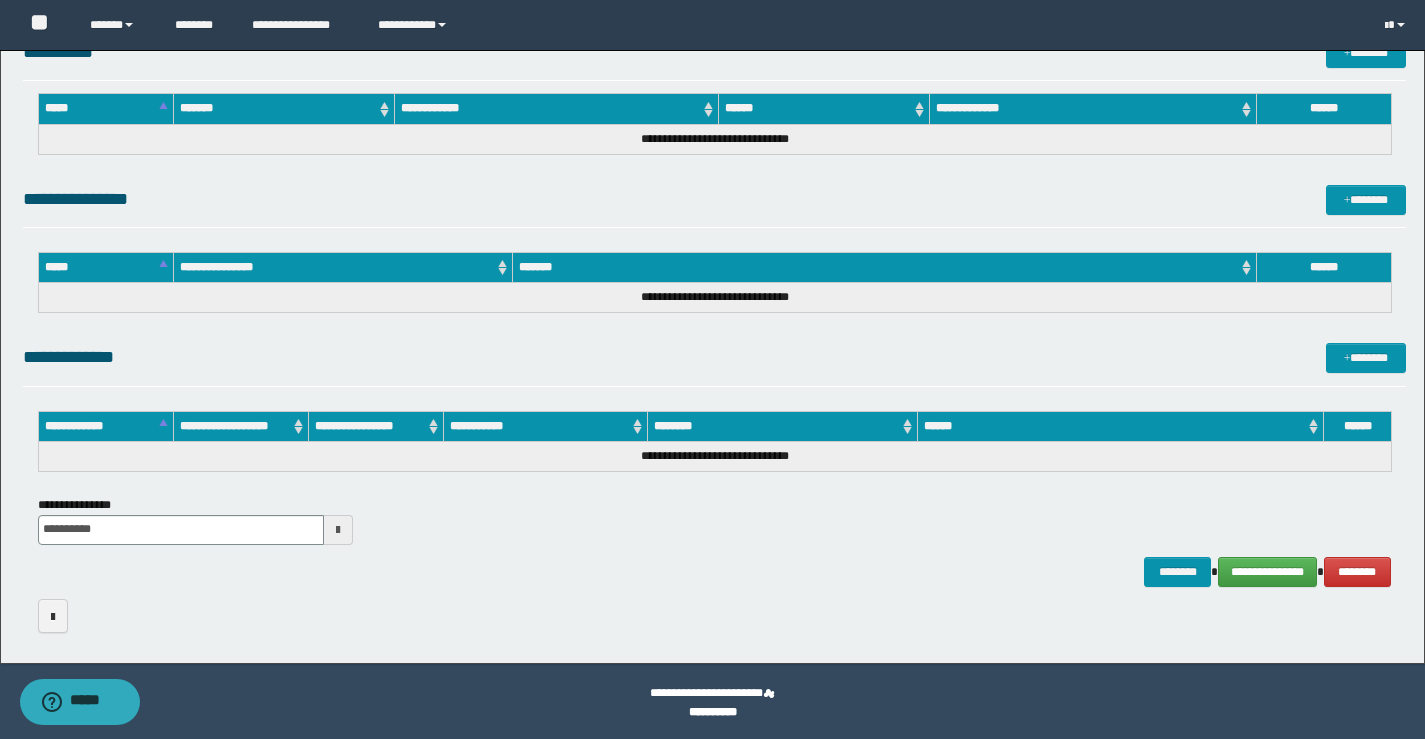scroll, scrollTop: 976, scrollLeft: 0, axis: vertical 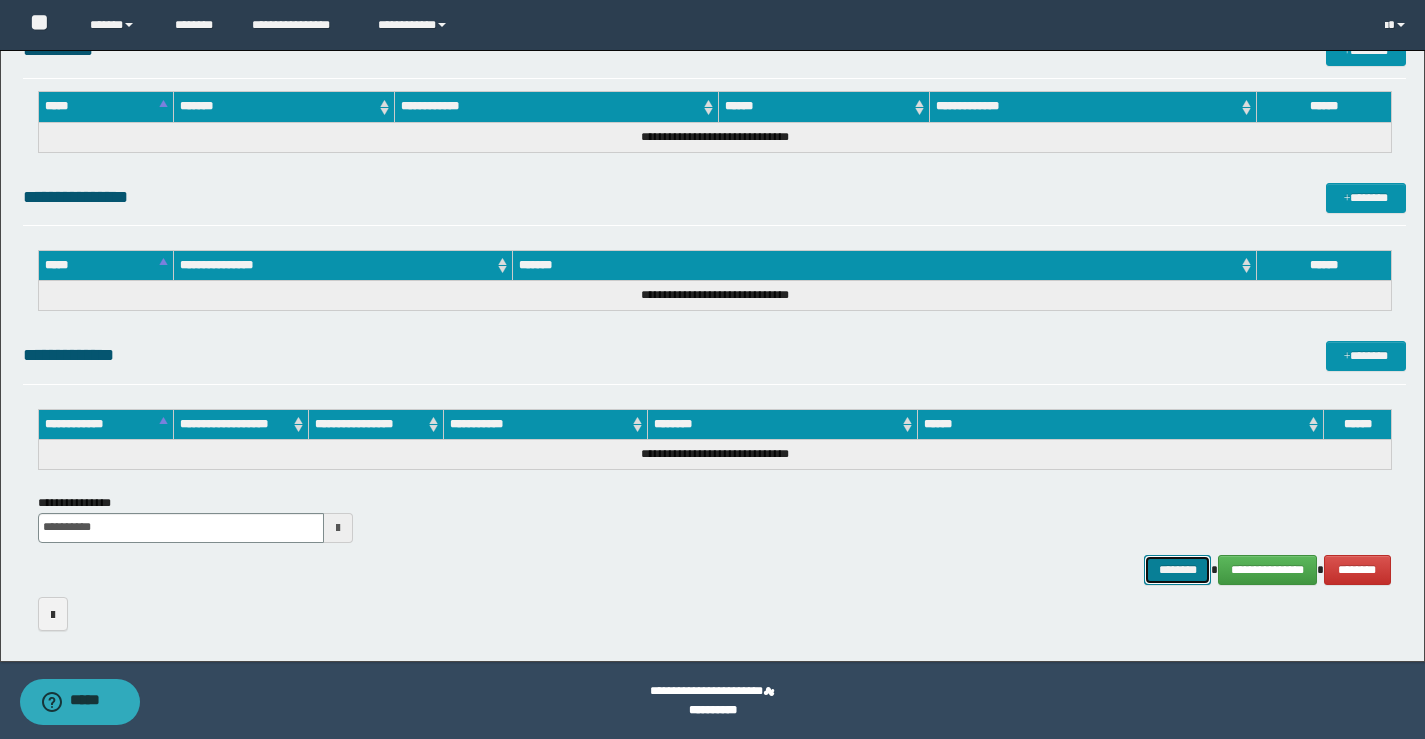 click on "********" at bounding box center (1178, 570) 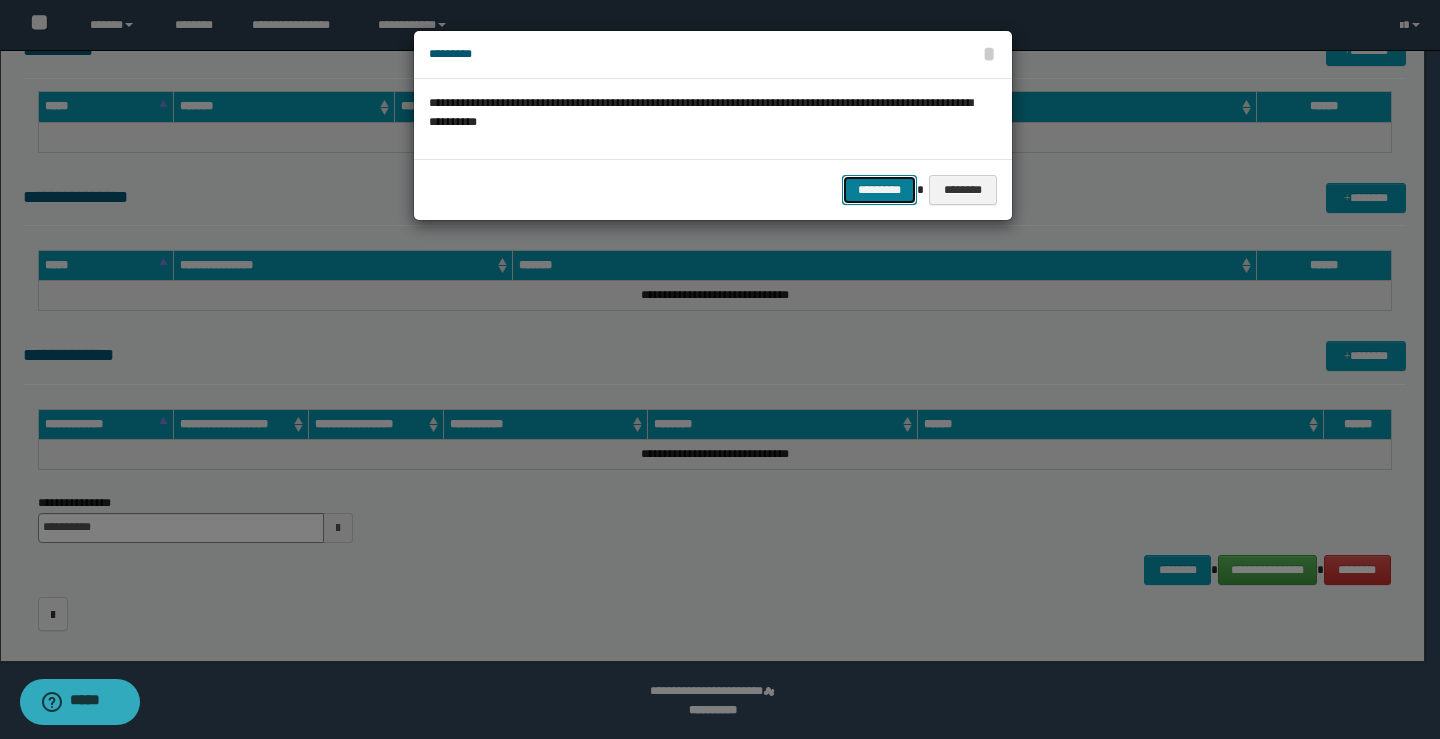 click on "*********" at bounding box center [879, 190] 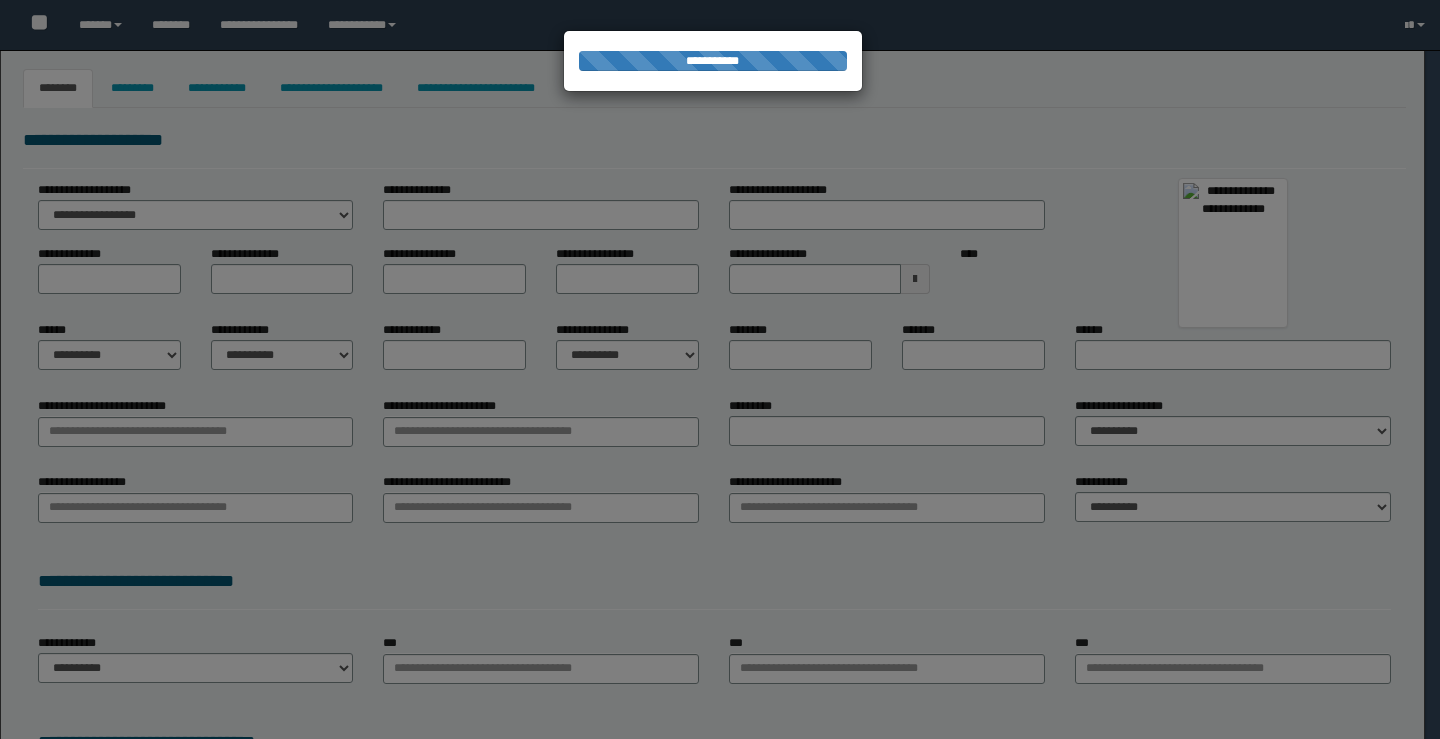 type on "*****" 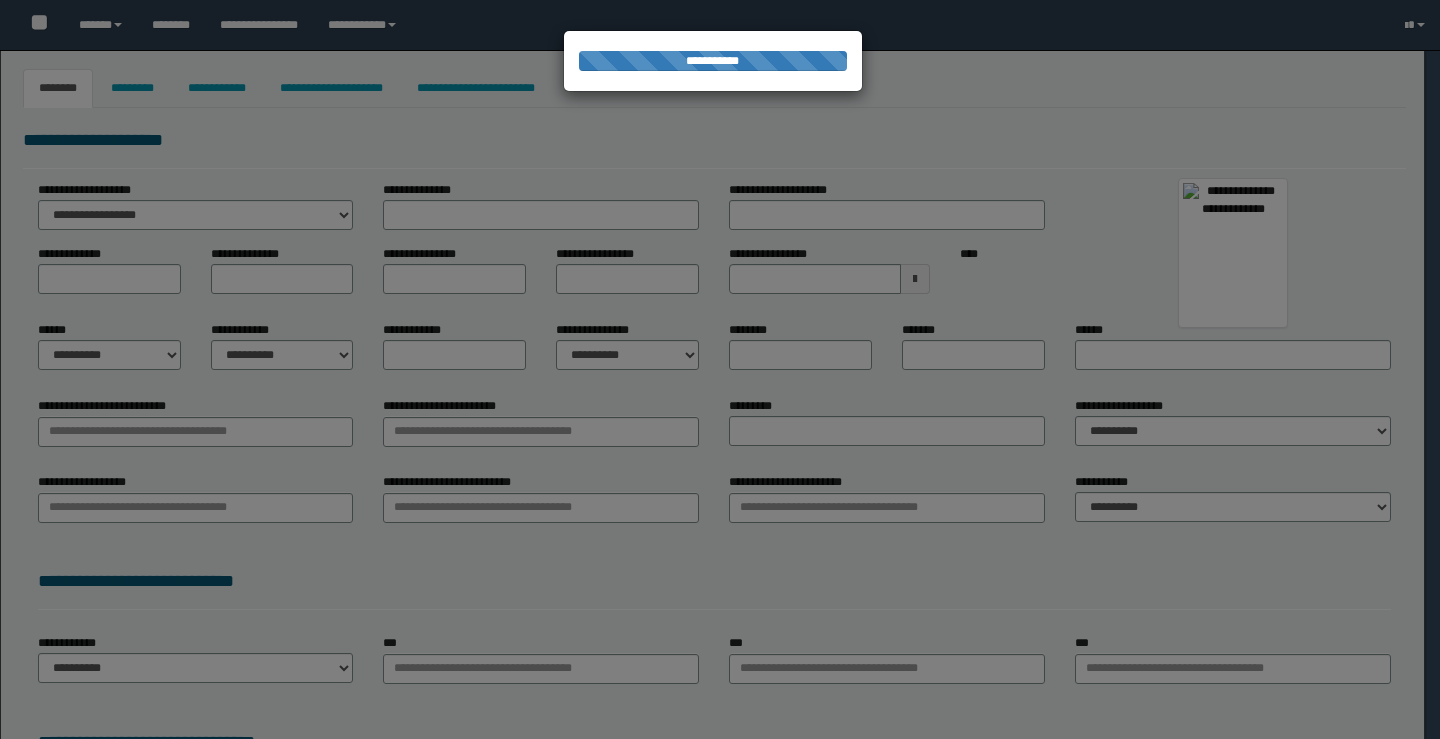 type on "**********" 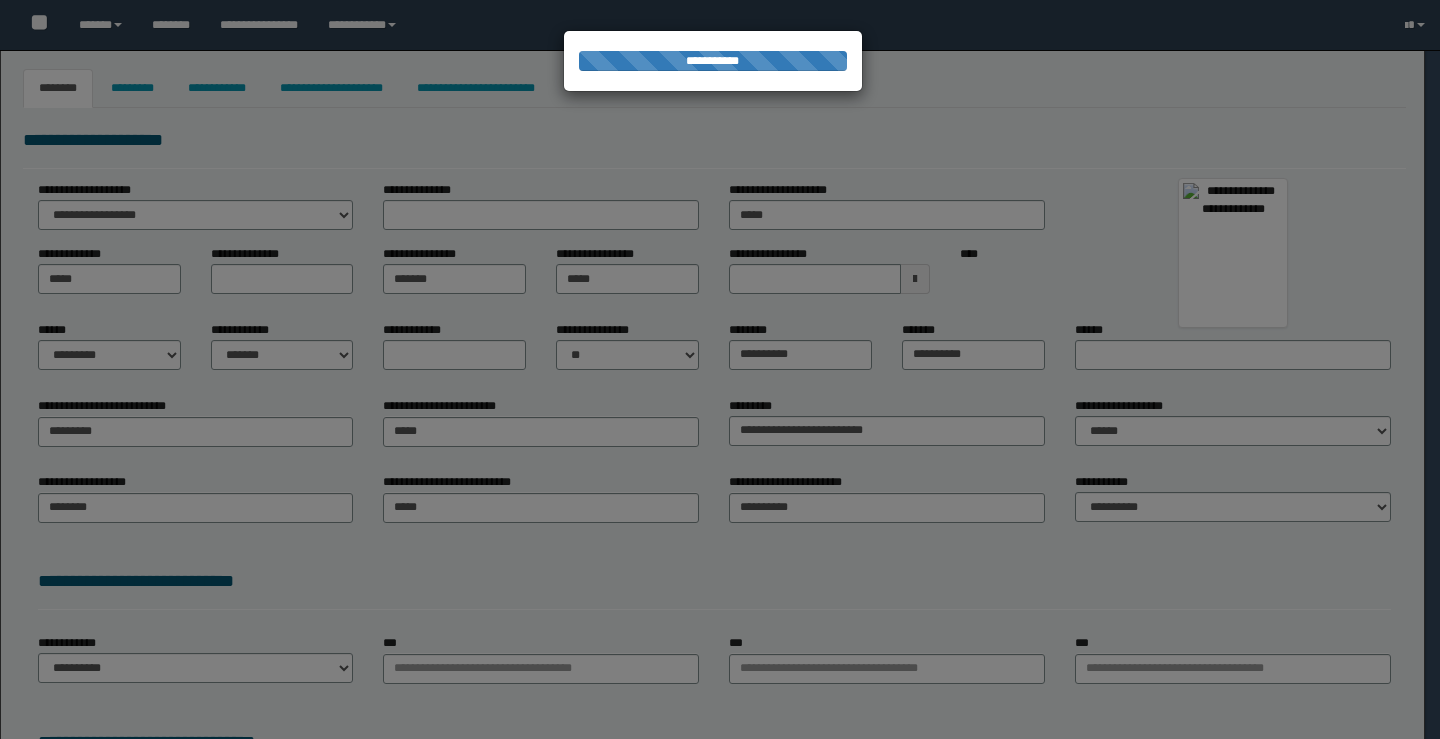 select on "*" 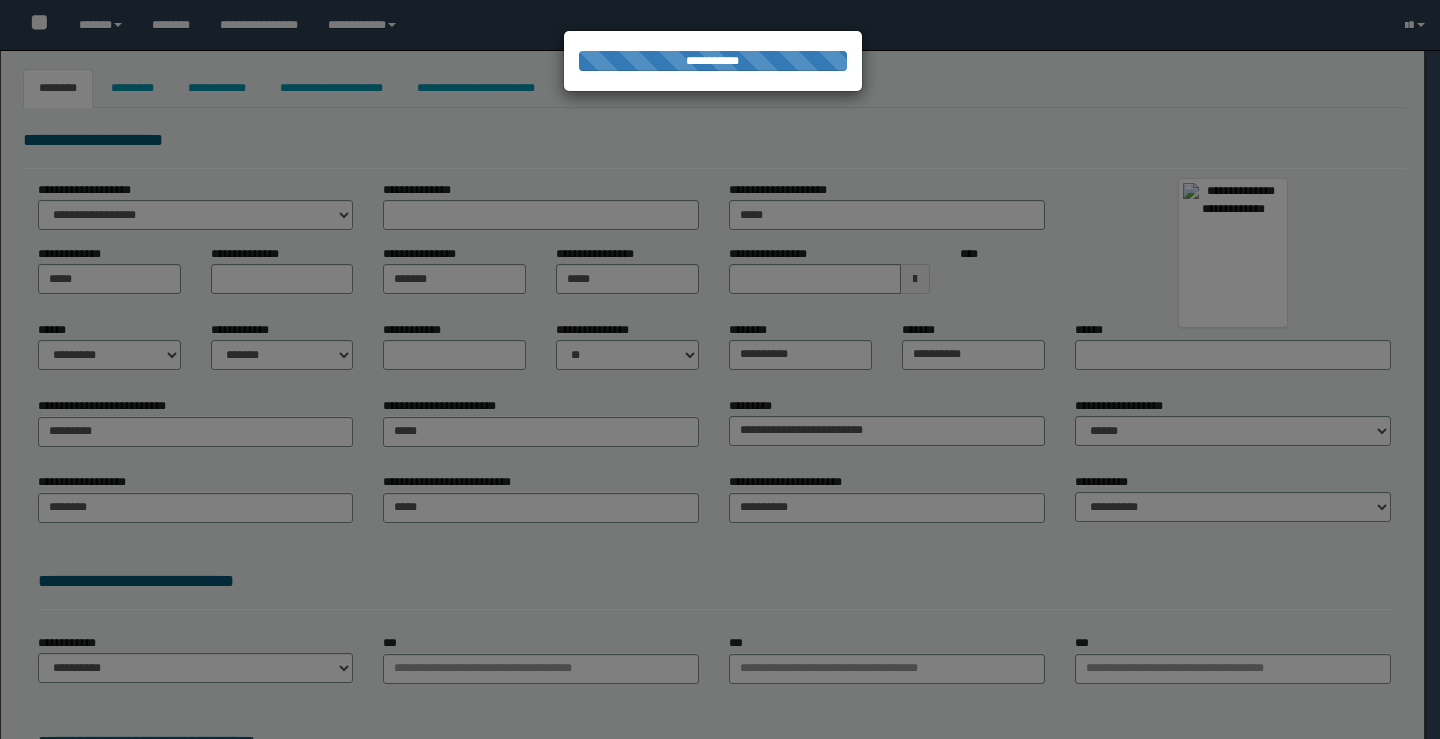 select 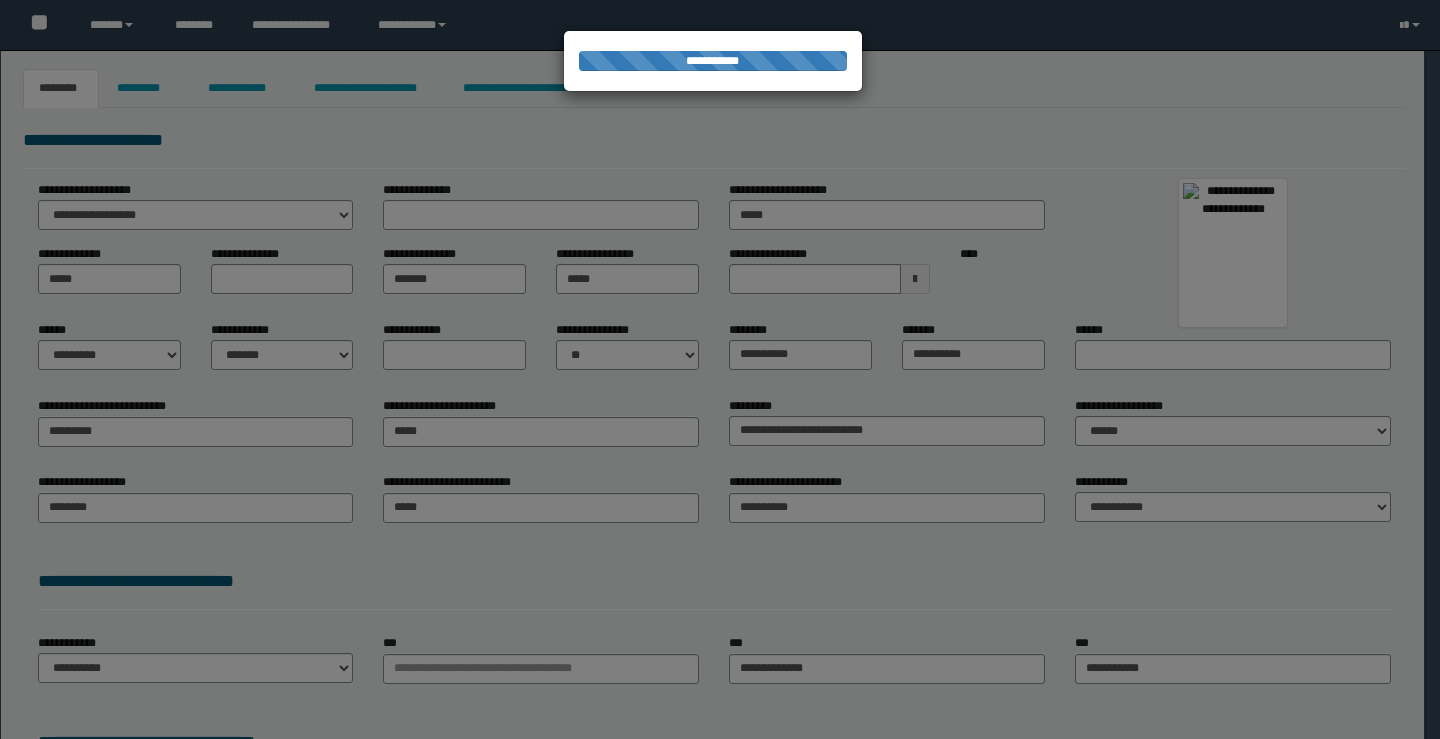 scroll, scrollTop: 0, scrollLeft: 0, axis: both 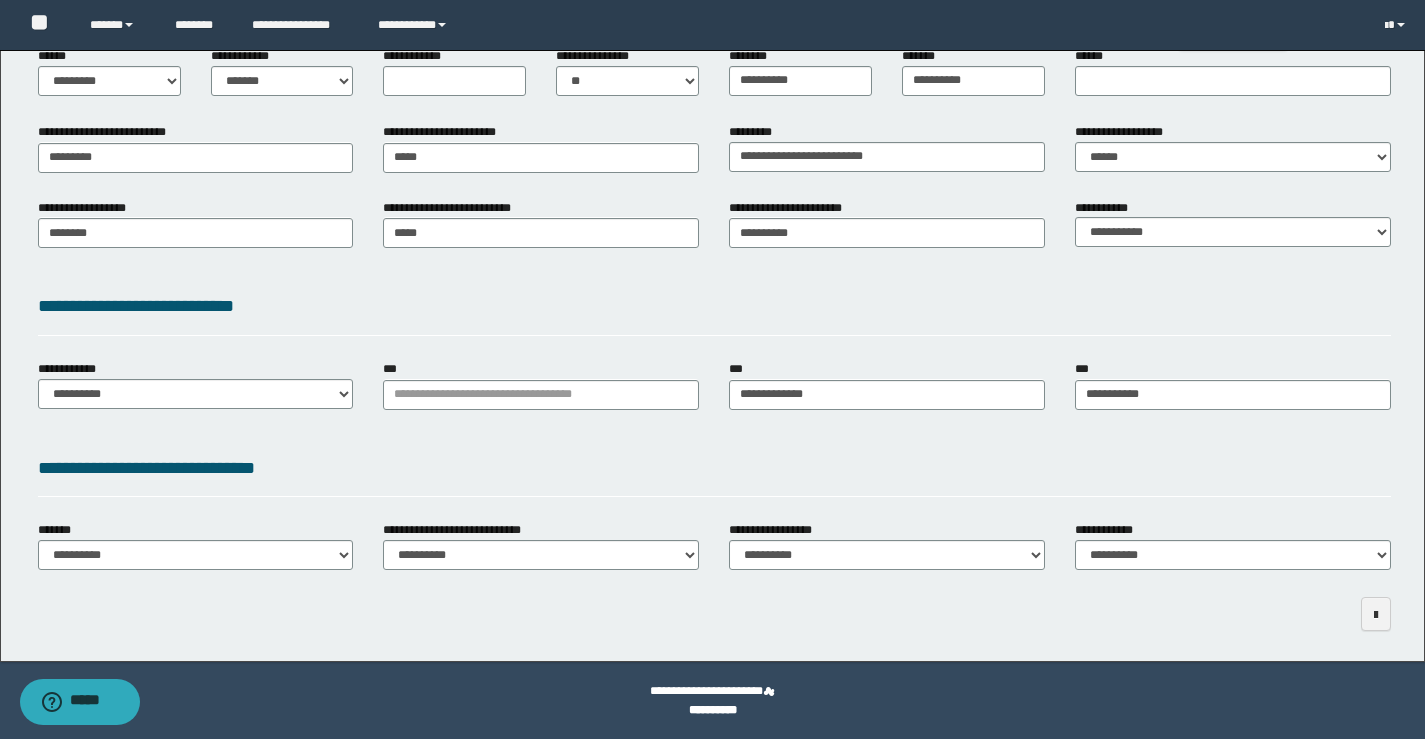 click on "**********" at bounding box center (714, 240) 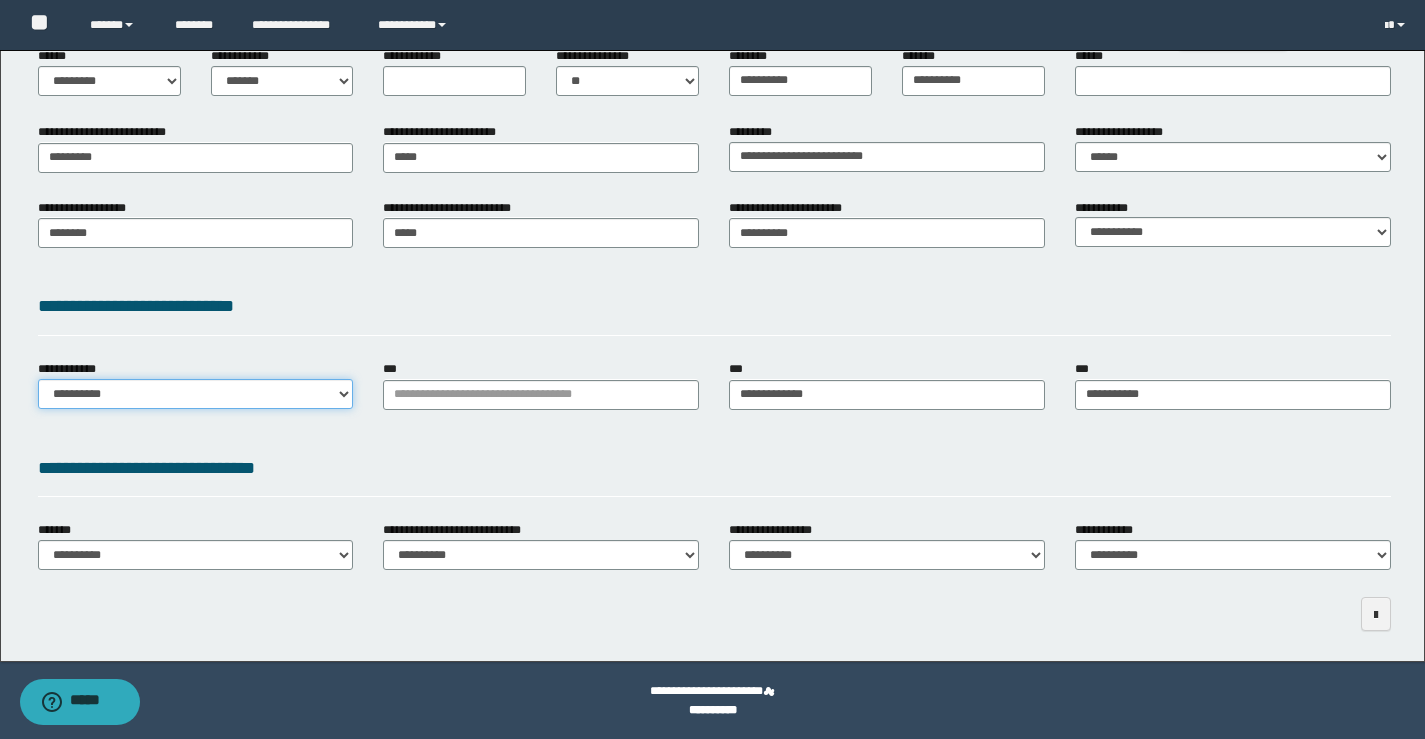 click on "**********" at bounding box center [196, 394] 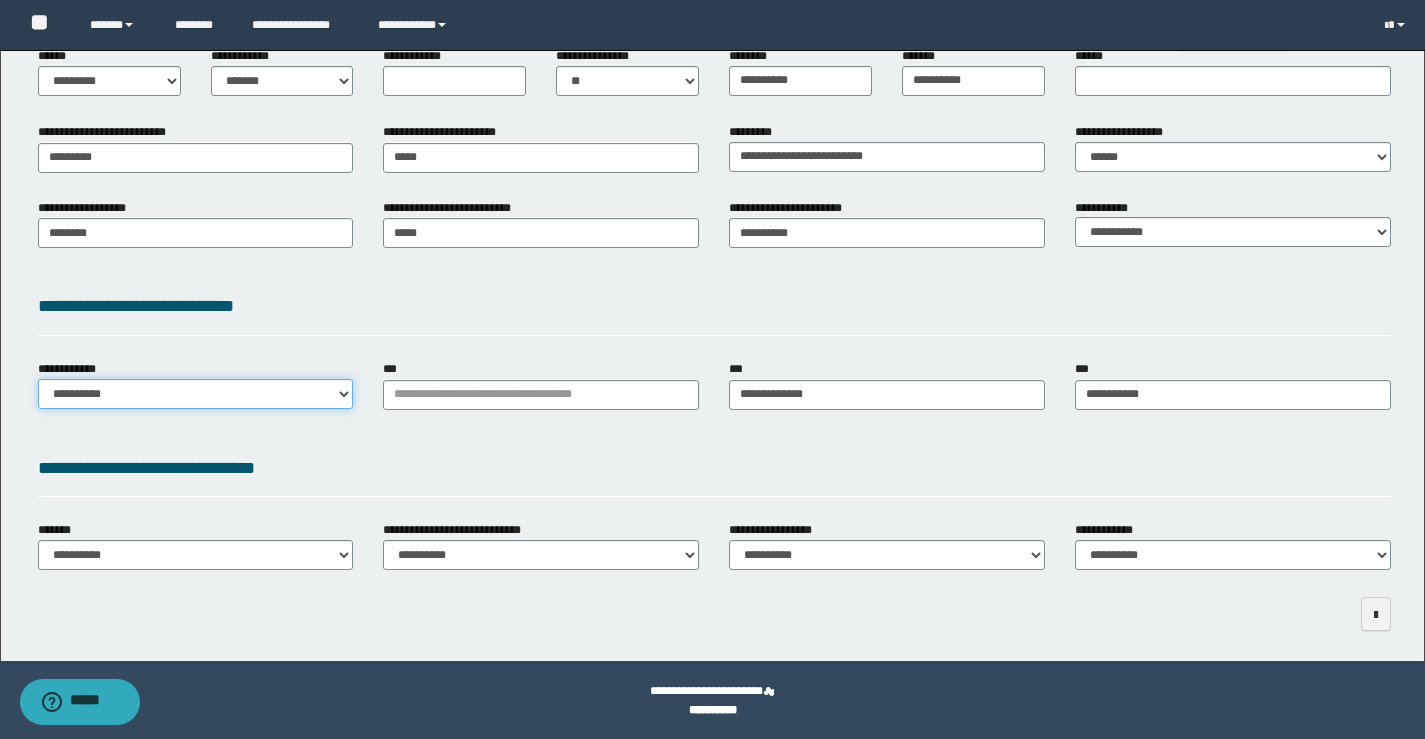 select on "**" 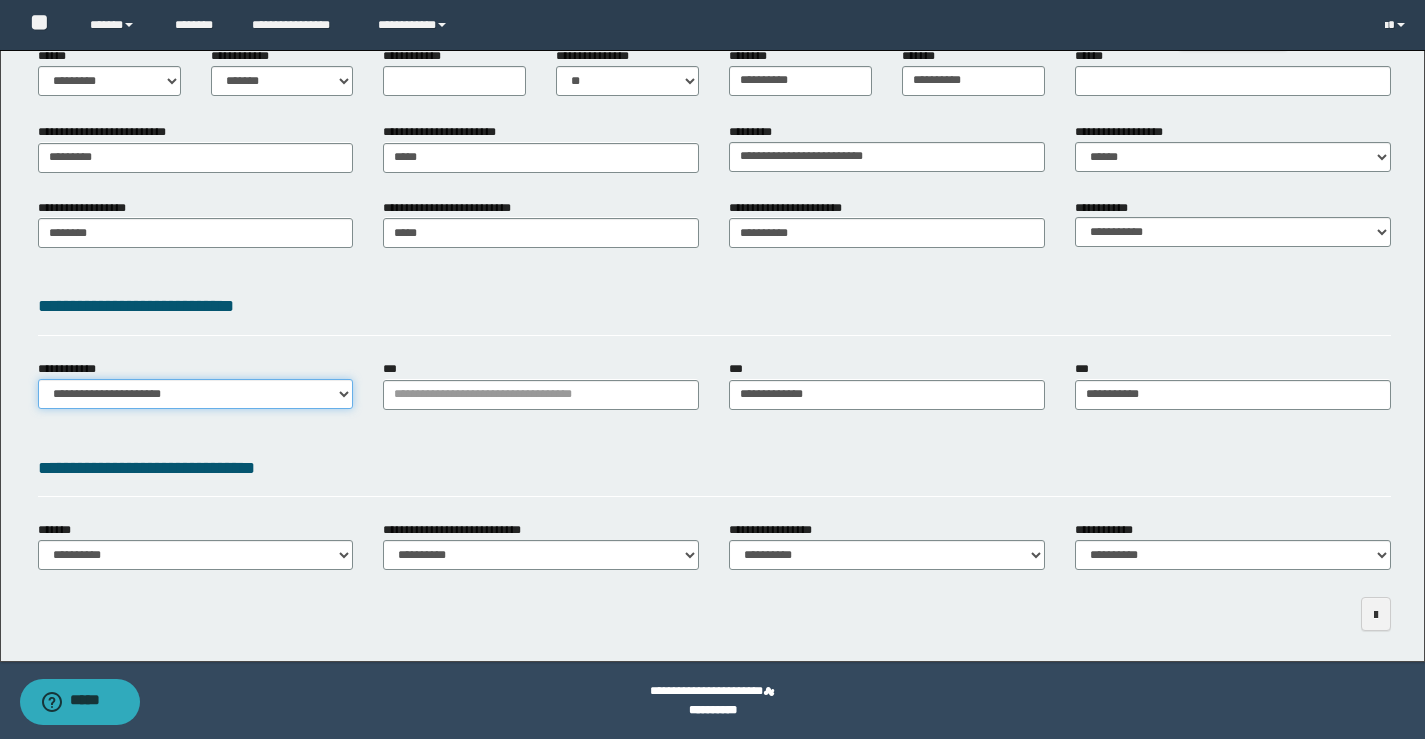 click on "**********" at bounding box center [196, 394] 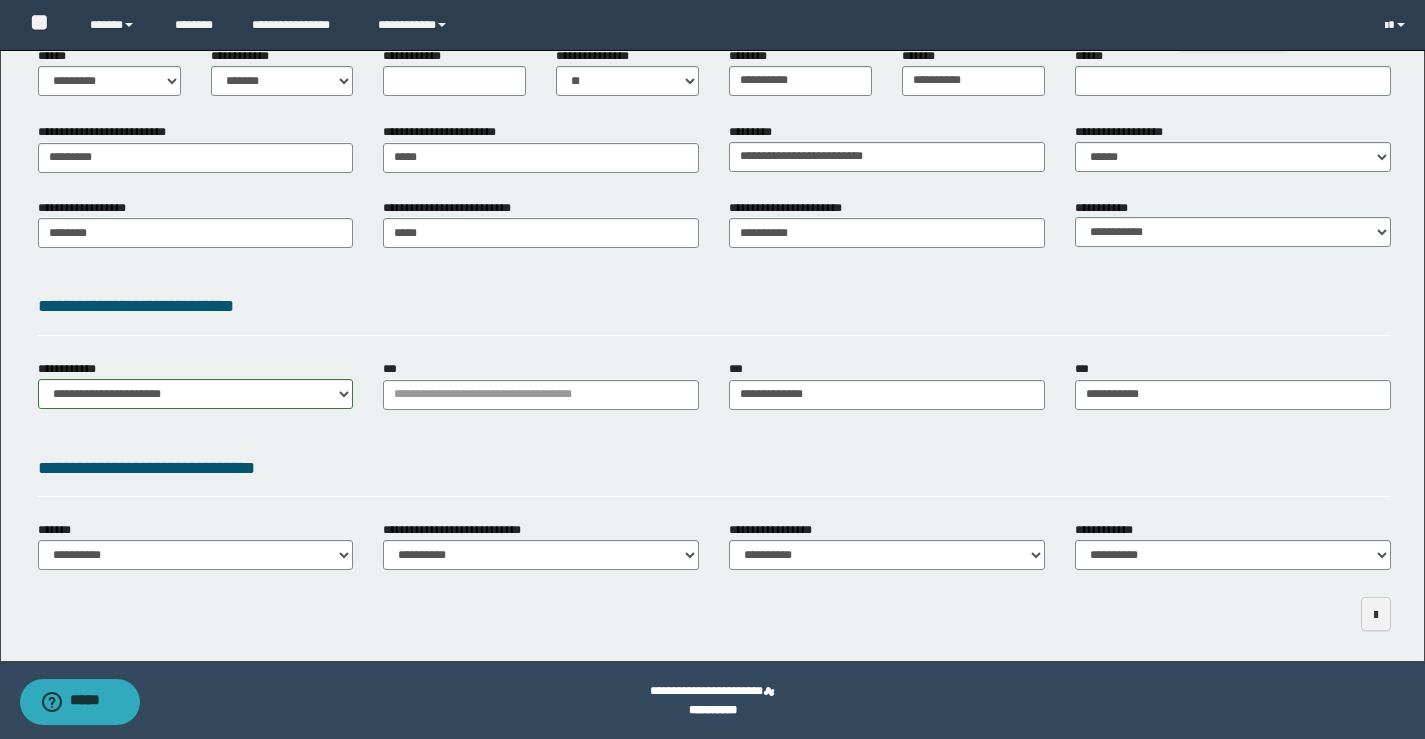 click on "**********" at bounding box center [1233, 553] 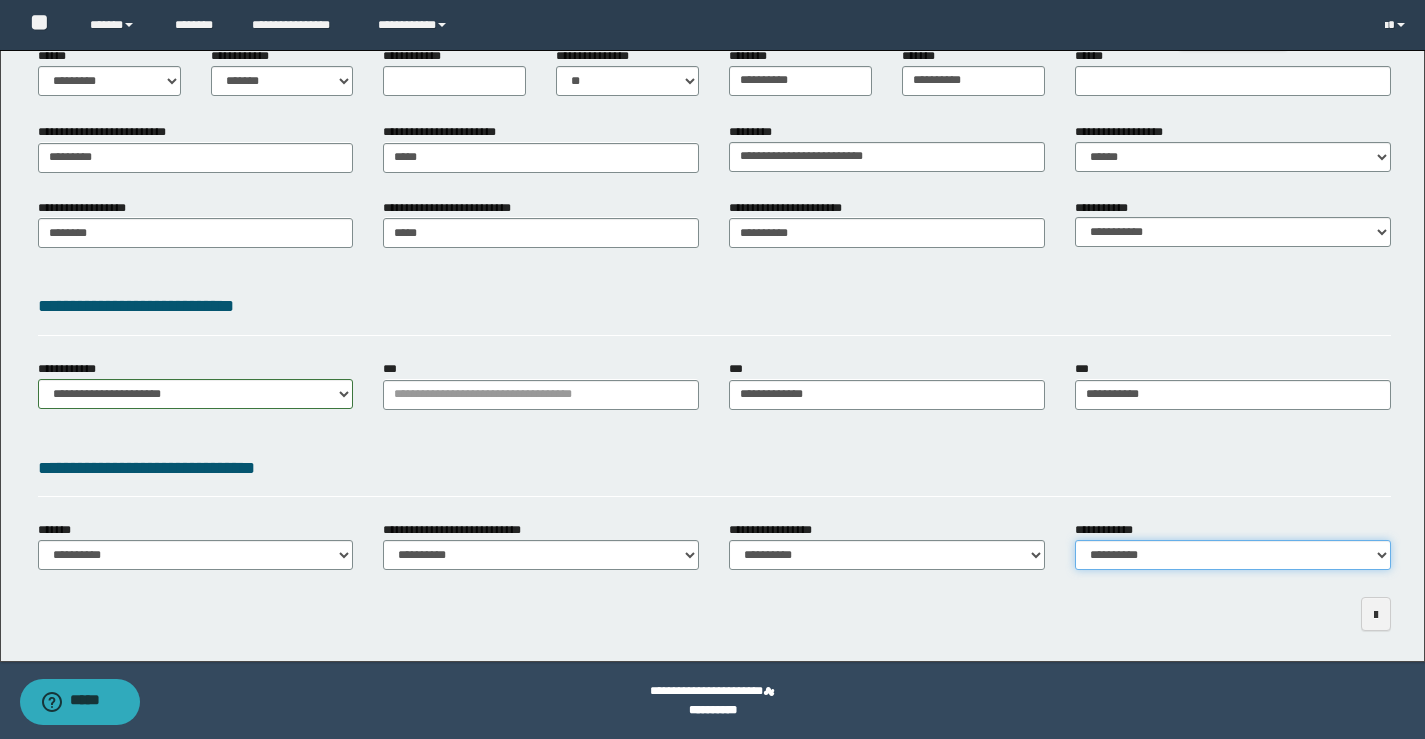 click on "**********" at bounding box center [1233, 555] 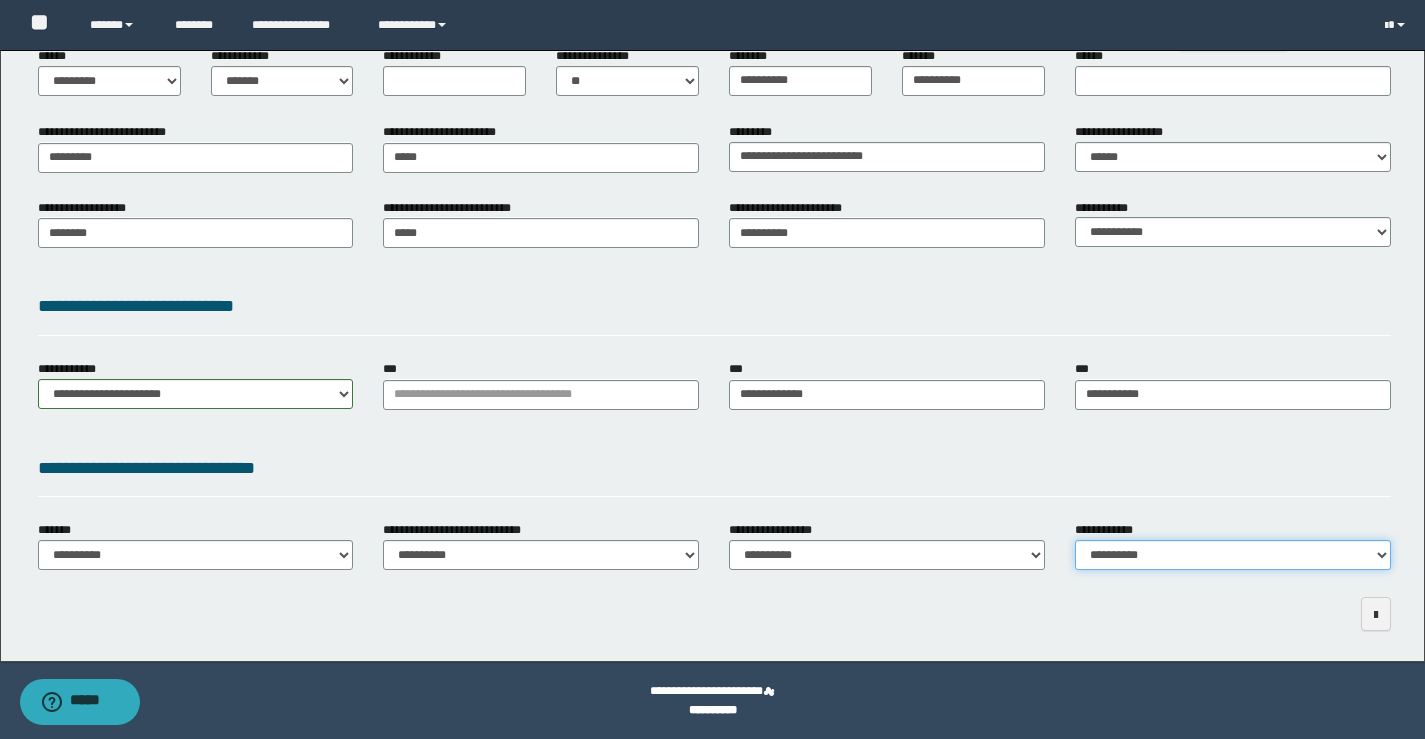 select on "*" 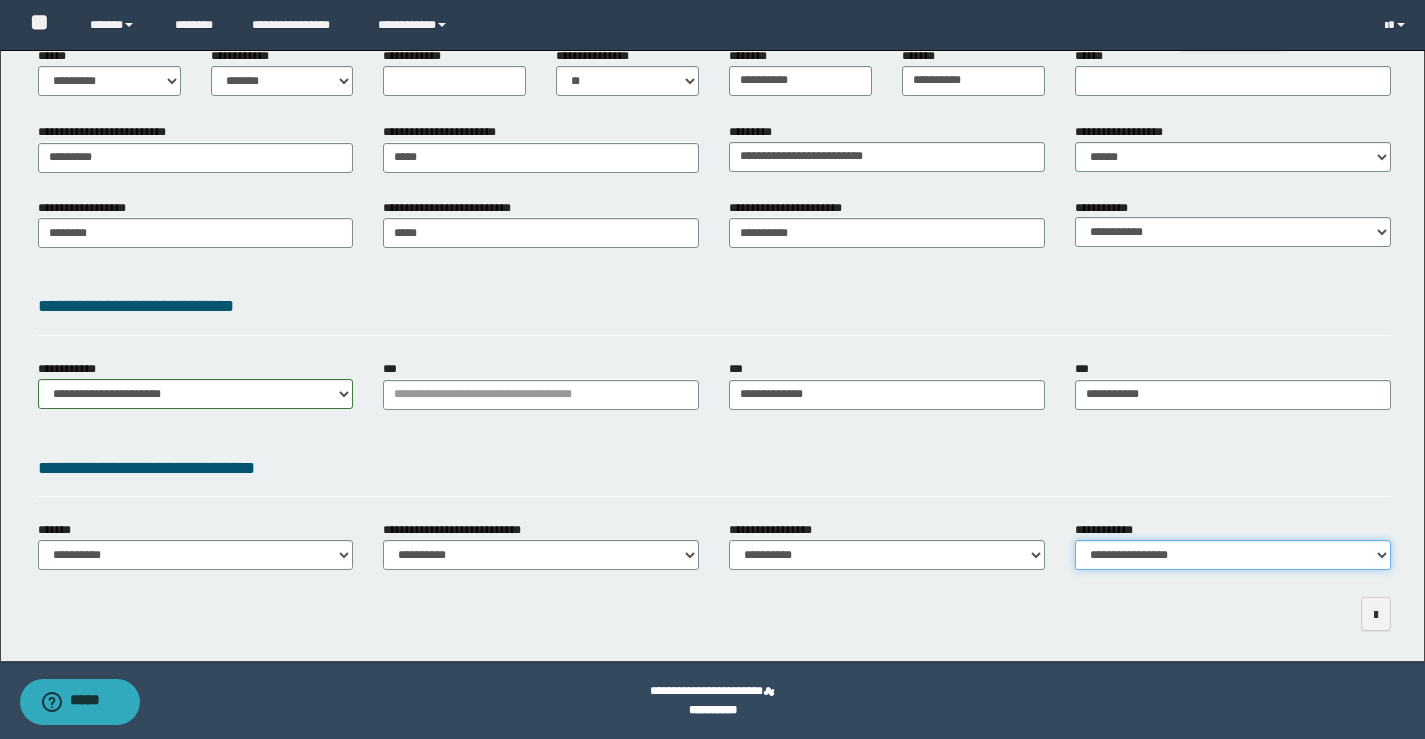 click on "**********" at bounding box center [1233, 555] 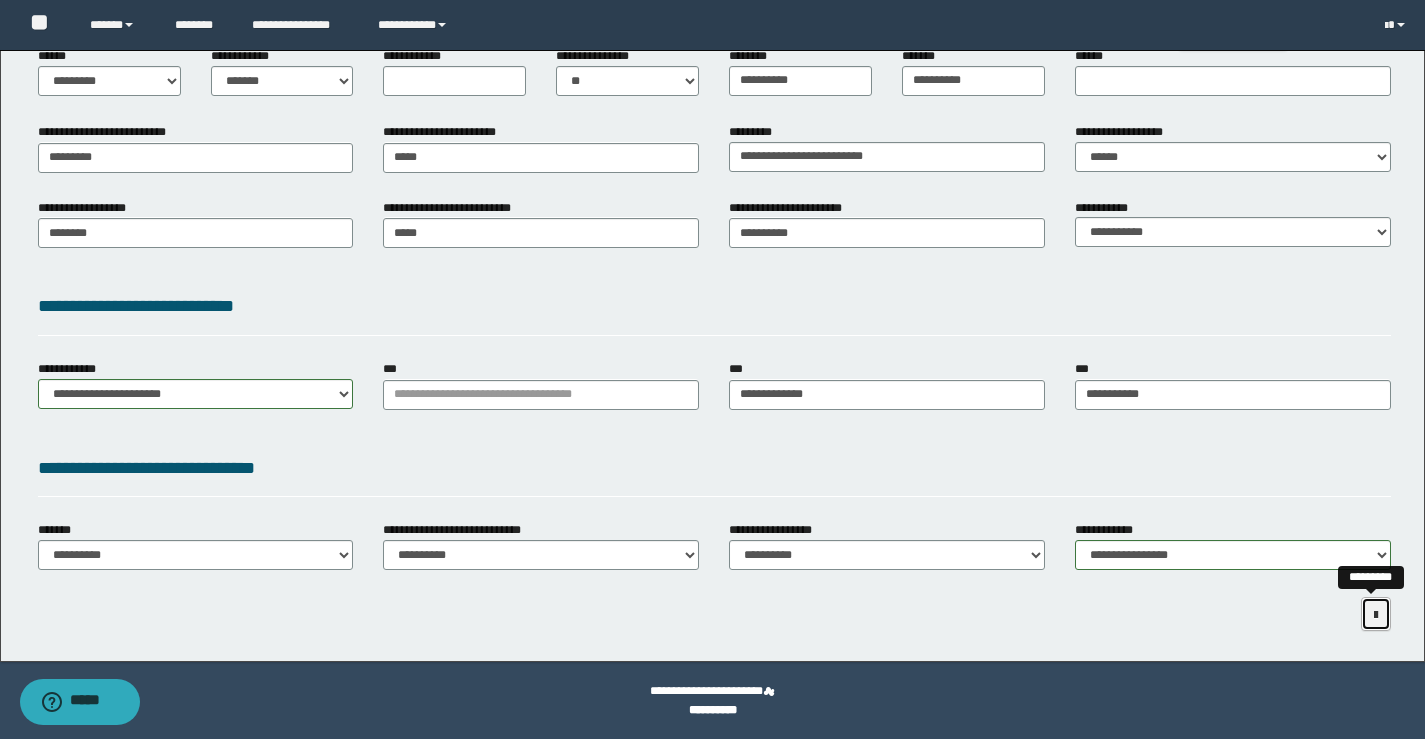 click at bounding box center [1376, 614] 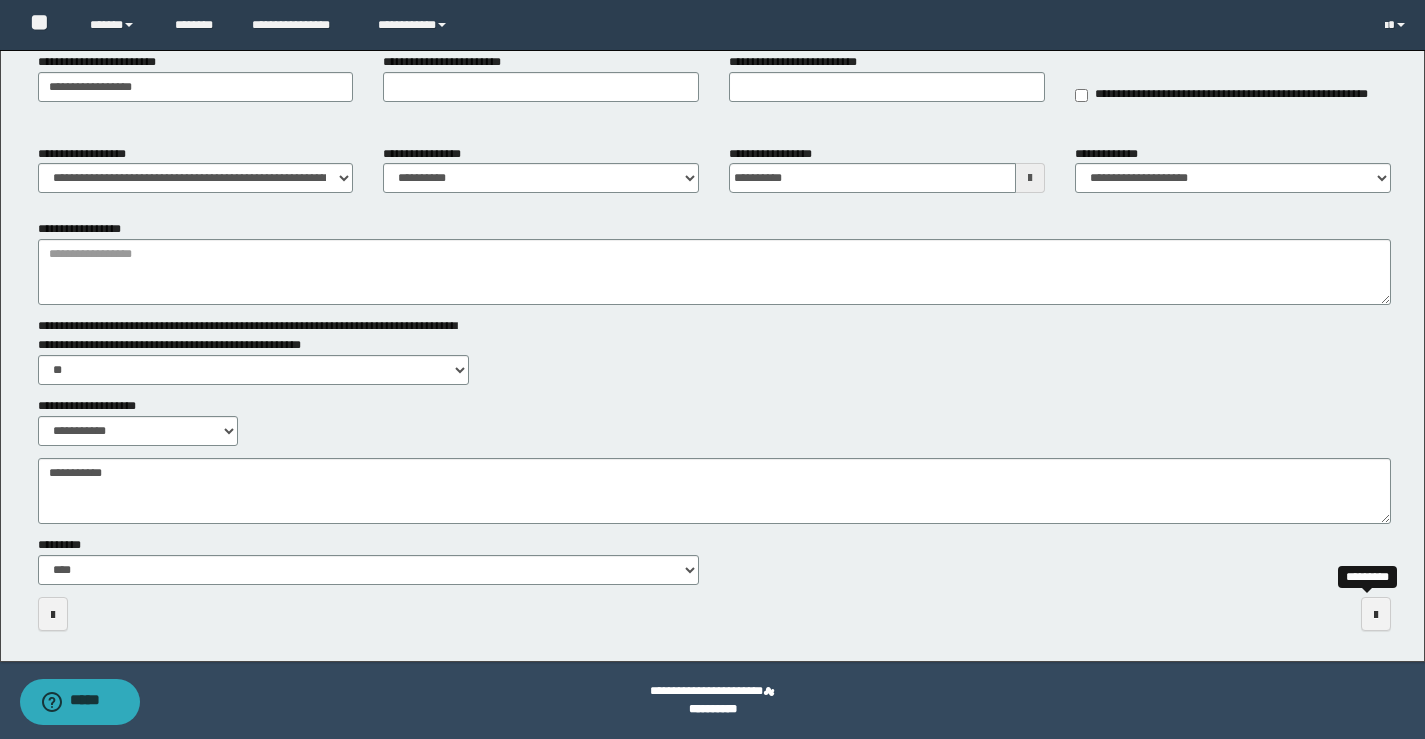 scroll, scrollTop: 189, scrollLeft: 0, axis: vertical 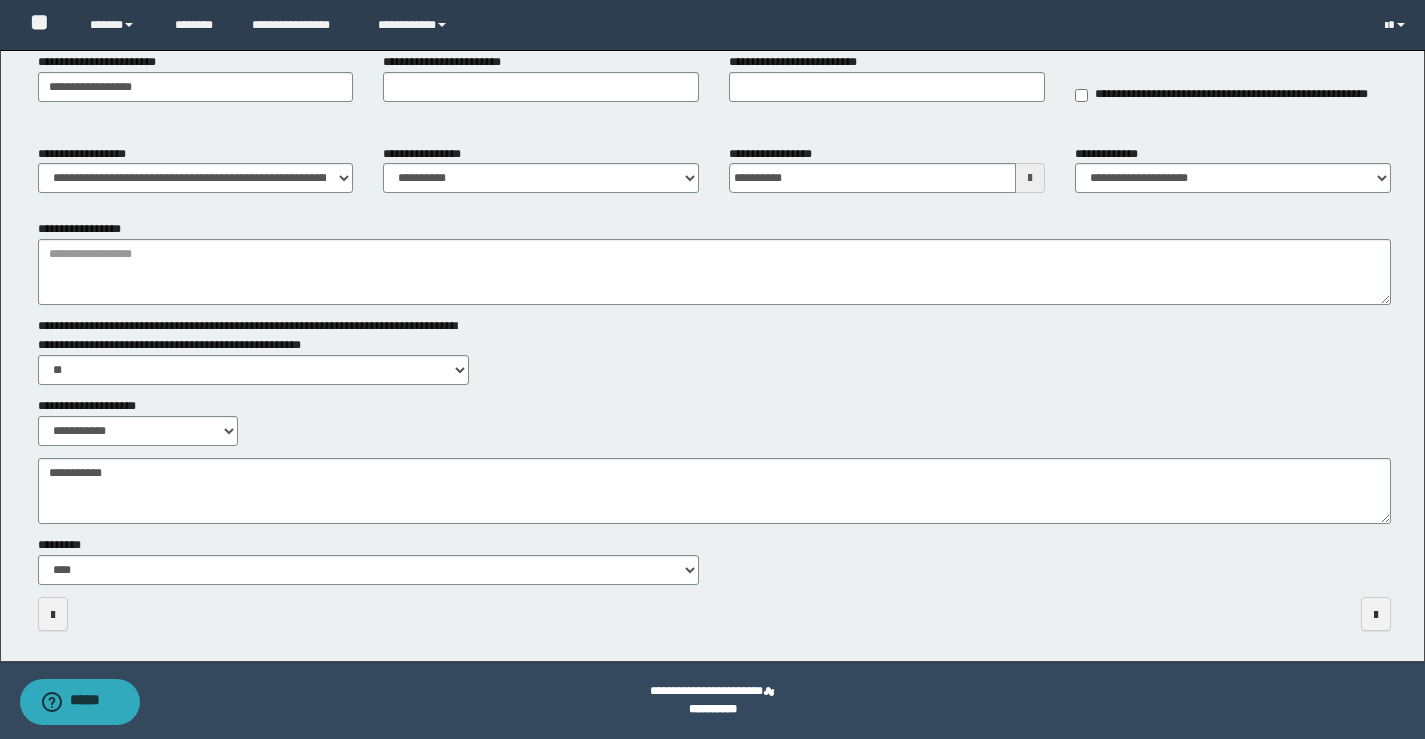 click on "**********" at bounding box center [714, 262] 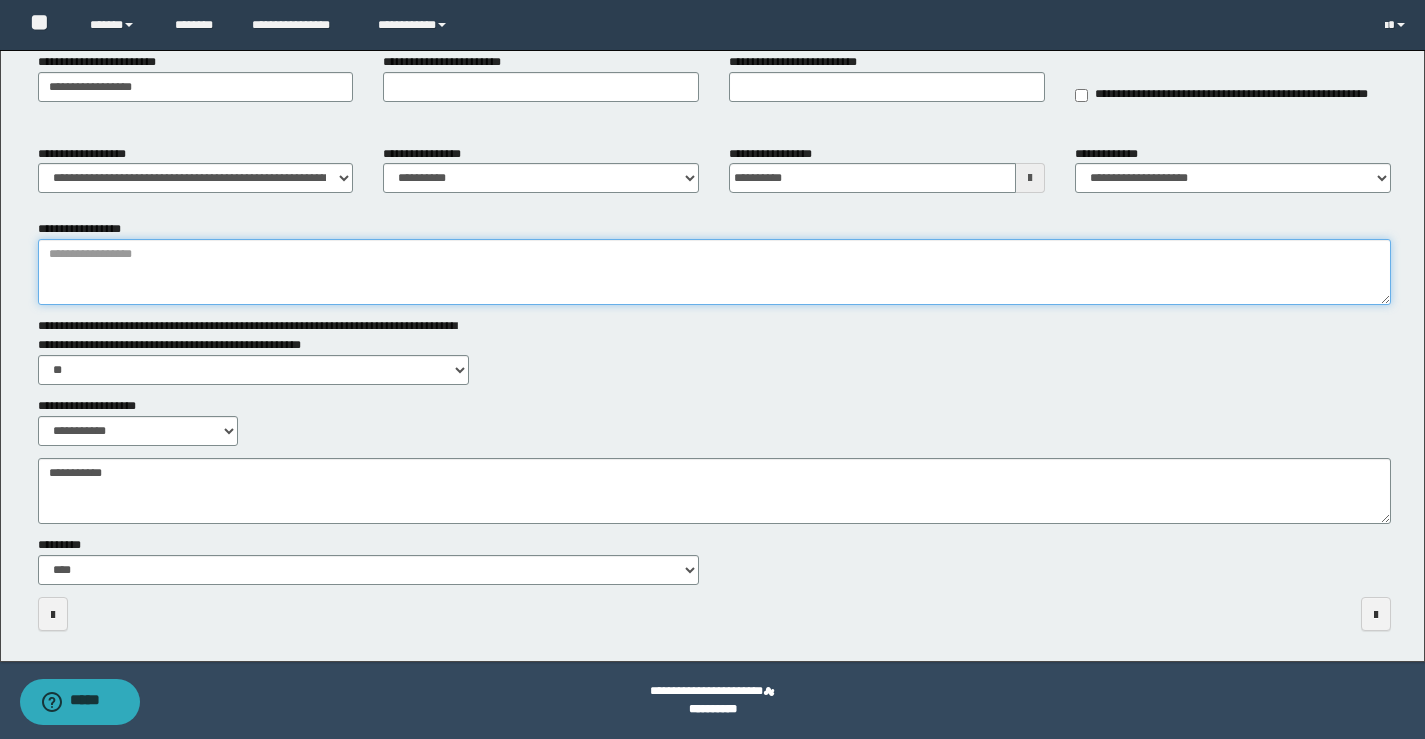 click on "**********" at bounding box center (714, 272) 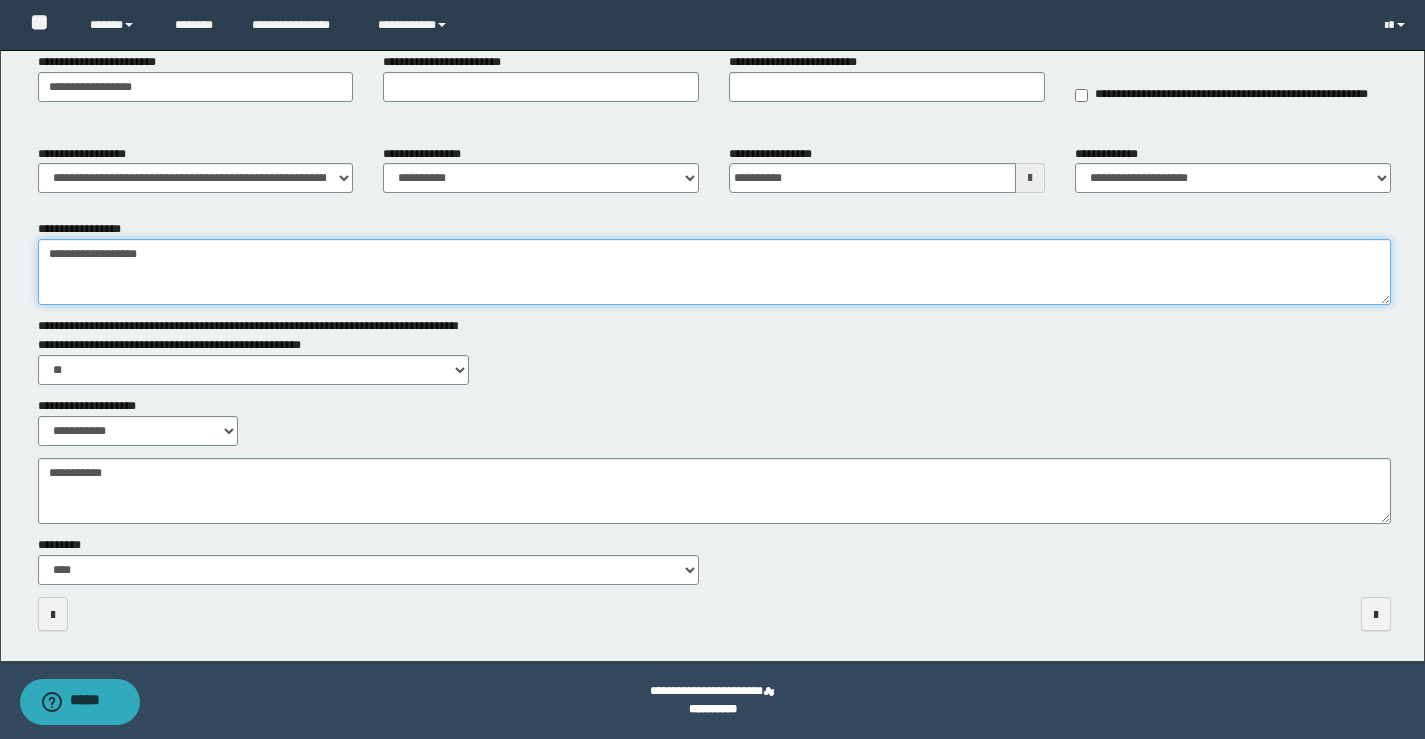 type on "**********" 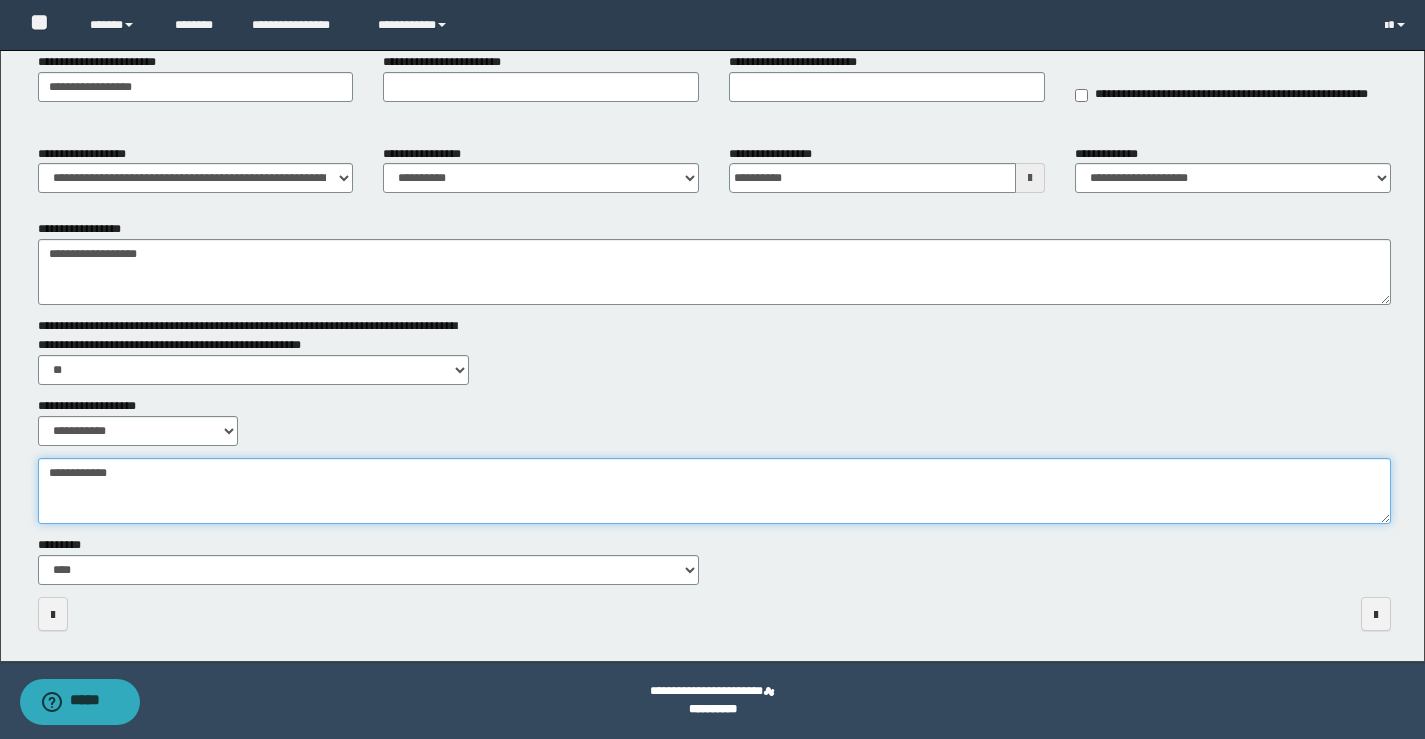 type on "**********" 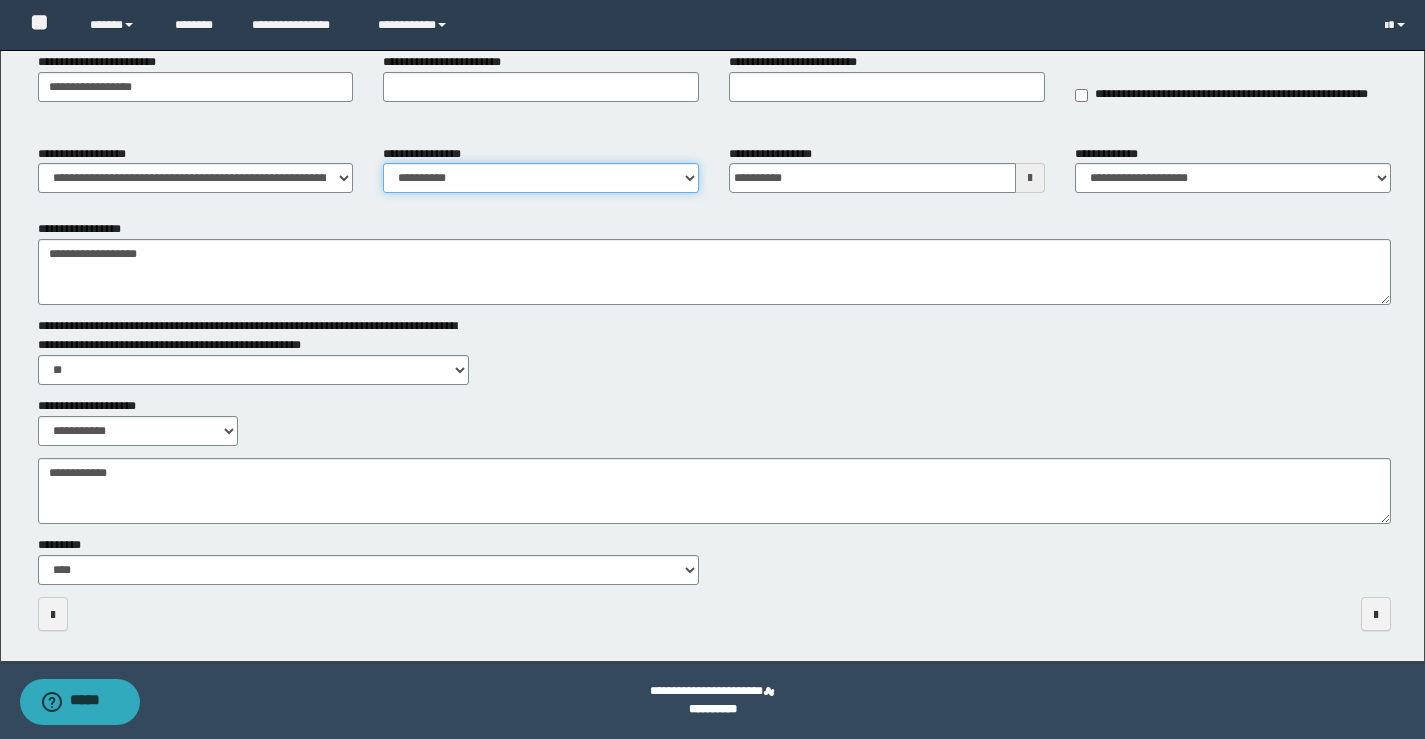 click on "**********" at bounding box center (541, 178) 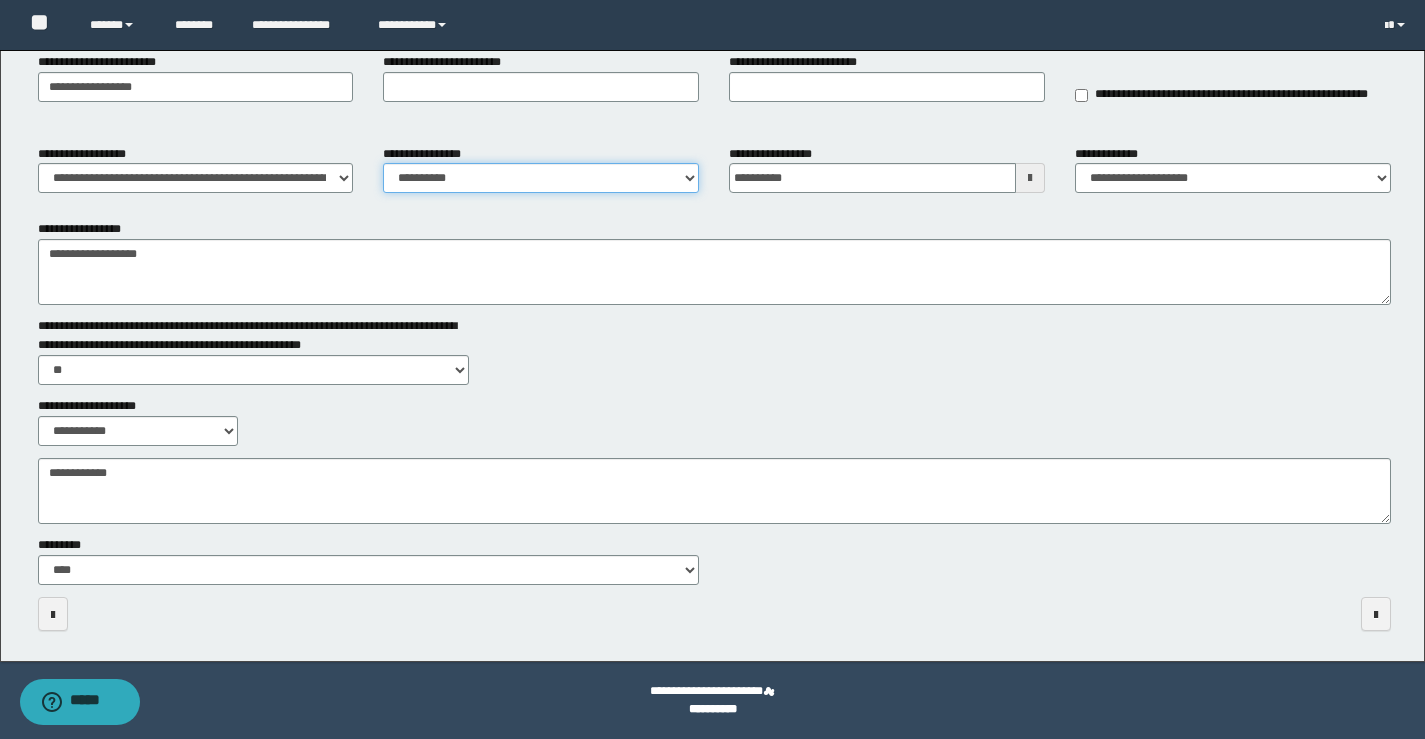 select on "****" 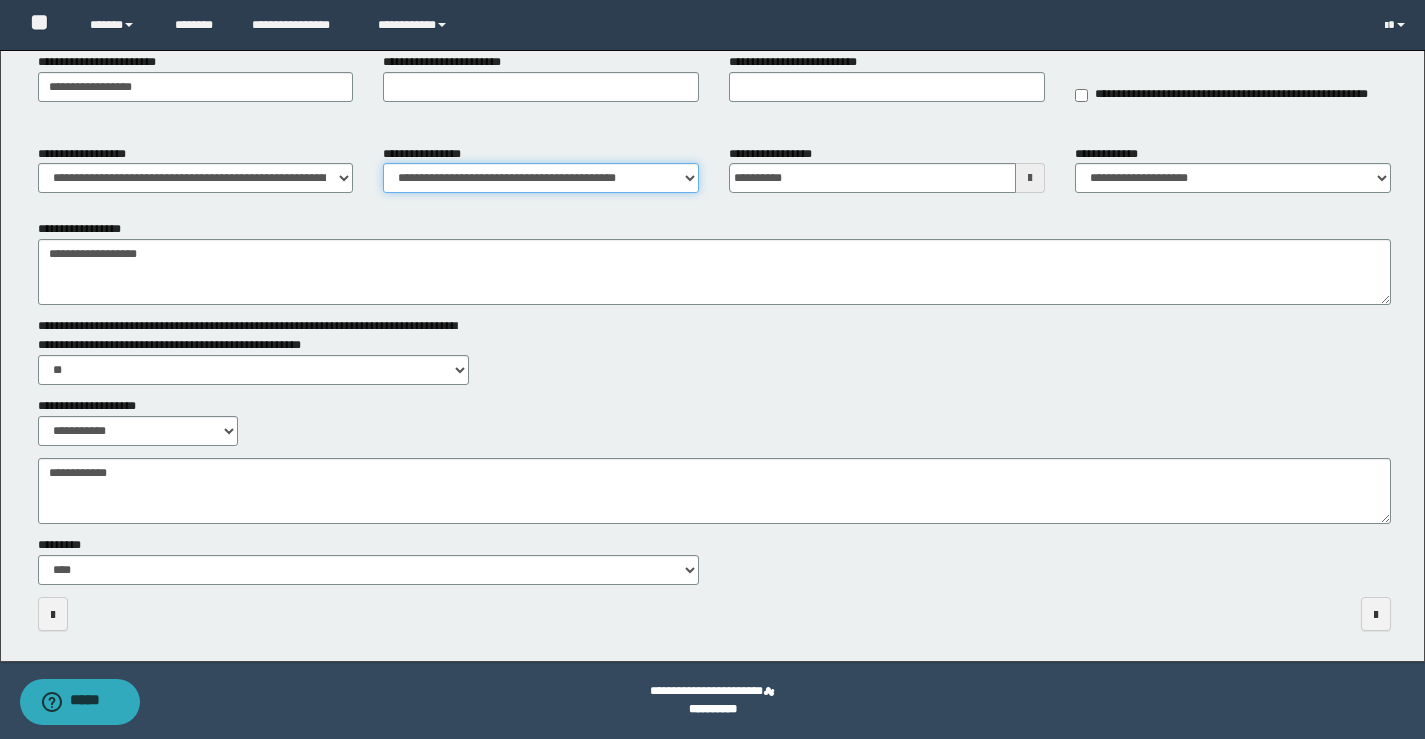 click on "**********" at bounding box center [541, 178] 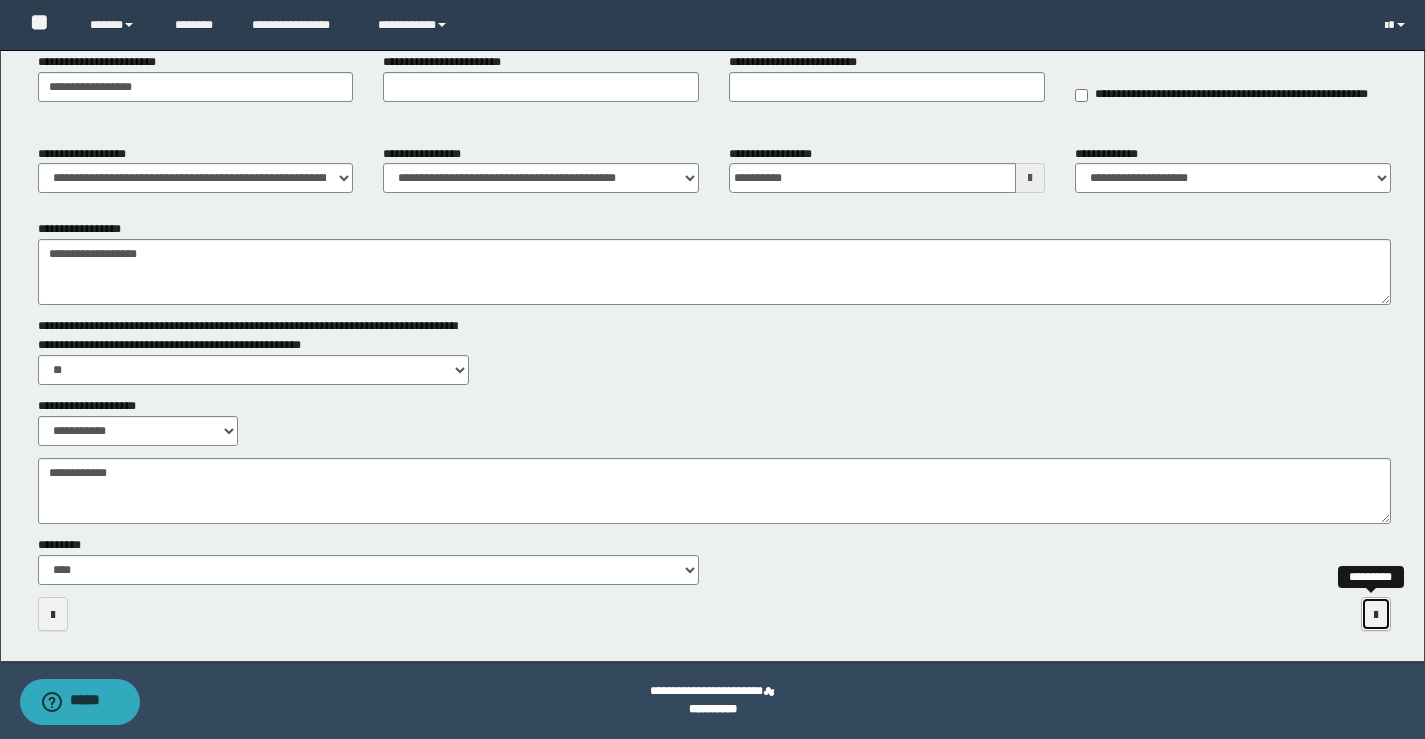 click at bounding box center (1376, 614) 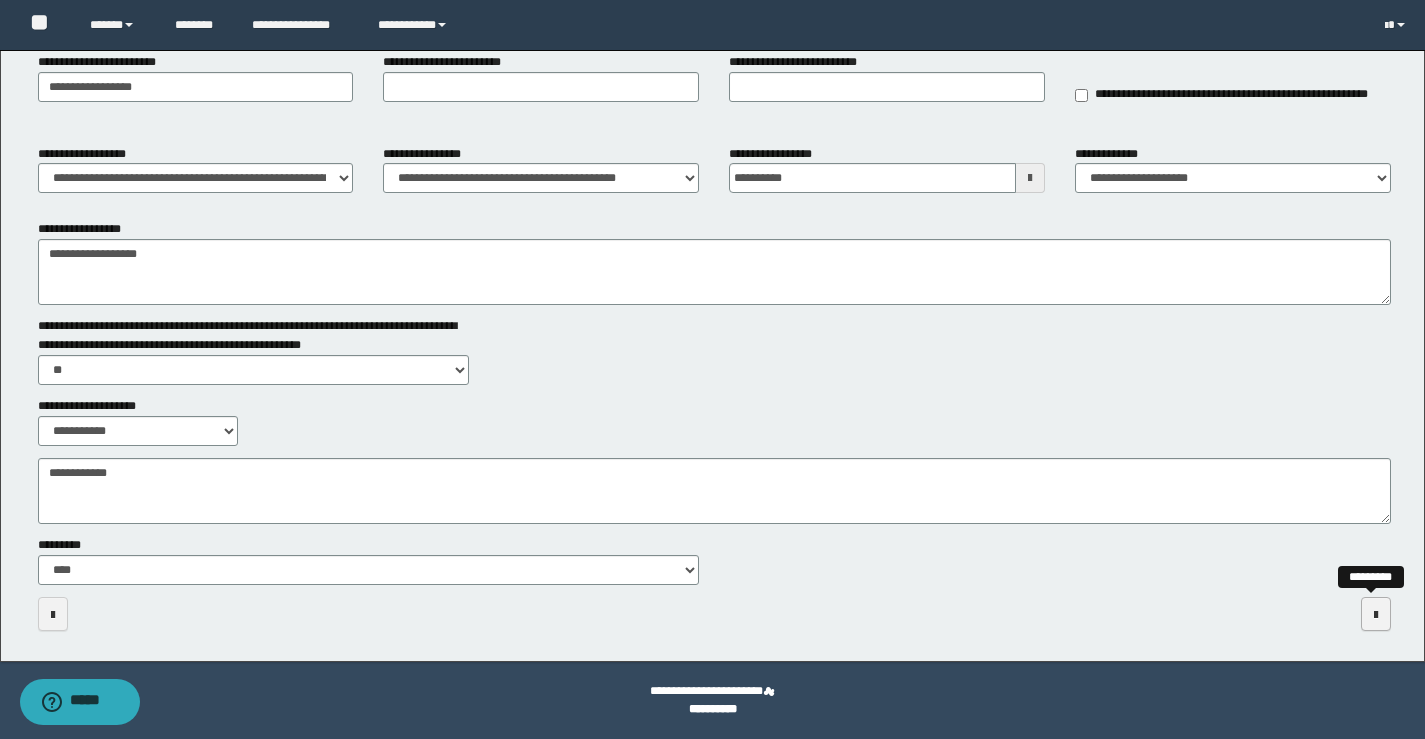 scroll, scrollTop: 0, scrollLeft: 0, axis: both 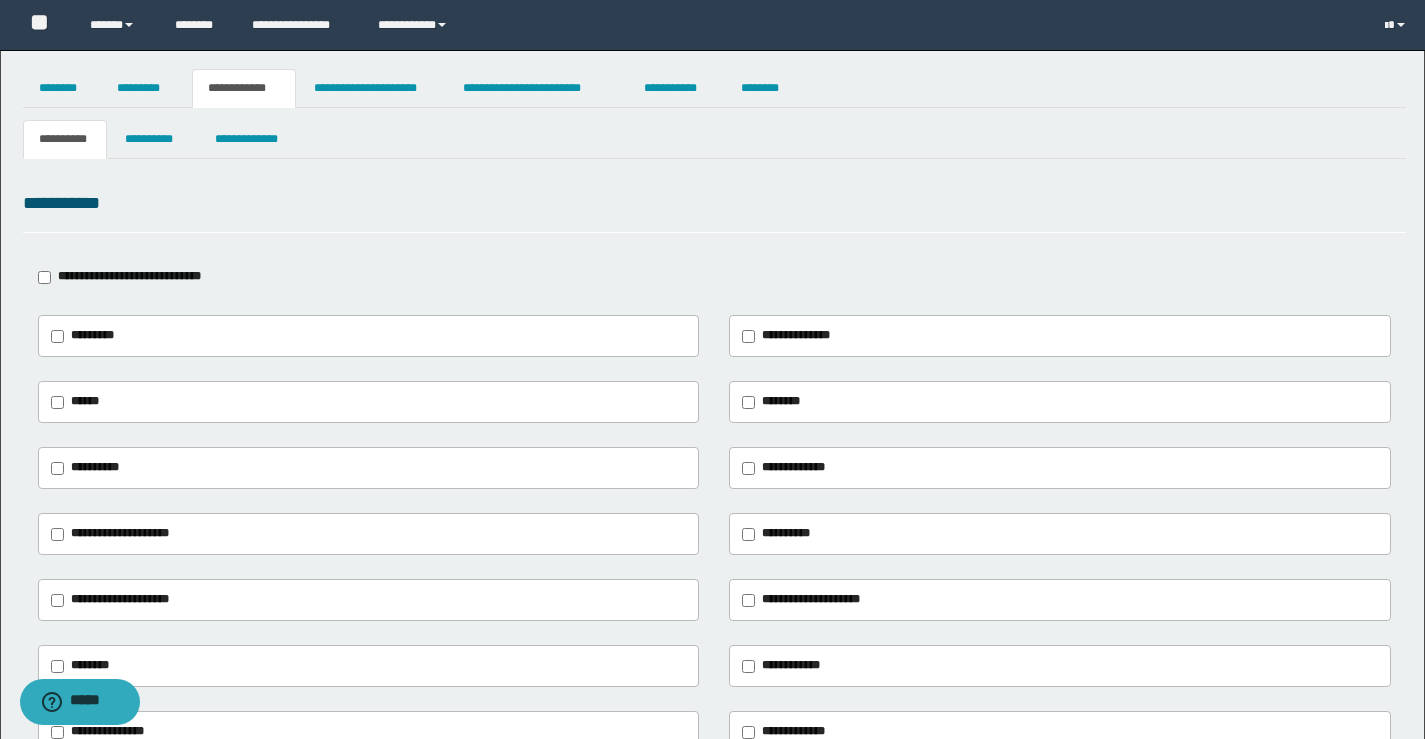 click on "**********" at bounding box center [714, 501] 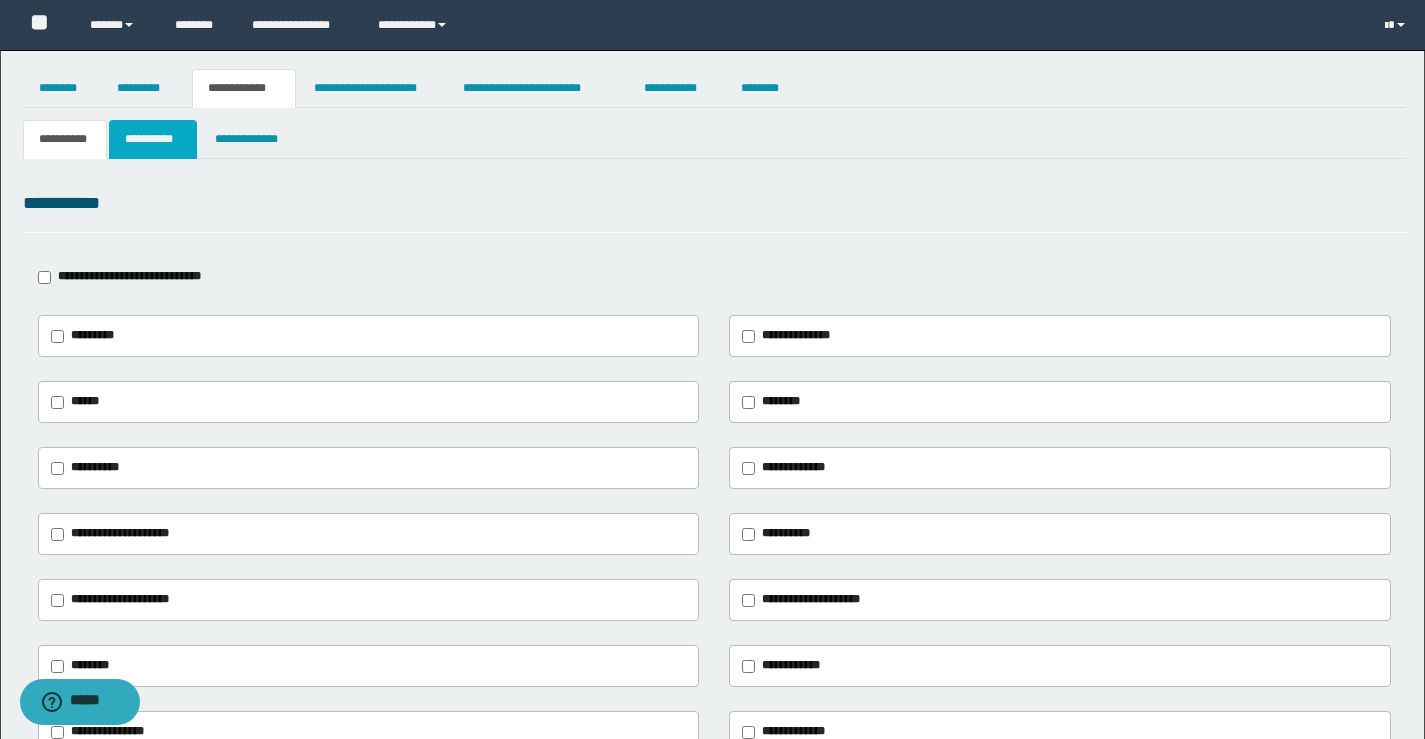click on "**********" at bounding box center [153, 139] 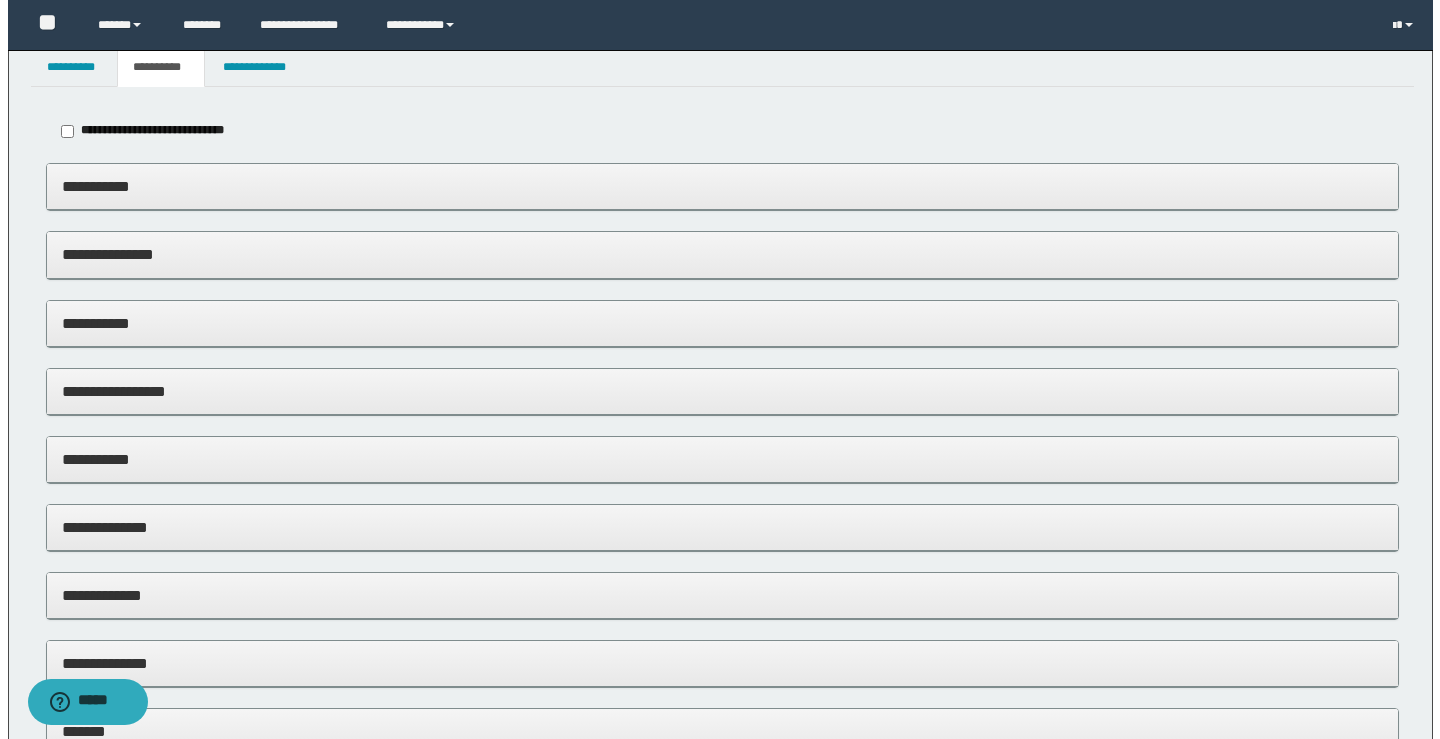 scroll, scrollTop: 0, scrollLeft: 0, axis: both 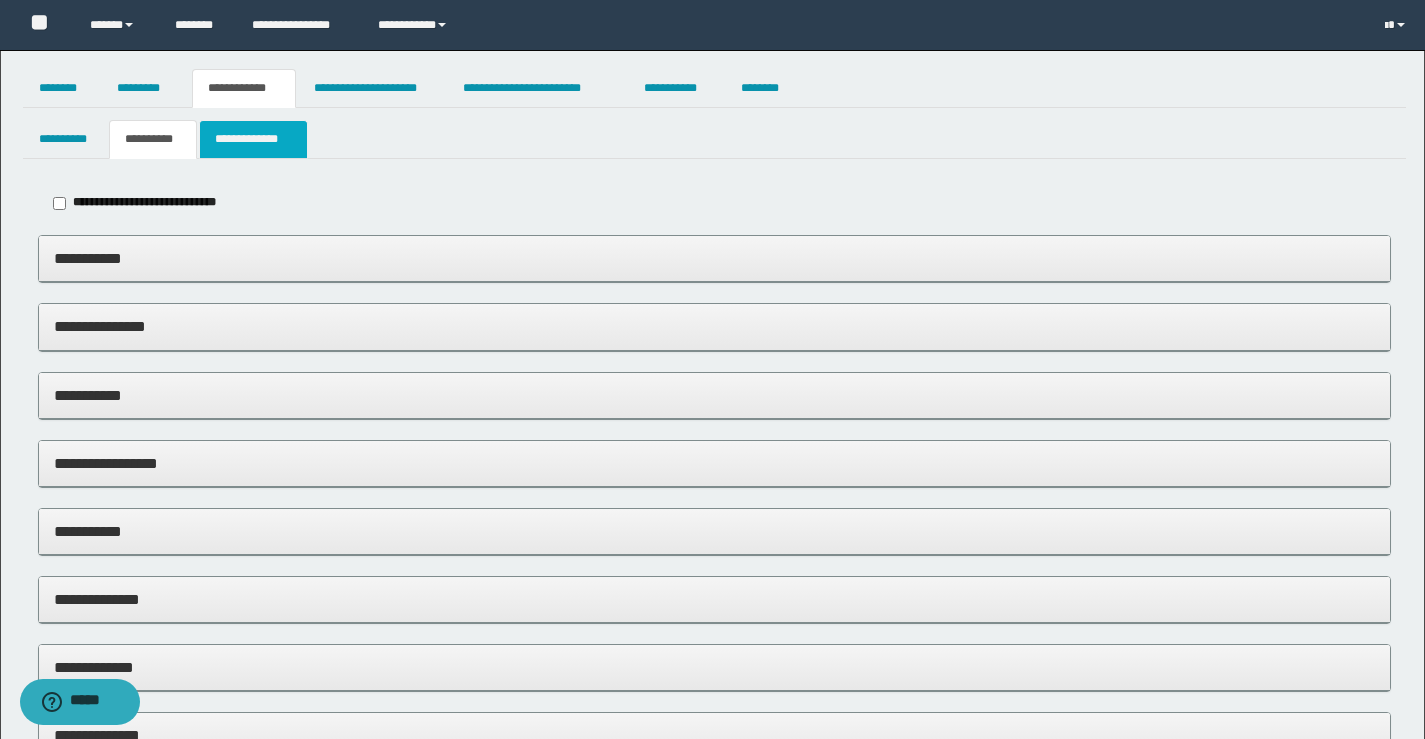 click on "**********" at bounding box center (253, 139) 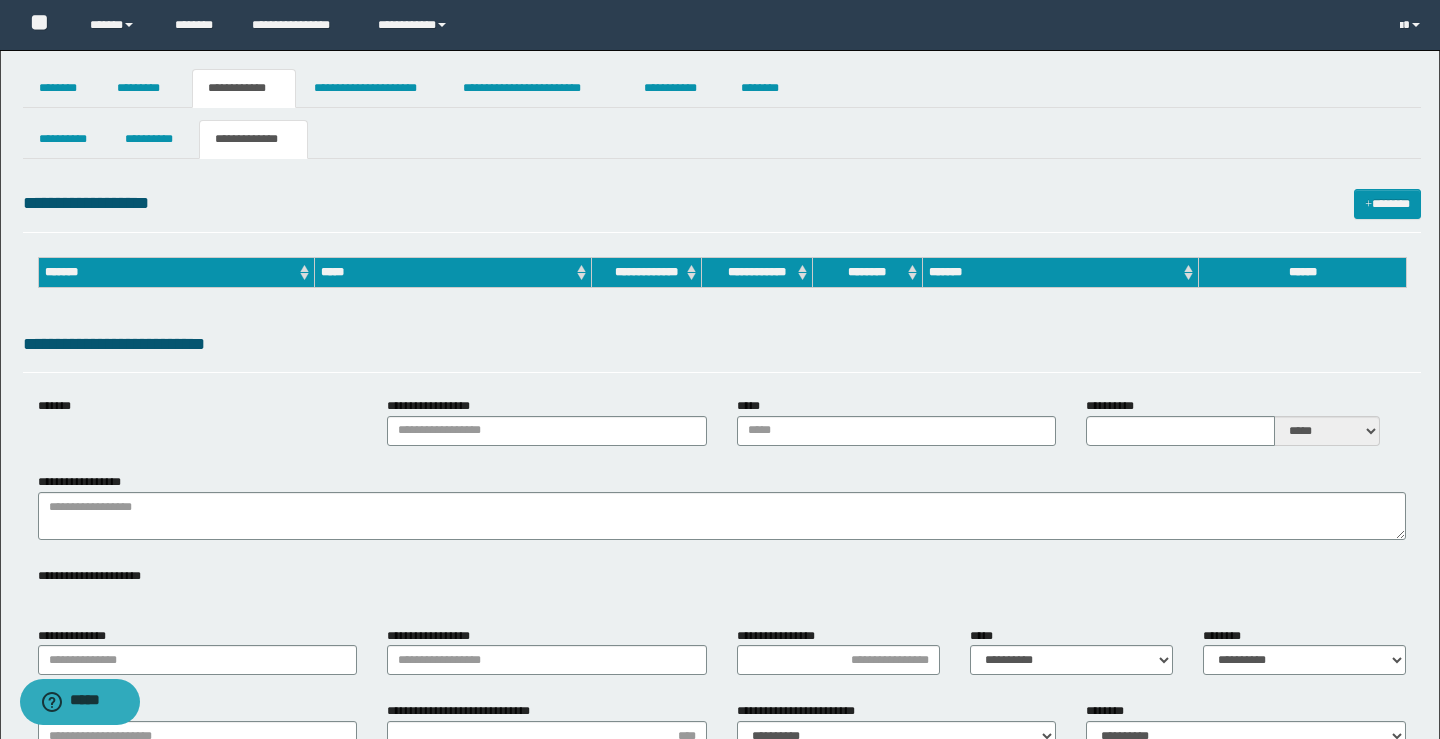 type on "*******" 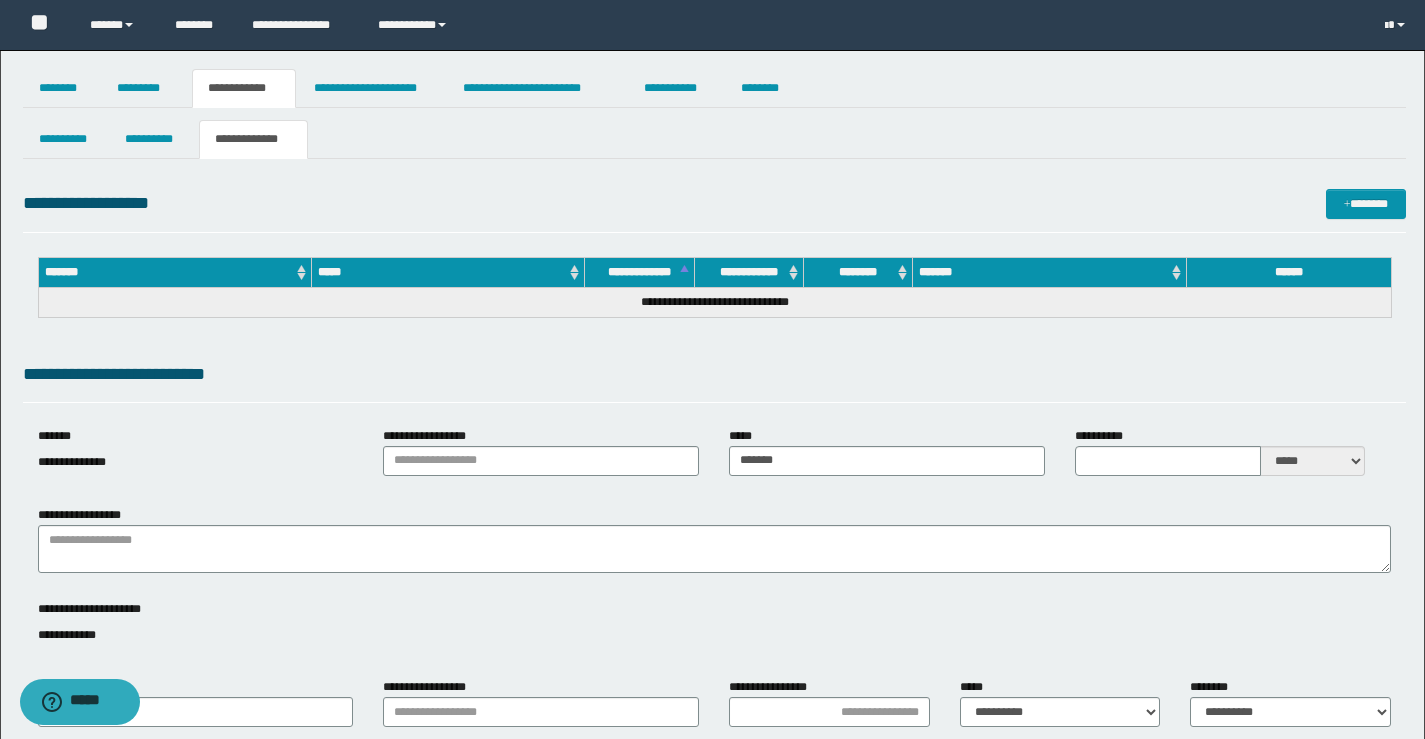 click on "**********" at bounding box center (244, 88) 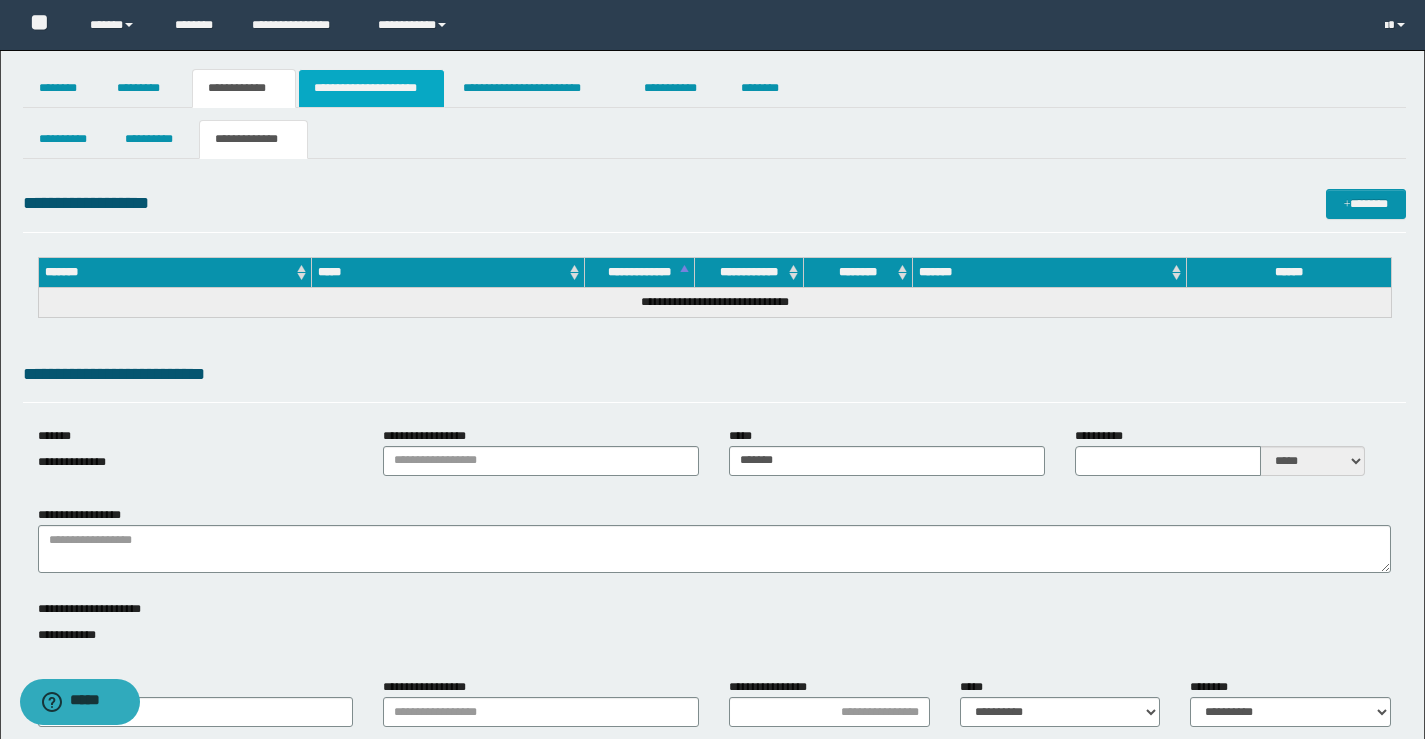 click on "**********" at bounding box center (371, 88) 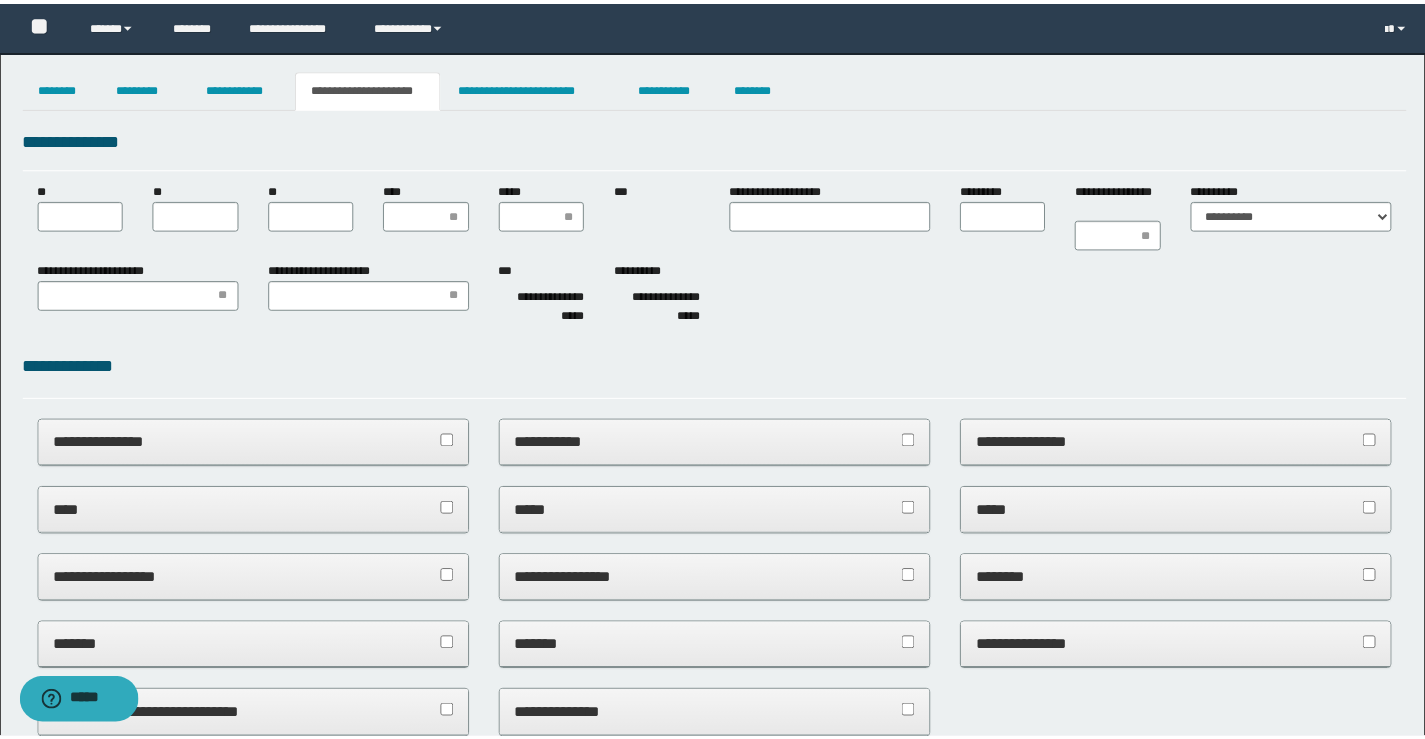 scroll, scrollTop: 0, scrollLeft: 0, axis: both 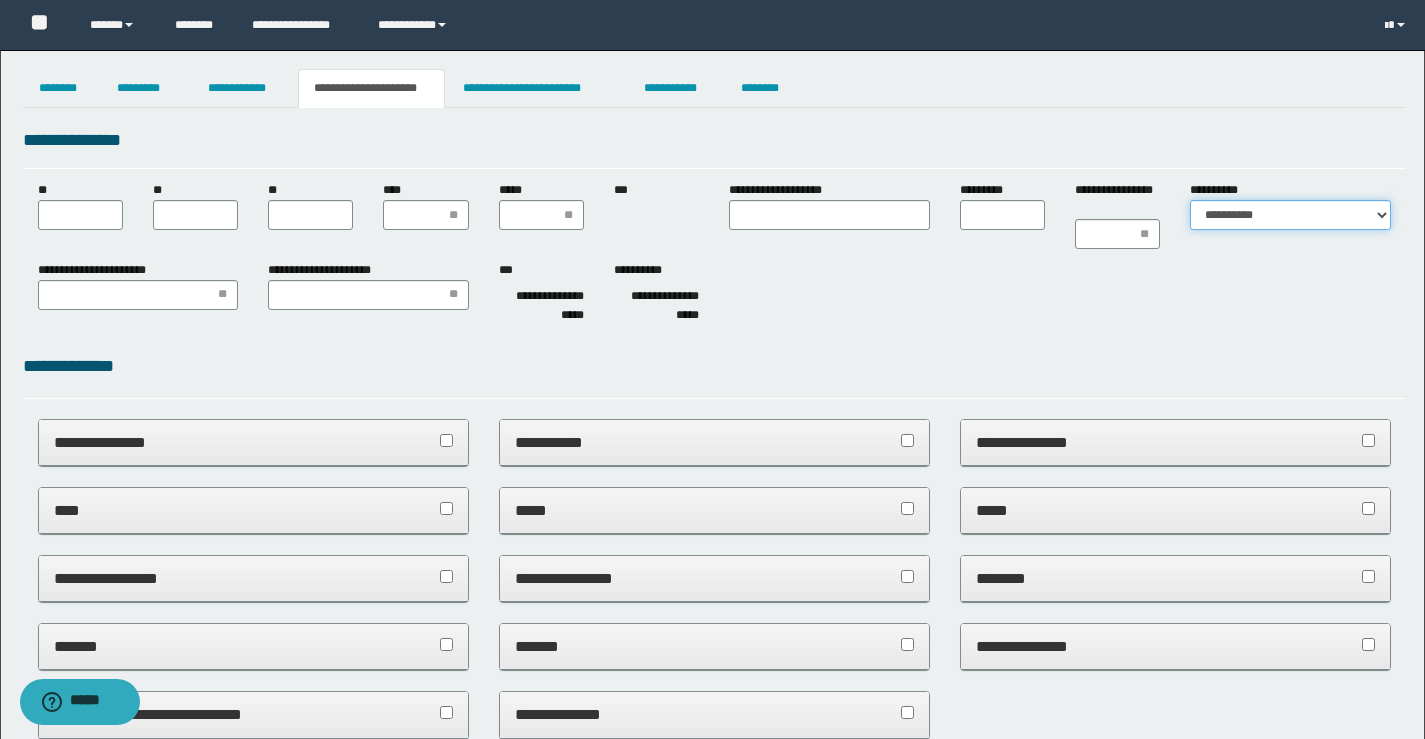 click on "**********" at bounding box center (1290, 215) 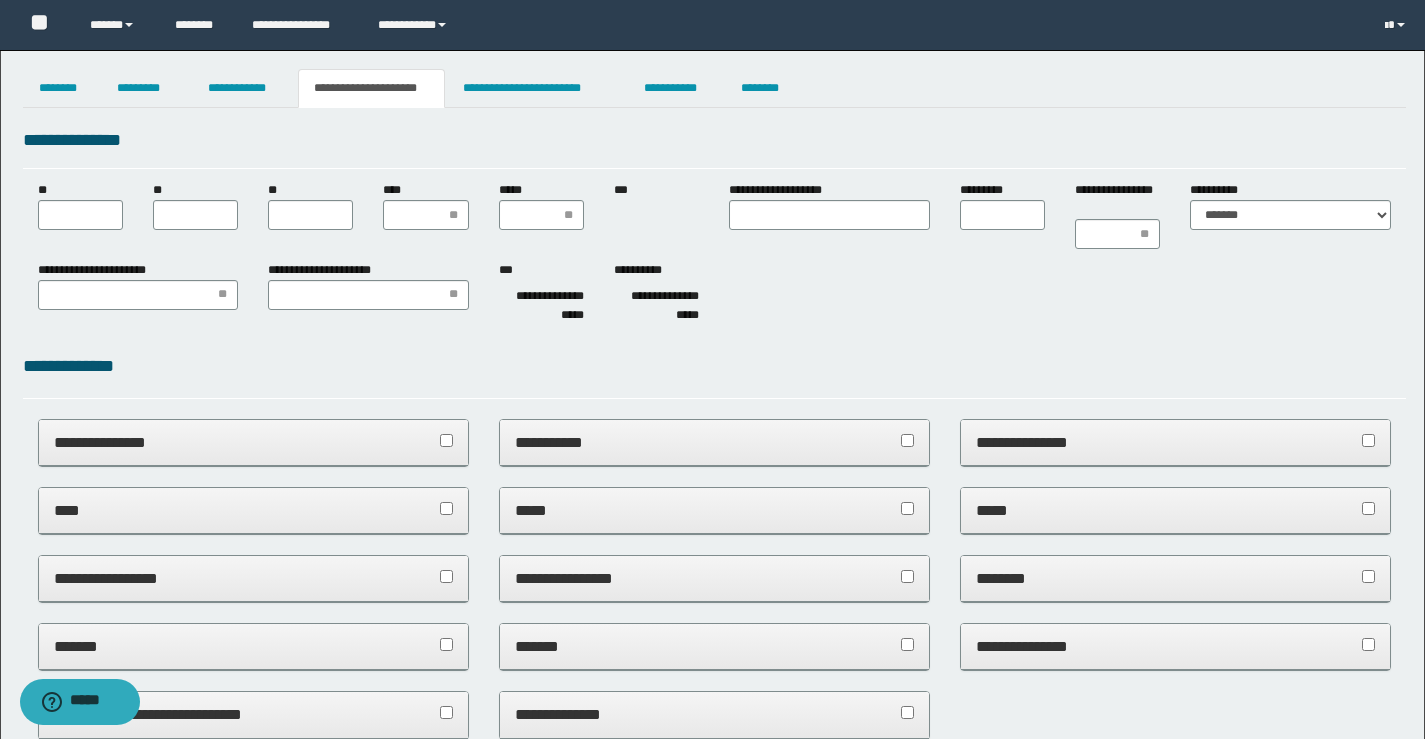 drag, startPoint x: 1246, startPoint y: 186, endPoint x: 1242, endPoint y: 210, distance: 24.33105 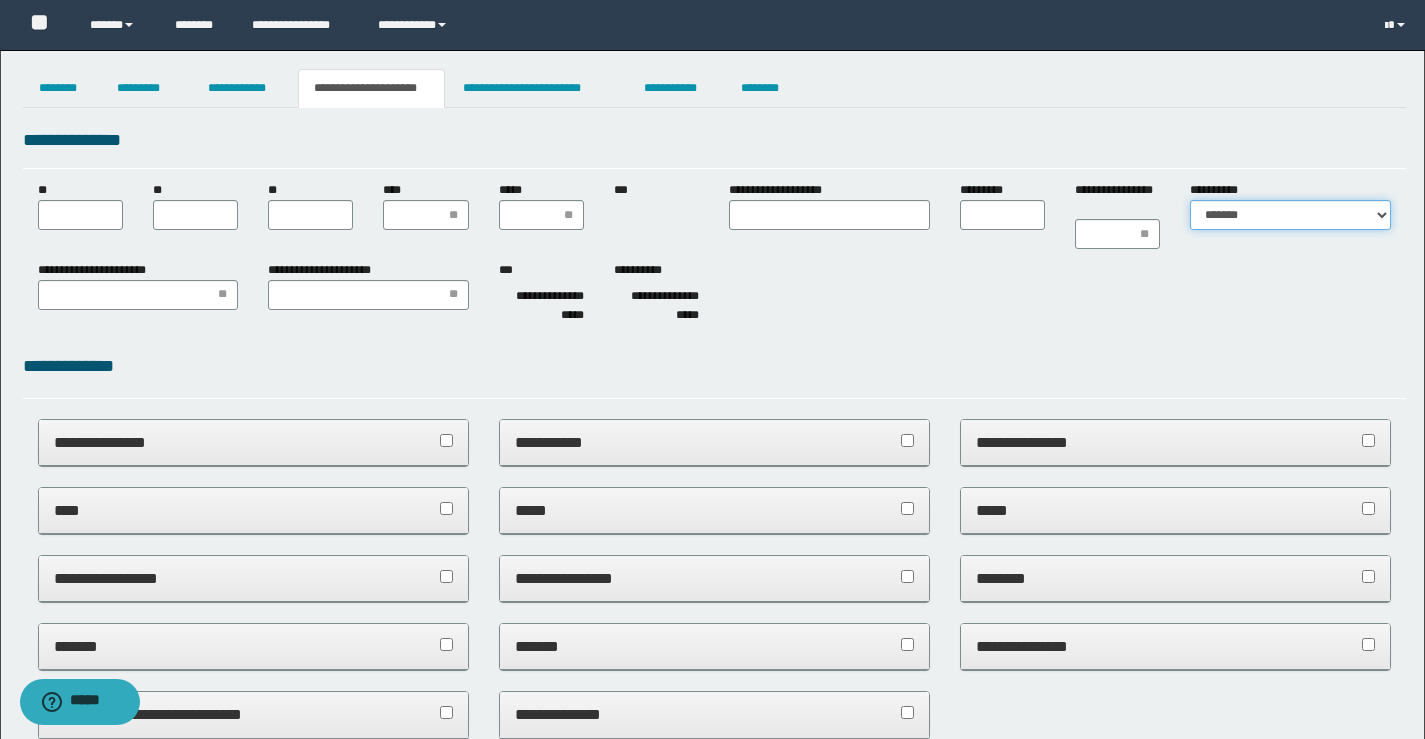 click on "**********" at bounding box center [1290, 215] 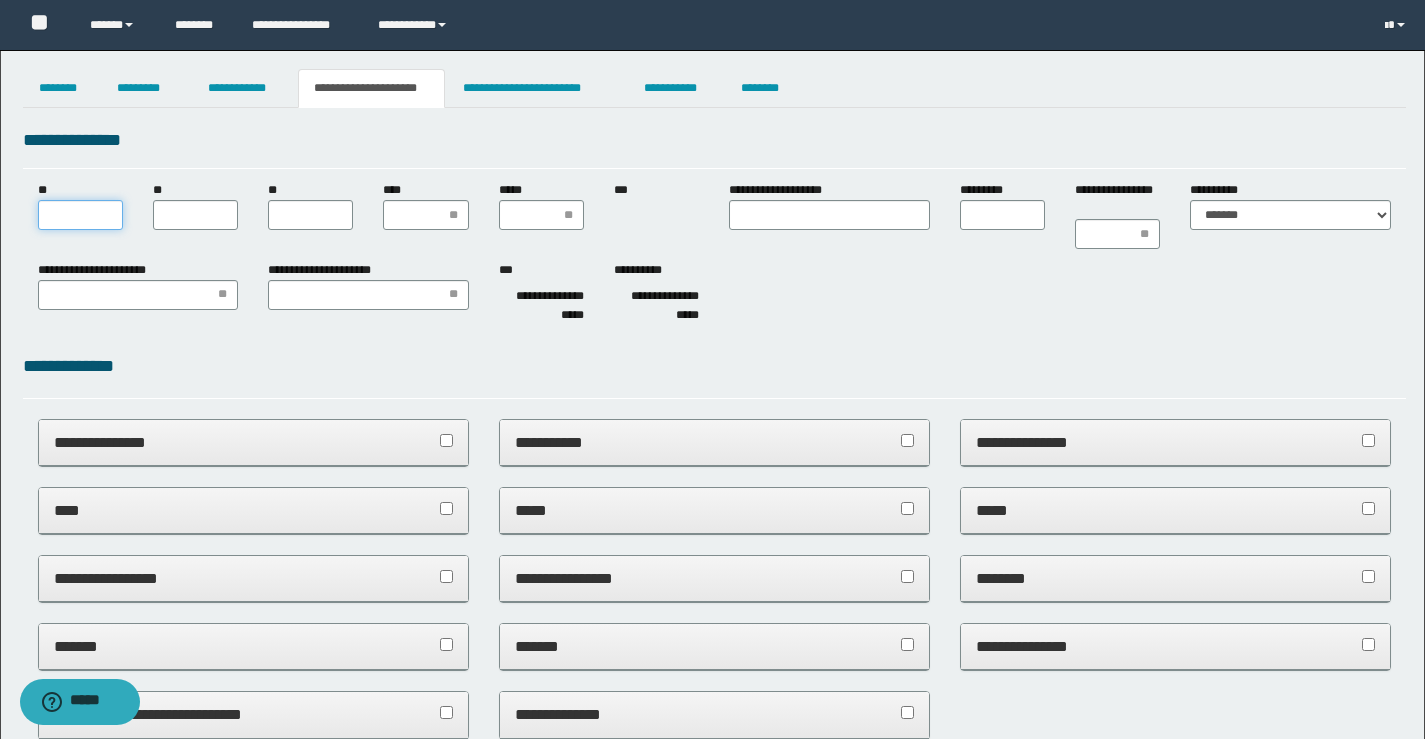 click on "**" at bounding box center [80, 215] 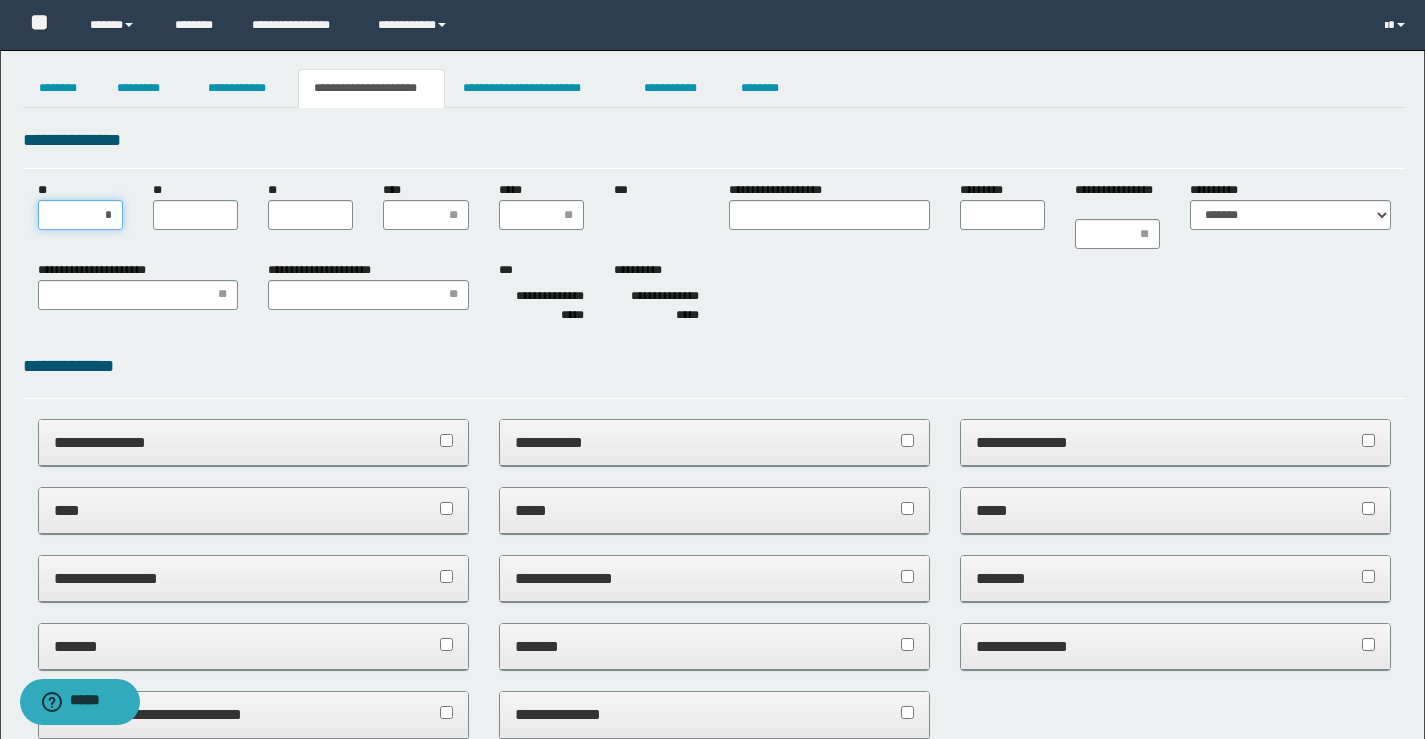 type on "**" 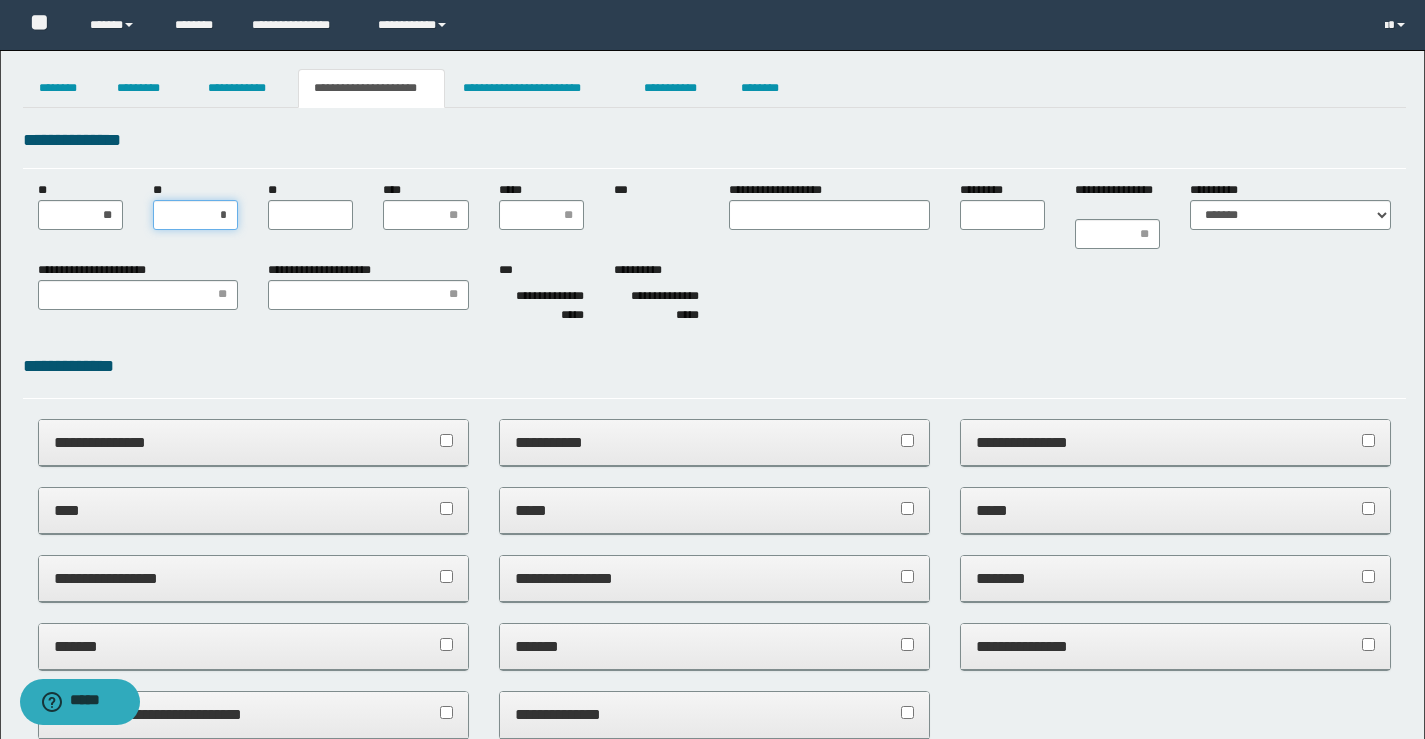 type on "**" 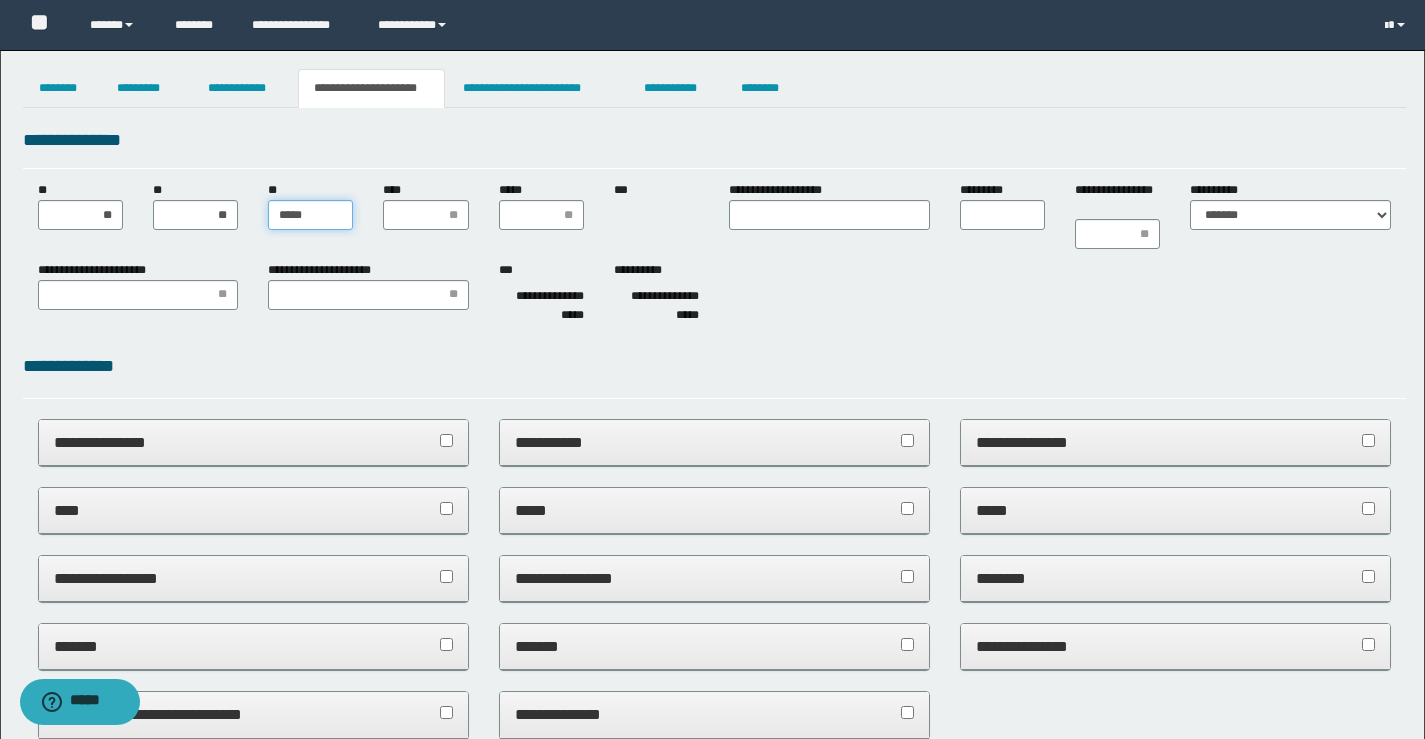 type on "******" 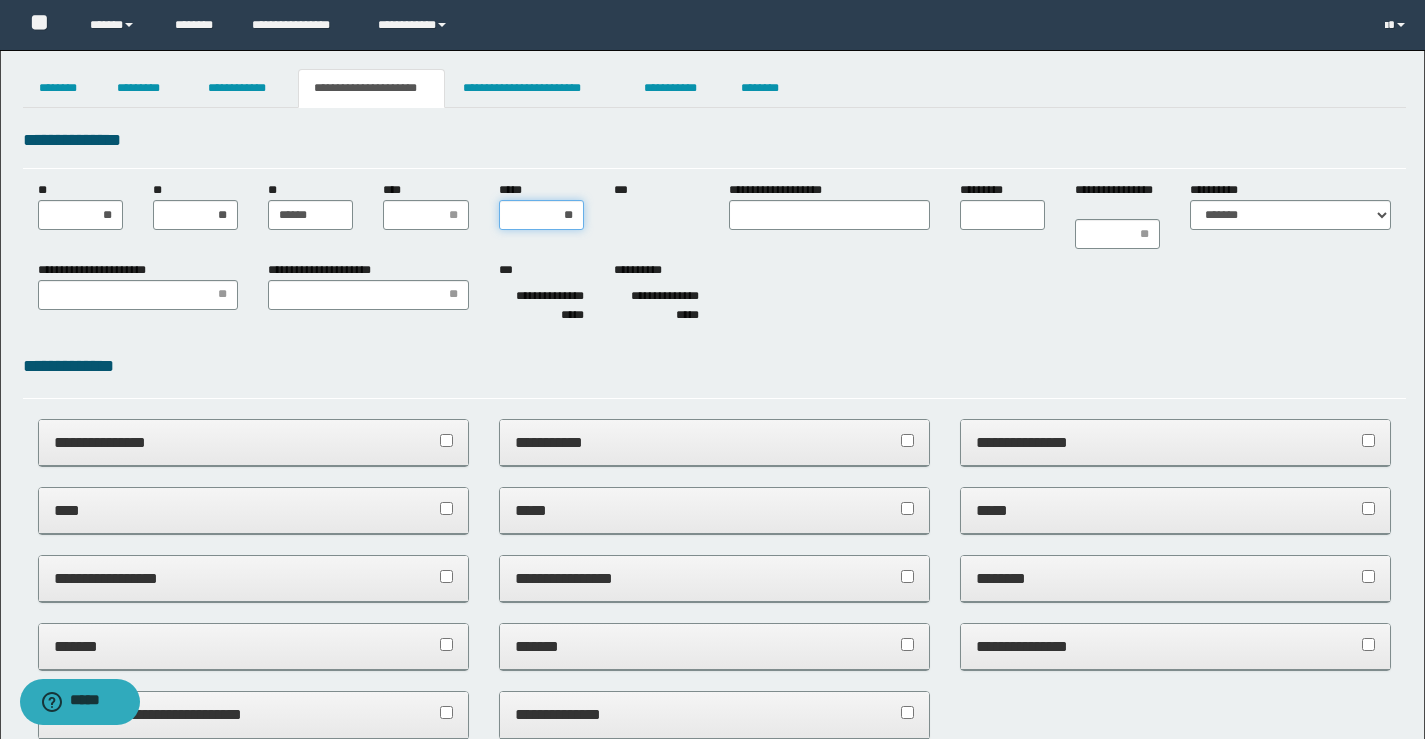 type on "***" 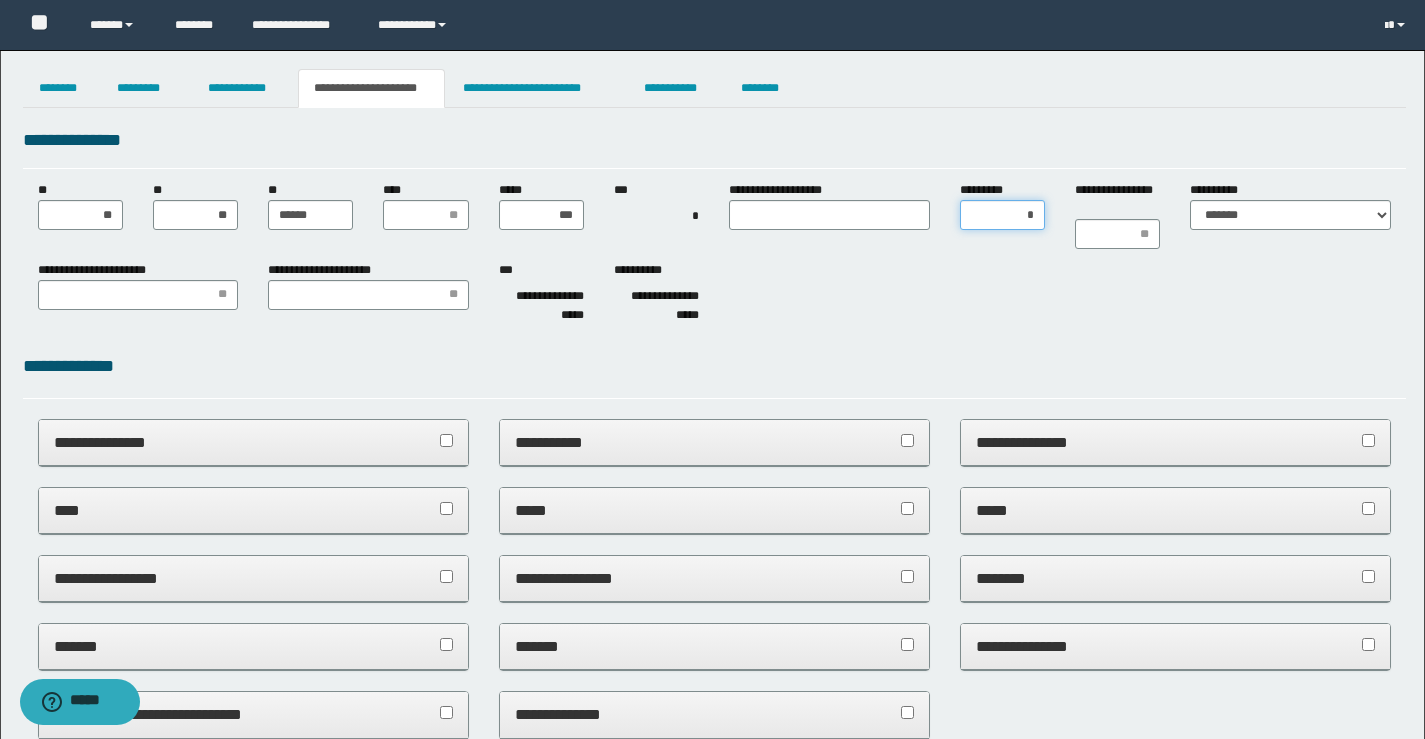 type on "**" 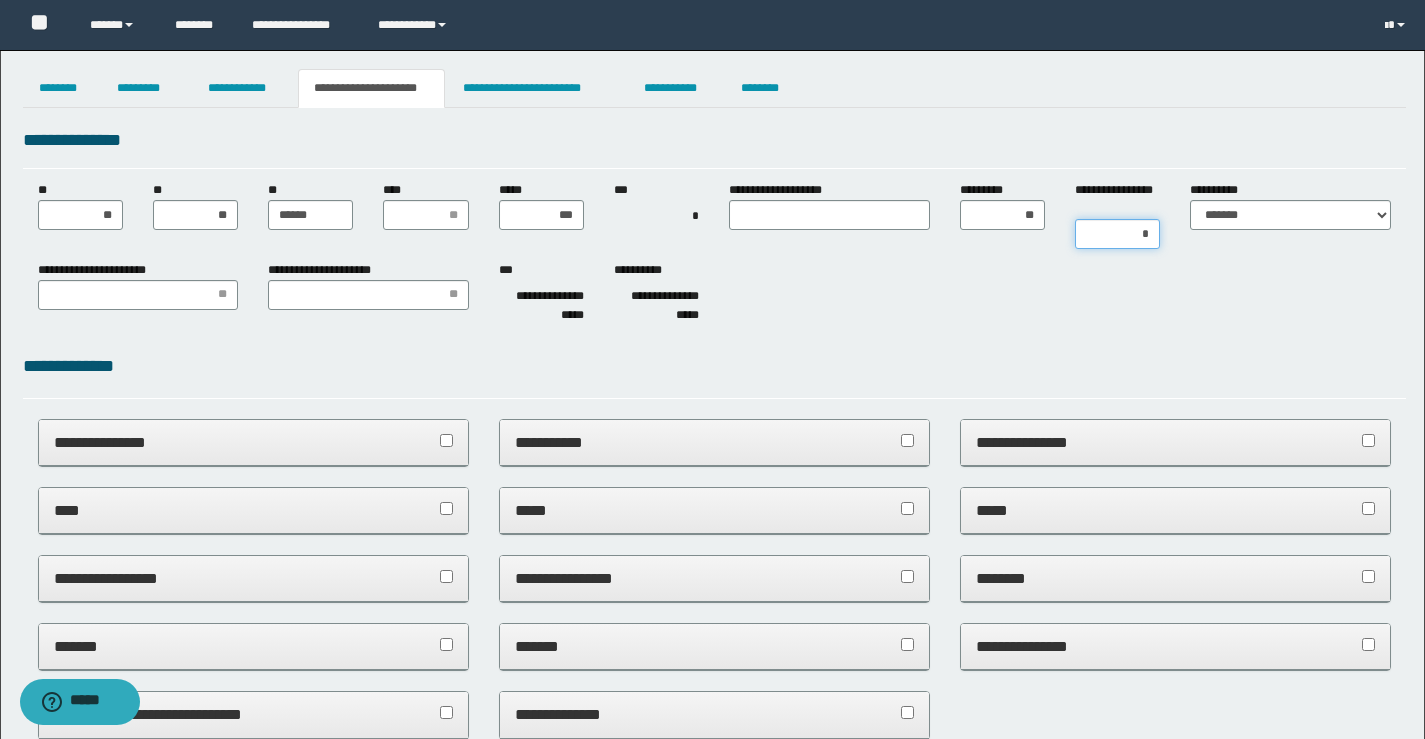 type on "**" 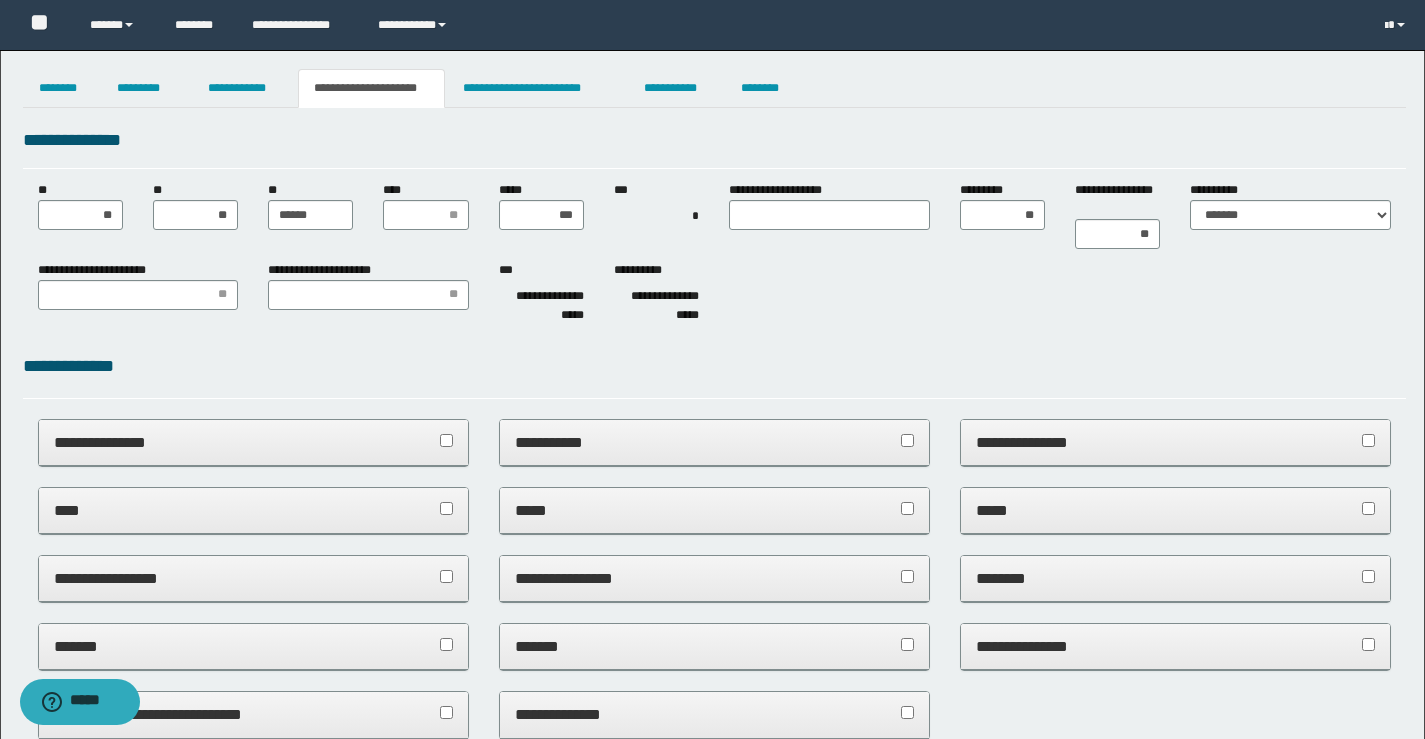 click on "****" at bounding box center [425, 205] 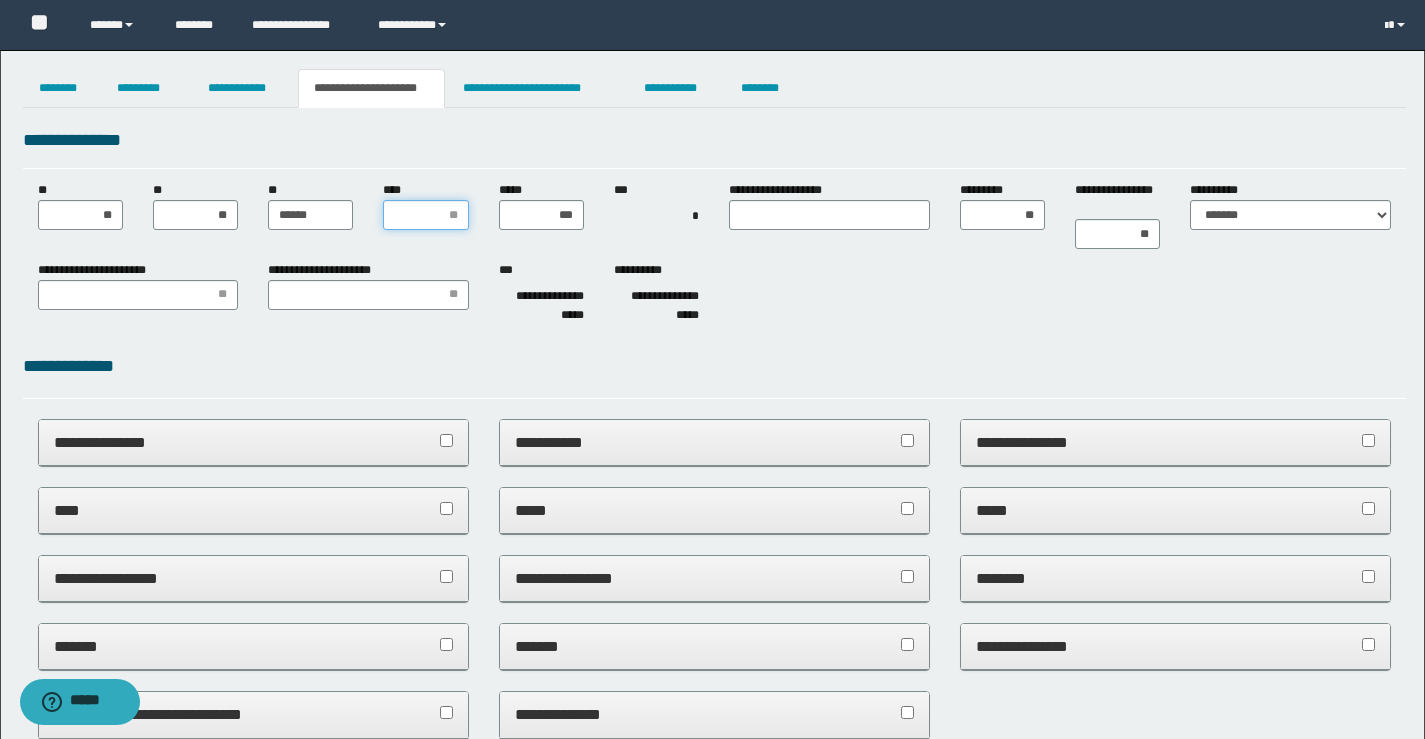 click on "****" at bounding box center (425, 215) 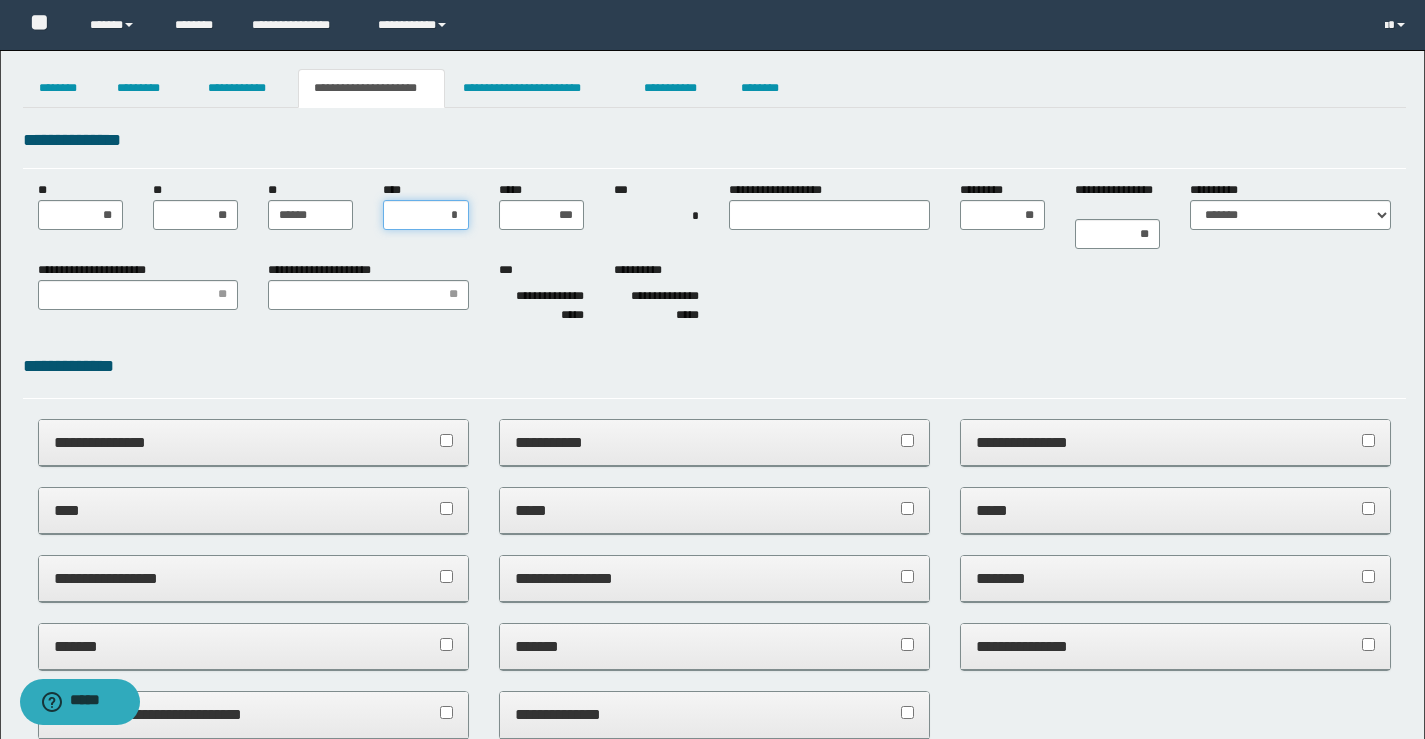 type on "**" 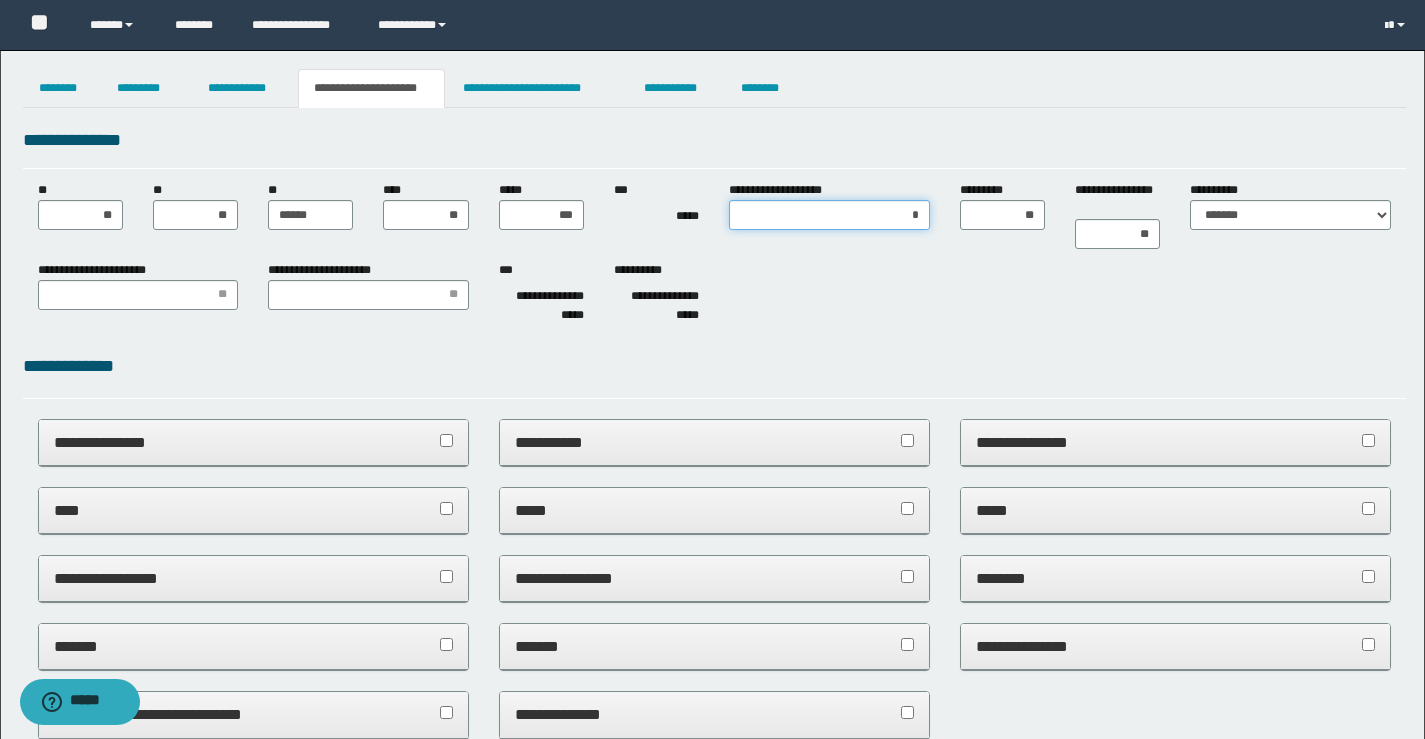 type on "**" 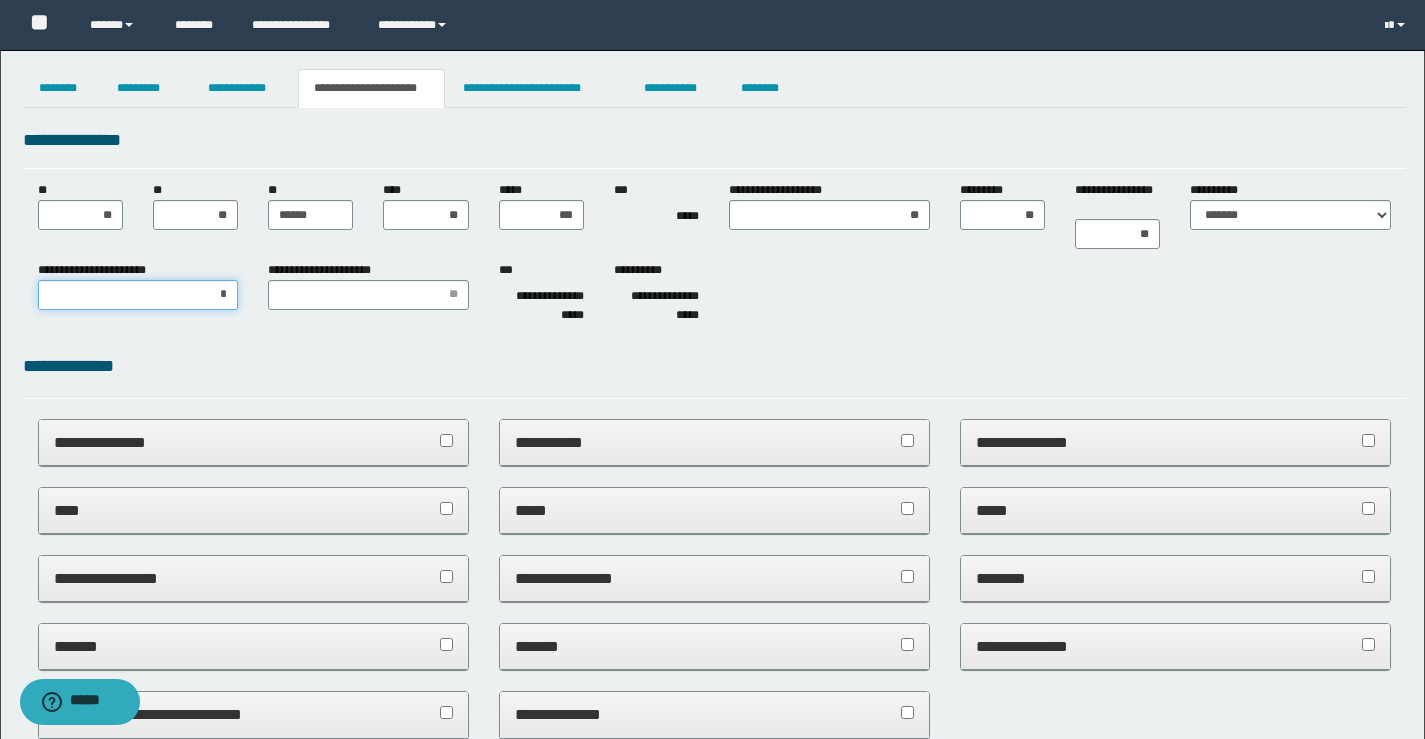 type on "**" 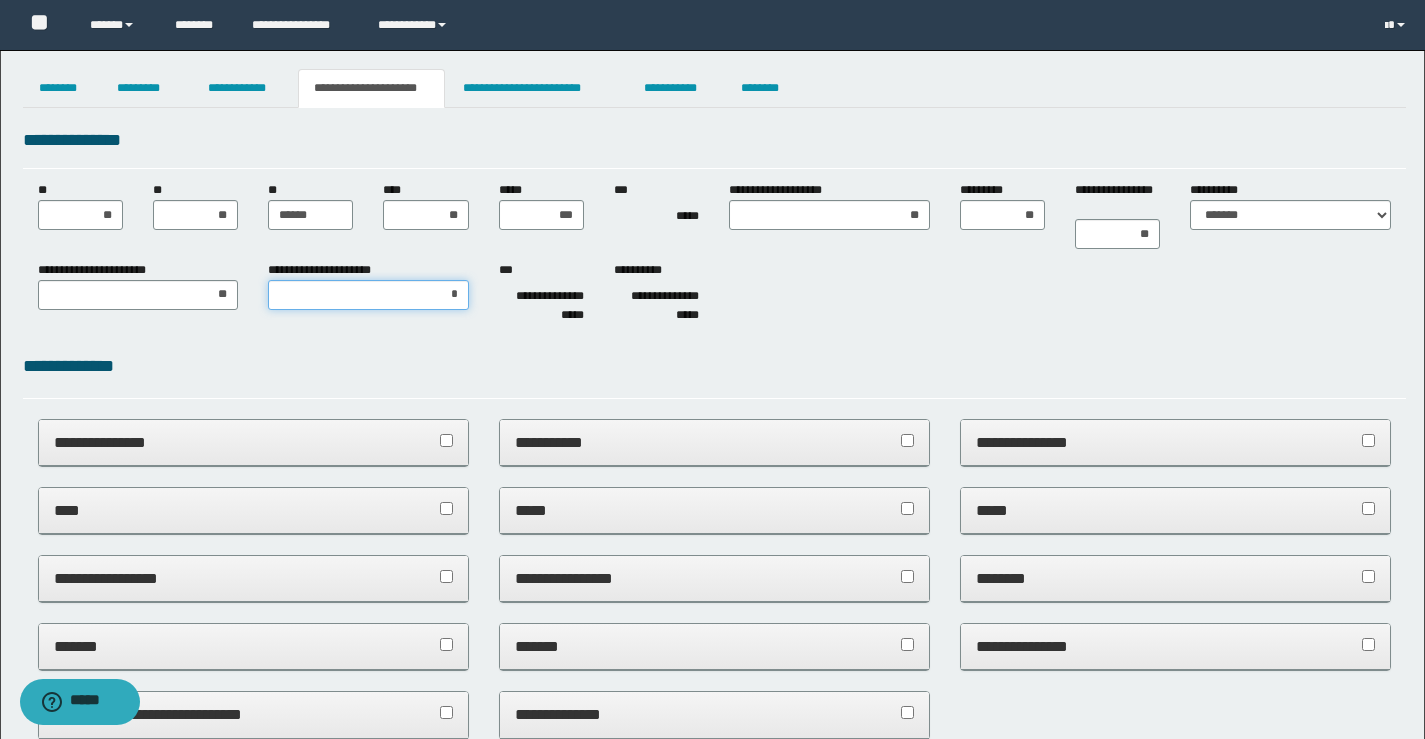 type on "**" 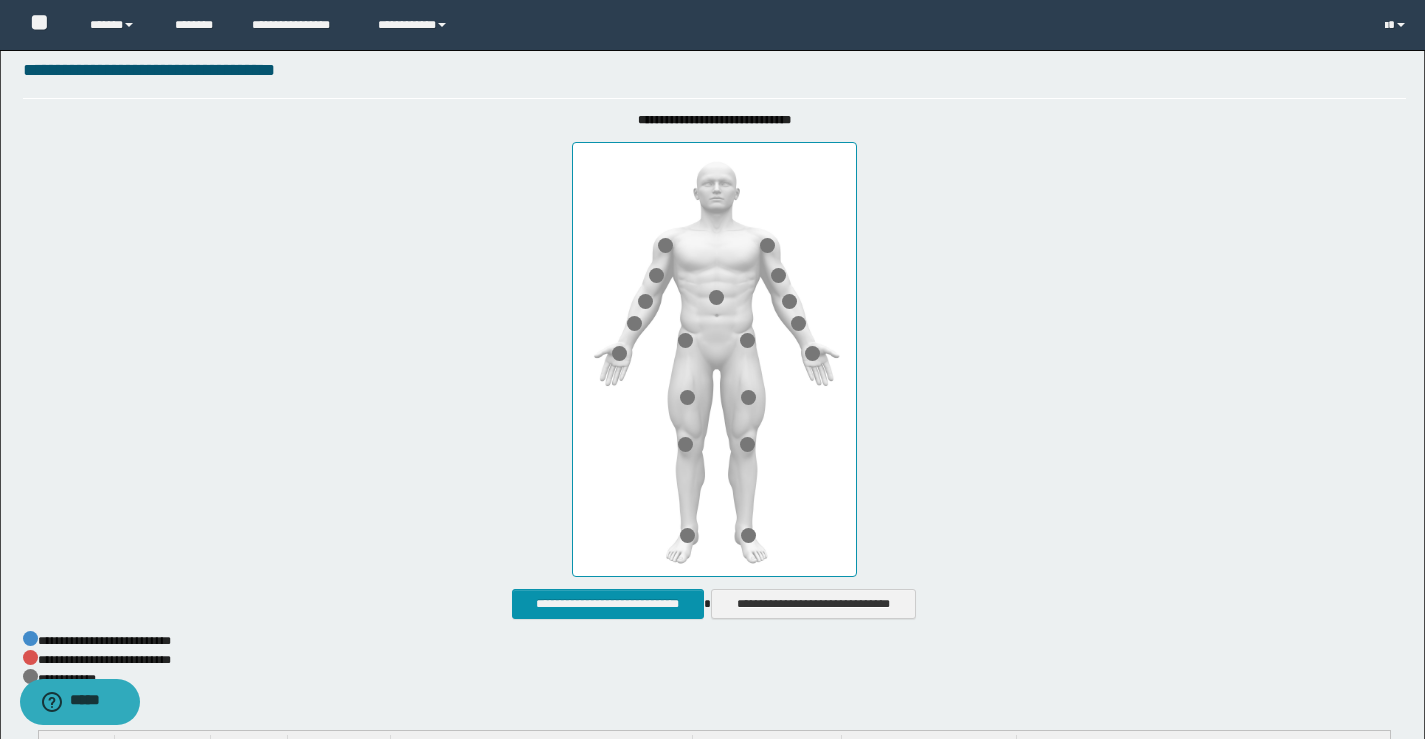 scroll, scrollTop: 800, scrollLeft: 0, axis: vertical 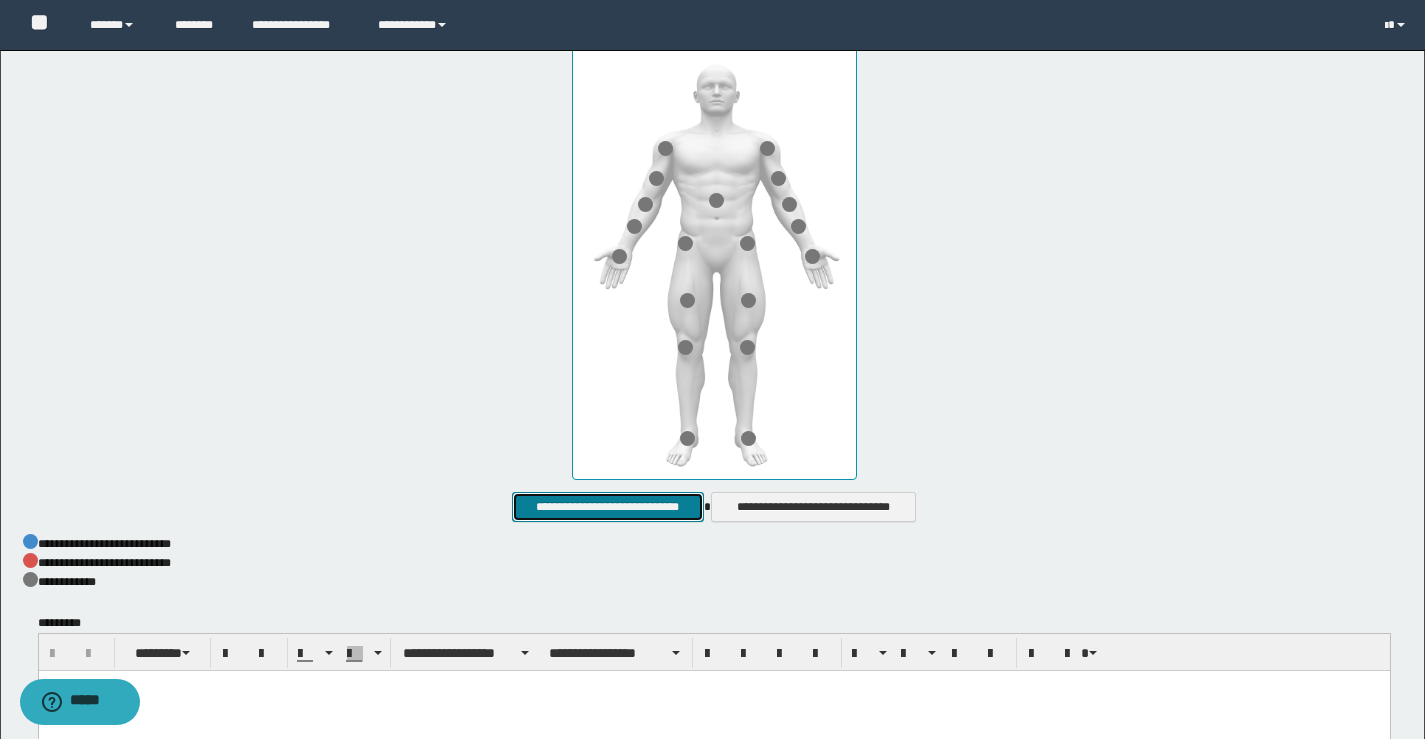 click on "**********" at bounding box center [607, 507] 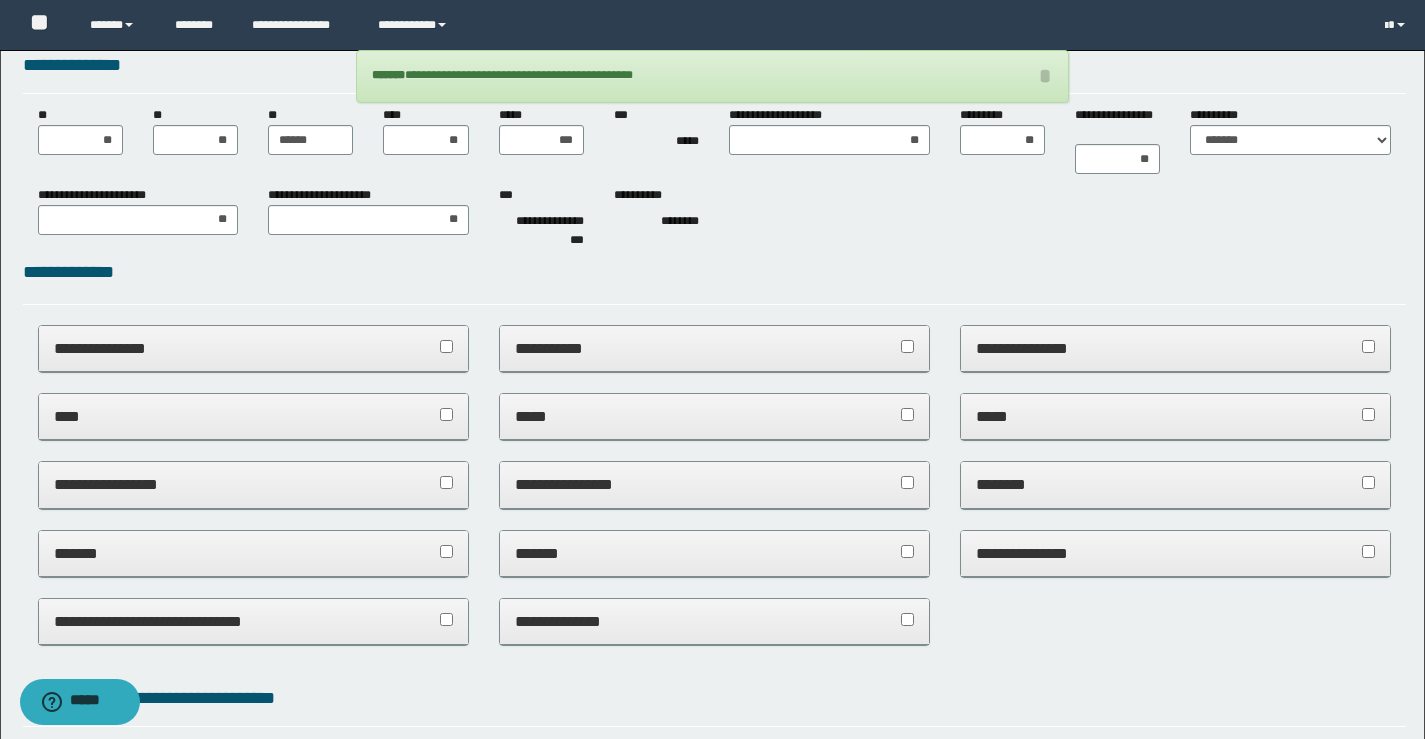 scroll, scrollTop: 0, scrollLeft: 0, axis: both 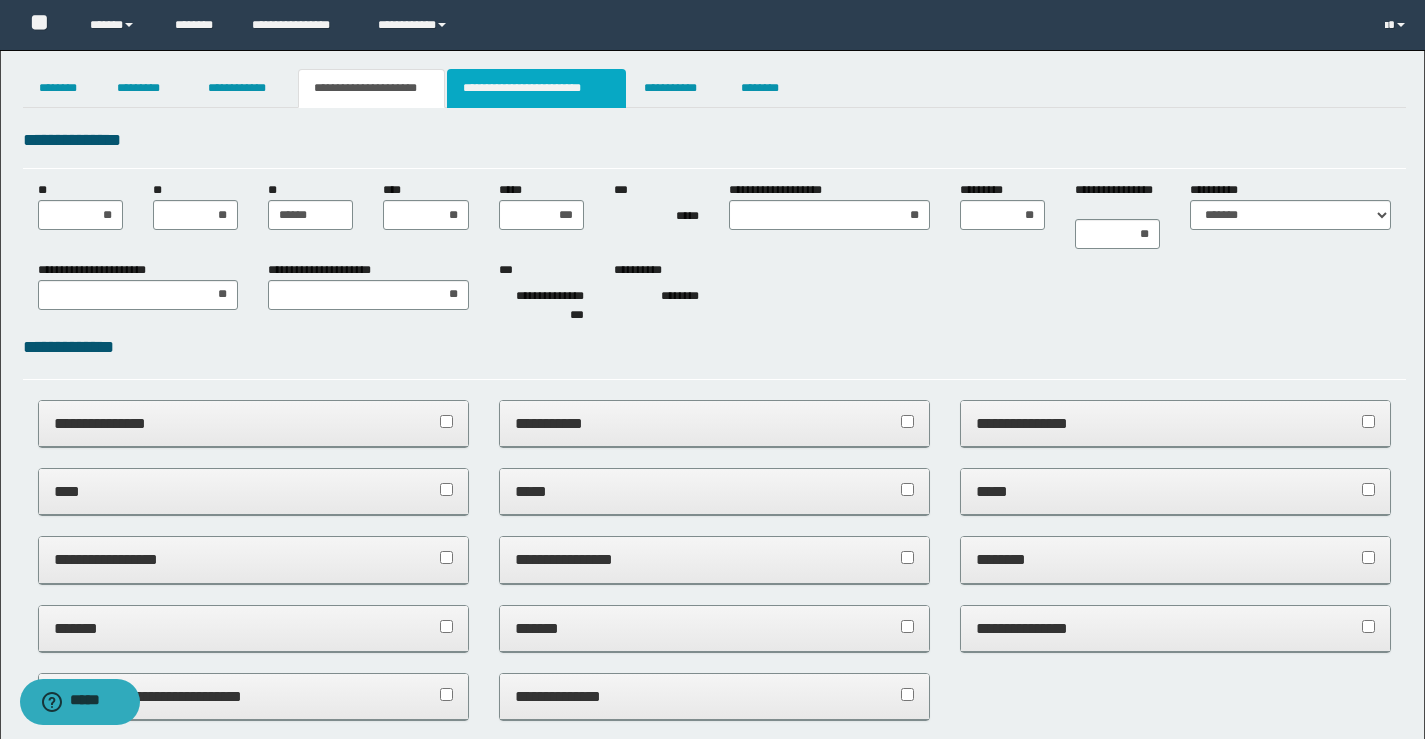 click on "**********" at bounding box center [537, 88] 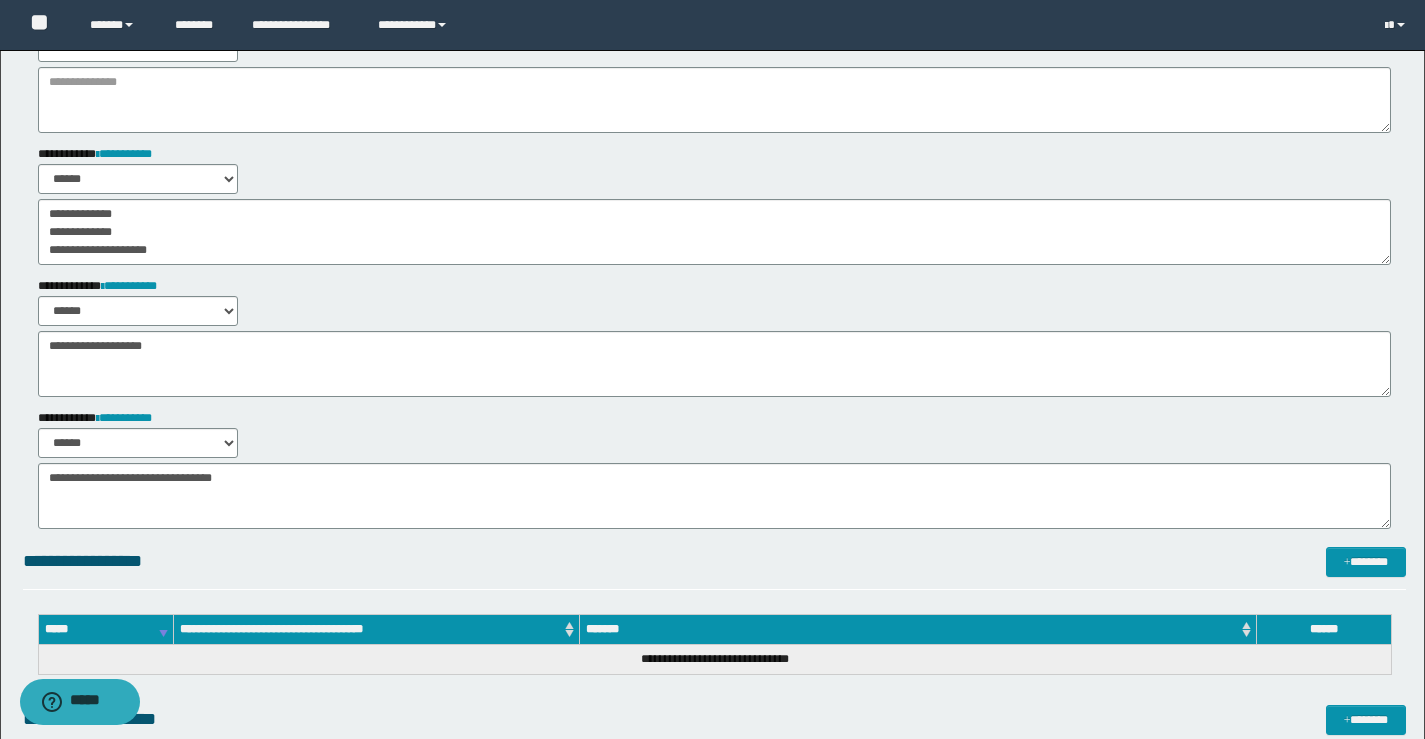 scroll, scrollTop: 200, scrollLeft: 0, axis: vertical 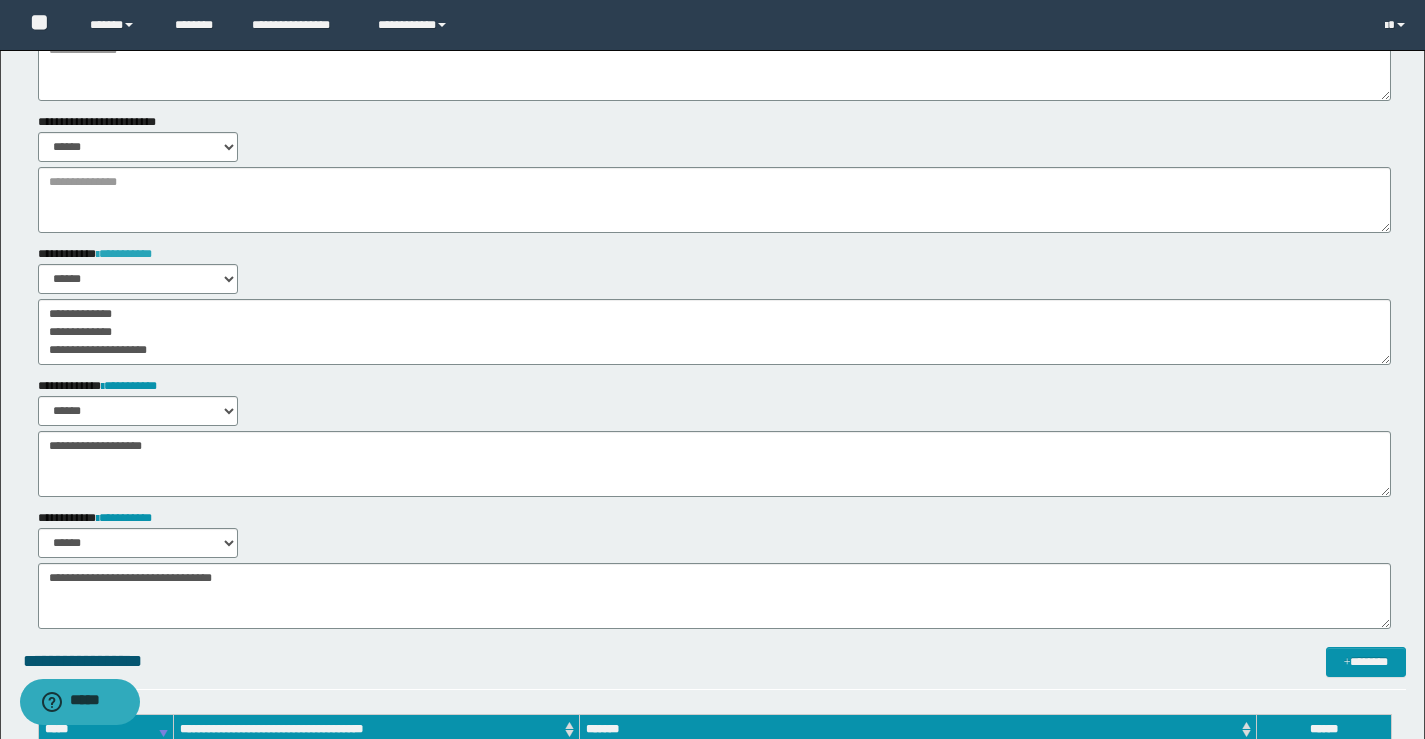 click on "**********" at bounding box center (124, 254) 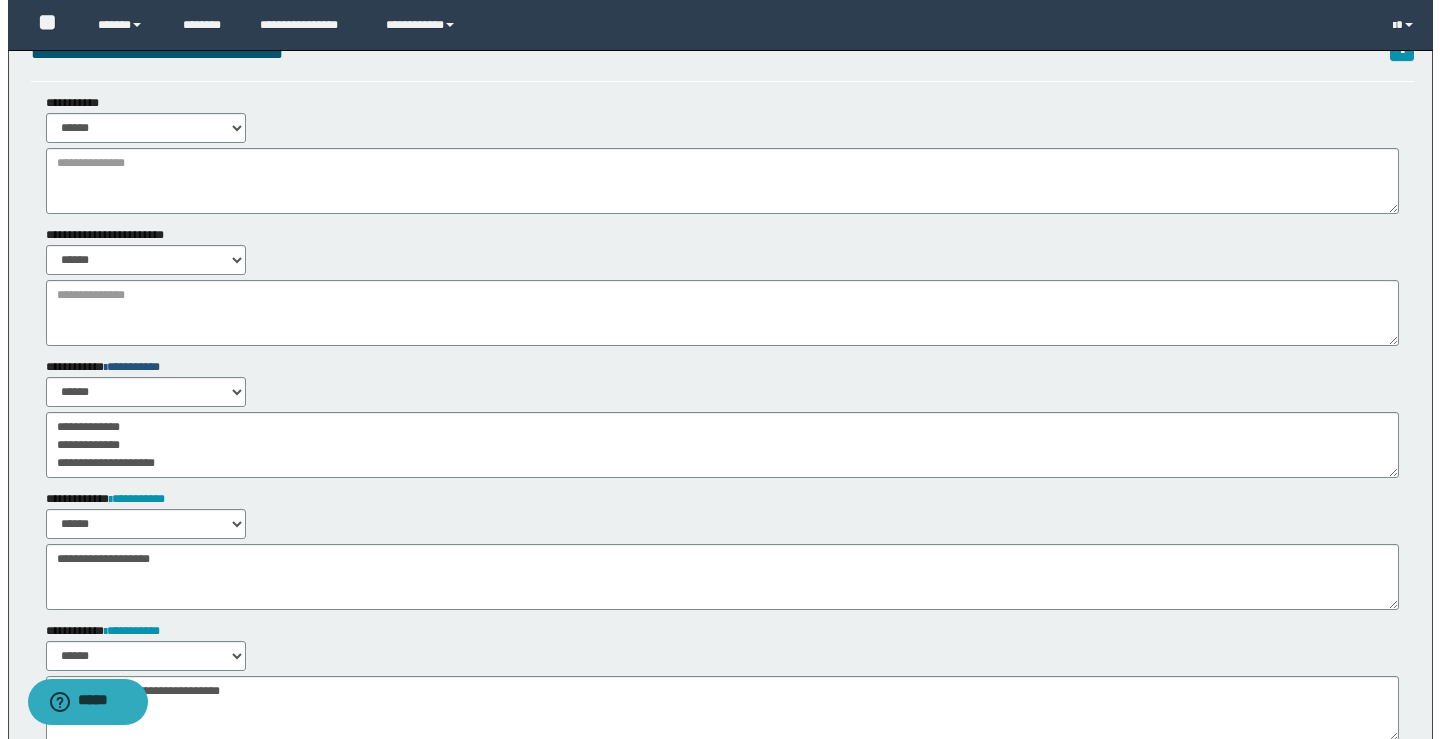 scroll, scrollTop: 0, scrollLeft: 0, axis: both 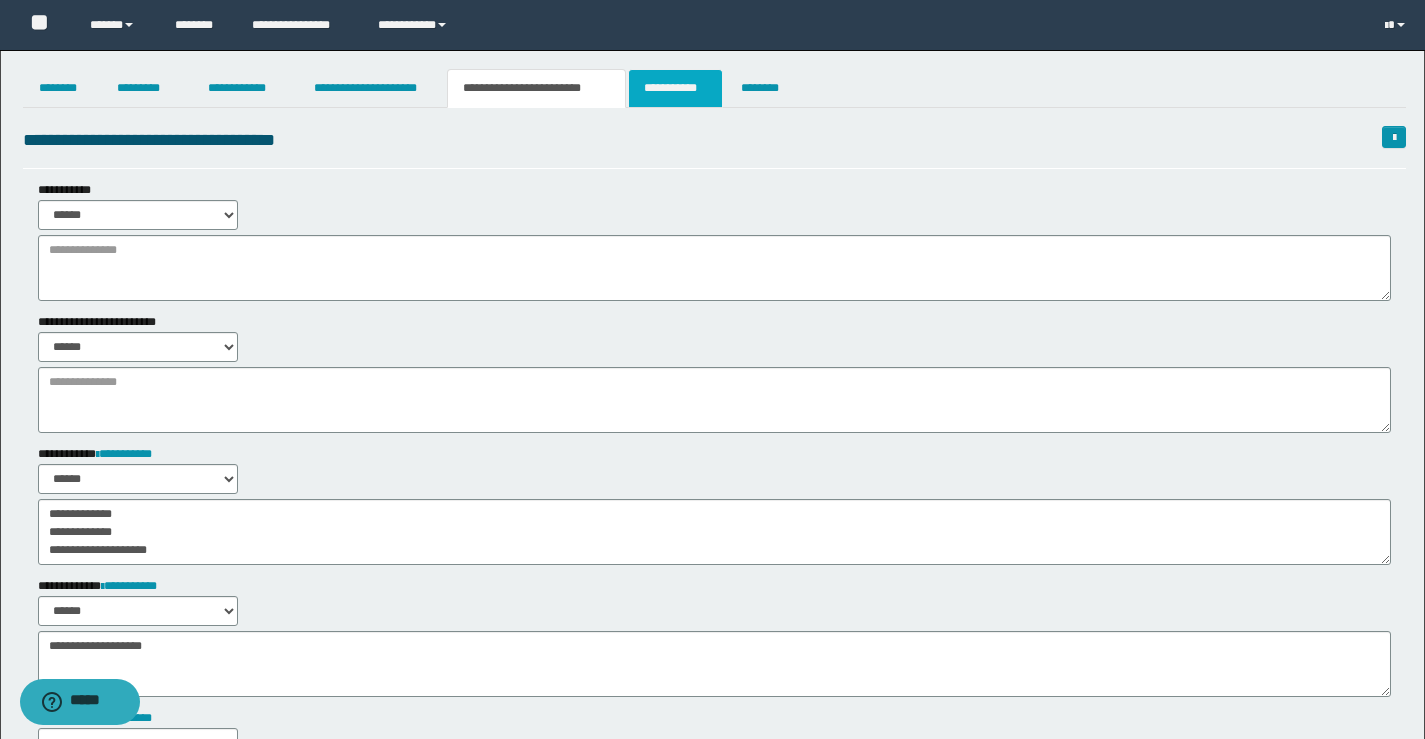 click on "**********" at bounding box center [675, 88] 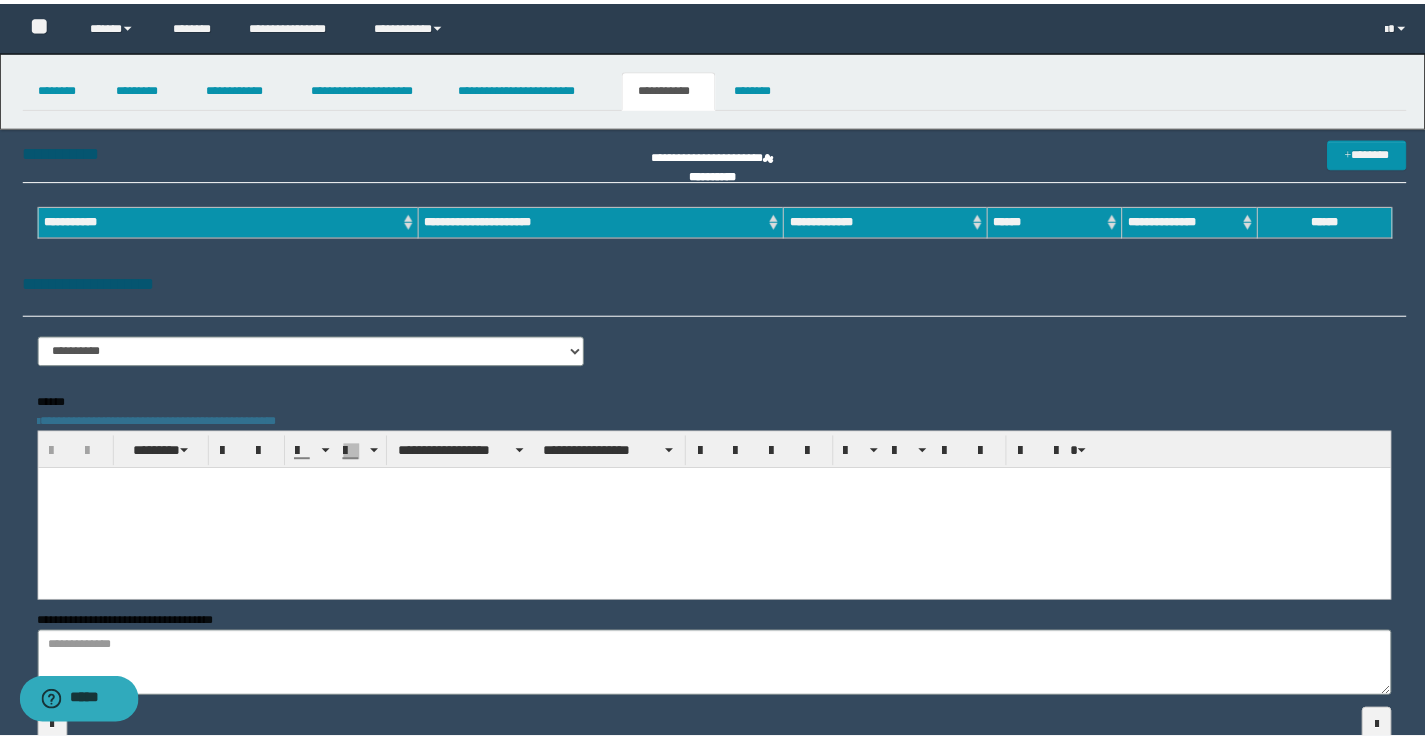 scroll, scrollTop: 0, scrollLeft: 0, axis: both 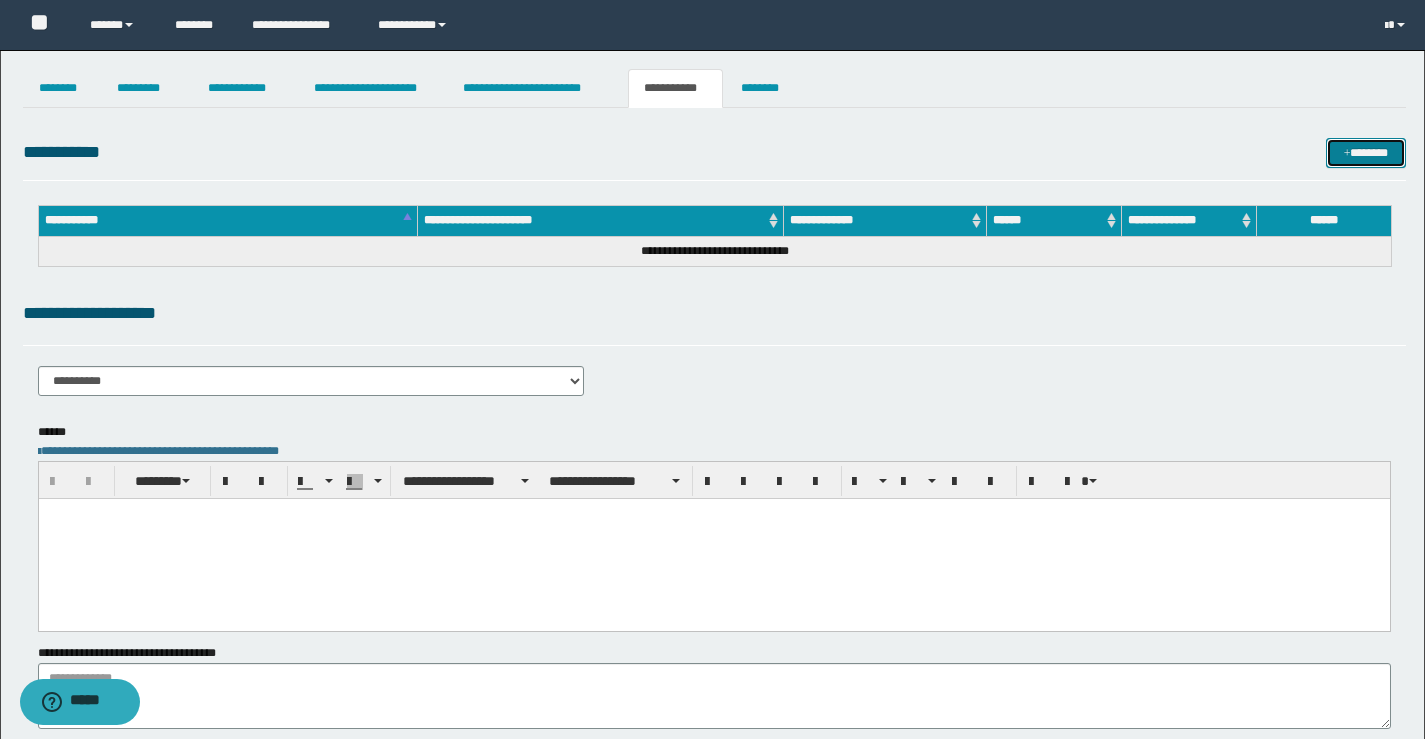 click on "*******" at bounding box center [1366, 153] 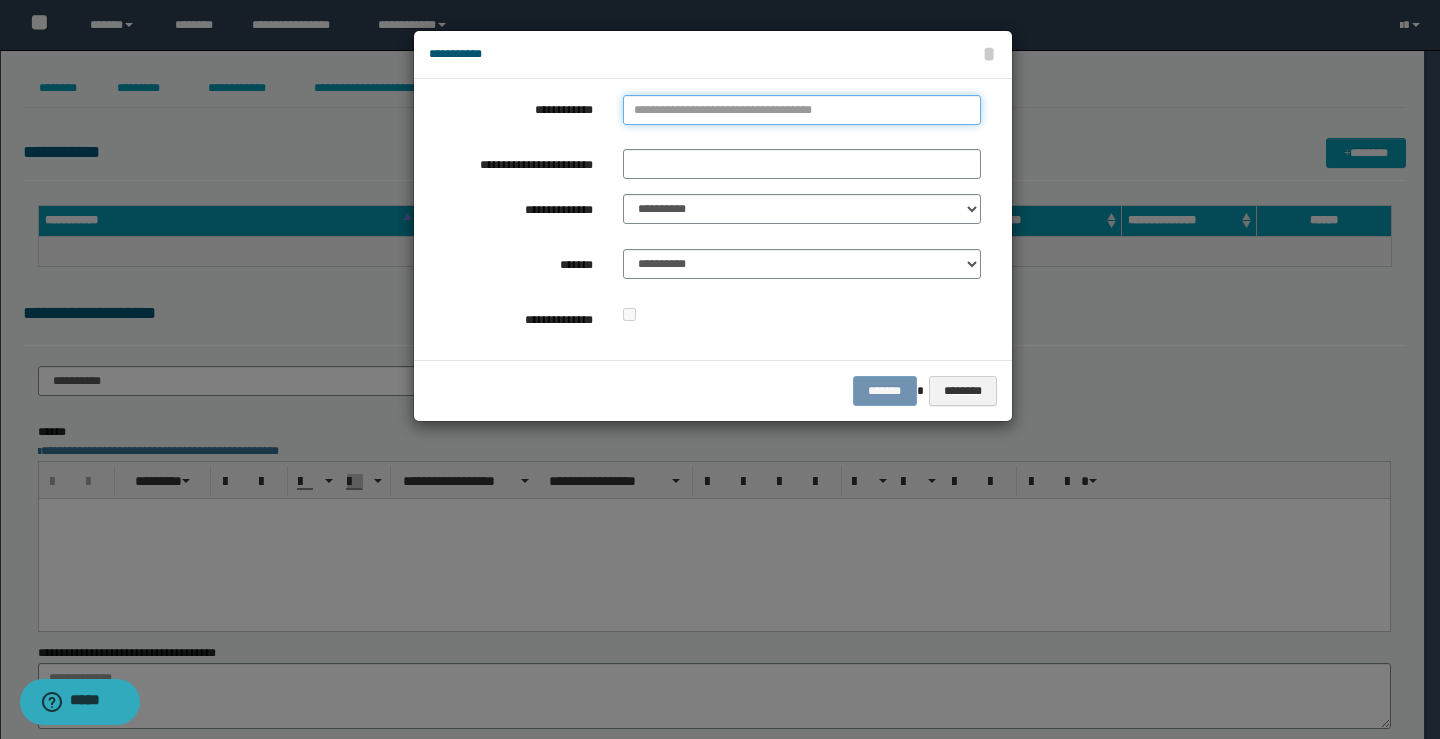 click on "**********" at bounding box center (802, 110) 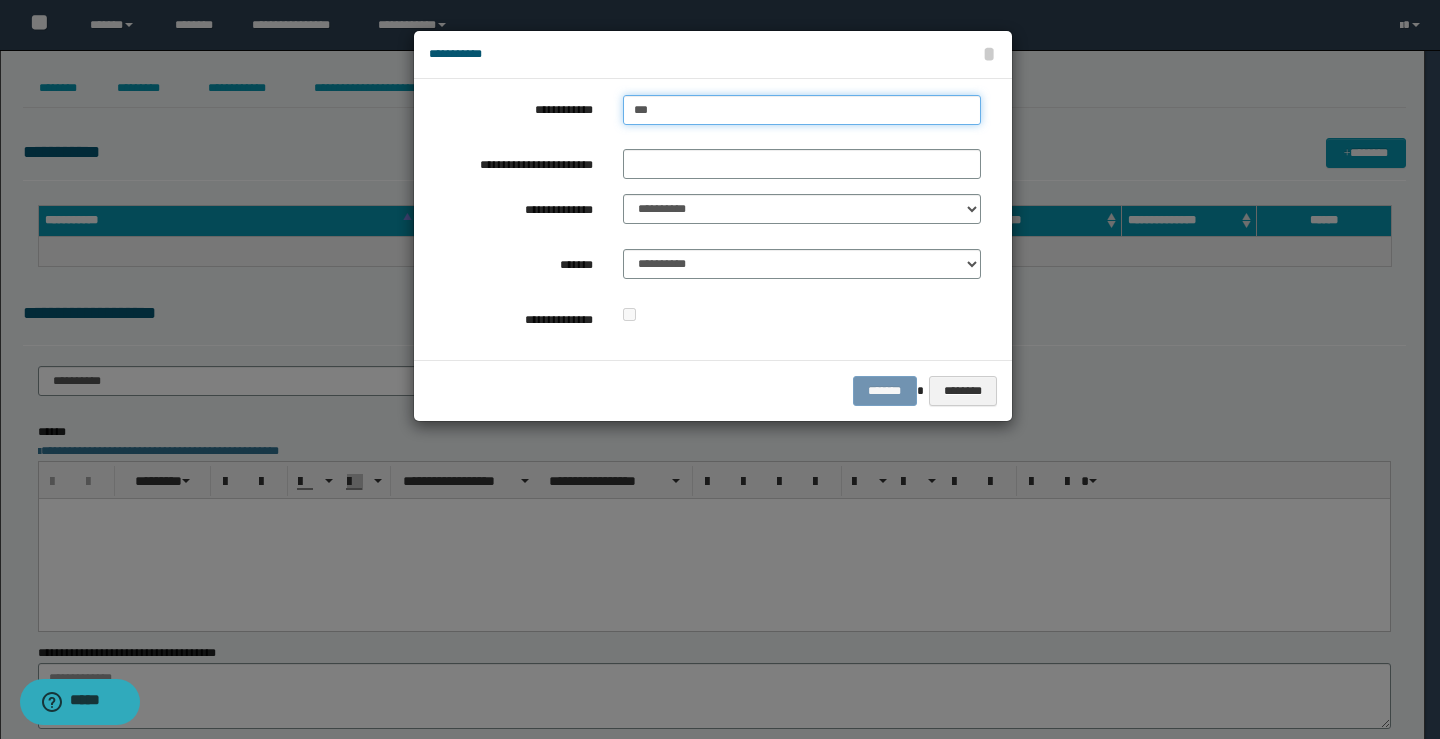 type on "****" 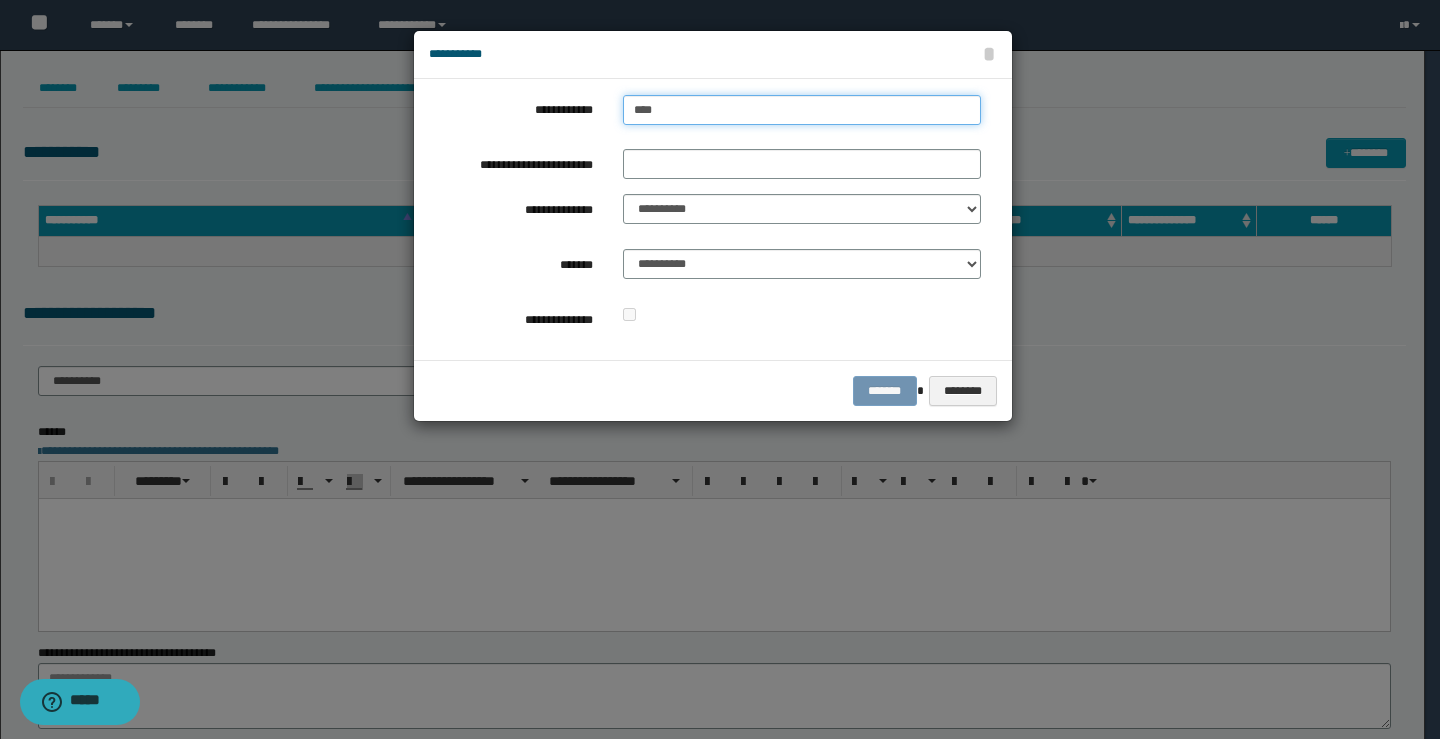 type on "****" 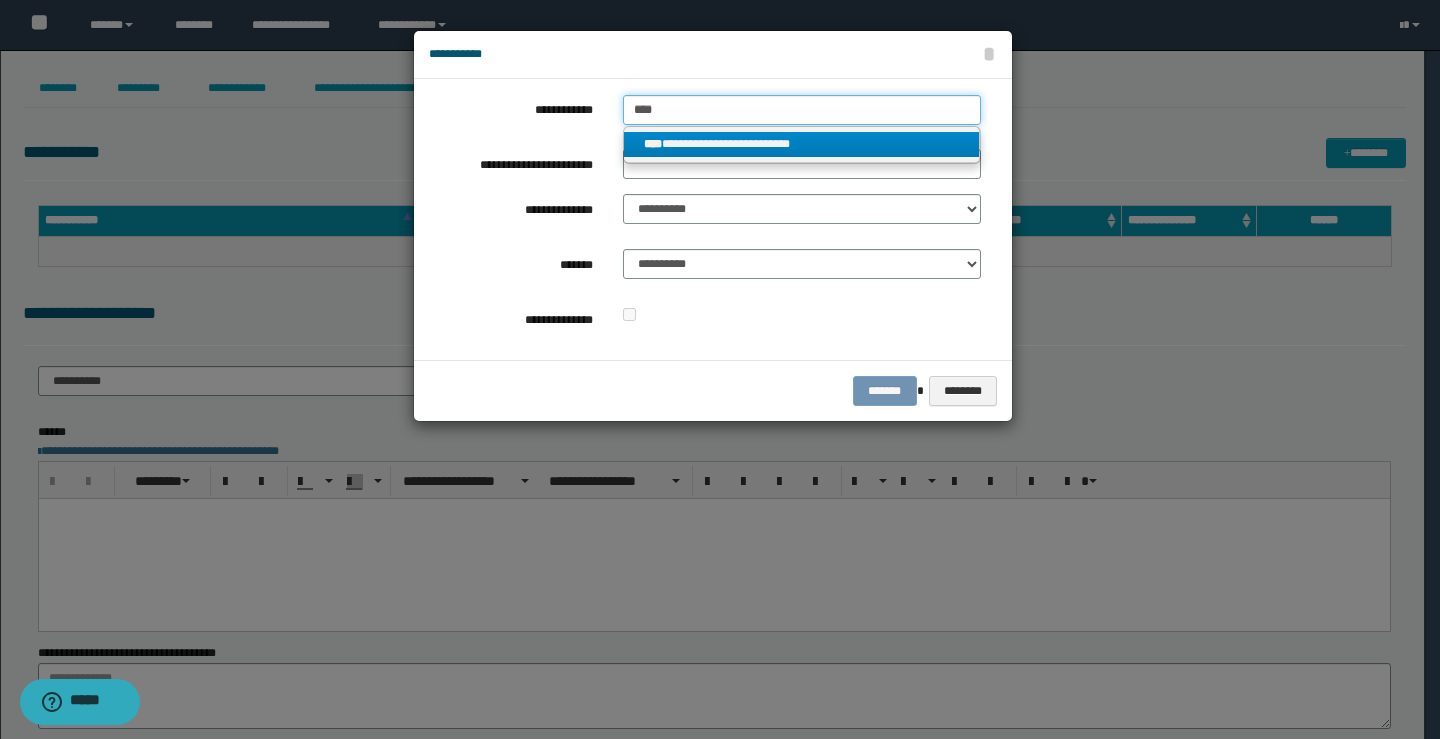 type on "****" 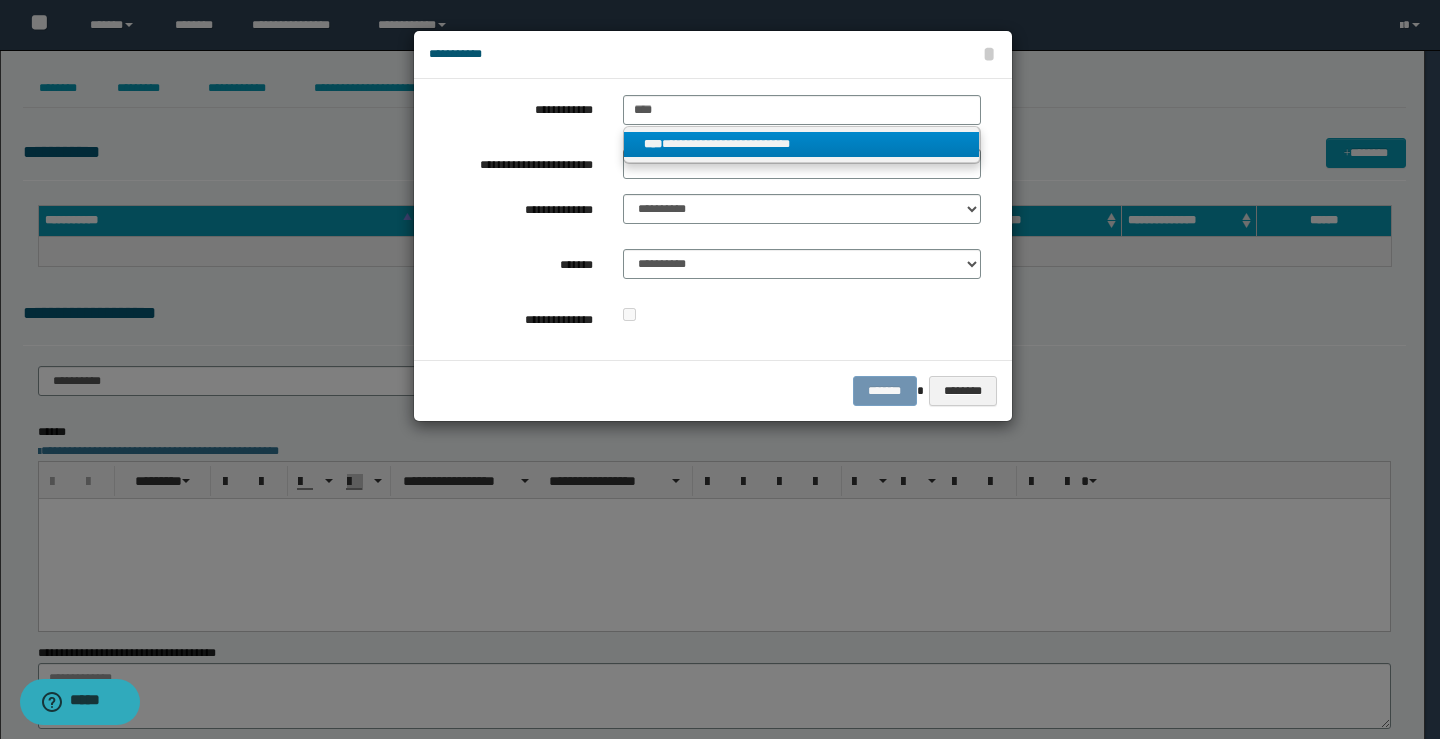 click on "**********" at bounding box center [802, 144] 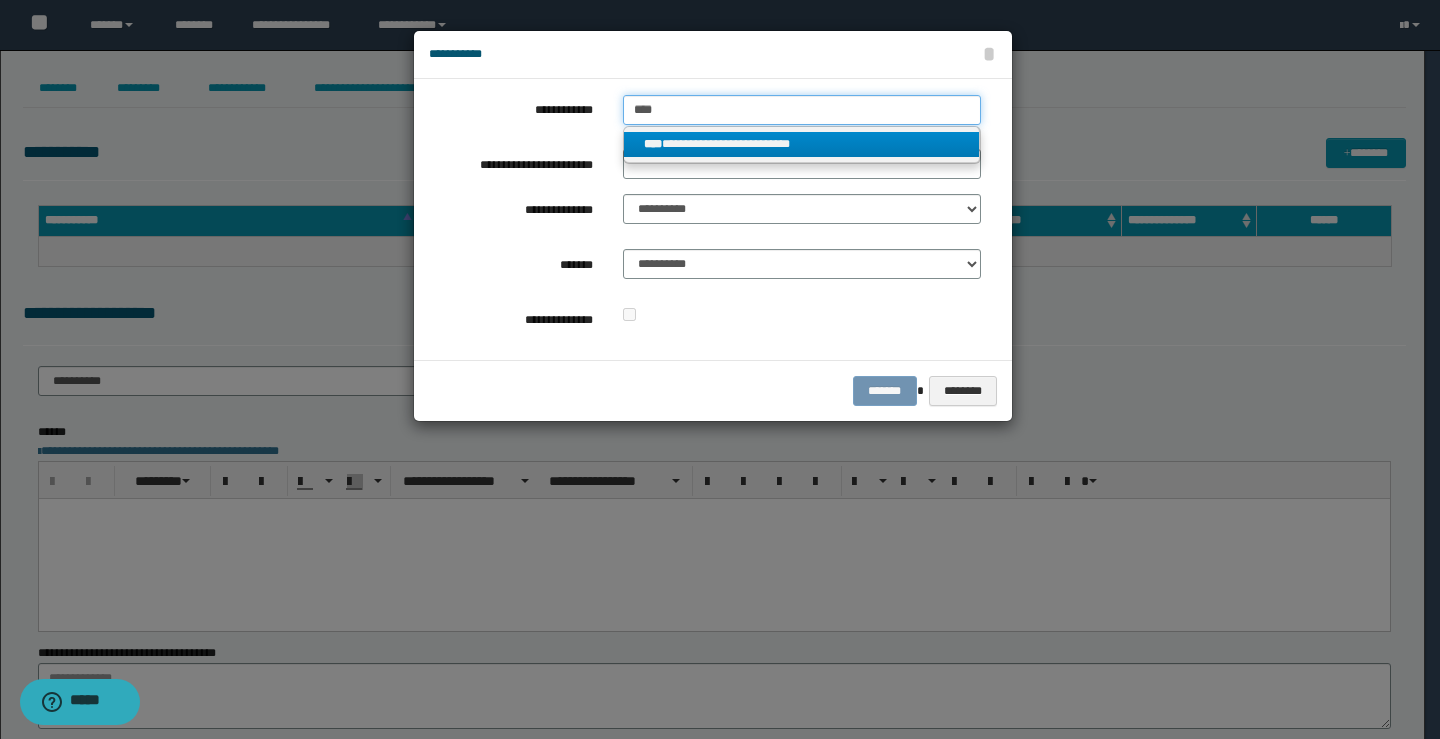 type 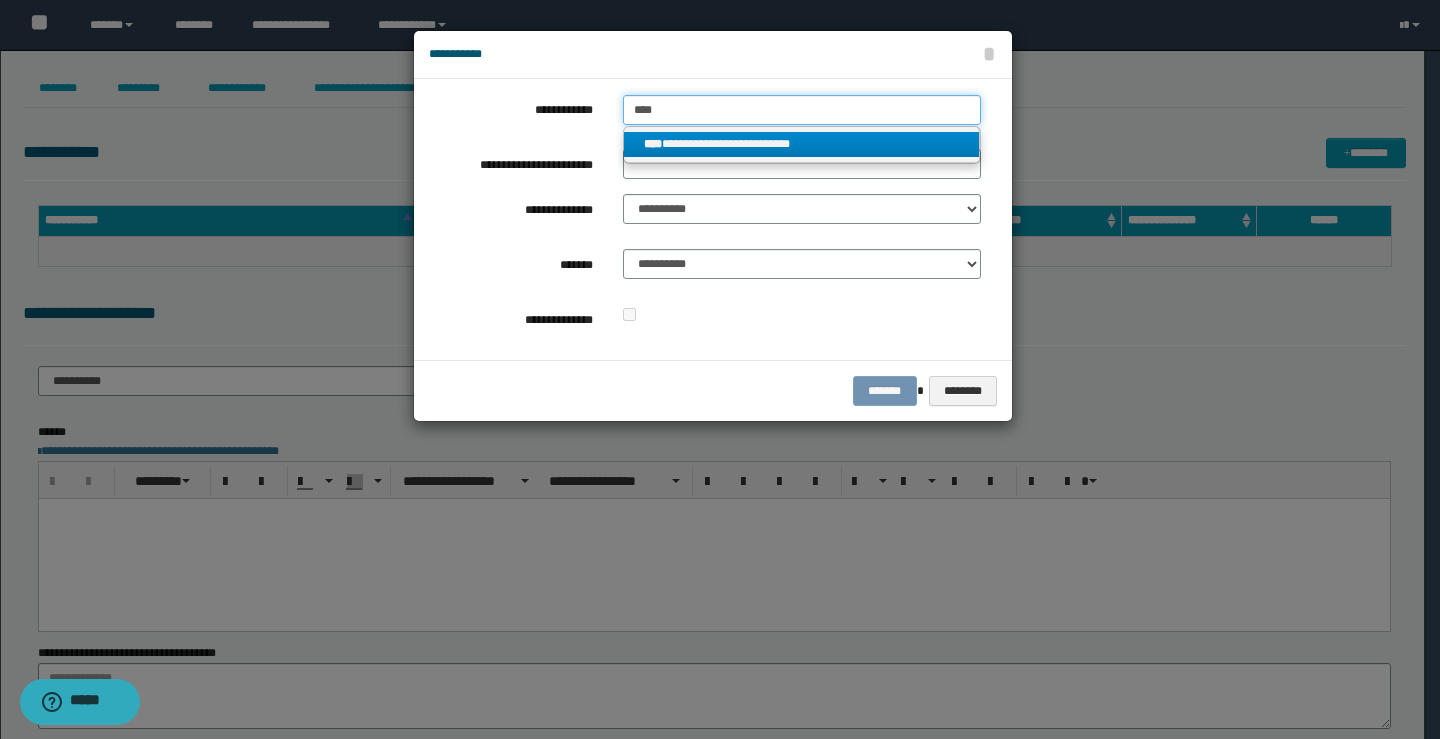 type on "**********" 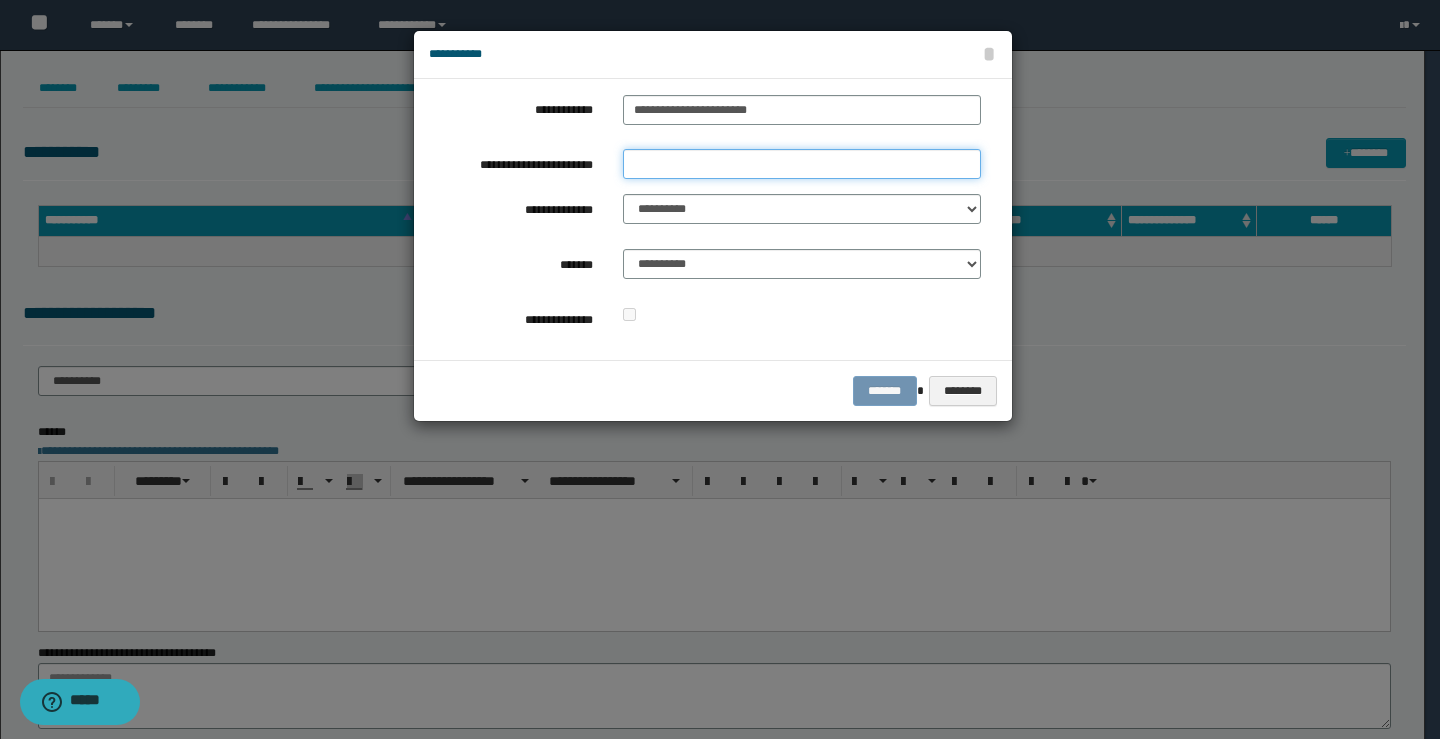 click on "**********" at bounding box center (802, 164) 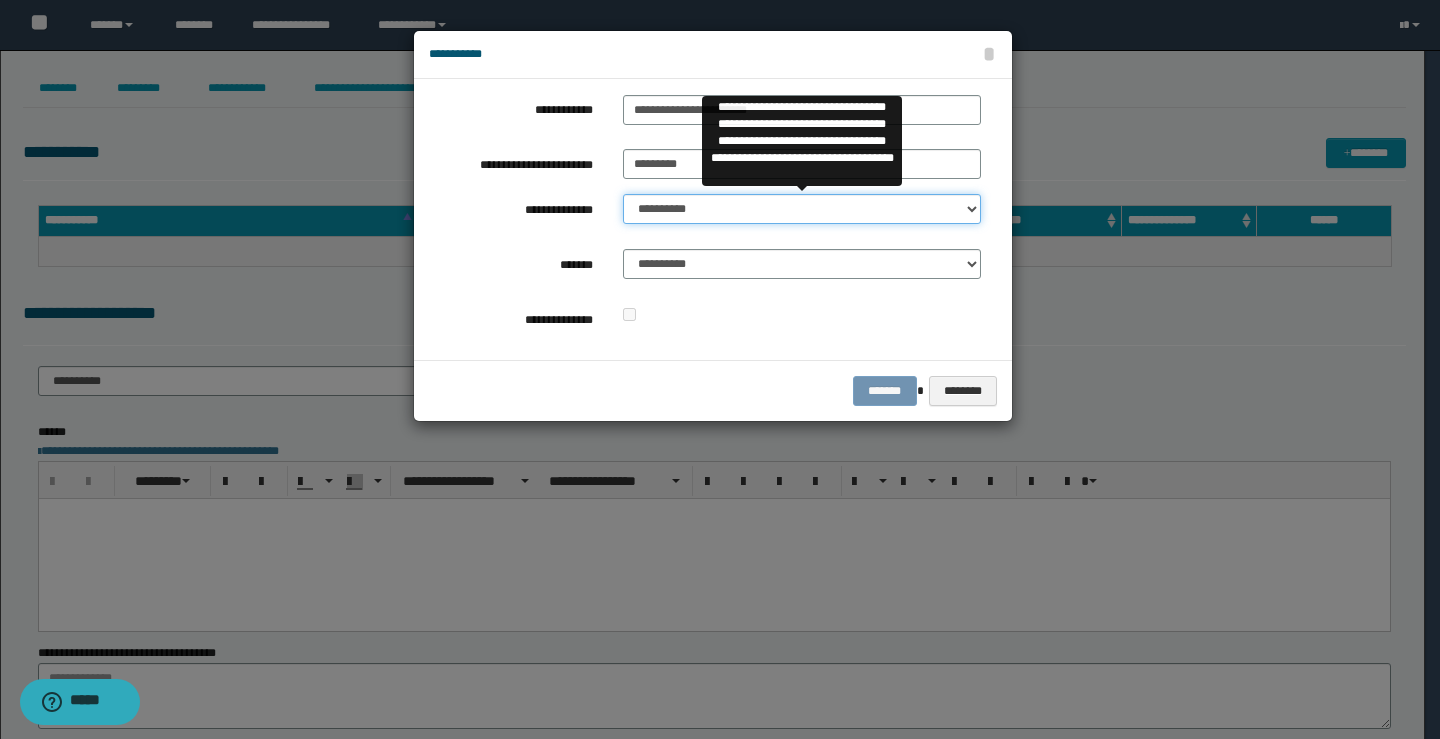 click on "**********" at bounding box center (802, 209) 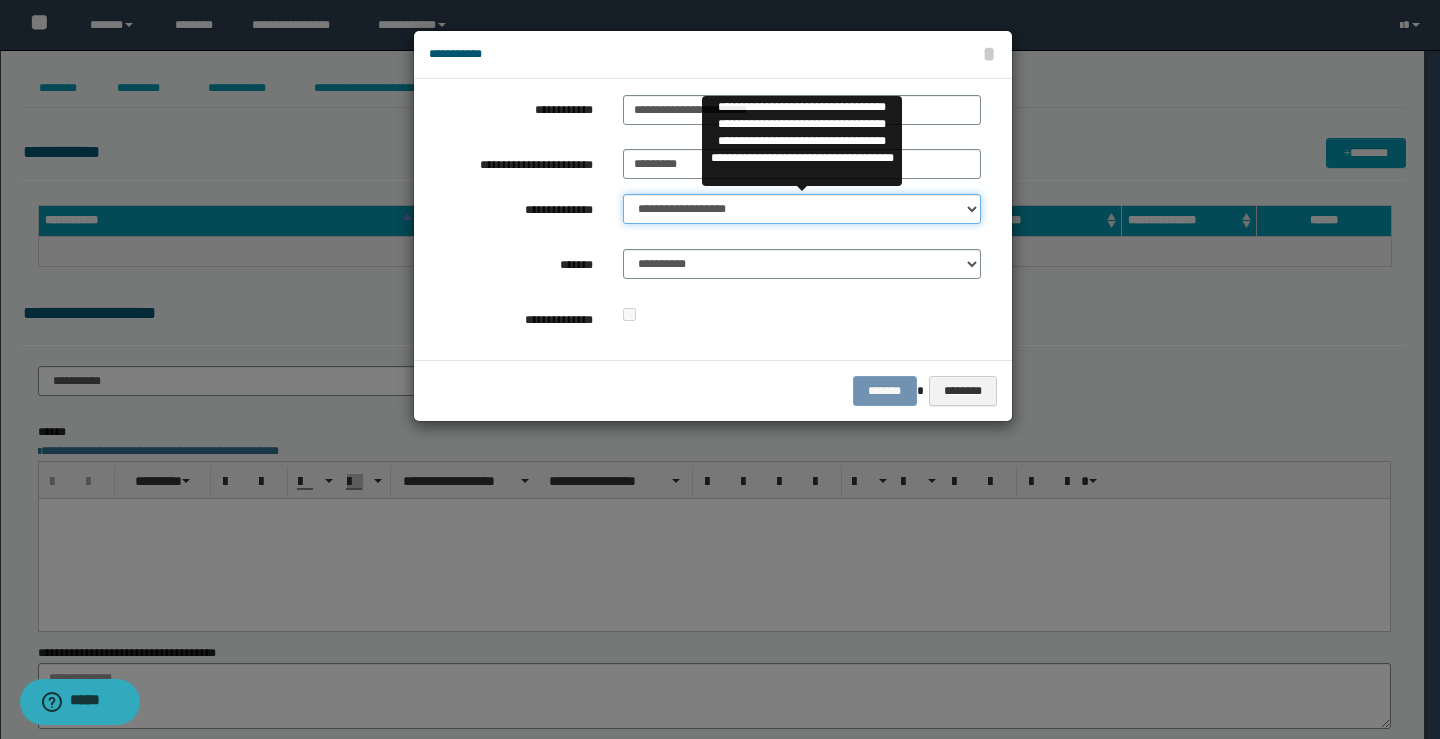 click on "**********" at bounding box center [802, 209] 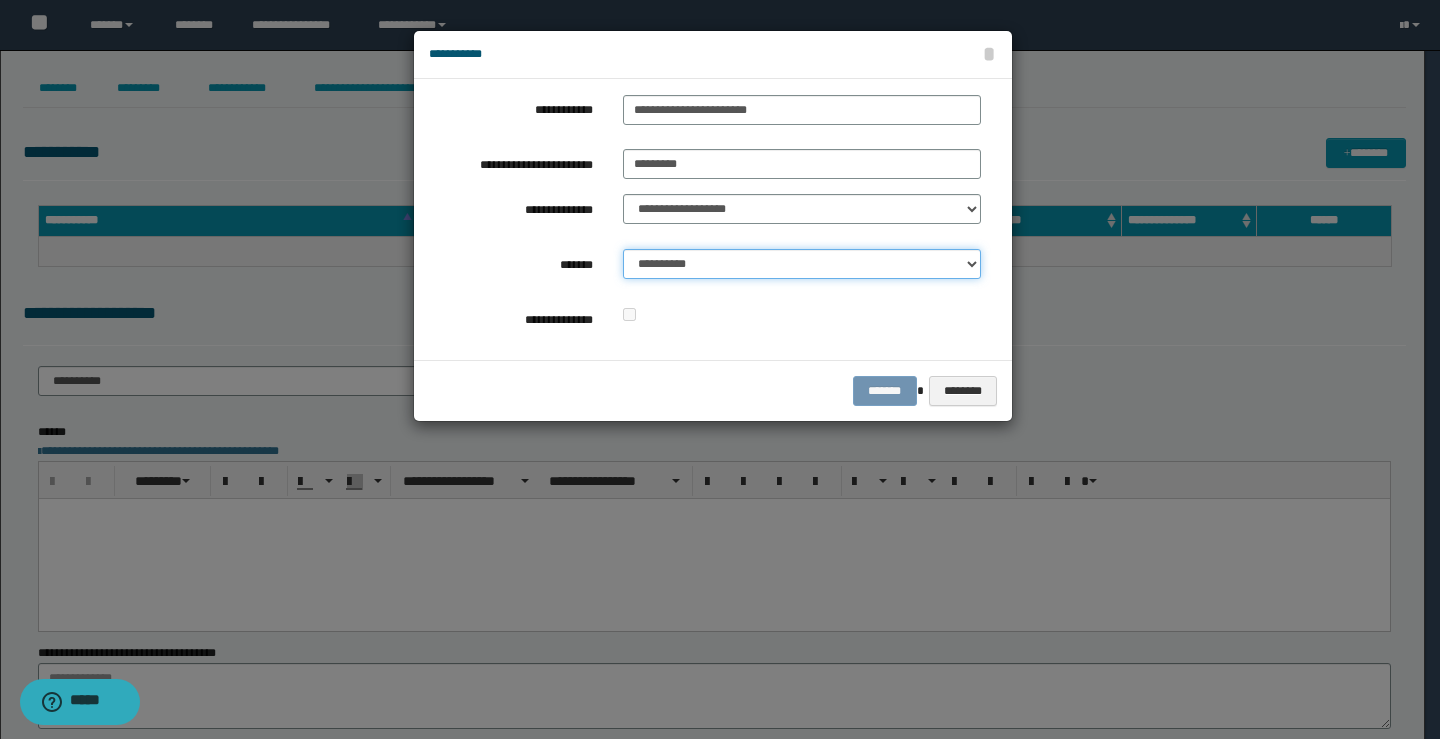 click on "**********" at bounding box center (802, 264) 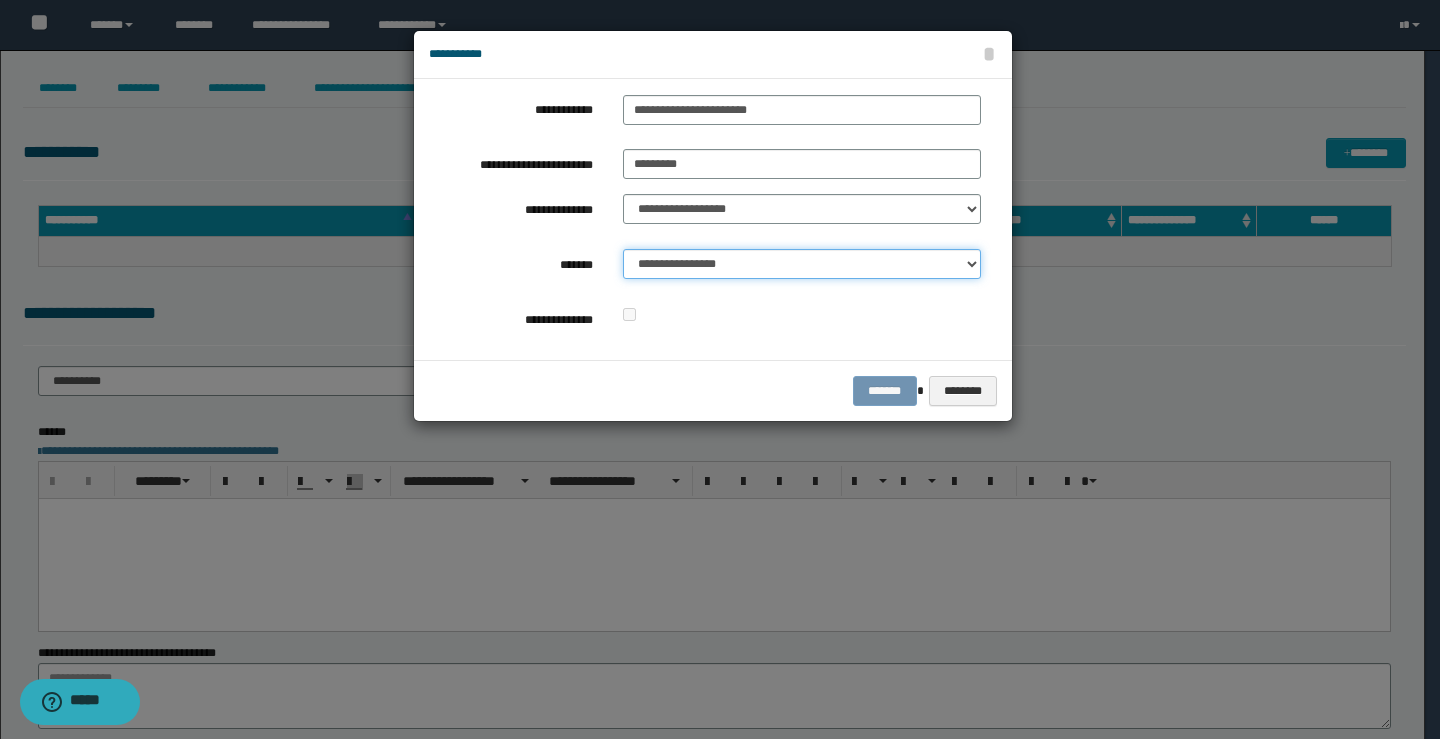 click on "**********" at bounding box center [802, 264] 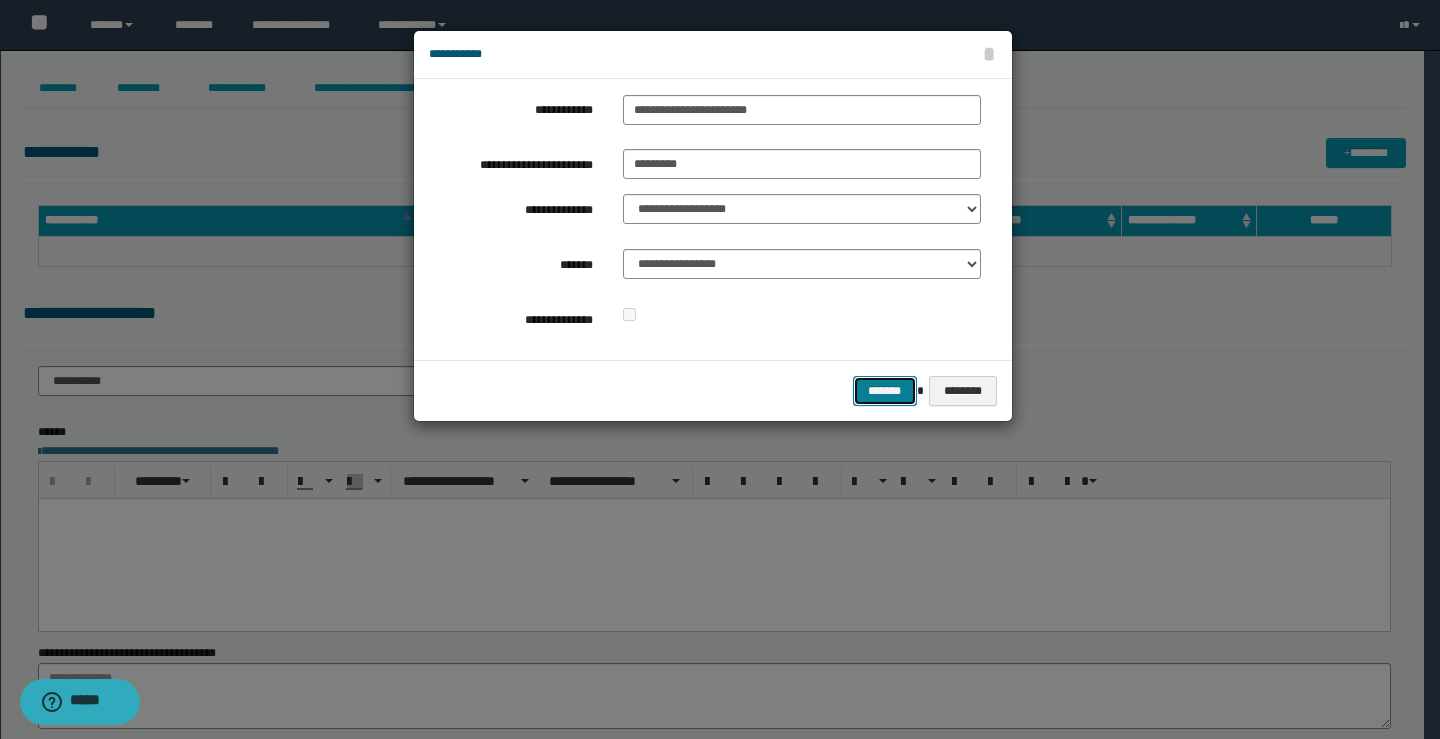 click on "*******" at bounding box center (885, 391) 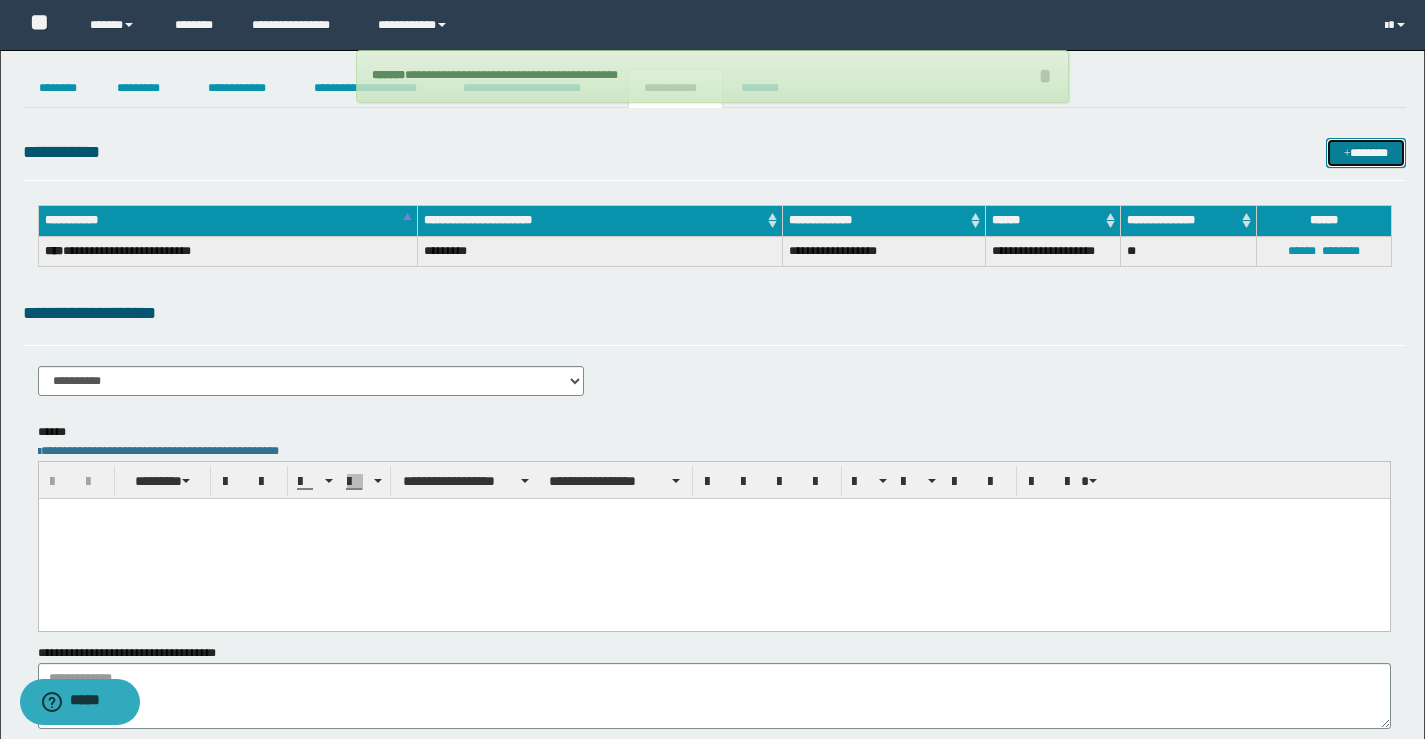 type 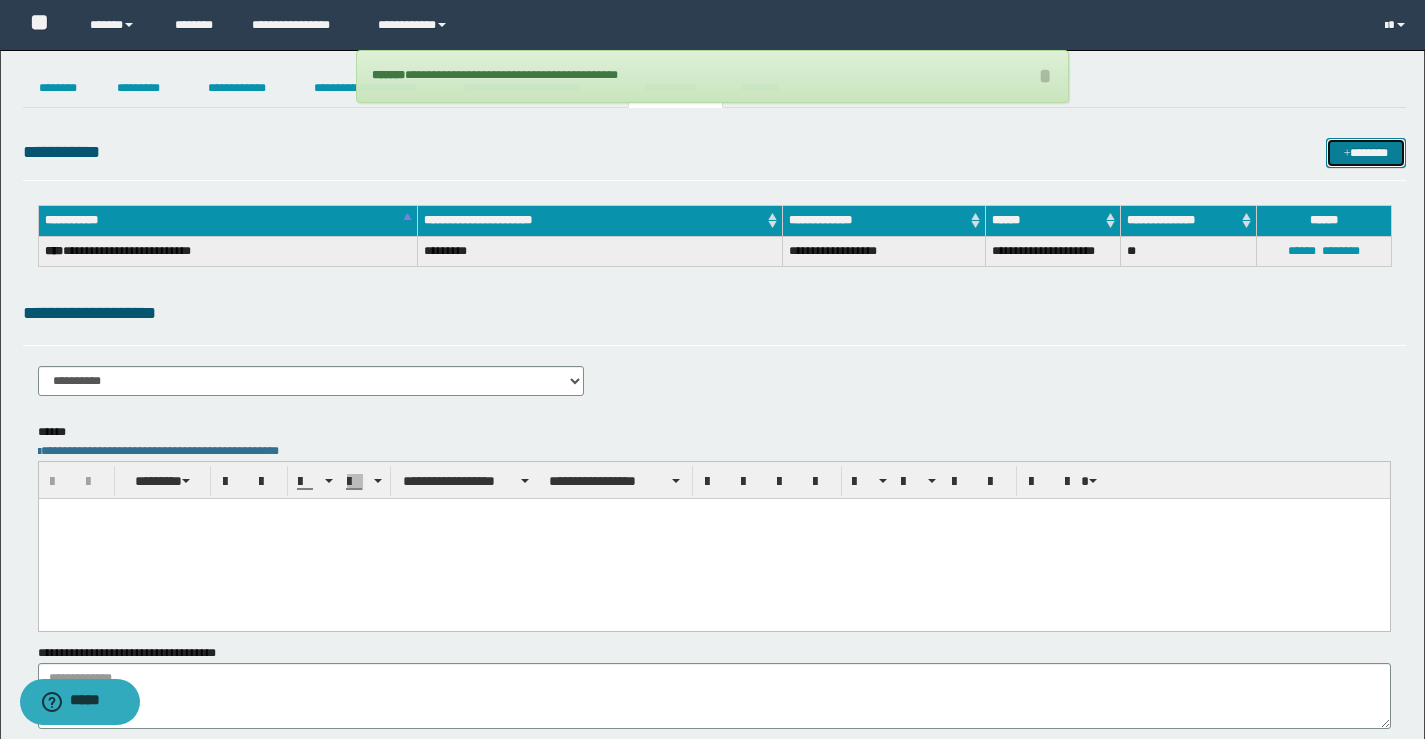 click on "*******" at bounding box center [1366, 153] 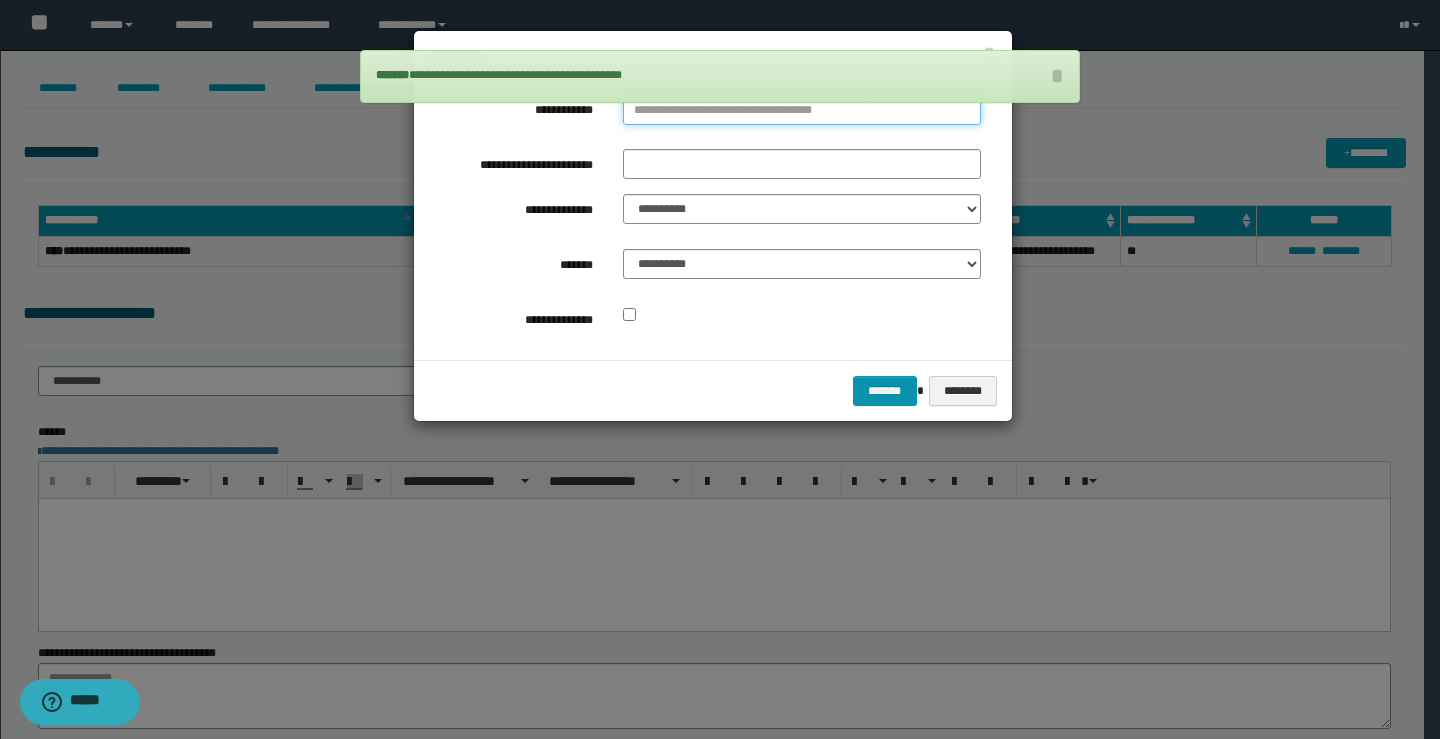 type on "**********" 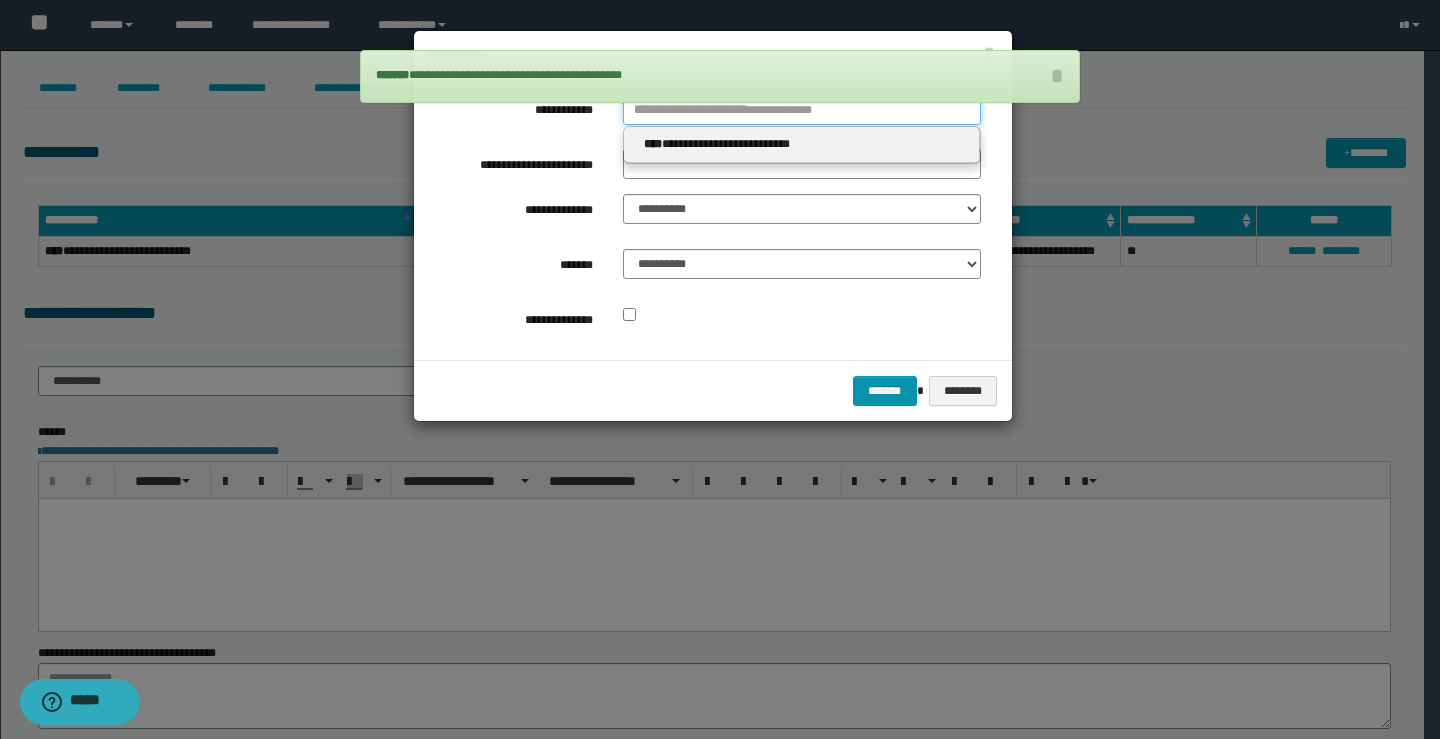 click on "**********" at bounding box center (802, 110) 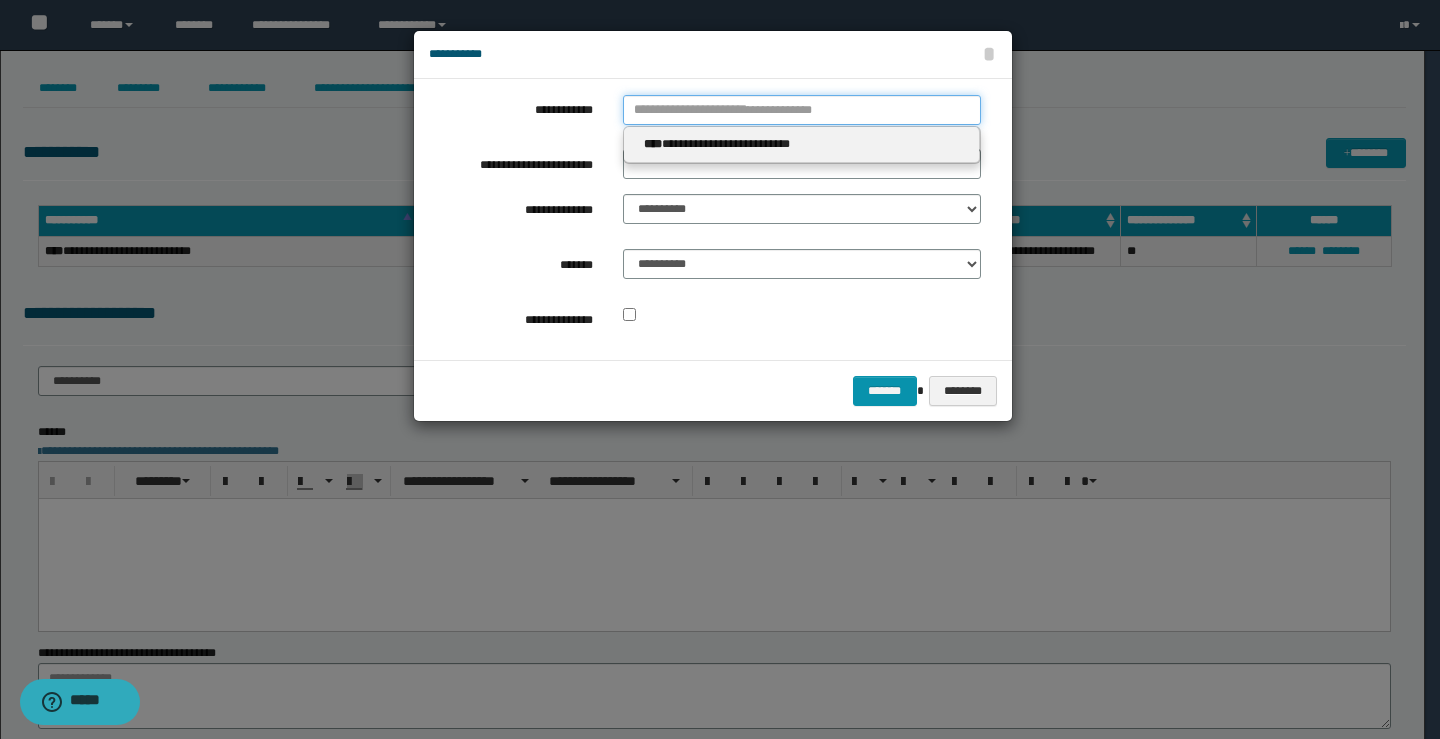 type 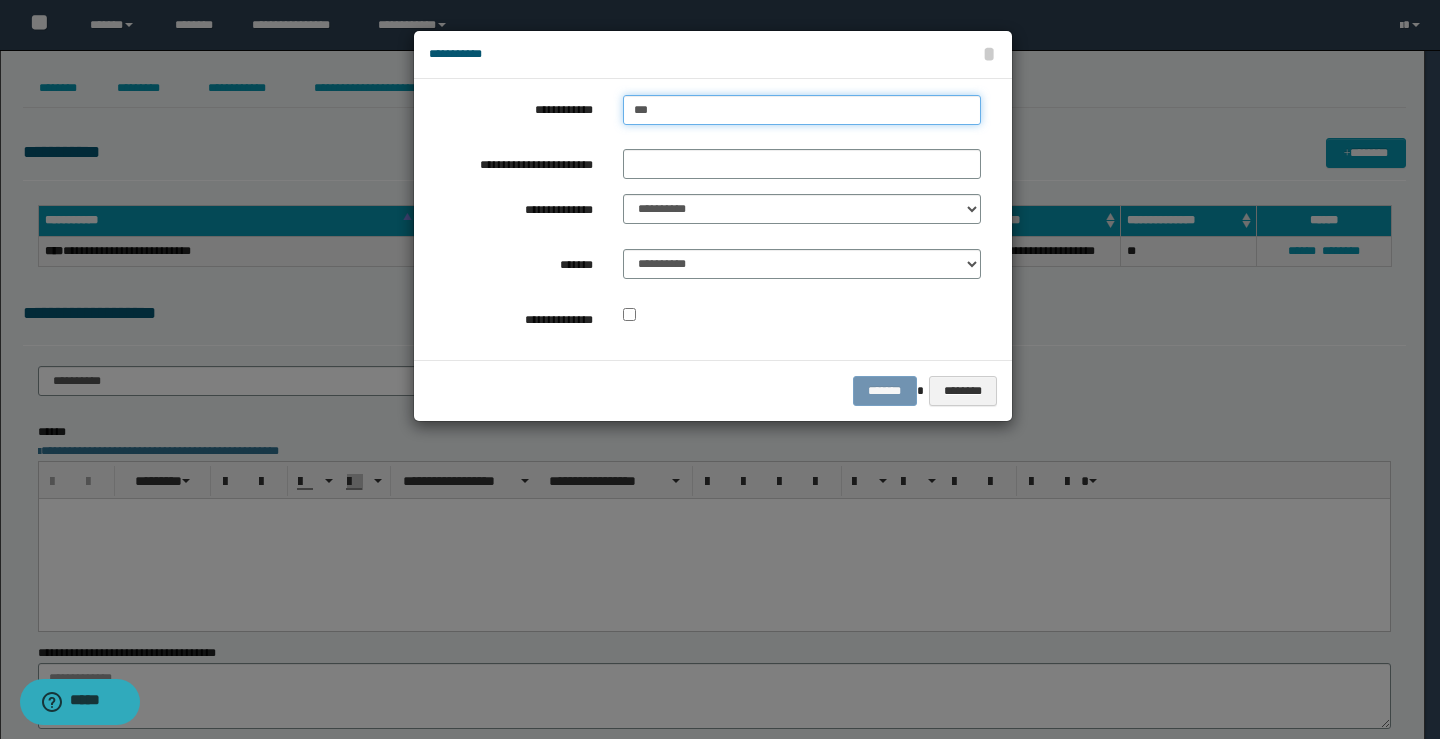 type on "****" 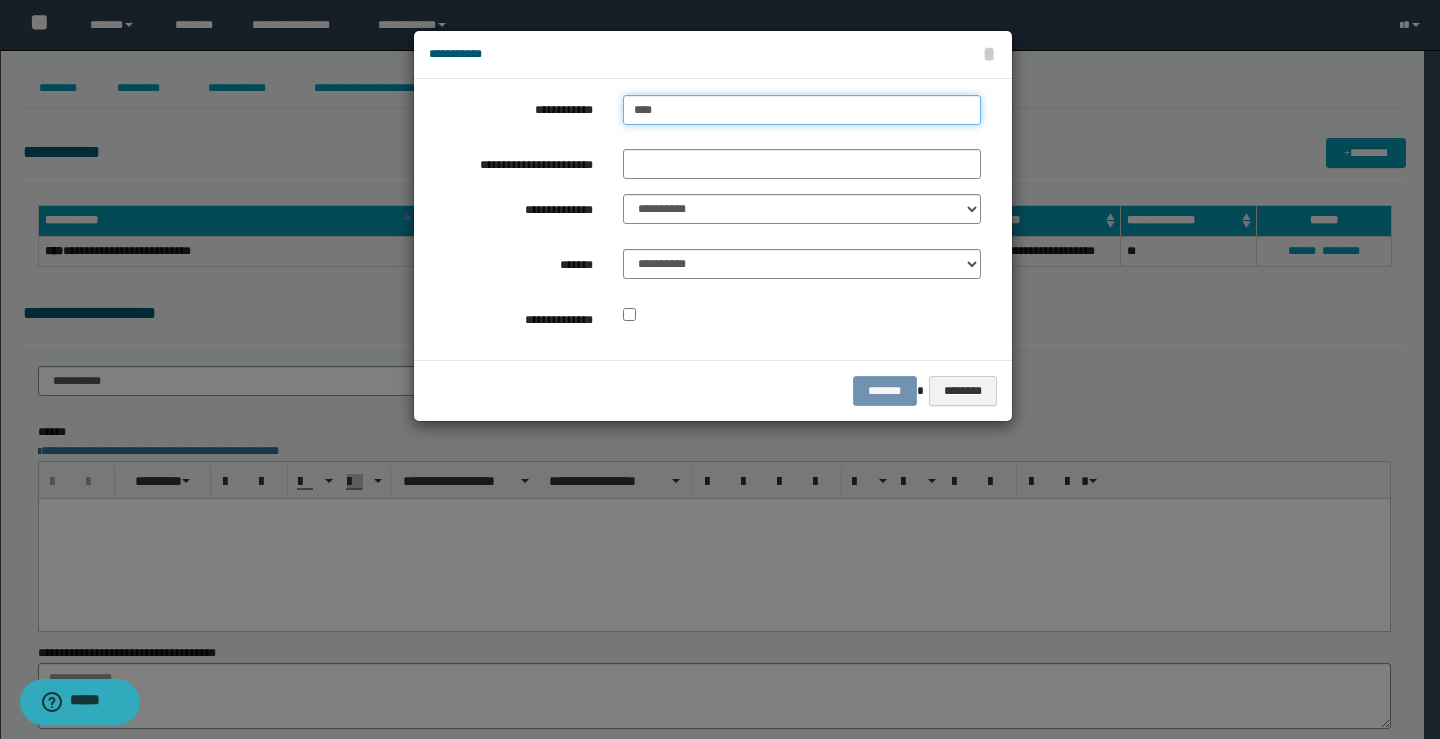 type on "****" 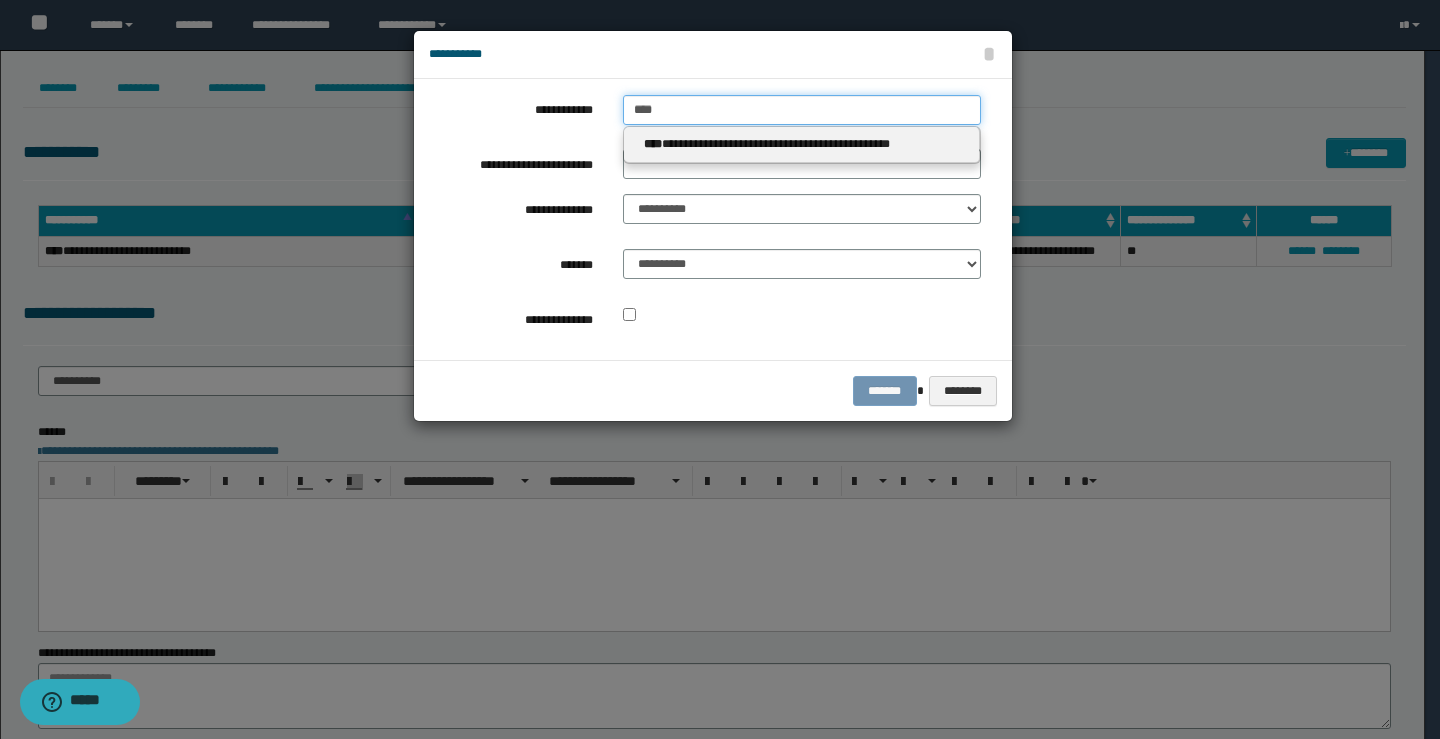 type on "****" 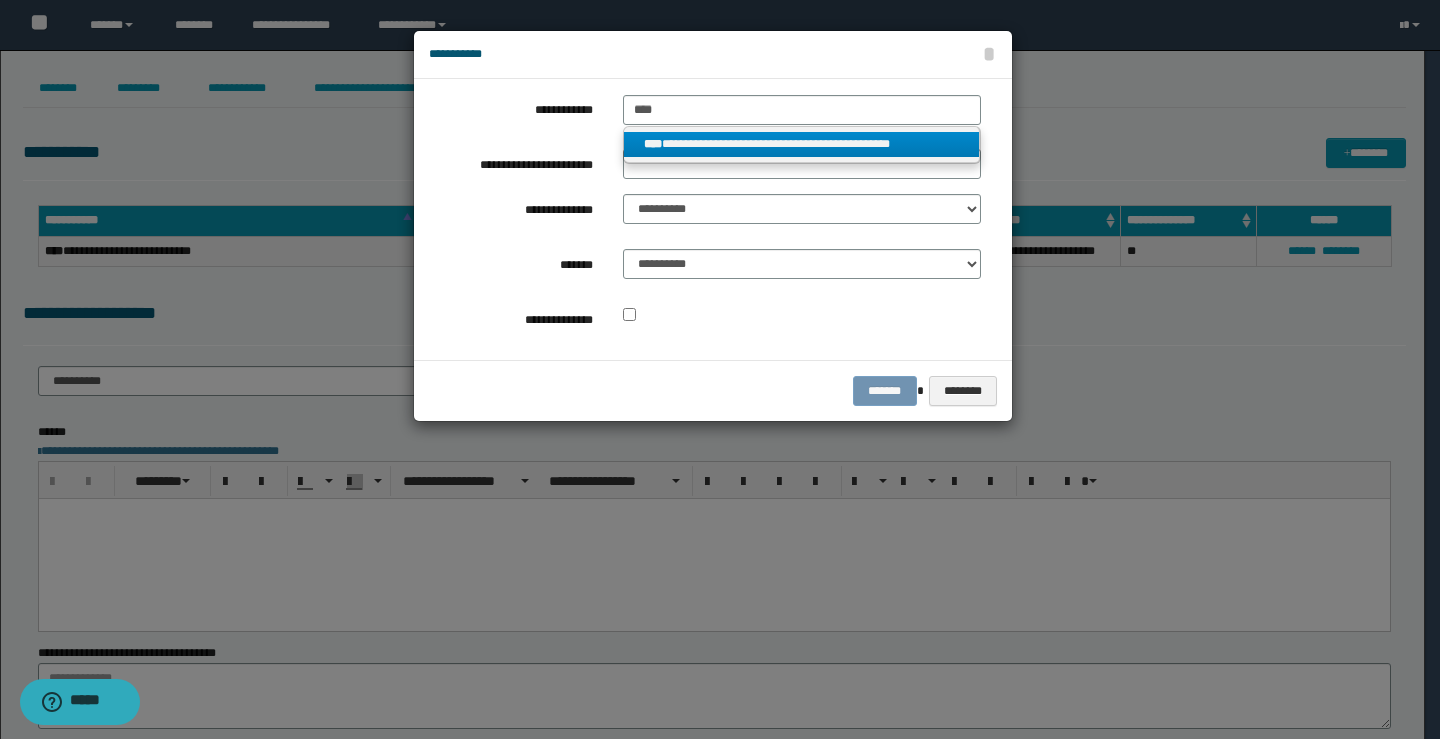 click on "**********" at bounding box center (802, 144) 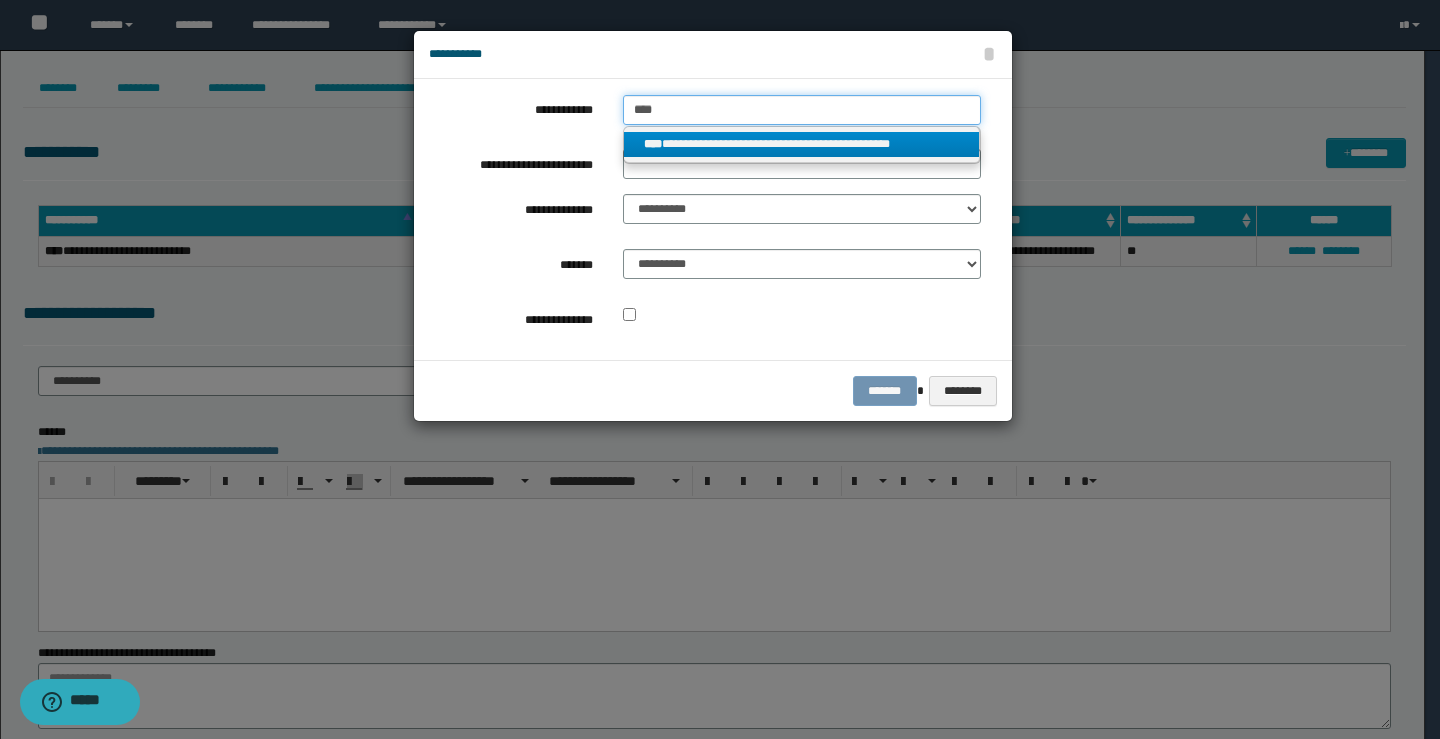 type 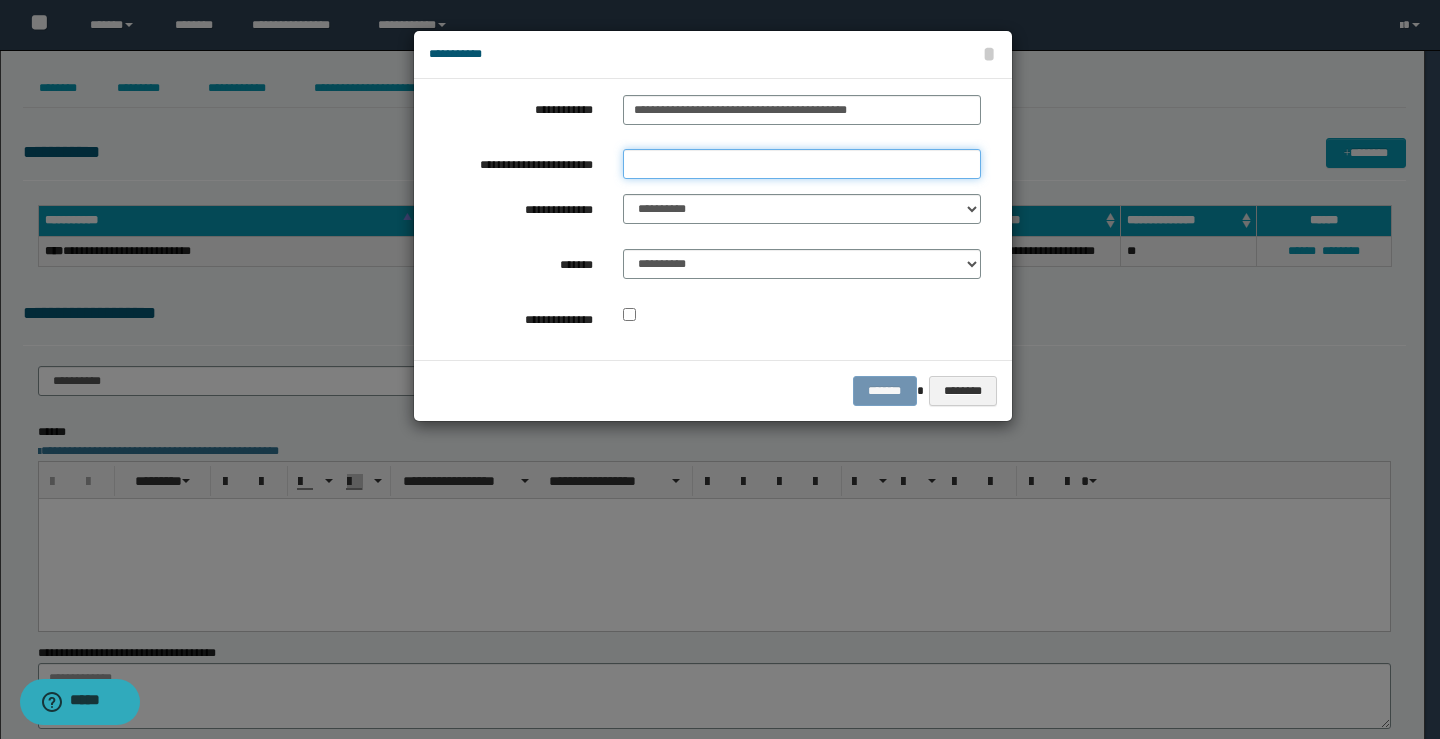 click on "**********" at bounding box center (802, 164) 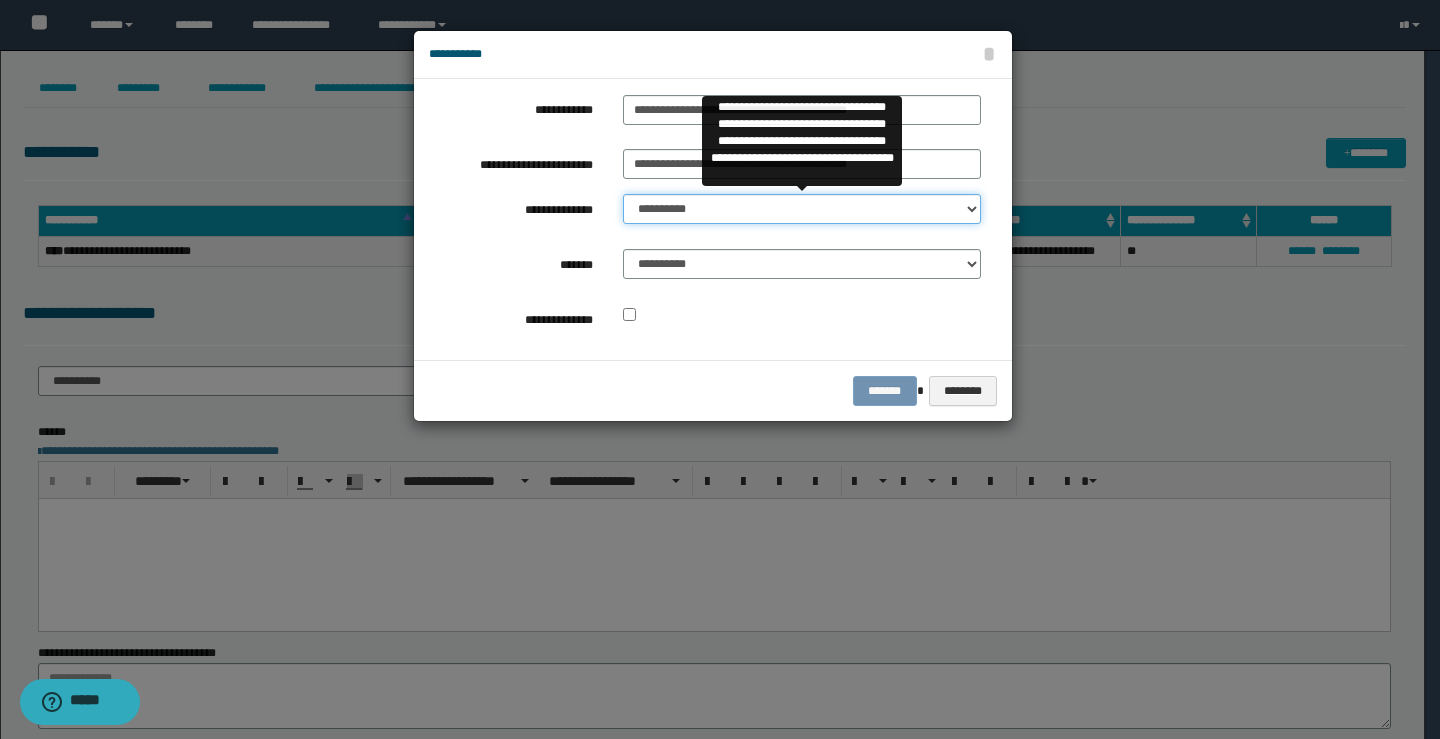 click on "**********" at bounding box center (802, 209) 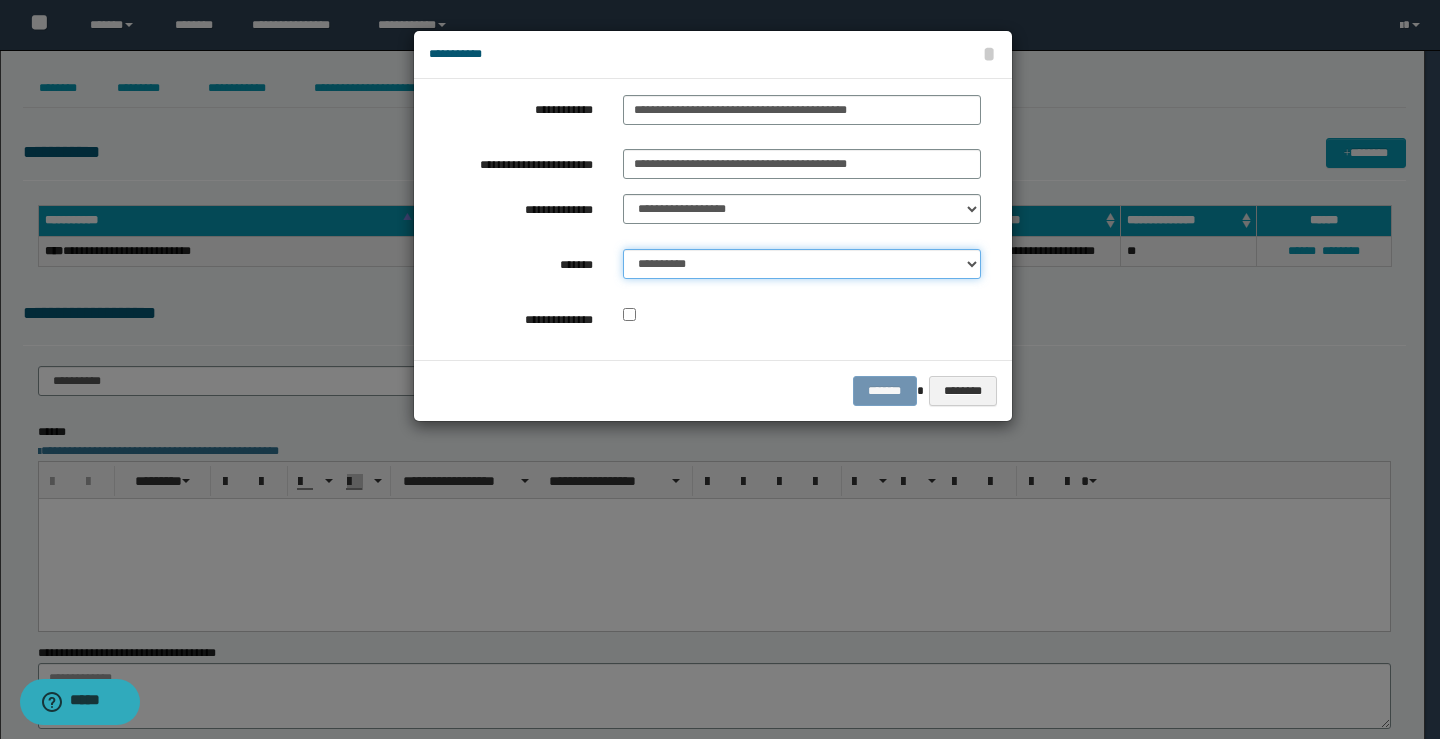 click on "**********" at bounding box center [802, 264] 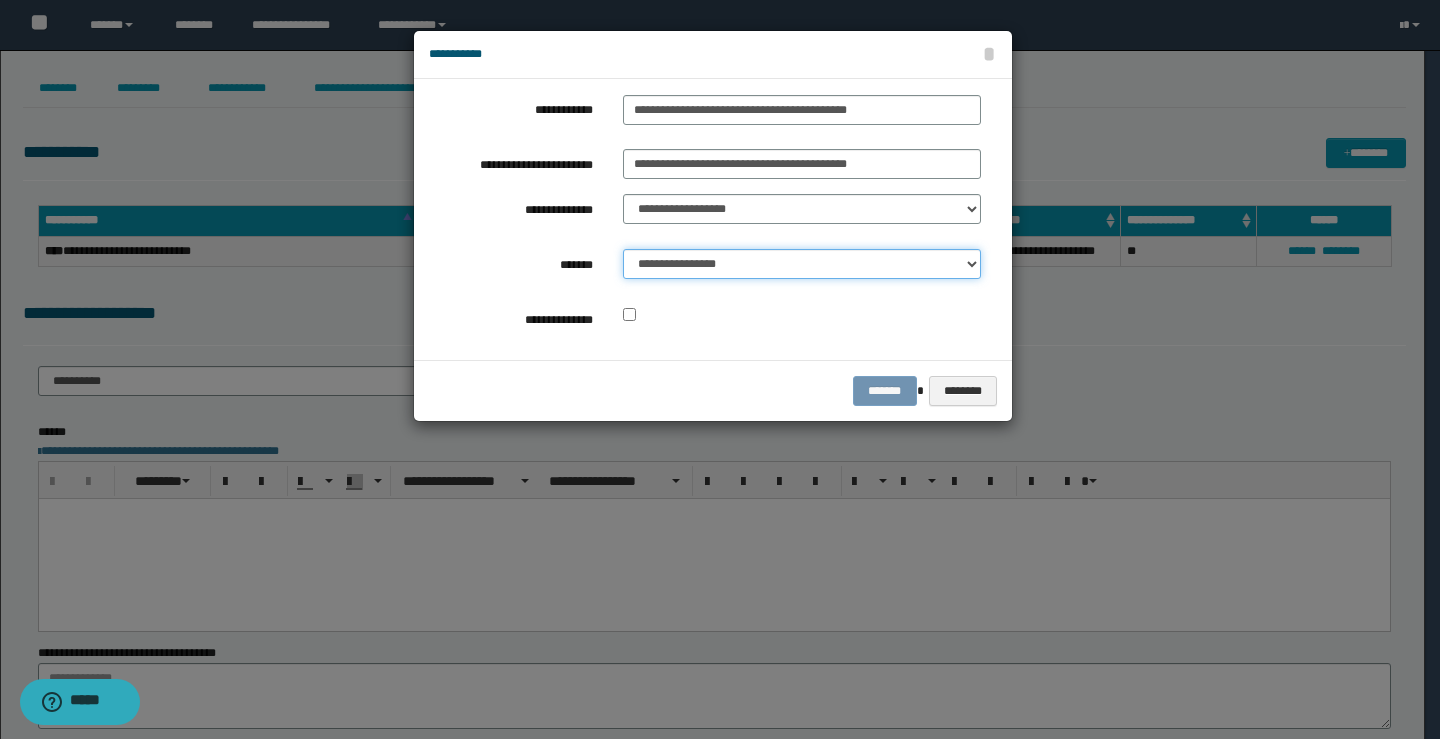 click on "**********" at bounding box center (802, 264) 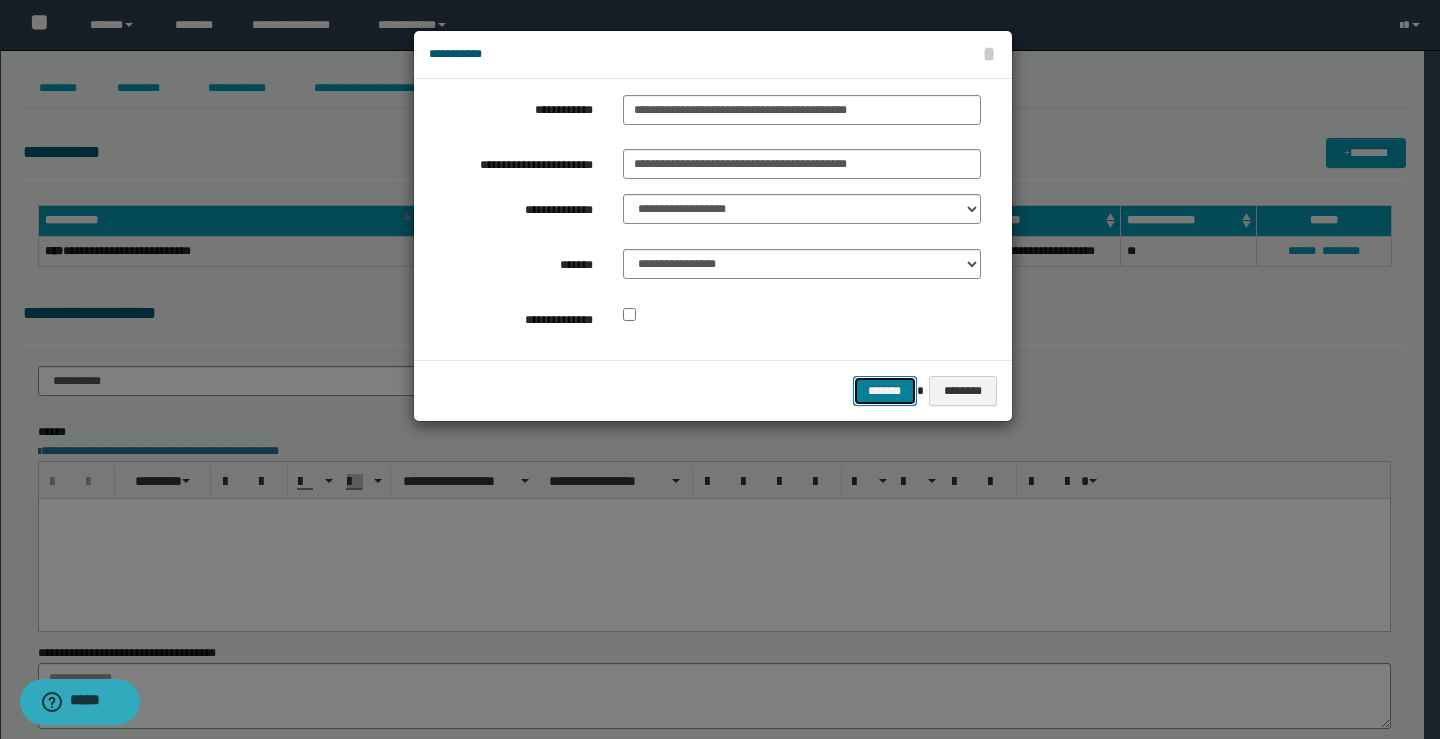 click on "*******" at bounding box center (885, 391) 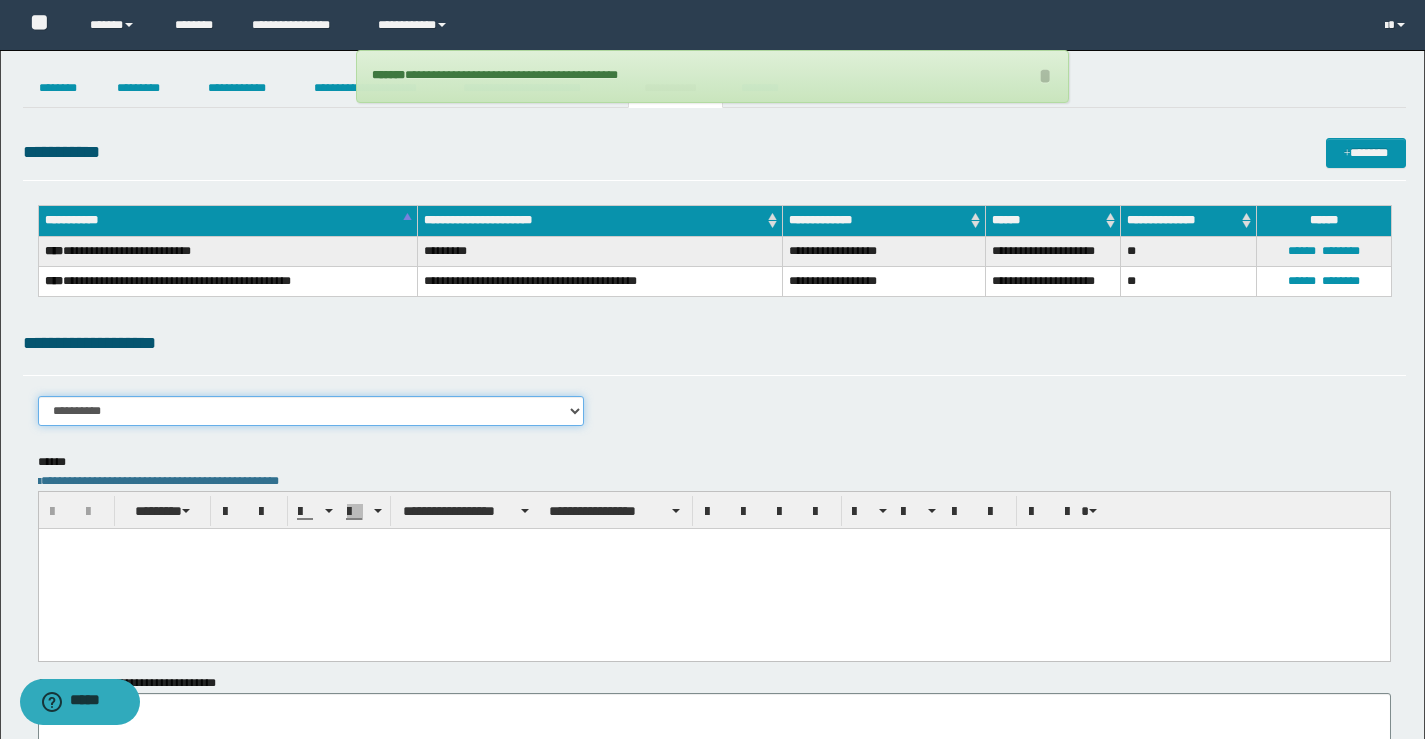 click on "**********" at bounding box center [311, 411] 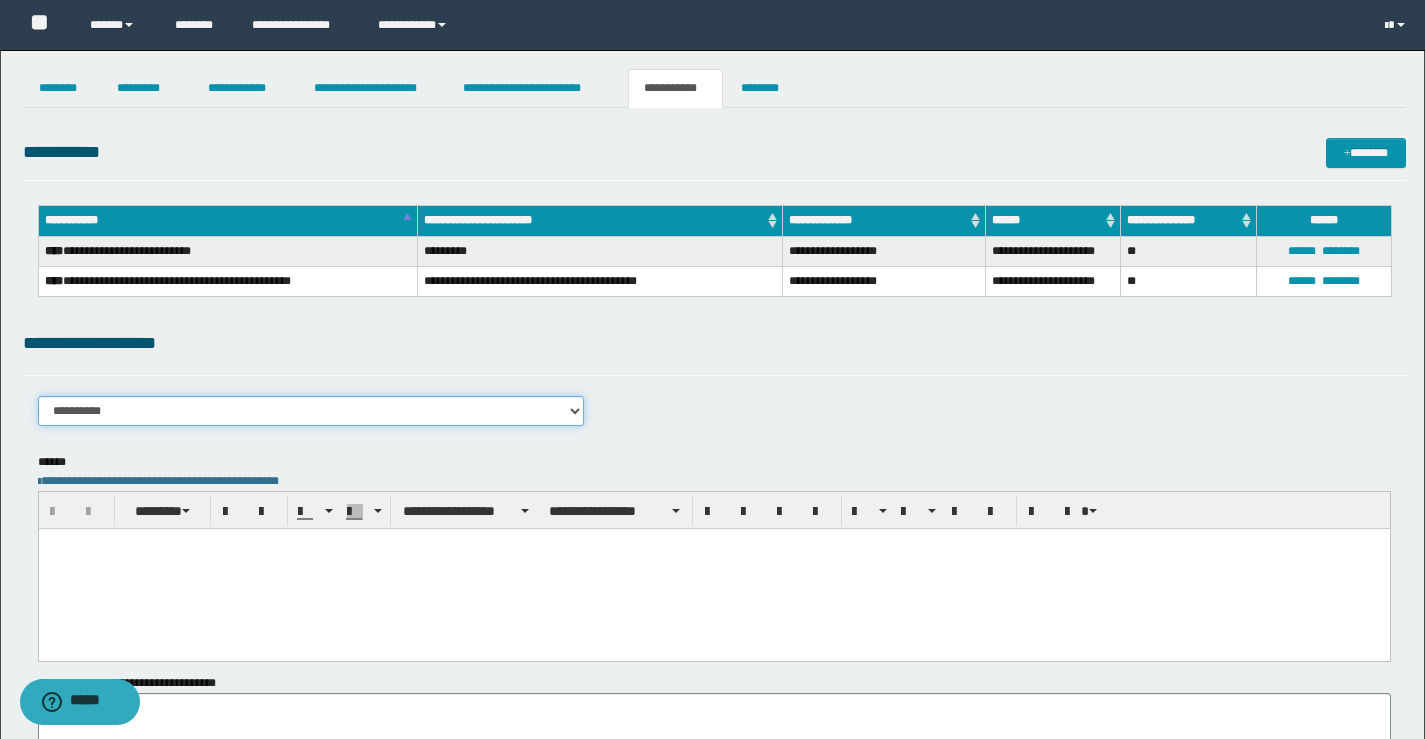 select on "****" 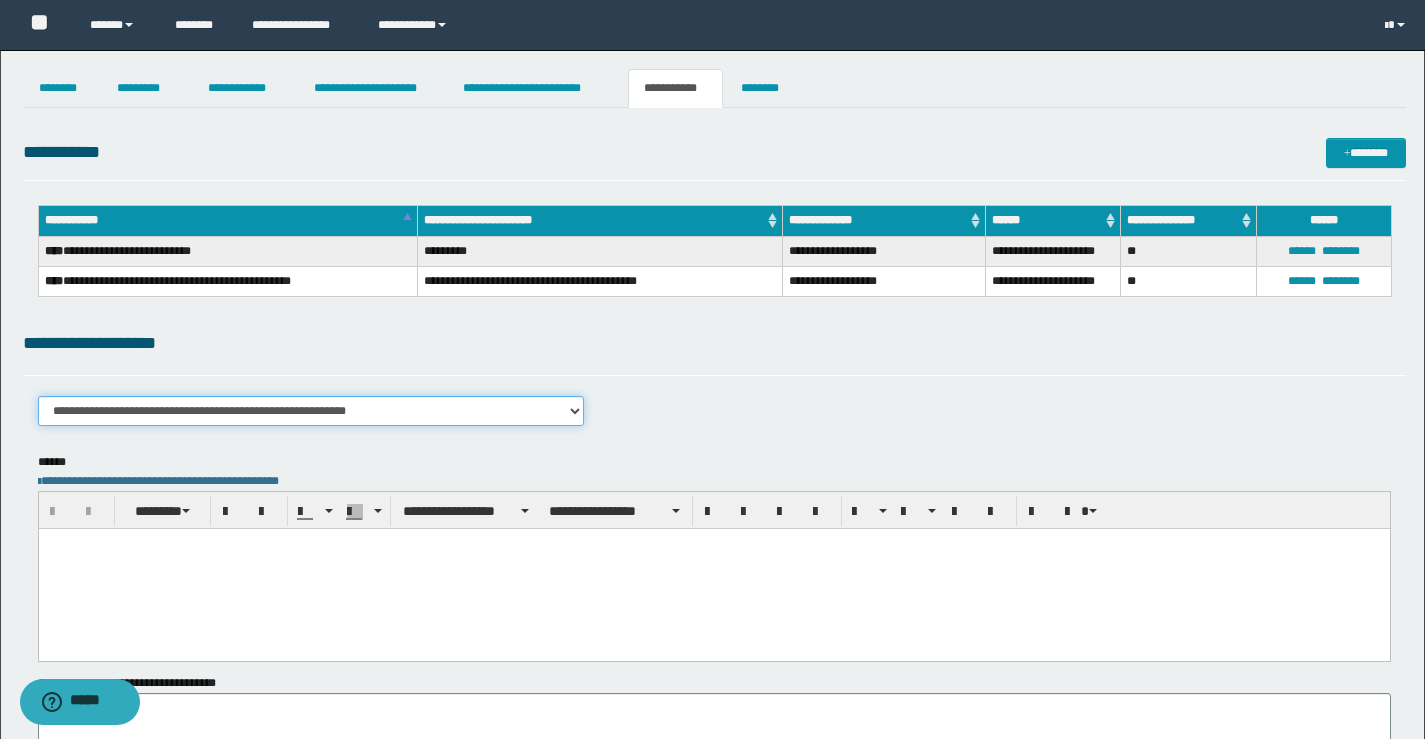 click on "**********" at bounding box center [311, 411] 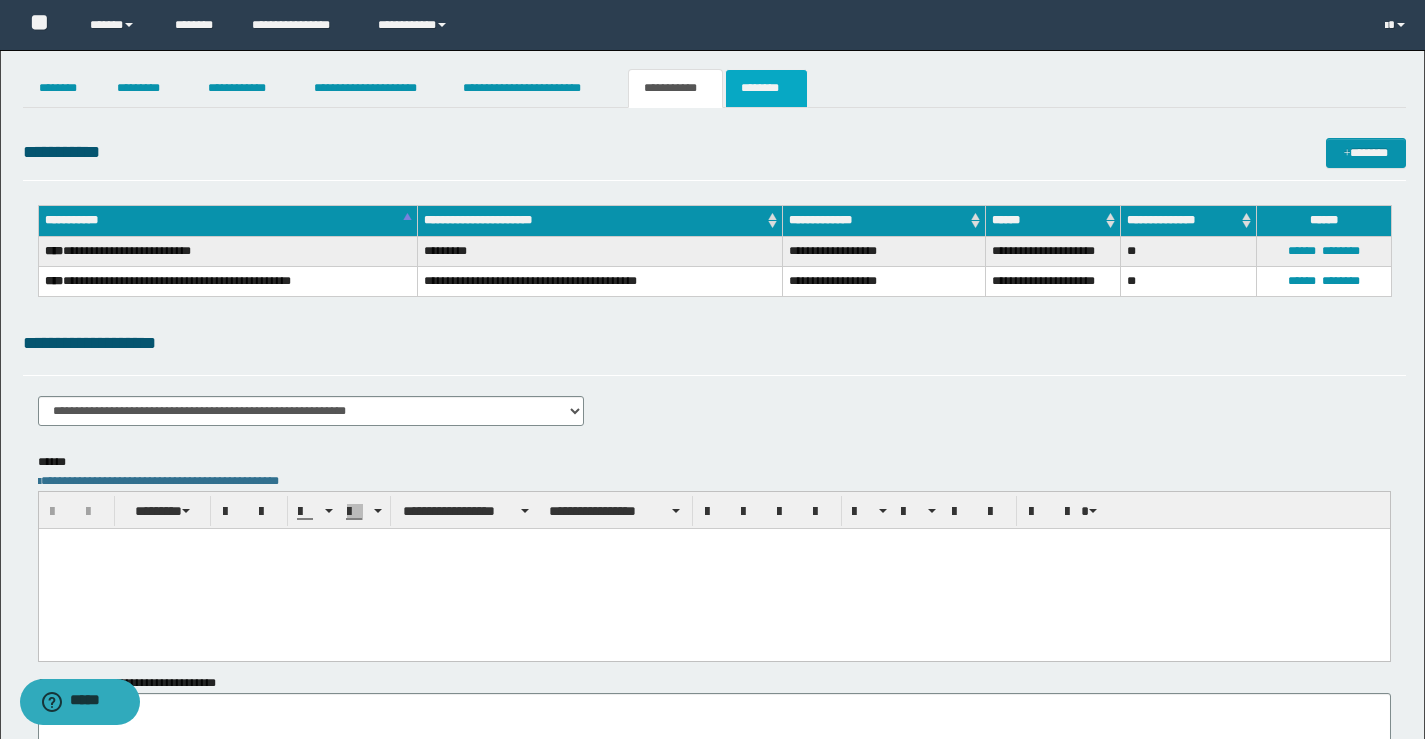 click on "********" at bounding box center [766, 88] 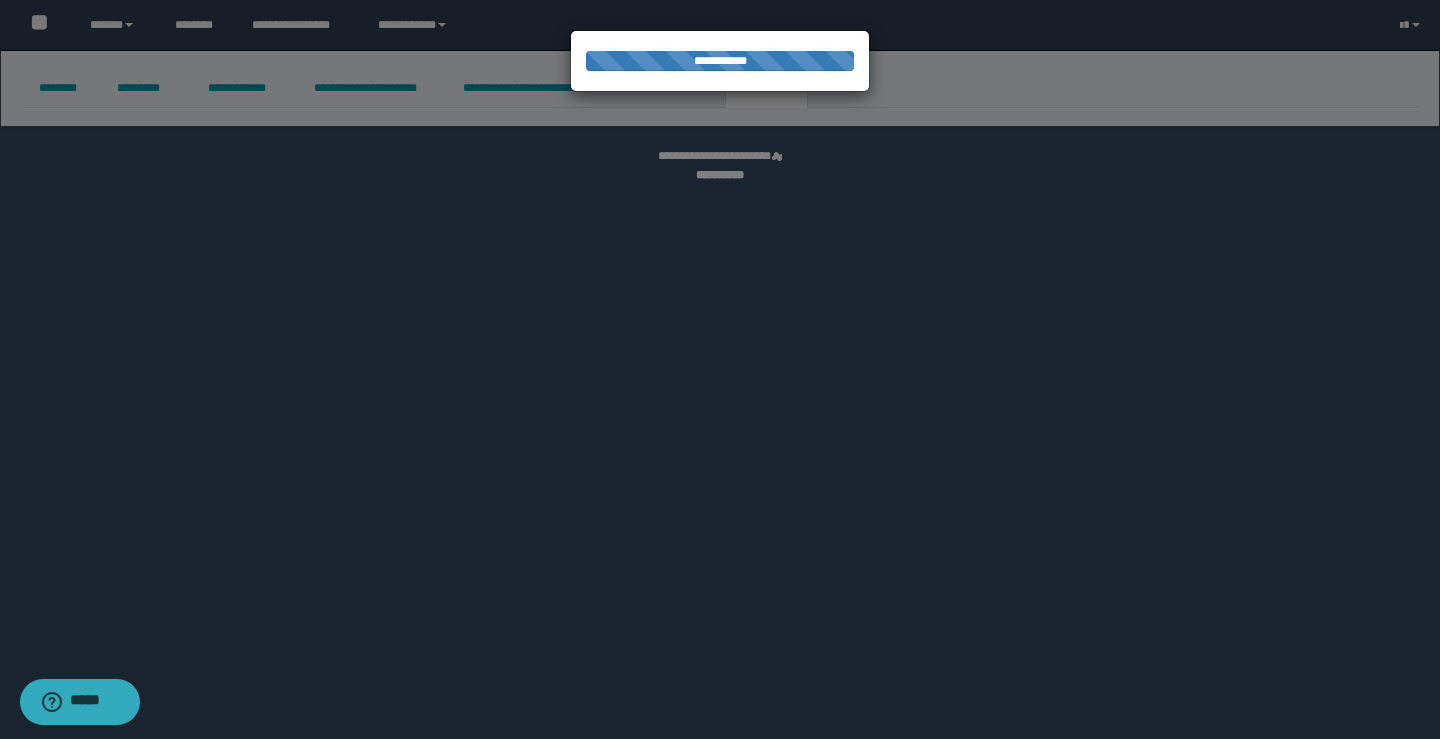 select 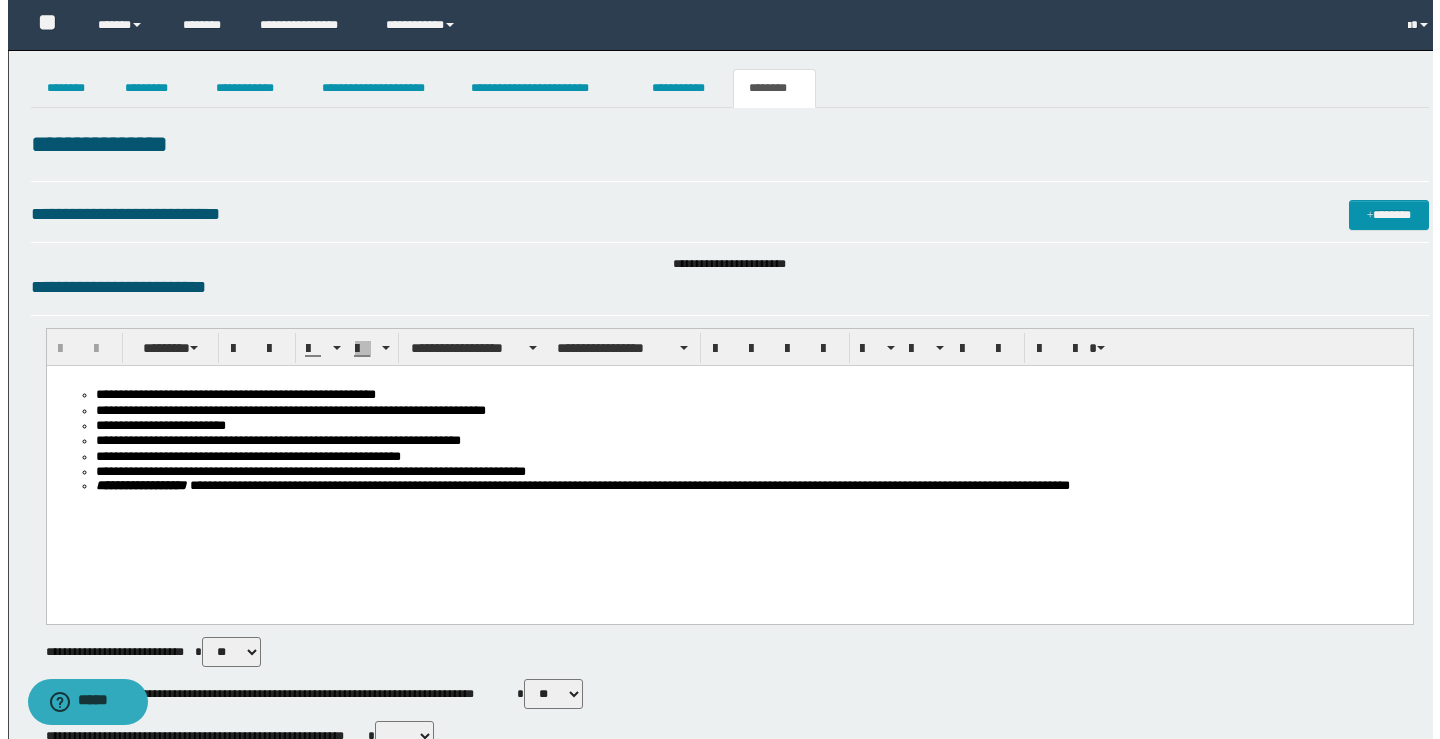scroll, scrollTop: 0, scrollLeft: 0, axis: both 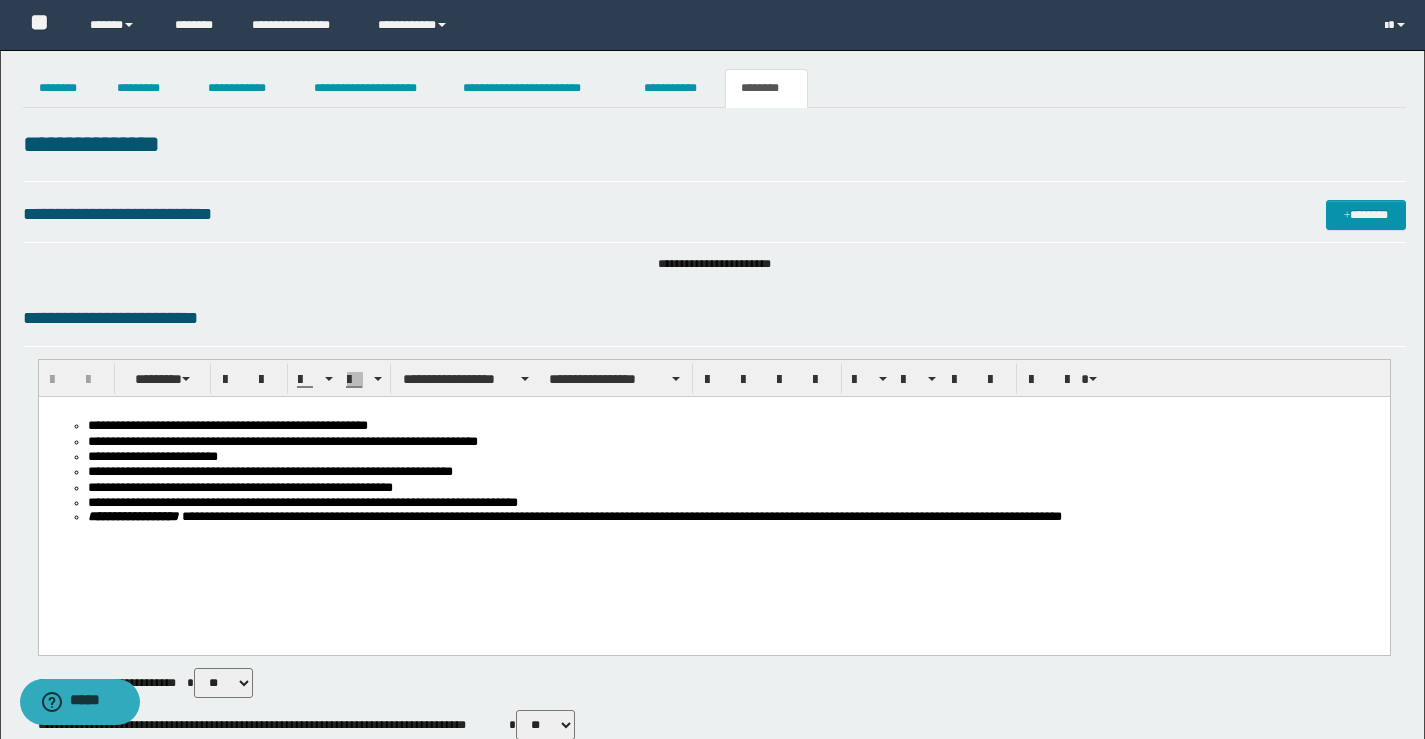 click on "**********" at bounding box center [714, 833] 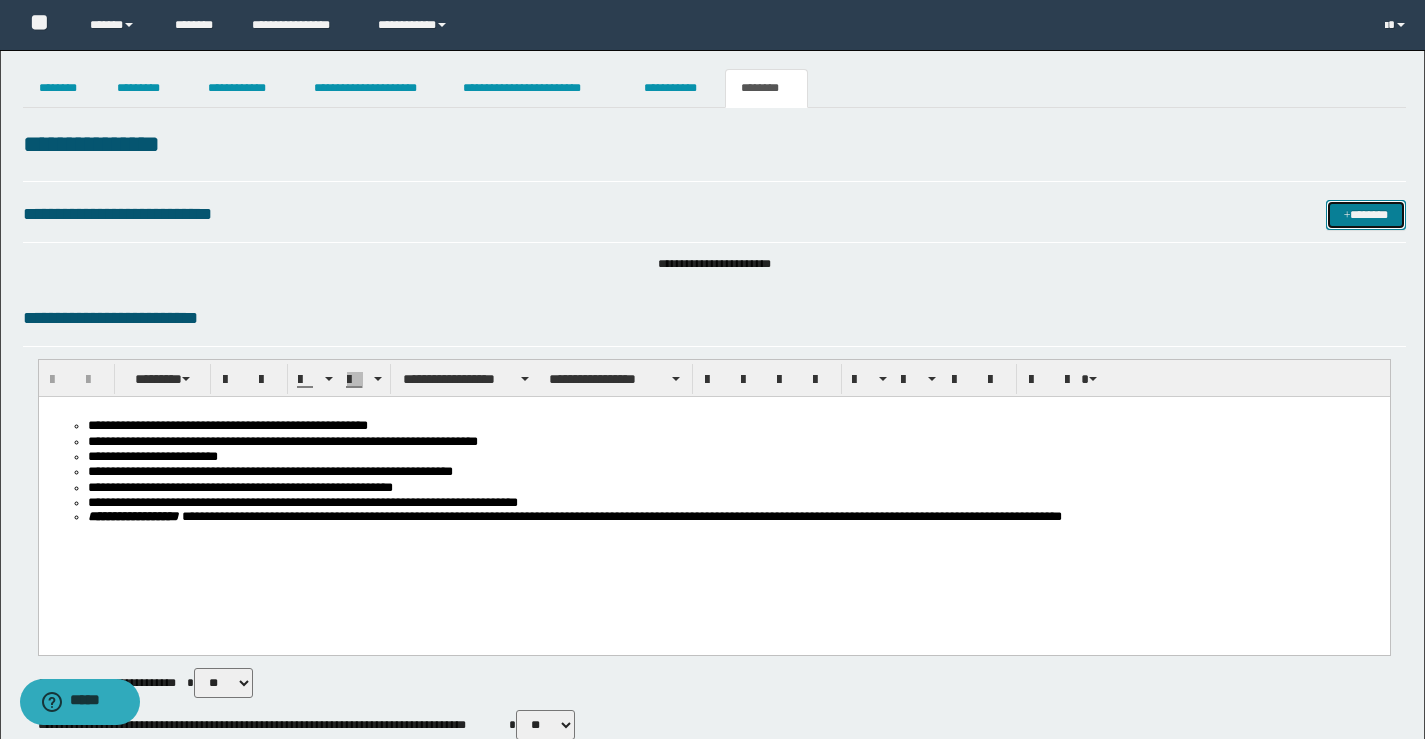 click on "*******" at bounding box center (1366, 215) 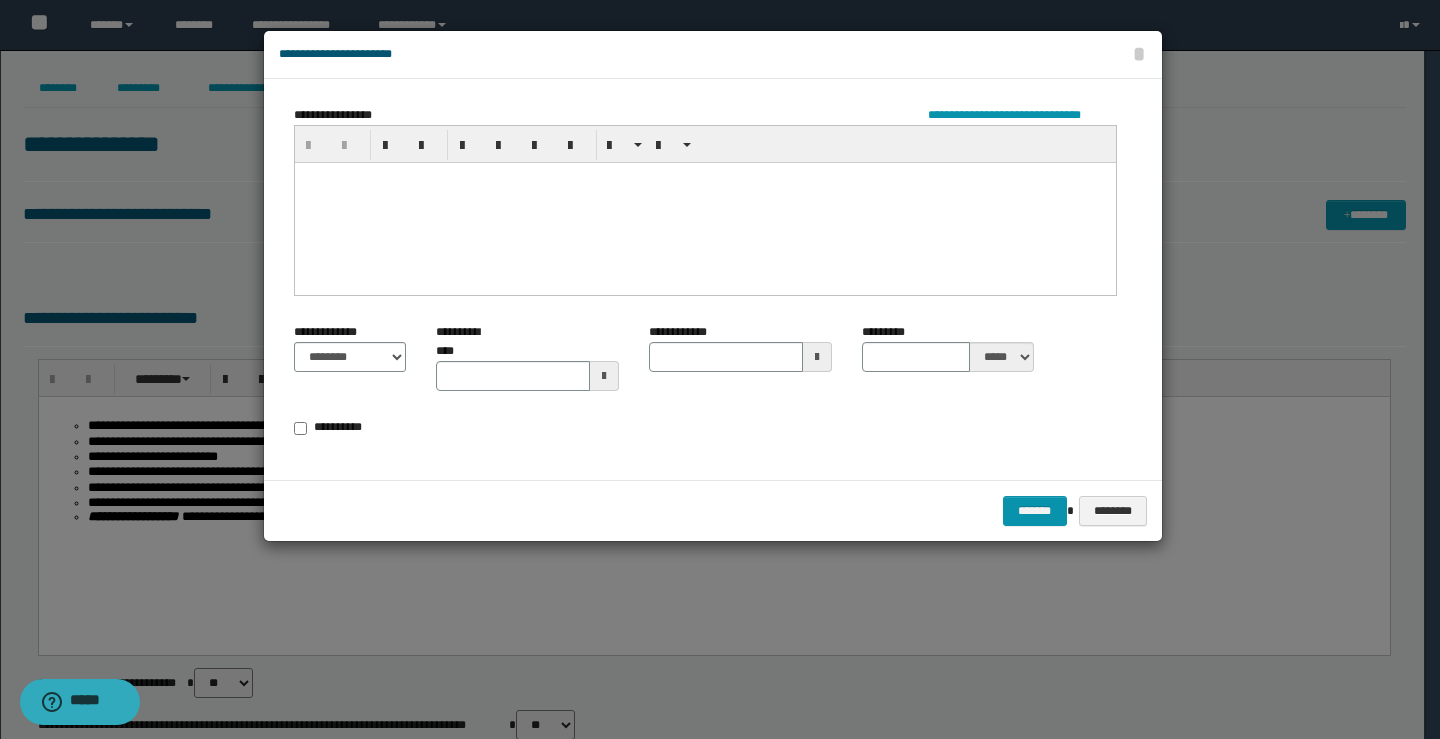 click at bounding box center (704, 202) 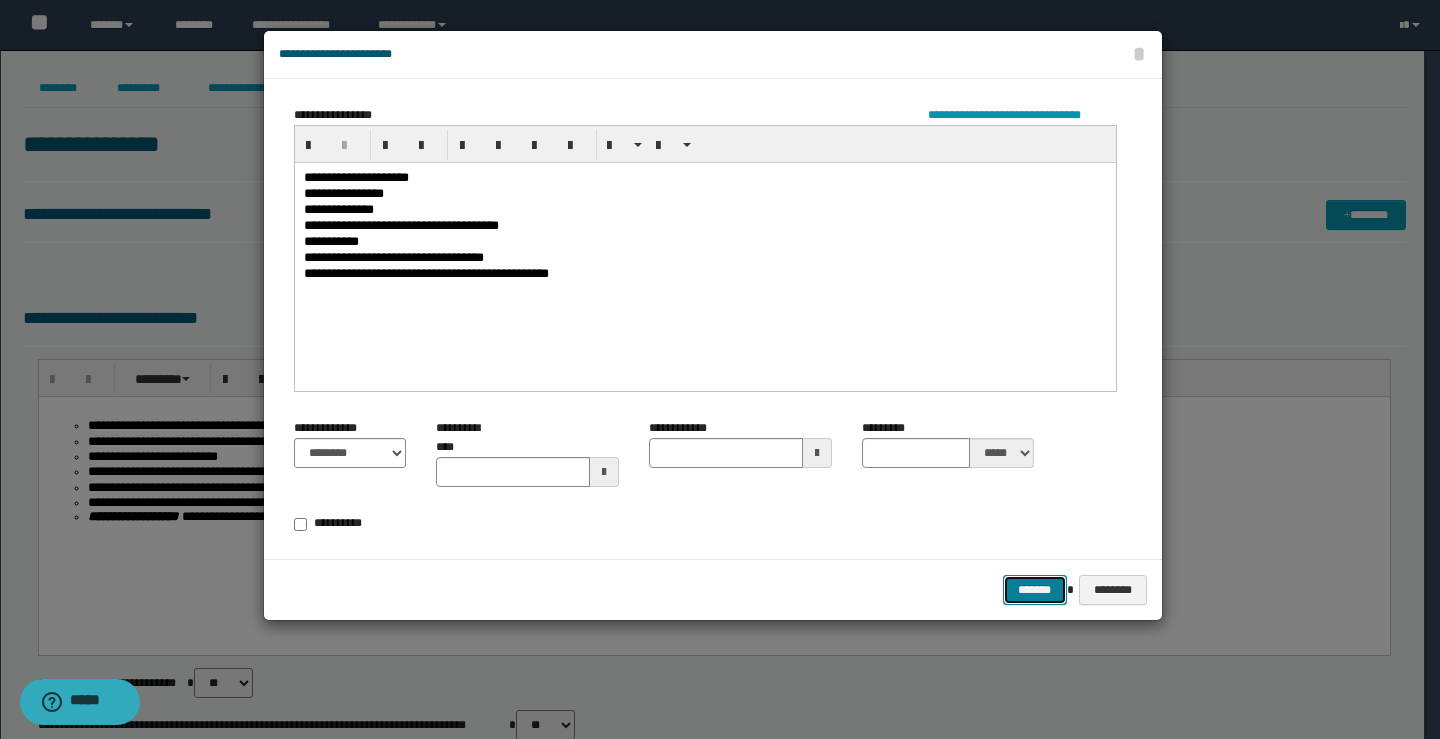 click on "*******" at bounding box center [1035, 590] 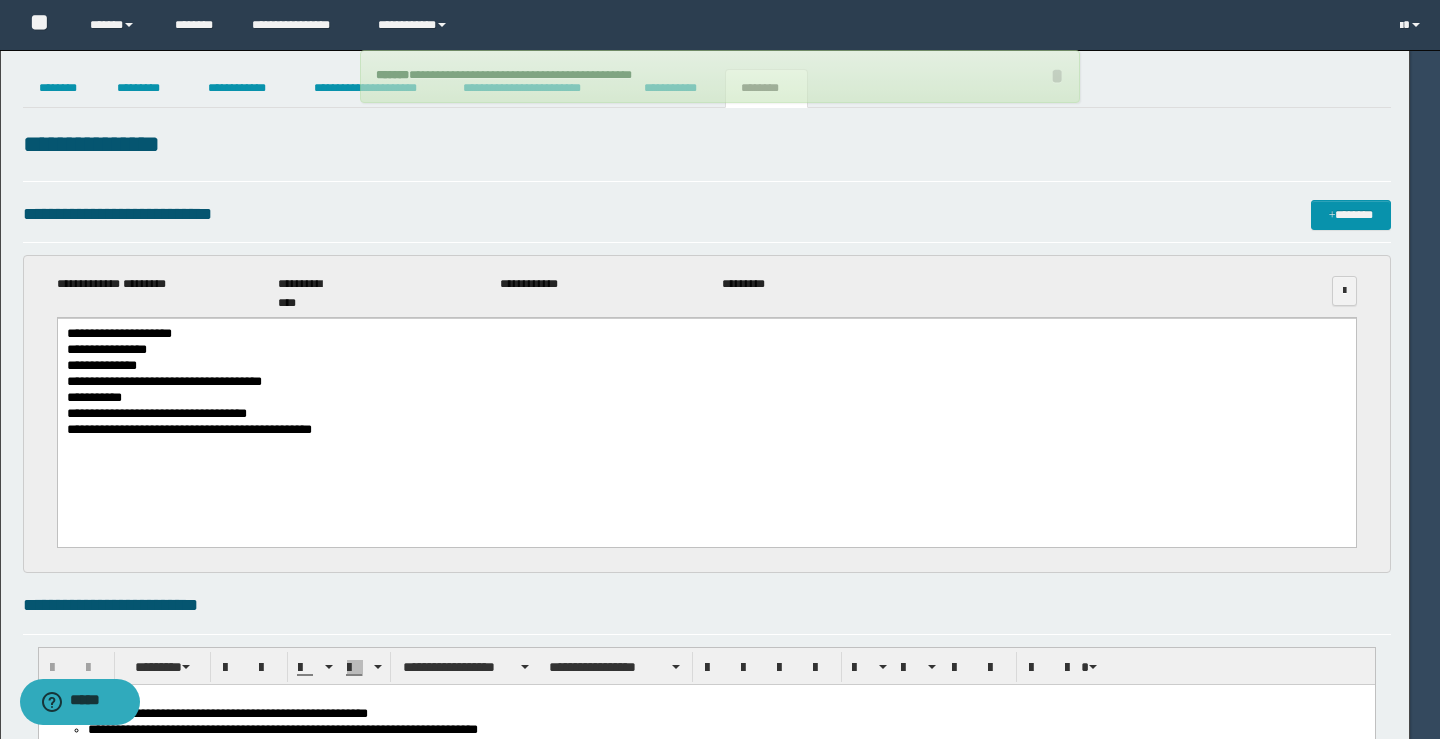 scroll, scrollTop: 0, scrollLeft: 0, axis: both 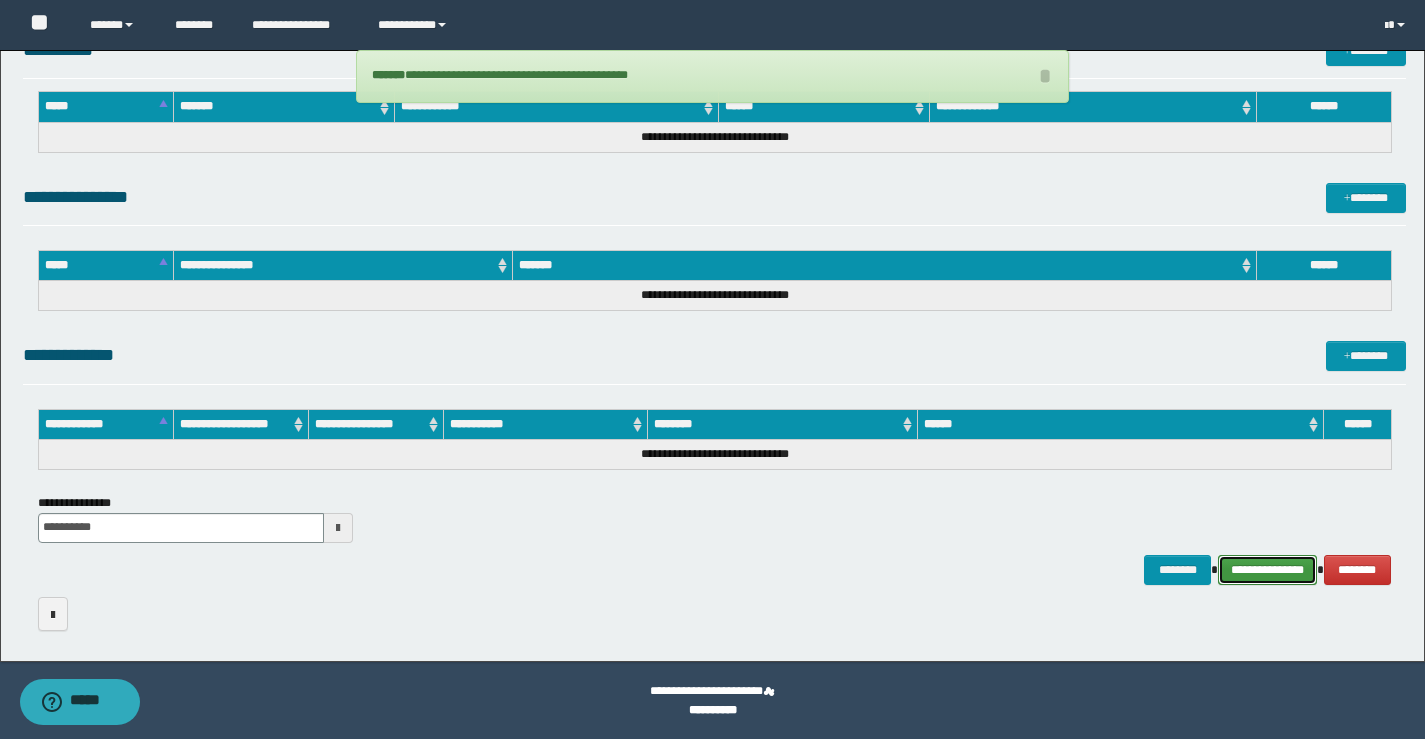click on "**********" at bounding box center (1267, 570) 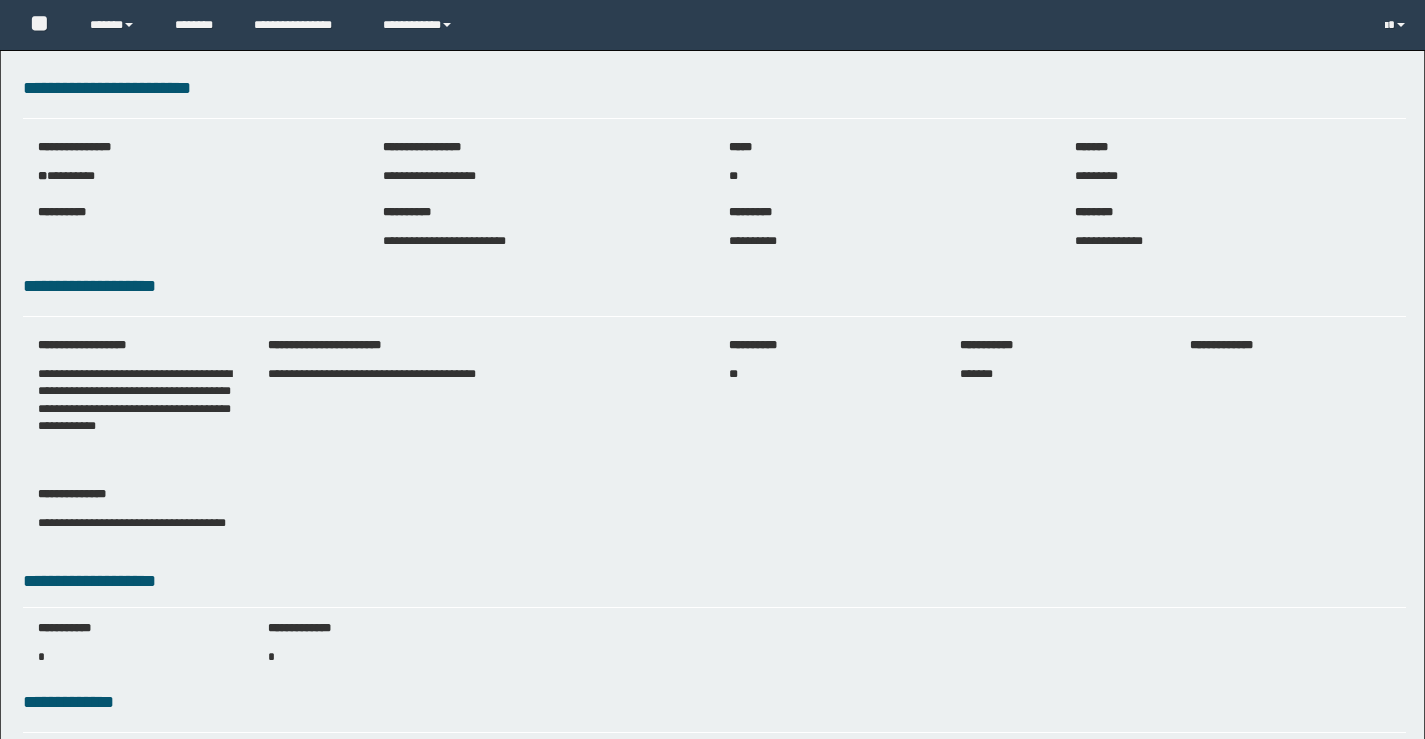 scroll, scrollTop: 0, scrollLeft: 0, axis: both 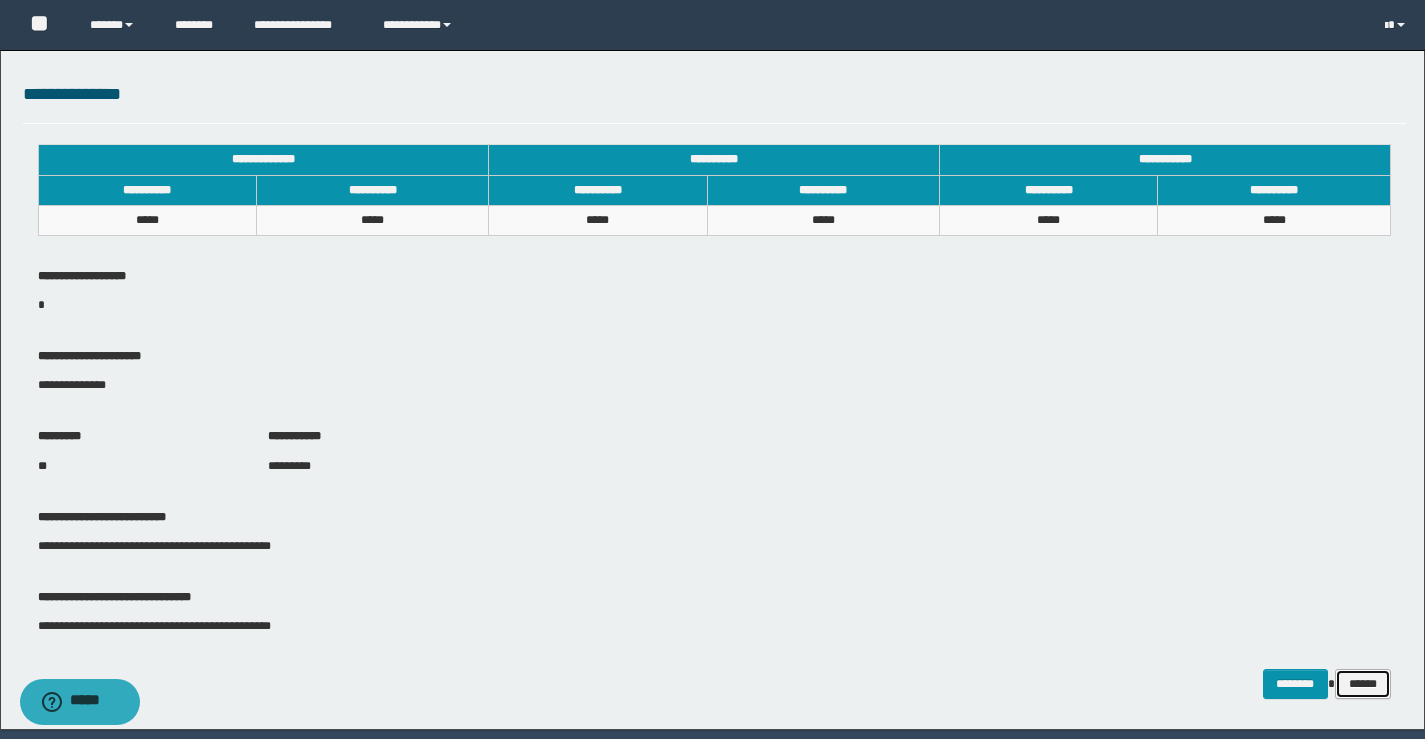 click on "******" at bounding box center [1363, 684] 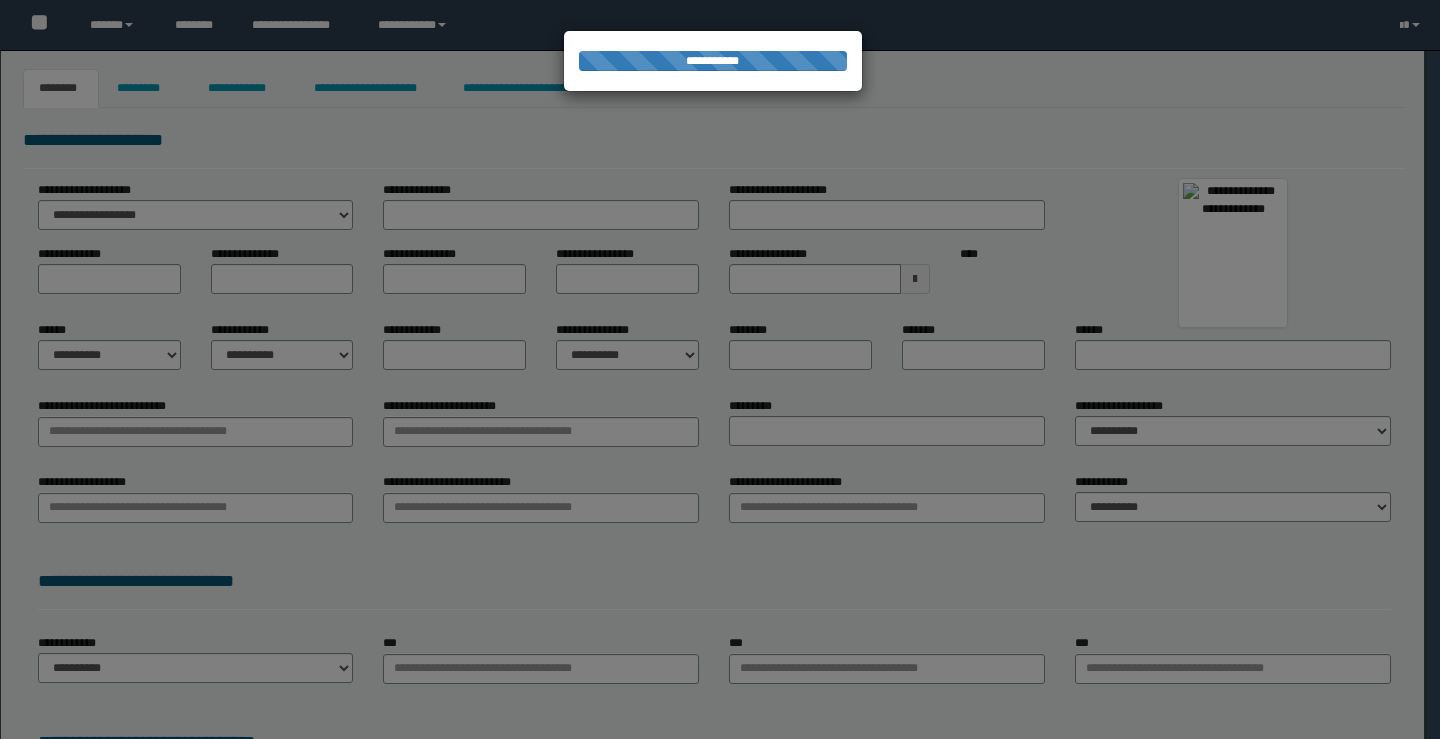 type on "**********" 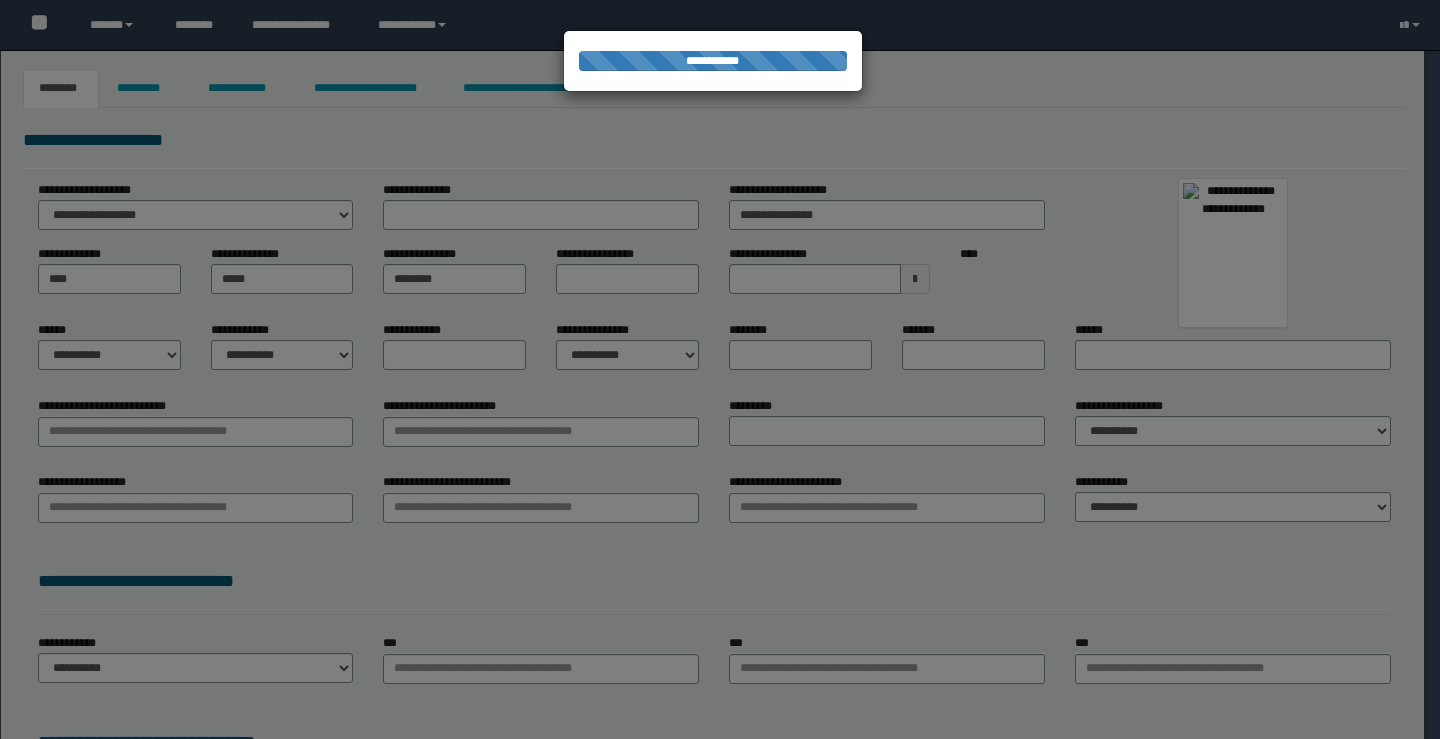 type on "*******" 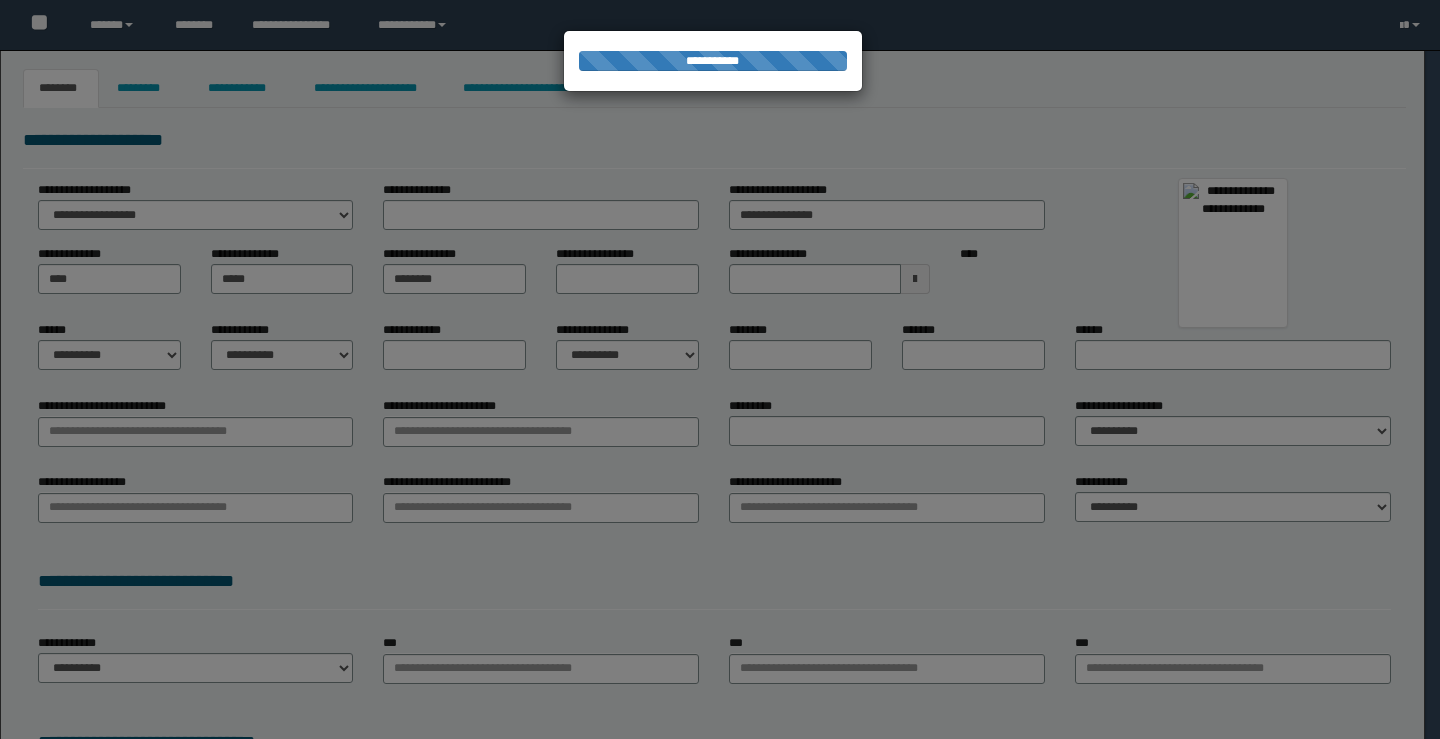 type on "**********" 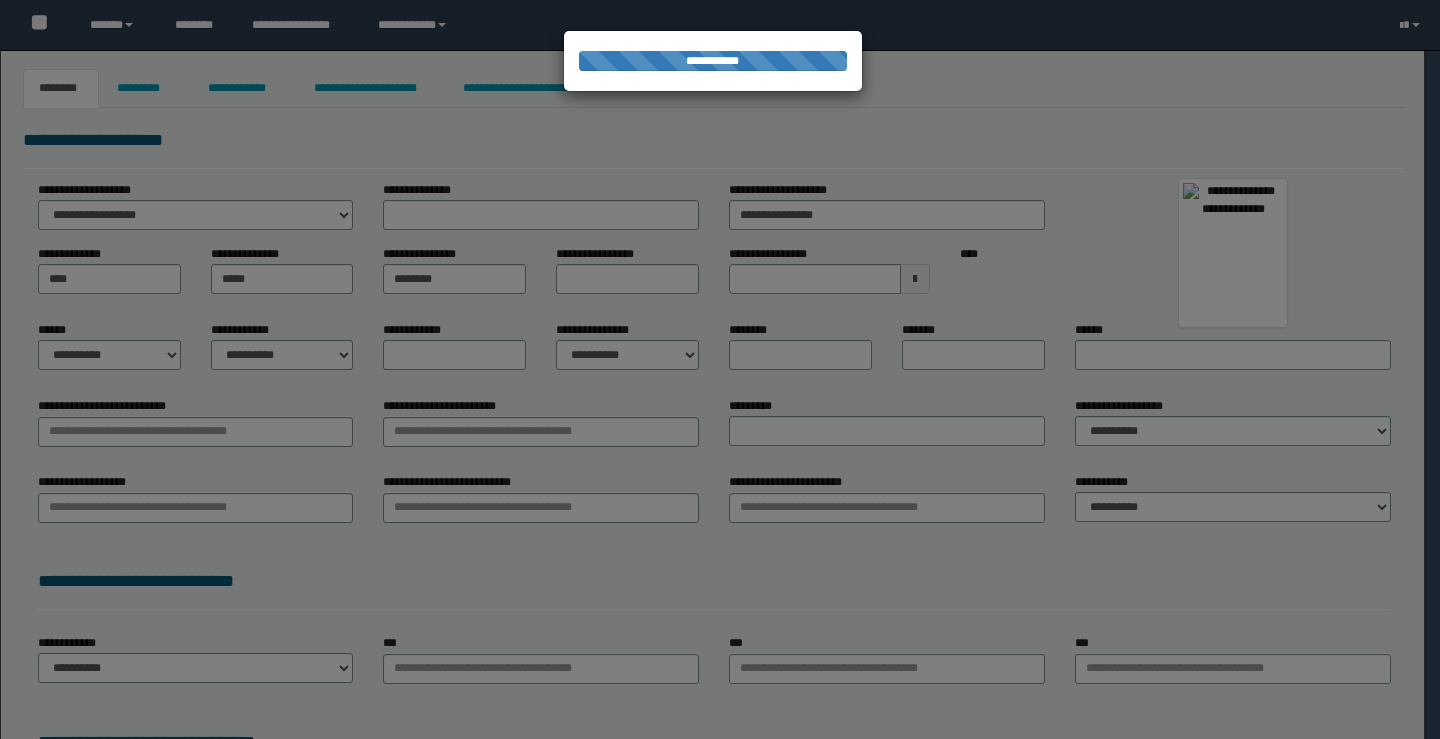 select on "*" 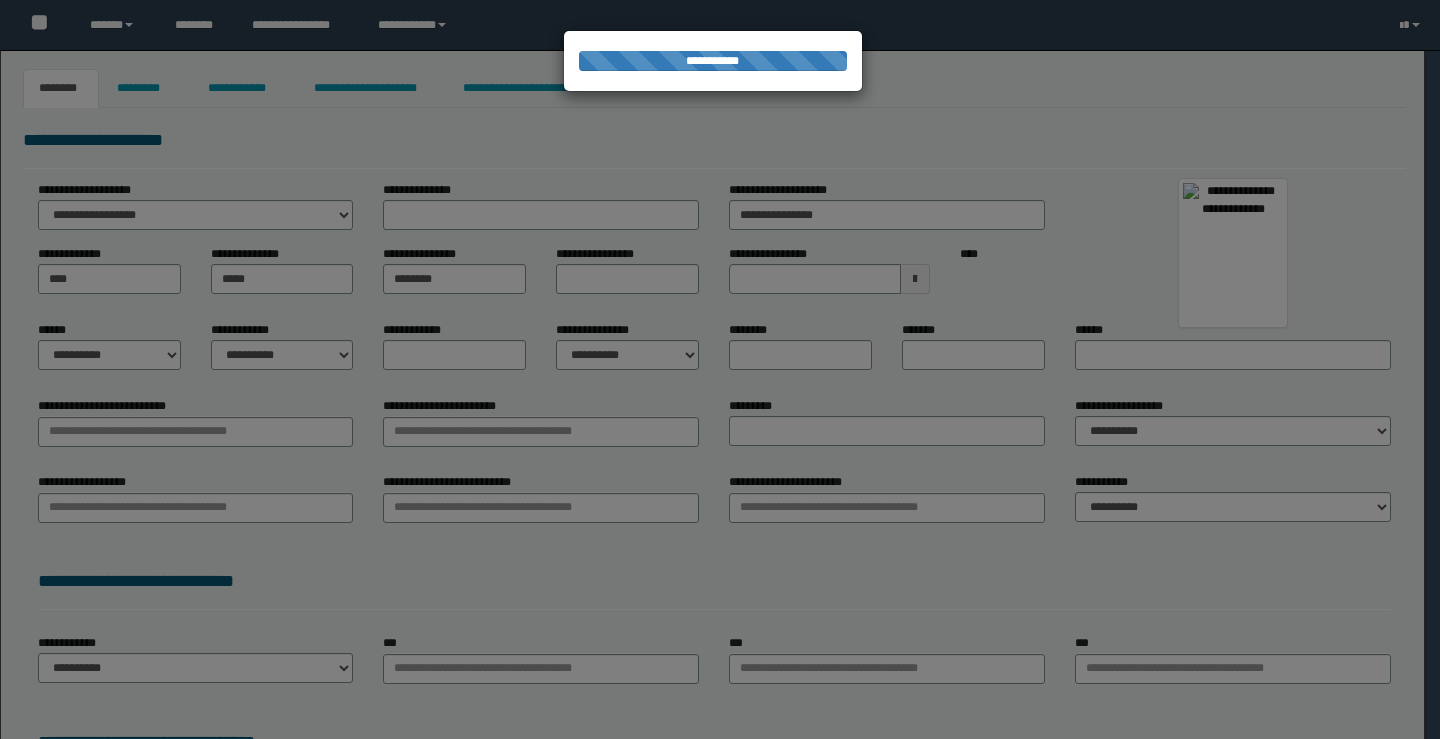type on "**********" 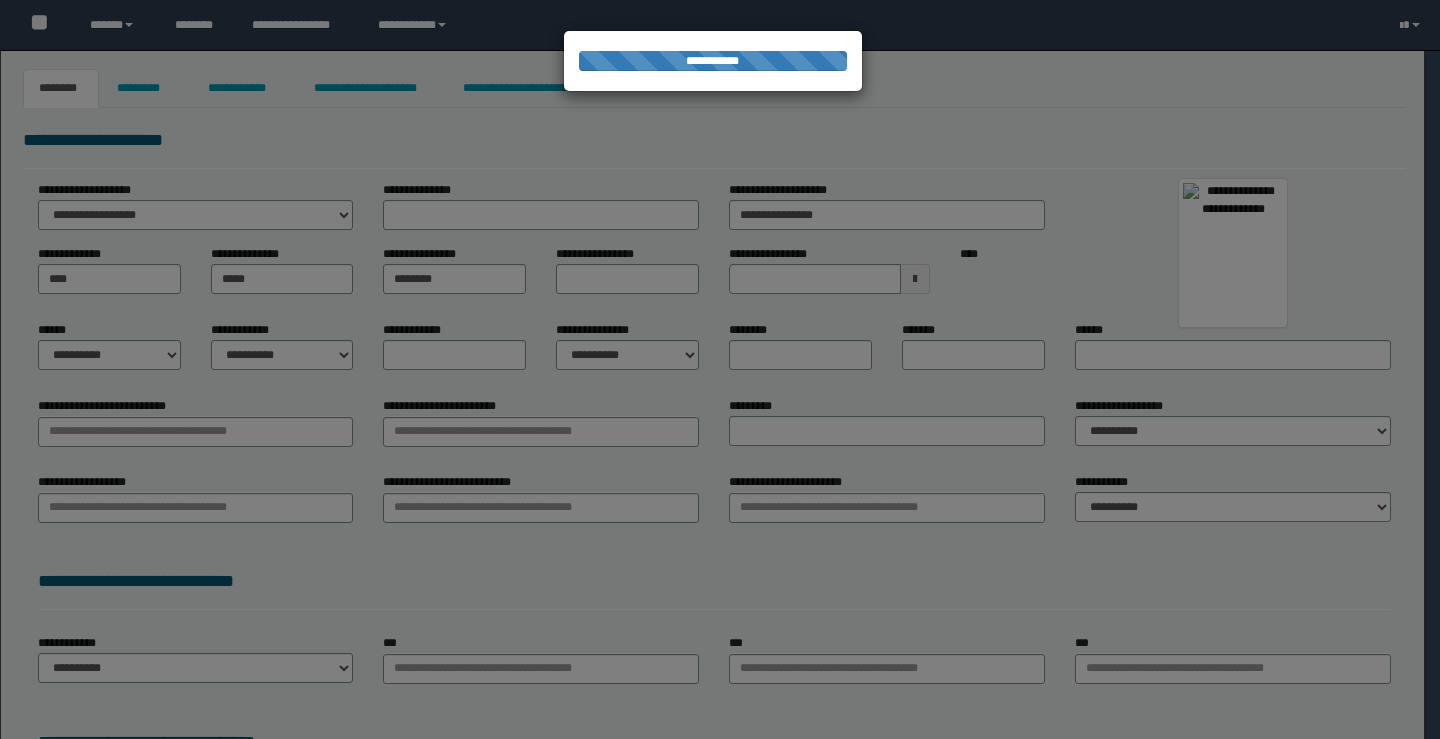 type on "**********" 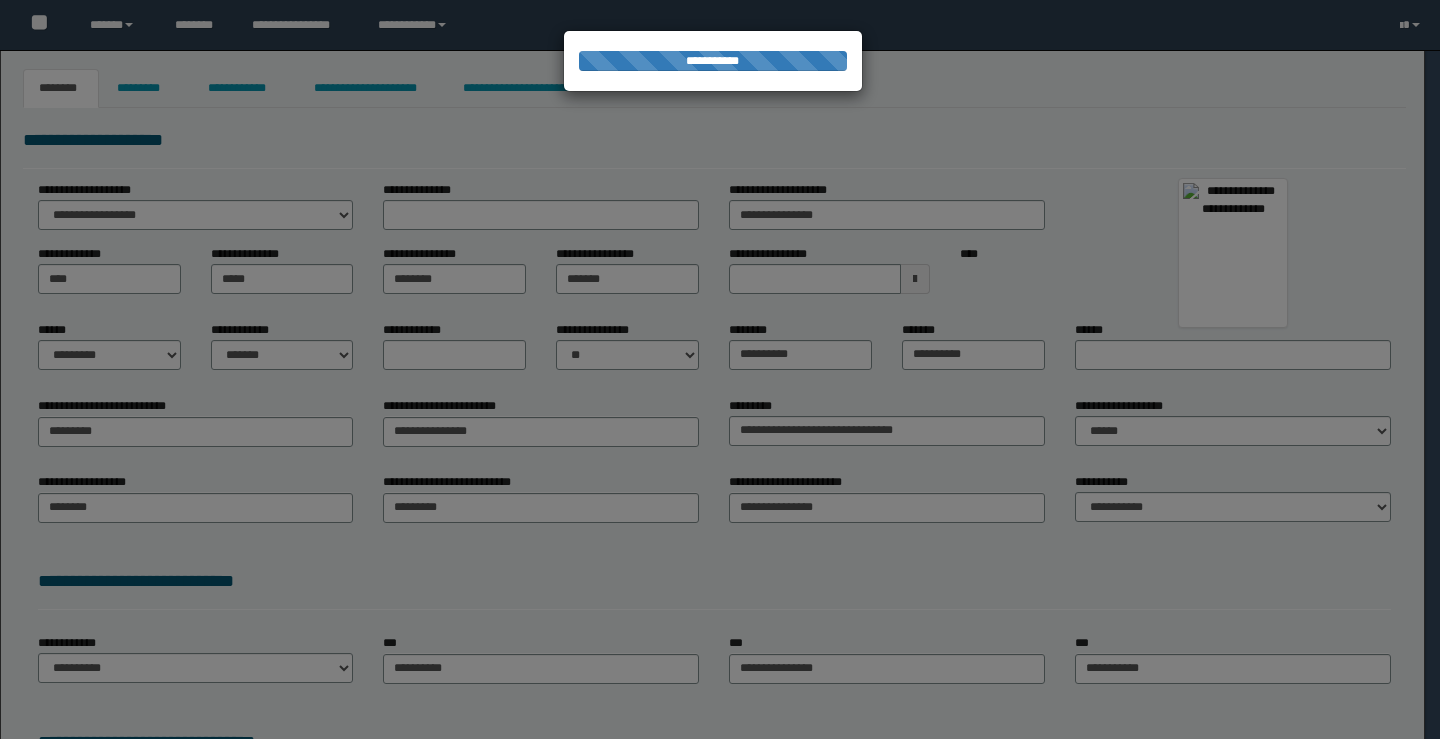 scroll, scrollTop: 0, scrollLeft: 0, axis: both 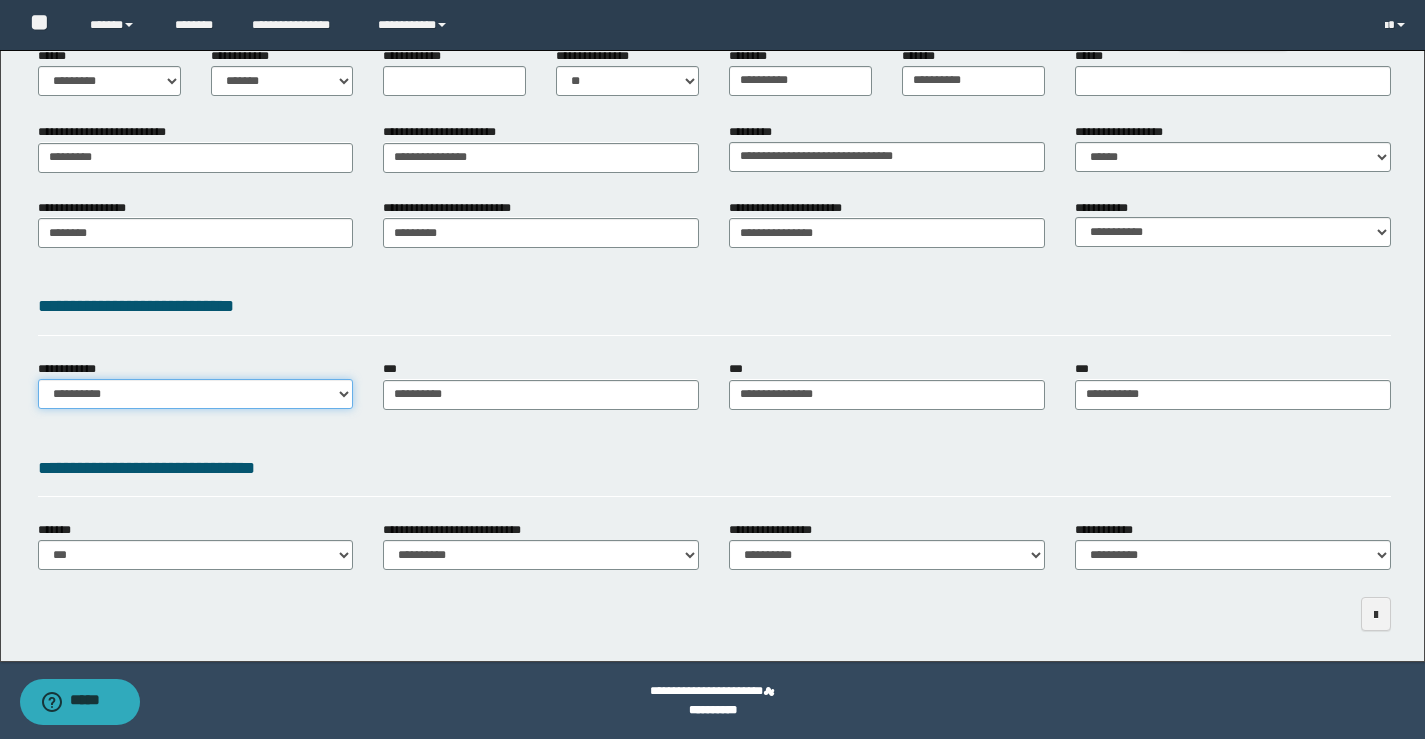 click on "**********" at bounding box center [196, 394] 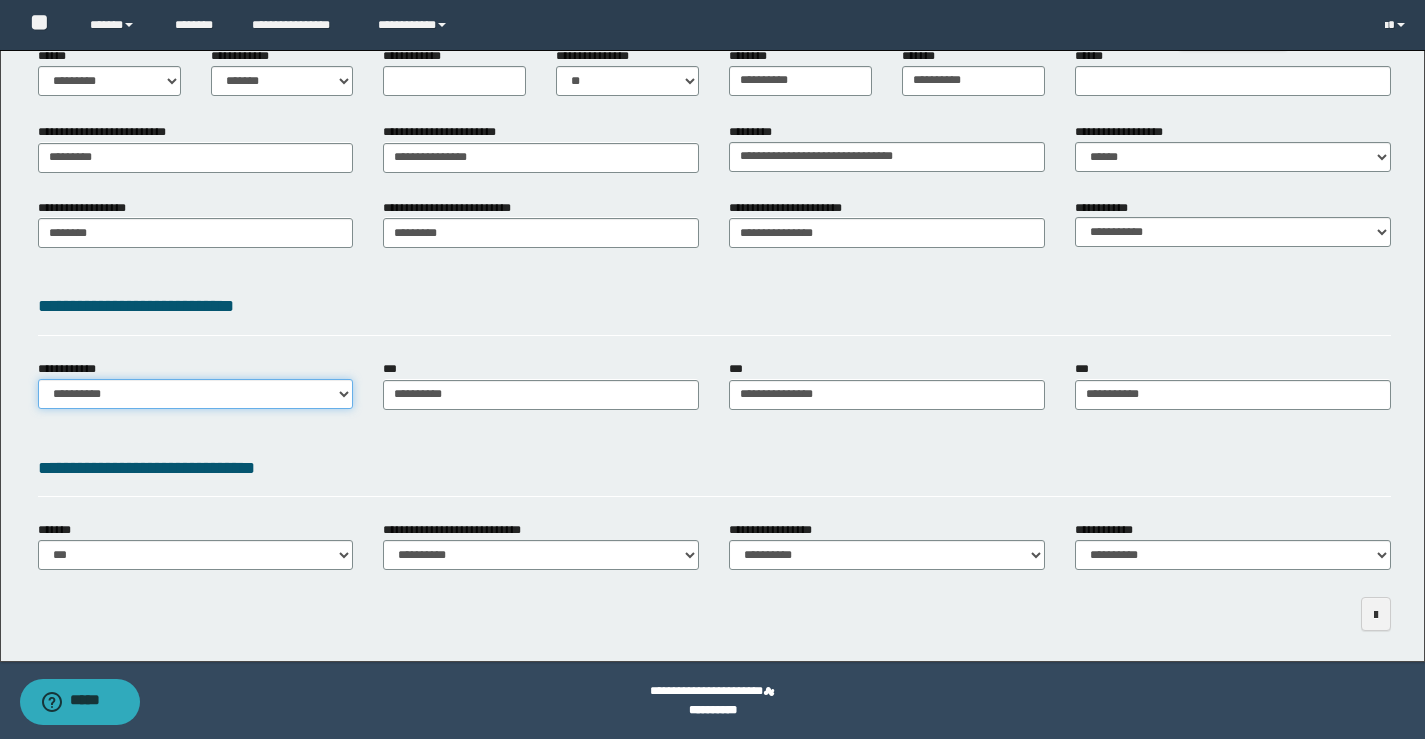 select on "**" 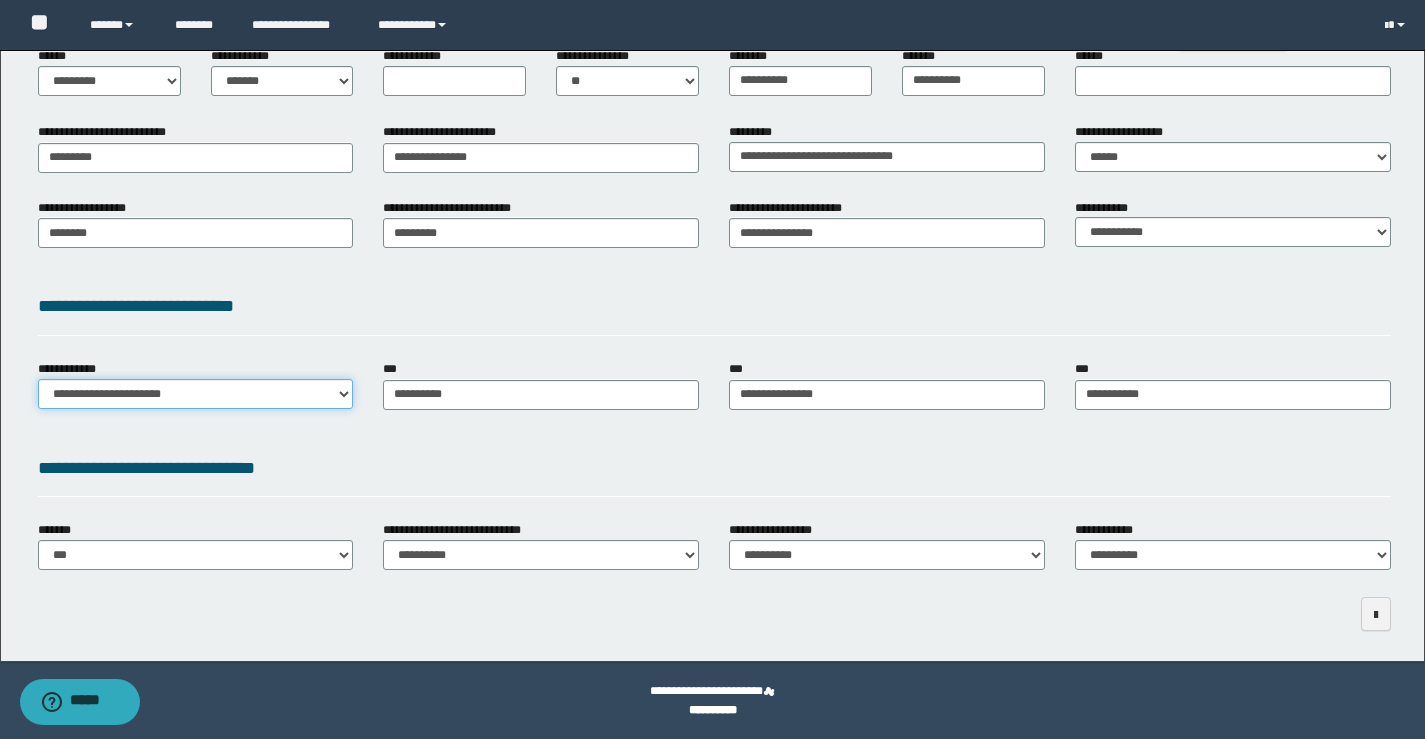 click on "**********" at bounding box center [196, 394] 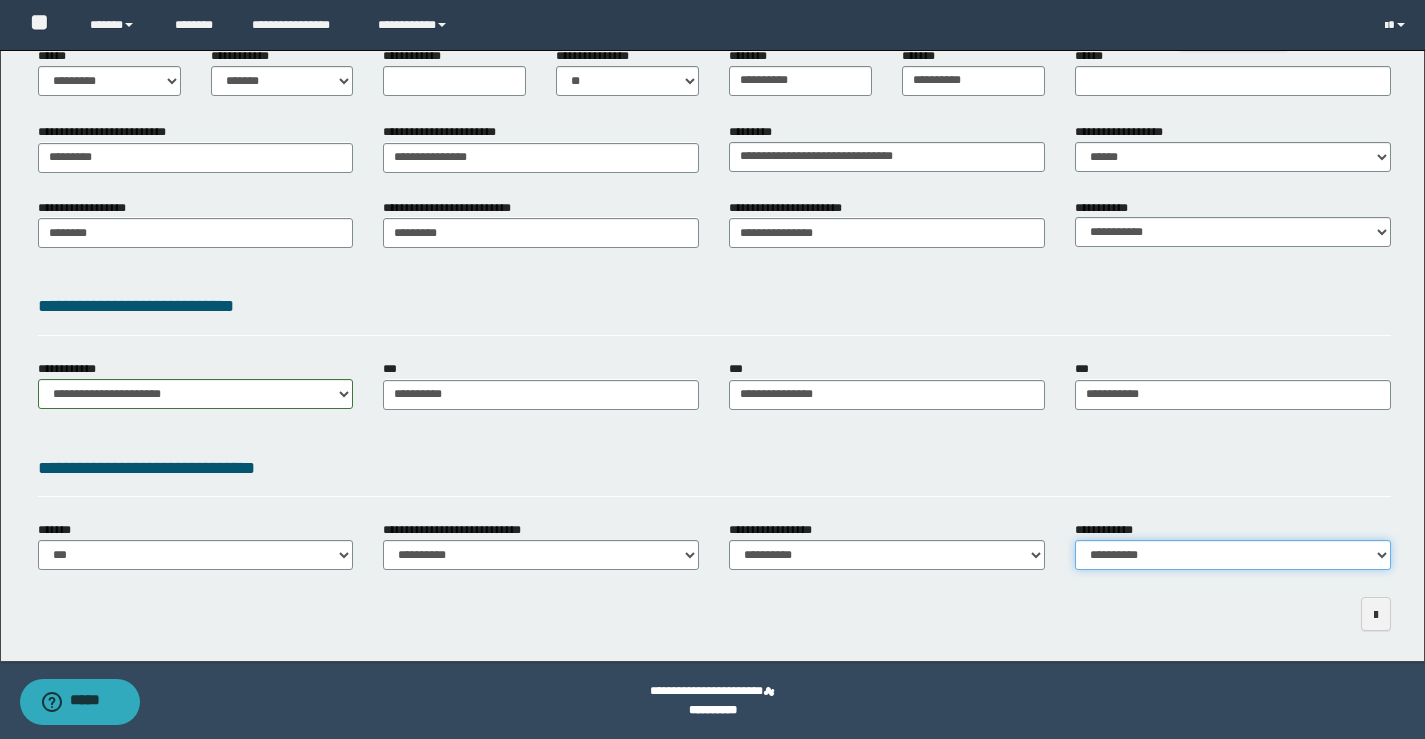 click on "**********" at bounding box center [1233, 555] 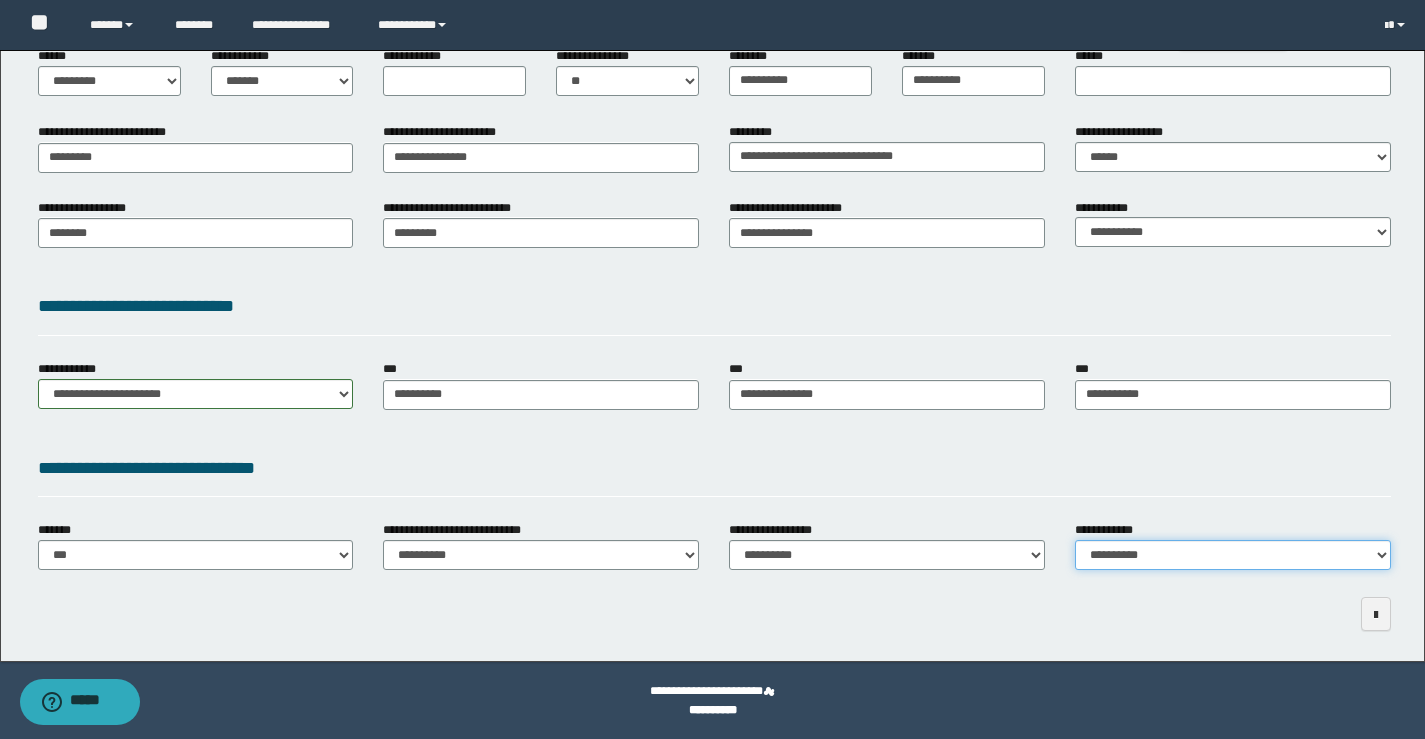 select on "*" 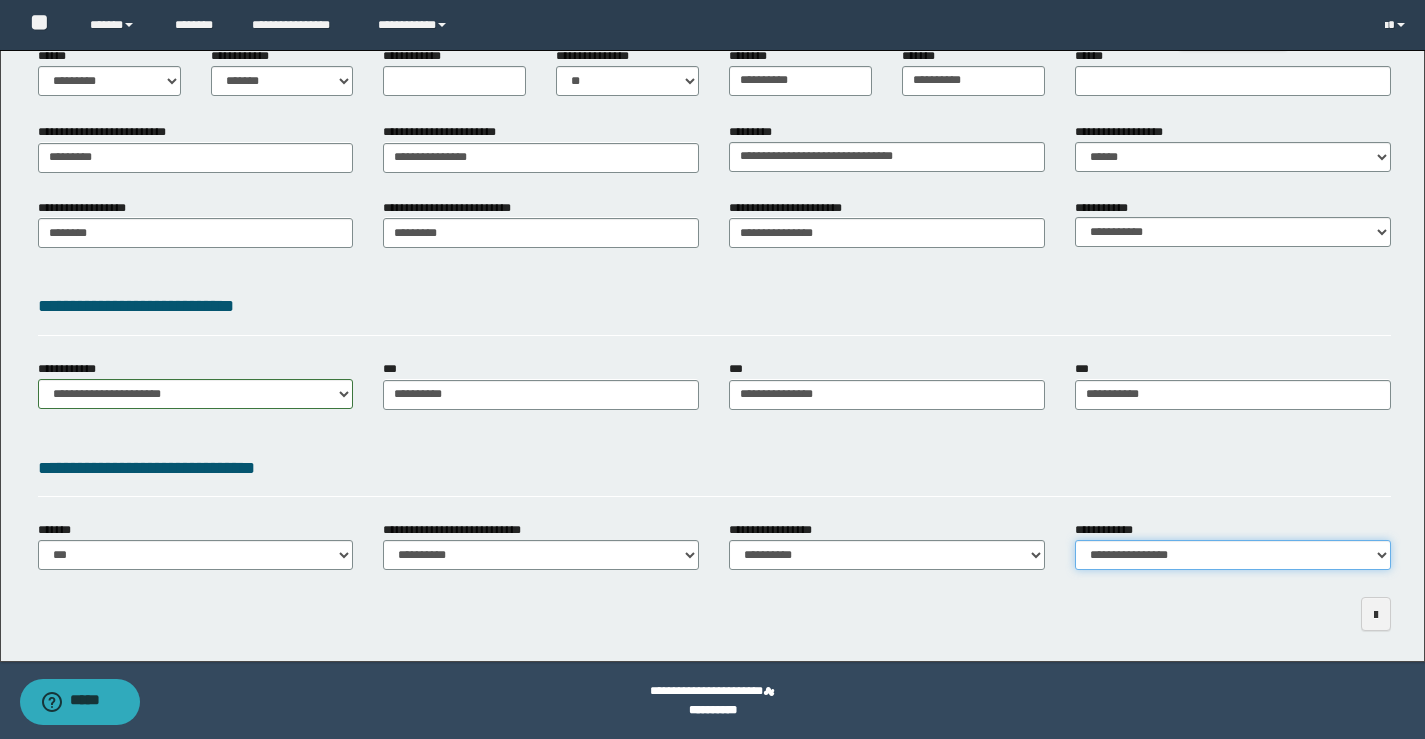 click on "**********" at bounding box center [1233, 555] 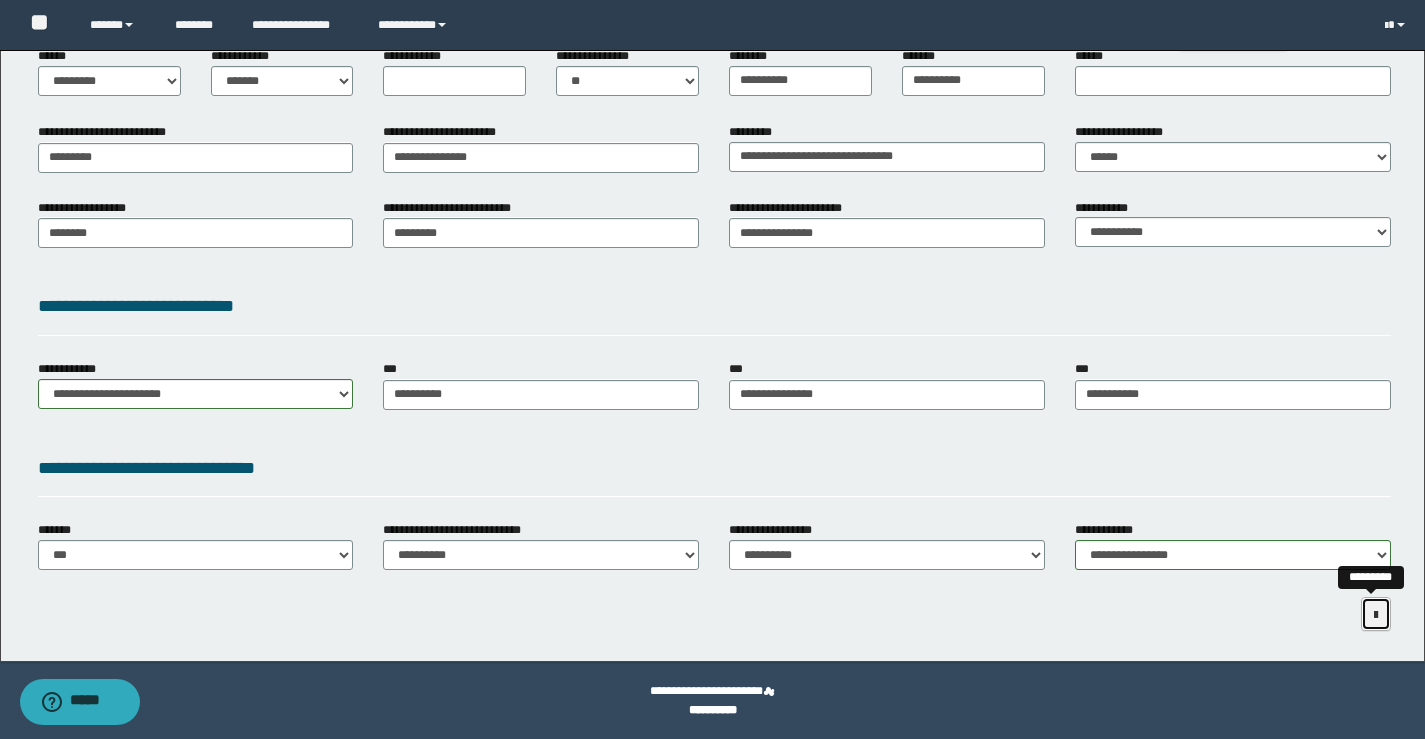click at bounding box center (1376, 614) 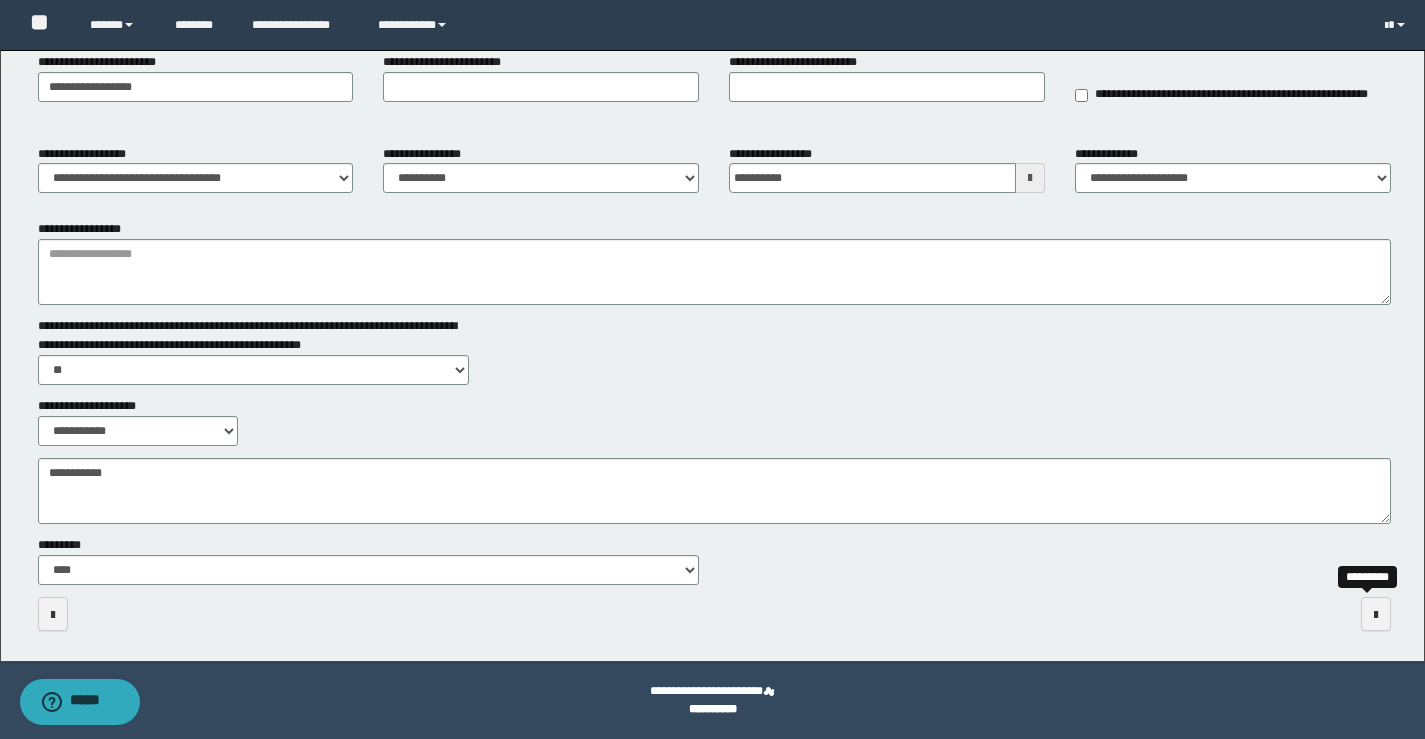 scroll, scrollTop: 189, scrollLeft: 0, axis: vertical 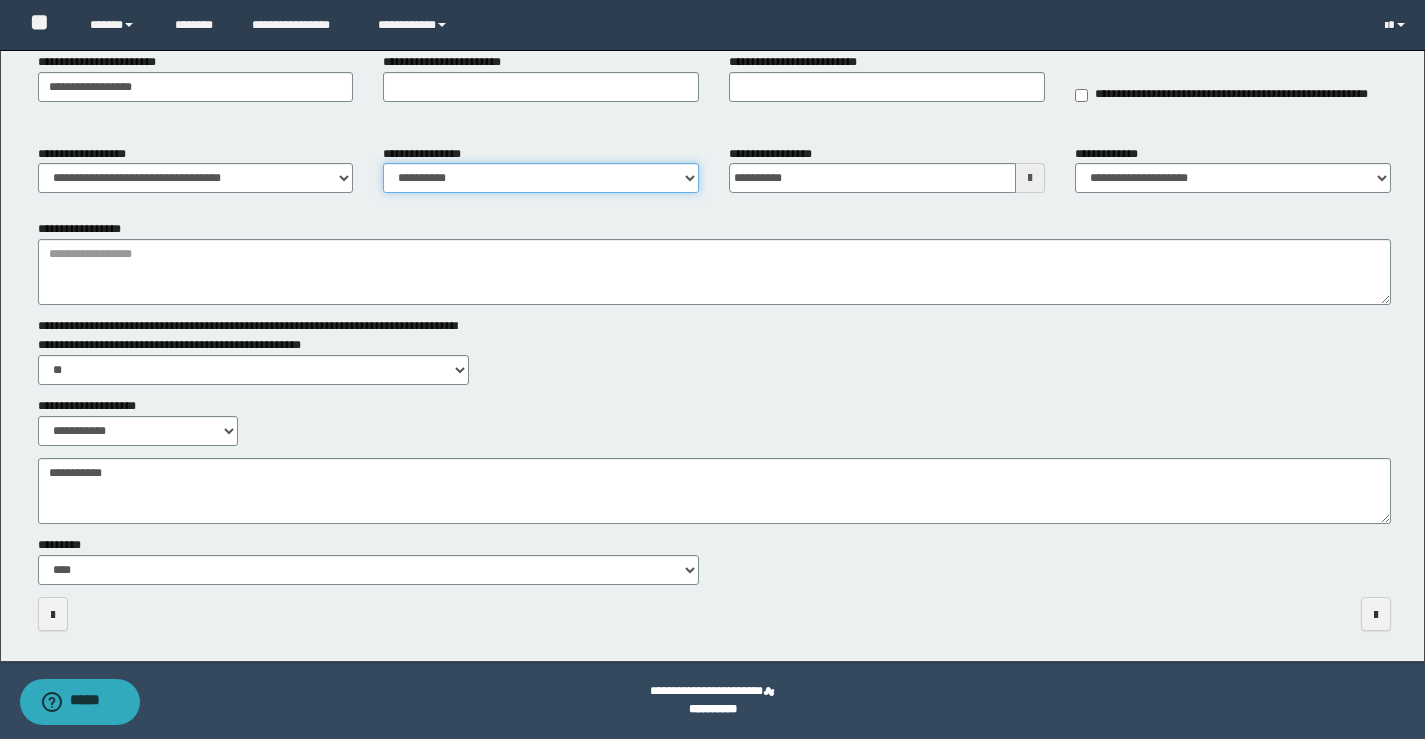 click on "**********" at bounding box center (541, 178) 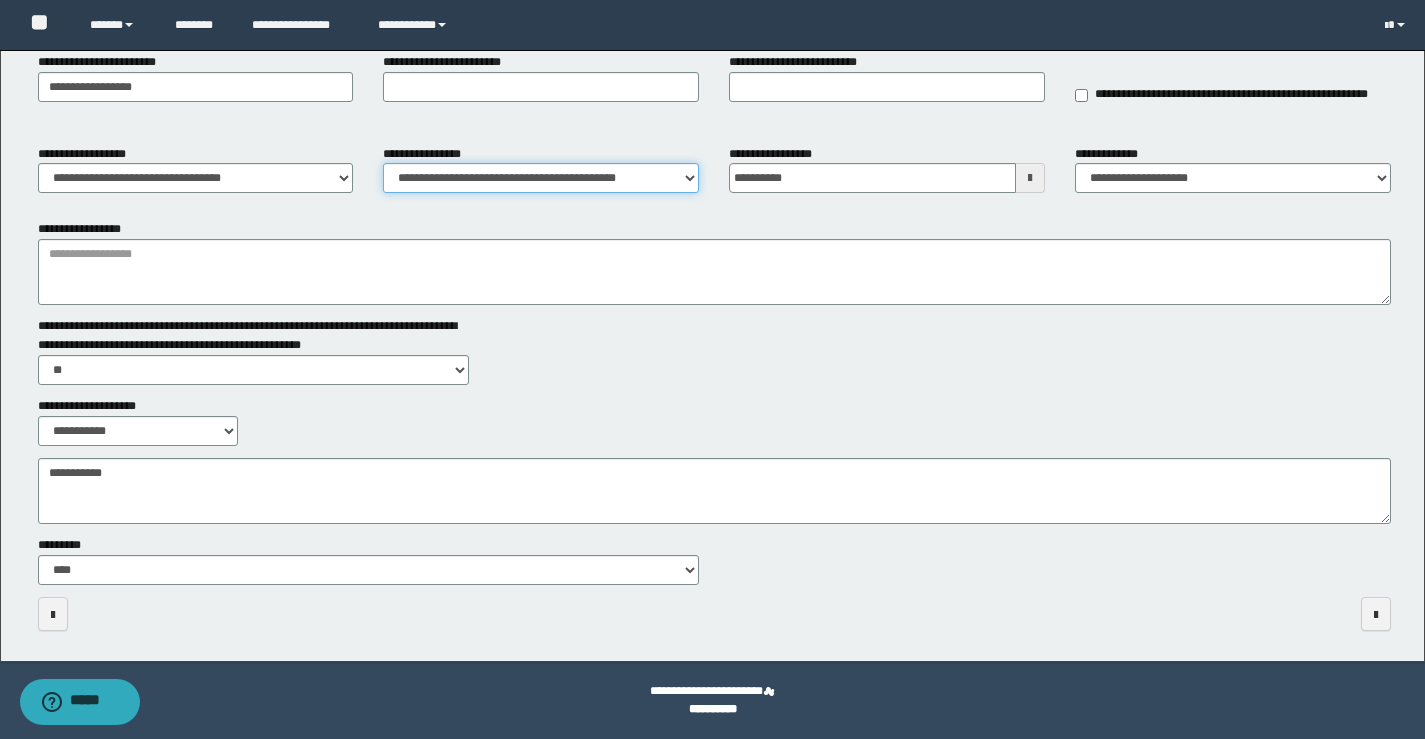 click on "**********" at bounding box center [541, 178] 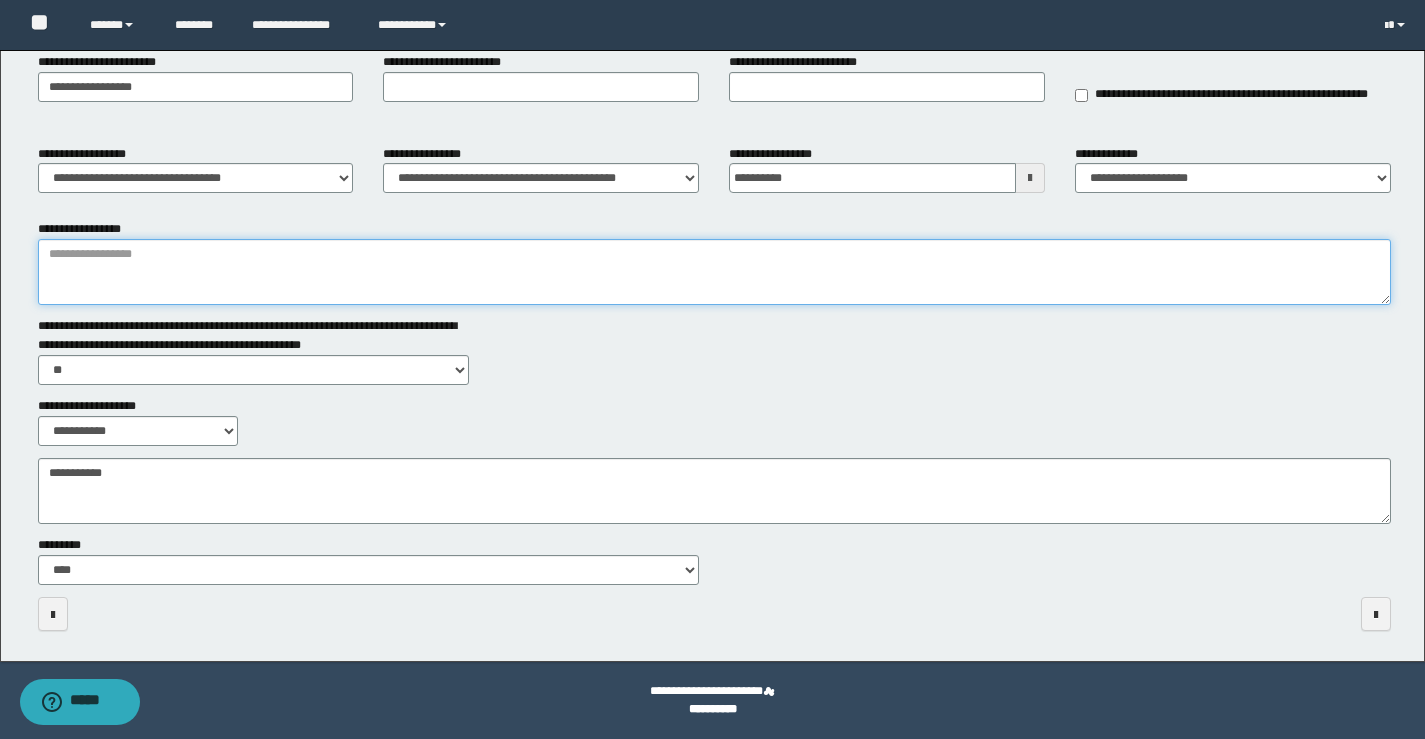 click on "**********" at bounding box center (714, 272) 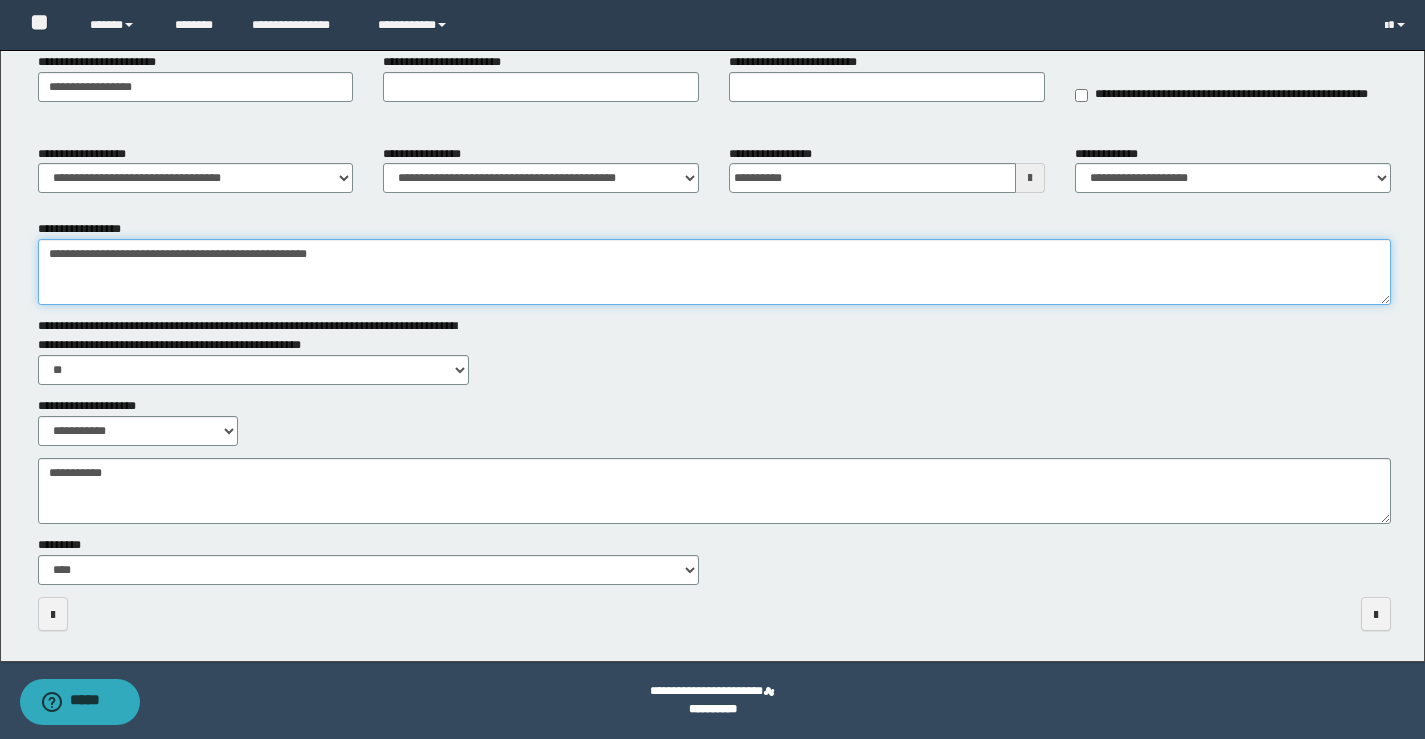 type on "**********" 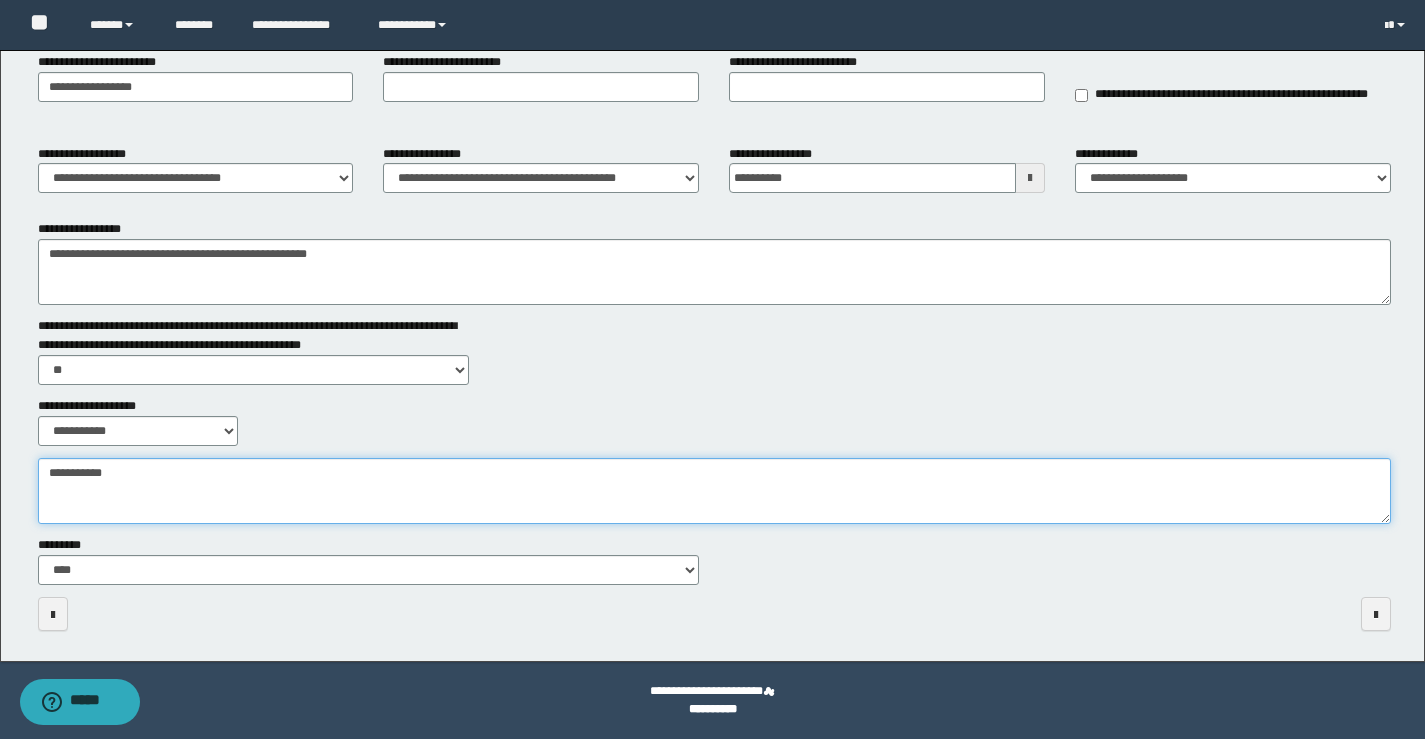 click on "**********" at bounding box center (714, 491) 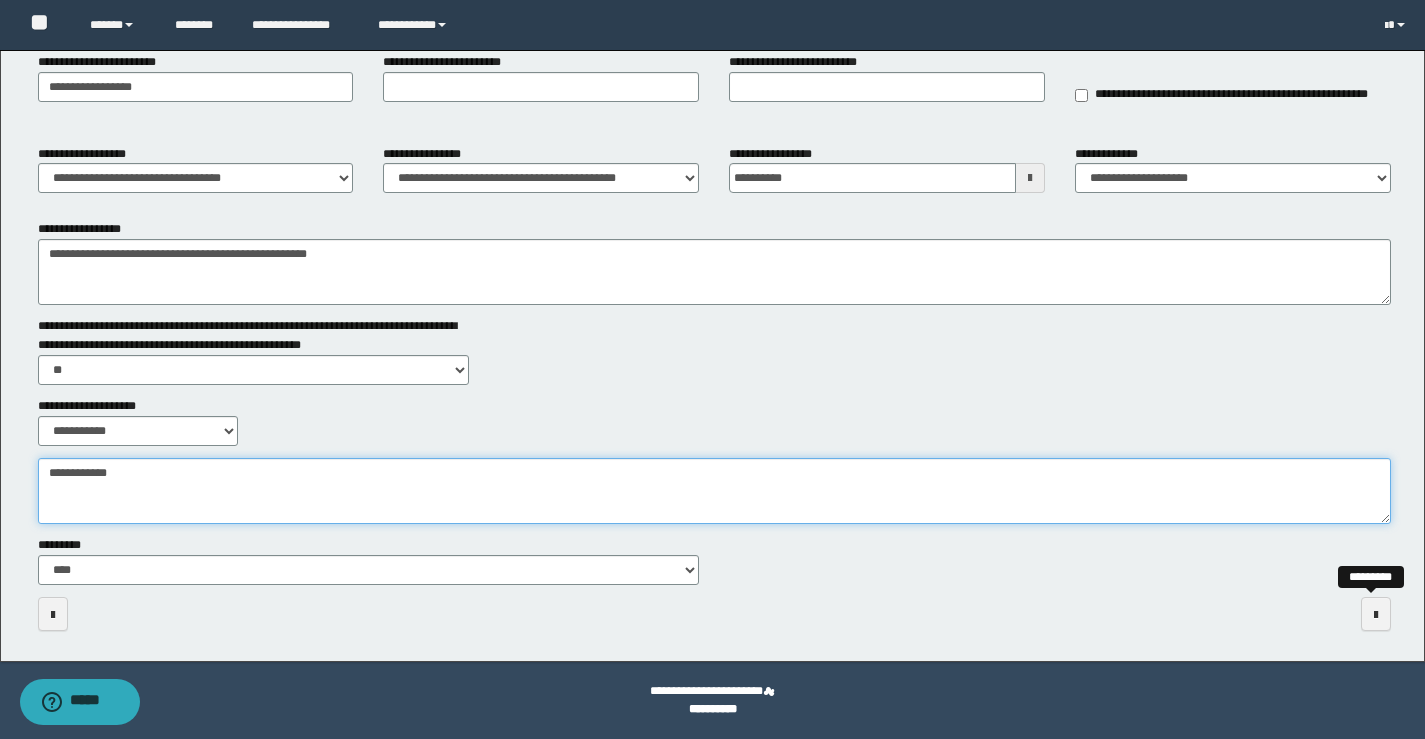 type on "**********" 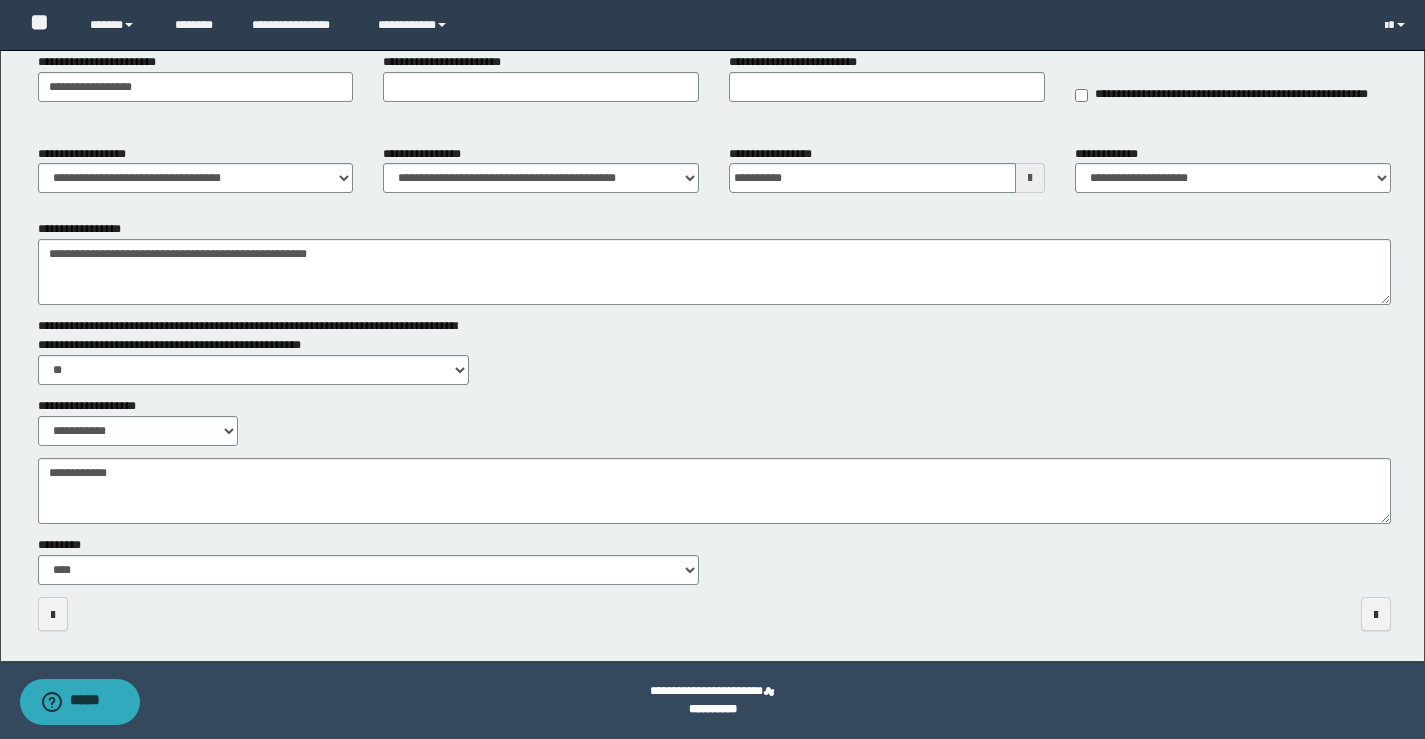 click at bounding box center [1290, 614] 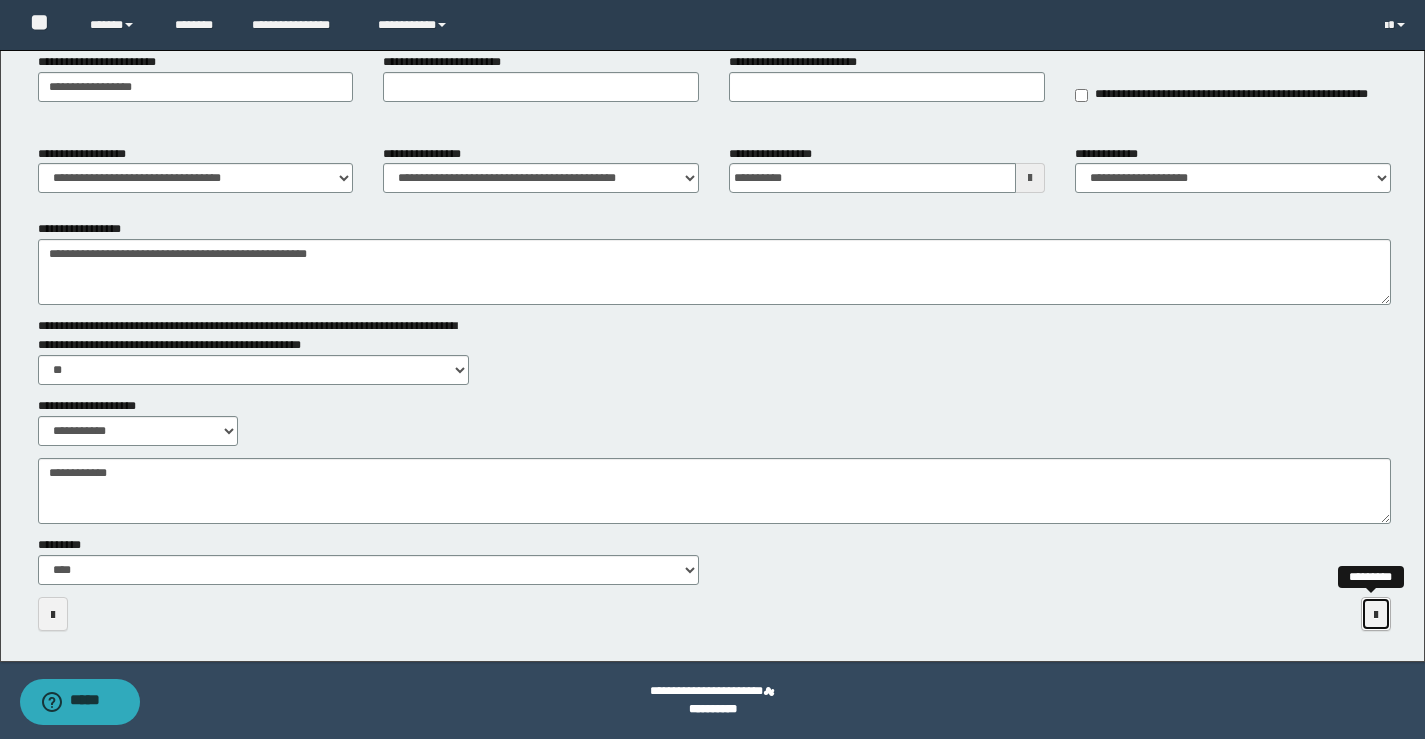 click at bounding box center [1376, 614] 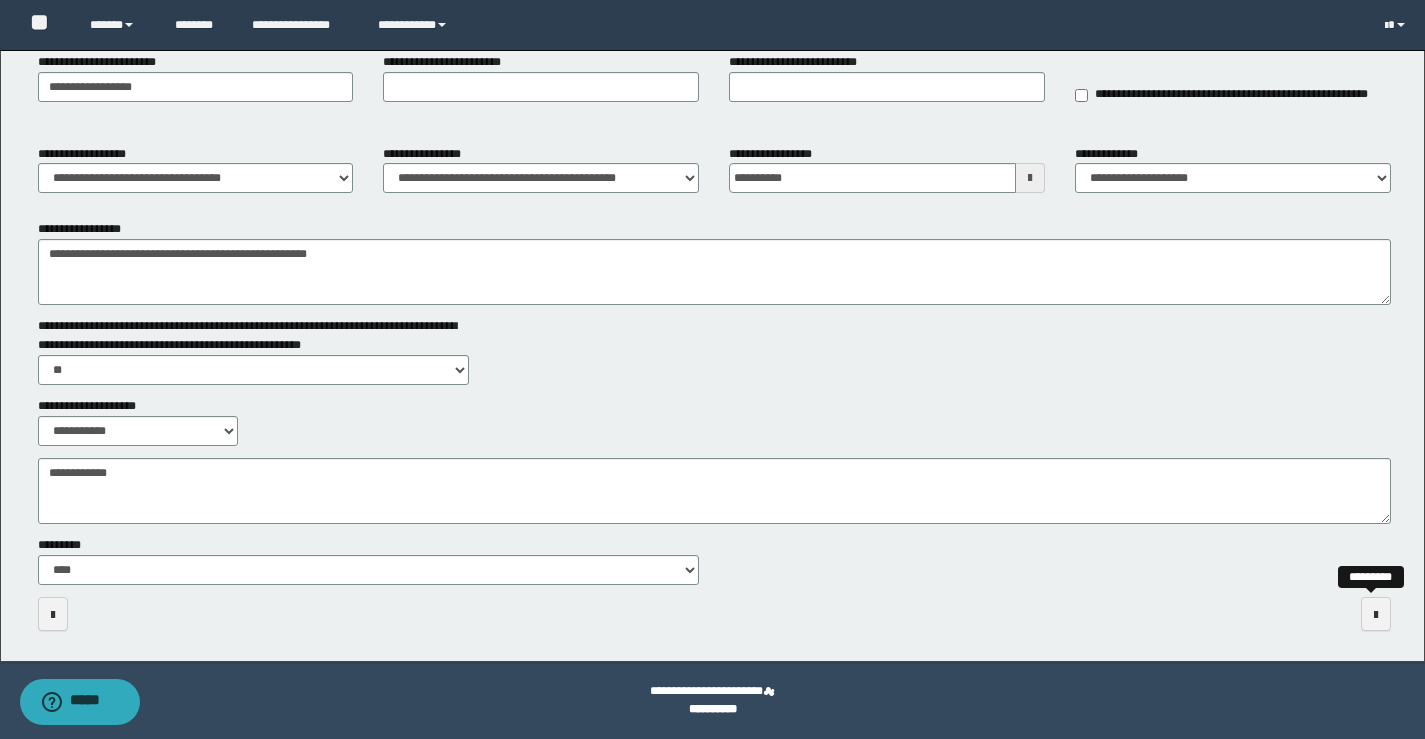 scroll, scrollTop: 0, scrollLeft: 0, axis: both 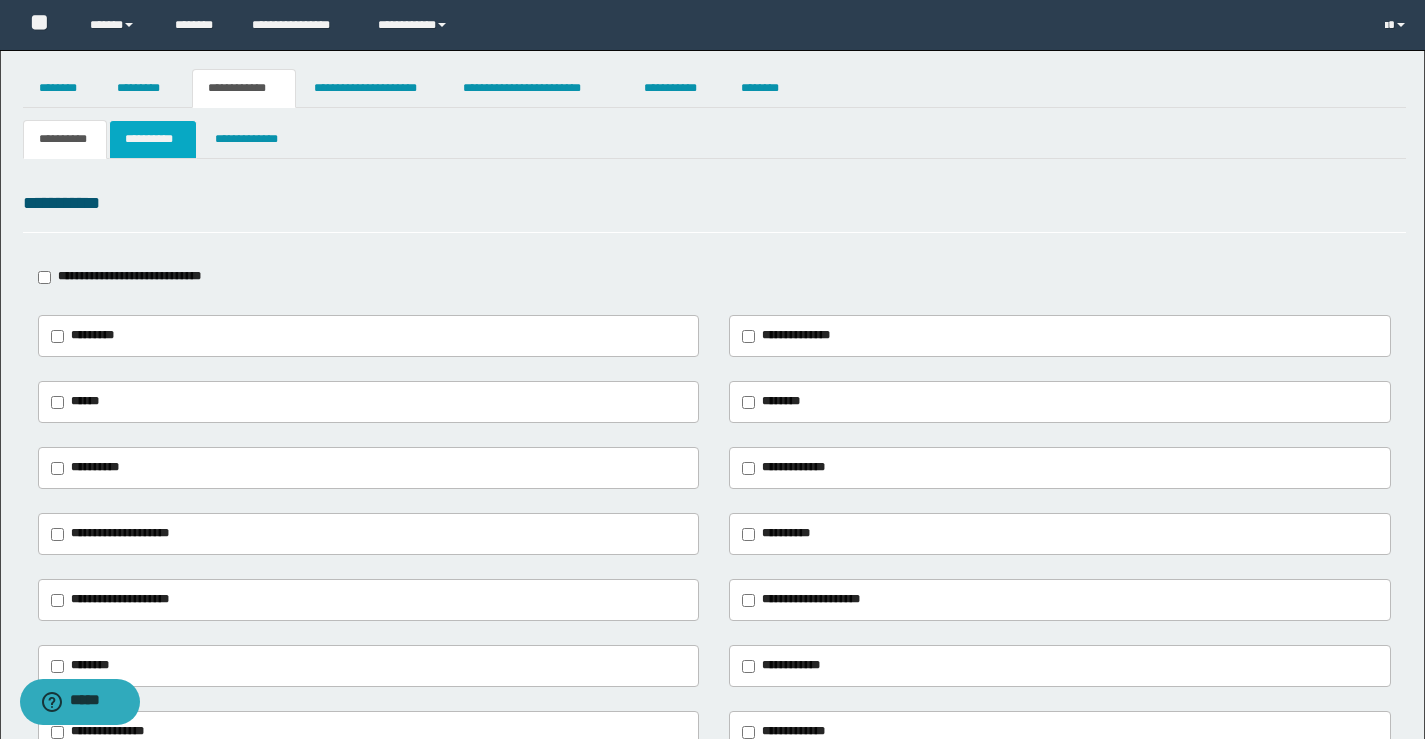 click on "**********" at bounding box center [153, 139] 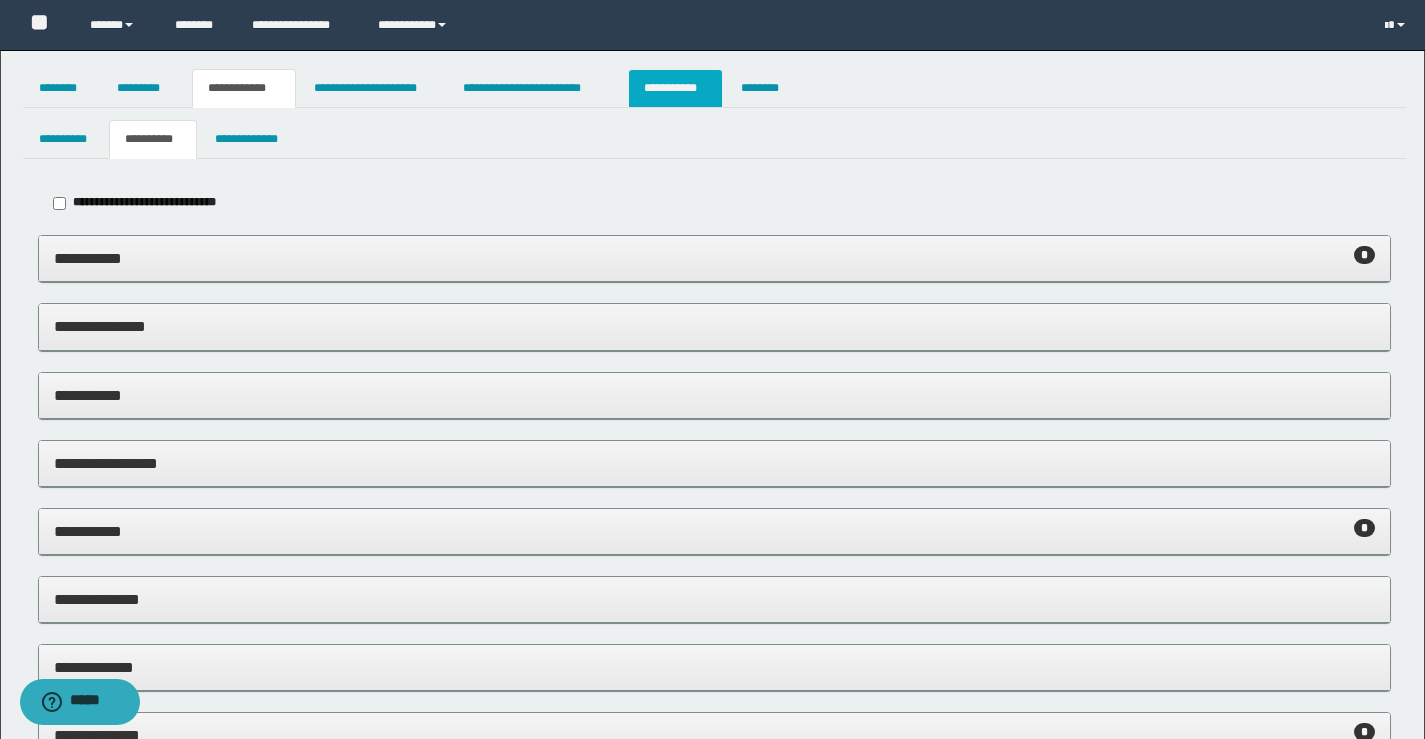 click on "**********" at bounding box center (675, 88) 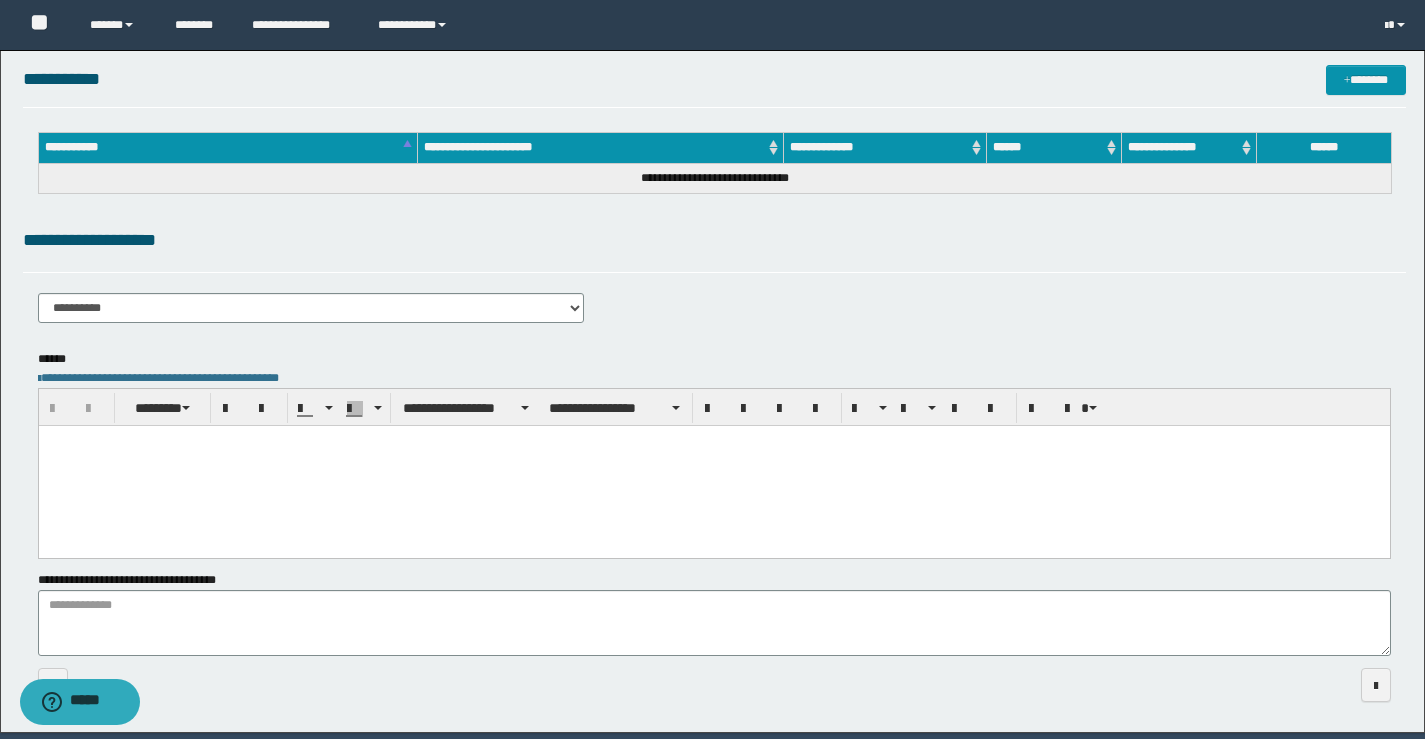 scroll, scrollTop: 144, scrollLeft: 0, axis: vertical 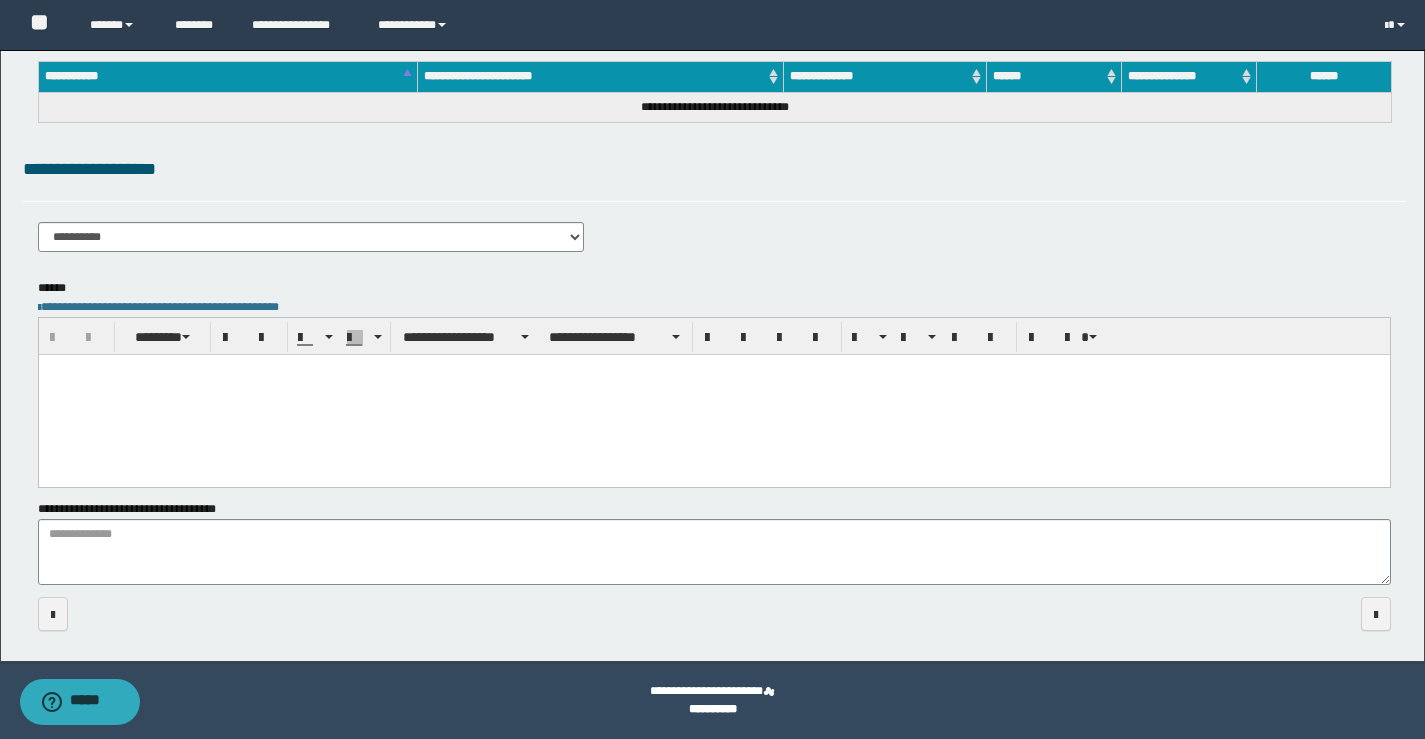 click at bounding box center [713, 394] 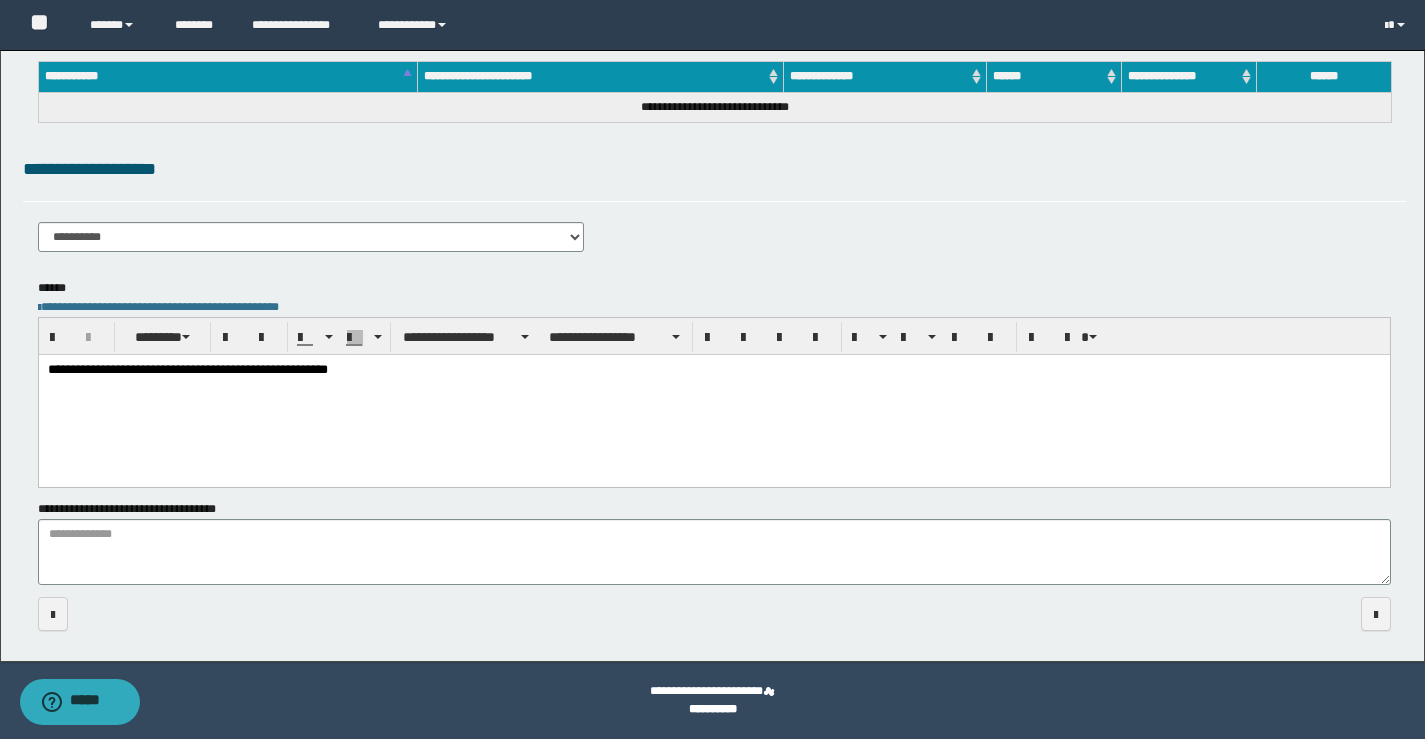 click on "**********" at bounding box center (713, 395) 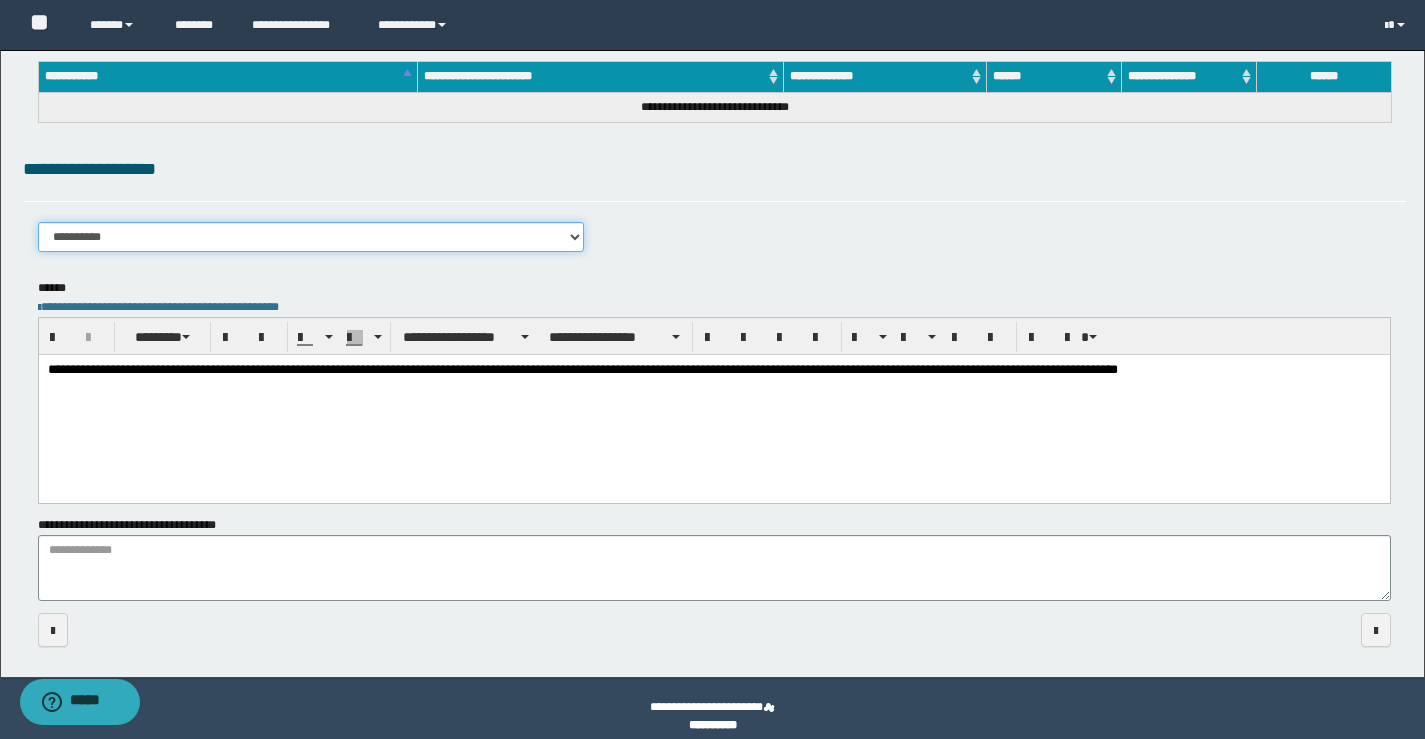 click on "**********" at bounding box center (311, 237) 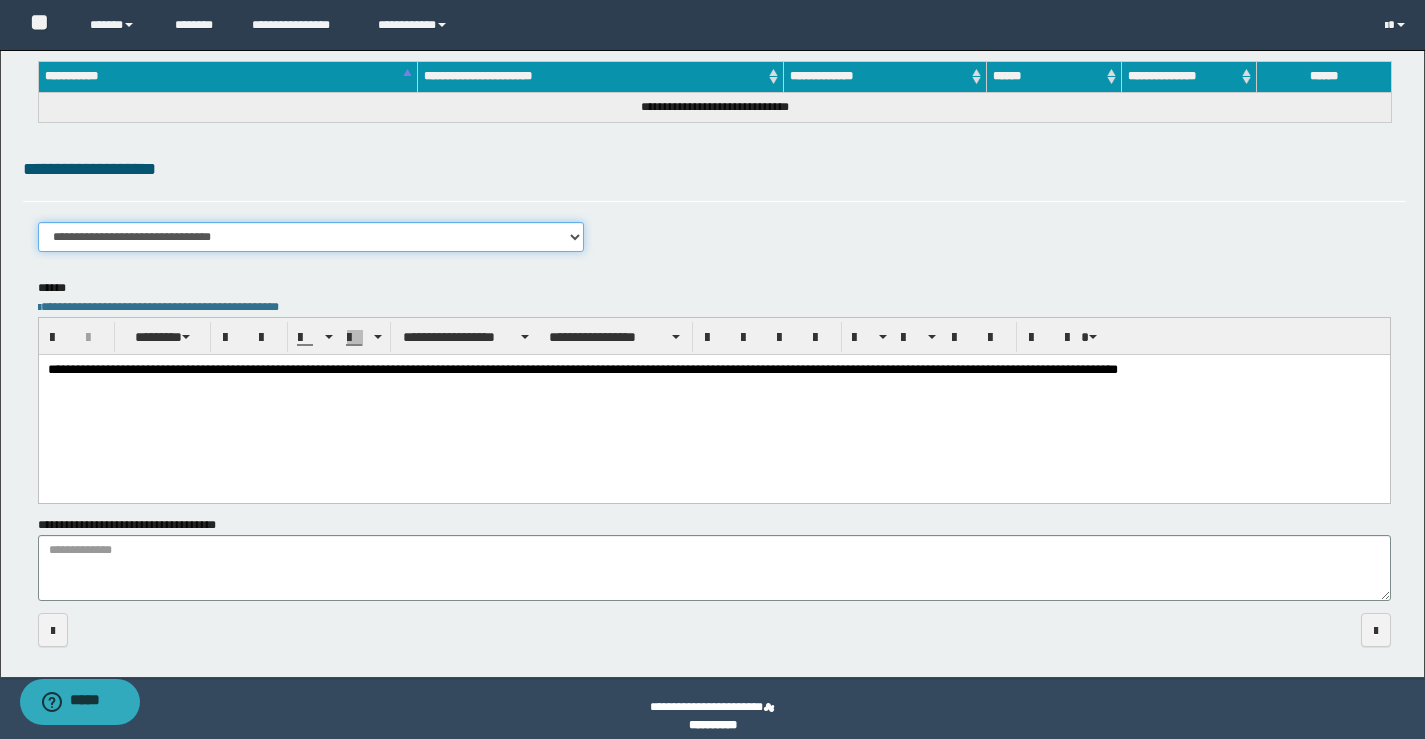click on "**********" at bounding box center (311, 237) 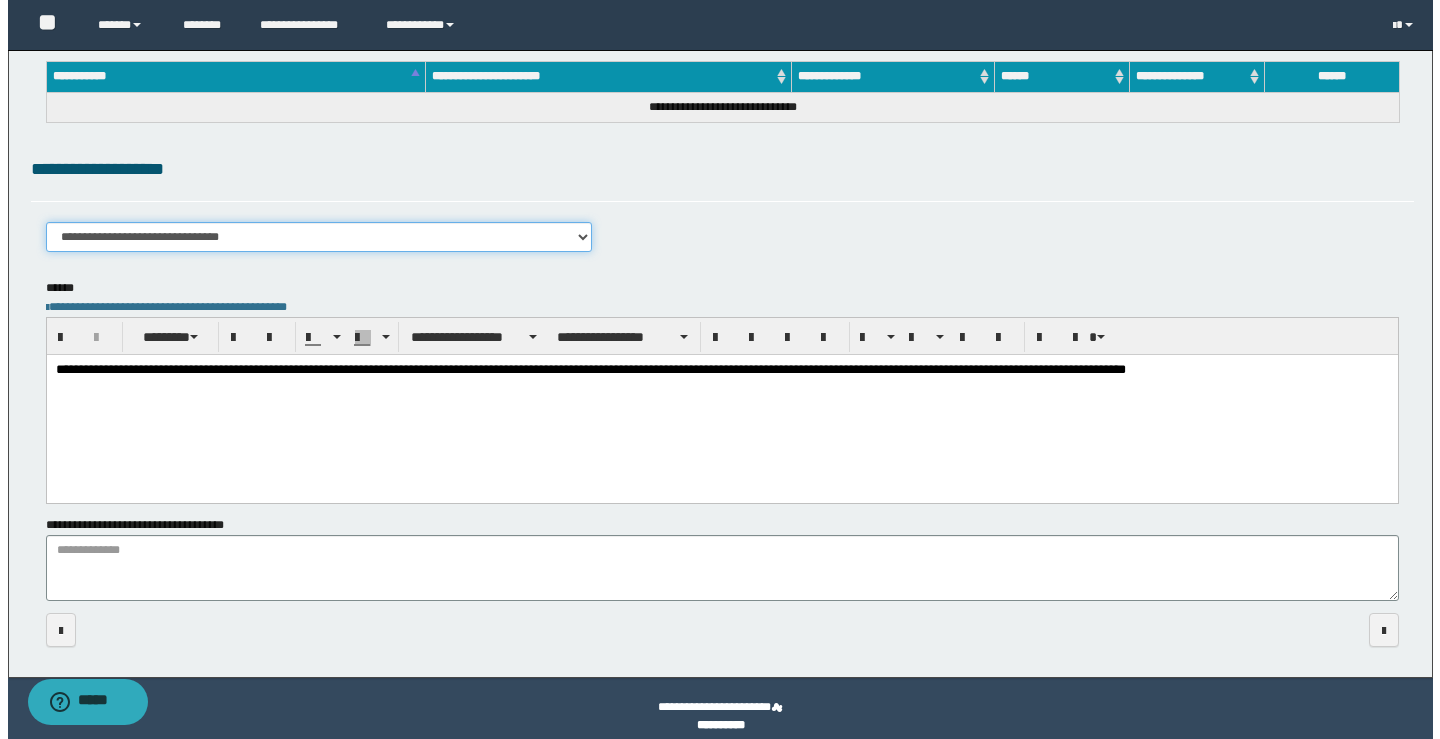 scroll, scrollTop: 0, scrollLeft: 0, axis: both 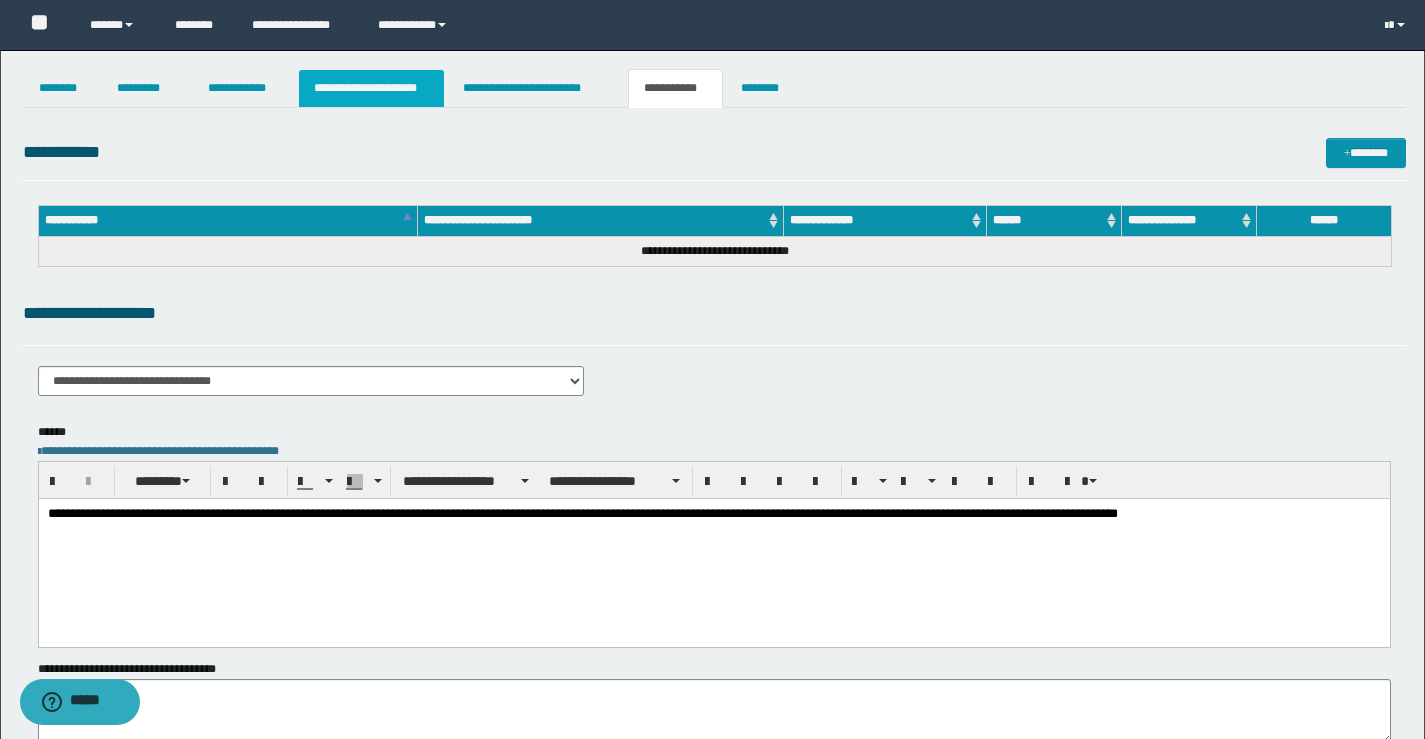 click on "**********" at bounding box center [371, 88] 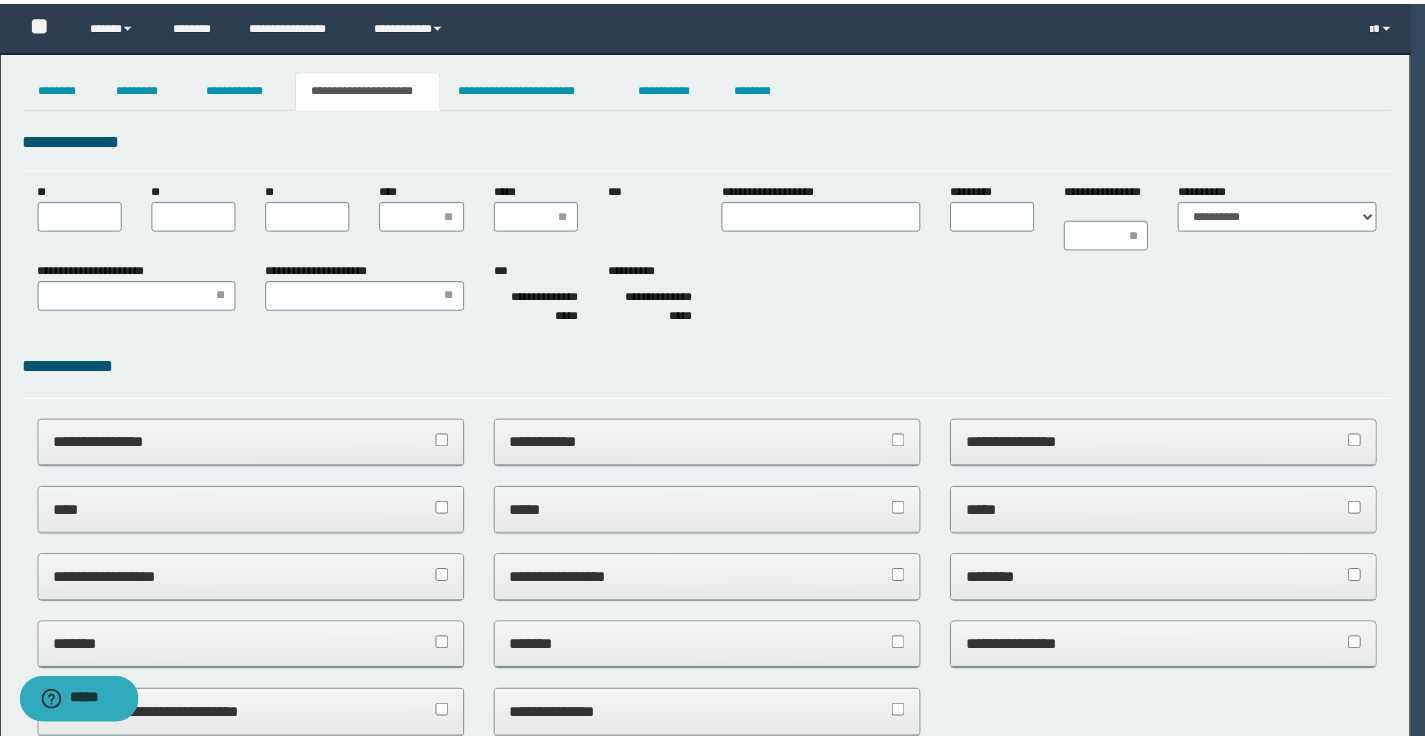 scroll, scrollTop: 0, scrollLeft: 0, axis: both 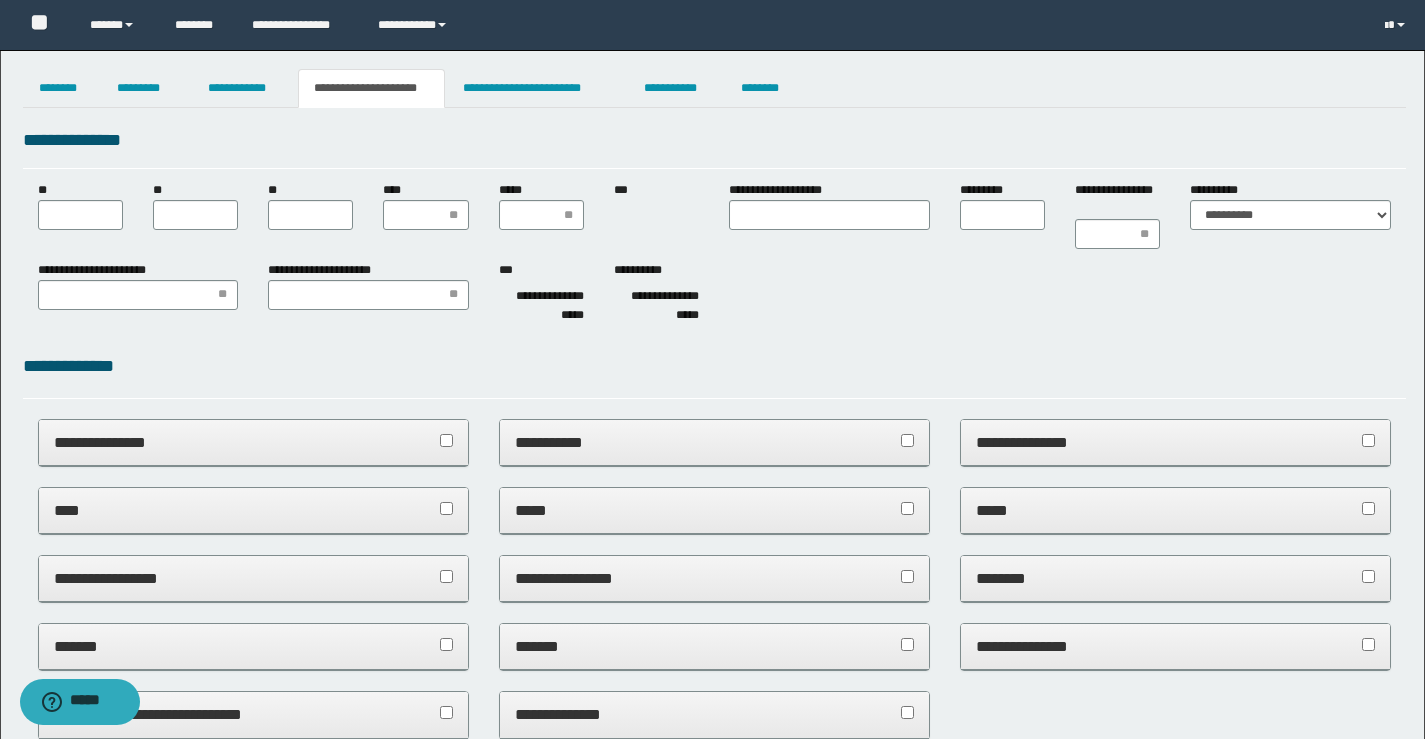 click on "**" at bounding box center (195, 205) 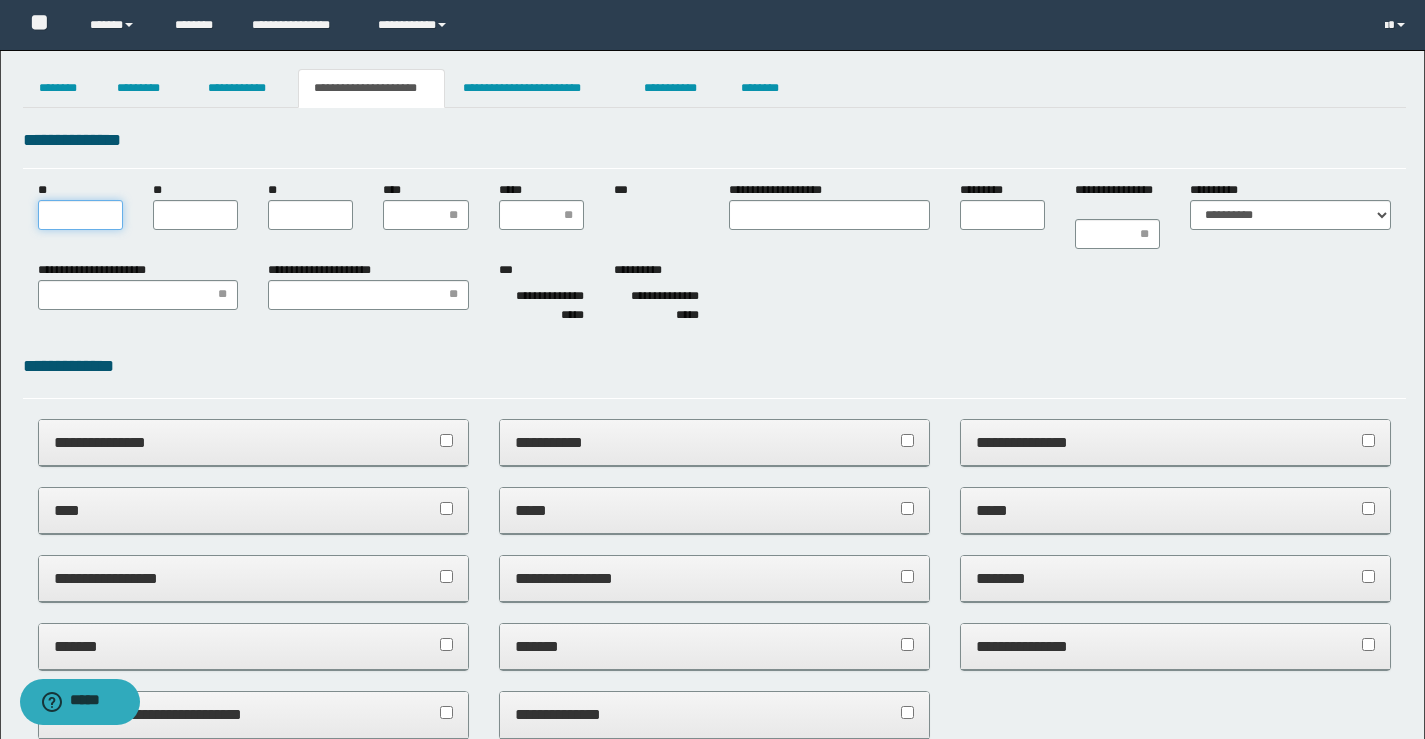 click on "**" at bounding box center [80, 215] 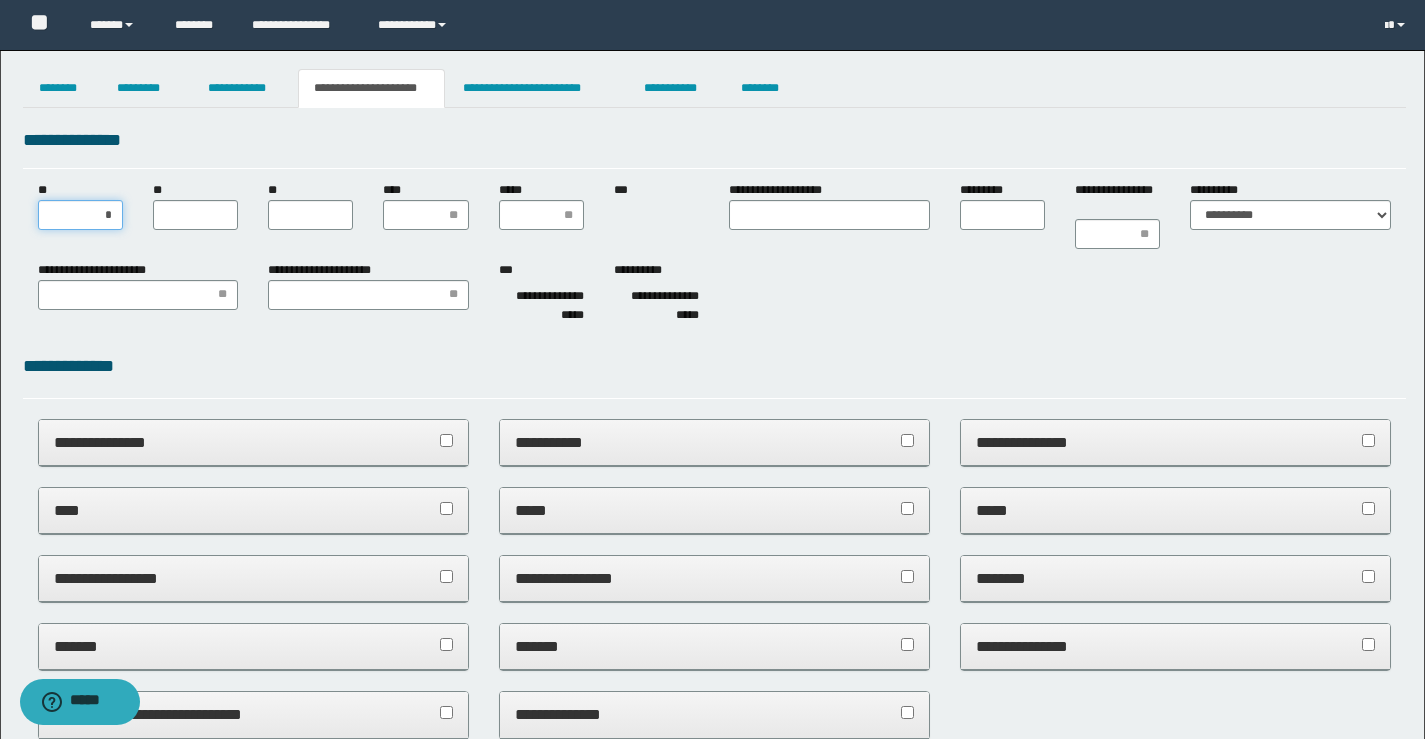 type on "**" 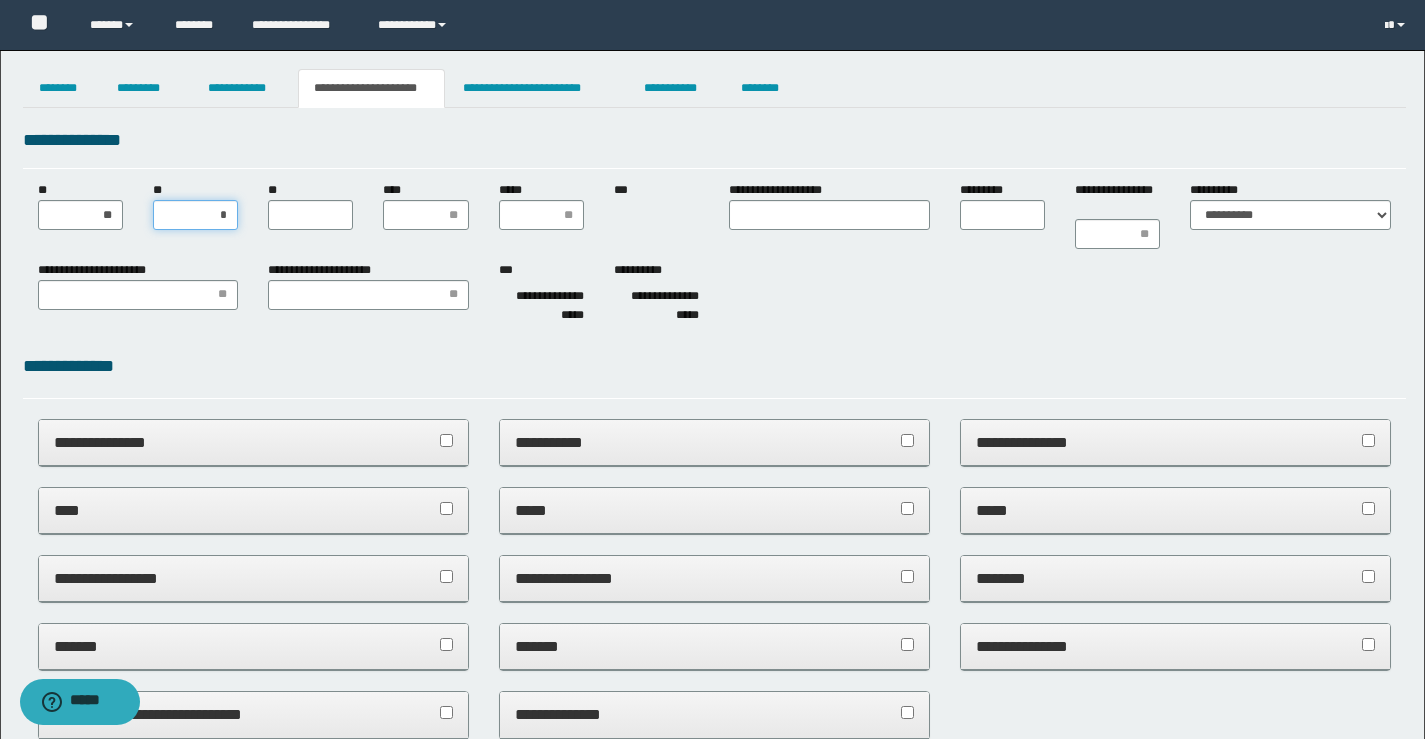 type on "**" 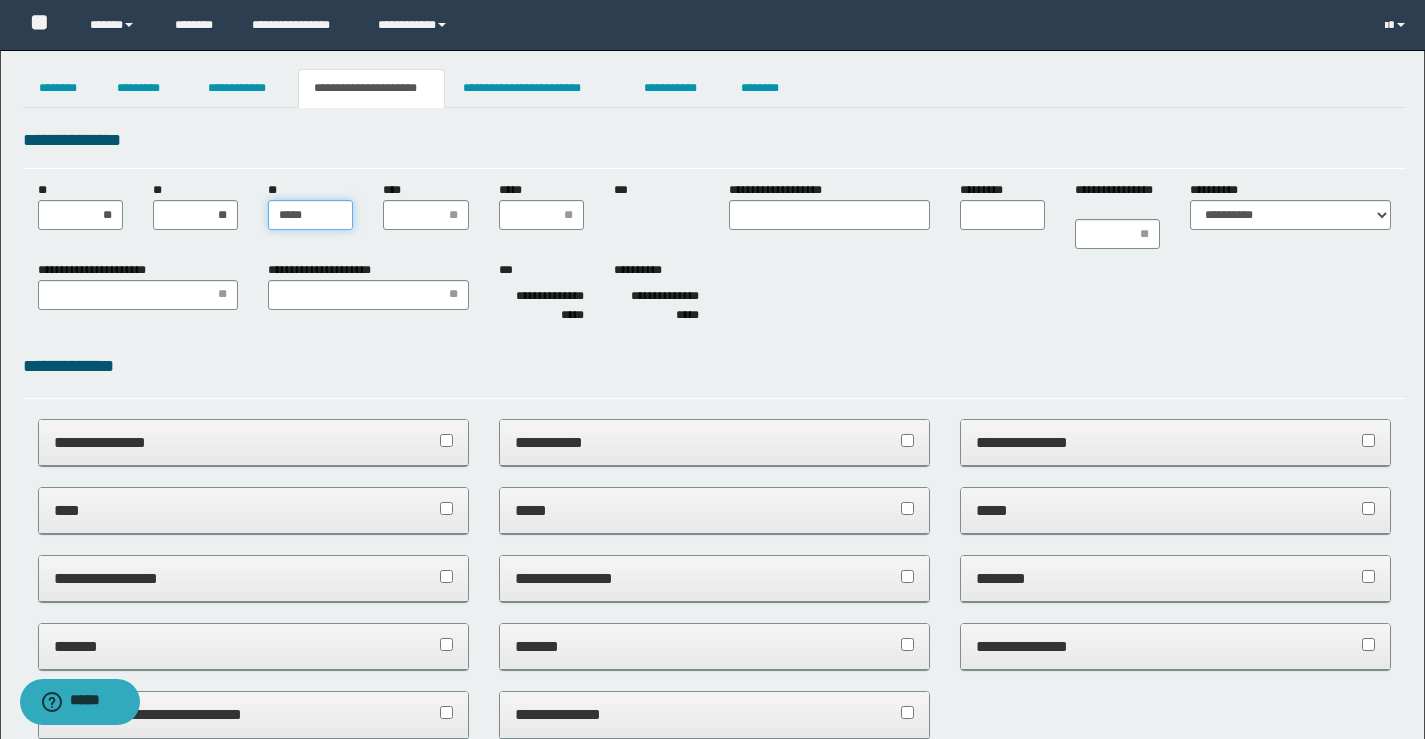 type on "******" 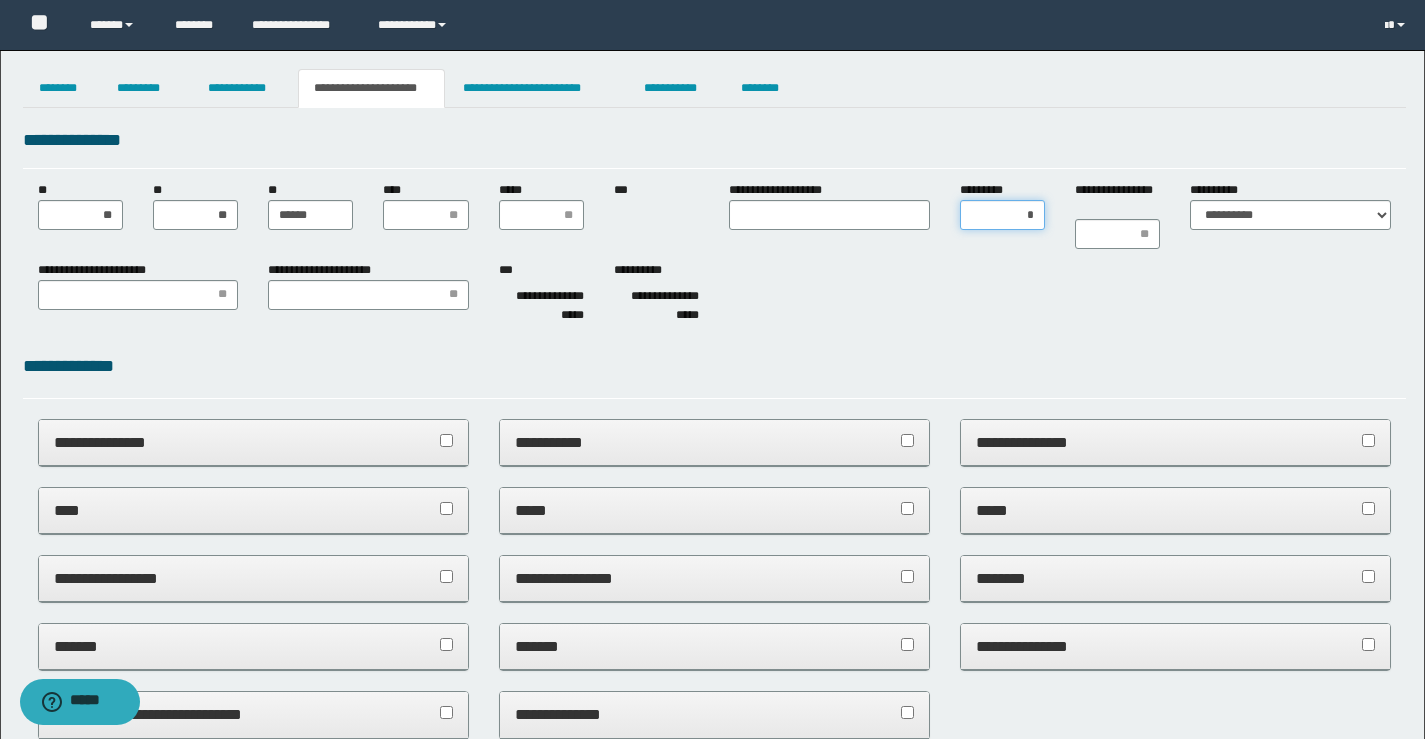 type on "**" 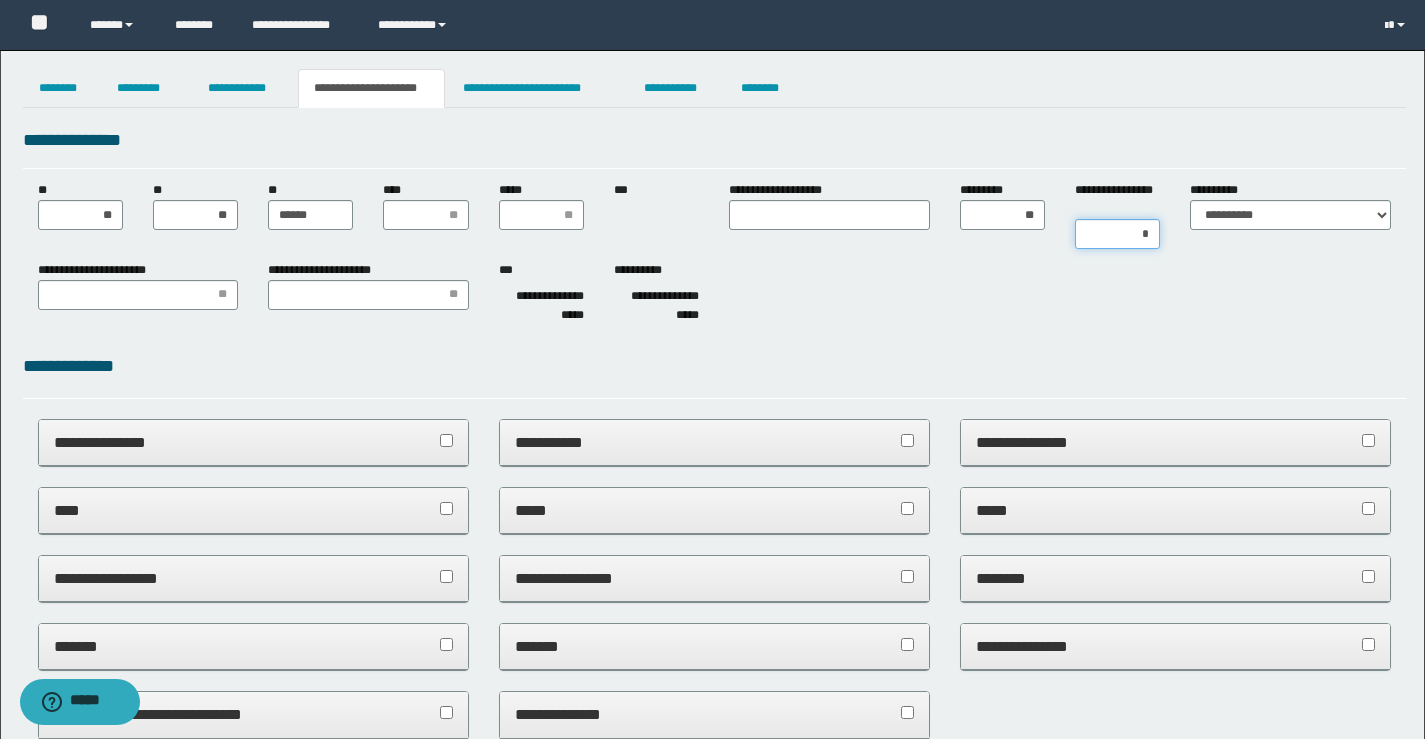 type on "**" 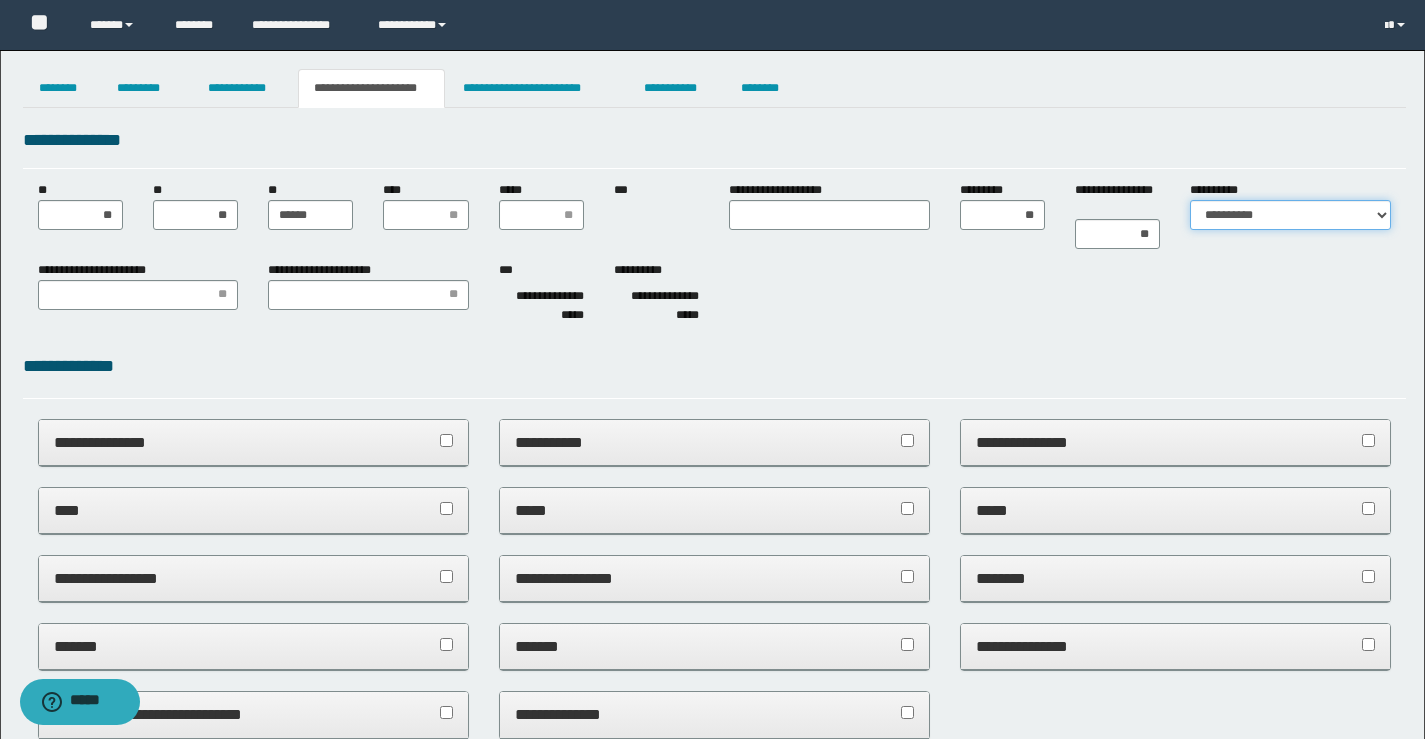 select on "*" 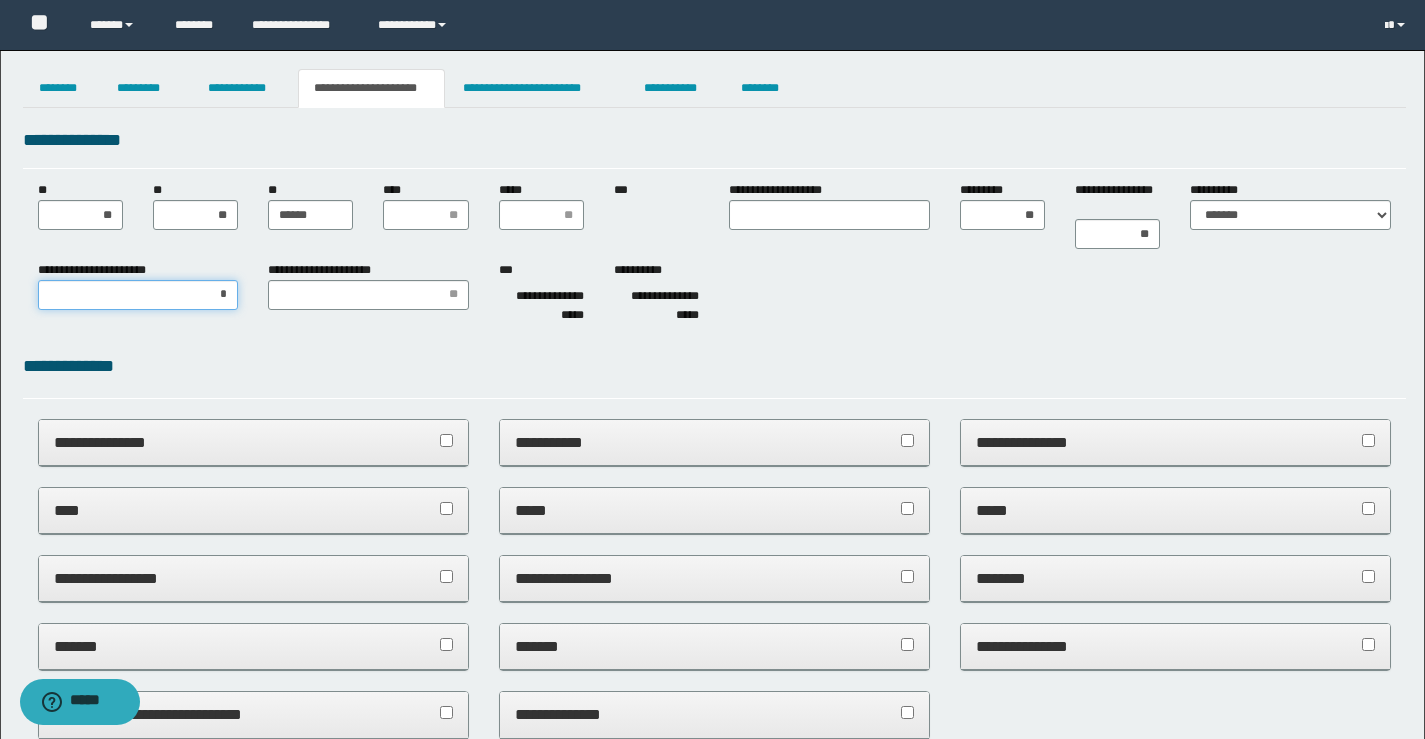 type on "**" 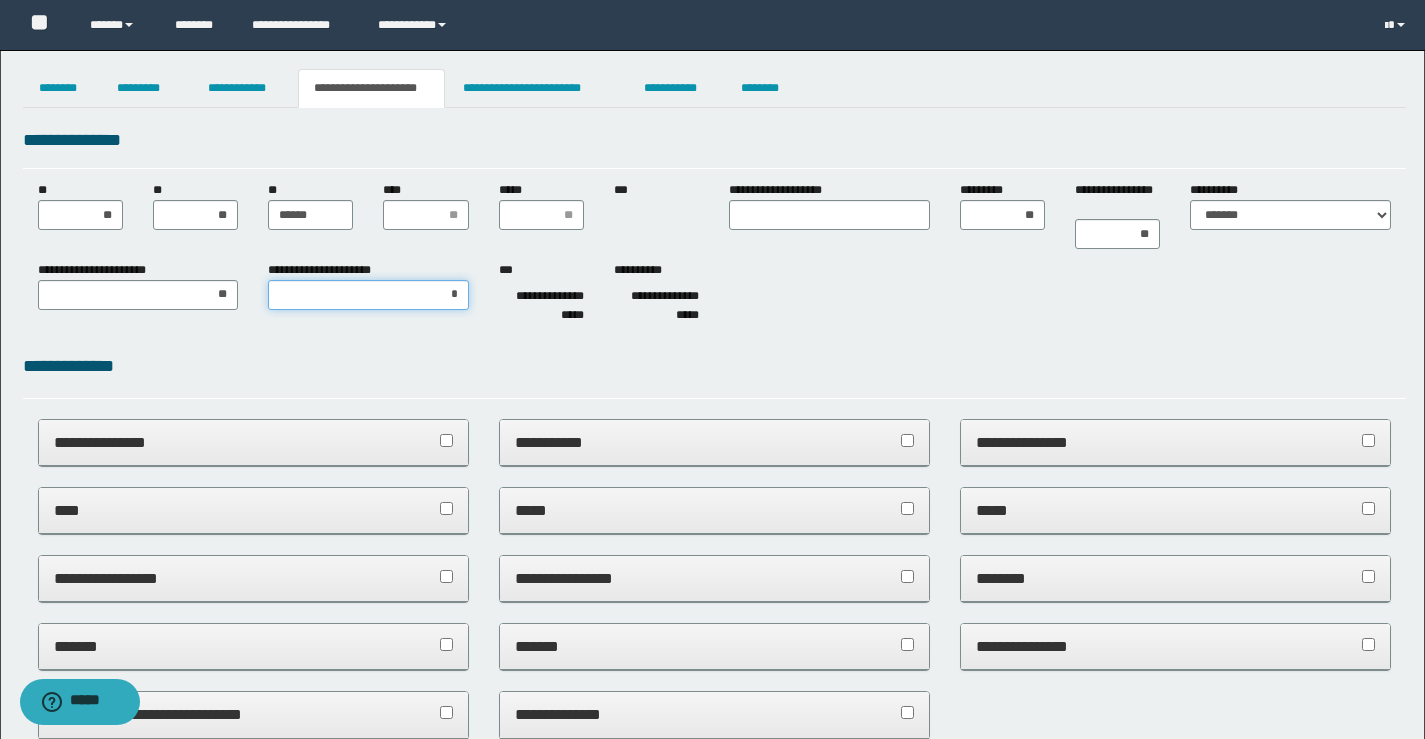 type on "**" 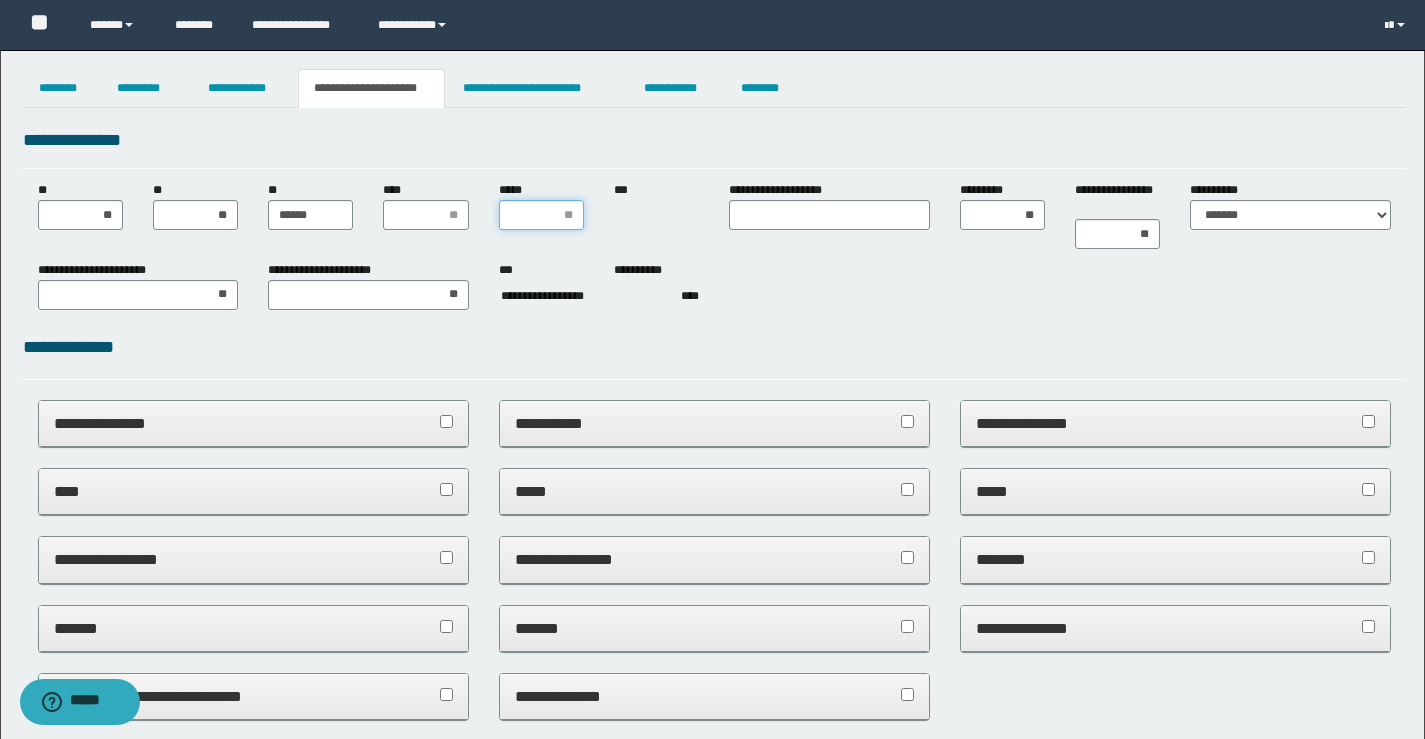 click on "*****" at bounding box center (541, 215) 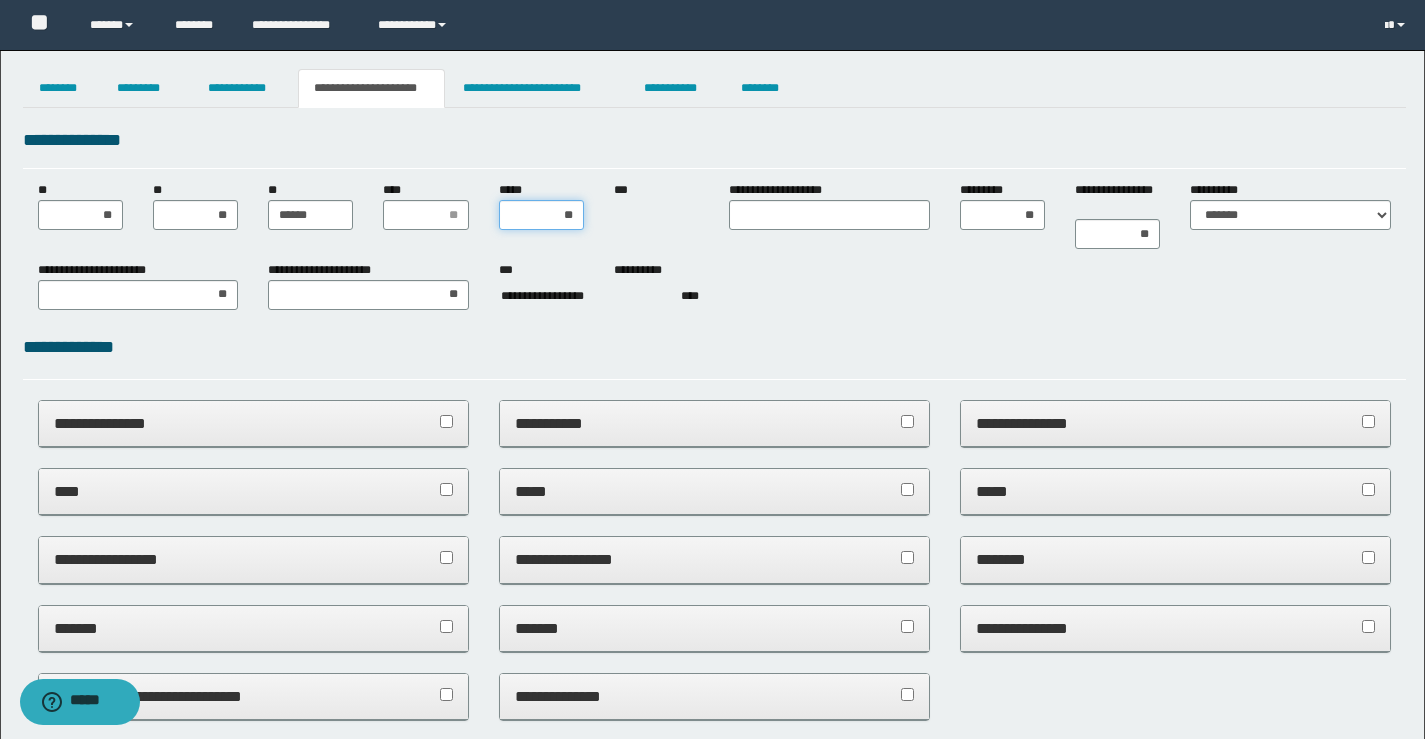 type on "***" 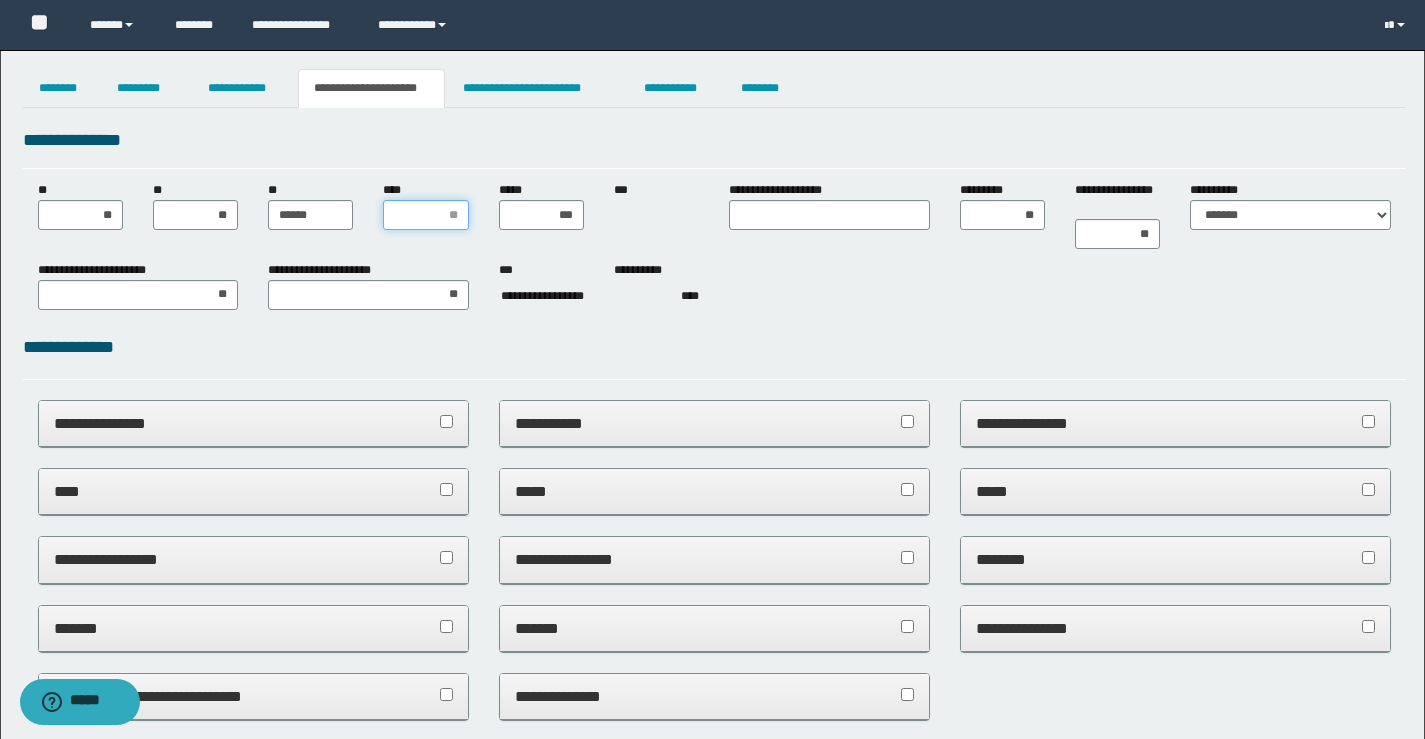 click on "****" at bounding box center [425, 215] 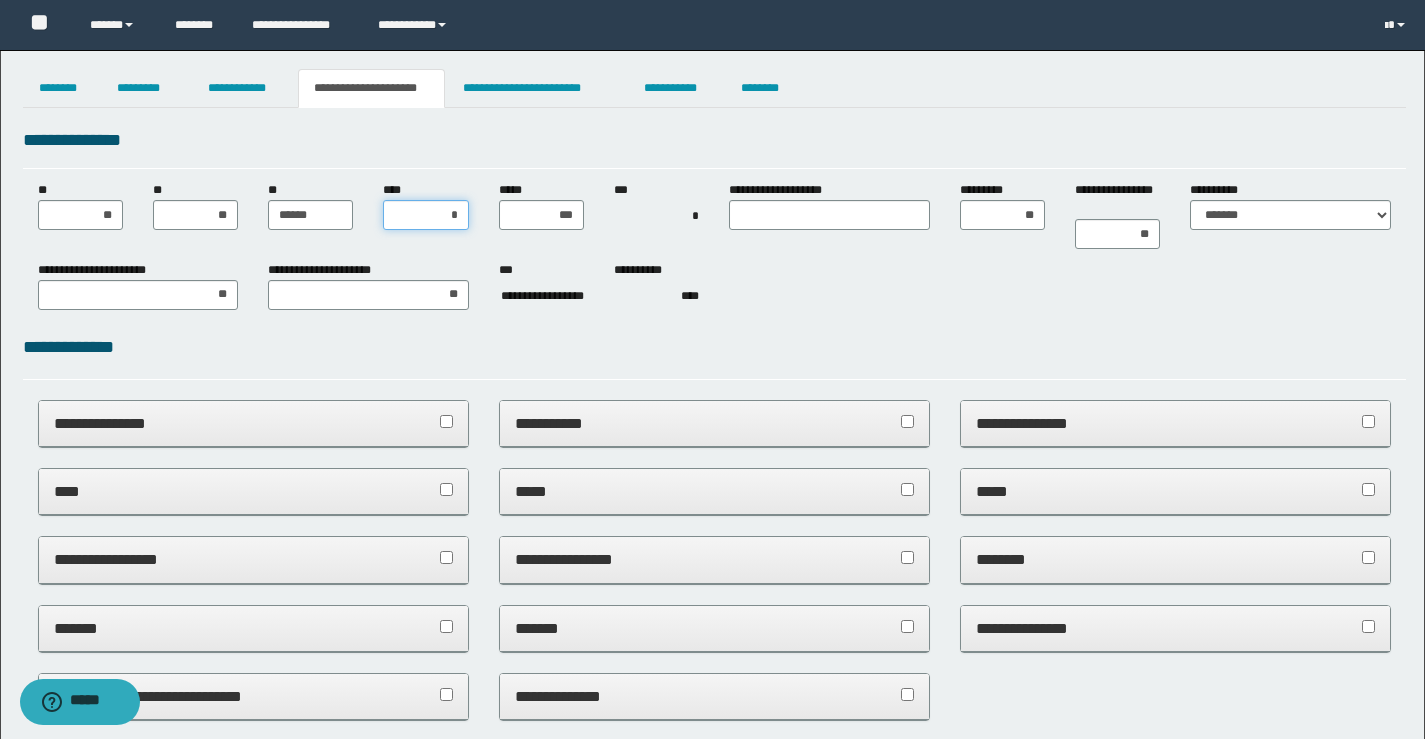 type on "**" 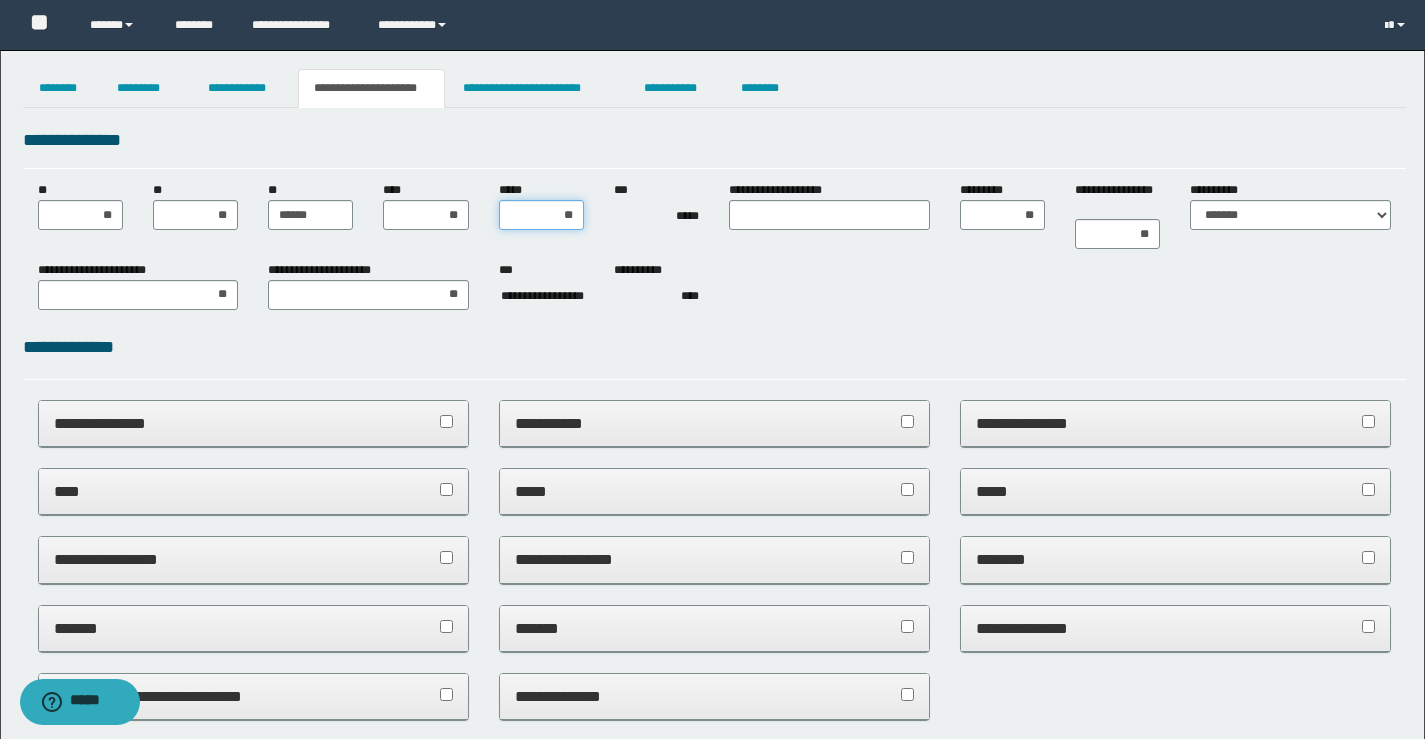 type on "***" 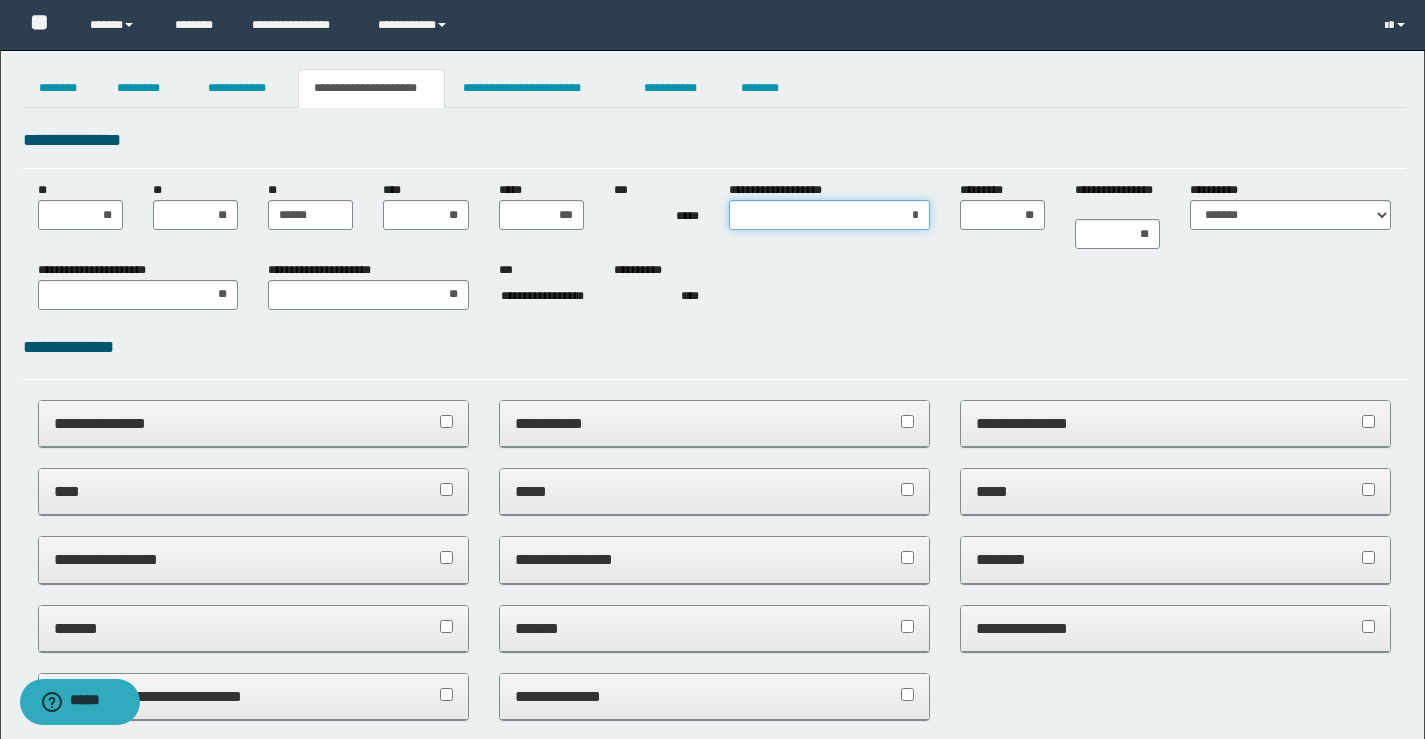 type on "**" 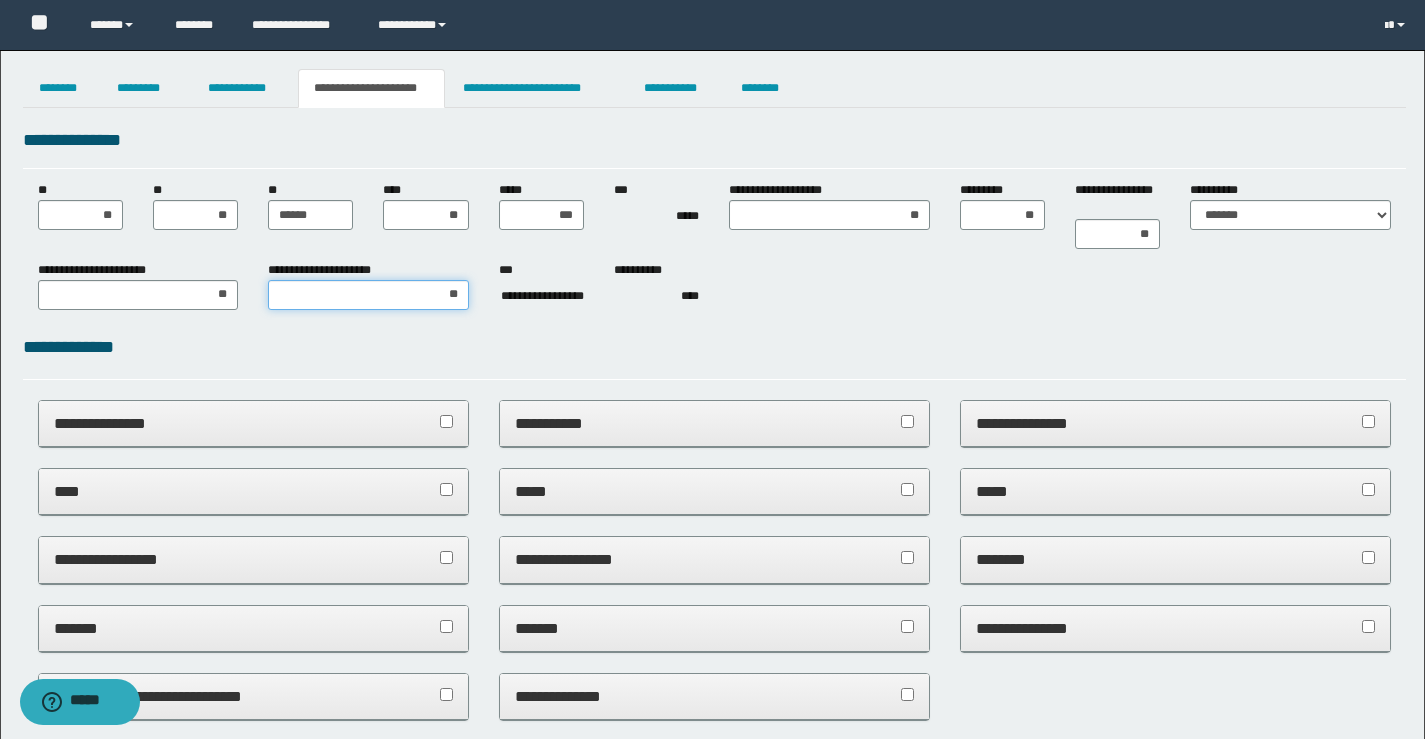 type on "***" 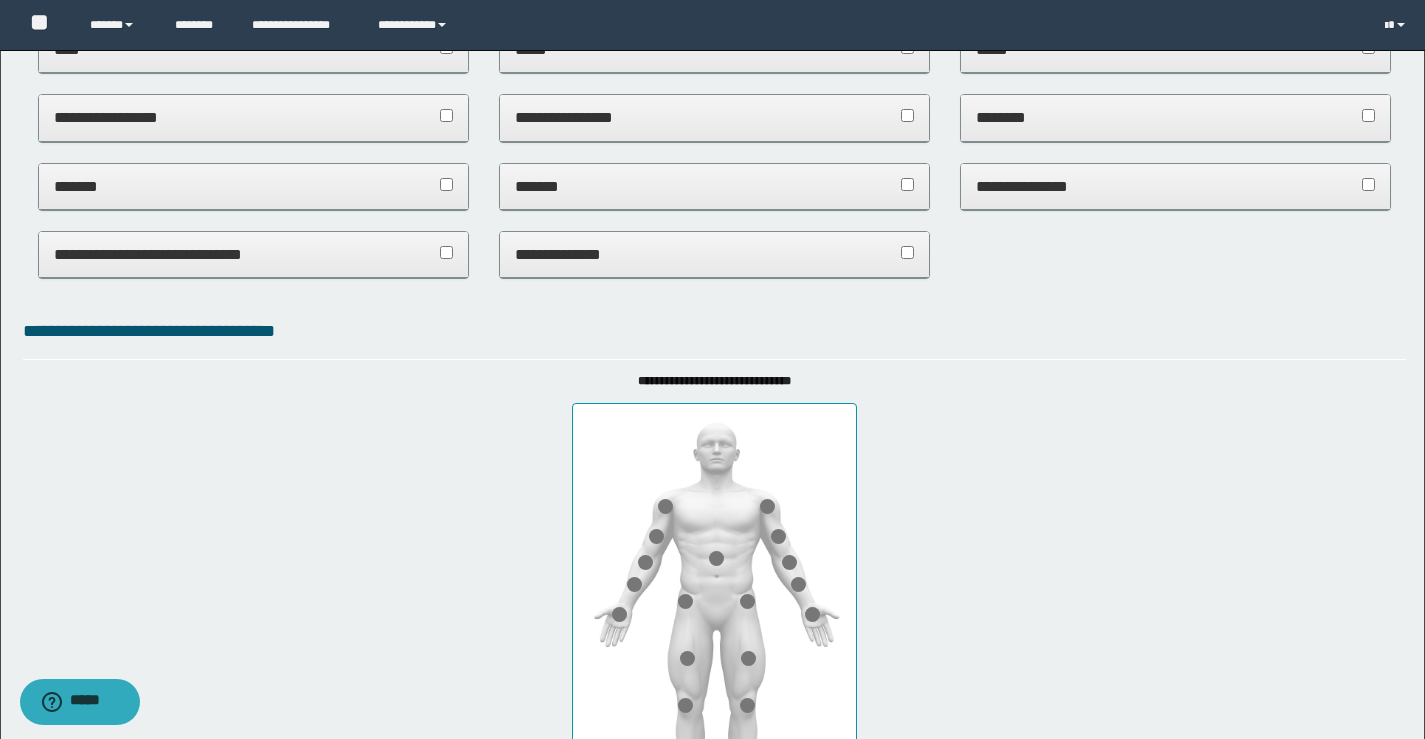 scroll, scrollTop: 600, scrollLeft: 0, axis: vertical 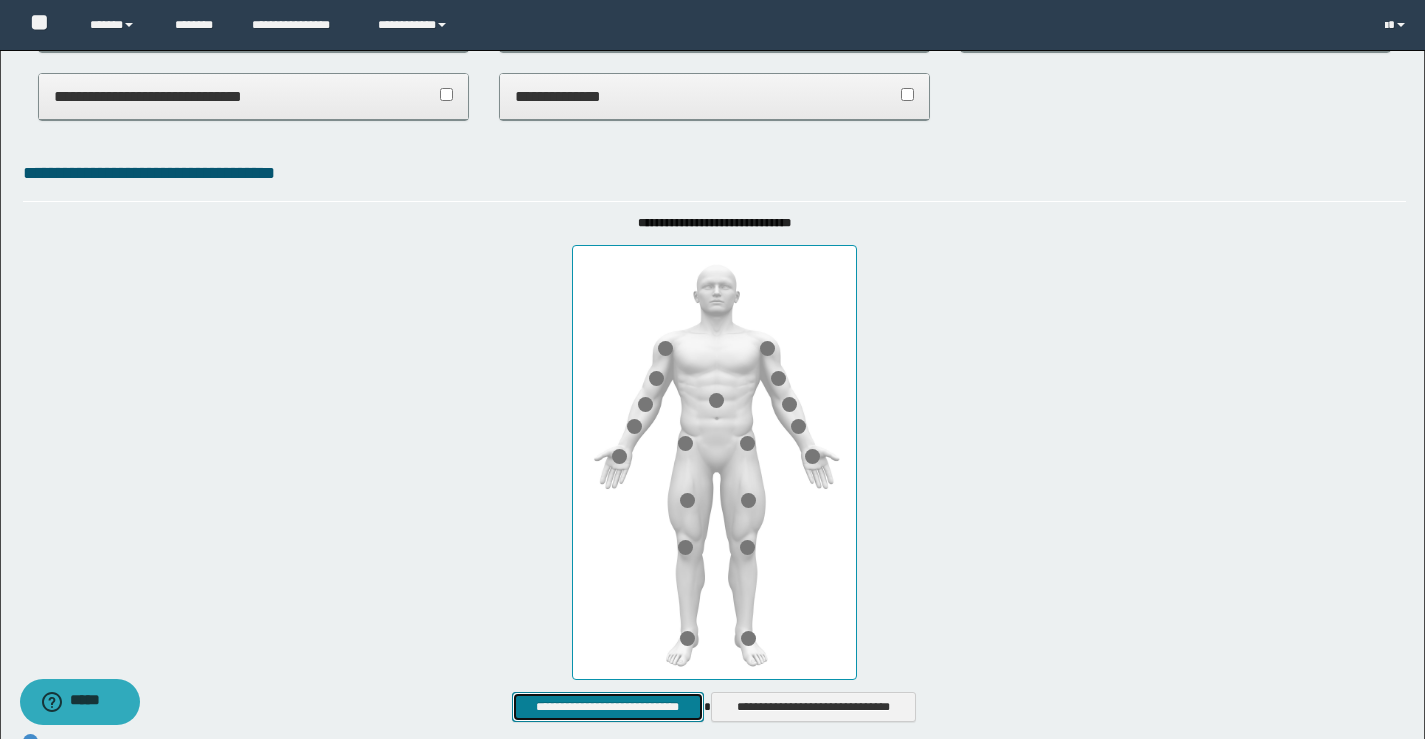 click on "**********" at bounding box center (607, 707) 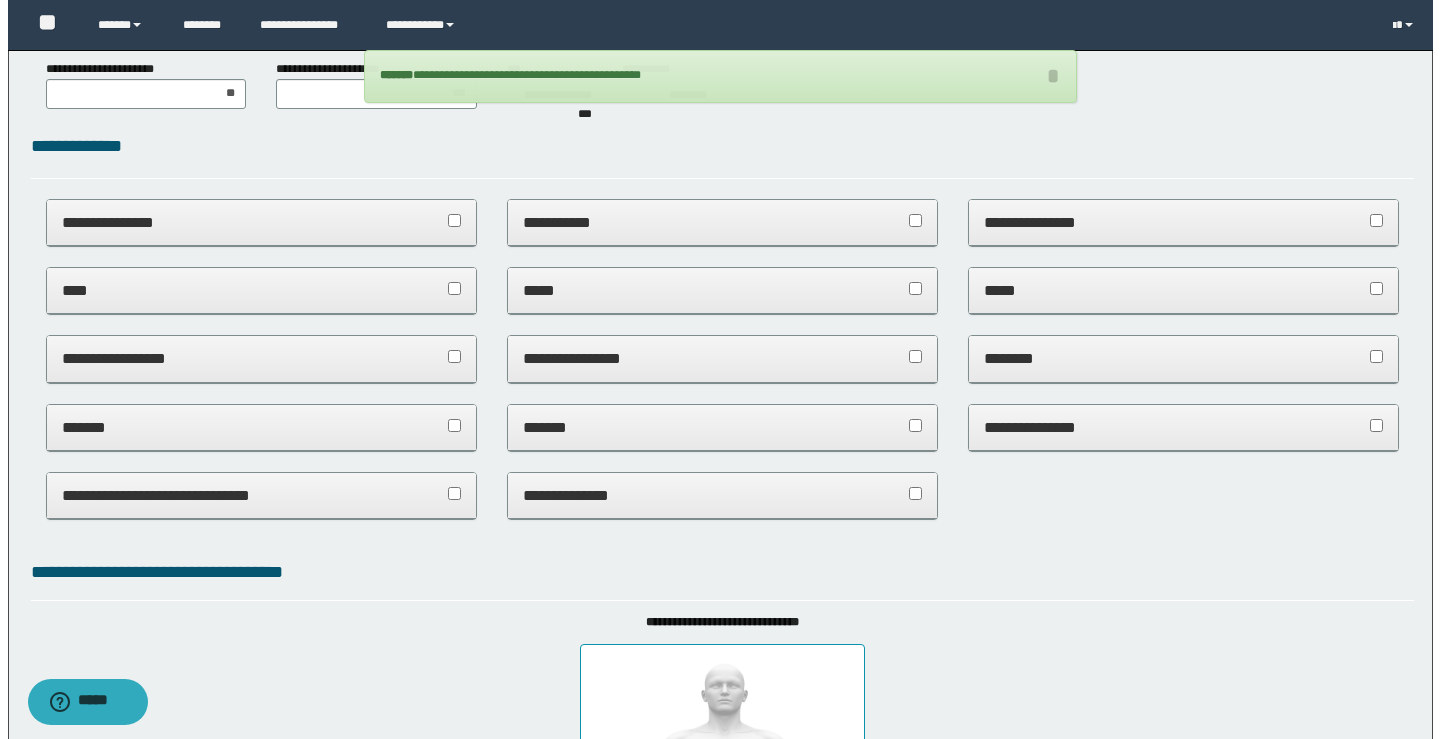 scroll, scrollTop: 0, scrollLeft: 0, axis: both 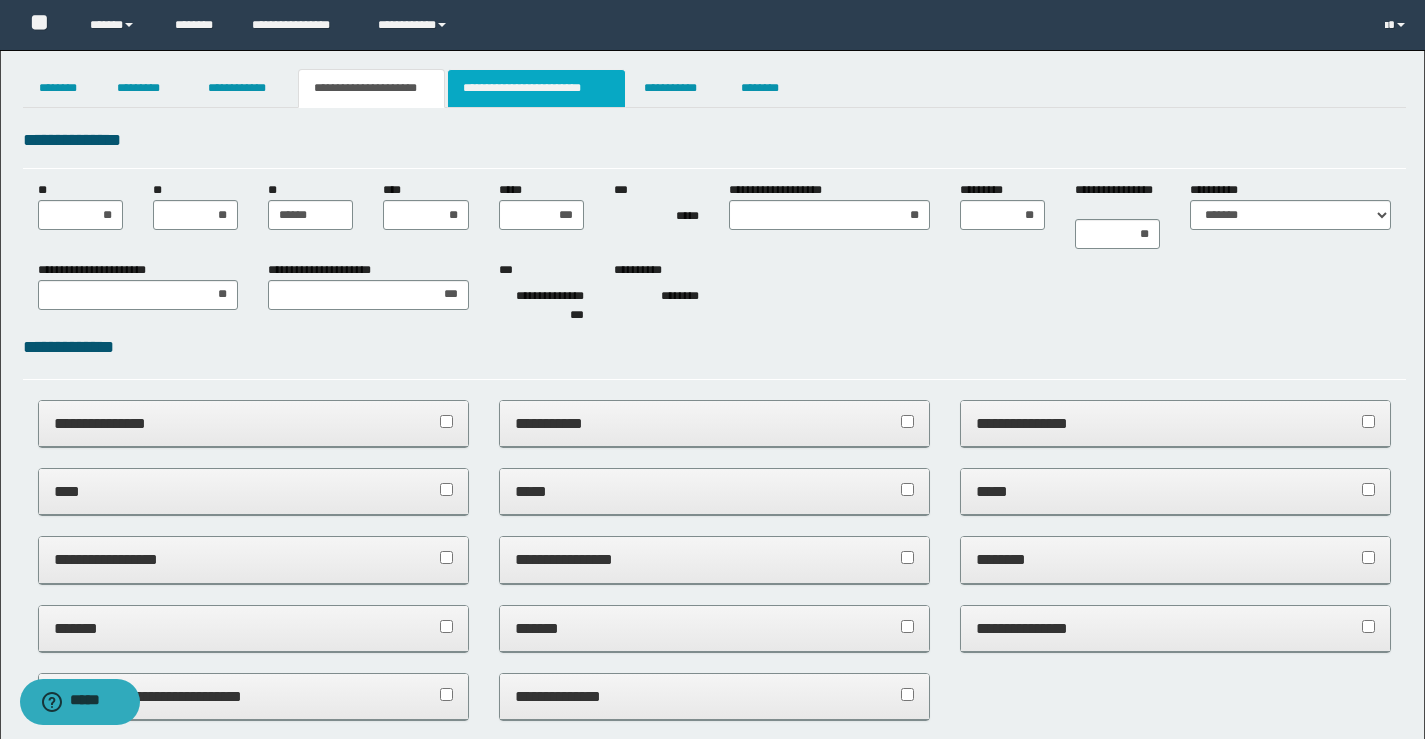 click on "**********" at bounding box center (537, 88) 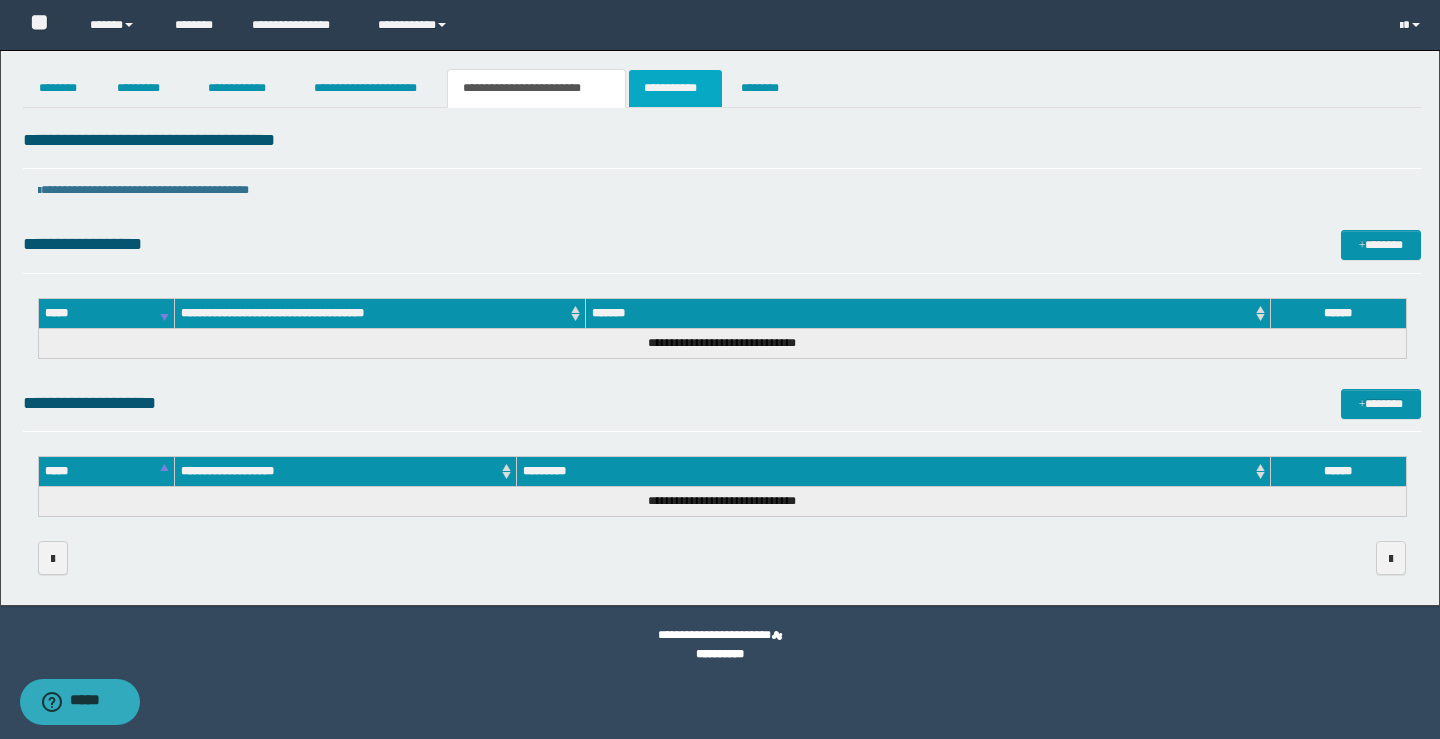 click on "**********" at bounding box center [675, 88] 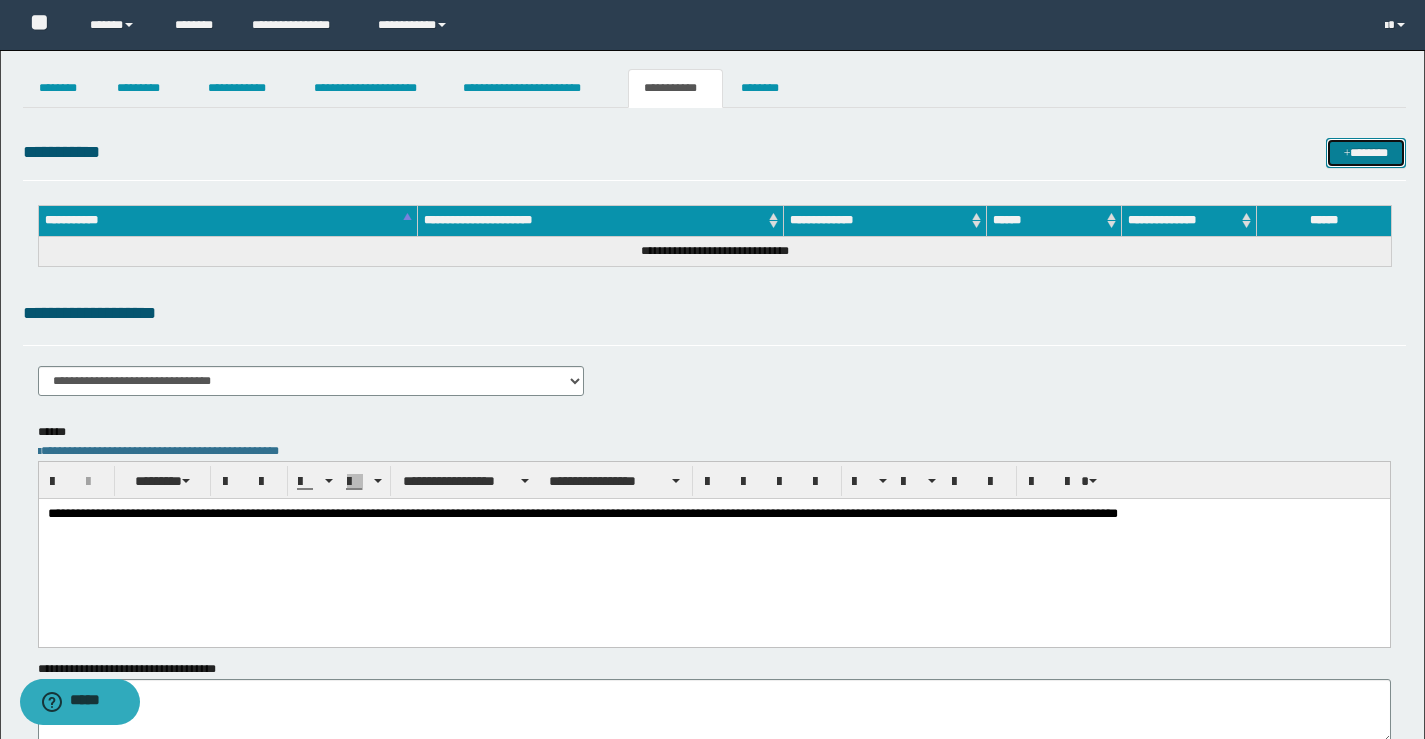 click on "*******" at bounding box center (1366, 153) 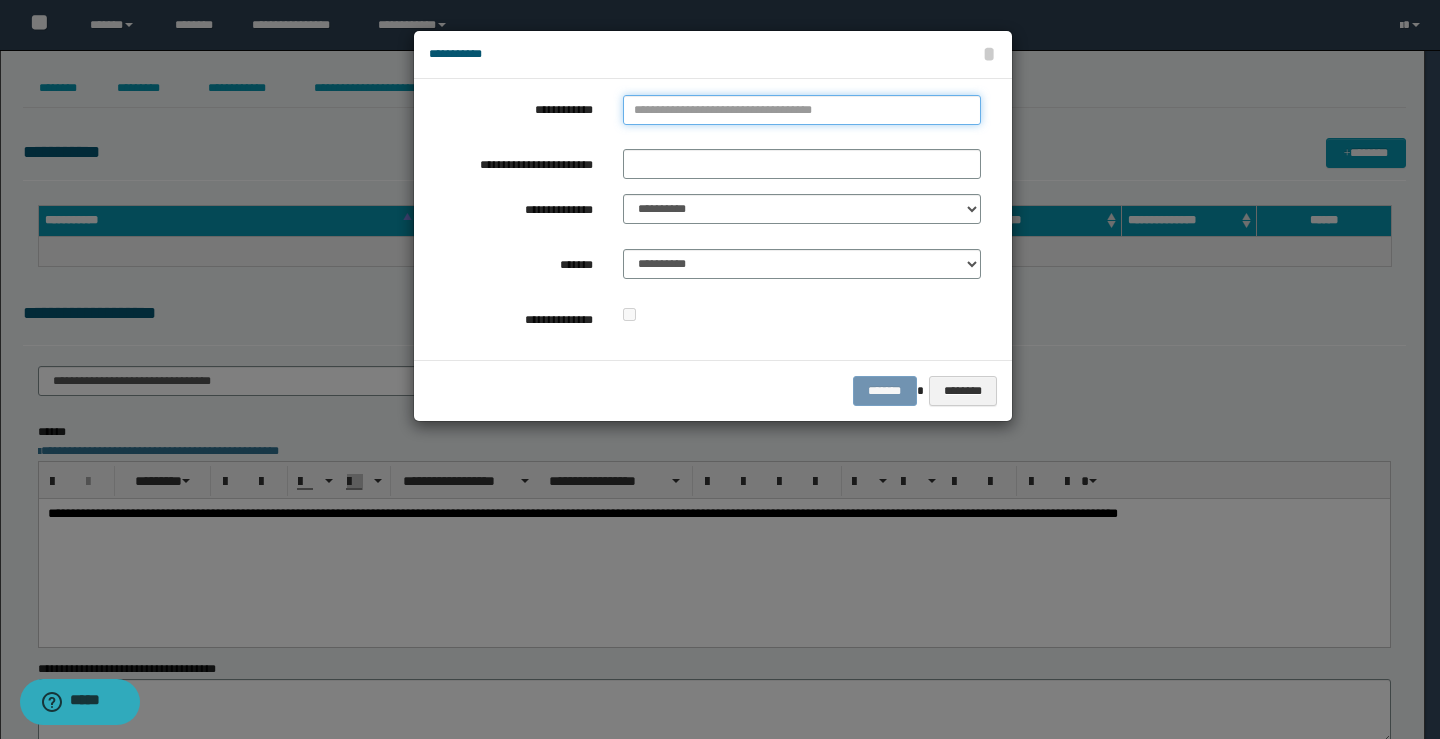 click on "**********" at bounding box center [802, 110] 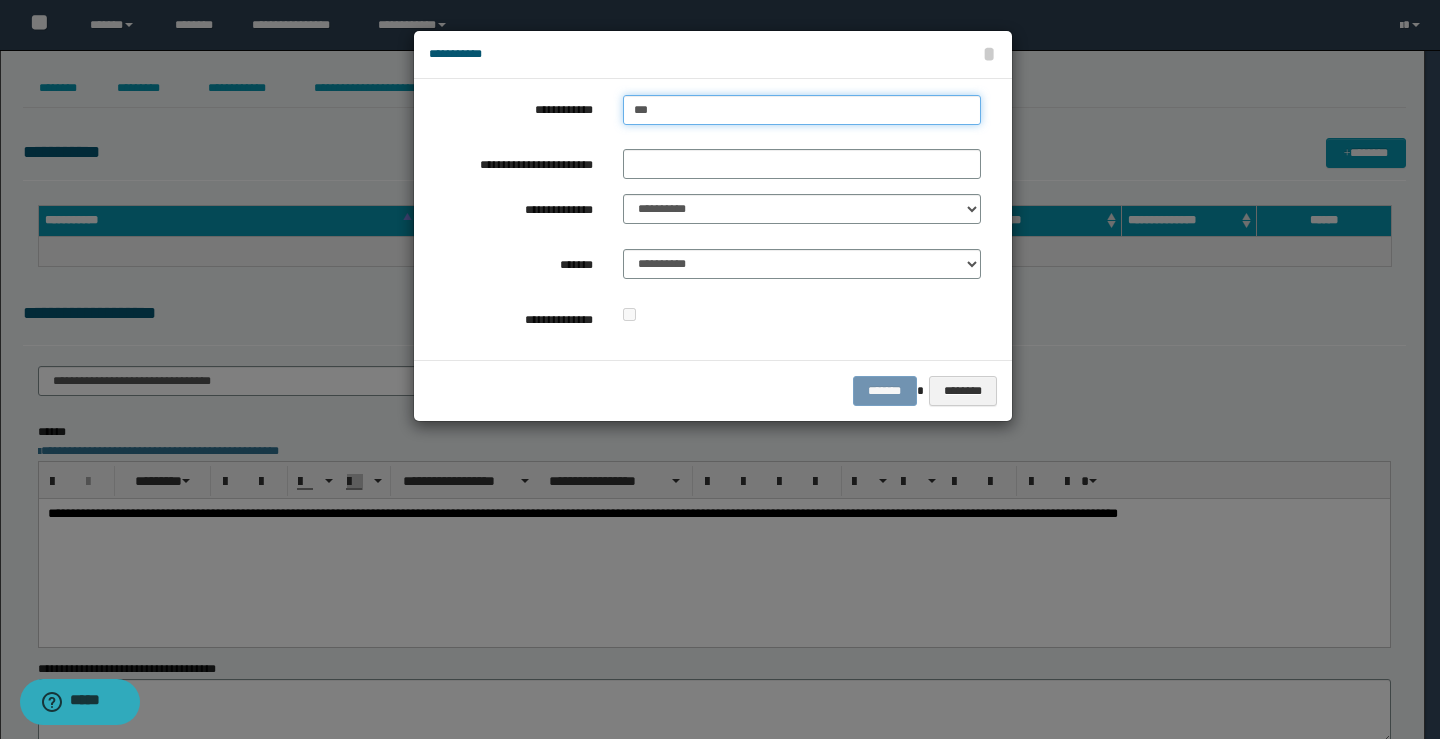 type on "****" 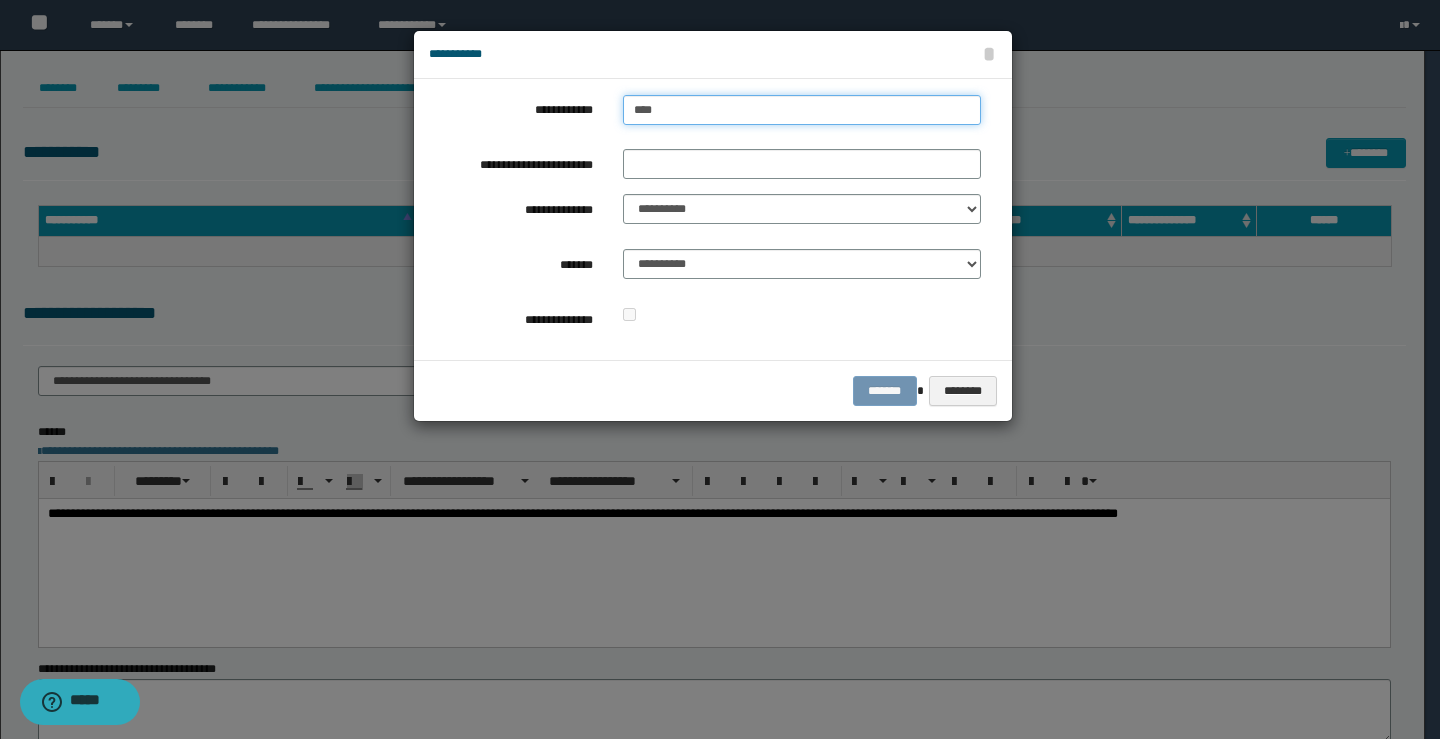 type on "****" 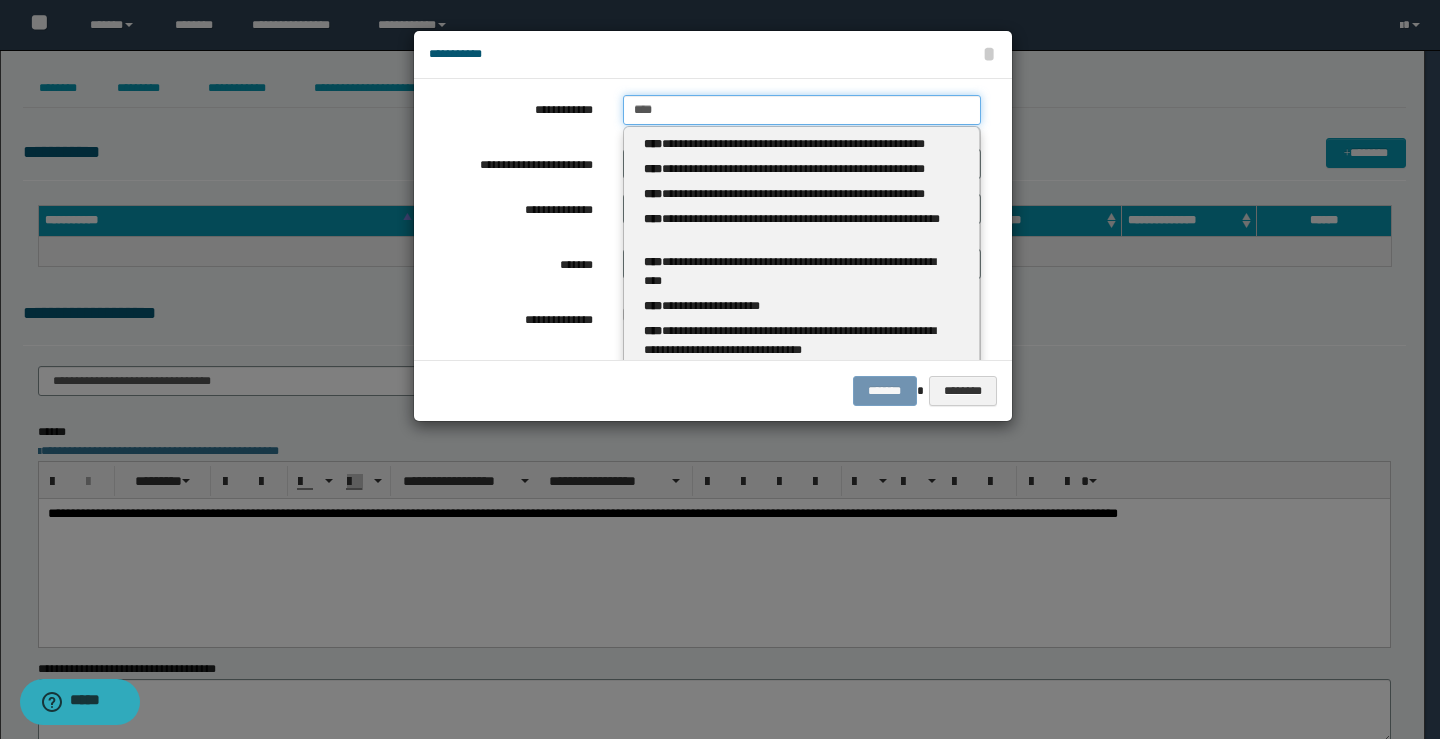 type 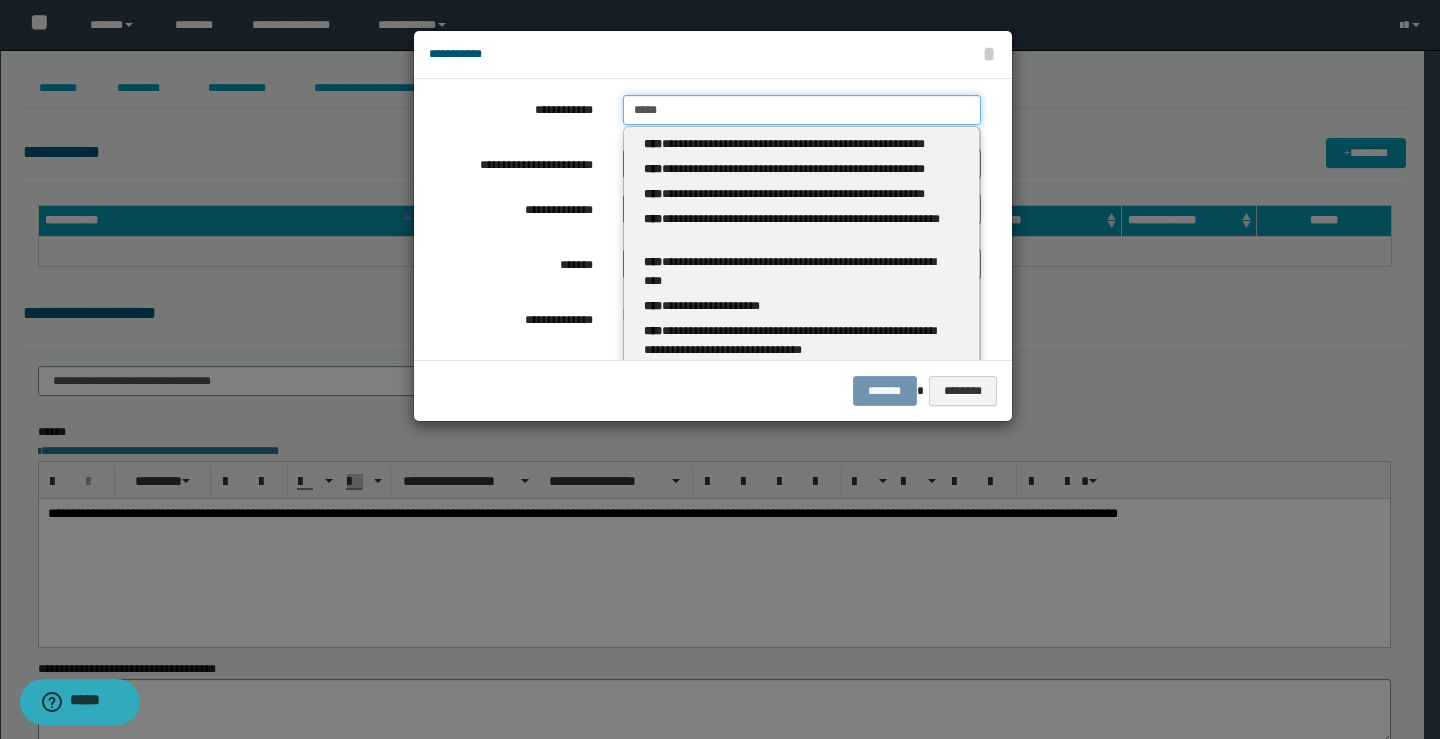 type on "******" 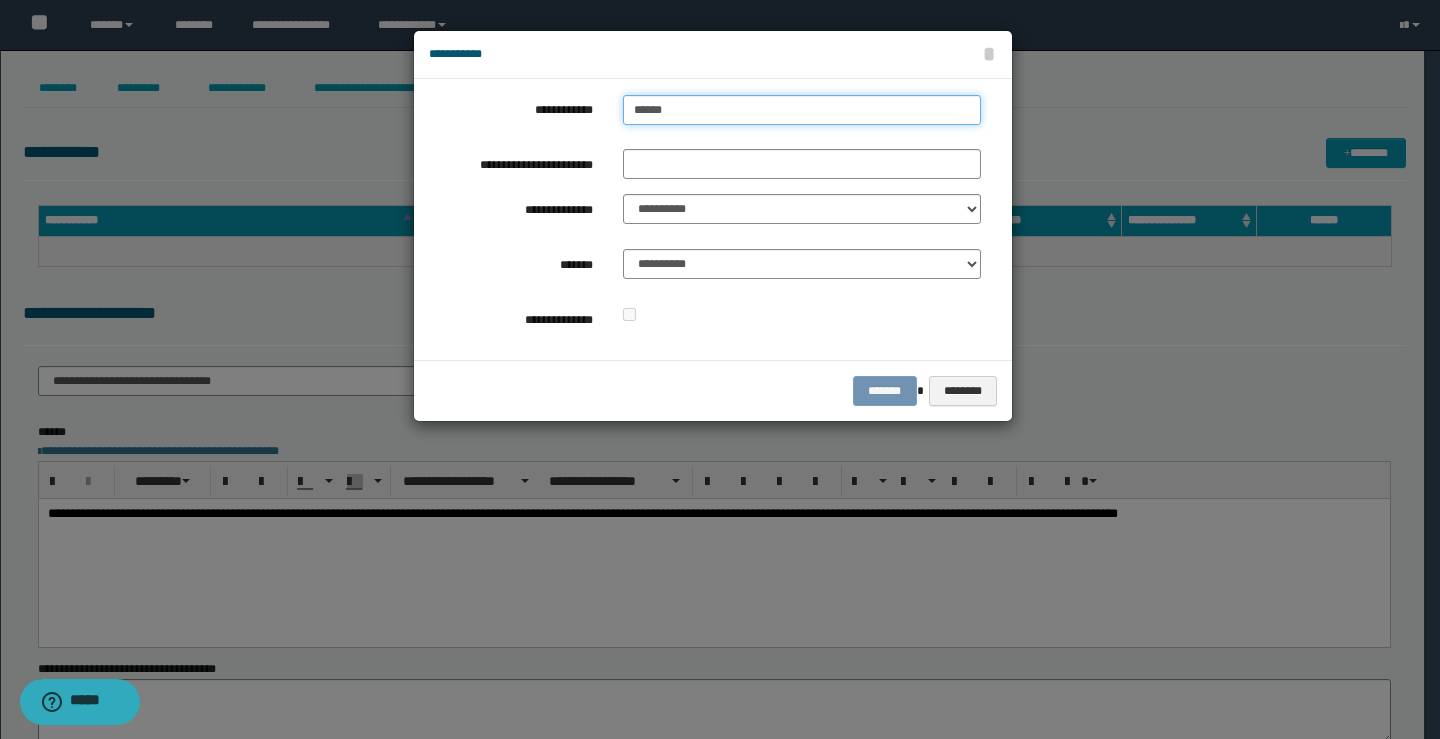 type on "******" 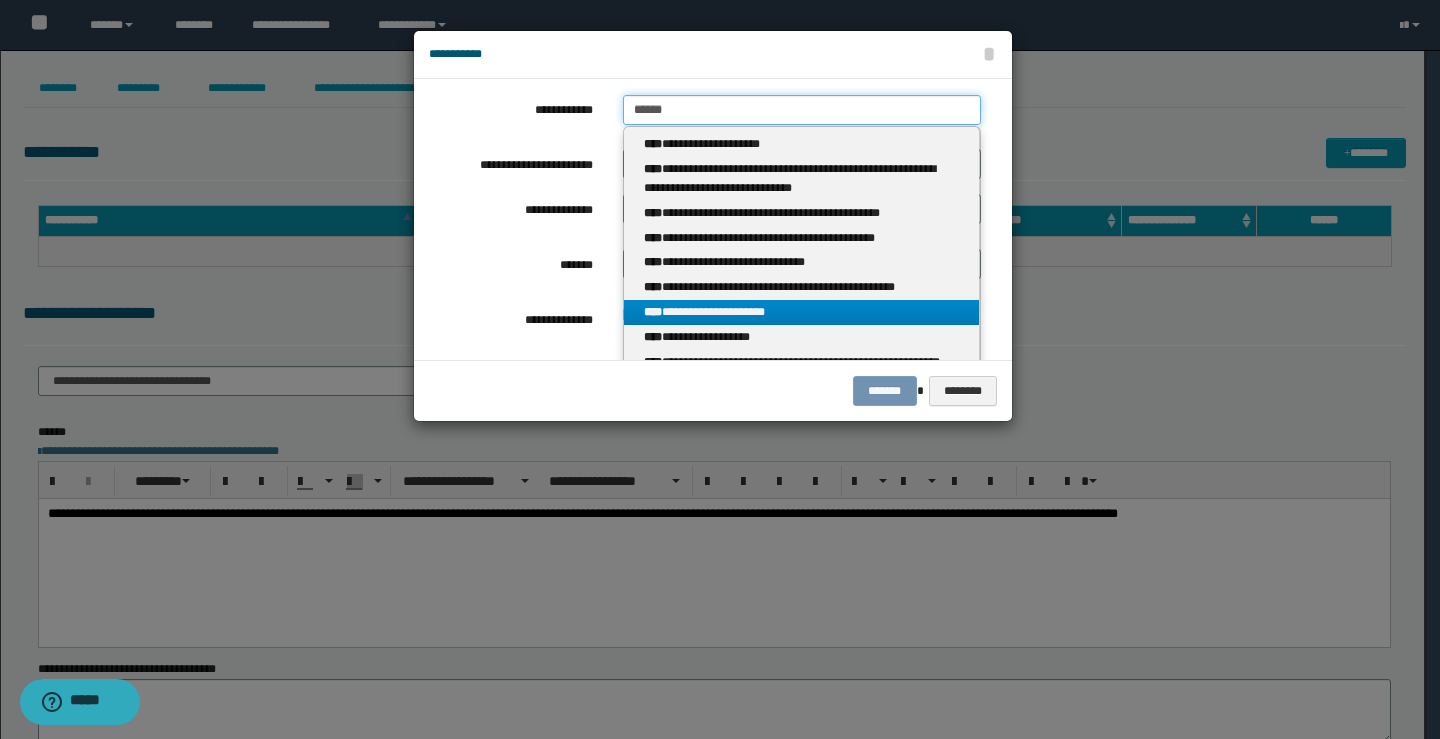 type on "******" 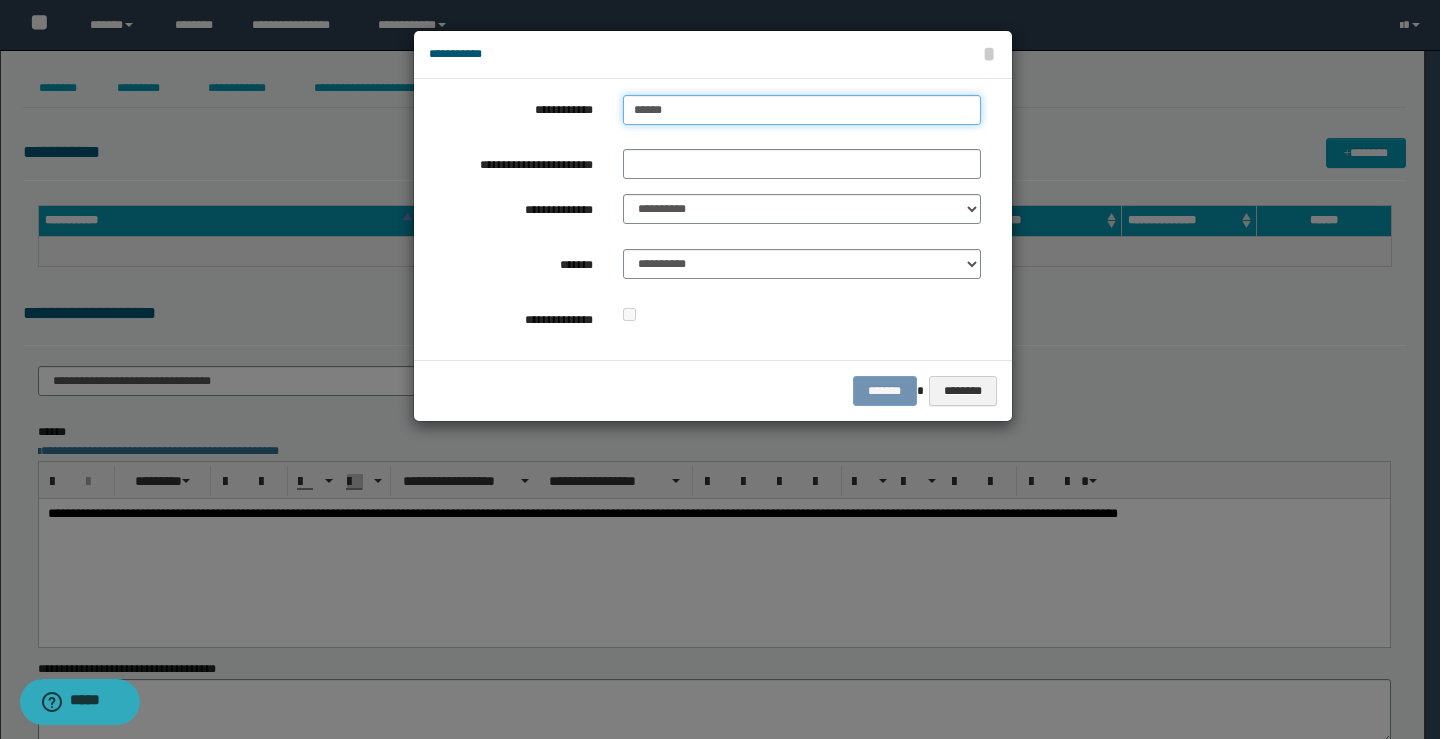 type on "******" 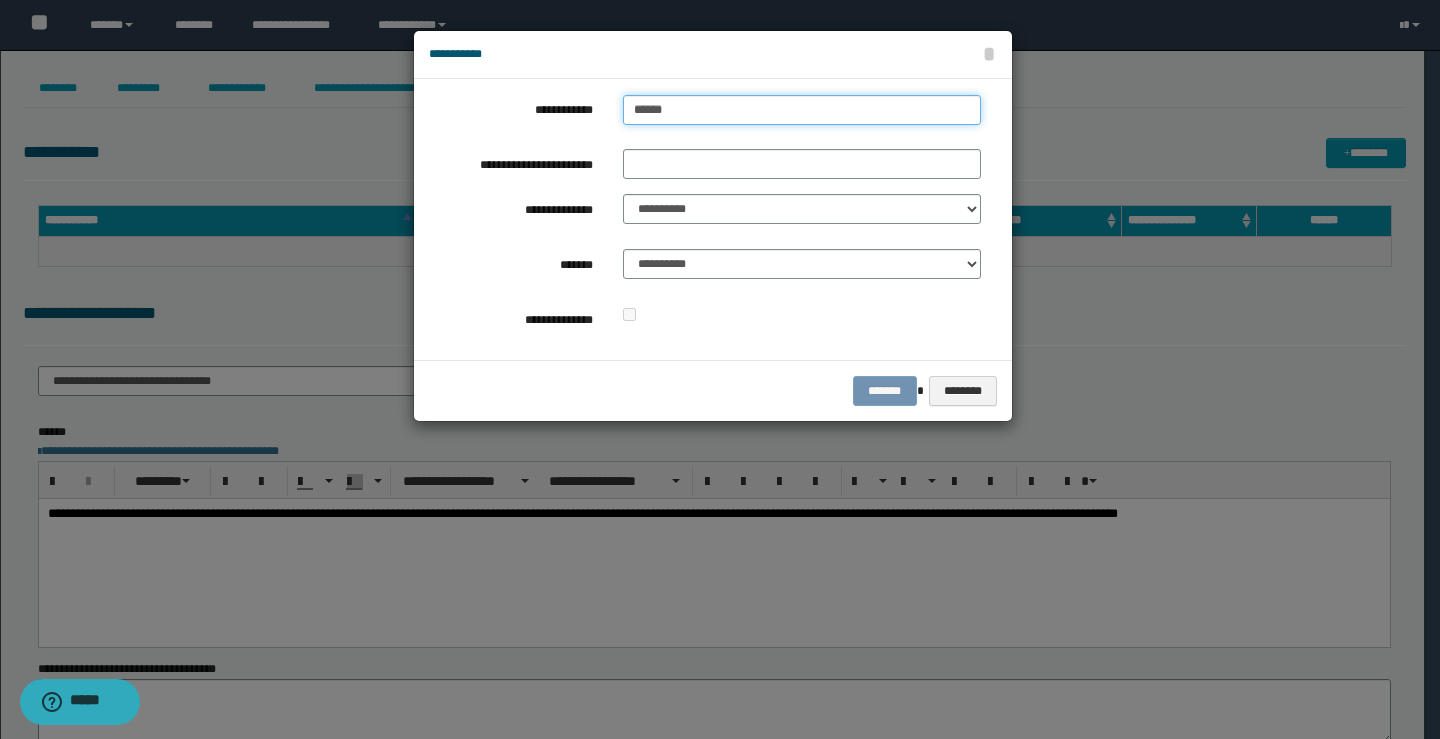 click on "******" at bounding box center (802, 110) 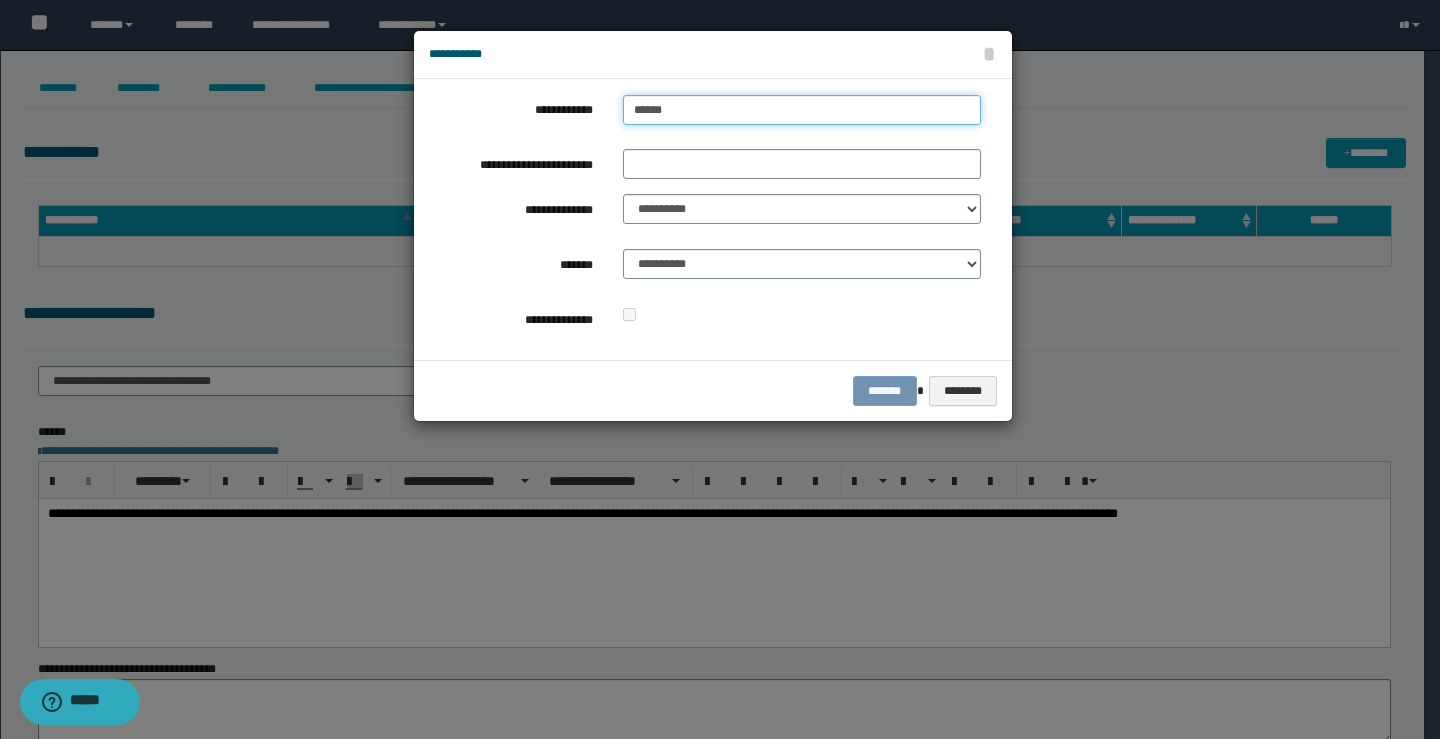 type on "******" 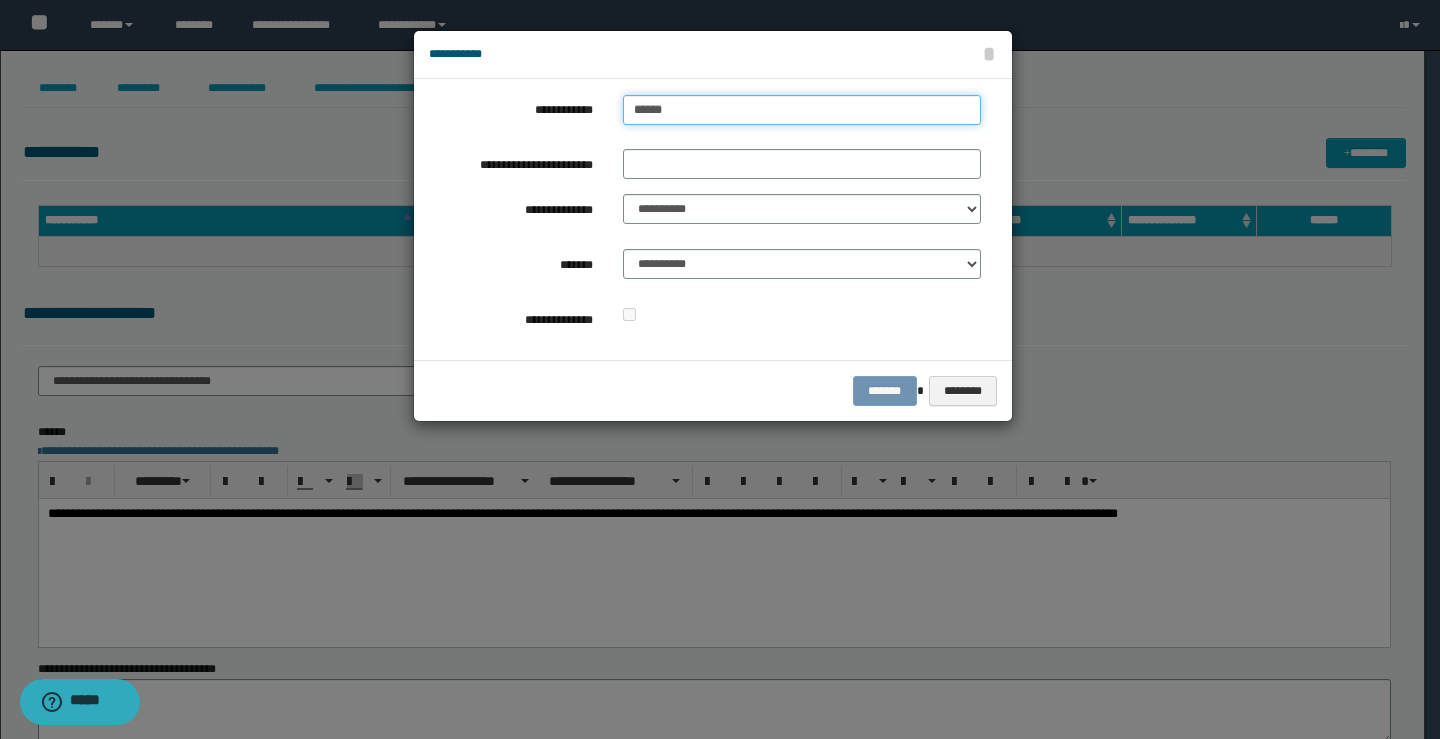 click on "******" at bounding box center (802, 110) 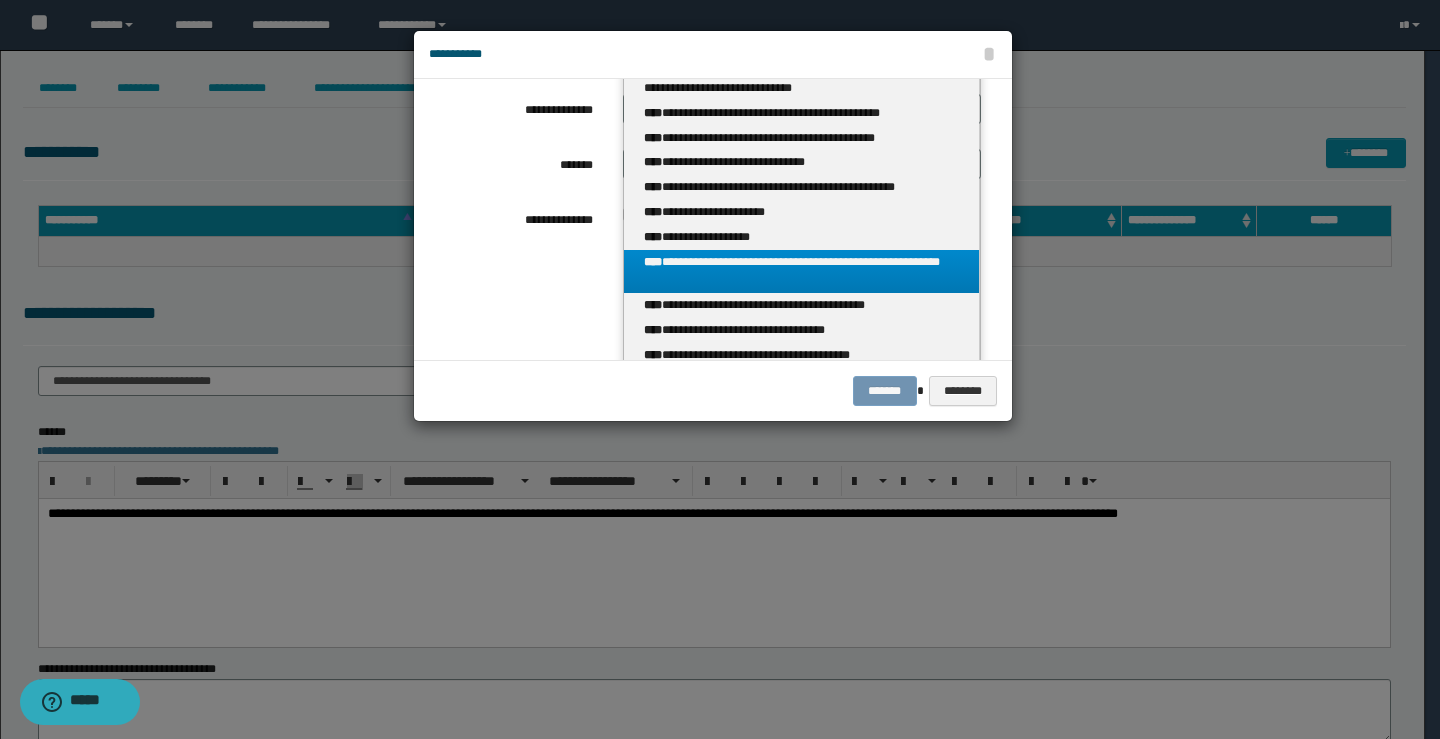 scroll, scrollTop: 200, scrollLeft: 0, axis: vertical 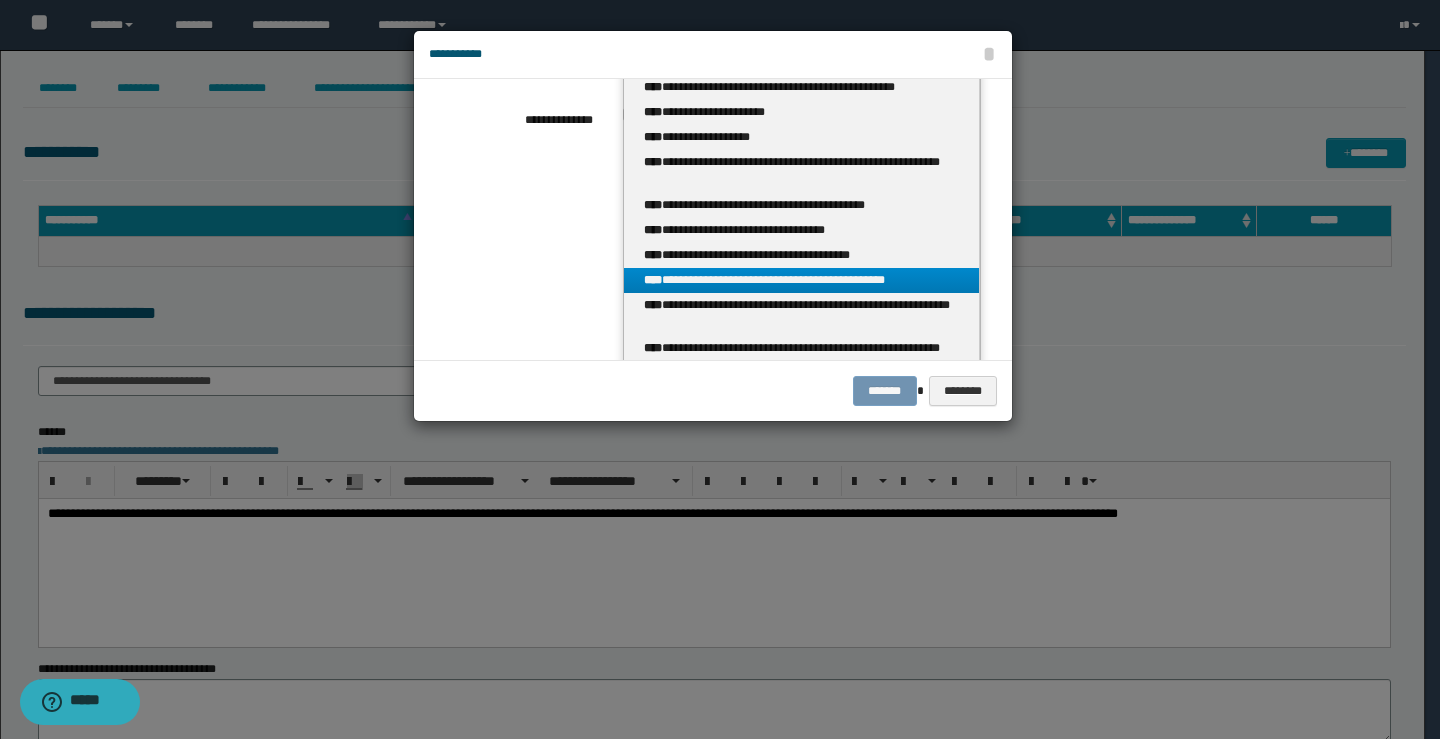 click on "**********" at bounding box center [802, 280] 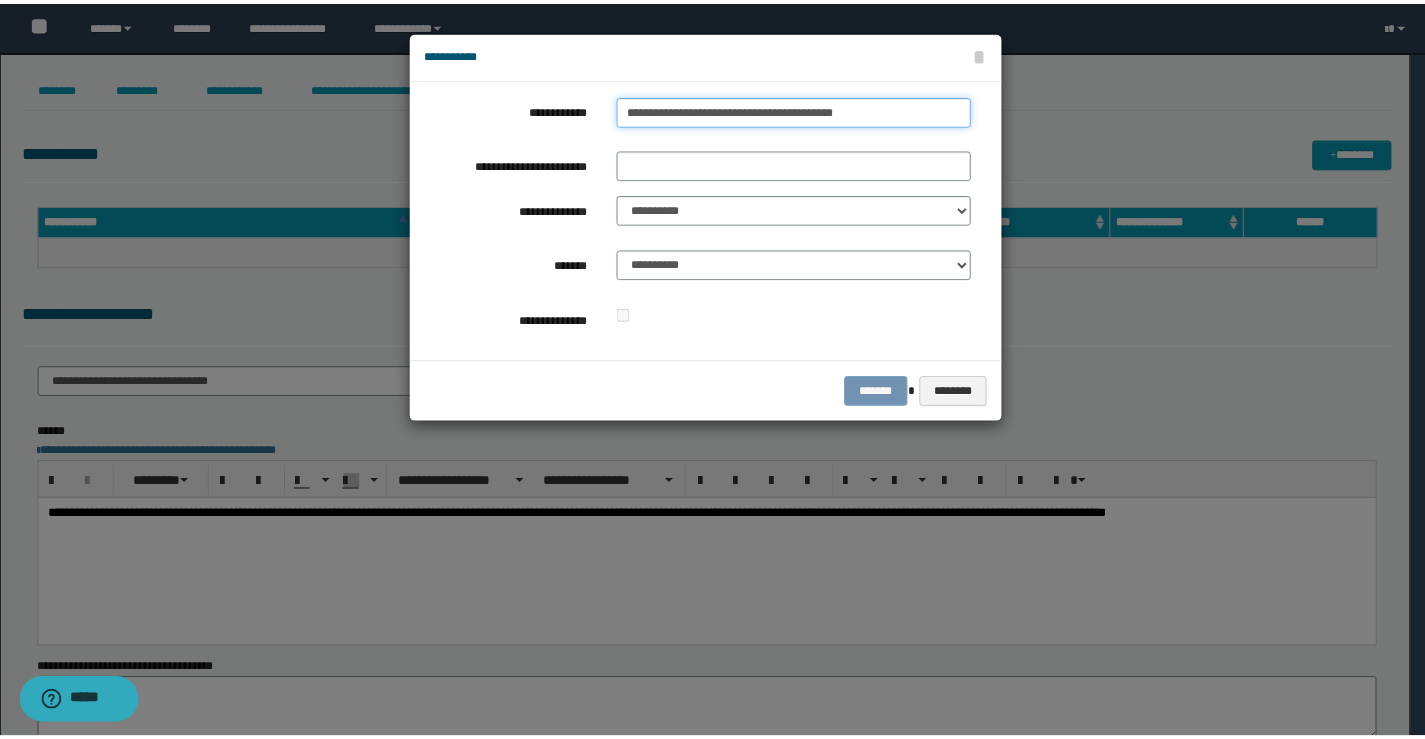 scroll, scrollTop: 0, scrollLeft: 0, axis: both 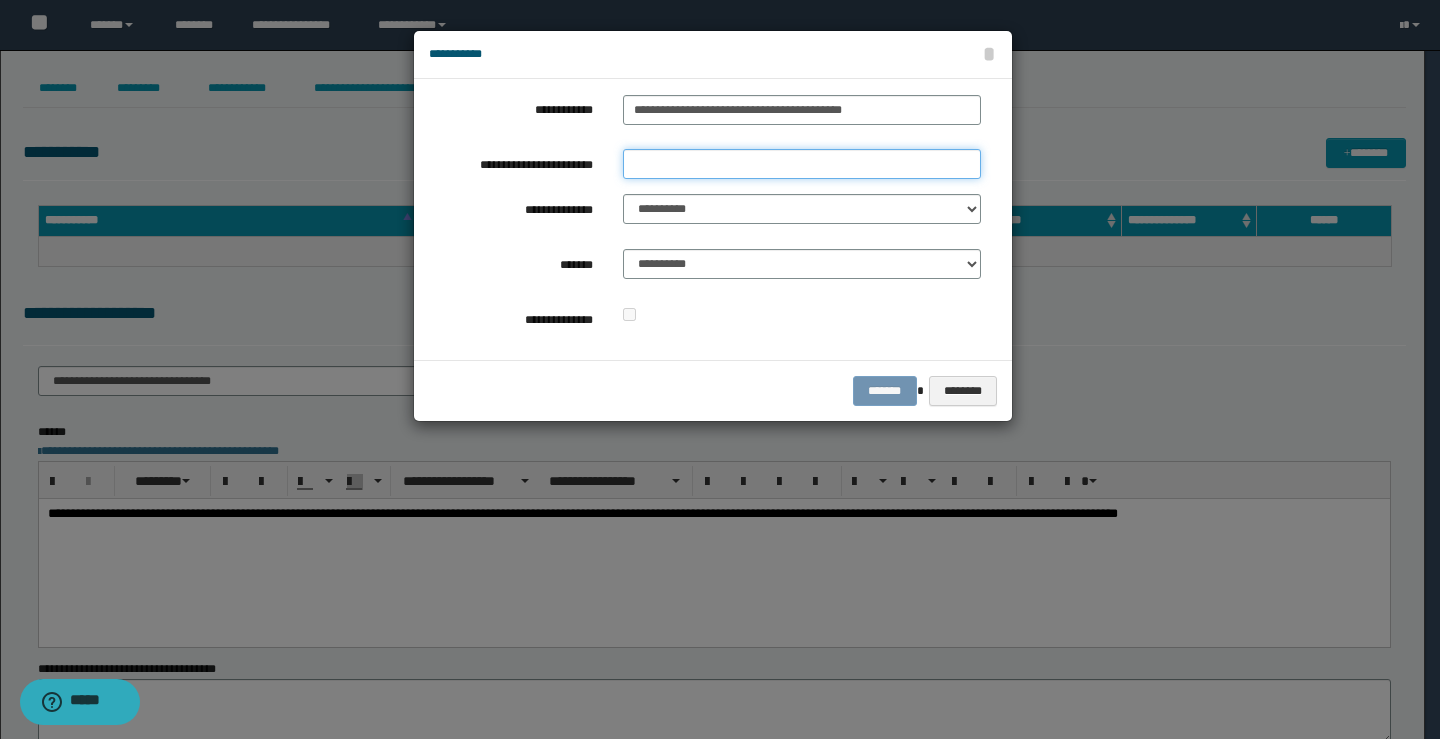 click on "**********" at bounding box center (802, 164) 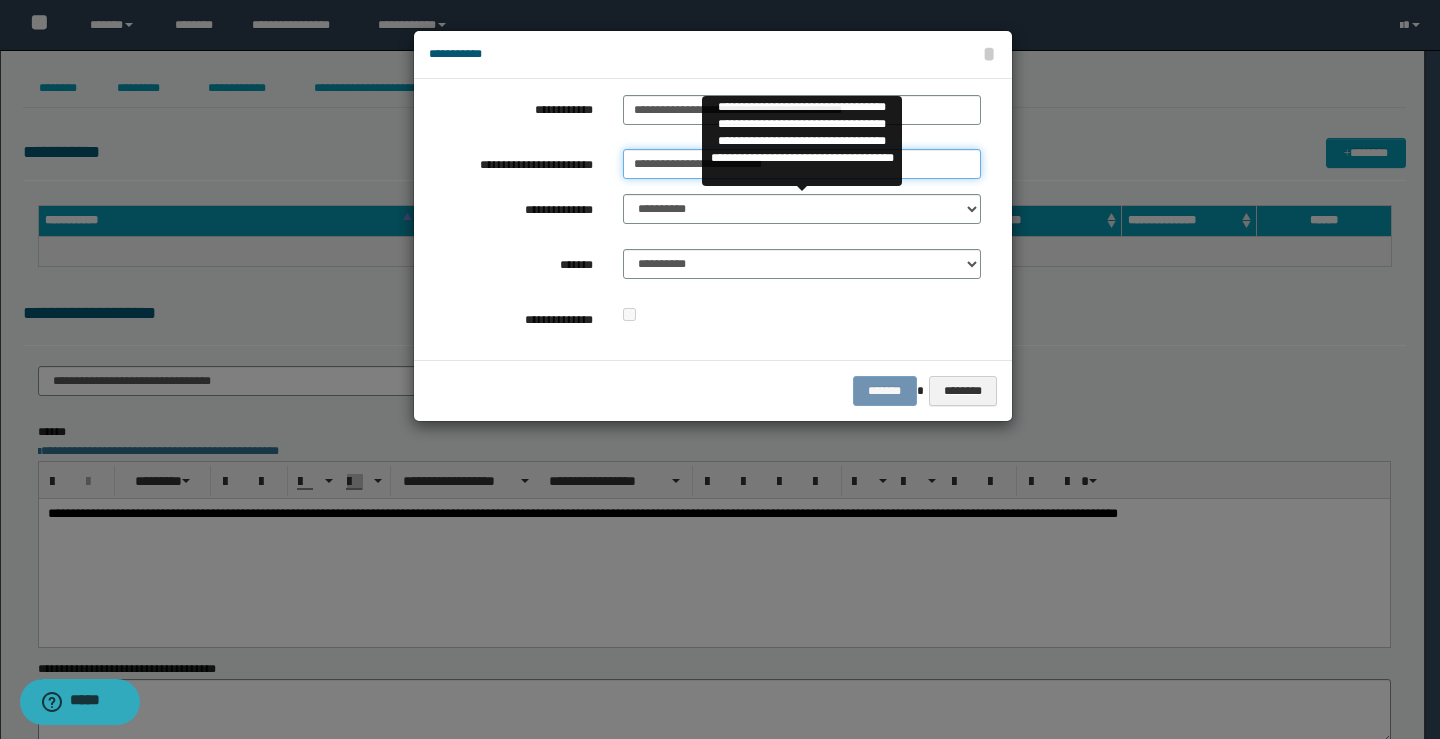type on "**********" 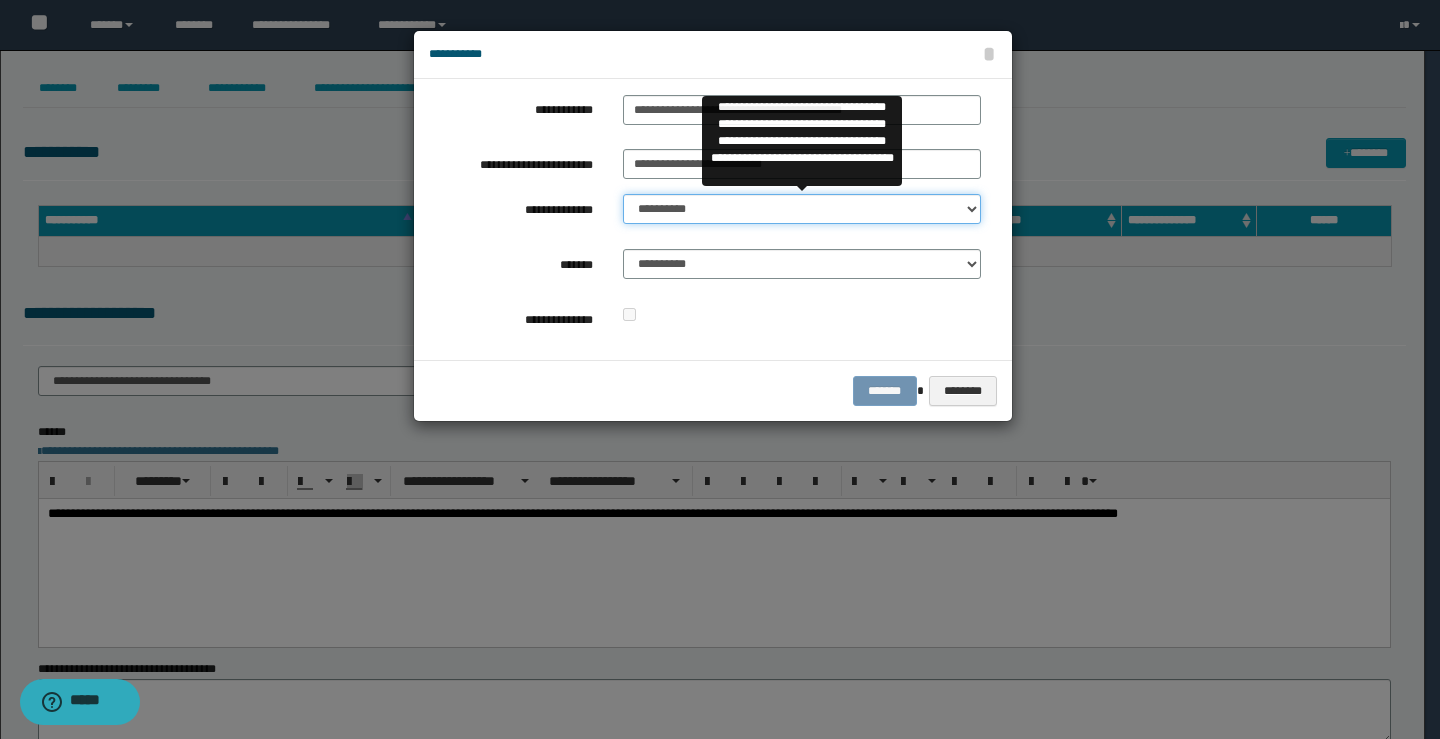 click on "**********" at bounding box center [802, 209] 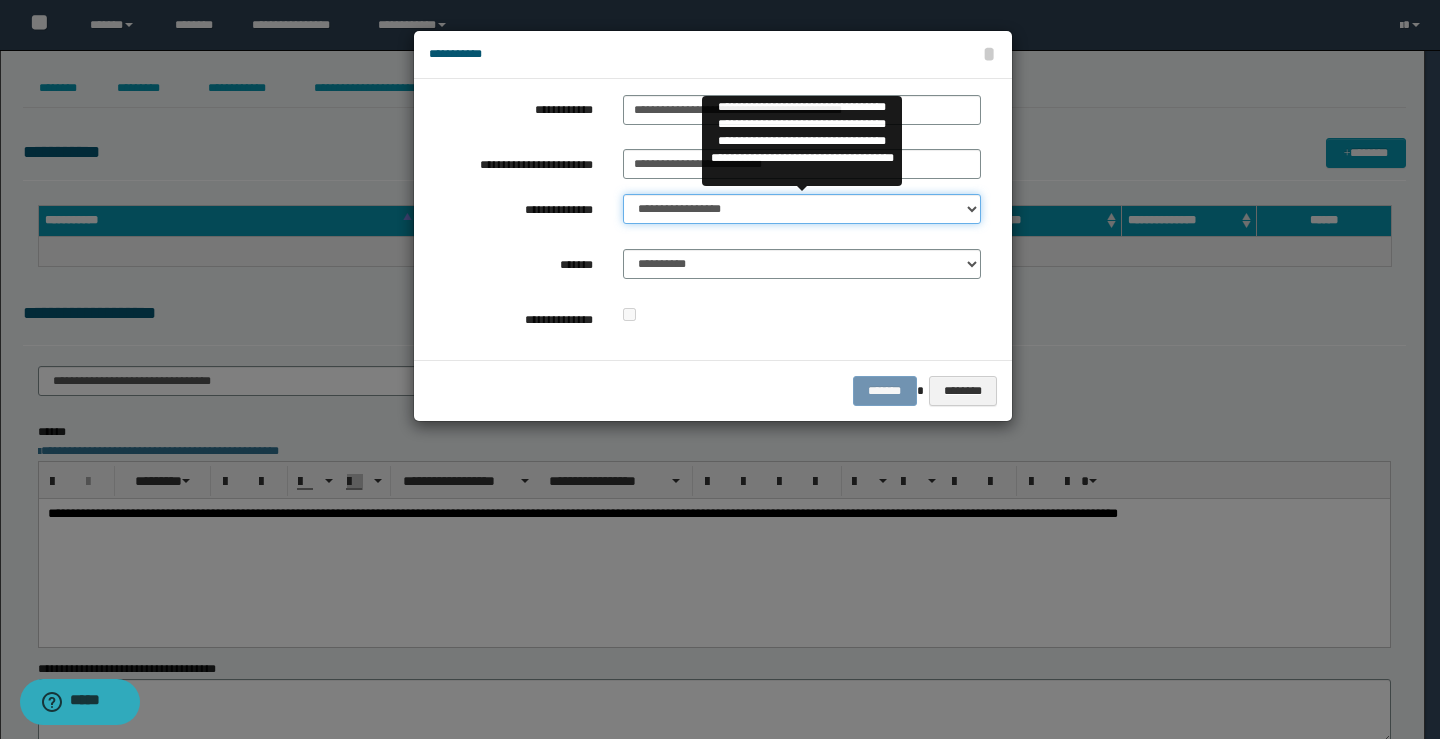 click on "**********" at bounding box center [802, 209] 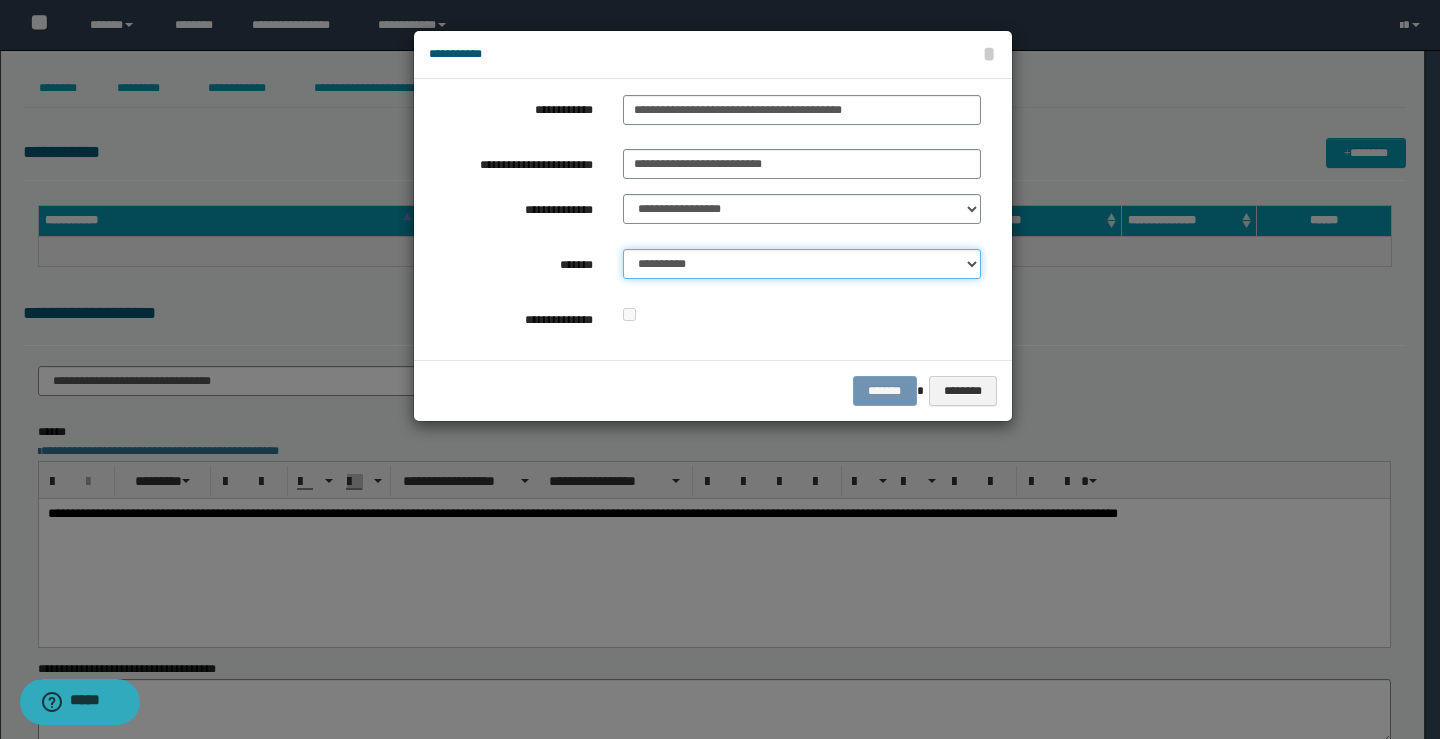 click on "**********" at bounding box center (802, 264) 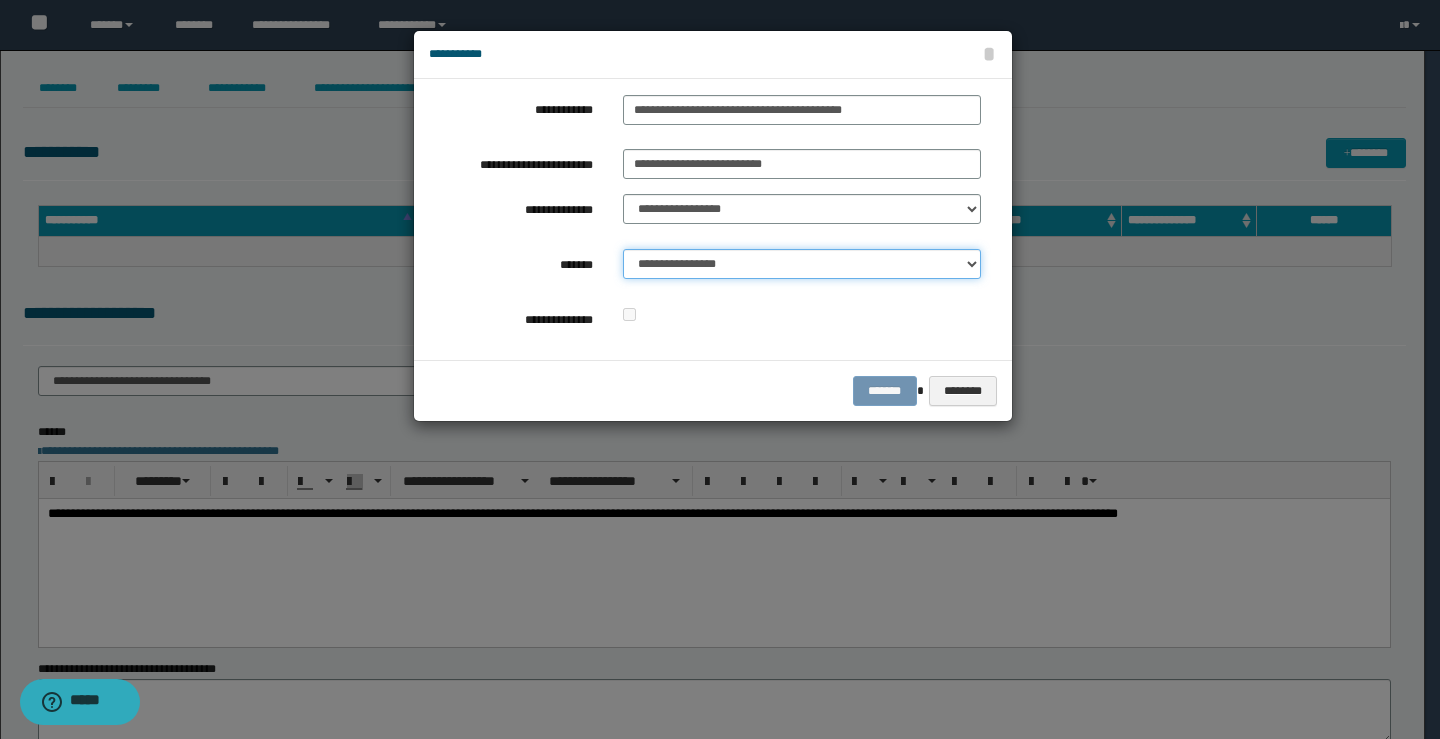 click on "**********" at bounding box center (802, 264) 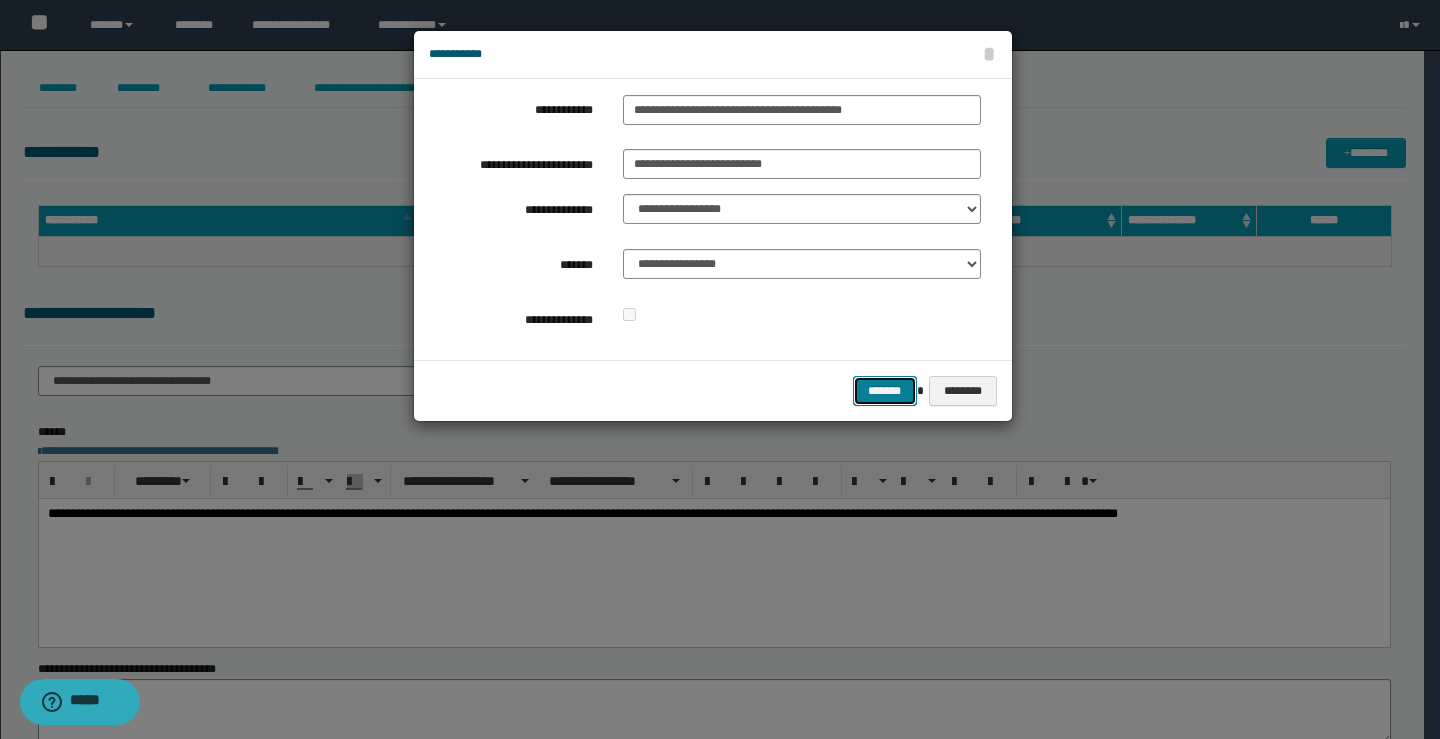 click on "*******" at bounding box center [885, 391] 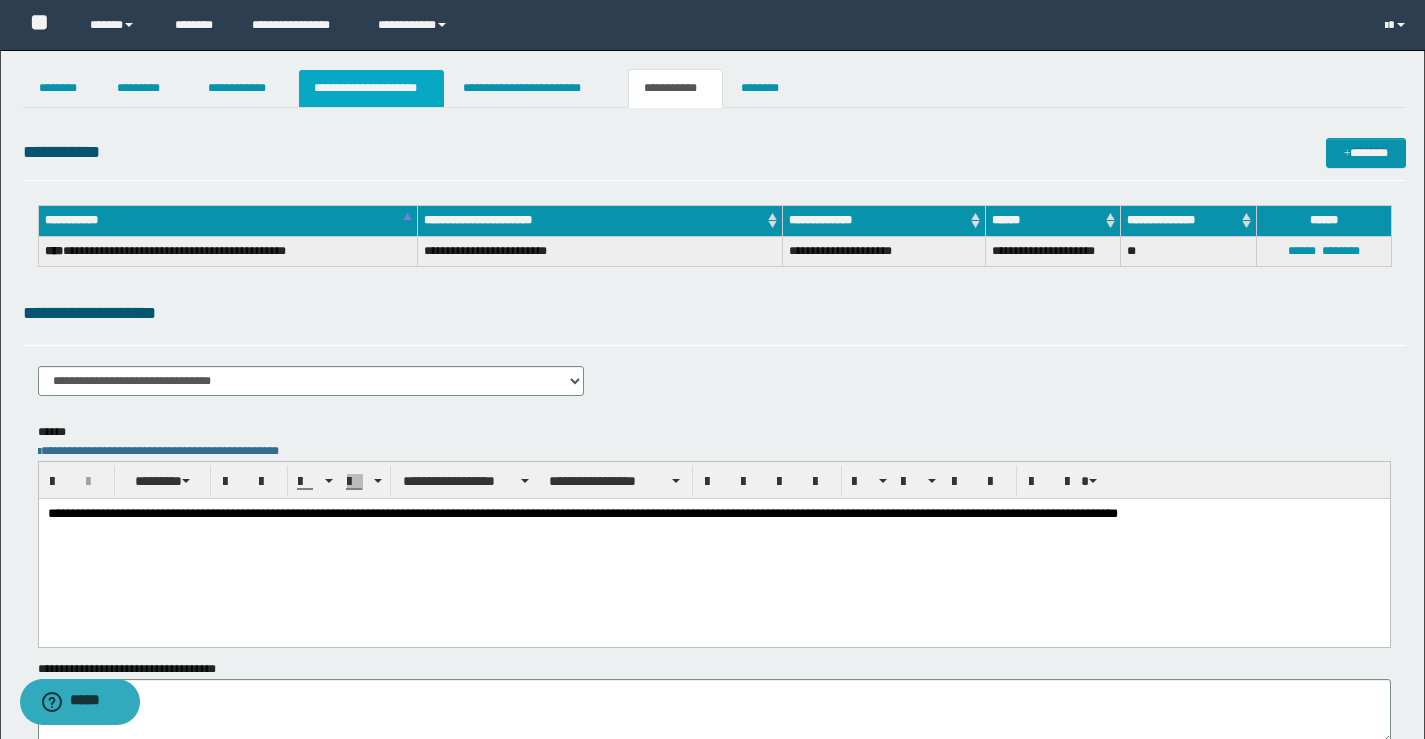 click on "**********" at bounding box center [371, 88] 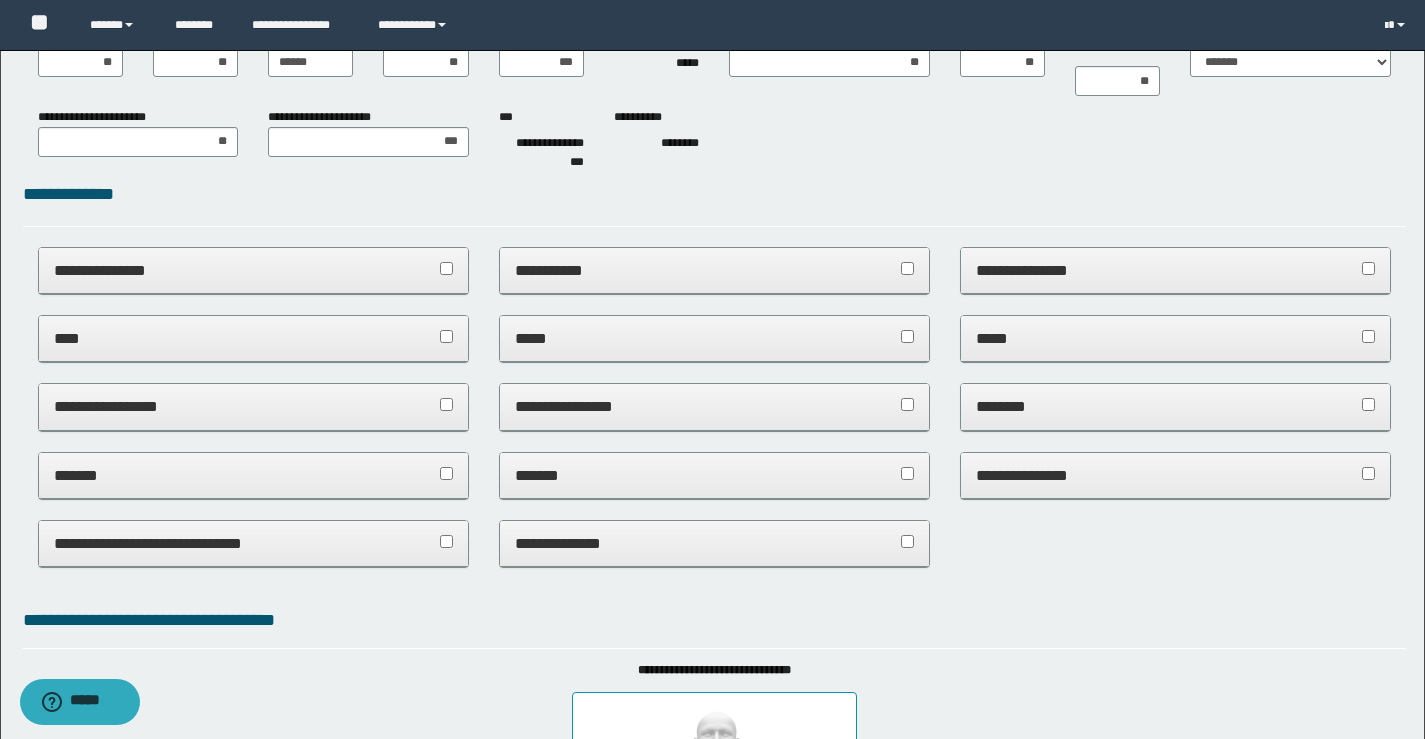 scroll, scrollTop: 200, scrollLeft: 0, axis: vertical 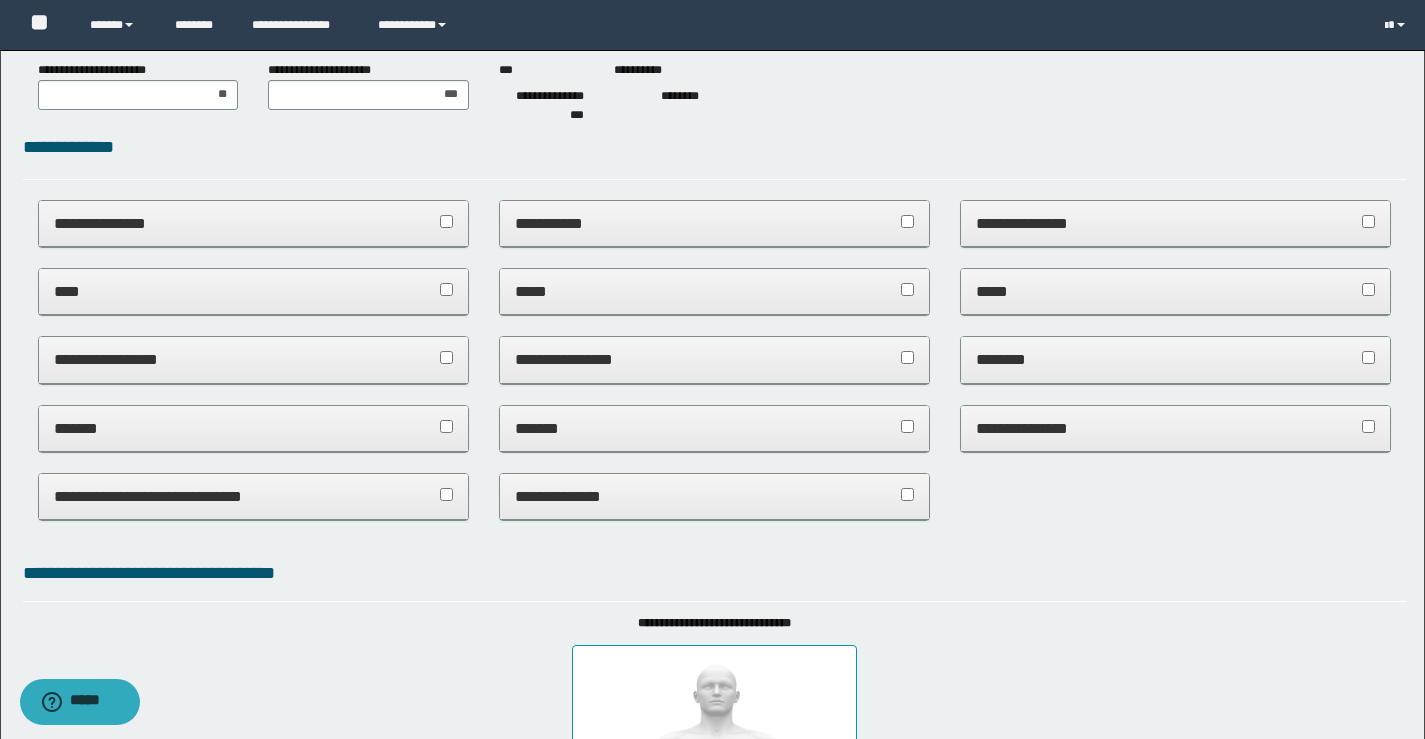 click on "**********" at bounding box center [1175, 223] 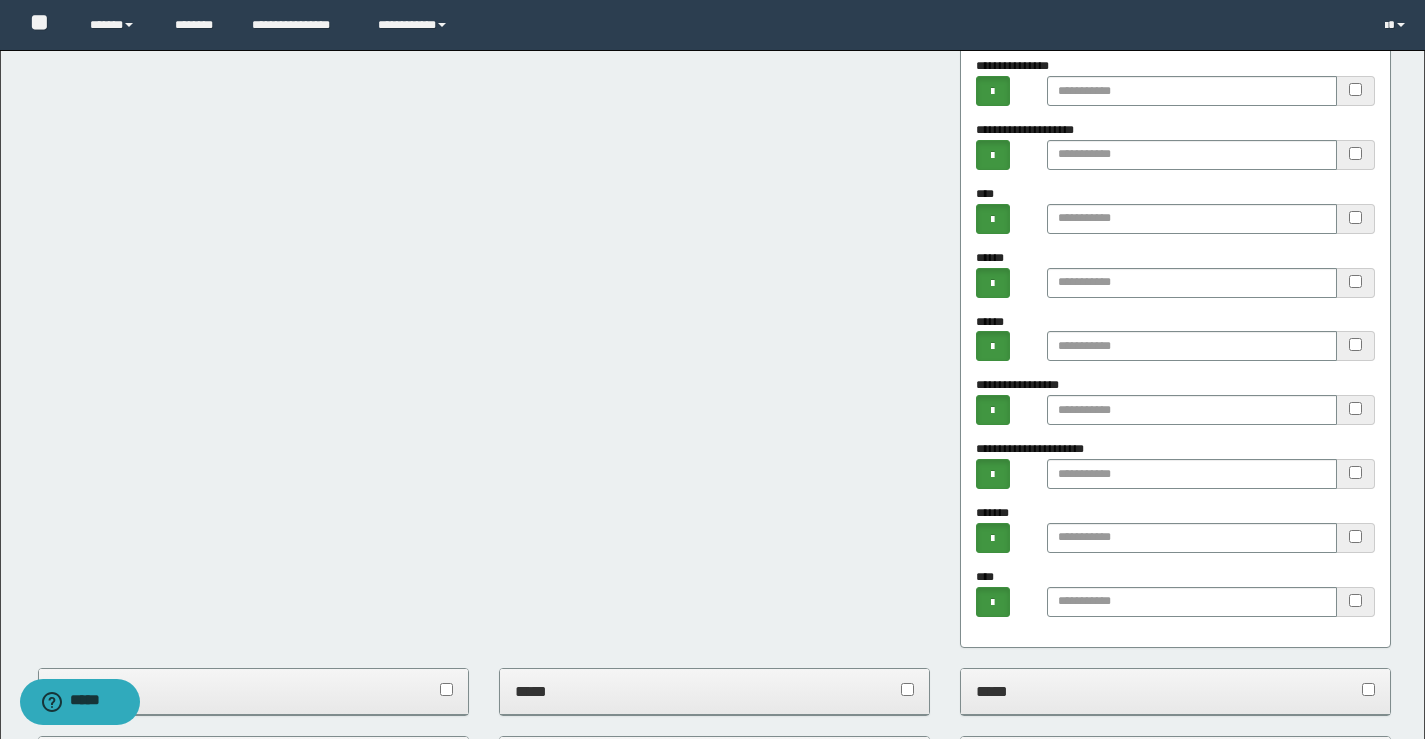 scroll, scrollTop: 600, scrollLeft: 0, axis: vertical 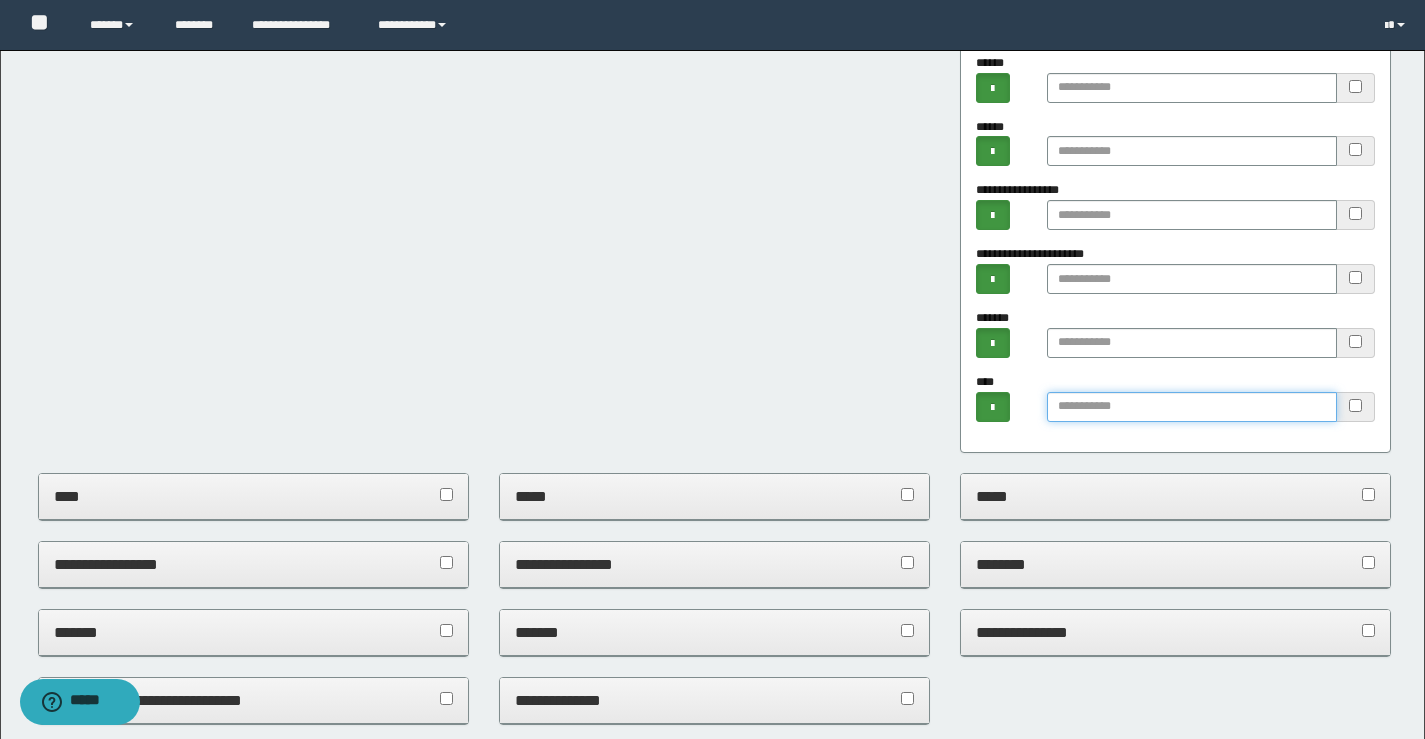 click at bounding box center [1192, 407] 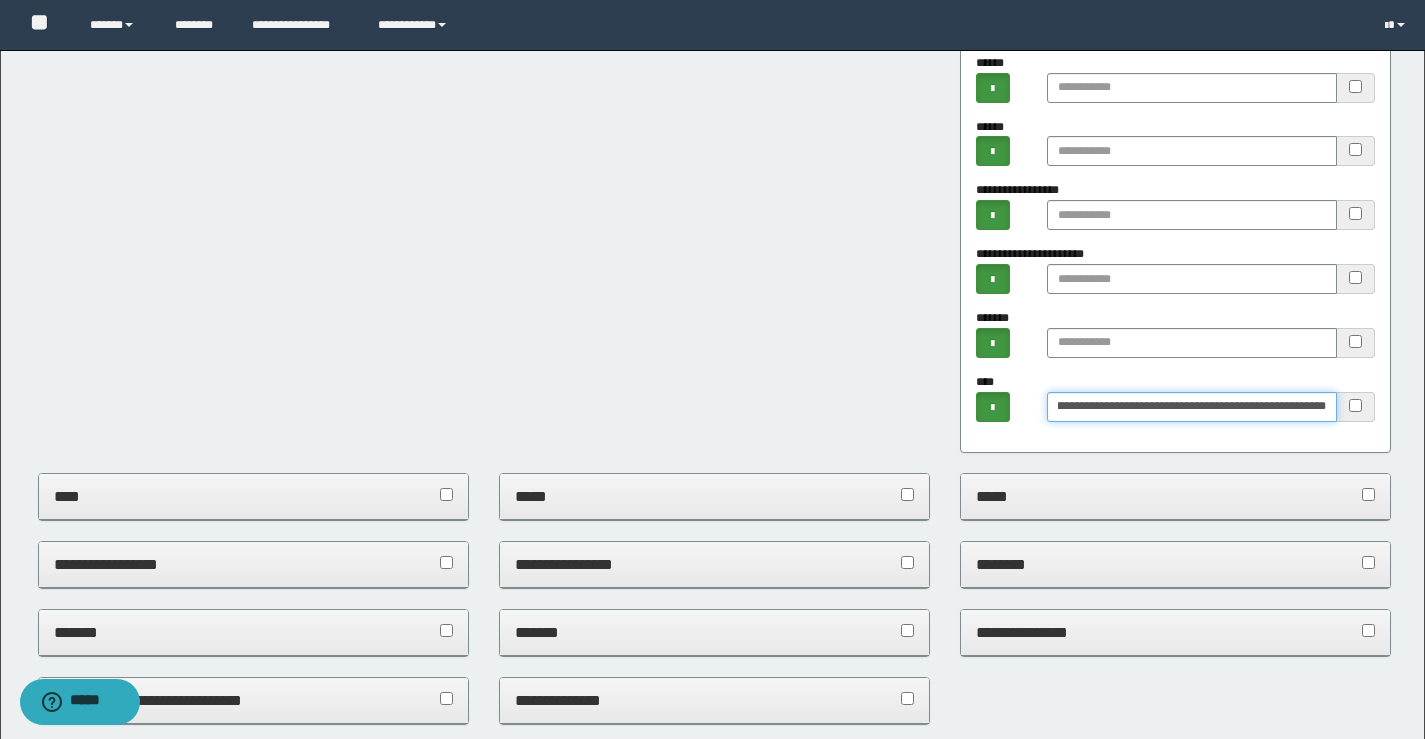 scroll, scrollTop: 0, scrollLeft: 334, axis: horizontal 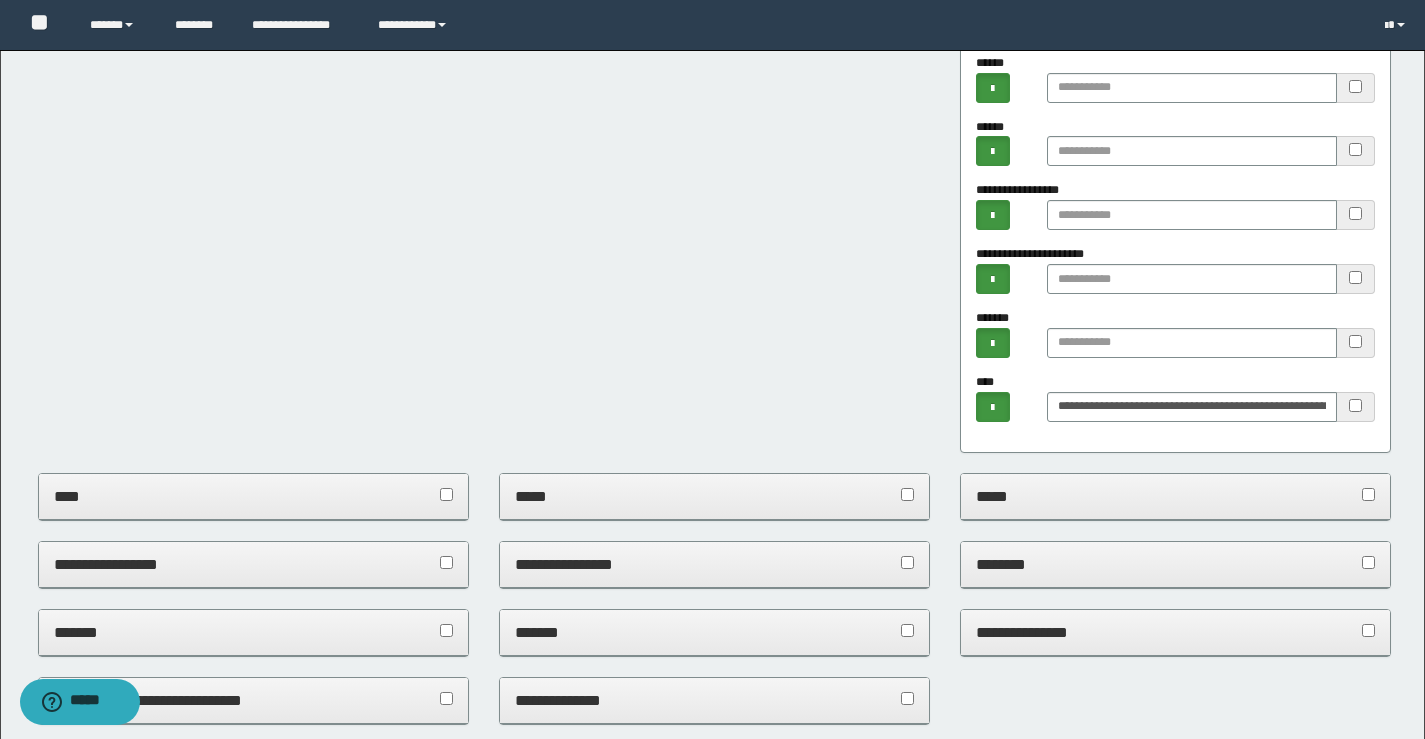 click on "**********" at bounding box center (714, 272) 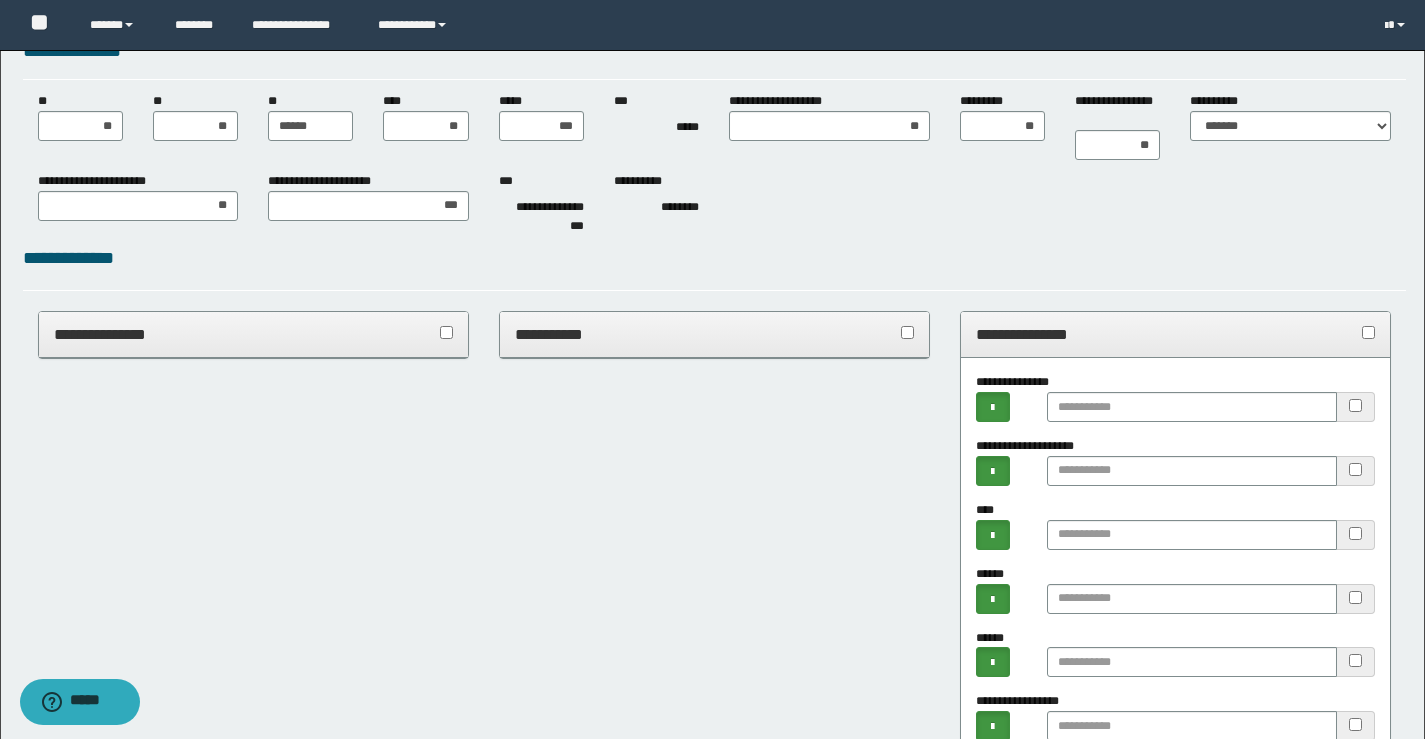 scroll, scrollTop: 0, scrollLeft: 0, axis: both 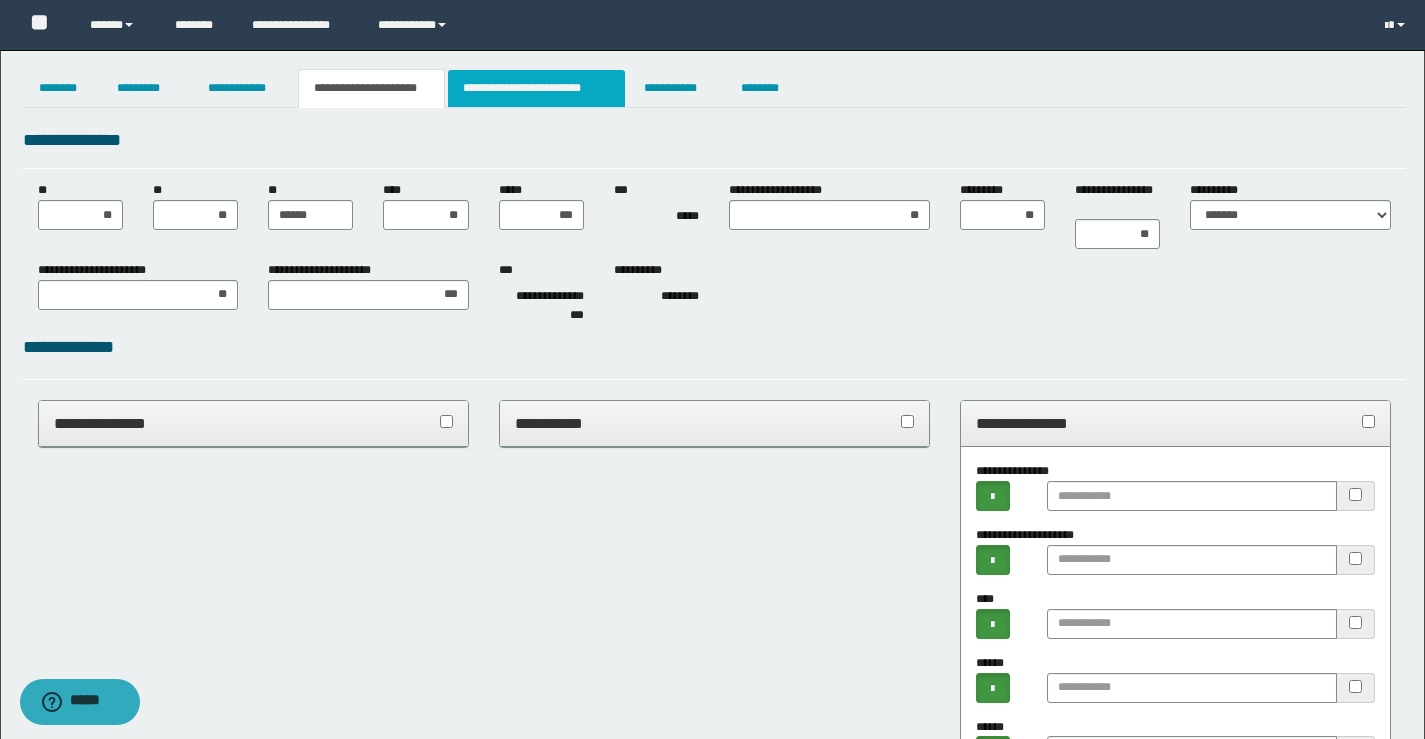 click on "**********" at bounding box center [537, 88] 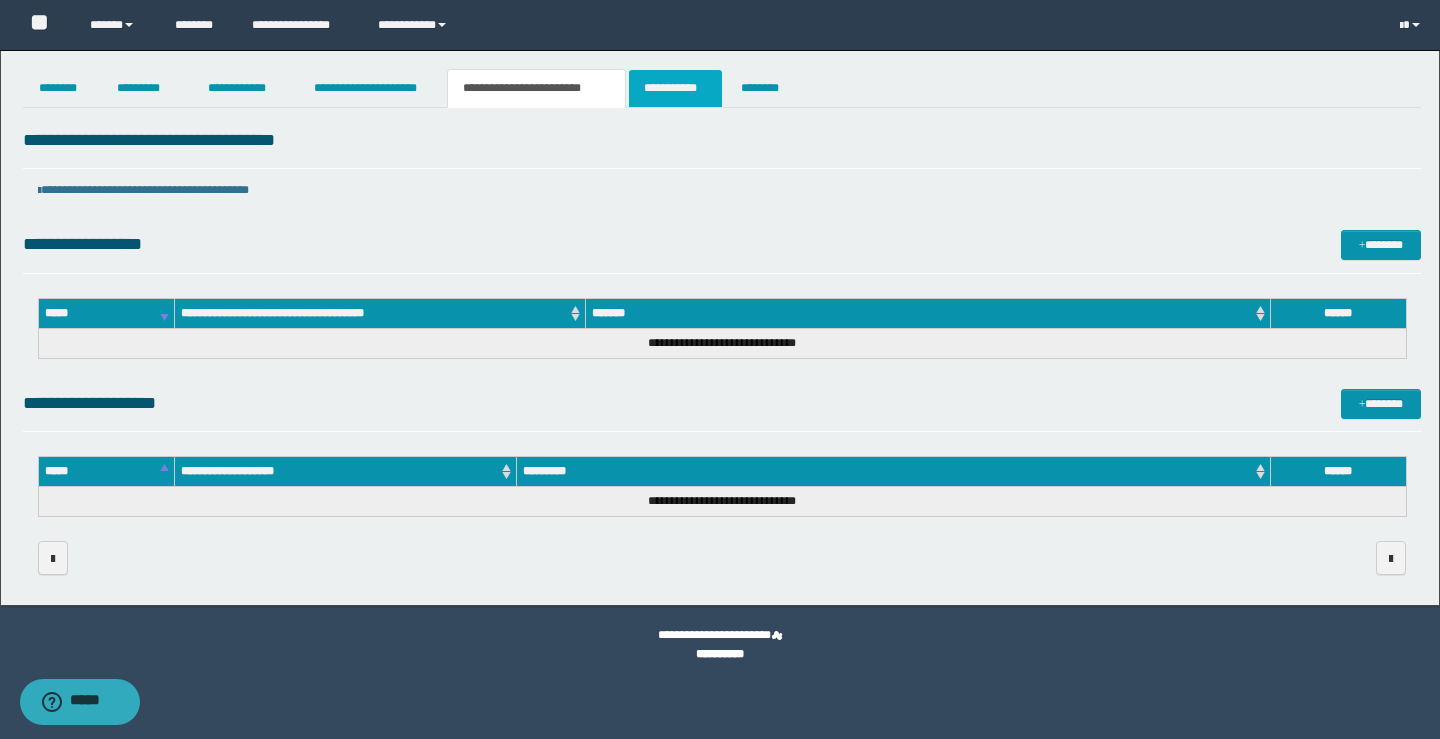 click on "**********" at bounding box center [675, 88] 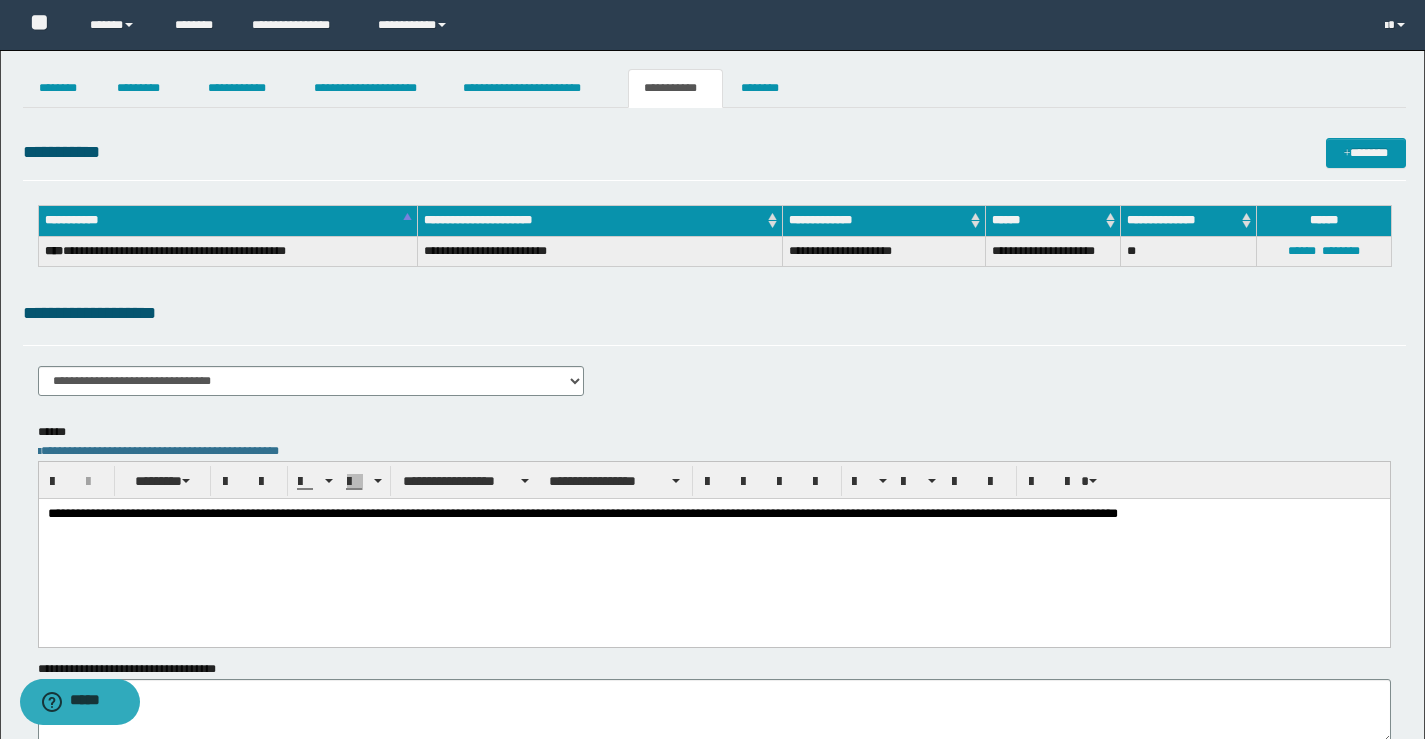 click on "**********" at bounding box center [713, 547] 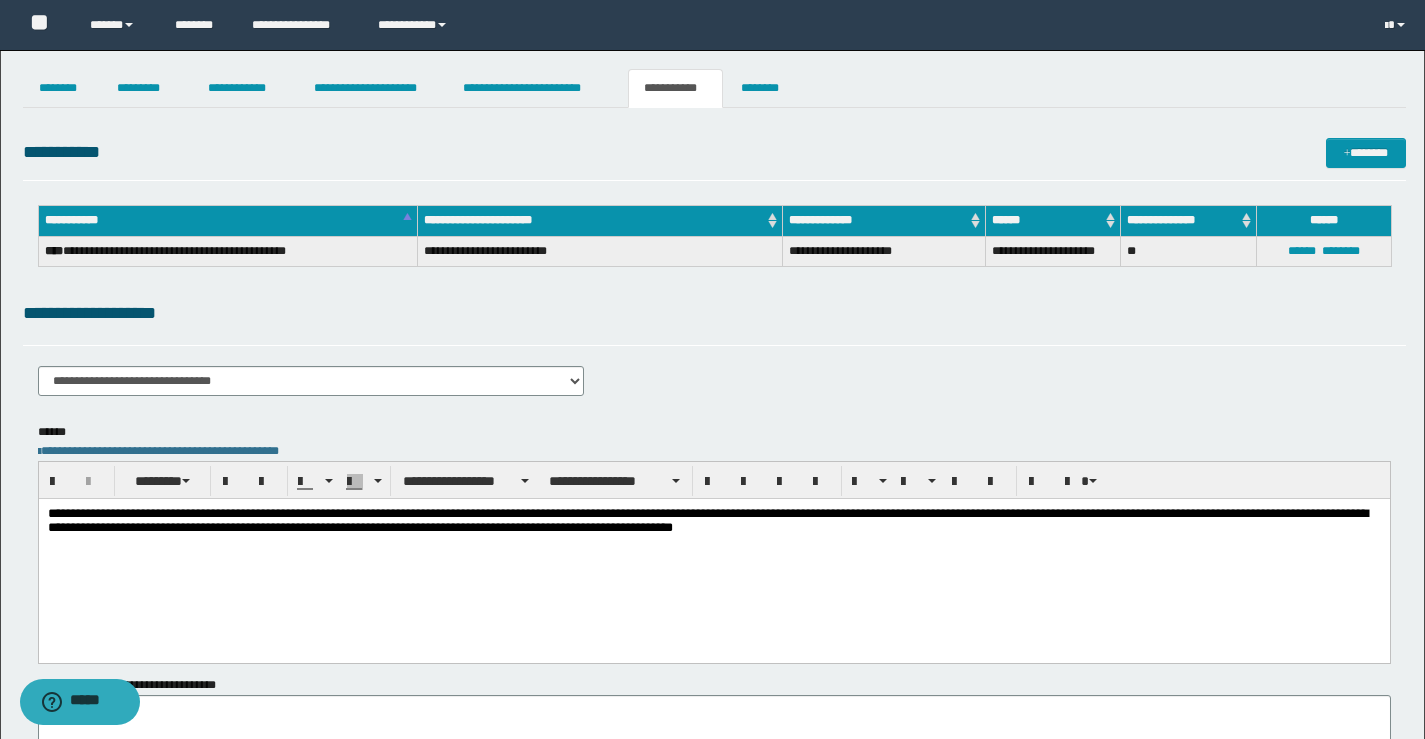click on "**********" at bounding box center [713, 555] 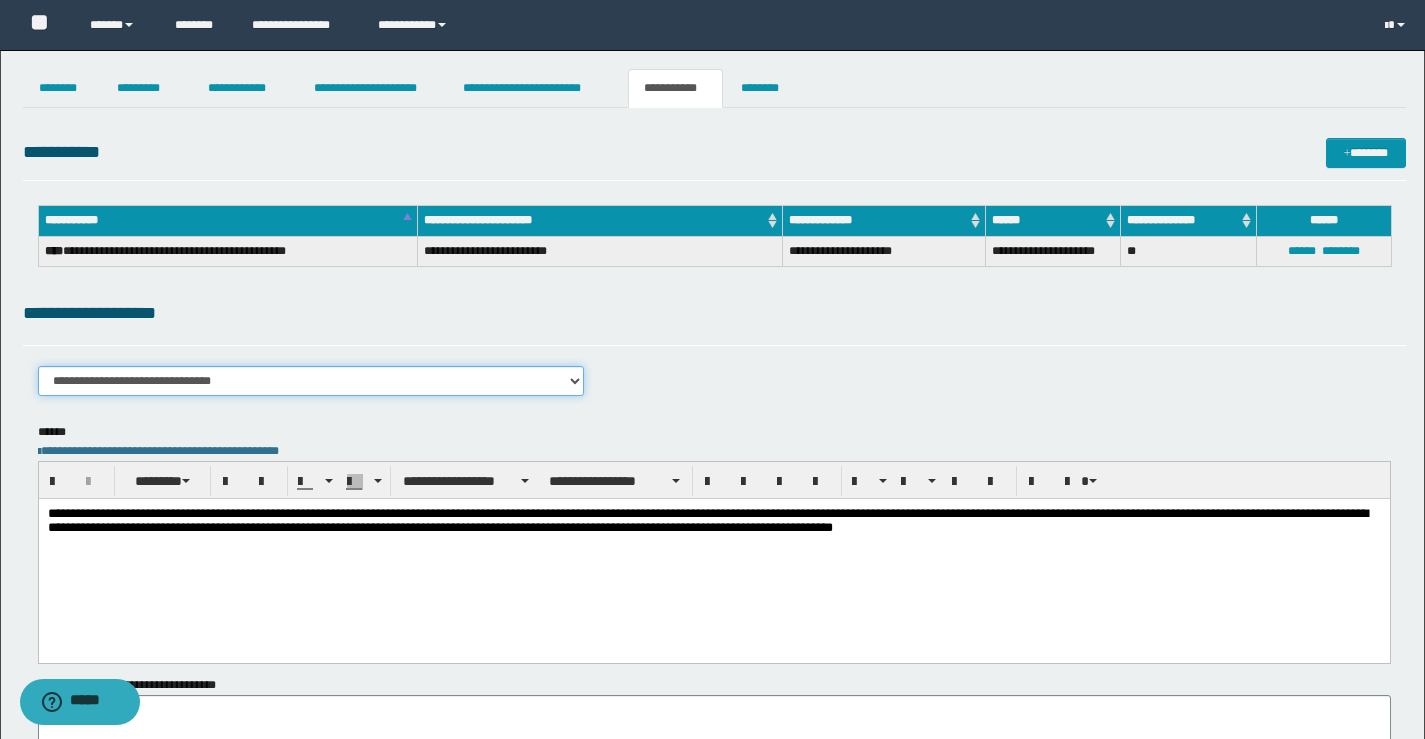click on "**********" at bounding box center [311, 381] 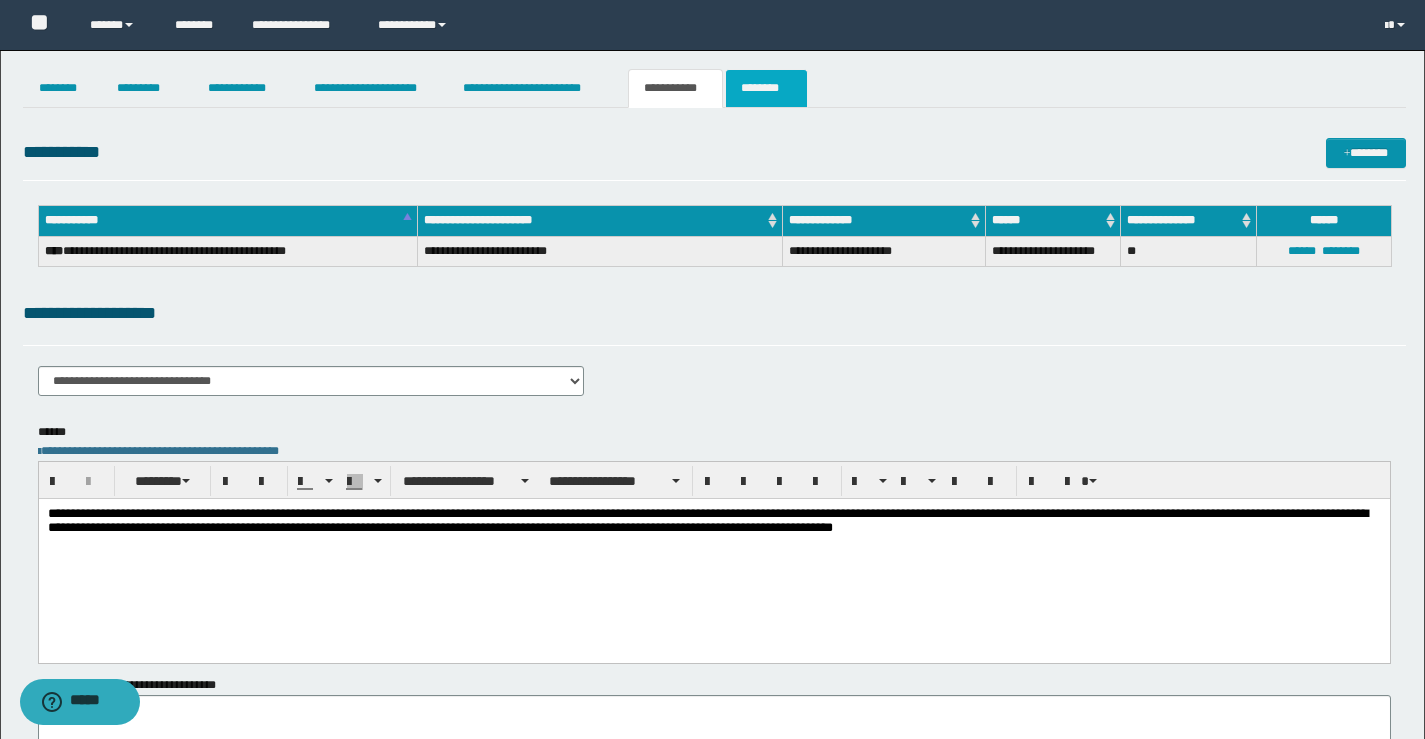 click on "********" at bounding box center [766, 88] 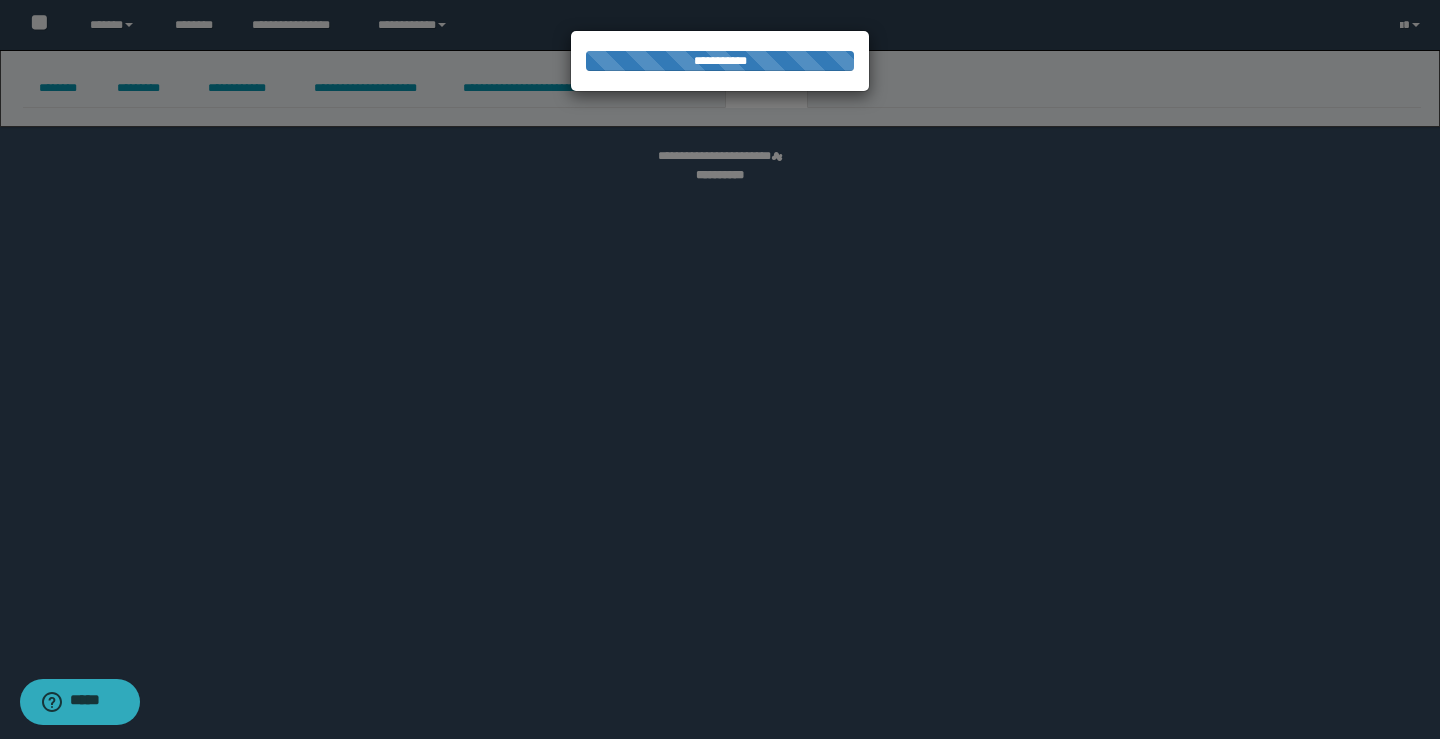 select 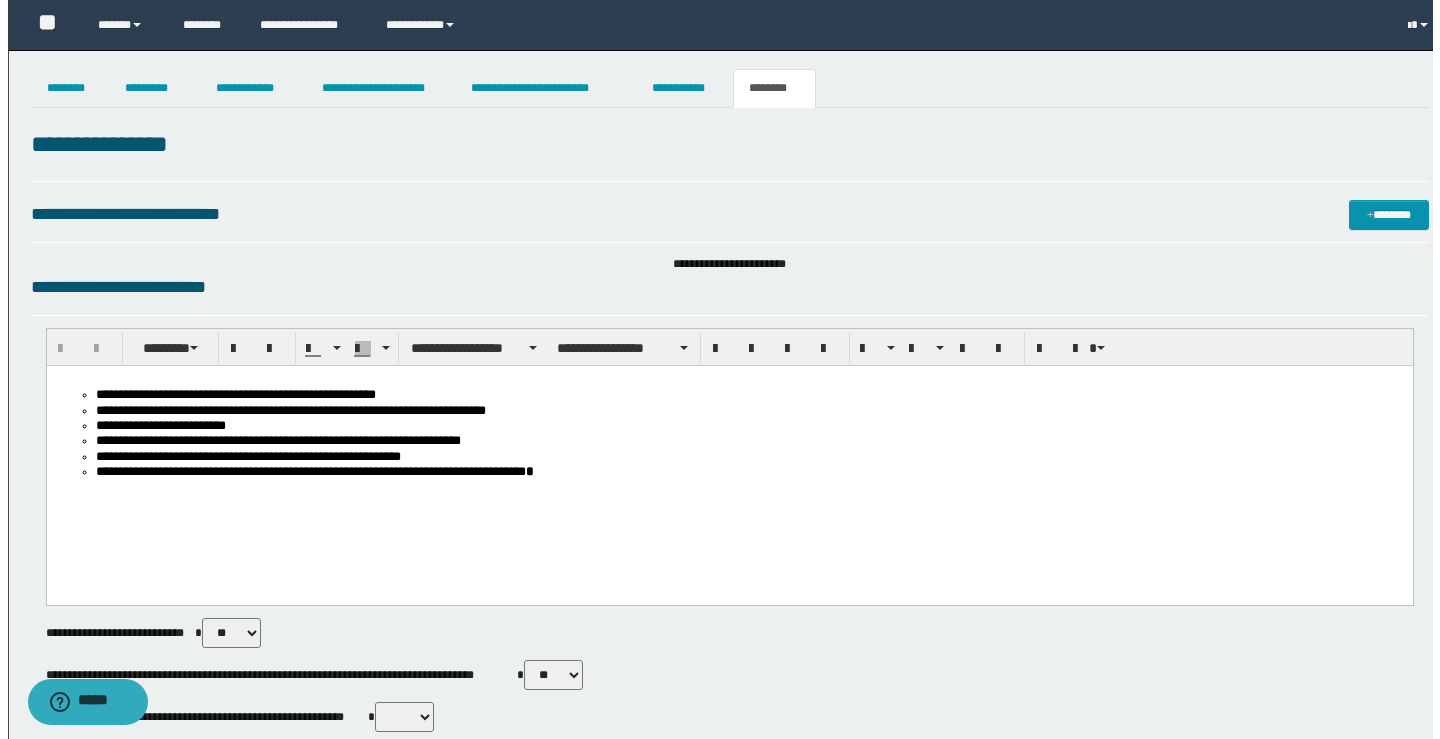 scroll, scrollTop: 0, scrollLeft: 0, axis: both 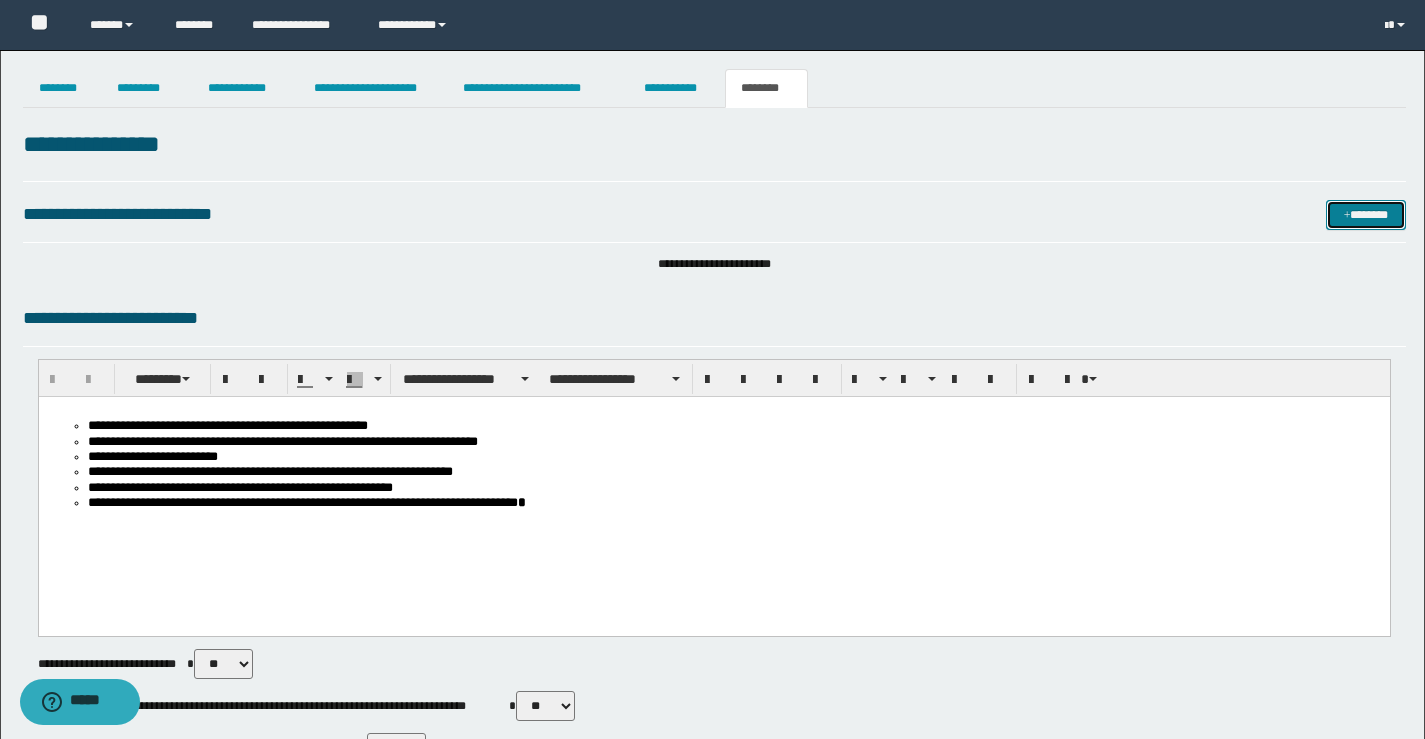 click on "*******" at bounding box center (1366, 215) 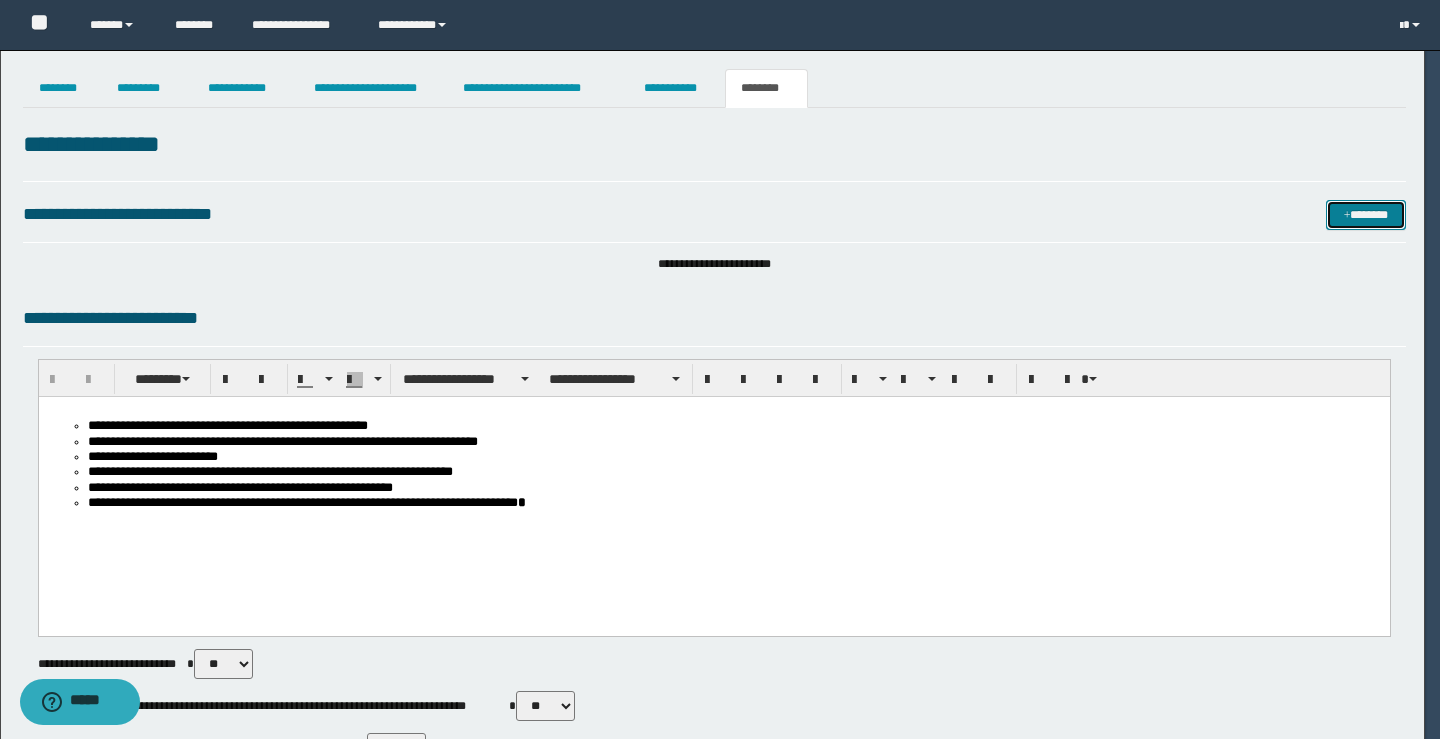 type 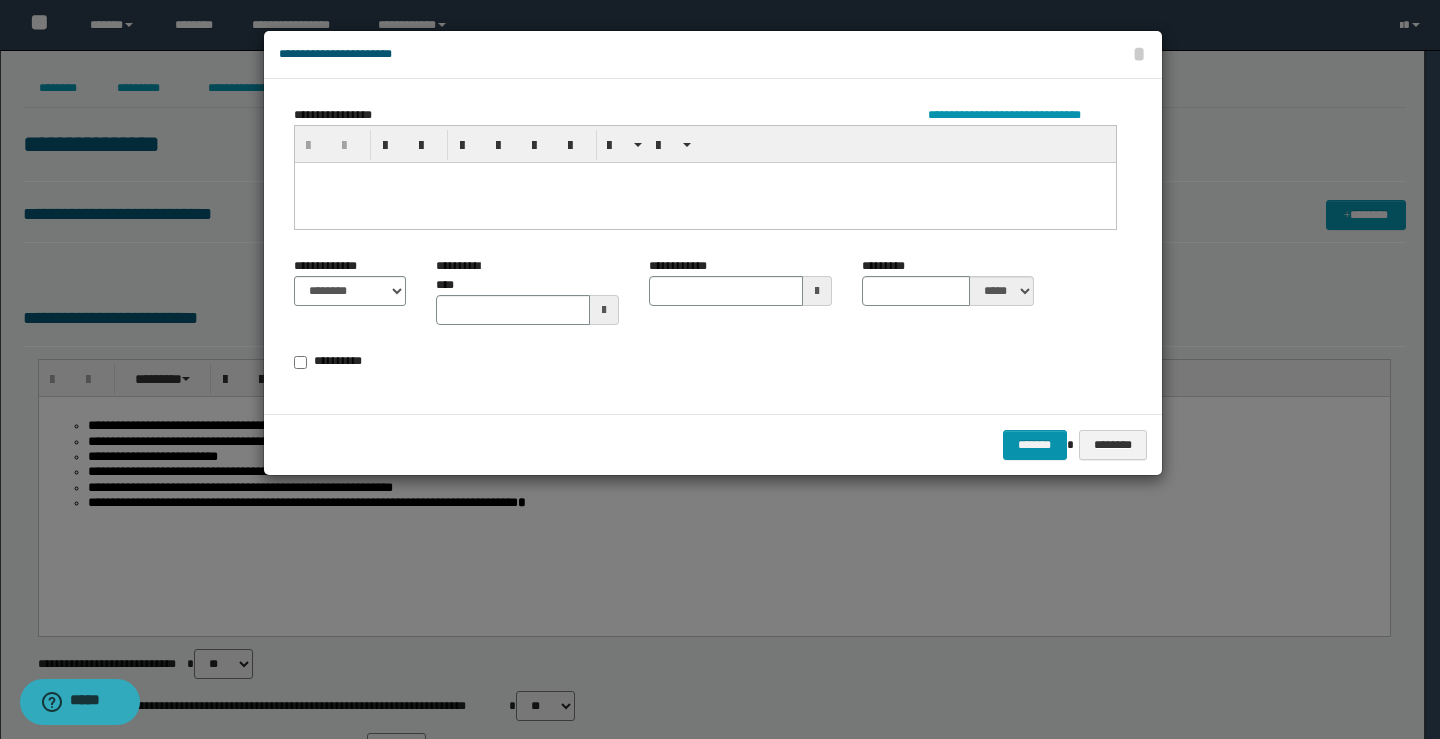 click at bounding box center (704, 202) 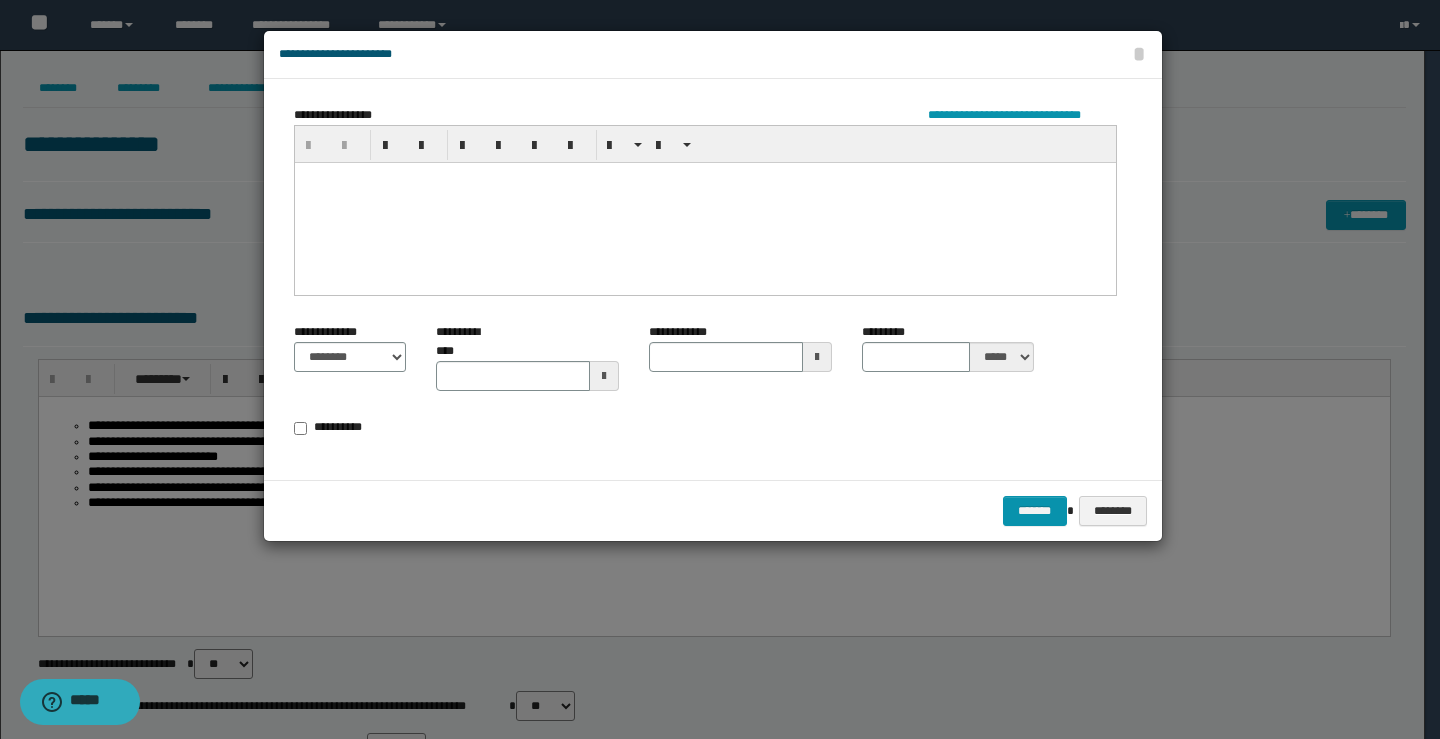 type 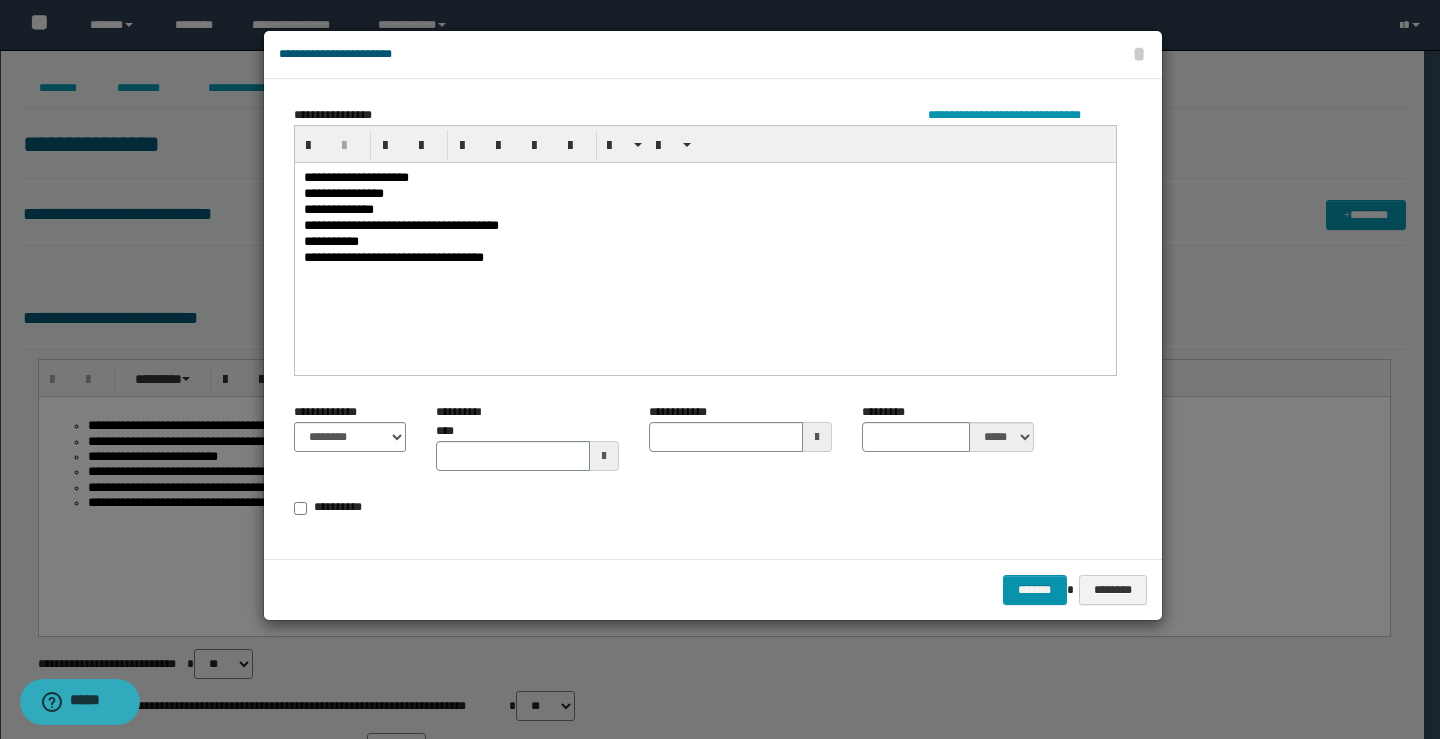 click on "**********" at bounding box center (704, 243) 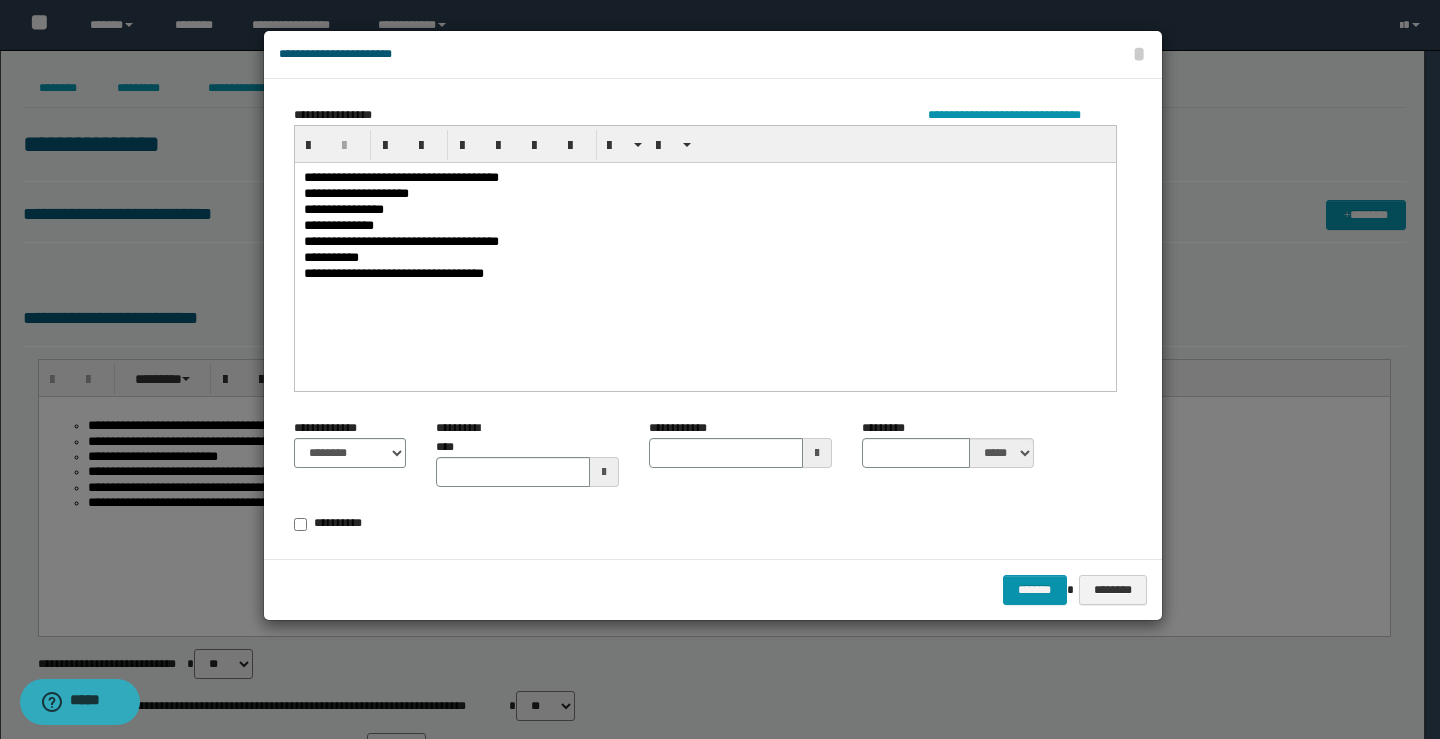 type 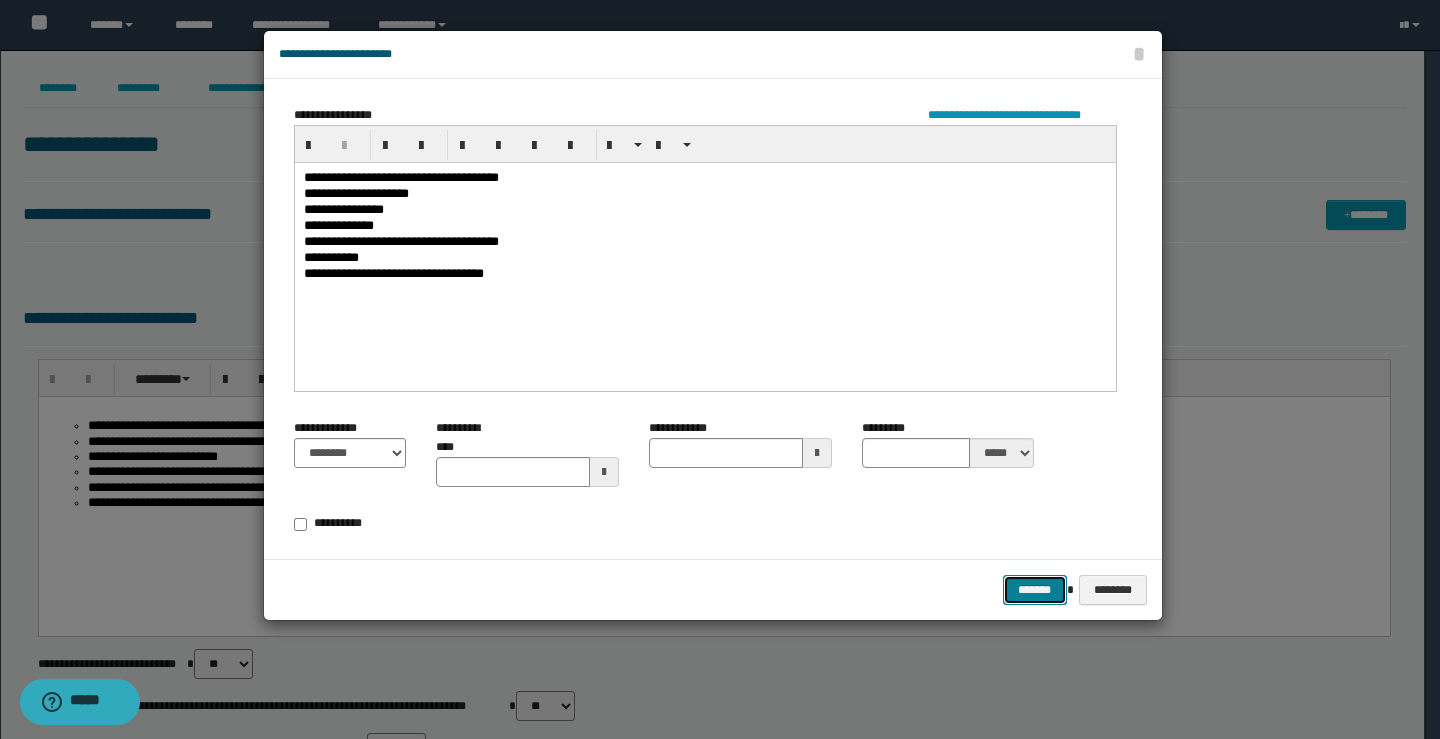 click on "*******" at bounding box center (1035, 590) 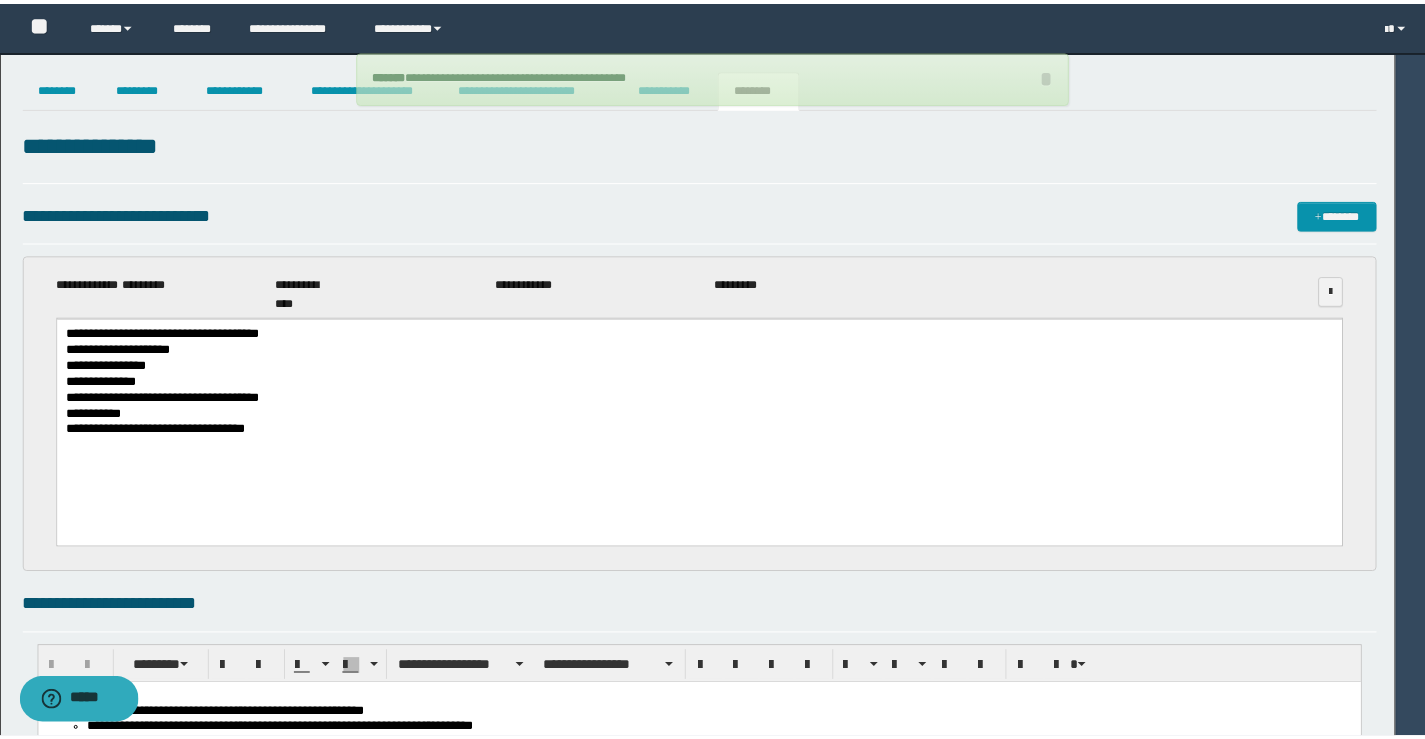 scroll, scrollTop: 0, scrollLeft: 0, axis: both 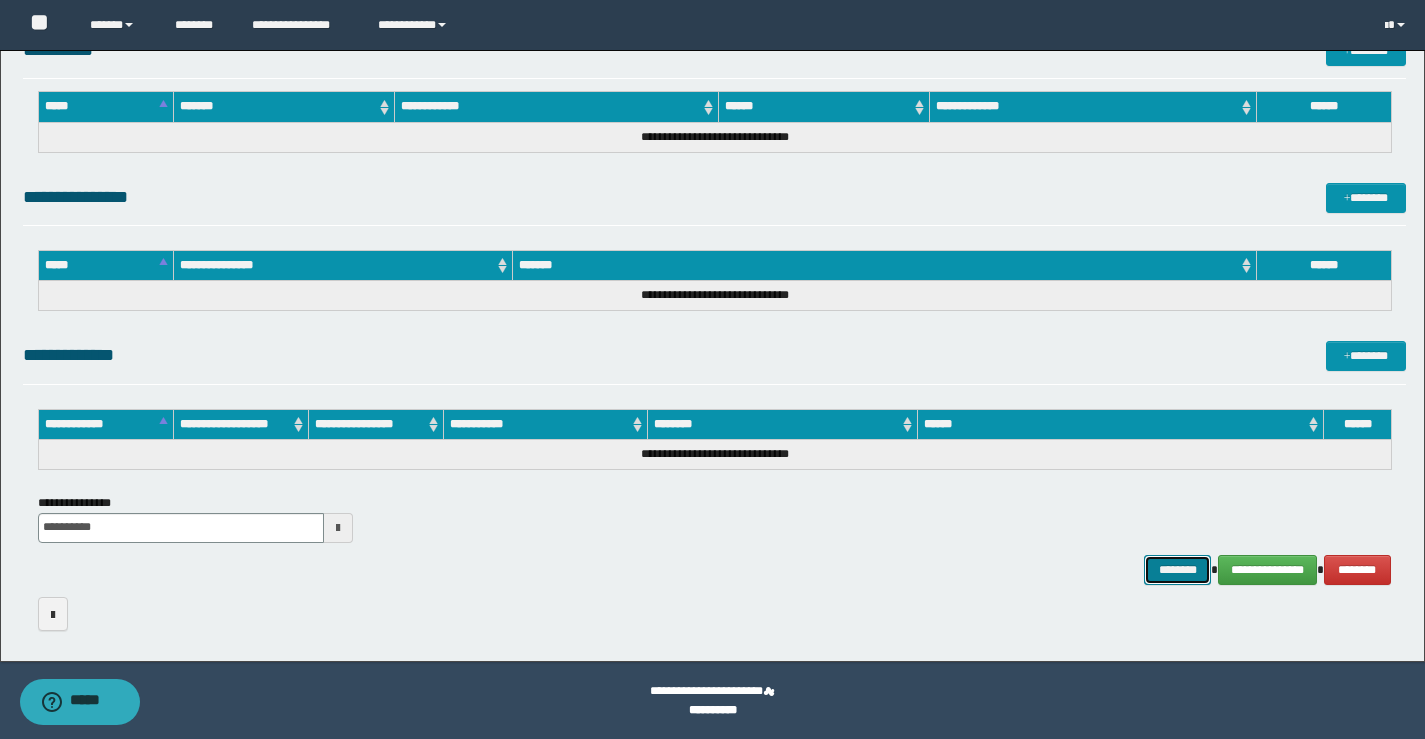 click on "********" at bounding box center (1178, 570) 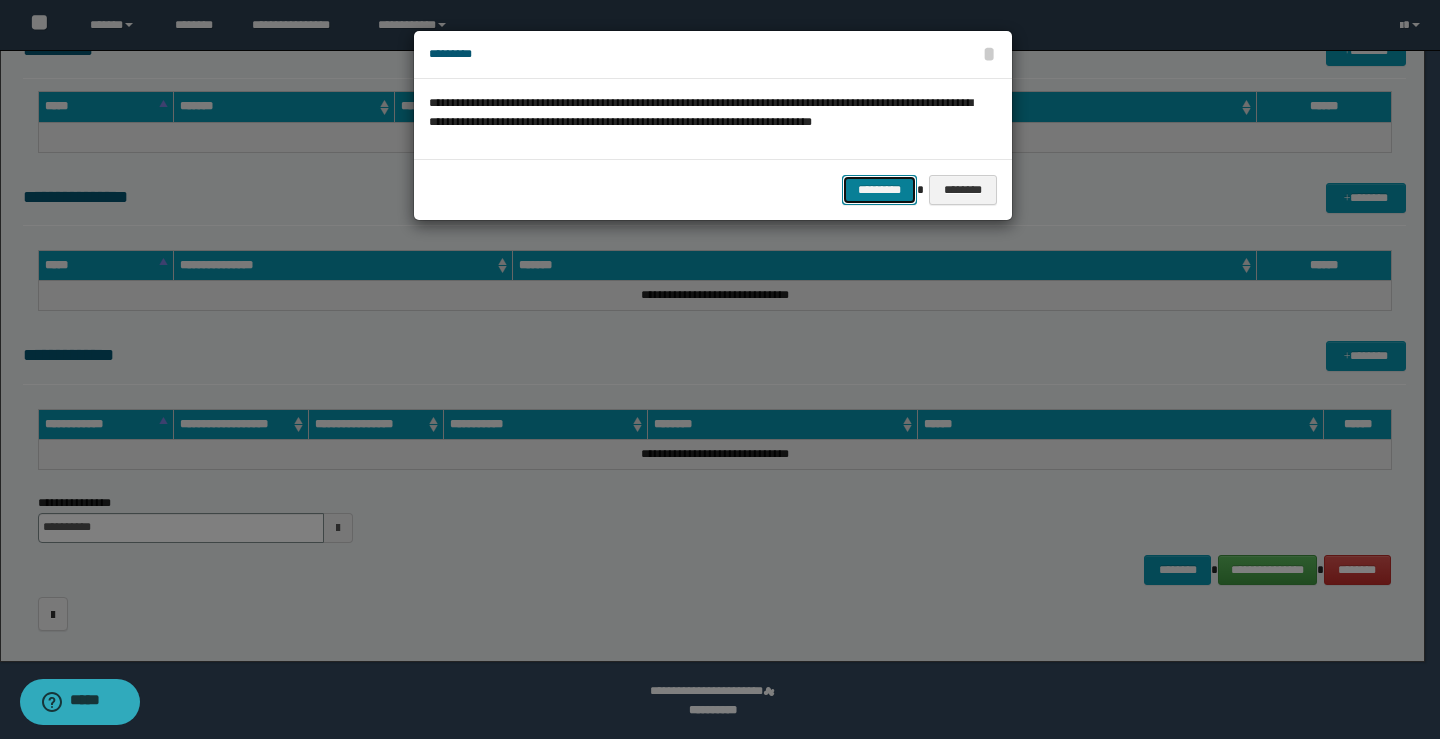 click on "*********" at bounding box center [879, 190] 